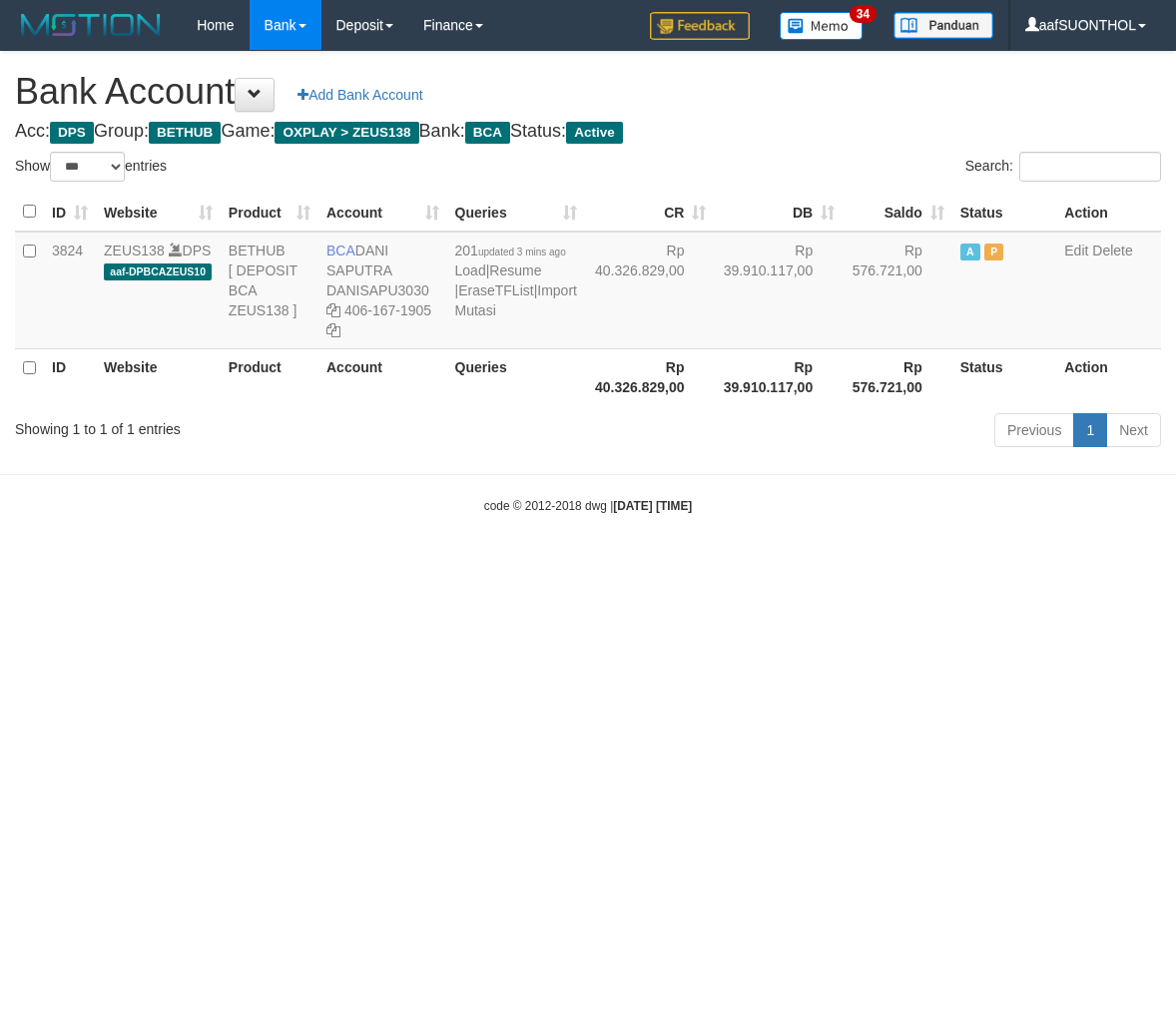 select on "***" 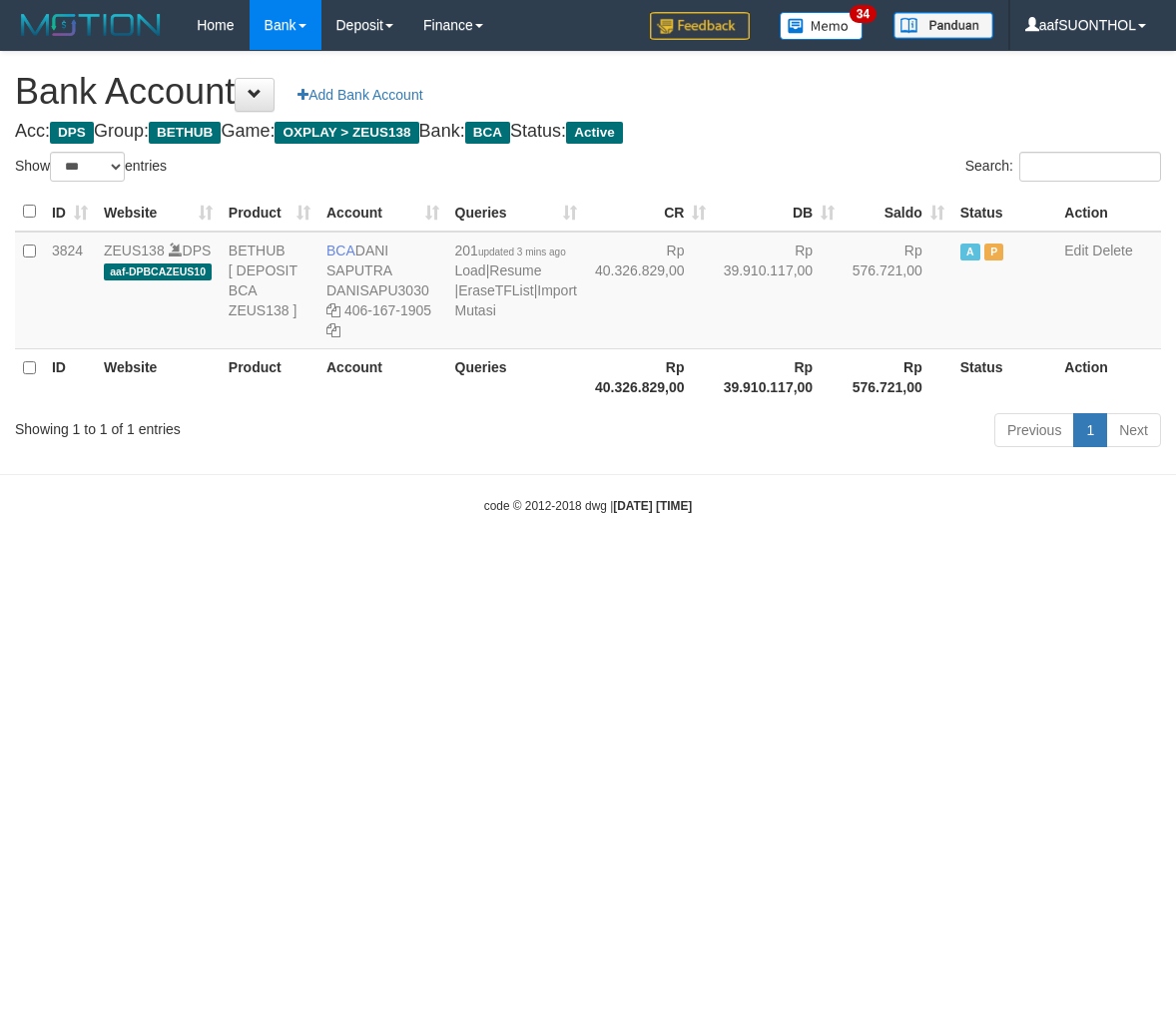 scroll, scrollTop: 0, scrollLeft: 0, axis: both 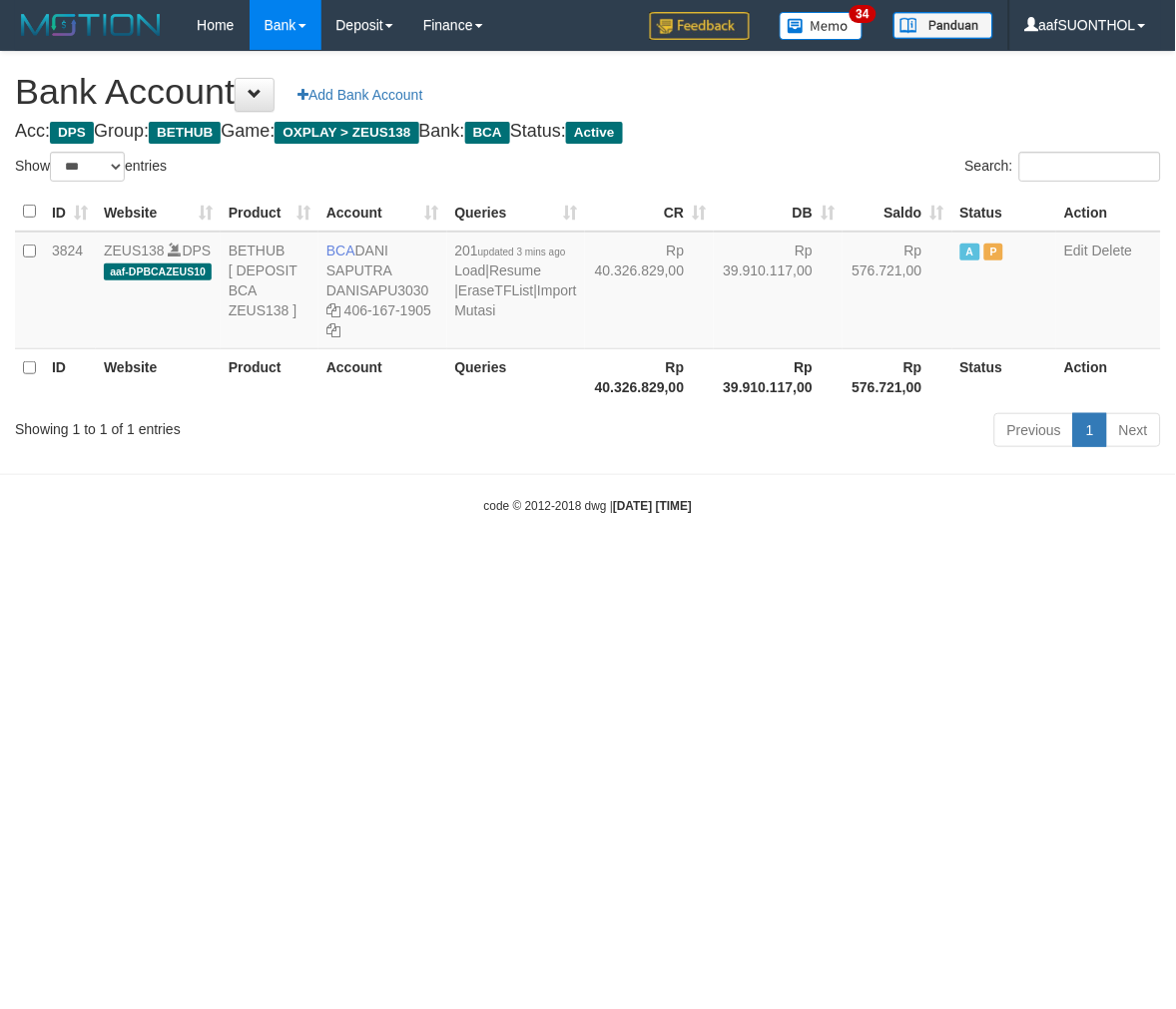 click on "Toggle navigation
Home
Bank
Account List
Load
By Website
Group
[OXPLAY]													ZEUS138
By Load Group (DPS)
Sync" at bounding box center (588, 282) 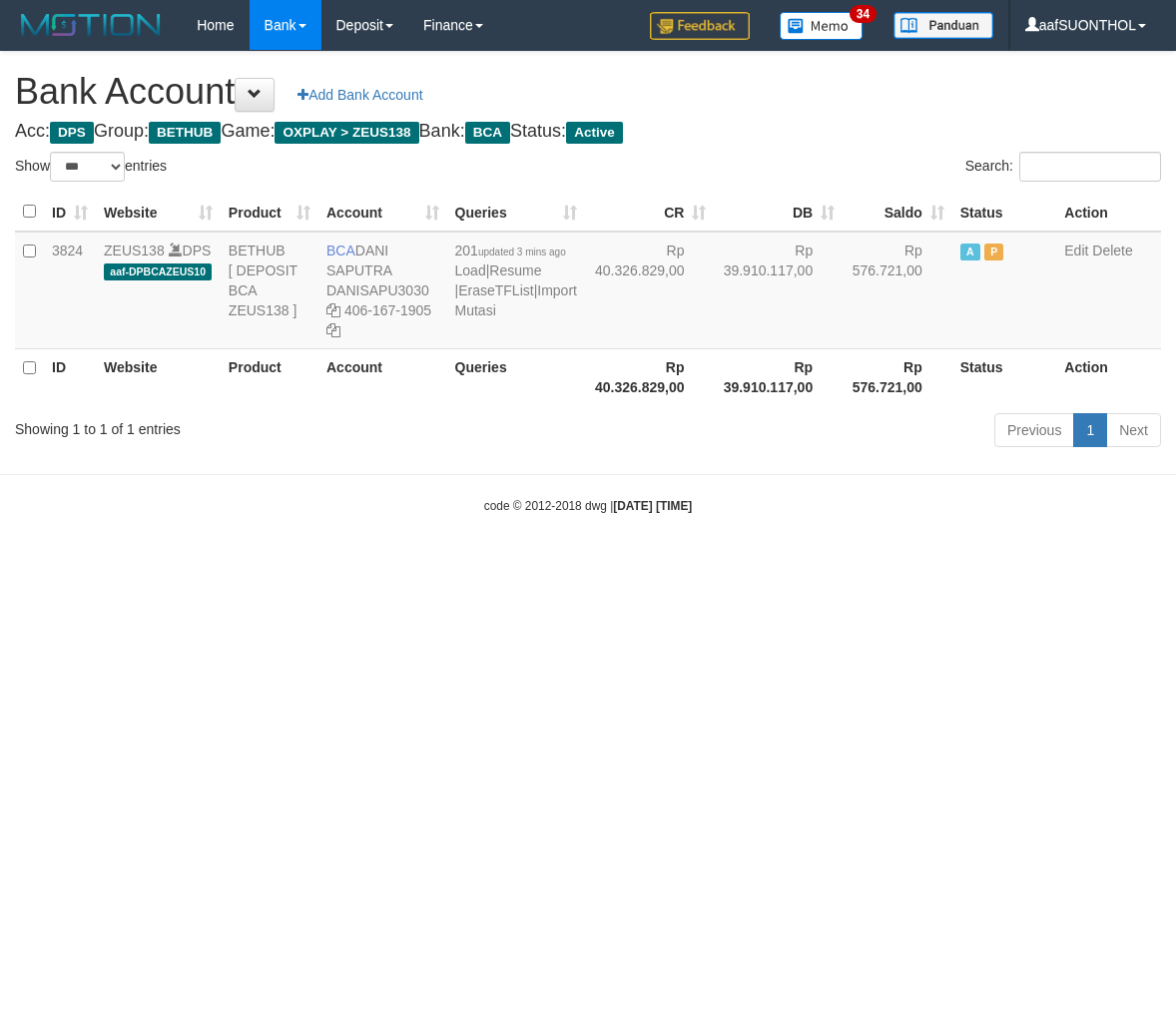 select on "***" 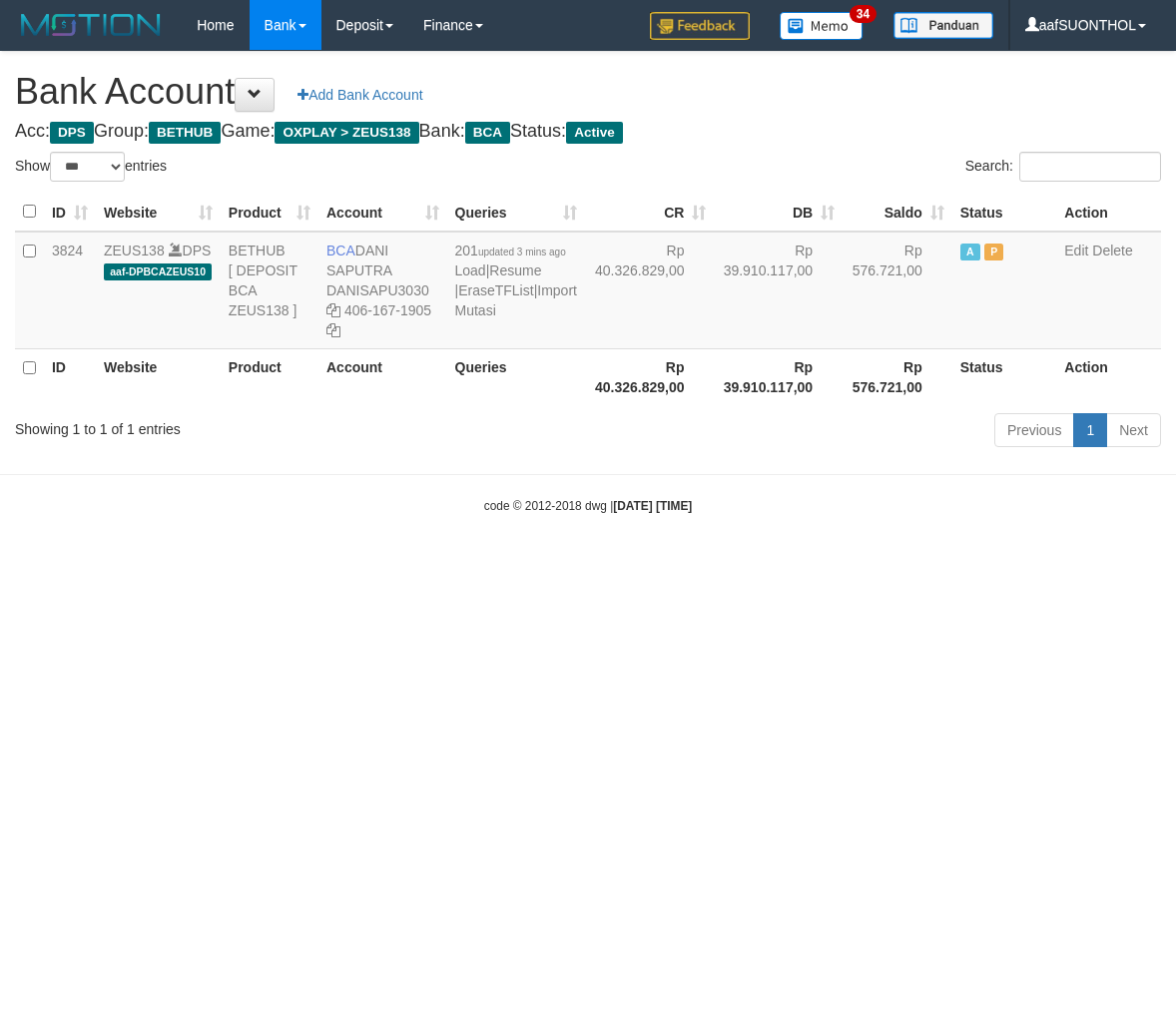 scroll, scrollTop: 0, scrollLeft: 0, axis: both 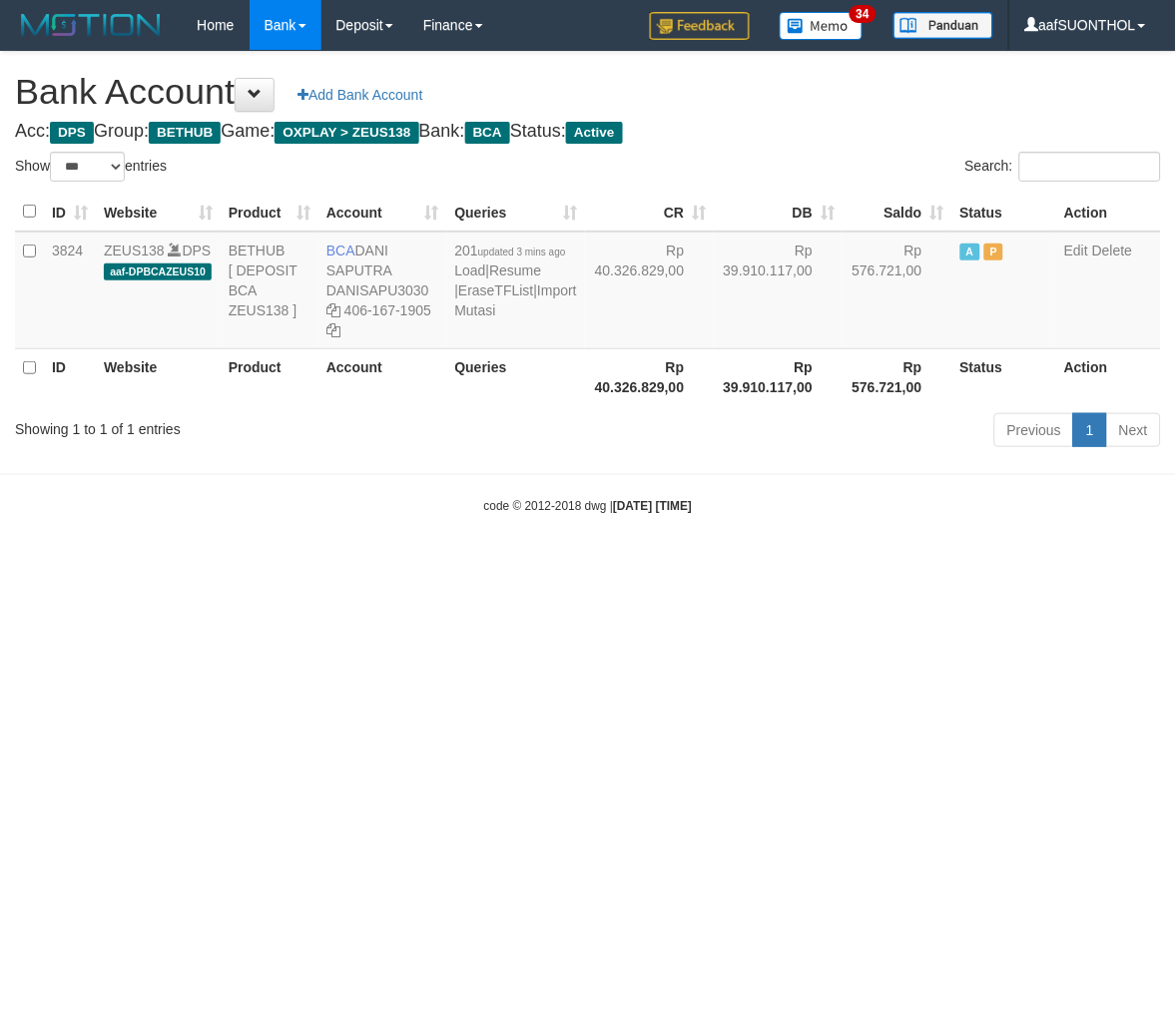 click on "Toggle navigation
Home
Bank
Account List
Load
By Website
Group
[OXPLAY]													ZEUS138
By Load Group (DPS)
Sync" at bounding box center [588, 282] 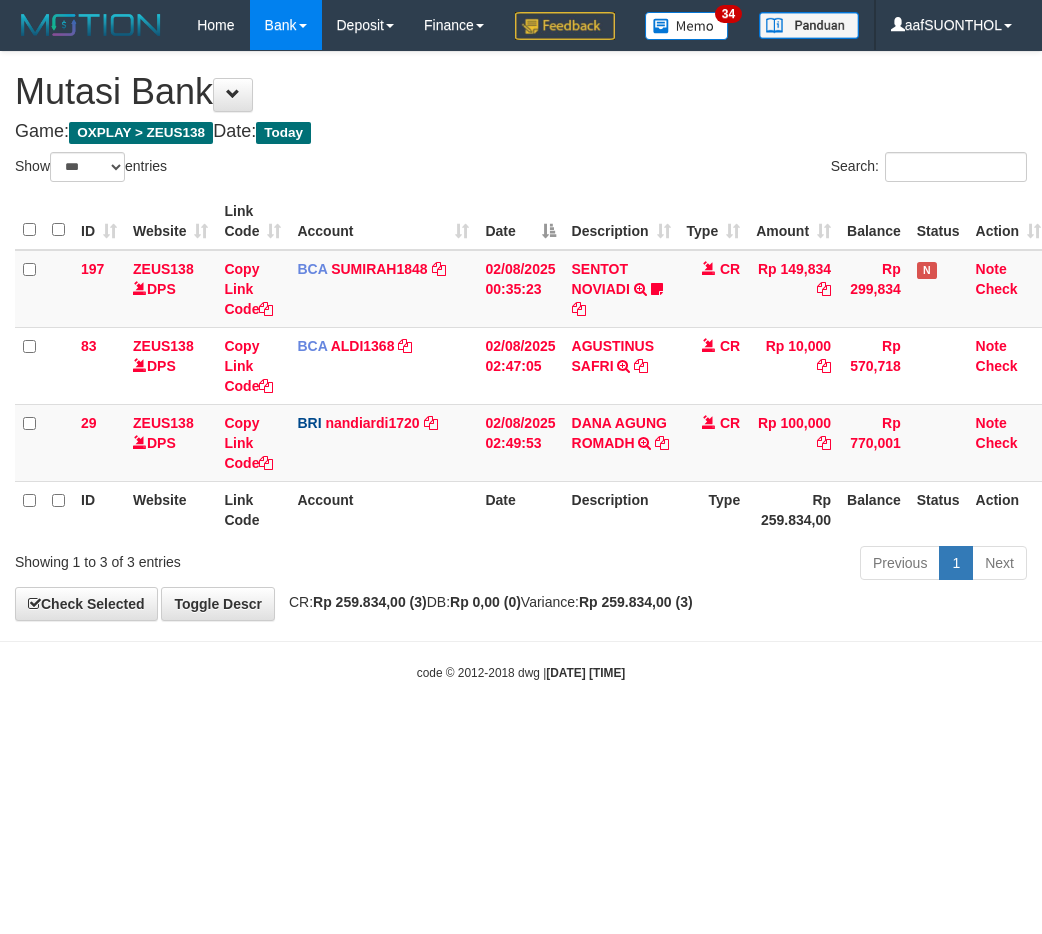 select on "***" 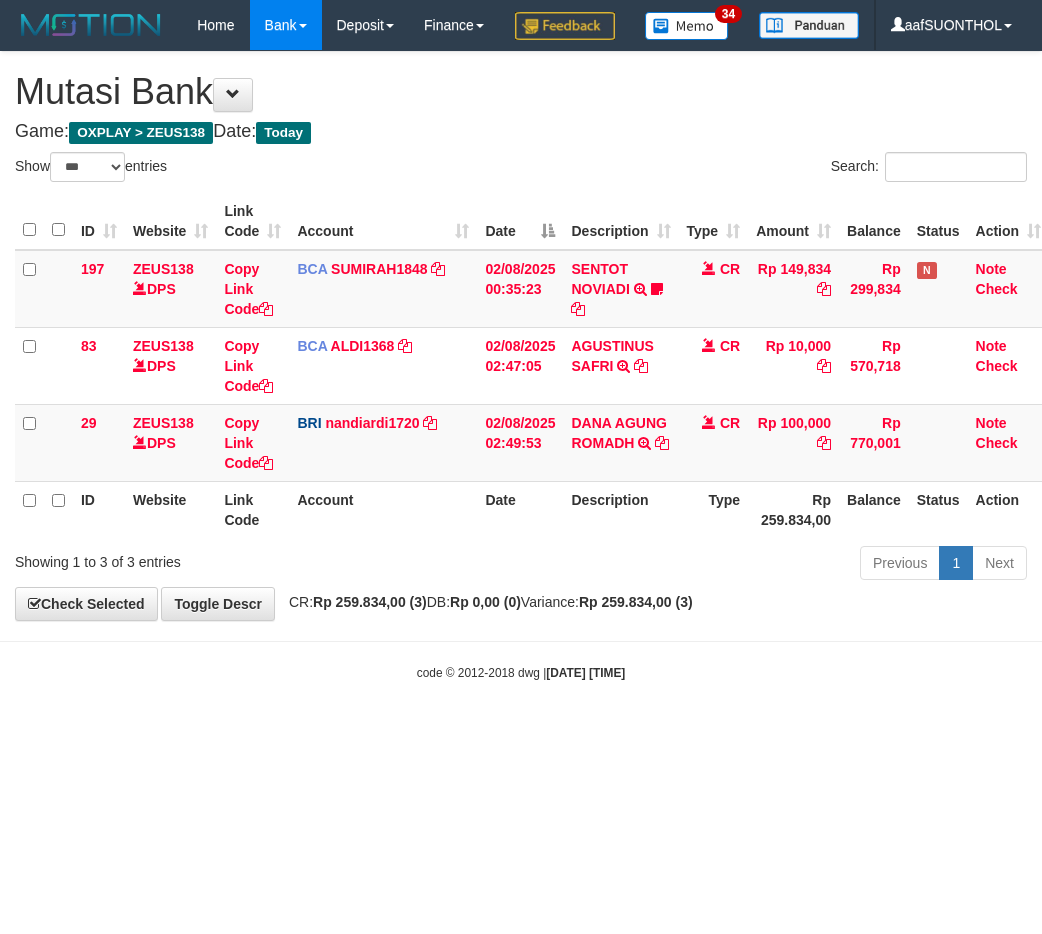 scroll, scrollTop: 0, scrollLeft: 0, axis: both 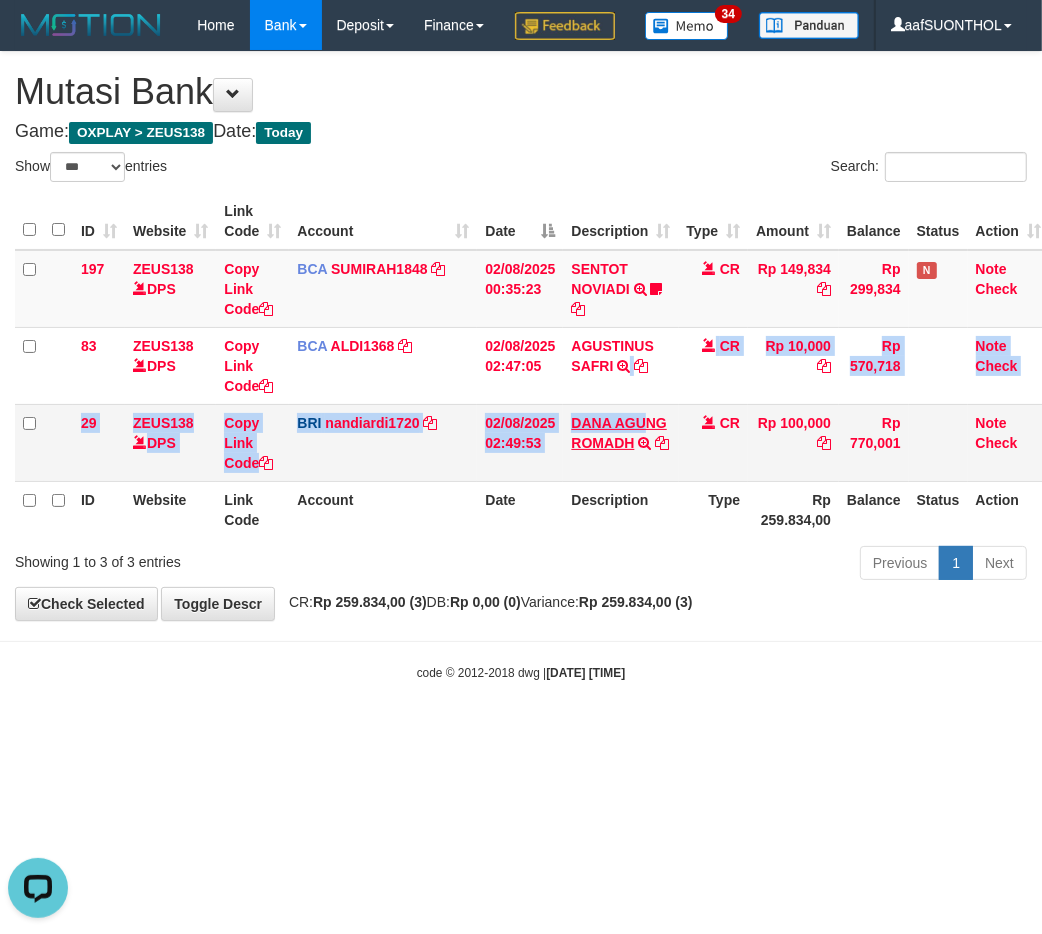 drag, startPoint x: 616, startPoint y: 451, endPoint x: 628, endPoint y: 462, distance: 16.27882 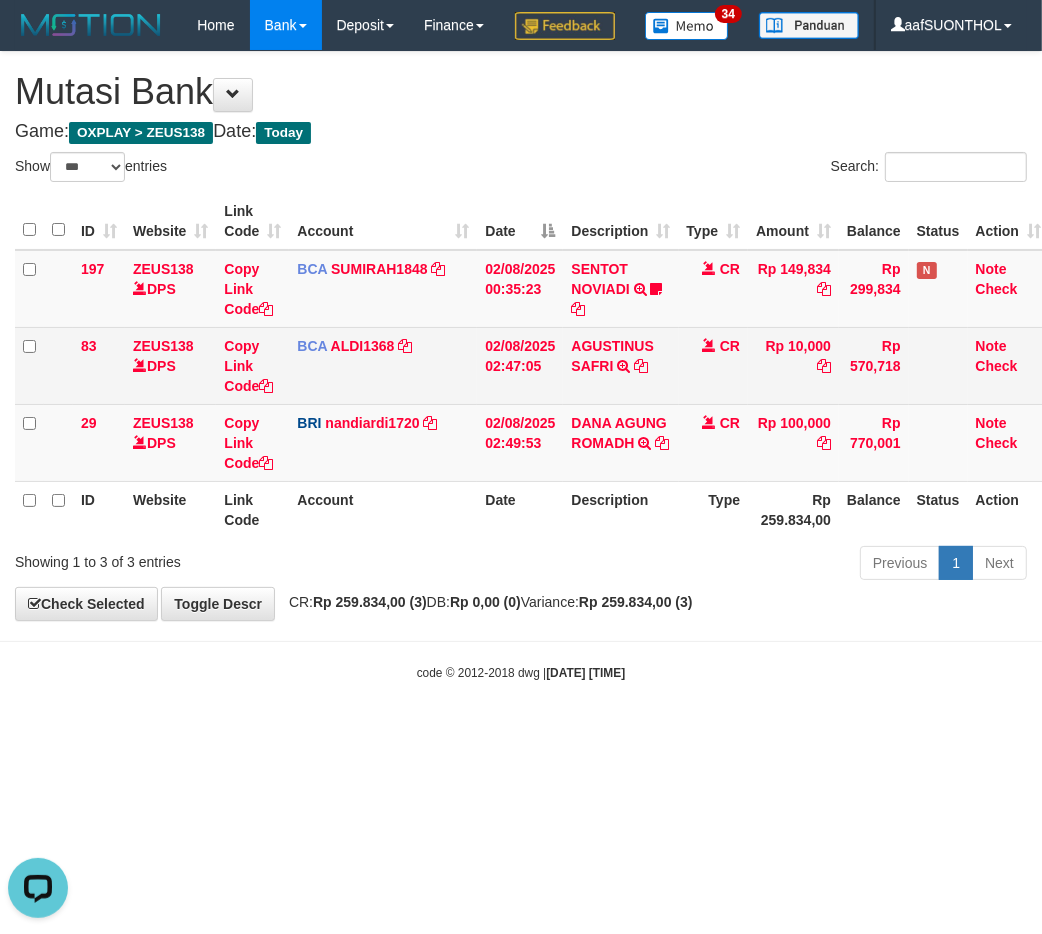 click on "AGUSTINUS SAFRI         TRSF E-BANKING CR 0208/FTSCY/WS95031
10000.00DEPOSIT
AGUSTINUS SAFRI" at bounding box center (620, 365) 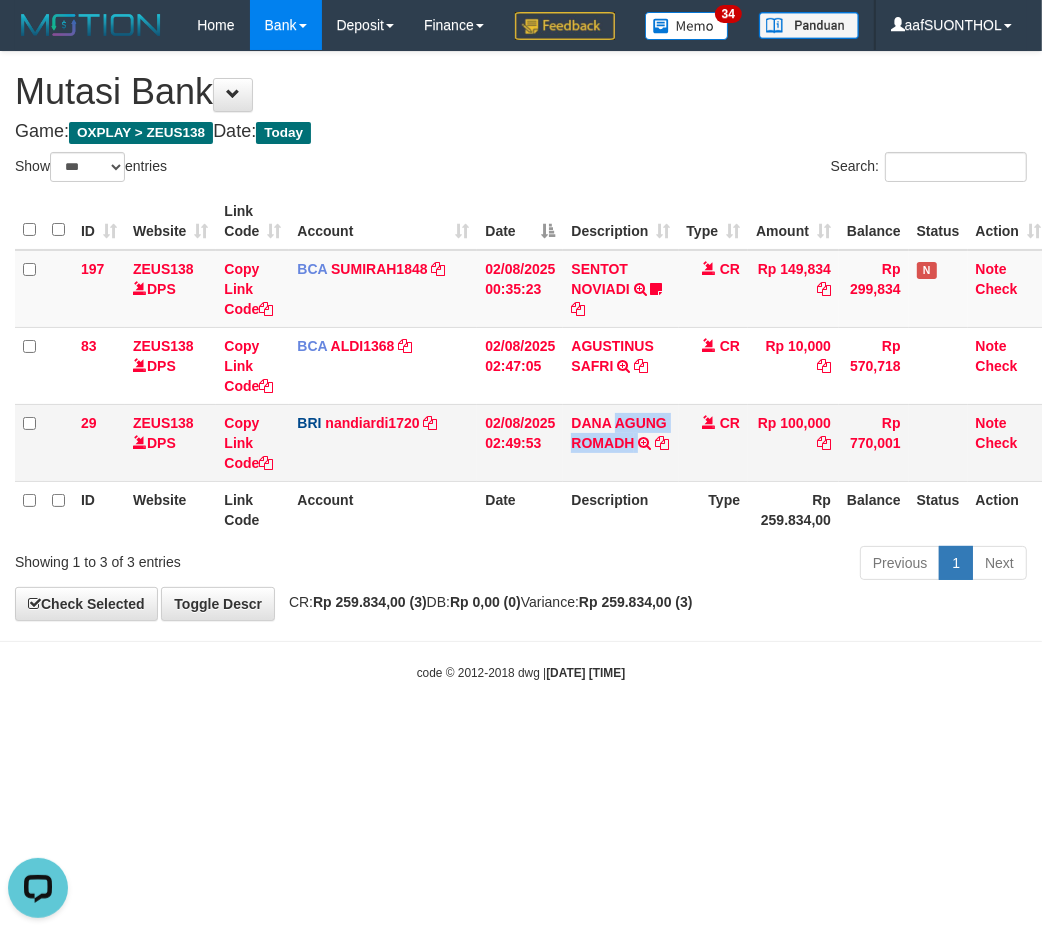 drag, startPoint x: 613, startPoint y: 456, endPoint x: 477, endPoint y: 527, distance: 153.41772 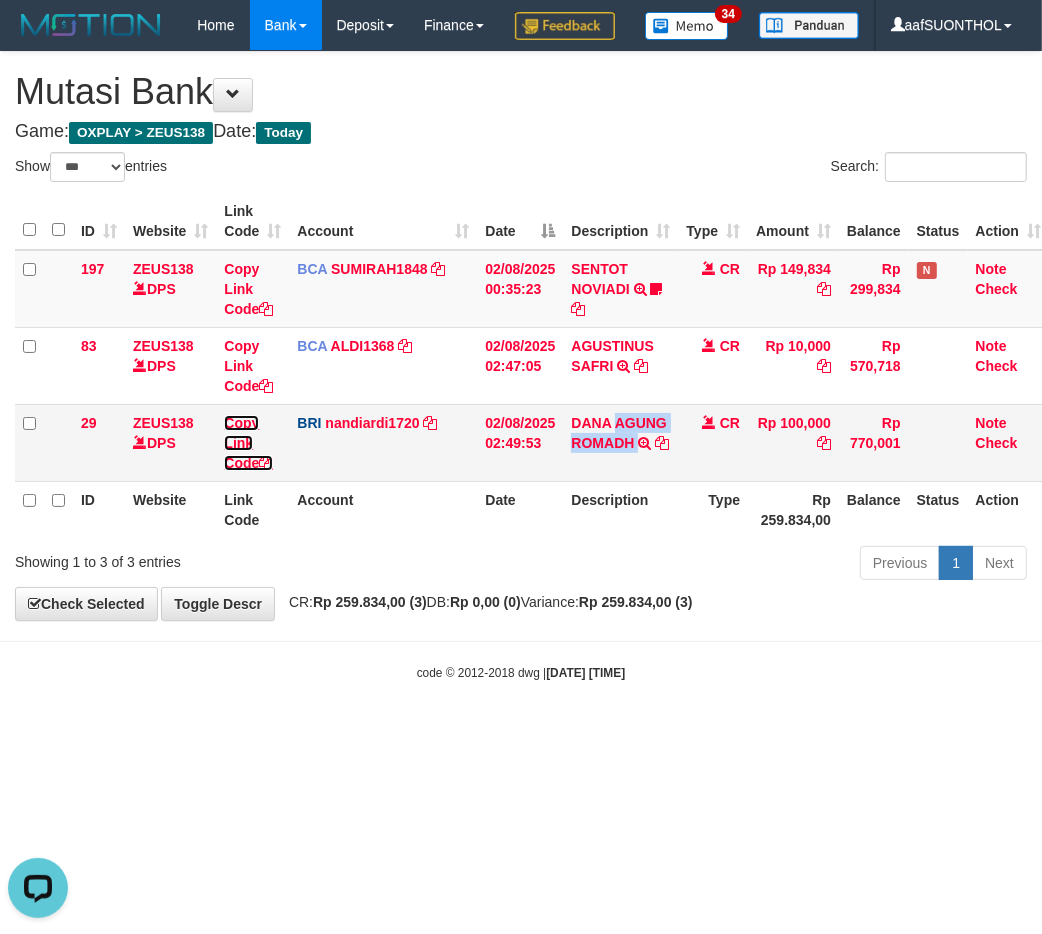 click on "Copy Link Code" at bounding box center [248, 443] 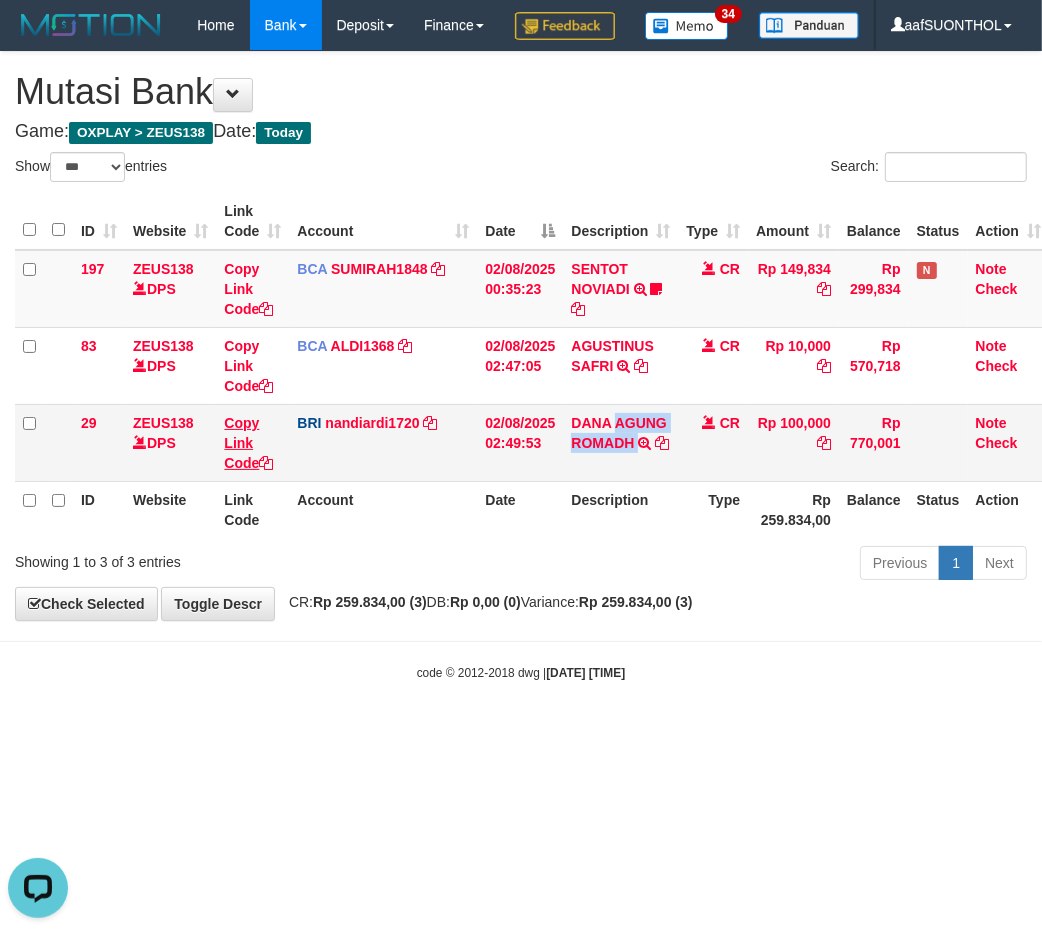 copy on "AGUNG ROMADH" 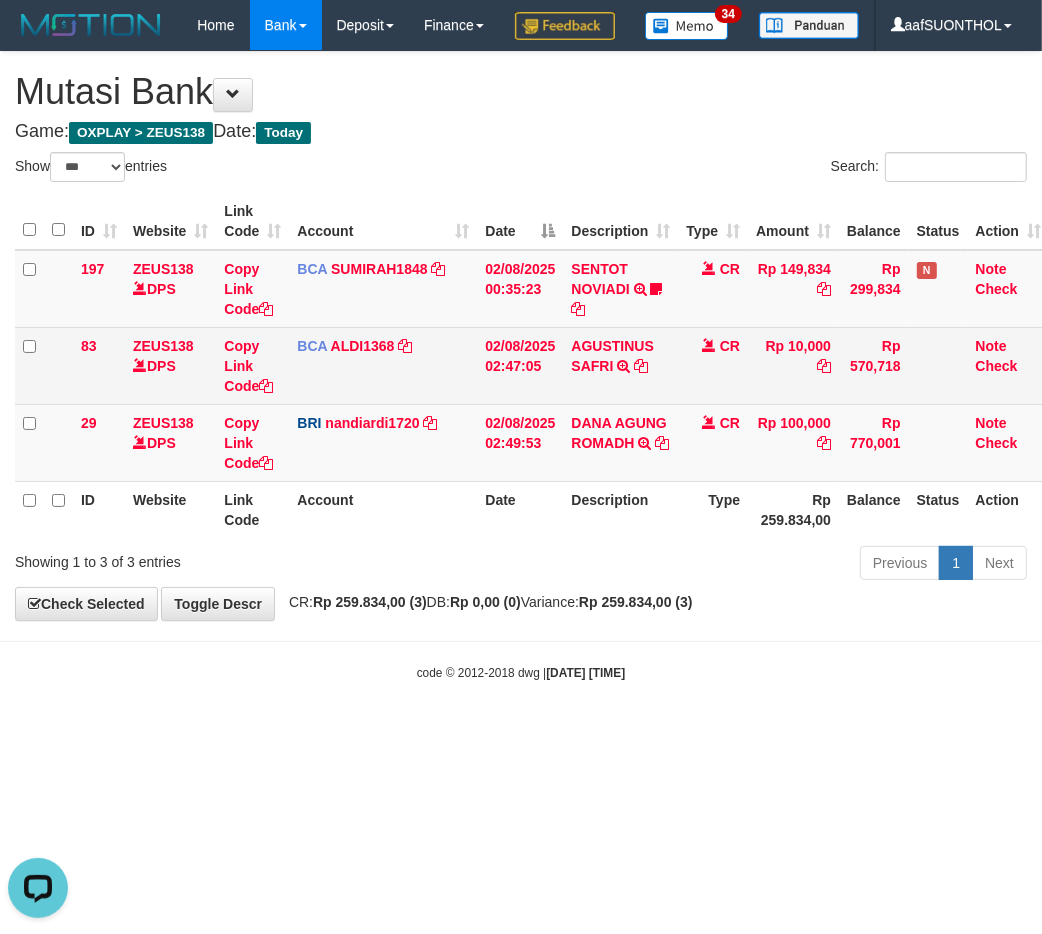 scroll, scrollTop: 252, scrollLeft: 0, axis: vertical 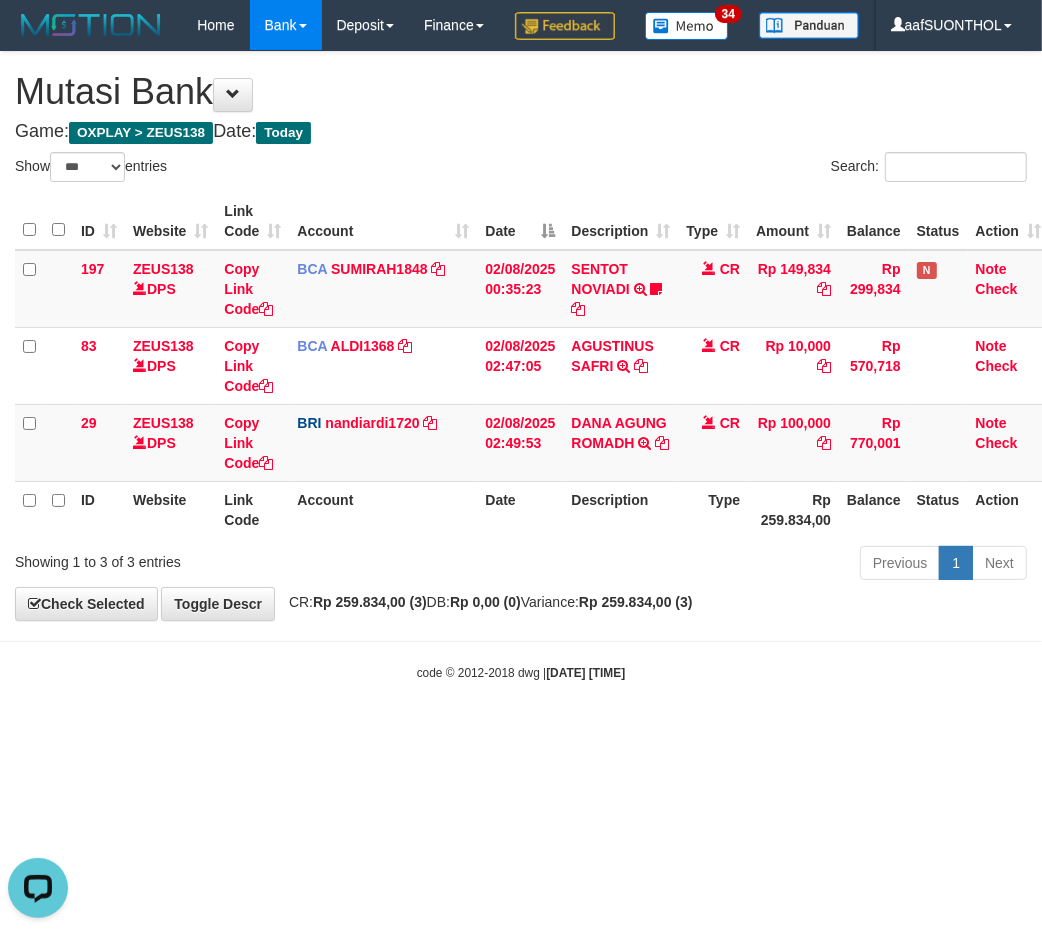 click on "Toggle navigation
Home
Bank
Account List
Load
By Website
Group
[OXPLAY]													ZEUS138
By Load Group (DPS)" at bounding box center (521, 366) 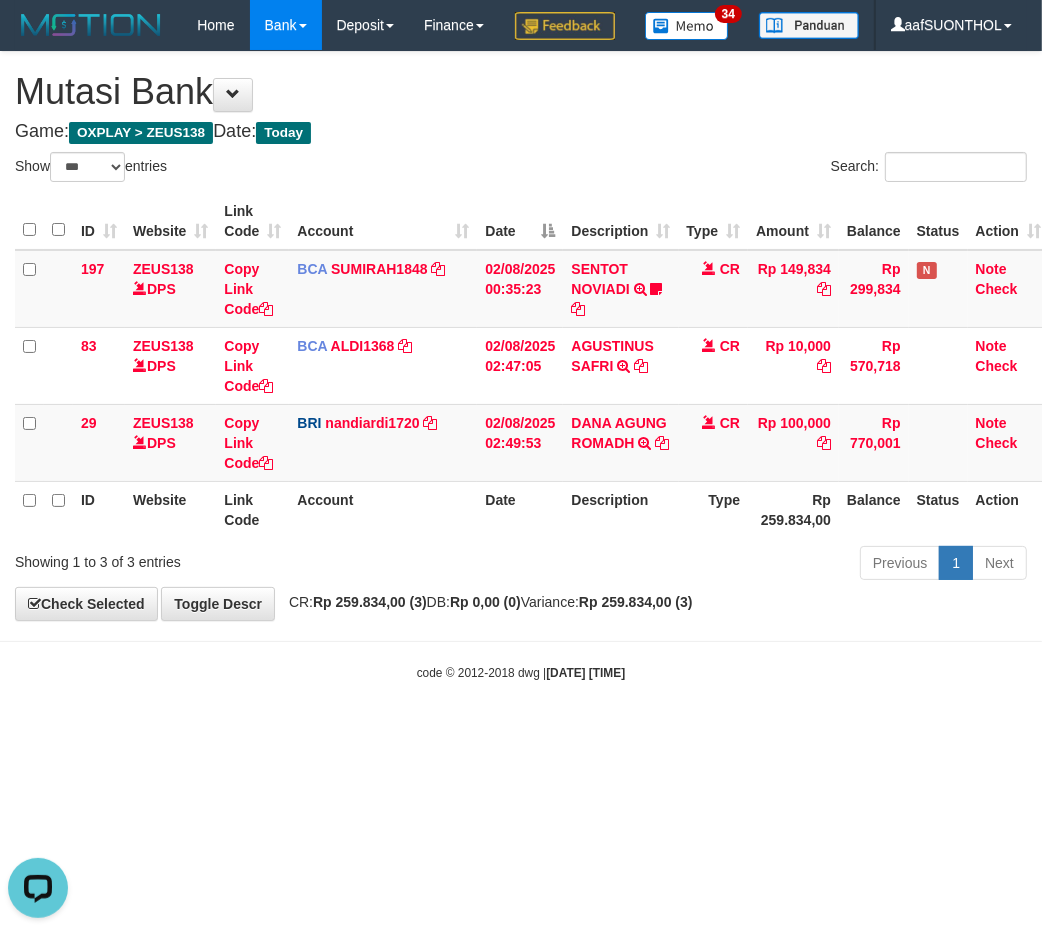 click on "Toggle navigation
Home
Bank
Account List
Load
By Website
Group
[OXPLAY]													ZEUS138
By Load Group (DPS)" at bounding box center [521, 366] 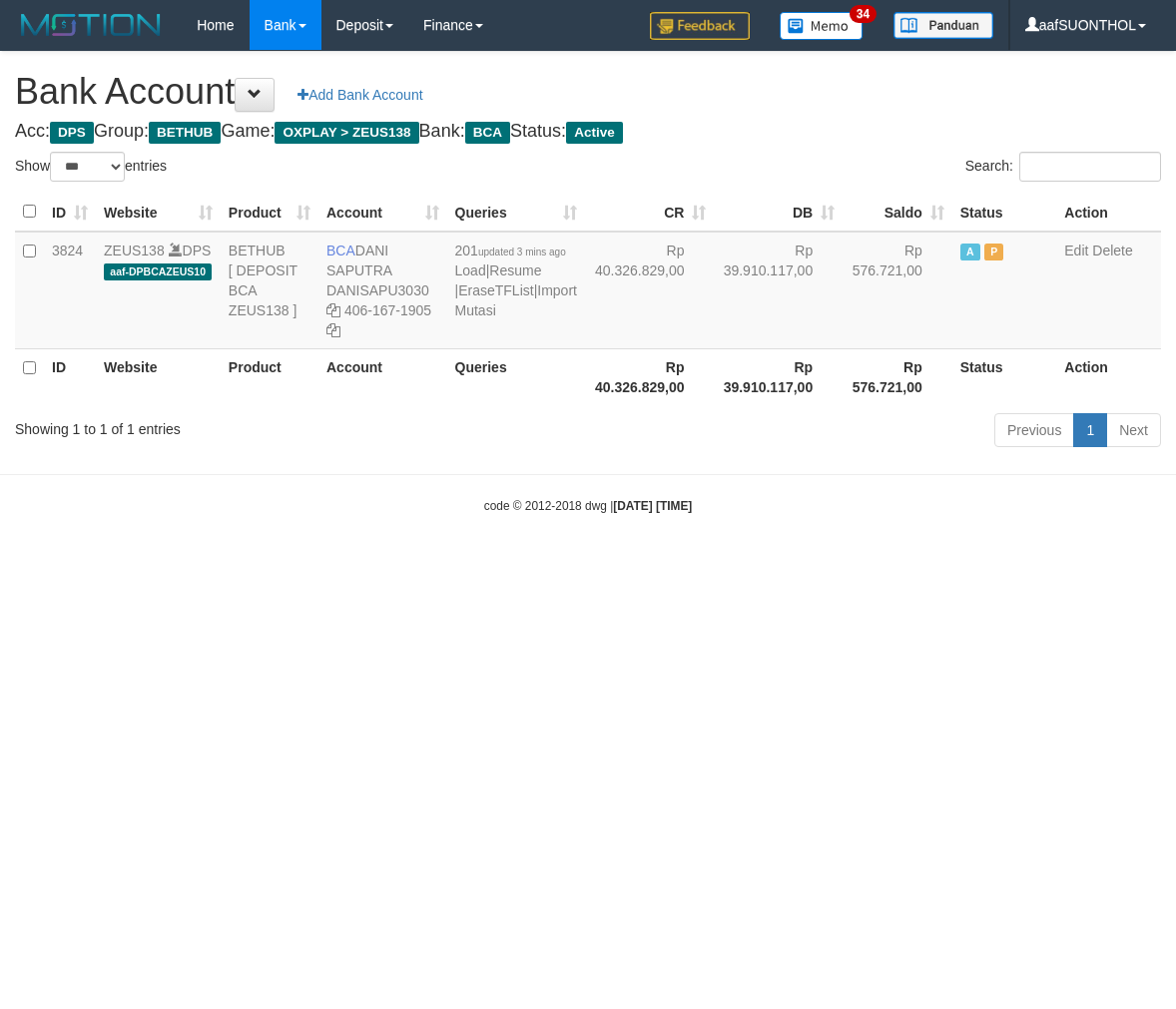 select on "***" 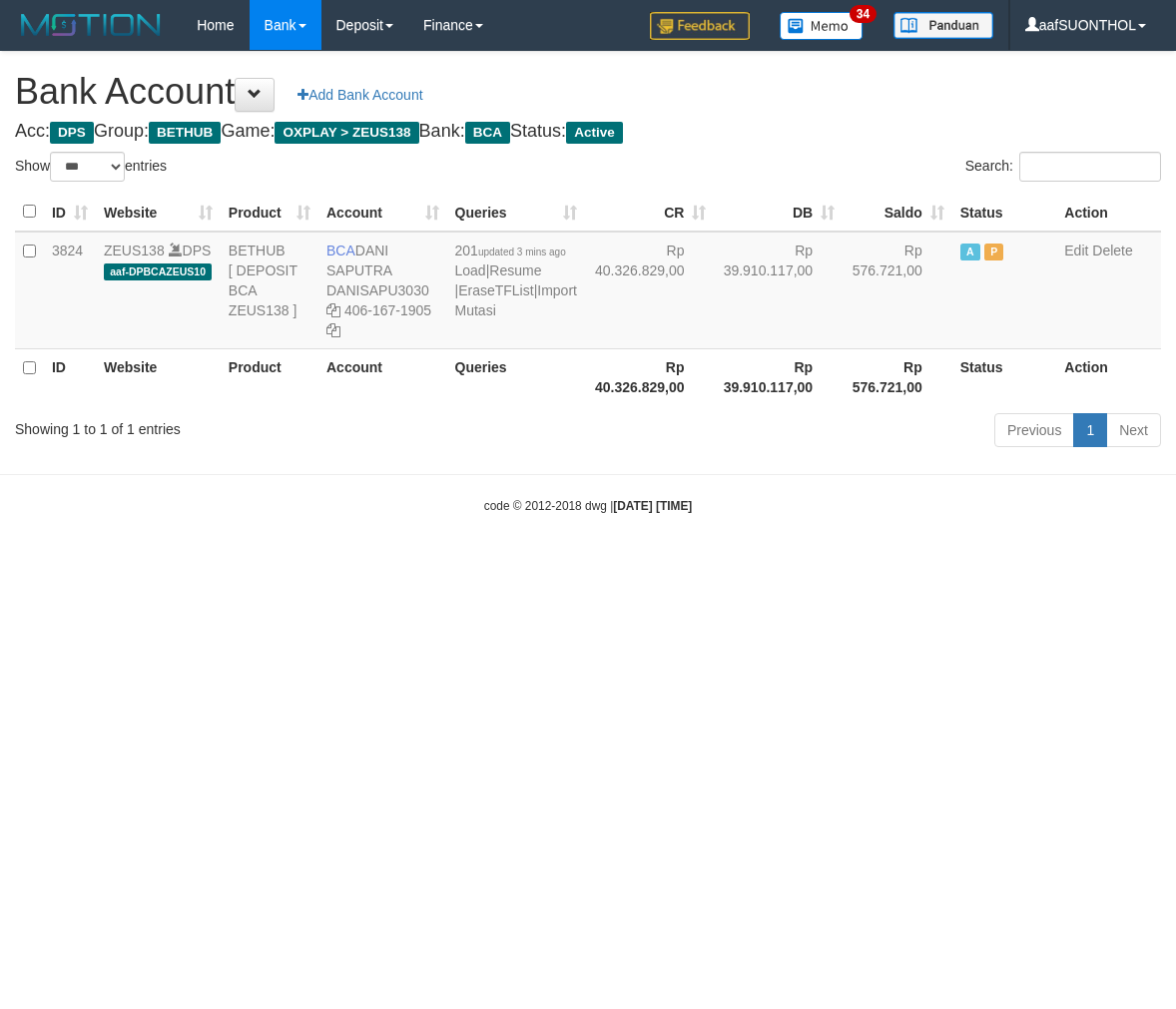 scroll, scrollTop: 0, scrollLeft: 0, axis: both 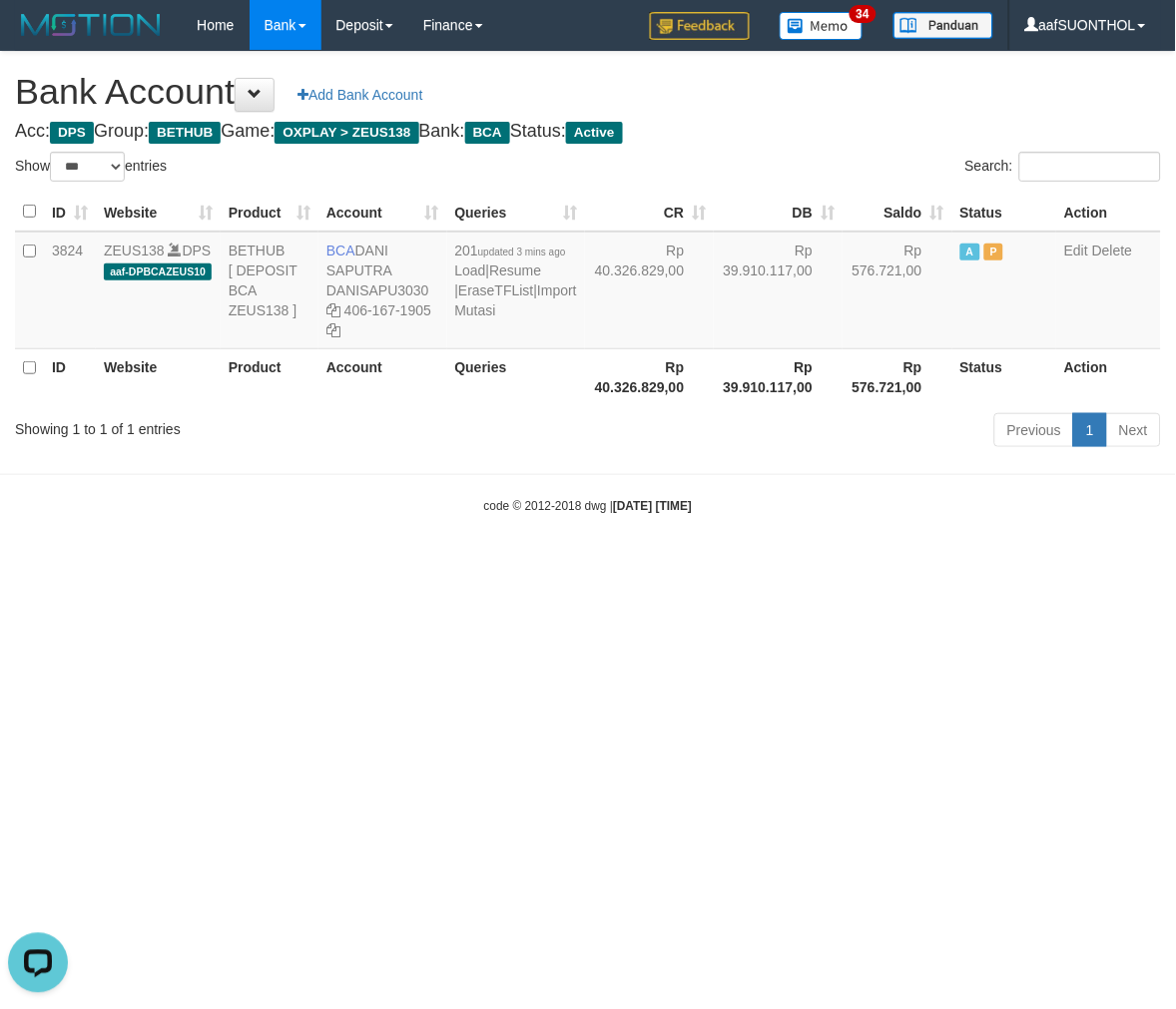 drag, startPoint x: 649, startPoint y: 906, endPoint x: 613, endPoint y: 870, distance: 50.91169 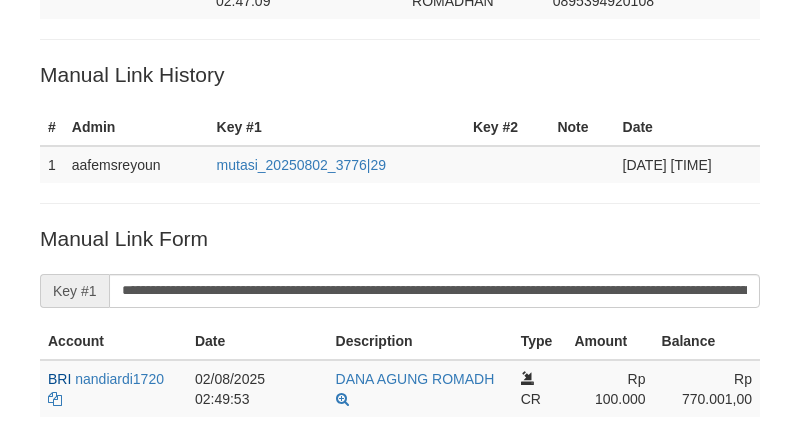 scroll, scrollTop: 182, scrollLeft: 0, axis: vertical 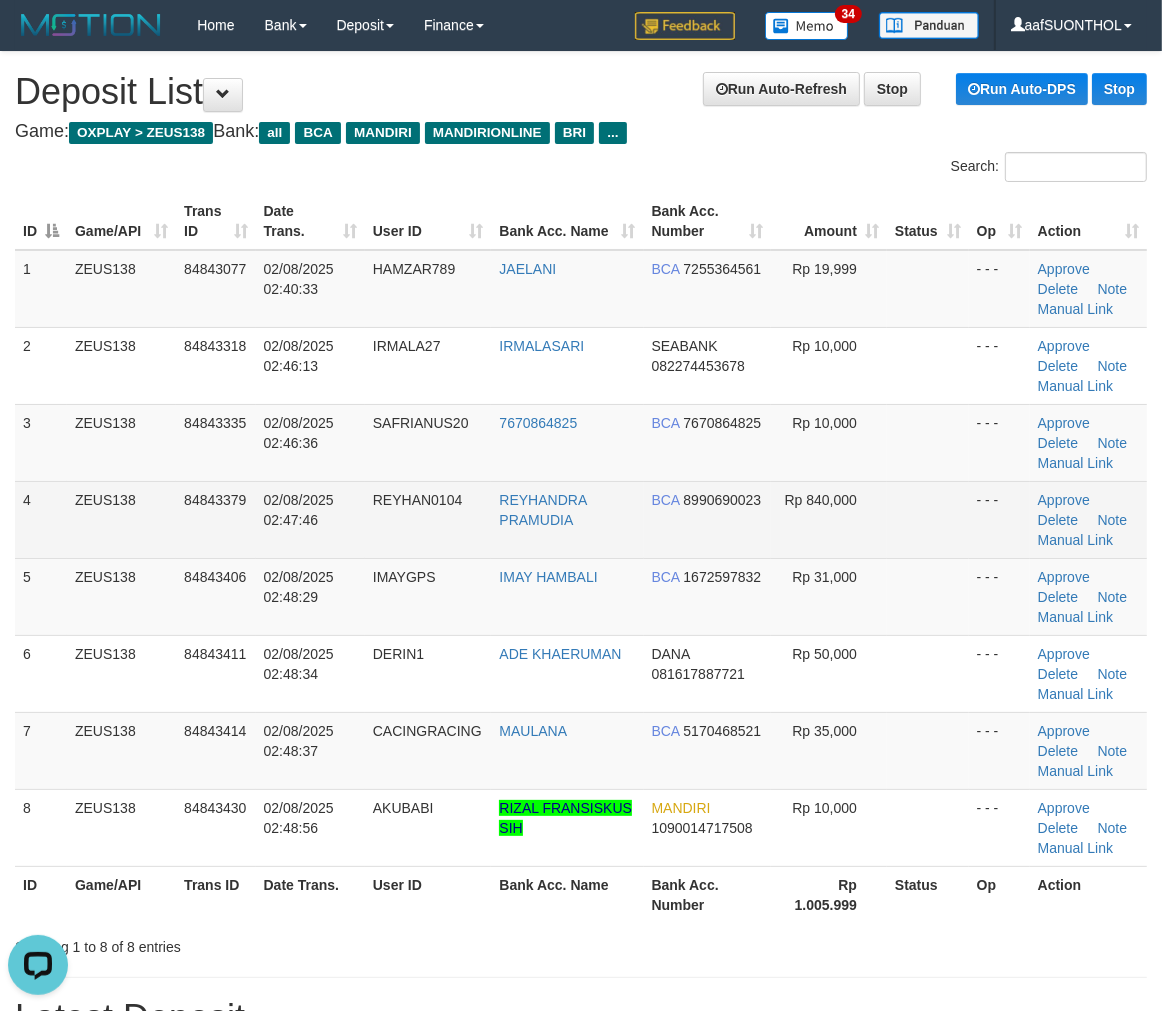 click on "Rp 840,000" at bounding box center [829, 519] 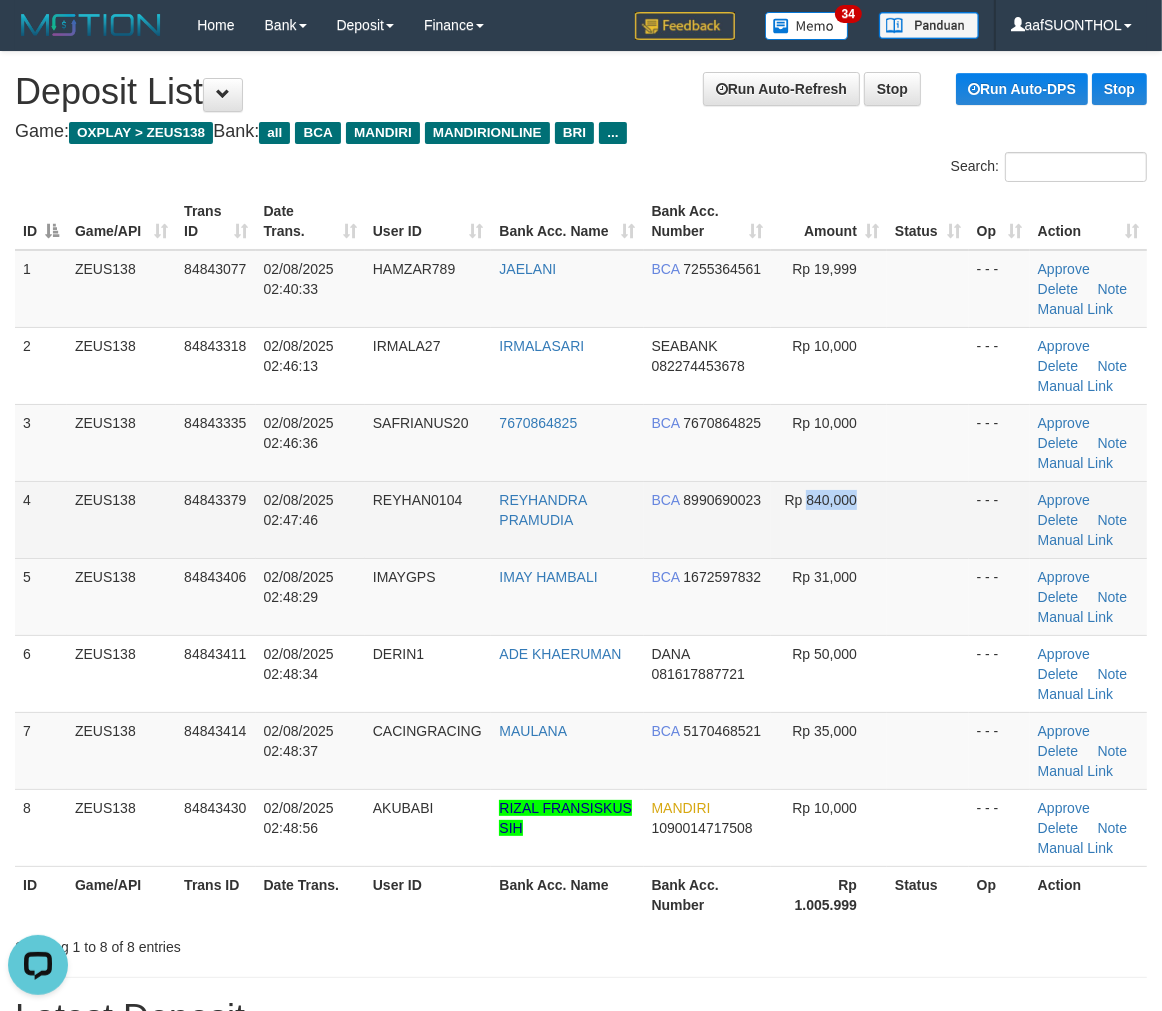 click on "Rp 840,000" at bounding box center [829, 519] 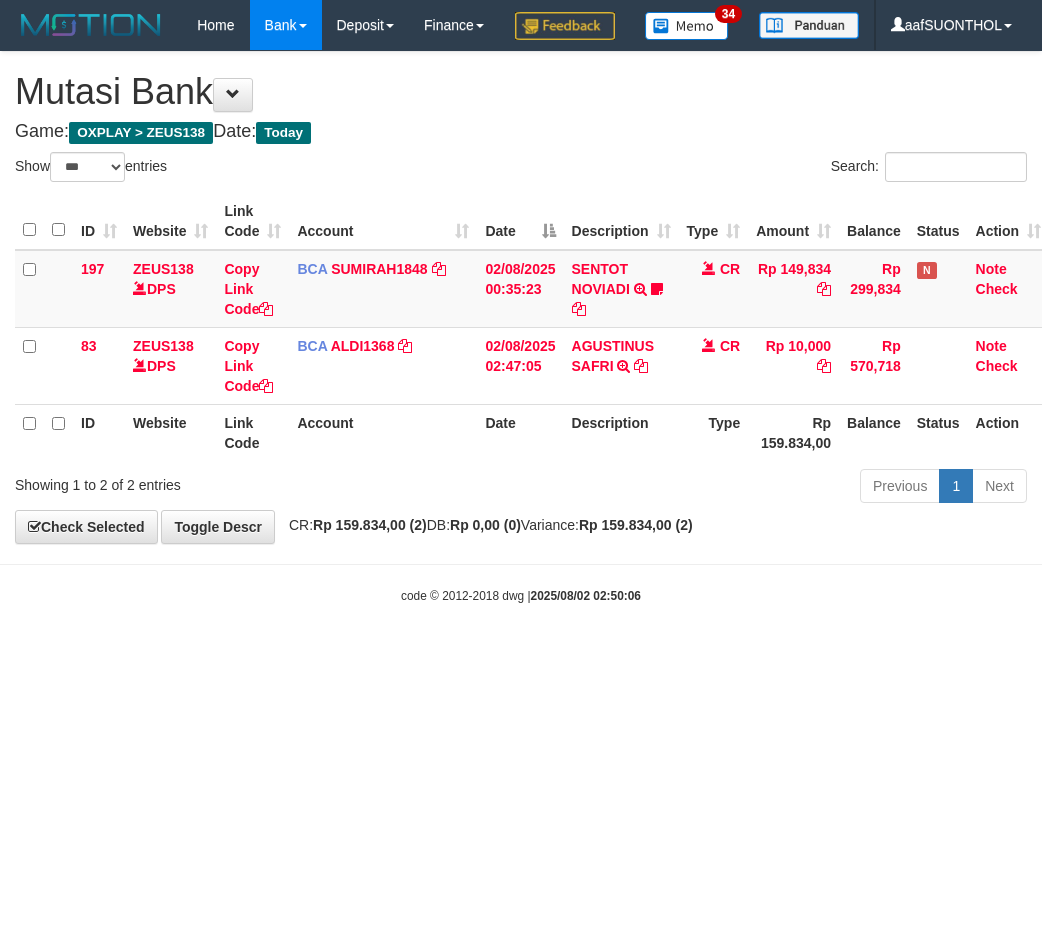 select on "***" 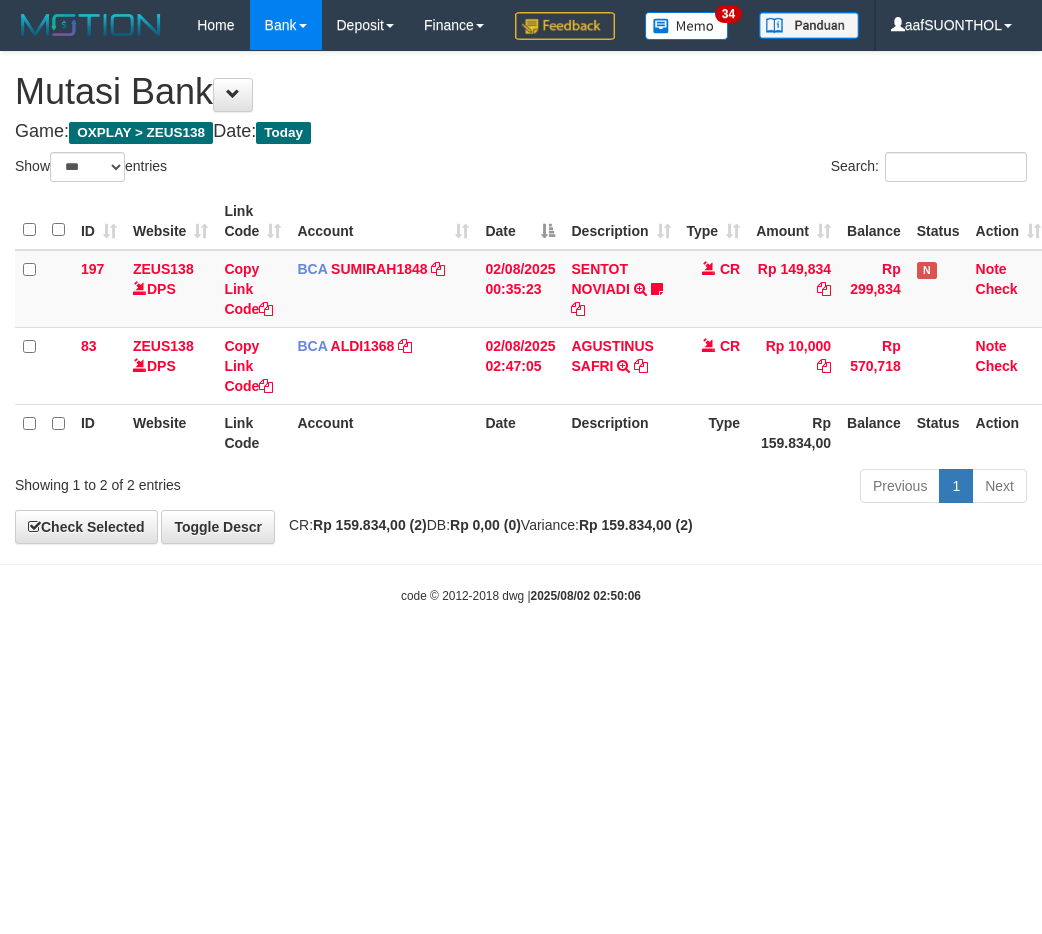 scroll, scrollTop: 0, scrollLeft: 0, axis: both 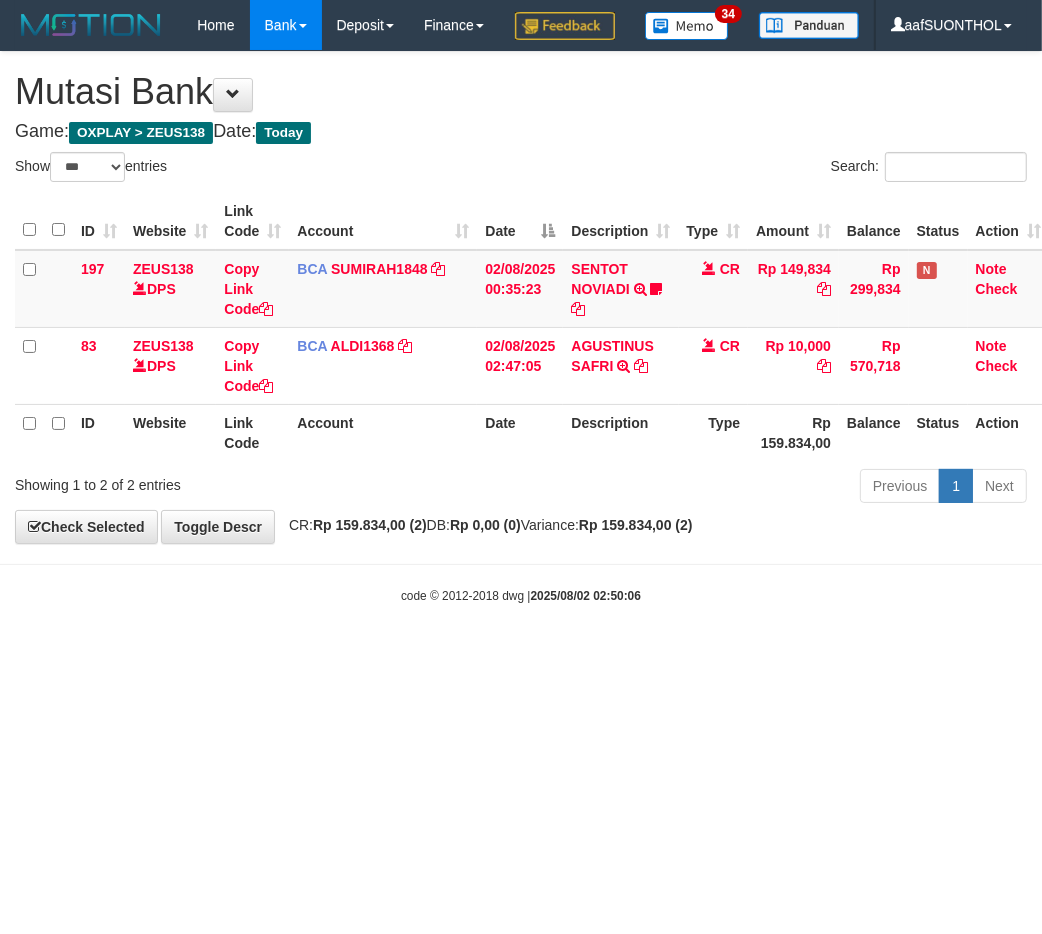 drag, startPoint x: 634, startPoint y: 750, endPoint x: 602, endPoint y: 738, distance: 34.176014 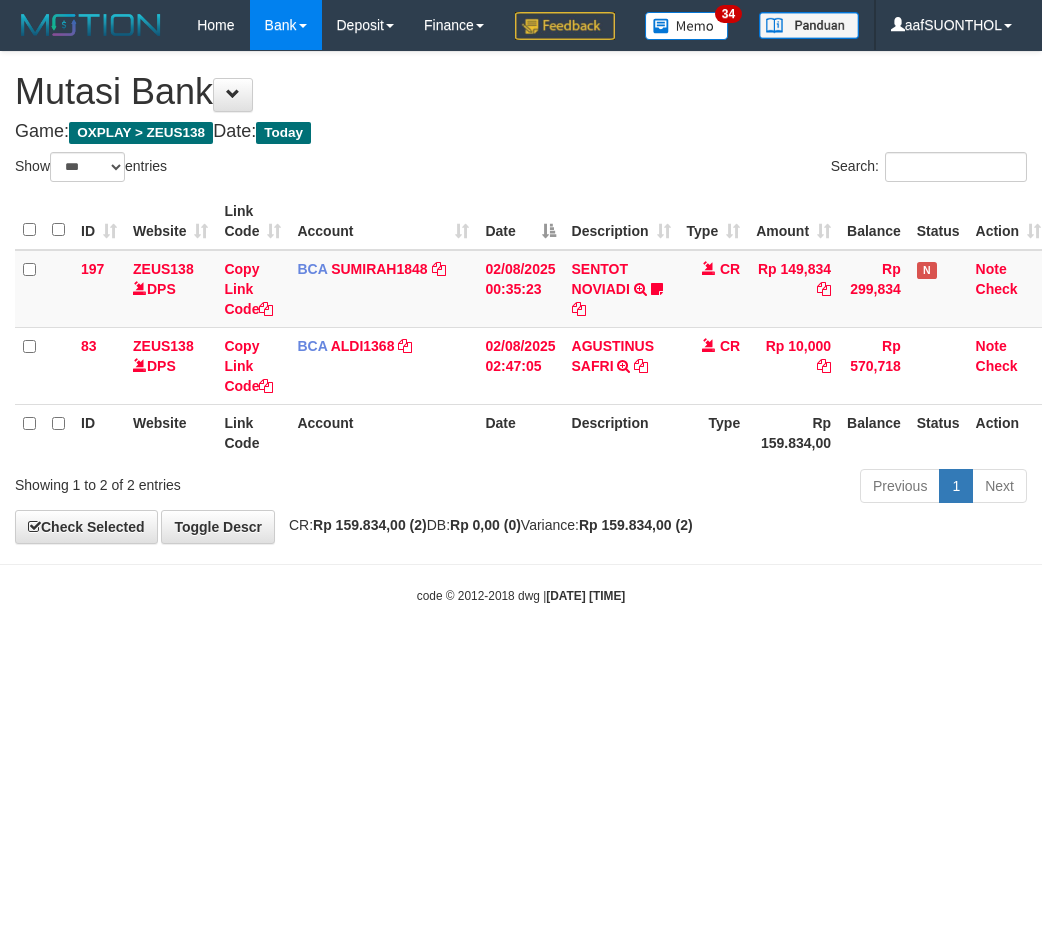 select on "***" 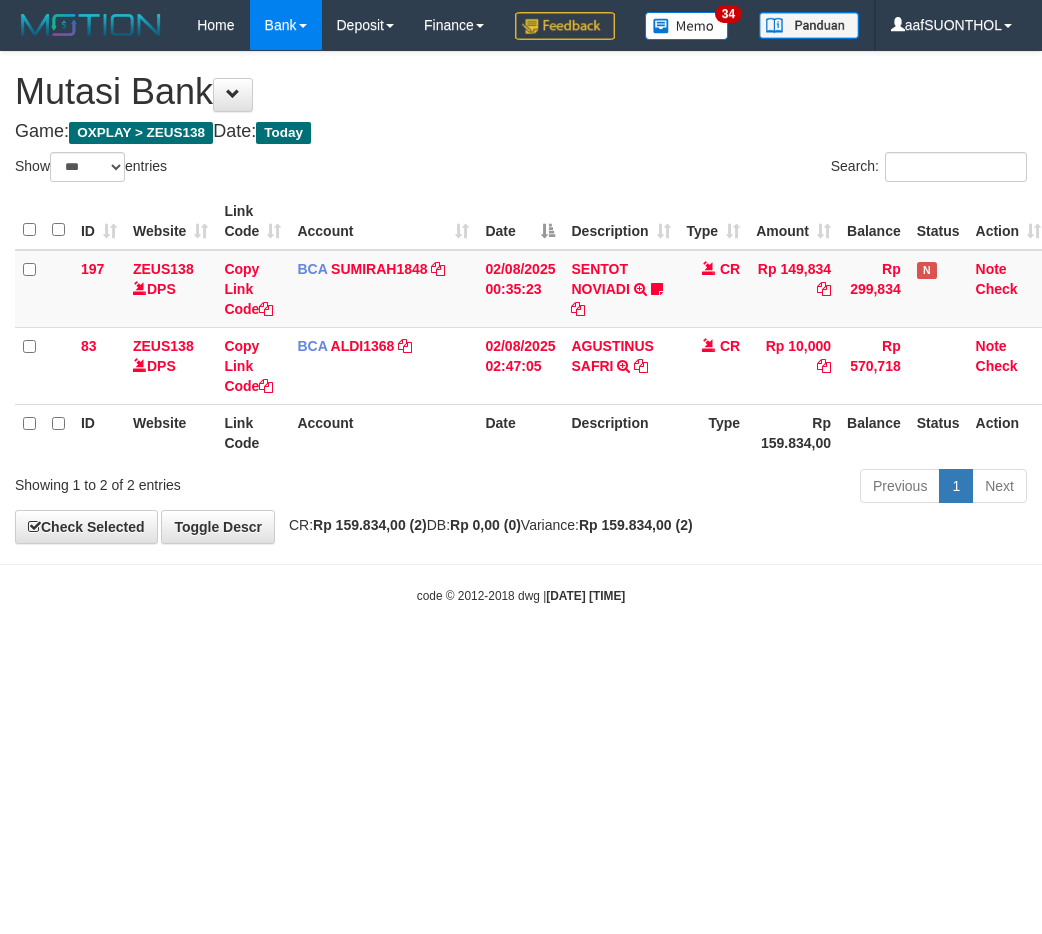 scroll, scrollTop: 0, scrollLeft: 0, axis: both 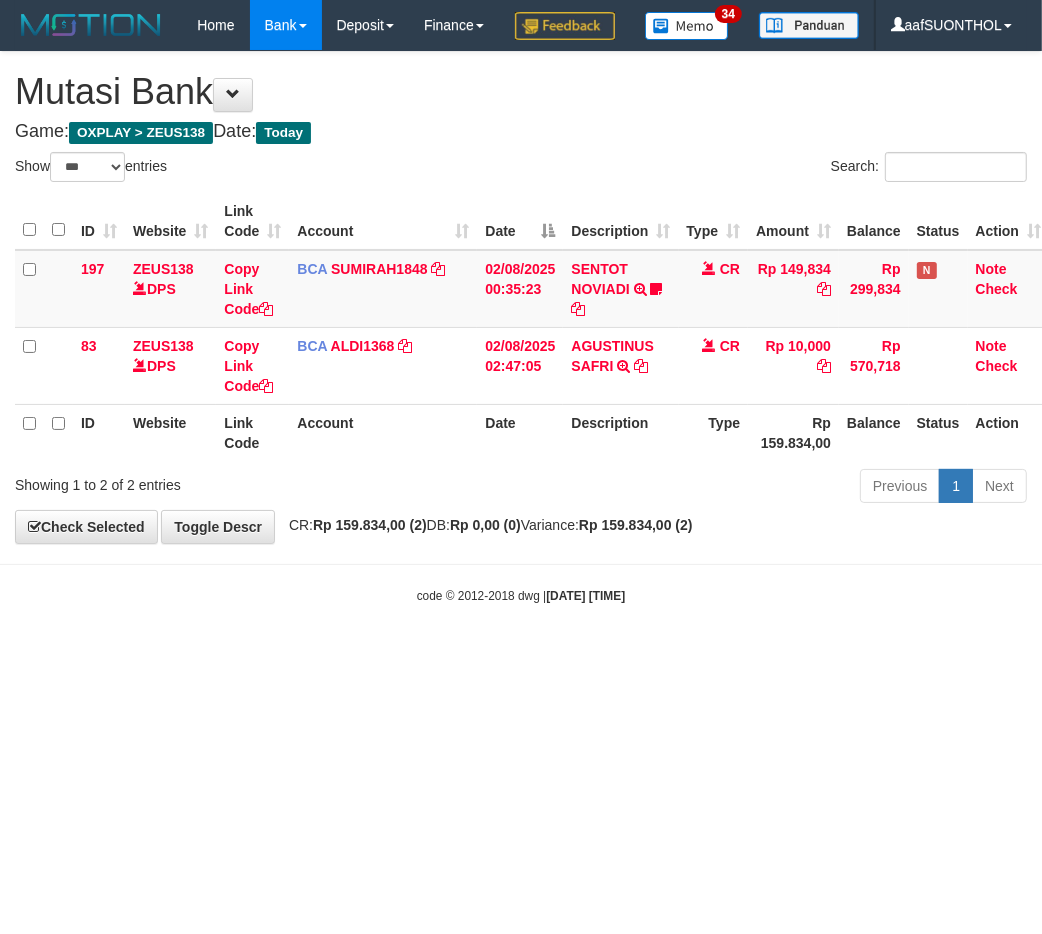 click on "Toggle navigation
Home
Bank
Account List
Load
By Website
Group
[OXPLAY]													ZEUS138
By Load Group (DPS)
Sync" at bounding box center (521, 327) 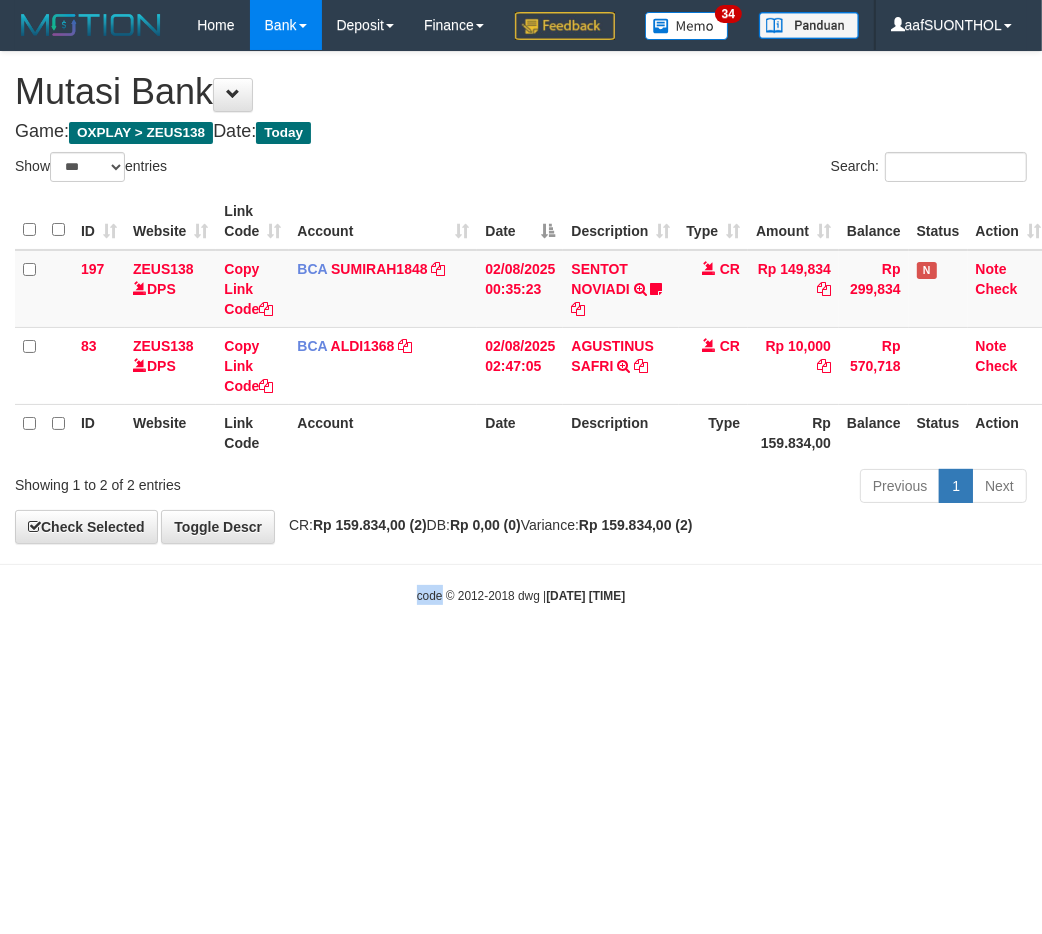 click on "Toggle navigation
Home
Bank
Account List
Load
By Website
Group
[OXPLAY]													ZEUS138
By Load Group (DPS)
Sync" at bounding box center [521, 327] 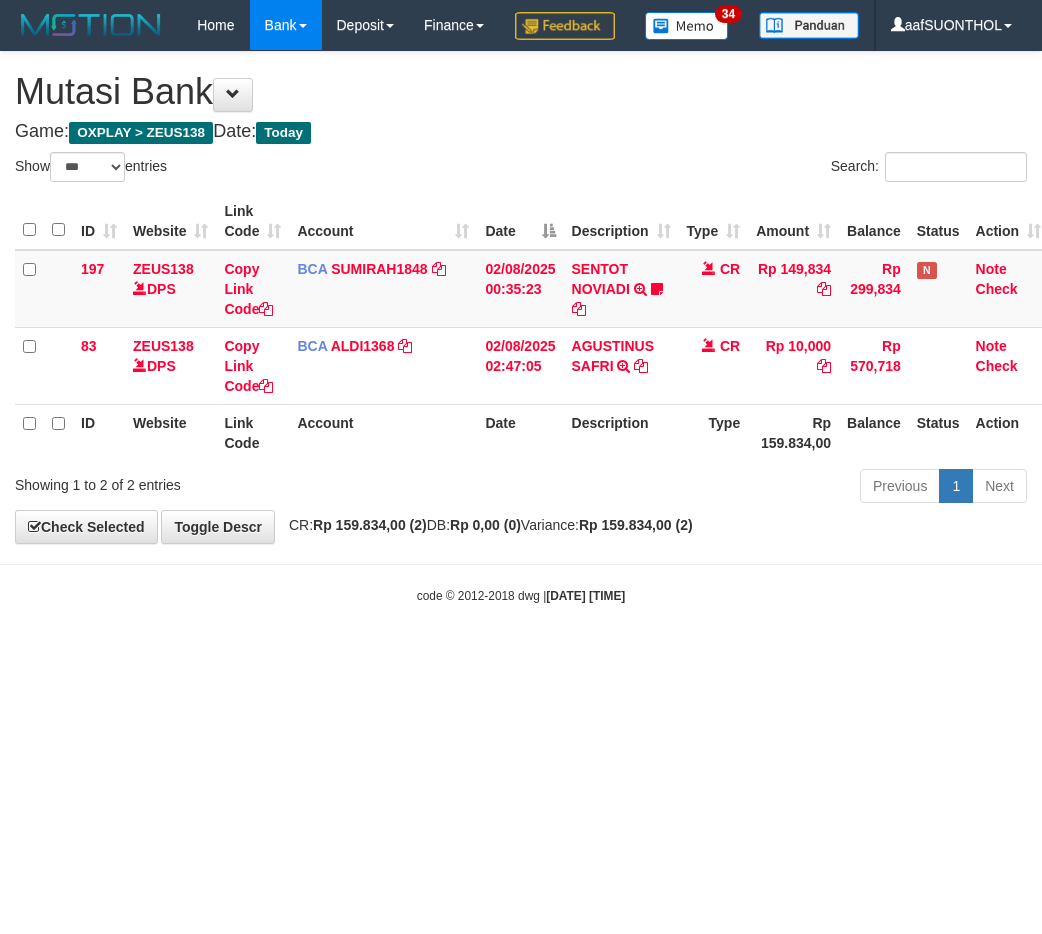 select on "***" 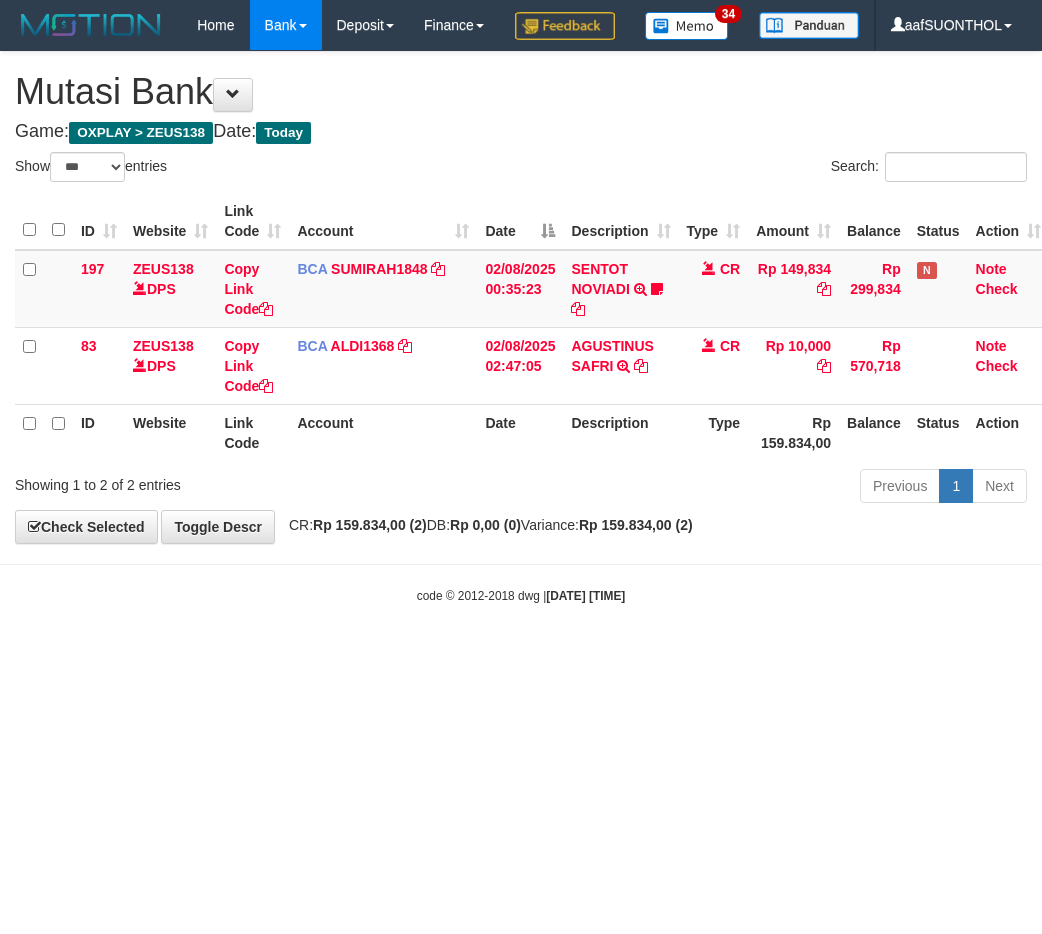 scroll, scrollTop: 0, scrollLeft: 0, axis: both 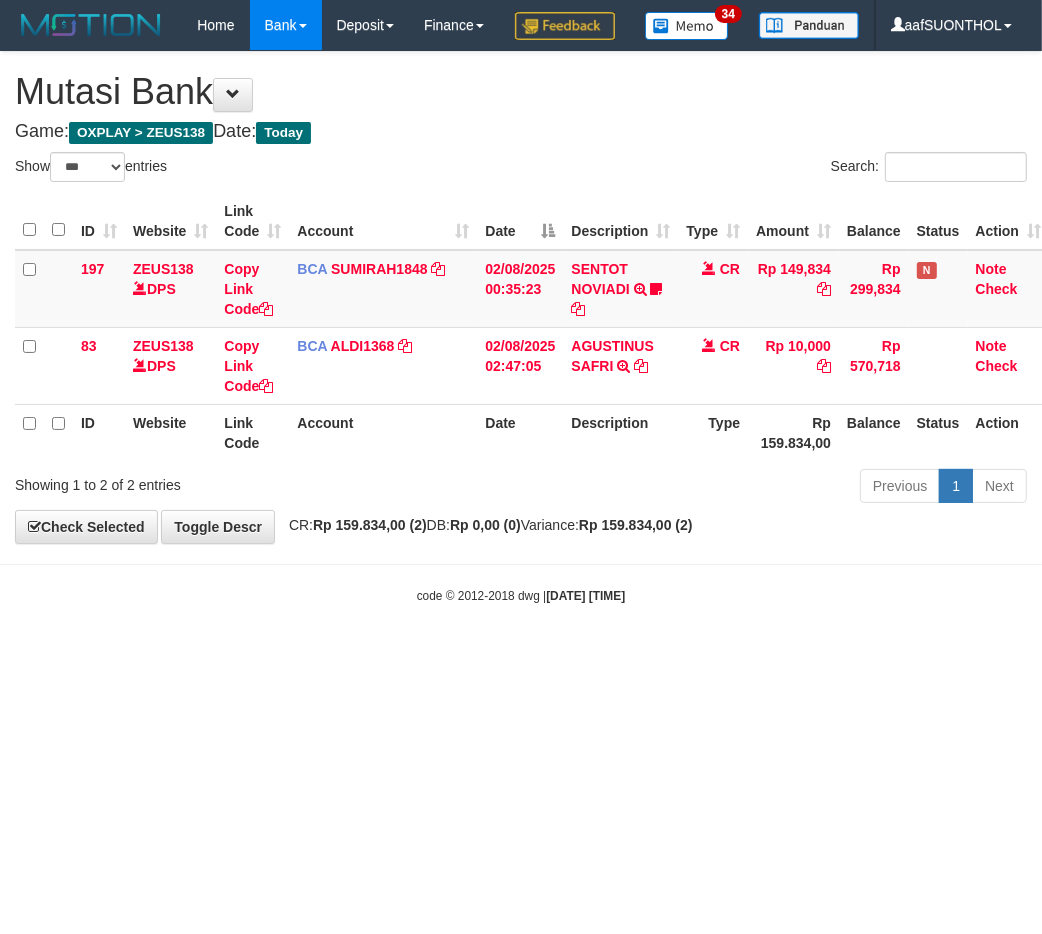click on "Toggle navigation
Home
Bank
Account List
Load
By Website
Group
[OXPLAY]													ZEUS138
By Load Group (DPS)
Sync" at bounding box center (521, 327) 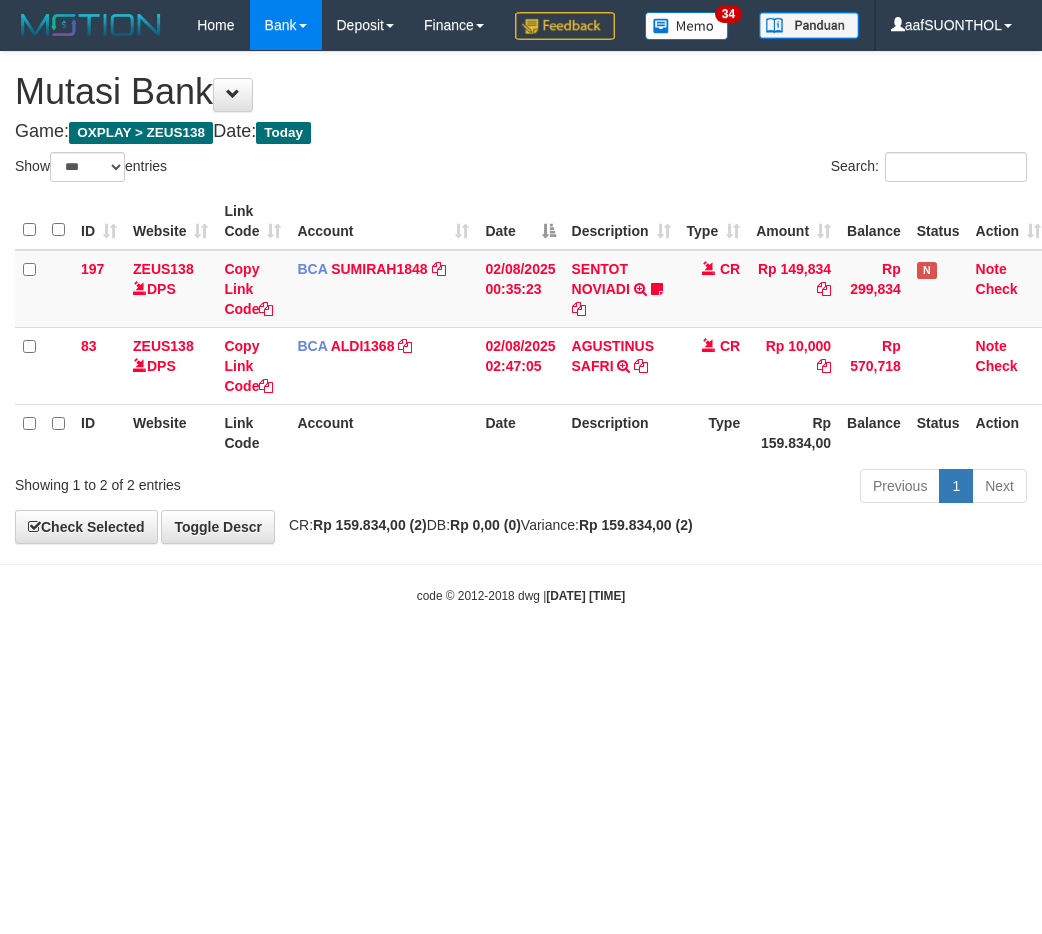 select on "***" 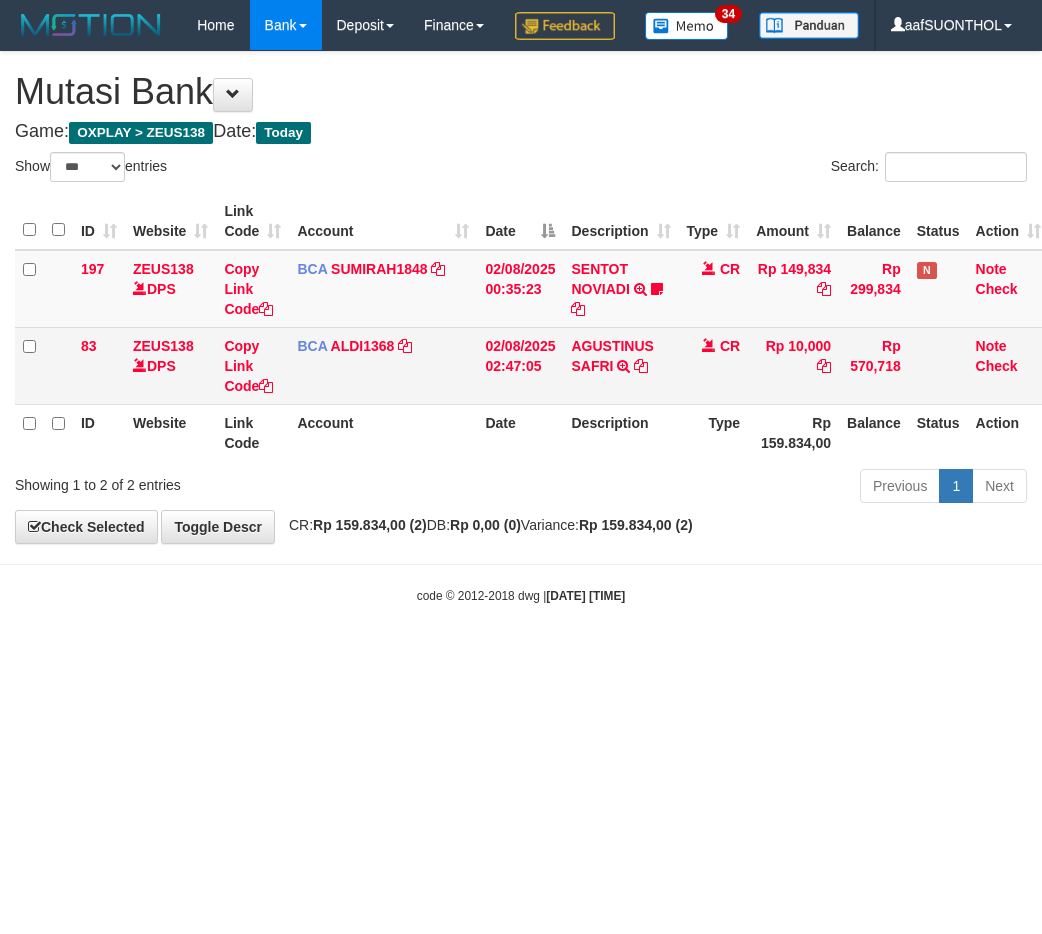 scroll, scrollTop: 0, scrollLeft: 0, axis: both 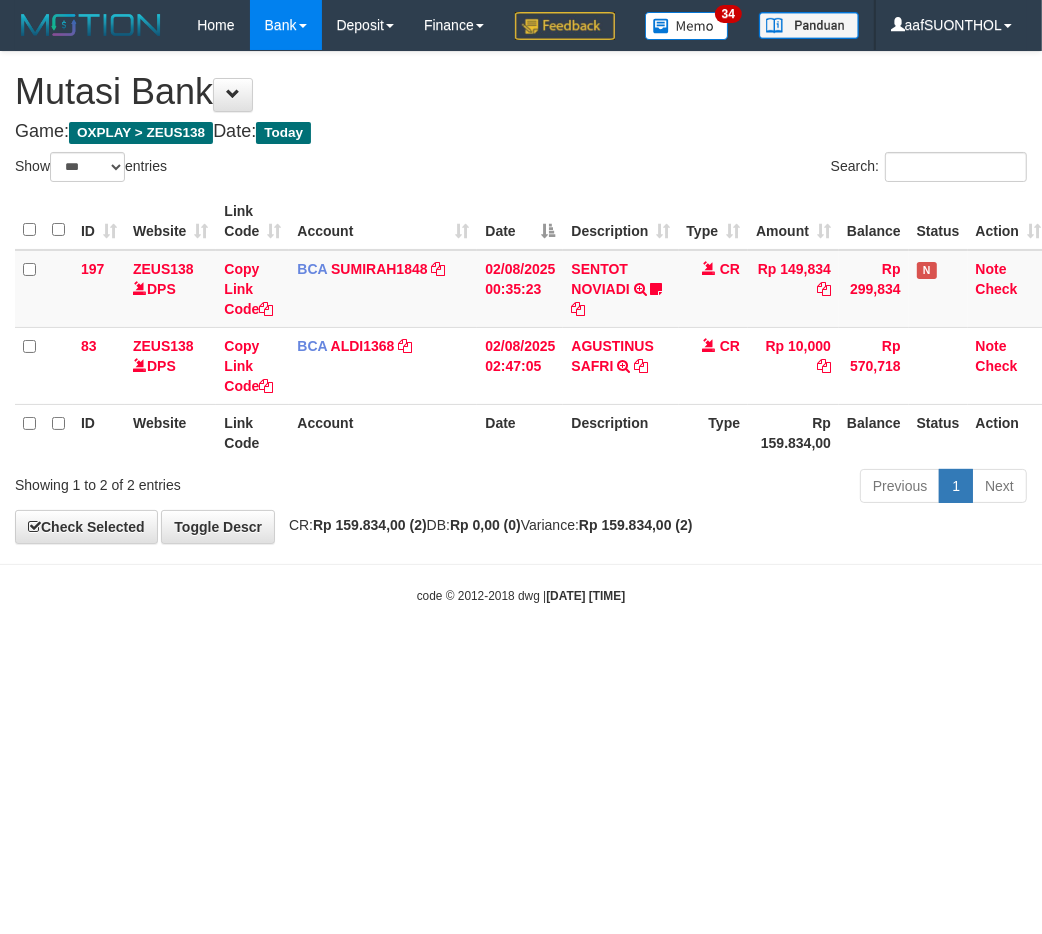 click on "Toggle navigation
Home
Bank
Account List
Load
By Website
Group
[OXPLAY]													ZEUS138
By Load Group (DPS)" at bounding box center (521, 327) 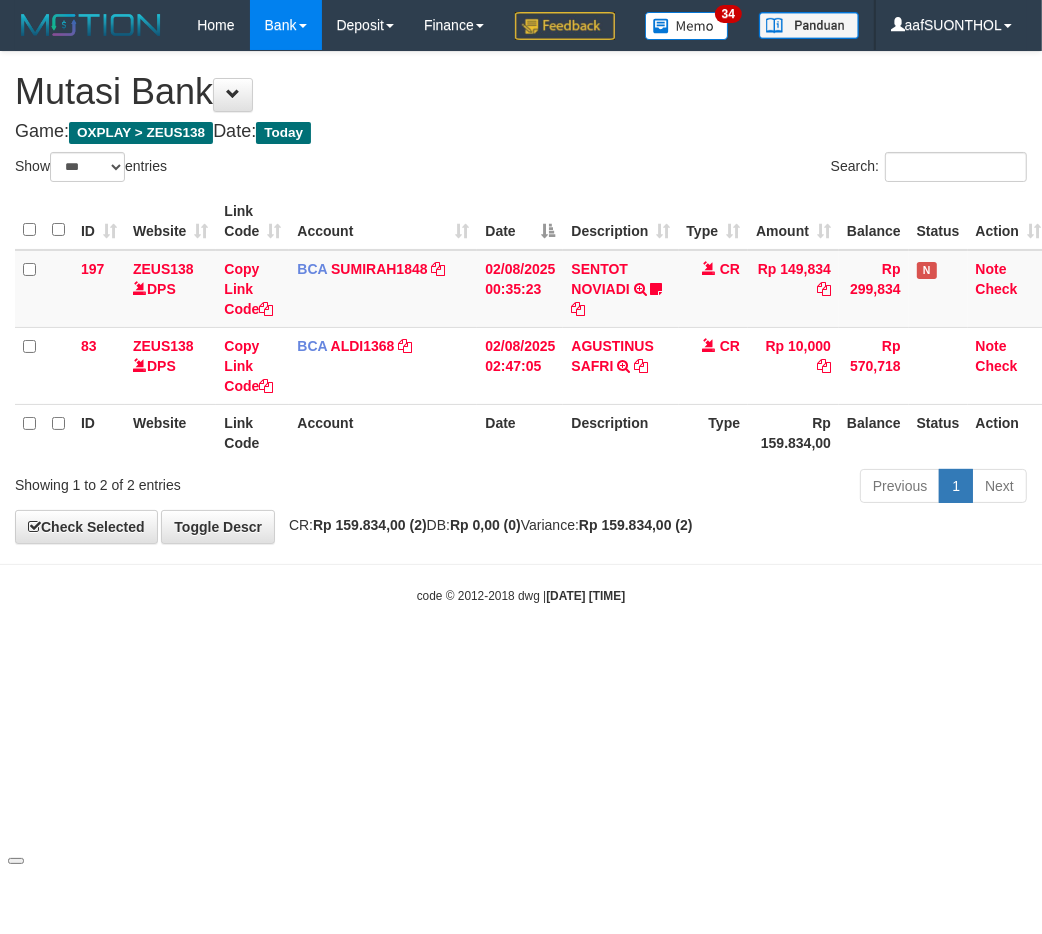 click on "Toggle navigation
Home
Bank
Account List
Load
By Website
Group
[OXPLAY]													ZEUS138
By Load Group (DPS)" at bounding box center [521, 327] 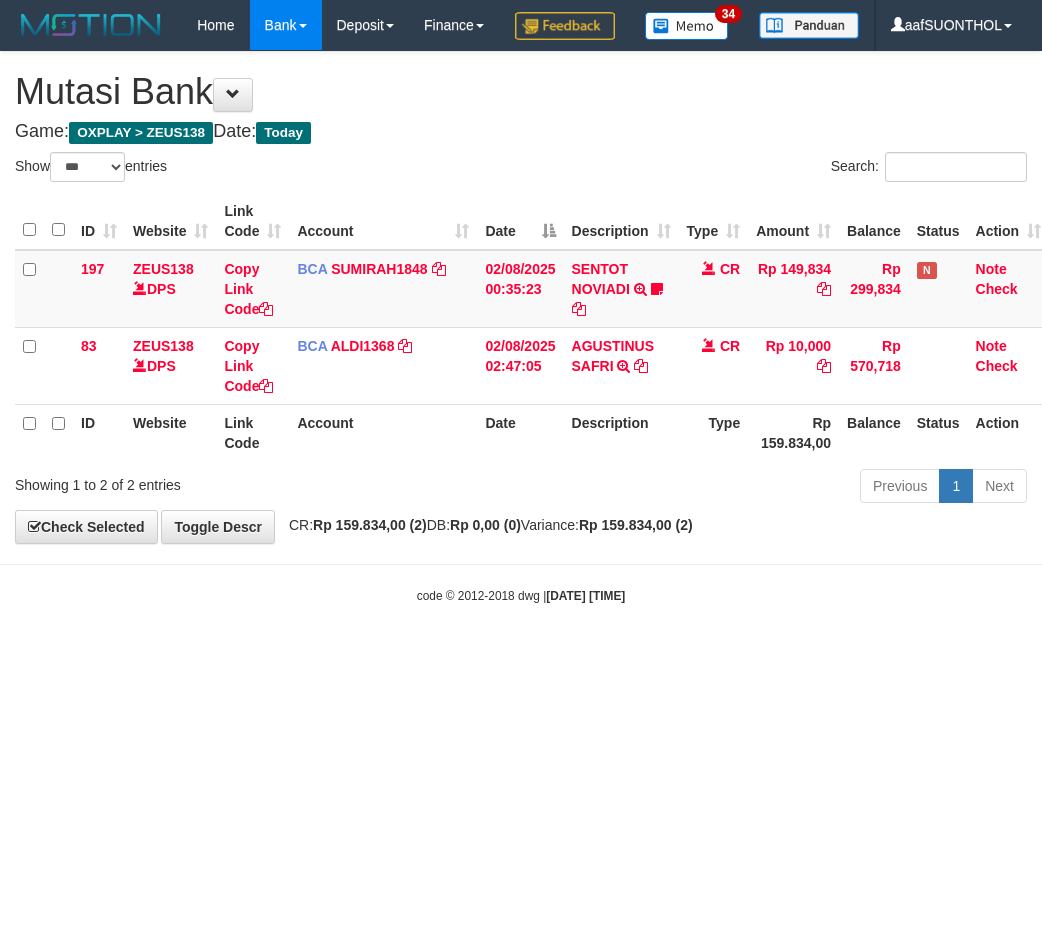 select on "***" 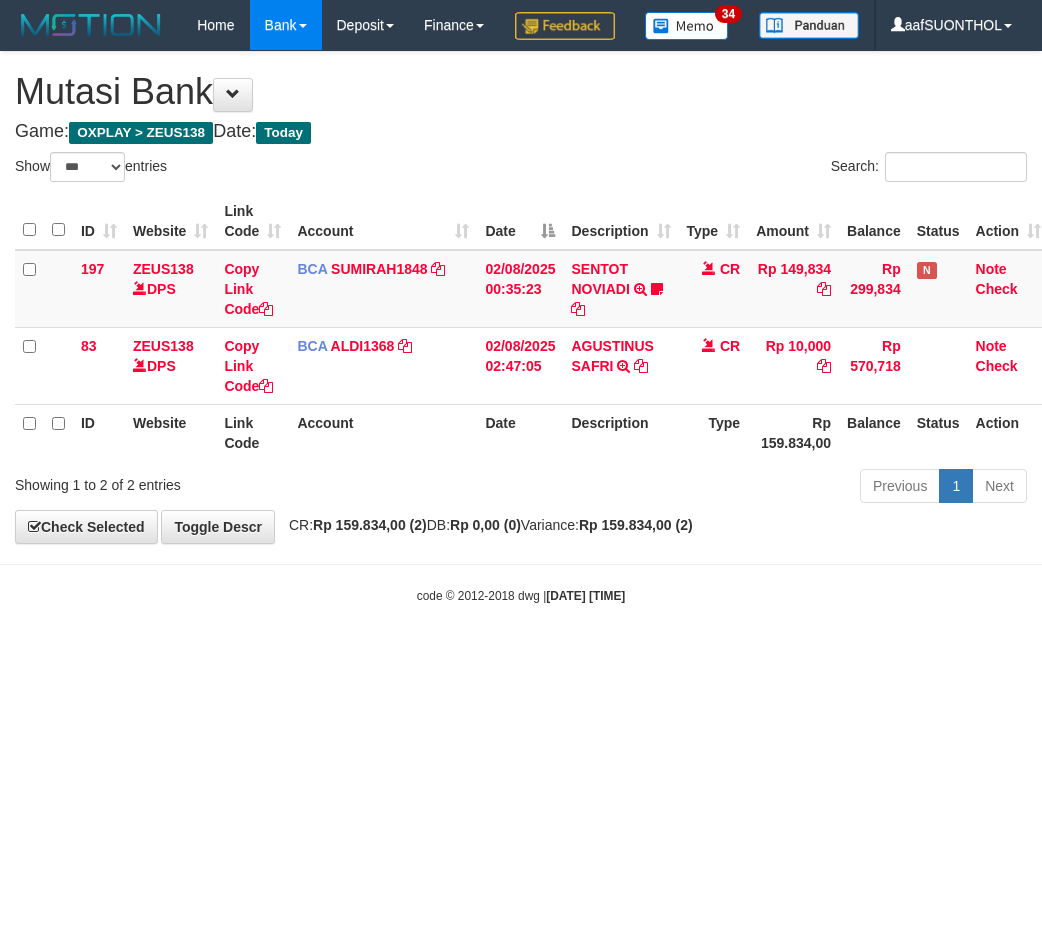 scroll, scrollTop: 0, scrollLeft: 0, axis: both 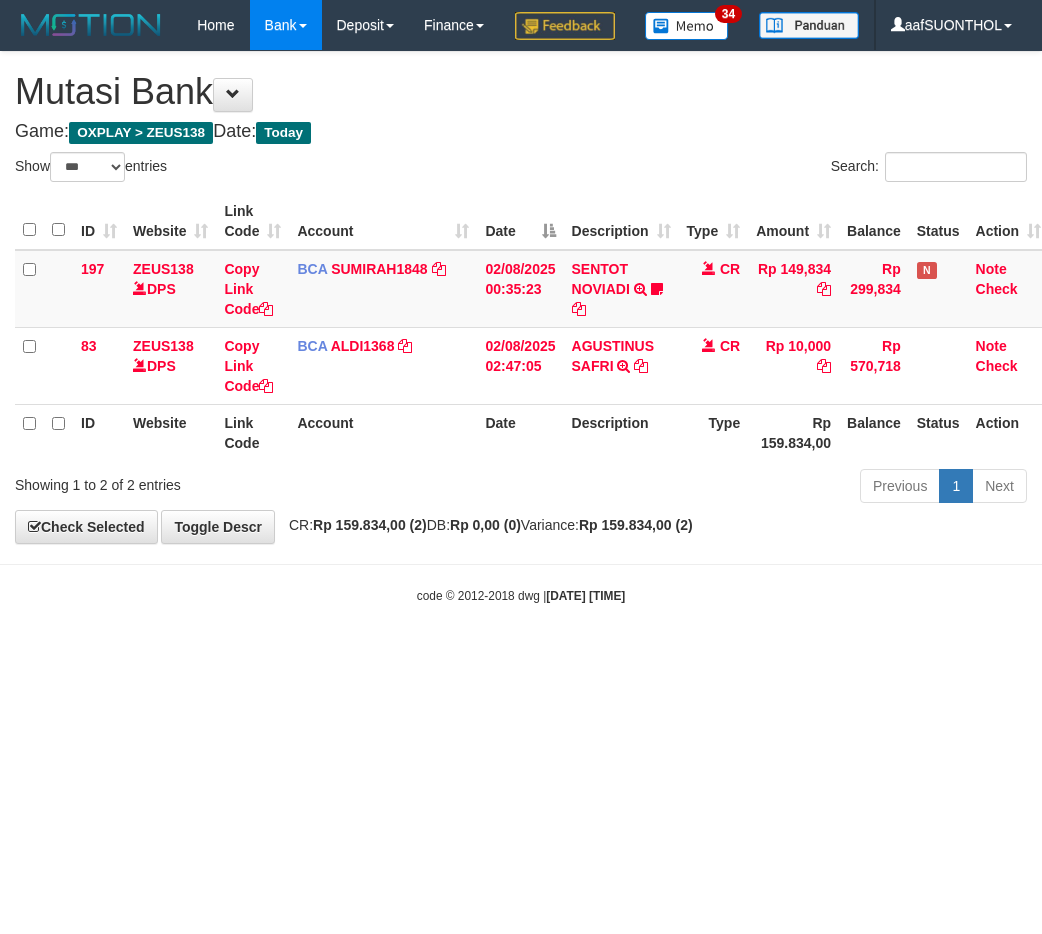 select on "***" 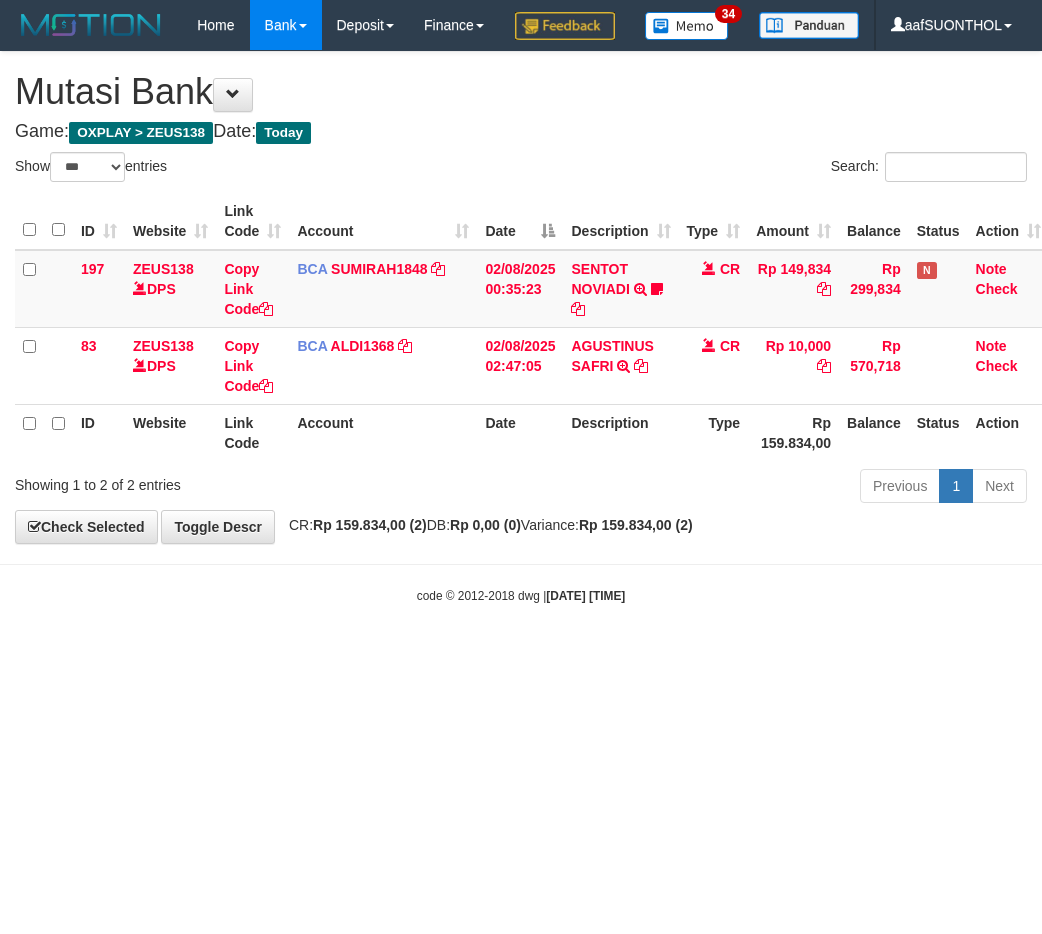 scroll, scrollTop: 0, scrollLeft: 0, axis: both 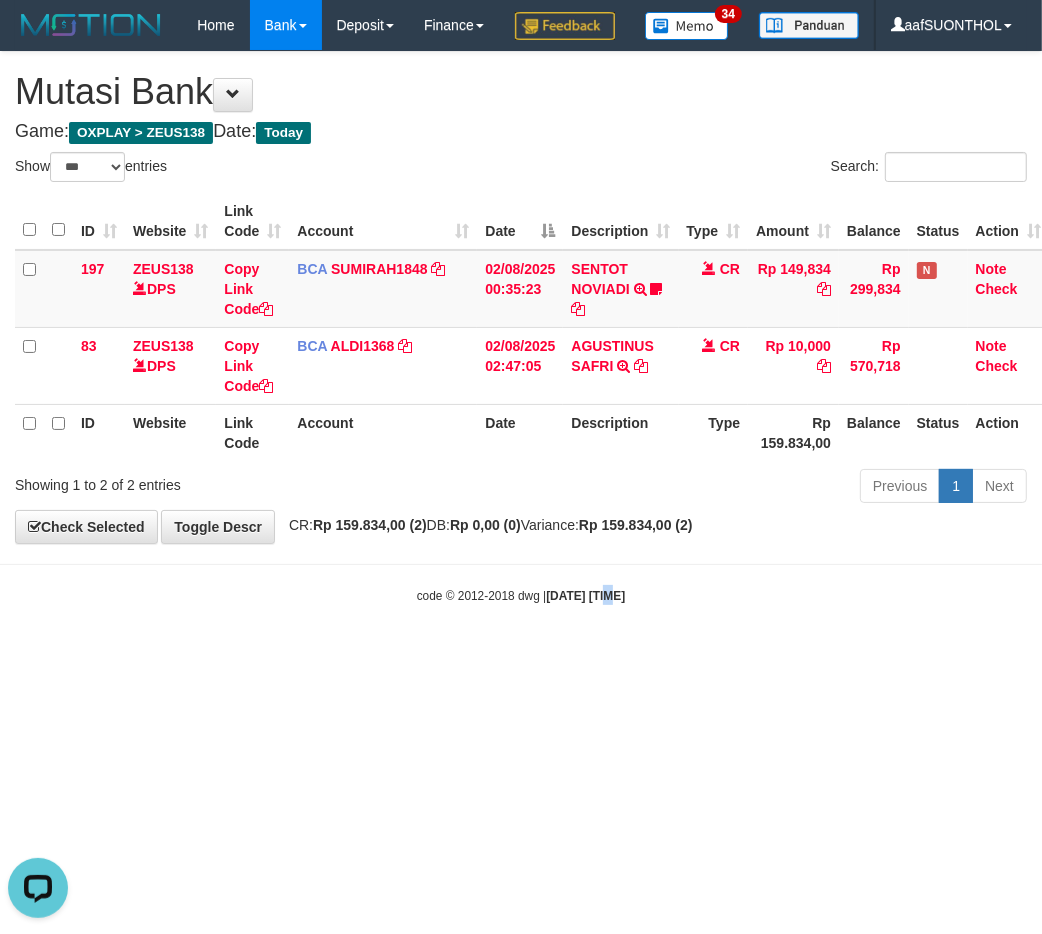click on "Toggle navigation
Home
Bank
Account List
Load
By Website
Group
[OXPLAY]													ZEUS138
By Load Group (DPS)
Sync" at bounding box center (521, 327) 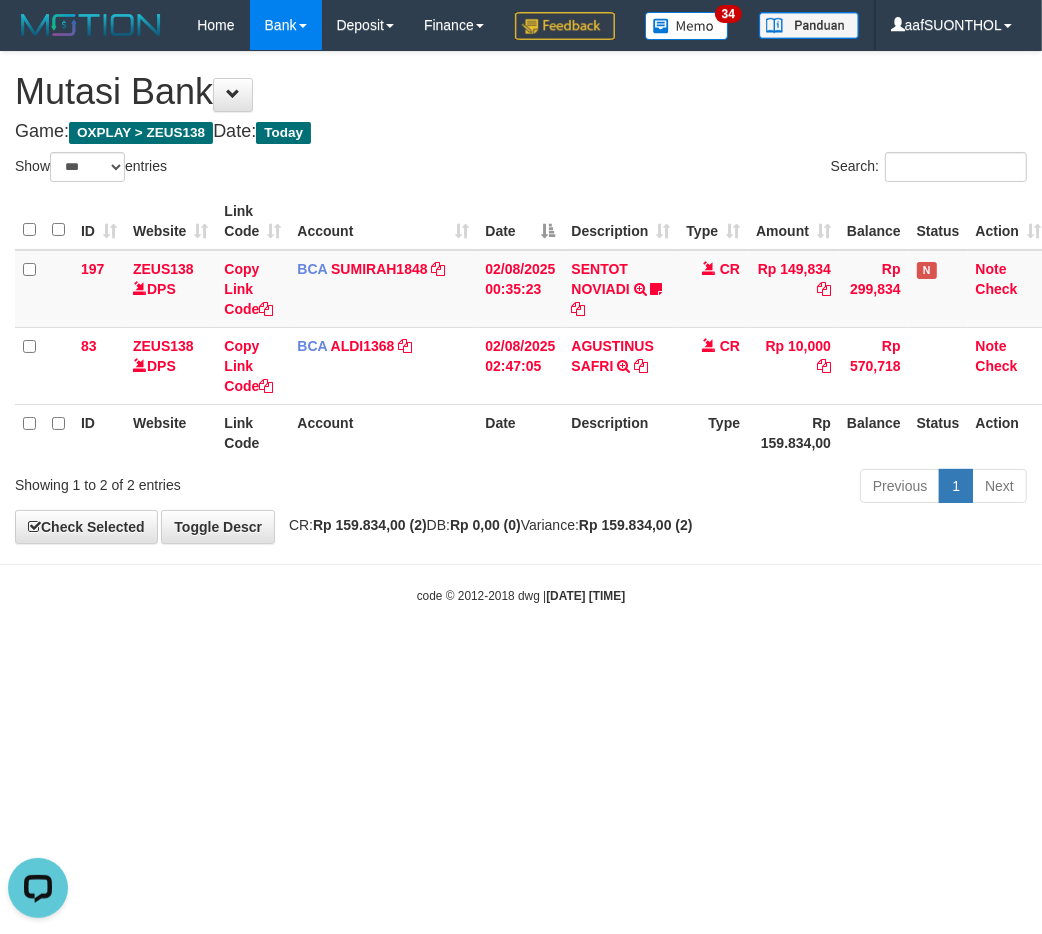 click on "Toggle navigation
Home
Bank
Account List
Load
By Website
Group
[OXPLAY]													ZEUS138
By Load Group (DPS)" at bounding box center (521, 327) 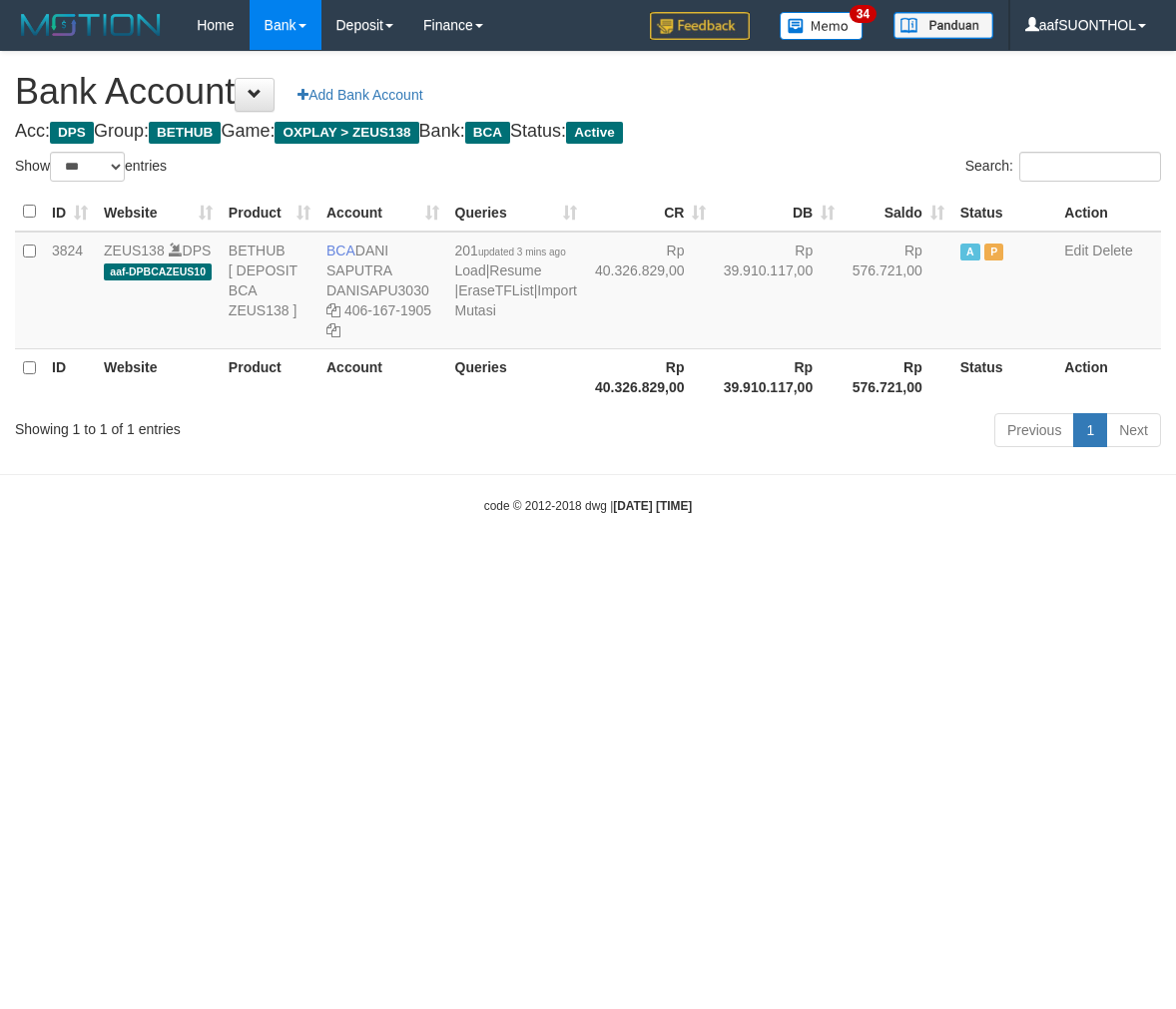 select on "***" 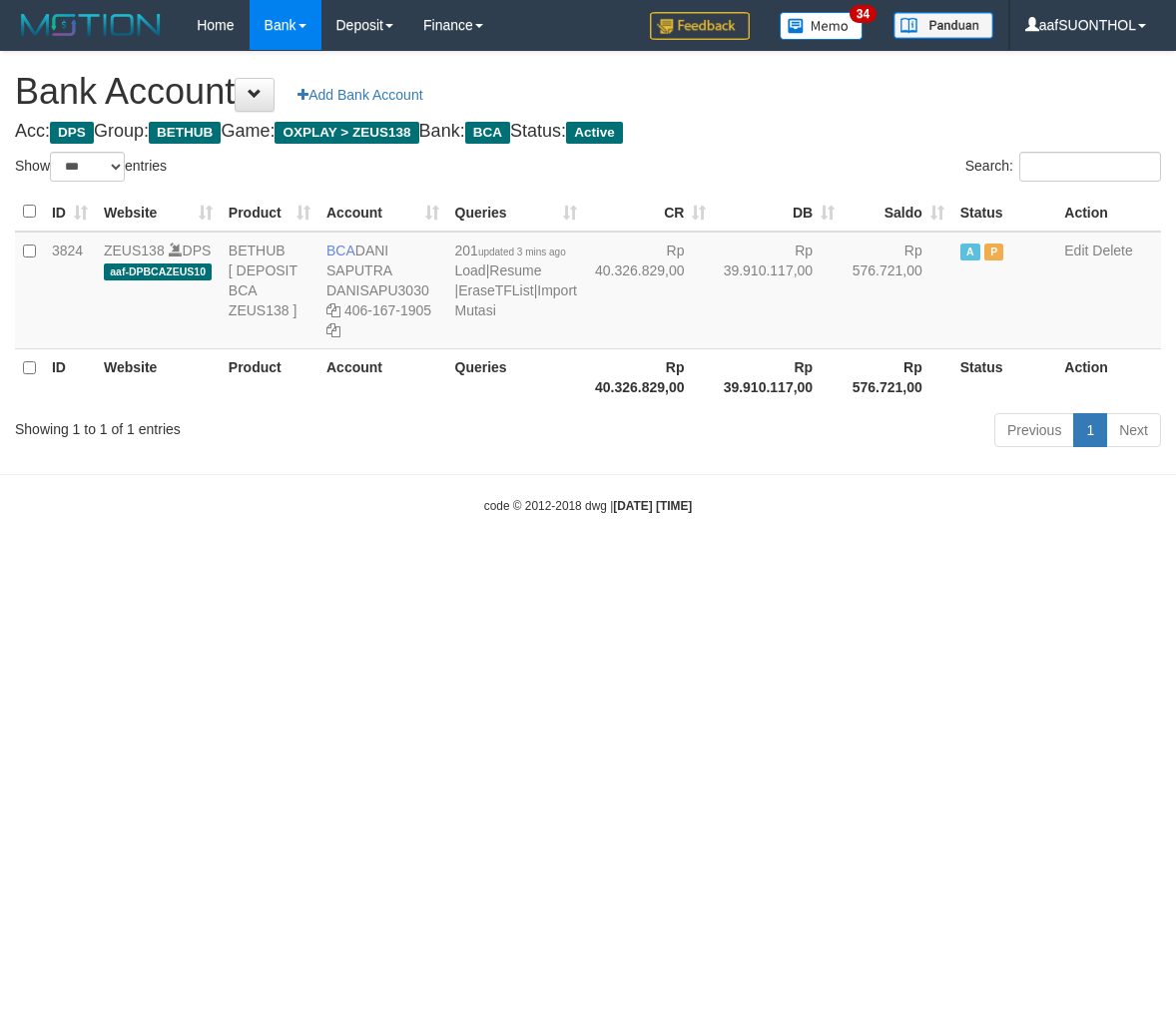 scroll, scrollTop: 0, scrollLeft: 0, axis: both 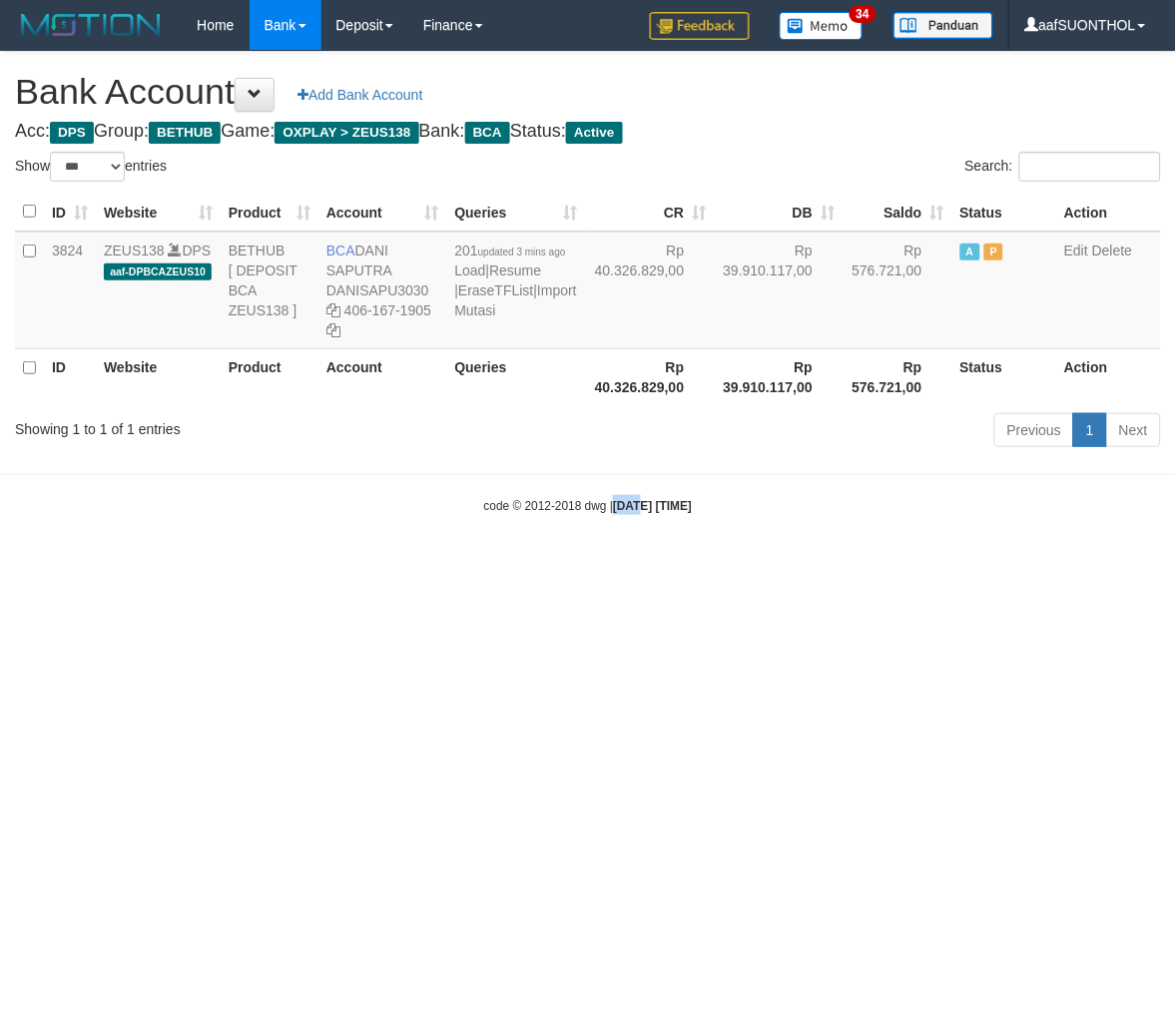drag, startPoint x: 0, startPoint y: 0, endPoint x: 612, endPoint y: 864, distance: 1058.7918 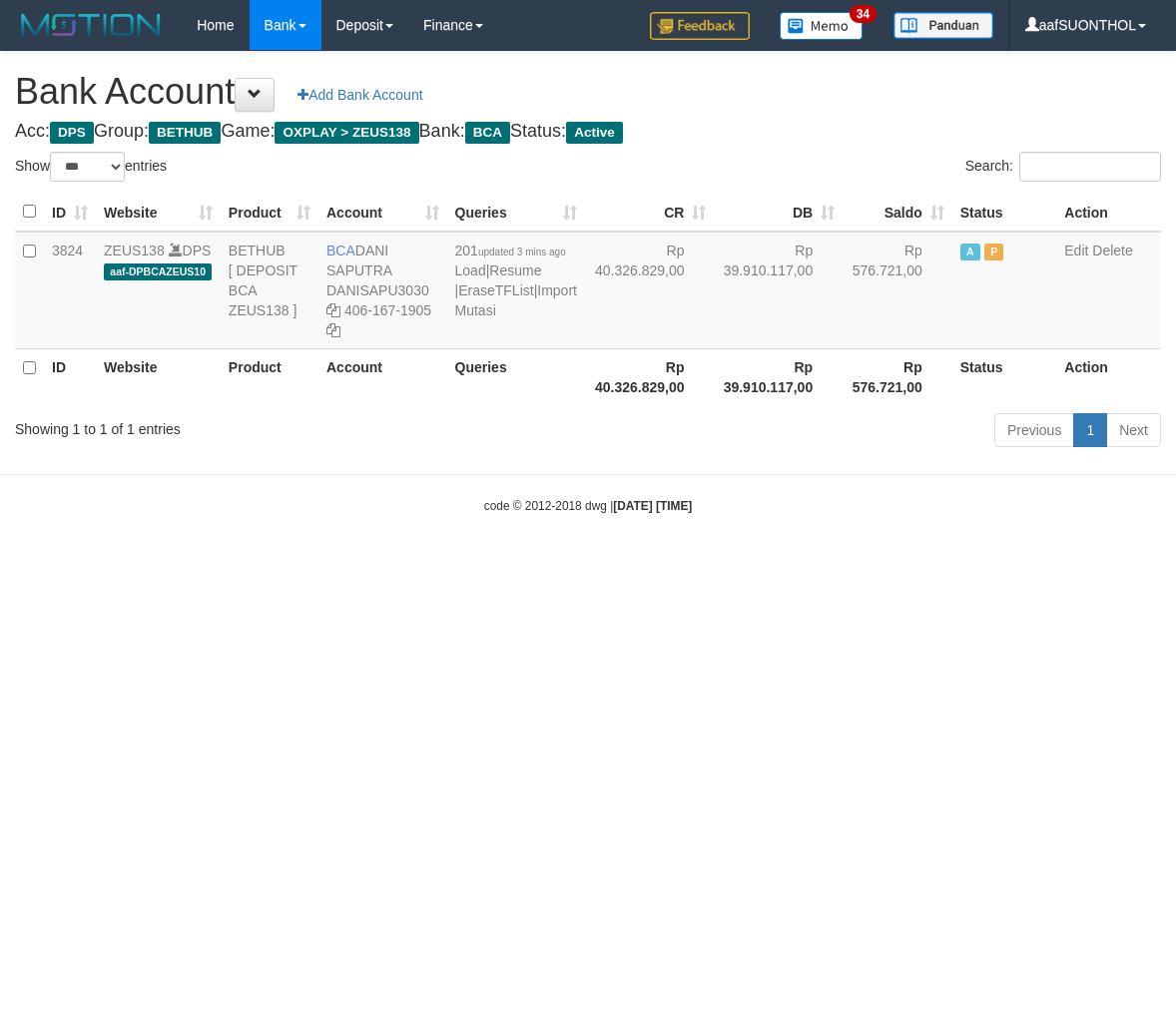 select on "***" 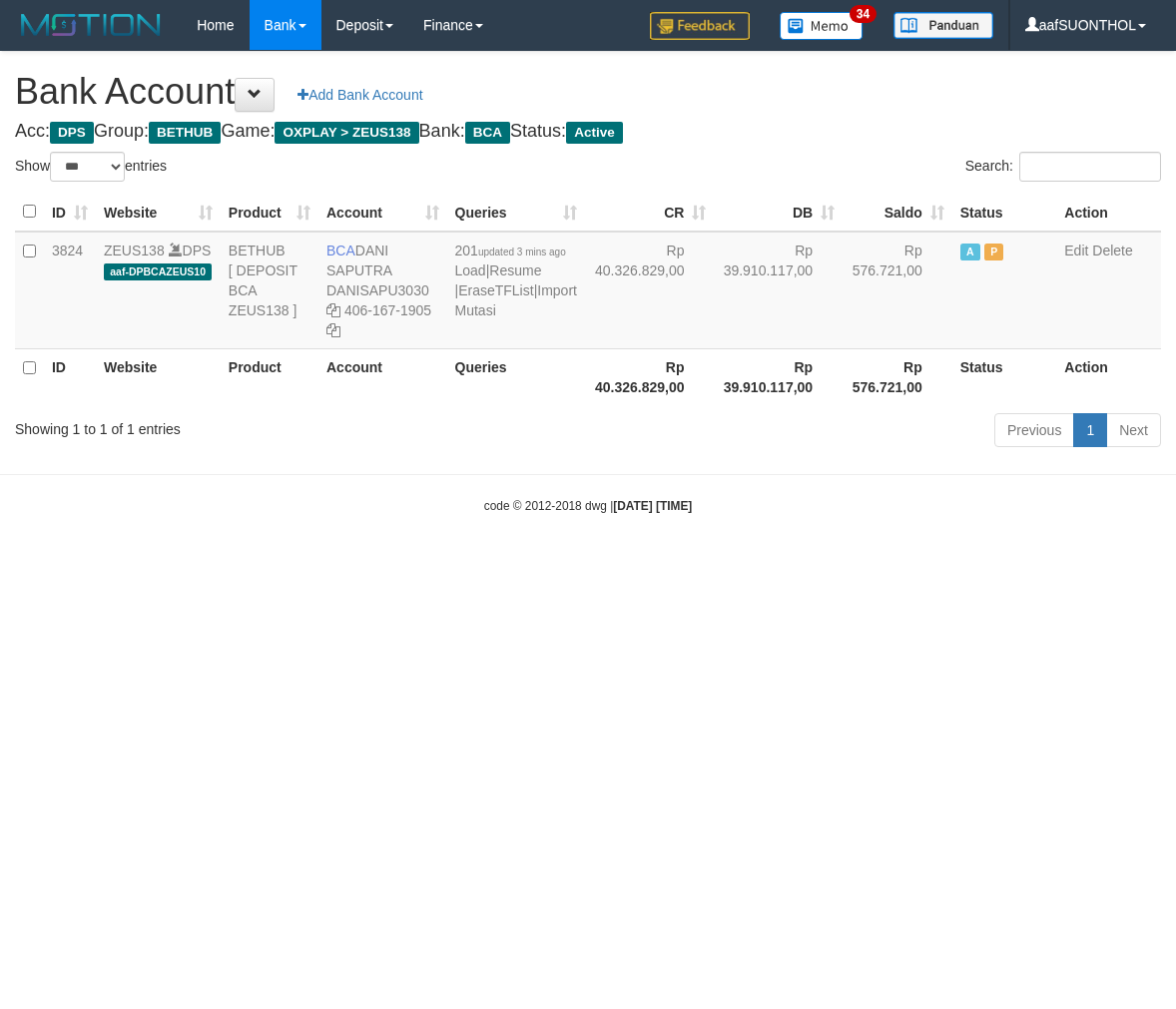 scroll, scrollTop: 0, scrollLeft: 0, axis: both 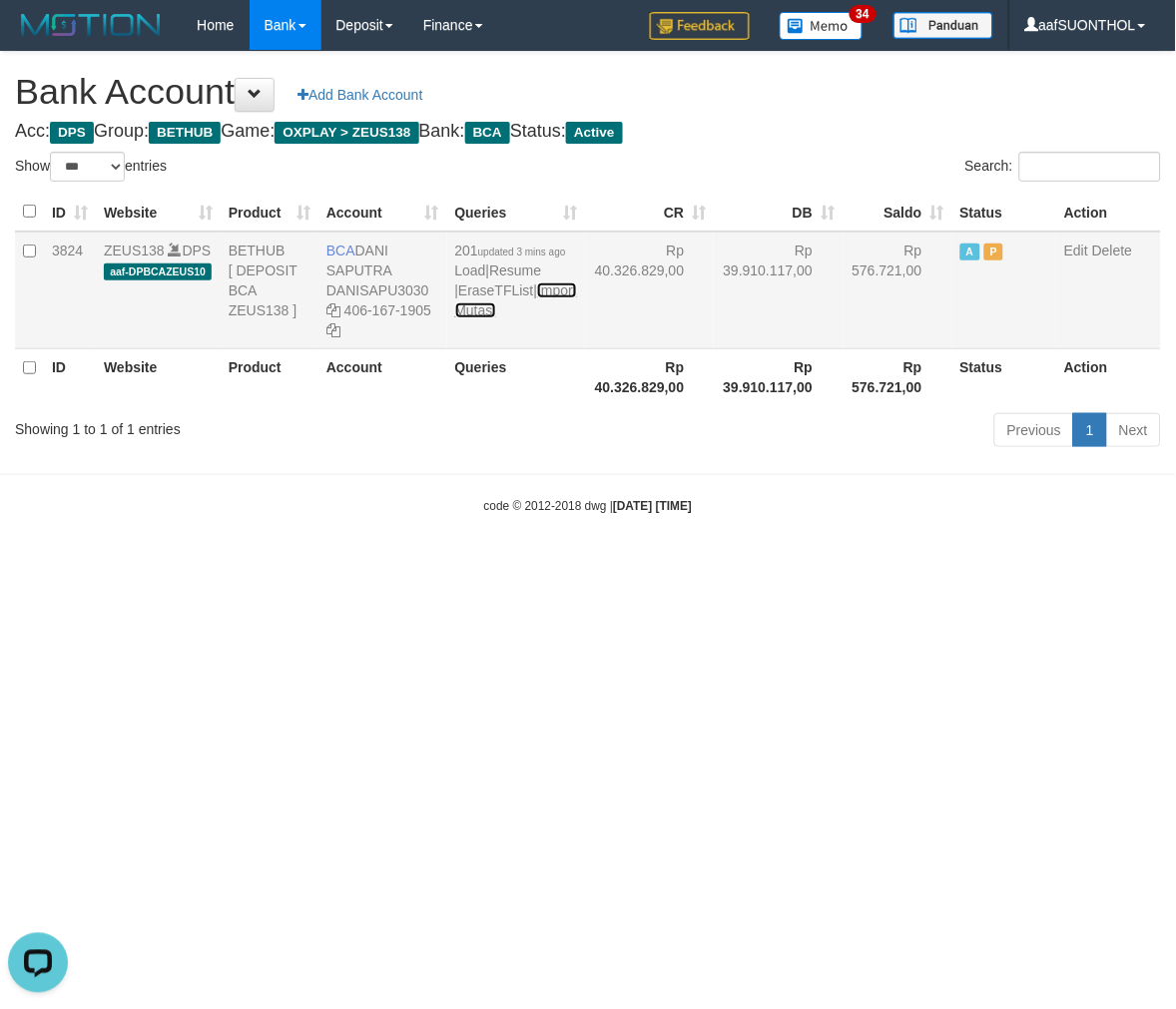 click on "Import Mutasi" at bounding box center (516, 300) 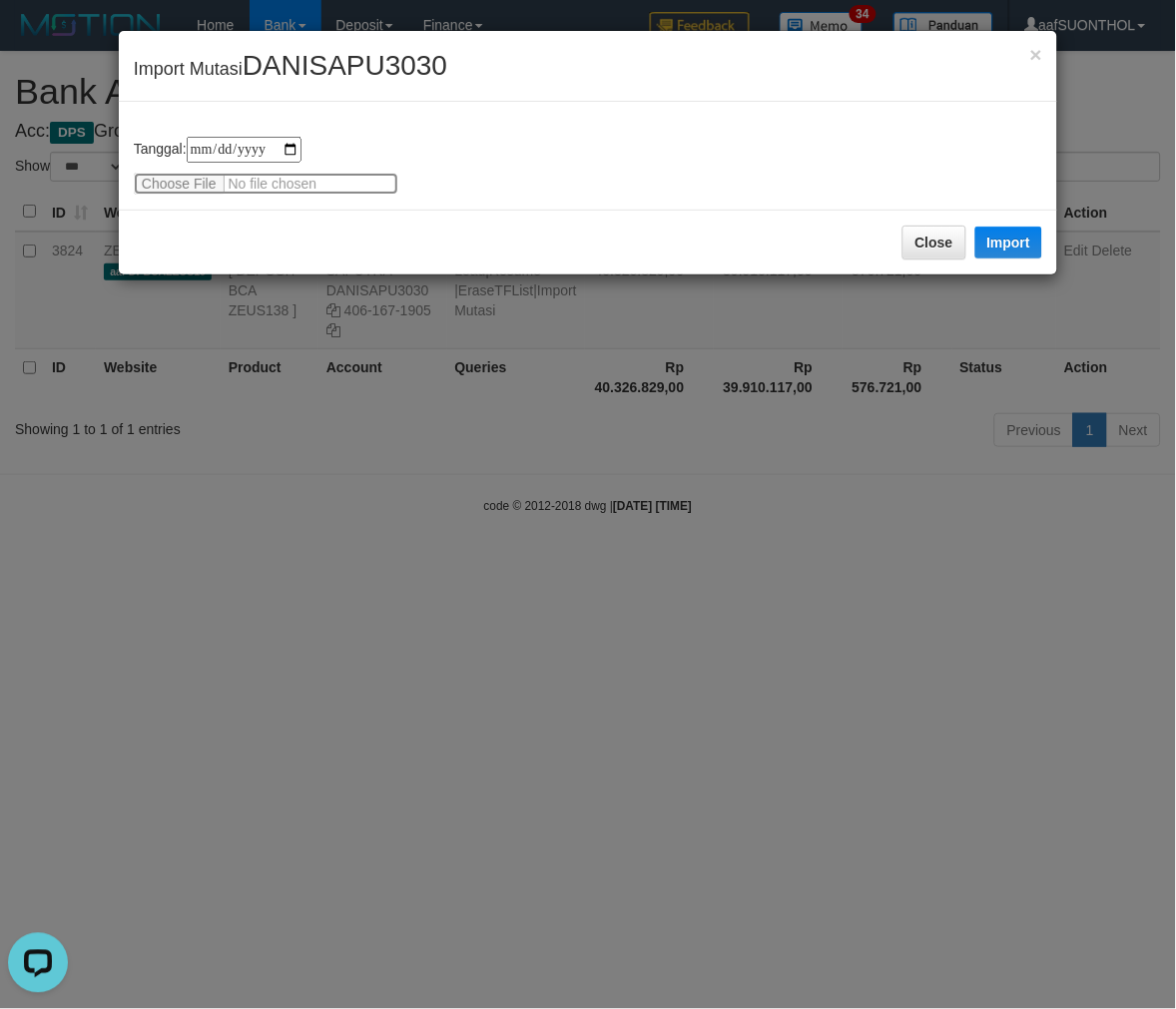 click at bounding box center (266, 184) 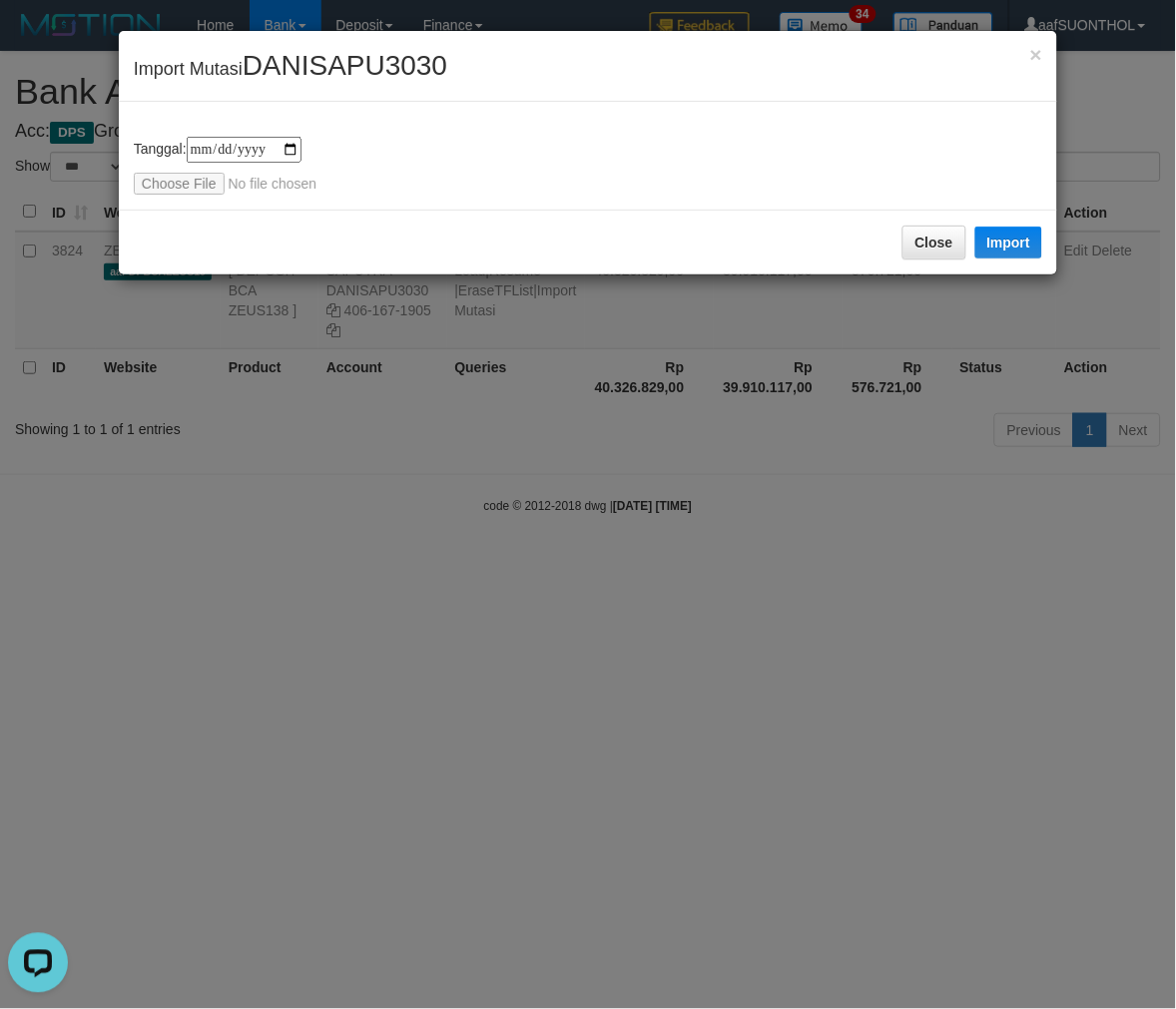 drag, startPoint x: 517, startPoint y: 617, endPoint x: 513, endPoint y: 596, distance: 21.377558 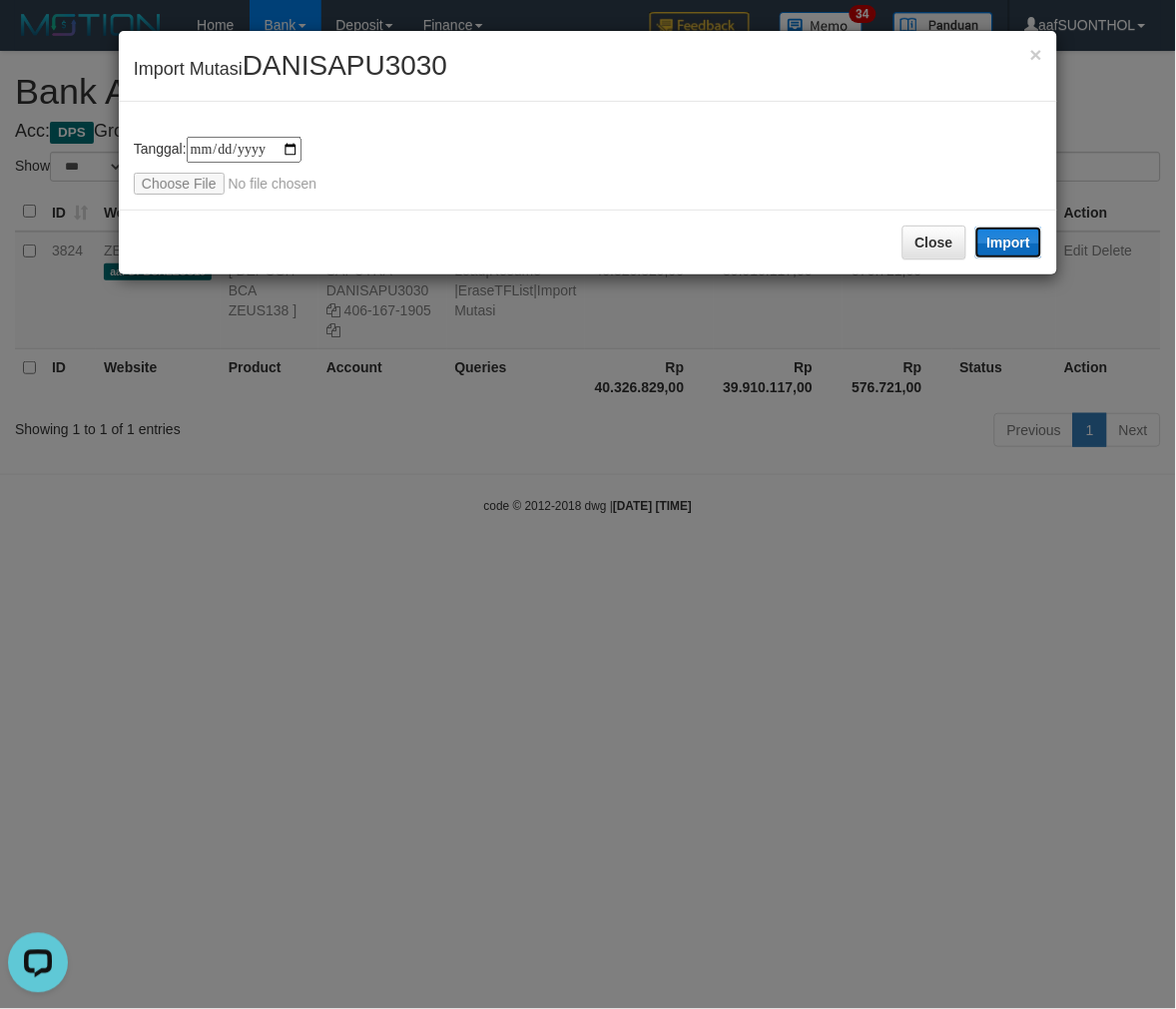 click on "Import" at bounding box center [1009, 243] 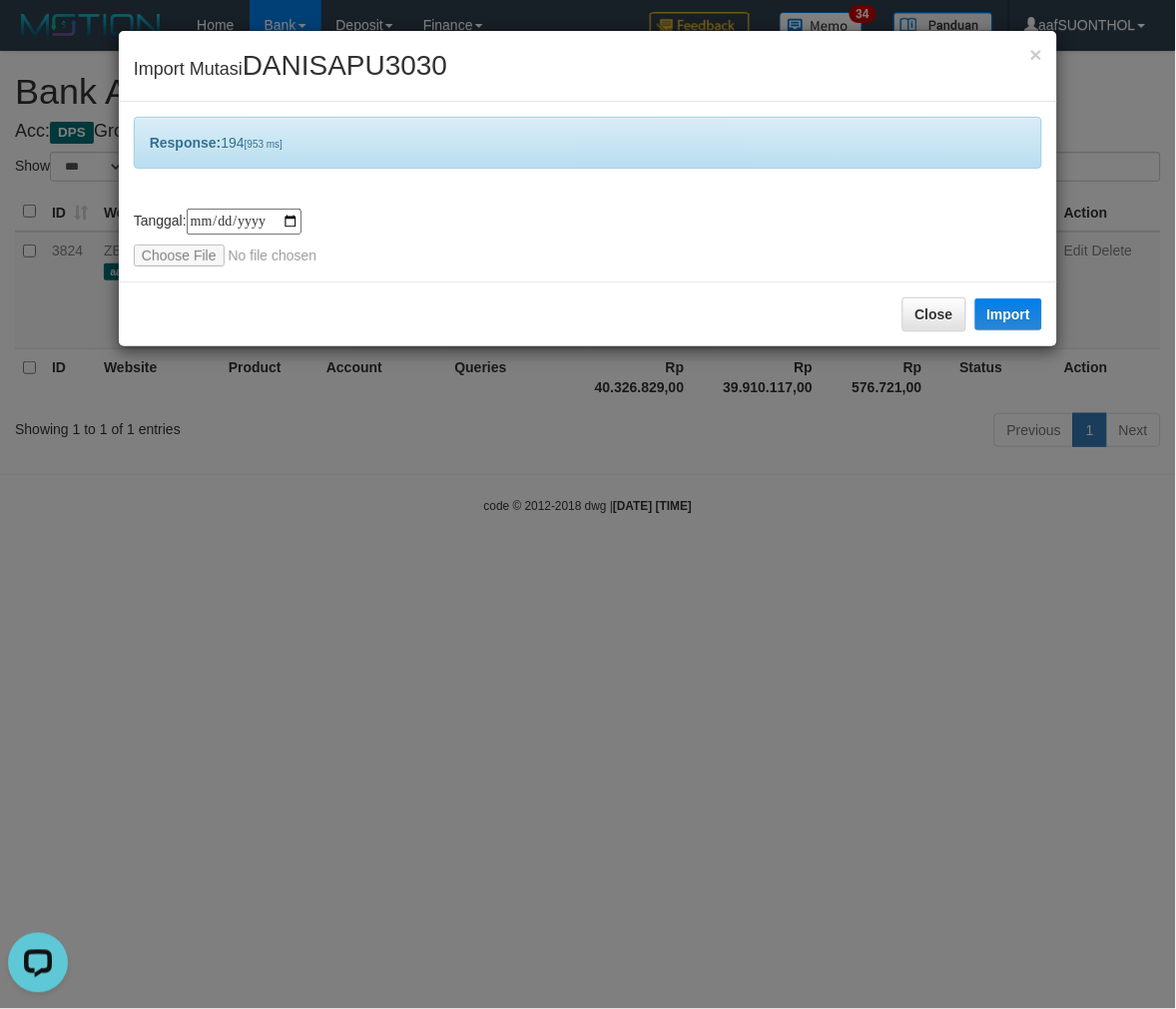 click on "**********" at bounding box center (588, 504) 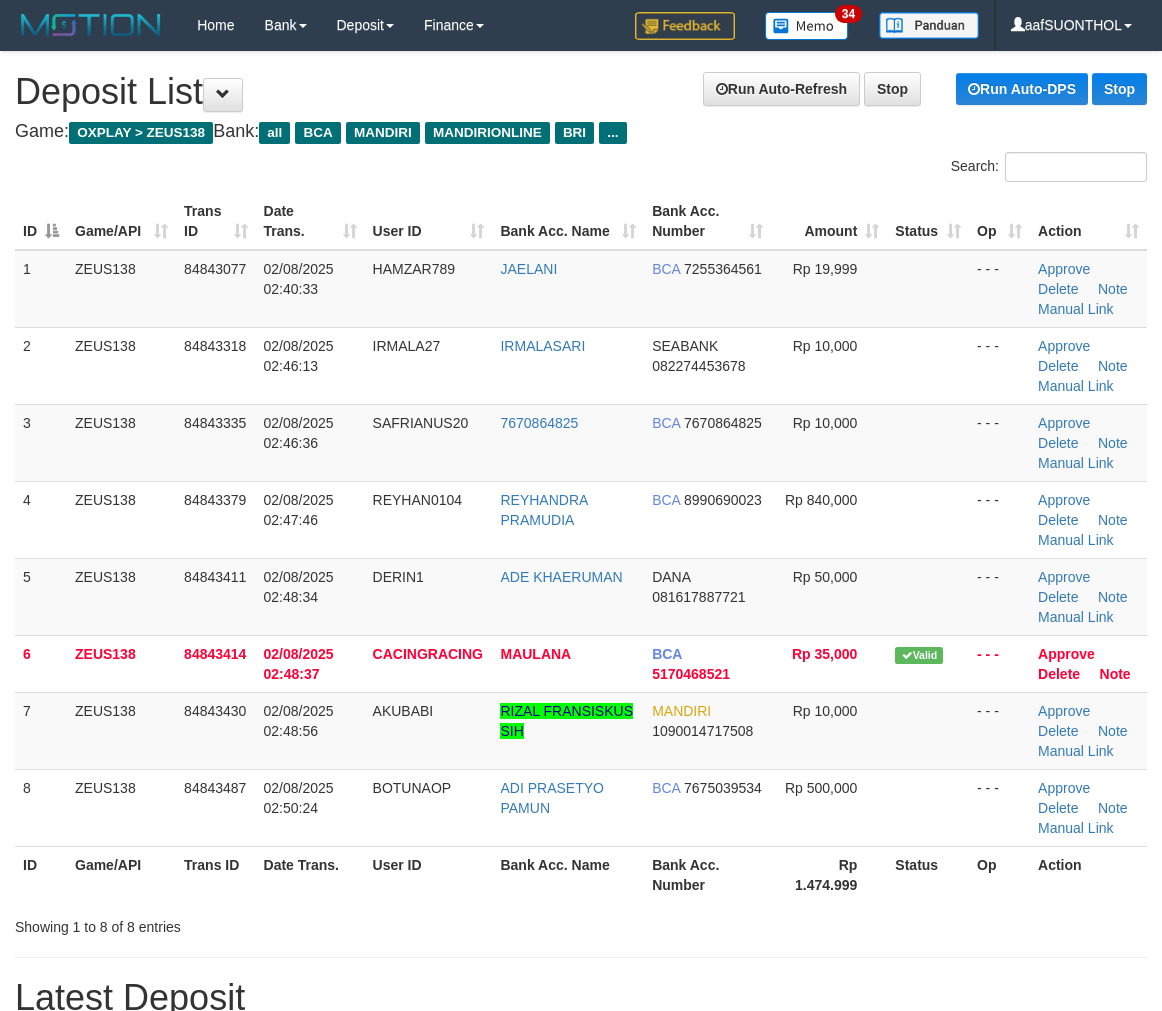 scroll, scrollTop: 0, scrollLeft: 0, axis: both 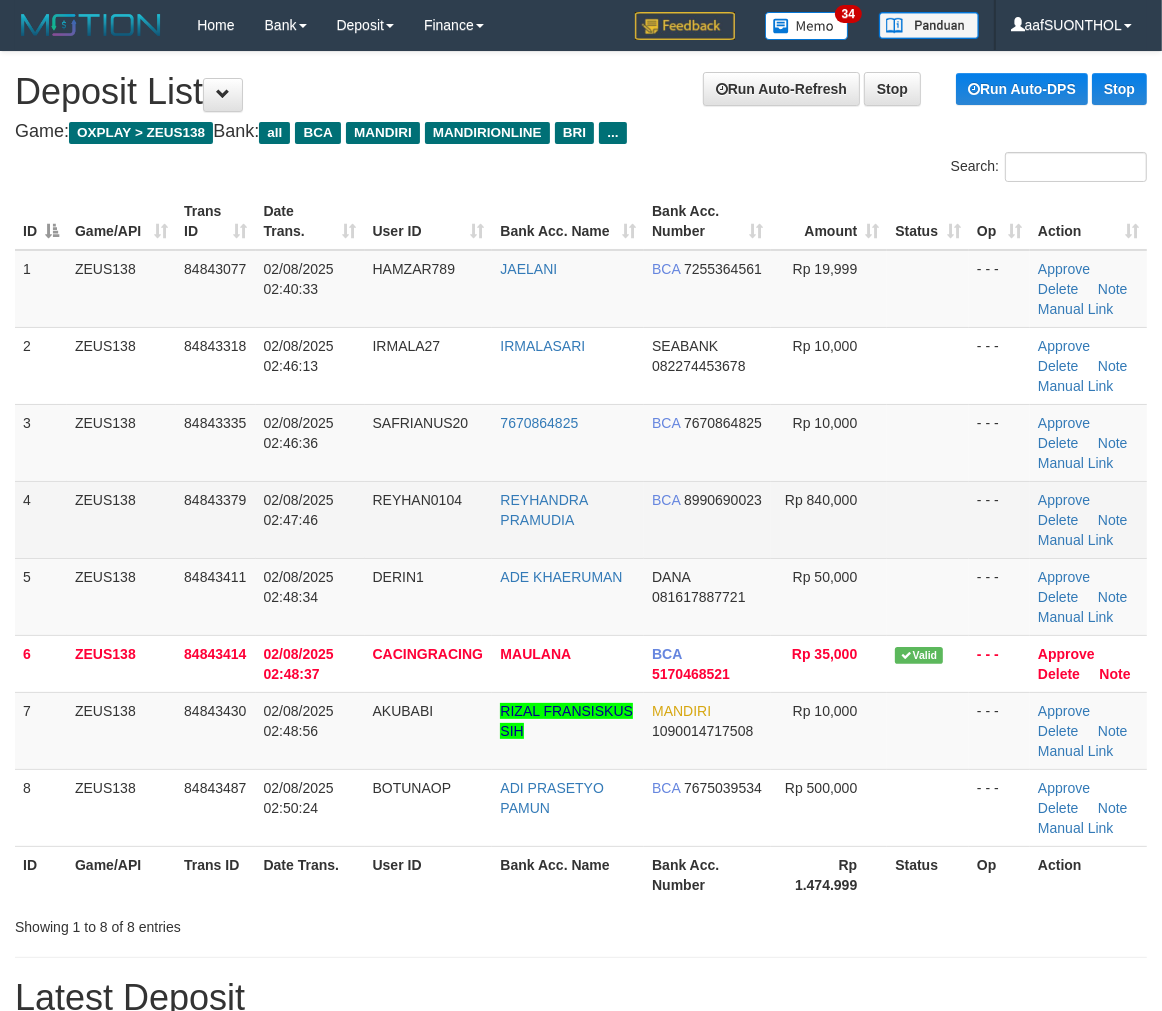 drag, startPoint x: 885, startPoint y: 530, endPoint x: 874, endPoint y: 532, distance: 11.18034 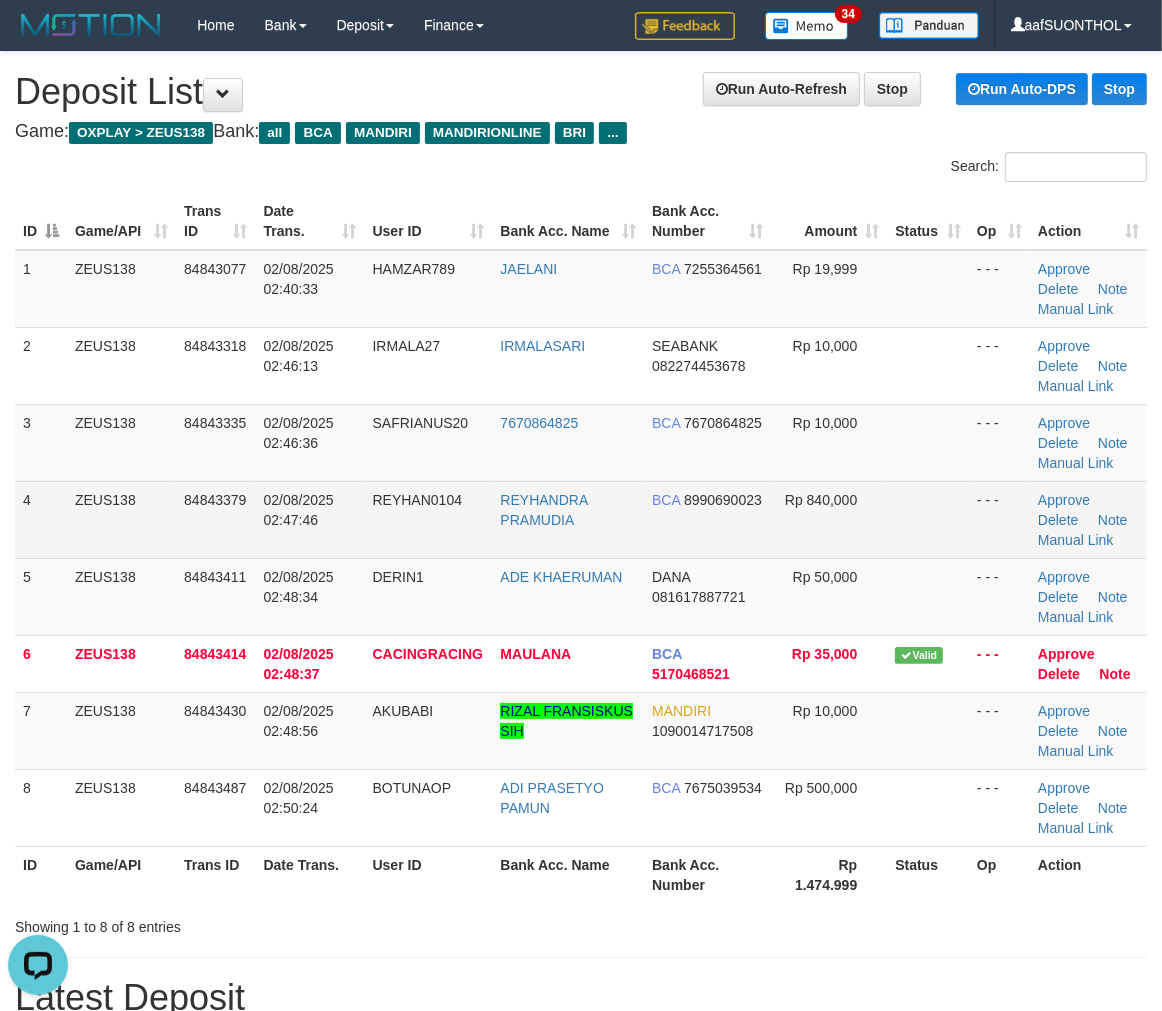 scroll, scrollTop: 0, scrollLeft: 0, axis: both 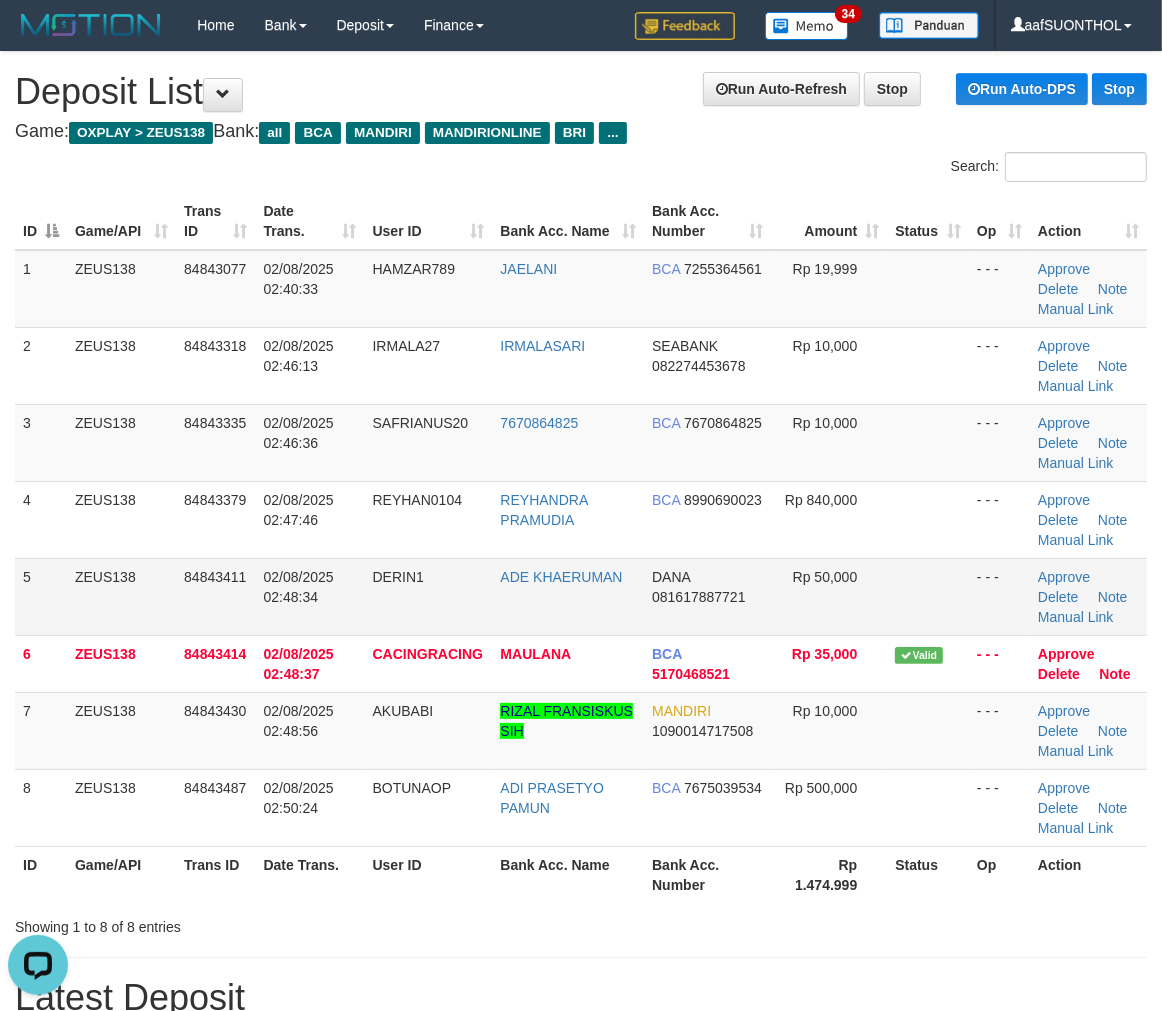 drag, startPoint x: 867, startPoint y: 530, endPoint x: 1070, endPoint y: 556, distance: 204.65825 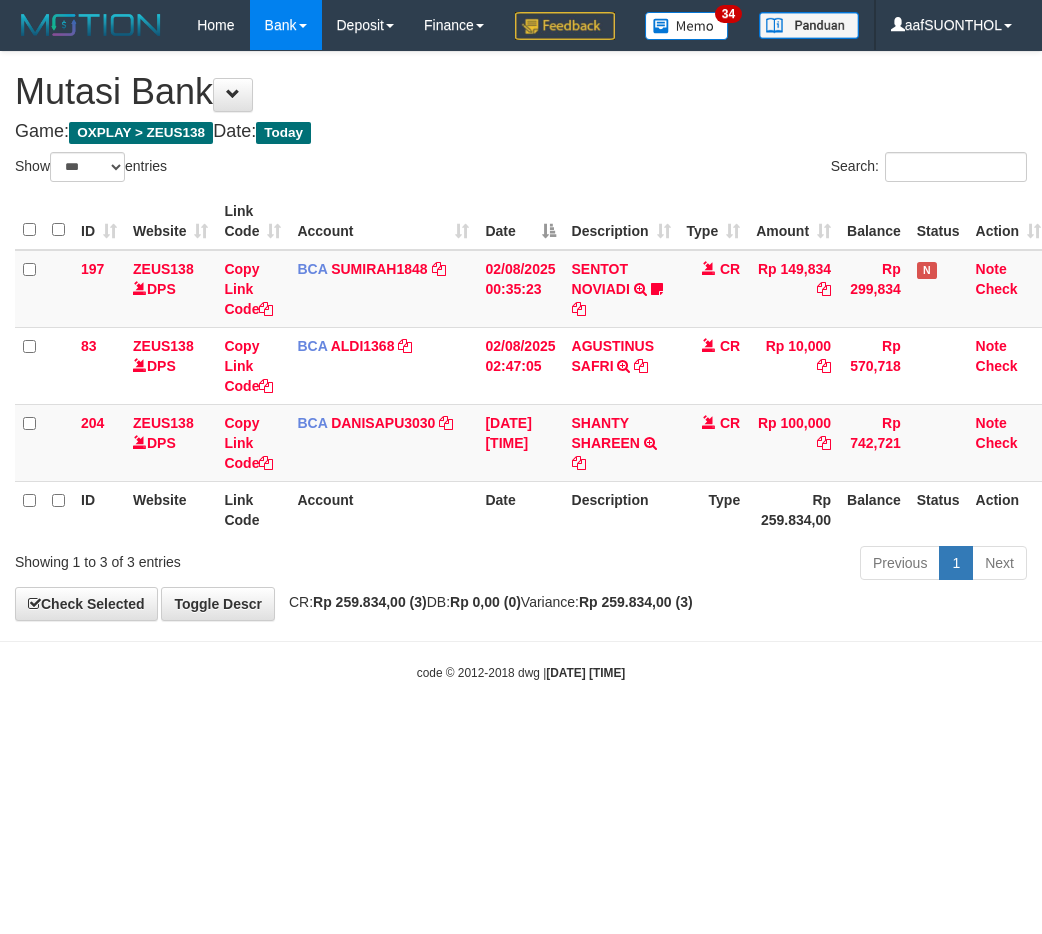 select on "***" 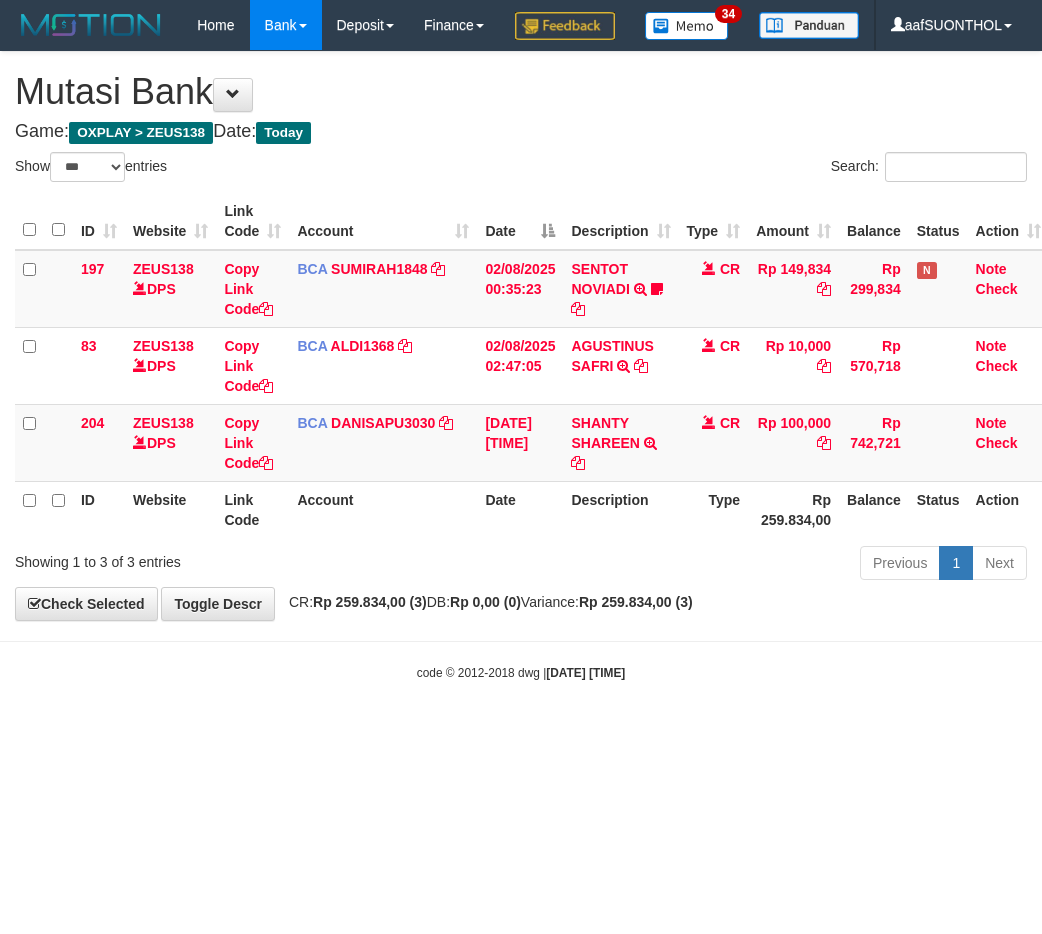 scroll, scrollTop: 0, scrollLeft: 0, axis: both 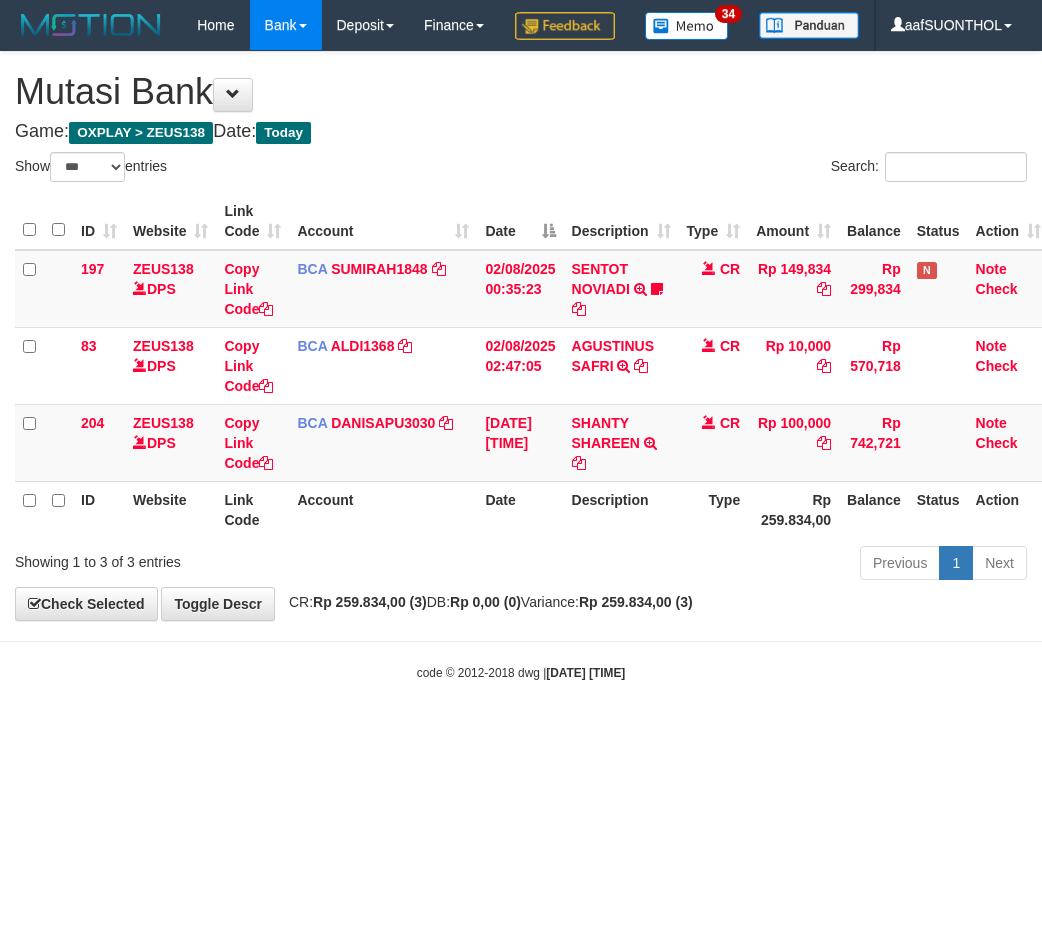 select on "***" 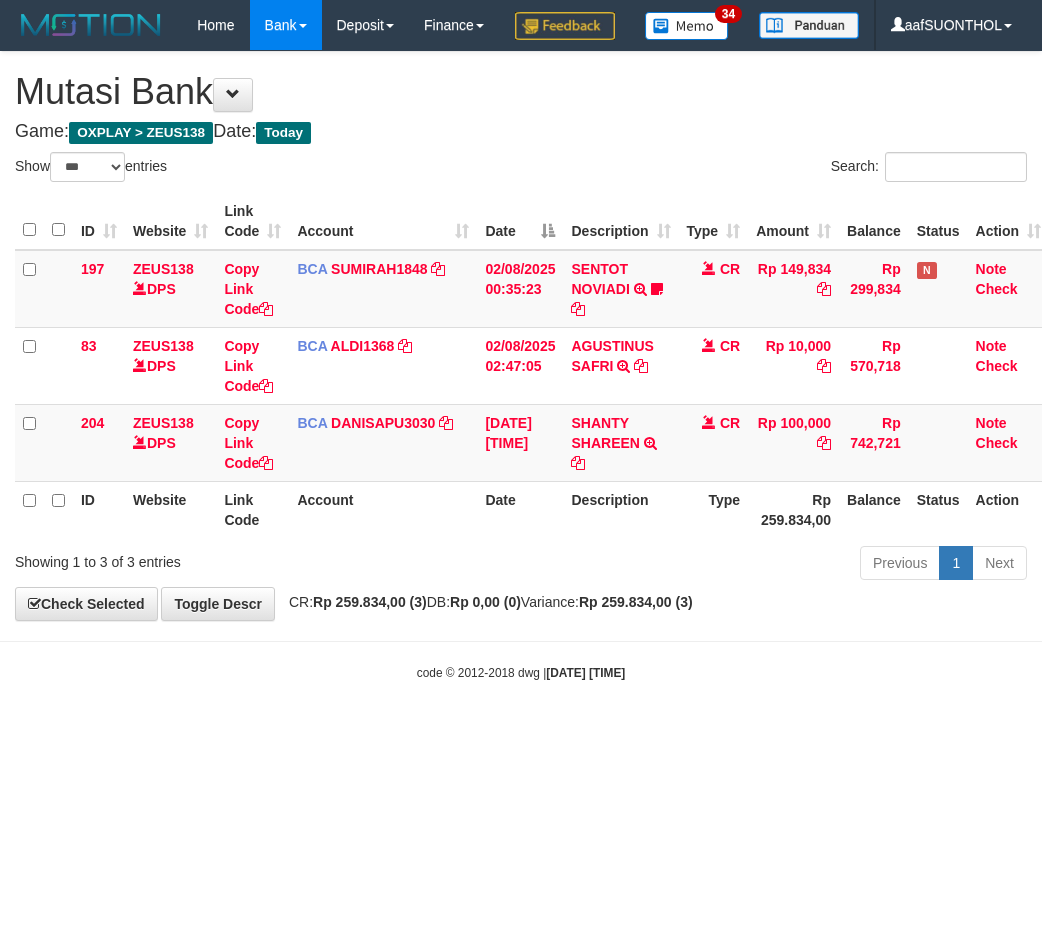 scroll, scrollTop: 0, scrollLeft: 0, axis: both 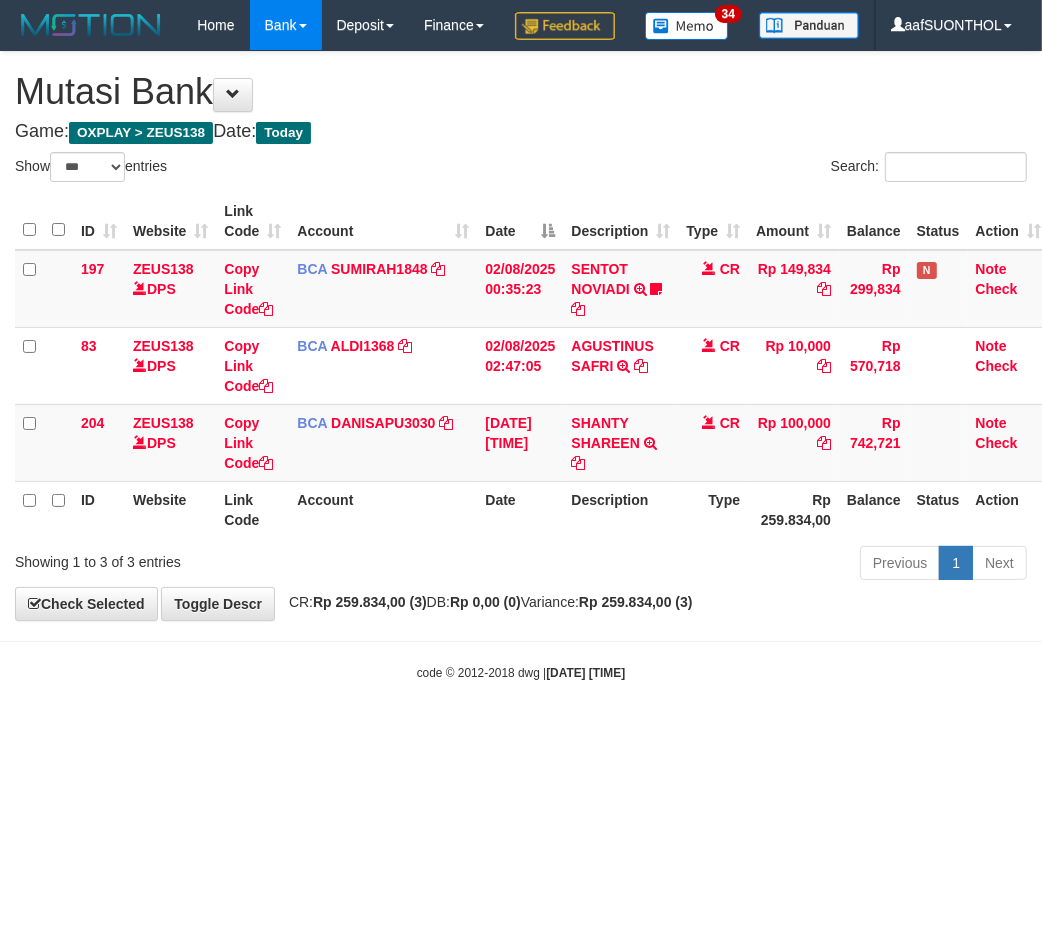 drag, startPoint x: 536, startPoint y: 726, endPoint x: 526, endPoint y: 718, distance: 12.806249 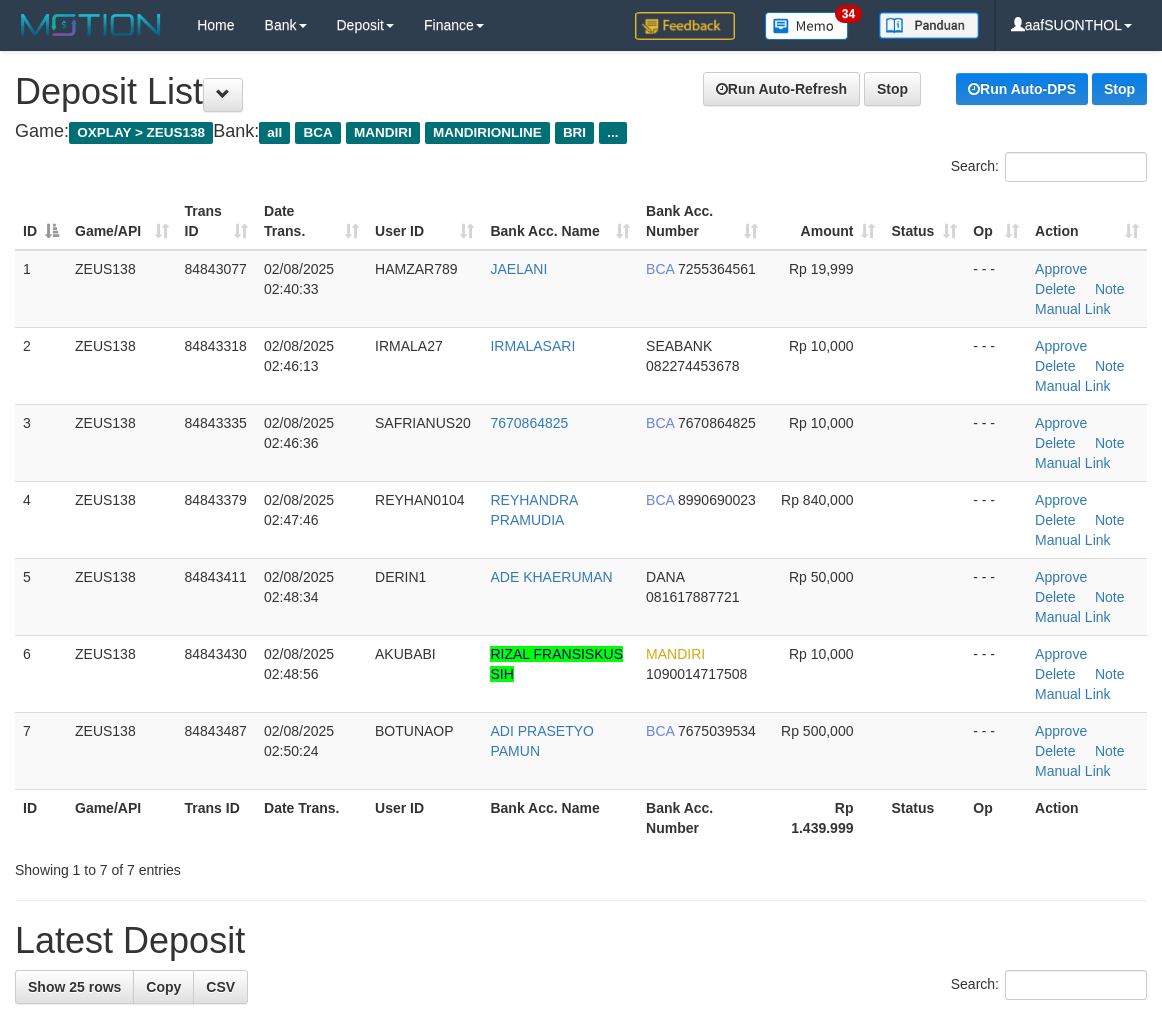 scroll, scrollTop: 0, scrollLeft: 0, axis: both 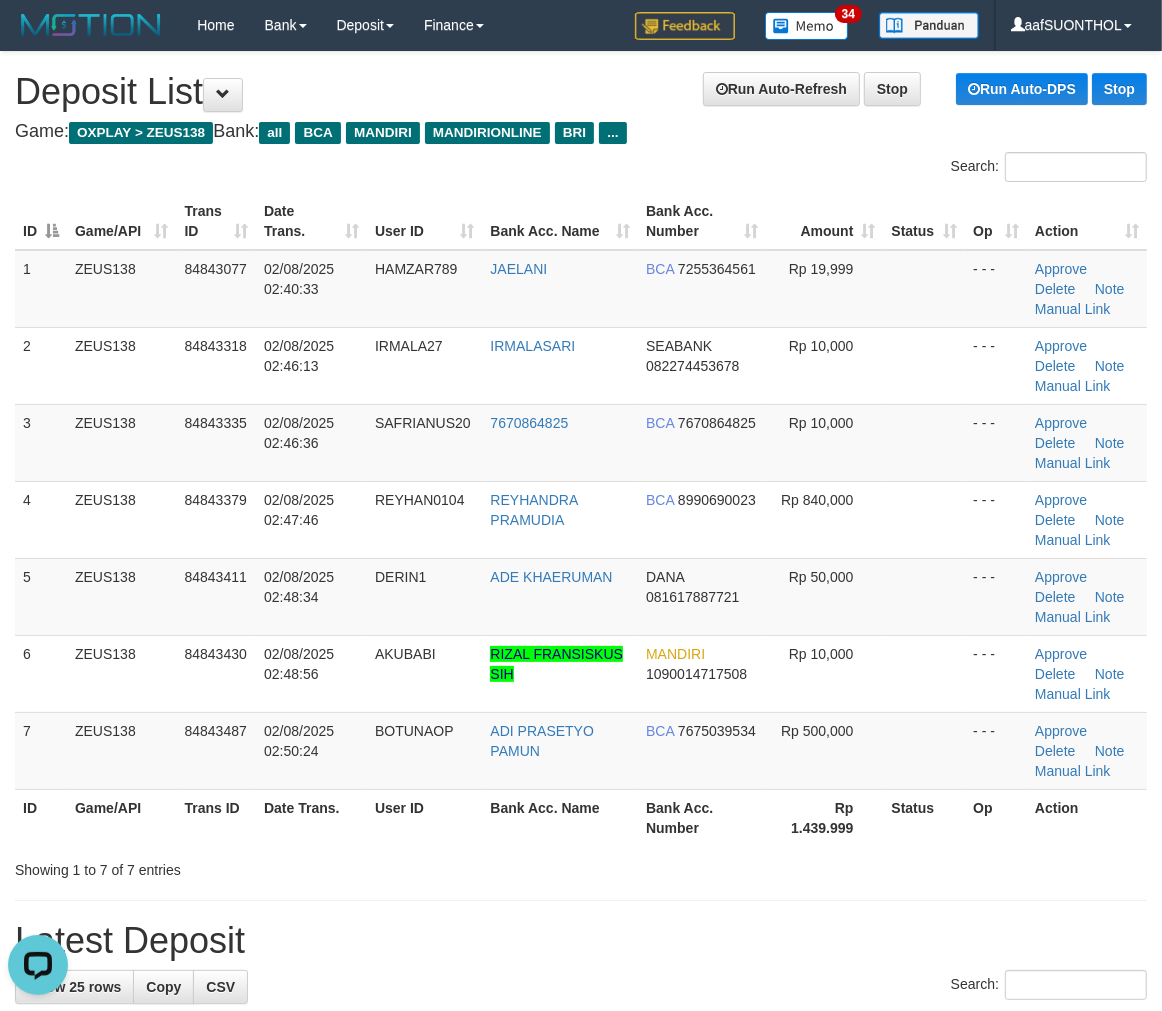 click on "**********" at bounding box center (581, 1369) 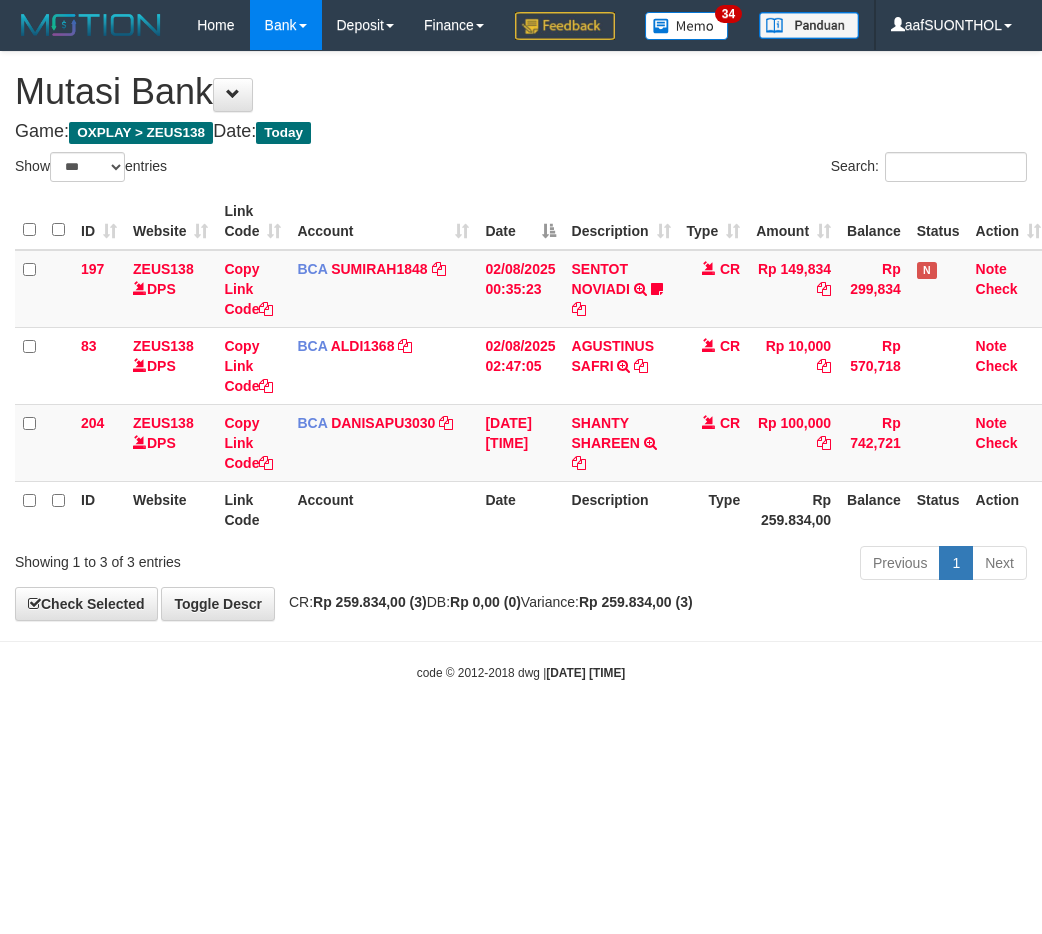 select on "***" 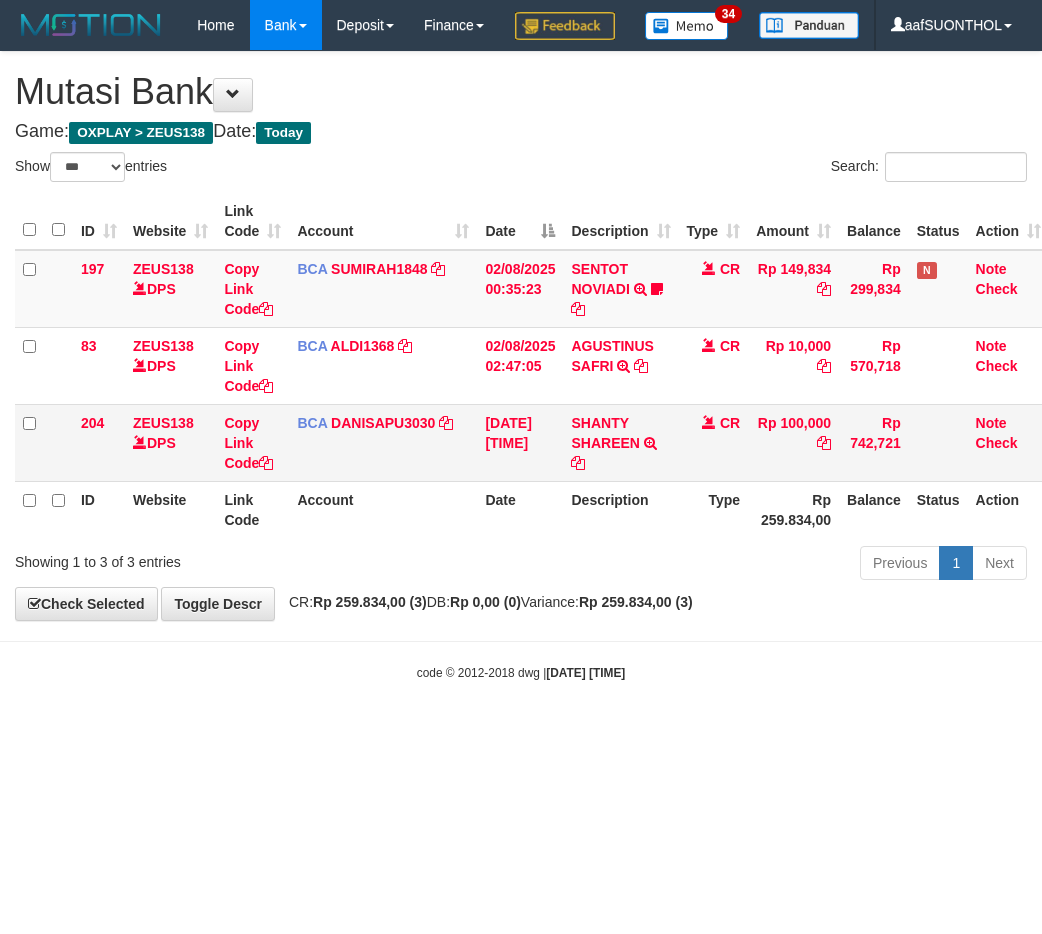 scroll, scrollTop: 0, scrollLeft: 0, axis: both 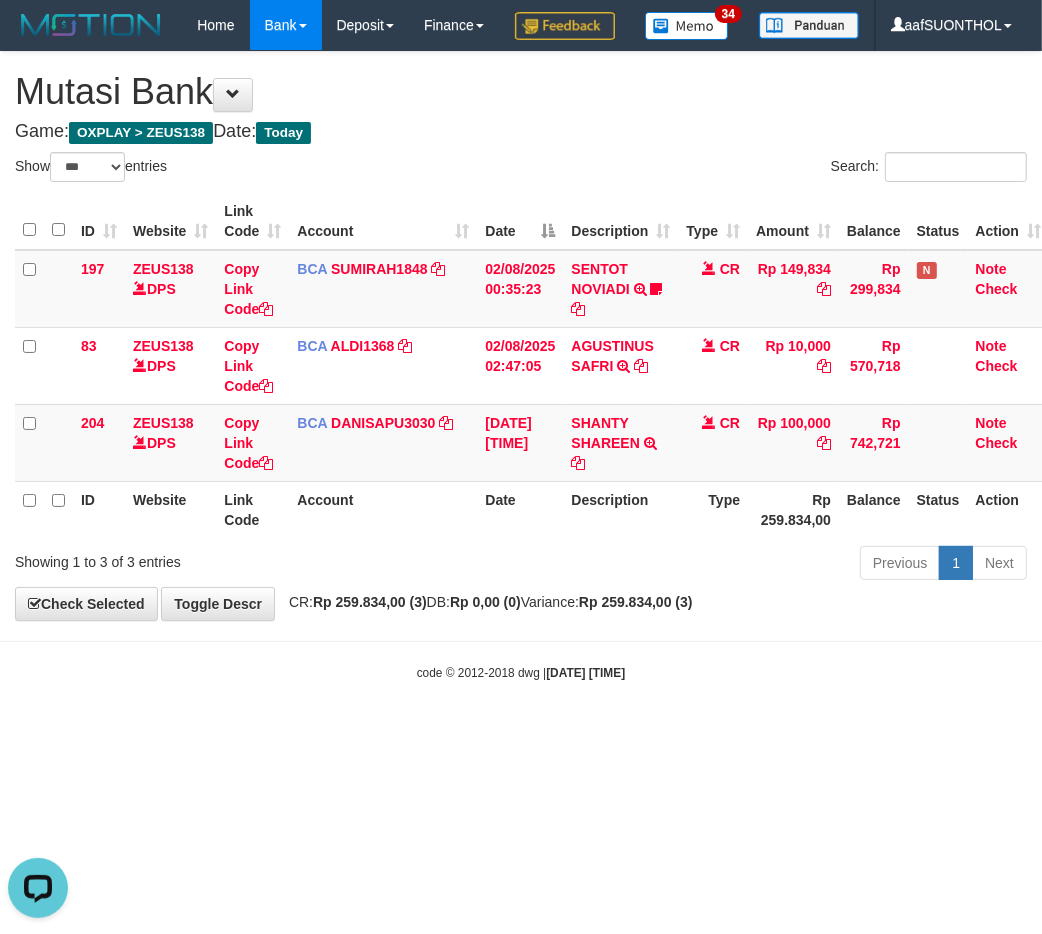 click on "Type" at bounding box center (714, 509) 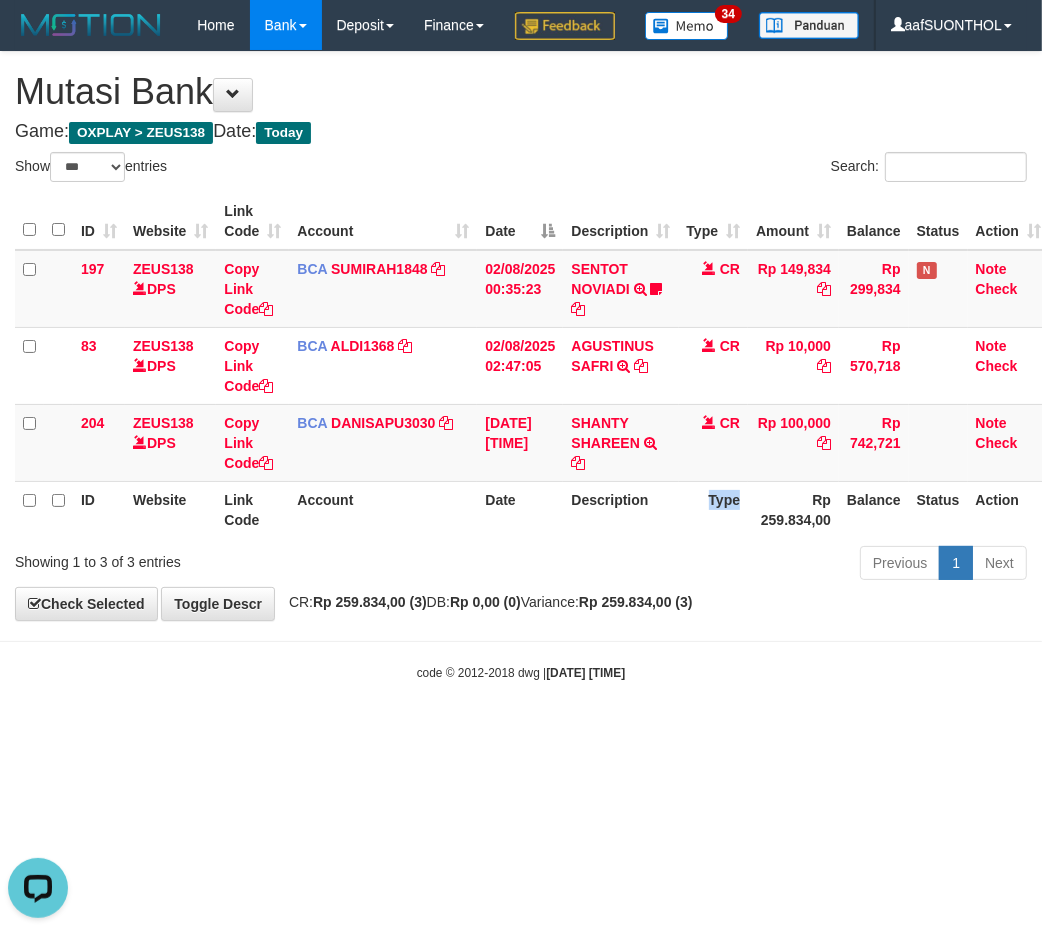 click on "Type" at bounding box center (714, 509) 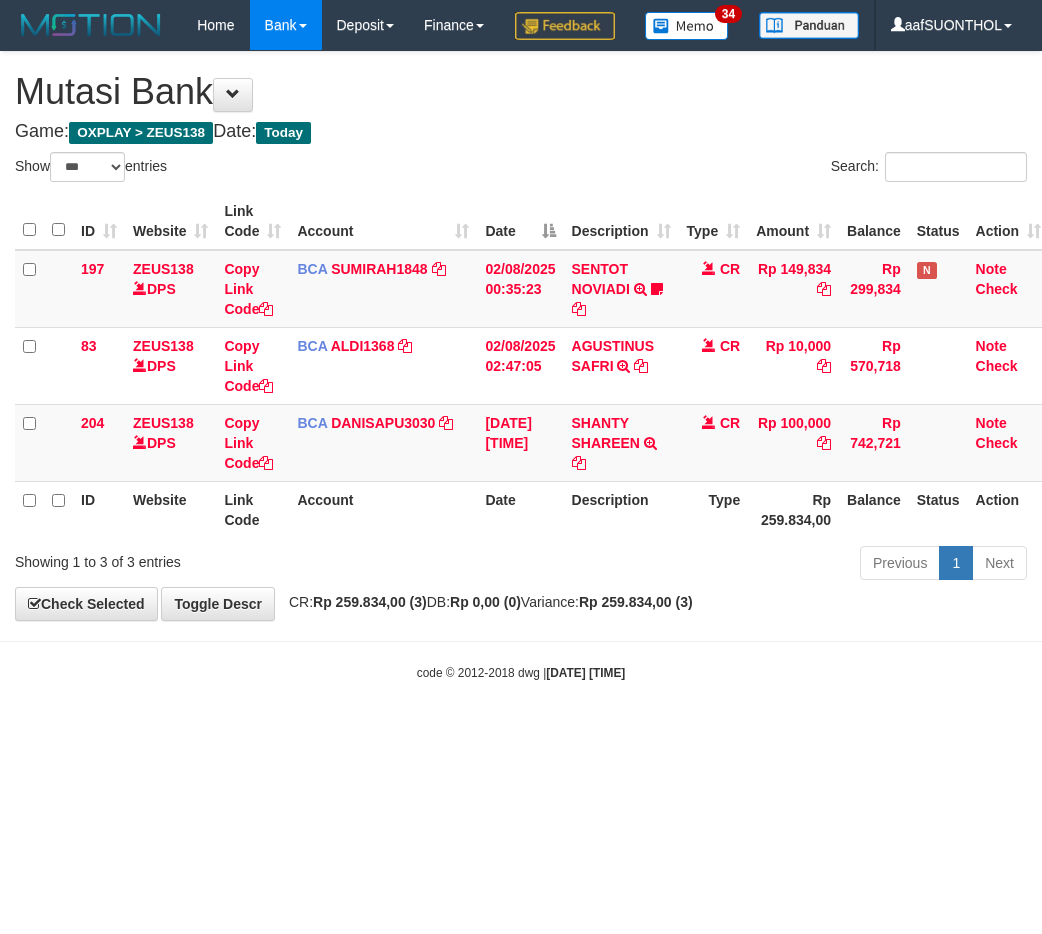 select on "***" 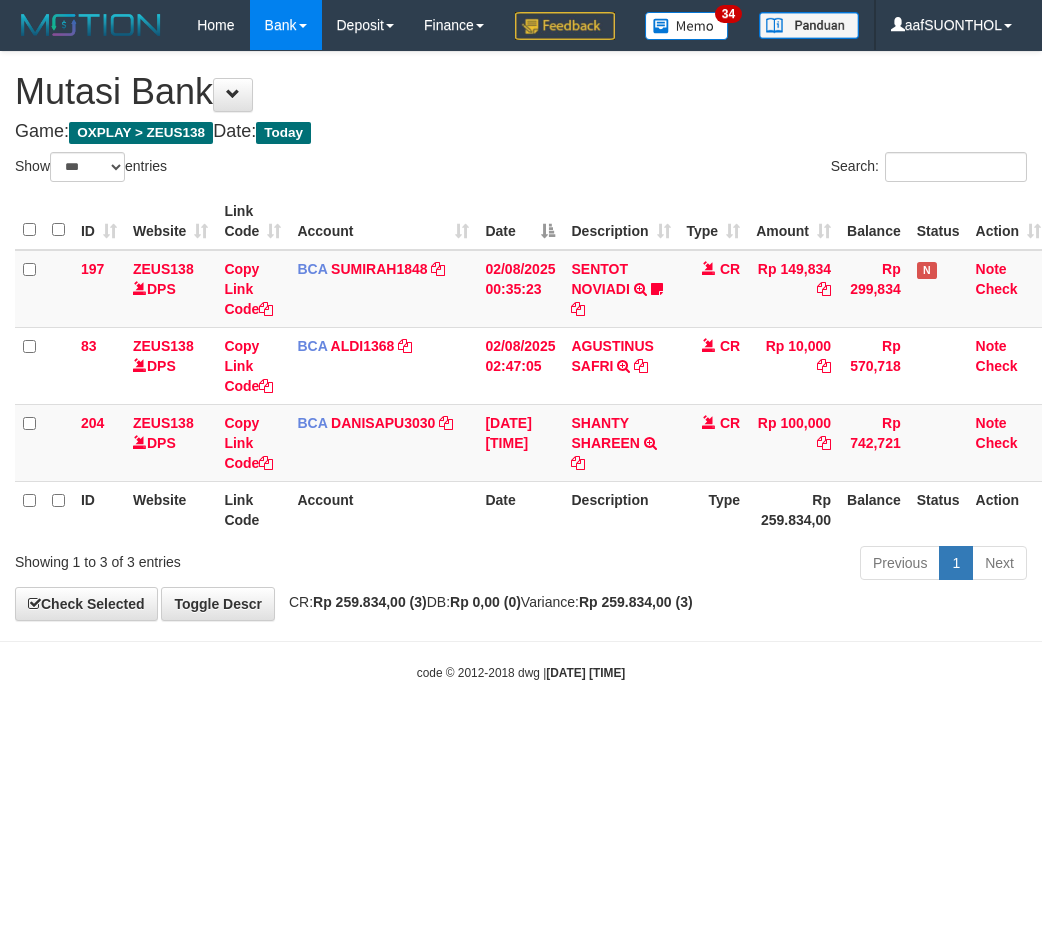 scroll, scrollTop: 0, scrollLeft: 0, axis: both 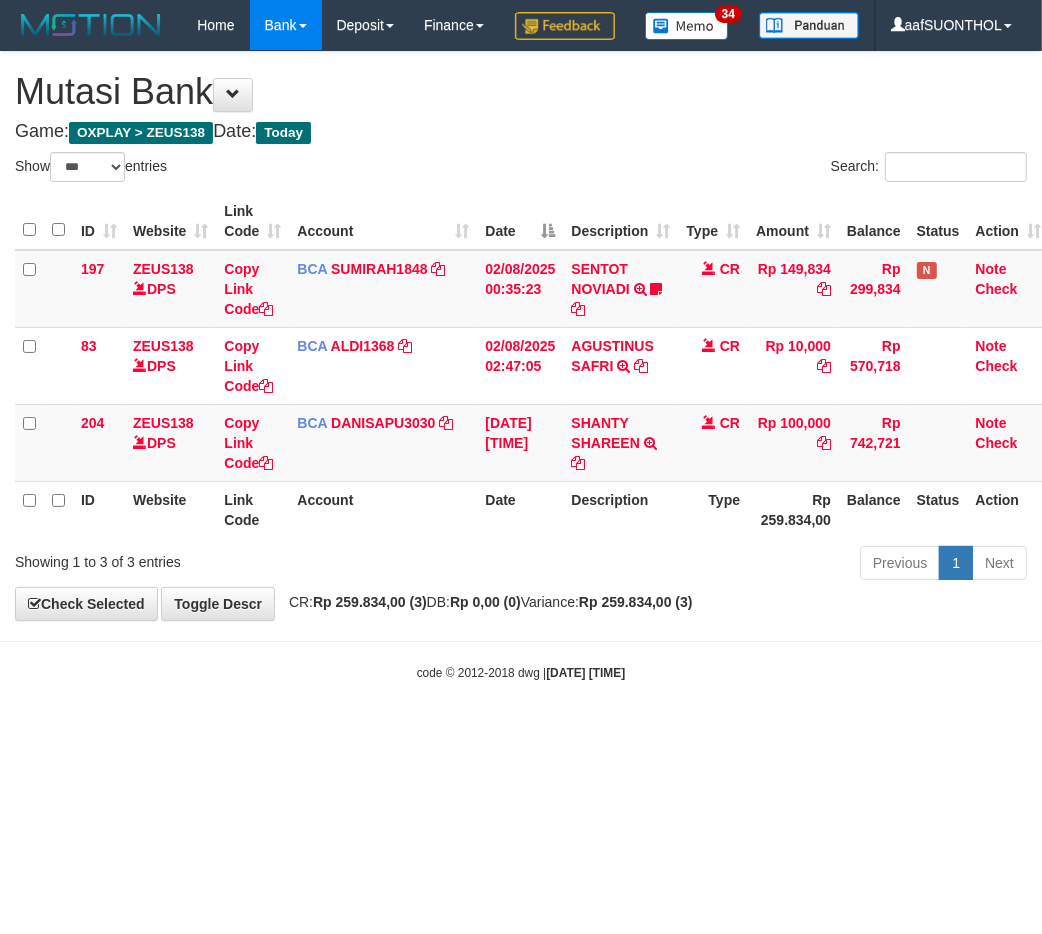 click on "Toggle navigation
Home
Bank
Account List
Load
By Website
Group
[OXPLAY]													ZEUS138
By Load Group (DPS)
Sync" at bounding box center (521, 366) 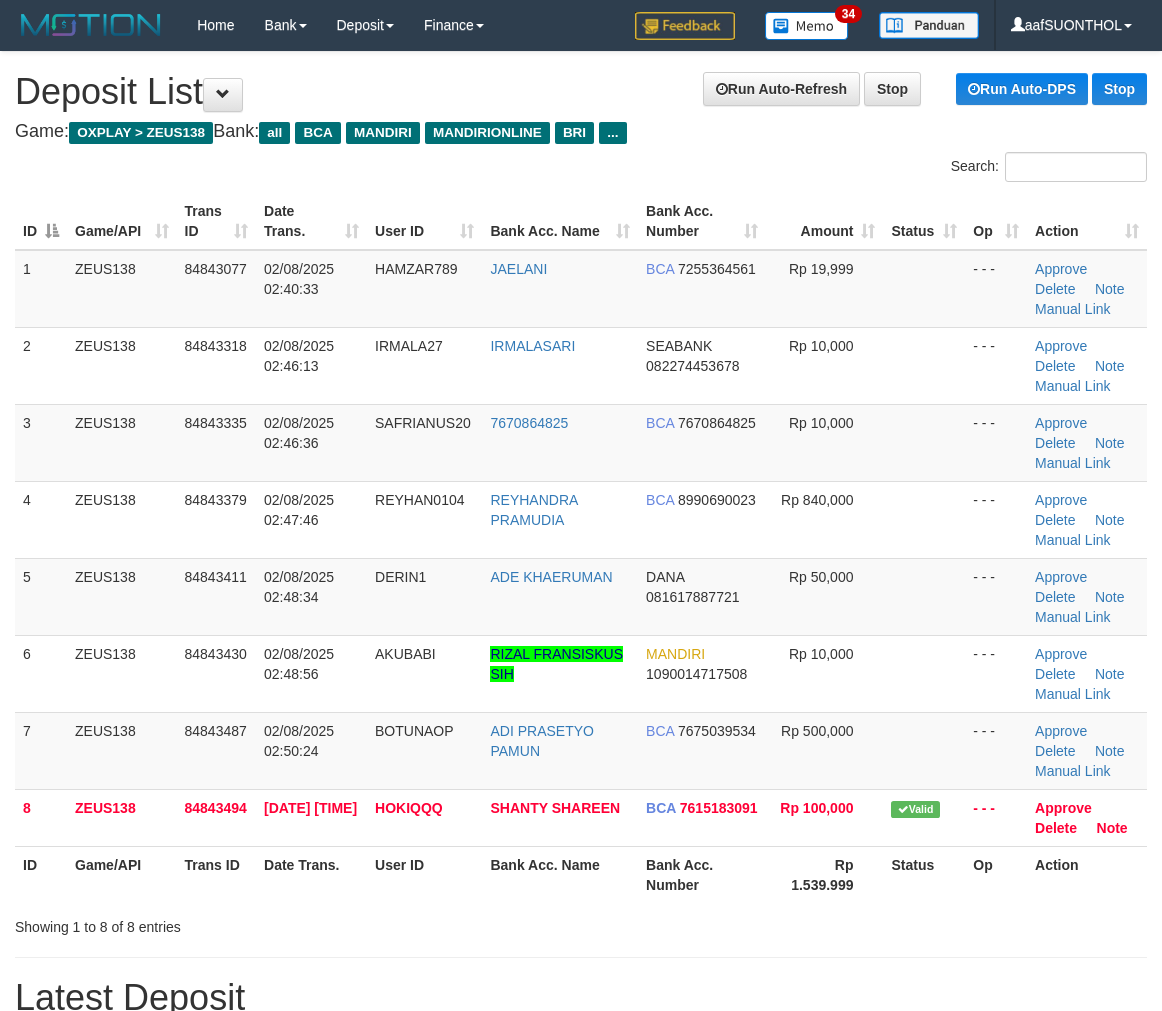 scroll, scrollTop: 0, scrollLeft: 0, axis: both 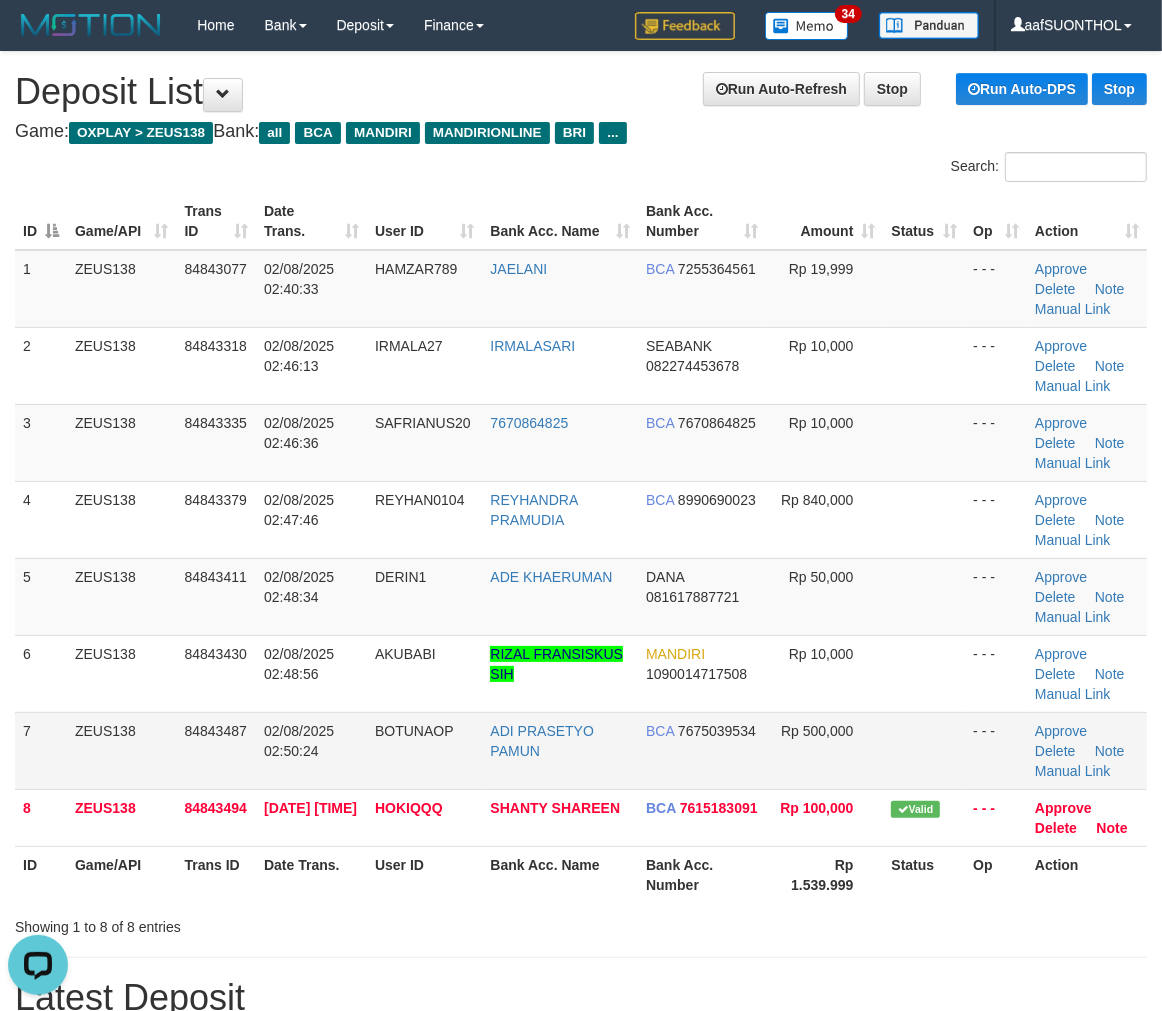 click at bounding box center [924, 750] 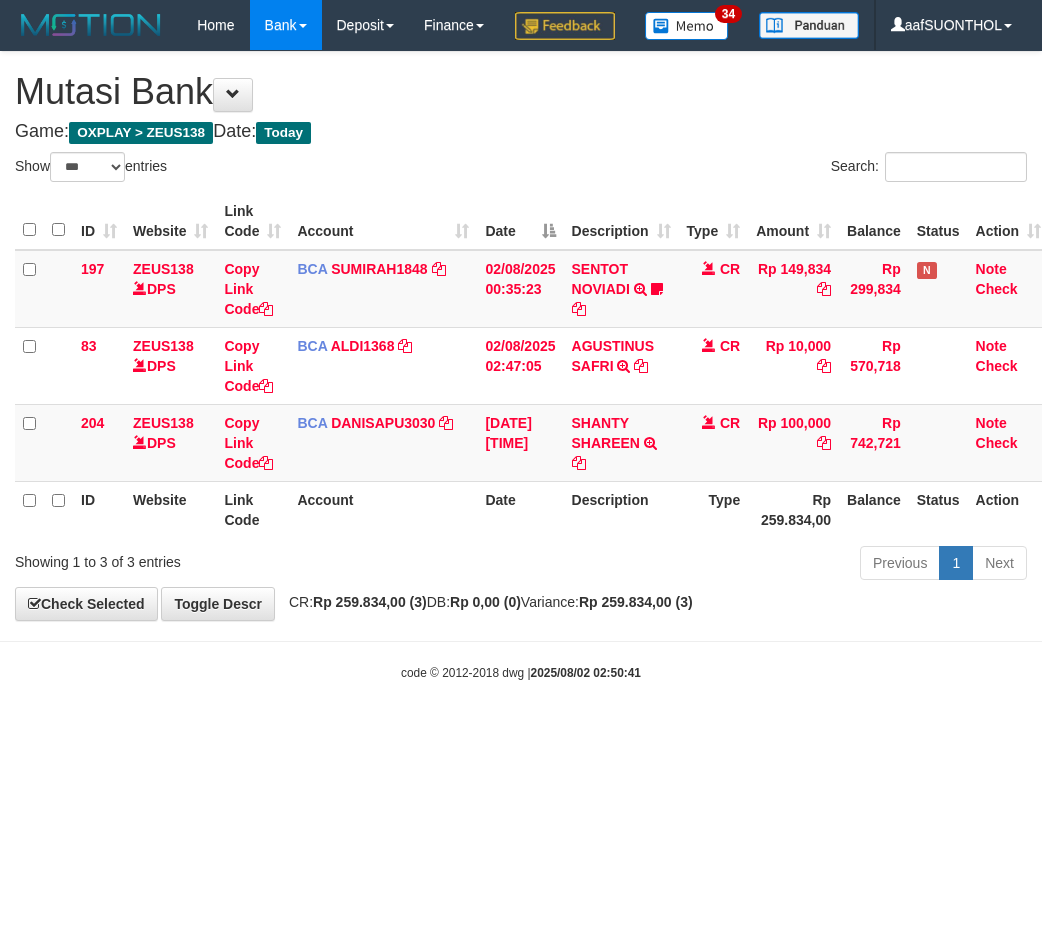 select on "***" 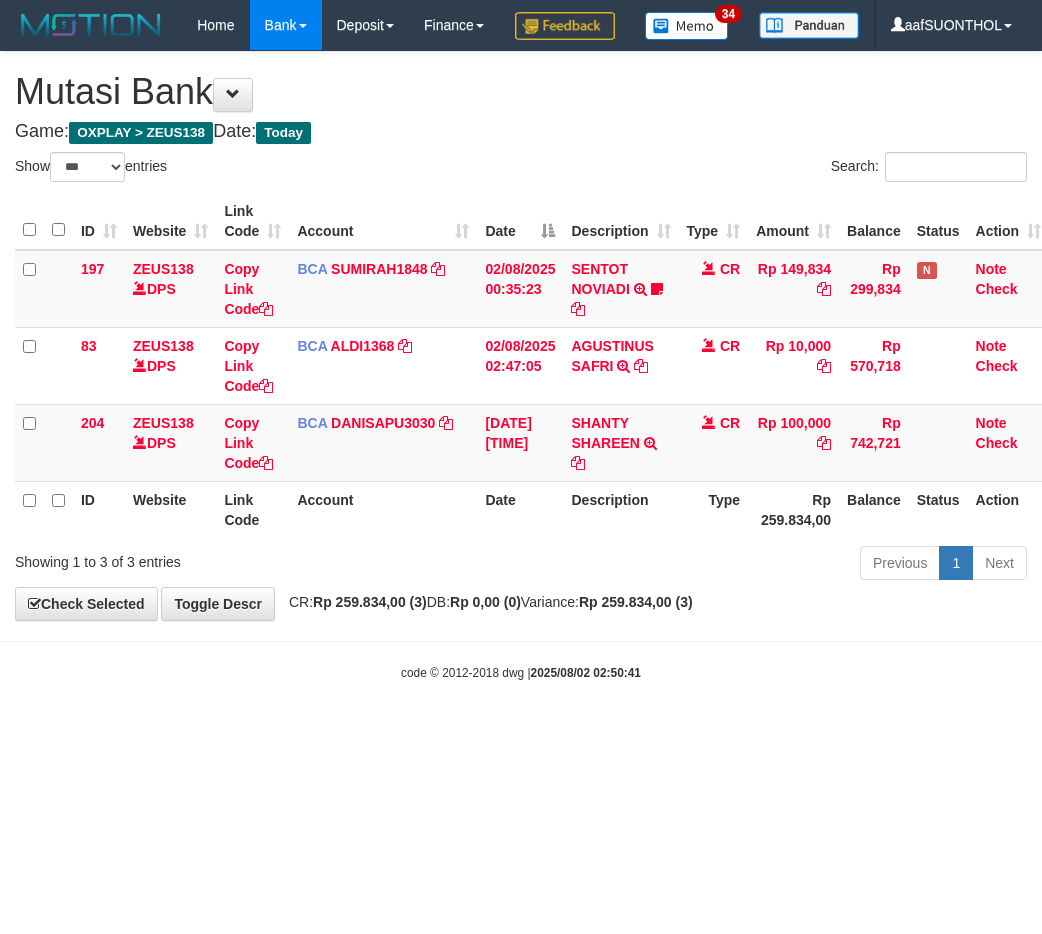 scroll, scrollTop: 0, scrollLeft: 0, axis: both 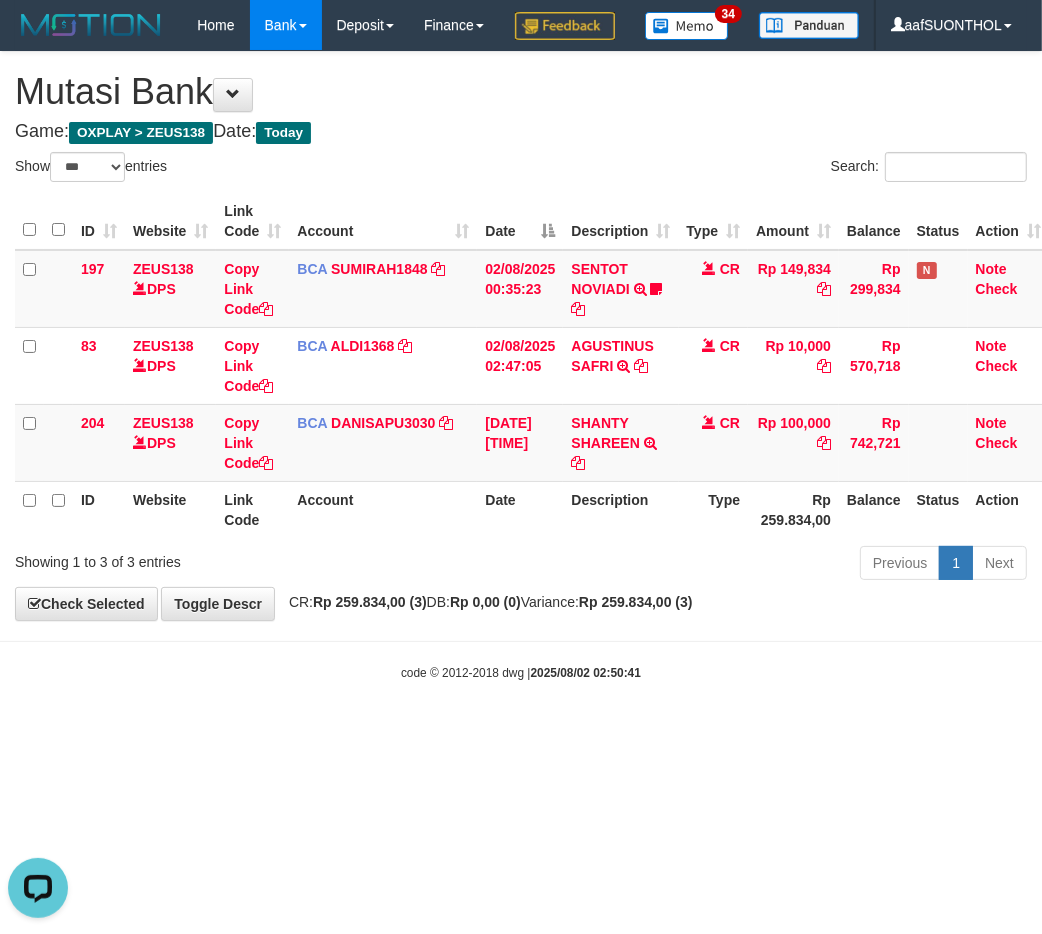click on "code © 2012-2018 dwg |  2025/08/02 02:50:41" at bounding box center (521, 672) 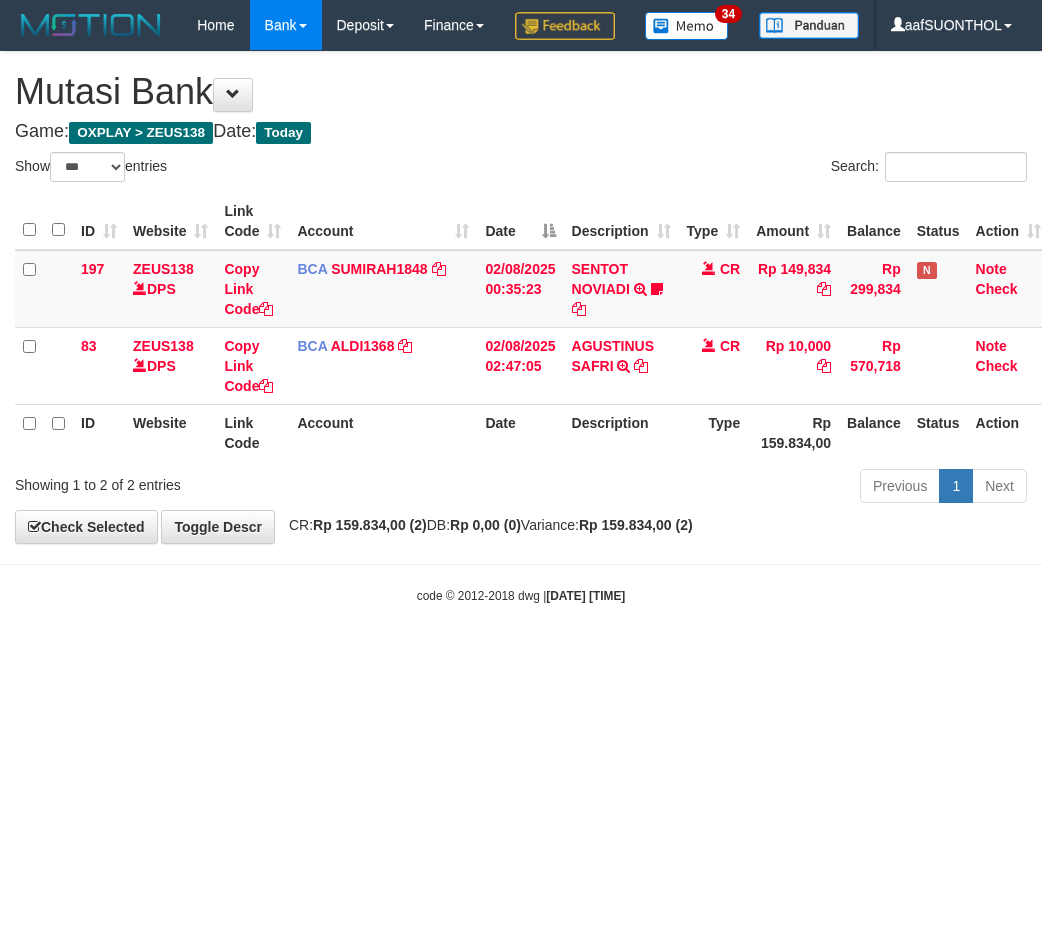 select on "***" 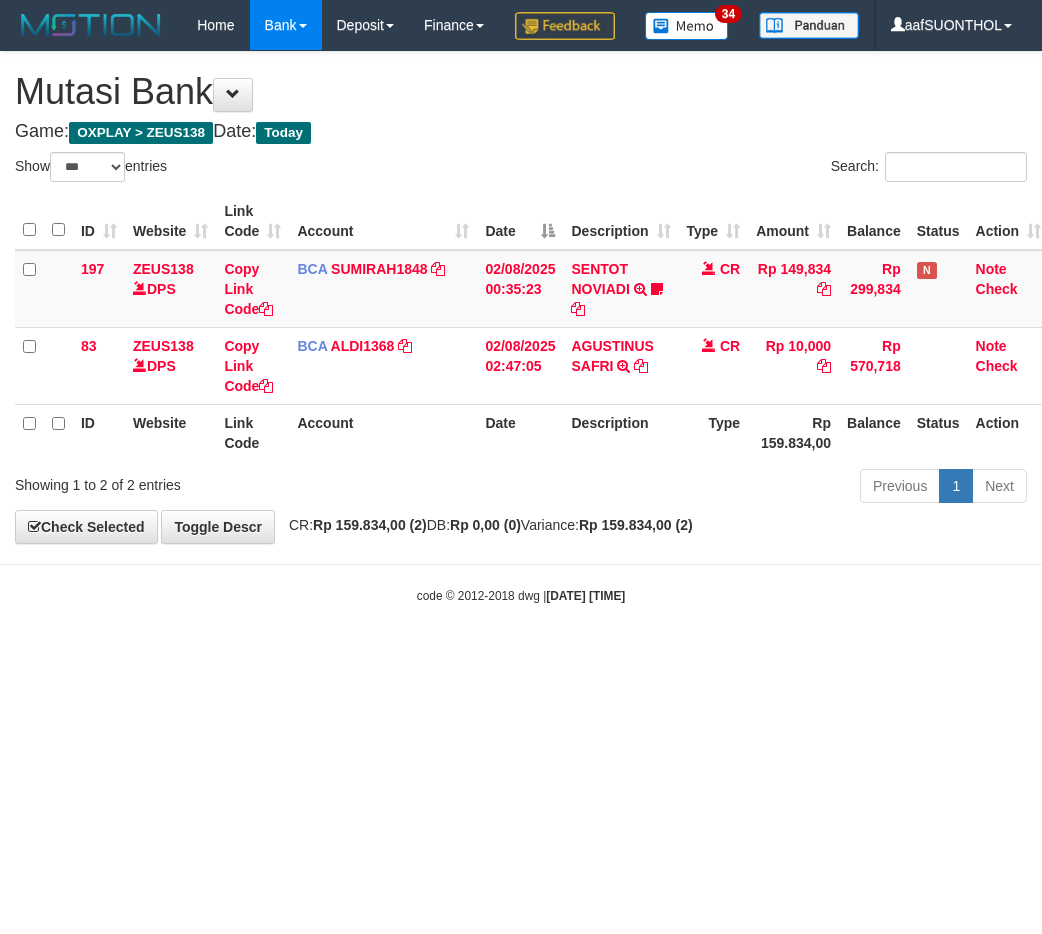 scroll, scrollTop: 0, scrollLeft: 0, axis: both 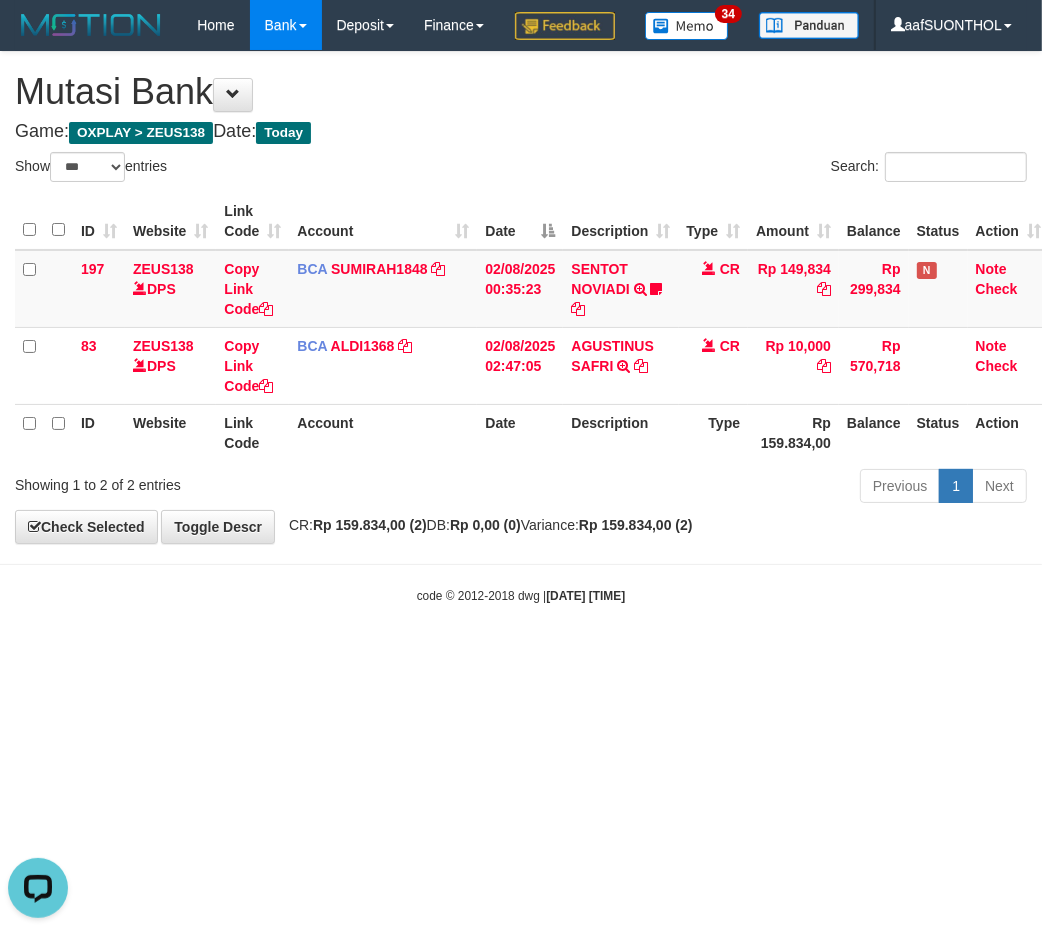 click on "Toggle navigation
Home
Bank
Account List
Load
By Website
Group
[OXPLAY]													ZEUS138
By Load Group (DPS)" at bounding box center (521, 327) 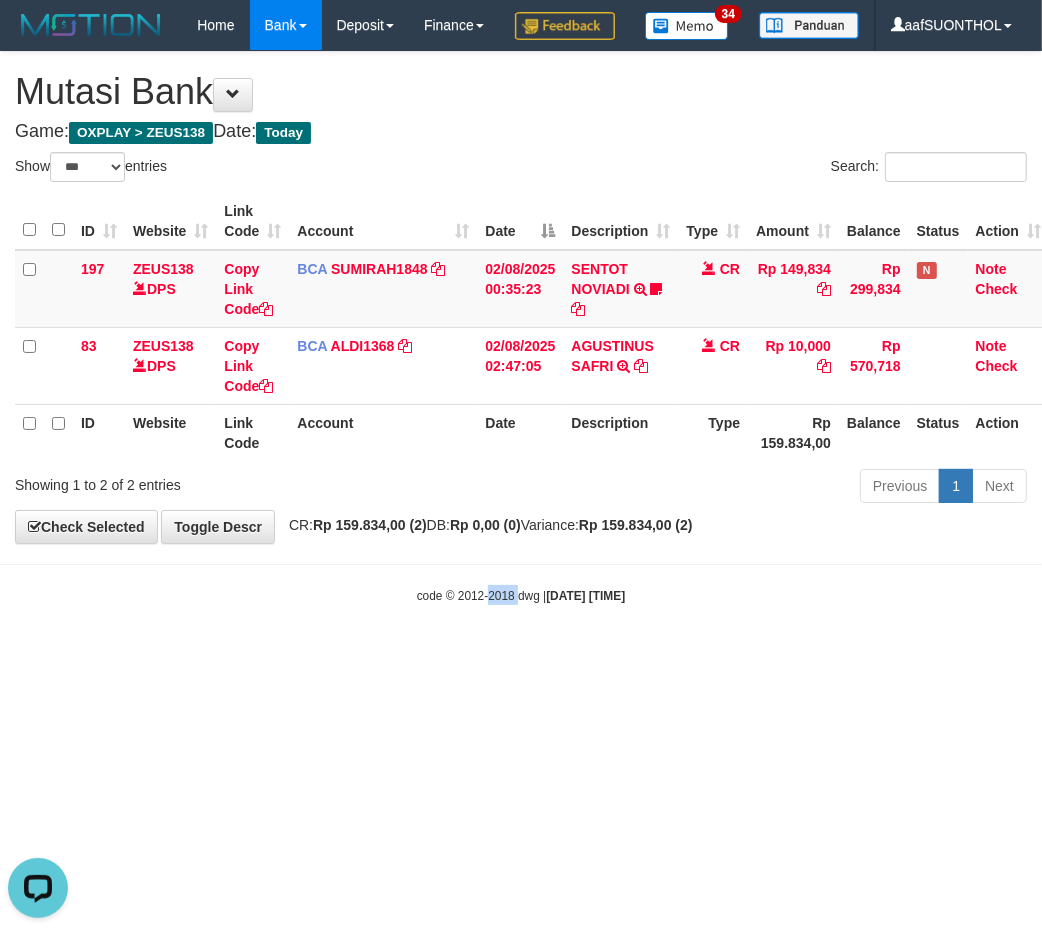 click on "Toggle navigation
Home
Bank
Account List
Load
By Website
Group
[OXPLAY]													ZEUS138
By Load Group (DPS)" at bounding box center [521, 327] 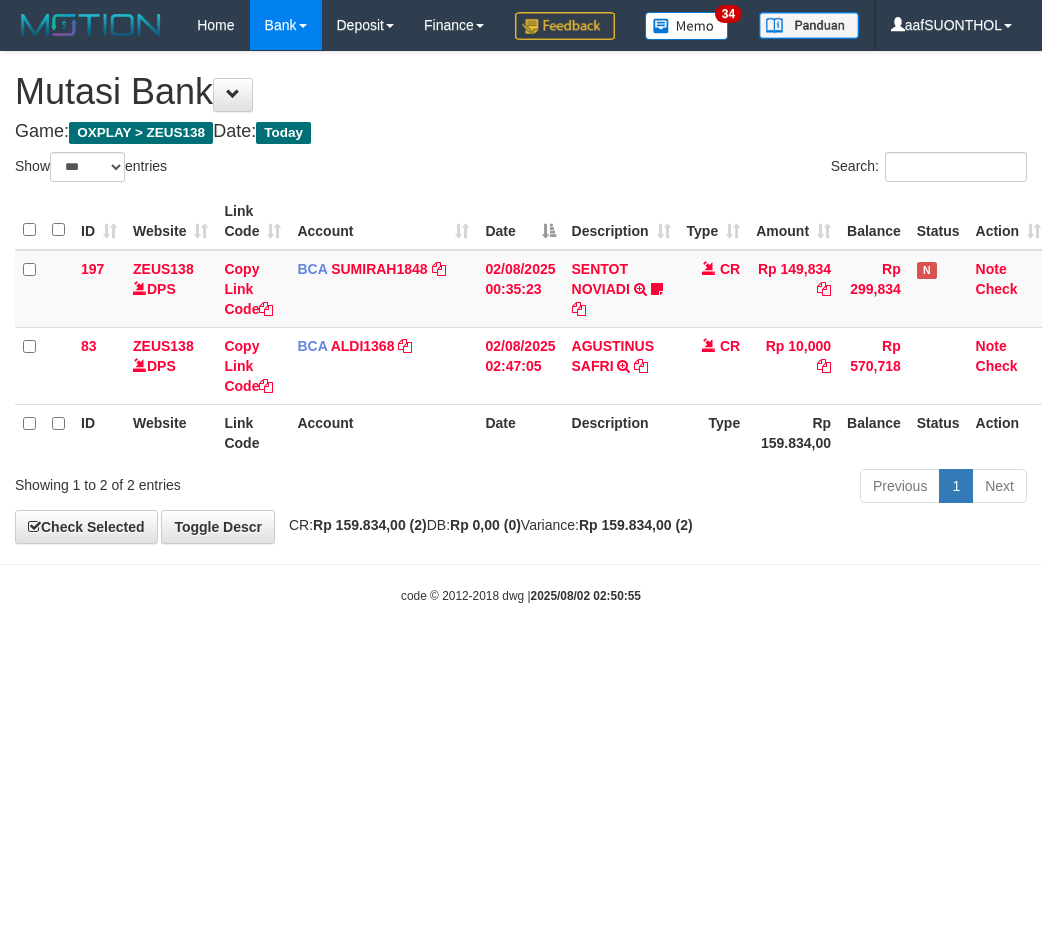 select on "***" 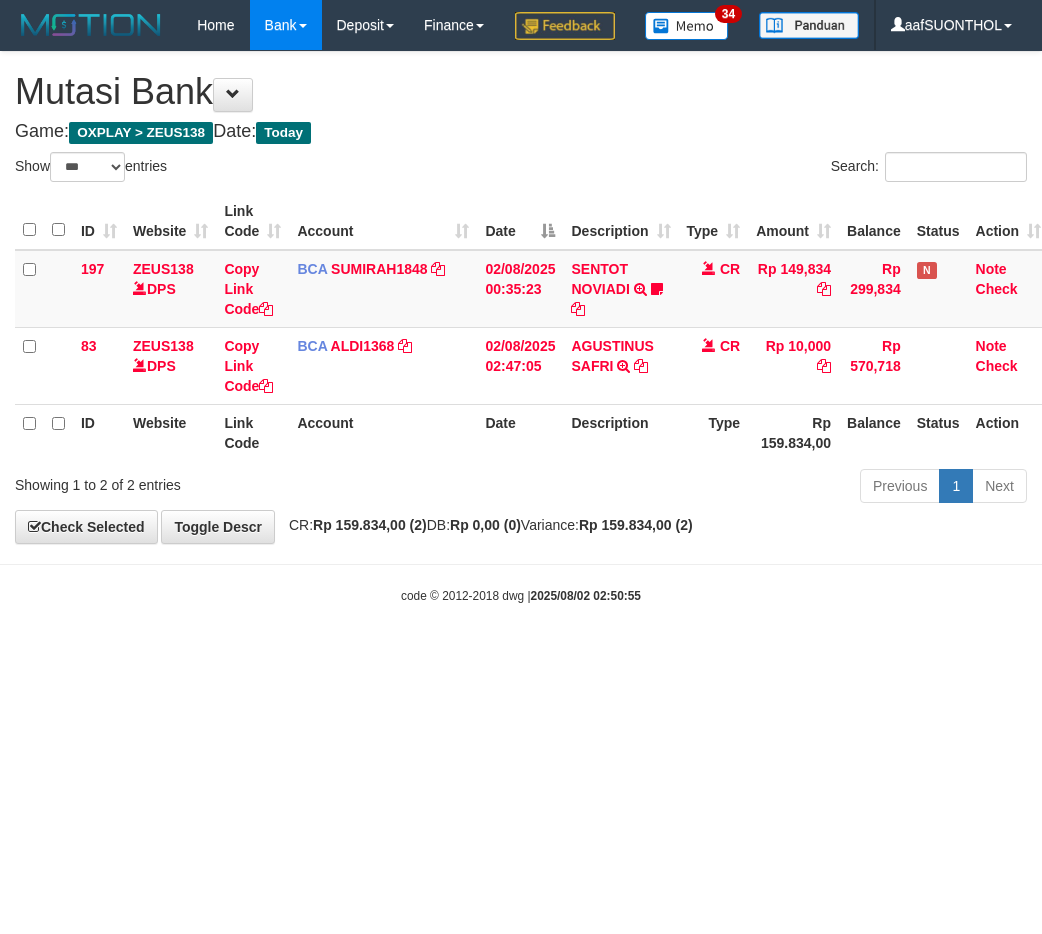 scroll, scrollTop: 0, scrollLeft: 0, axis: both 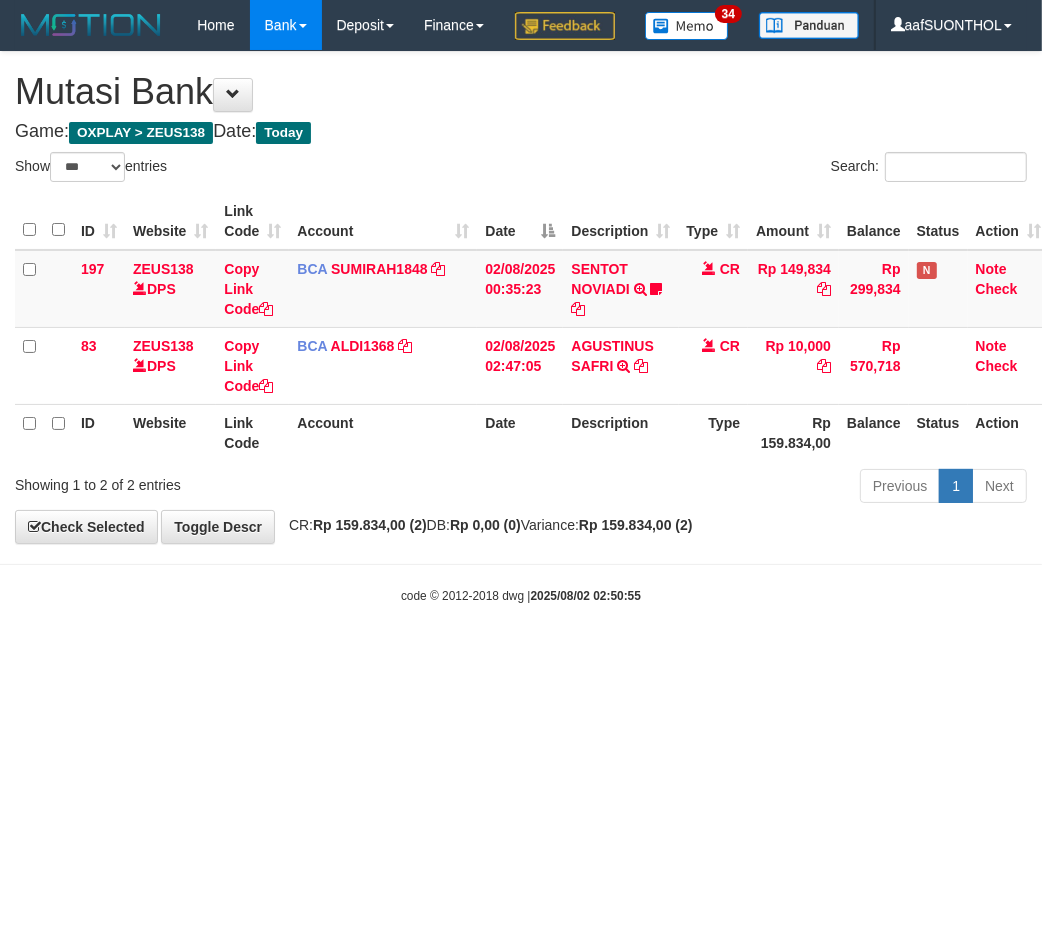 click on "Toggle navigation
Home
Bank
Account List
Load
By Website
Group
[OXPLAY]													ZEUS138
By Load Group (DPS)
Sync" at bounding box center (521, 327) 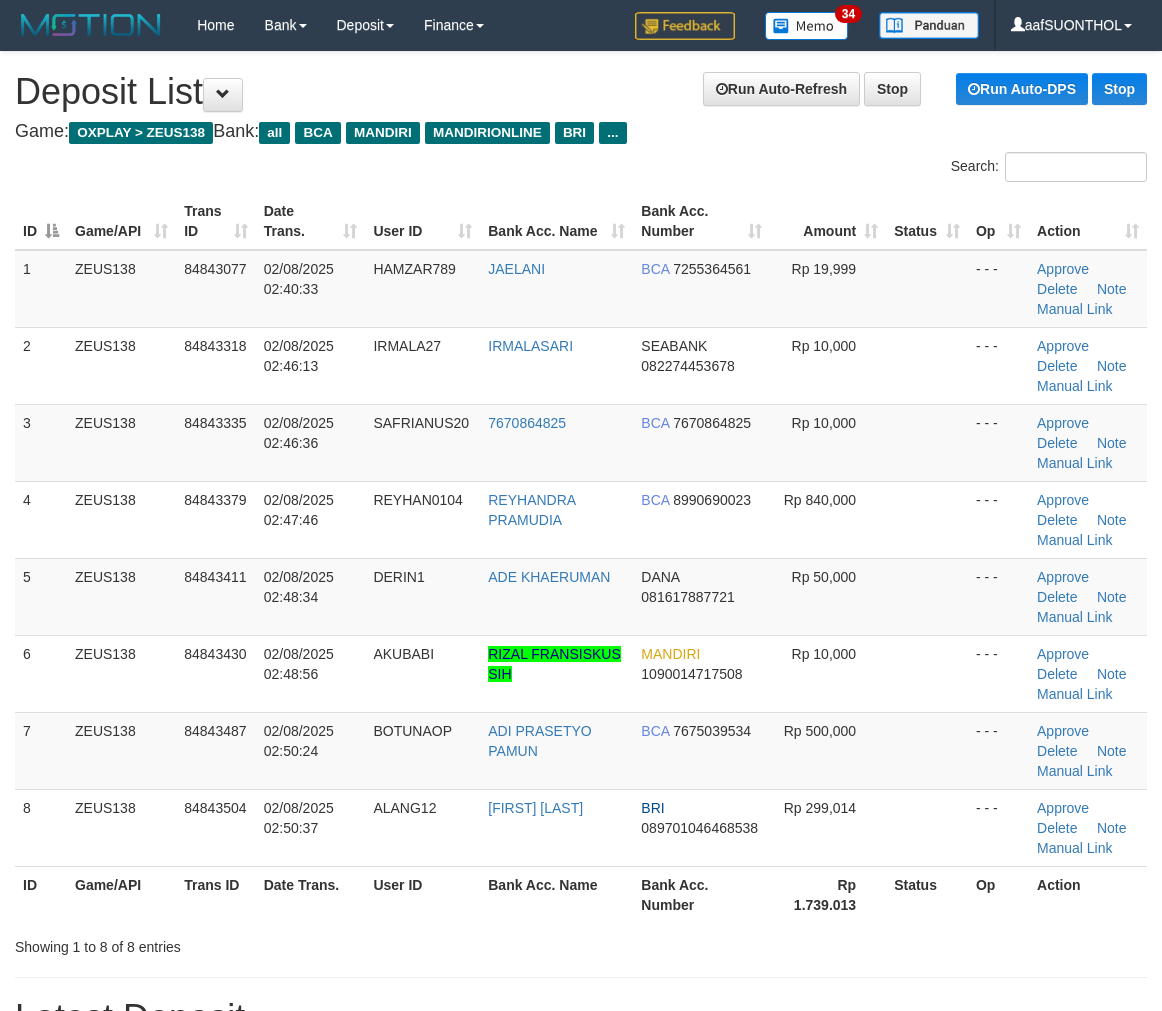 scroll, scrollTop: 0, scrollLeft: 0, axis: both 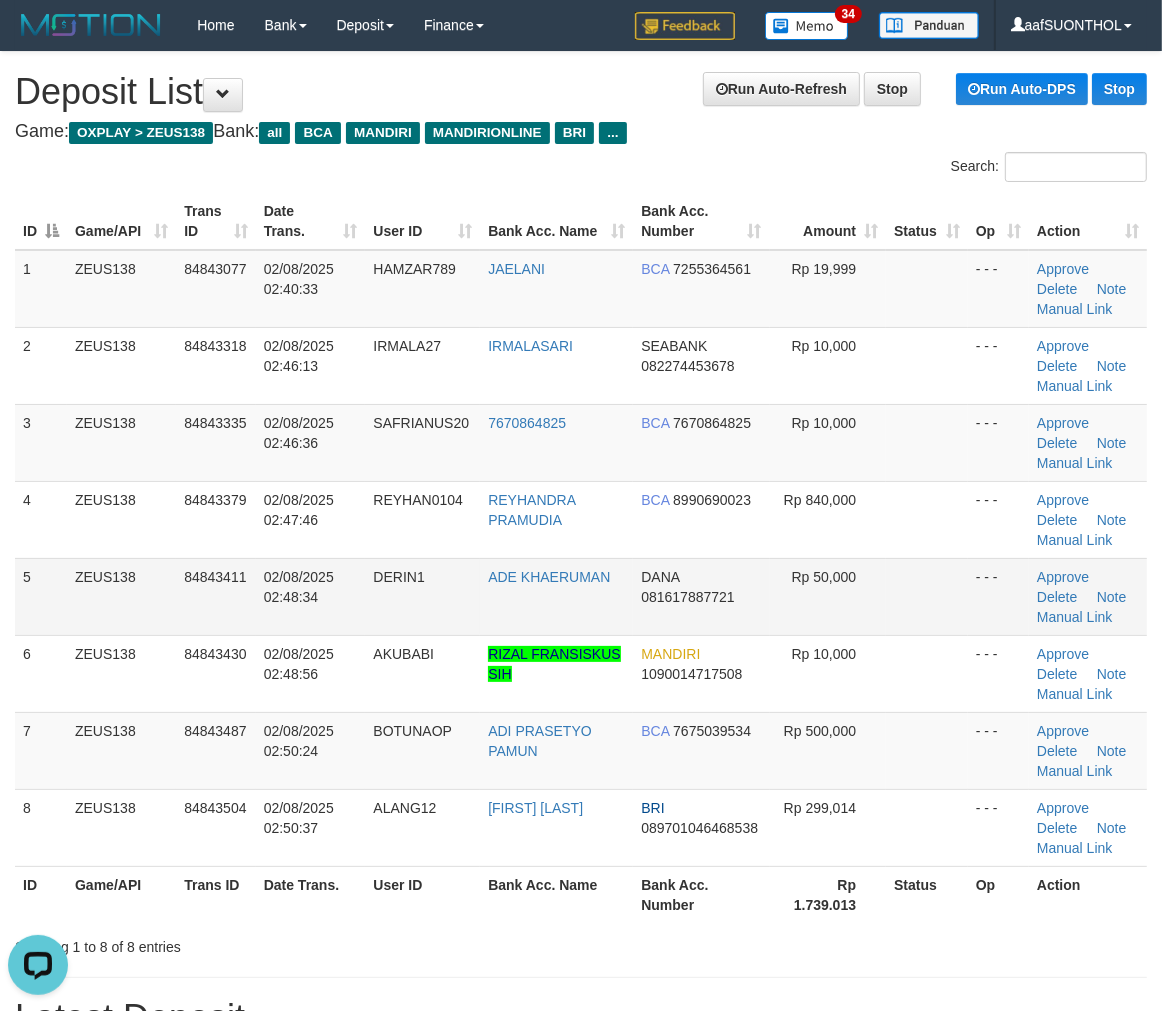 click at bounding box center (927, 596) 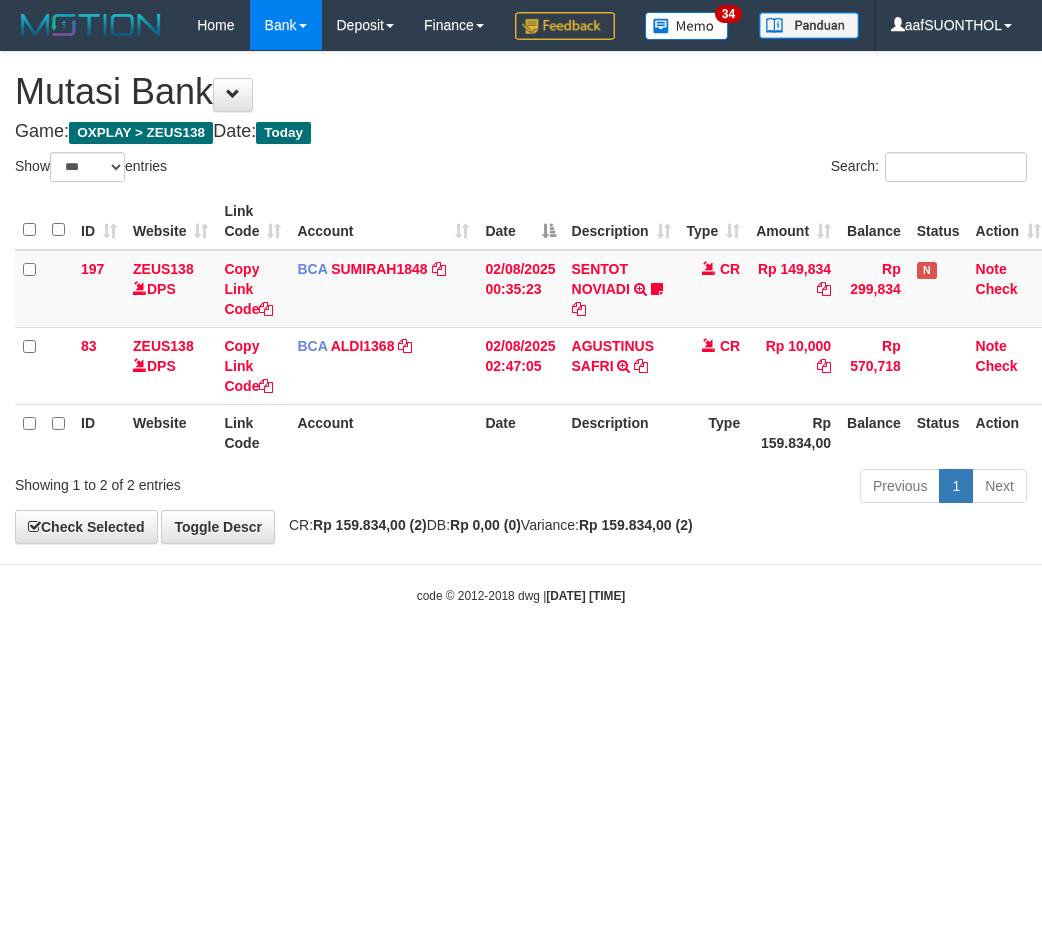 select on "***" 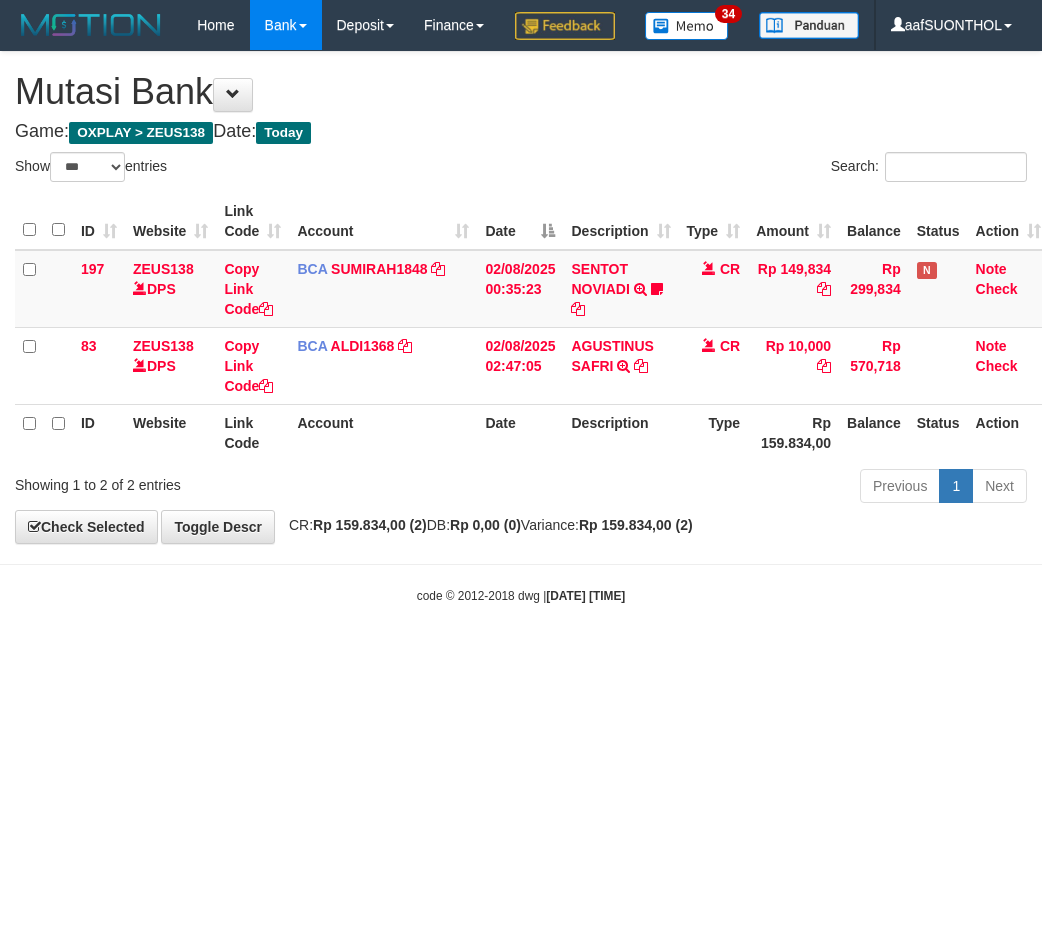 scroll, scrollTop: 0, scrollLeft: 0, axis: both 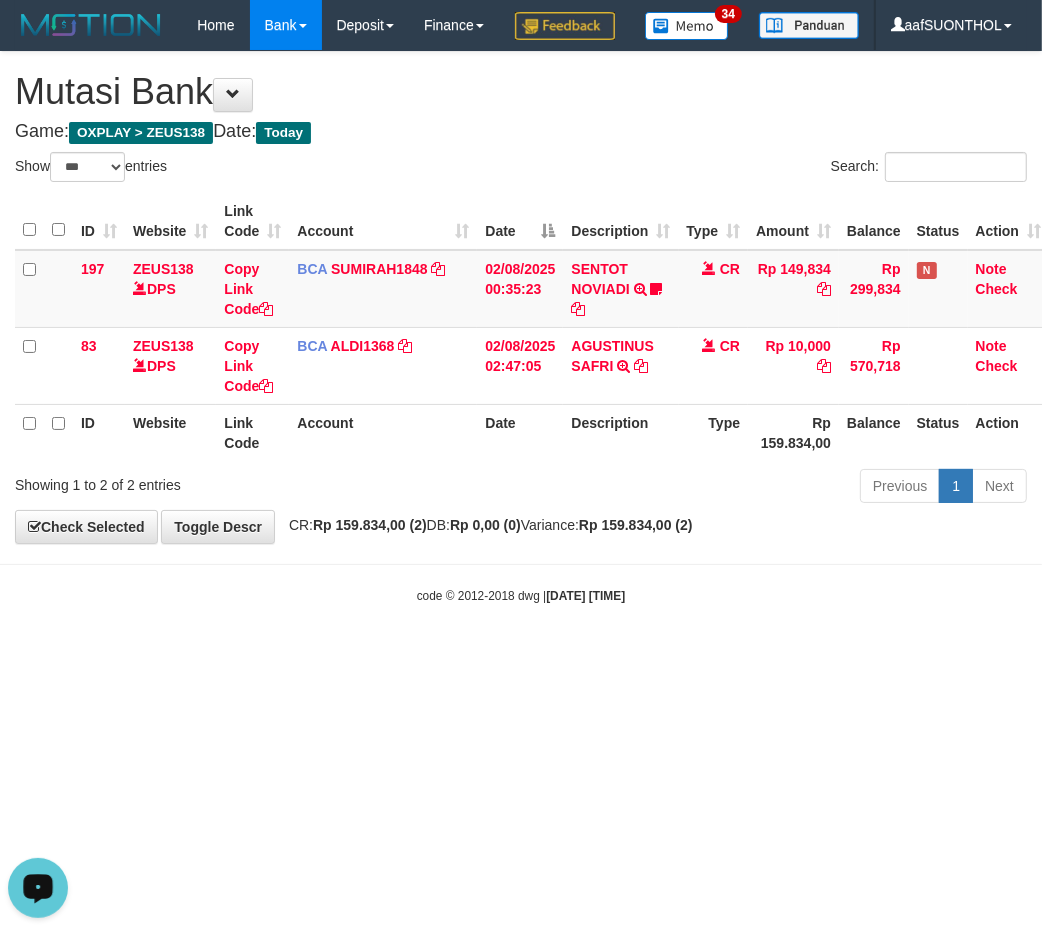 click on "Toggle navigation
Home
Bank
Account List
Load
By Website
Group
[OXPLAY]													ZEUS138
By Load Group (DPS)" at bounding box center [521, 327] 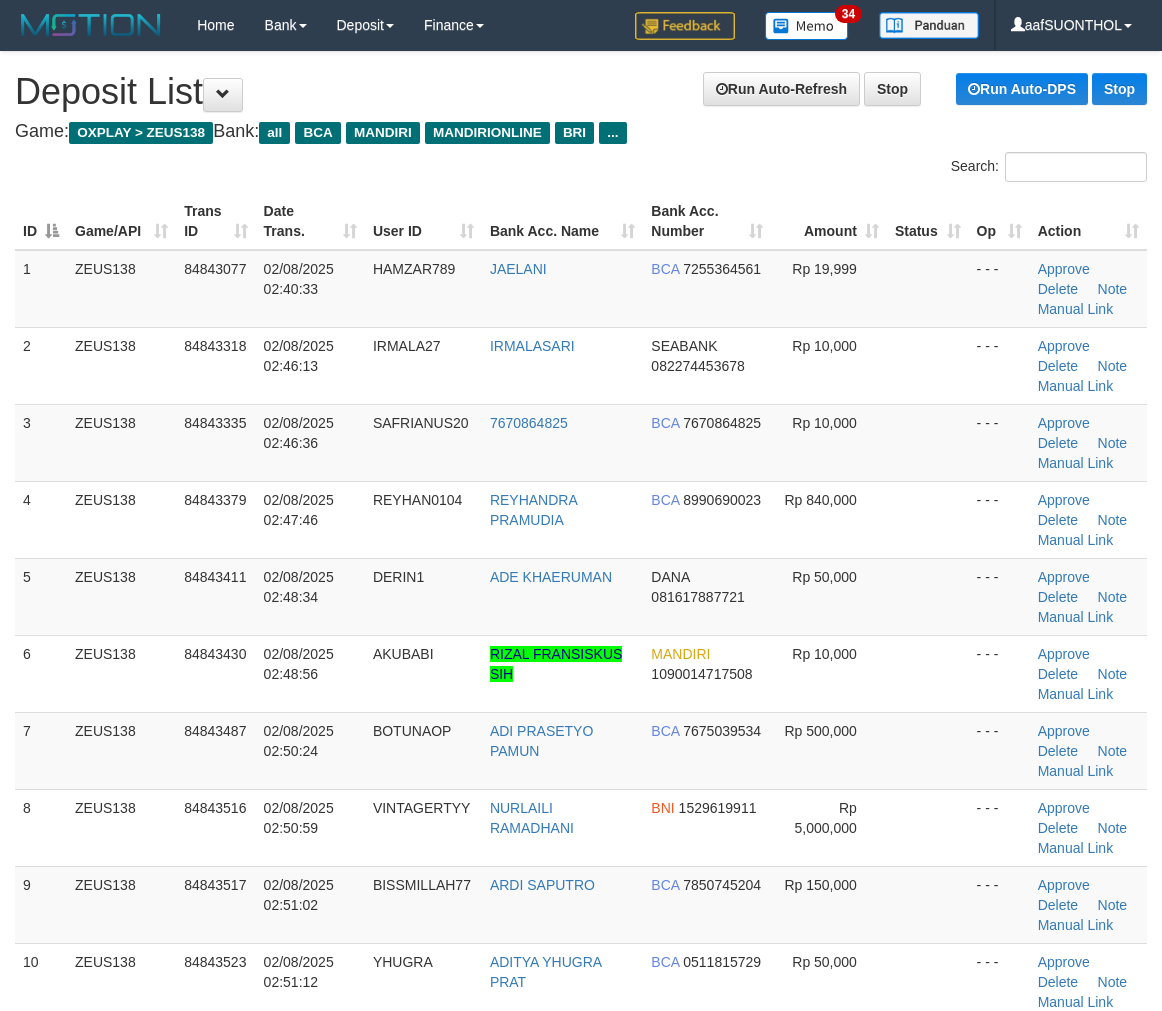 scroll, scrollTop: 0, scrollLeft: 0, axis: both 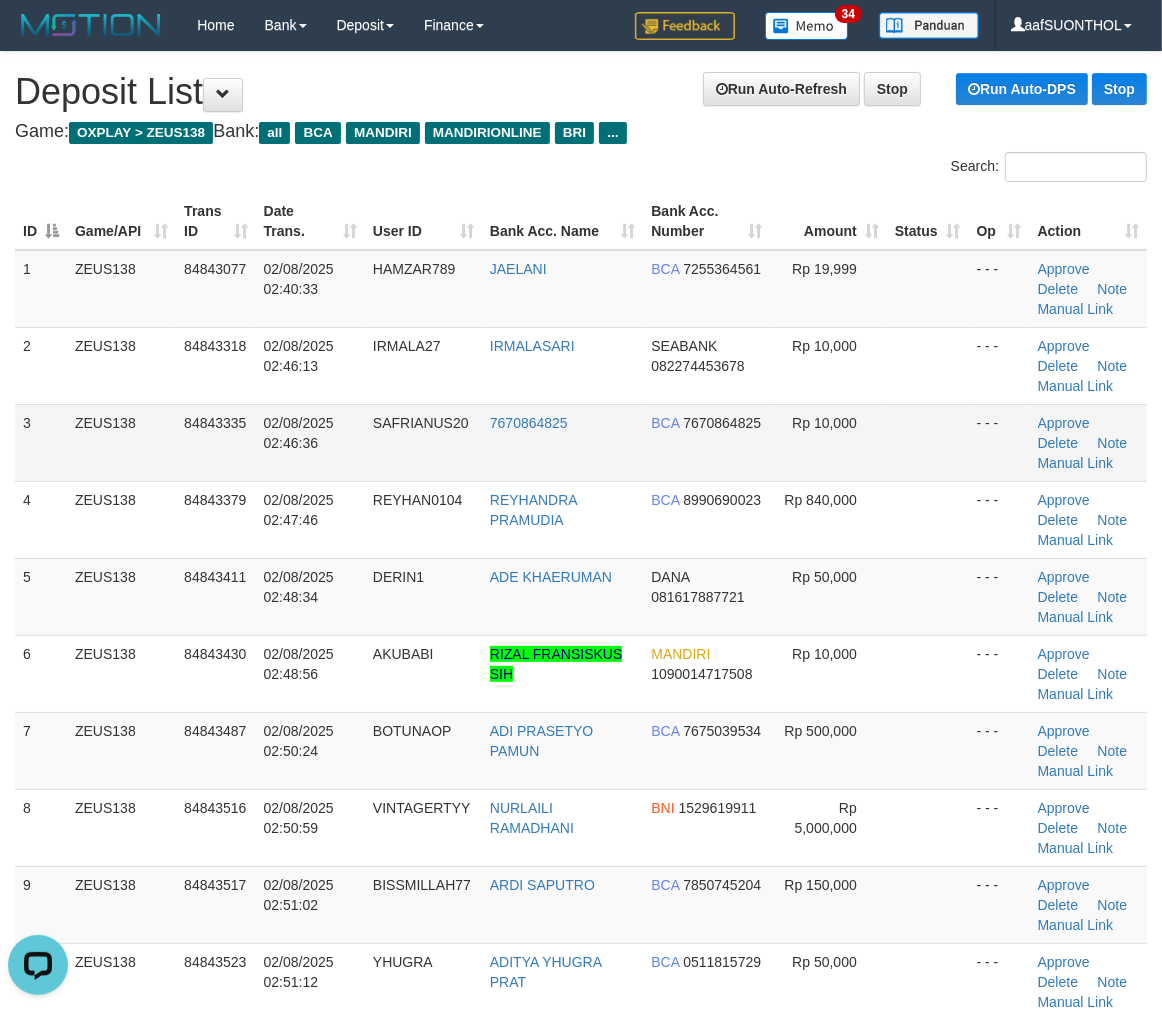 click on "Rp 10,000" at bounding box center (829, 442) 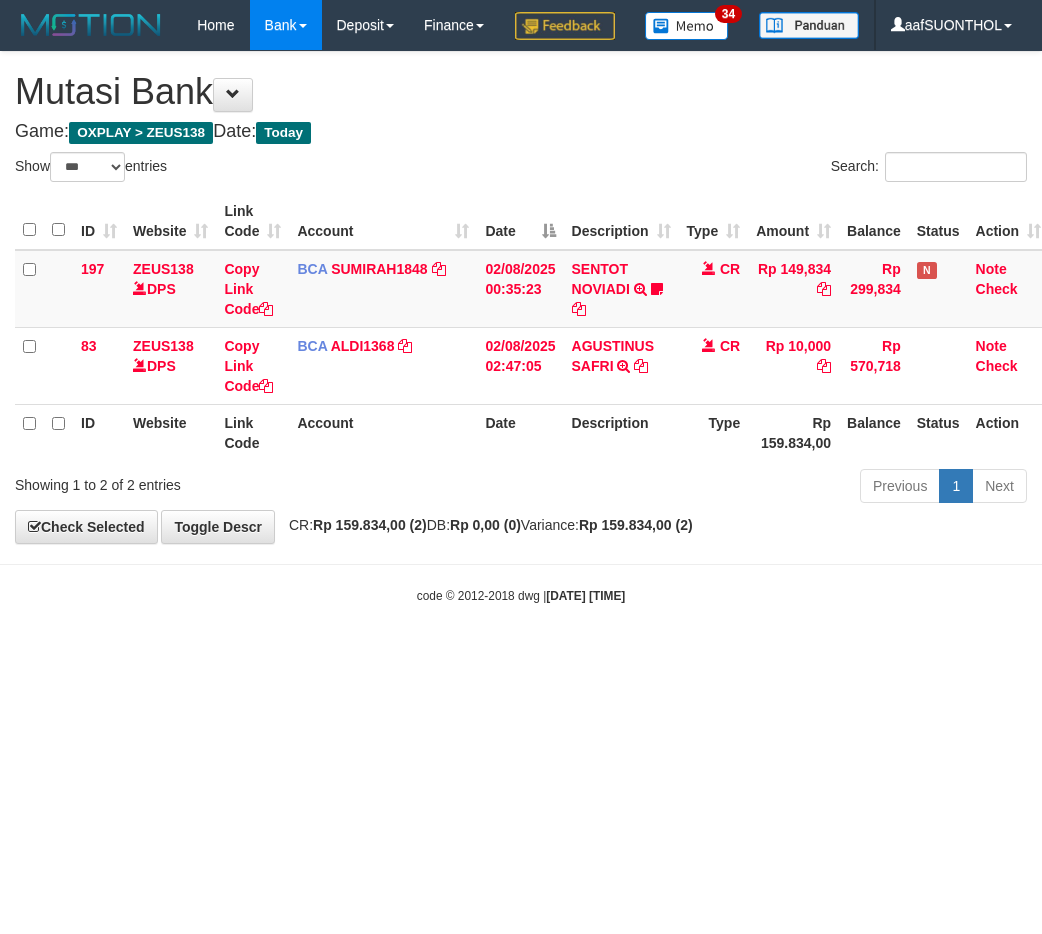 select on "***" 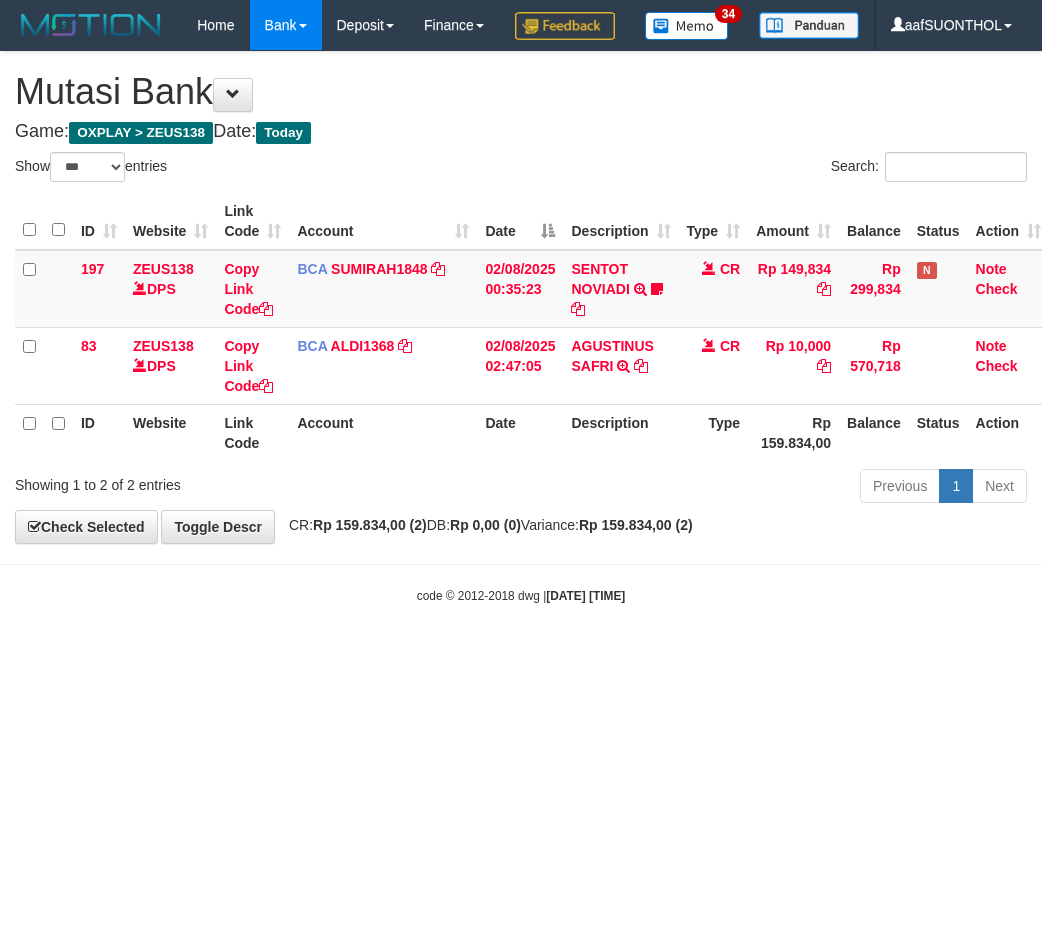 scroll, scrollTop: 0, scrollLeft: 0, axis: both 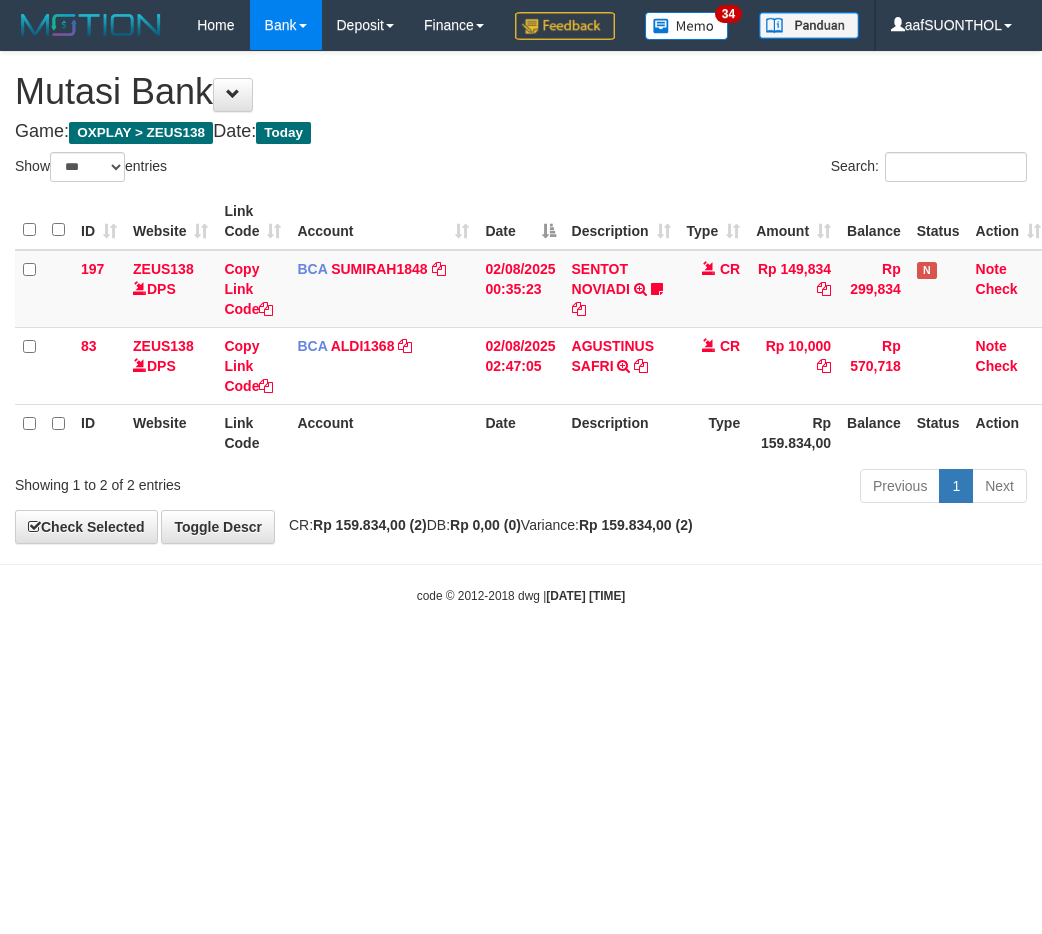 select on "***" 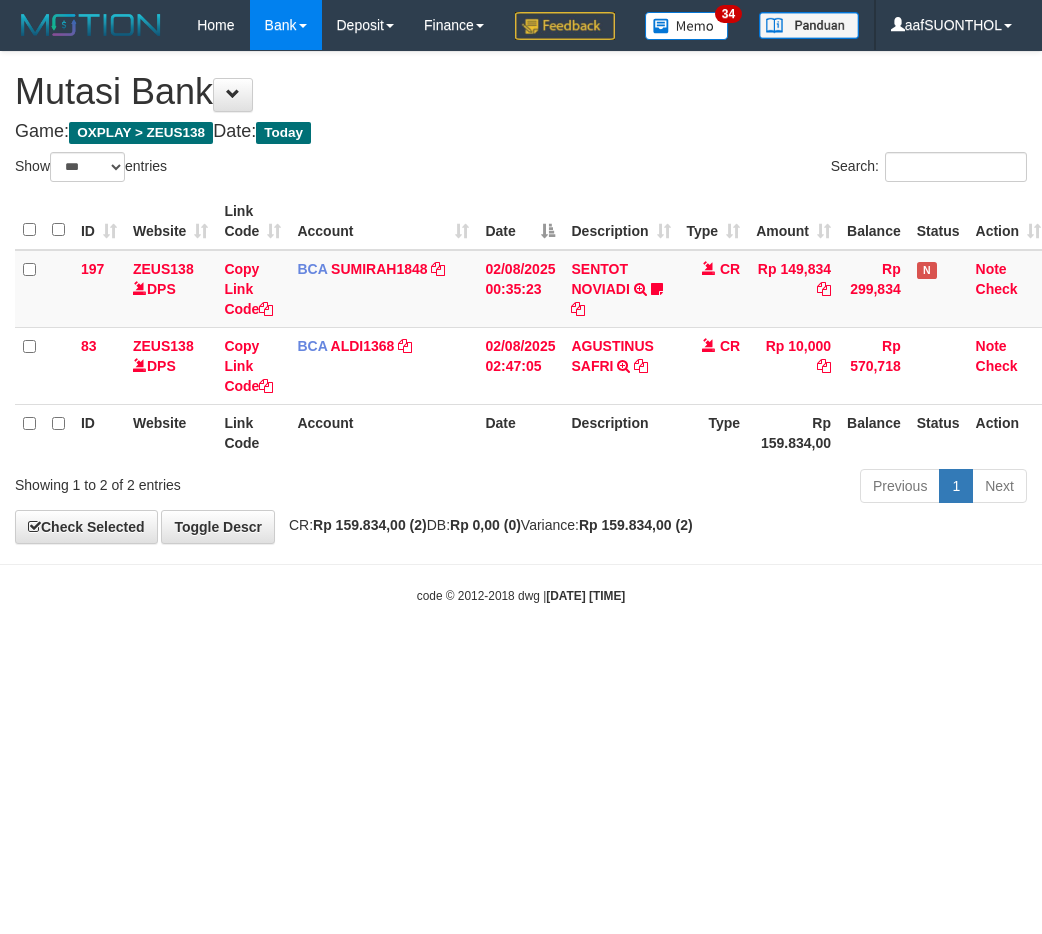 scroll, scrollTop: 0, scrollLeft: 0, axis: both 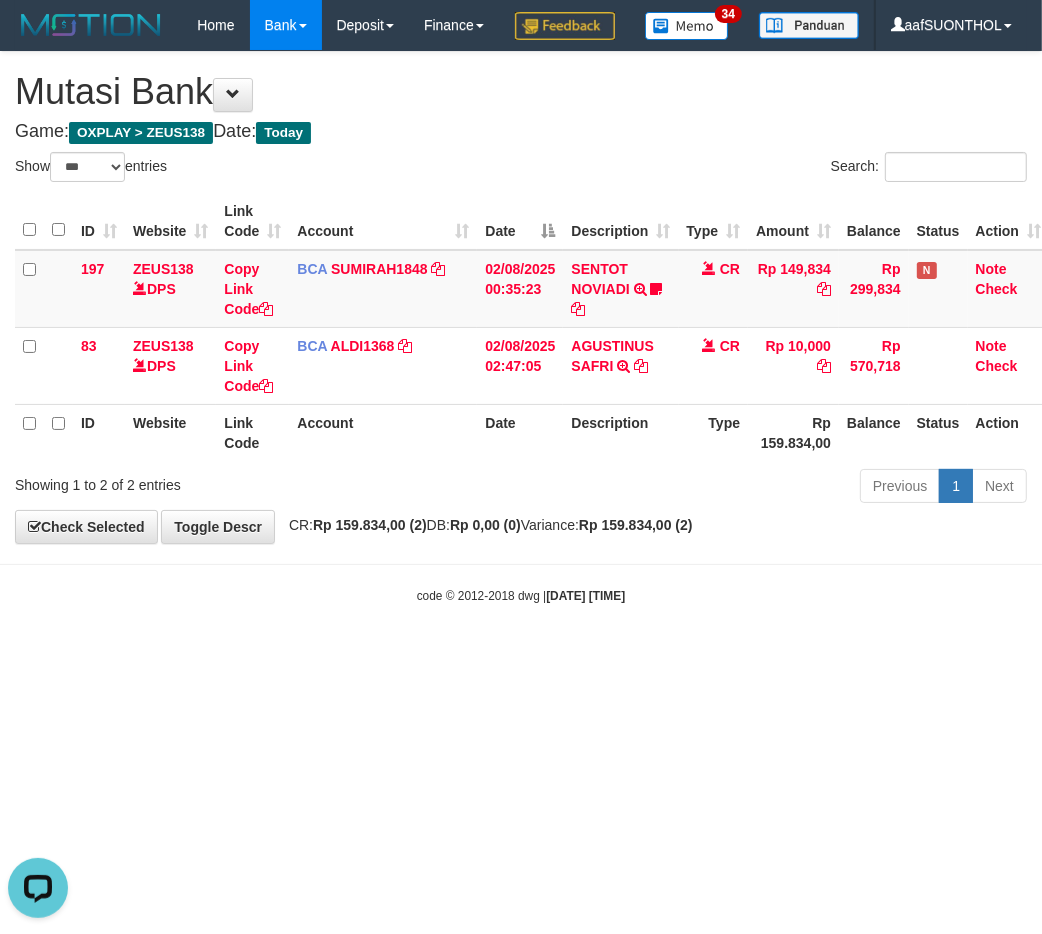 click on "Toggle navigation
Home
Bank
Account List
Load
By Website
Group
[OXPLAY]													ZEUS138
By Load Group (DPS)
Sync" at bounding box center [521, 327] 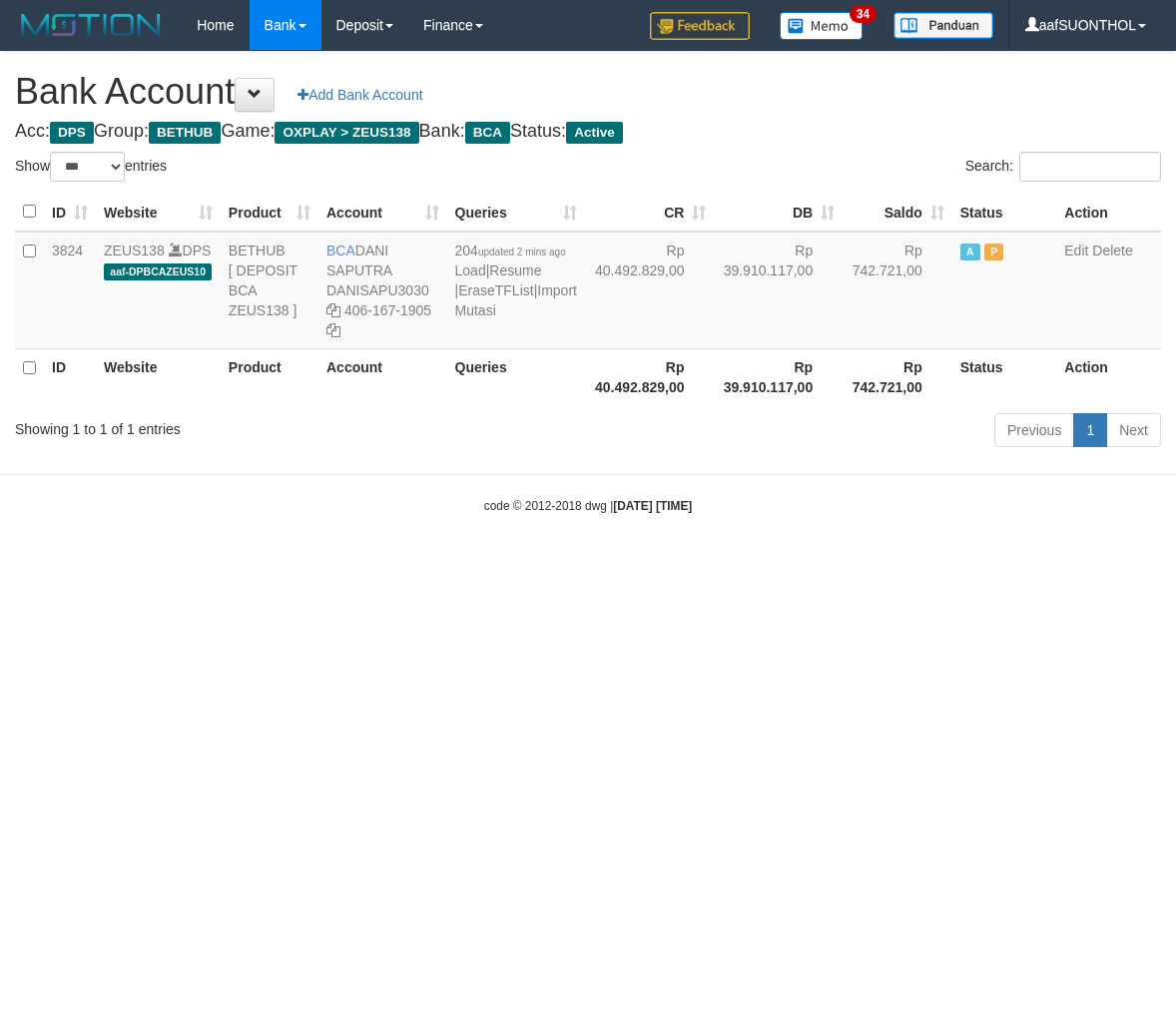 select on "***" 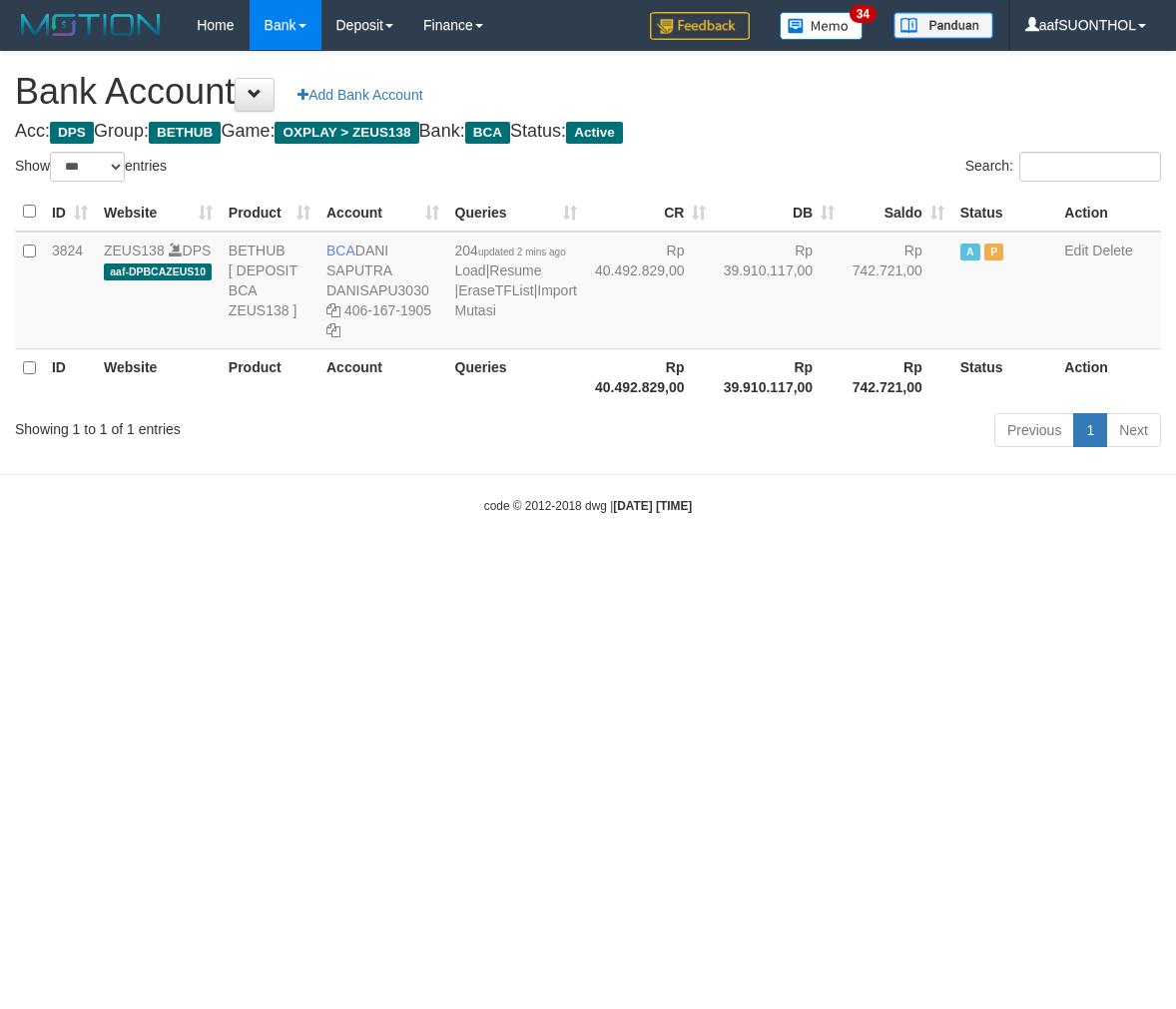 scroll, scrollTop: 0, scrollLeft: 0, axis: both 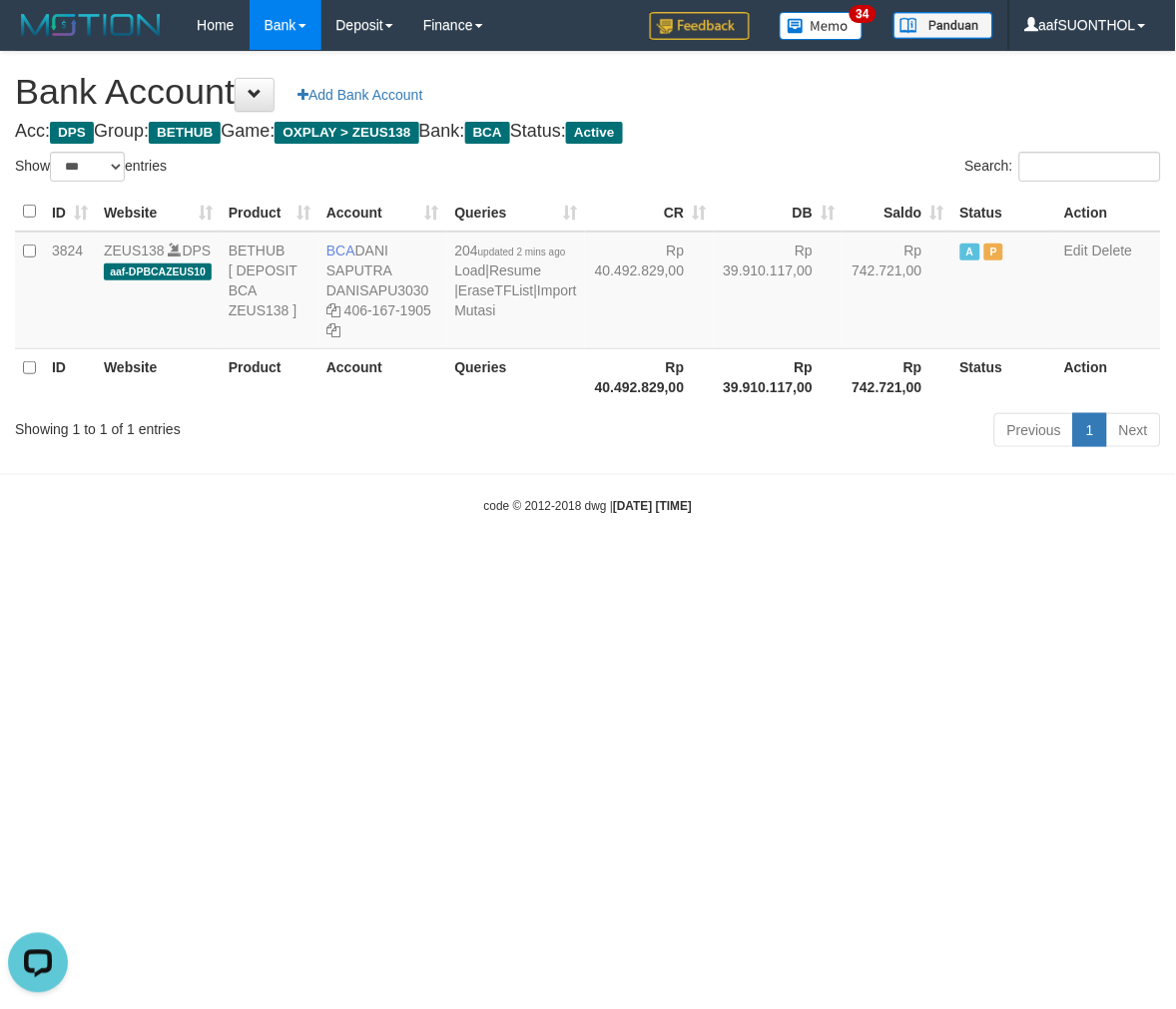click on "Toggle navigation
Home
Bank
Account List
Load
By Website
Group
[OXPLAY]													ZEUS138
By Load Group (DPS)
Sync" at bounding box center [588, 282] 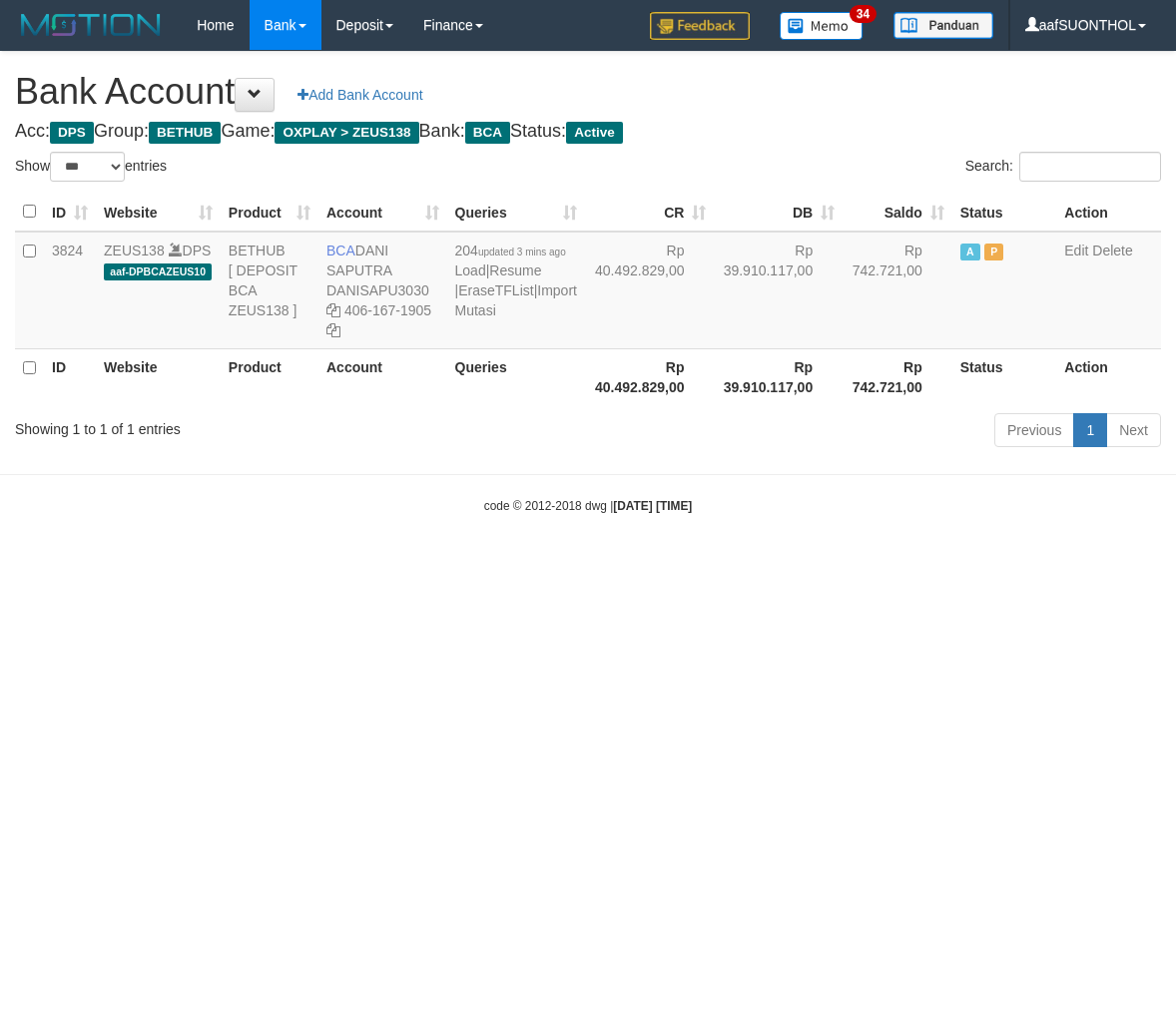 select on "***" 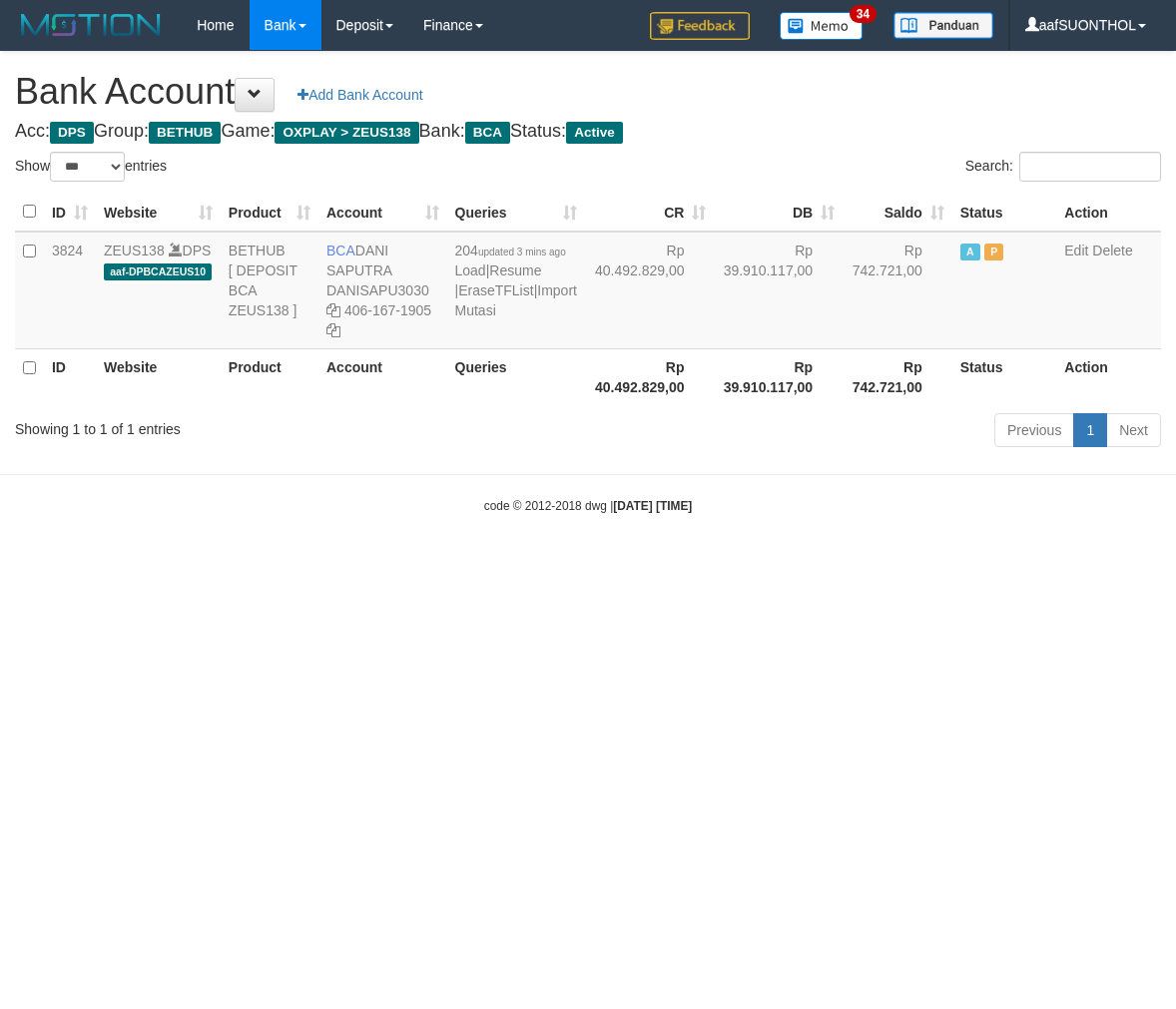scroll, scrollTop: 0, scrollLeft: 0, axis: both 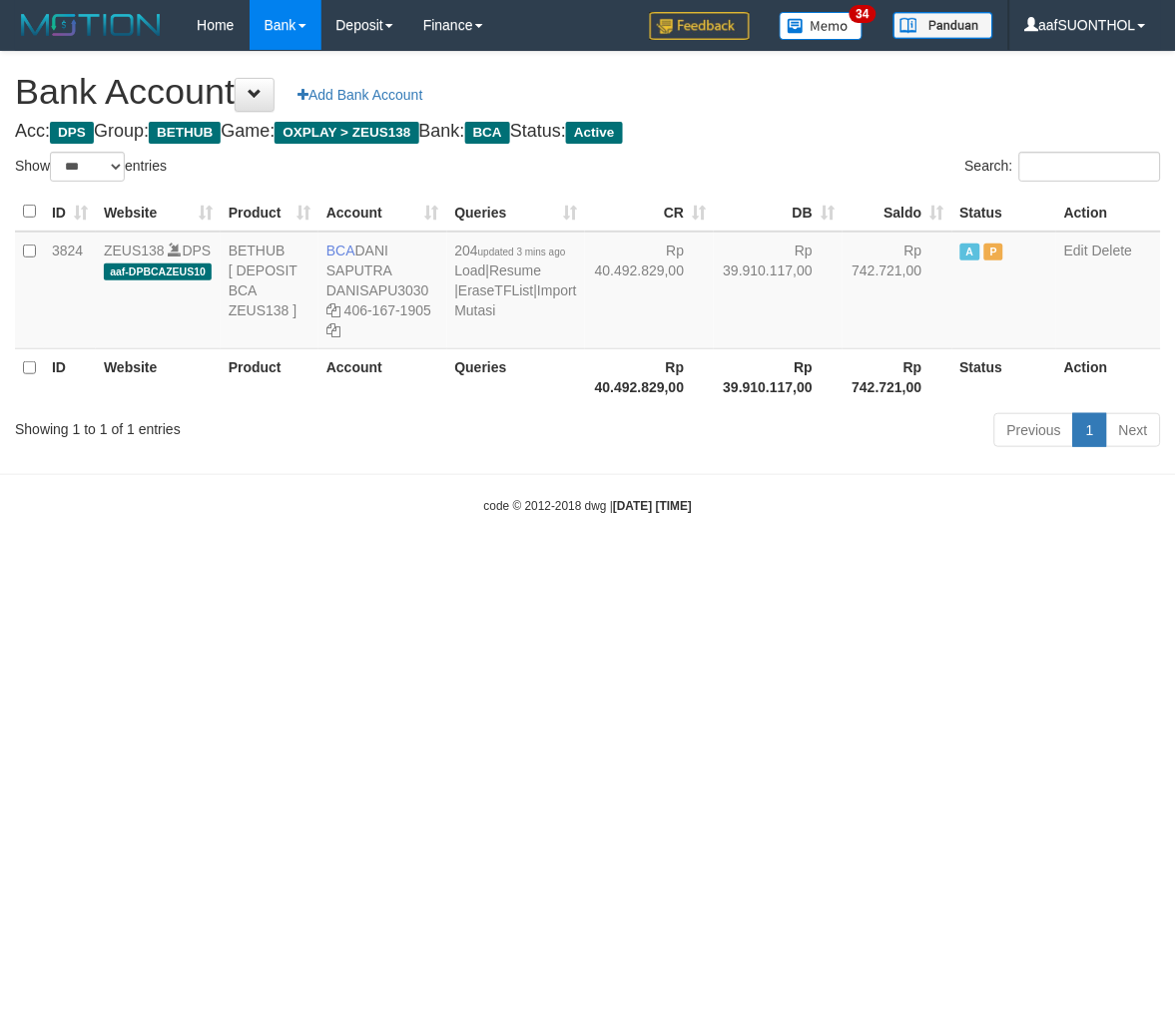 click on "Toggle navigation
Home
Bank
Account List
Load
By Website
Group
[OXPLAY]													ZEUS138
By Load Group (DPS)
Sync" at bounding box center (588, 282) 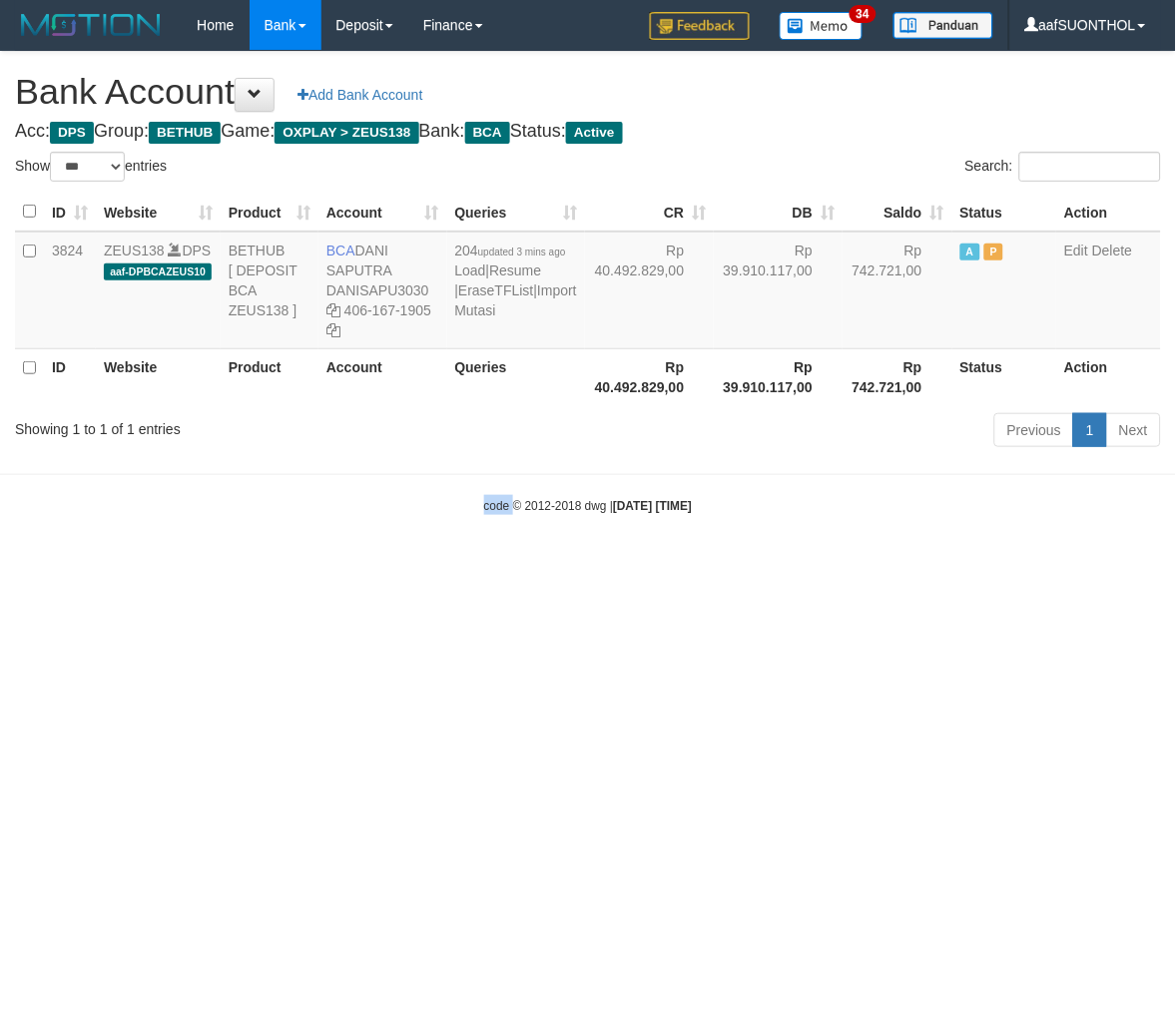 click on "Toggle navigation
Home
Bank
Account List
Load
By Website
Group
[OXPLAY]													ZEUS138
By Load Group (DPS)
Sync" at bounding box center (588, 282) 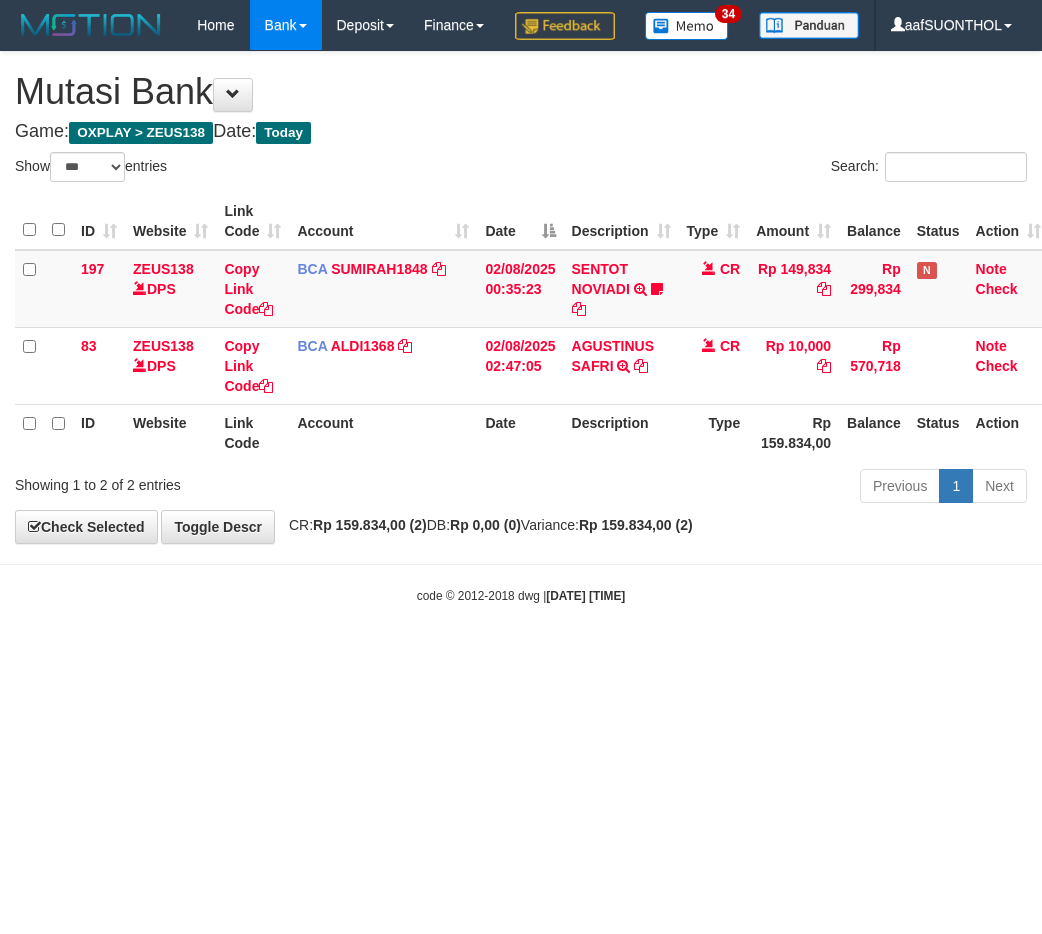 select on "***" 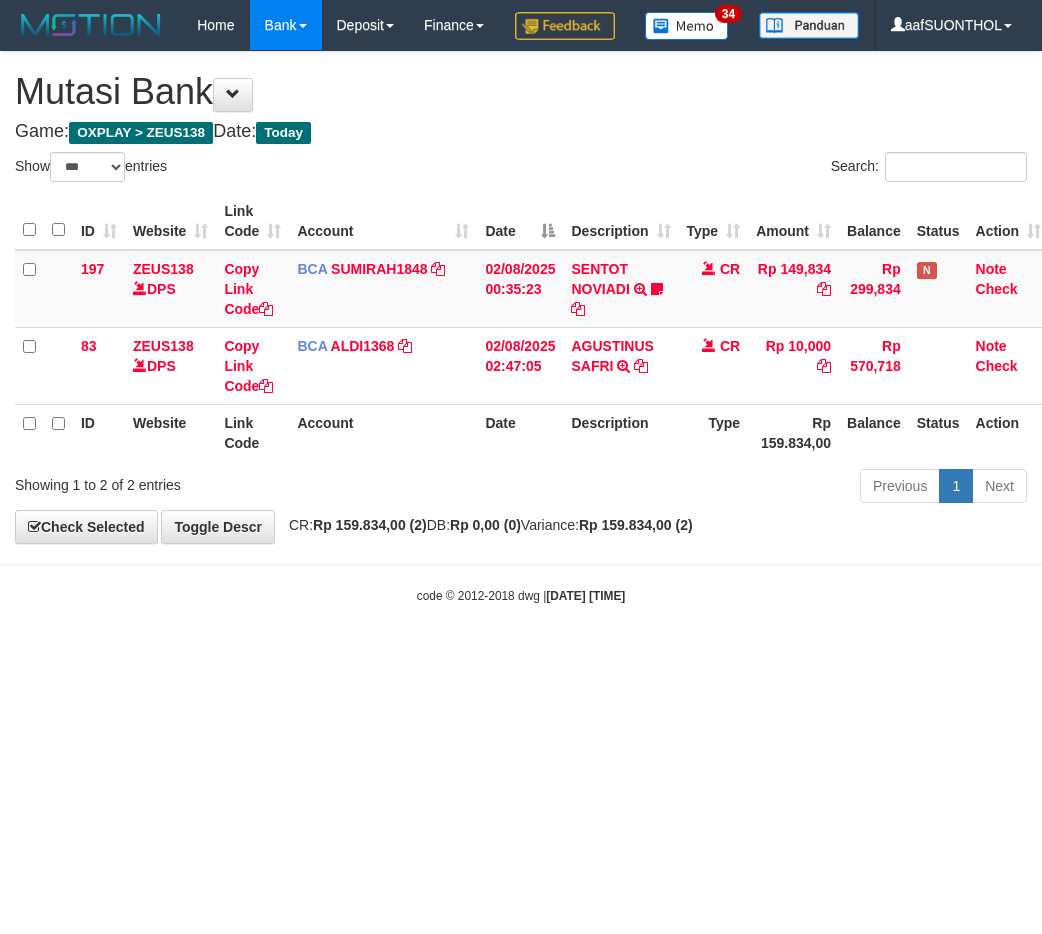 scroll, scrollTop: 0, scrollLeft: 0, axis: both 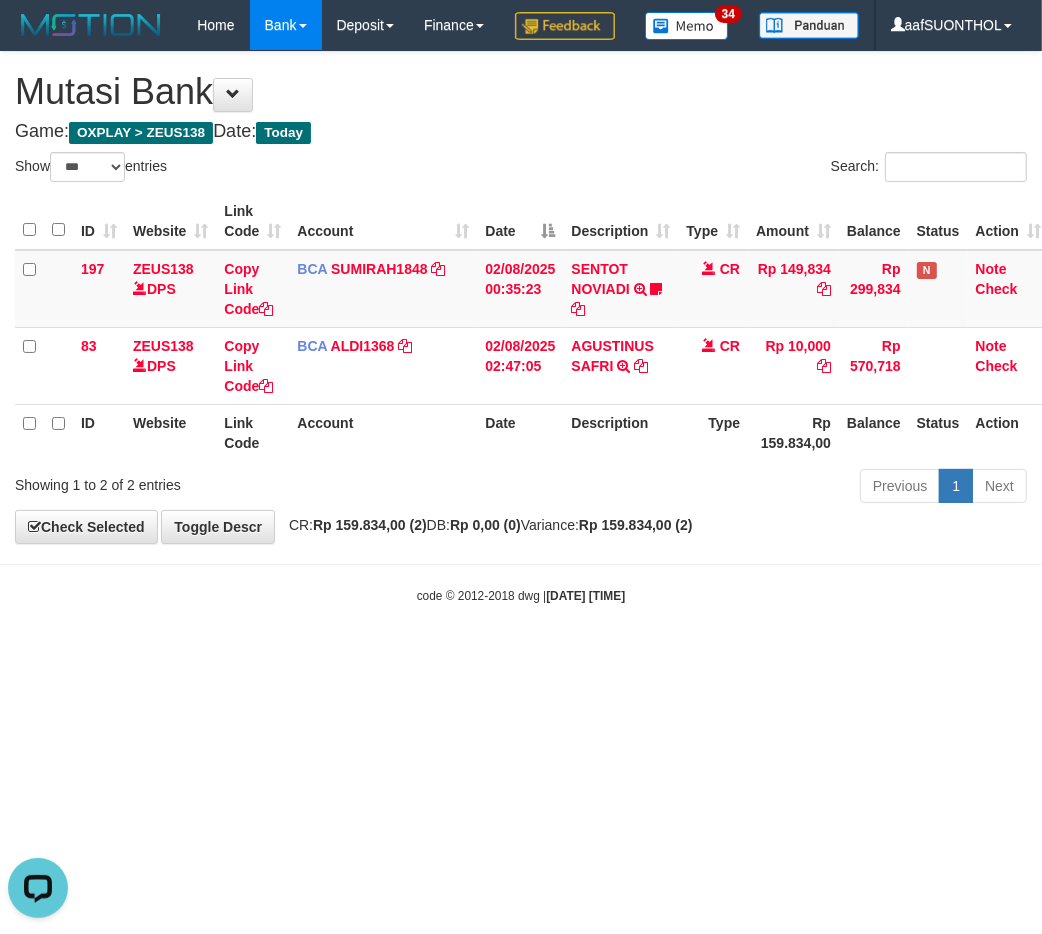 click on "Toggle navigation
Home
Bank
Account List
Load
By Website
Group
[OXPLAY]													ZEUS138
By Load Group (DPS)" at bounding box center (521, 327) 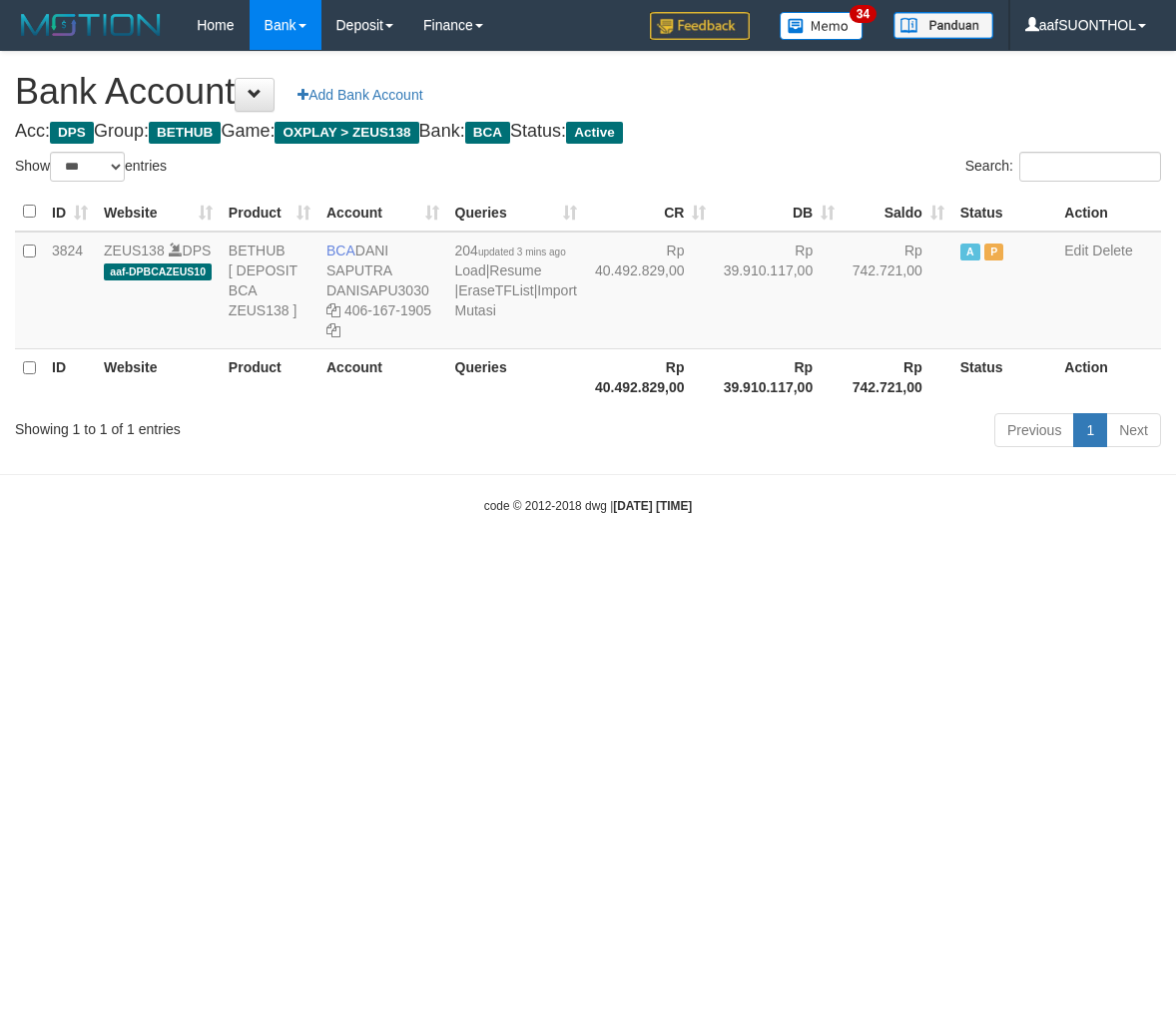 select on "***" 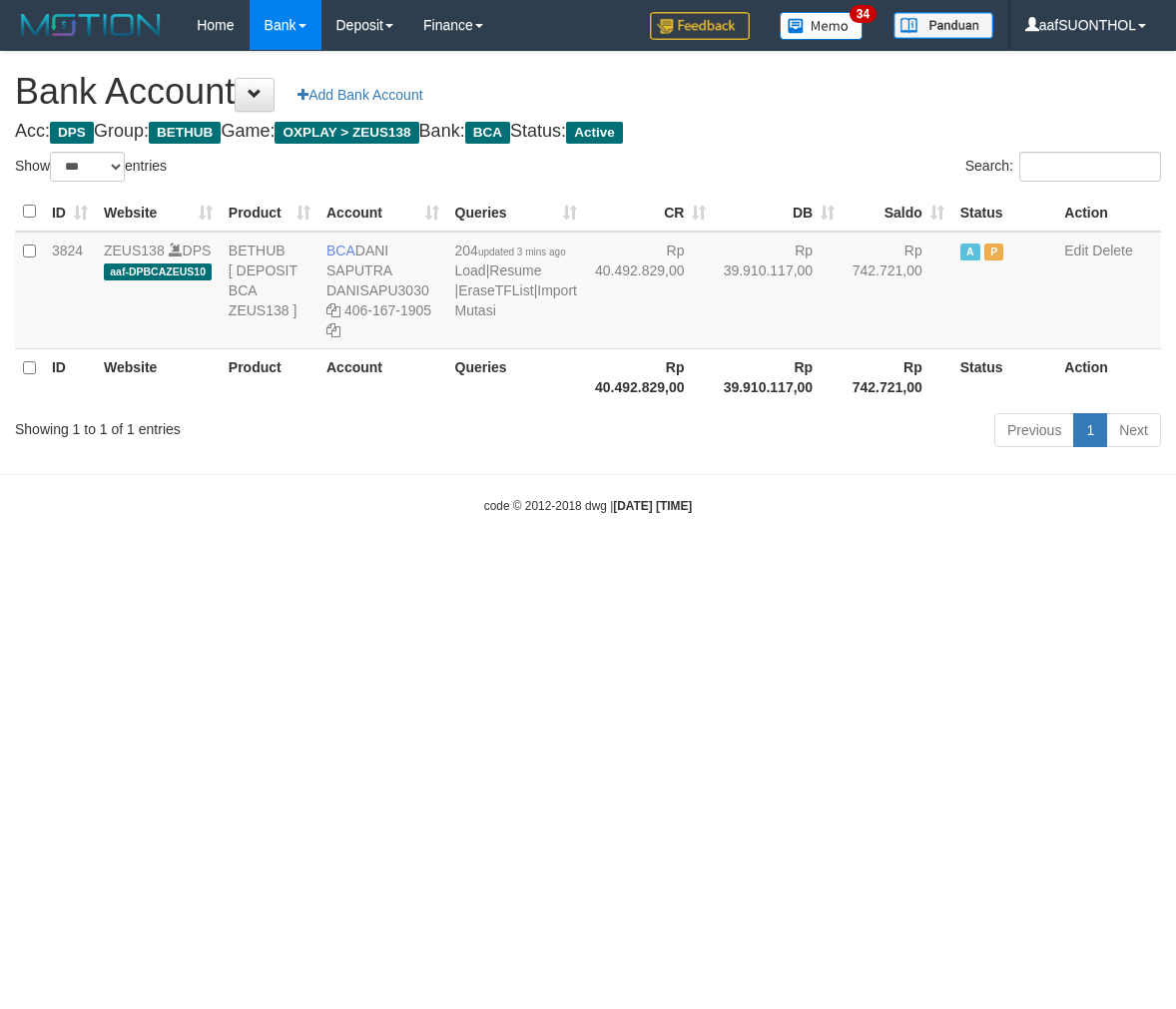 scroll, scrollTop: 0, scrollLeft: 0, axis: both 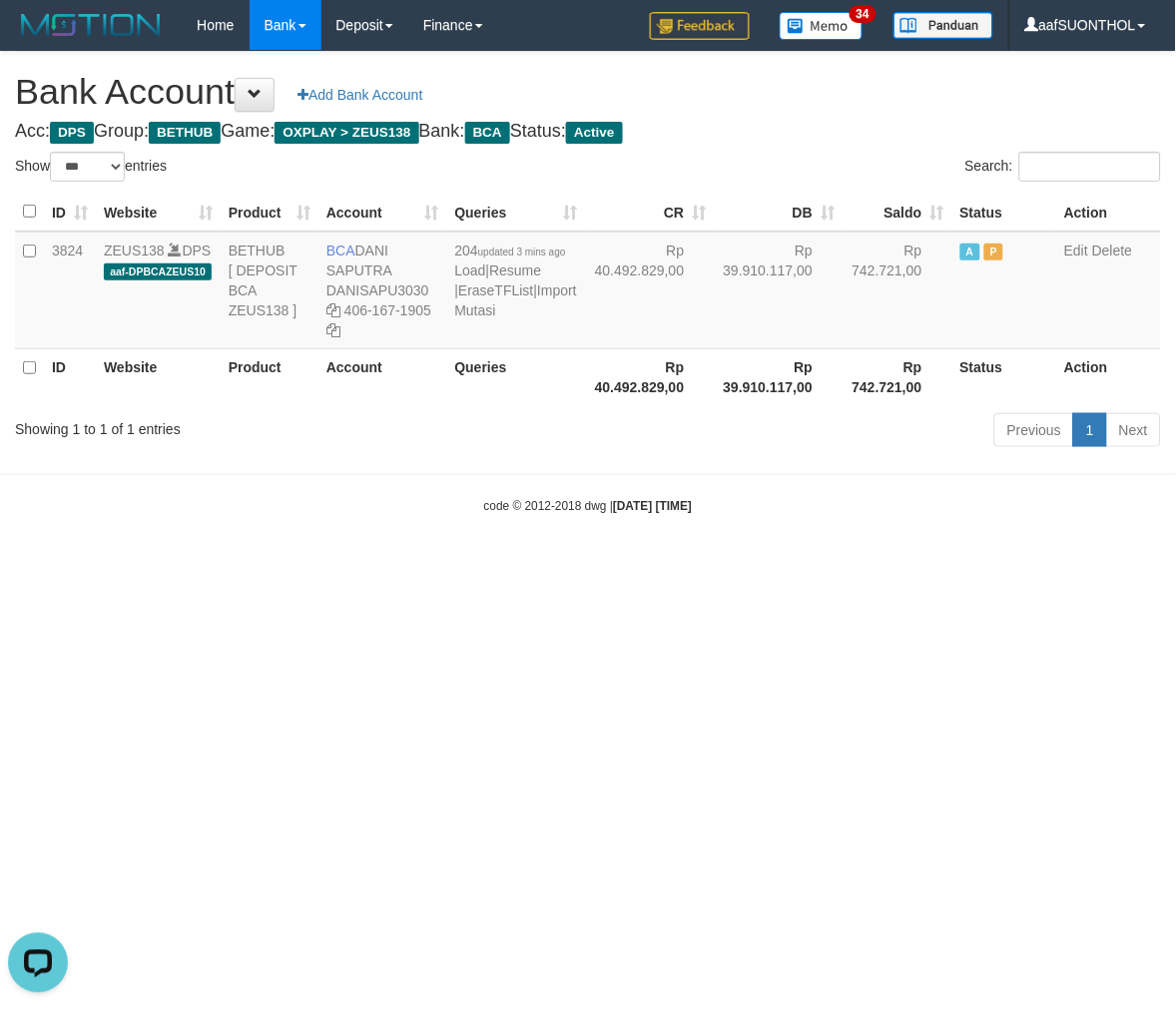 click on "Toggle navigation
Home
Bank
Account List
Load
By Website
Group
[OXPLAY]													ZEUS138
By Load Group (DPS)
Sync" at bounding box center [588, 282] 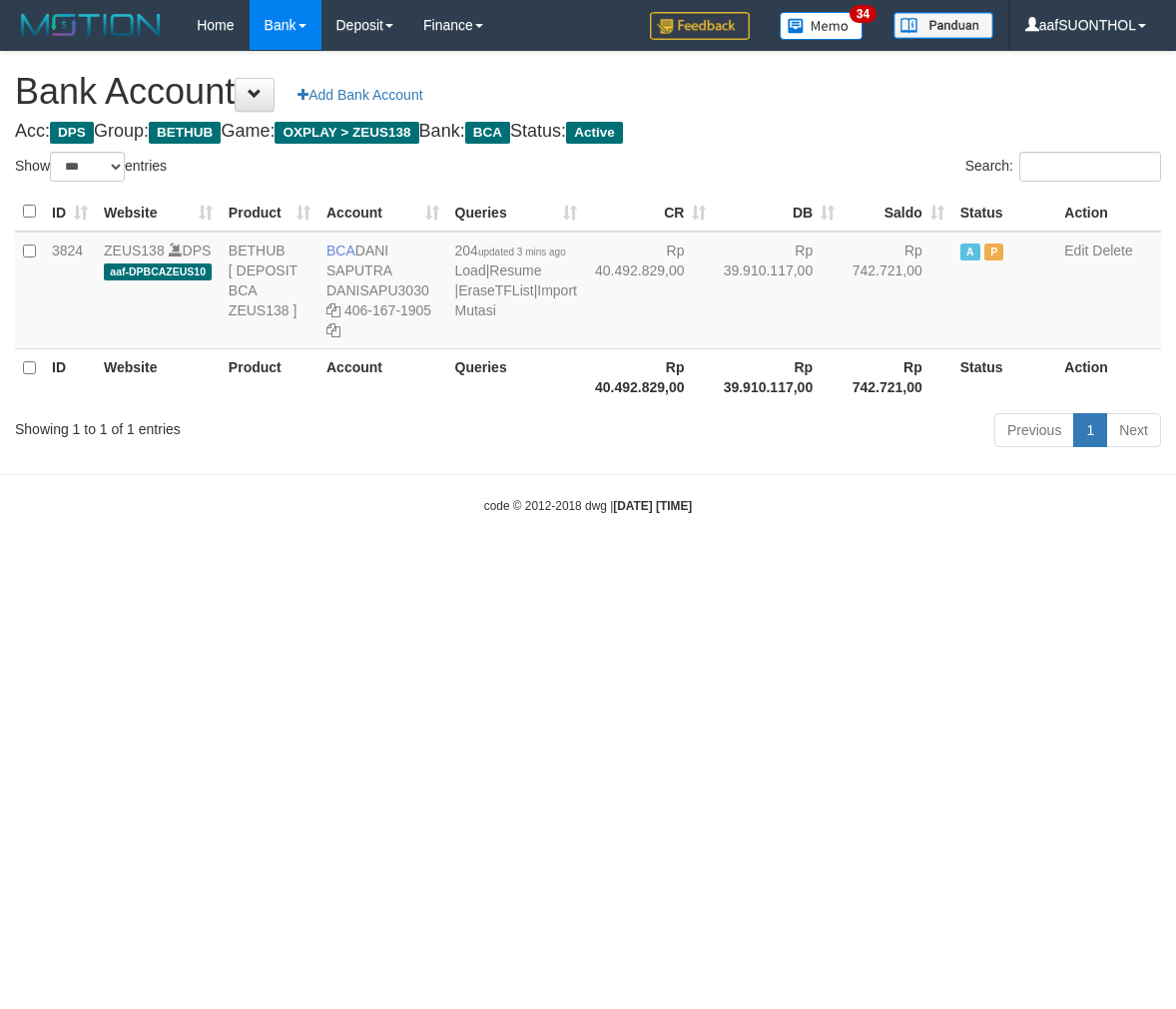 select on "***" 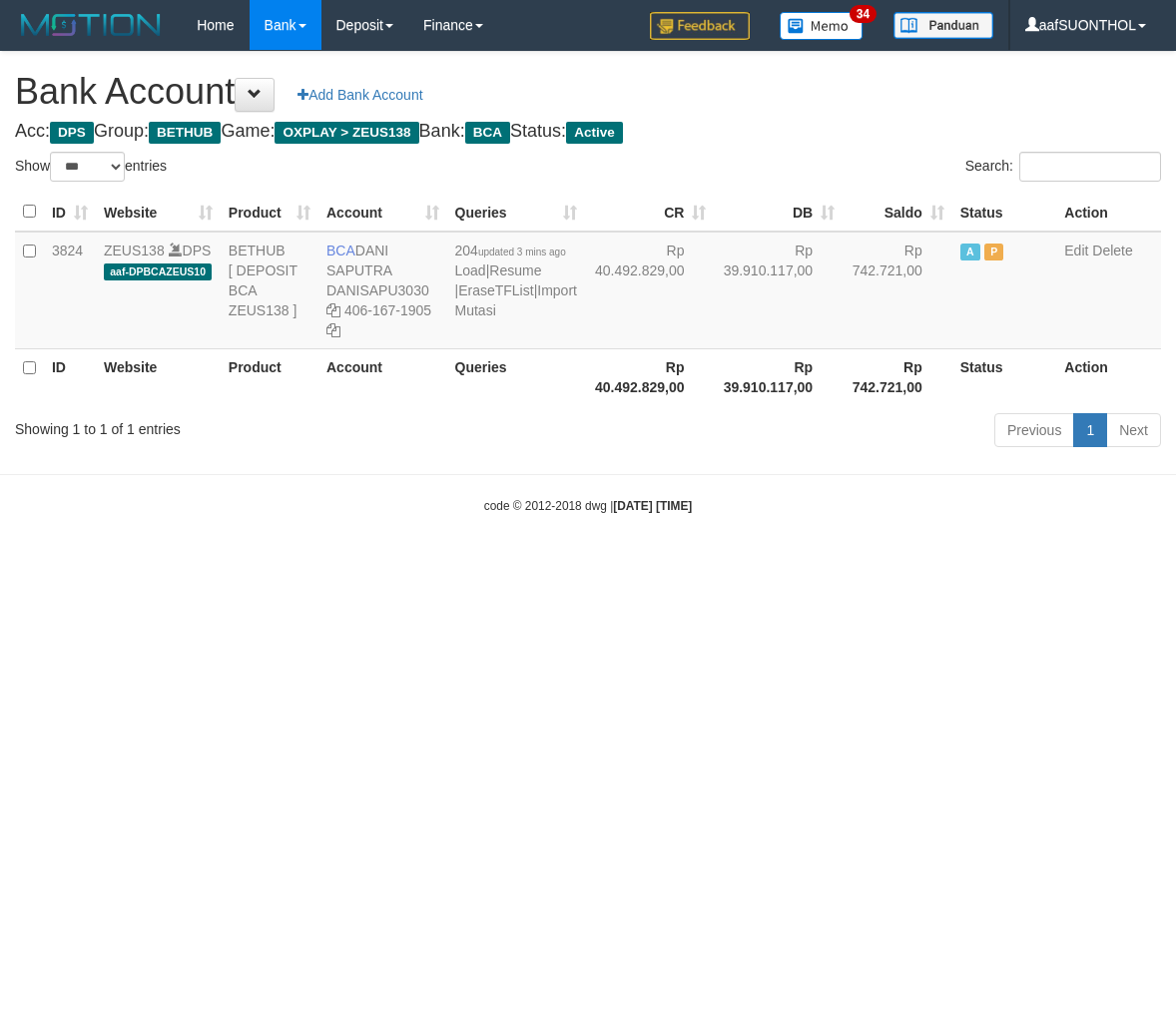 scroll, scrollTop: 0, scrollLeft: 0, axis: both 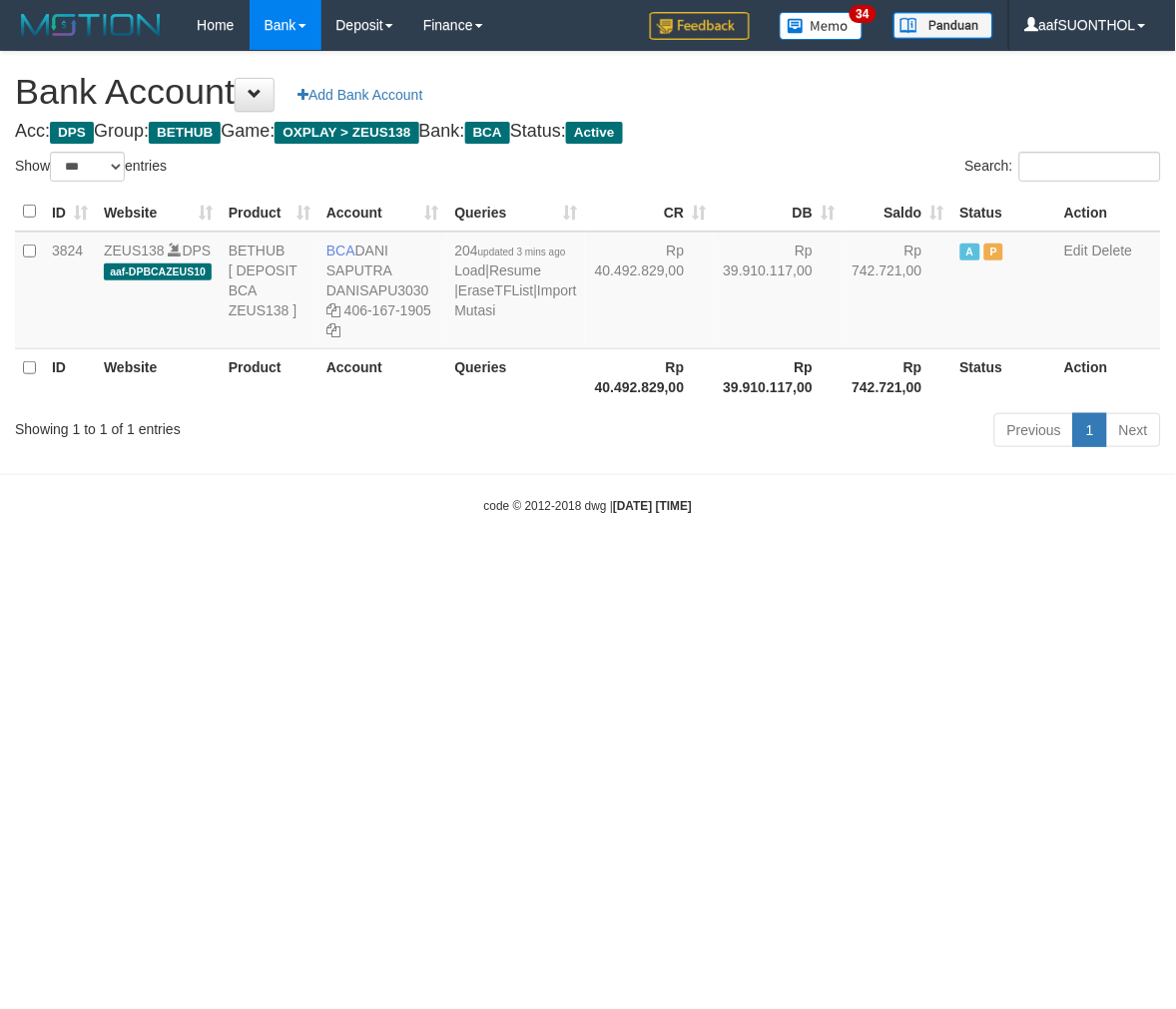 click on "Toggle navigation
Home
Bank
Account List
Load
By Website
Group
[OXPLAY]													ZEUS138
By Load Group (DPS)
Sync" at bounding box center (588, 282) 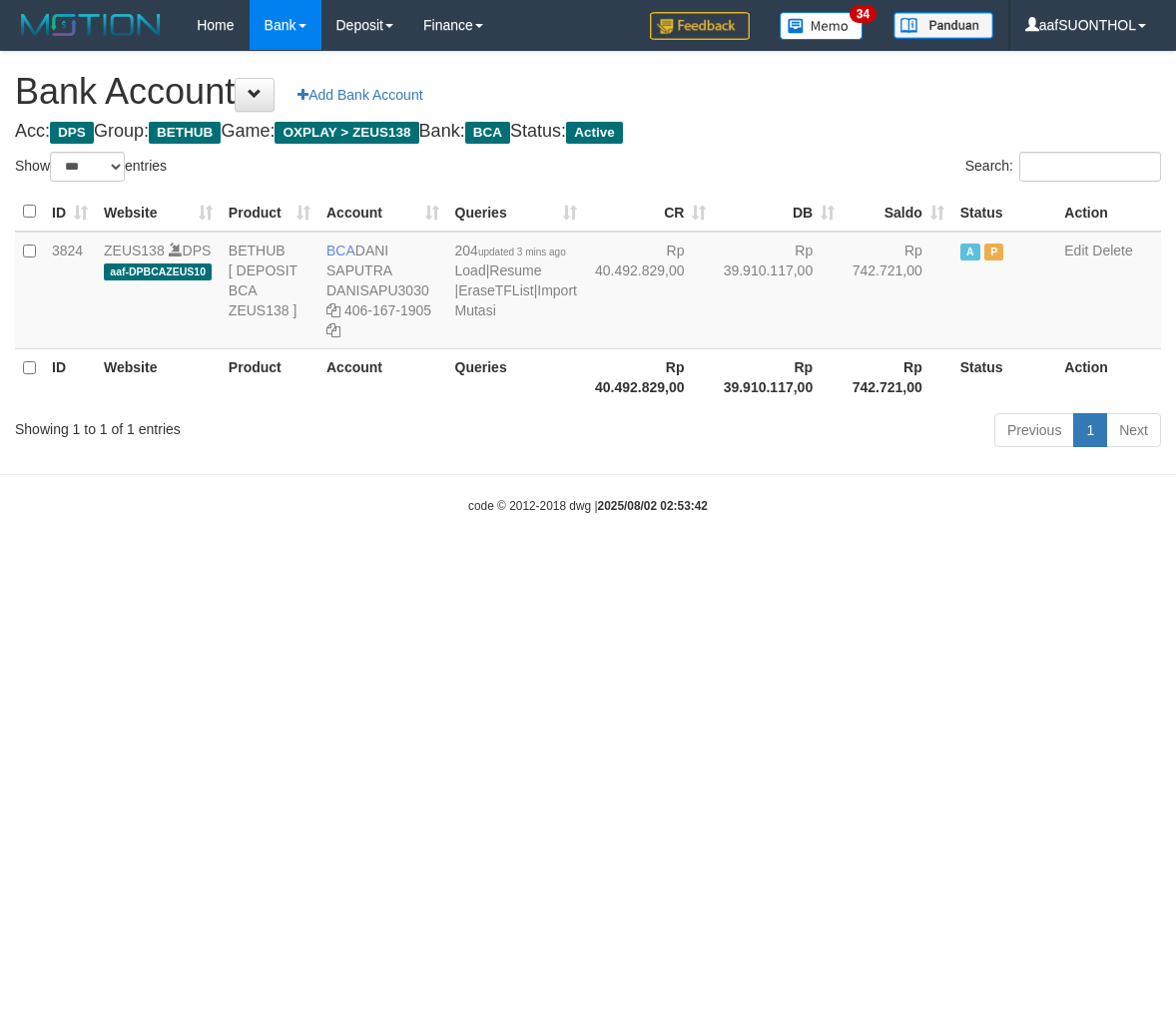 select on "***" 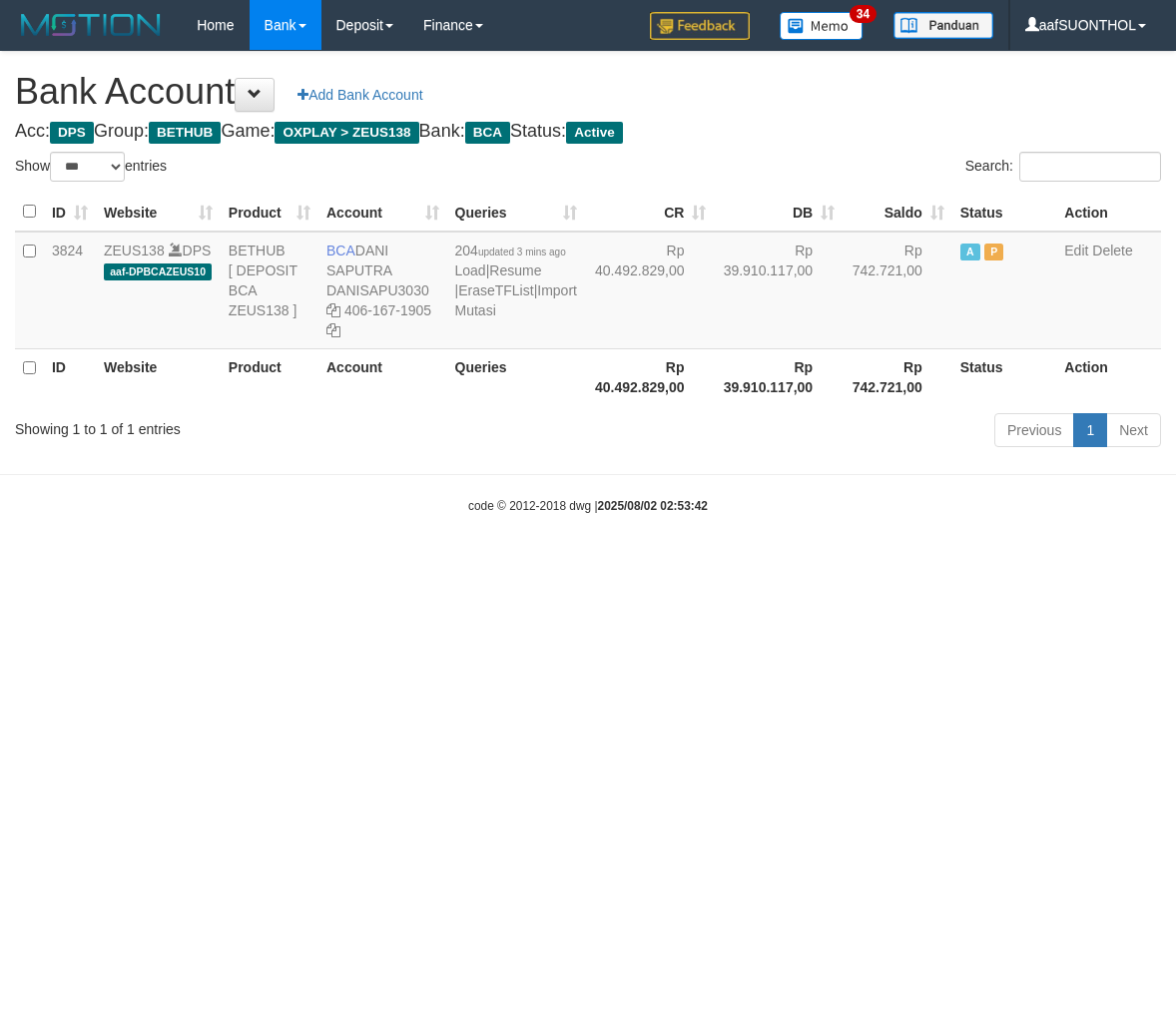 scroll, scrollTop: 0, scrollLeft: 0, axis: both 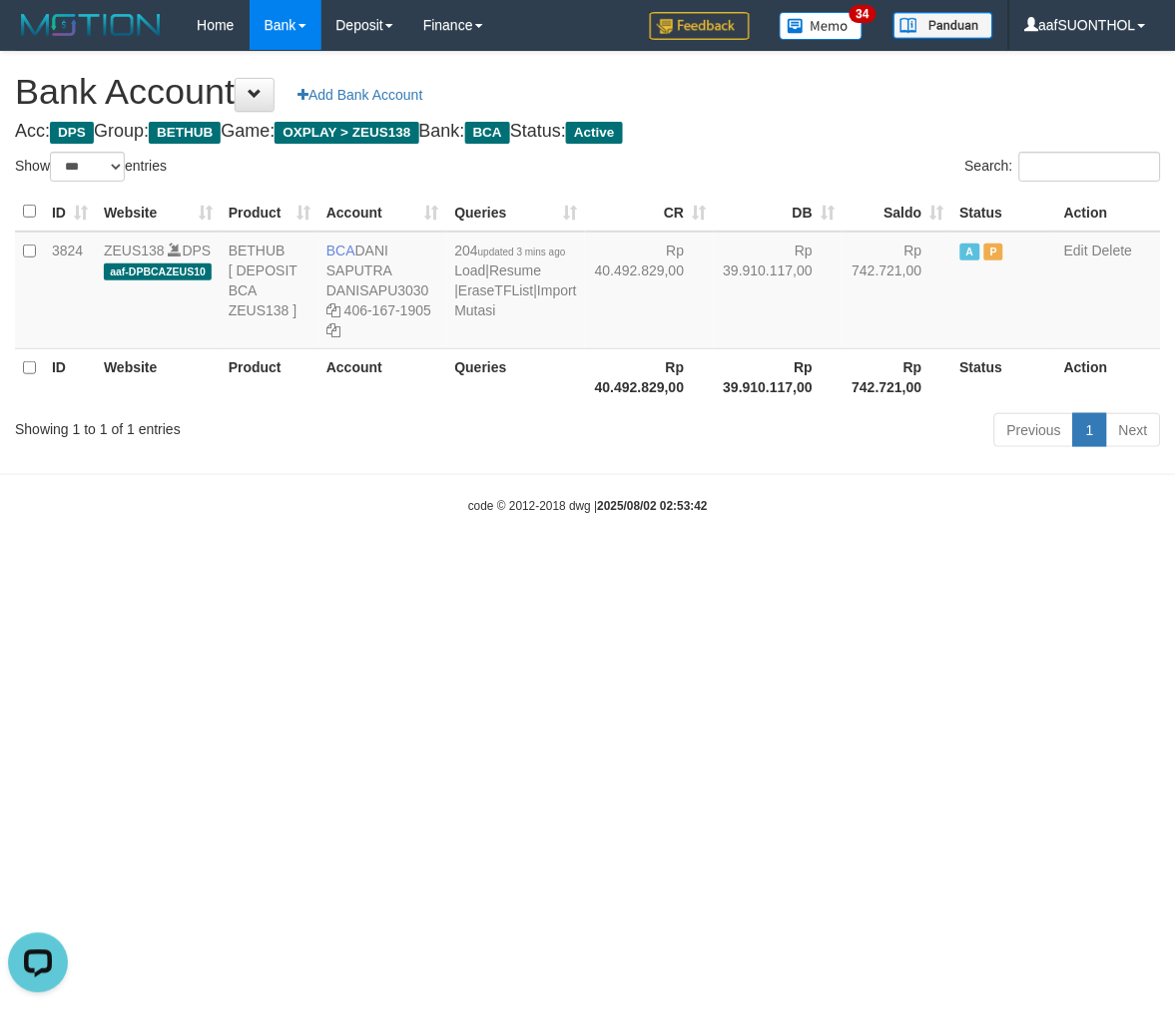 click on "Toggle navigation
Home
Bank
Account List
Load
By Website
Group
[OXPLAY]													ZEUS138
By Load Group (DPS)
Sync" at bounding box center (588, 282) 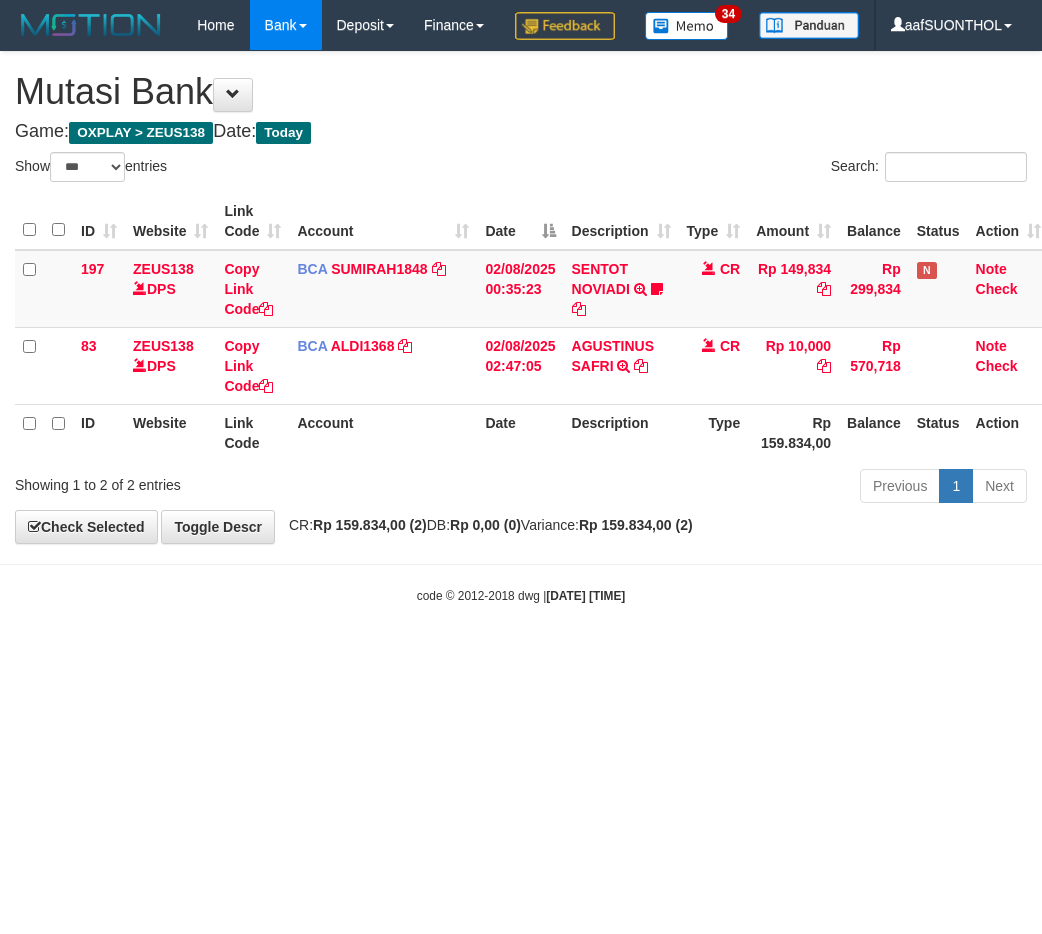 select on "***" 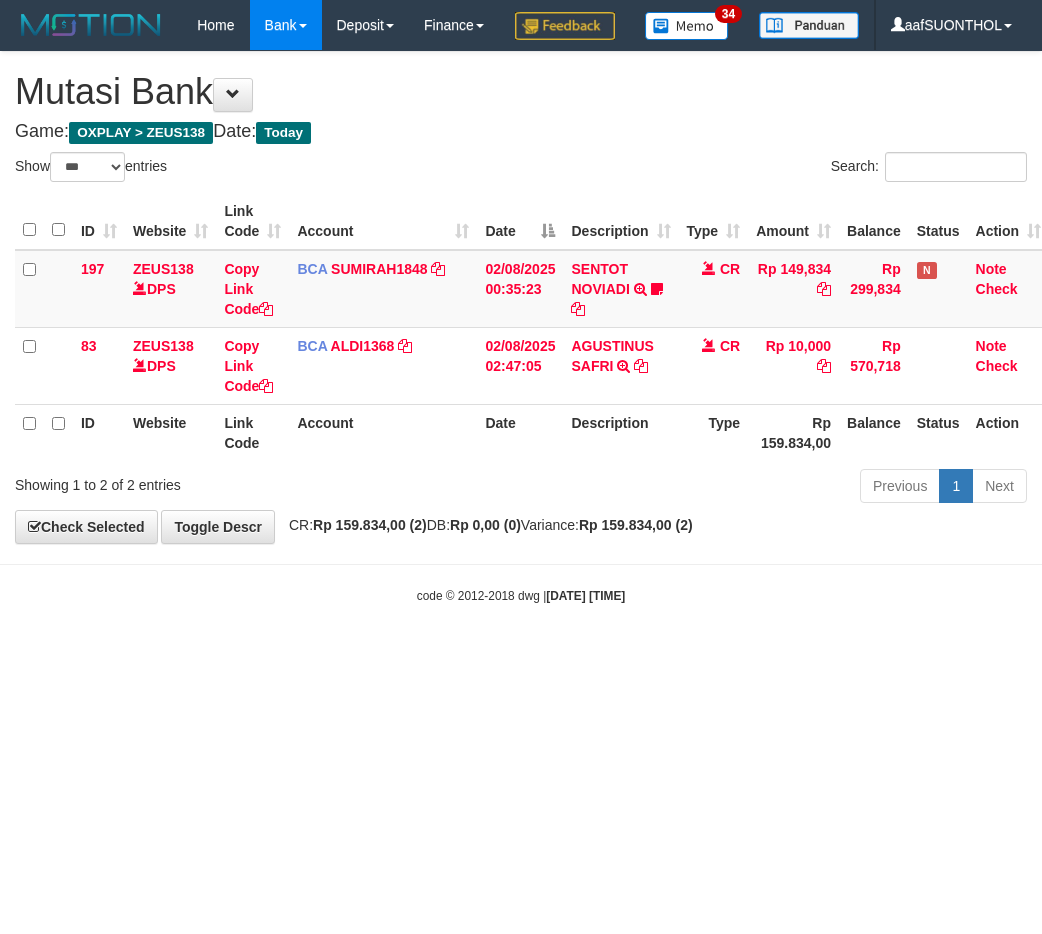 scroll, scrollTop: 0, scrollLeft: 0, axis: both 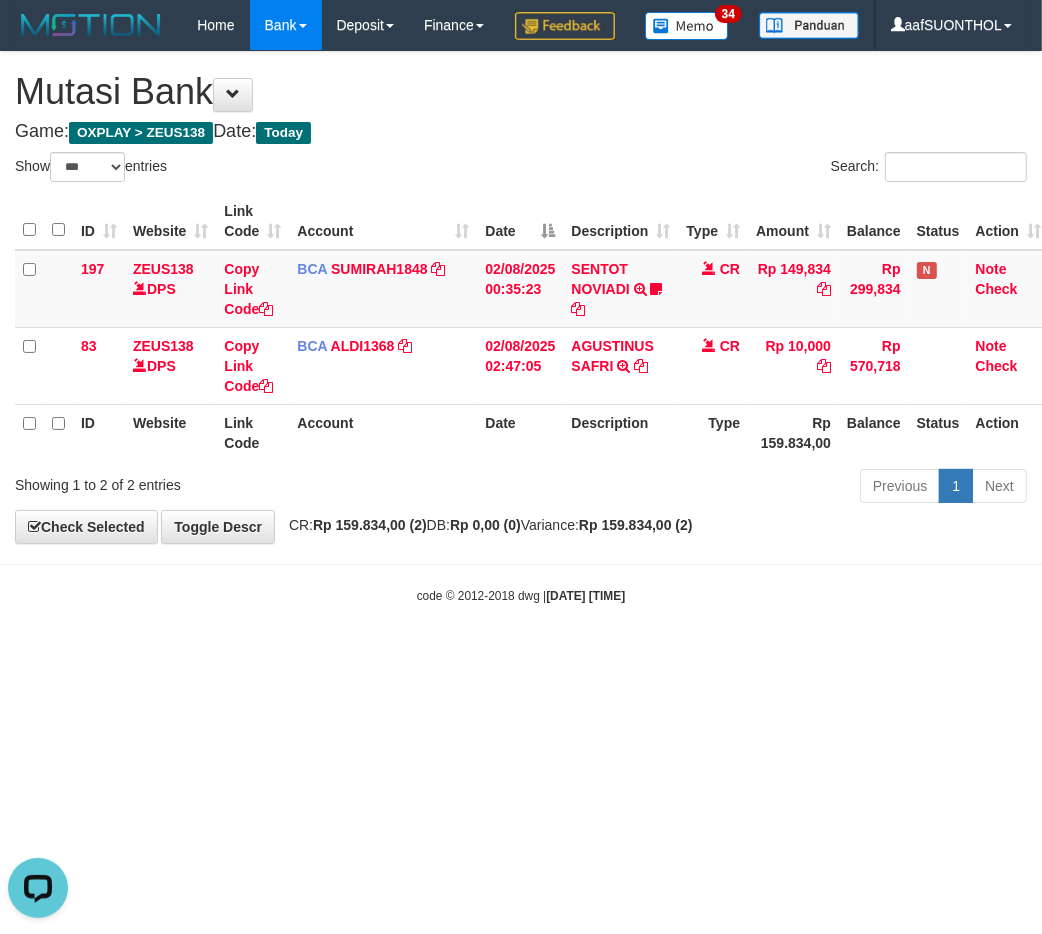 drag, startPoint x: 523, startPoint y: 838, endPoint x: 530, endPoint y: 851, distance: 14.764823 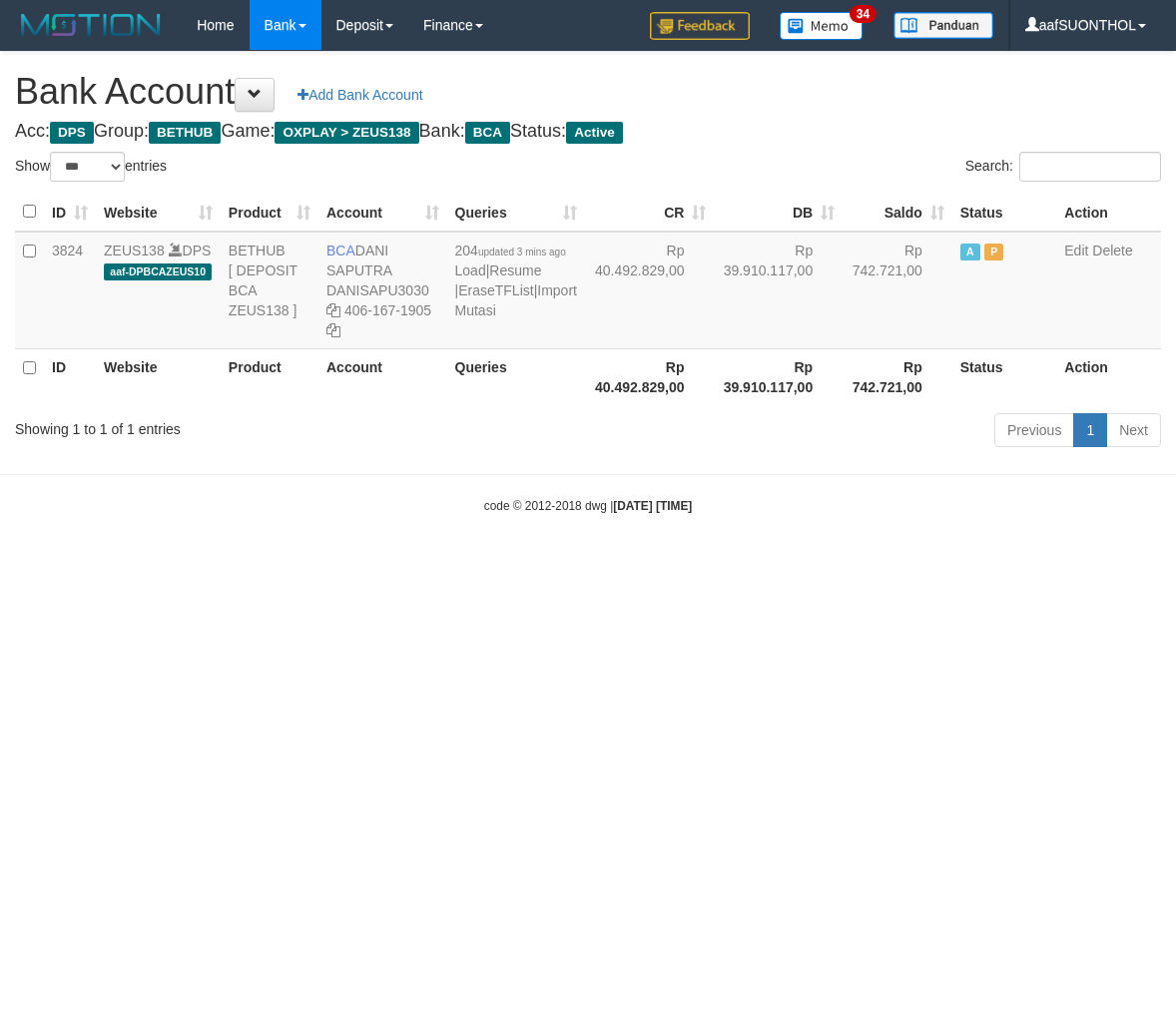 select on "***" 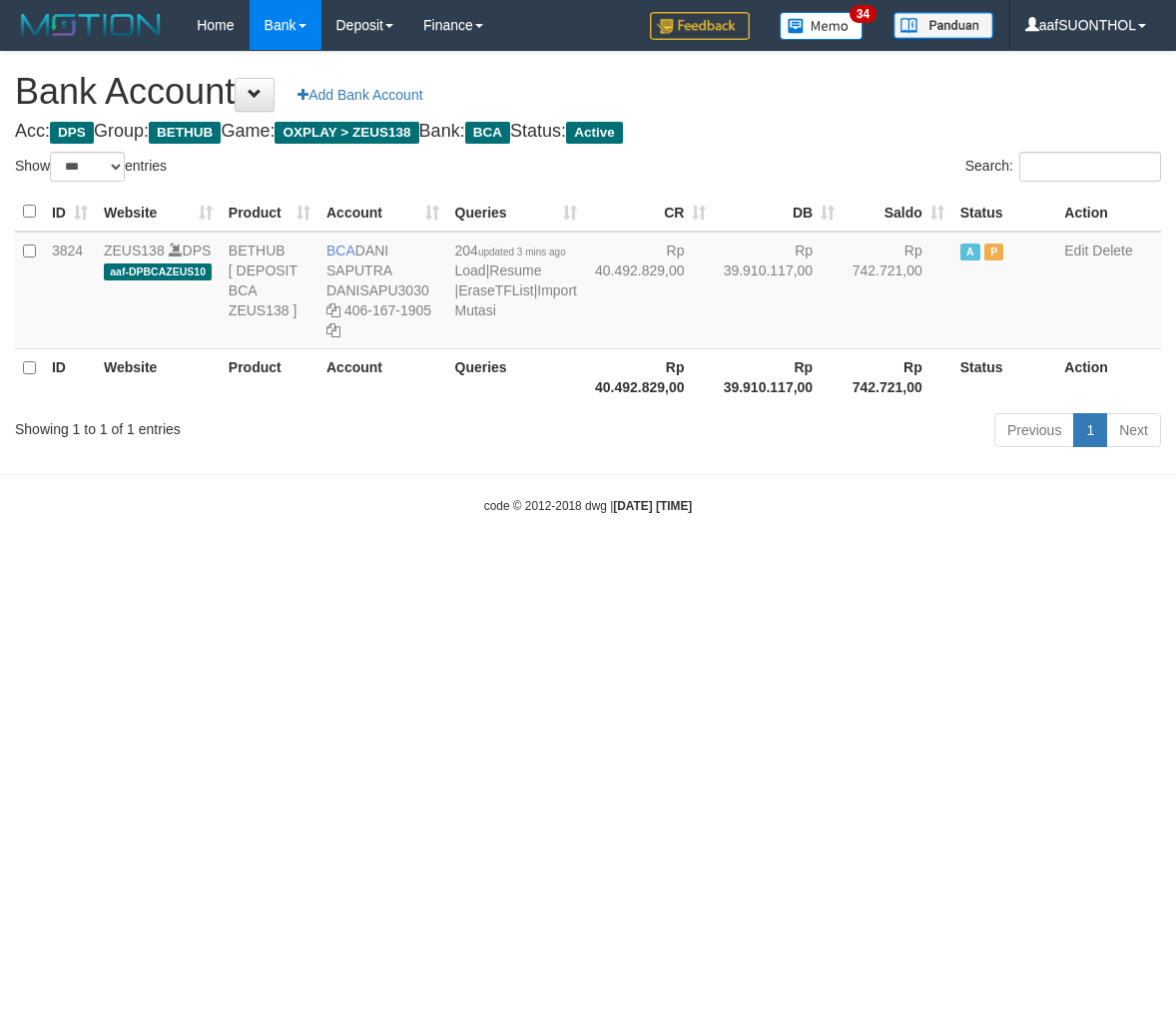scroll, scrollTop: 0, scrollLeft: 0, axis: both 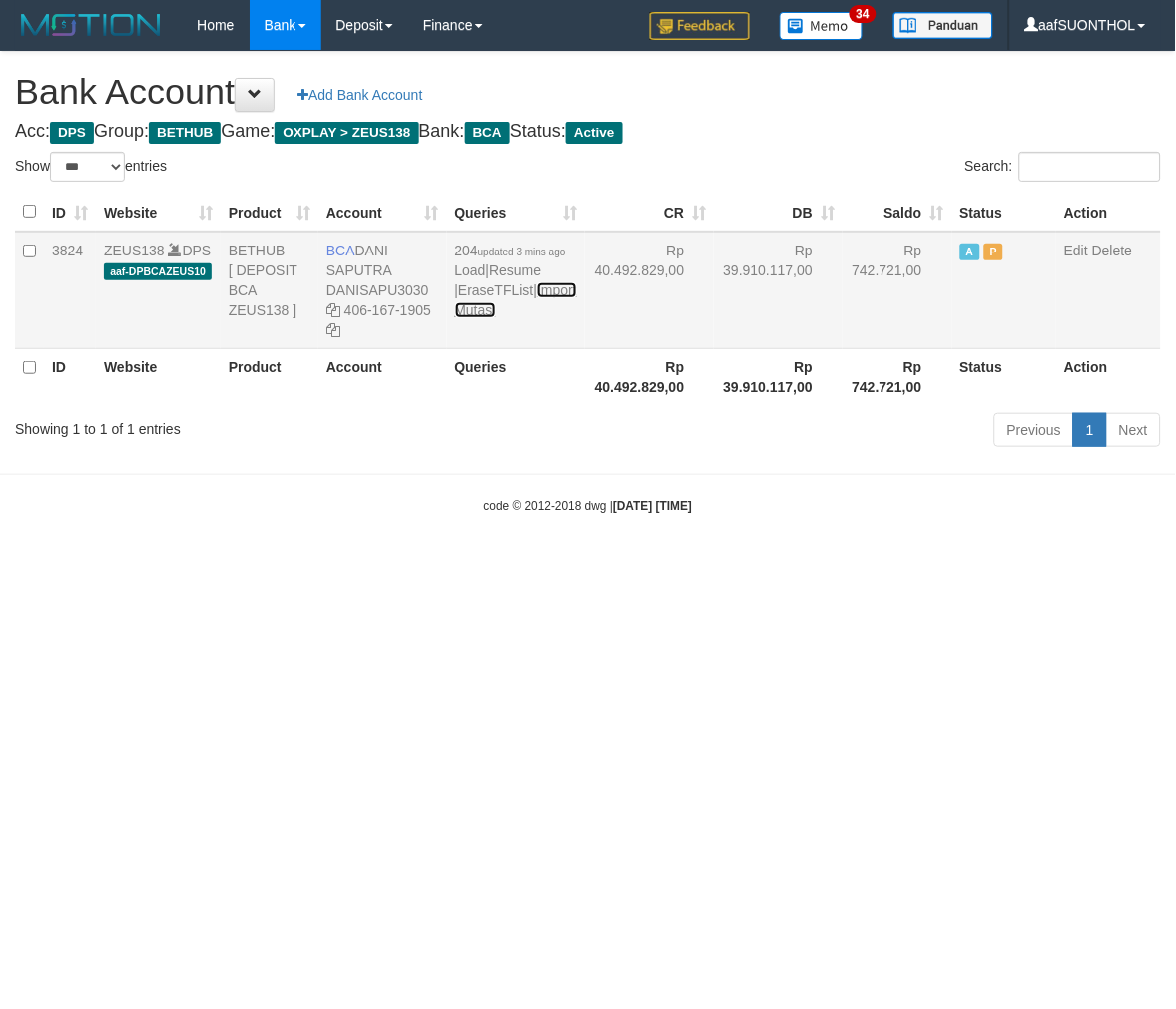 click on "Import Mutasi" at bounding box center (516, 300) 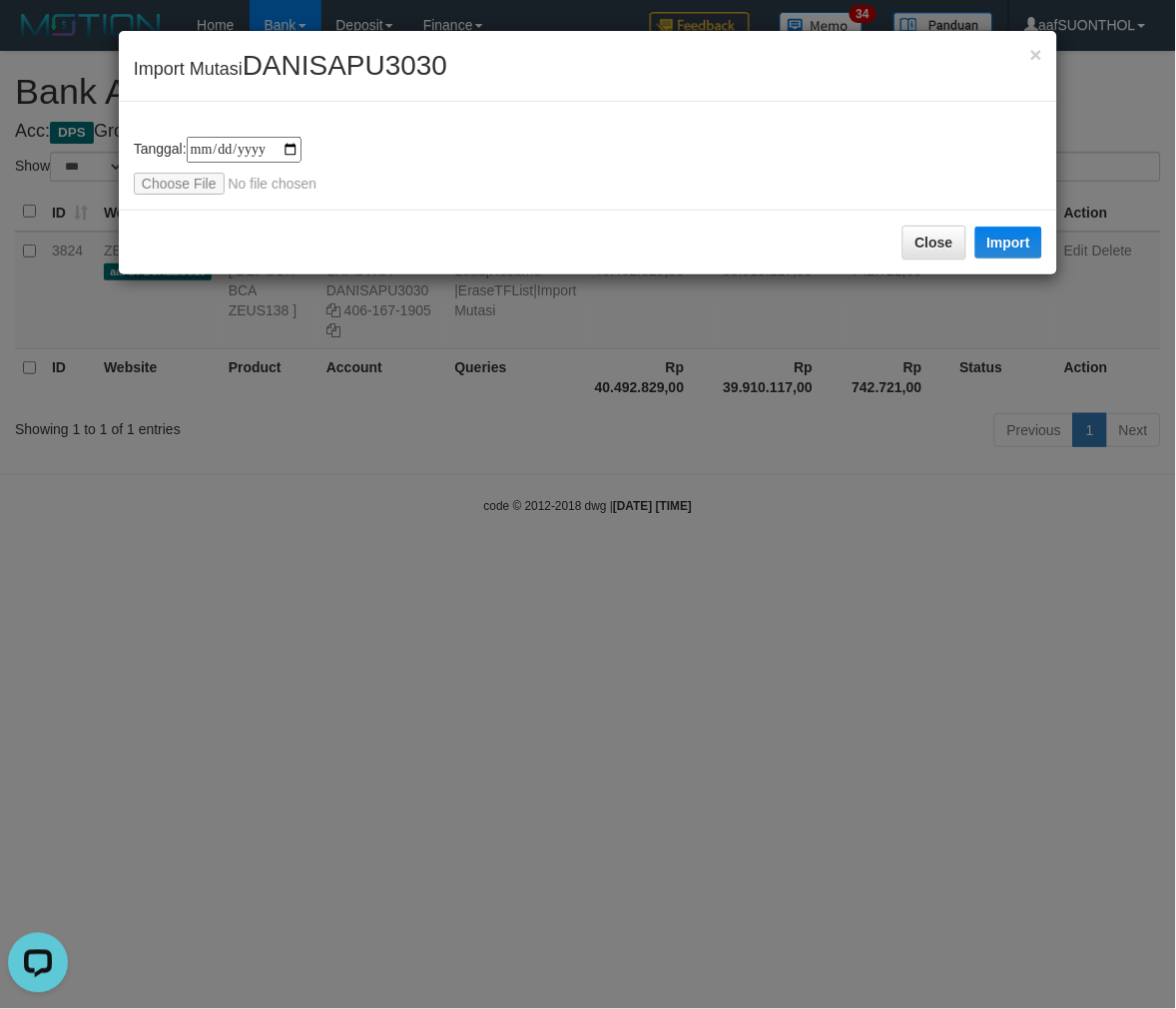 scroll, scrollTop: 0, scrollLeft: 0, axis: both 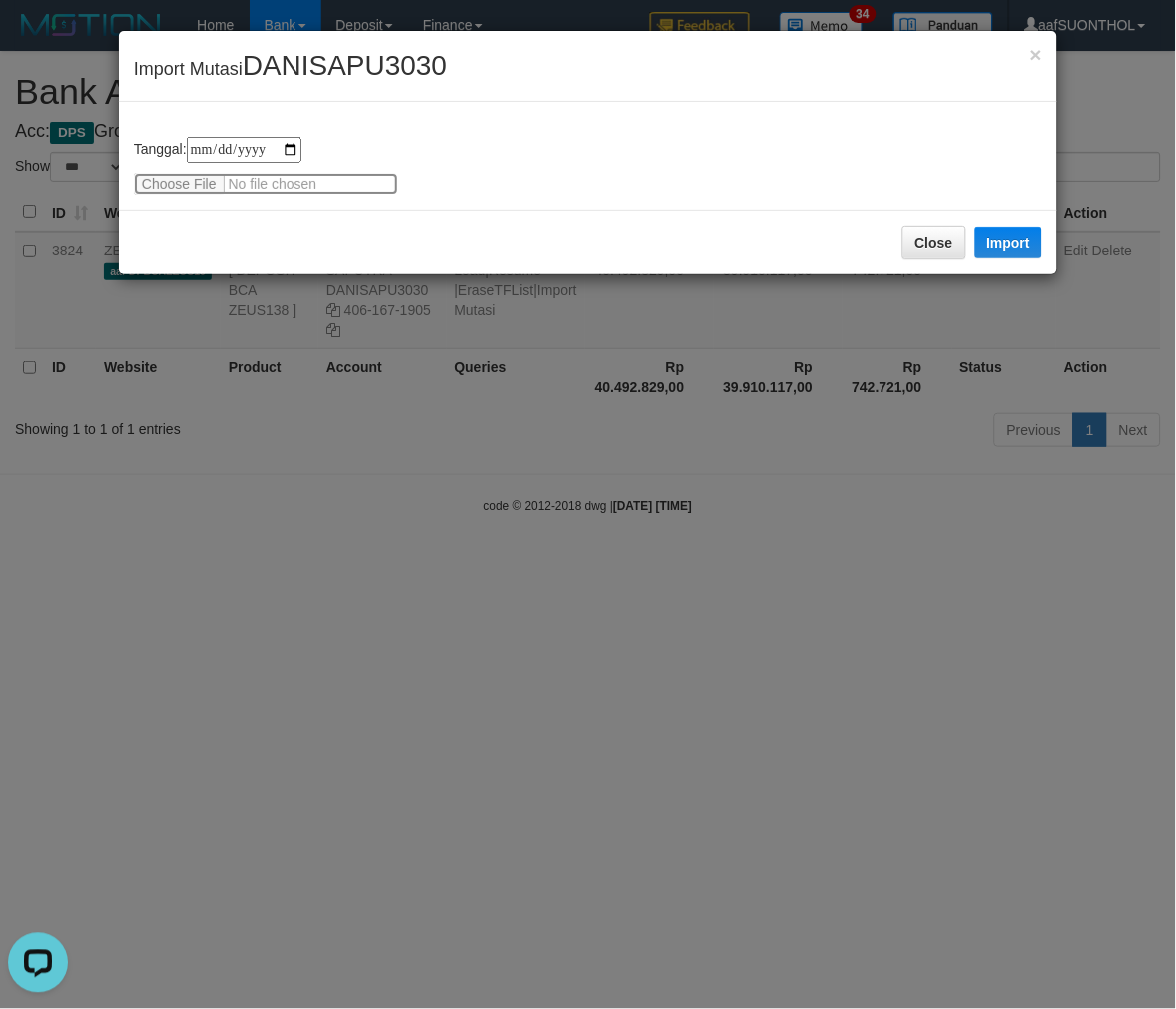 click at bounding box center (266, 184) 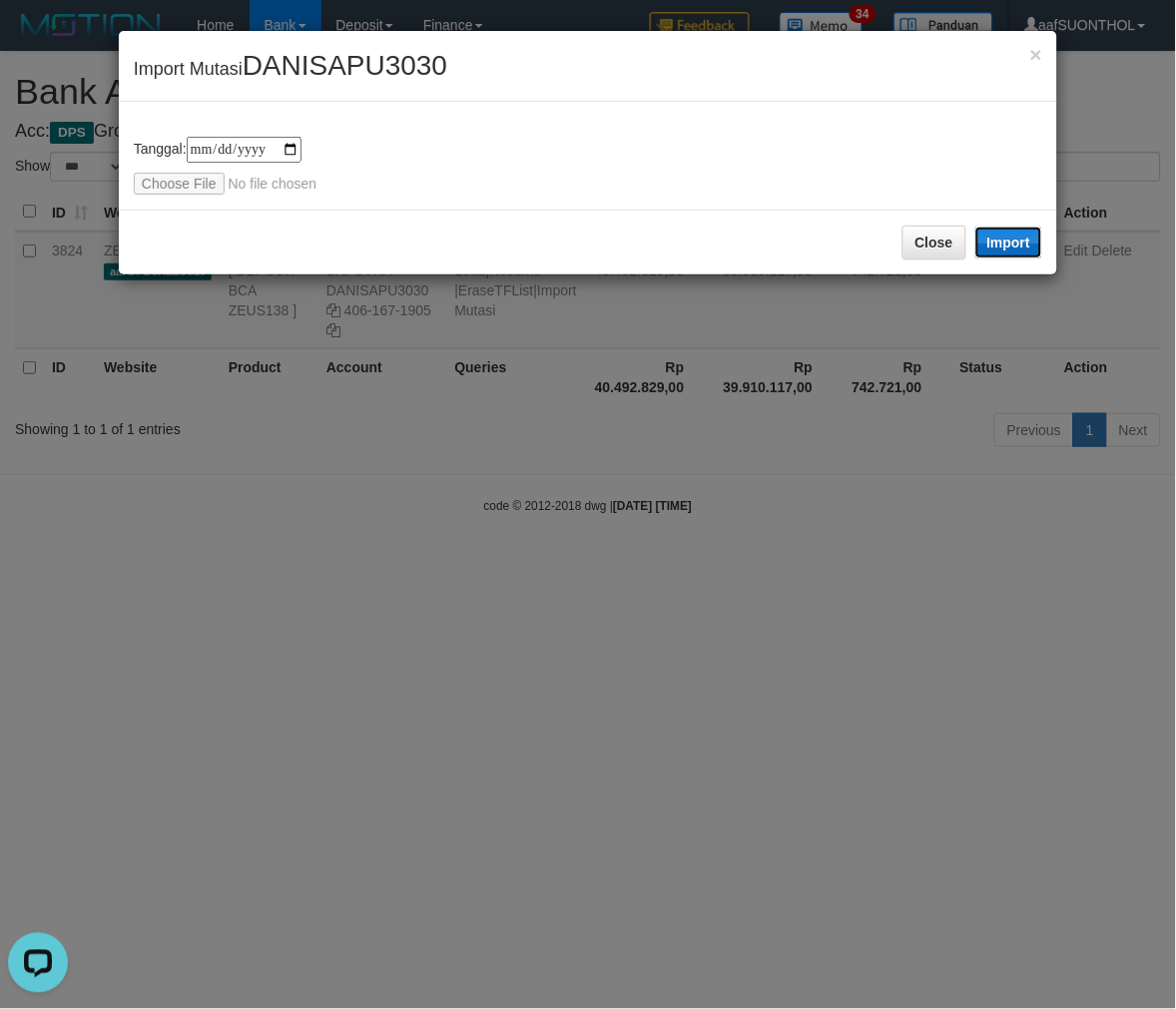 click on "Import" at bounding box center [1009, 243] 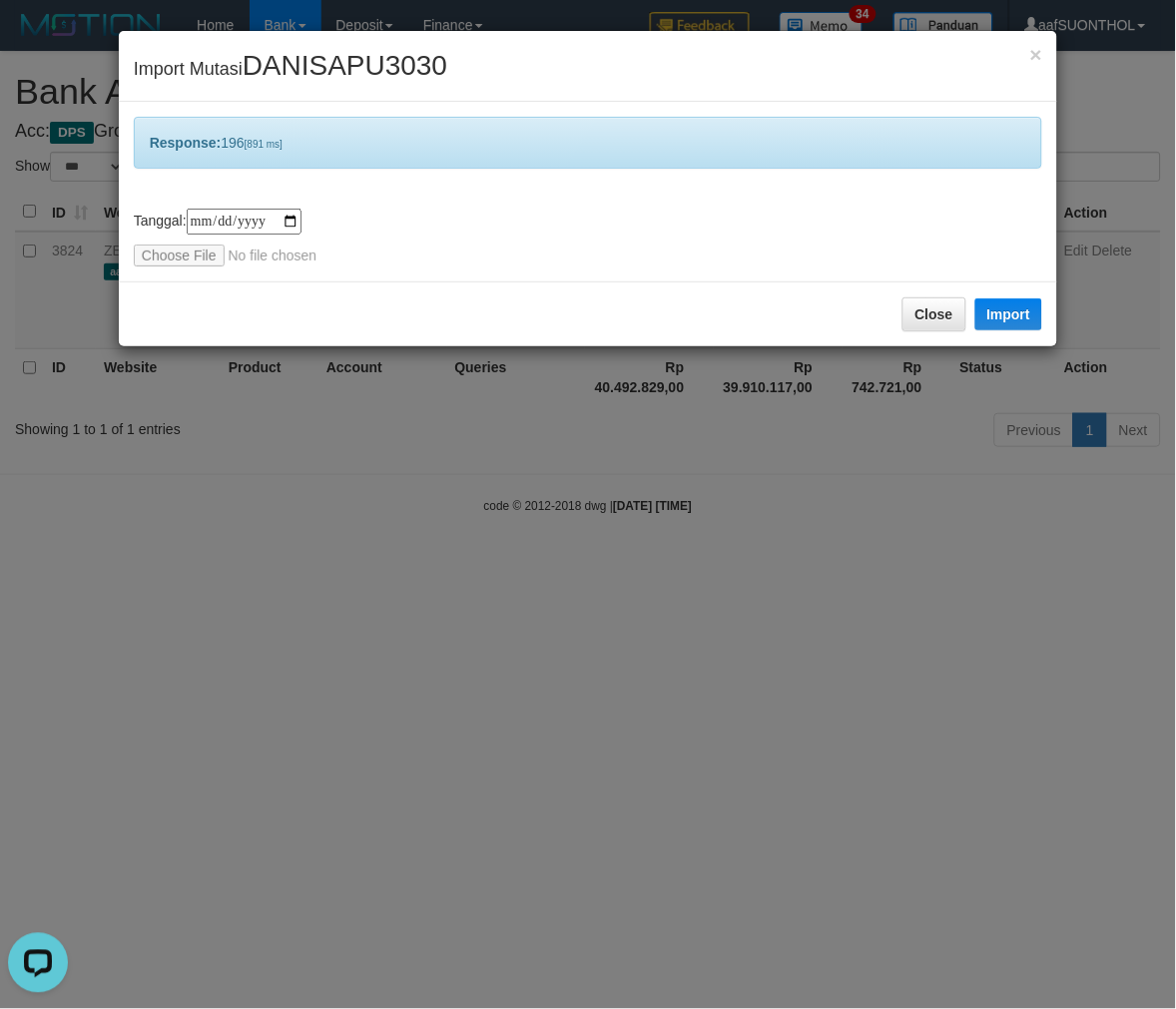 click on "**********" at bounding box center (588, 504) 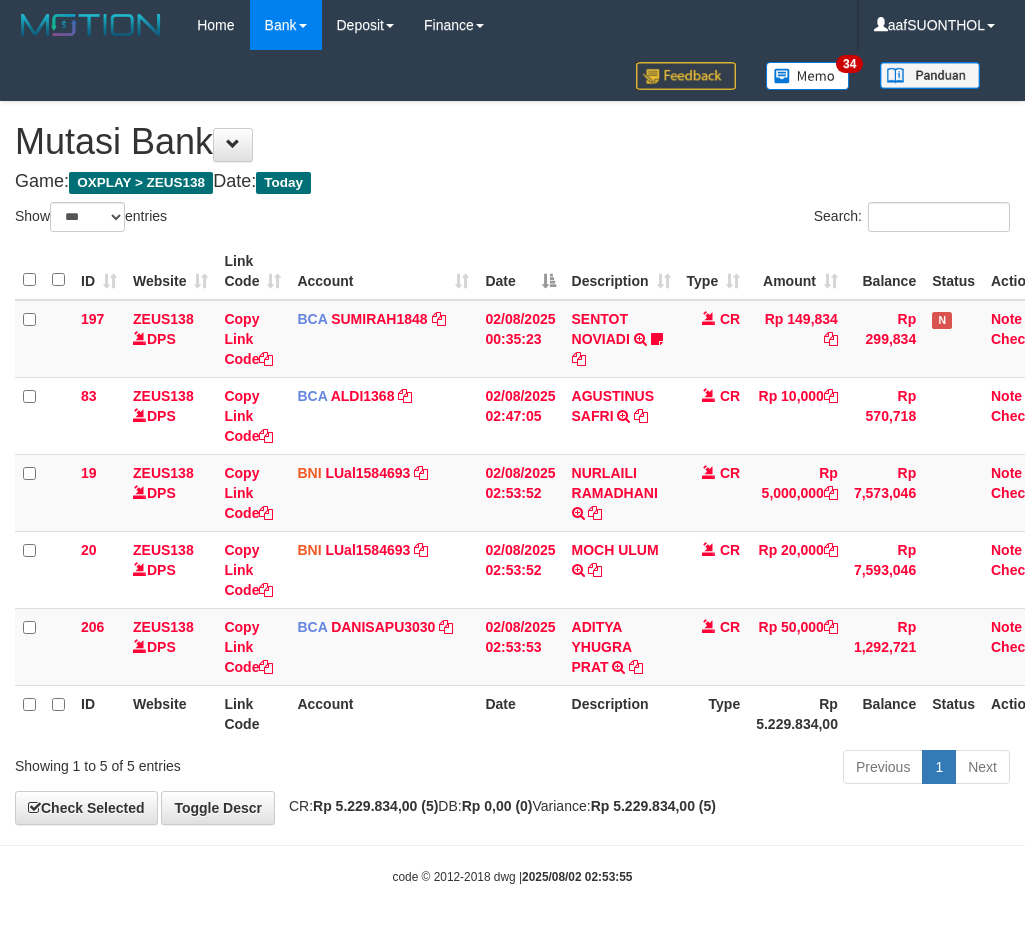 select on "***" 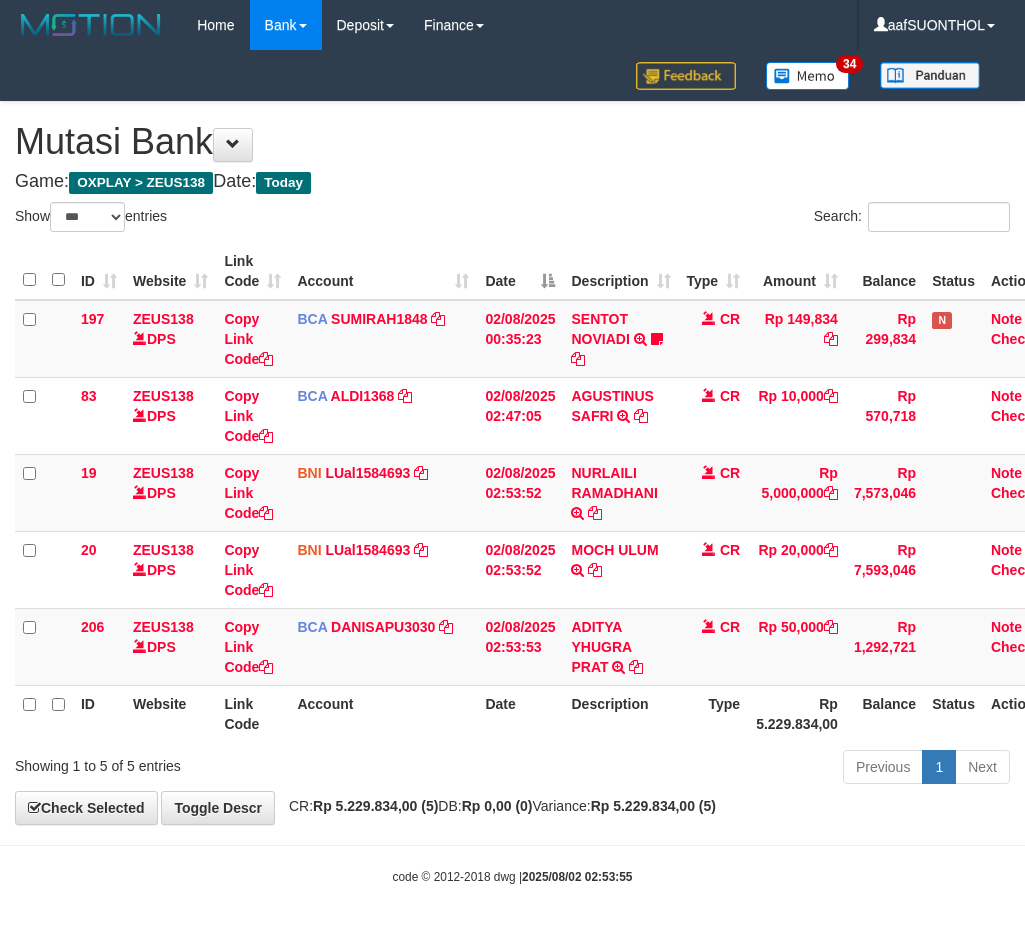 scroll, scrollTop: 0, scrollLeft: 0, axis: both 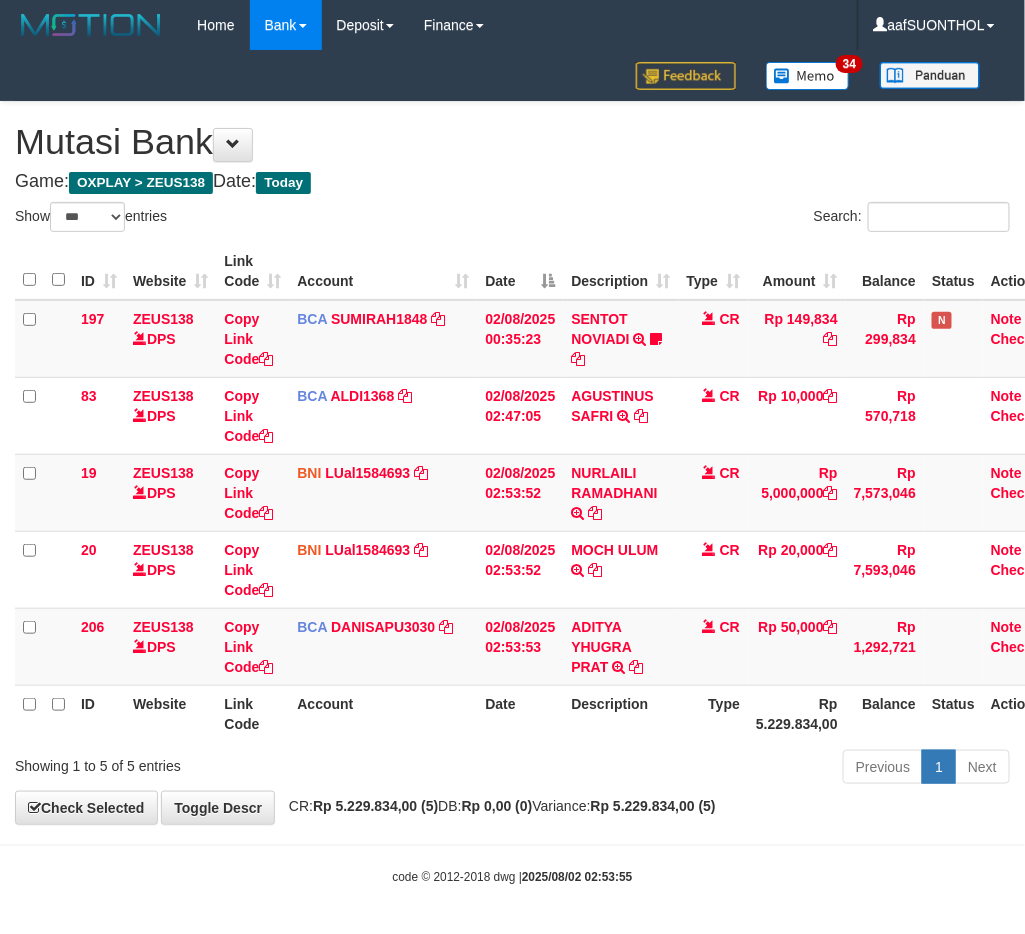 click on "Previous 1 Next" at bounding box center (726, 769) 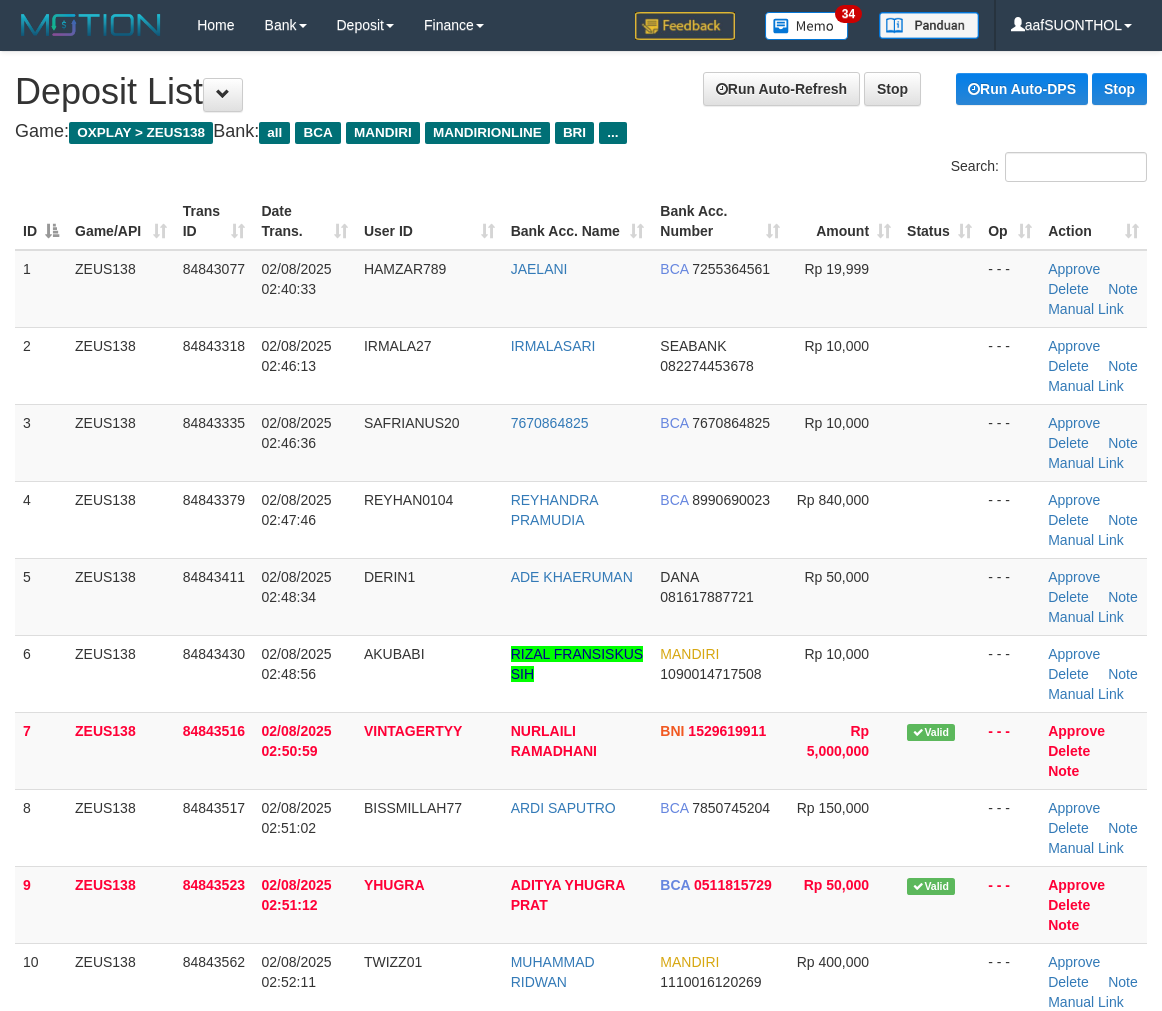 scroll, scrollTop: 0, scrollLeft: 0, axis: both 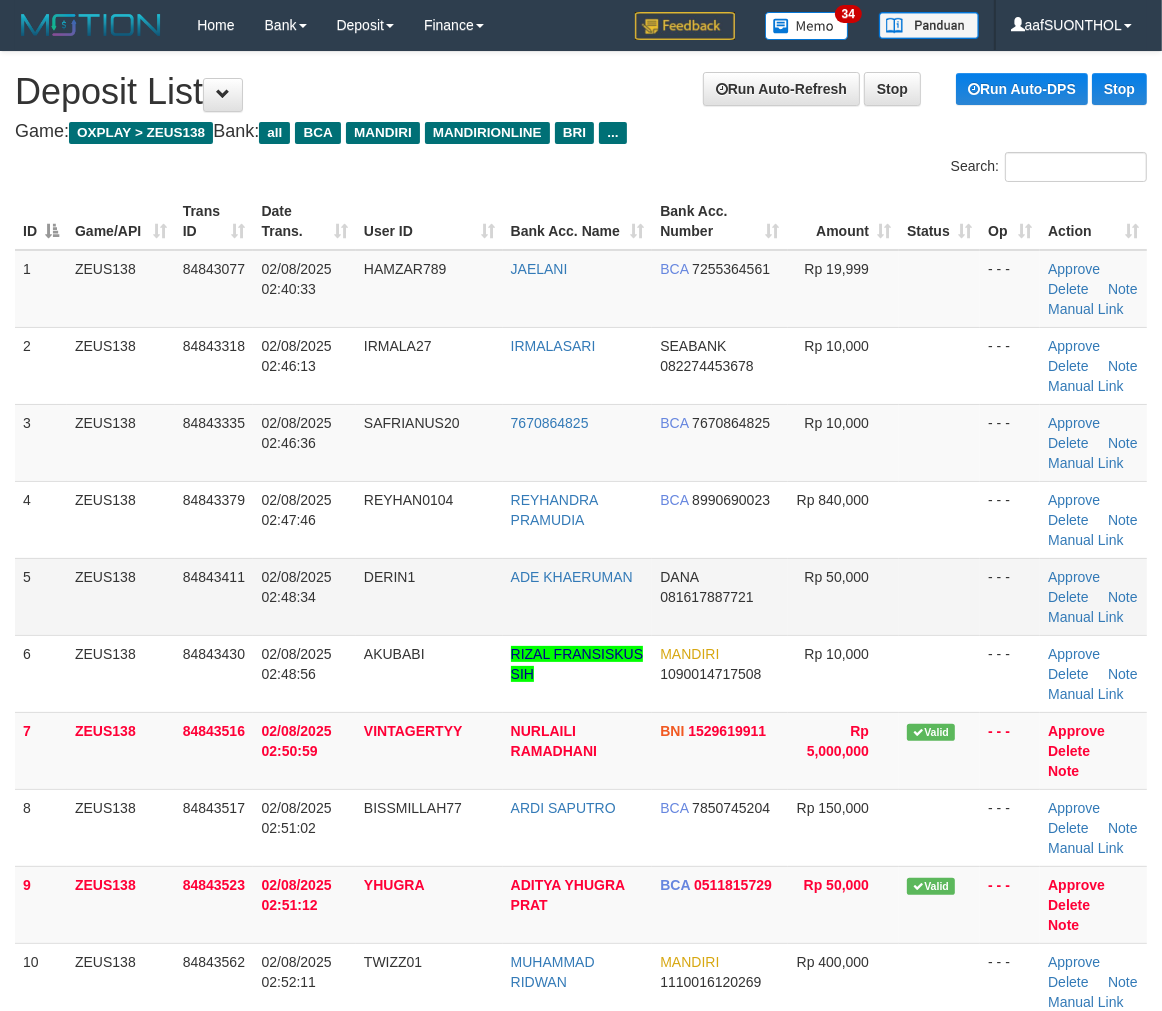 click at bounding box center [939, 596] 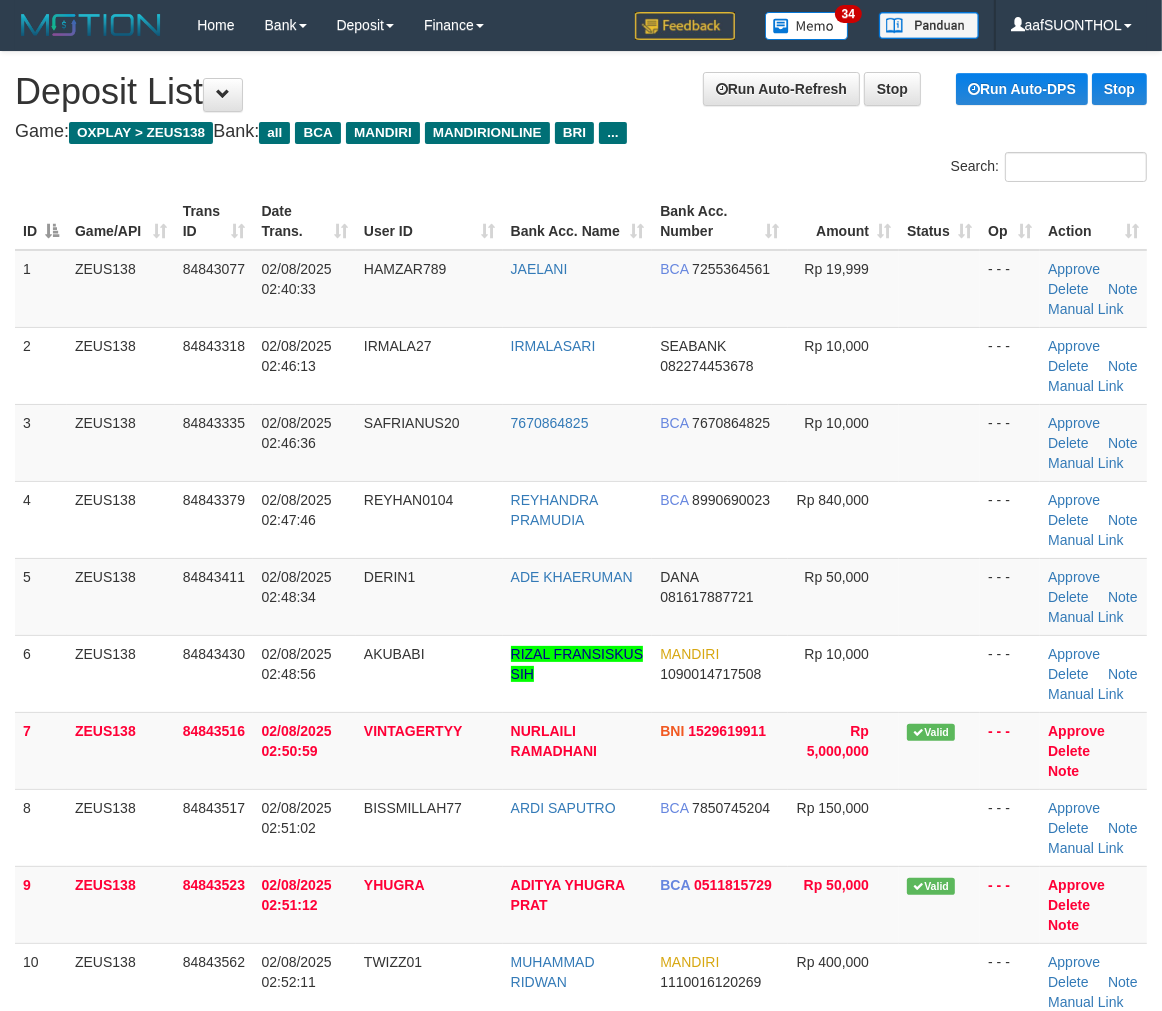 drag, startPoint x: 965, startPoint y: 563, endPoint x: 1170, endPoint y: 595, distance: 207.48253 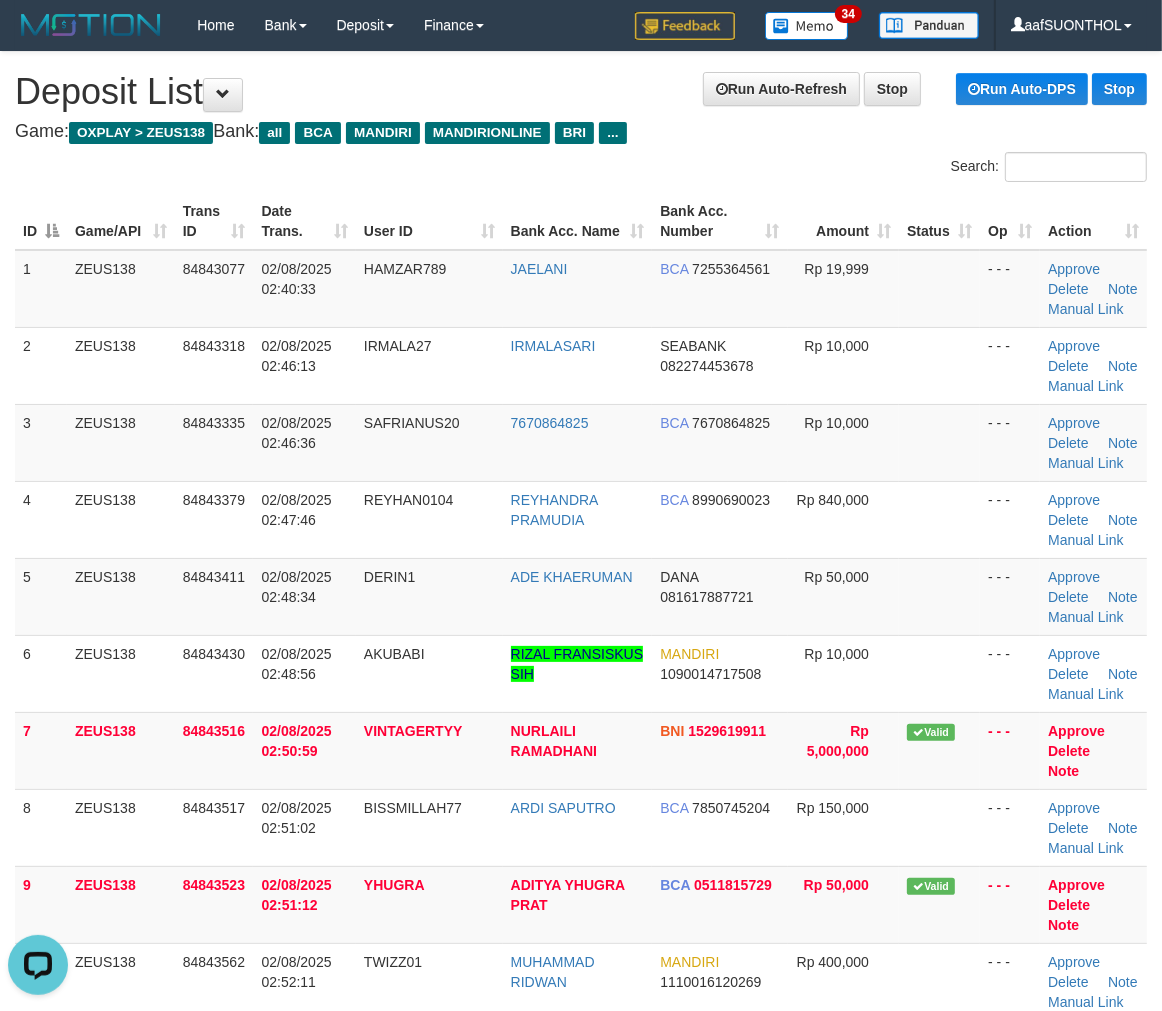 scroll, scrollTop: 0, scrollLeft: 0, axis: both 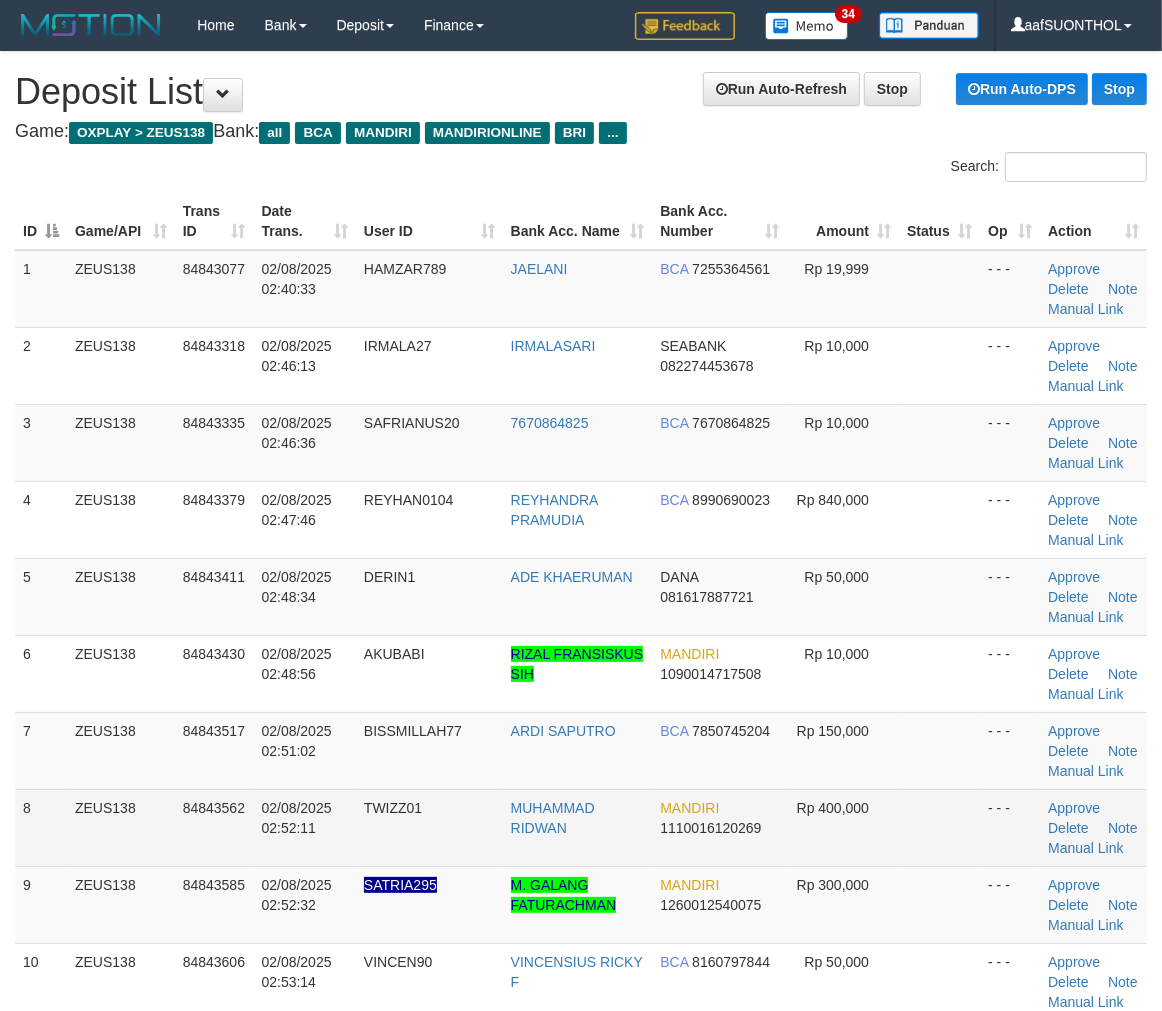 click at bounding box center [939, 827] 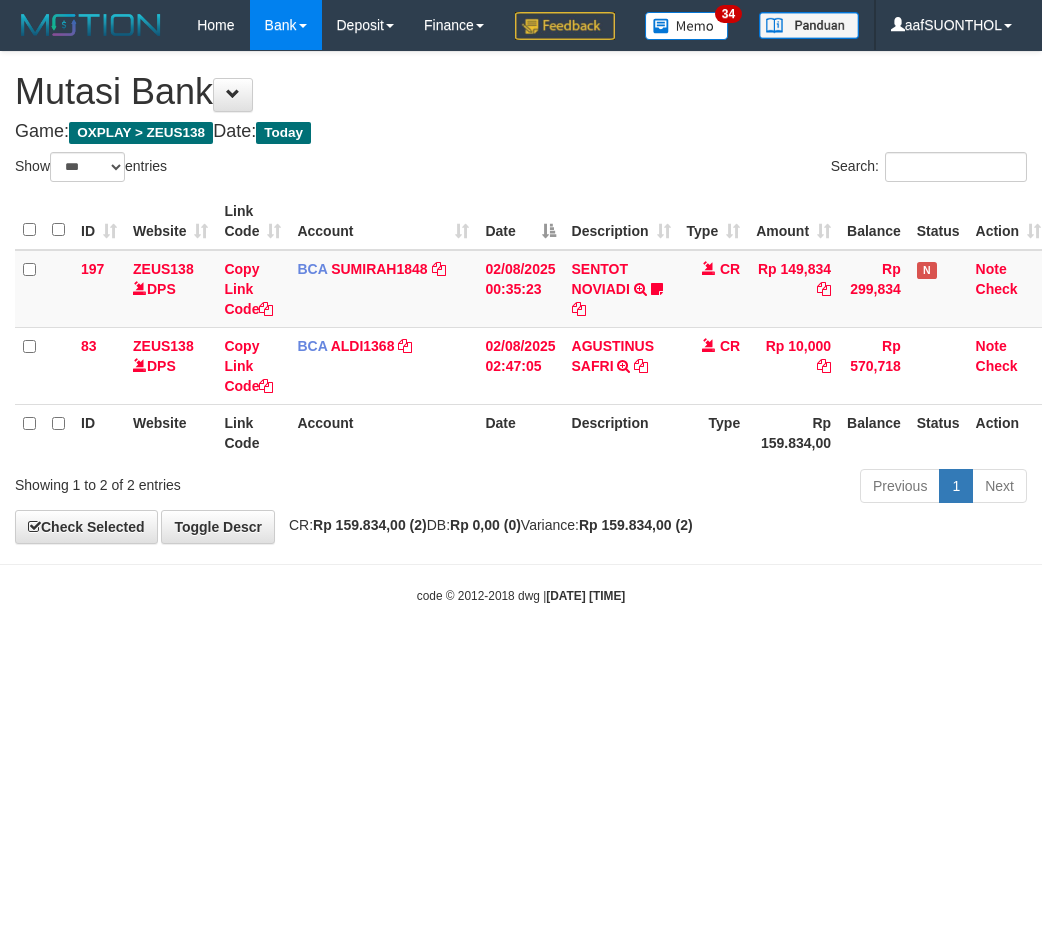 select on "***" 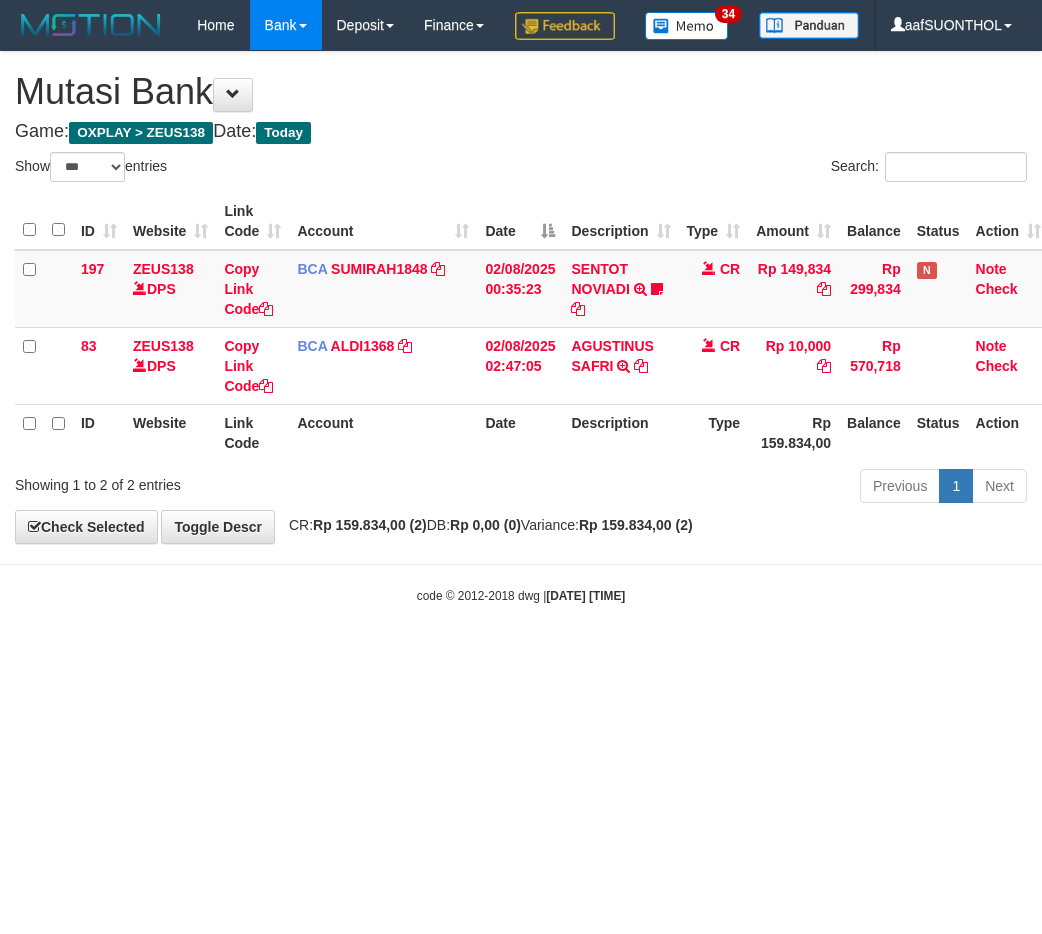 scroll, scrollTop: 0, scrollLeft: 0, axis: both 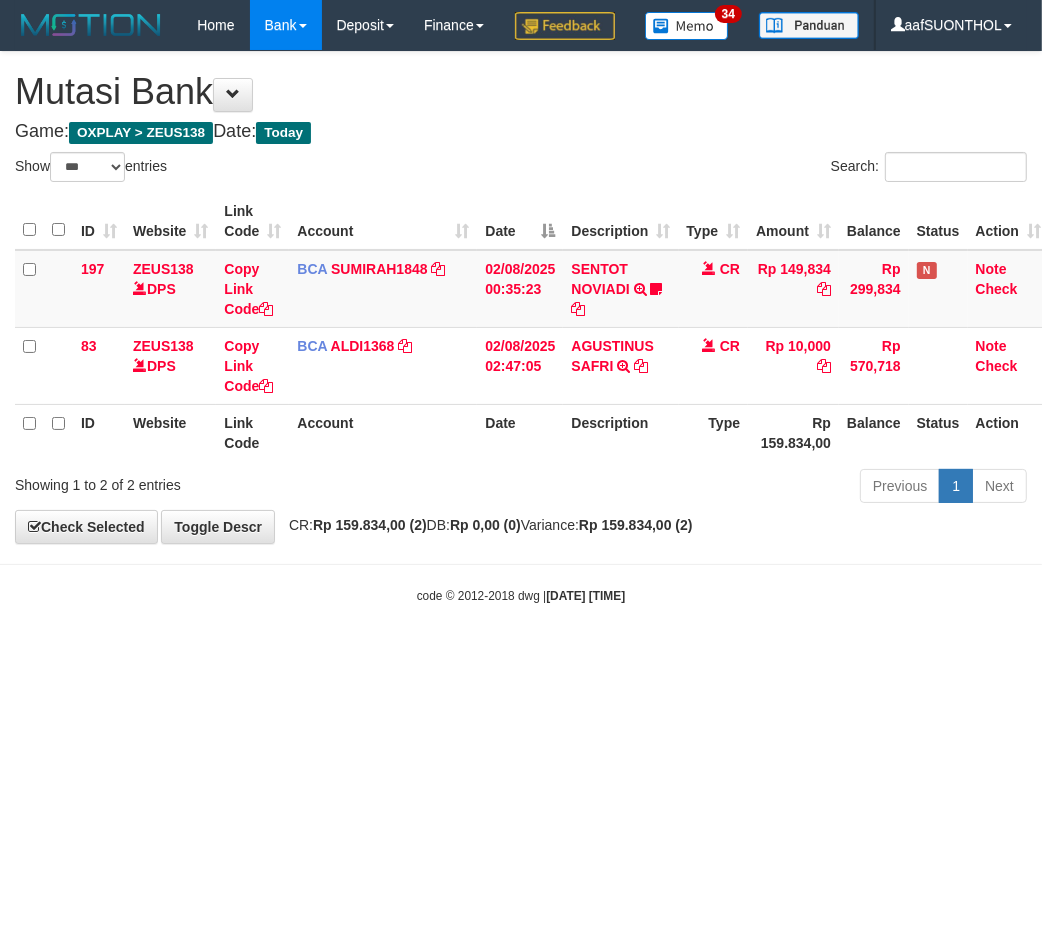 click on "Toggle navigation
Home
Bank
Account List
Load
By Website
Group
[OXPLAY]													ZEUS138
By Load Group (DPS)
Sync" at bounding box center [521, 327] 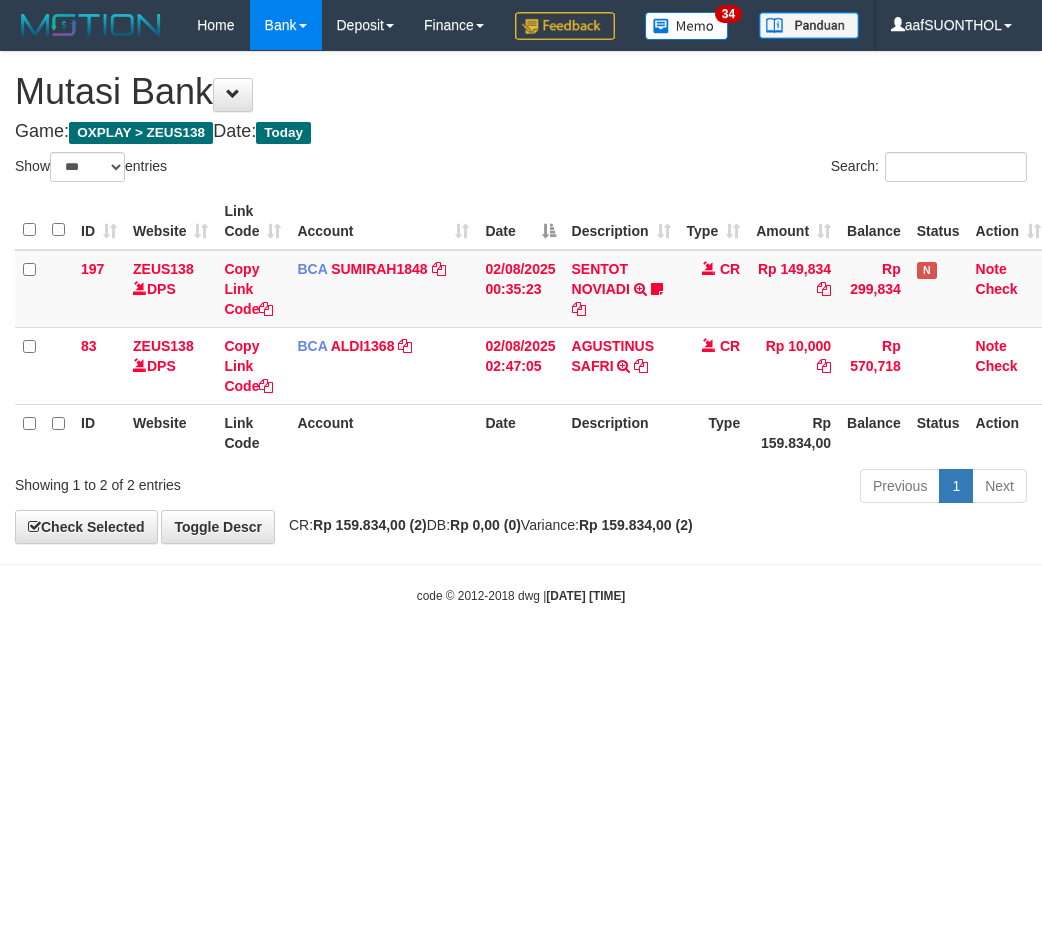 select on "***" 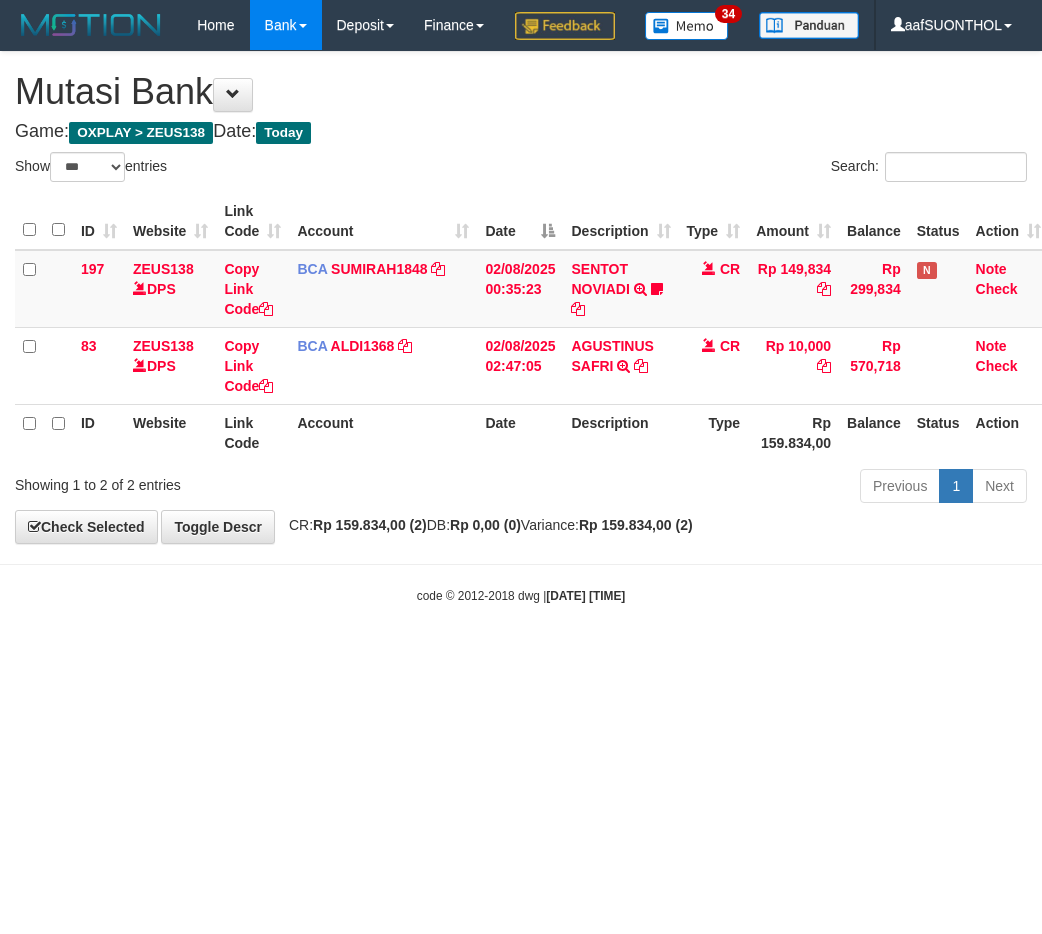 scroll, scrollTop: 0, scrollLeft: 0, axis: both 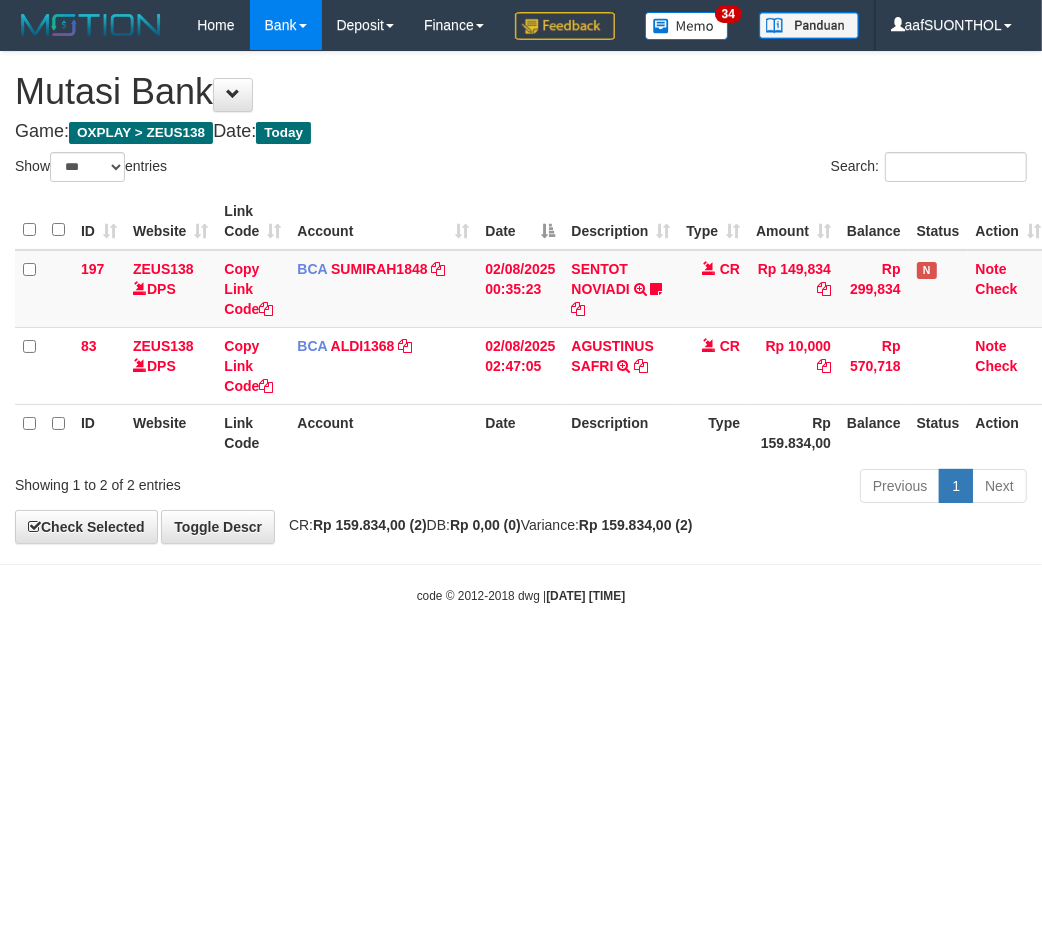 drag, startPoint x: 463, startPoint y: 877, endPoint x: 446, endPoint y: 865, distance: 20.808653 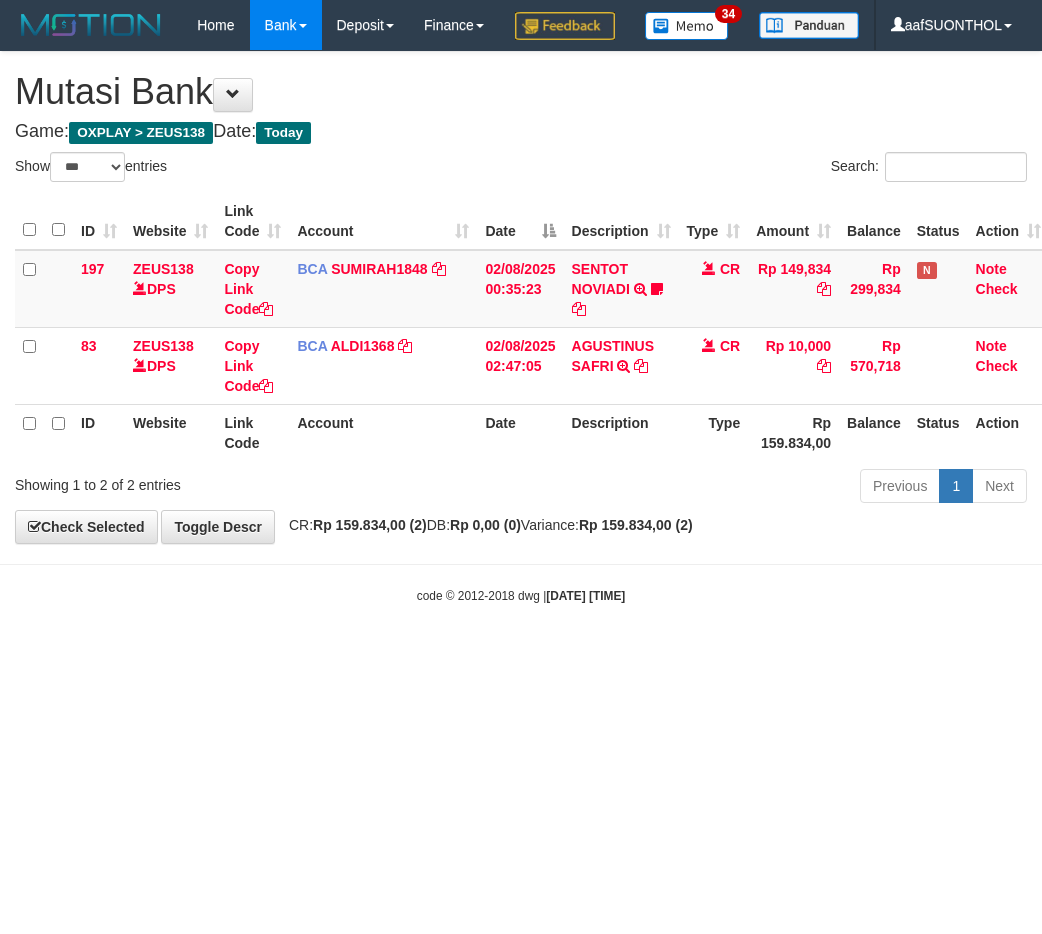 select on "***" 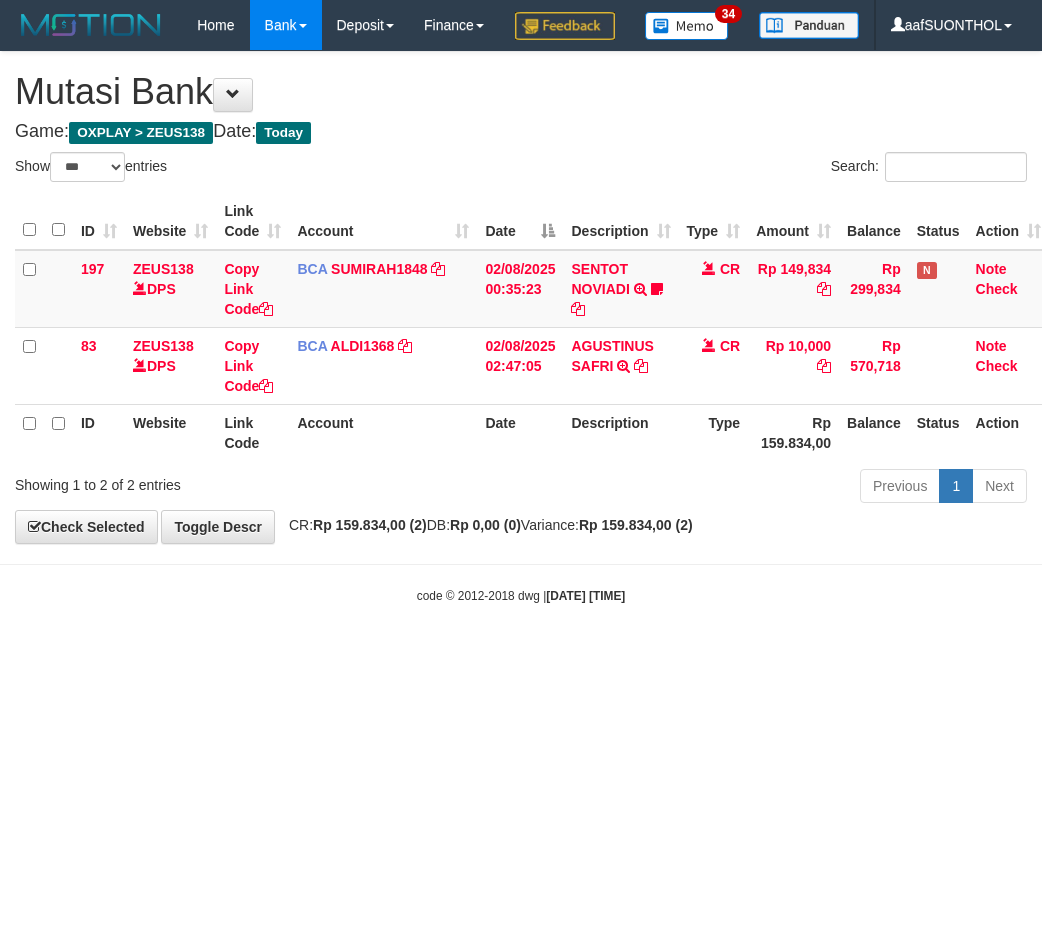 scroll, scrollTop: 0, scrollLeft: 0, axis: both 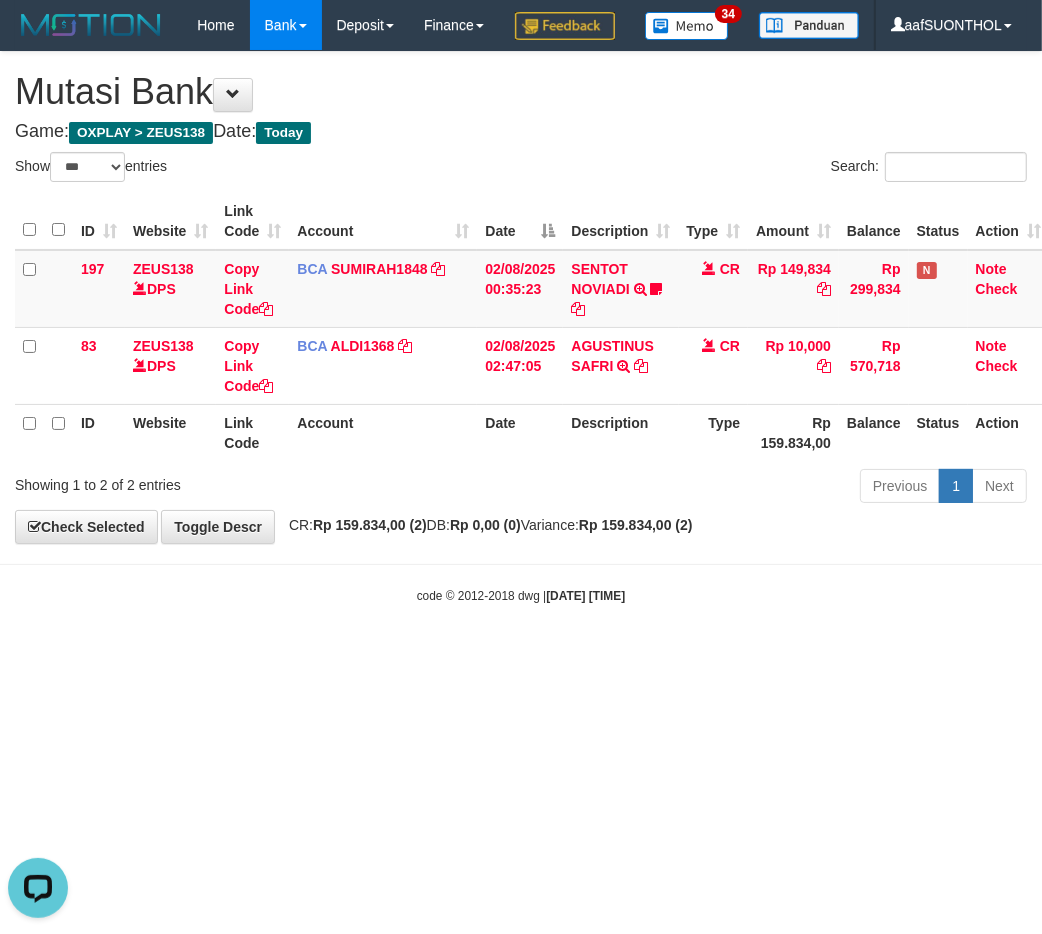 click on "Toggle navigation
Home
Bank
Account List
Load
By Website
Group
[OXPLAY]													ZEUS138
By Load Group (DPS)
Sync" at bounding box center (521, 327) 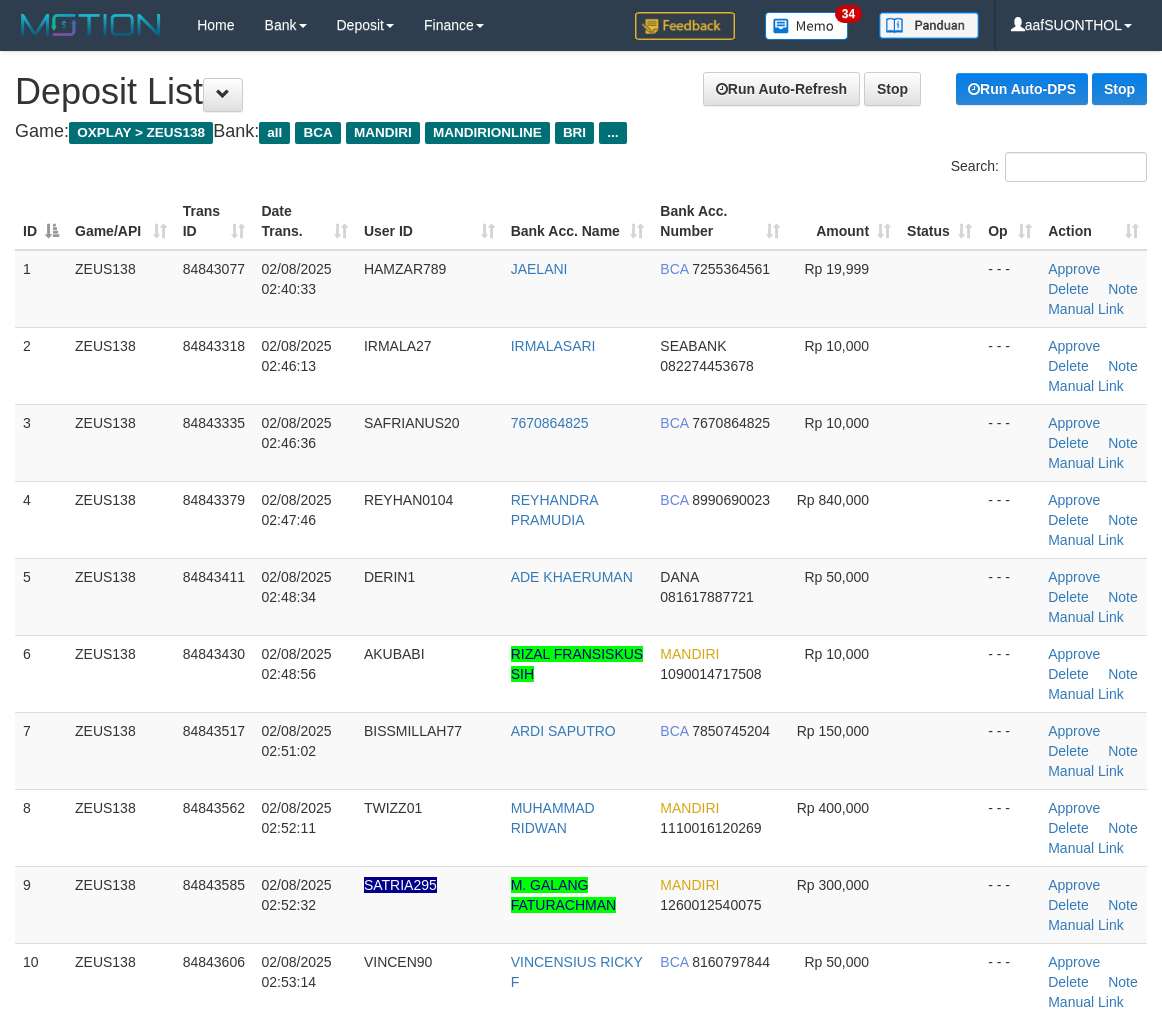 scroll, scrollTop: 0, scrollLeft: 0, axis: both 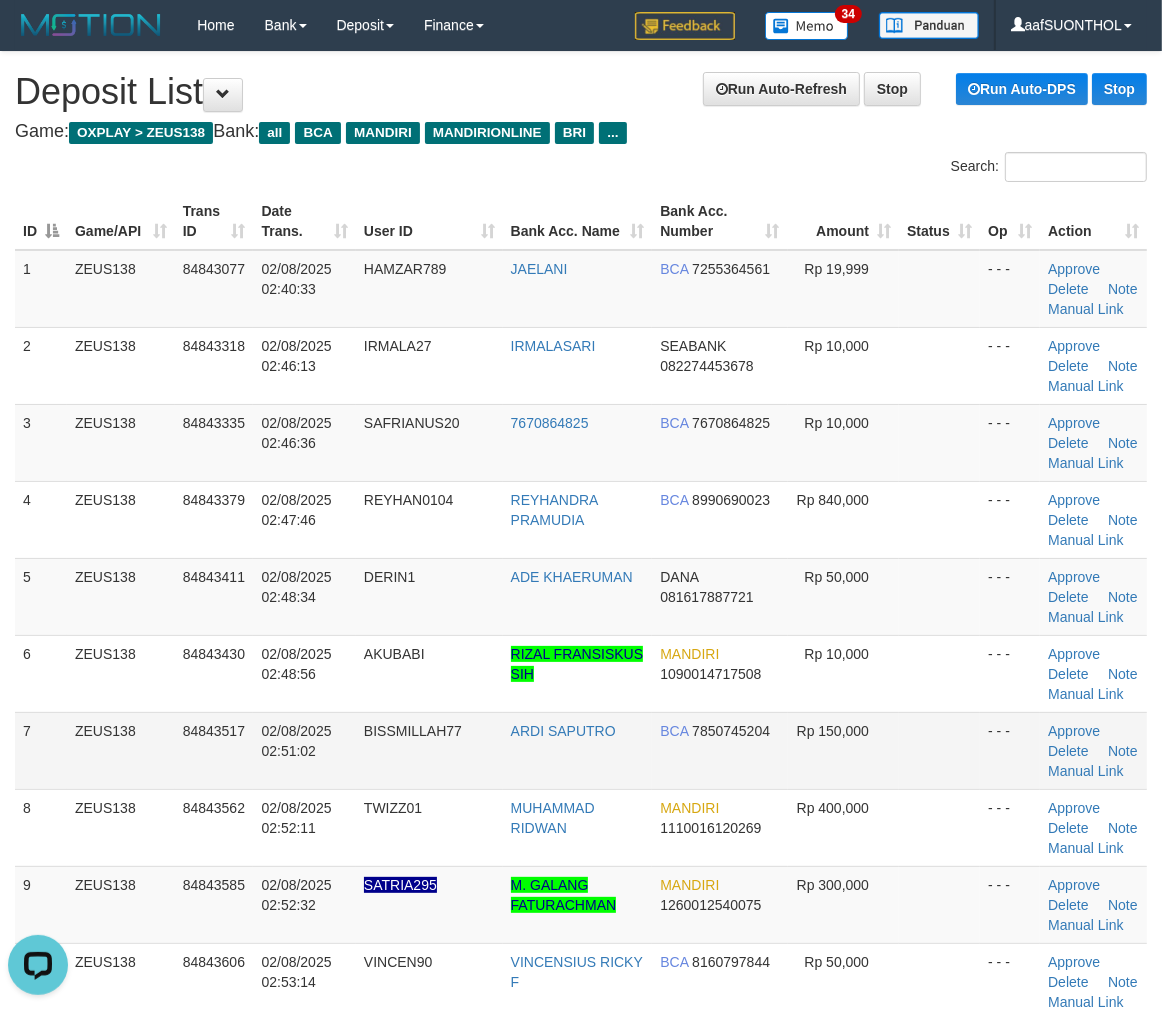 click at bounding box center [939, 750] 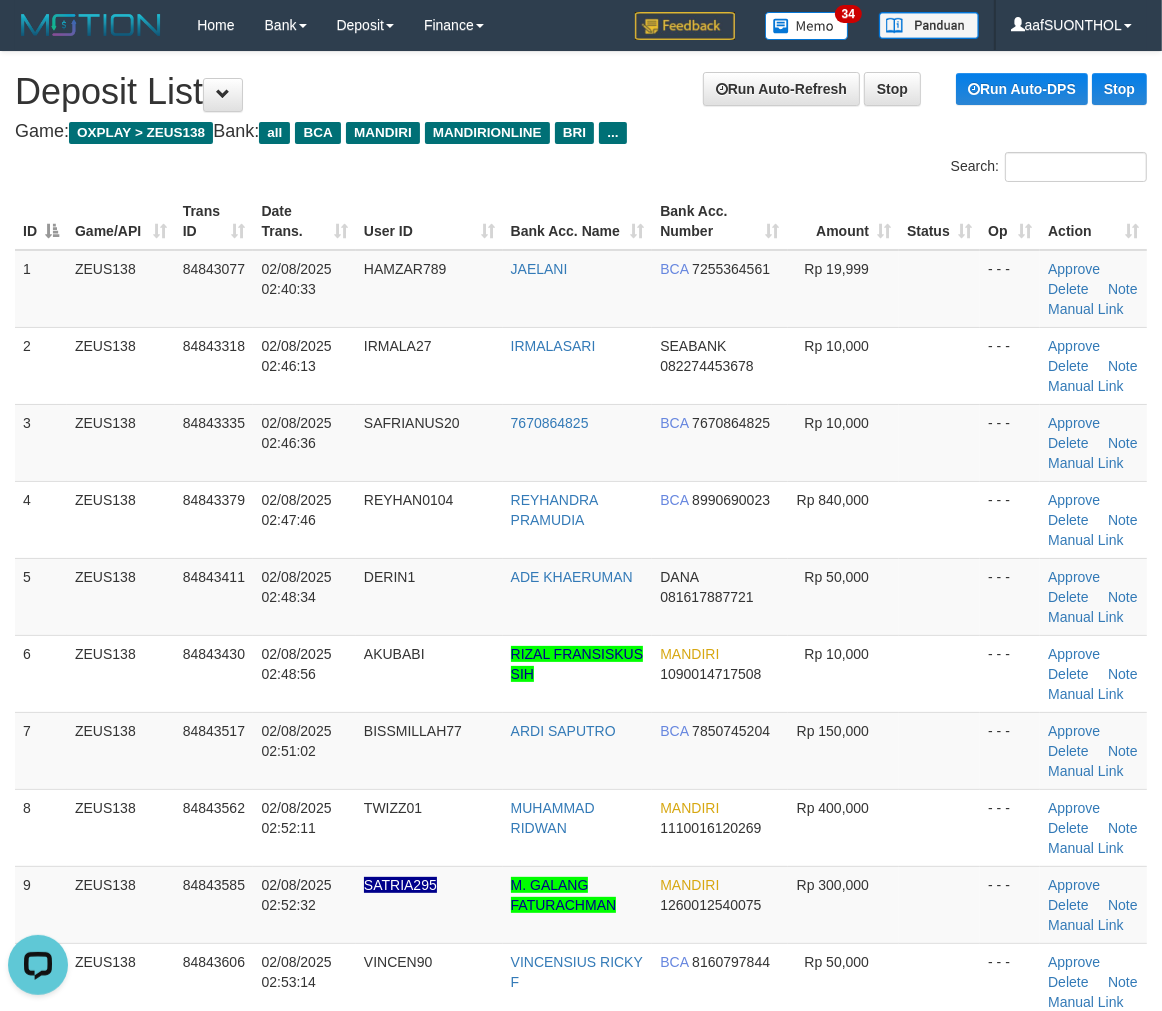 drag, startPoint x: 924, startPoint y: 712, endPoint x: 1173, endPoint y: 660, distance: 254.37178 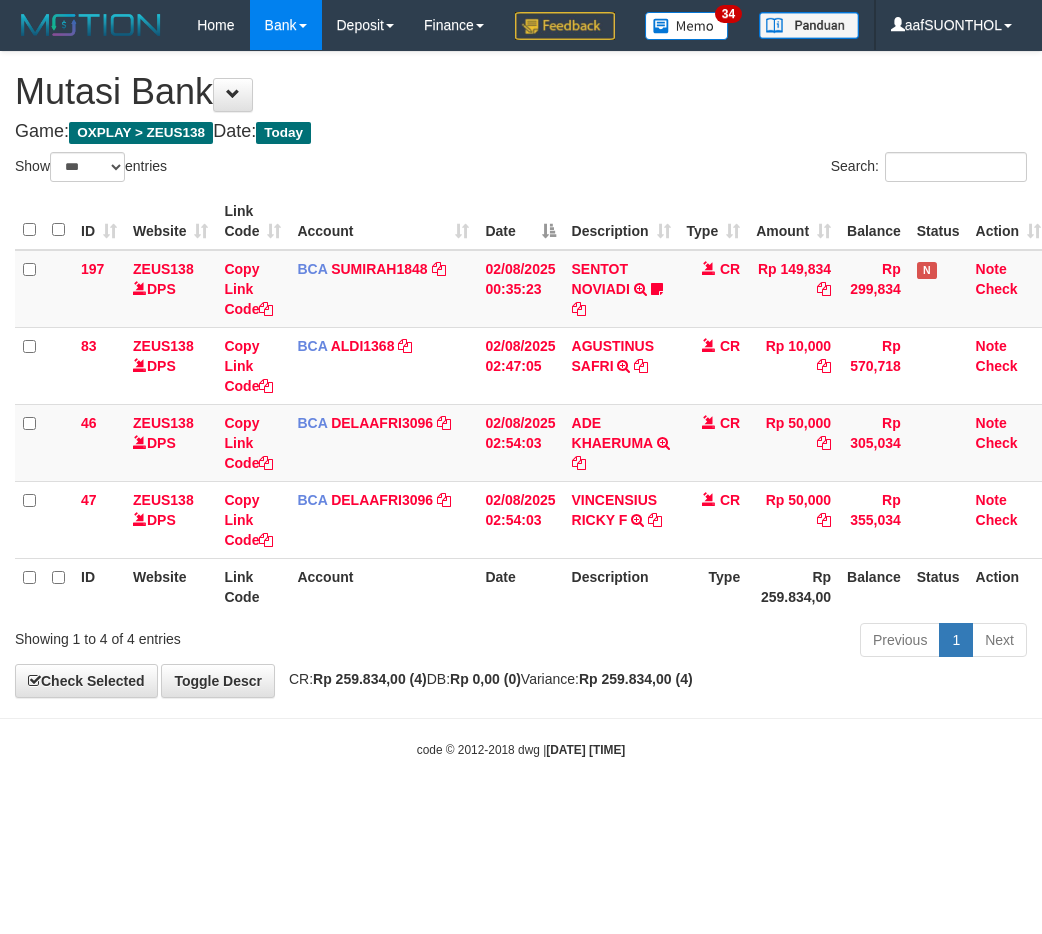 select on "***" 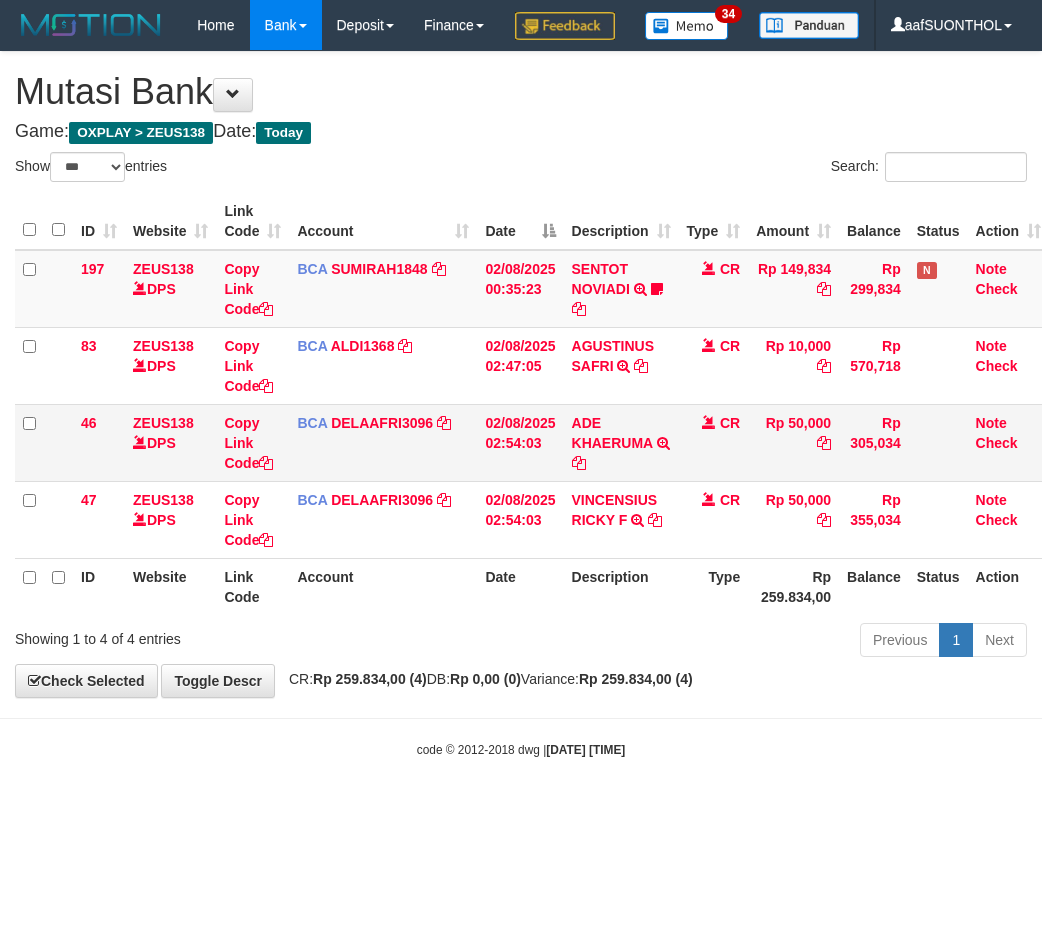 scroll, scrollTop: 0, scrollLeft: 0, axis: both 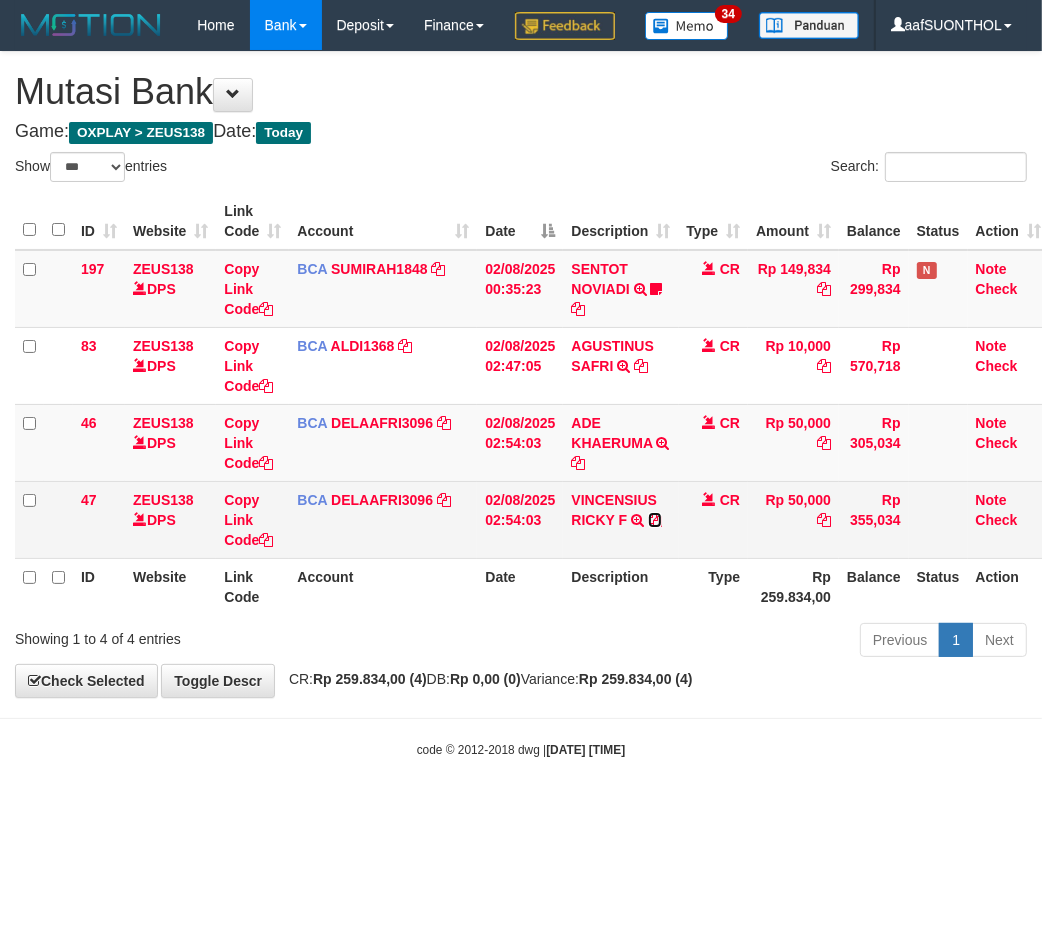 click at bounding box center [655, 520] 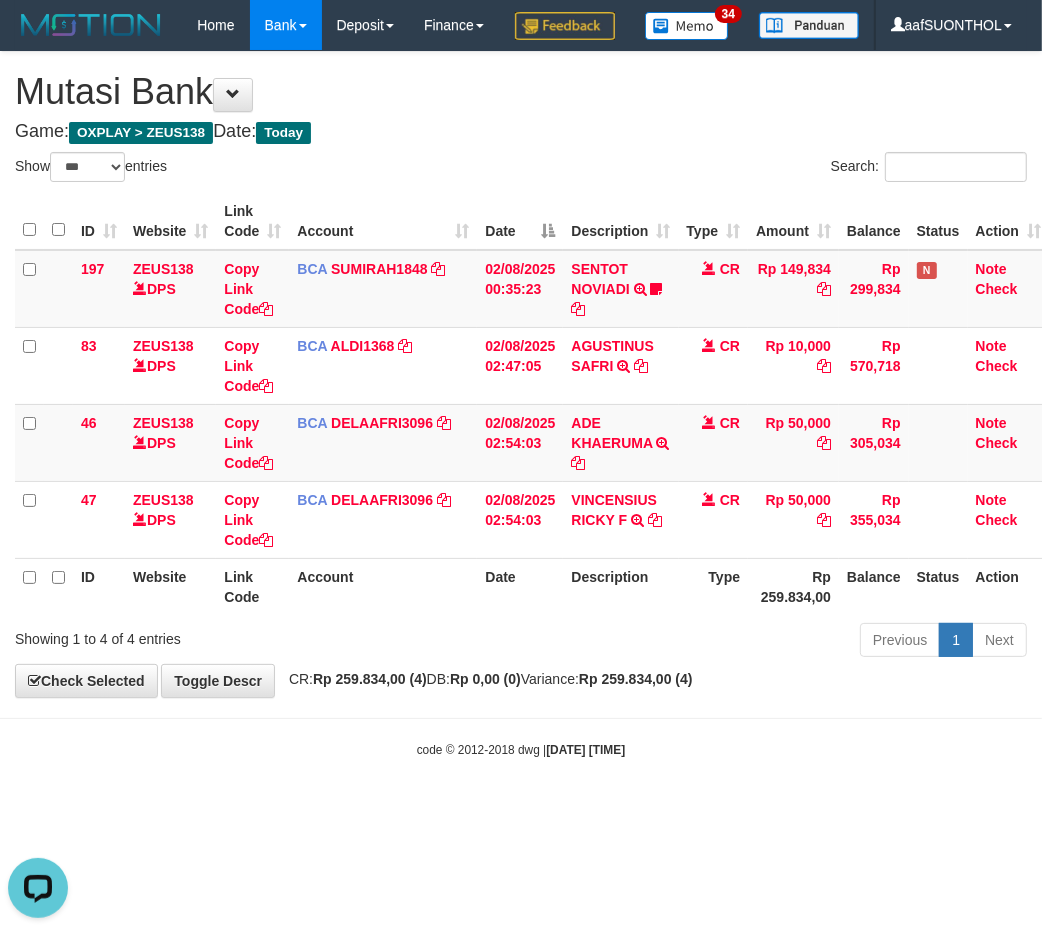 scroll, scrollTop: 0, scrollLeft: 0, axis: both 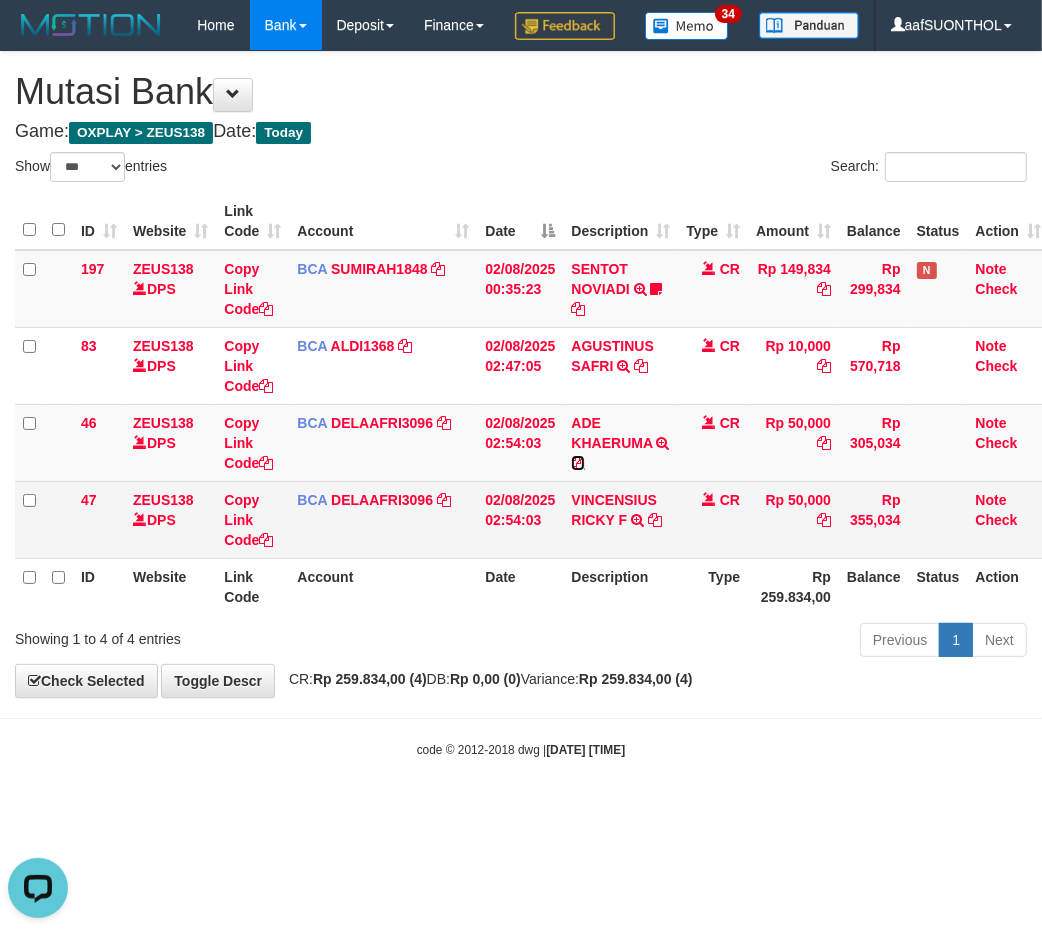 drag, startPoint x: 578, startPoint y: 511, endPoint x: 381, endPoint y: 604, distance: 217.84857 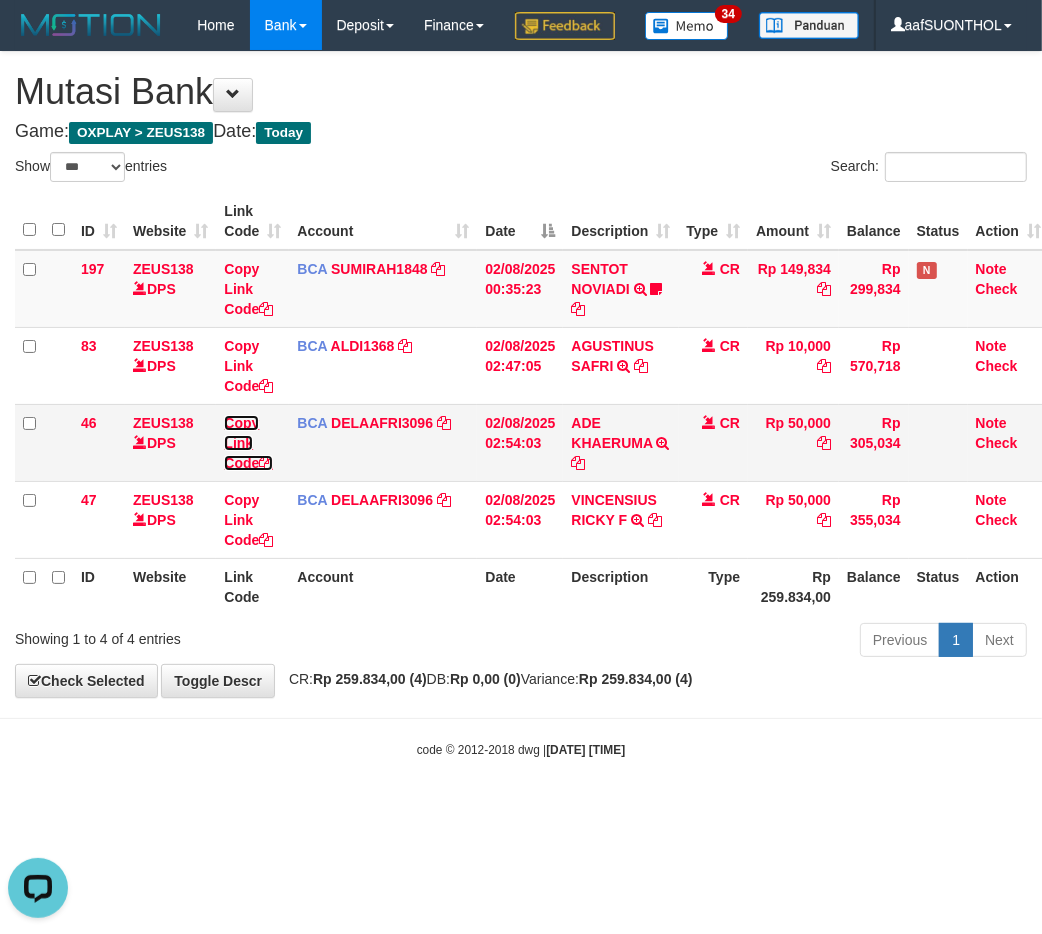 click on "Copy Link Code" at bounding box center [248, 443] 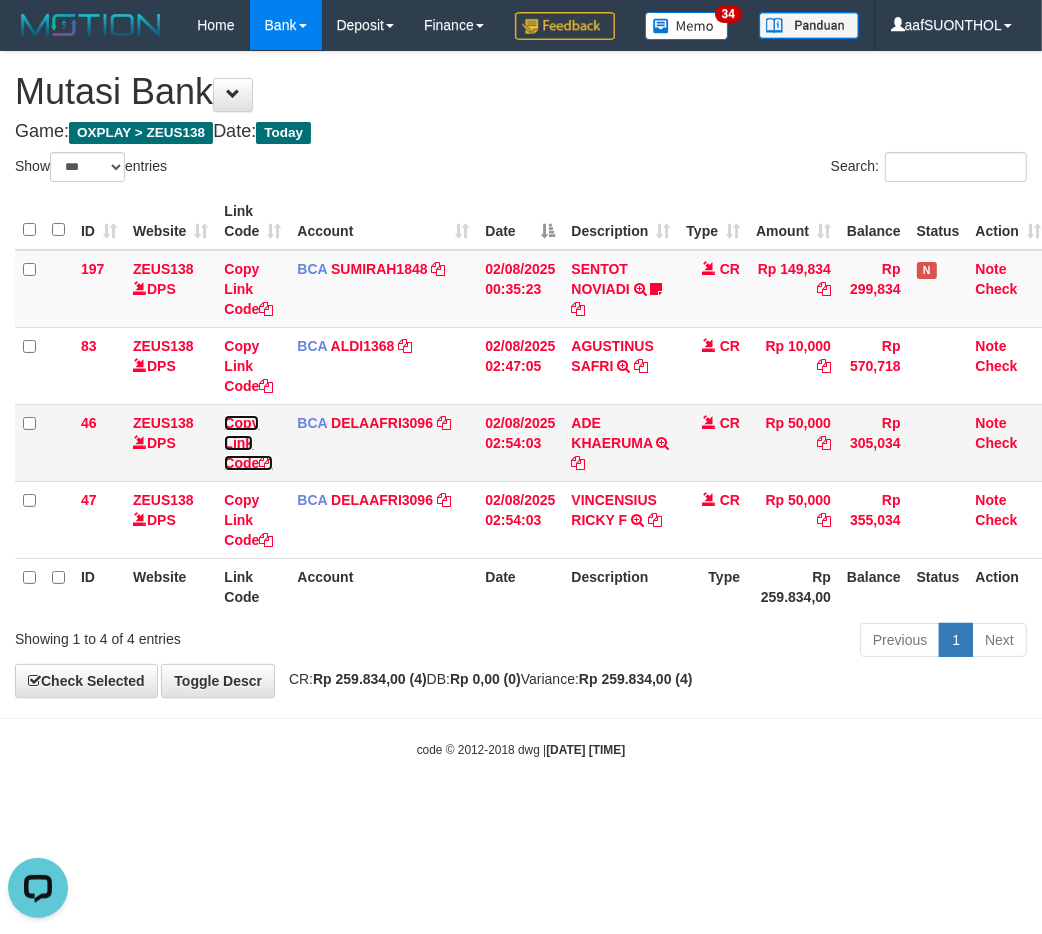 drag, startPoint x: 252, startPoint y: 508, endPoint x: 3, endPoint y: 586, distance: 260.93103 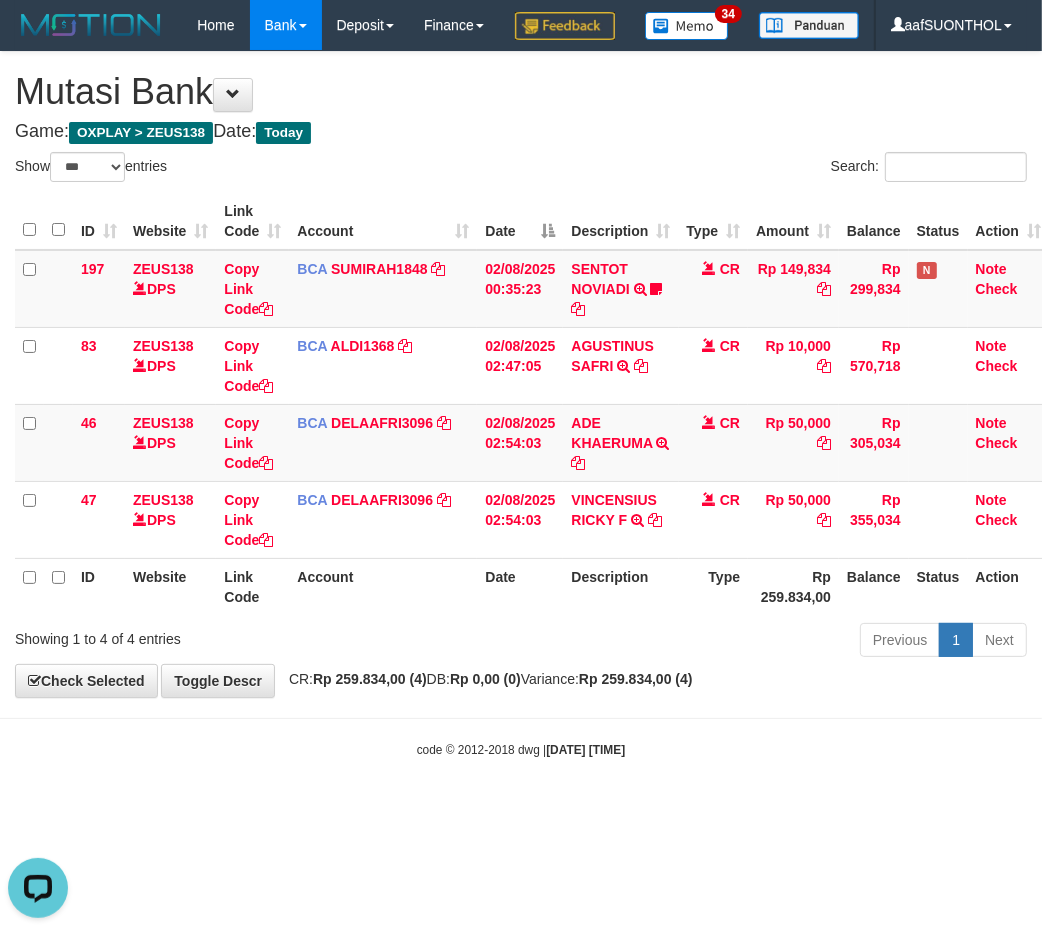 scroll, scrollTop: 0, scrollLeft: 0, axis: both 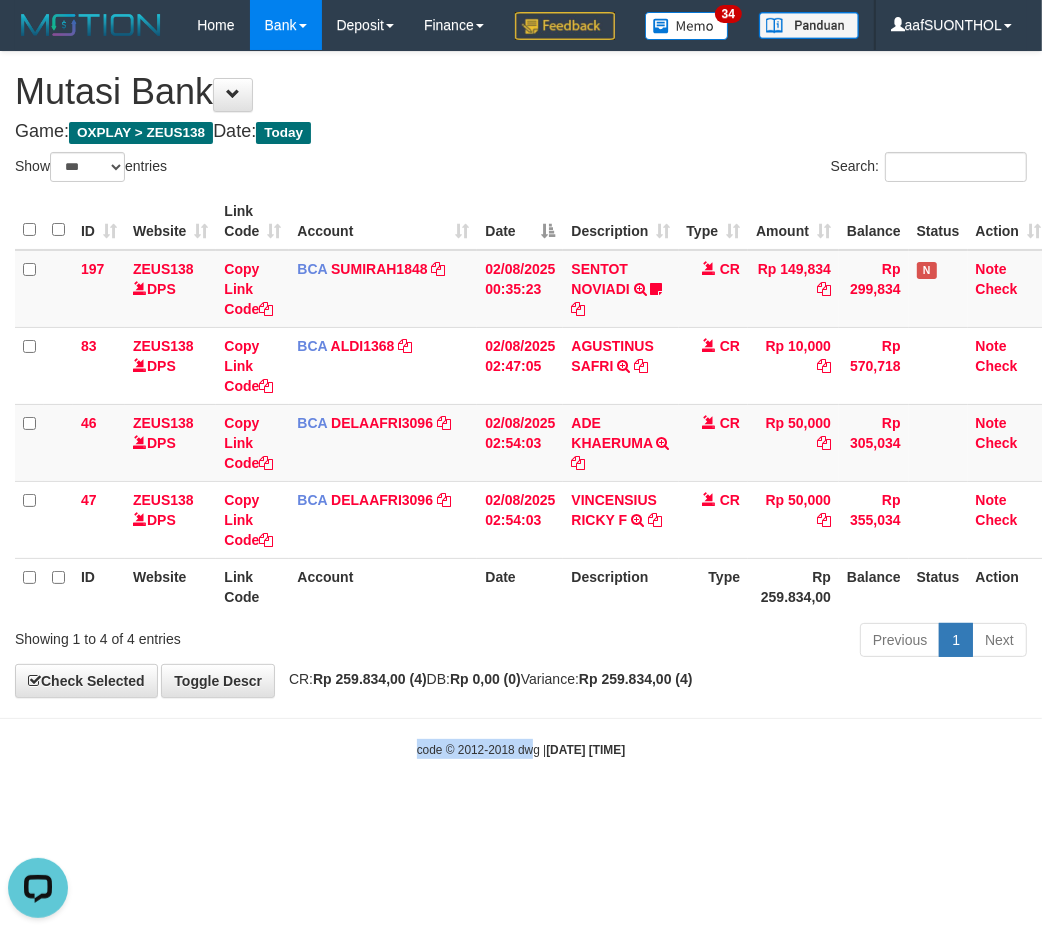 drag, startPoint x: 515, startPoint y: 766, endPoint x: 531, endPoint y: 797, distance: 34.88553 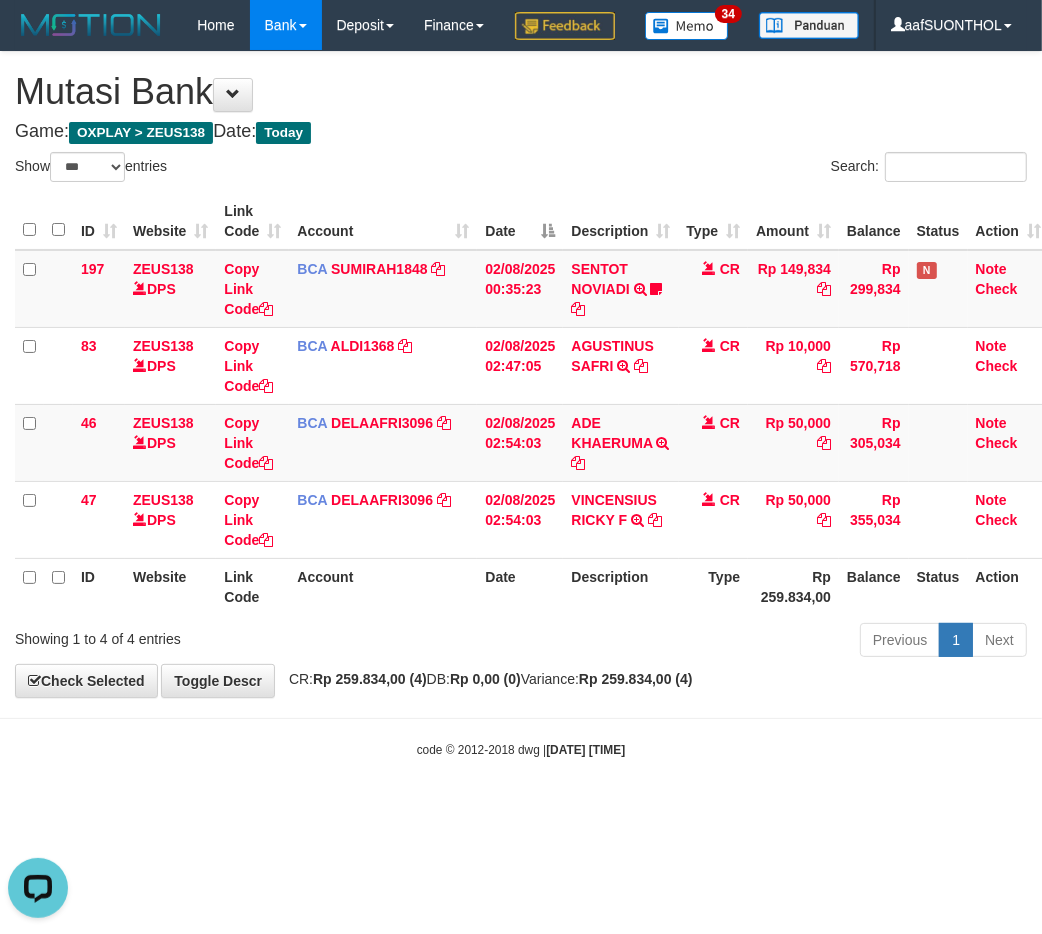 drag, startPoint x: 531, startPoint y: 797, endPoint x: 516, endPoint y: 805, distance: 17 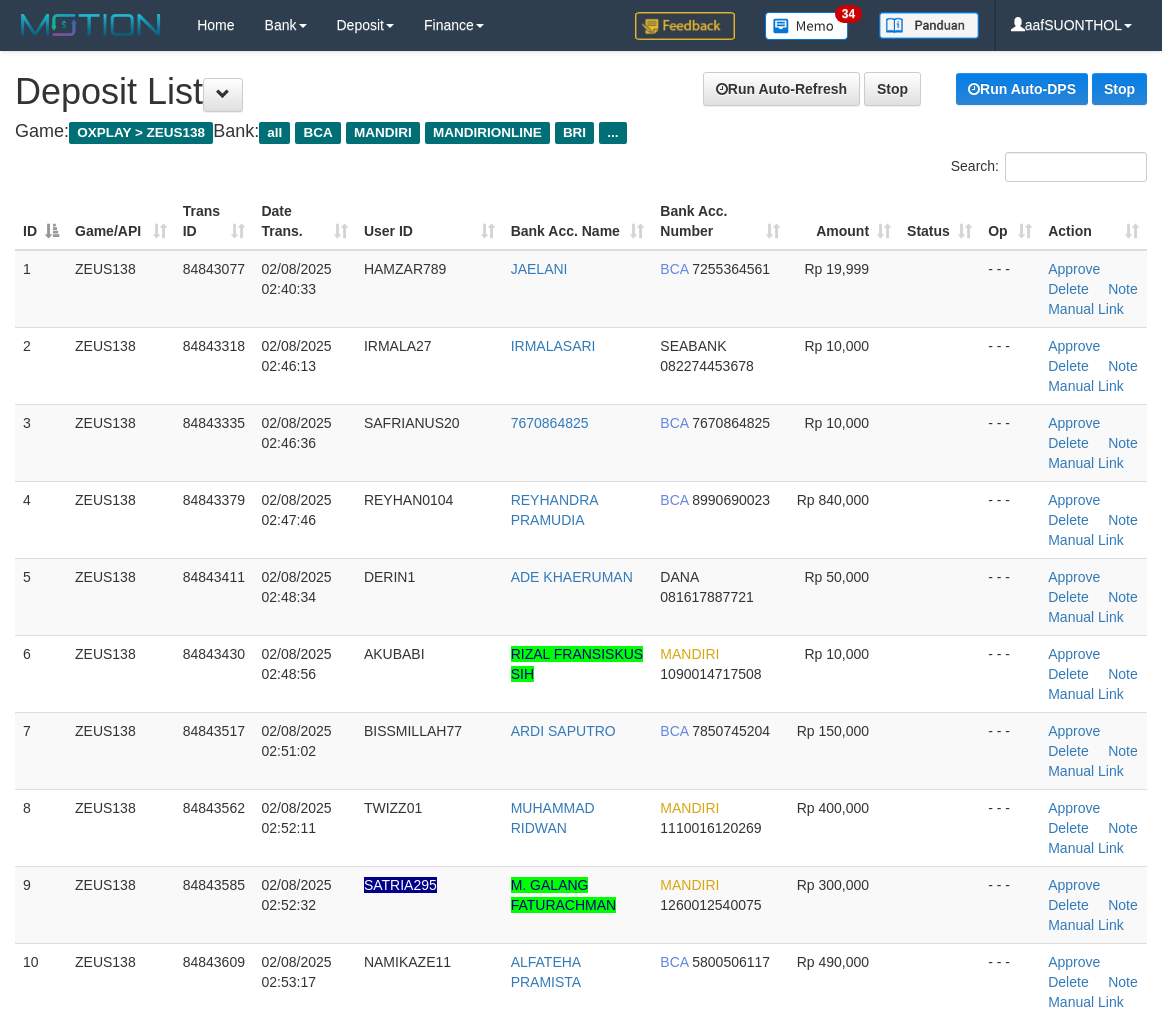 scroll, scrollTop: 0, scrollLeft: 0, axis: both 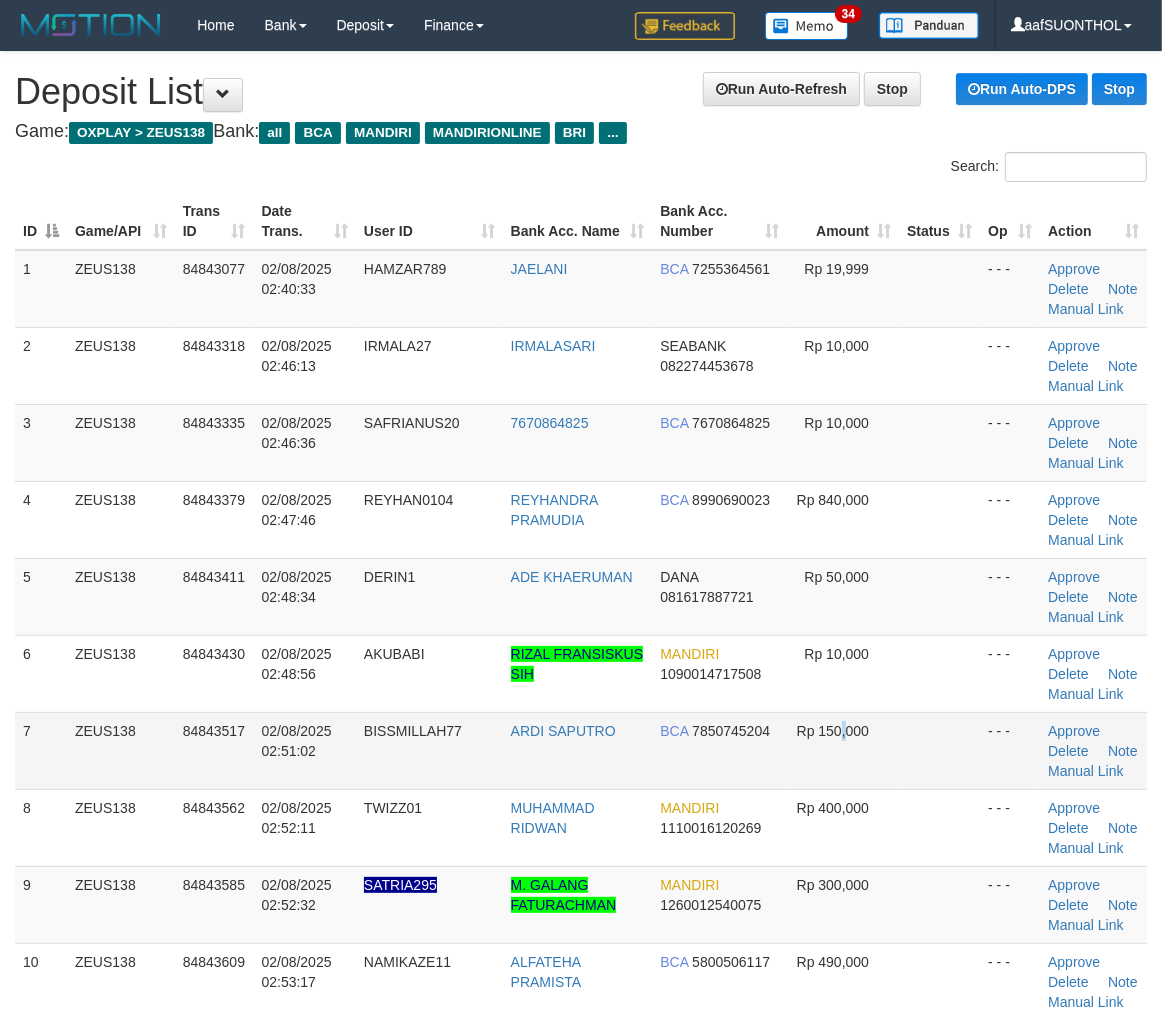 click on "Rp 150,000" at bounding box center (844, 750) 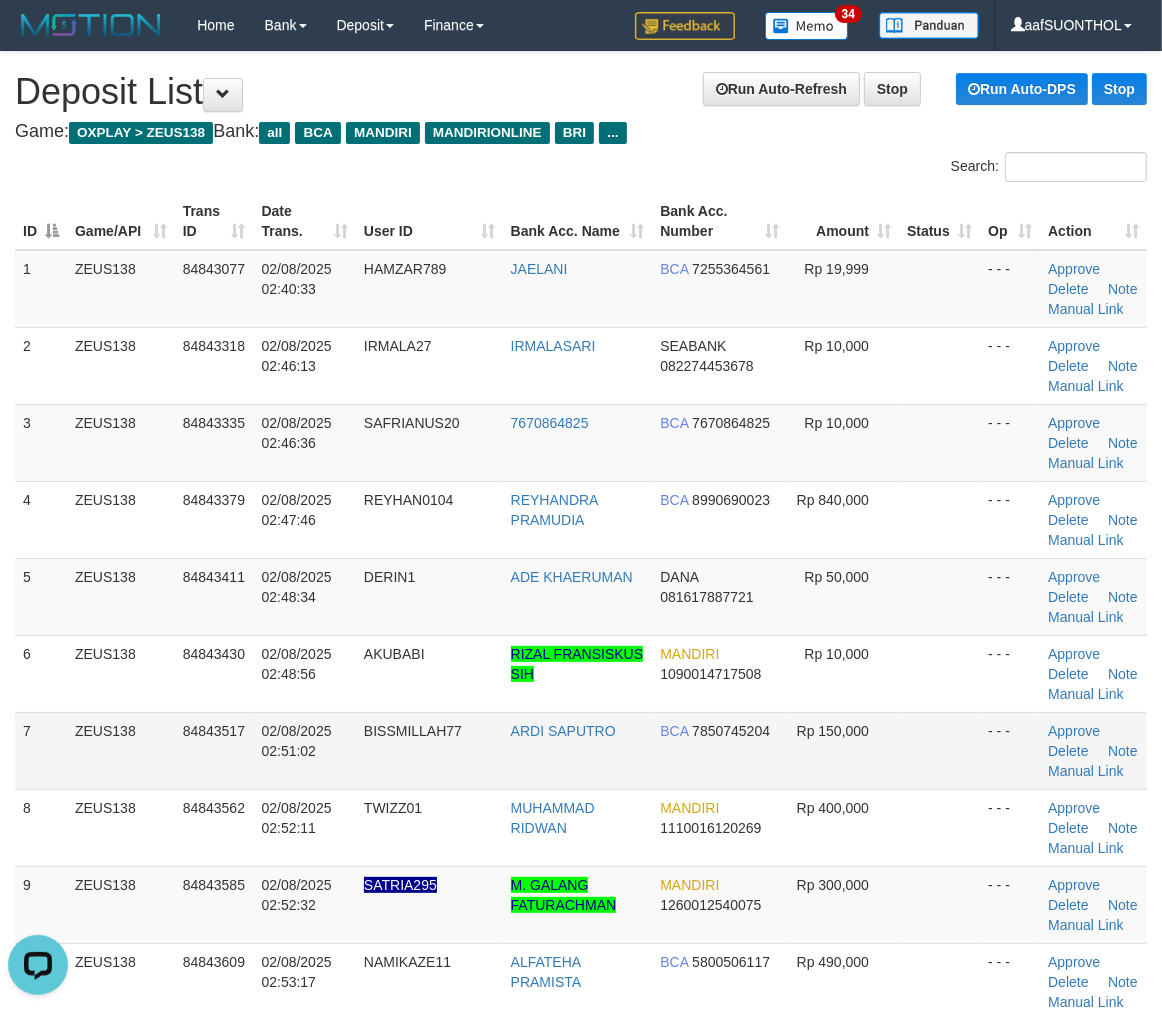 scroll, scrollTop: 0, scrollLeft: 0, axis: both 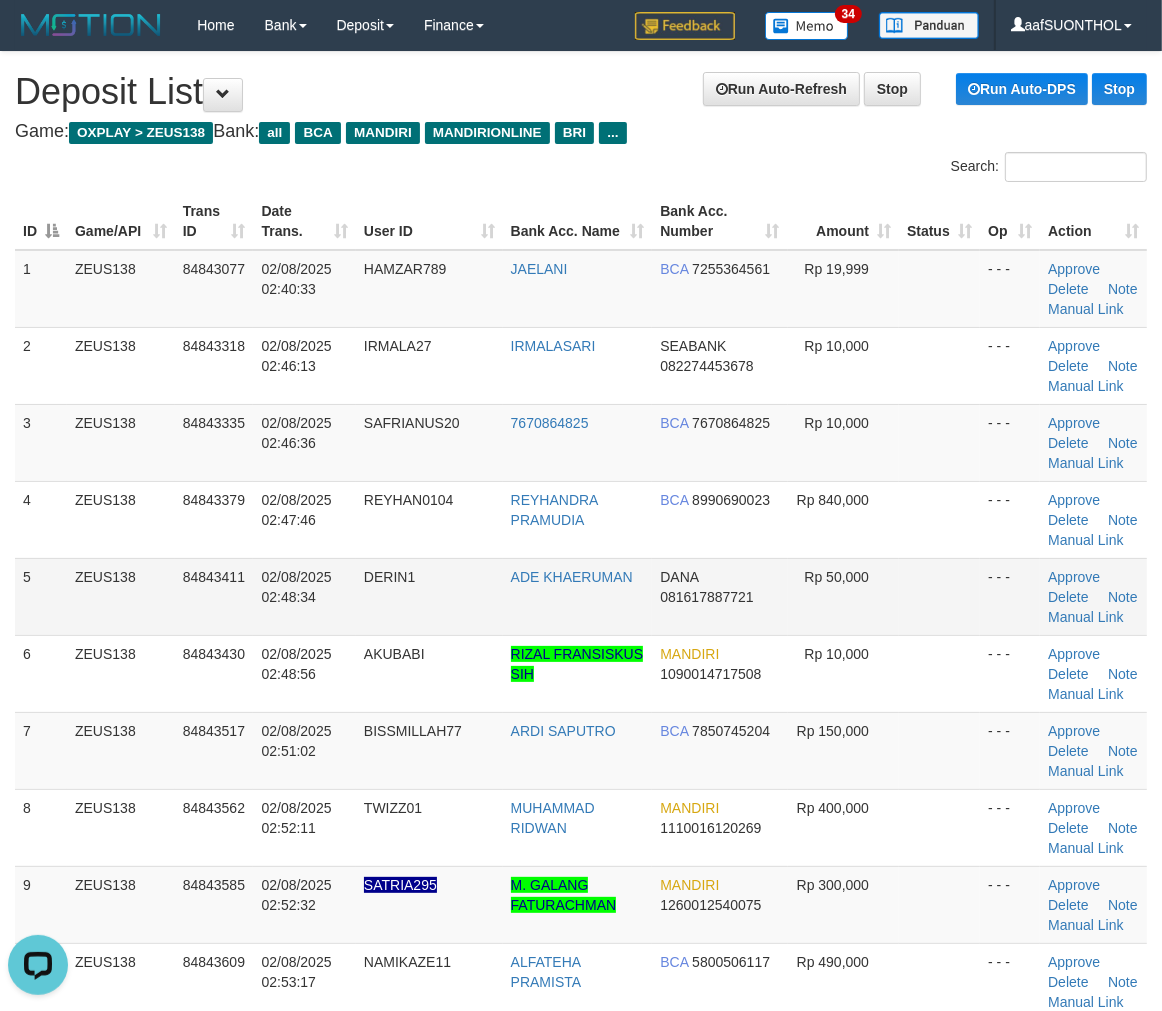 click at bounding box center (939, 596) 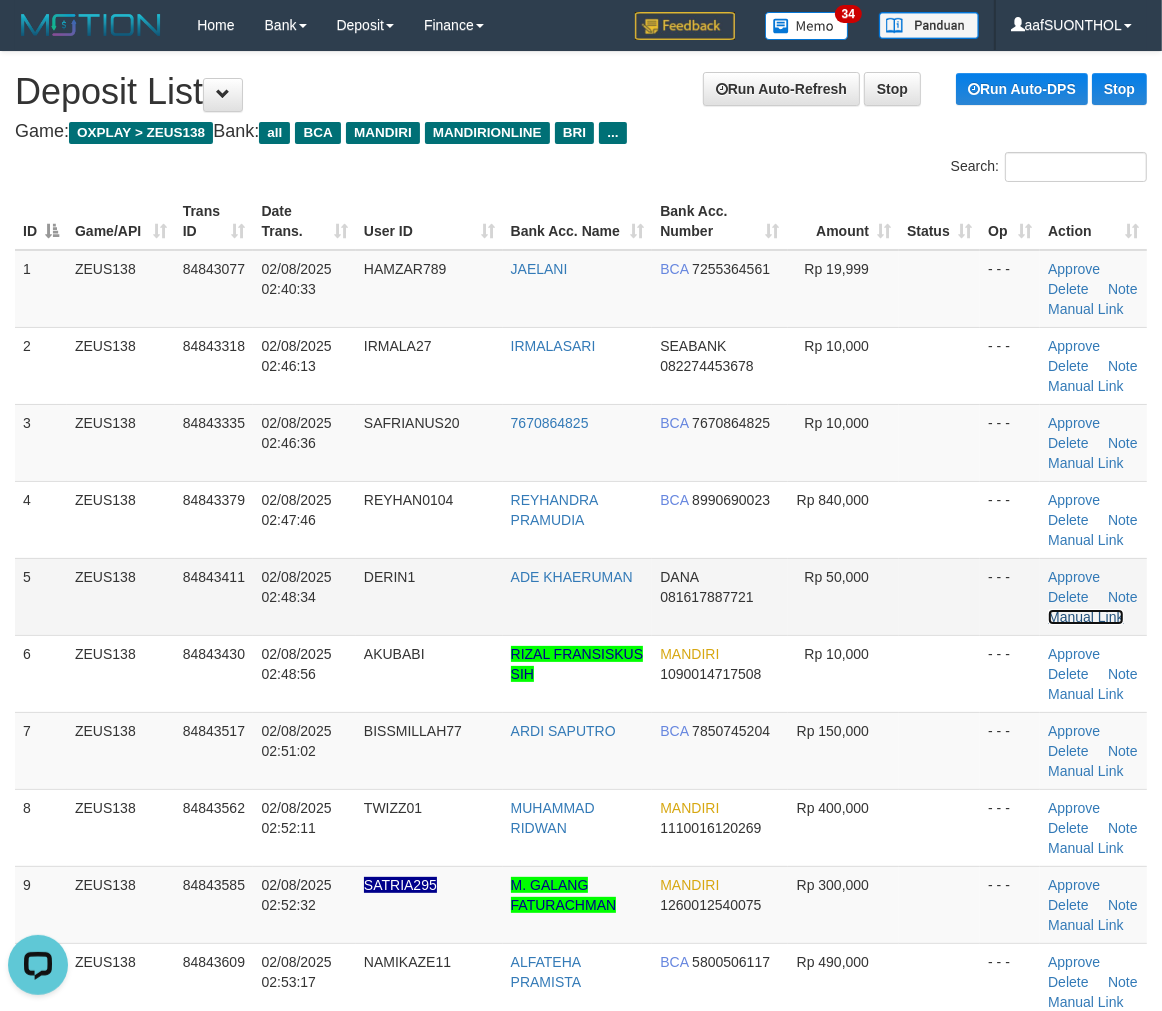 click on "Manual Link" at bounding box center [1086, 617] 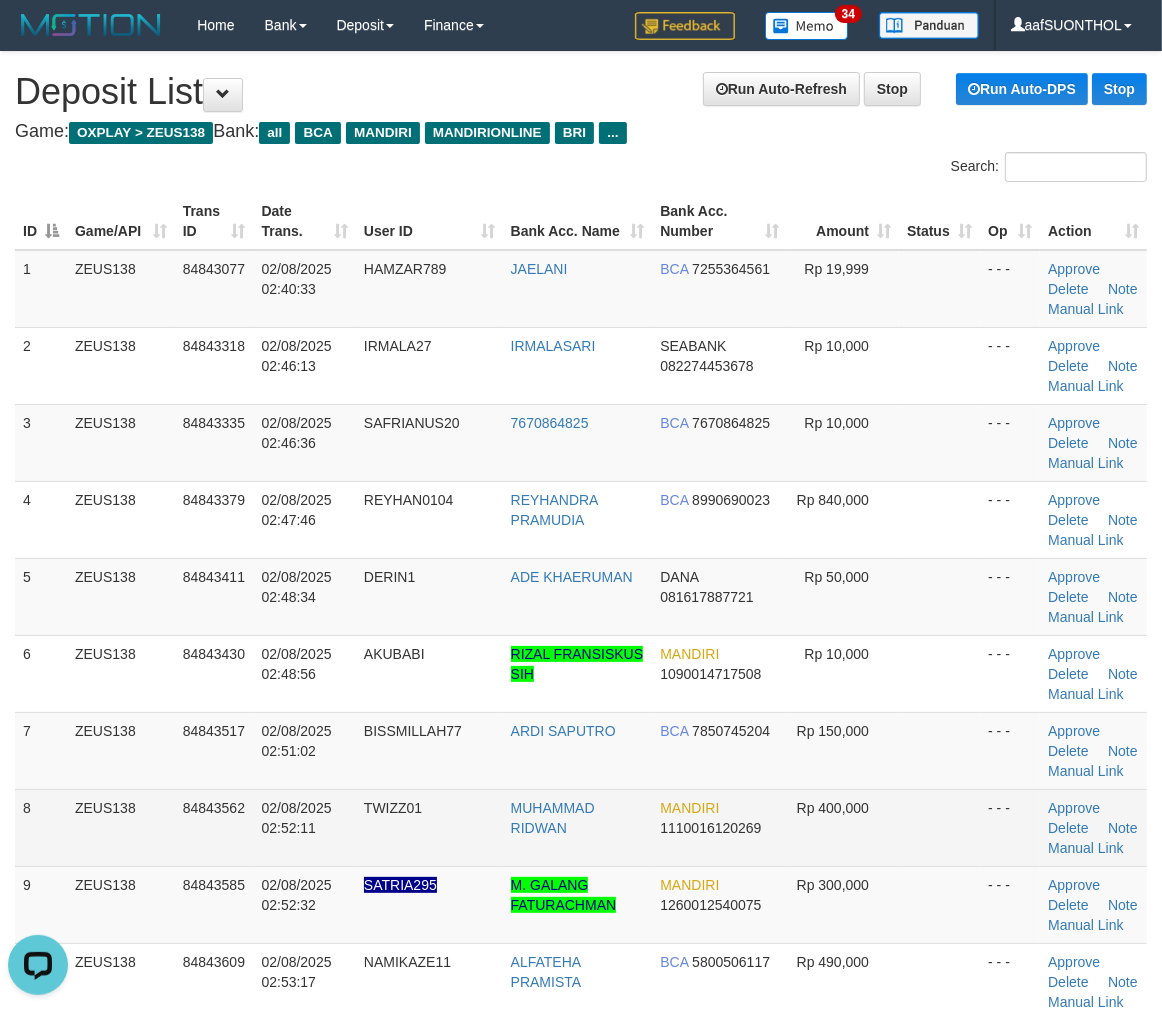 click on "- - -" at bounding box center (1010, 827) 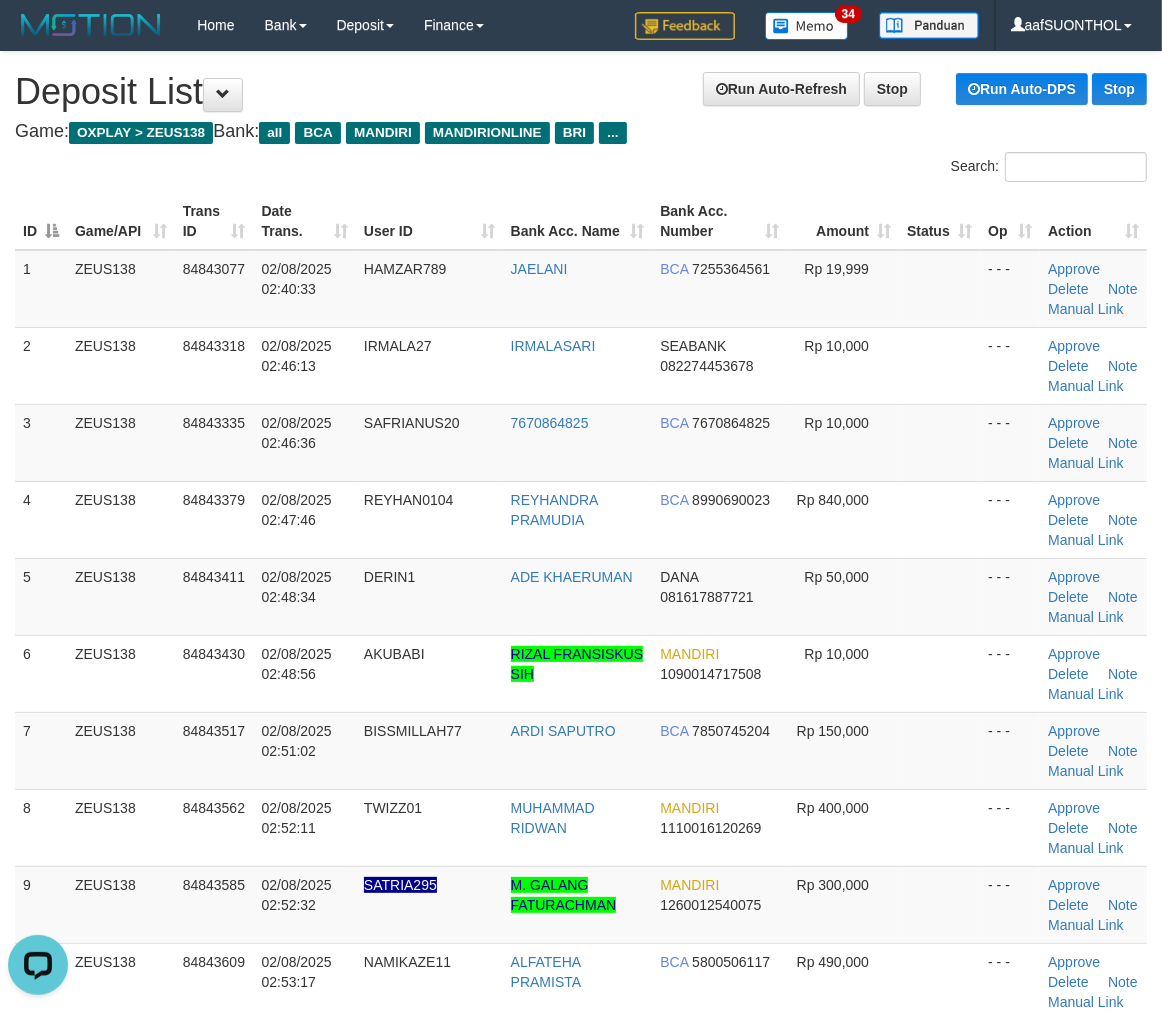 drag, startPoint x: 980, startPoint y: 792, endPoint x: 1176, endPoint y: 794, distance: 196.01021 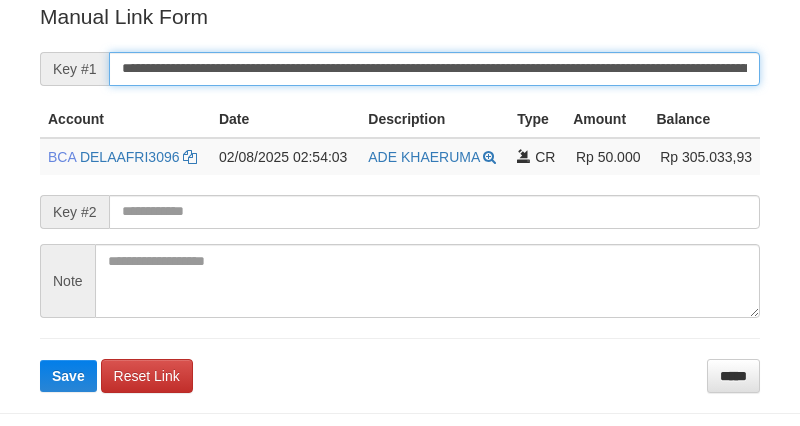 click on "Save" at bounding box center [68, 376] 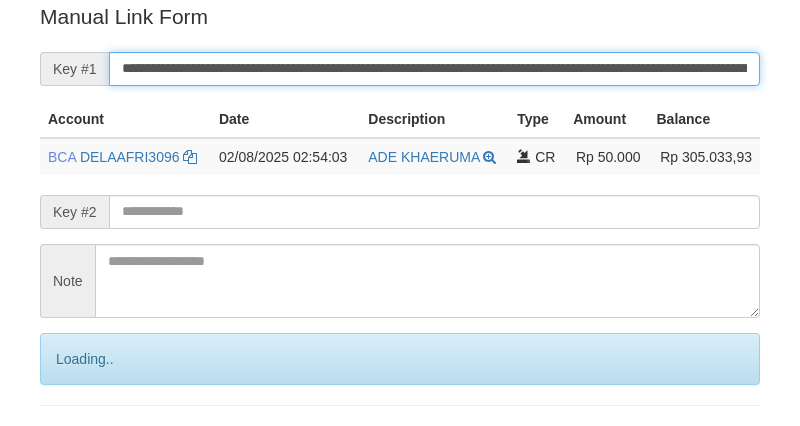 click on "Save" at bounding box center (90, 443) 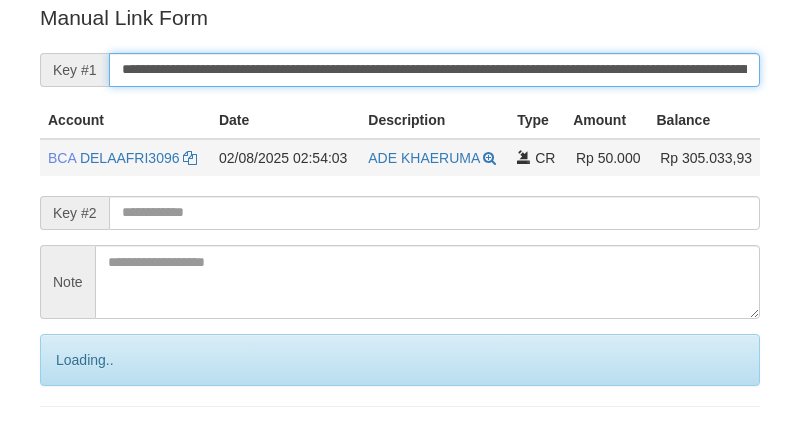 drag, startPoint x: 273, startPoint y: 64, endPoint x: 371, endPoint y: 143, distance: 125.87692 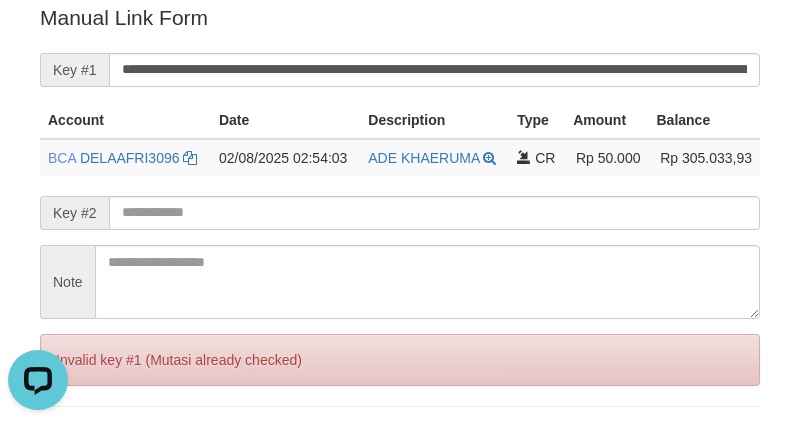 scroll, scrollTop: 0, scrollLeft: 0, axis: both 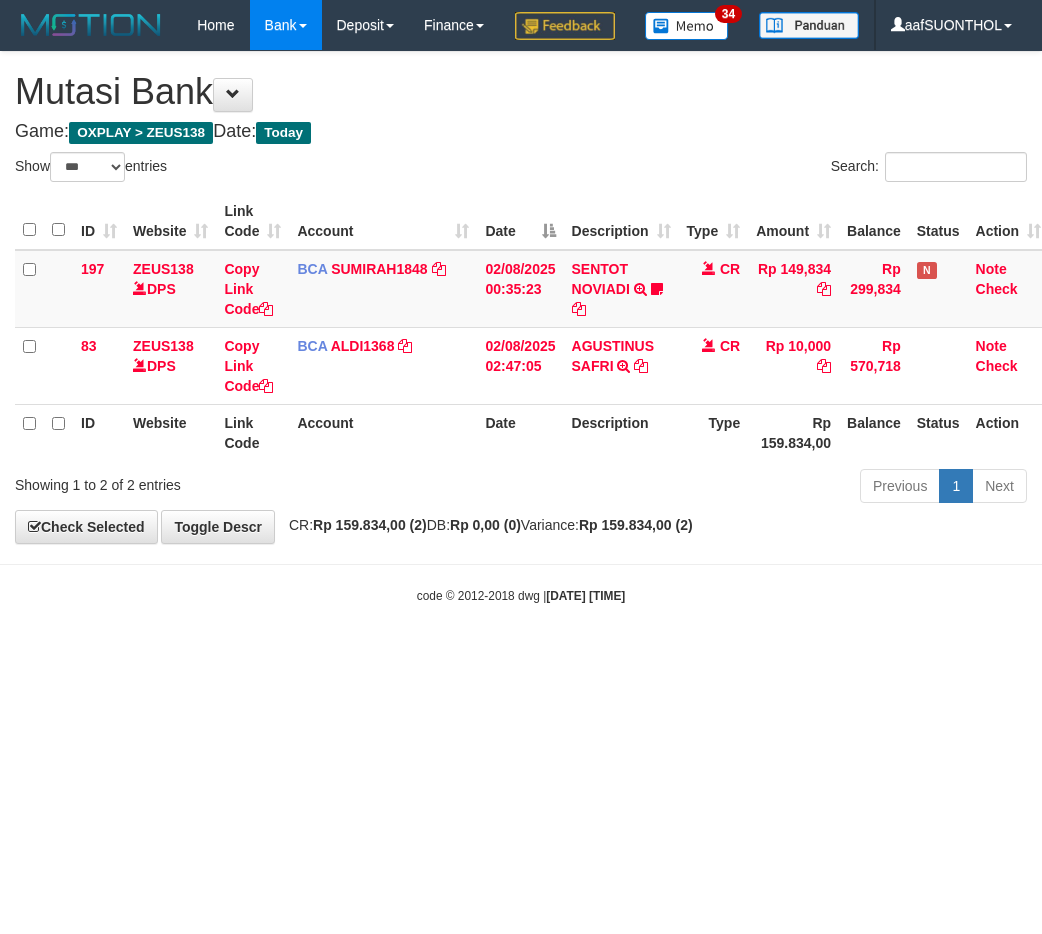 select on "***" 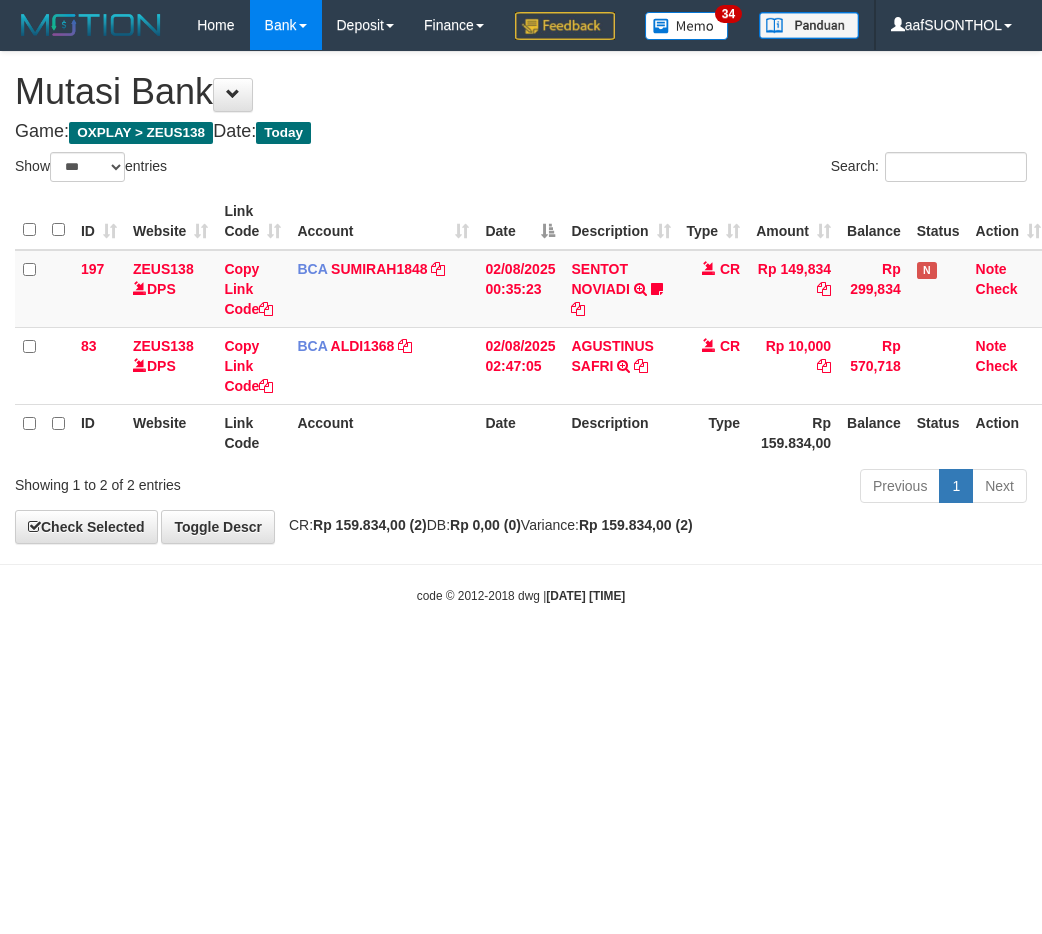 scroll, scrollTop: 0, scrollLeft: 0, axis: both 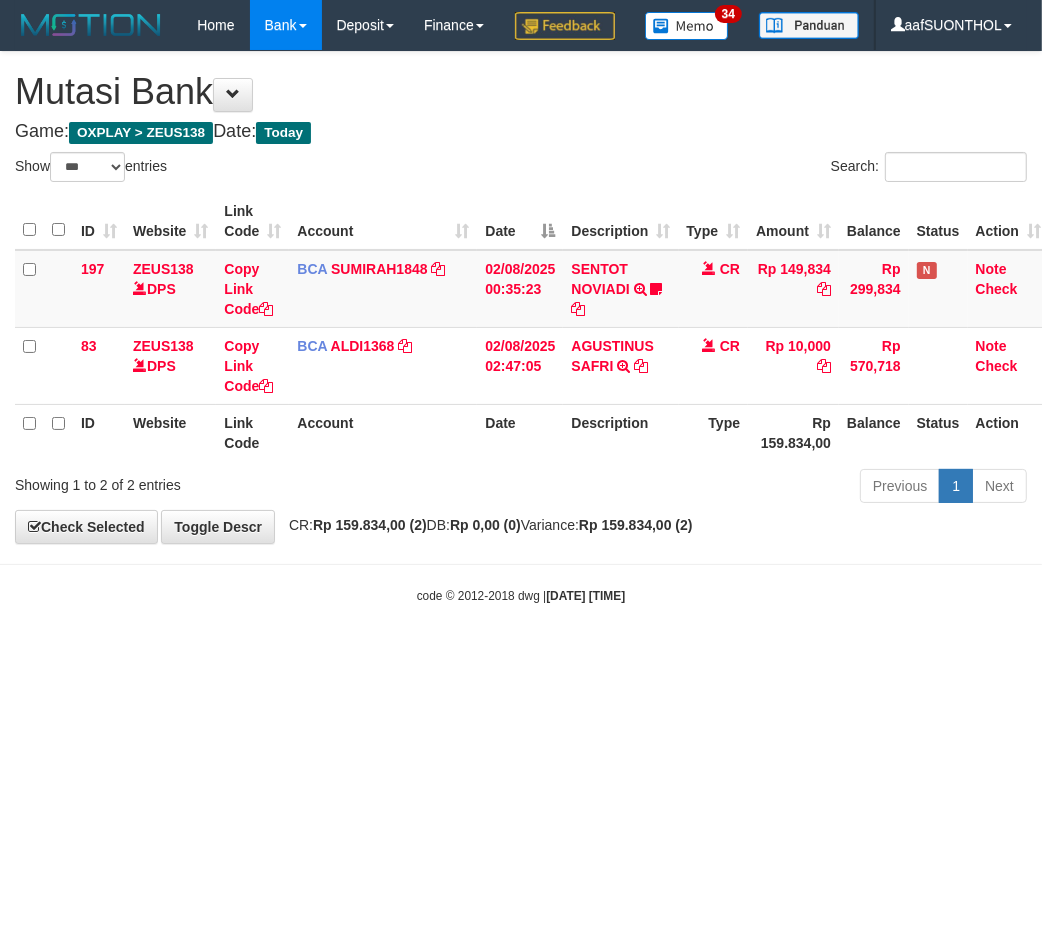 click on "Toggle navigation
Home
Bank
Account List
Load
By Website
Group
[OXPLAY]													ZEUS138
By Load Group (DPS)
Sync" at bounding box center (521, 327) 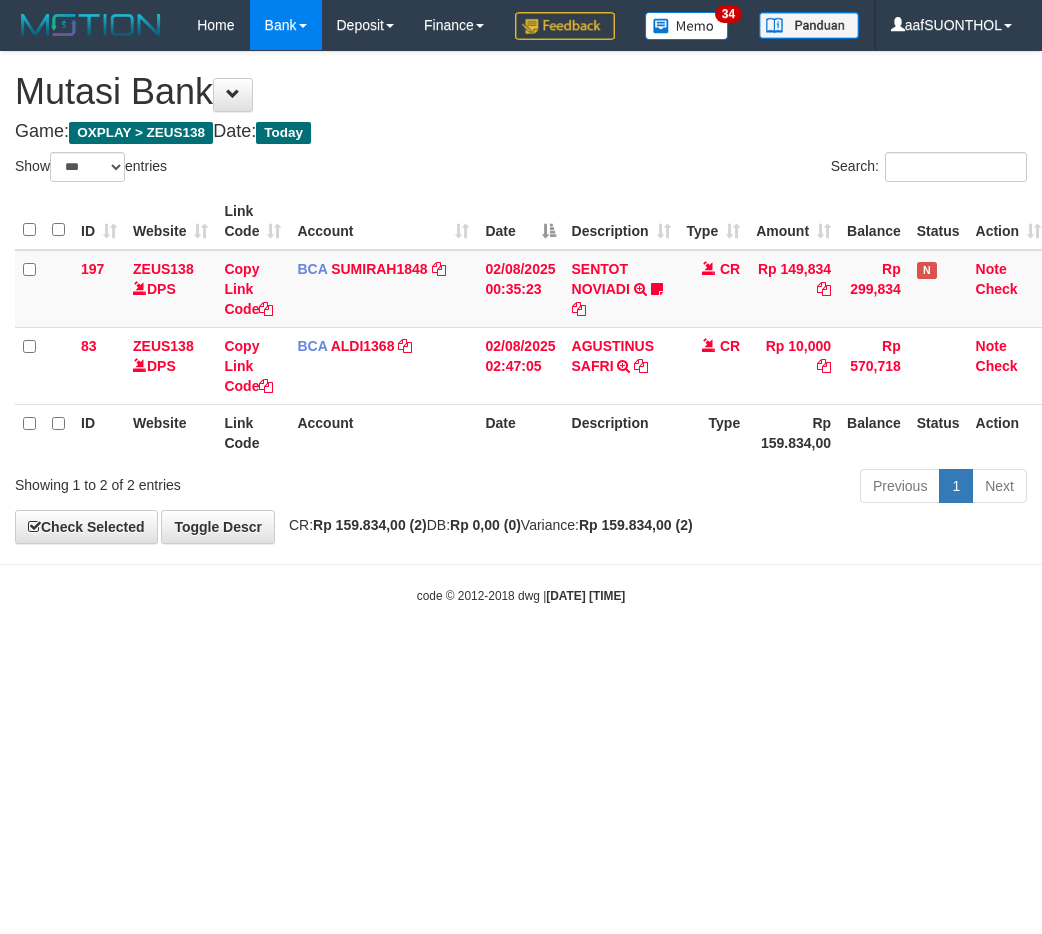 select on "***" 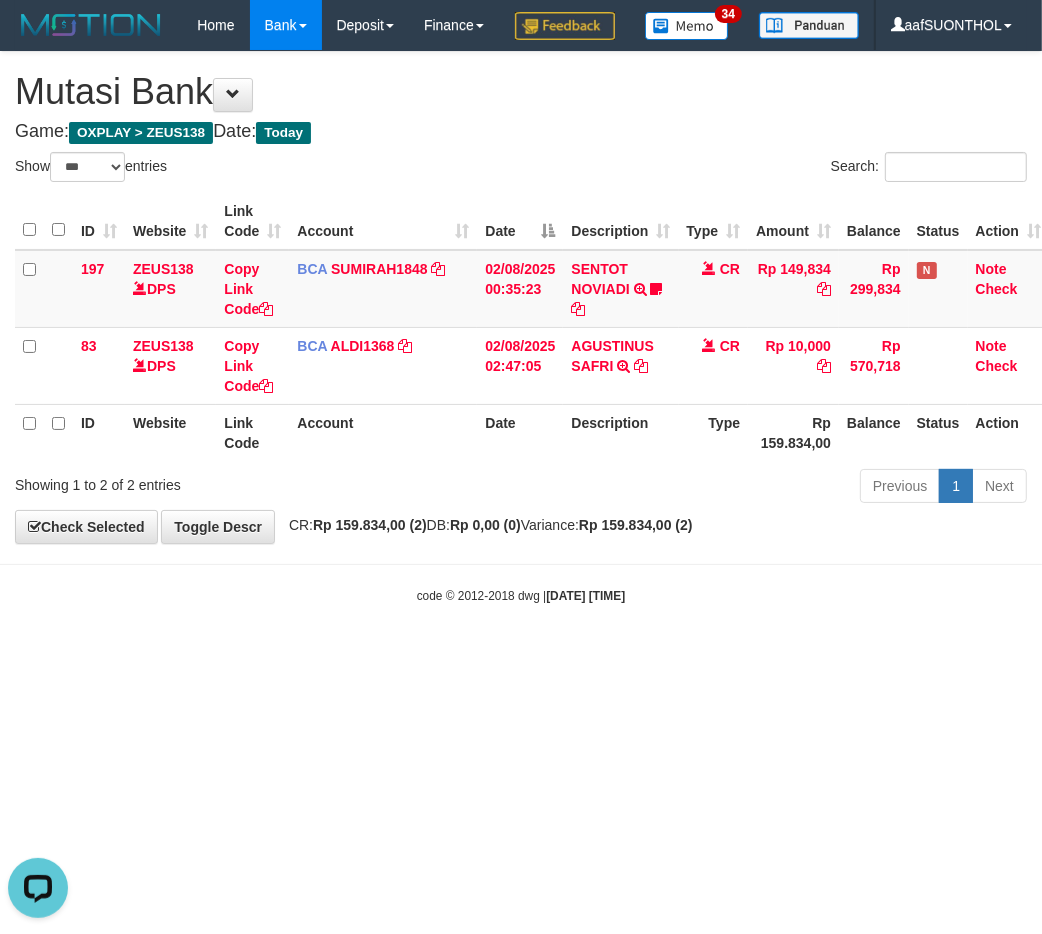 scroll, scrollTop: 0, scrollLeft: 0, axis: both 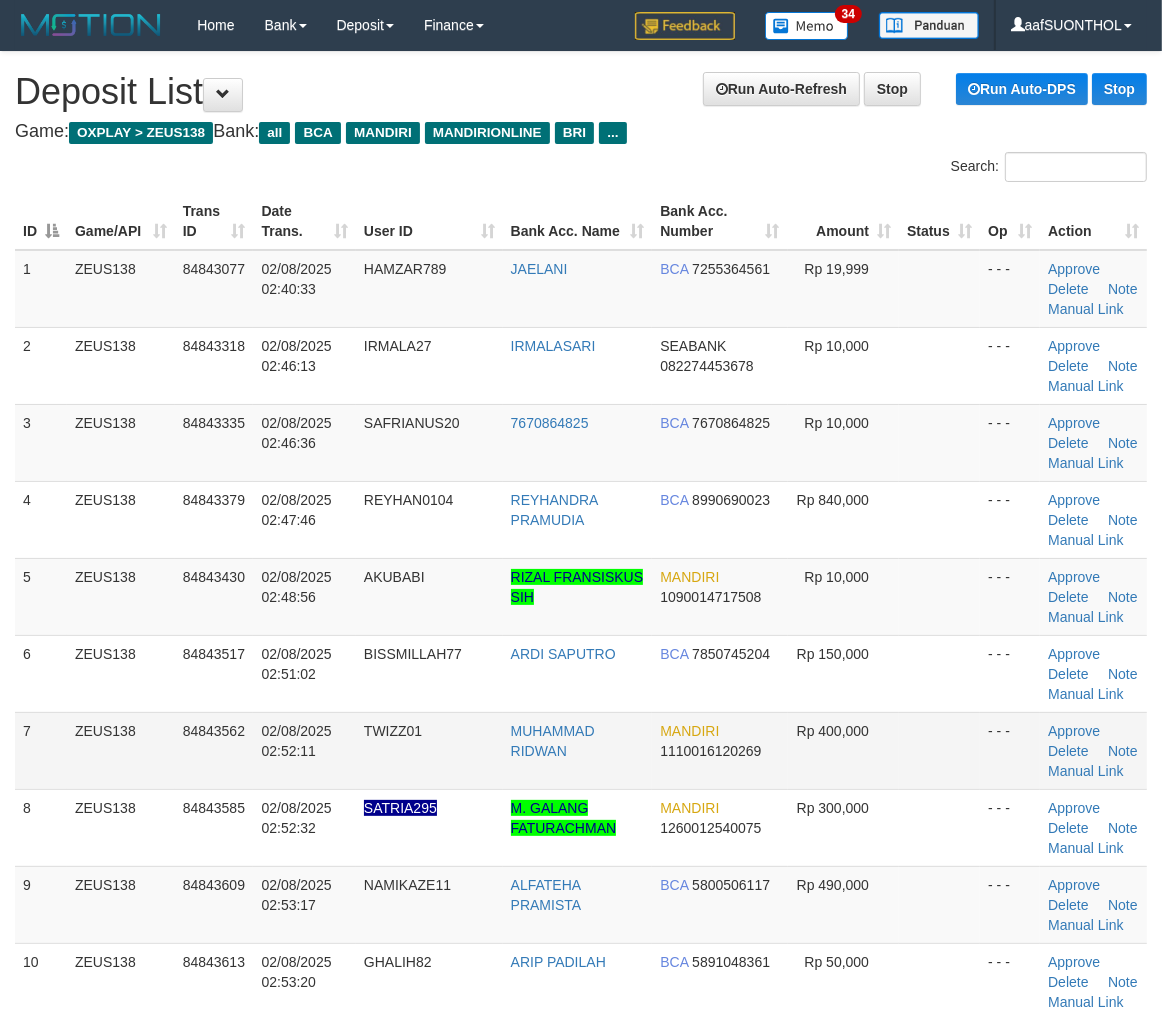 click at bounding box center (939, 750) 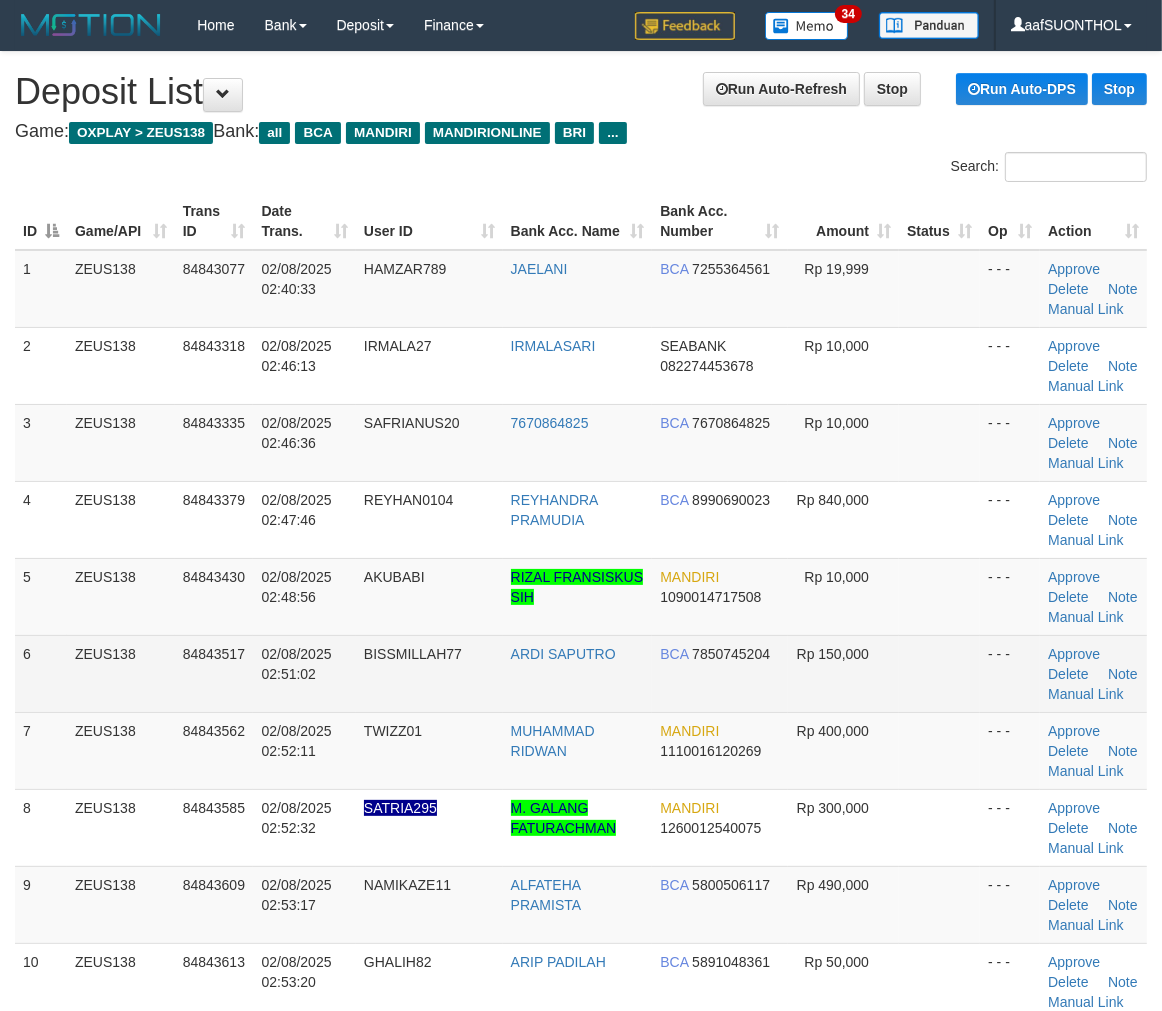 click at bounding box center [939, 673] 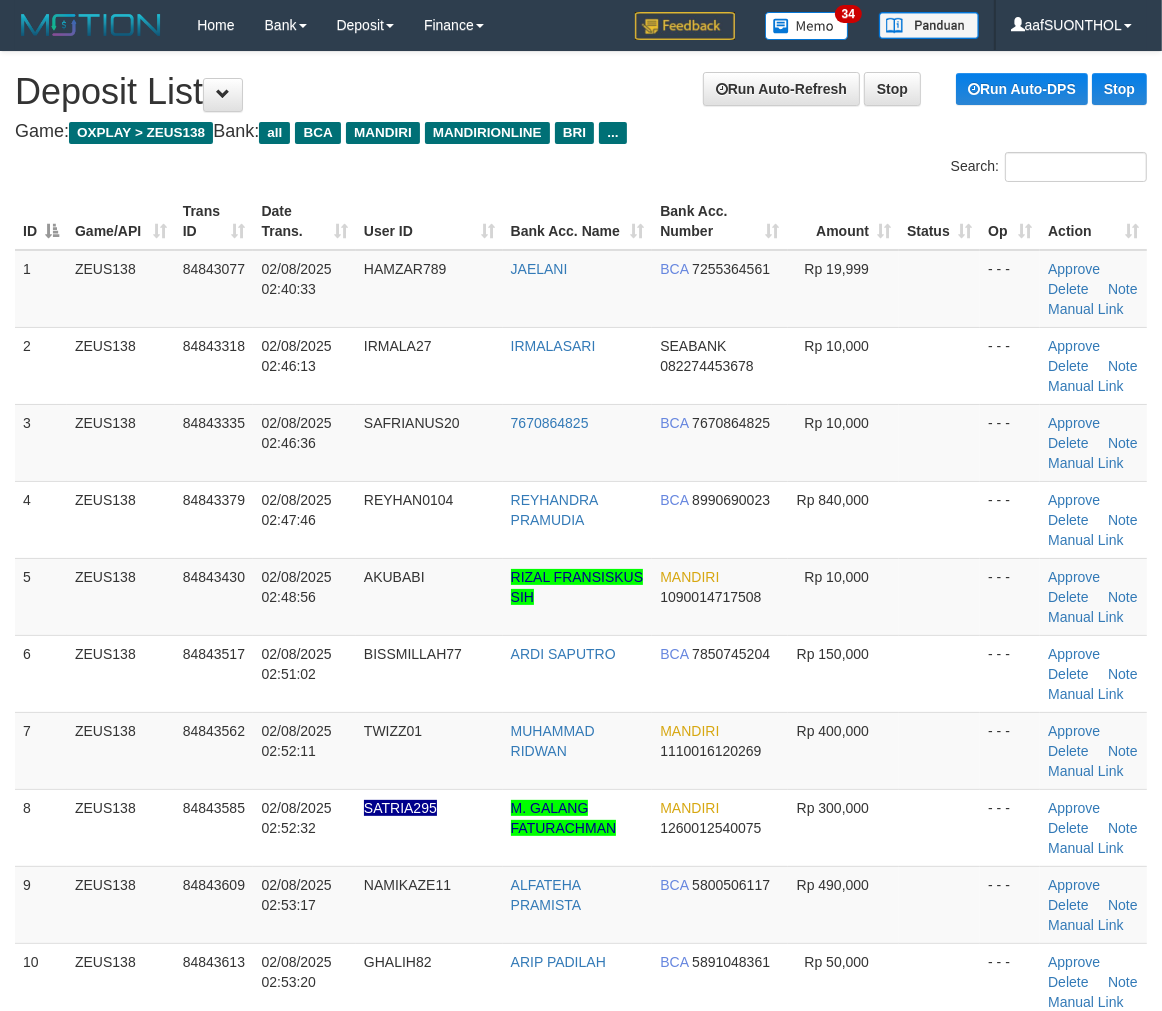 drag, startPoint x: 931, startPoint y: 698, endPoint x: 1172, endPoint y: 704, distance: 241.07468 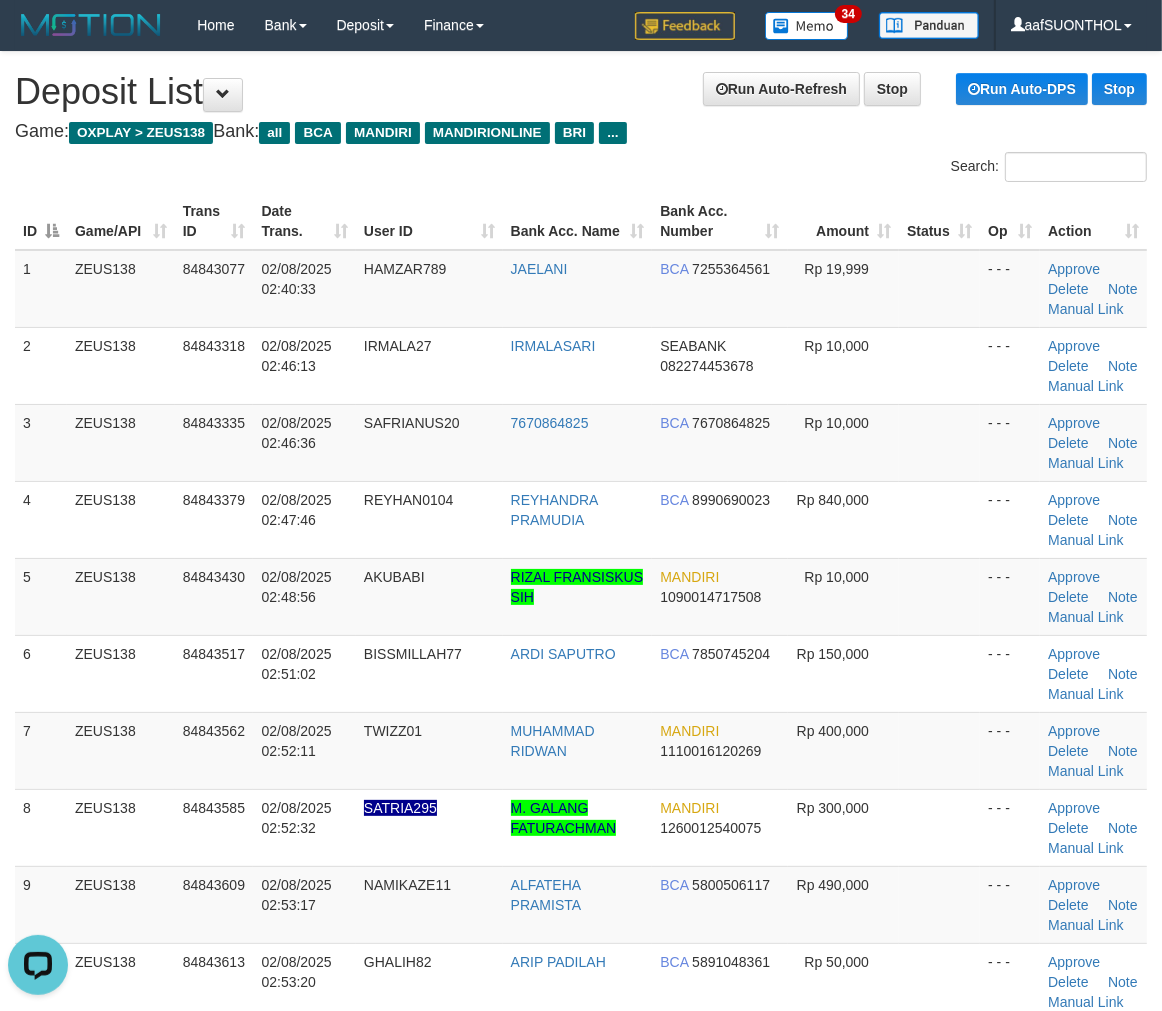 scroll, scrollTop: 0, scrollLeft: 0, axis: both 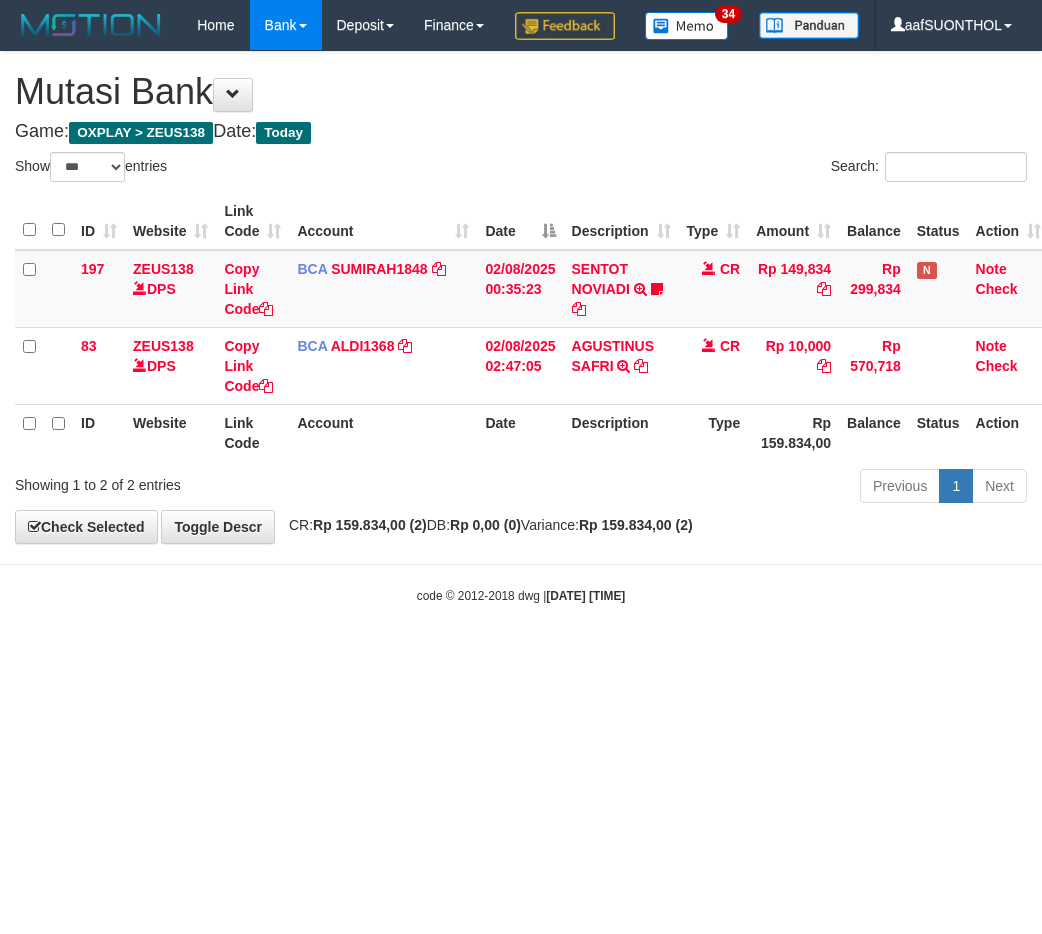 select on "***" 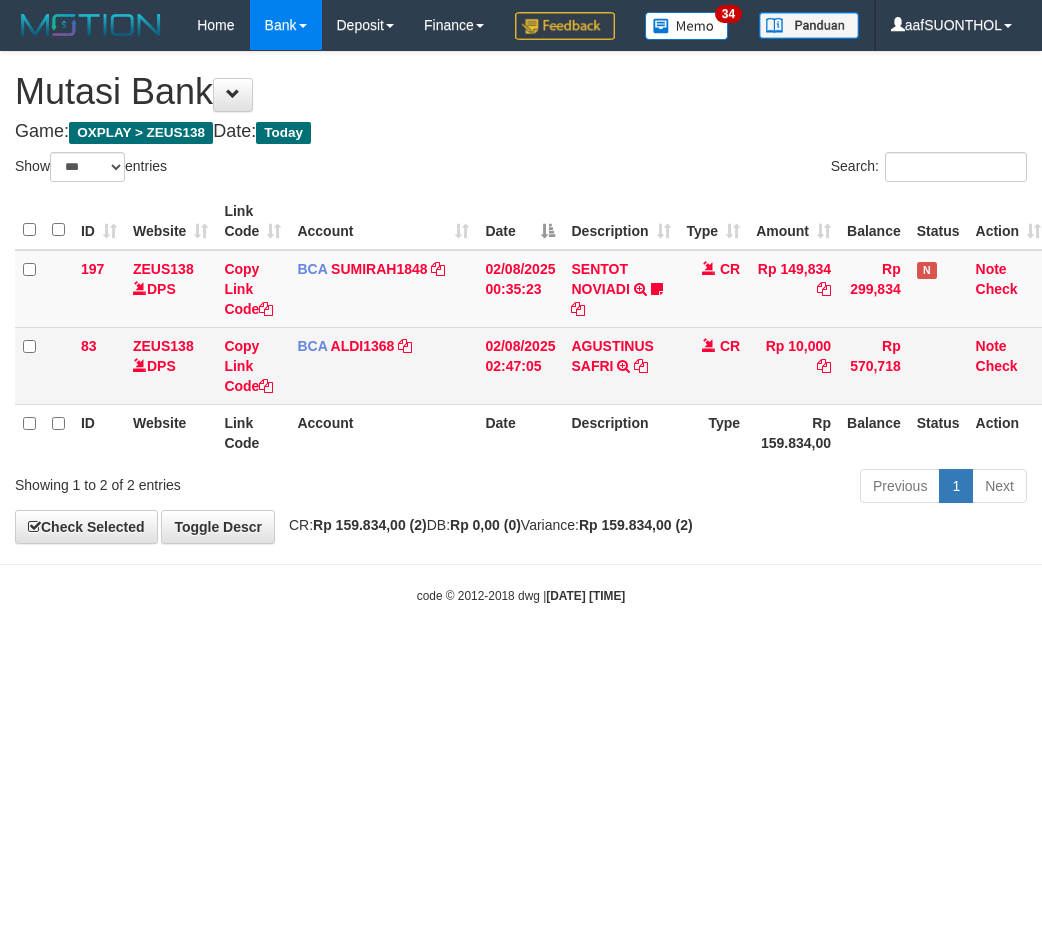 scroll, scrollTop: 0, scrollLeft: 0, axis: both 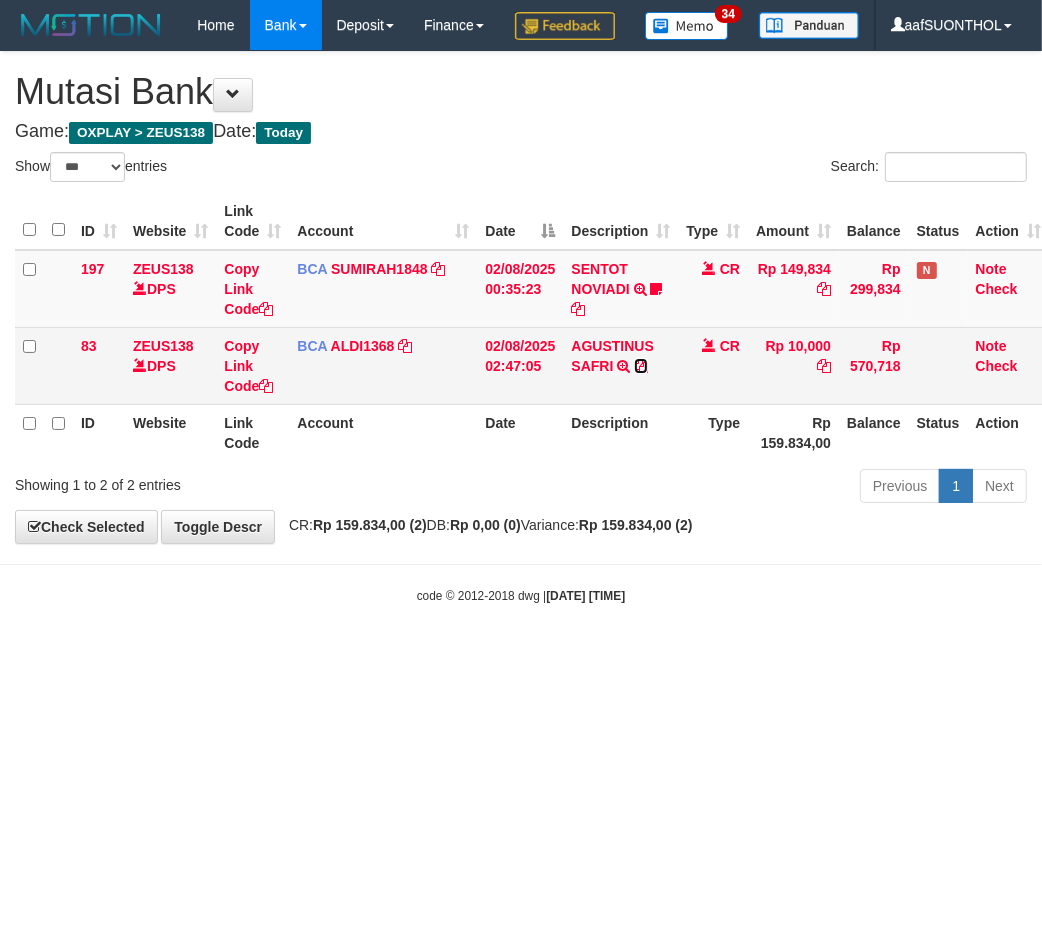 click at bounding box center (641, 366) 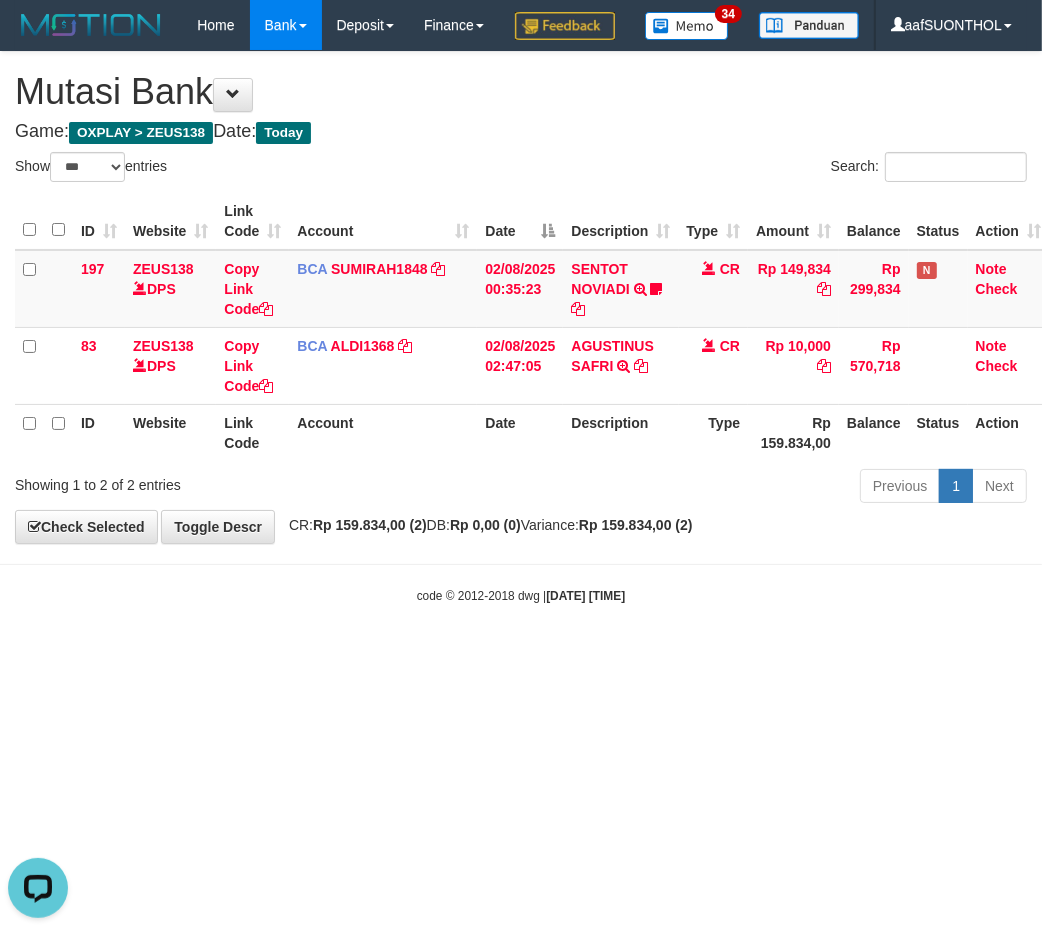scroll, scrollTop: 0, scrollLeft: 0, axis: both 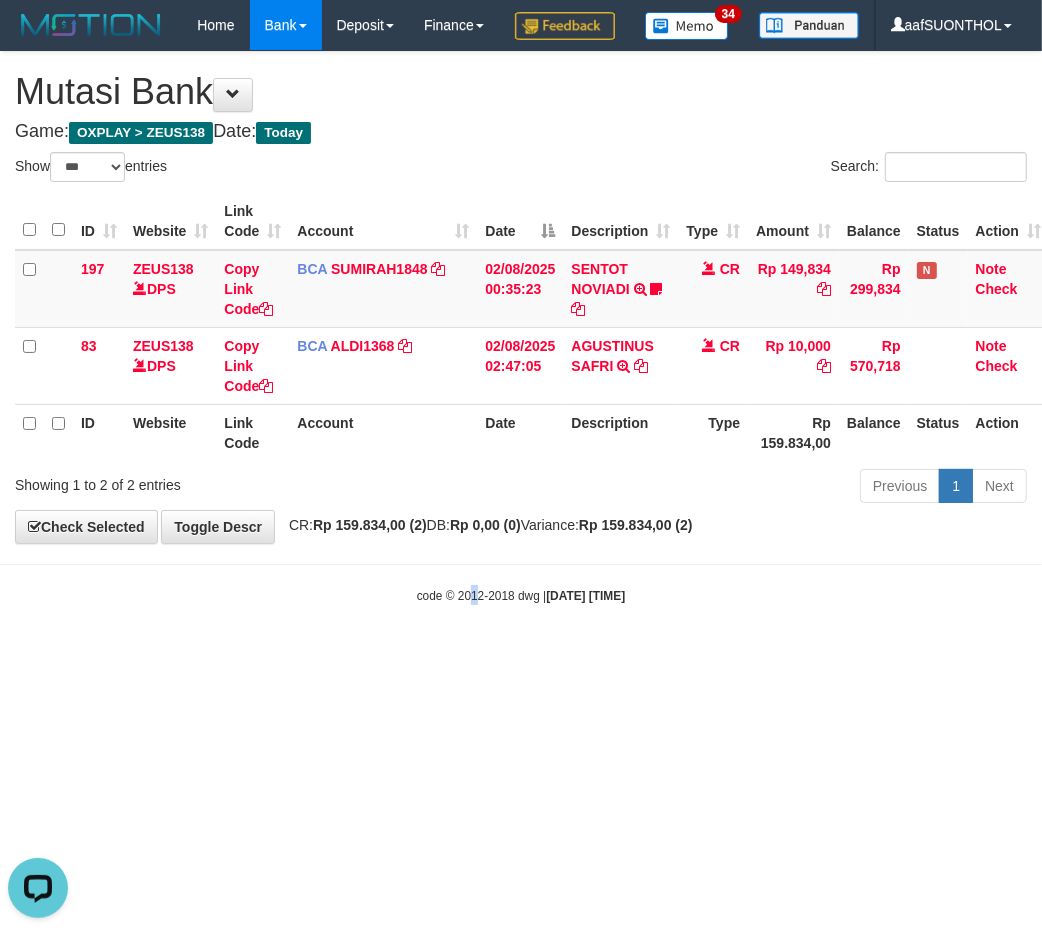 drag, startPoint x: 464, startPoint y: 716, endPoint x: 448, endPoint y: 707, distance: 18.35756 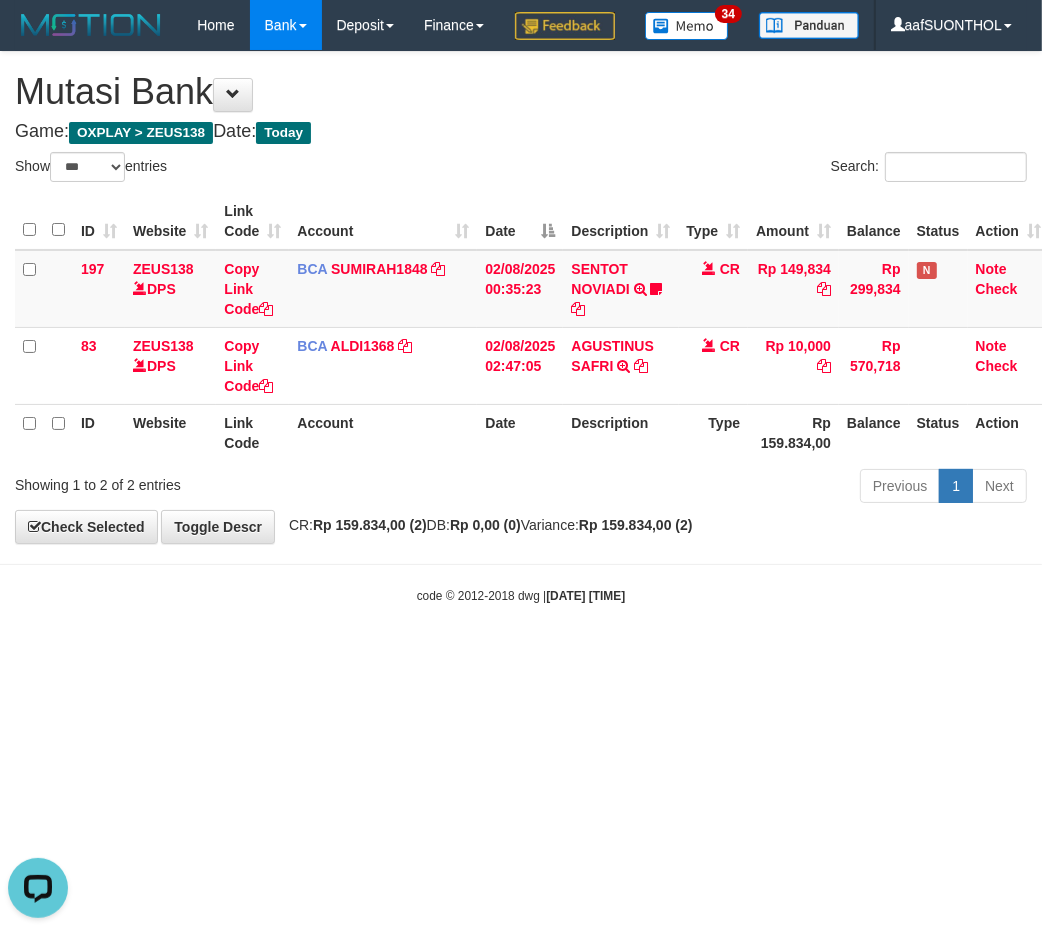 click on "Toggle navigation
Home
Bank
Account List
Load
By Website
Group
[OXPLAY]													ZEUS138
By Load Group (DPS)" at bounding box center (521, 327) 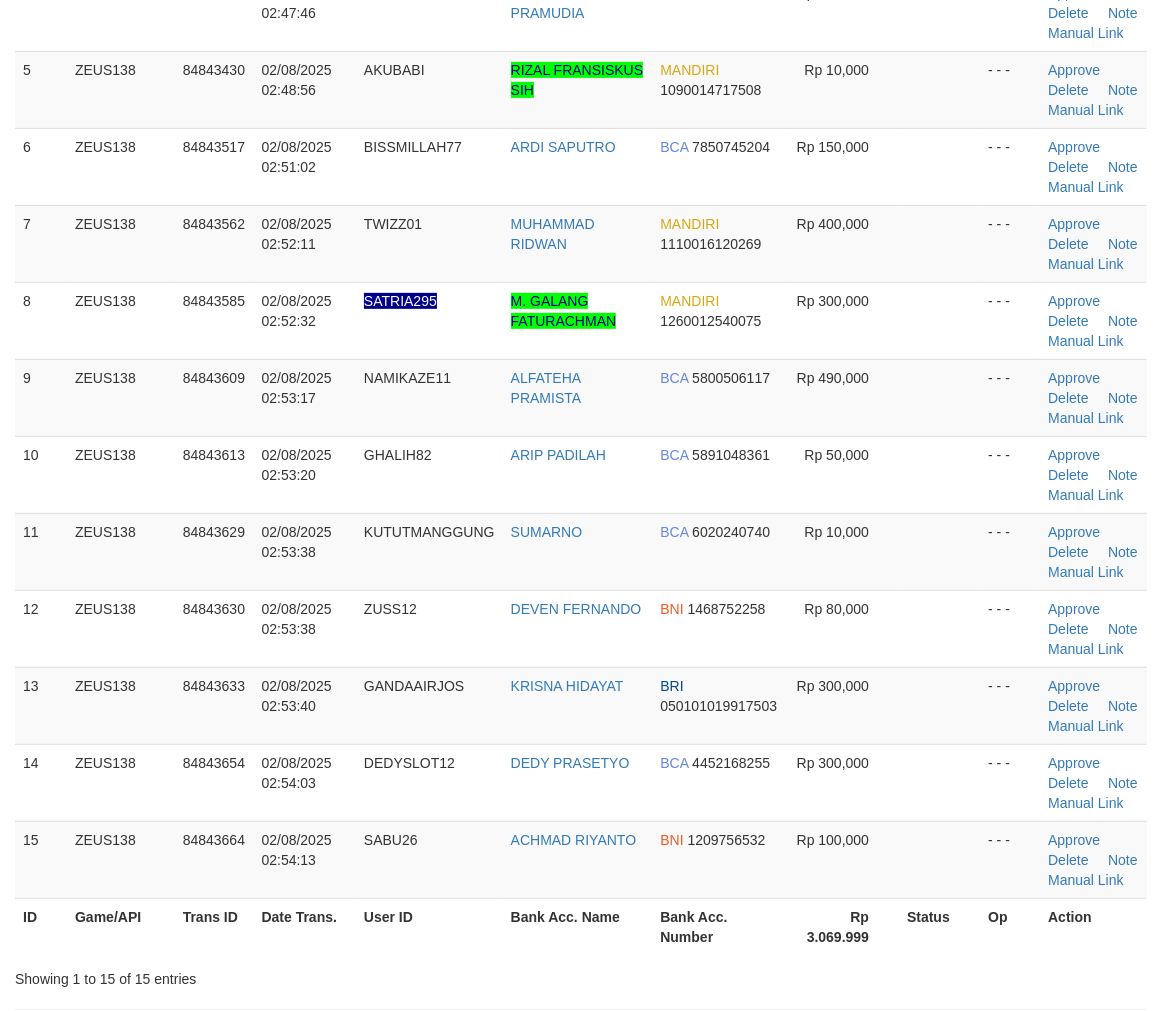scroll, scrollTop: 888, scrollLeft: 0, axis: vertical 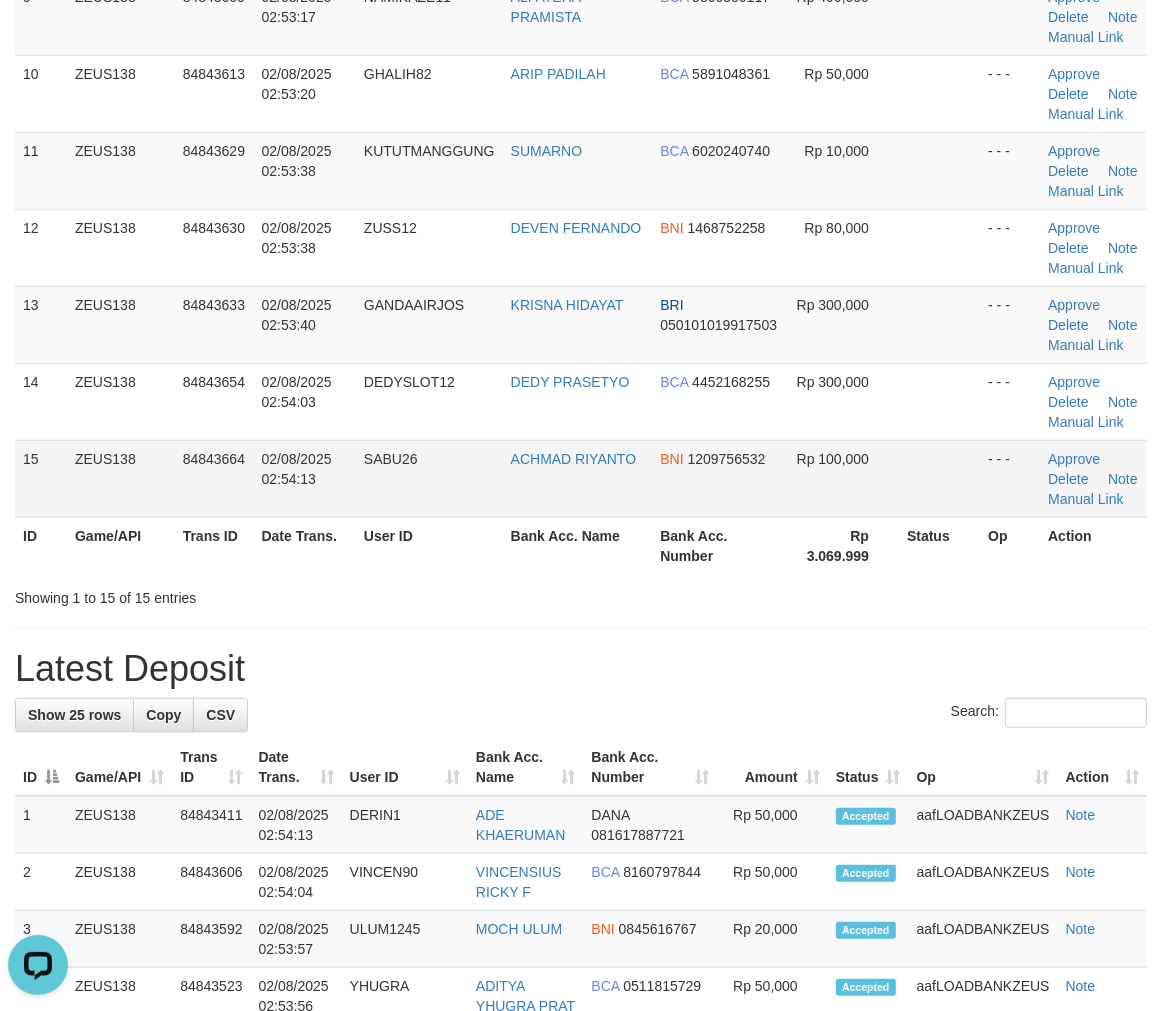click on "Rp 100,000" at bounding box center [844, 478] 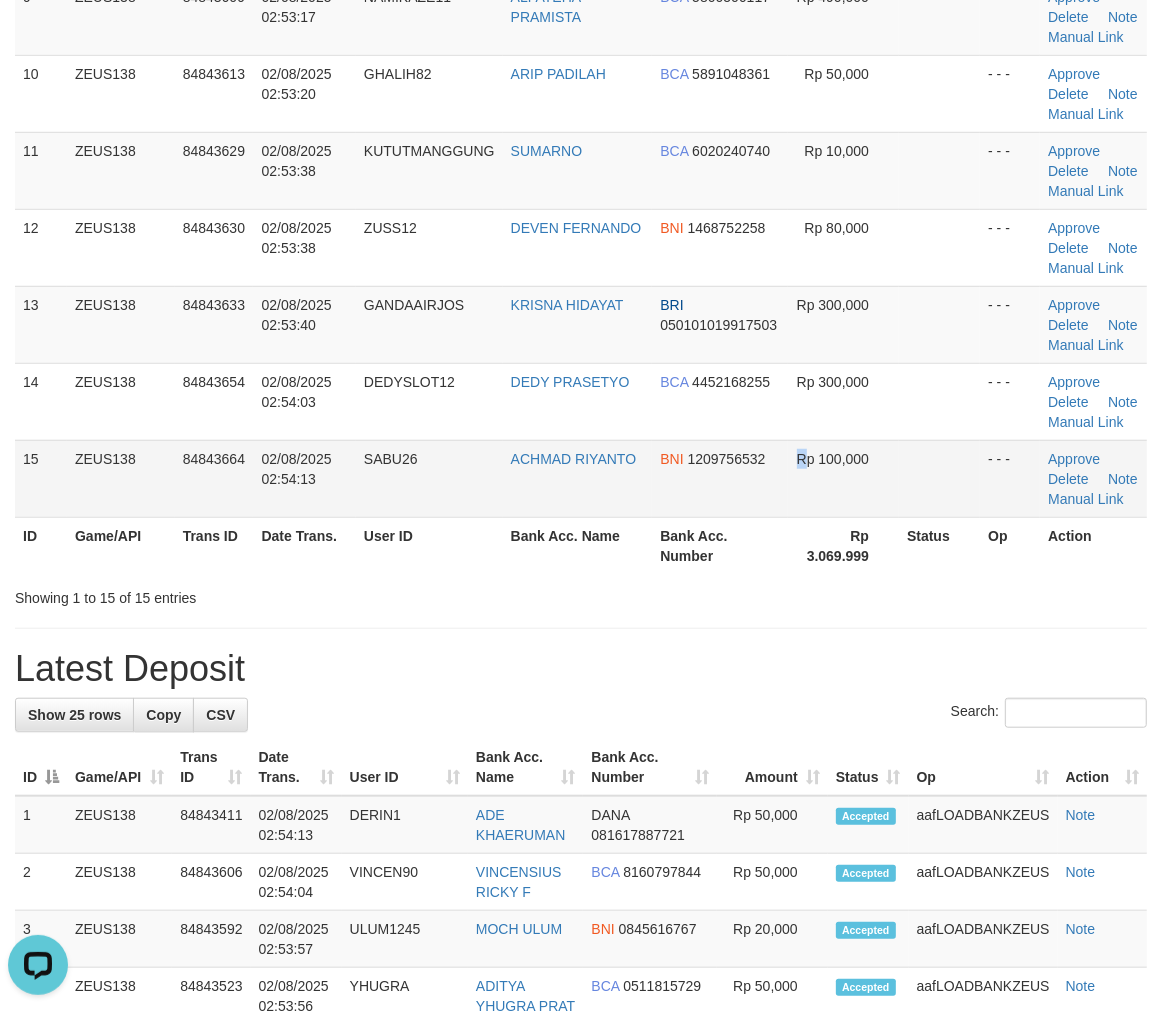 click on "Rp 100,000" at bounding box center (844, 478) 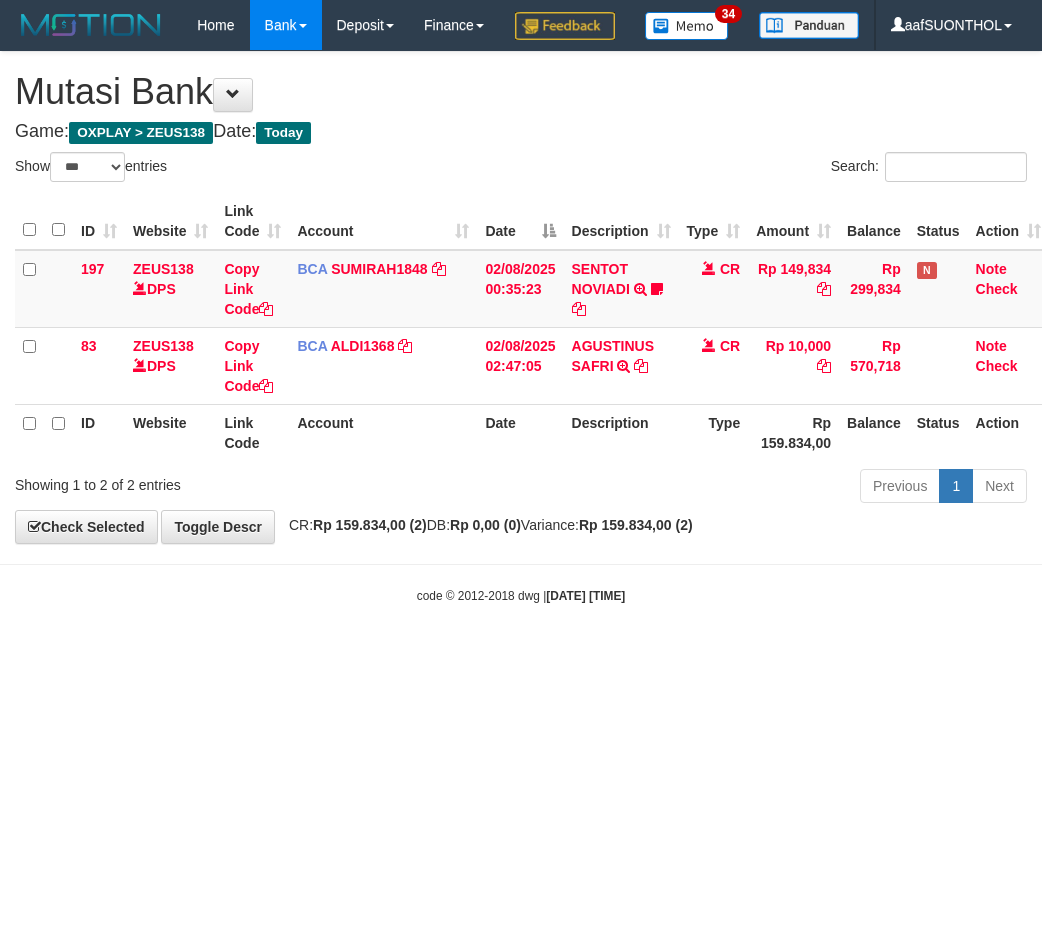 select on "***" 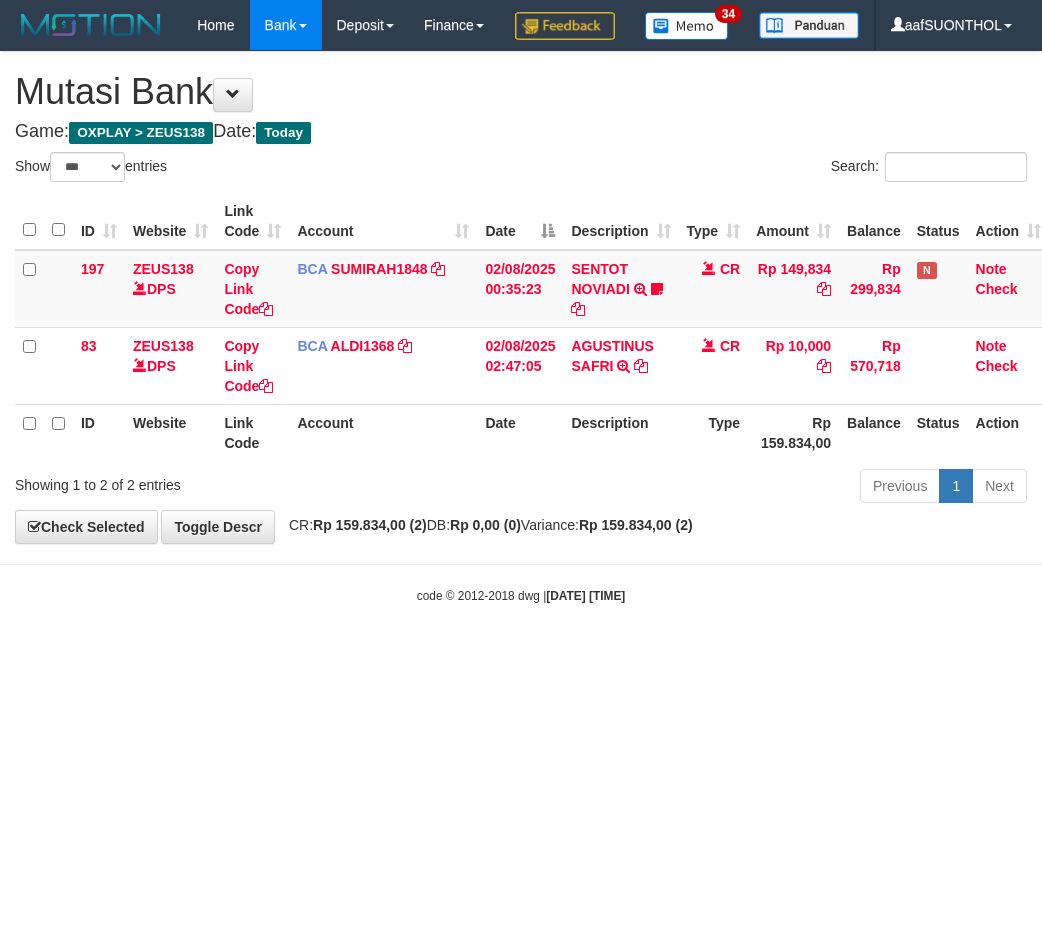scroll, scrollTop: 0, scrollLeft: 0, axis: both 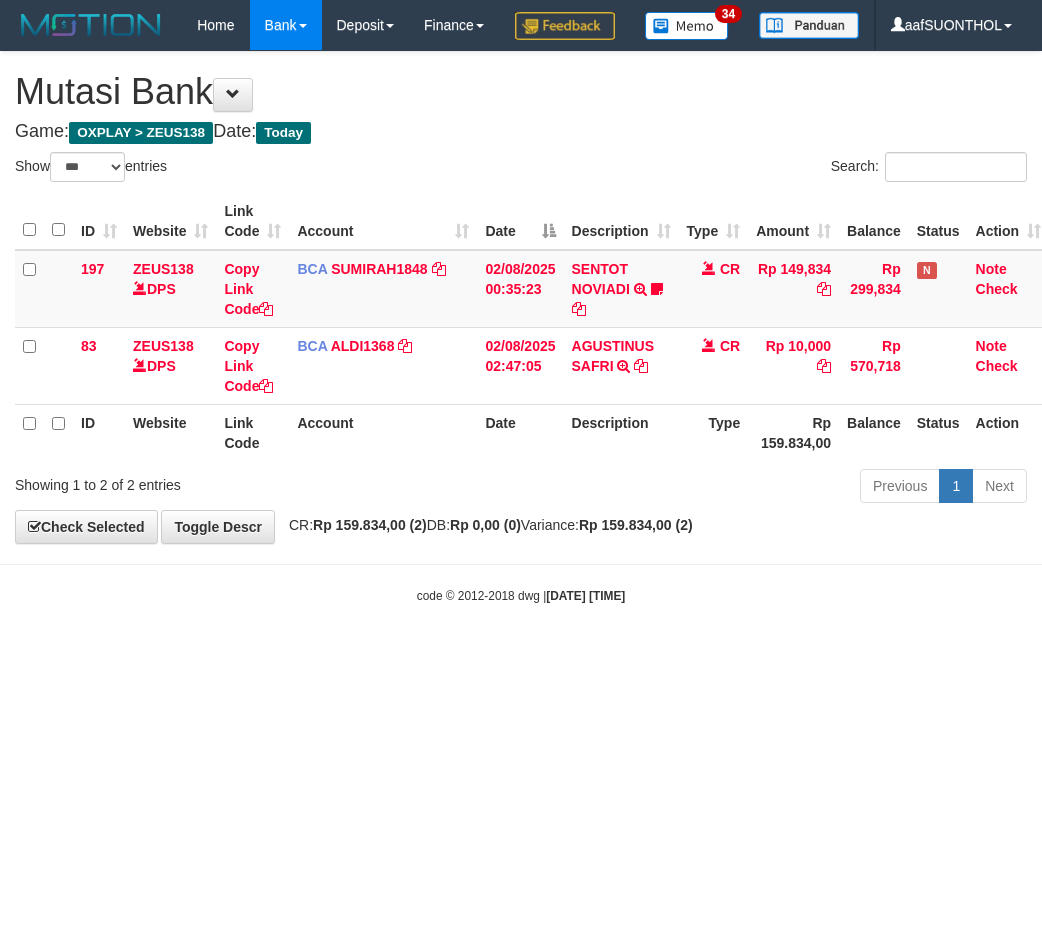 select on "***" 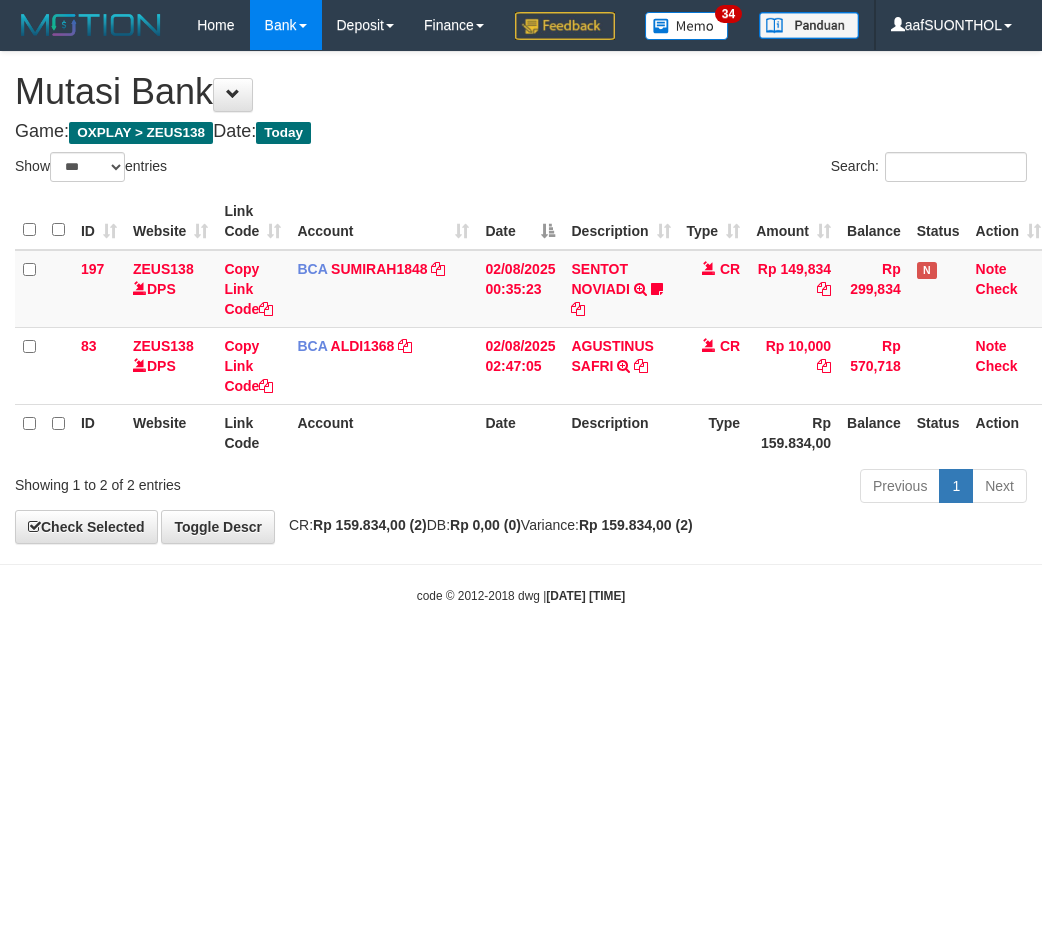 scroll, scrollTop: 0, scrollLeft: 0, axis: both 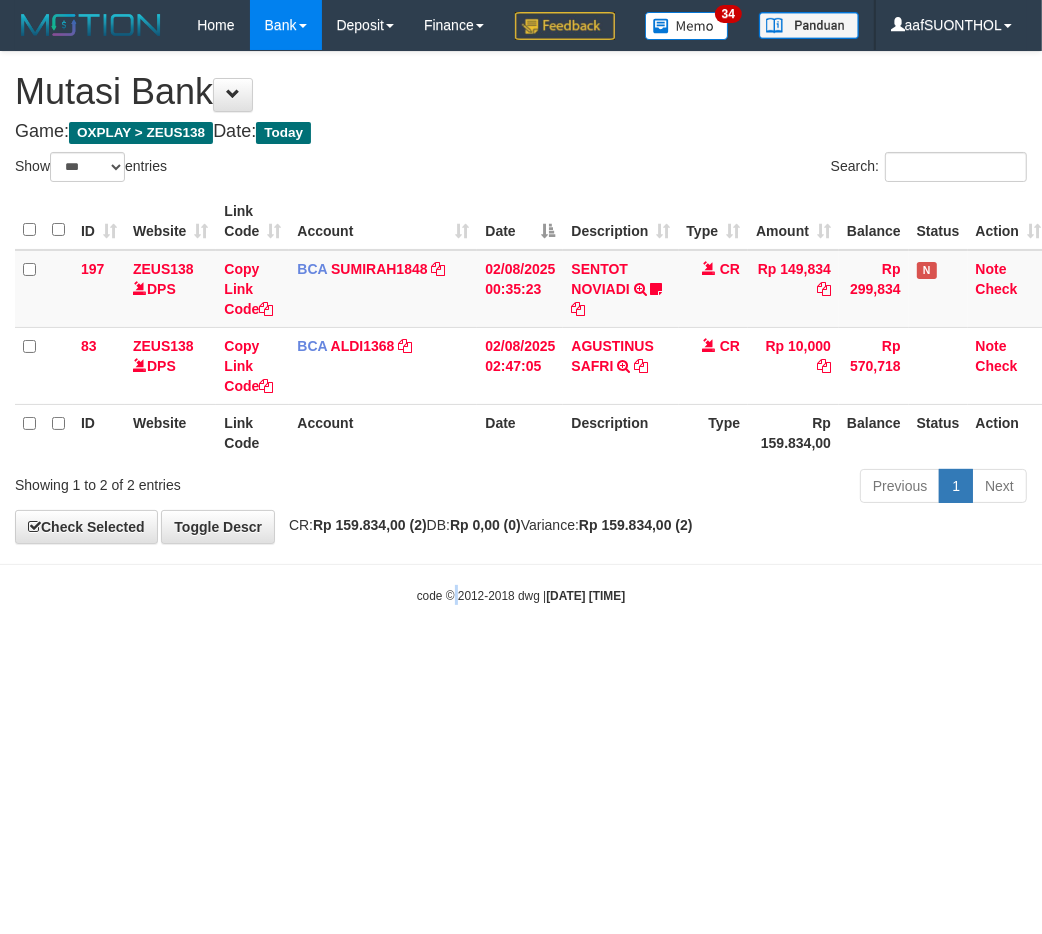 click on "Toggle navigation
Home
Bank
Account List
Load
By Website
Group
[OXPLAY]													ZEUS138
By Load Group (DPS)
Sync" at bounding box center (521, 327) 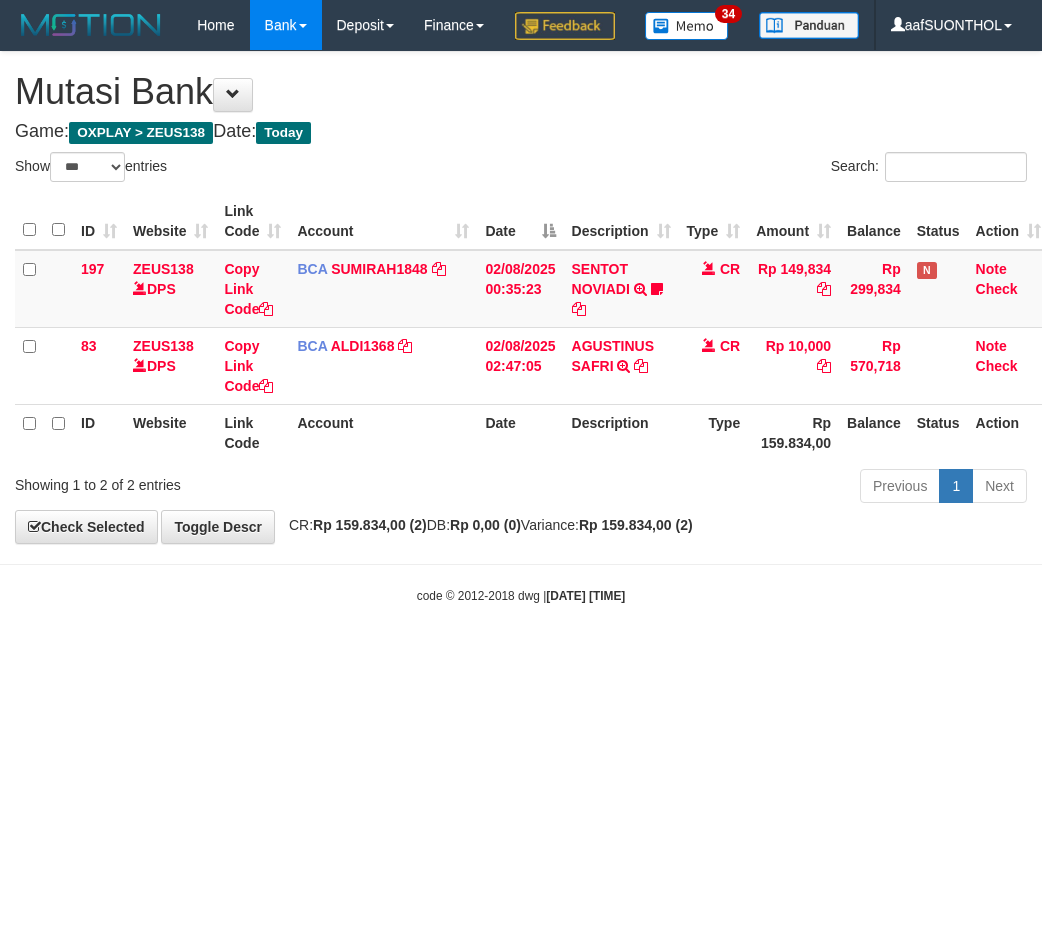select on "***" 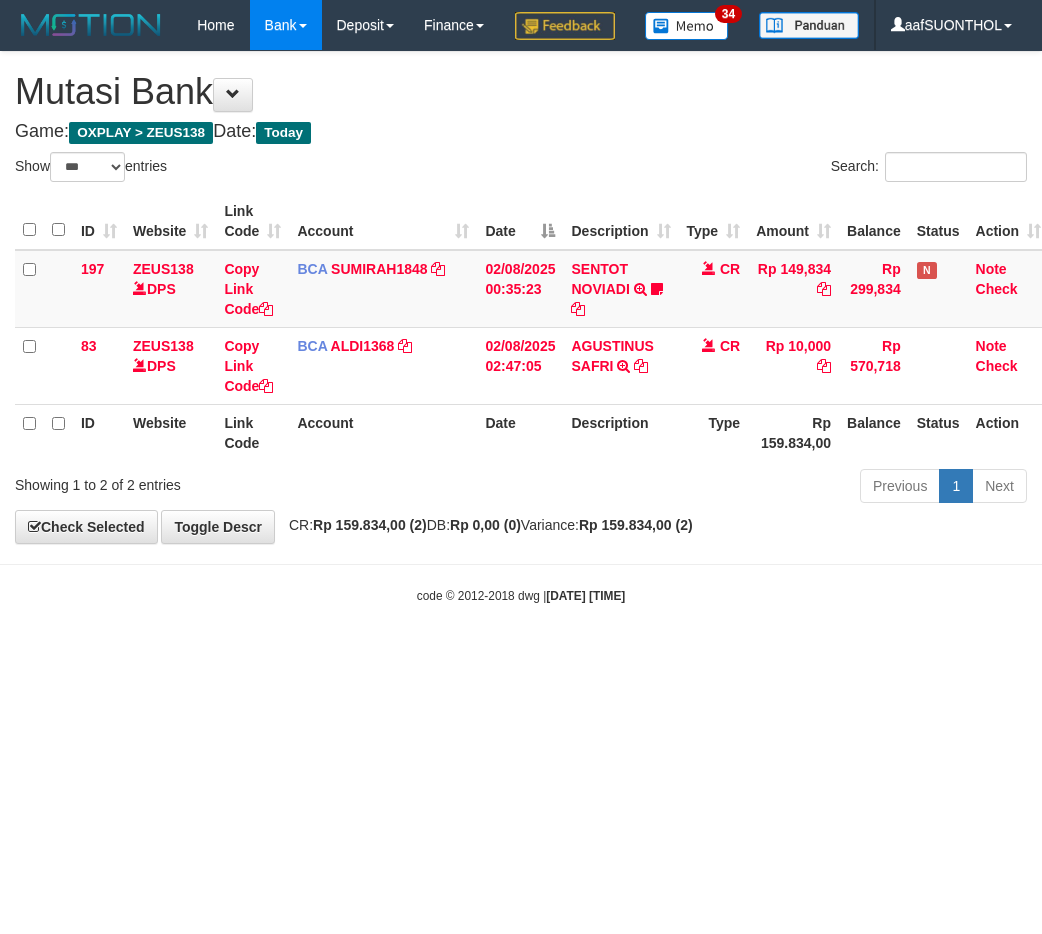 scroll, scrollTop: 0, scrollLeft: 0, axis: both 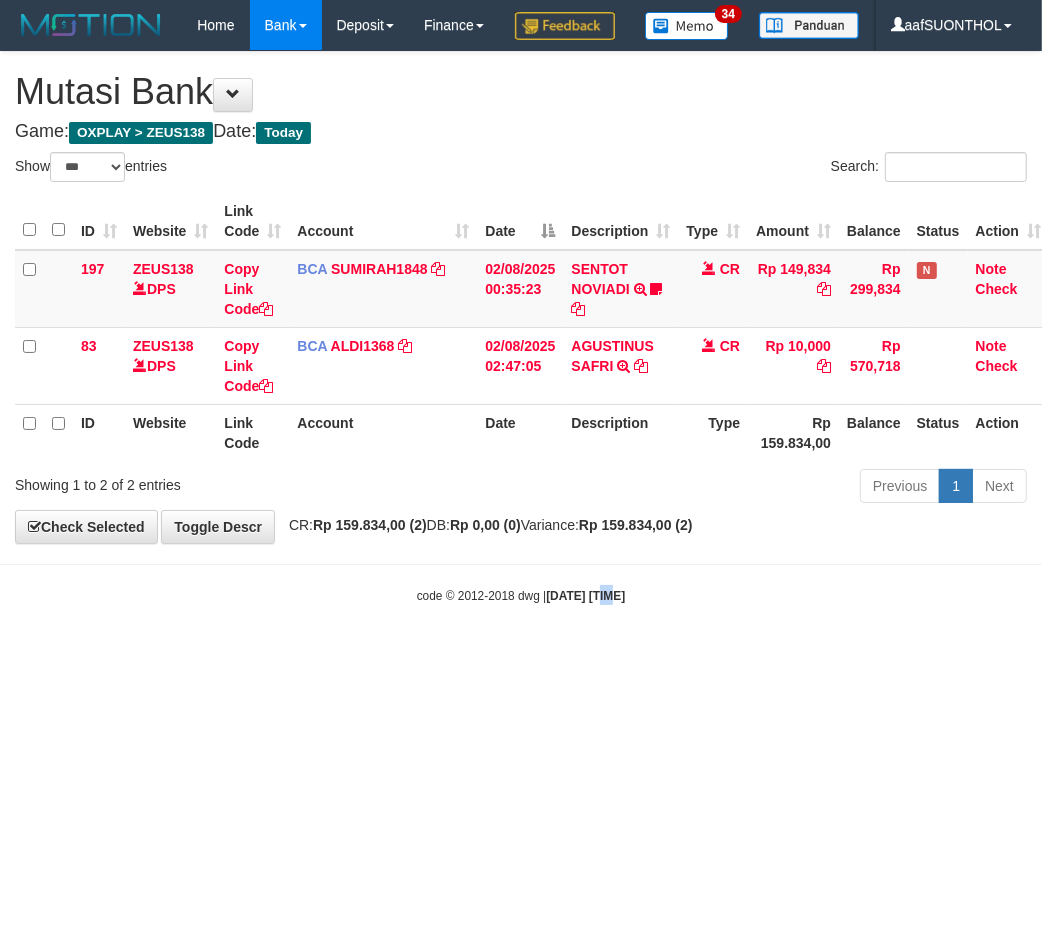 drag, startPoint x: 595, startPoint y: 753, endPoint x: 540, endPoint y: 725, distance: 61.7171 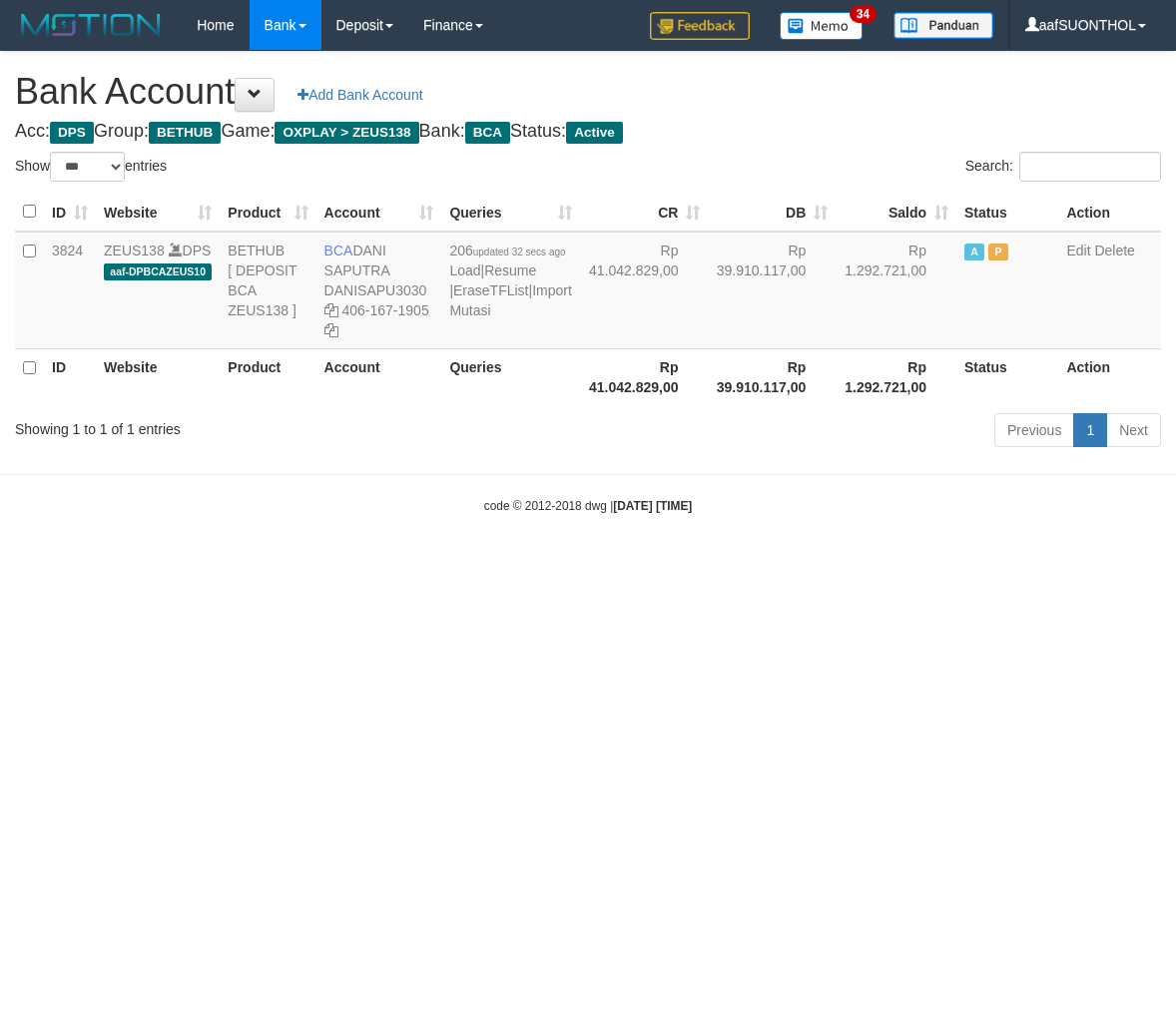 select on "***" 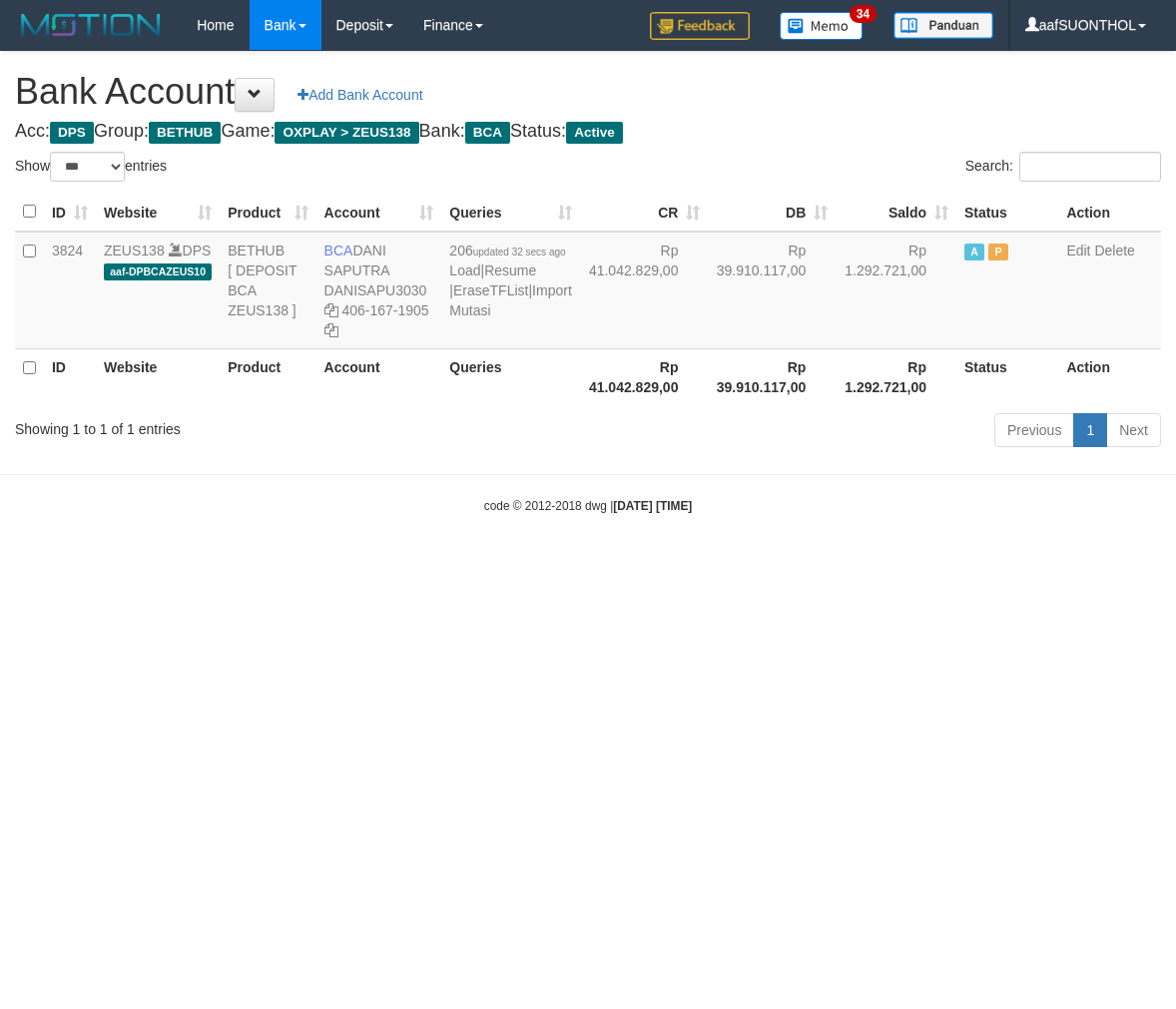 scroll, scrollTop: 0, scrollLeft: 0, axis: both 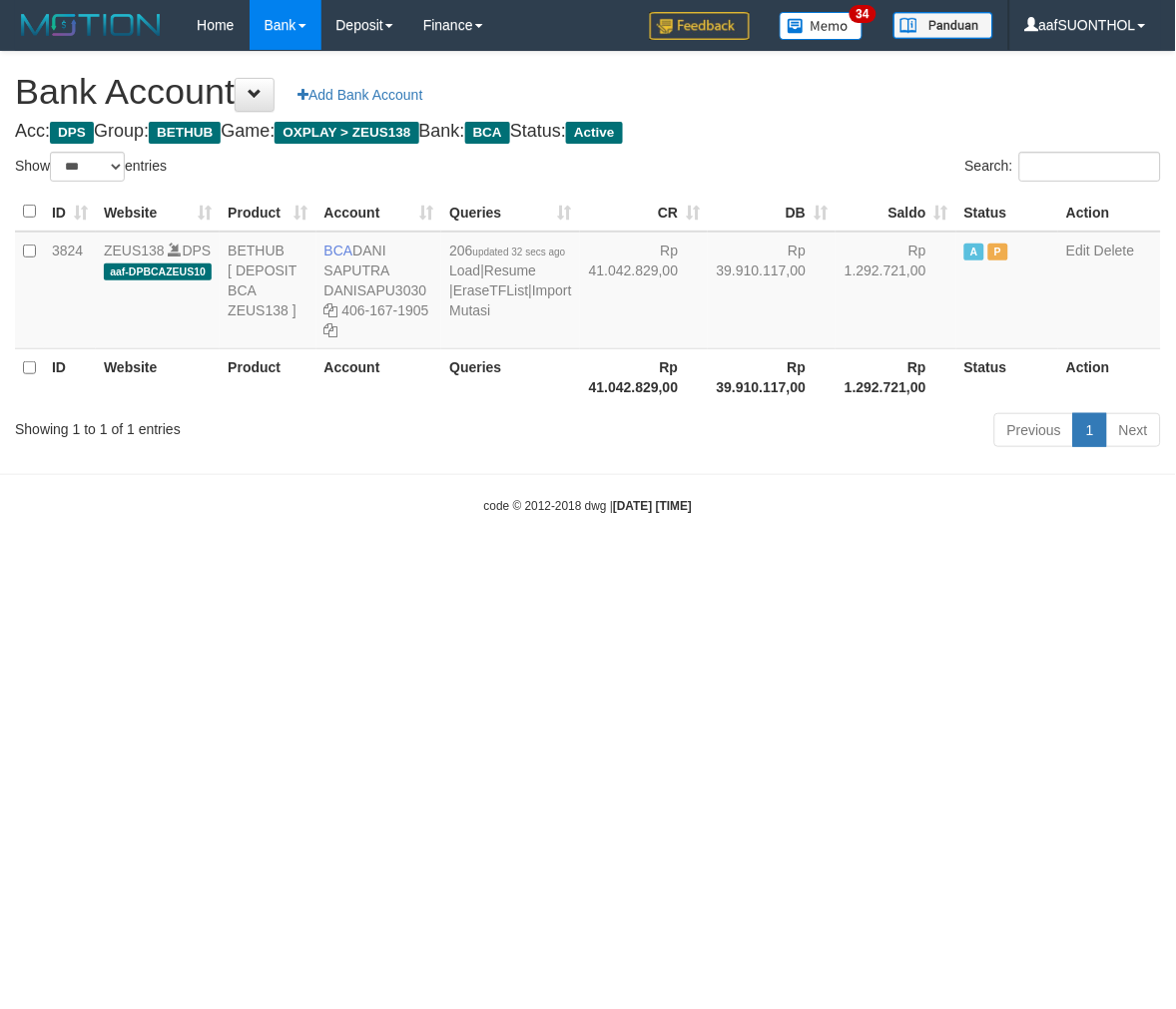 click on "Toggle navigation
Home
Bank
Account List
Load
By Website
Group
[OXPLAY]													ZEUS138
By Load Group (DPS)
Sync" at bounding box center [588, 282] 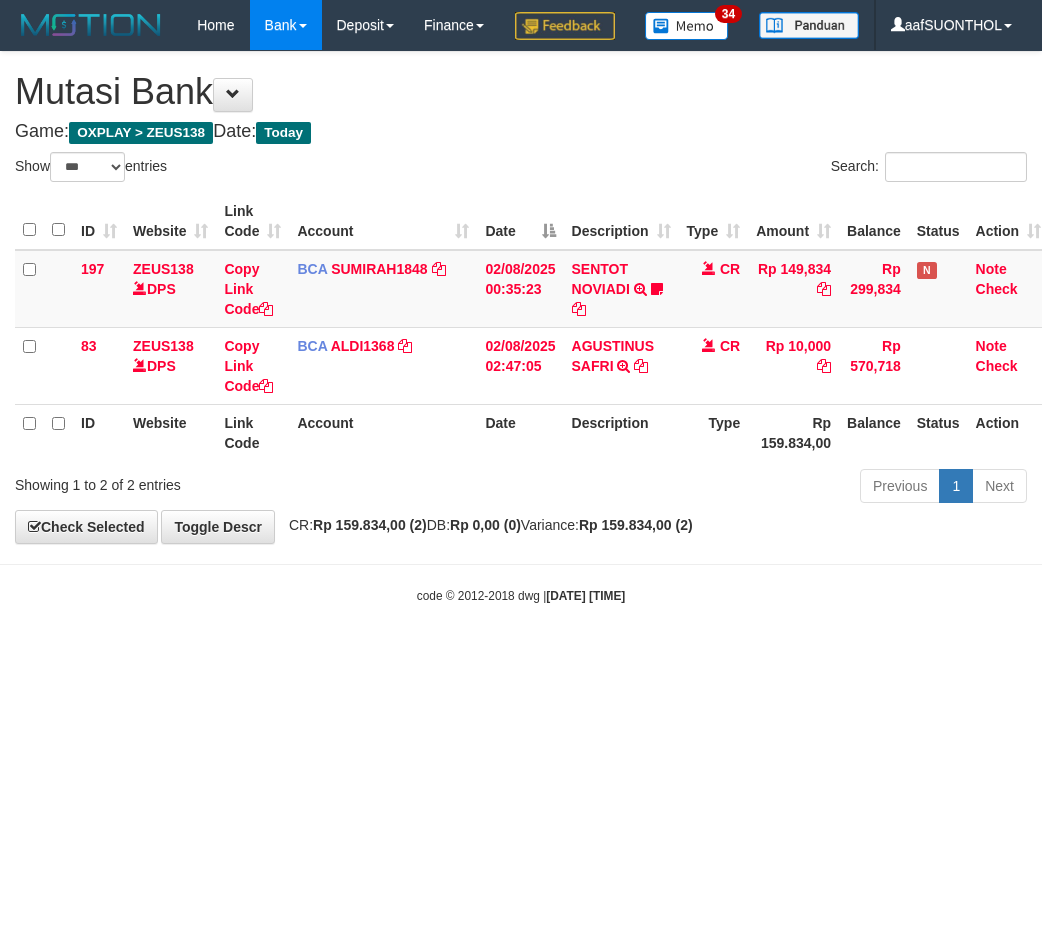 select on "***" 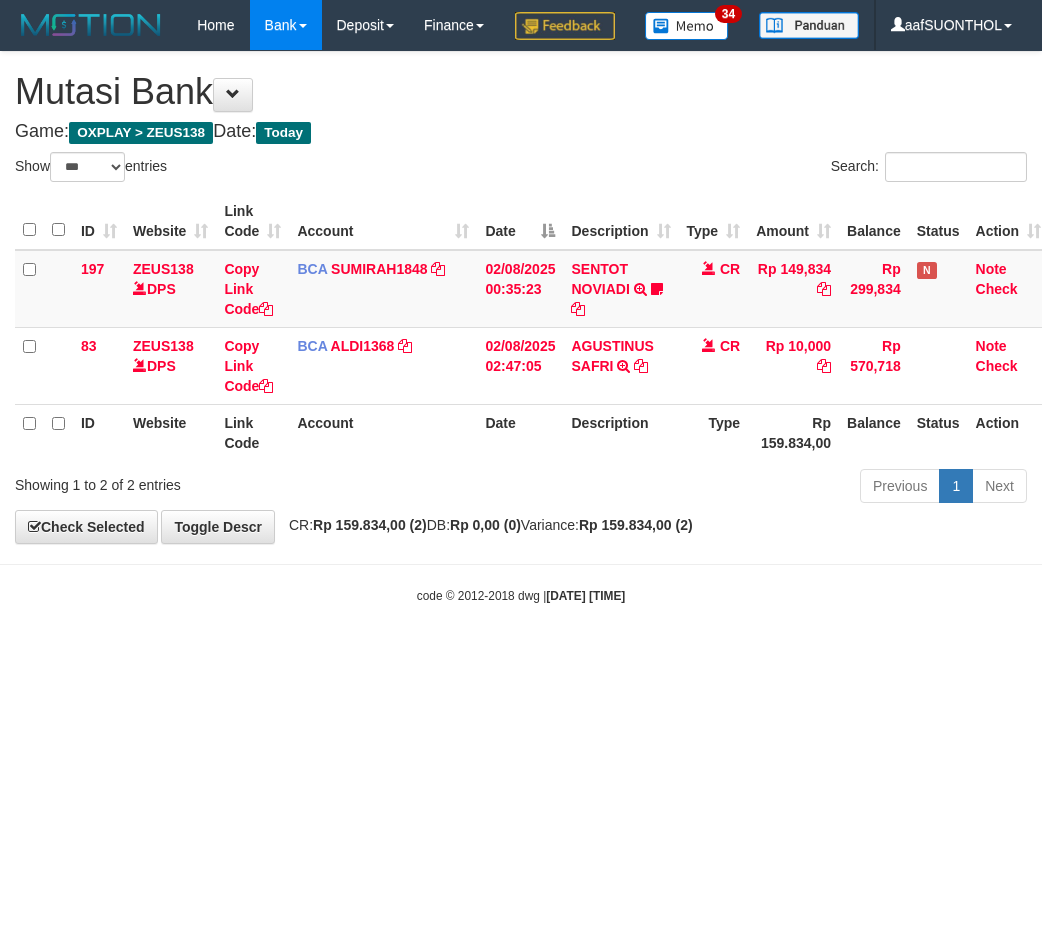 scroll, scrollTop: 0, scrollLeft: 0, axis: both 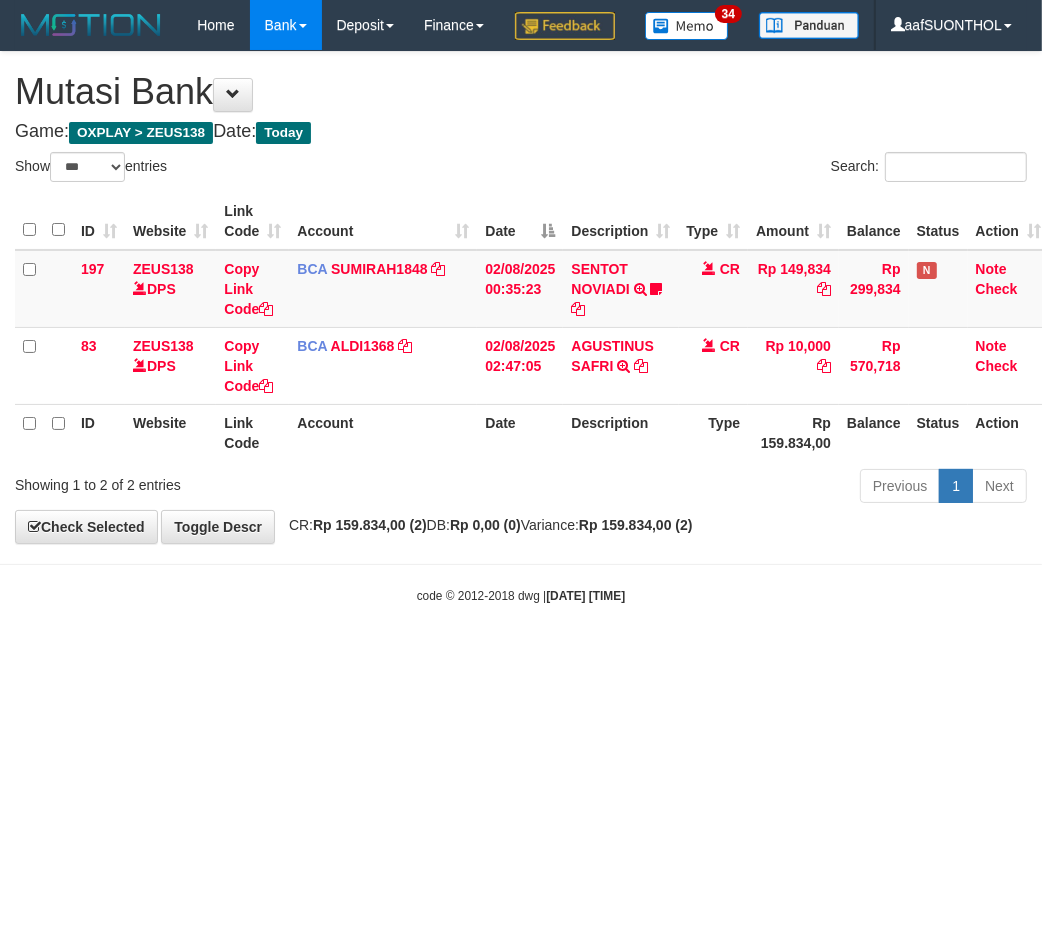 drag, startPoint x: 762, startPoint y: 685, endPoint x: 730, endPoint y: 657, distance: 42.520584 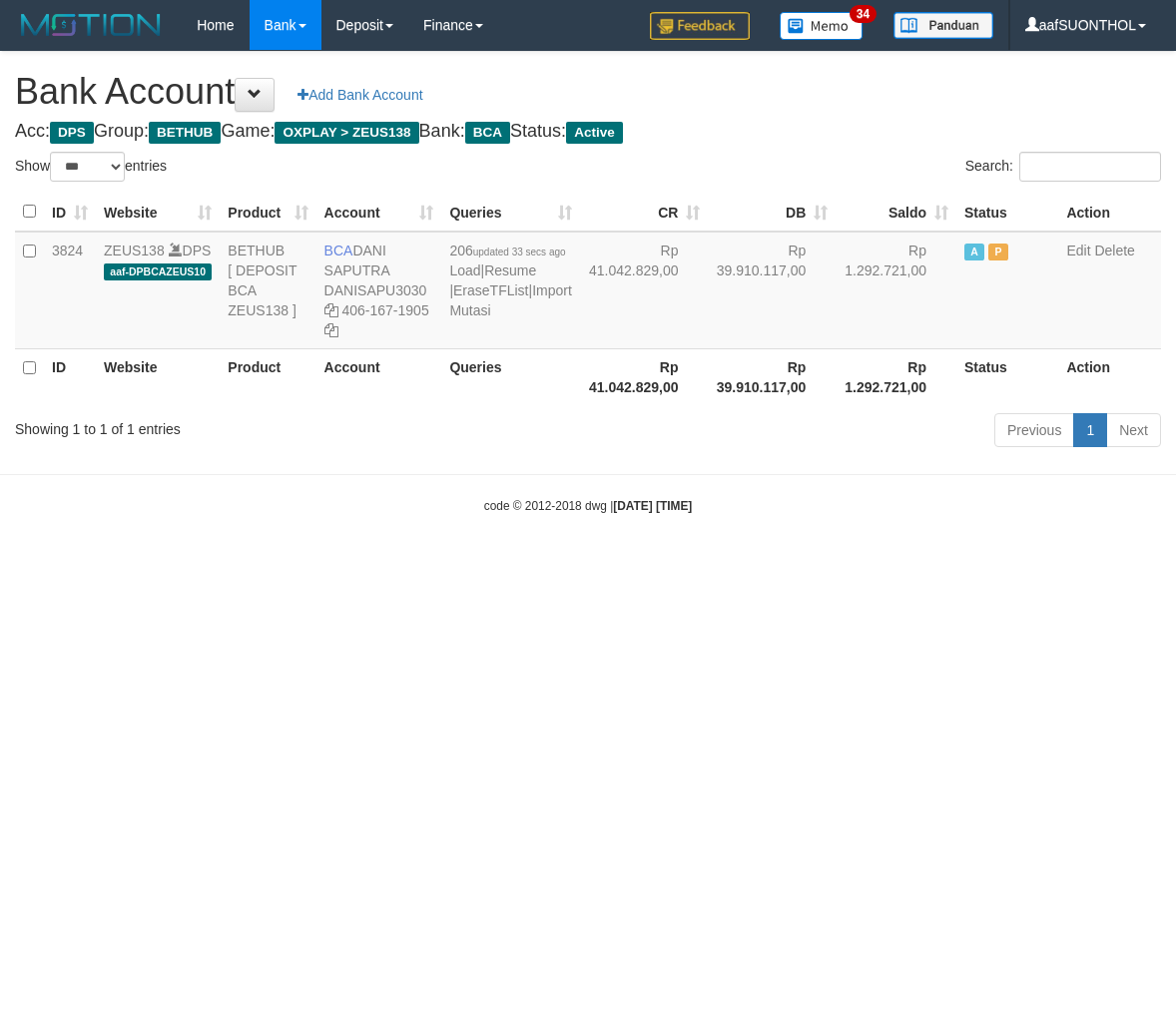 select on "***" 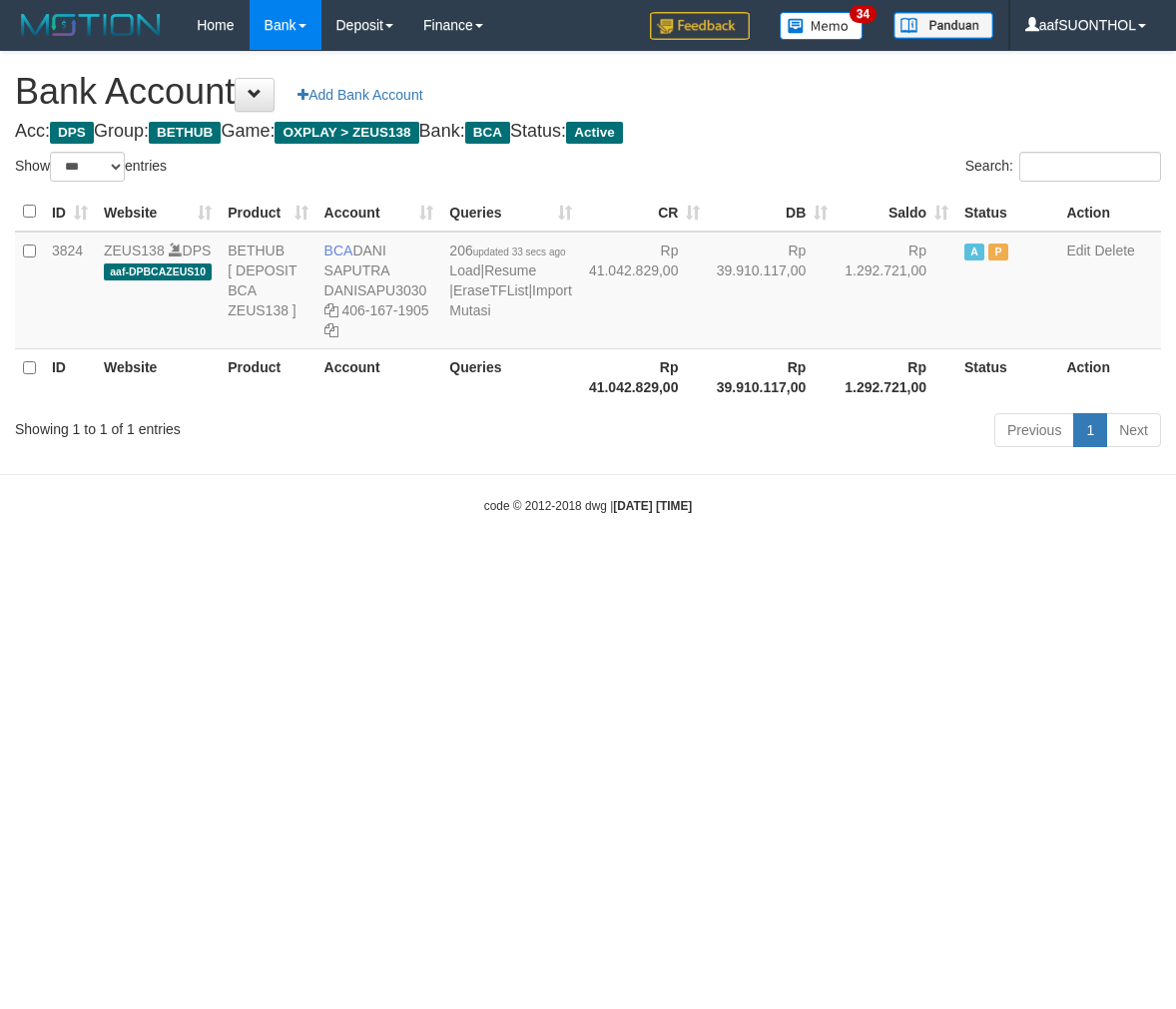 scroll, scrollTop: 0, scrollLeft: 0, axis: both 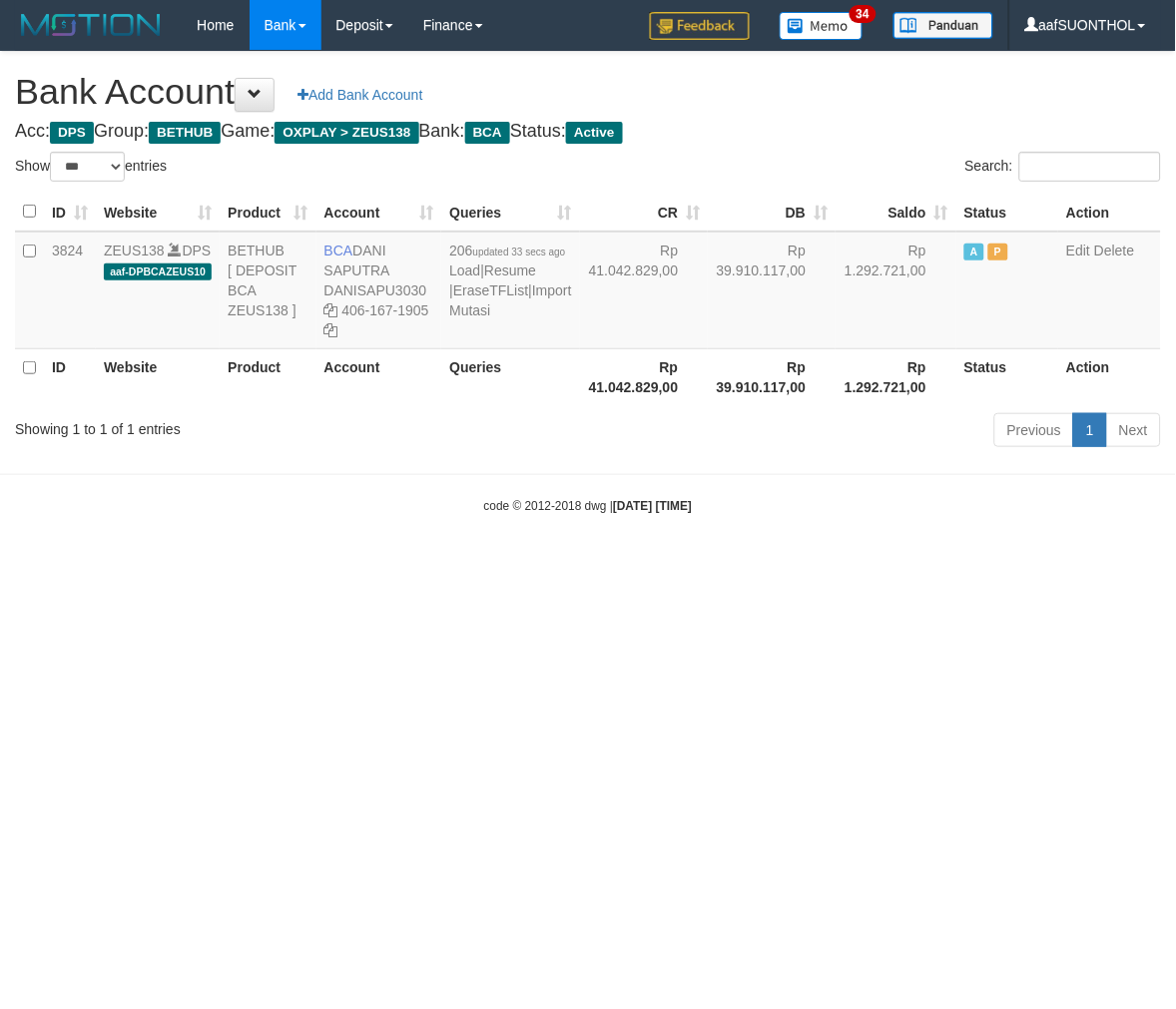 drag, startPoint x: 948, startPoint y: 673, endPoint x: 912, endPoint y: 632, distance: 54.56189 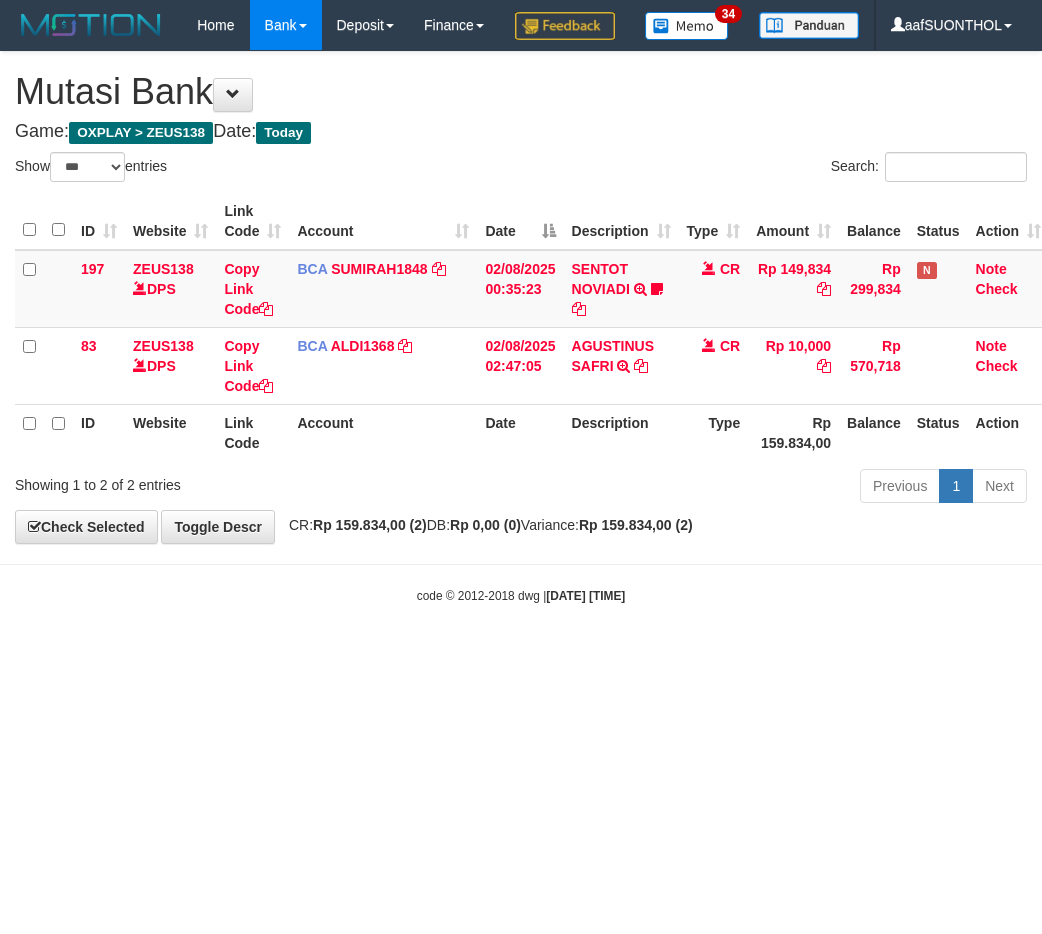 select on "***" 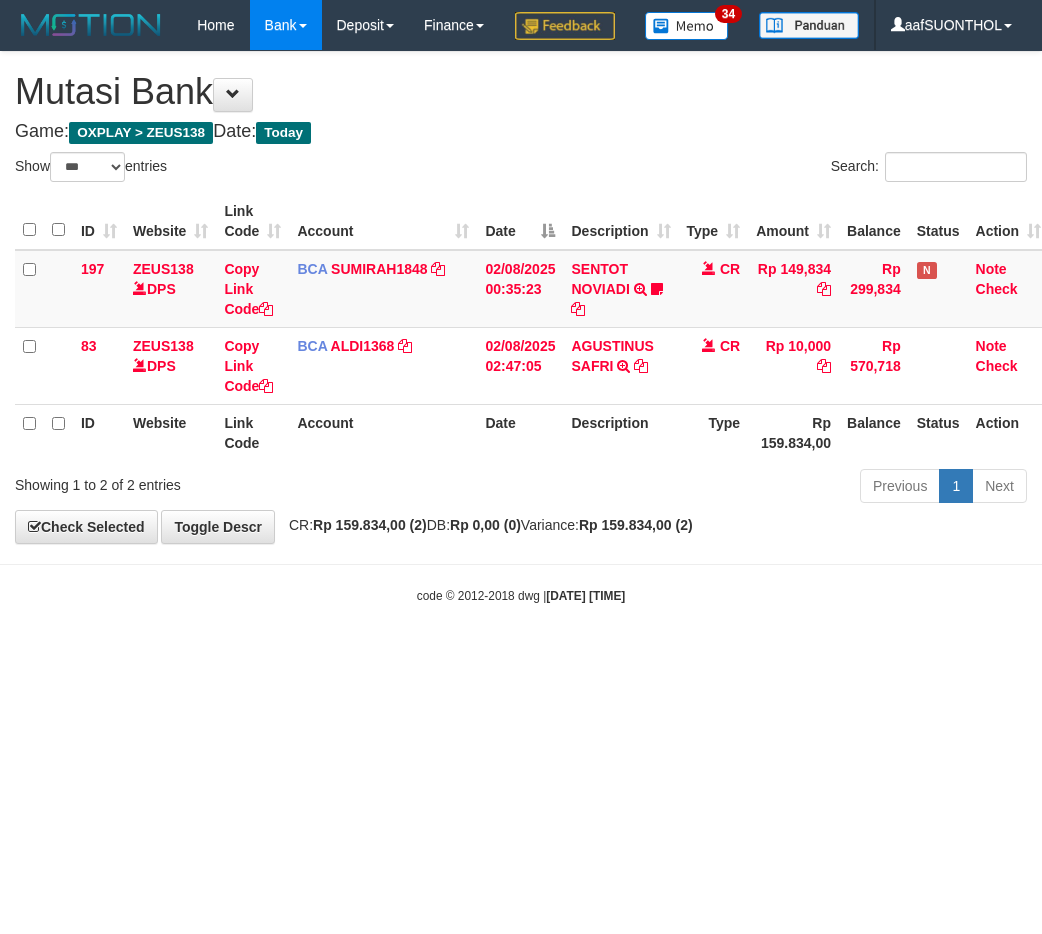 scroll, scrollTop: 0, scrollLeft: 0, axis: both 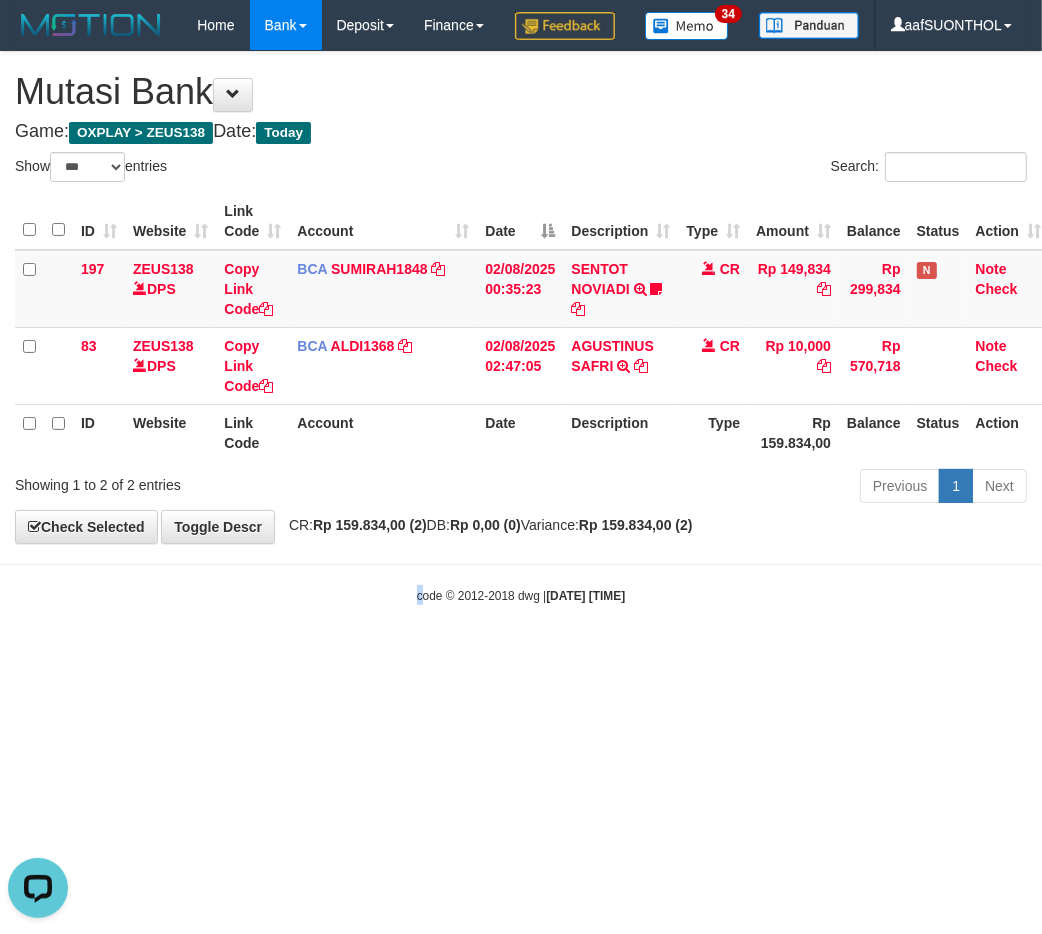 drag, startPoint x: 402, startPoint y: 712, endPoint x: 385, endPoint y: 701, distance: 20.248457 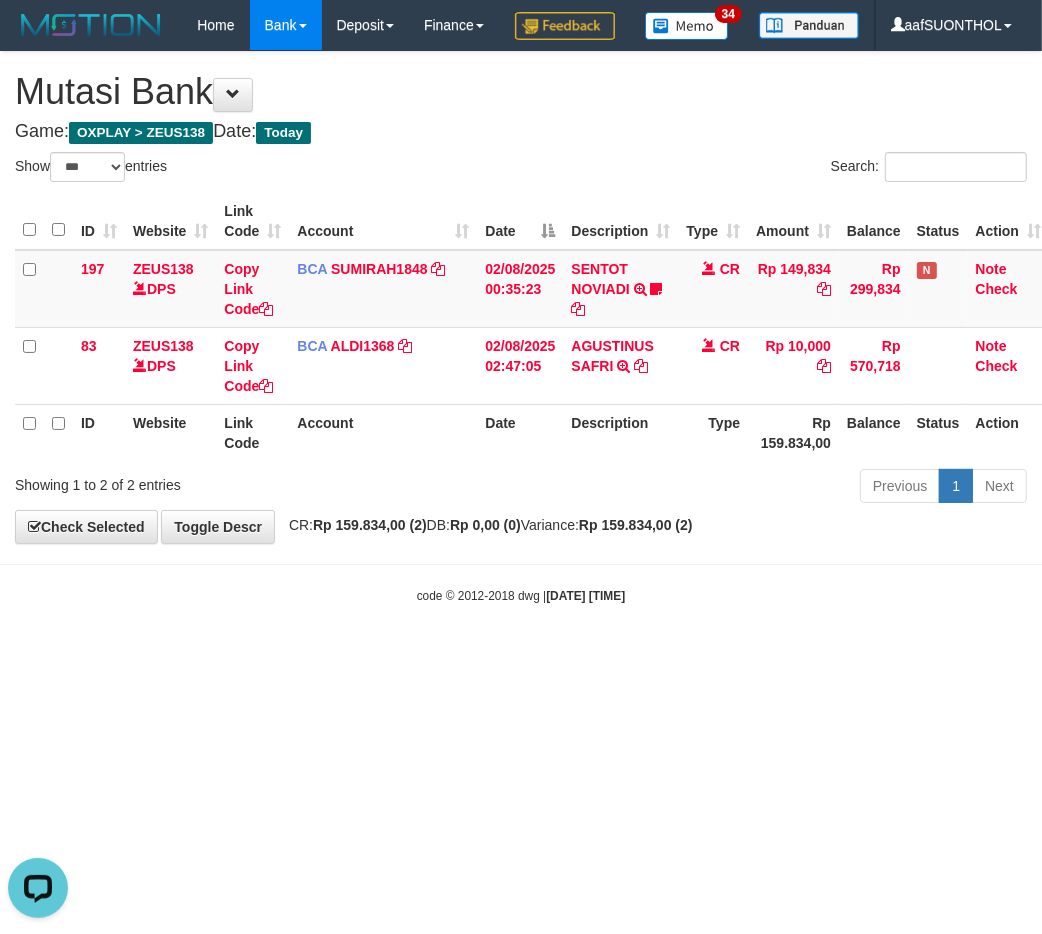 click on "Toggle navigation
Home
Bank
Account List
Load
By Website
Group
[OXPLAY]													ZEUS138
By Load Group (DPS)" at bounding box center [521, 327] 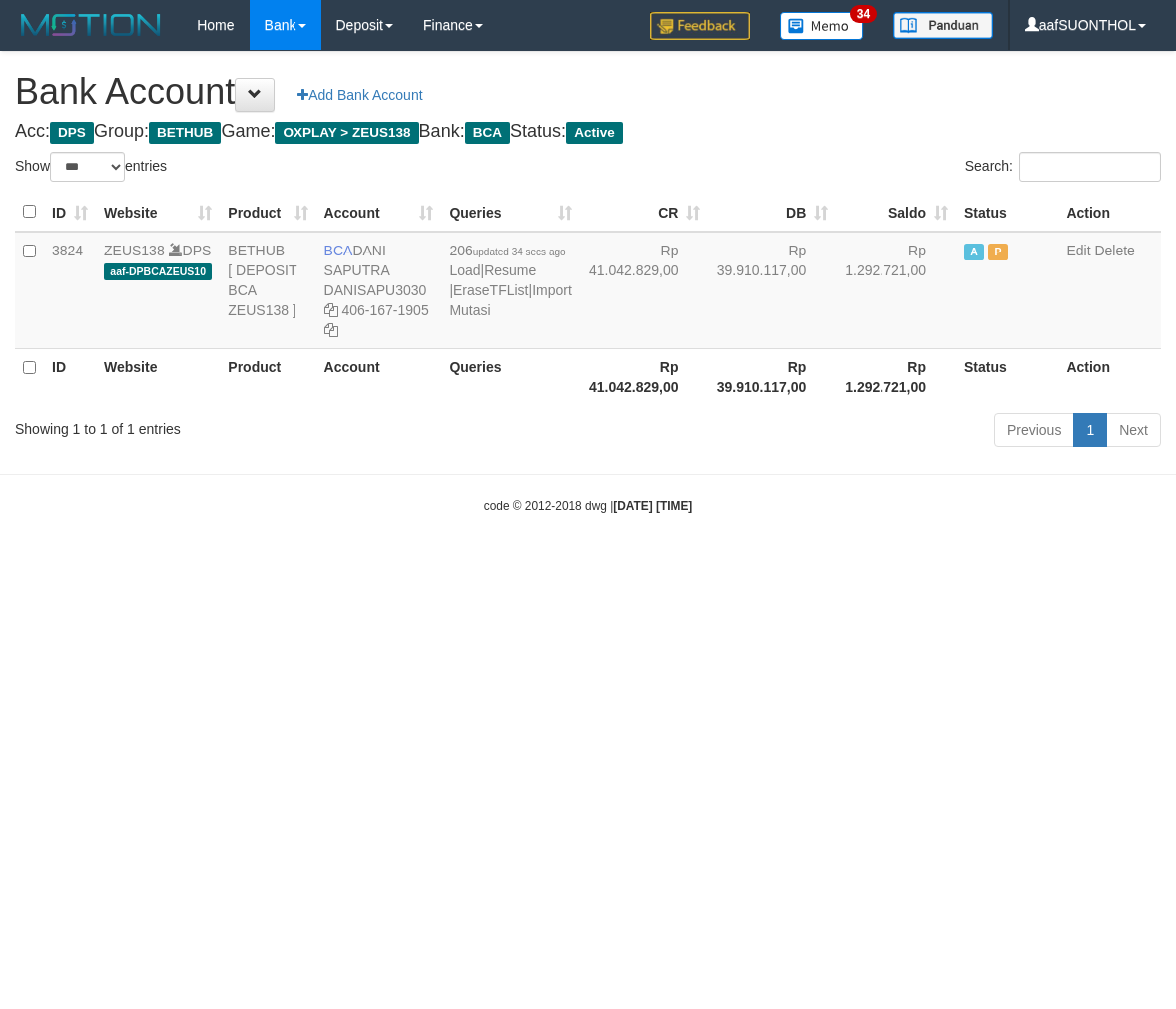 select on "***" 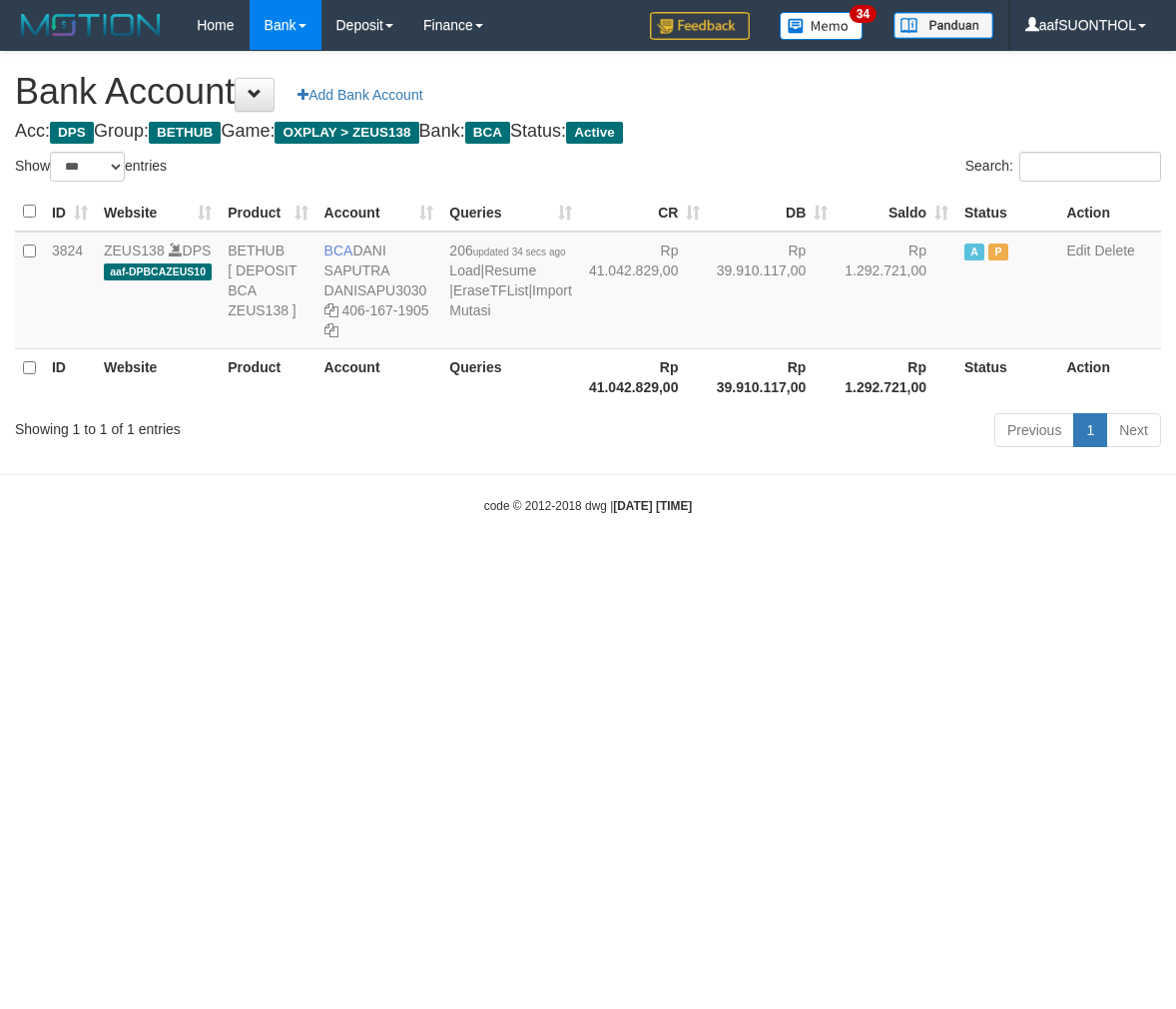 scroll, scrollTop: 0, scrollLeft: 0, axis: both 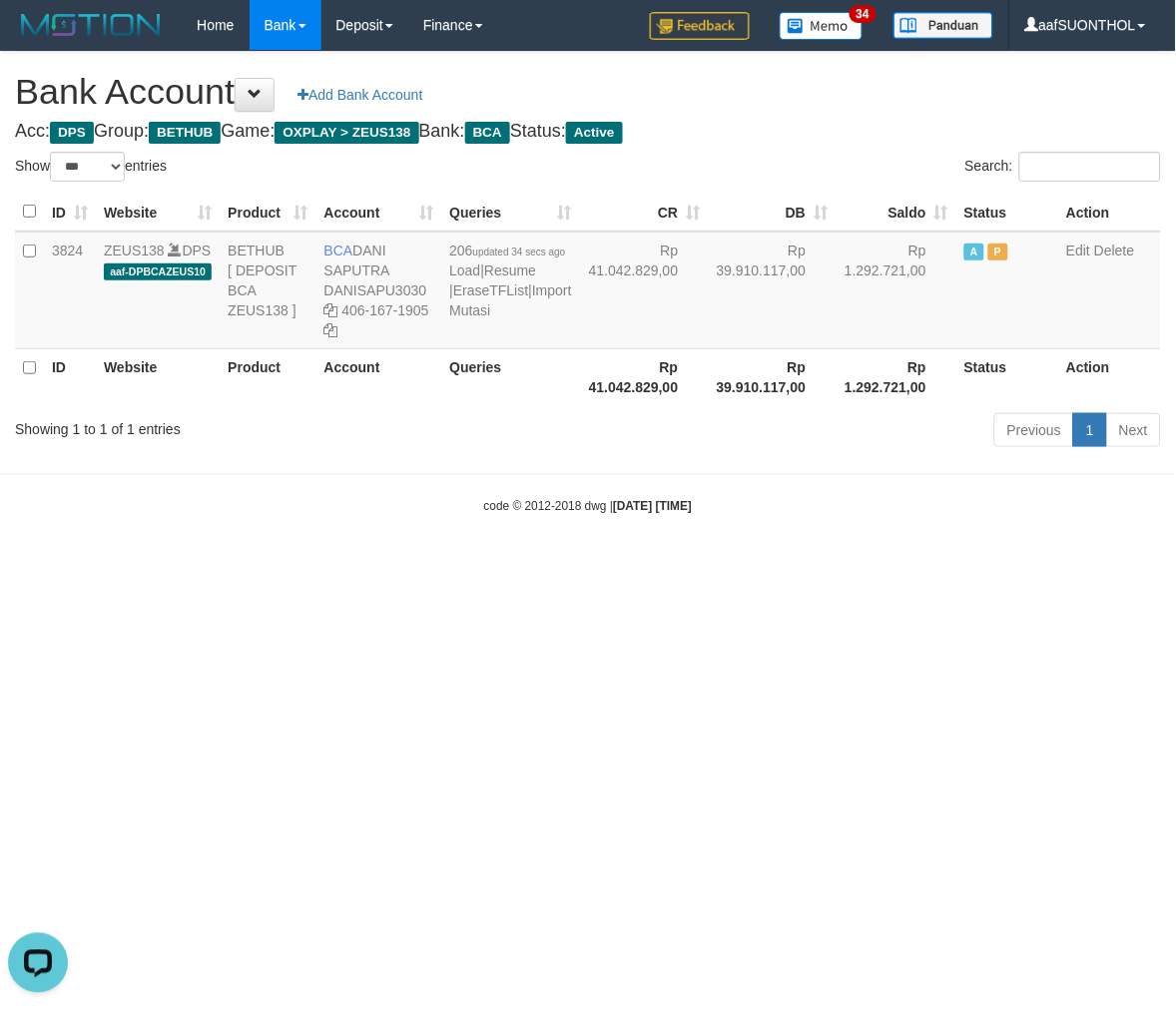 click on "Toggle navigation
Home
Bank
Account List
Load
By Website
Group
[OXPLAY]													ZEUS138
By Load Group (DPS)
Sync" at bounding box center (588, 282) 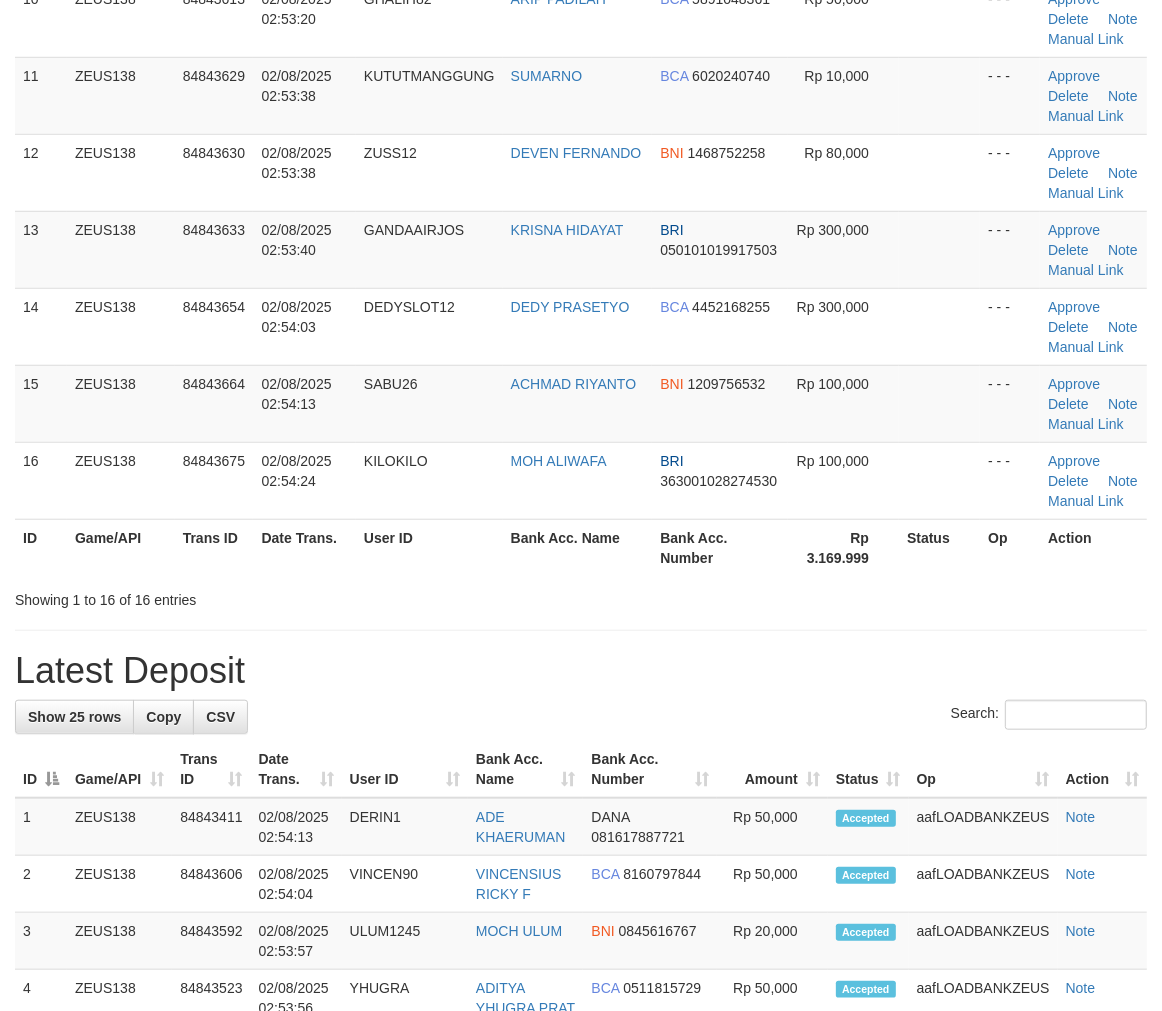 scroll, scrollTop: 888, scrollLeft: 0, axis: vertical 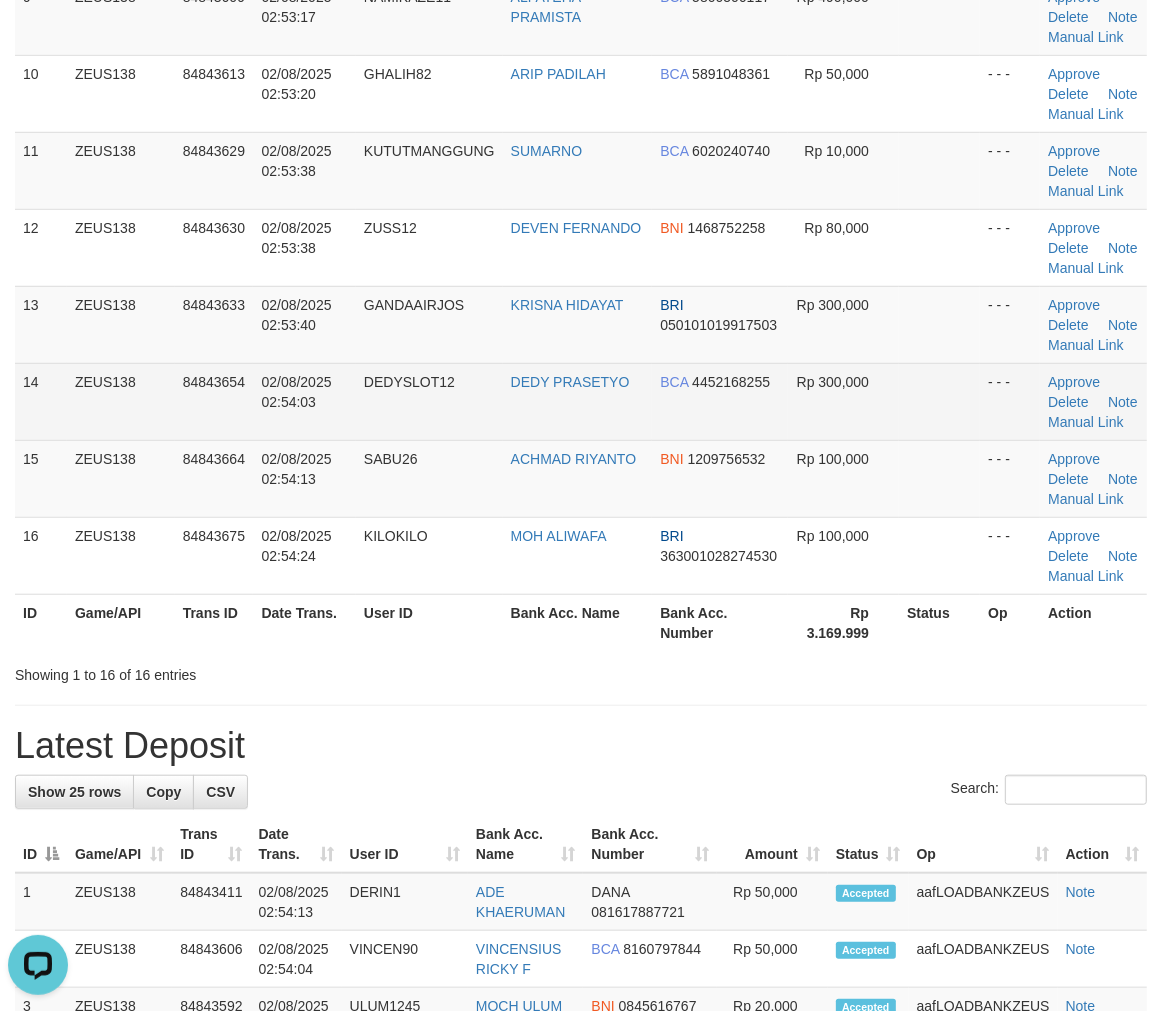 click on "Rp 300,000" at bounding box center [844, 401] 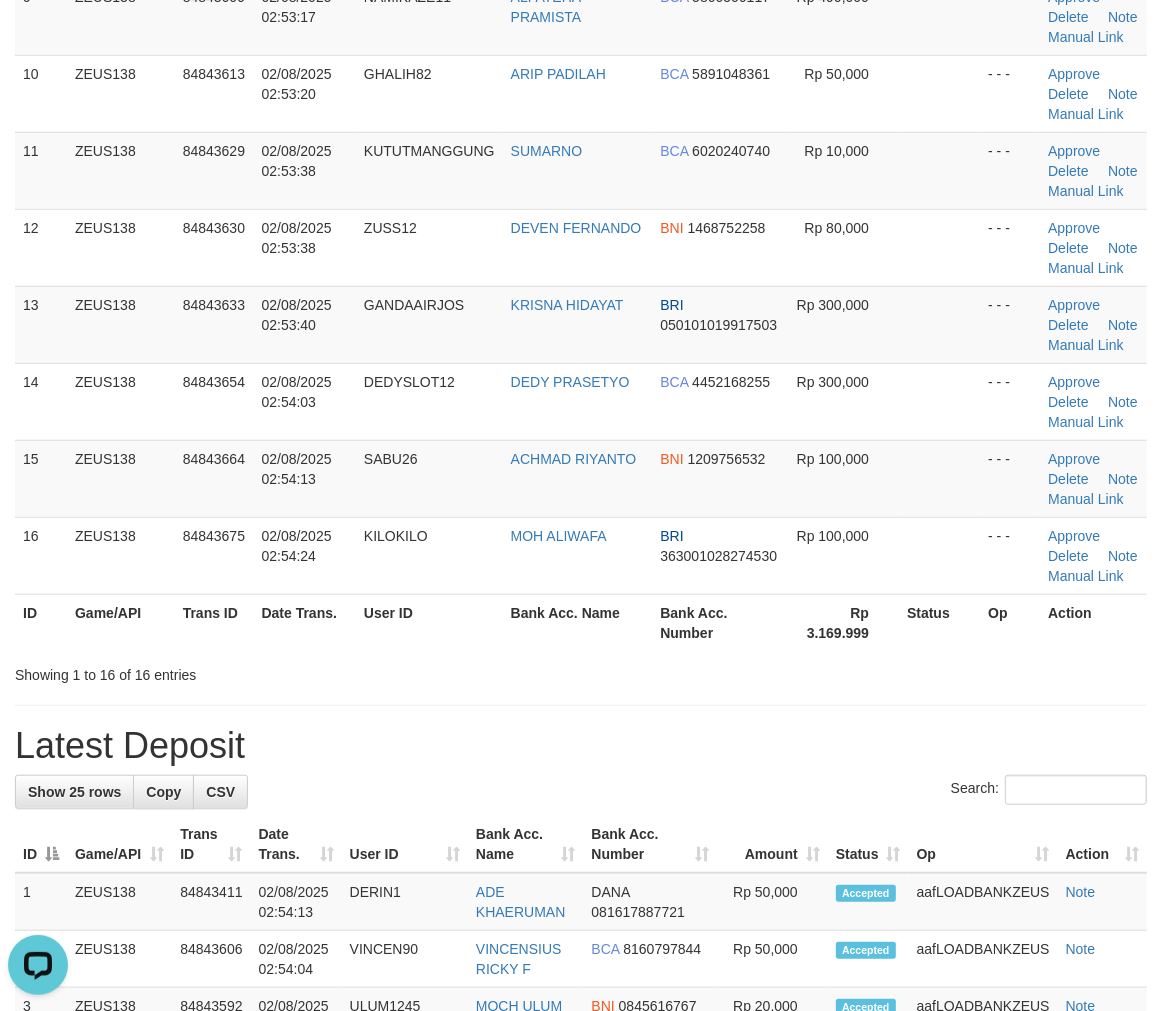 drag, startPoint x: 866, startPoint y: 397, endPoint x: 1177, endPoint y: 497, distance: 326.6818 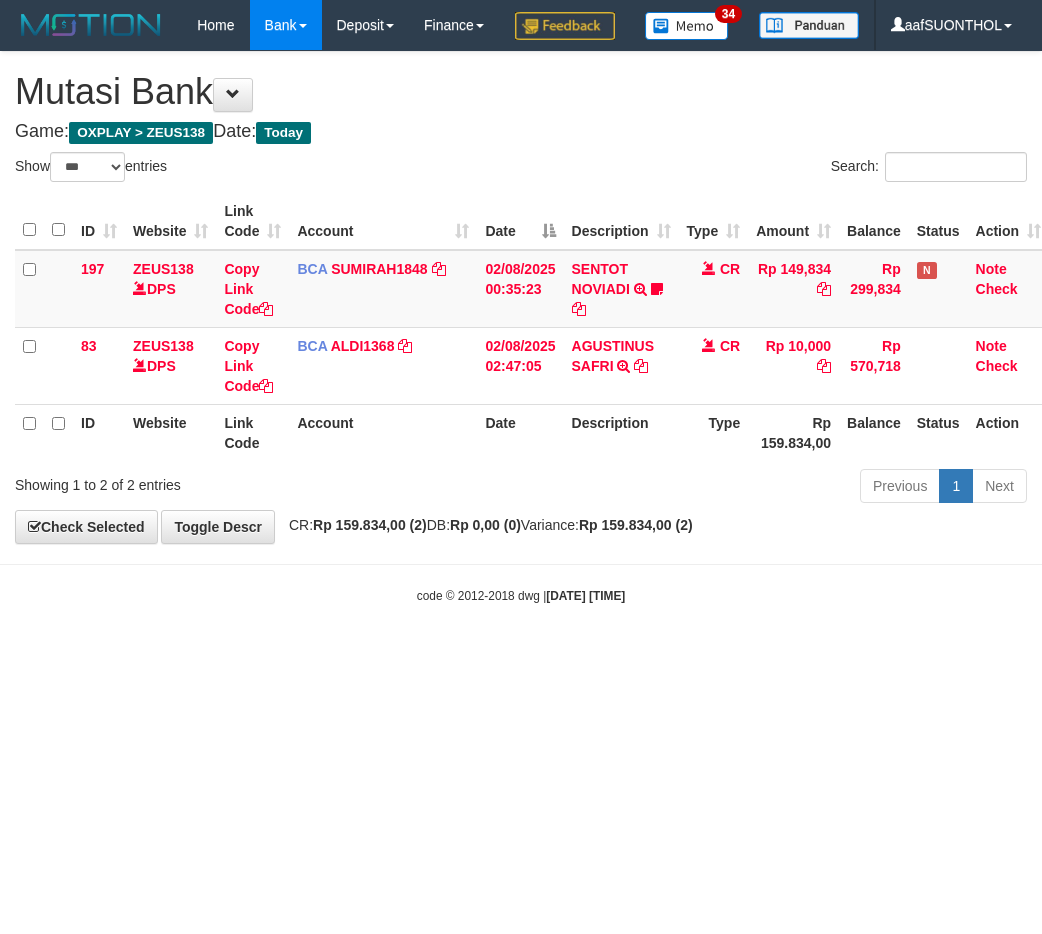 select on "***" 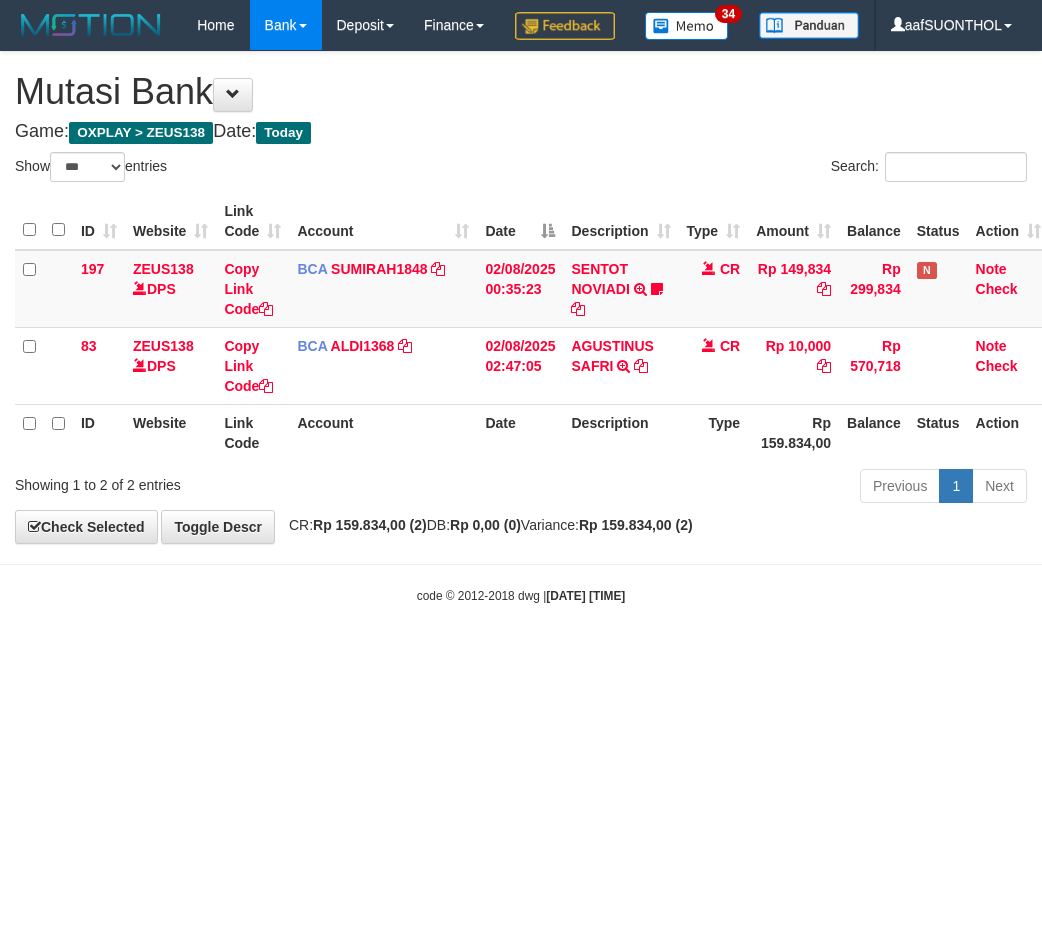 scroll, scrollTop: 0, scrollLeft: 0, axis: both 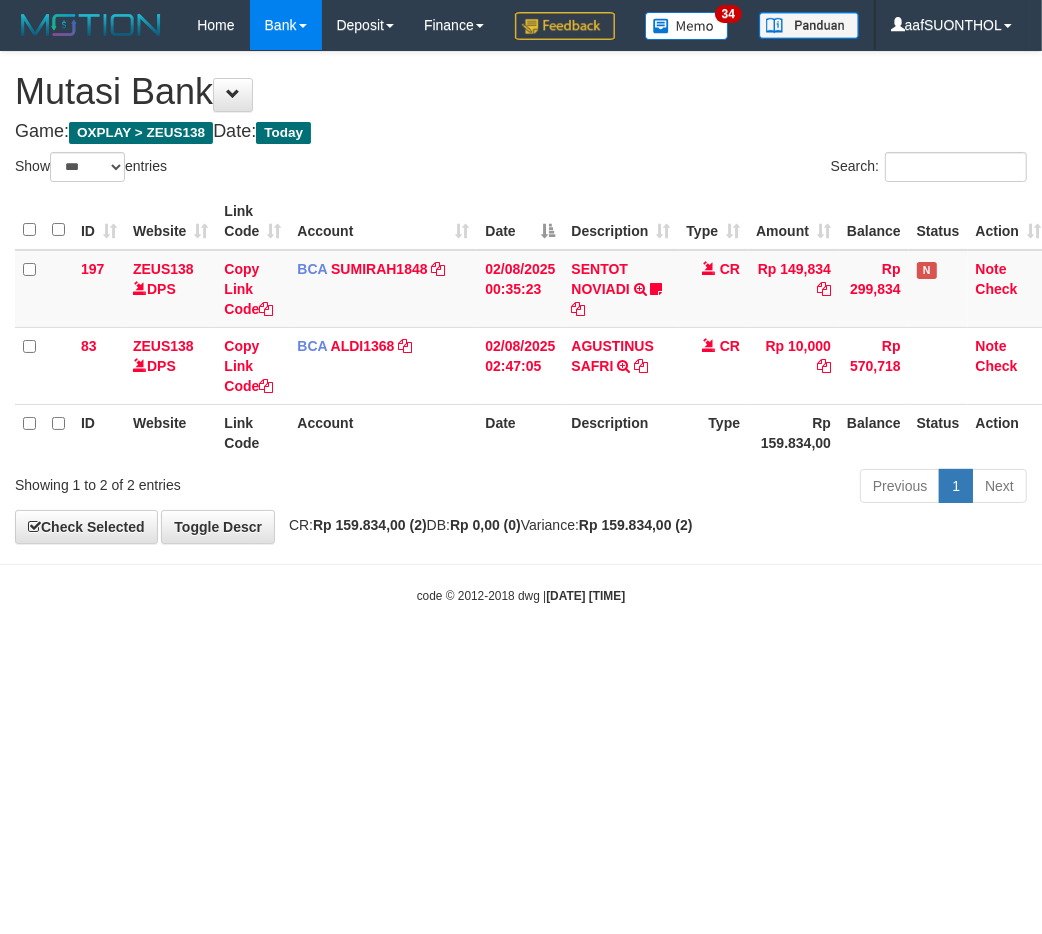 click on "**********" at bounding box center (521, 297) 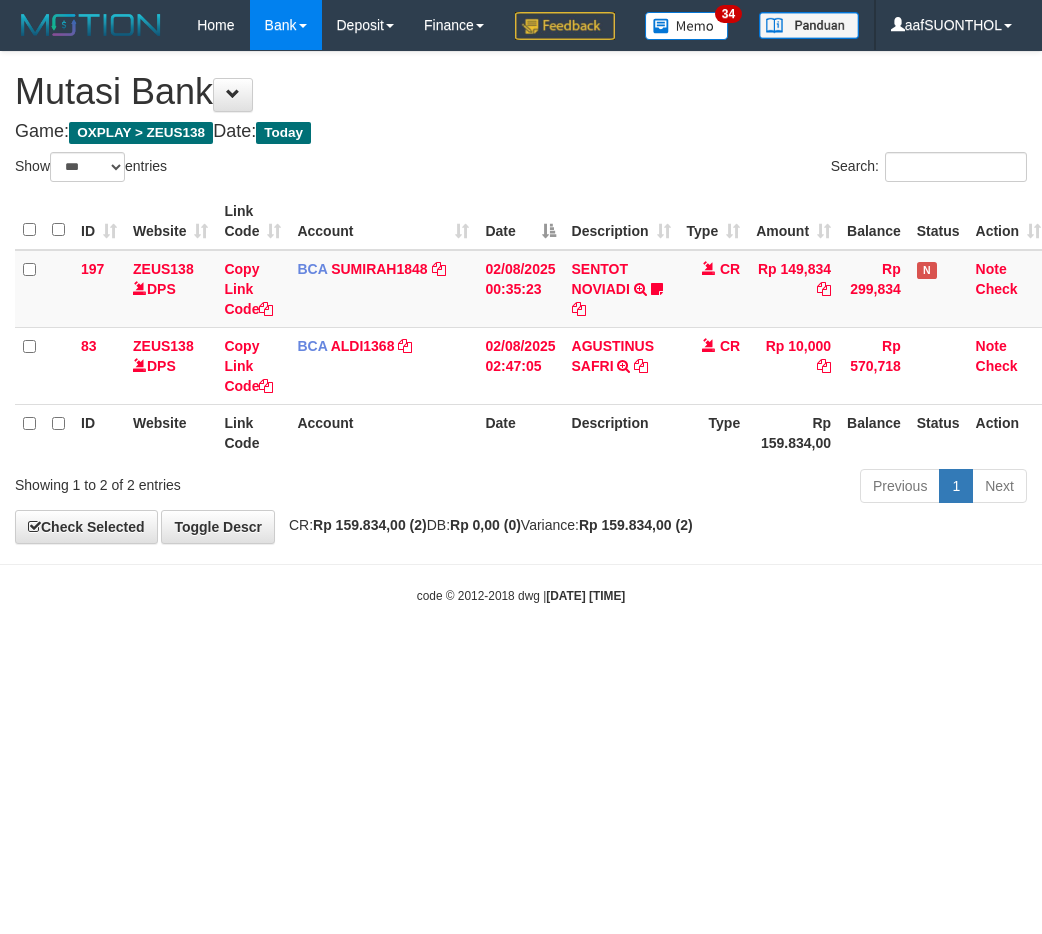 select on "***" 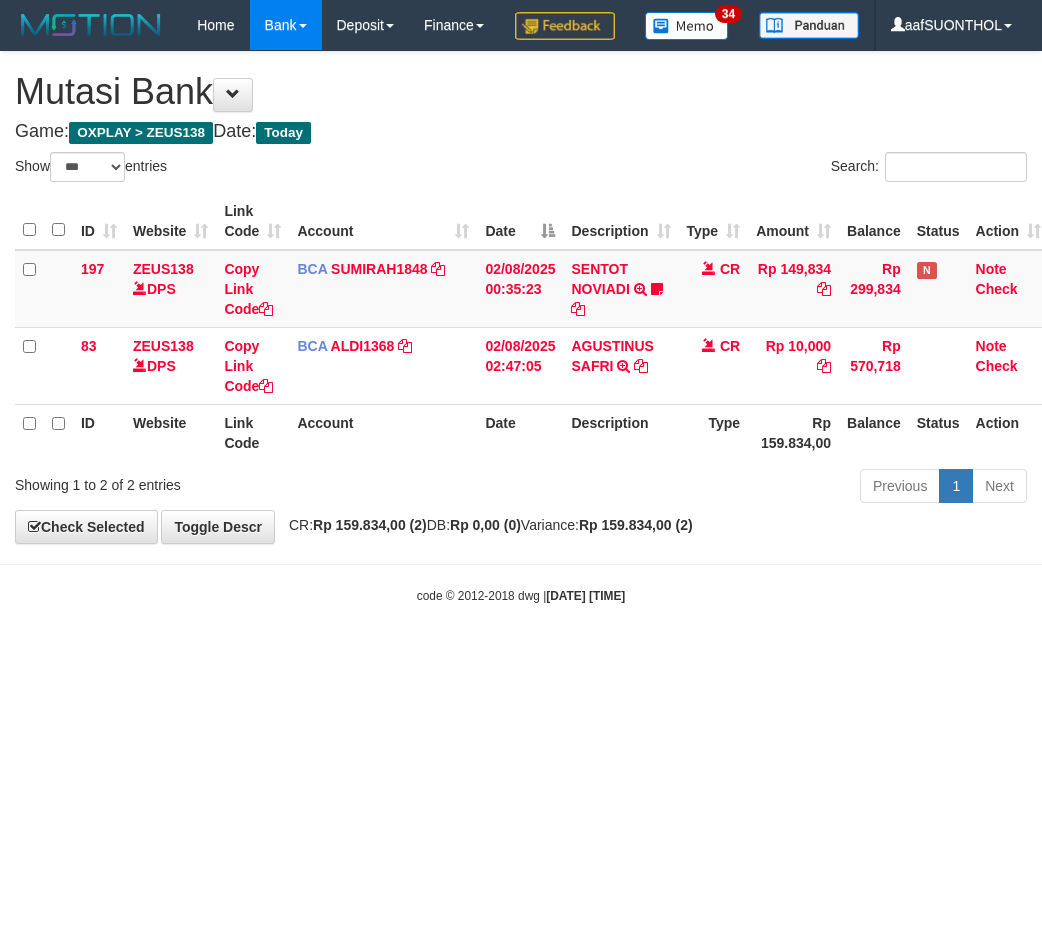 scroll, scrollTop: 0, scrollLeft: 0, axis: both 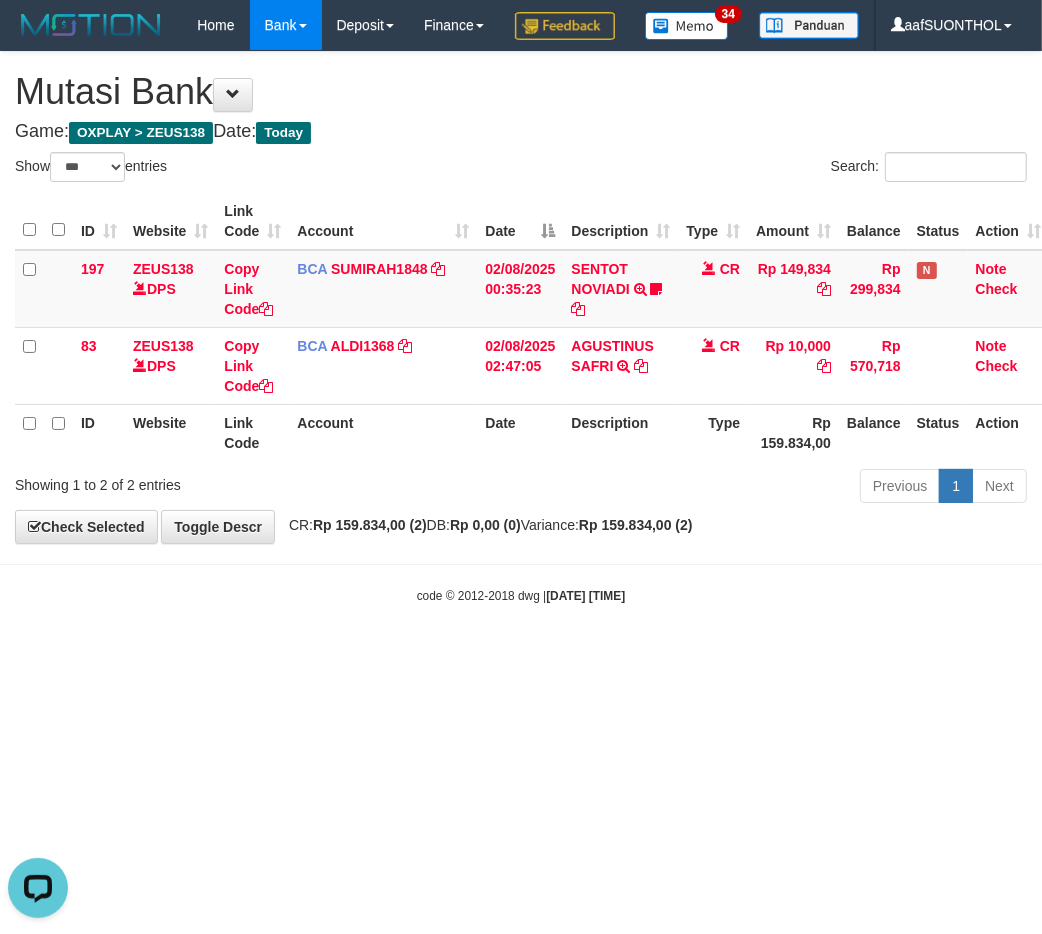 drag, startPoint x: 355, startPoint y: 732, endPoint x: 330, endPoint y: 736, distance: 25.317978 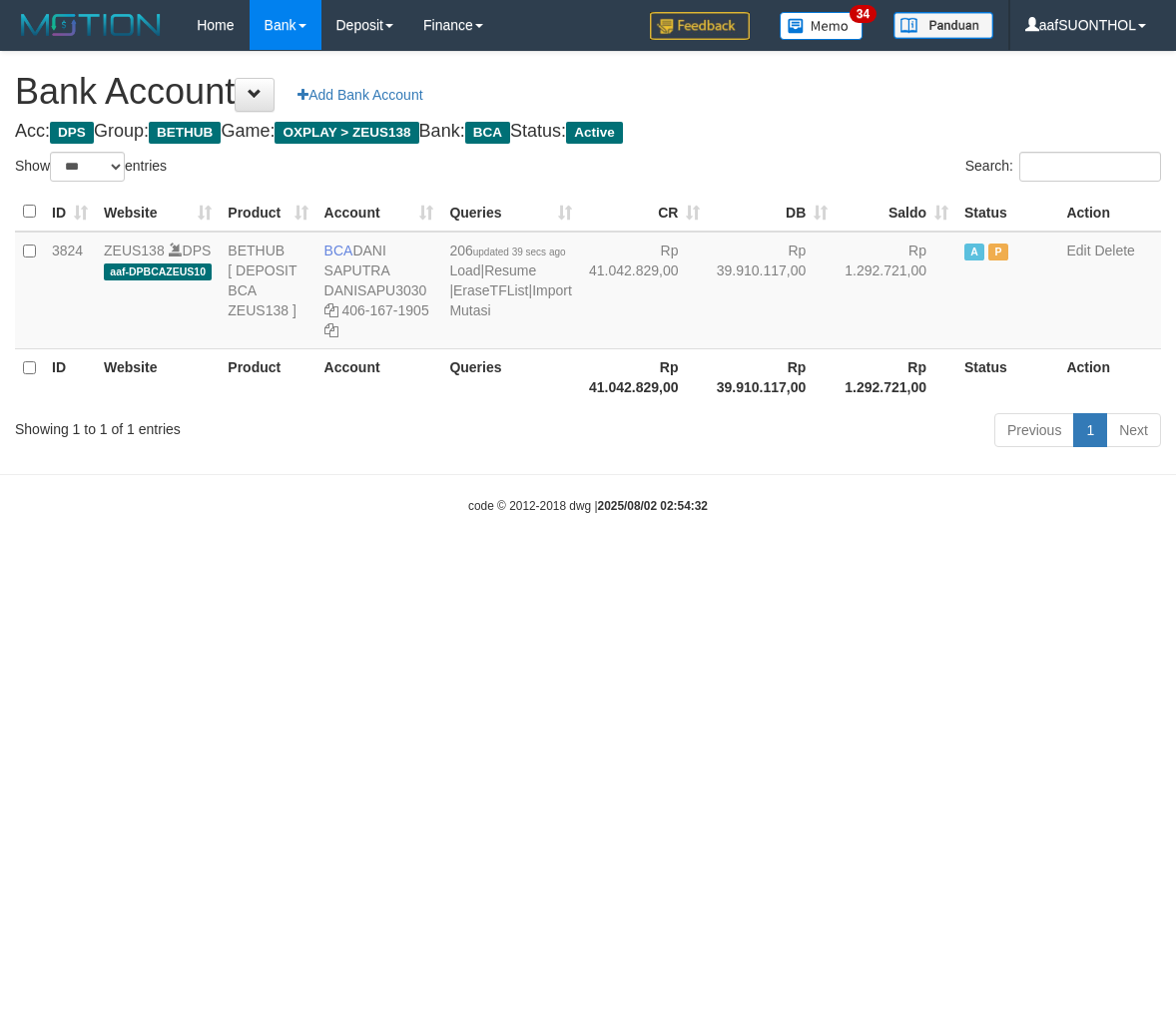 select on "***" 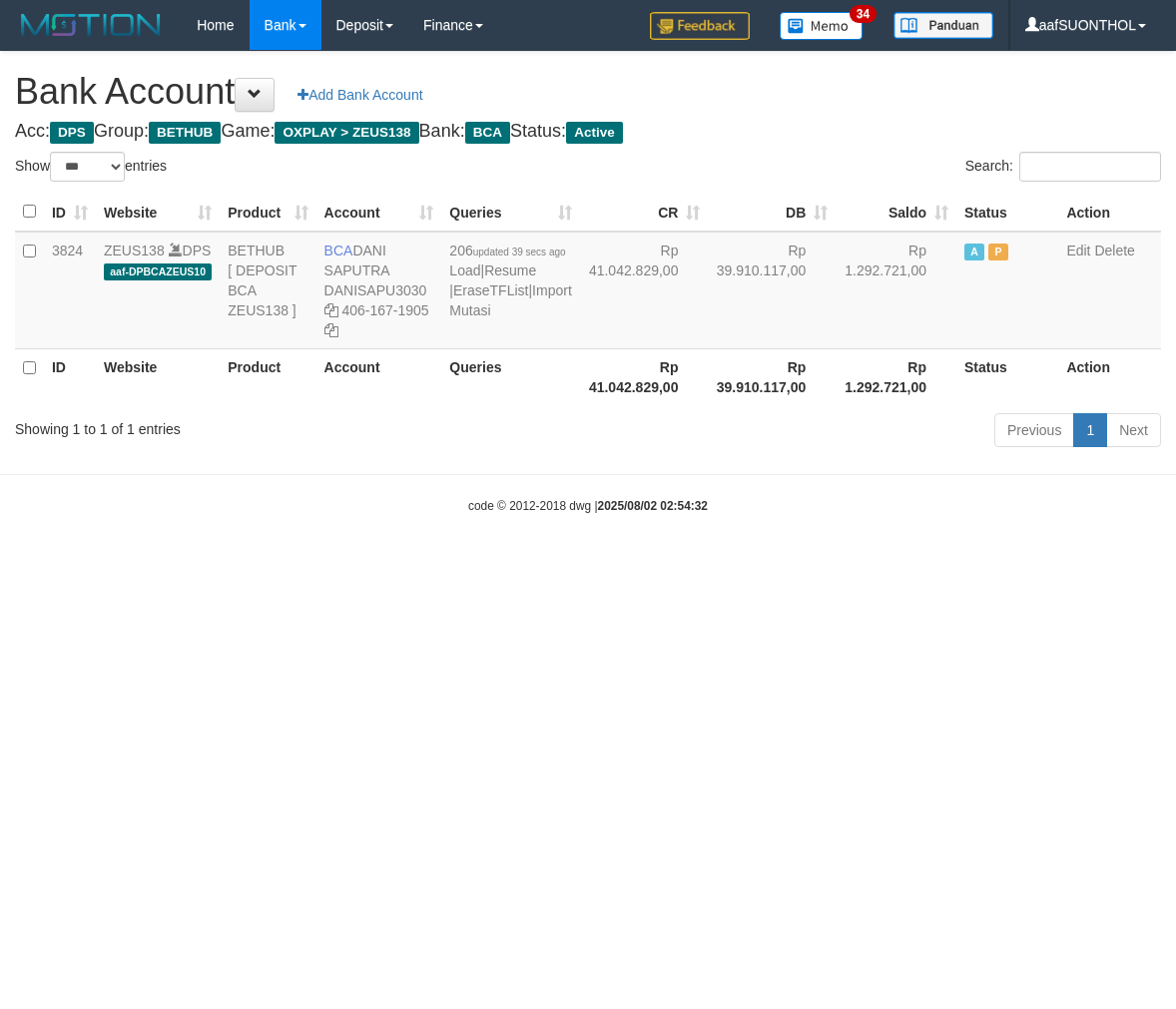 scroll, scrollTop: 0, scrollLeft: 0, axis: both 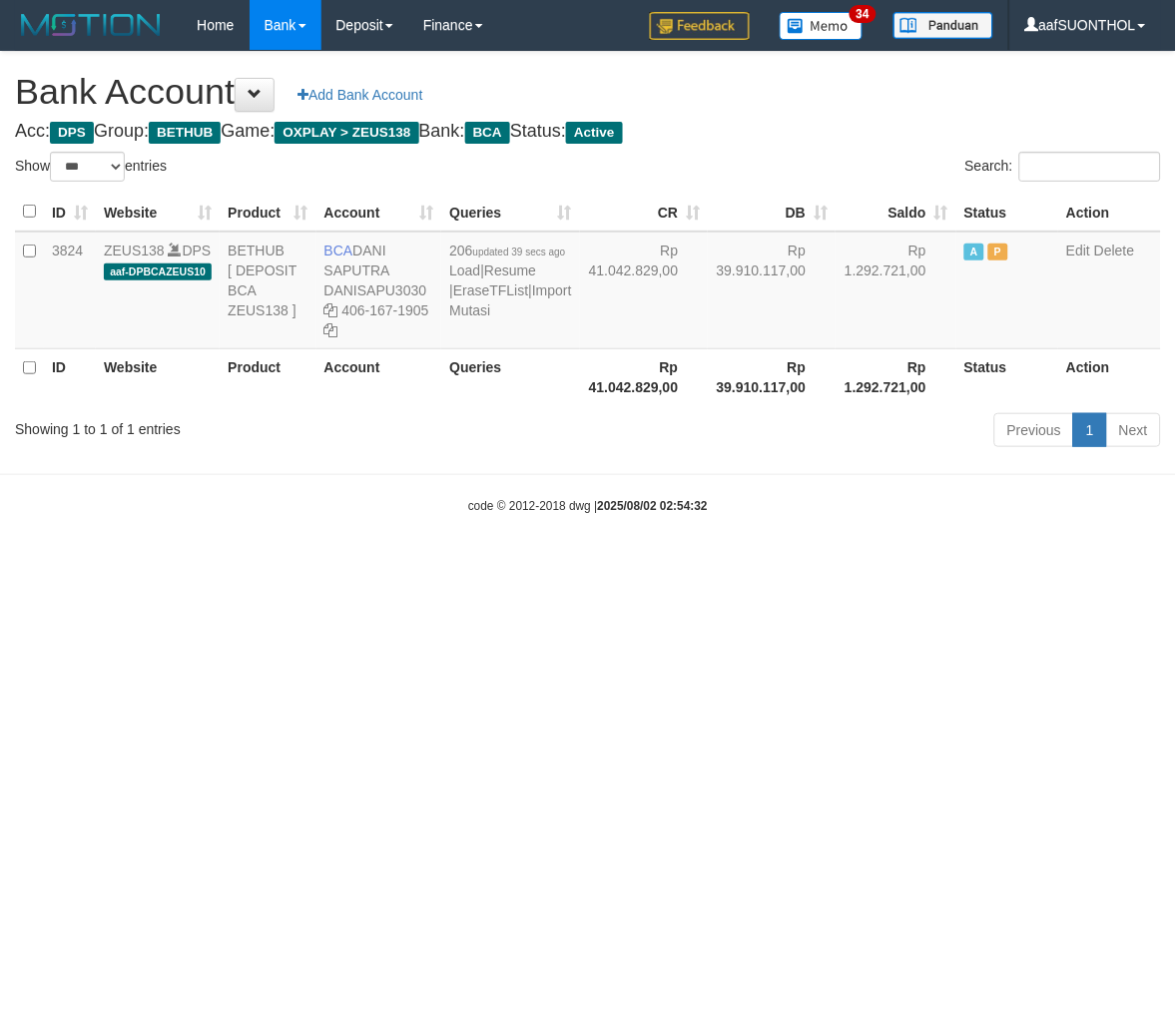 drag, startPoint x: 830, startPoint y: 680, endPoint x: 797, endPoint y: 663, distance: 37.12142 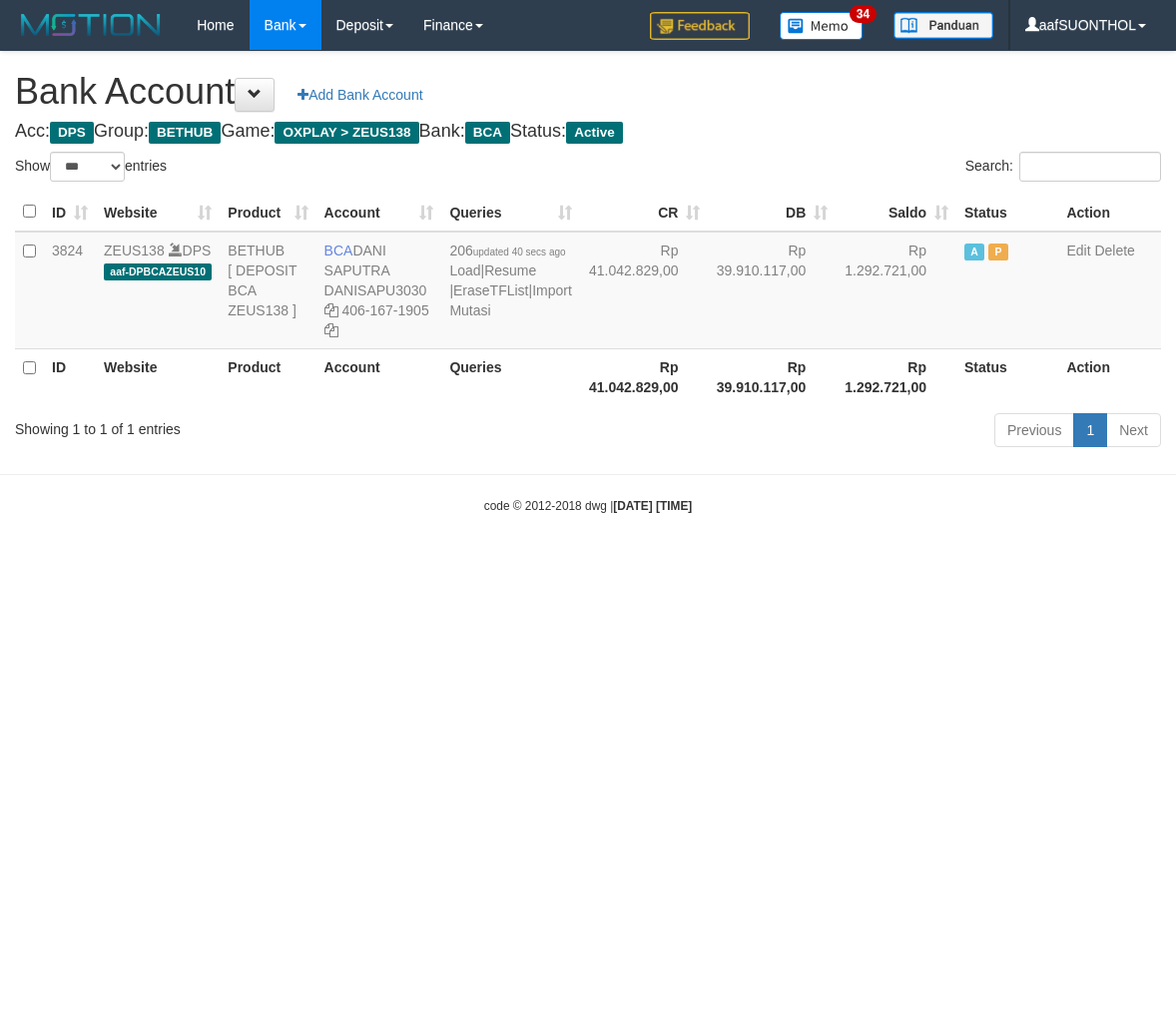 select on "***" 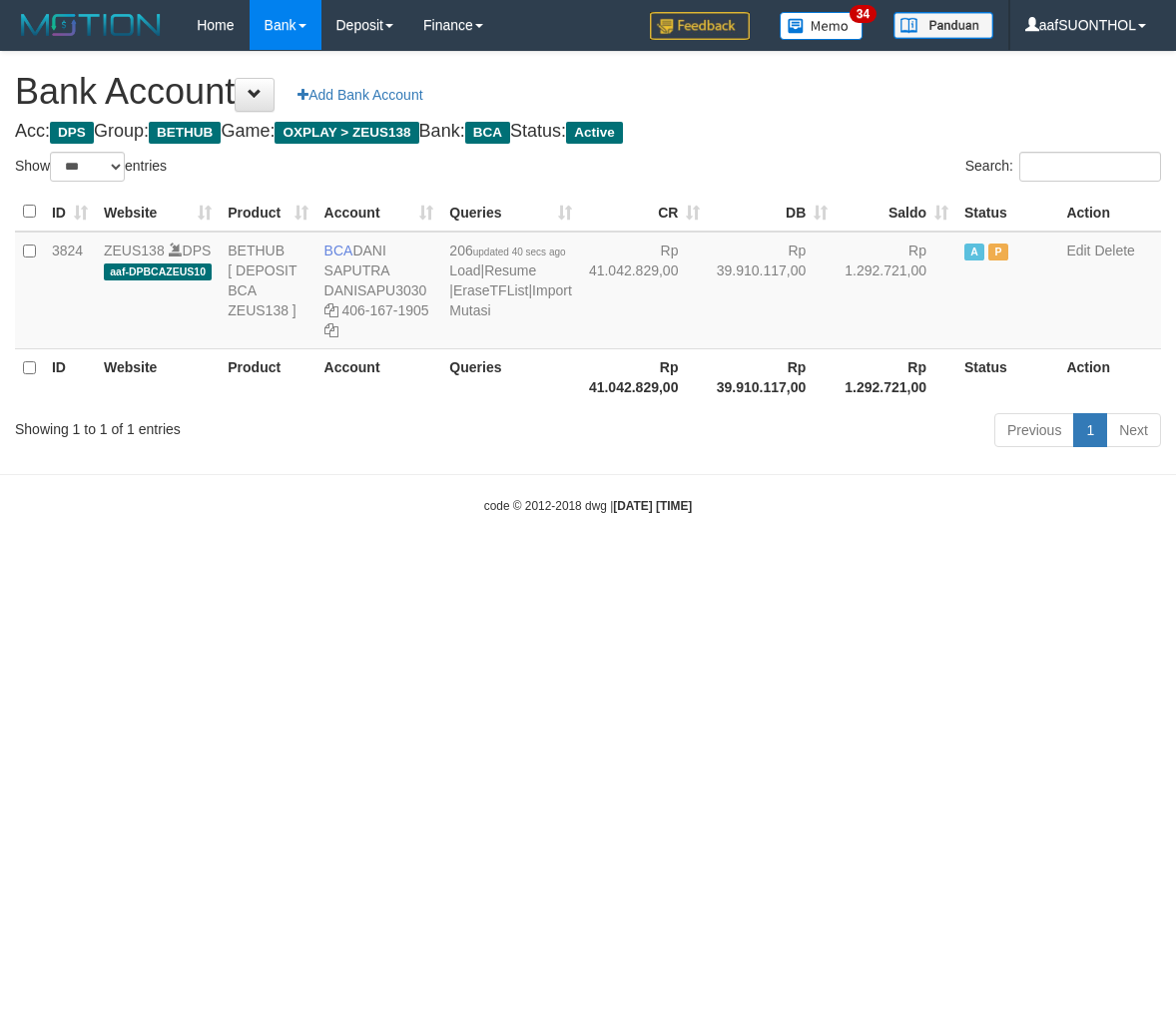 scroll, scrollTop: 0, scrollLeft: 0, axis: both 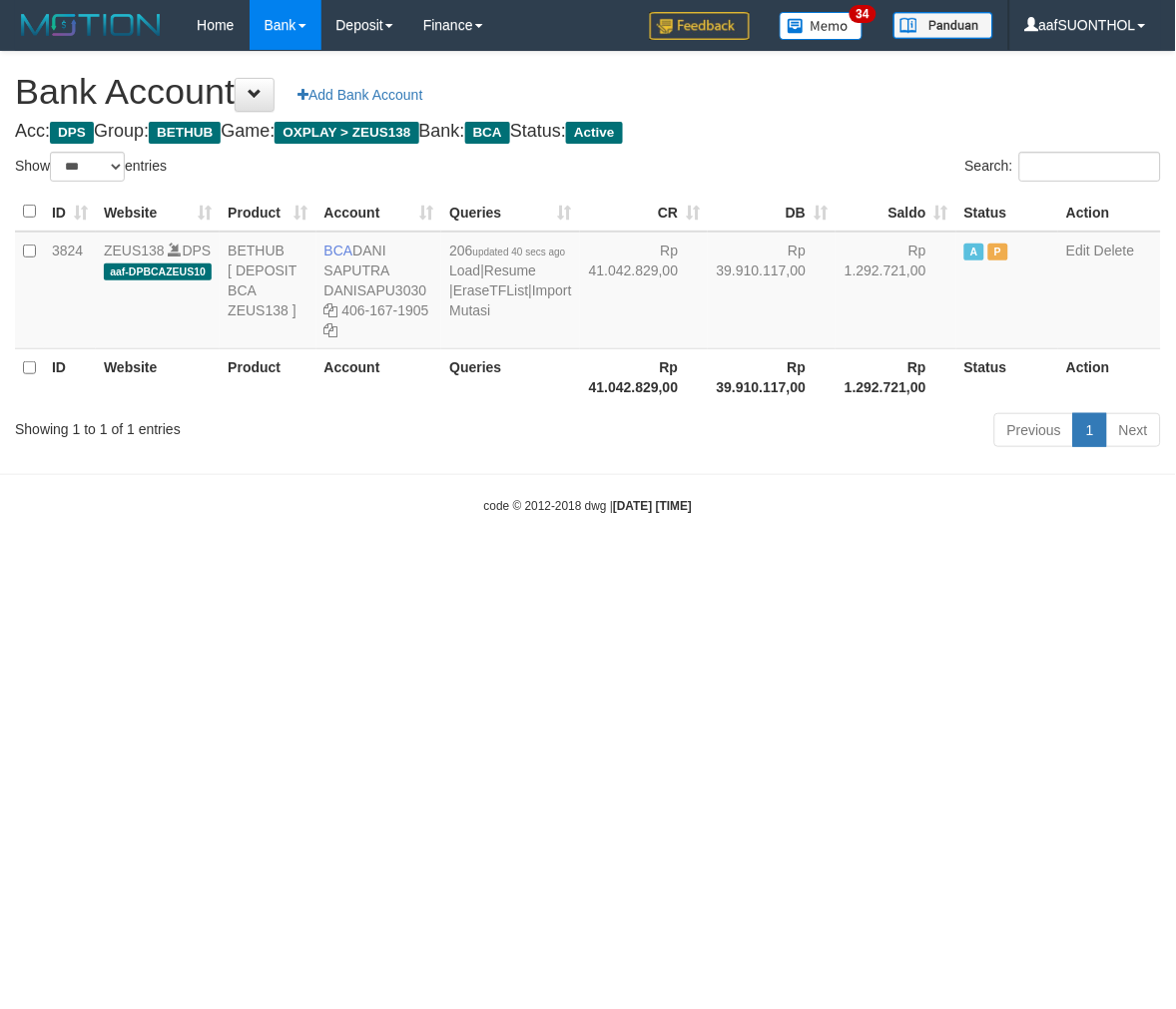 click on "Toggle navigation
Home
Bank
Account List
Load
By Website
Group
[OXPLAY]													ZEUS138
By Load Group (DPS)
Sync" at bounding box center [588, 282] 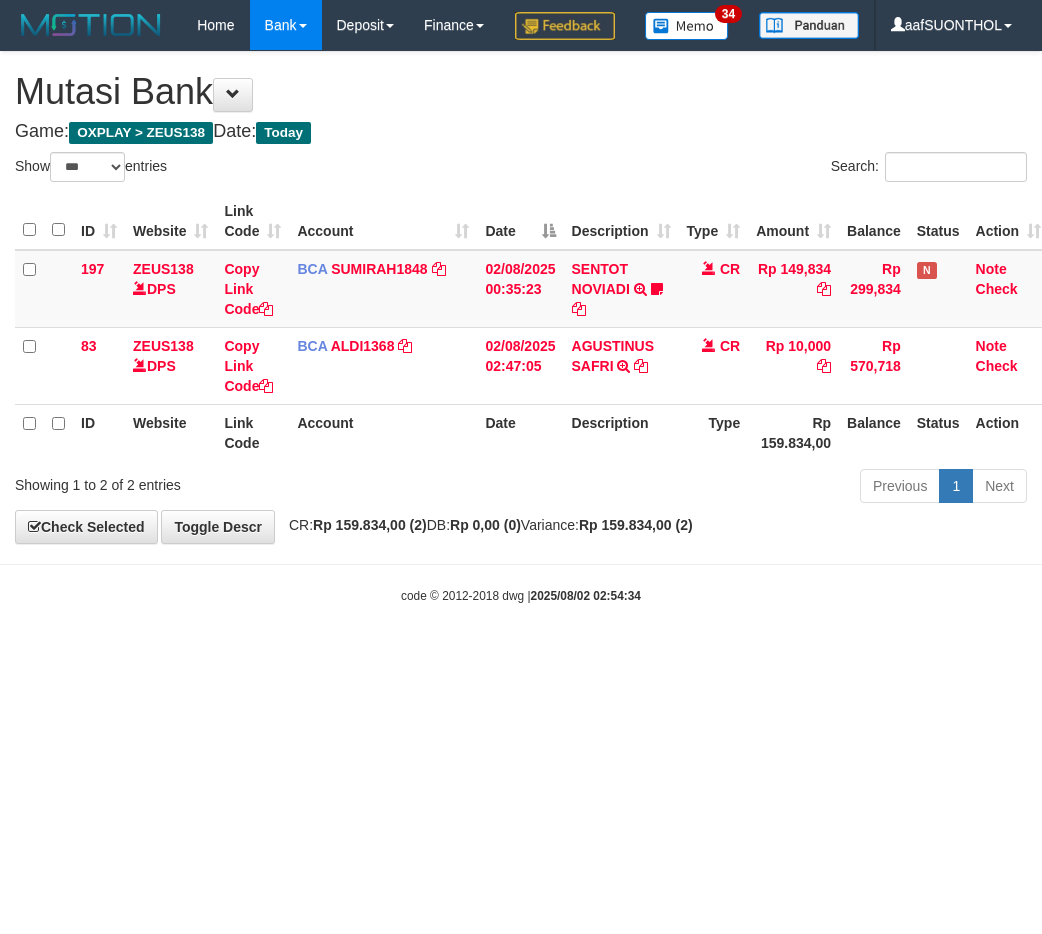 select on "***" 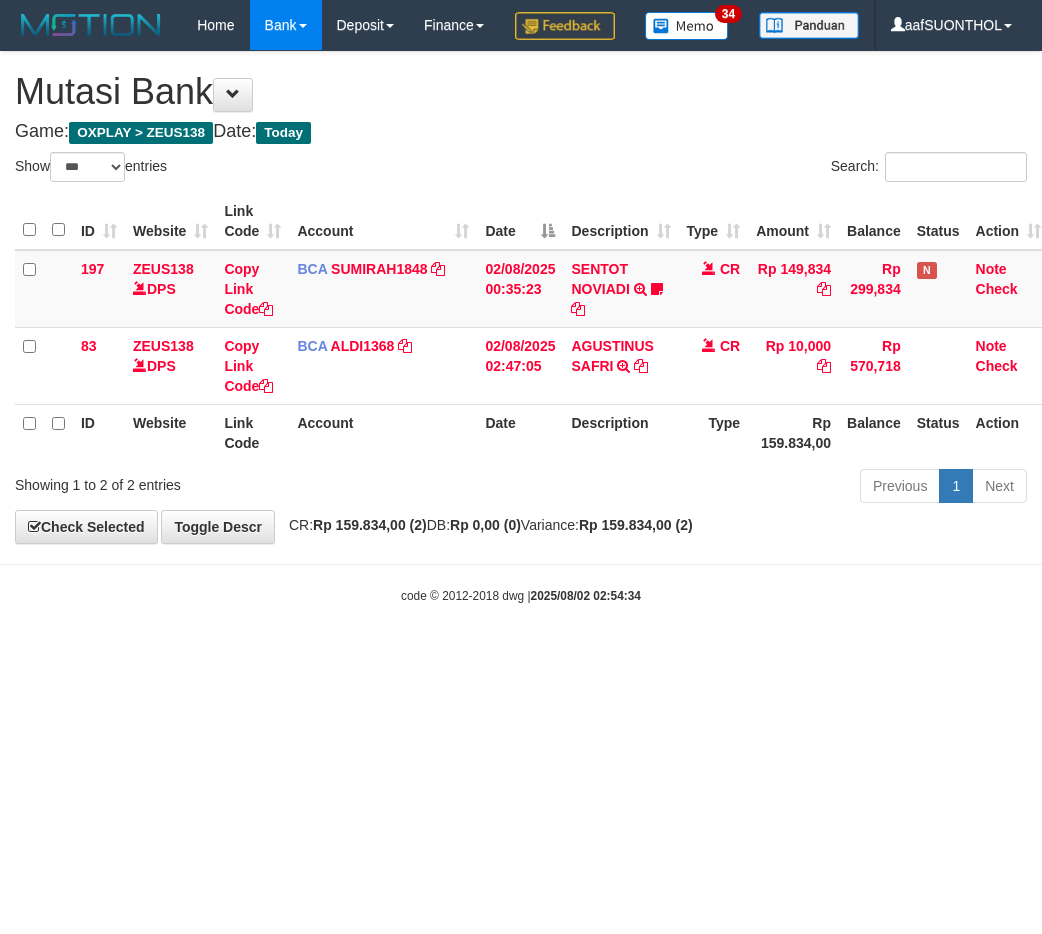 scroll, scrollTop: 0, scrollLeft: 0, axis: both 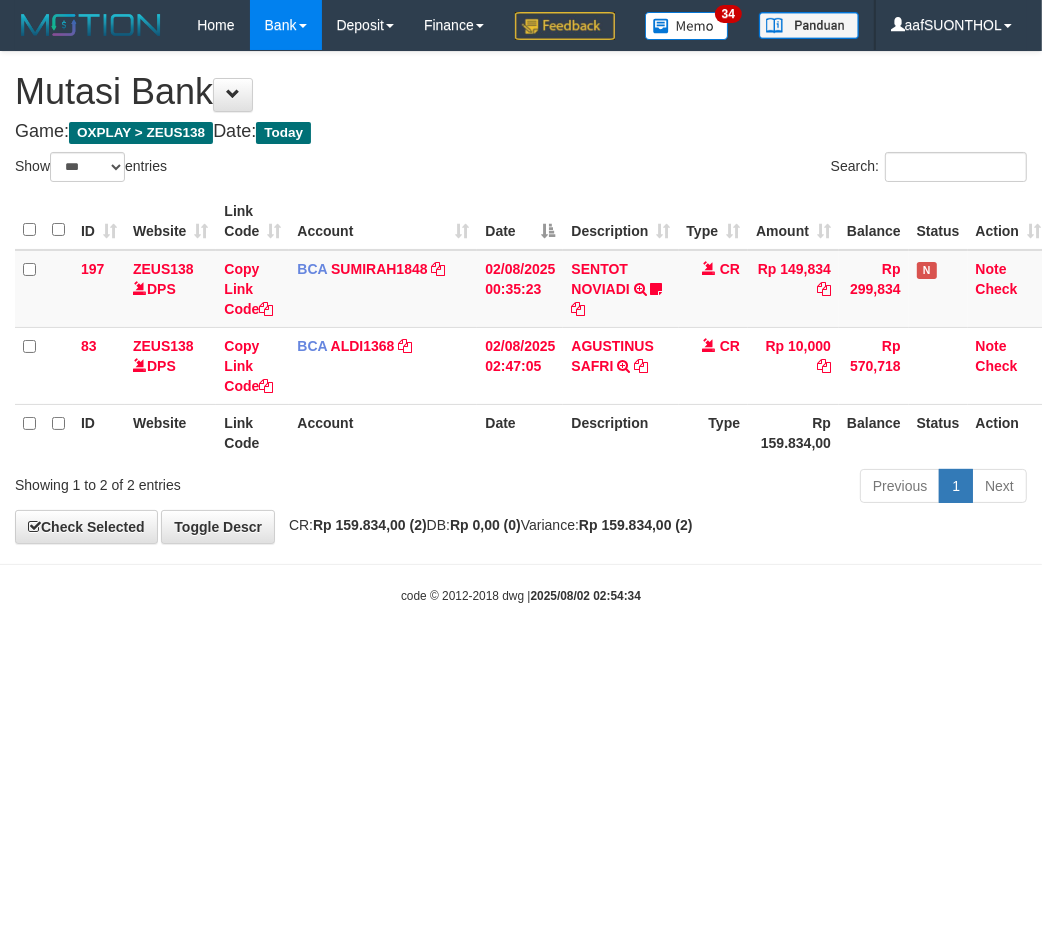 click on "Toggle navigation
Home
Bank
Account List
Load
By Website
Group
[OXPLAY]													ZEUS138
By Load Group (DPS)
Sync" at bounding box center [521, 327] 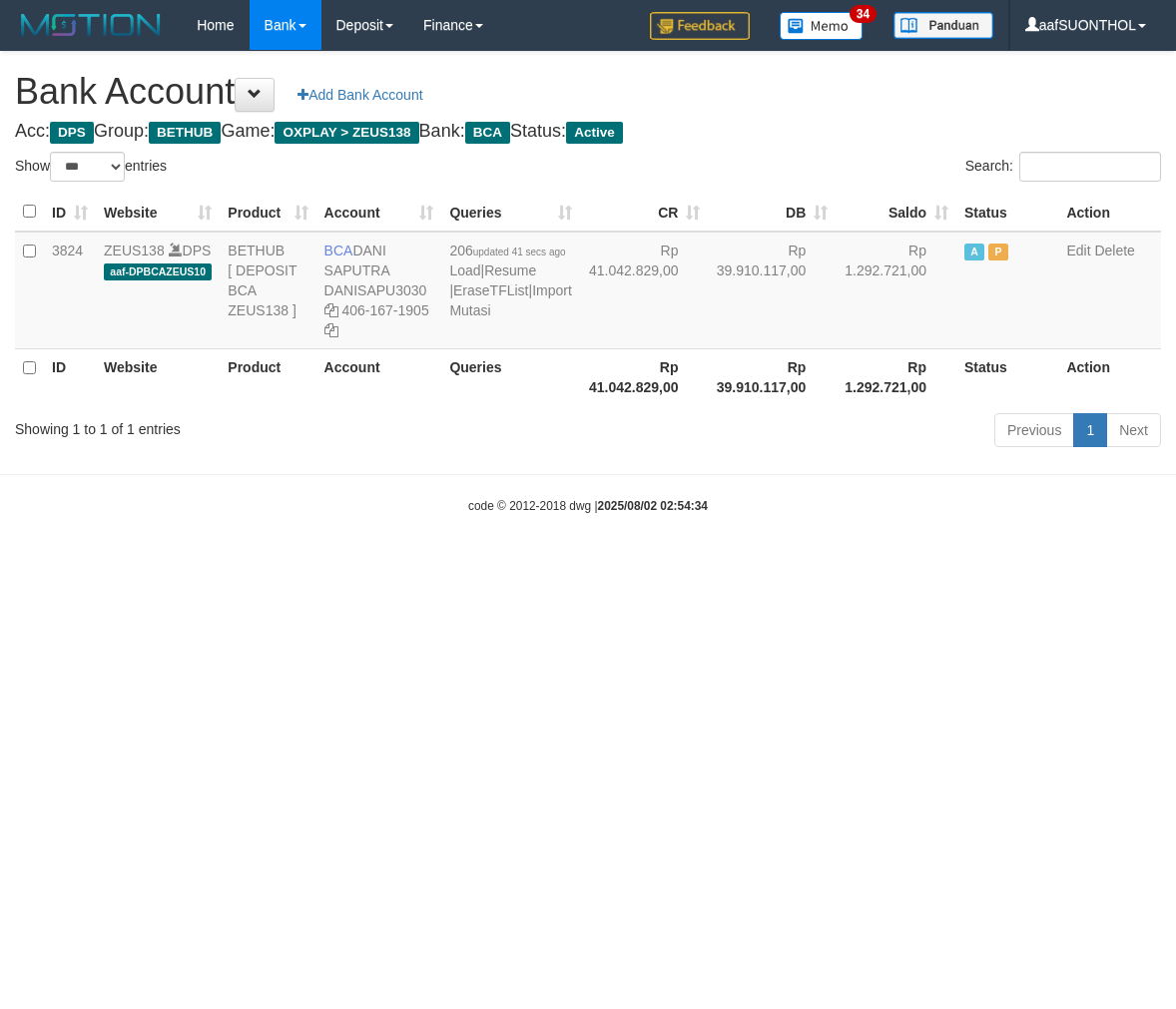 select on "***" 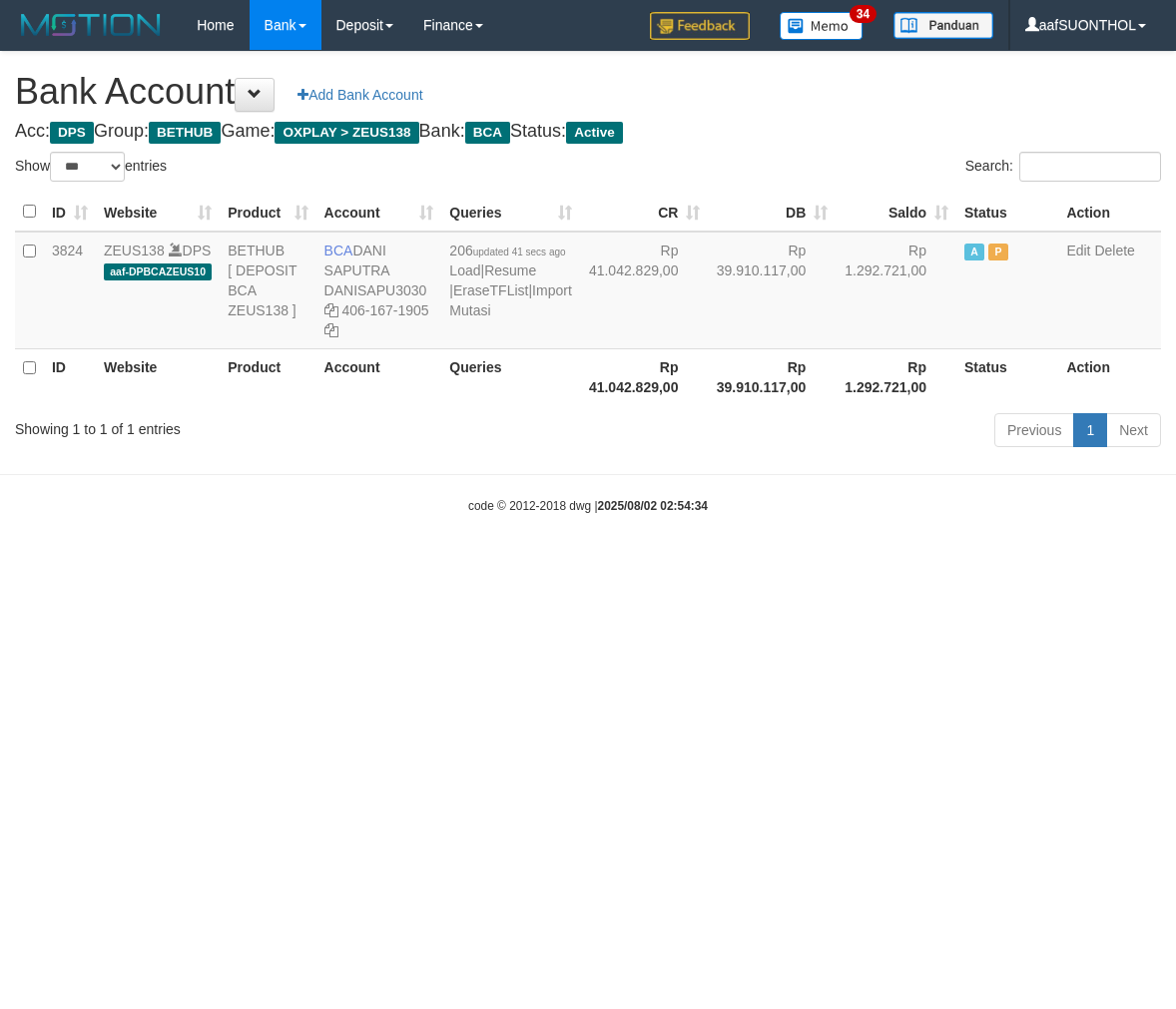 scroll, scrollTop: 0, scrollLeft: 0, axis: both 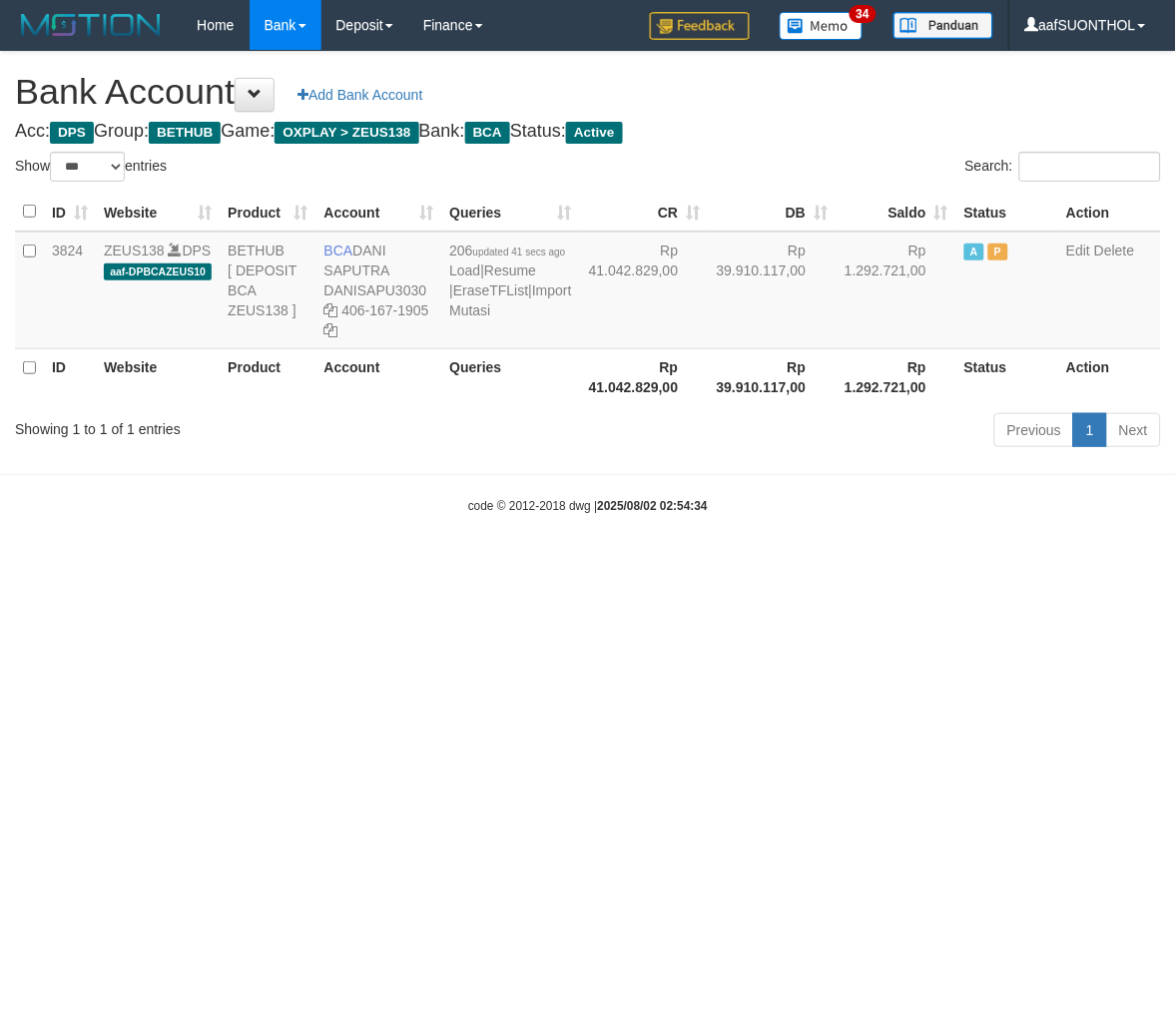 click on "Toggle navigation
Home
Bank
Account List
Load
By Website
Group
[OXPLAY]													ZEUS138
By Load Group (DPS)
Sync" at bounding box center [588, 282] 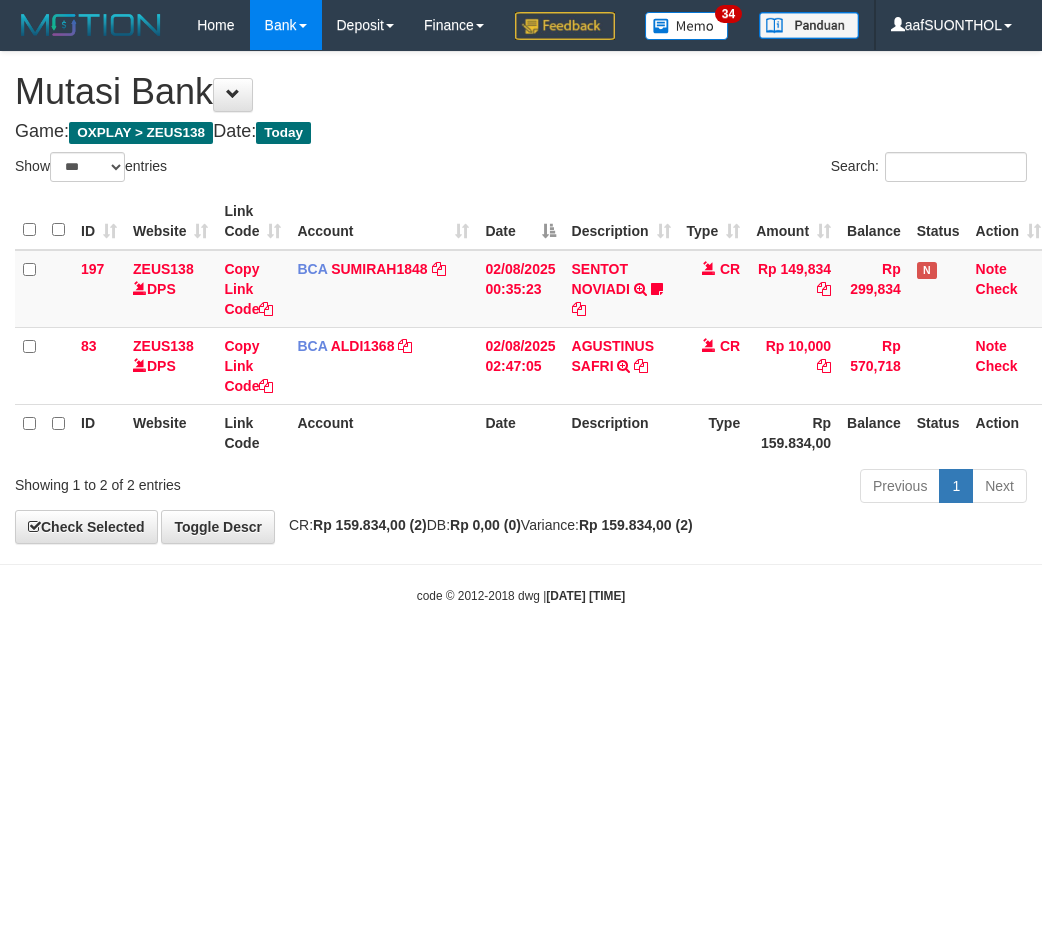 select on "***" 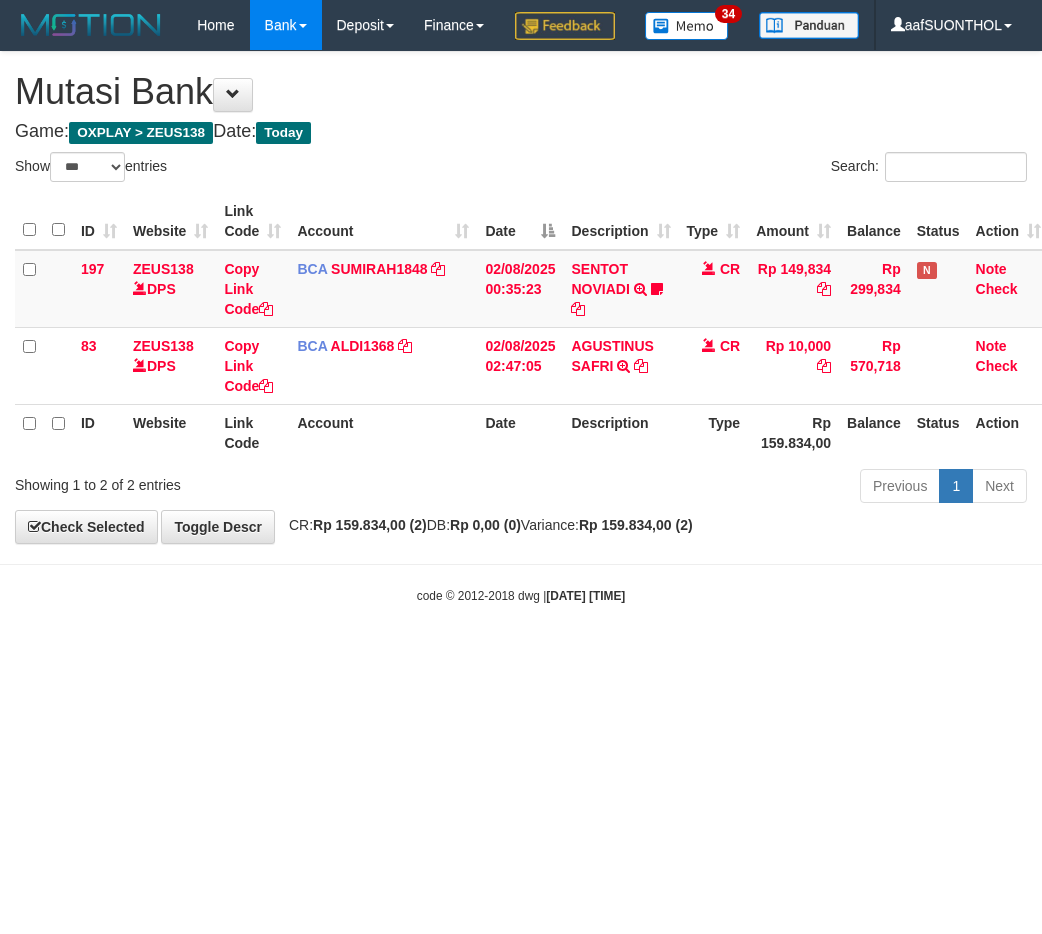 scroll, scrollTop: 0, scrollLeft: 0, axis: both 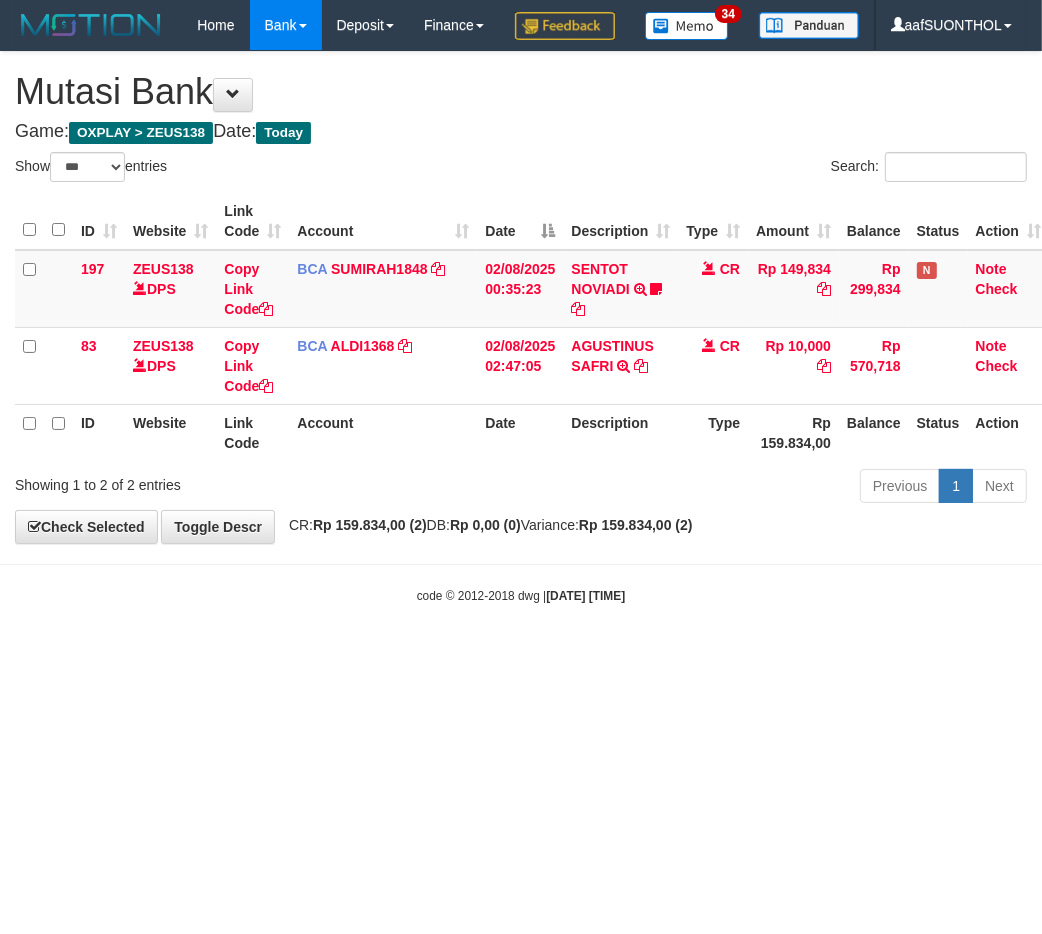 click on "Toggle navigation
Home
Bank
Account List
Load
By Website
Group
[OXPLAY]													ZEUS138
By Load Group (DPS)
Sync" at bounding box center [521, 327] 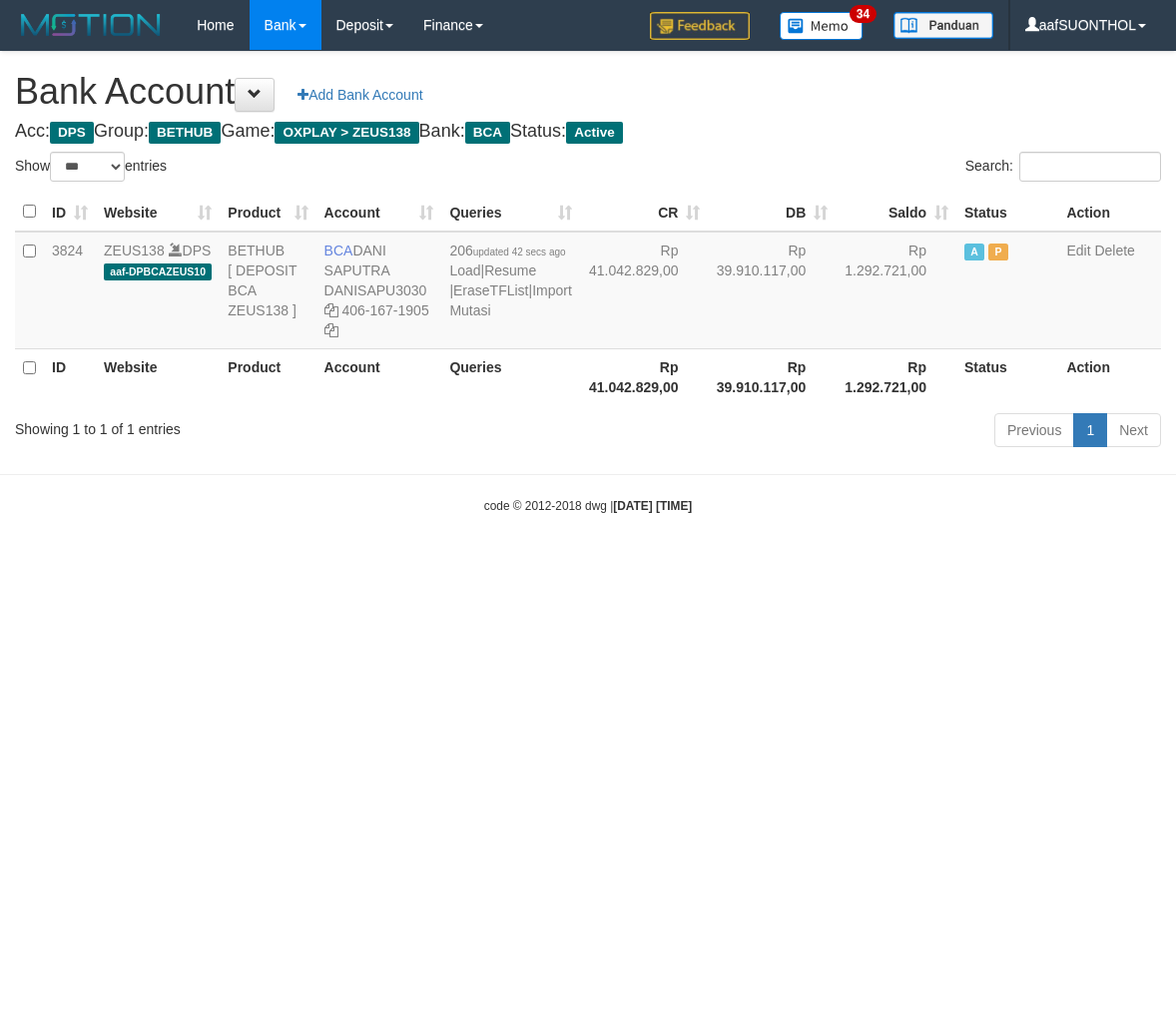 select on "***" 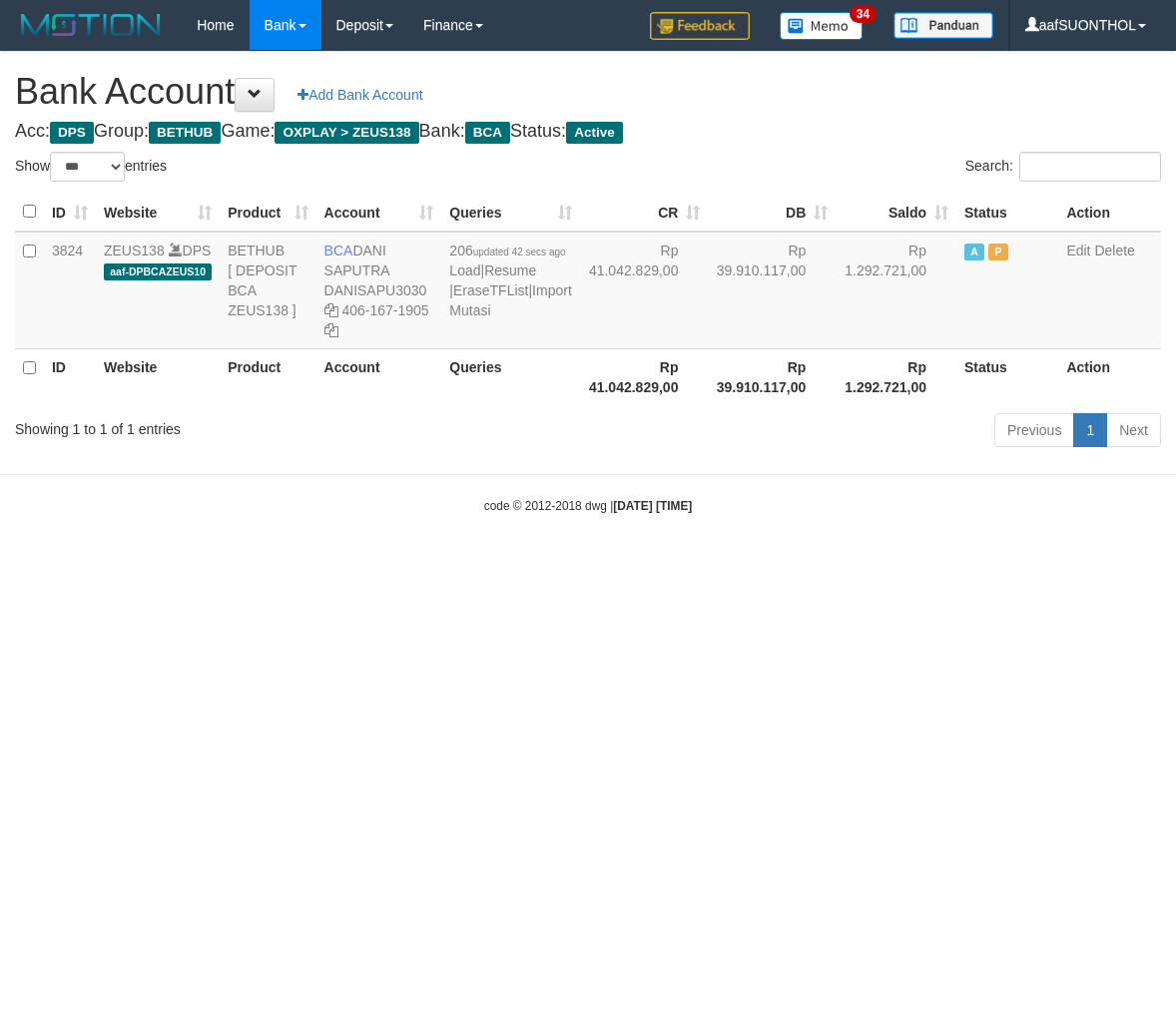 scroll, scrollTop: 0, scrollLeft: 0, axis: both 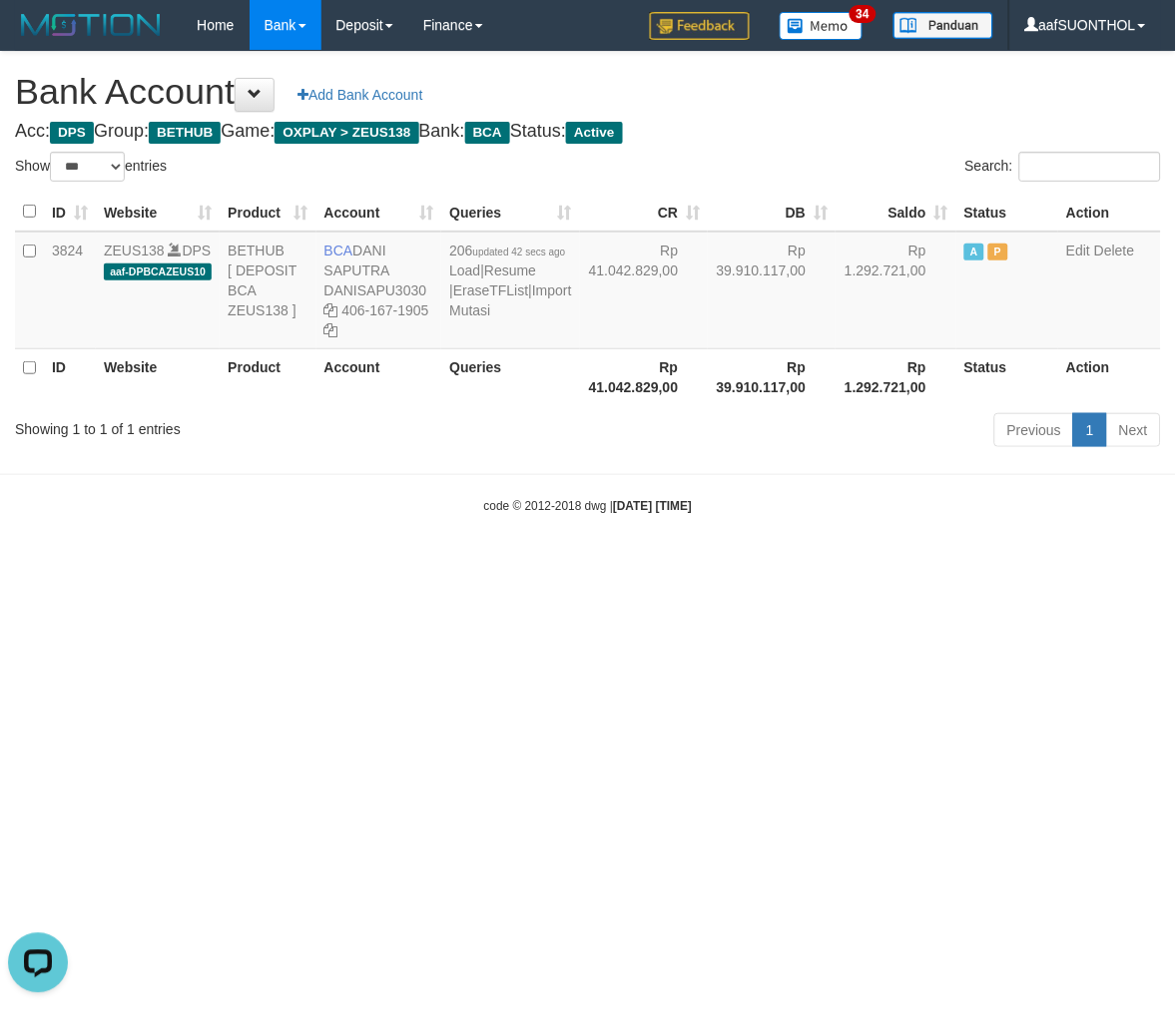 click on "Toggle navigation
Home
Bank
Account List
Load
By Website
Group
[OXPLAY]													ZEUS138
By Load Group (DPS)
Sync" at bounding box center [588, 282] 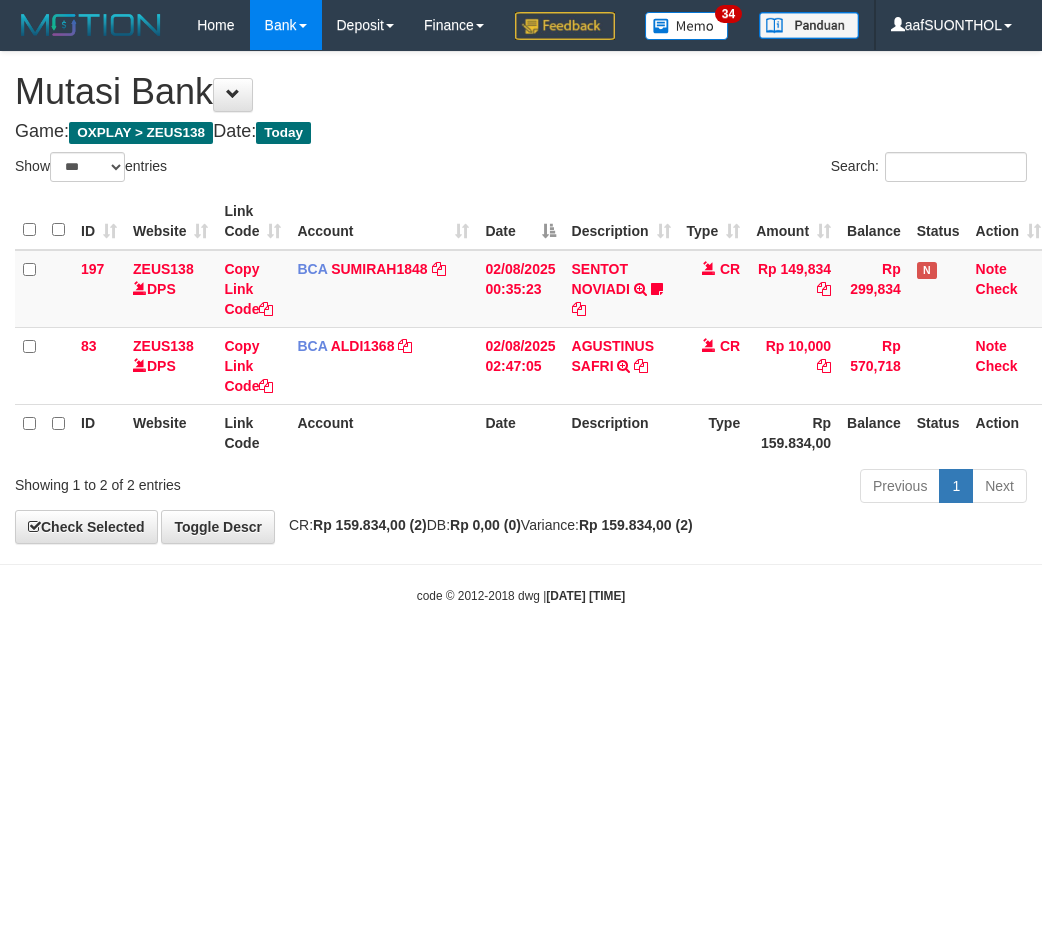 select on "***" 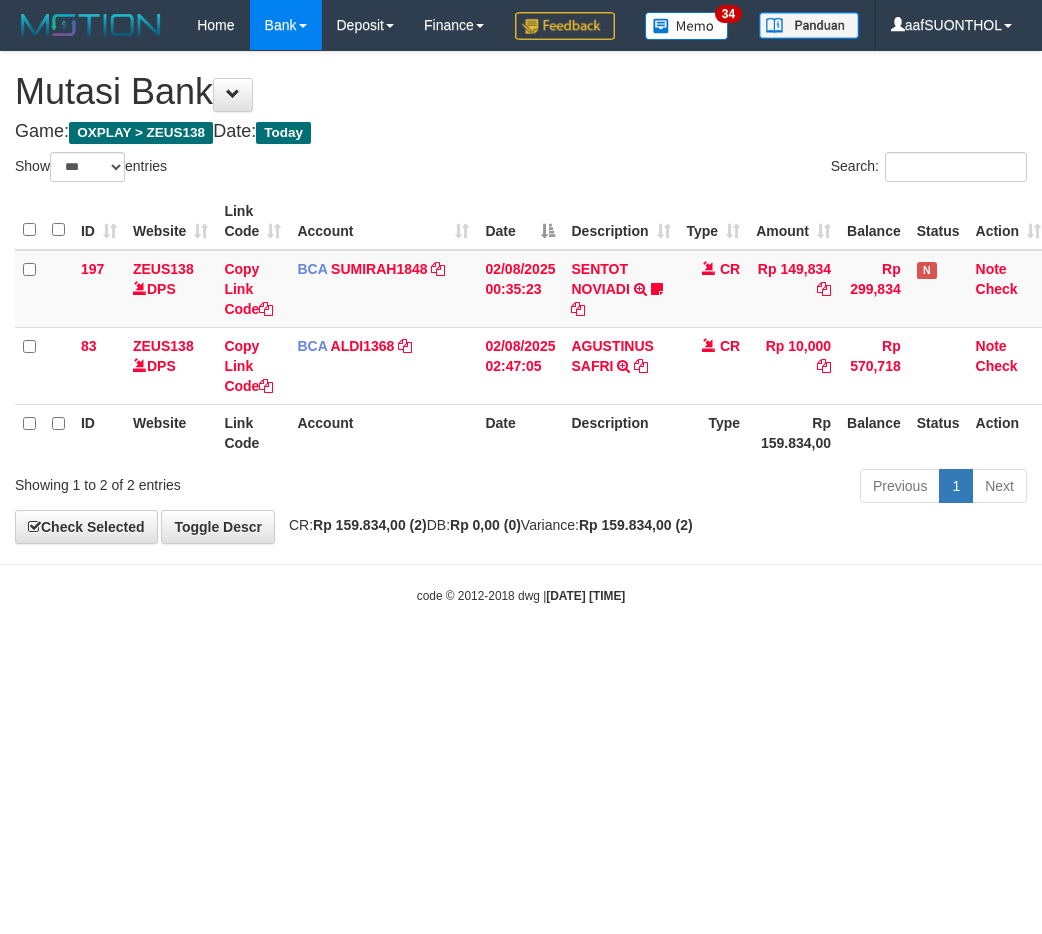 scroll, scrollTop: 0, scrollLeft: 0, axis: both 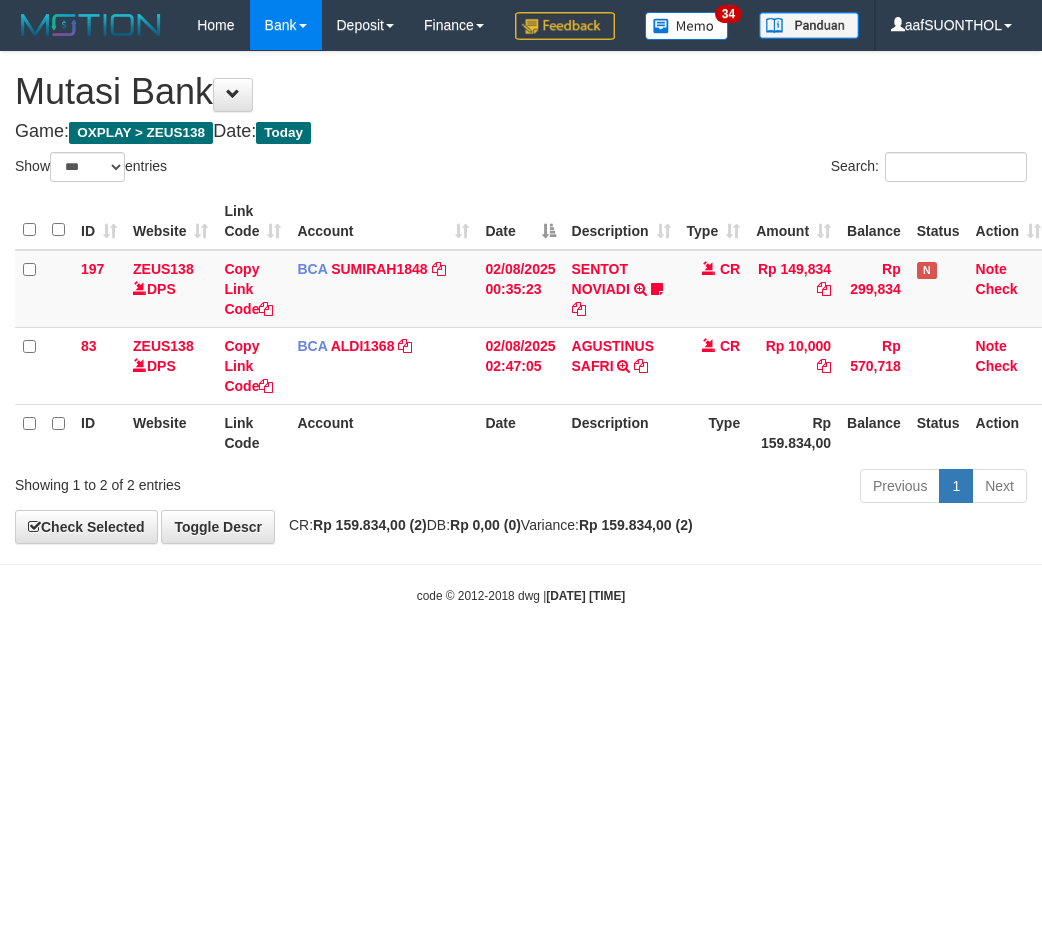 select on "***" 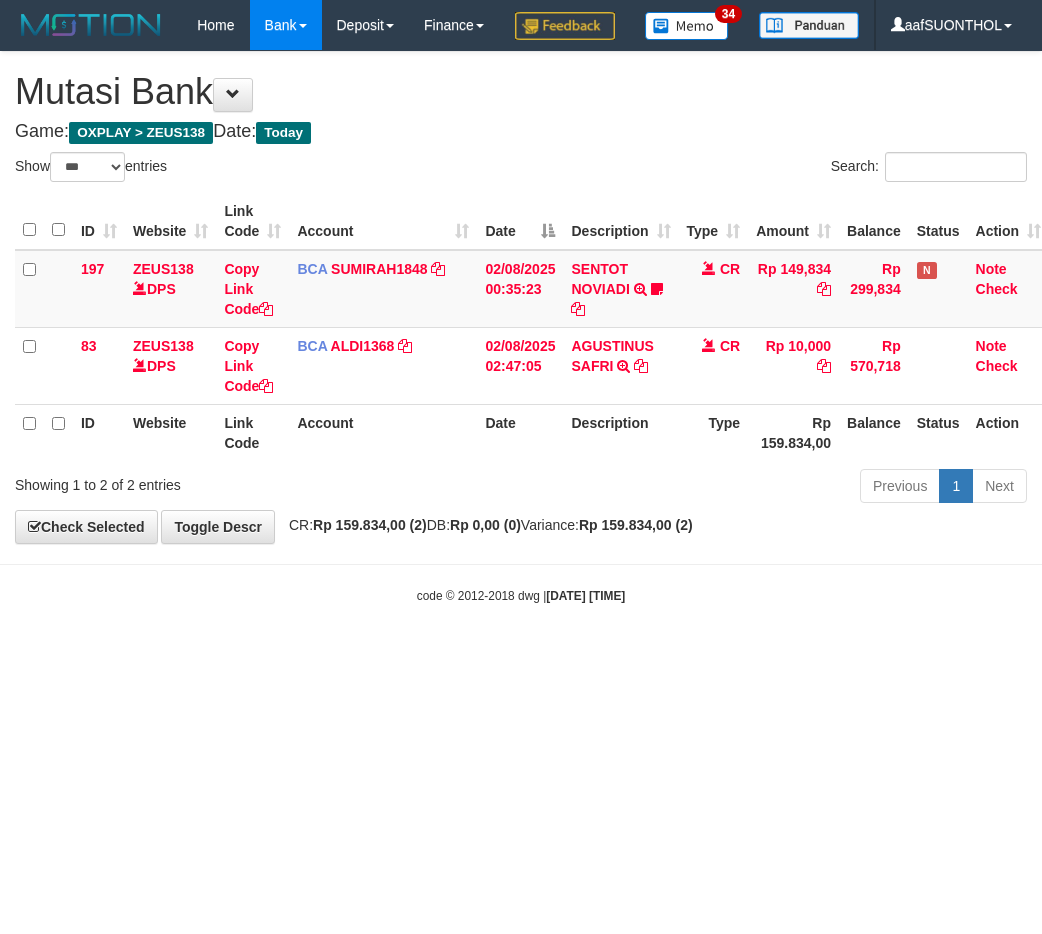 scroll, scrollTop: 0, scrollLeft: 0, axis: both 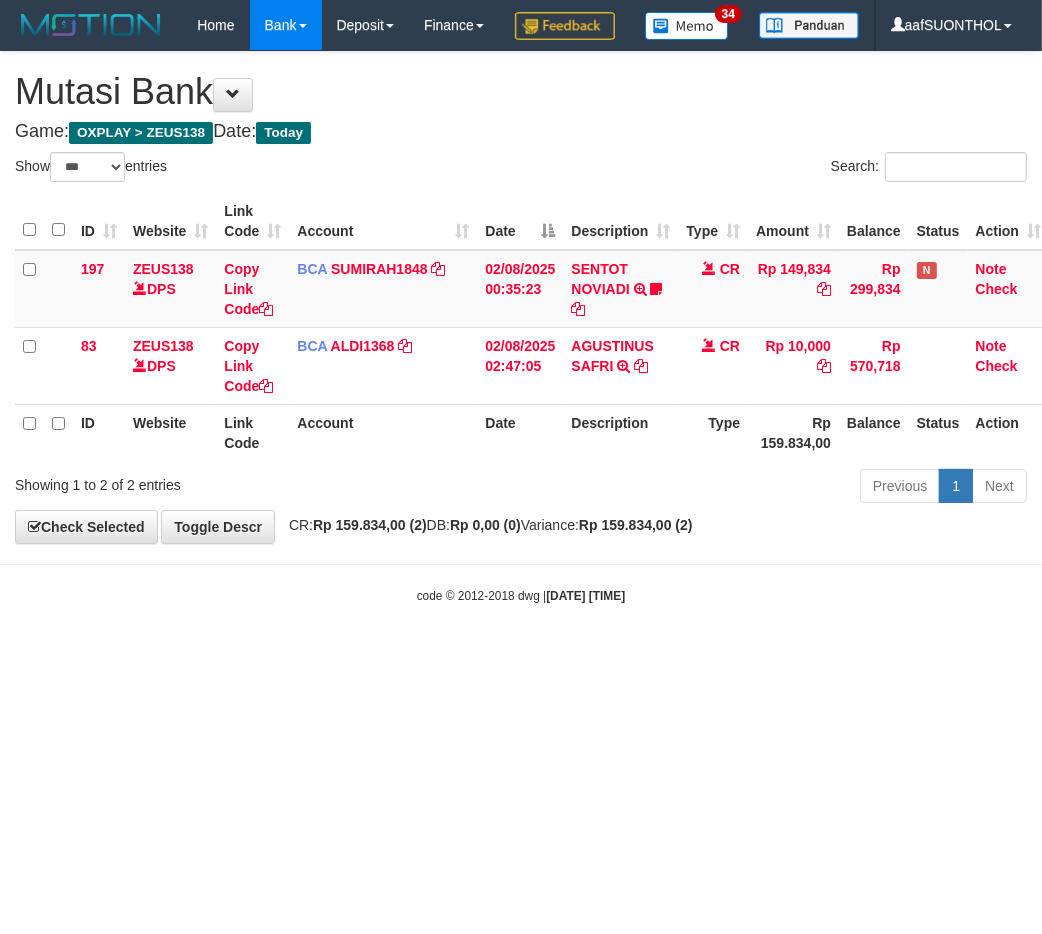 drag, startPoint x: 984, startPoint y: 823, endPoint x: 914, endPoint y: 794, distance: 75.76939 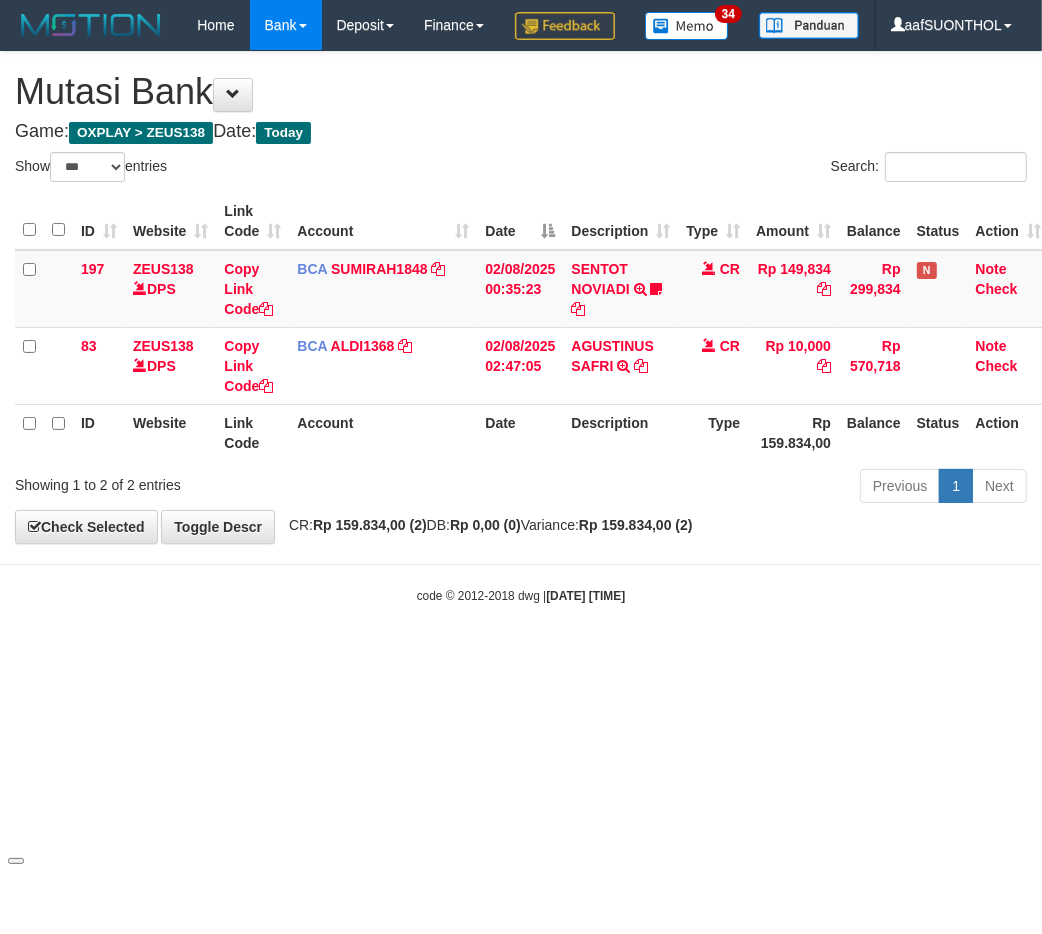click on "Toggle navigation
Home
Bank
Account List
Load
By Website
Group
[OXPLAY]													ZEUS138
By Load Group (DPS)
Sync" at bounding box center (521, 327) 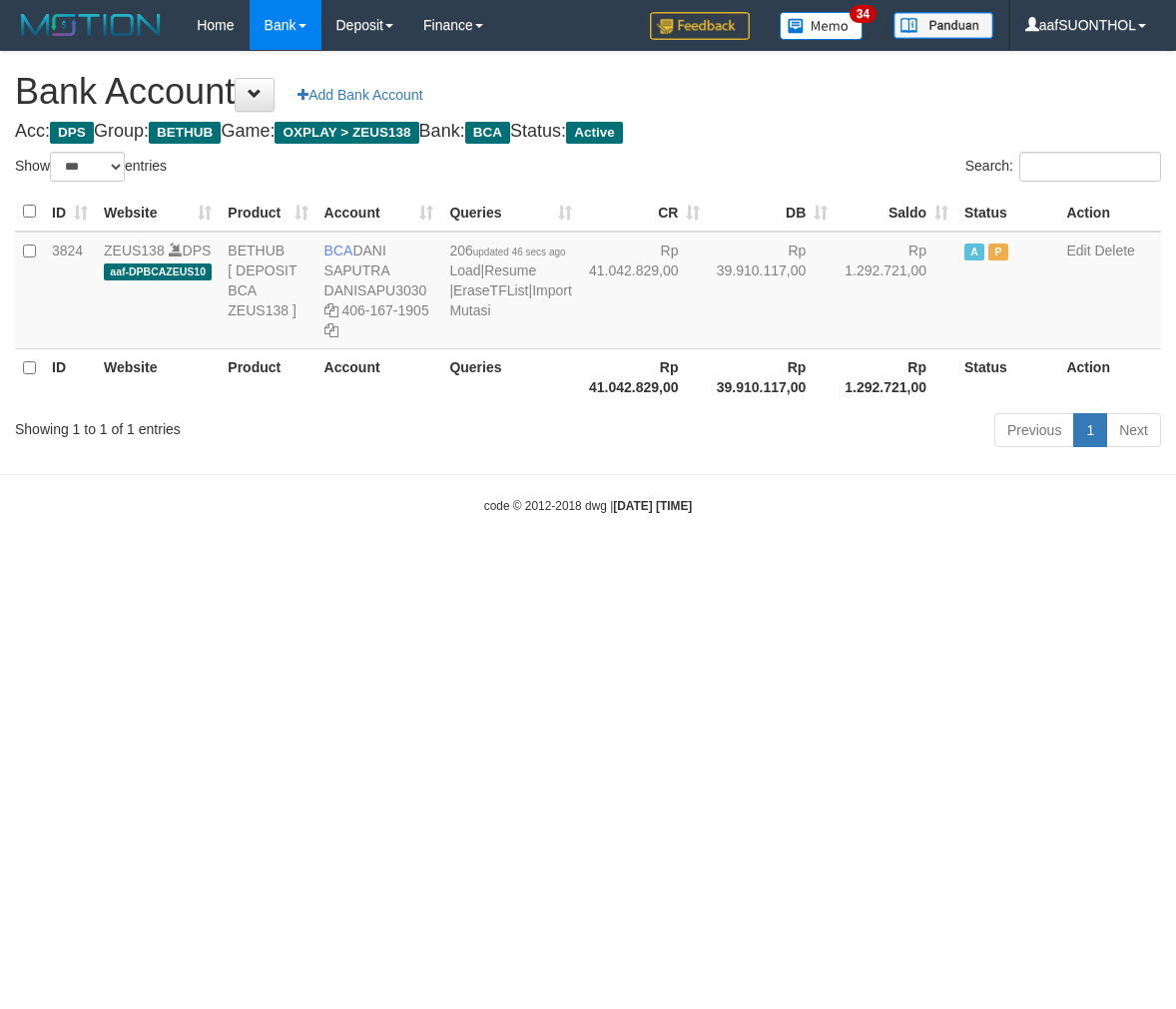 select on "***" 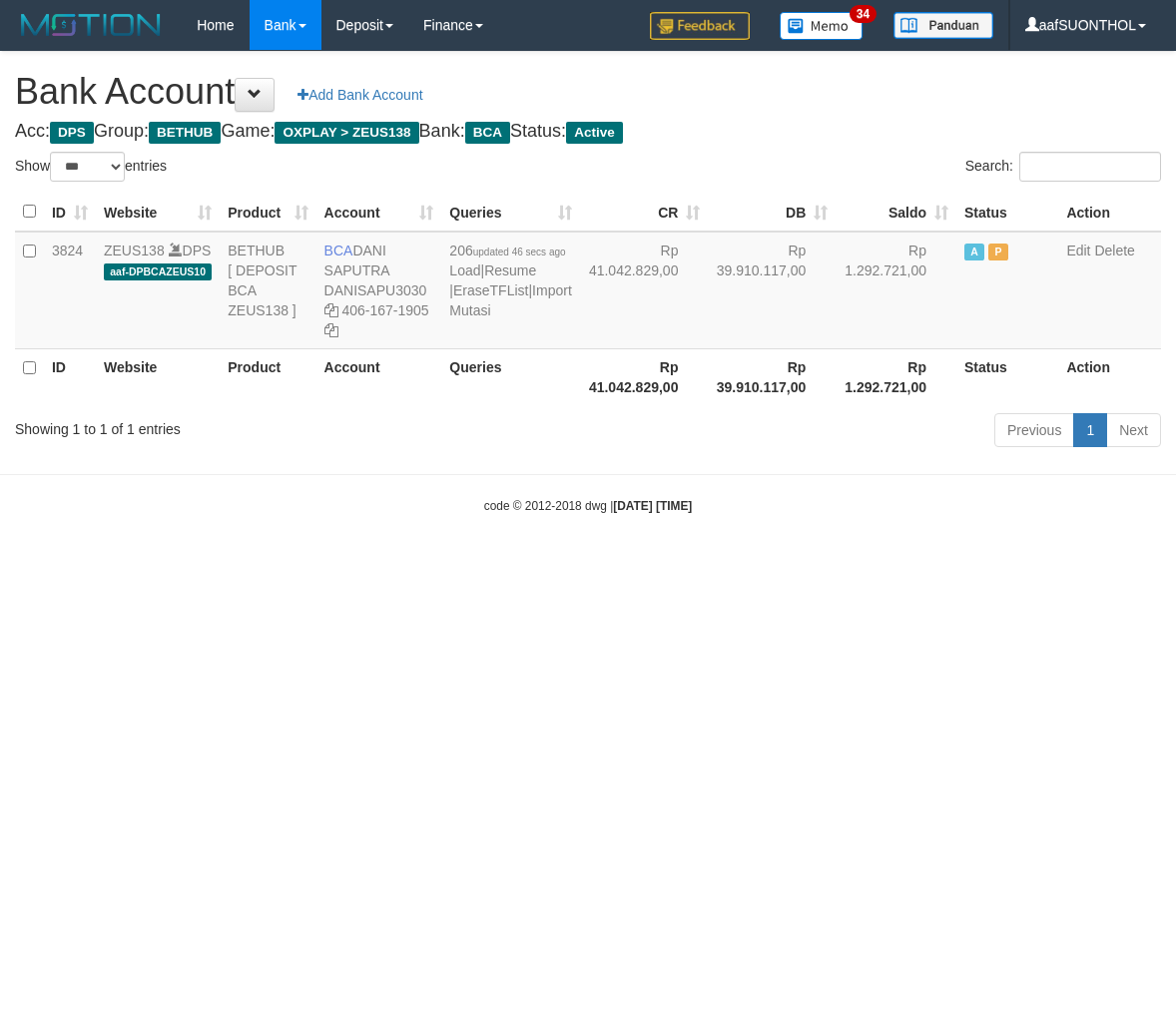 scroll, scrollTop: 0, scrollLeft: 0, axis: both 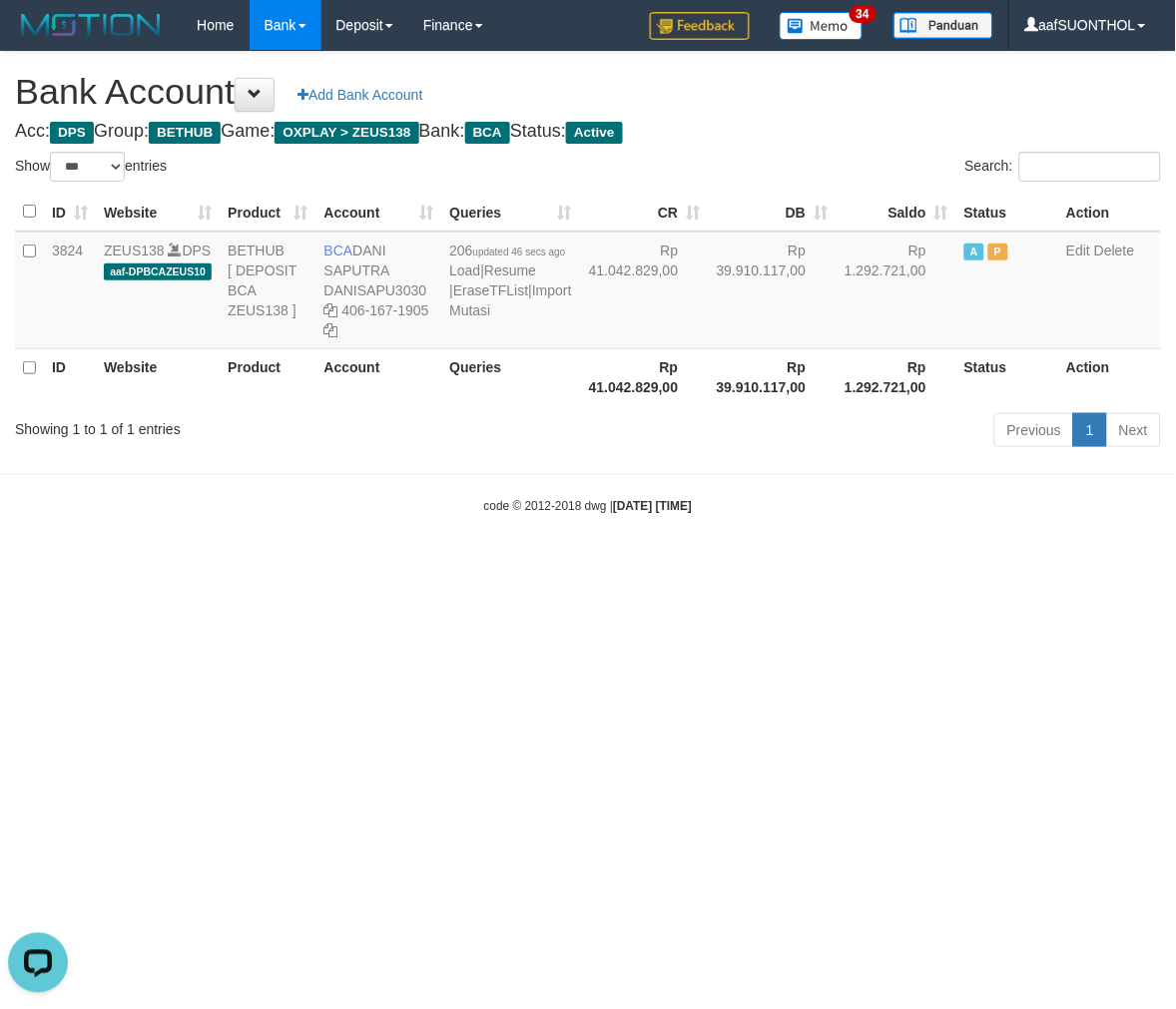 click on "Toggle navigation
Home
Bank
Account List
Load
By Website
Group
[OXPLAY]													ZEUS138
By Load Group (DPS)" at bounding box center [588, 282] 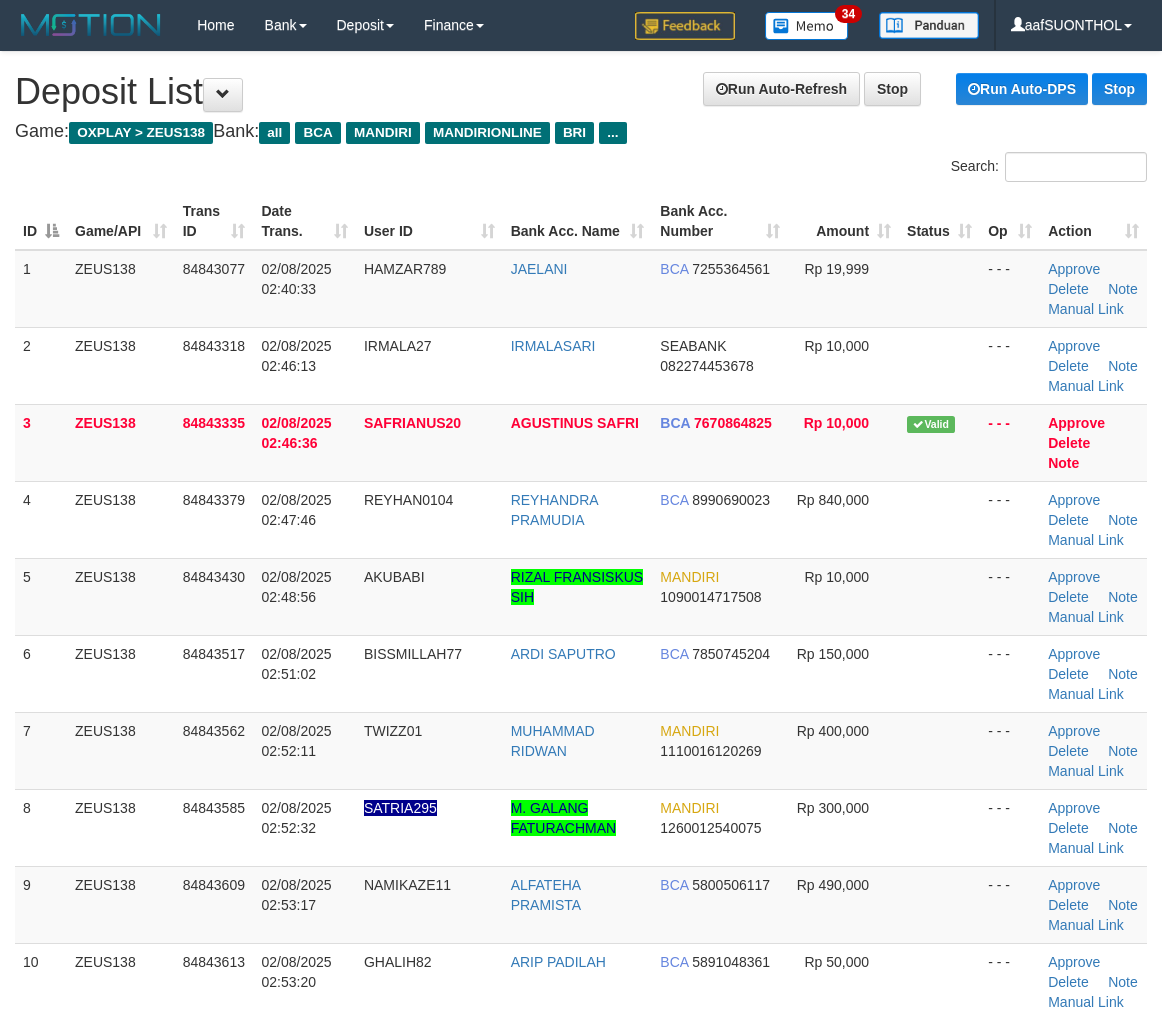 scroll, scrollTop: 983, scrollLeft: 0, axis: vertical 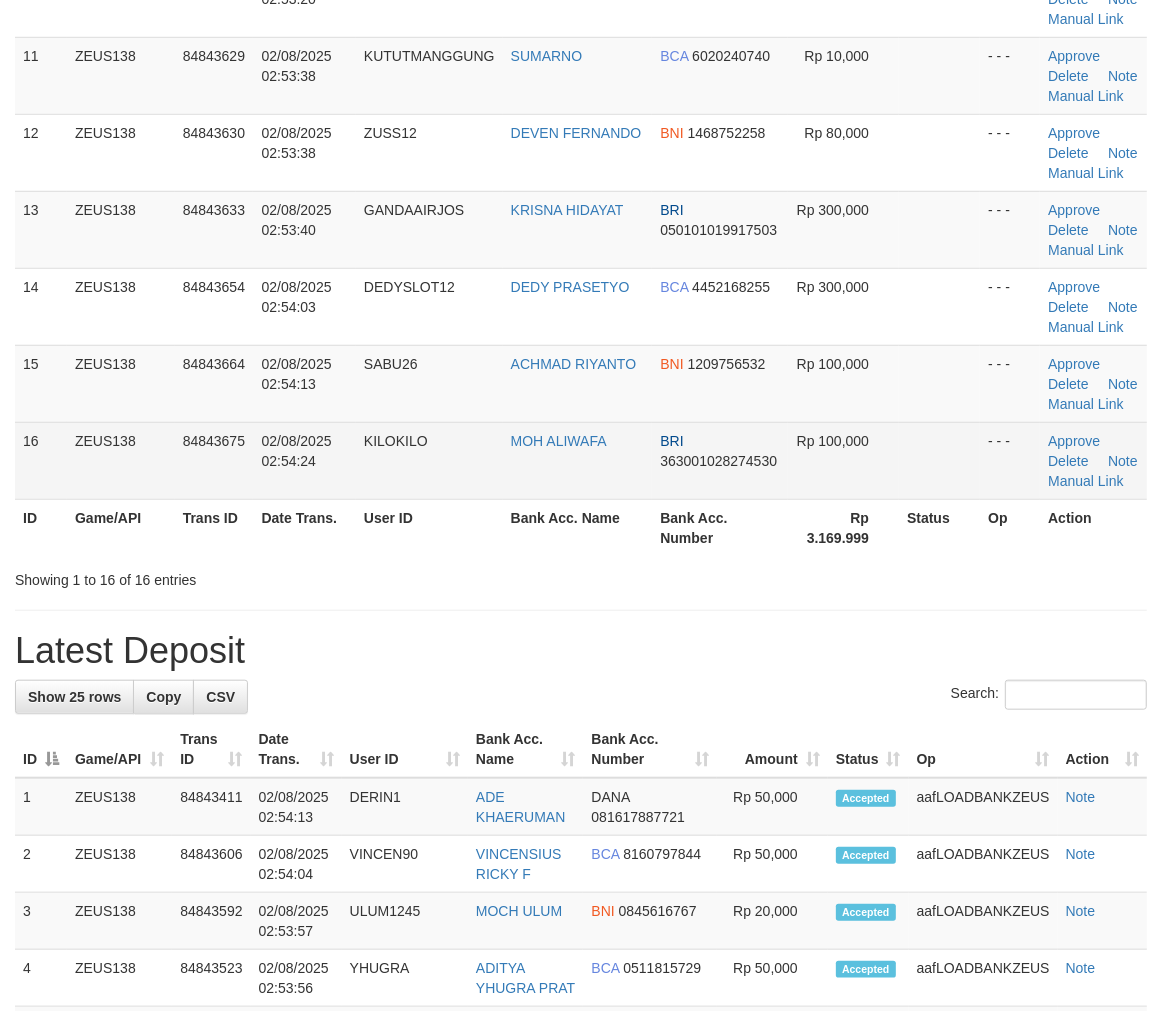 click on "Rp 100,000" at bounding box center (844, 460) 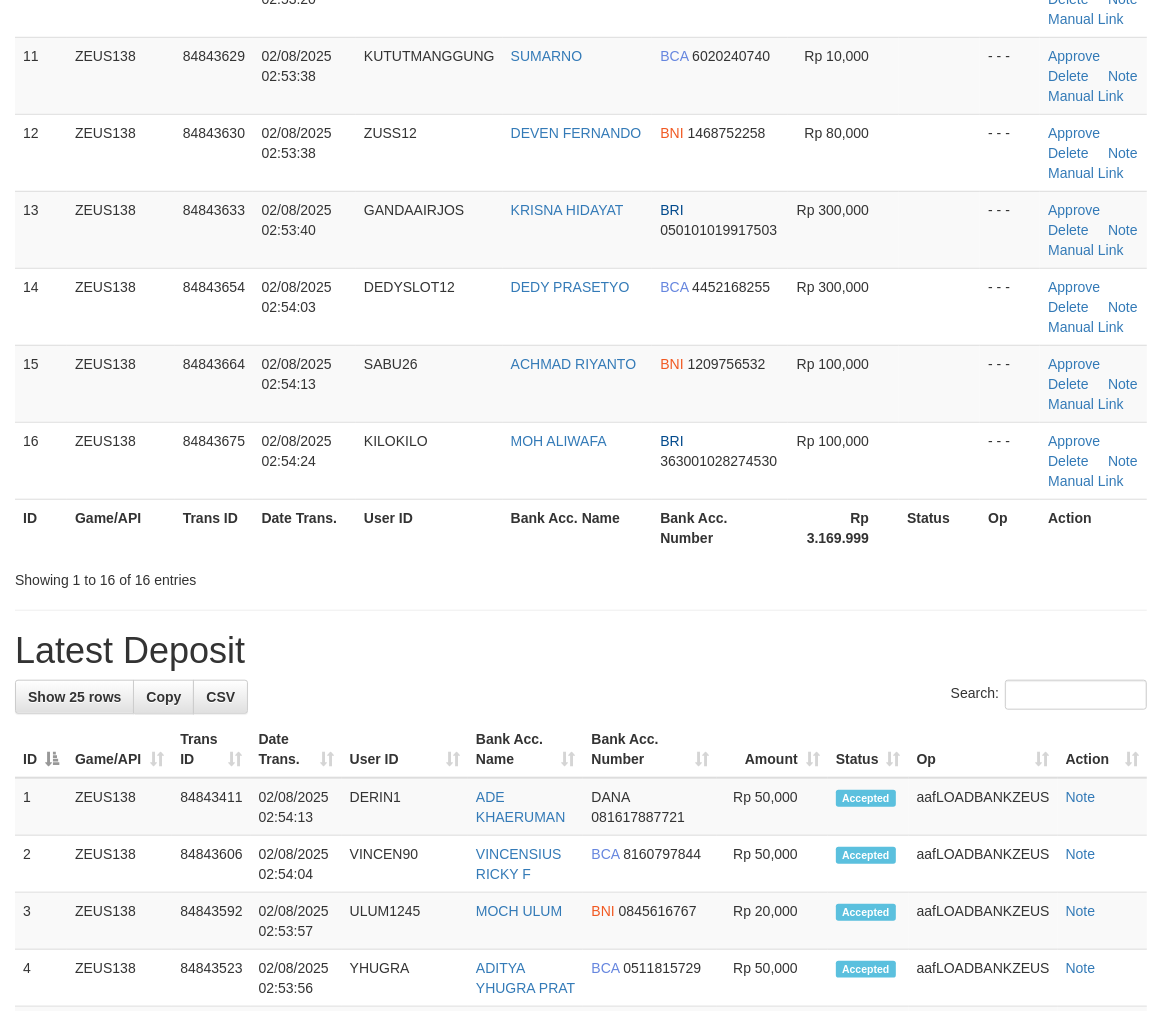 drag, startPoint x: 876, startPoint y: 435, endPoint x: 1175, endPoint y: 497, distance: 305.36044 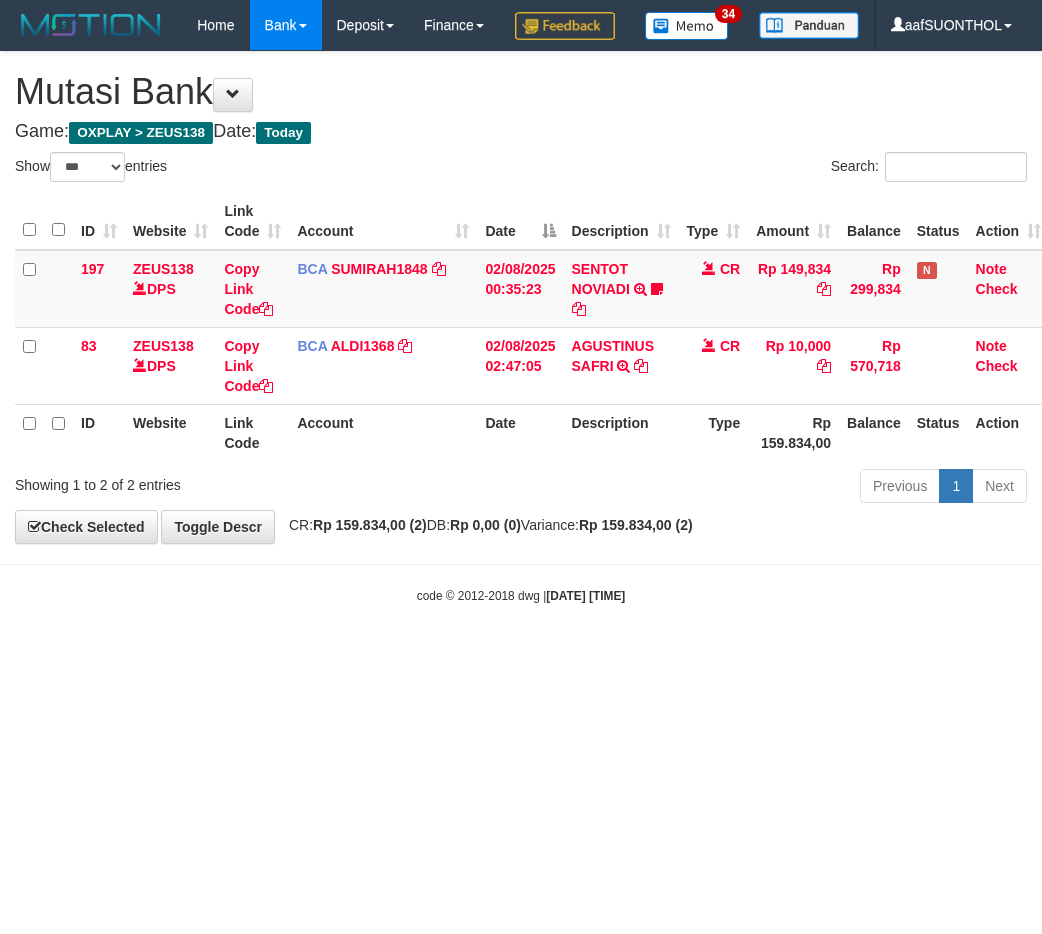 select on "***" 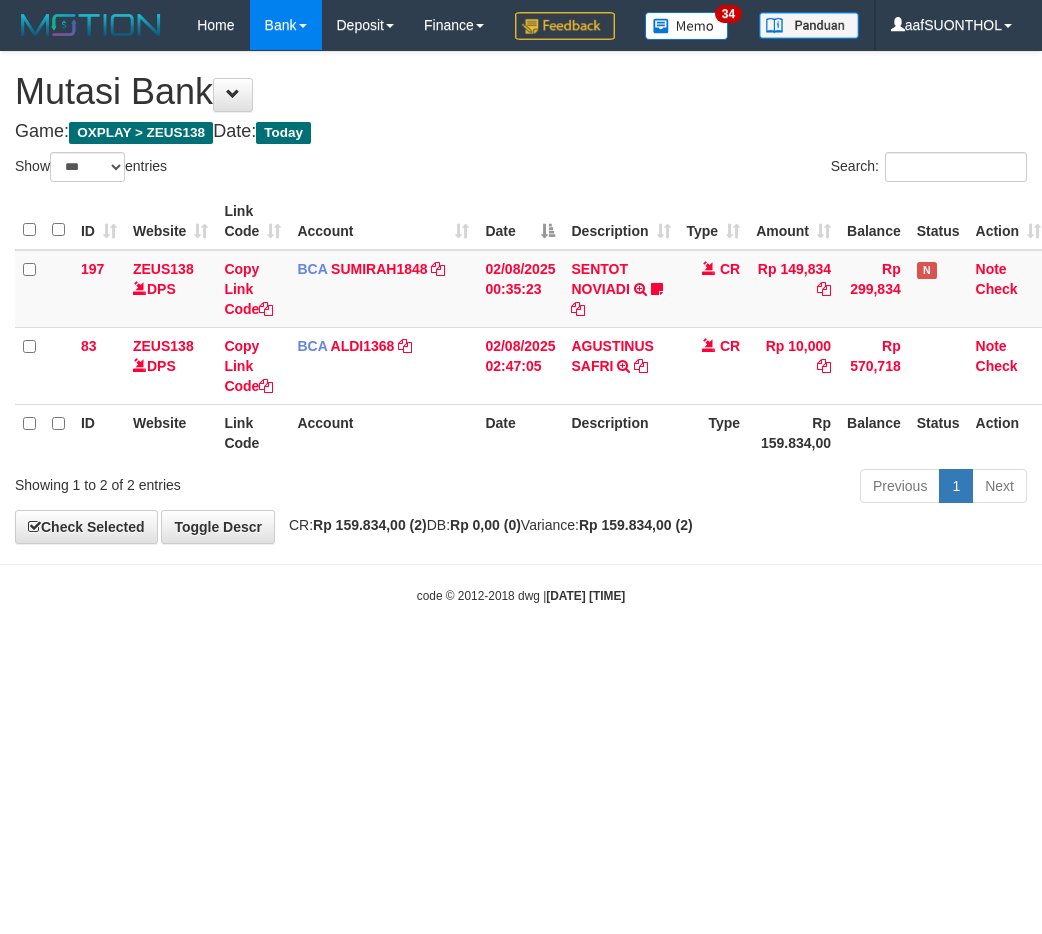 scroll, scrollTop: 0, scrollLeft: 0, axis: both 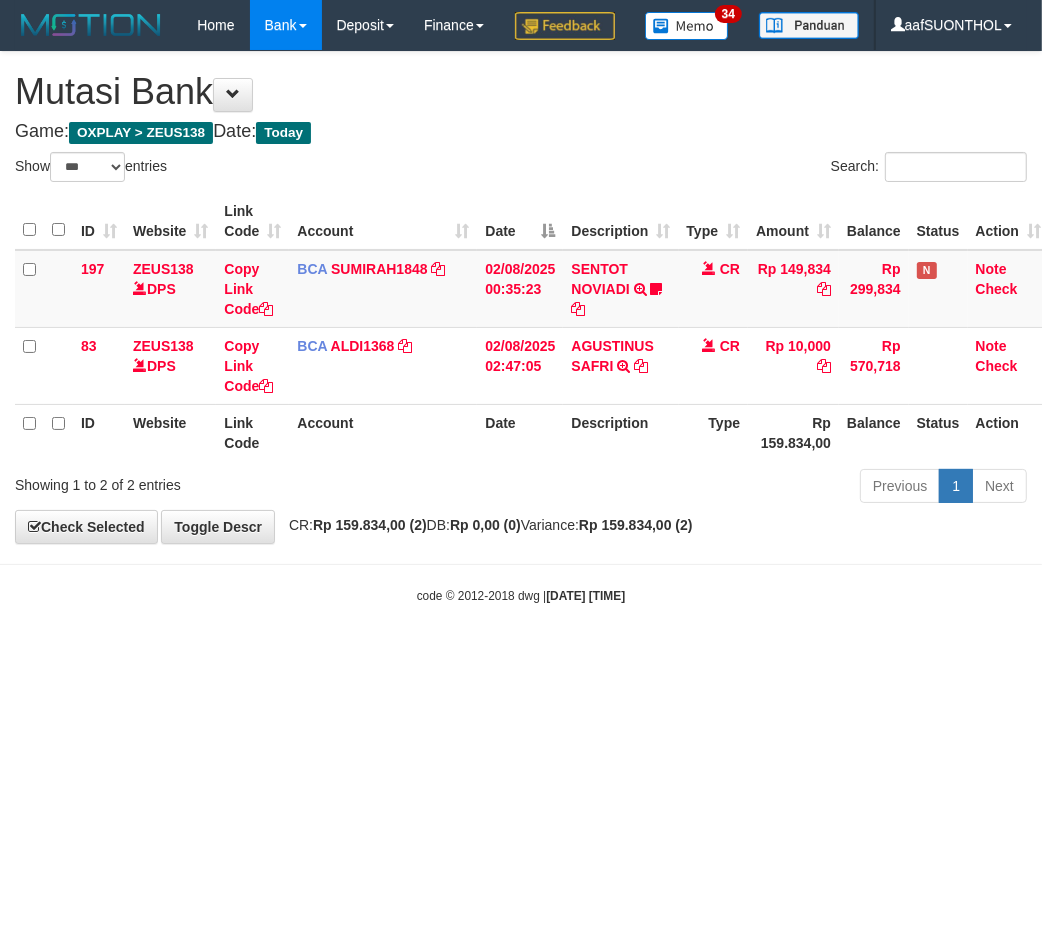 drag, startPoint x: 511, startPoint y: 636, endPoint x: 507, endPoint y: 647, distance: 11.7046995 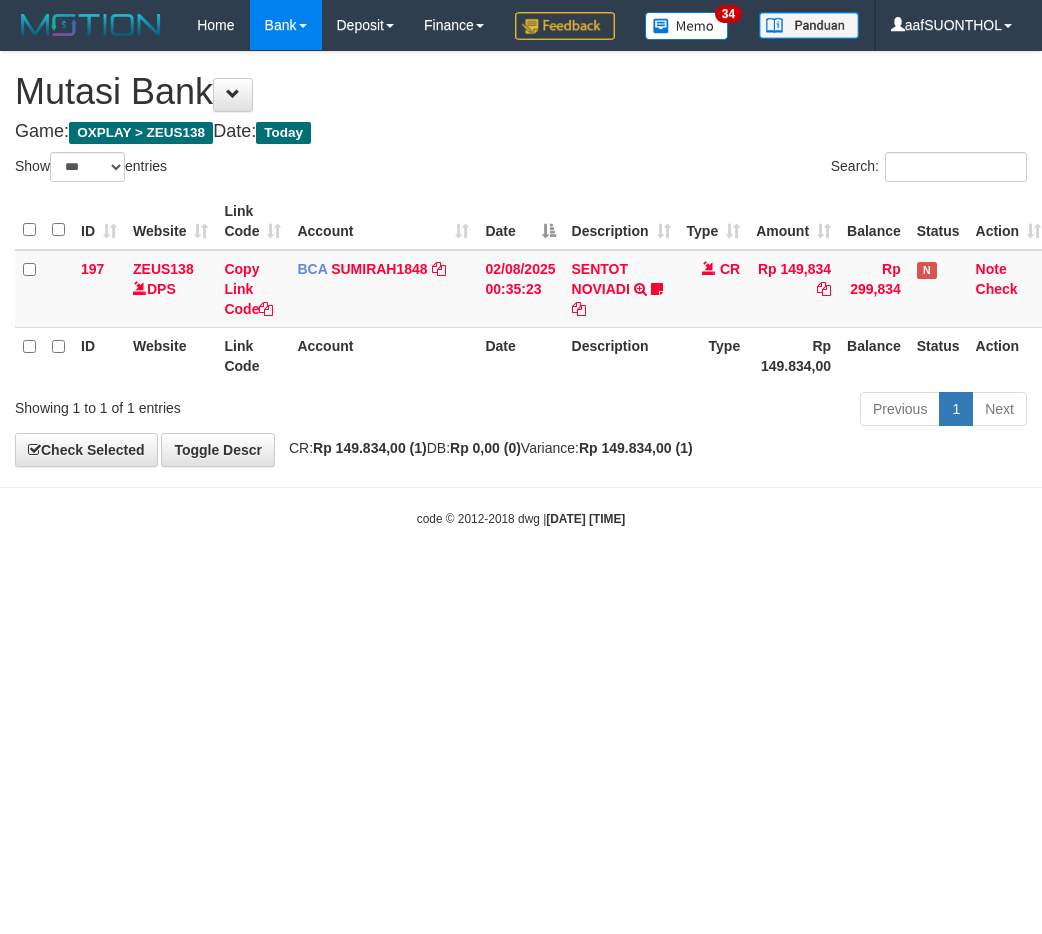 select on "***" 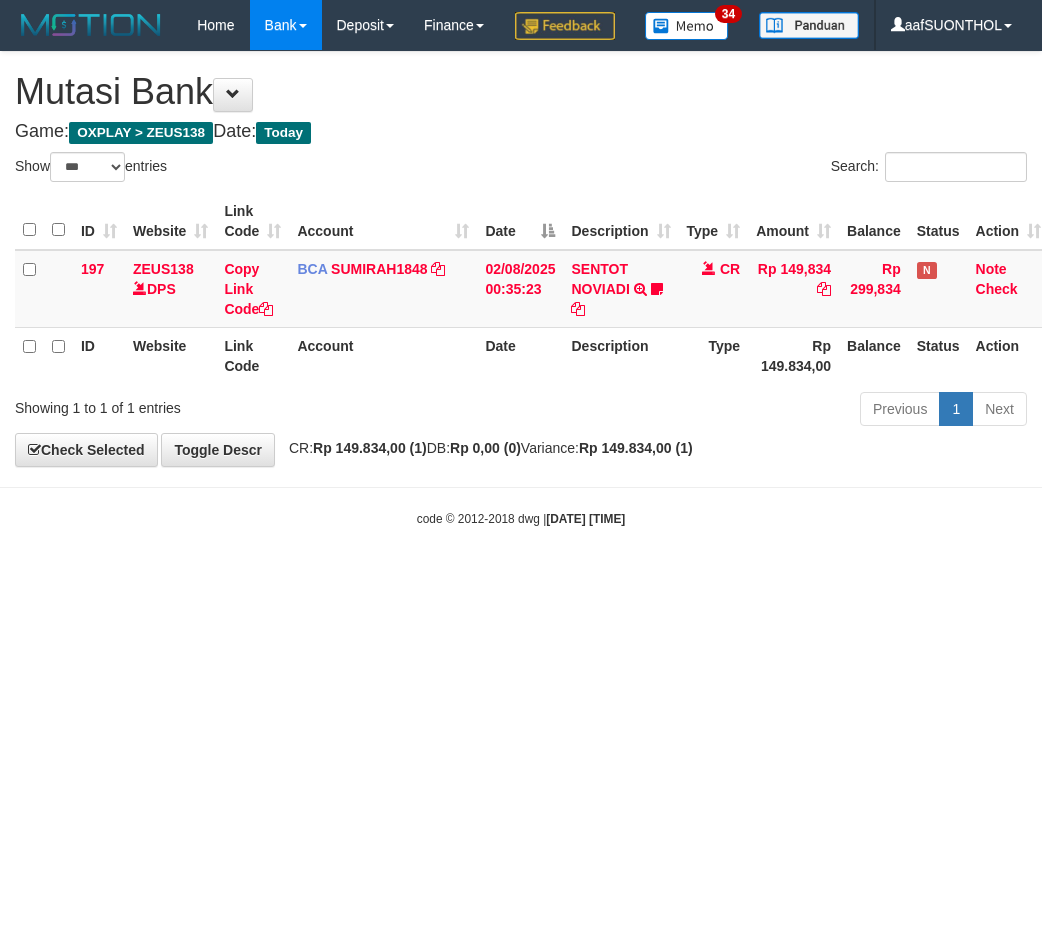 scroll, scrollTop: 0, scrollLeft: 0, axis: both 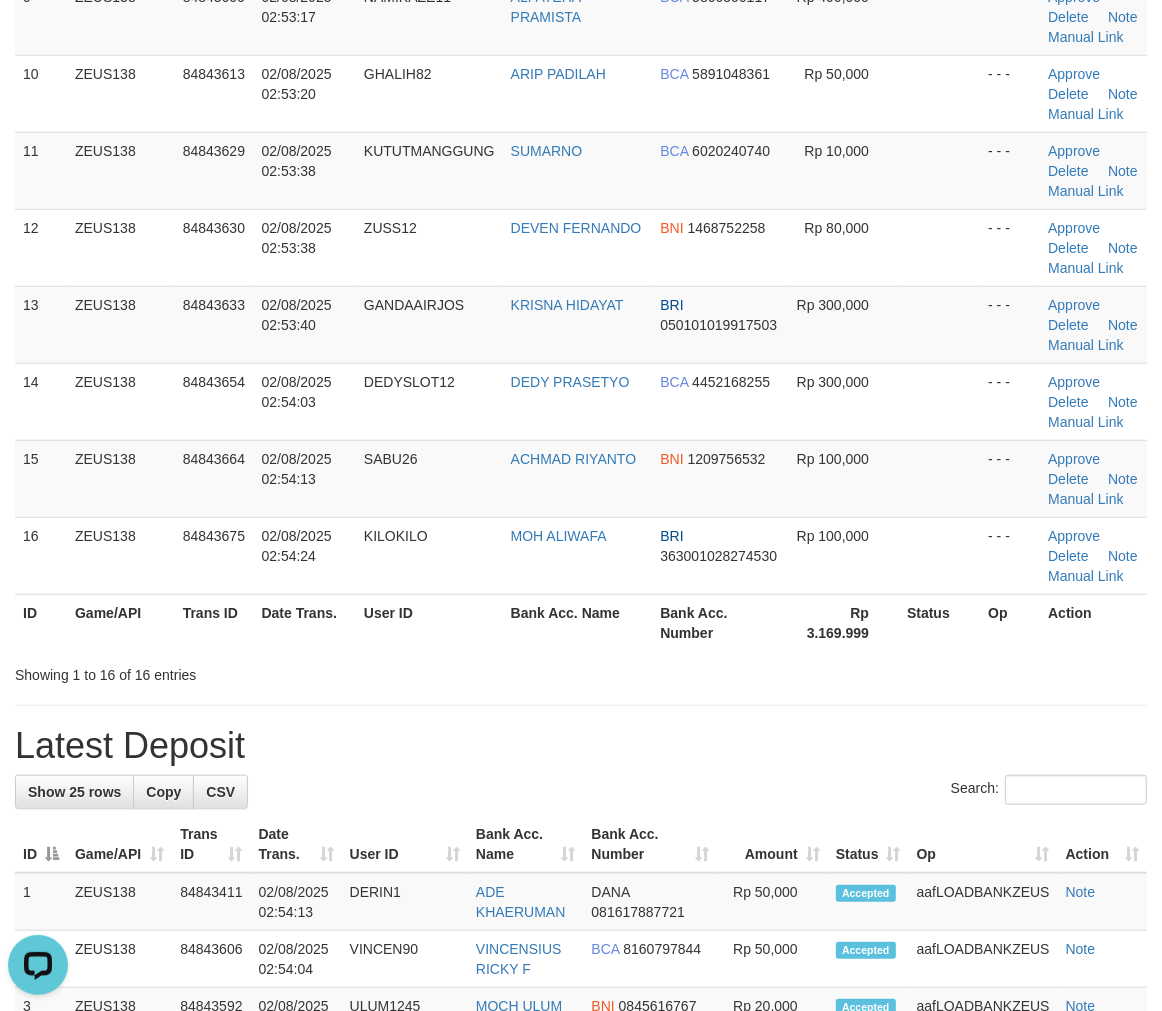 click on "Rp 3.169.999" at bounding box center (844, 622) 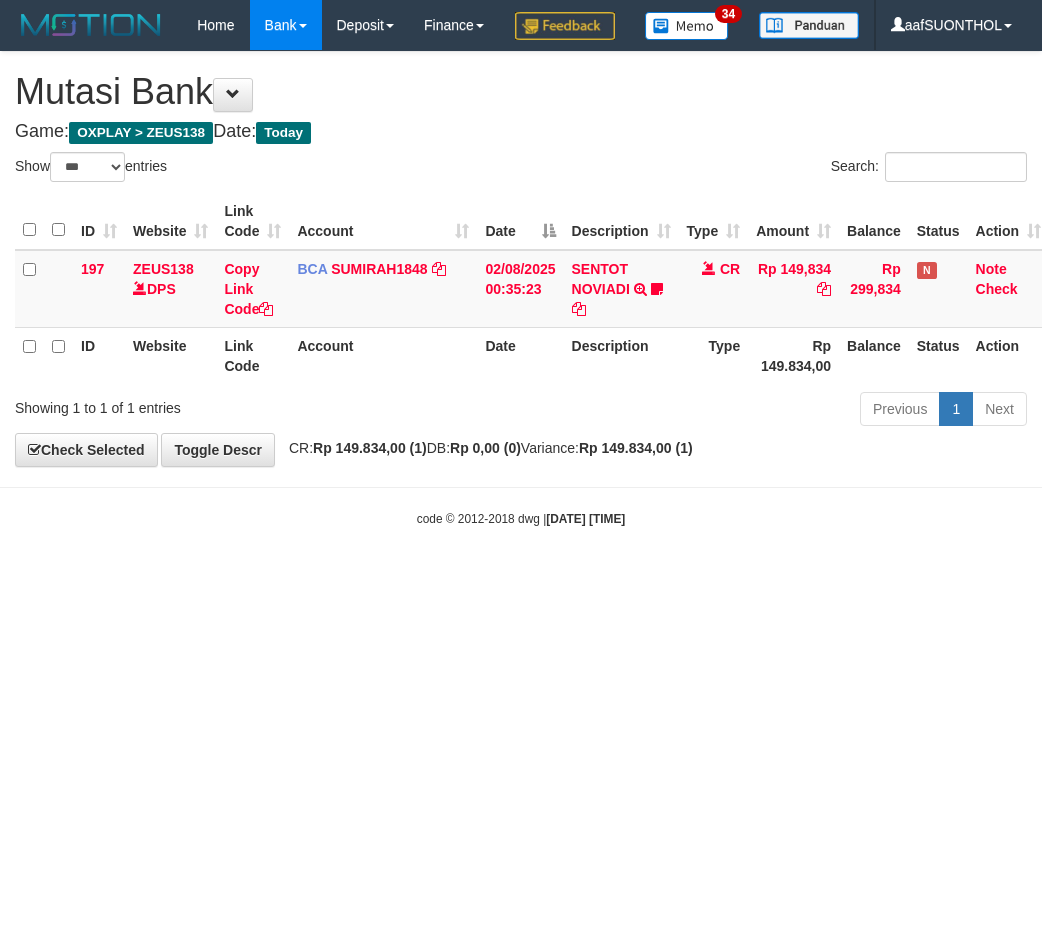 select on "***" 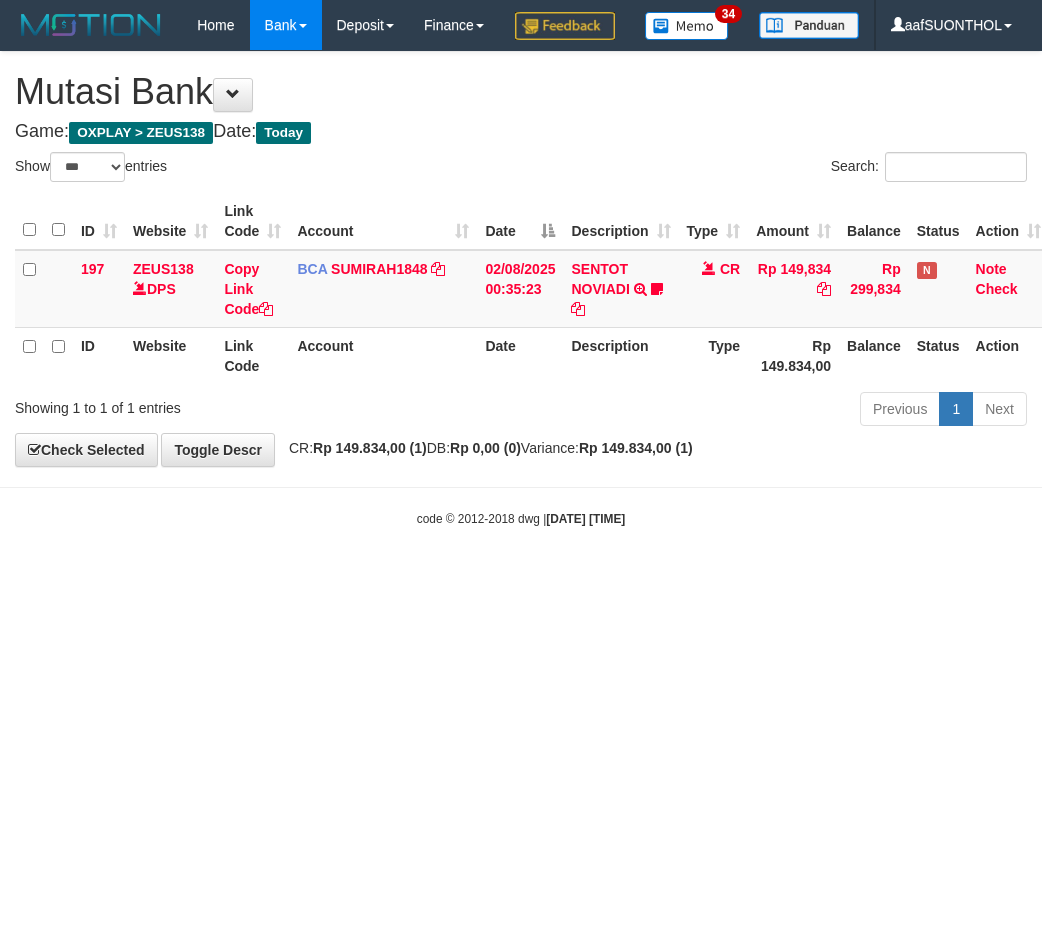 scroll, scrollTop: 0, scrollLeft: 0, axis: both 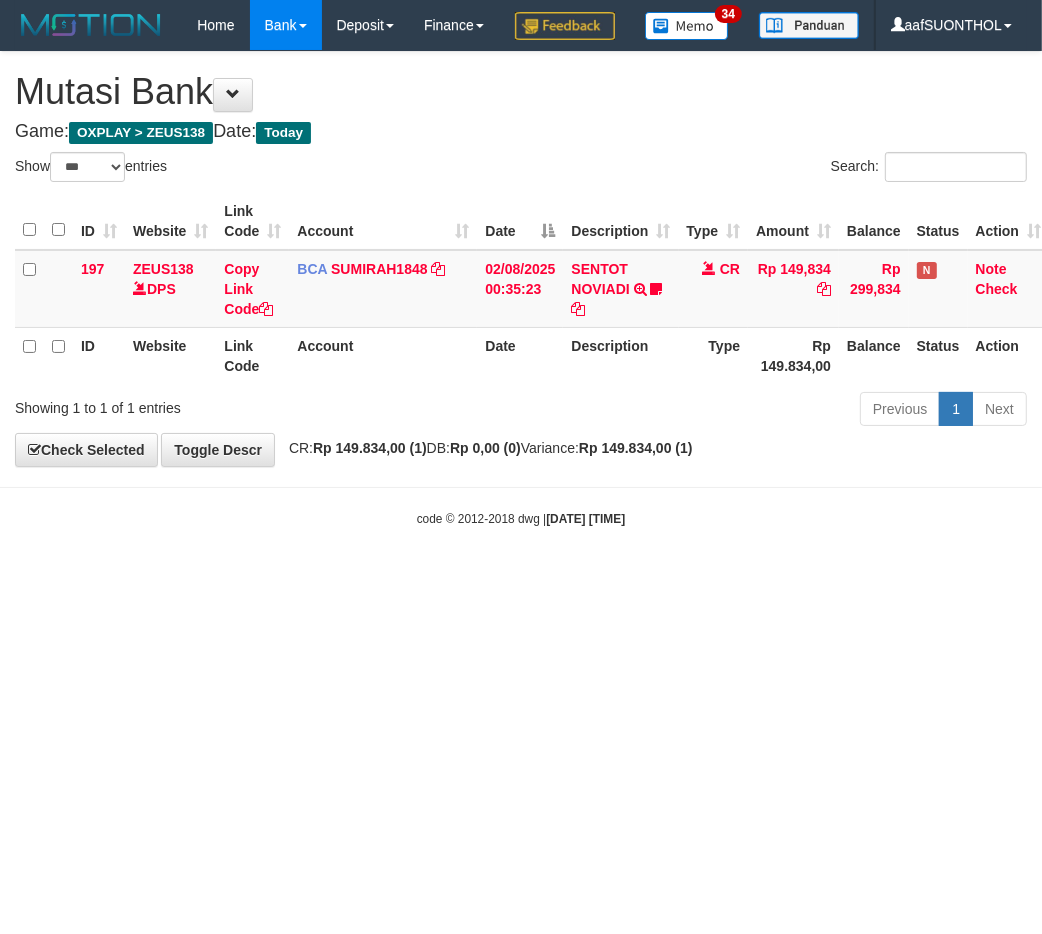 click on "Toggle navigation
Home
Bank
Account List
Load
By Website
Group
[OXPLAY]													ZEUS138
By Load Group (DPS)
Sync" at bounding box center (521, 289) 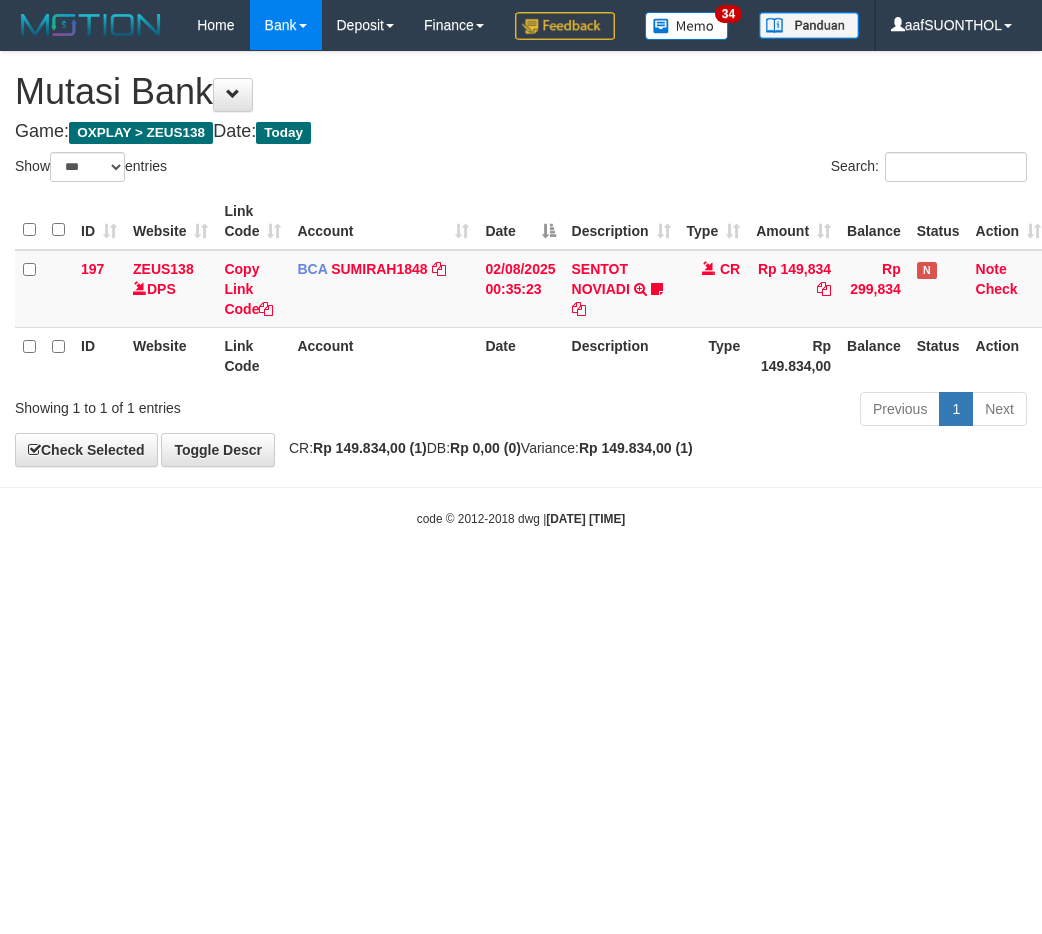 select on "***" 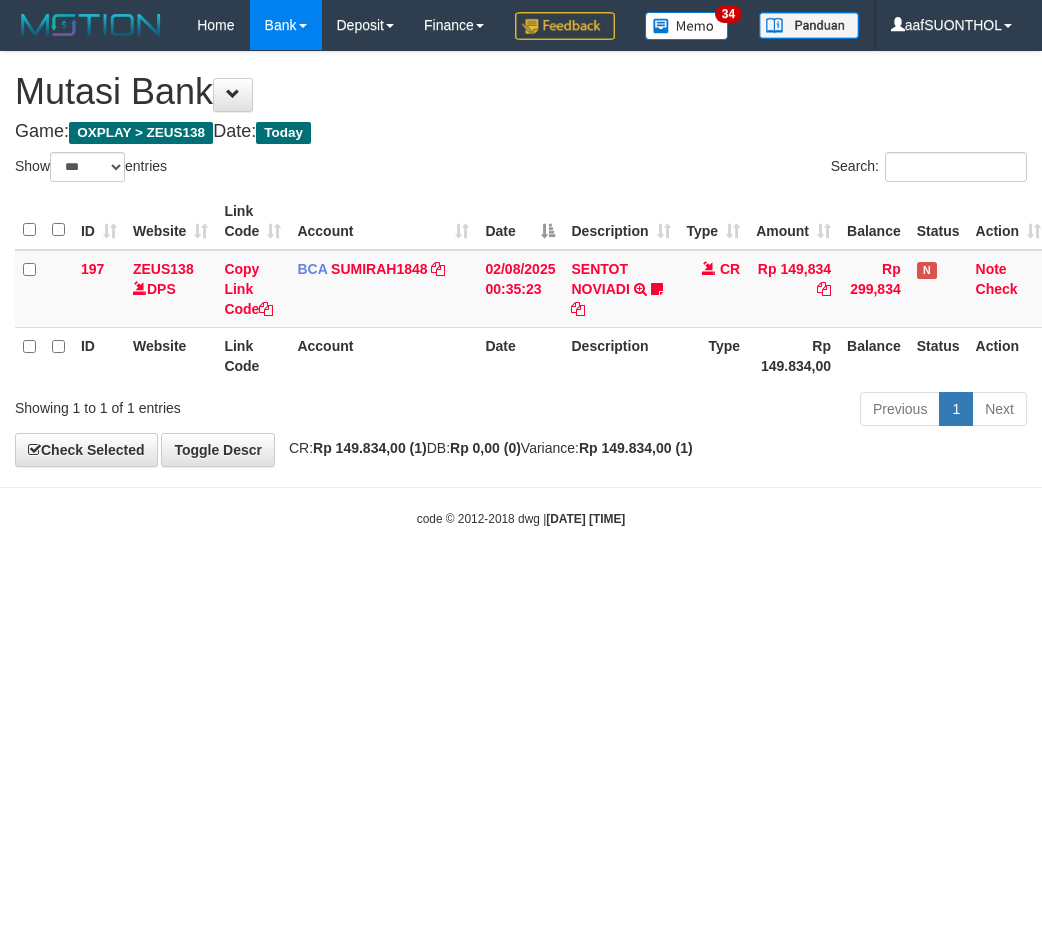 scroll, scrollTop: 0, scrollLeft: 0, axis: both 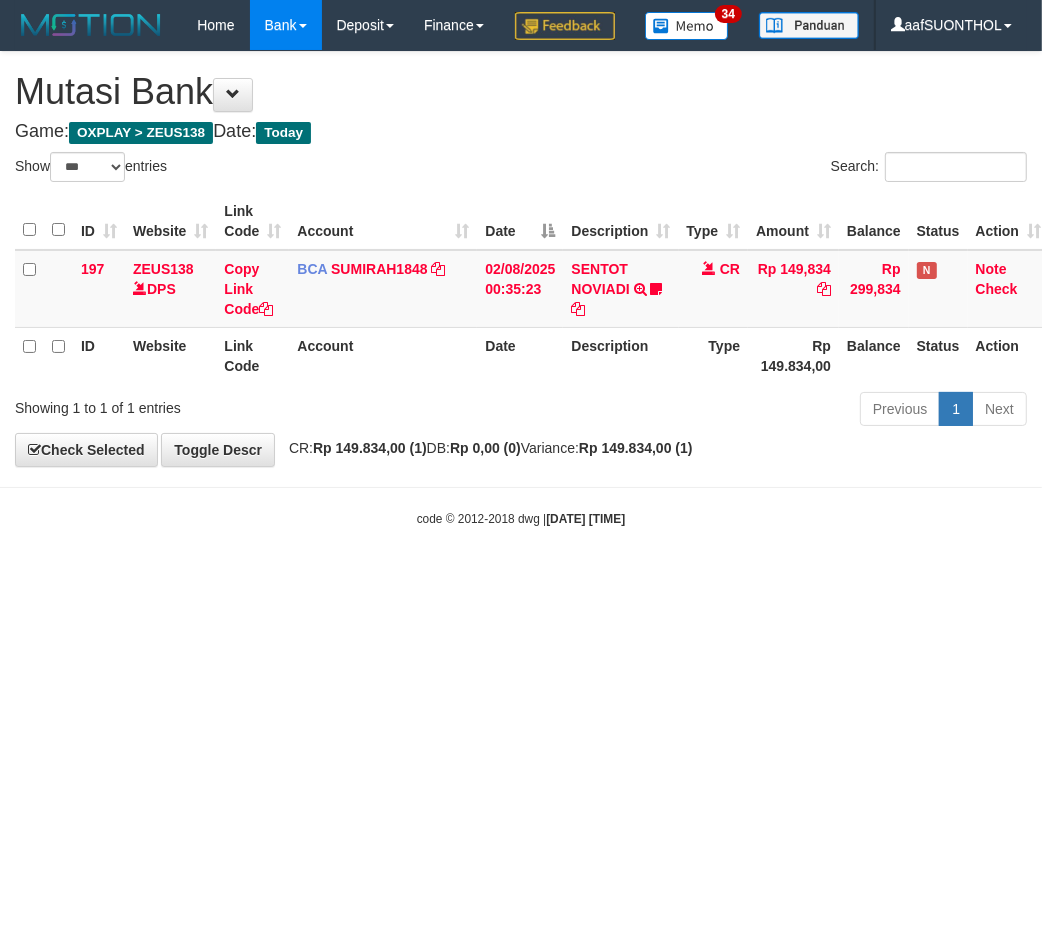 drag, startPoint x: 982, startPoint y: 663, endPoint x: 951, endPoint y: 652, distance: 32.89377 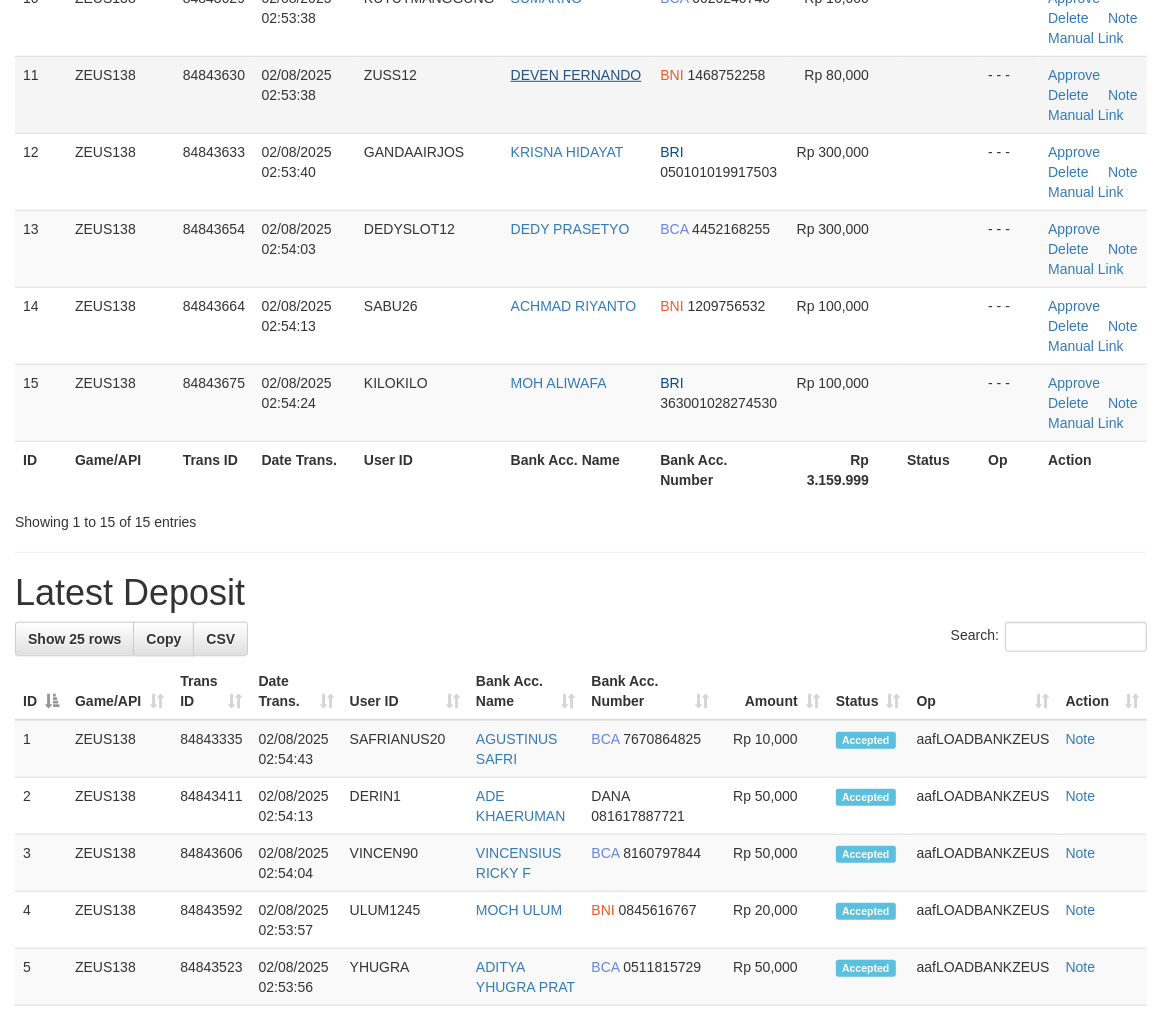 scroll, scrollTop: 888, scrollLeft: 0, axis: vertical 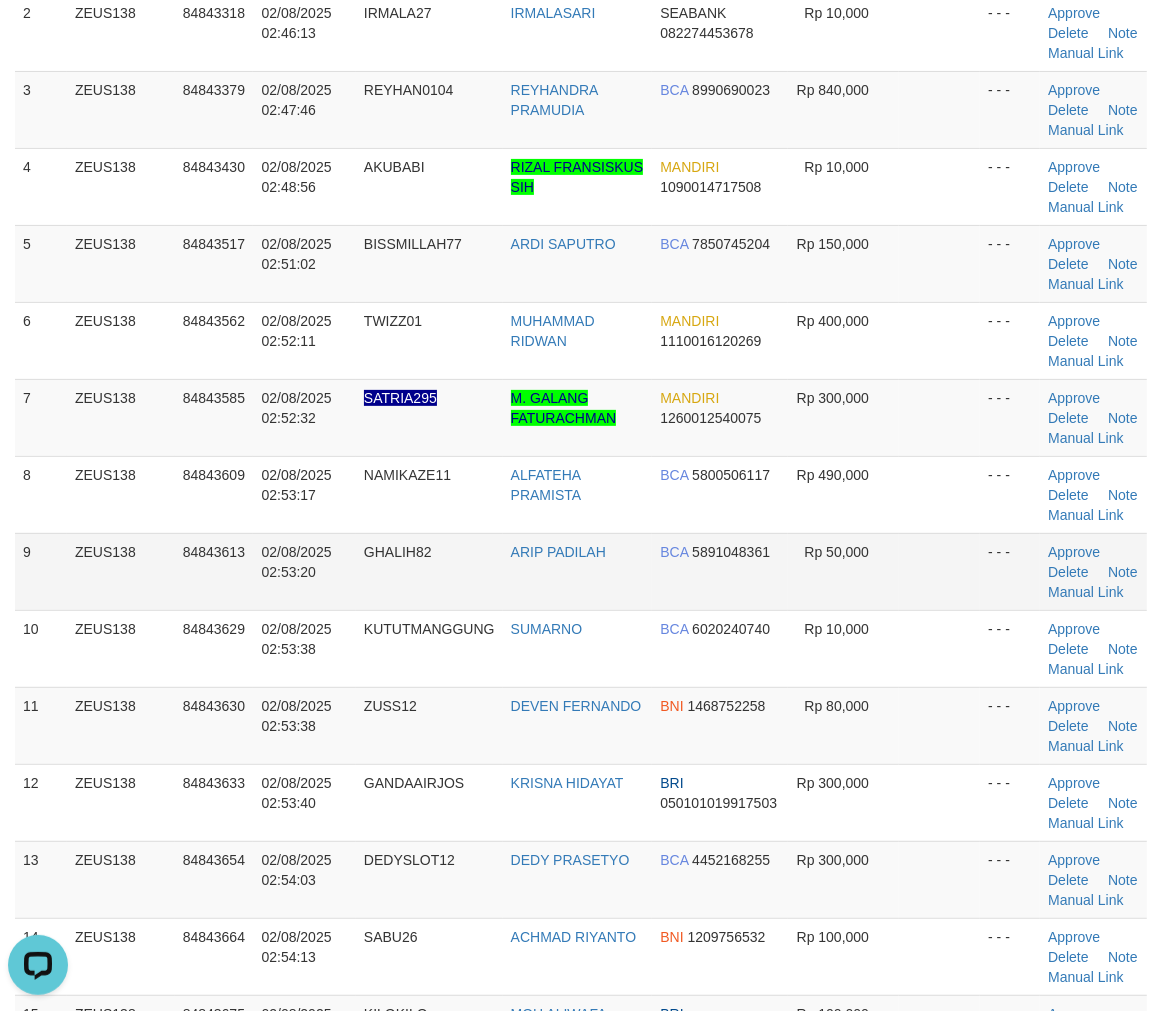 click at bounding box center [939, 571] 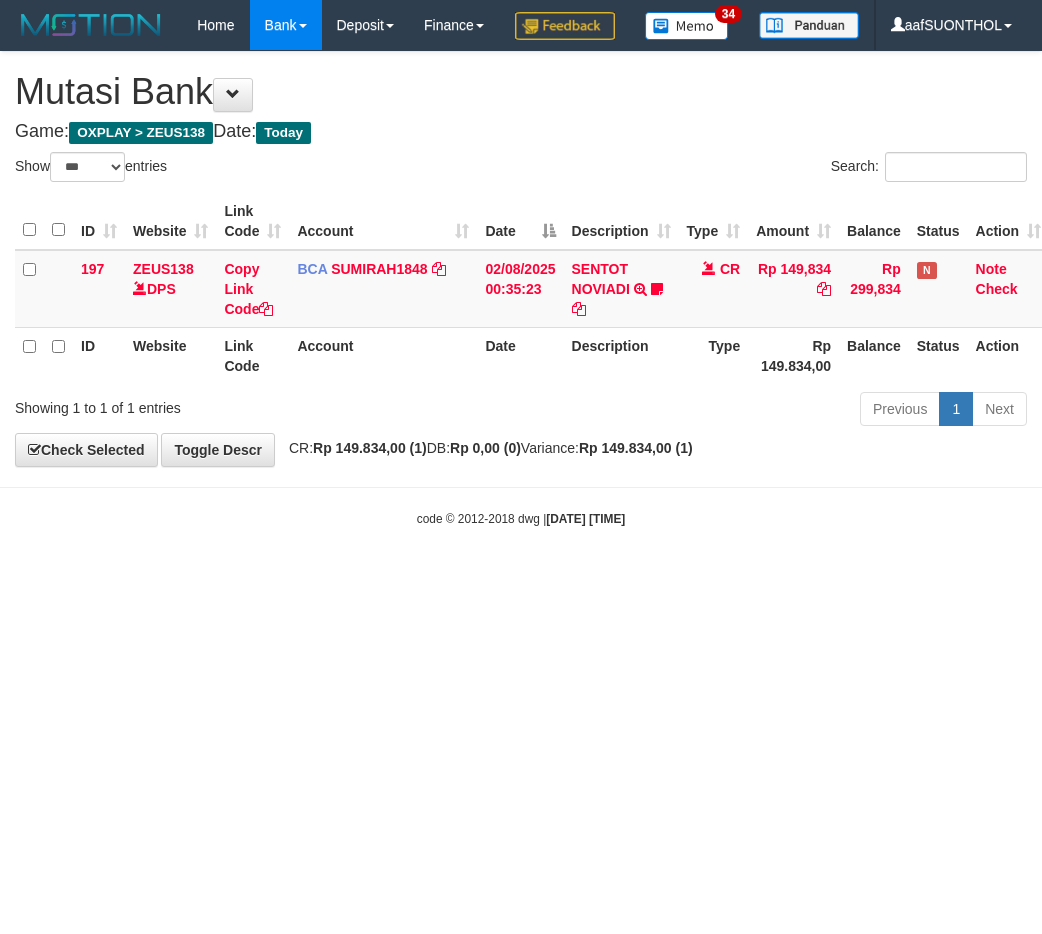 select on "***" 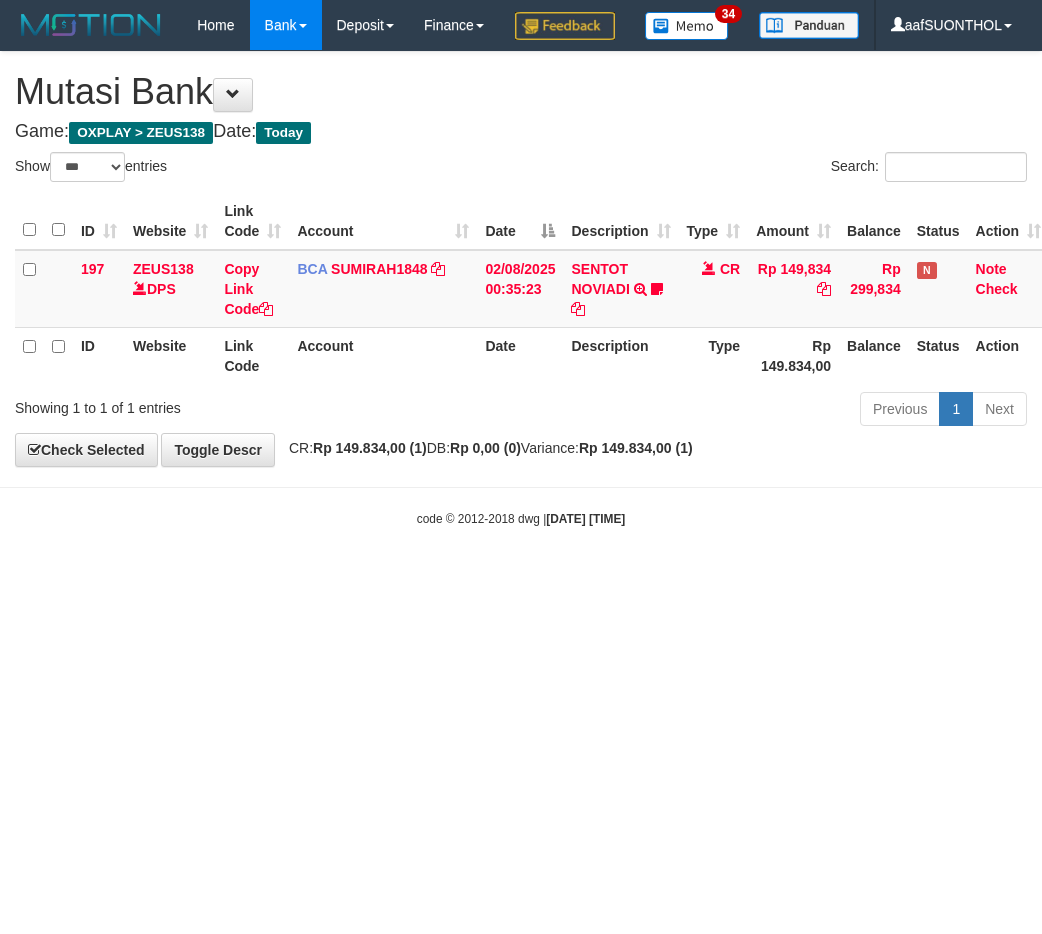 scroll, scrollTop: 0, scrollLeft: 0, axis: both 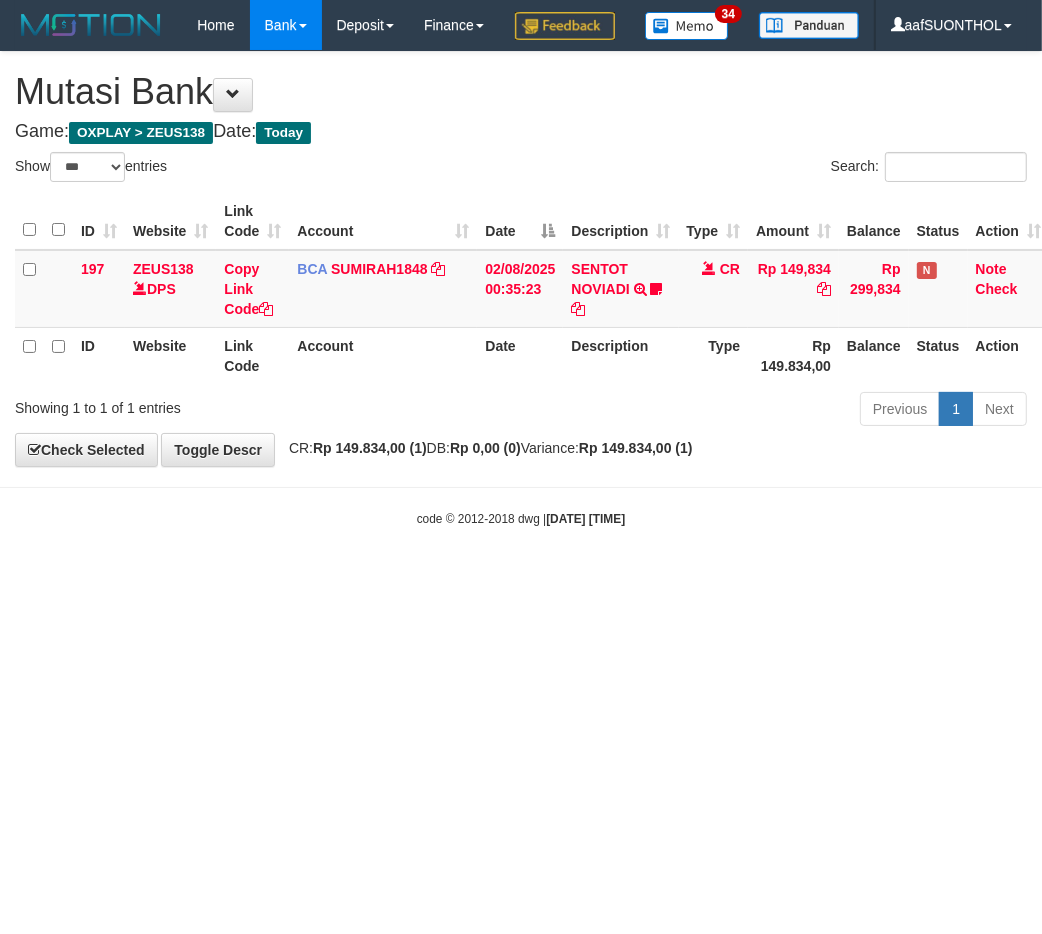 click on "Toggle navigation
Home
Bank
Account List
Load
By Website
Group
[OXPLAY]													ZEUS138
By Load Group (DPS)
Sync" at bounding box center [521, 289] 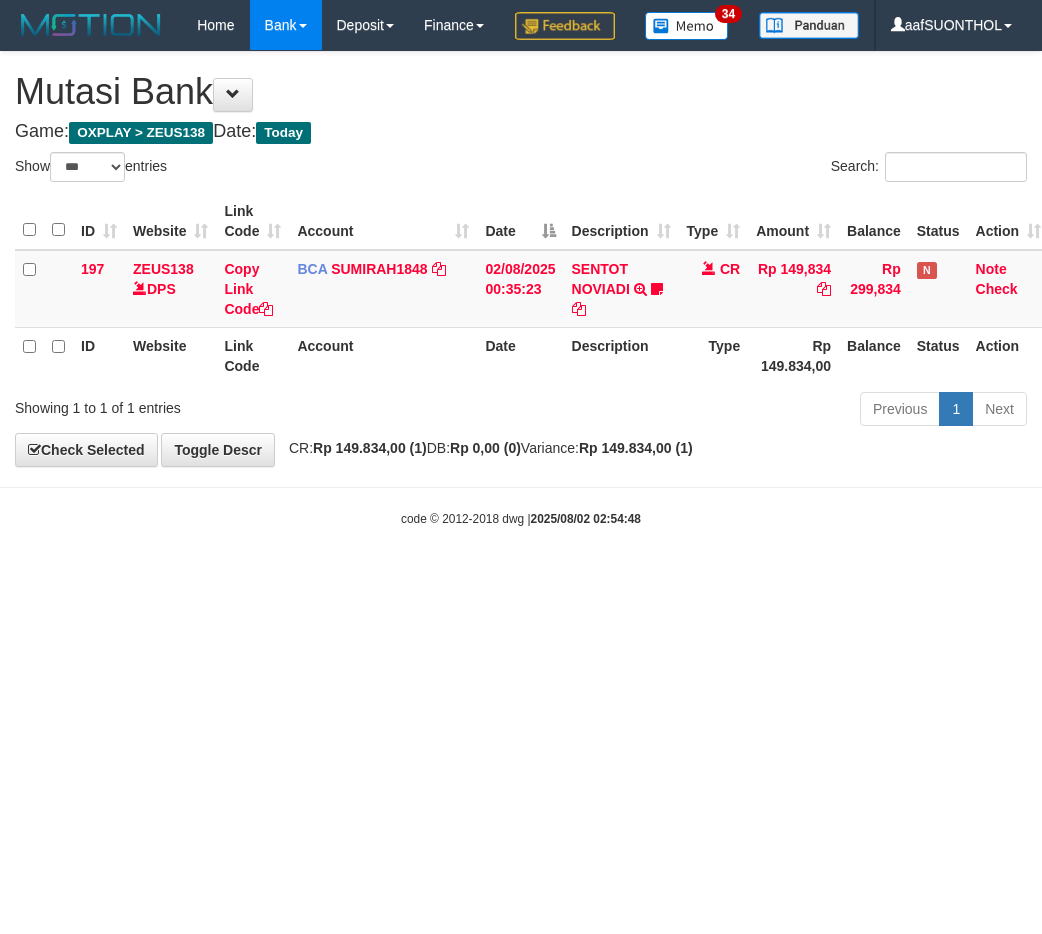 select on "***" 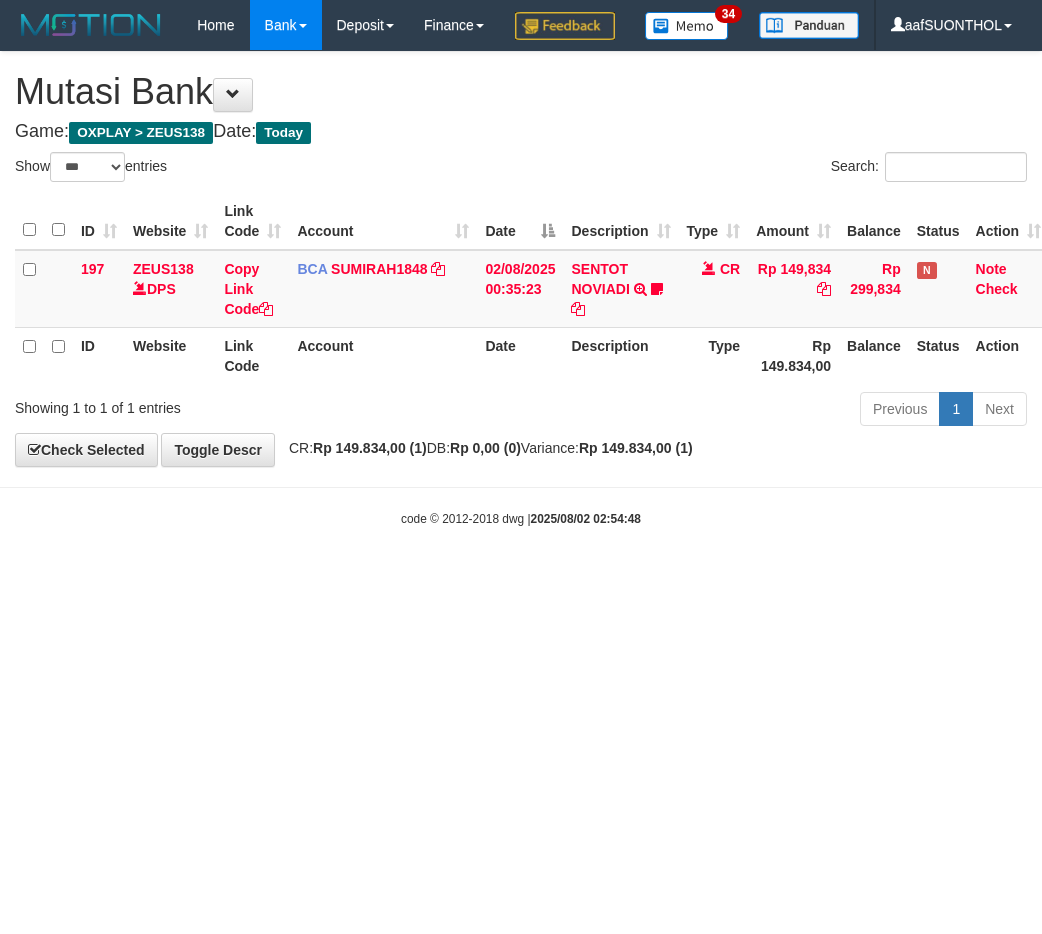 scroll, scrollTop: 0, scrollLeft: 0, axis: both 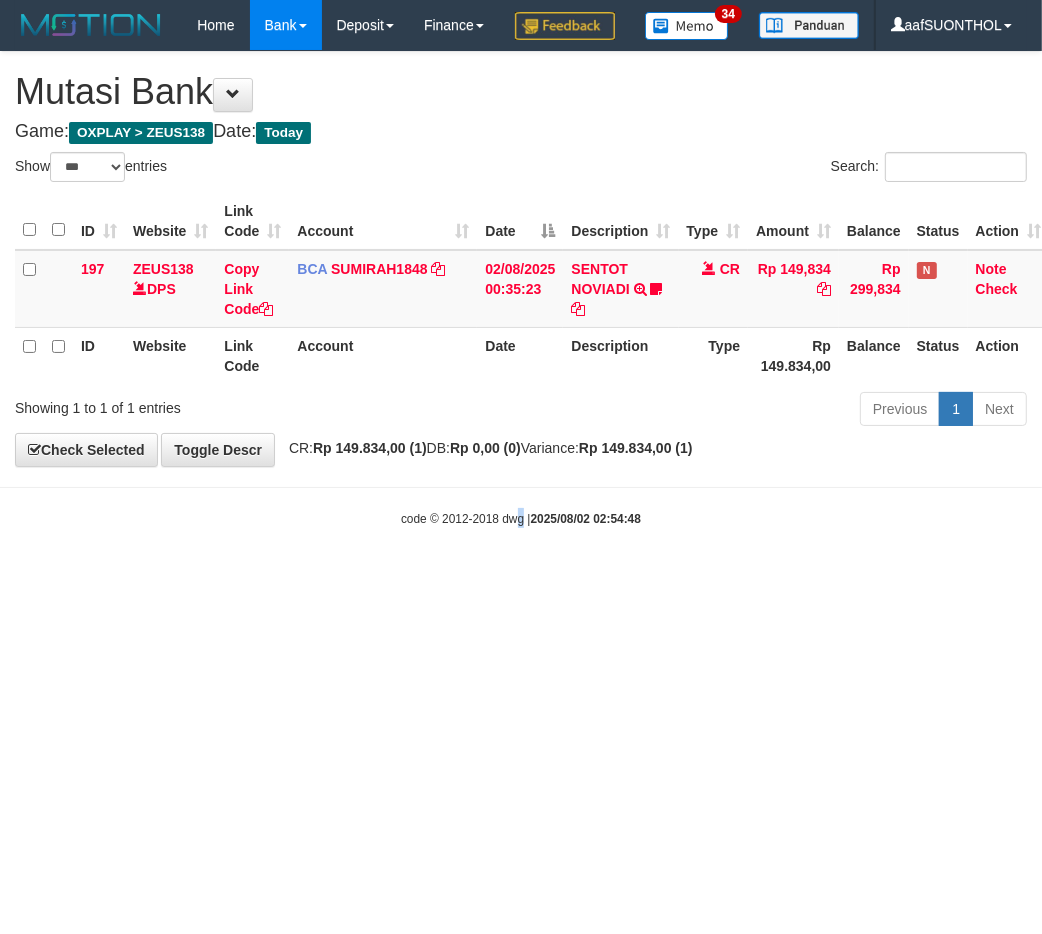 drag, startPoint x: 518, startPoint y: 718, endPoint x: 483, endPoint y: 695, distance: 41.880783 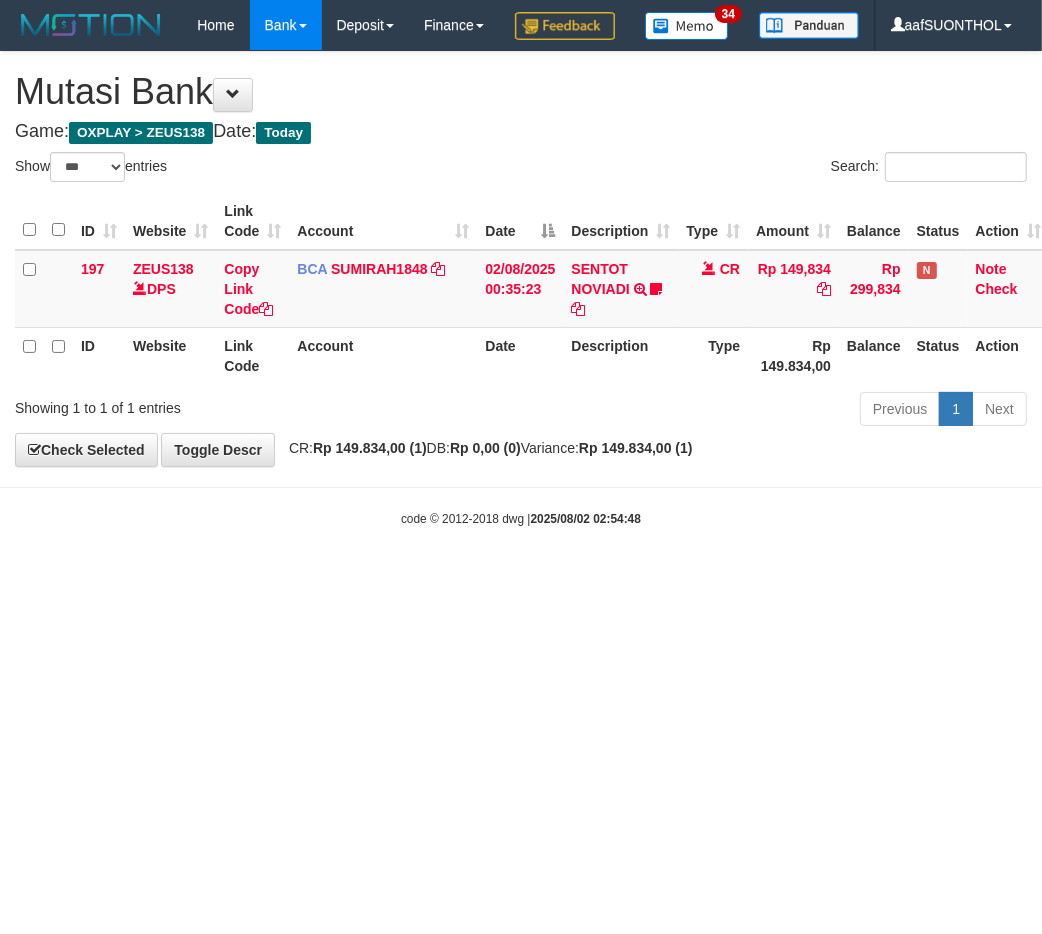 click on "Toggle navigation
Home
Bank
Account List
Load
By Website
Group
[OXPLAY]													ZEUS138
By Load Group (DPS)
Sync" at bounding box center (521, 289) 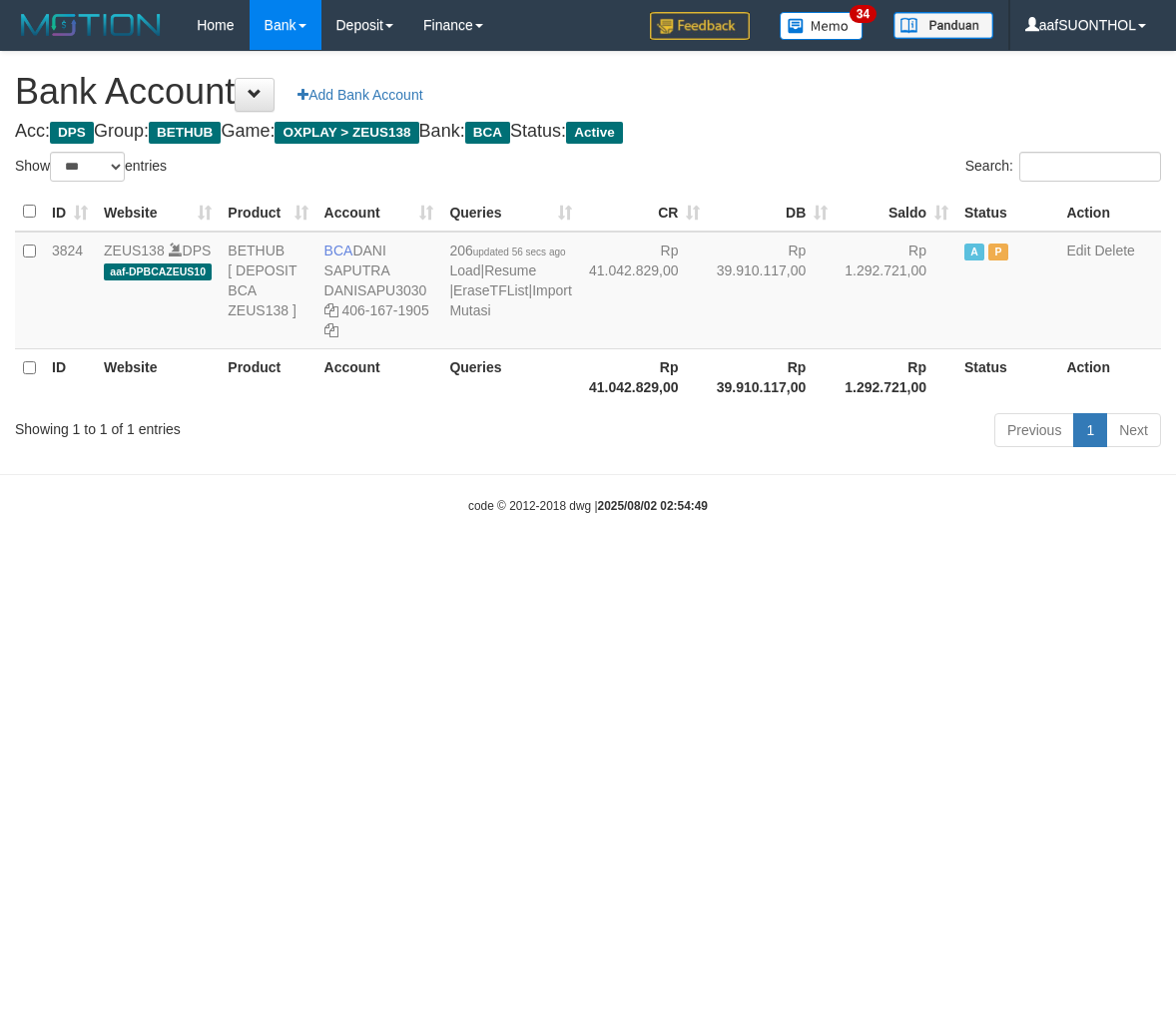select on "***" 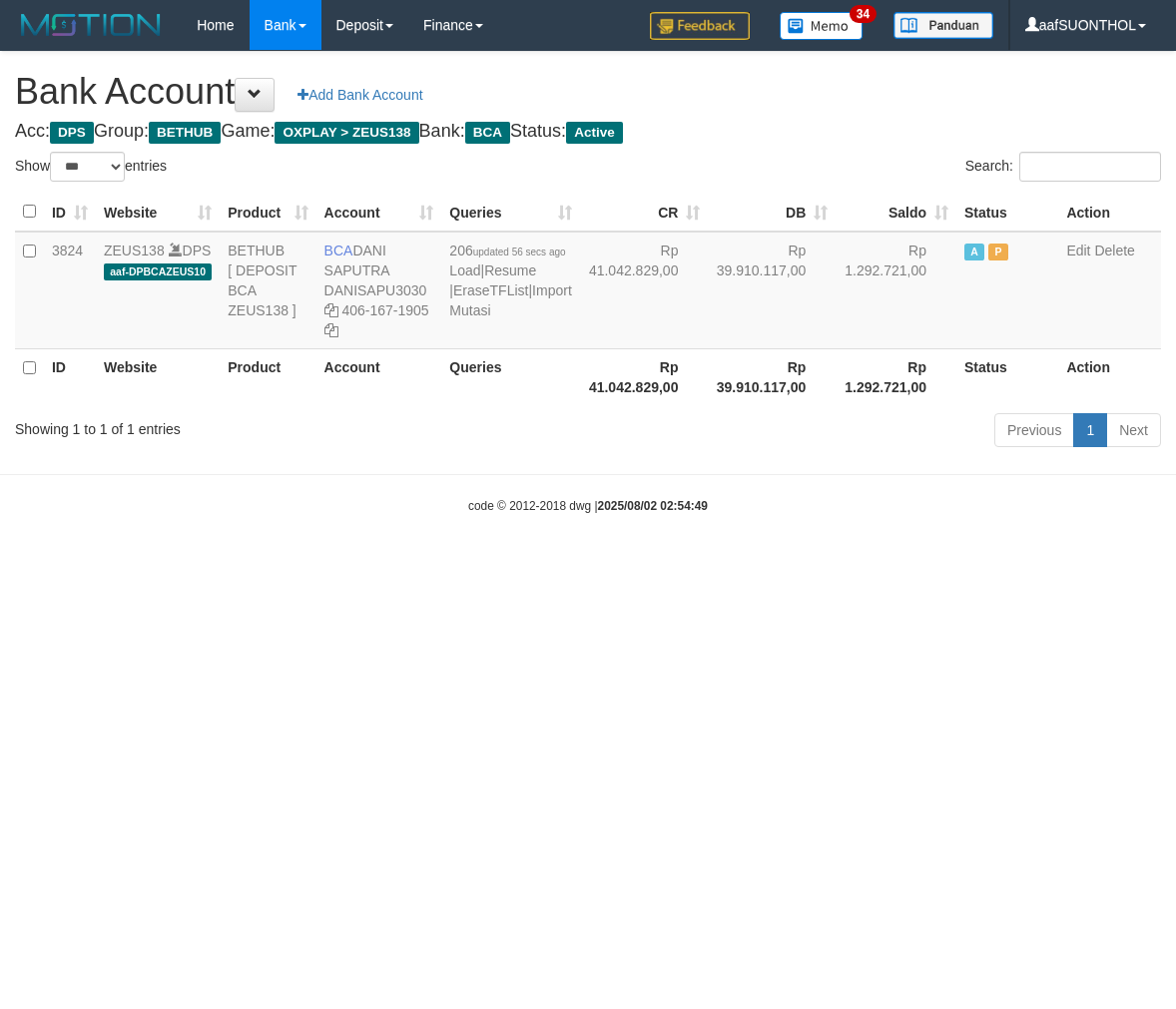 scroll, scrollTop: 0, scrollLeft: 0, axis: both 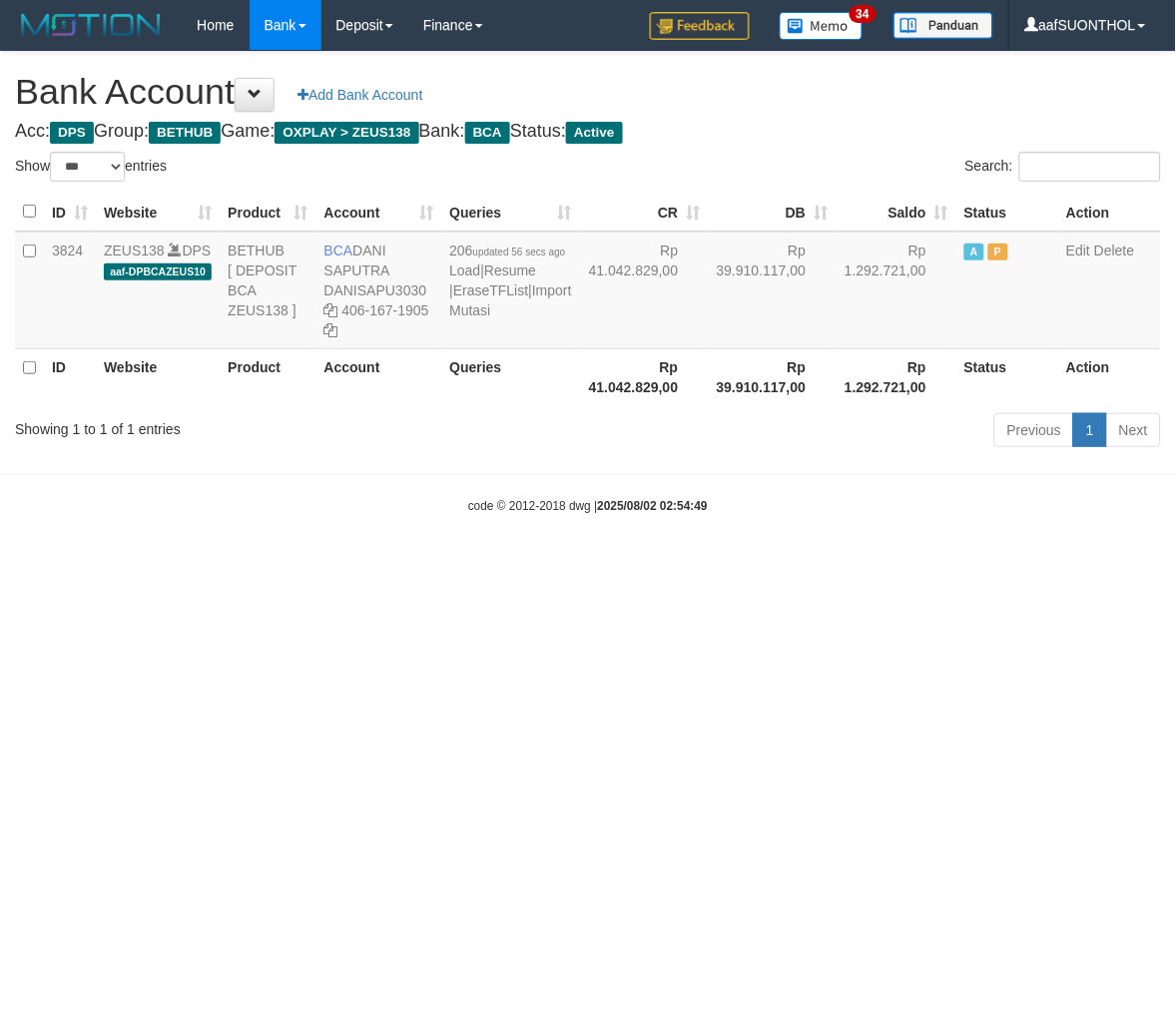 click on "Toggle navigation
Home
Bank
Account List
Load
By Website
Group
[OXPLAY]													ZEUS138
By Load Group (DPS)
Sync" at bounding box center (588, 282) 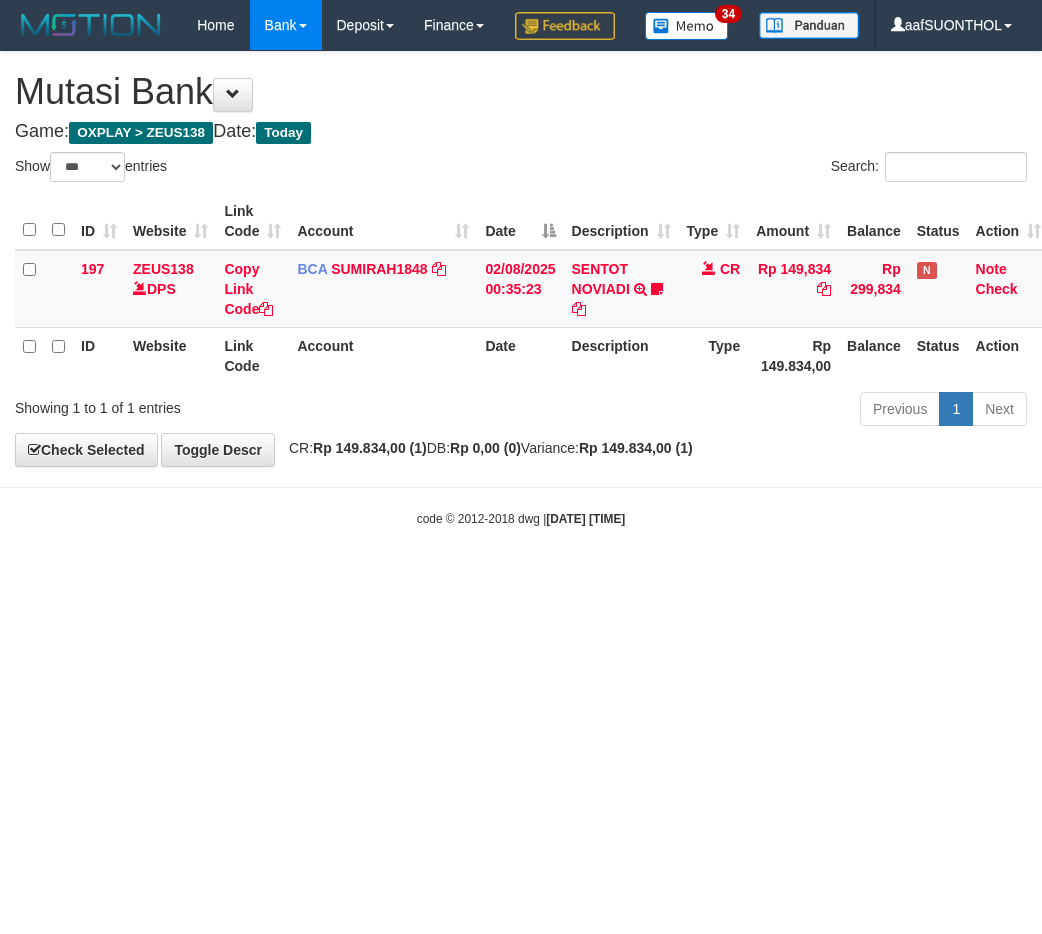 select on "***" 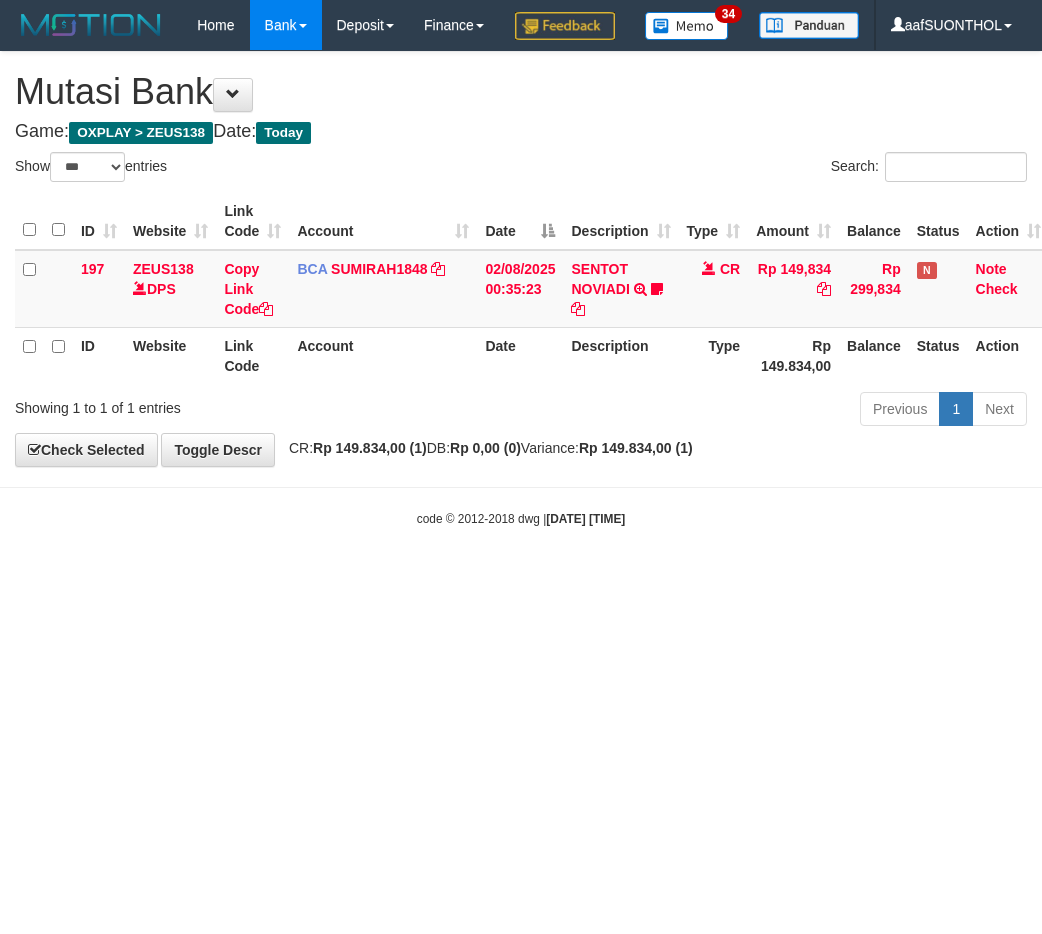 scroll, scrollTop: 0, scrollLeft: 0, axis: both 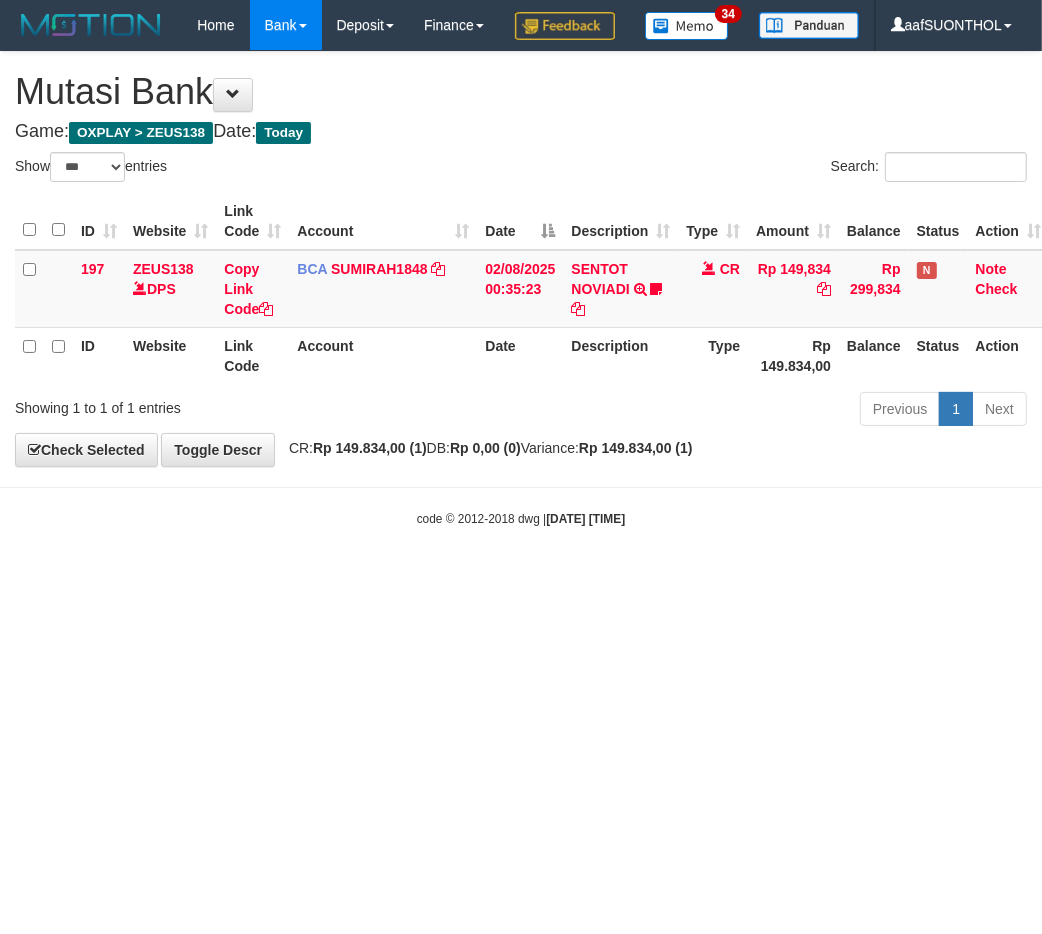 click on "Toggle navigation
Home
Bank
Account List
Load
By Website
Group
[OXPLAY]													ZEUS138
By Load Group (DPS)
Sync" at bounding box center [521, 289] 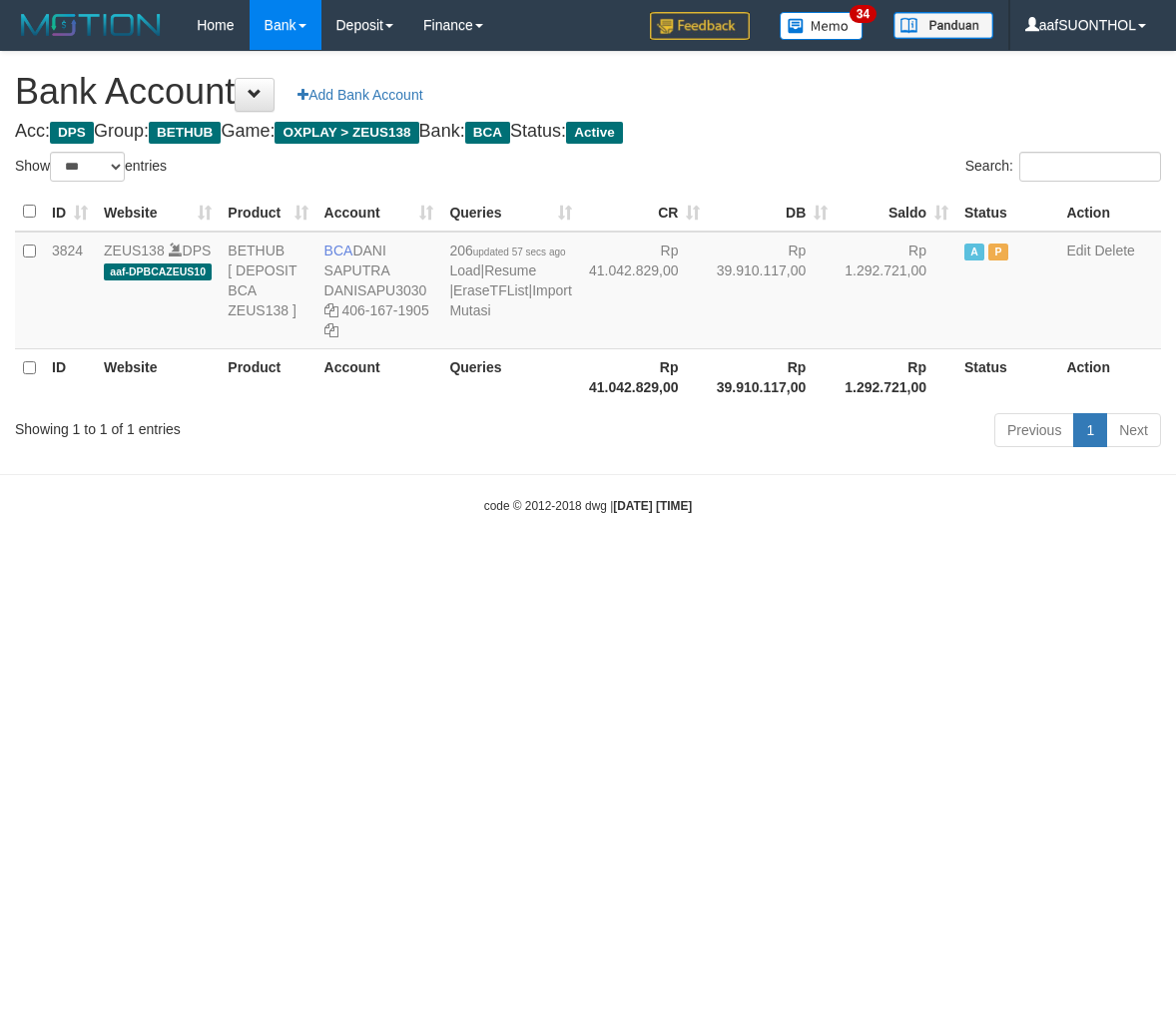 select on "***" 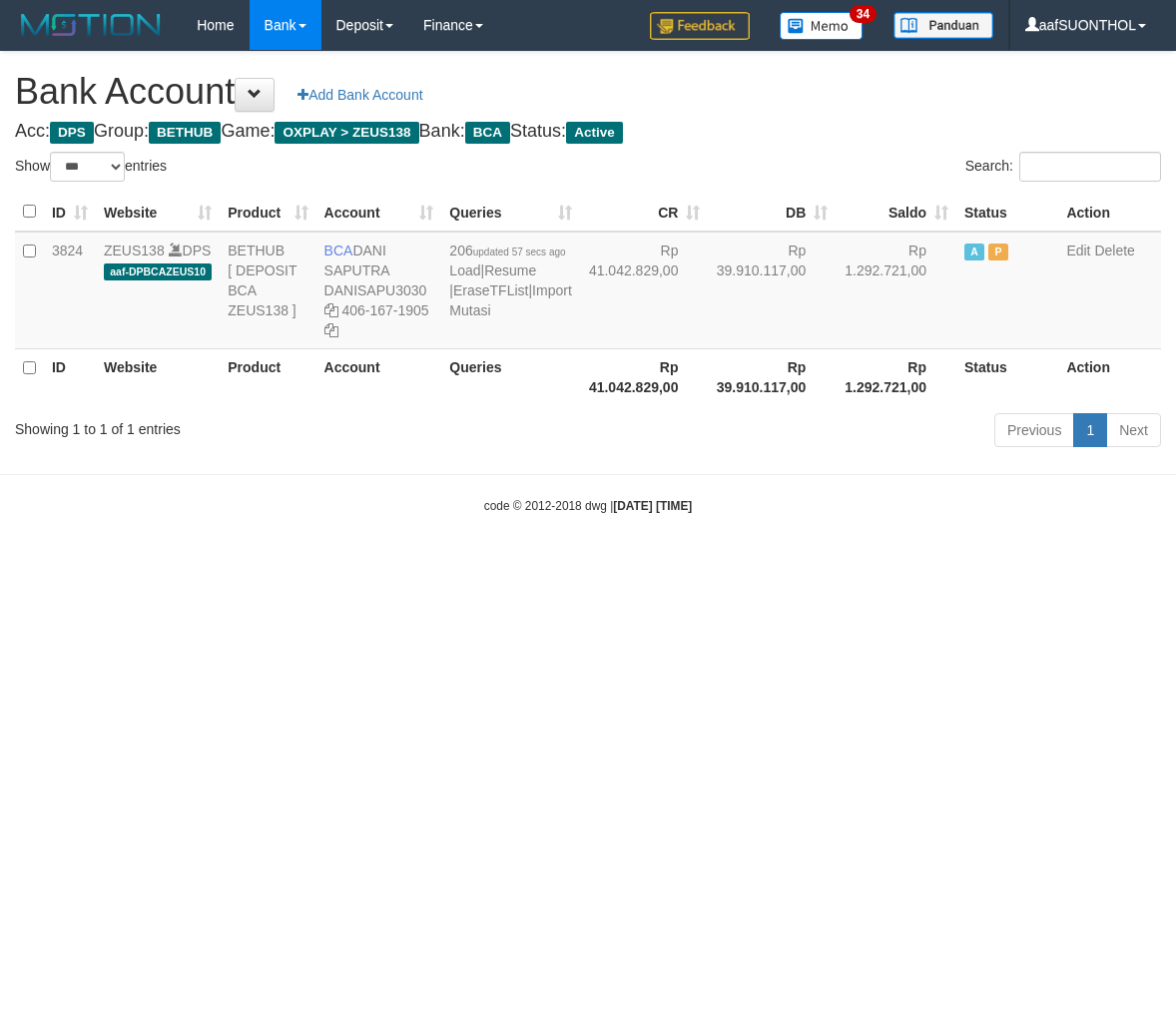 scroll, scrollTop: 0, scrollLeft: 0, axis: both 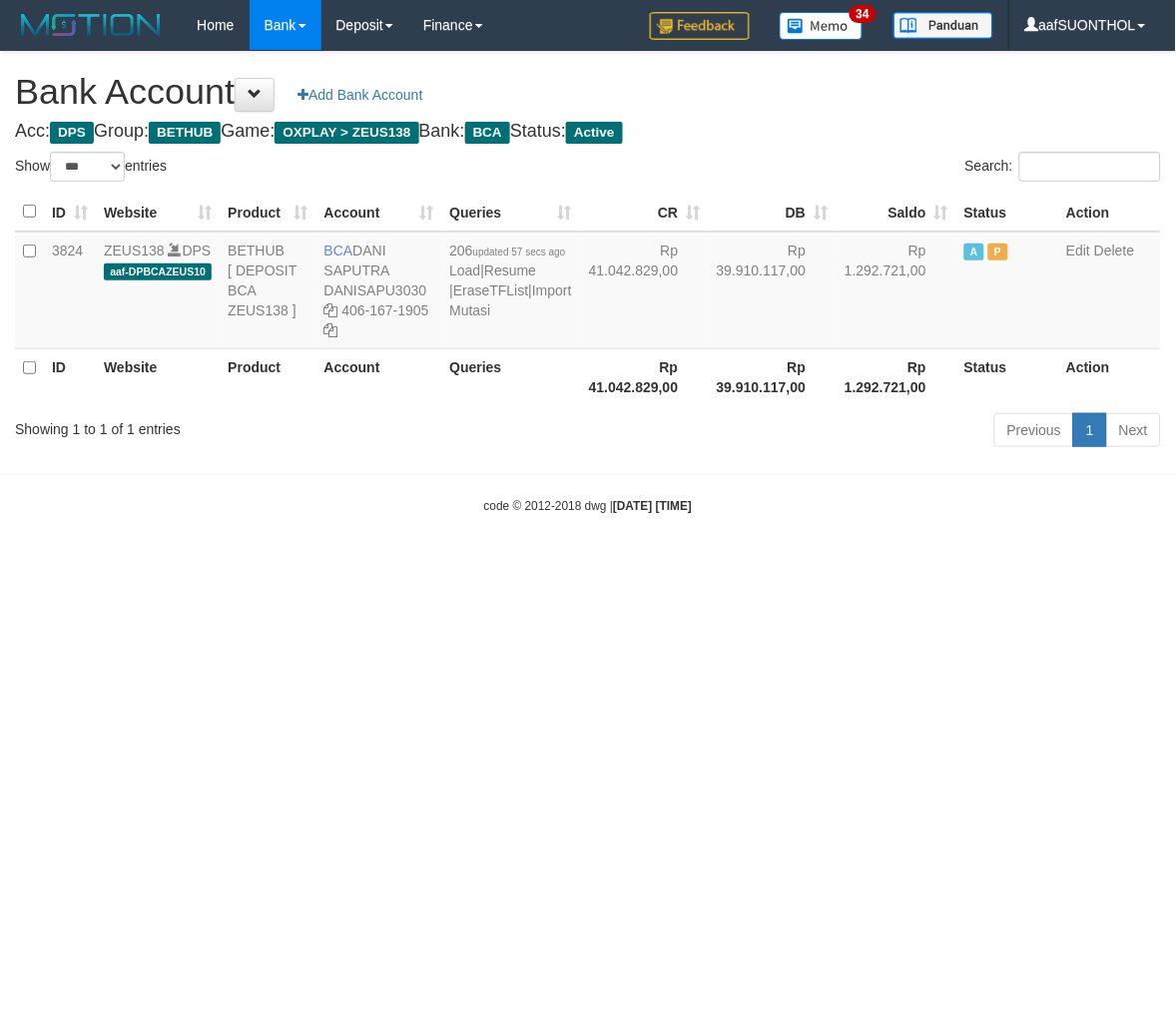 click on "Toggle navigation
Home
Bank
Account List
Load
By Website
Group
[OXPLAY]													ZEUS138
By Load Group (DPS)
Sync" at bounding box center [588, 282] 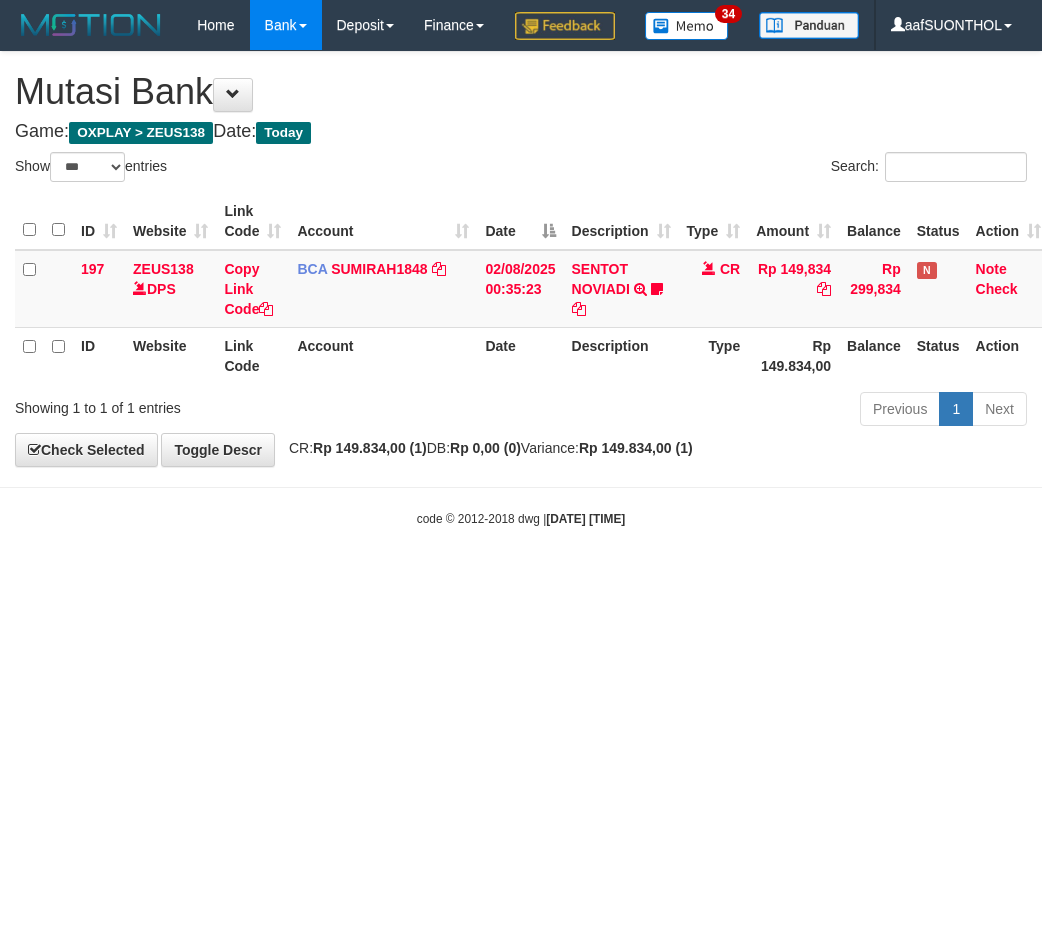 select on "***" 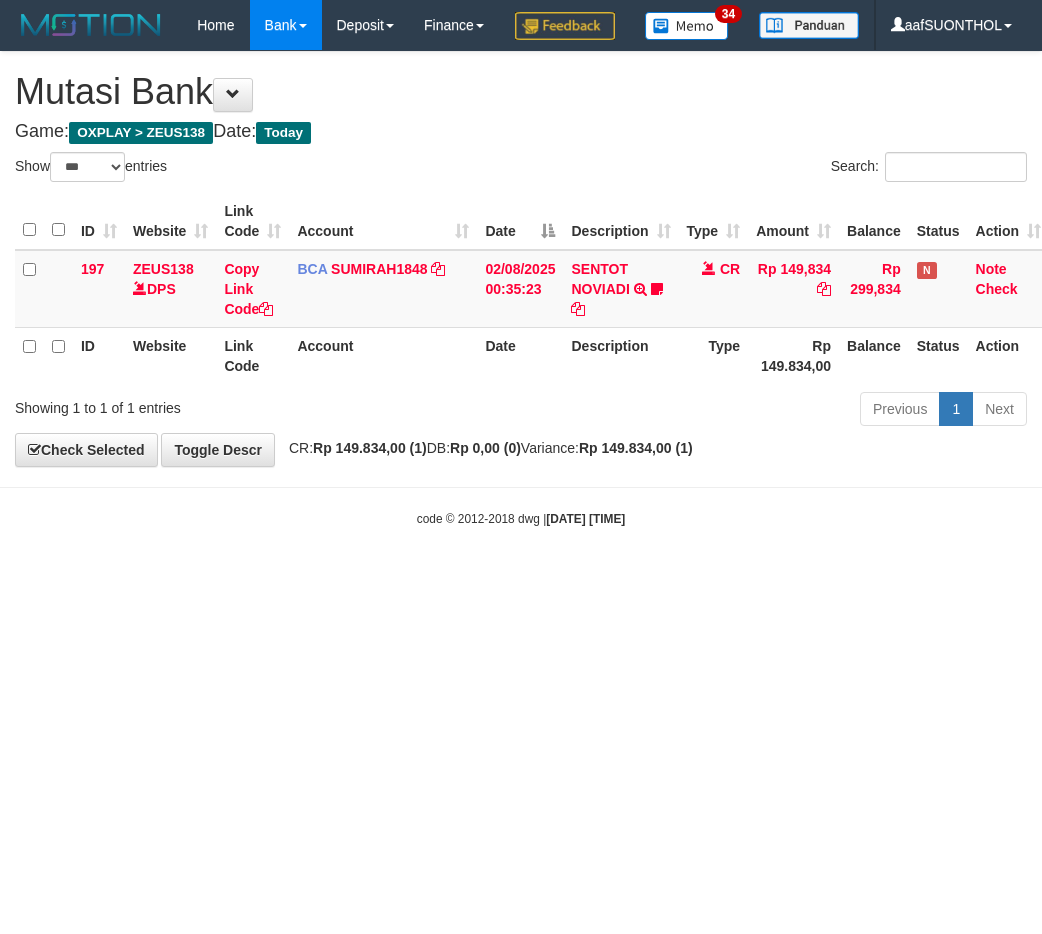 scroll, scrollTop: 0, scrollLeft: 0, axis: both 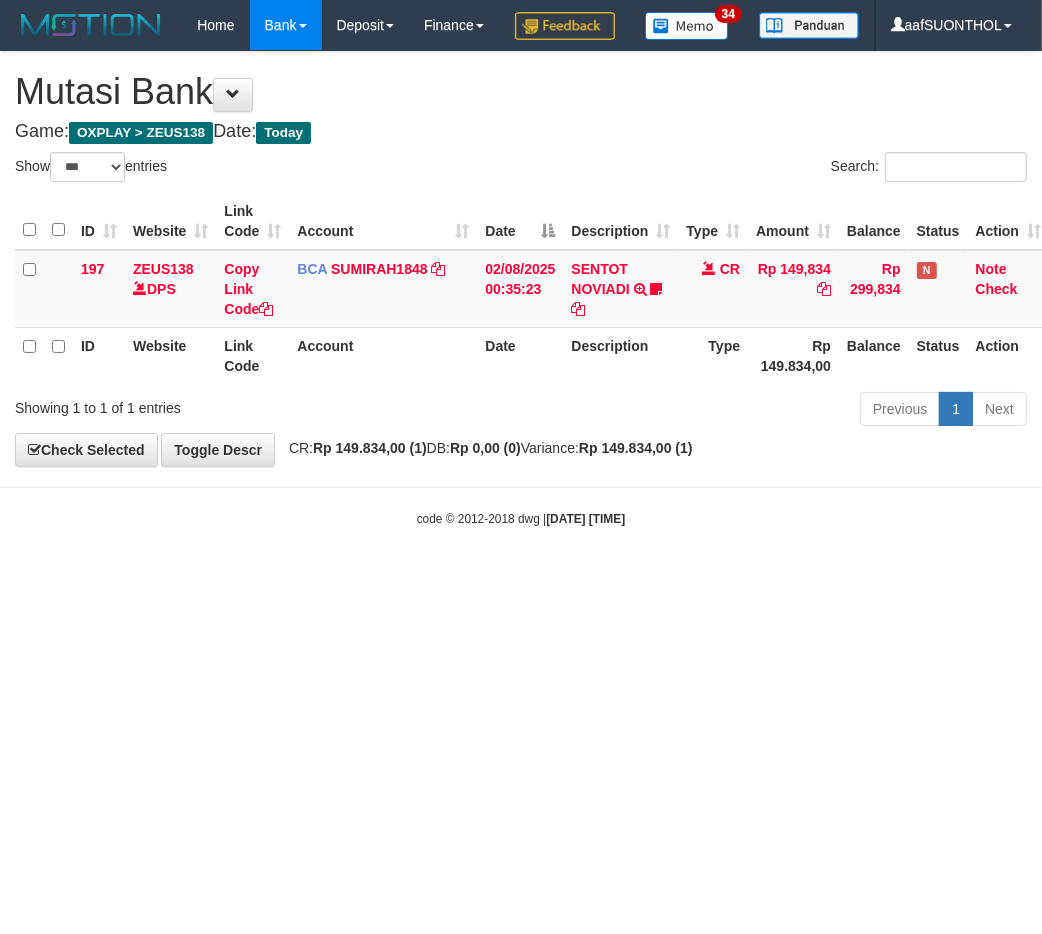 drag, startPoint x: 376, startPoint y: 642, endPoint x: 348, endPoint y: 633, distance: 29.410883 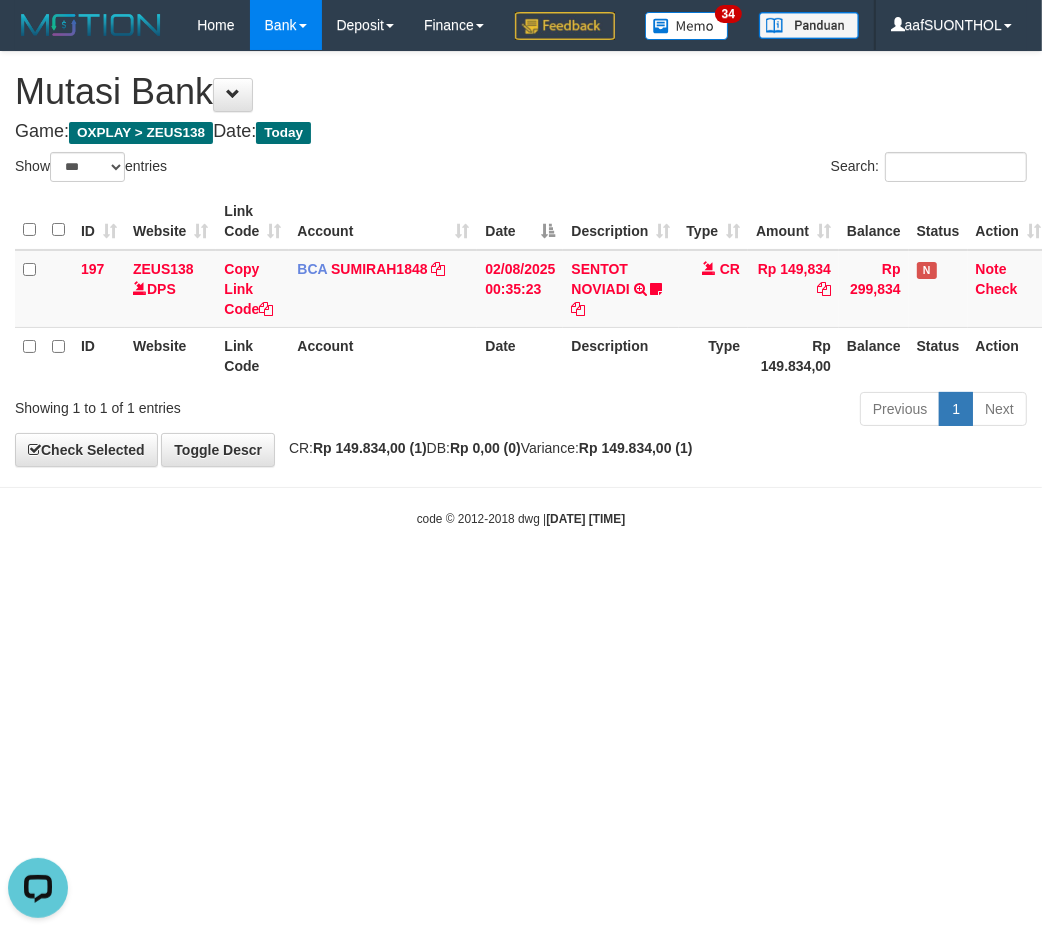 scroll, scrollTop: 0, scrollLeft: 0, axis: both 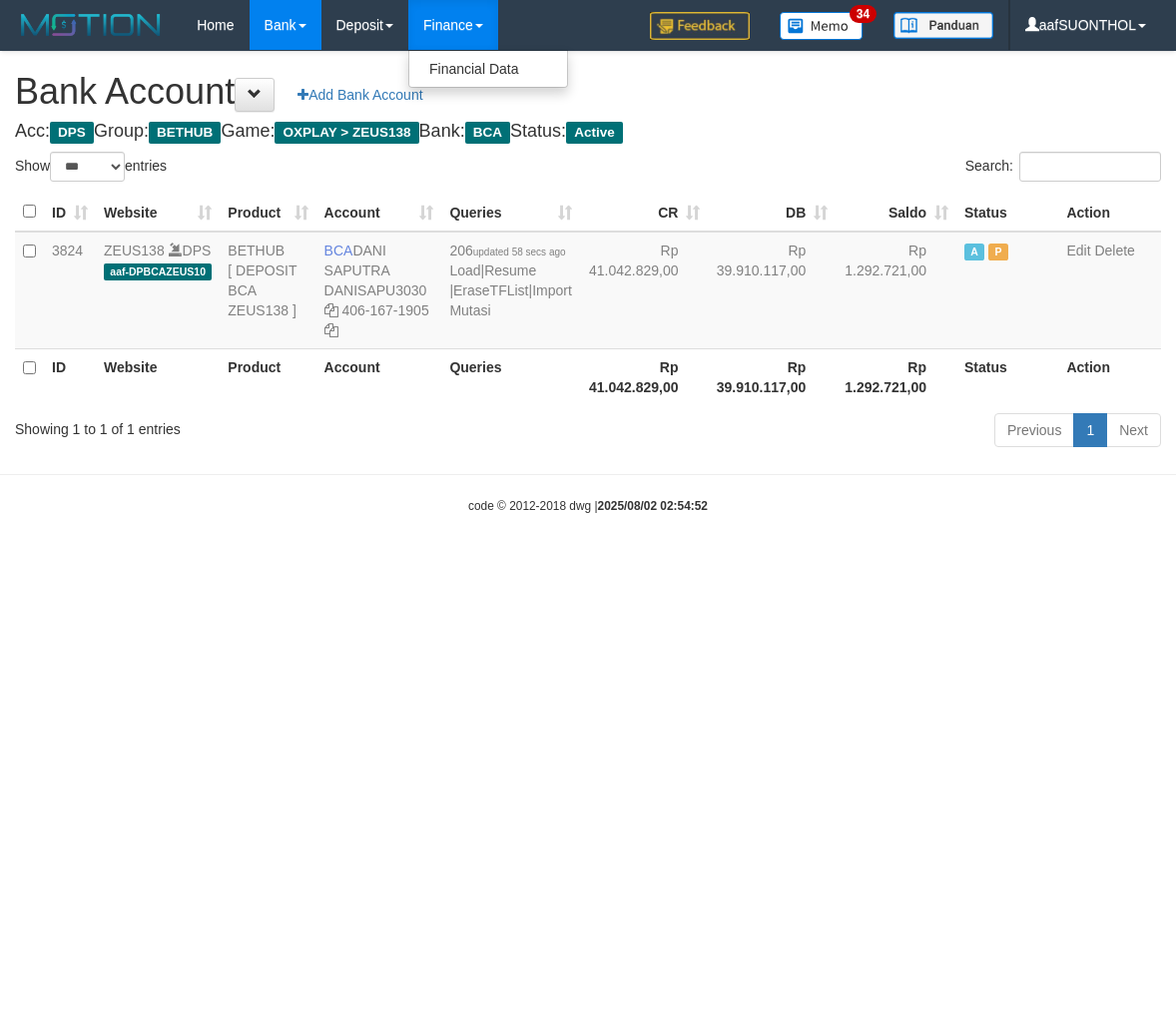 select on "***" 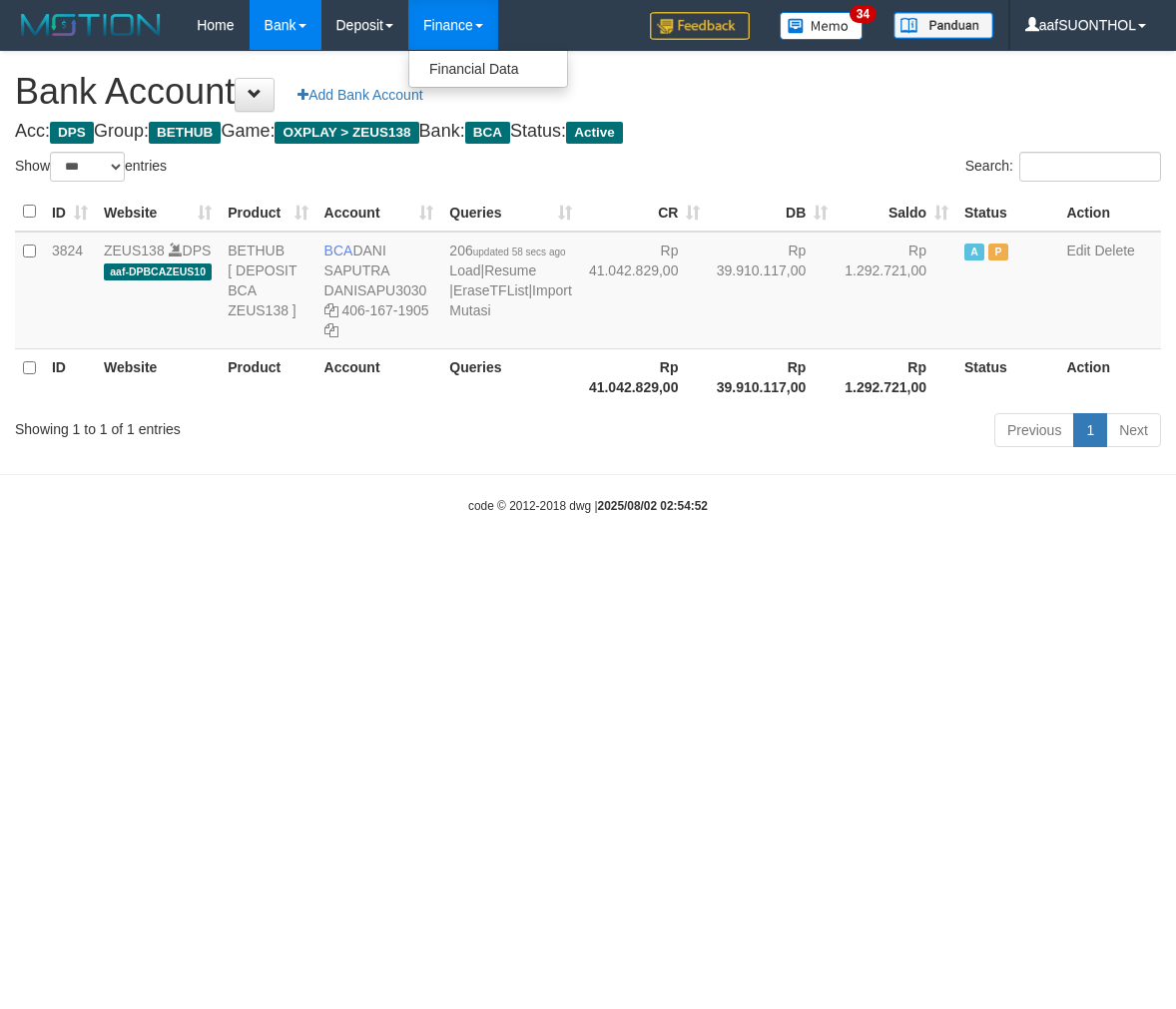scroll, scrollTop: 0, scrollLeft: 0, axis: both 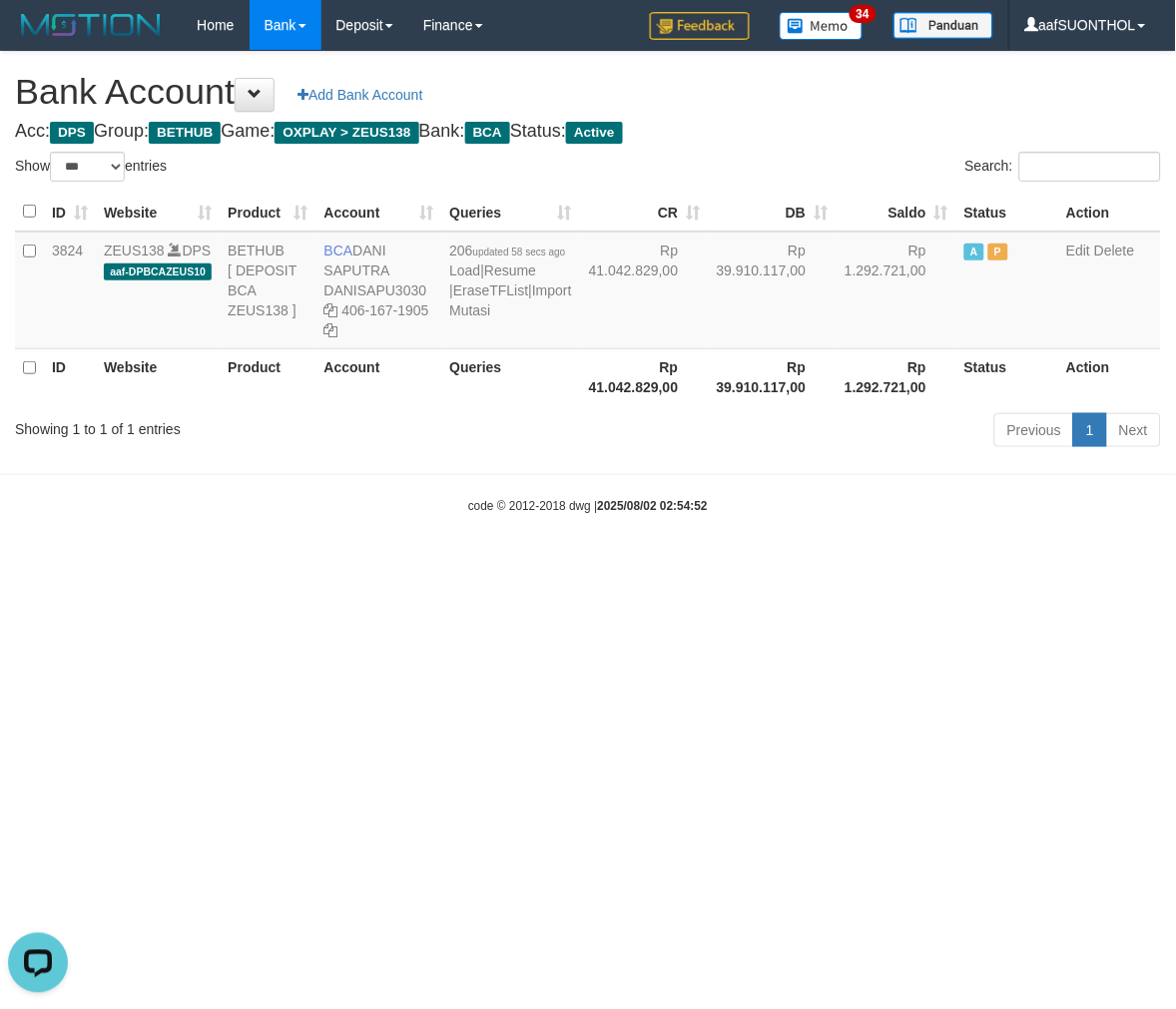 click on "Toggle navigation
Home
Bank
Account List
Load
By Website
Group
[OXPLAY]													ZEUS138
By Load Group (DPS)
Sync" at bounding box center [588, 282] 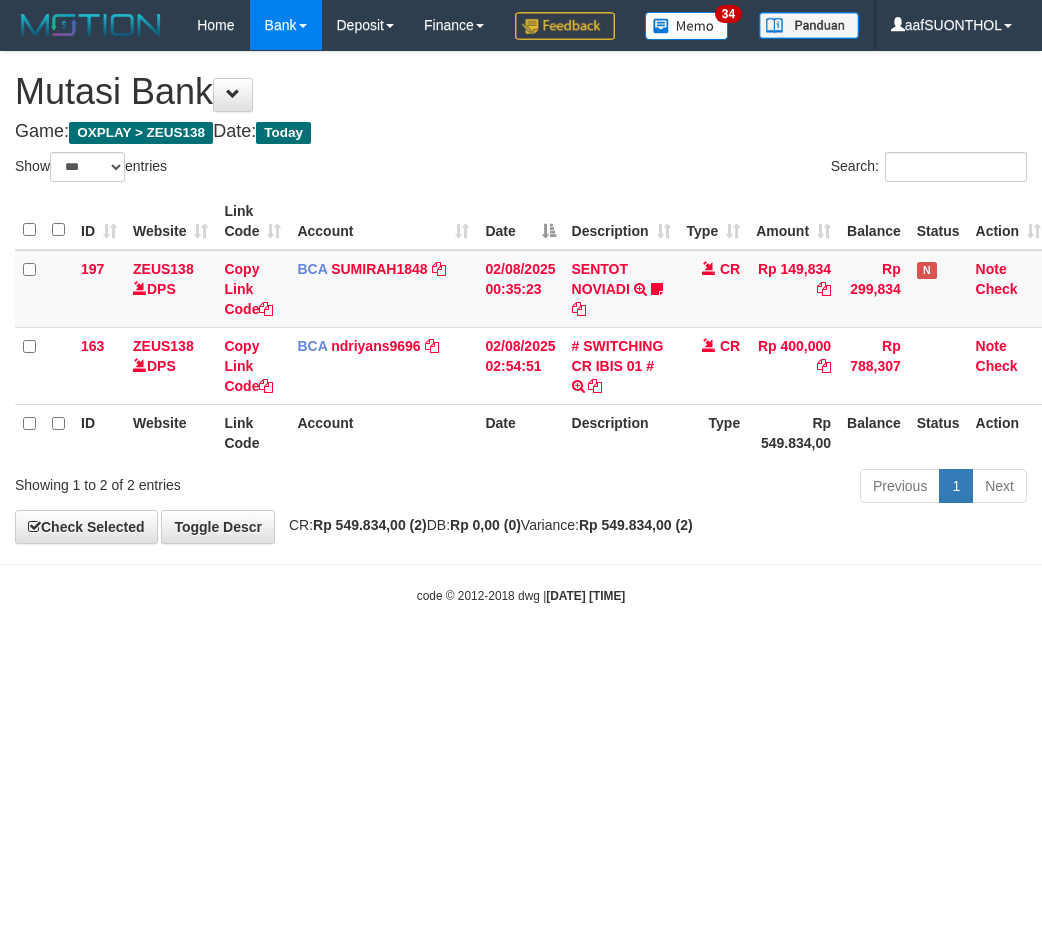 select on "***" 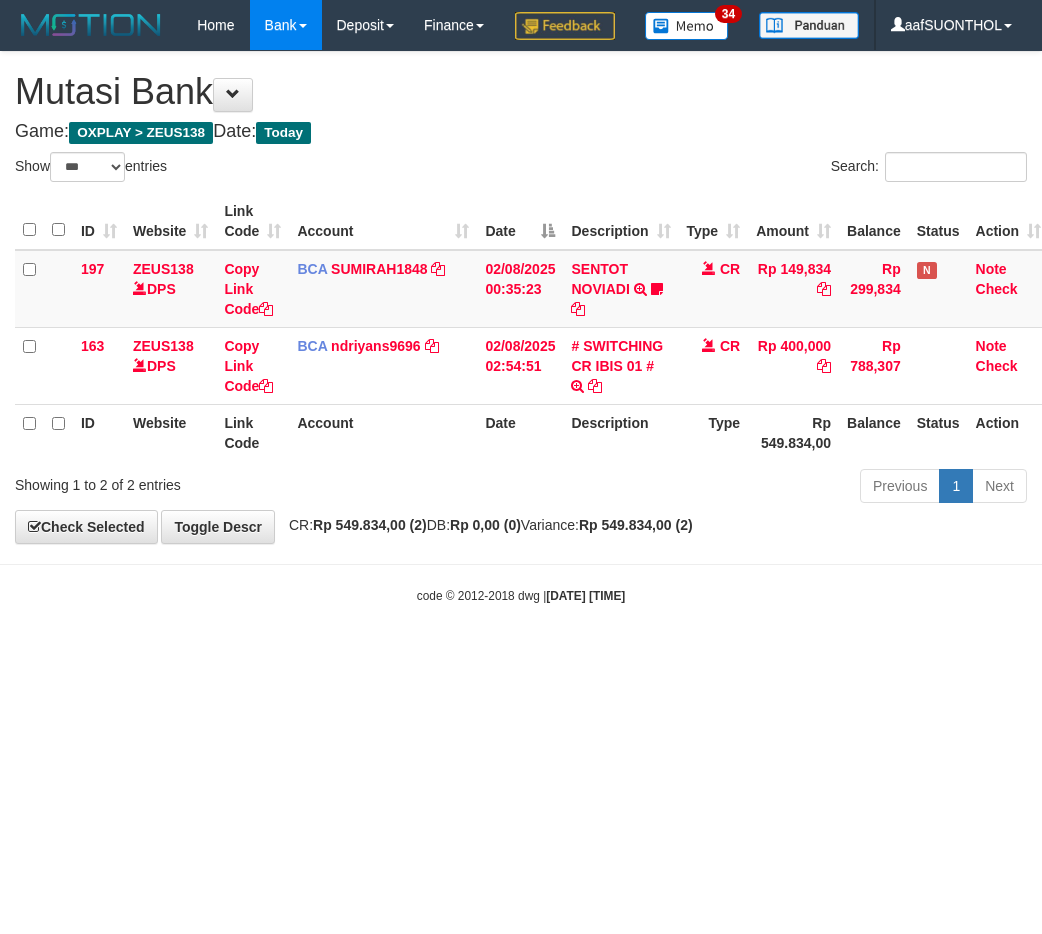 scroll, scrollTop: 0, scrollLeft: 0, axis: both 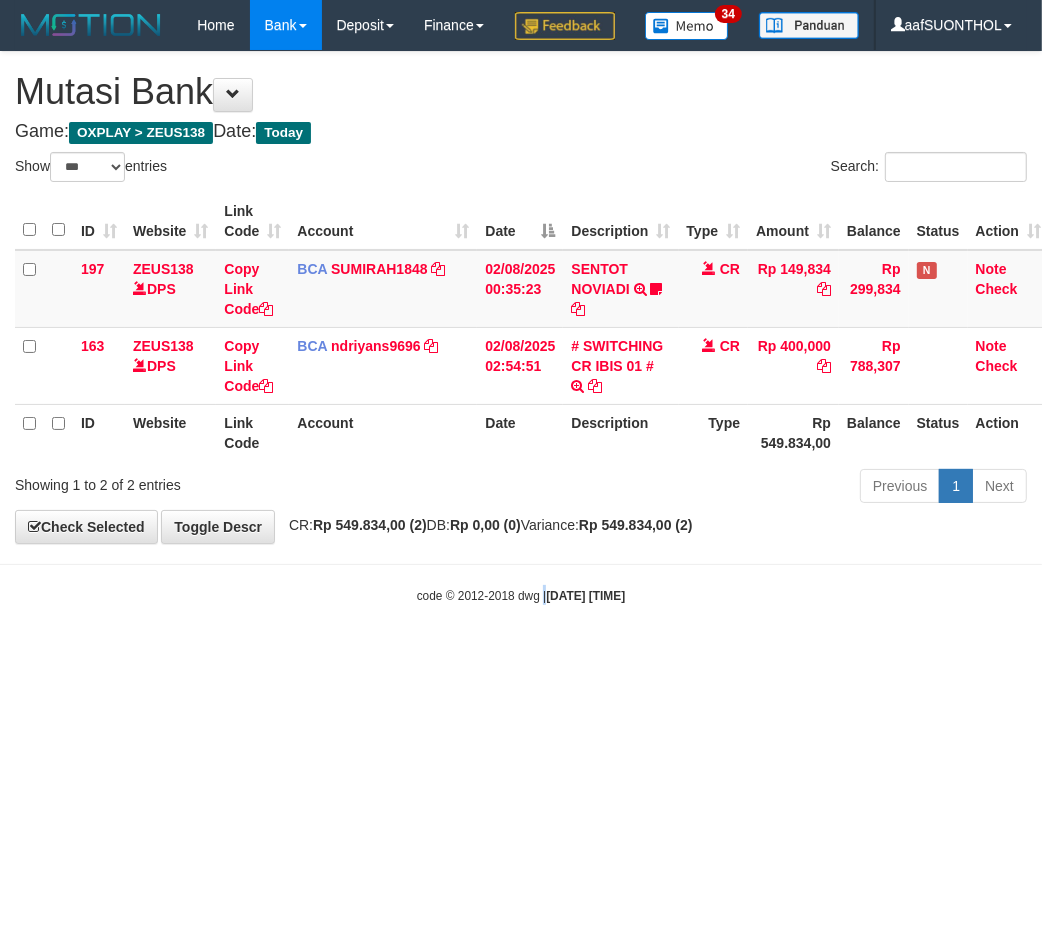 click on "Toggle navigation
Home
Bank
Account List
Load
By Website
Group
[OXPLAY]													ZEUS138
By Load Group (DPS)" at bounding box center [521, 327] 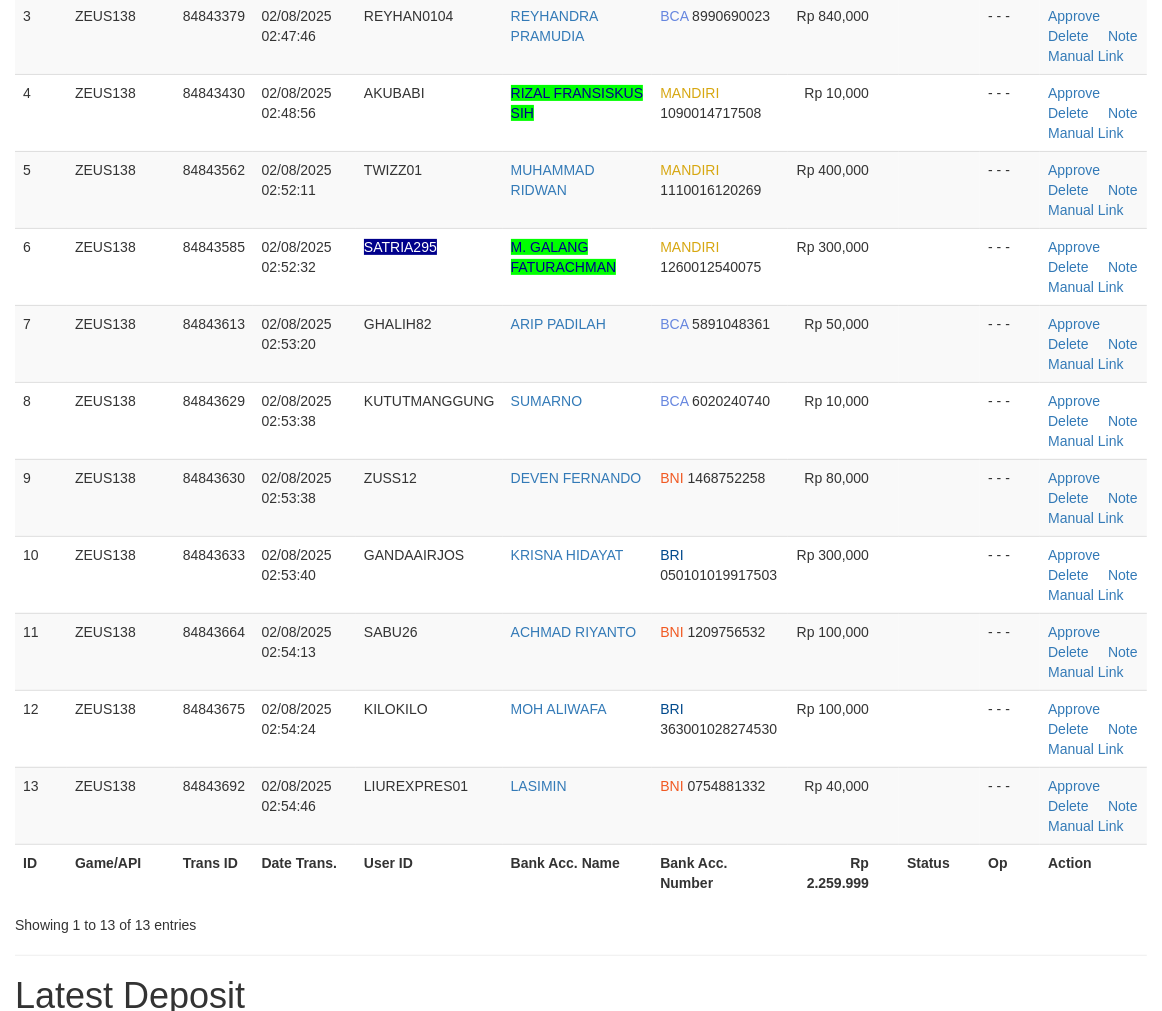 scroll, scrollTop: 333, scrollLeft: 0, axis: vertical 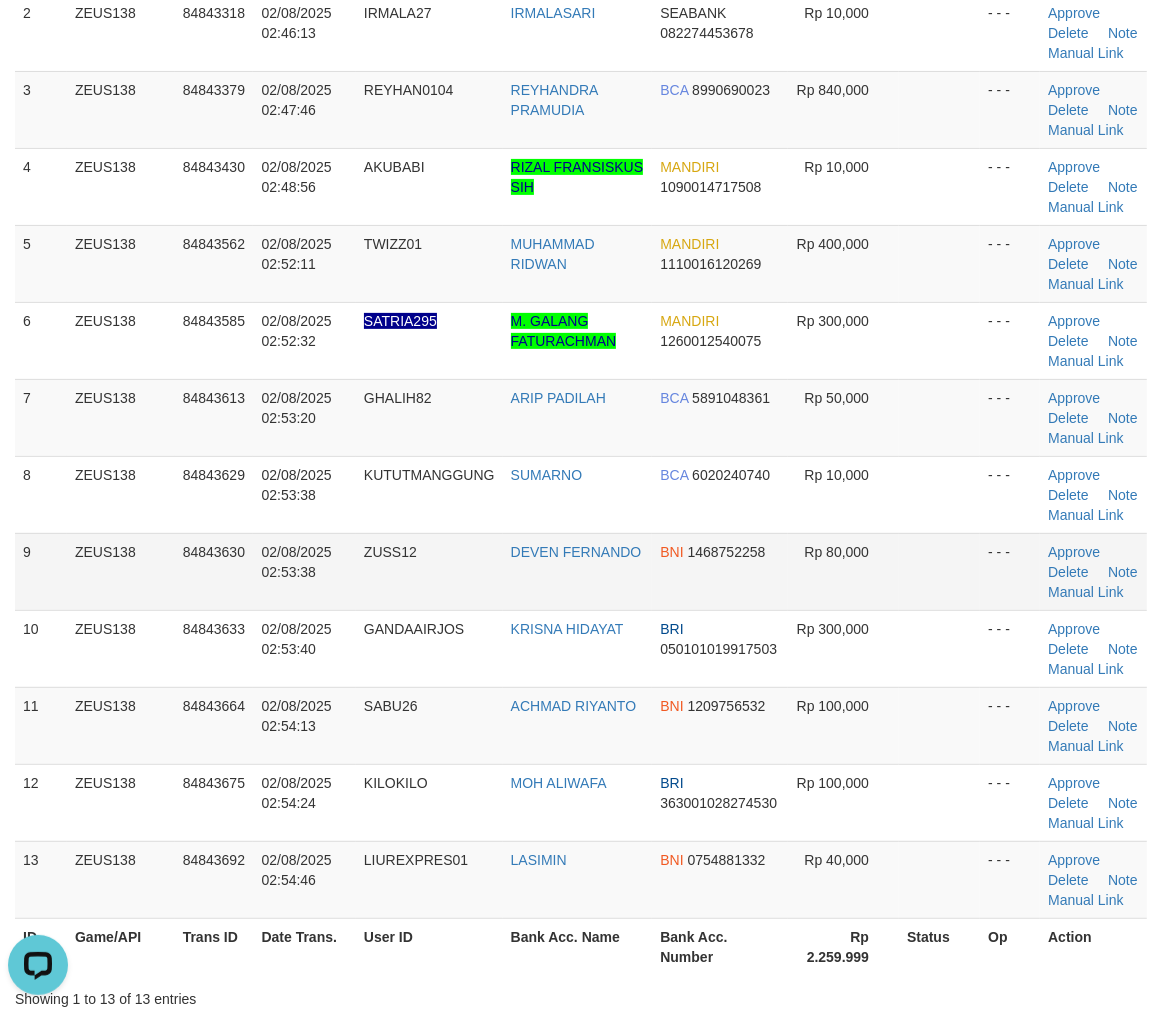 click on "Rp 80,000" at bounding box center [844, 571] 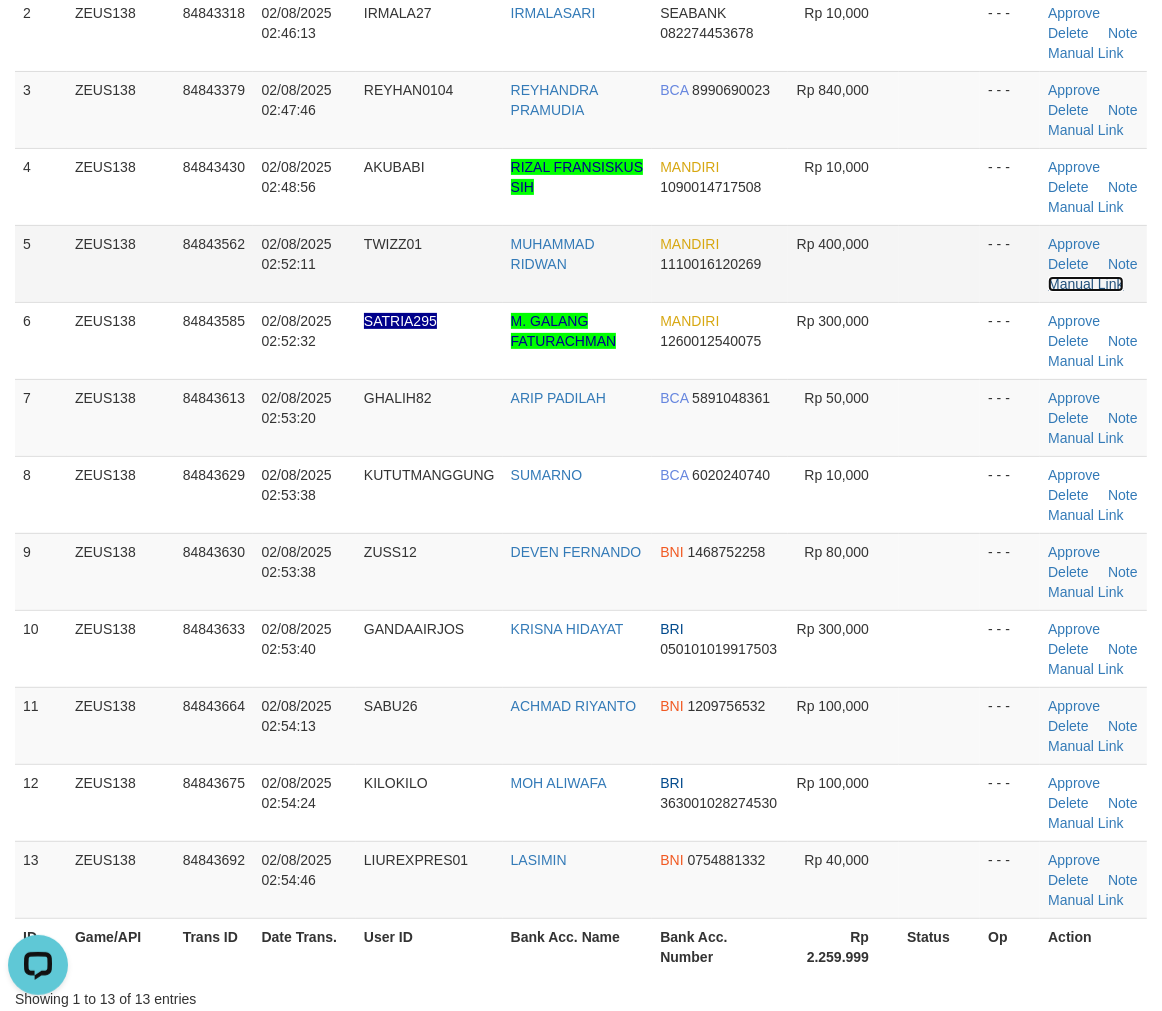 click on "Manual Link" at bounding box center (1086, 284) 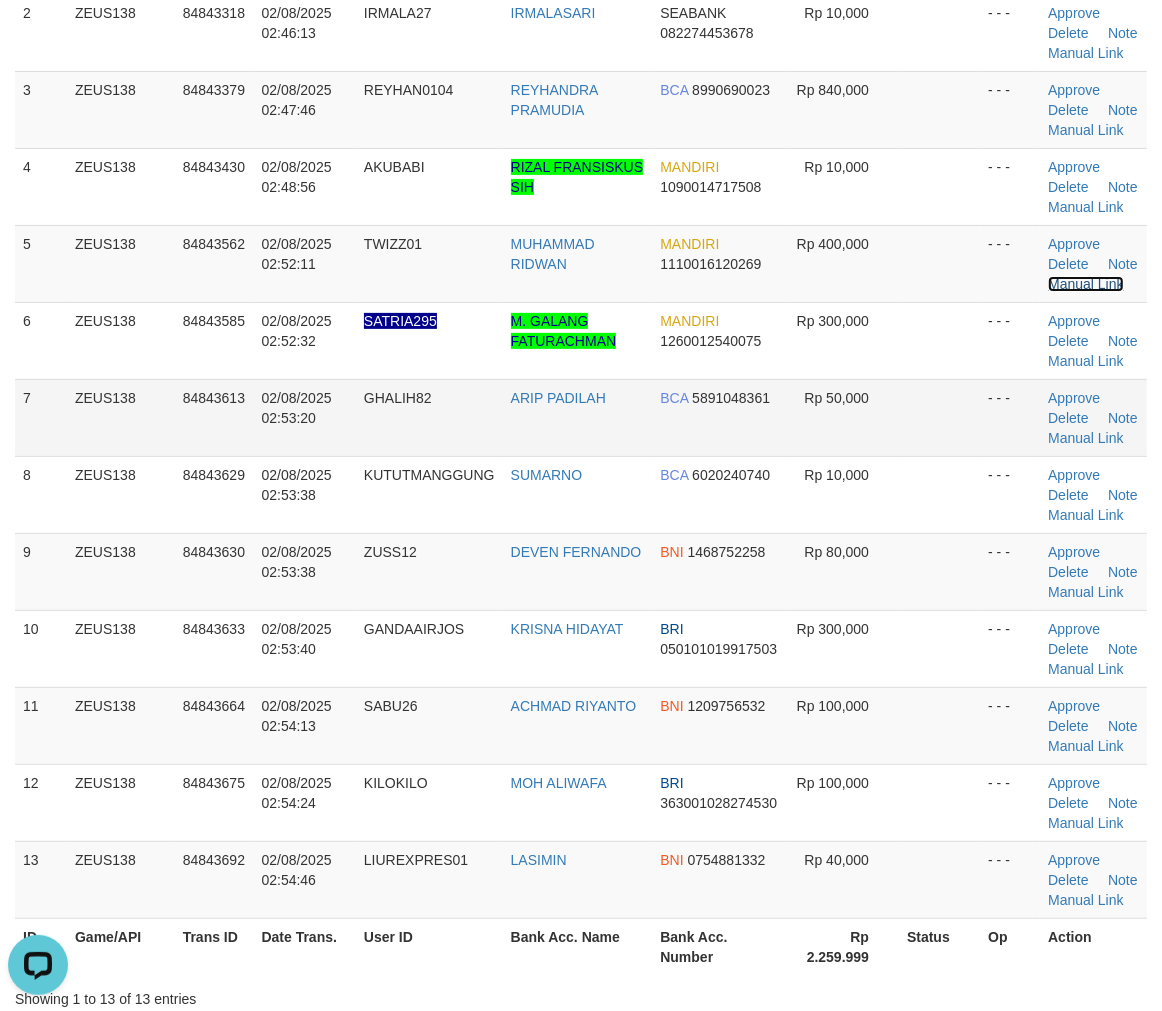 click on "Manual Link" at bounding box center [1086, 284] 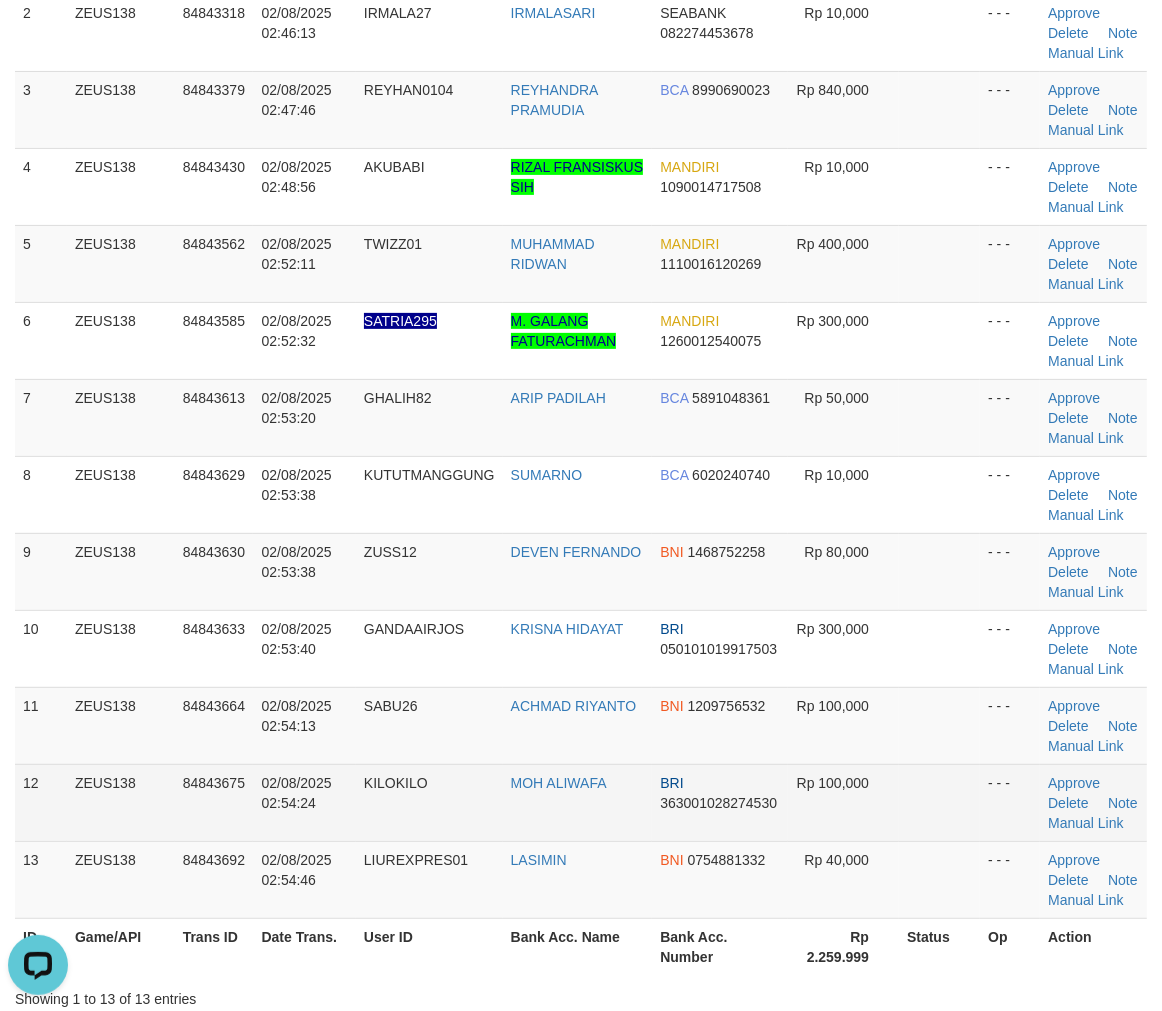 click on "- - -" at bounding box center (1010, 802) 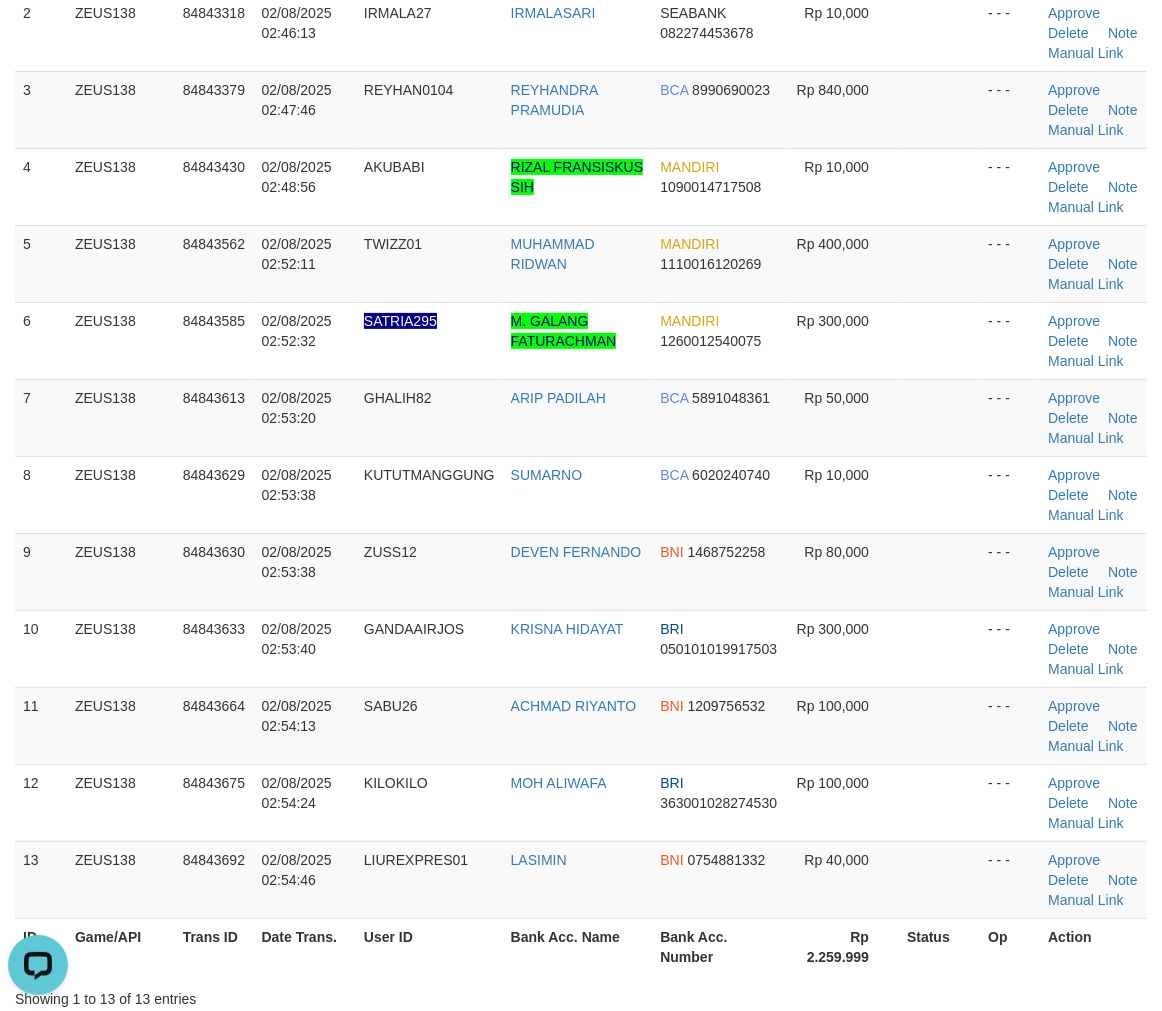 drag, startPoint x: 1037, startPoint y: 831, endPoint x: 1175, endPoint y: 800, distance: 141.43903 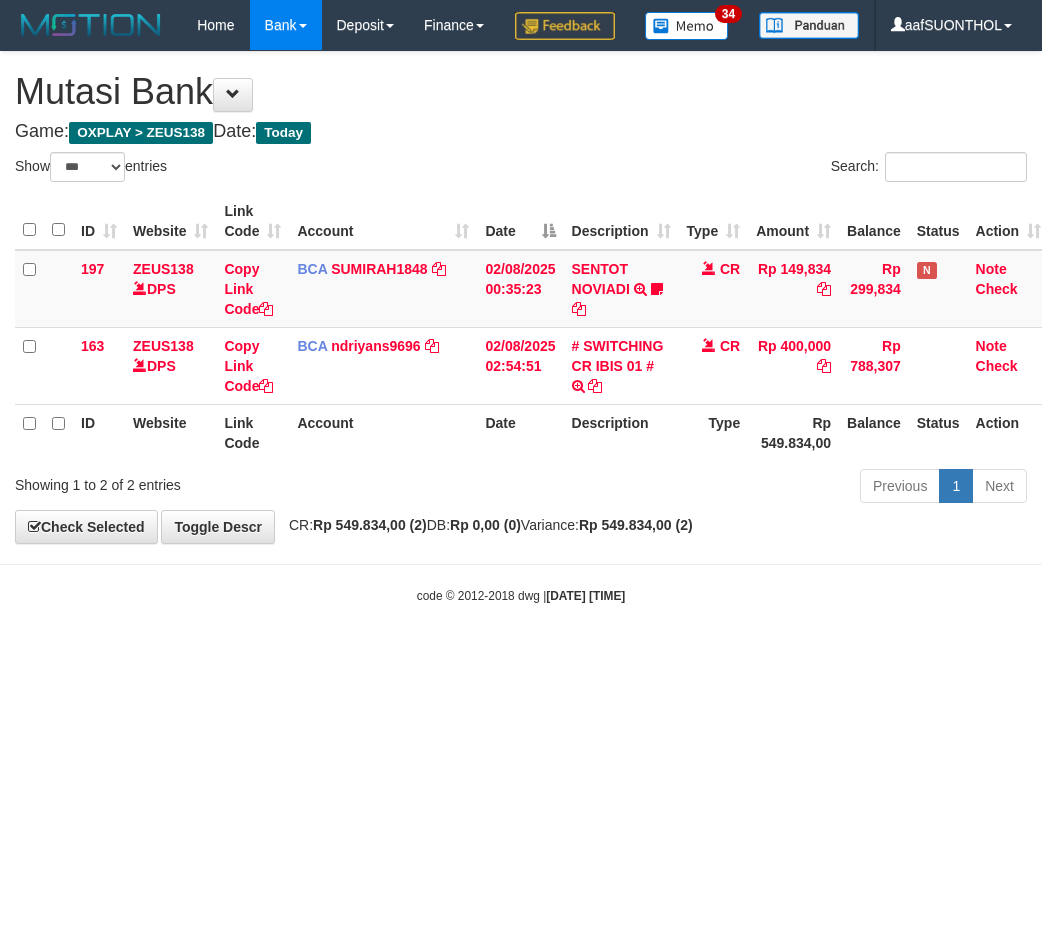 select on "***" 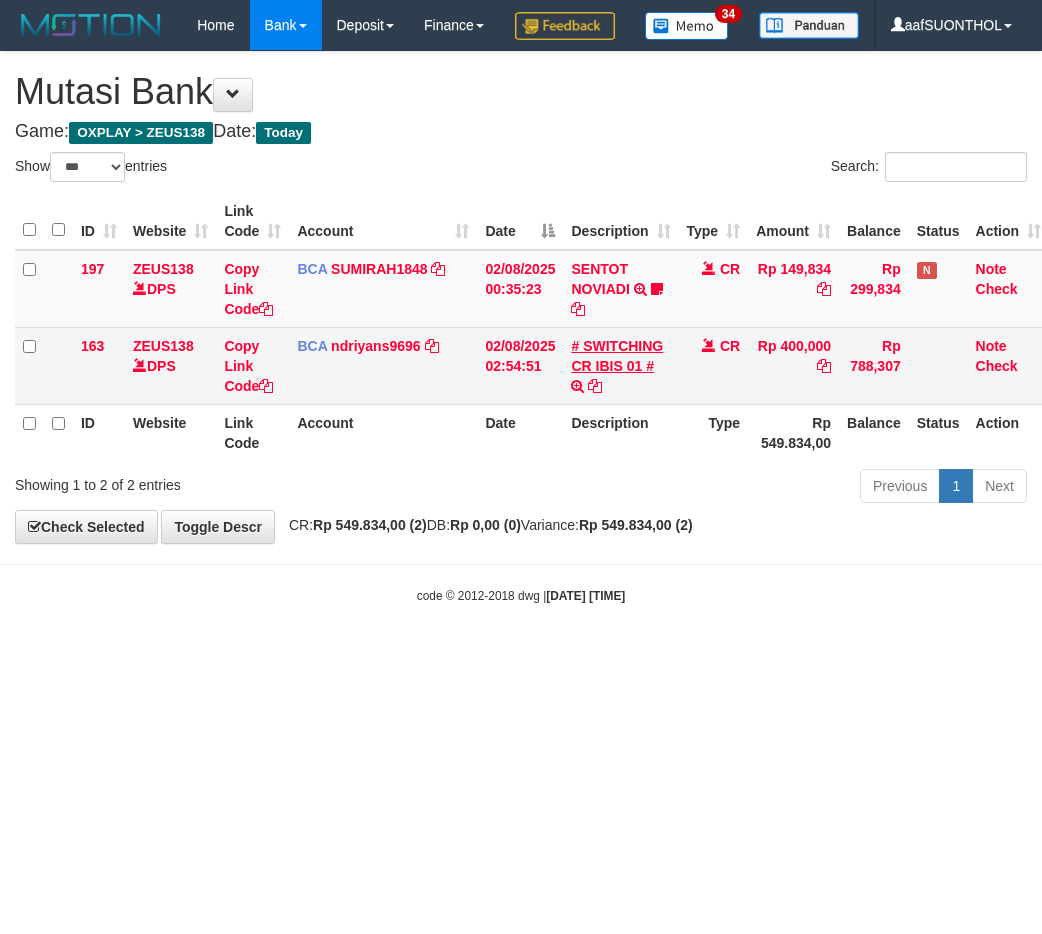 scroll, scrollTop: 0, scrollLeft: 0, axis: both 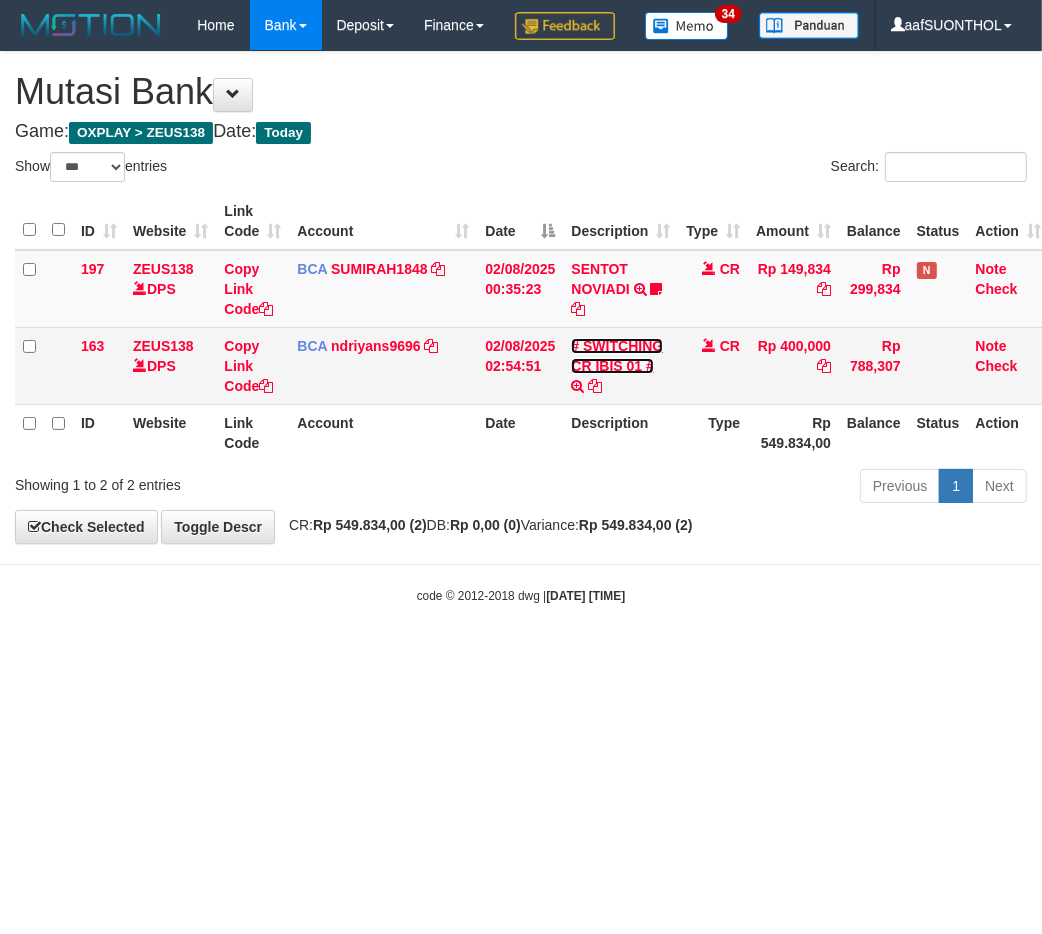 click on "# SWITCHING CR IBIS 01 #" at bounding box center [617, 356] 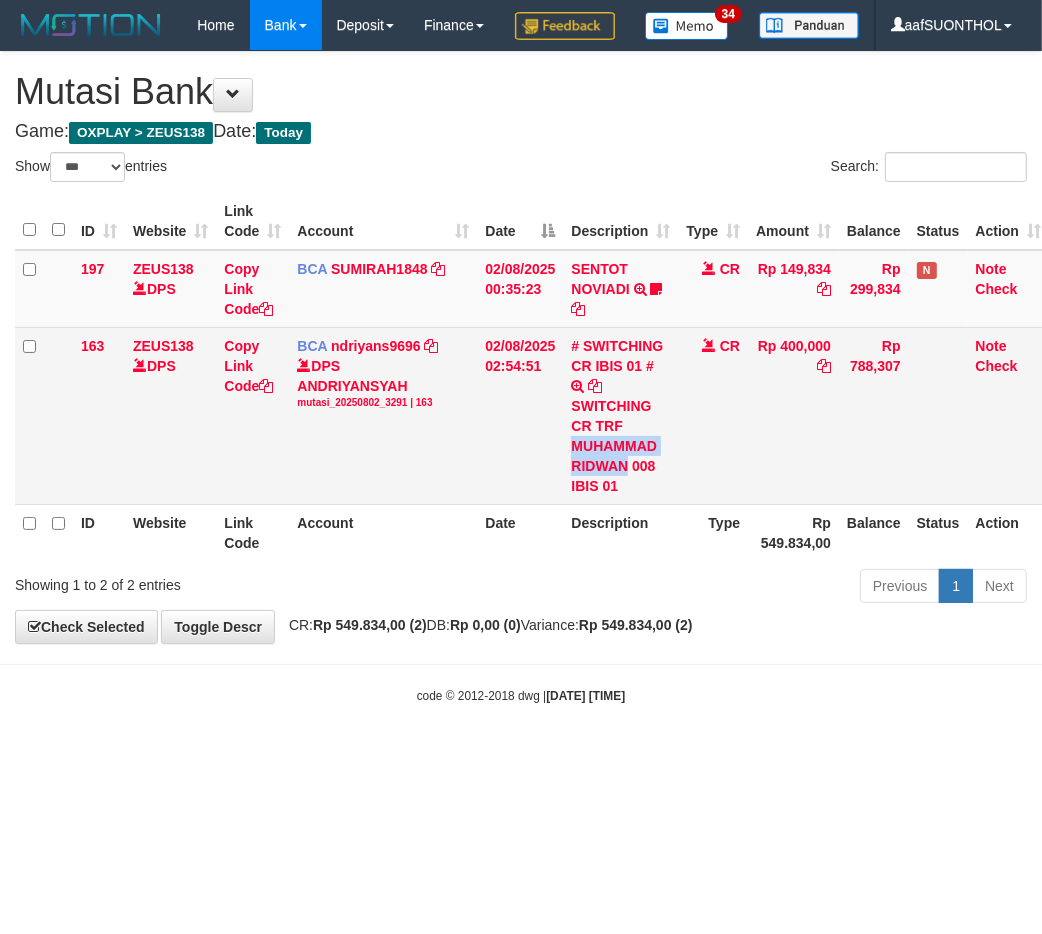 drag, startPoint x: 574, startPoint y: 490, endPoint x: 630, endPoint y: 510, distance: 59.464275 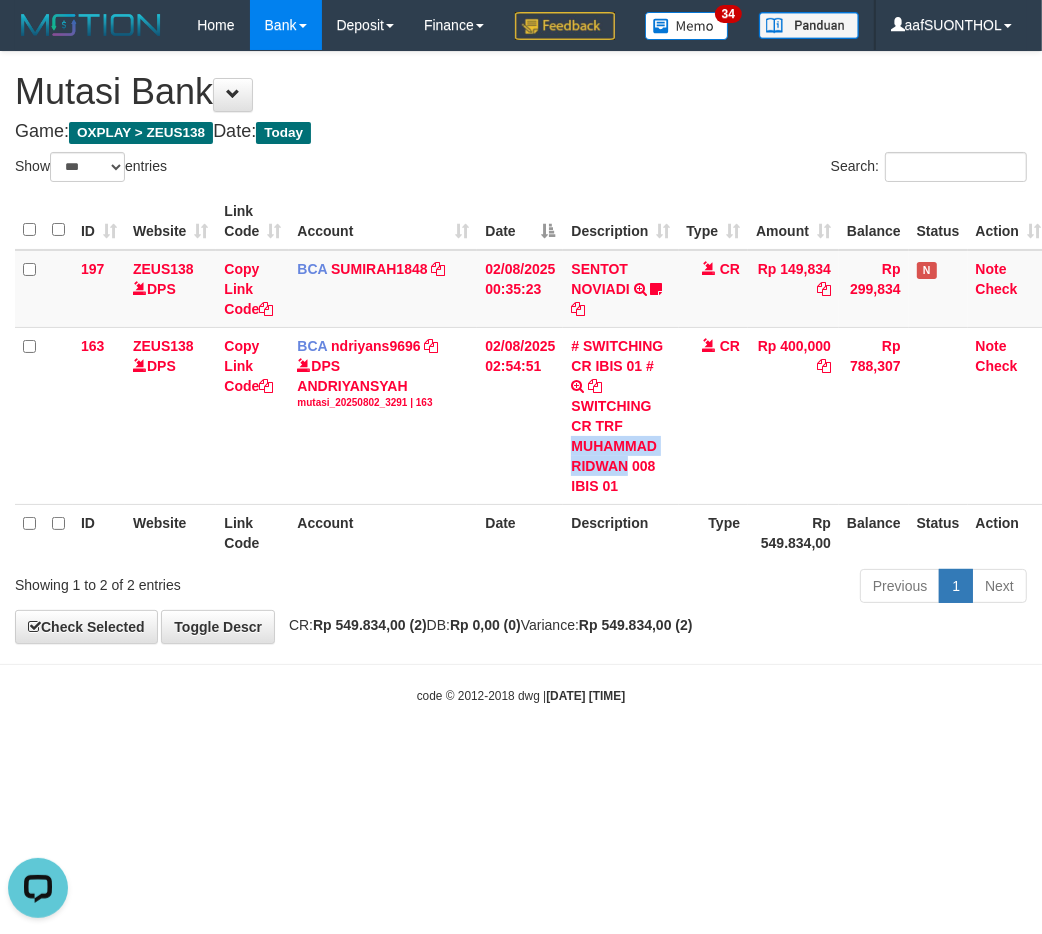 copy on "MUHAMMAD RIDWAN" 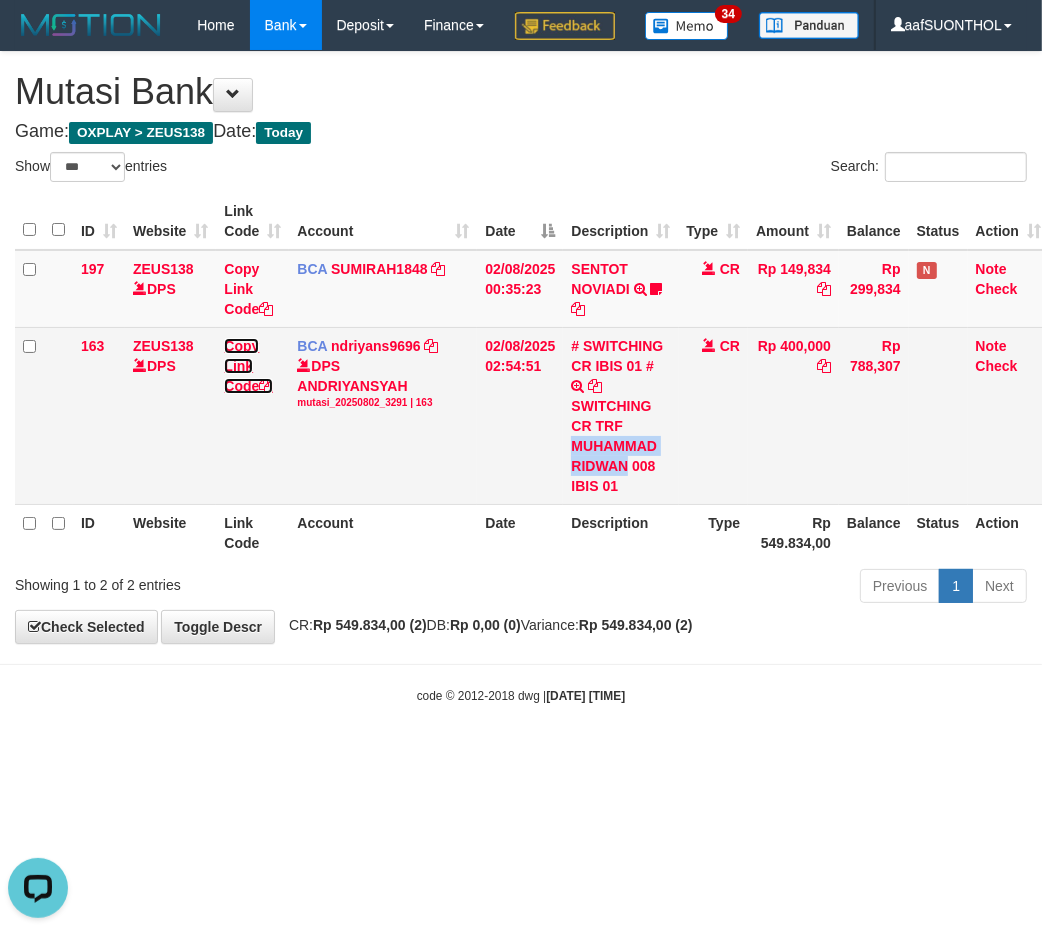 click on "Copy Link Code" at bounding box center (248, 366) 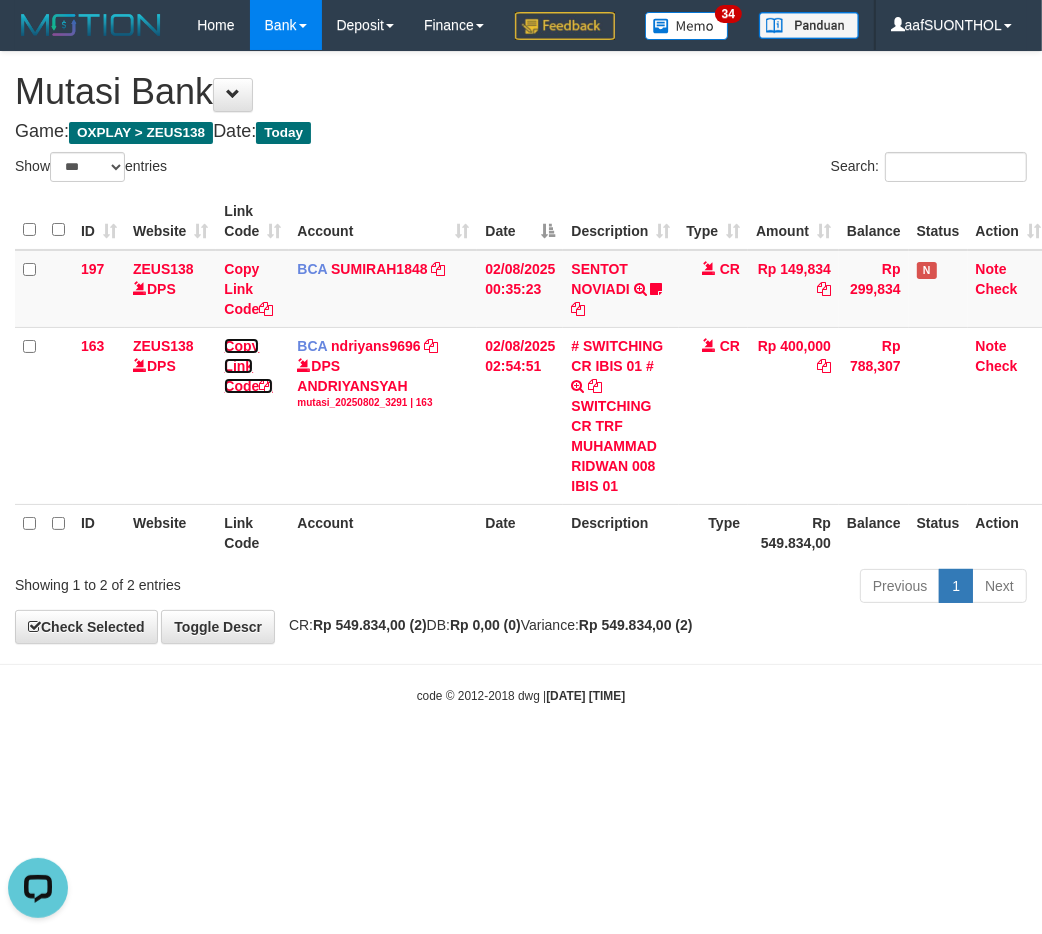 drag, startPoint x: 237, startPoint y: 431, endPoint x: 1, endPoint y: 371, distance: 243.5077 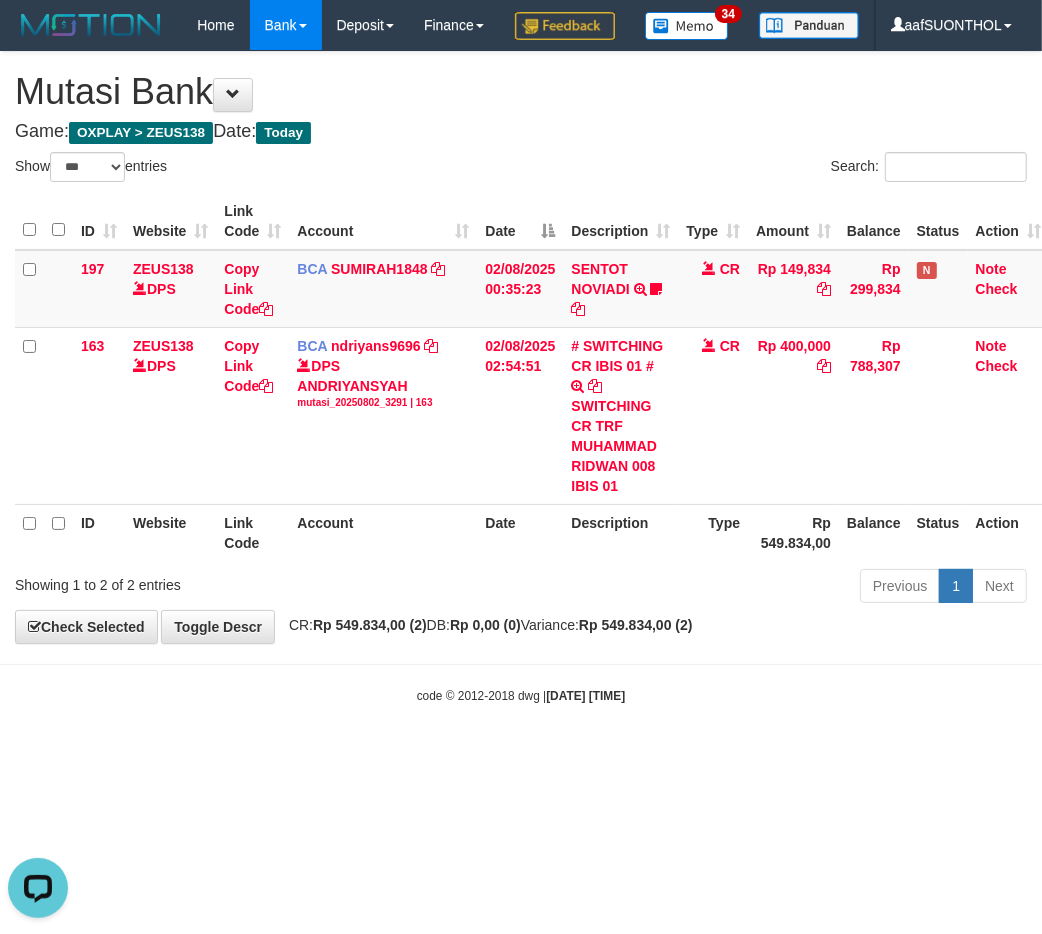scroll, scrollTop: 0, scrollLeft: 0, axis: both 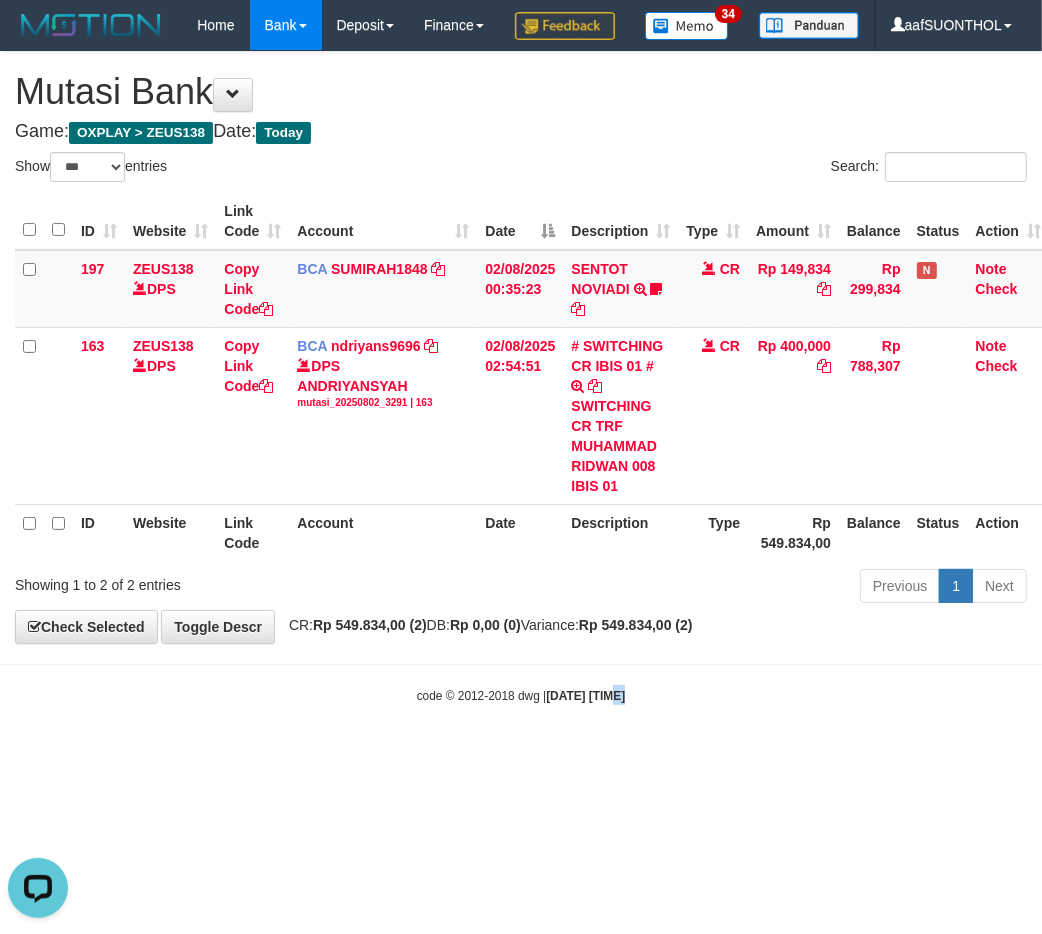 click on "Toggle navigation
Home
Bank
Account List
Load
By Website
Group
[OXPLAY]													ZEUS138
By Load Group (DPS)" at bounding box center [521, 377] 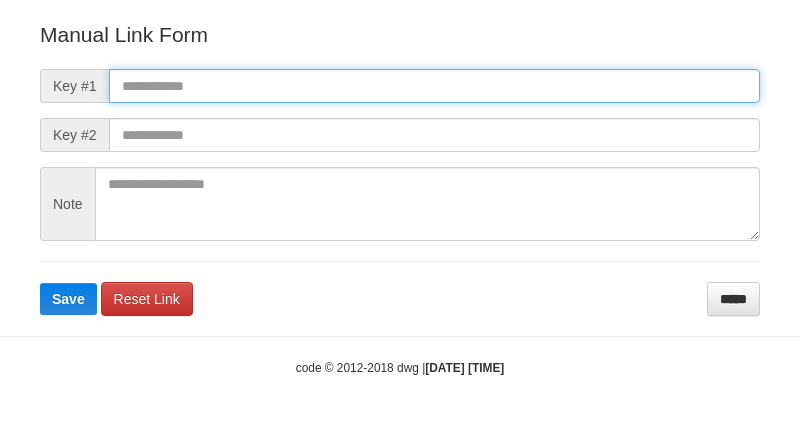 click at bounding box center [434, 86] 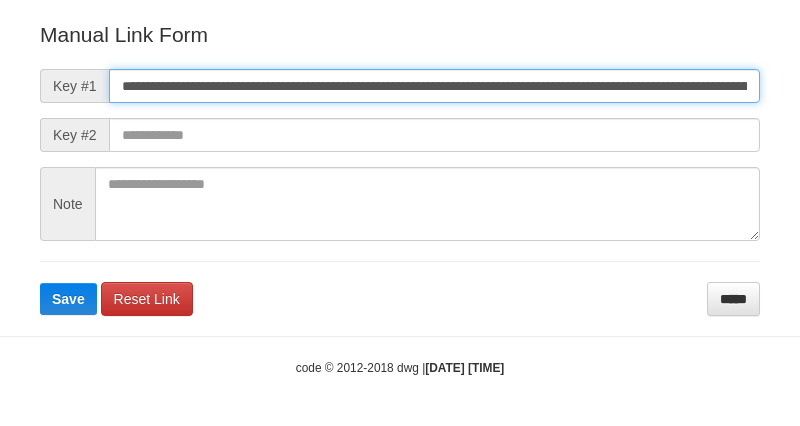 scroll, scrollTop: 222, scrollLeft: 0, axis: vertical 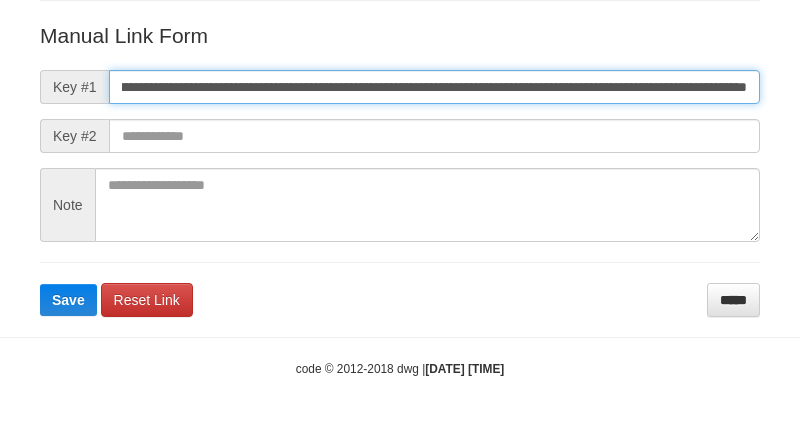 type on "**********" 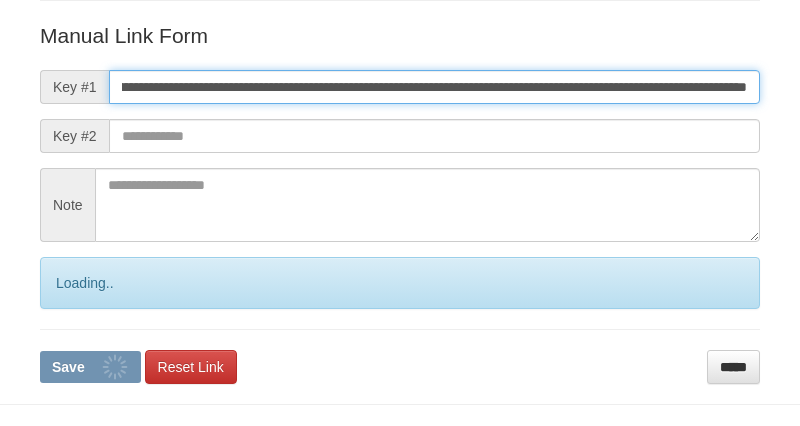 click on "Save" at bounding box center [90, 367] 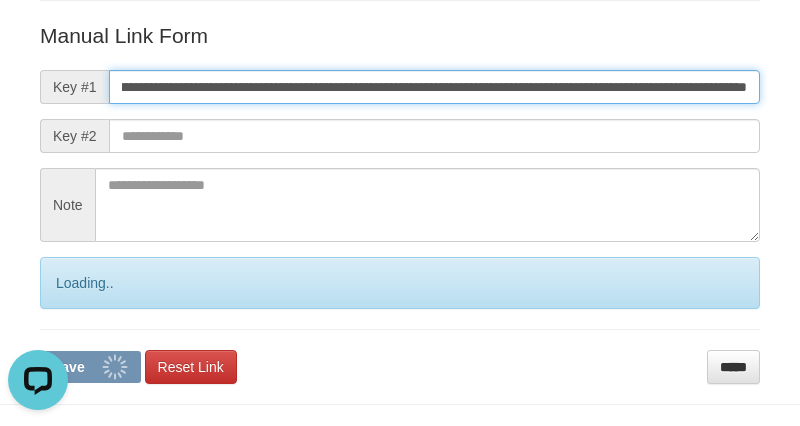 scroll, scrollTop: 0, scrollLeft: 0, axis: both 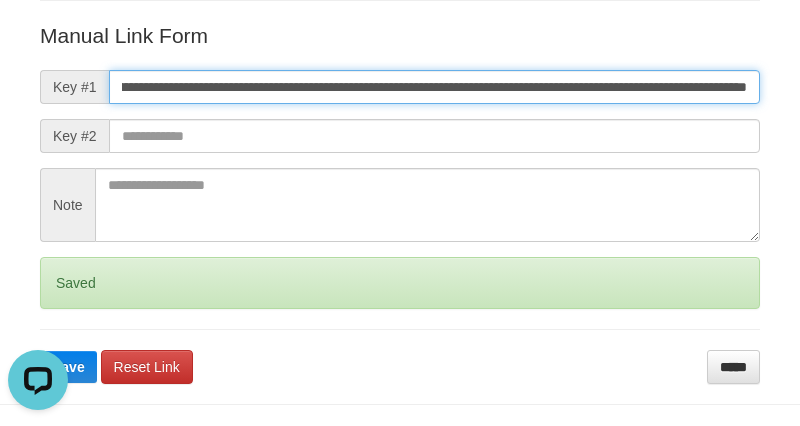 click on "Save" at bounding box center [68, 367] 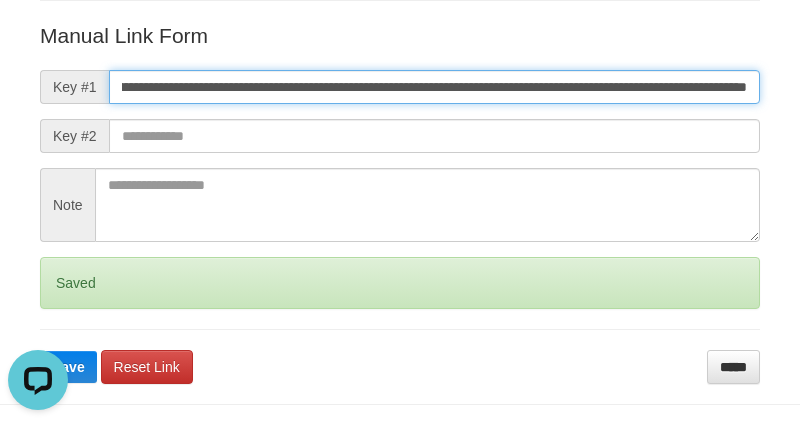 click on "Save" at bounding box center [68, 367] 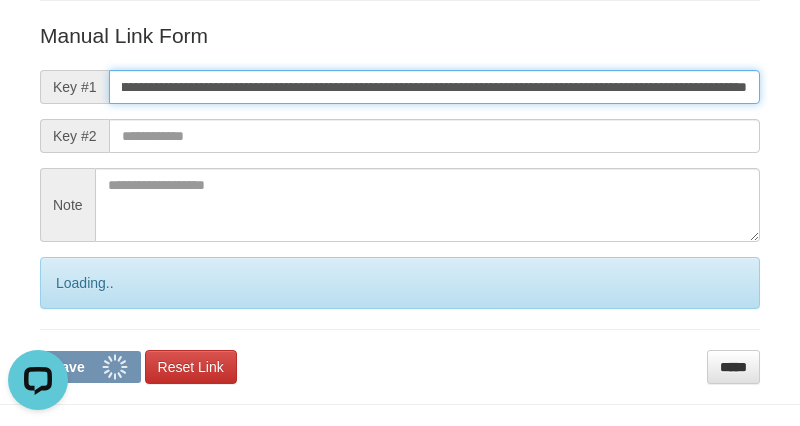 click on "Save" at bounding box center (90, 367) 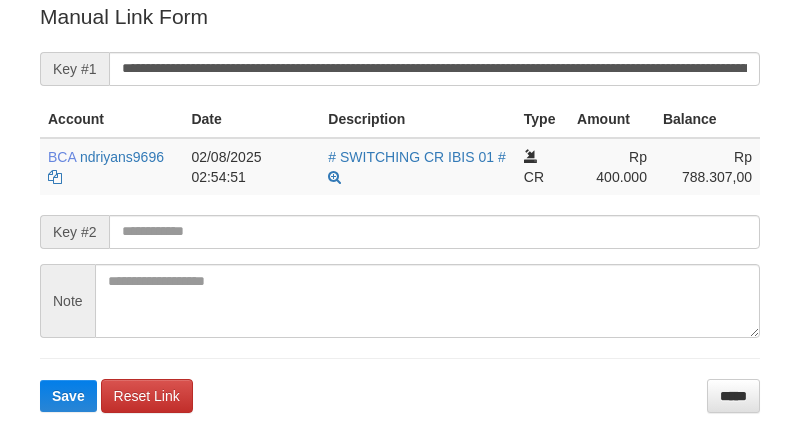 scroll, scrollTop: 404, scrollLeft: 0, axis: vertical 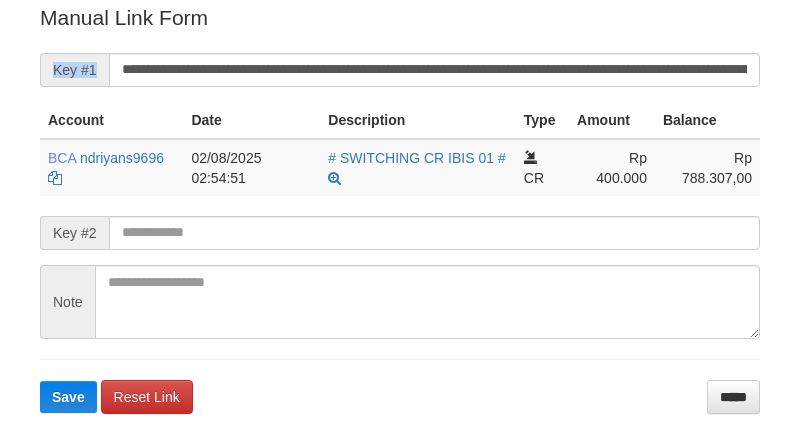 click on "**********" at bounding box center [400, 208] 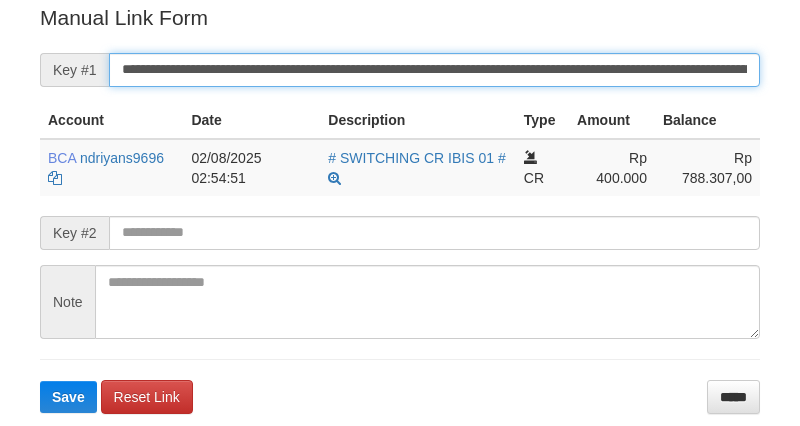 click on "Save" at bounding box center [68, 397] 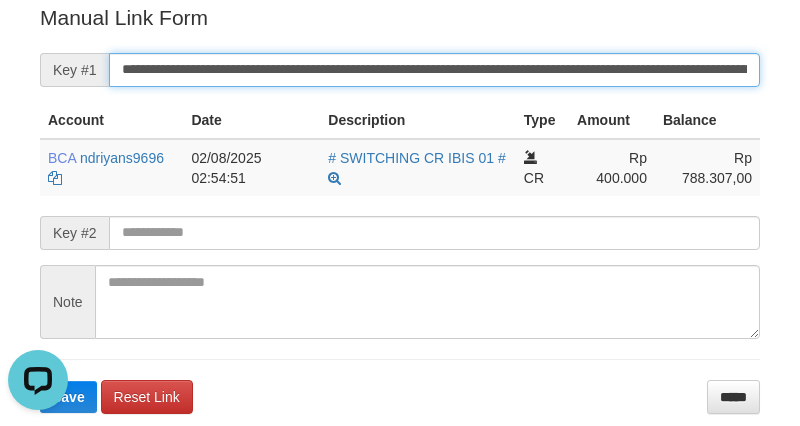 scroll, scrollTop: 0, scrollLeft: 0, axis: both 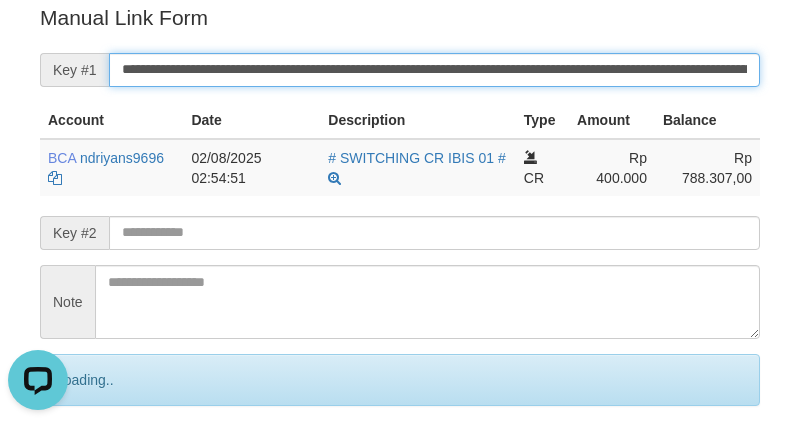click on "Save" at bounding box center [90, 464] 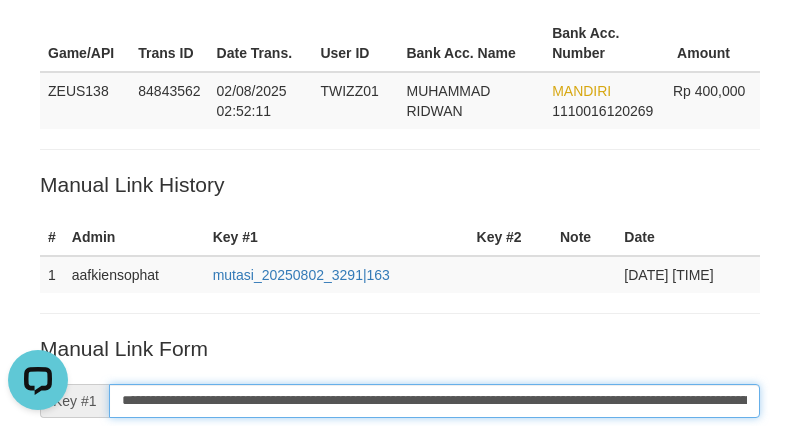 scroll, scrollTop: 71, scrollLeft: 0, axis: vertical 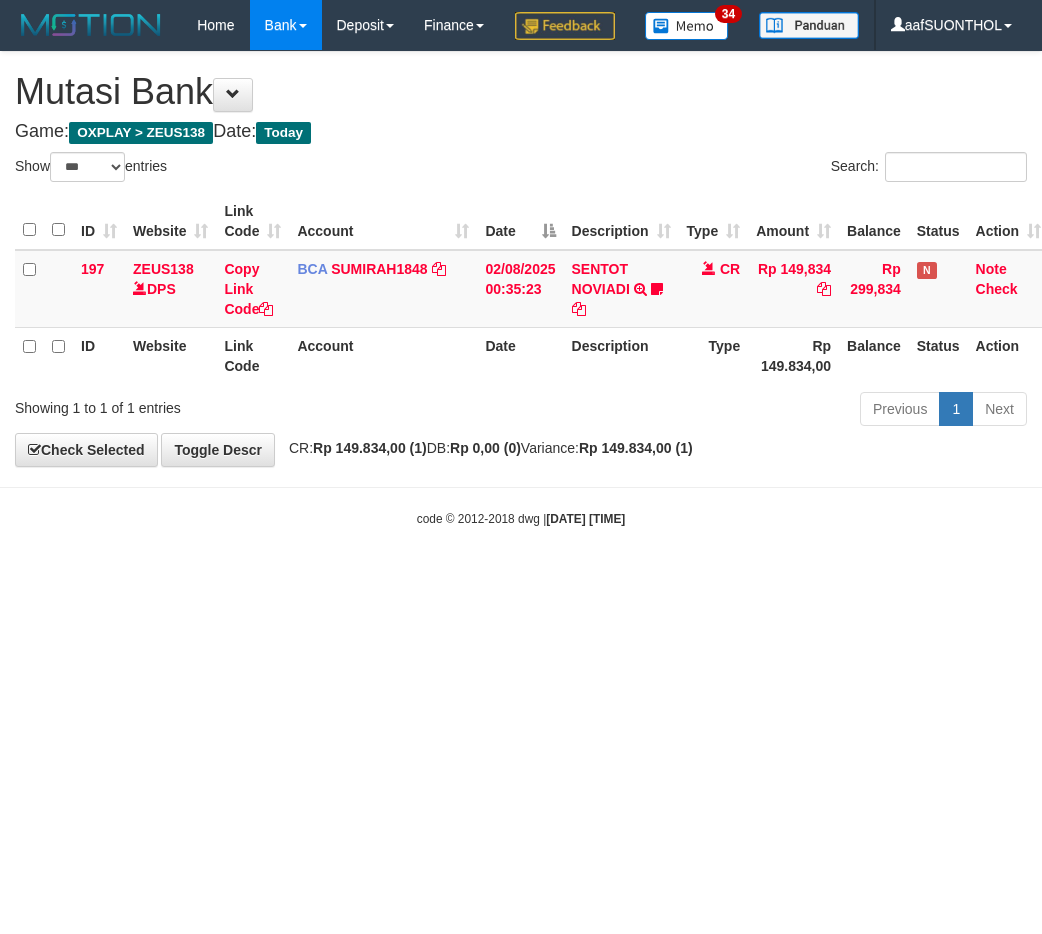select on "***" 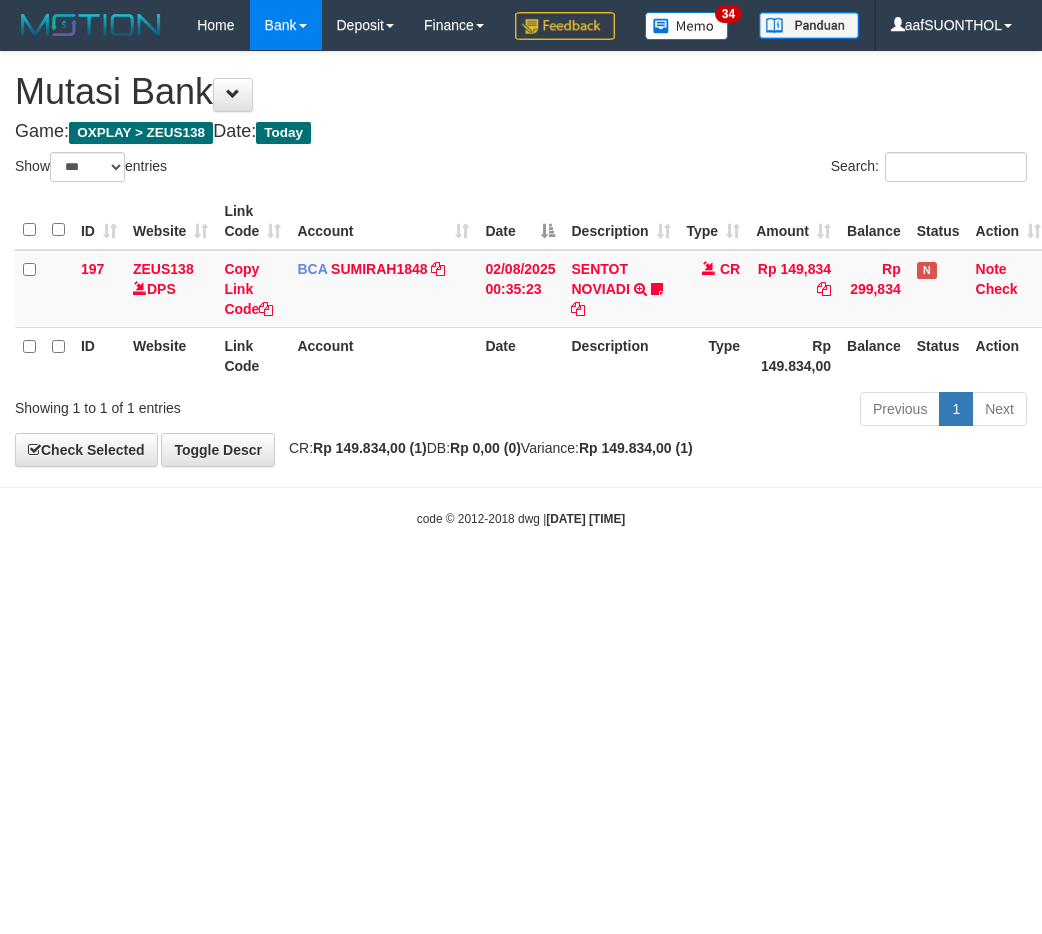 scroll, scrollTop: 0, scrollLeft: 0, axis: both 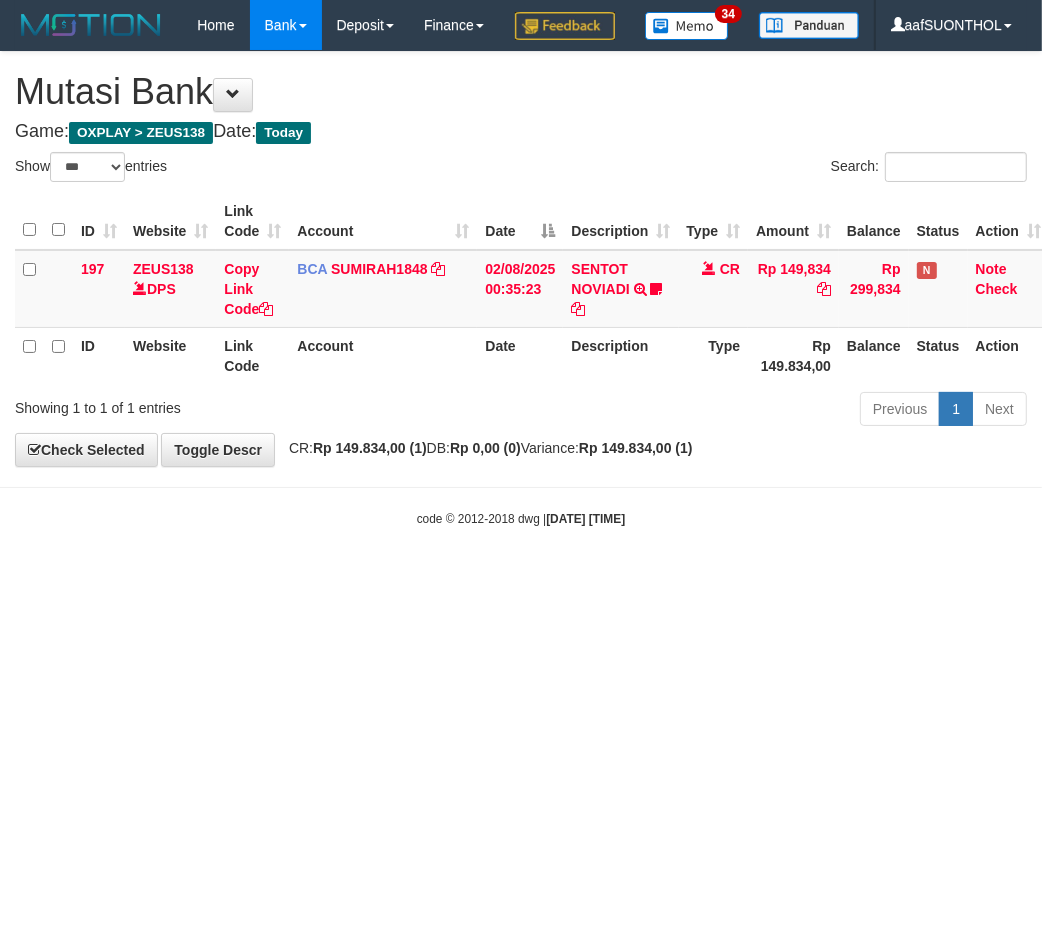 click on "Toggle navigation
Home
Bank
Account List
Load
By Website
Group
[OXPLAY]													ZEUS138
By Load Group (DPS)
Sync" at bounding box center [521, 289] 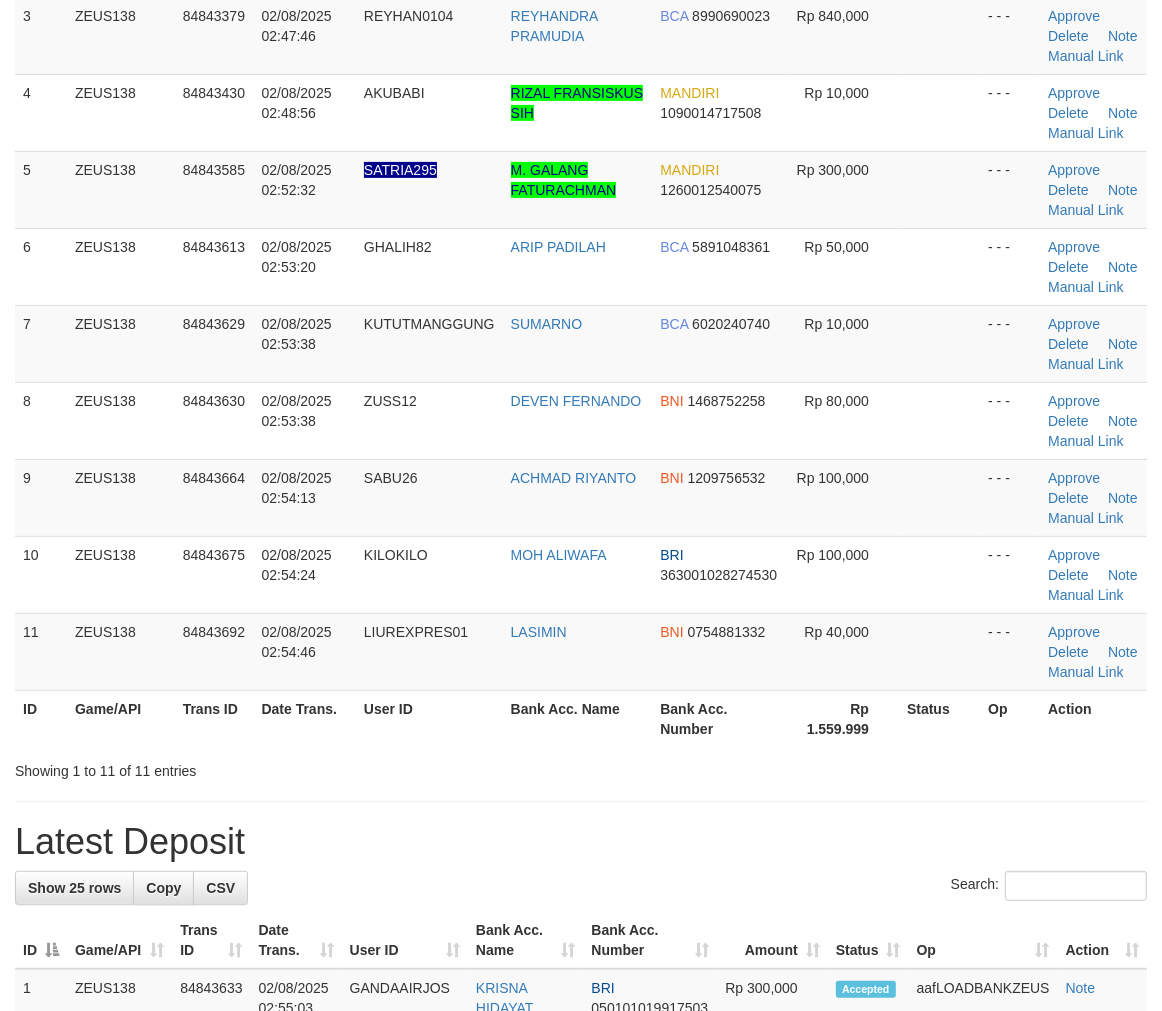 scroll, scrollTop: 333, scrollLeft: 0, axis: vertical 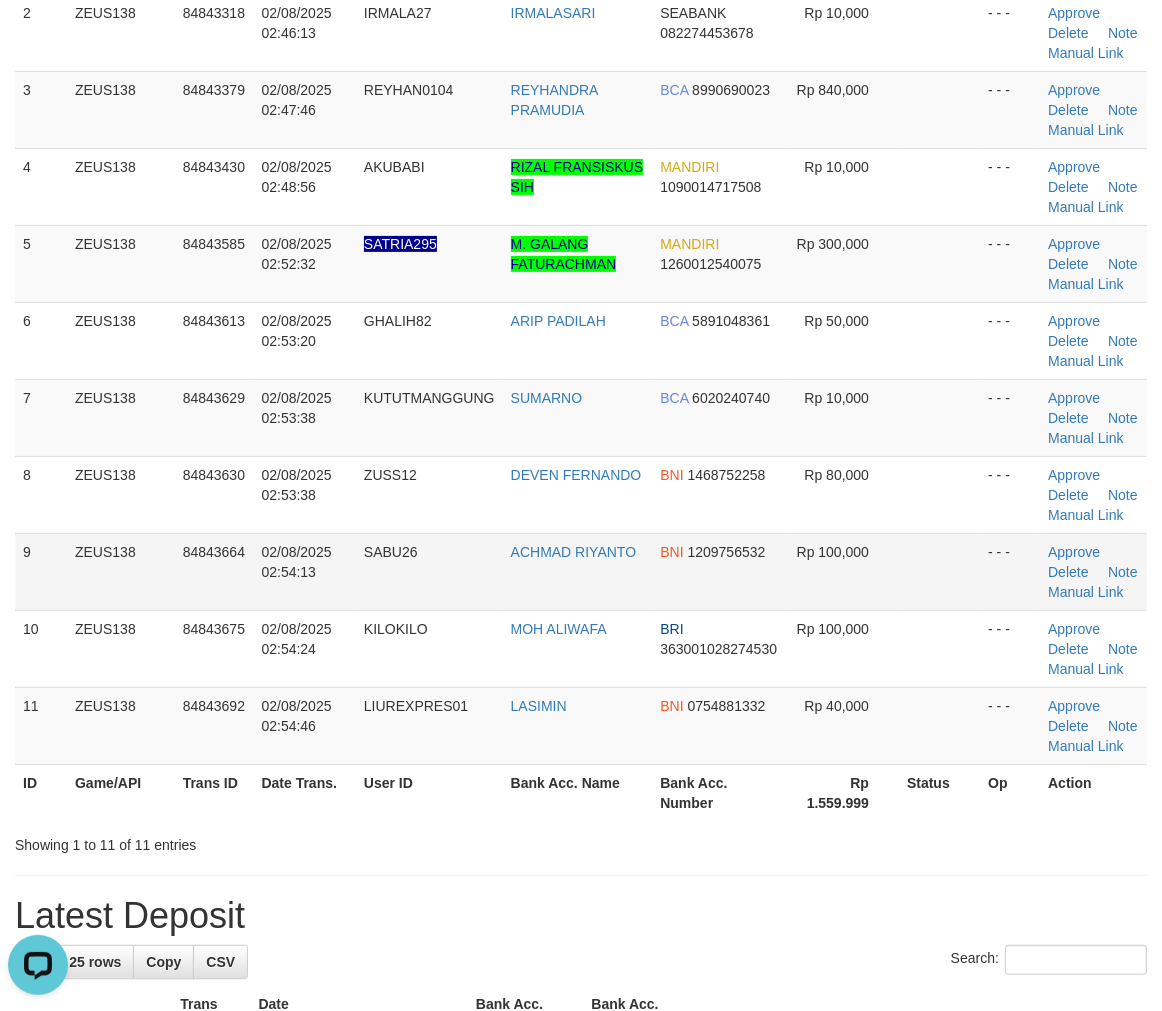 click at bounding box center (939, 571) 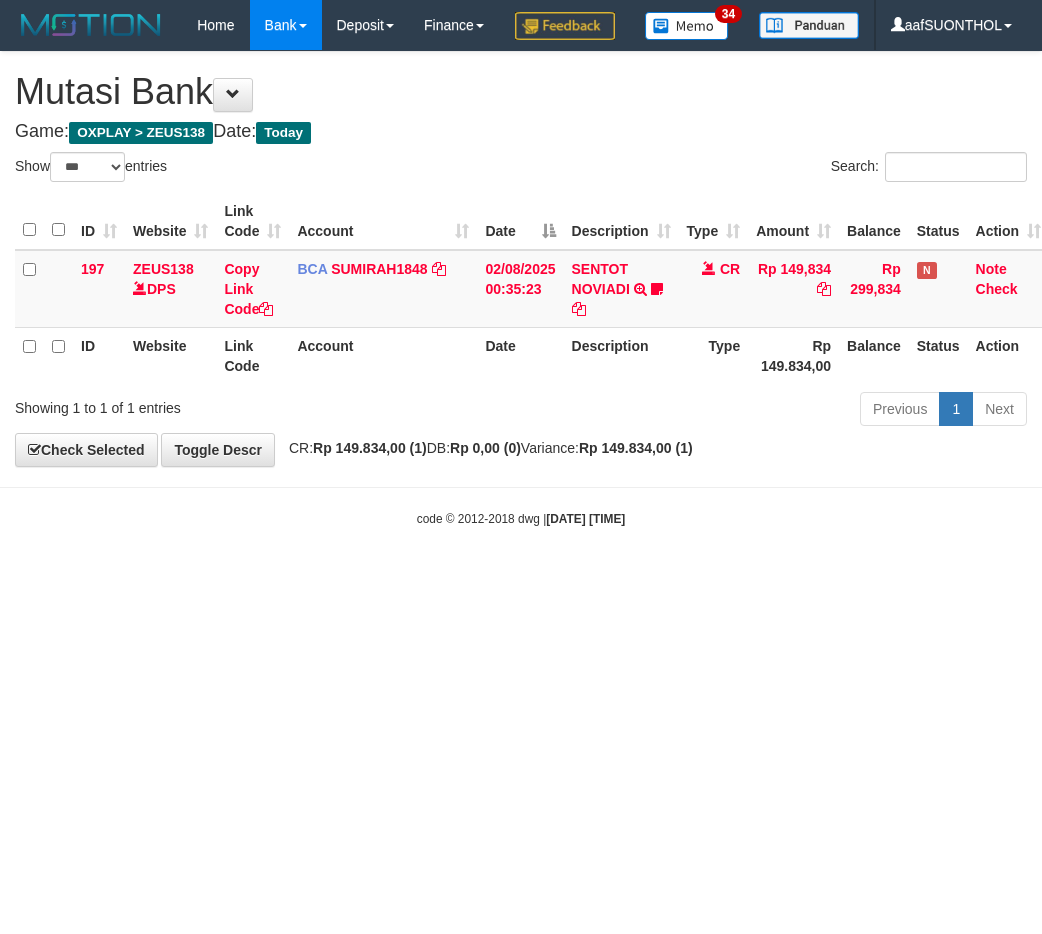 select on "***" 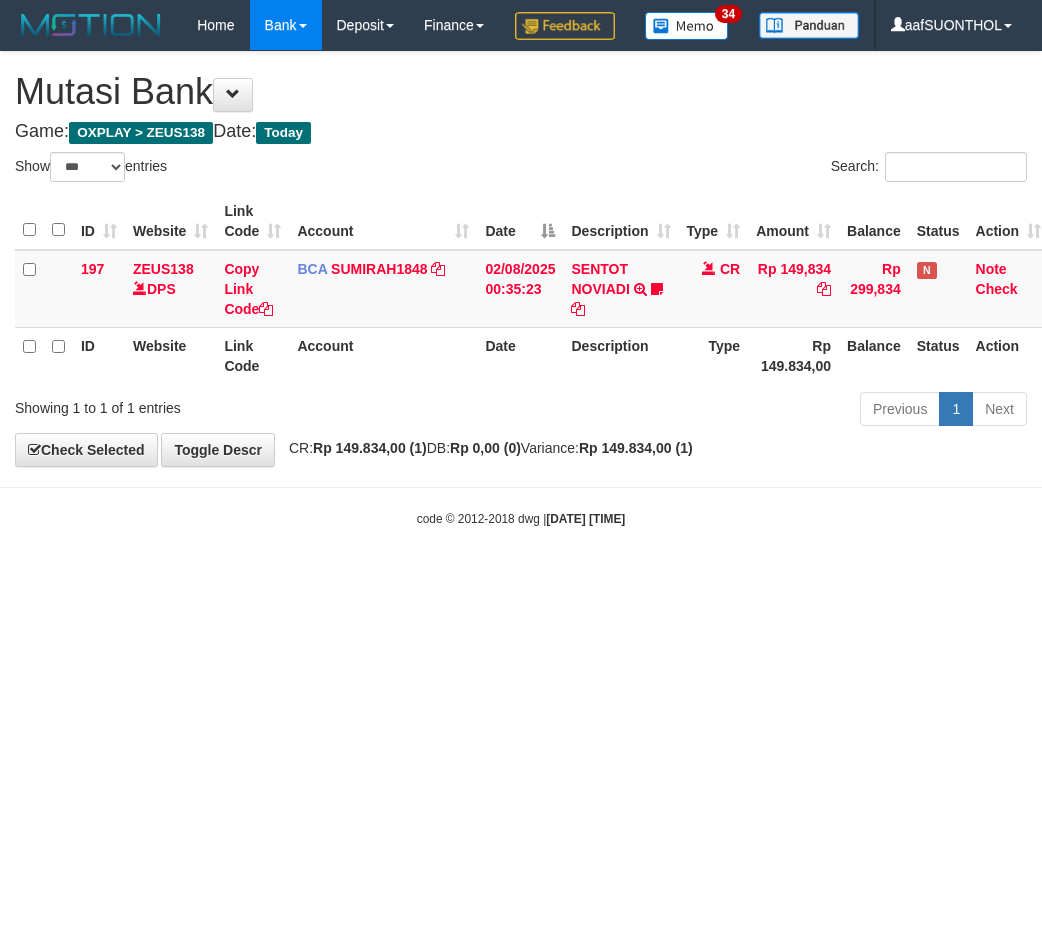 scroll, scrollTop: 0, scrollLeft: 0, axis: both 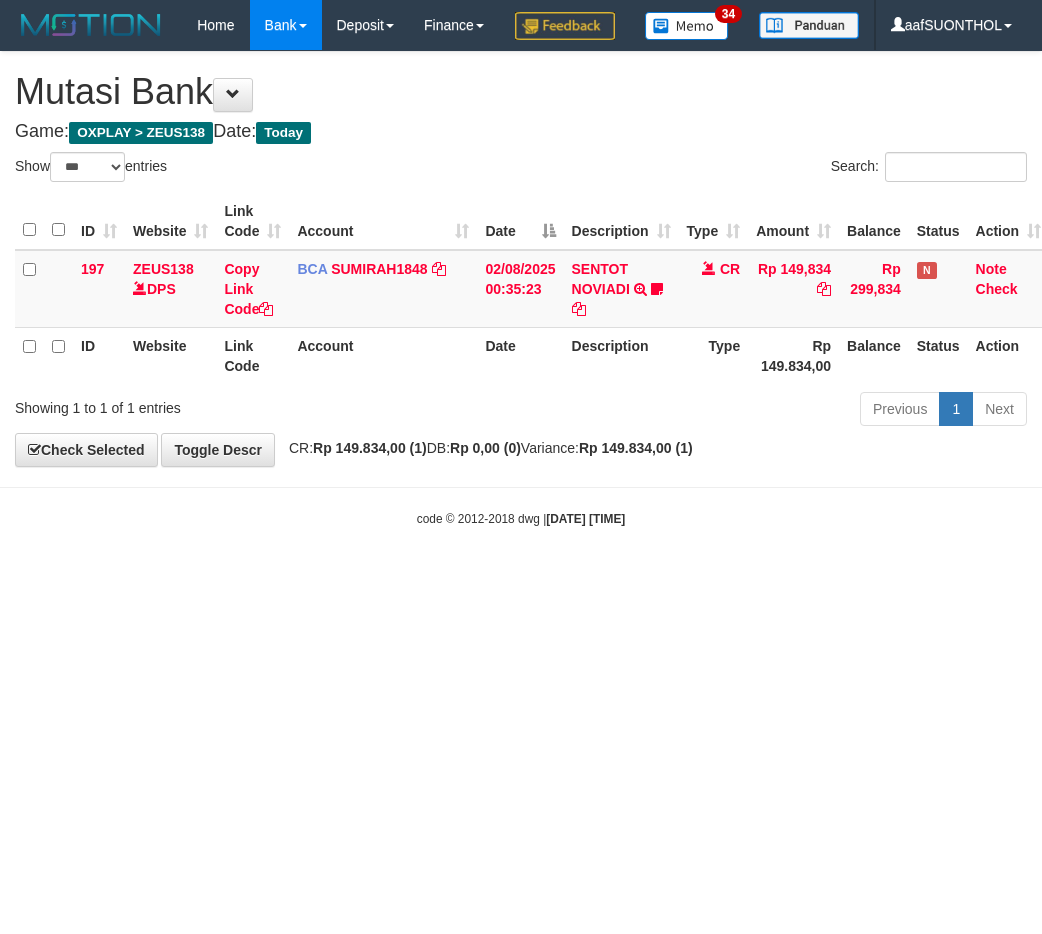 select on "***" 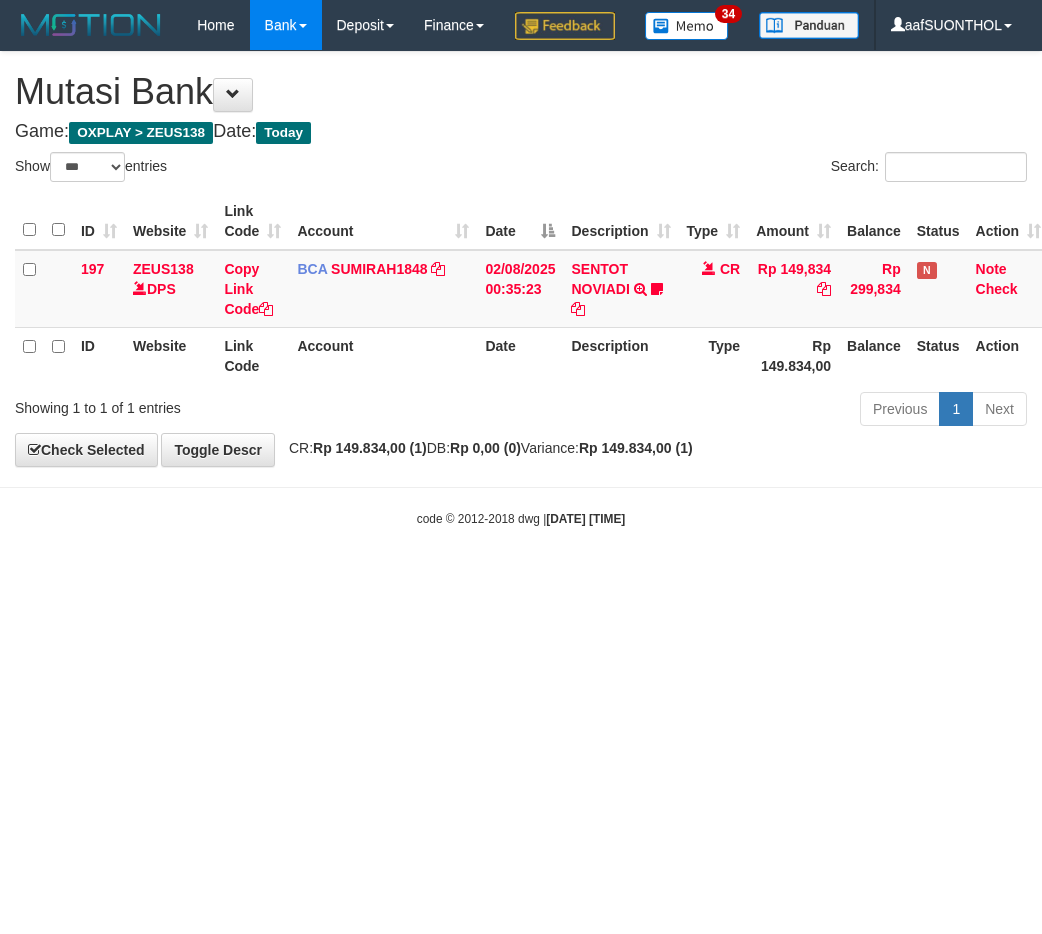 scroll, scrollTop: 0, scrollLeft: 0, axis: both 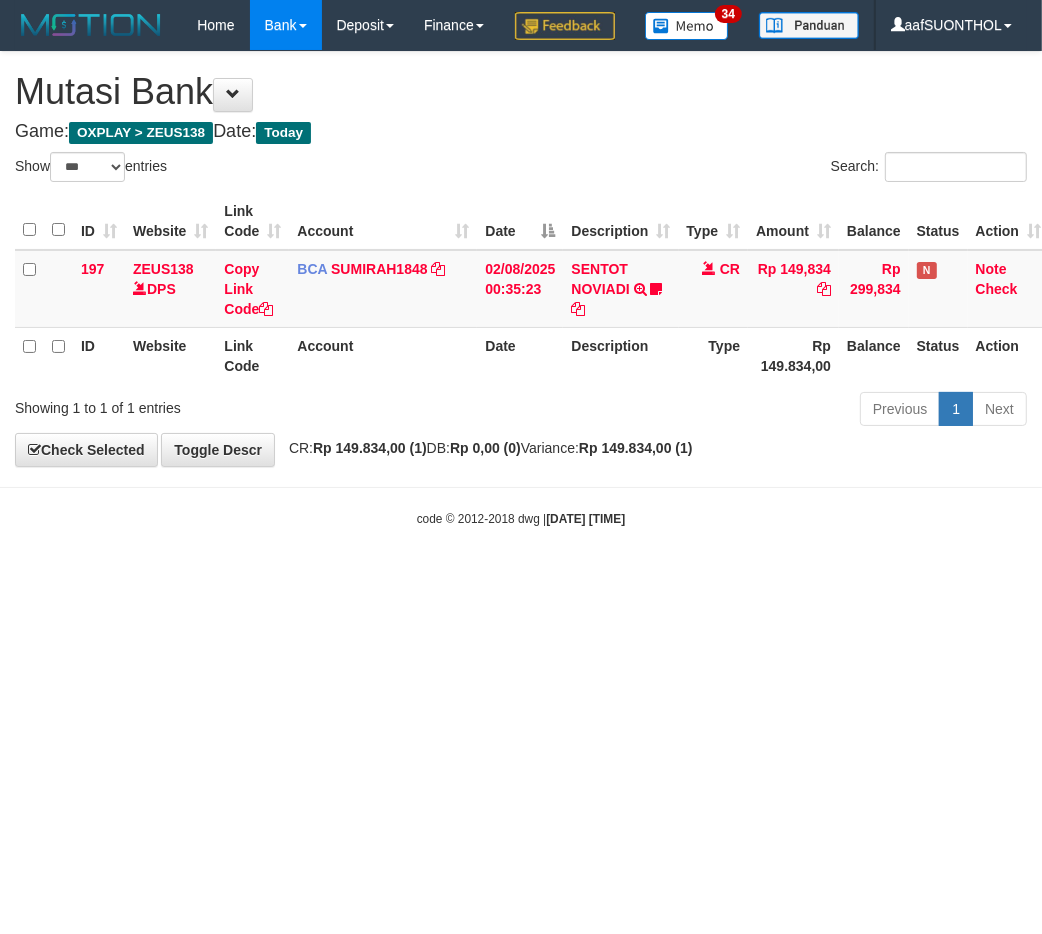 click on "Toggle navigation
Home
Bank
Account List
Load
By Website
Group
[OXPLAY]													ZEUS138
By Load Group (DPS)
Sync" at bounding box center [521, 289] 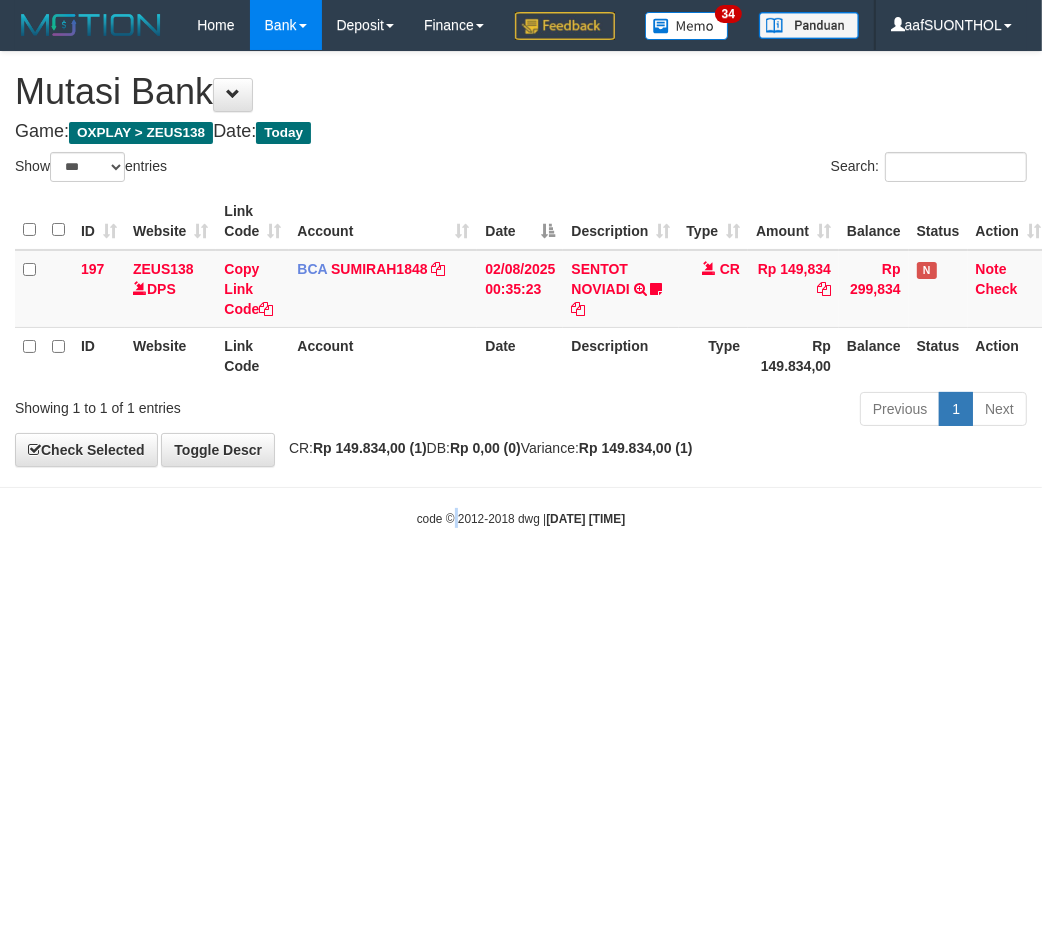 click on "Toggle navigation
Home
Bank
Account List
Load
By Website
Group
[OXPLAY]													ZEUS138
By Load Group (DPS)
Sync" at bounding box center [521, 289] 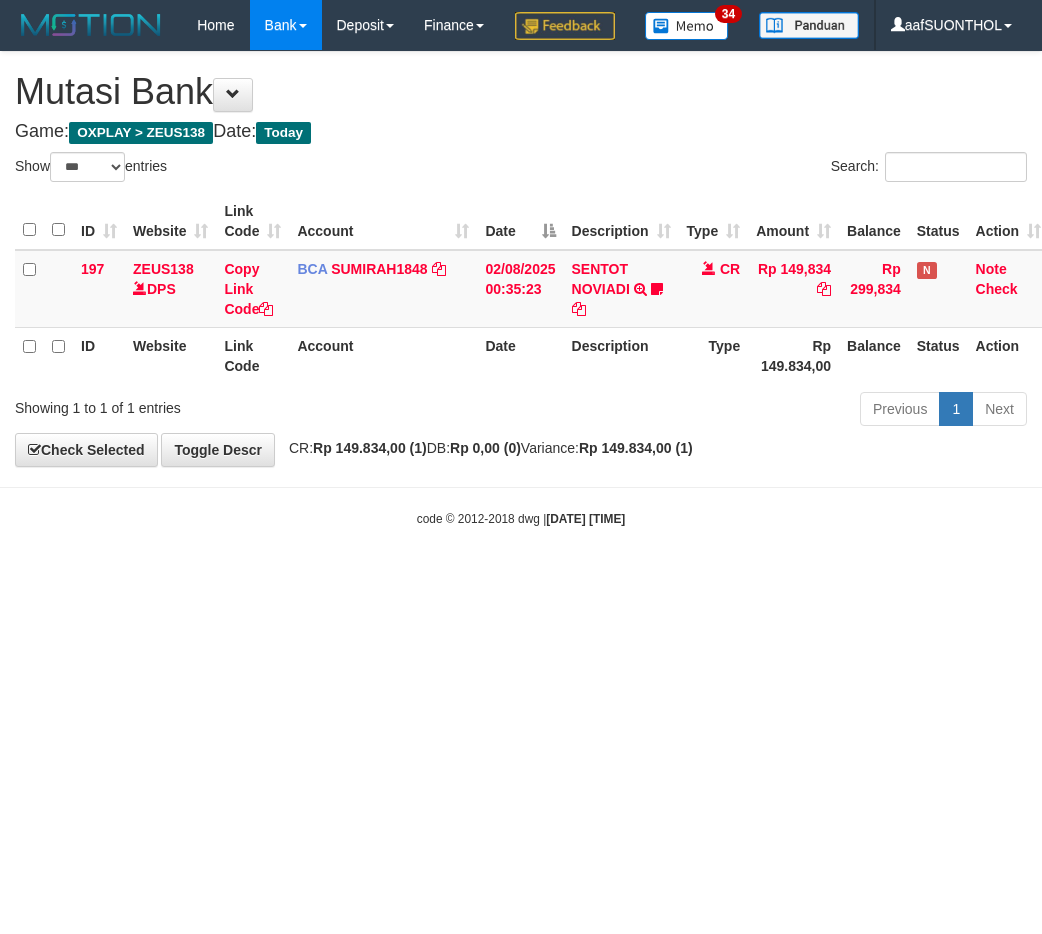 select on "***" 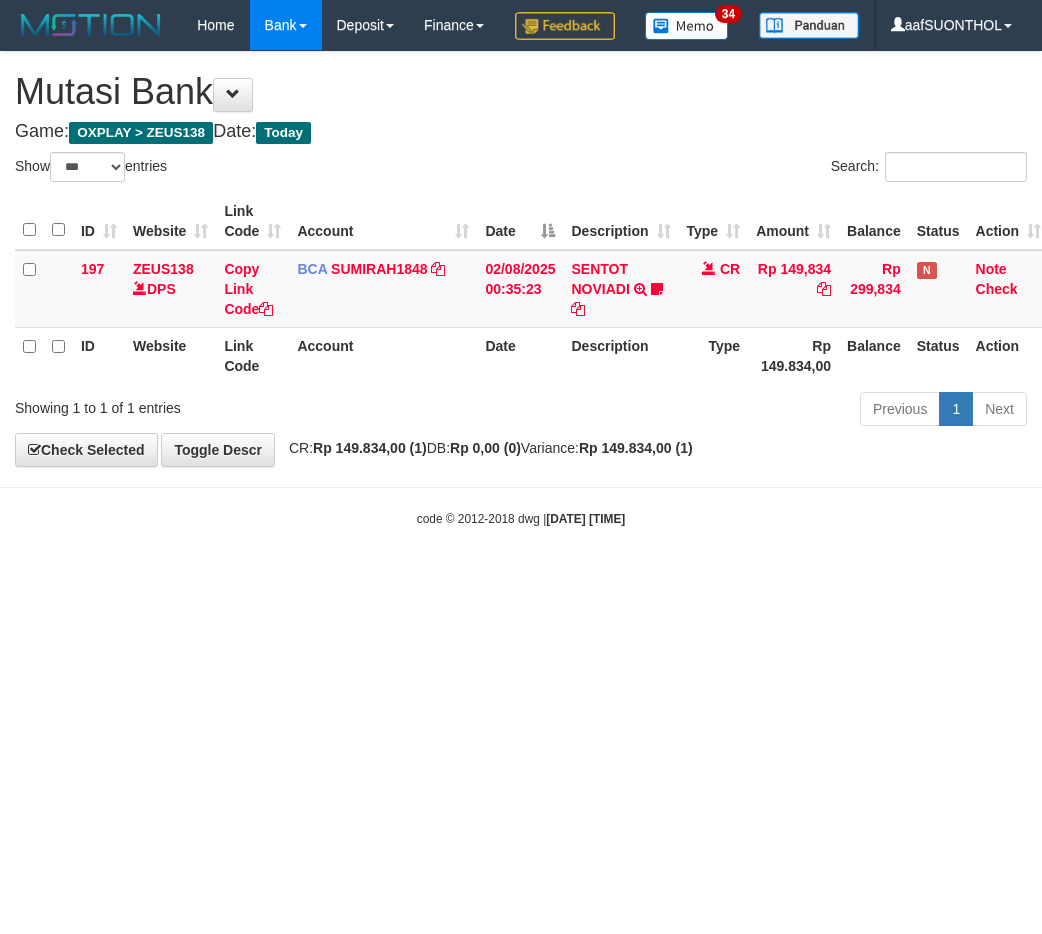 scroll, scrollTop: 0, scrollLeft: 0, axis: both 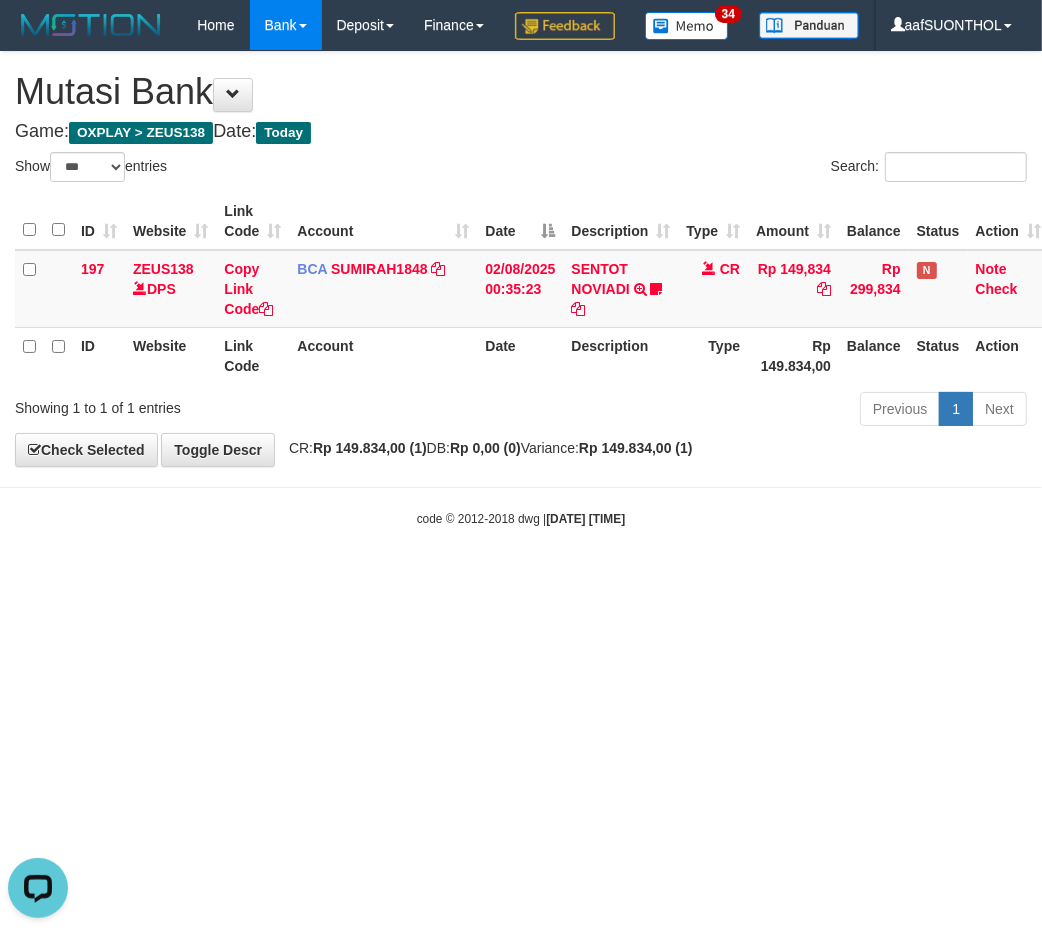 drag, startPoint x: 455, startPoint y: 764, endPoint x: 290, endPoint y: 804, distance: 169.77927 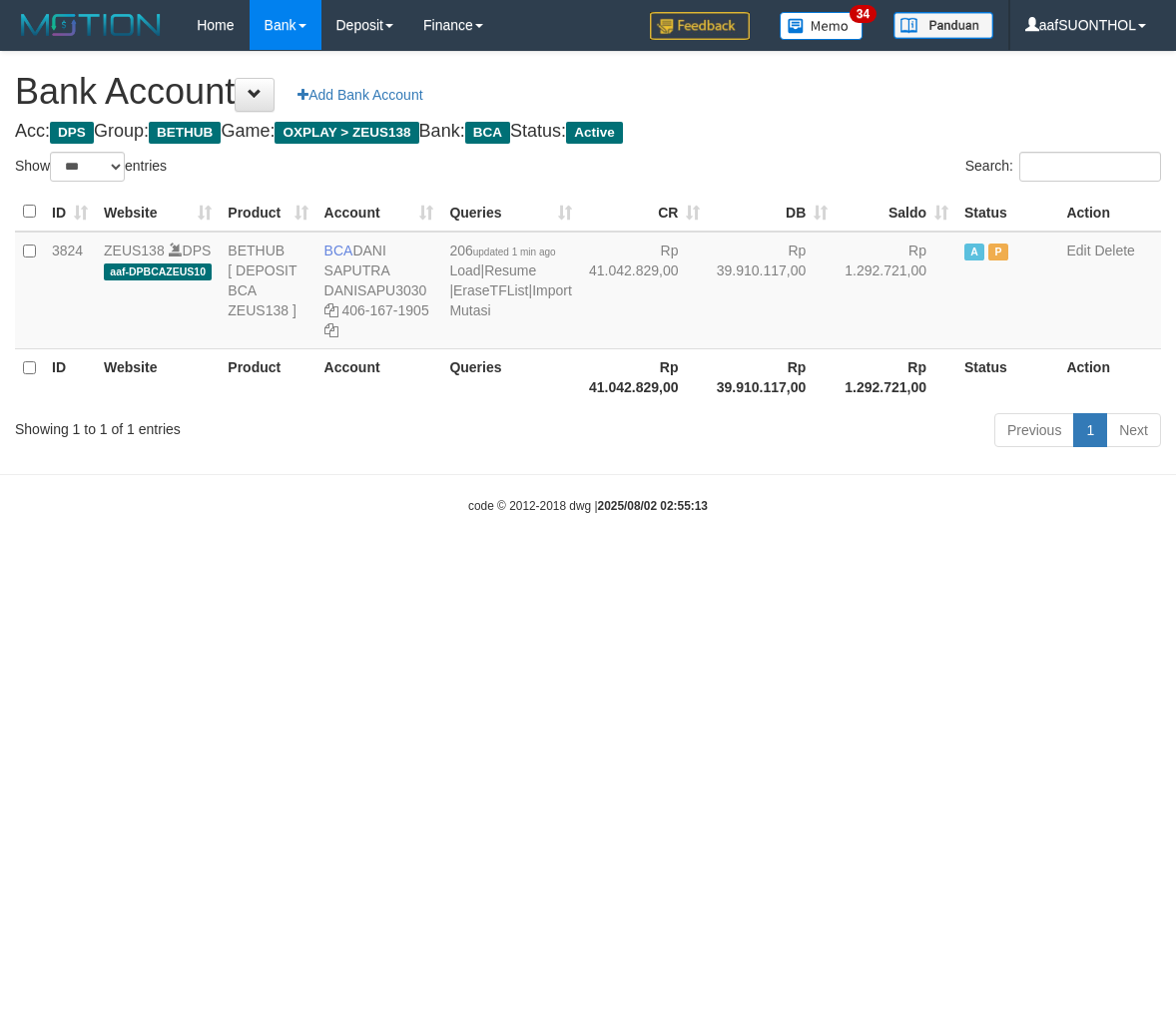 select on "***" 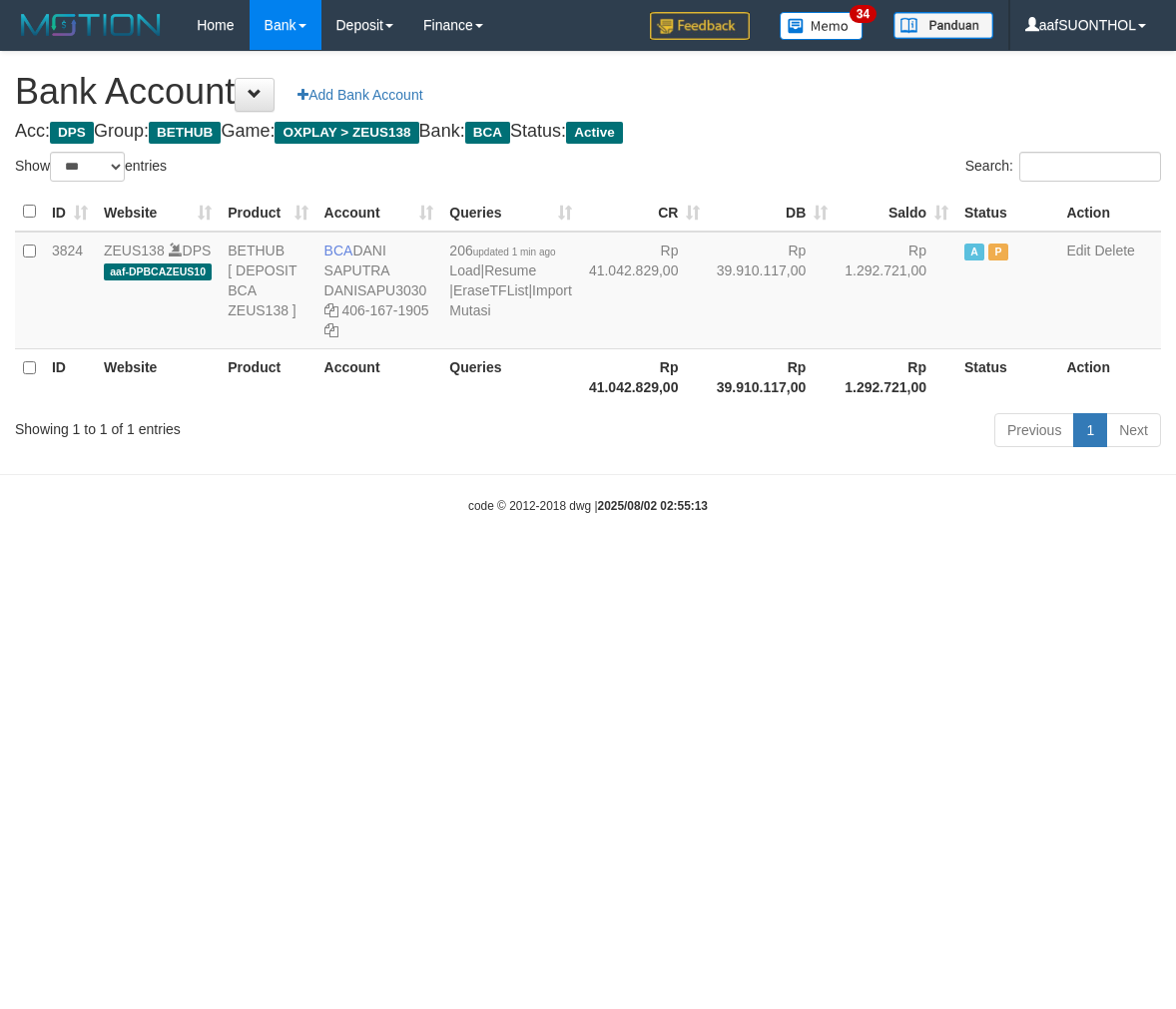 click on "Toggle navigation
Home
Bank
Account List
Load
By Website
Group
[OXPLAY]													ZEUS138
By Load Group (DPS)
Sync" at bounding box center [588, 282] 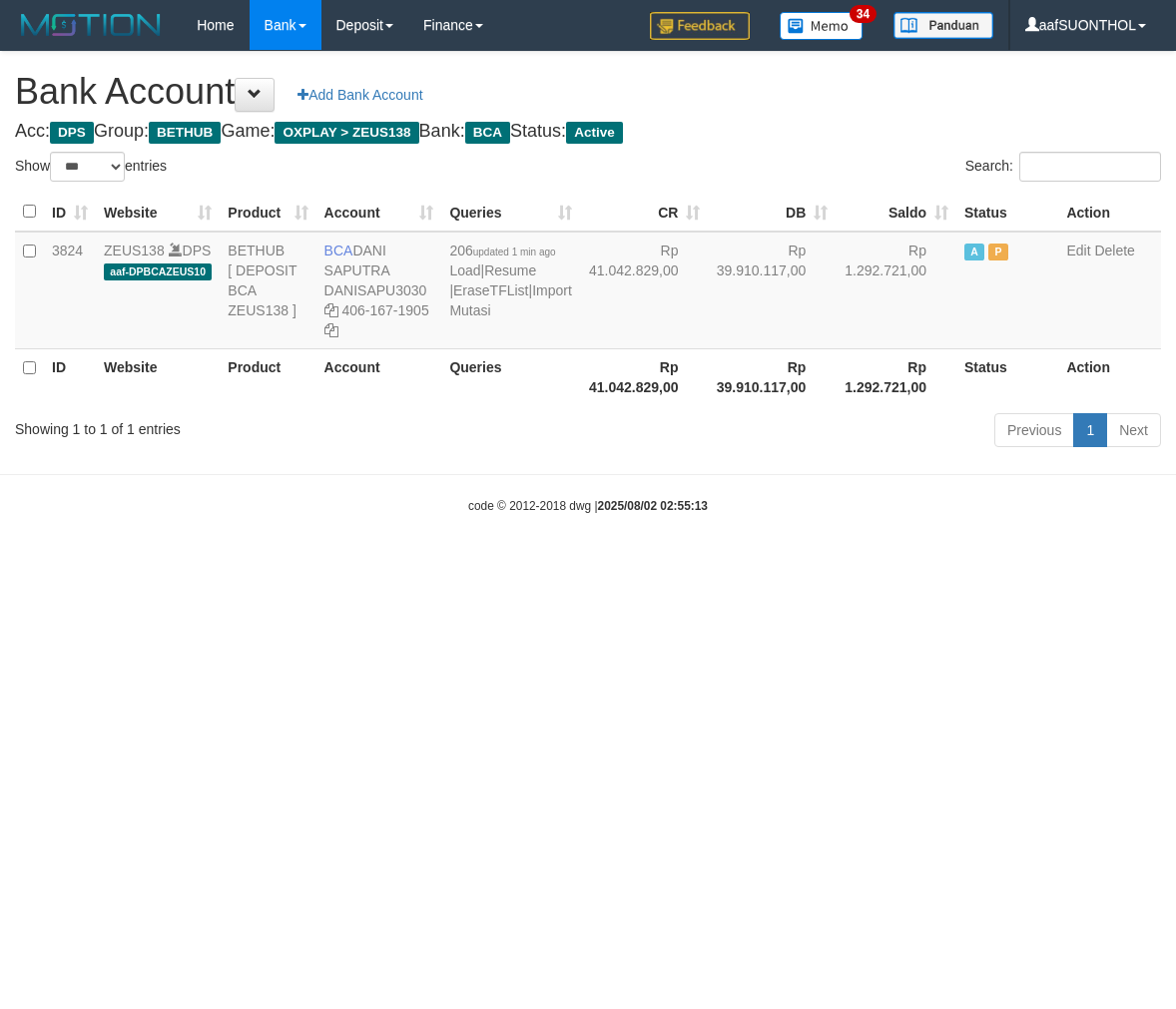 select on "***" 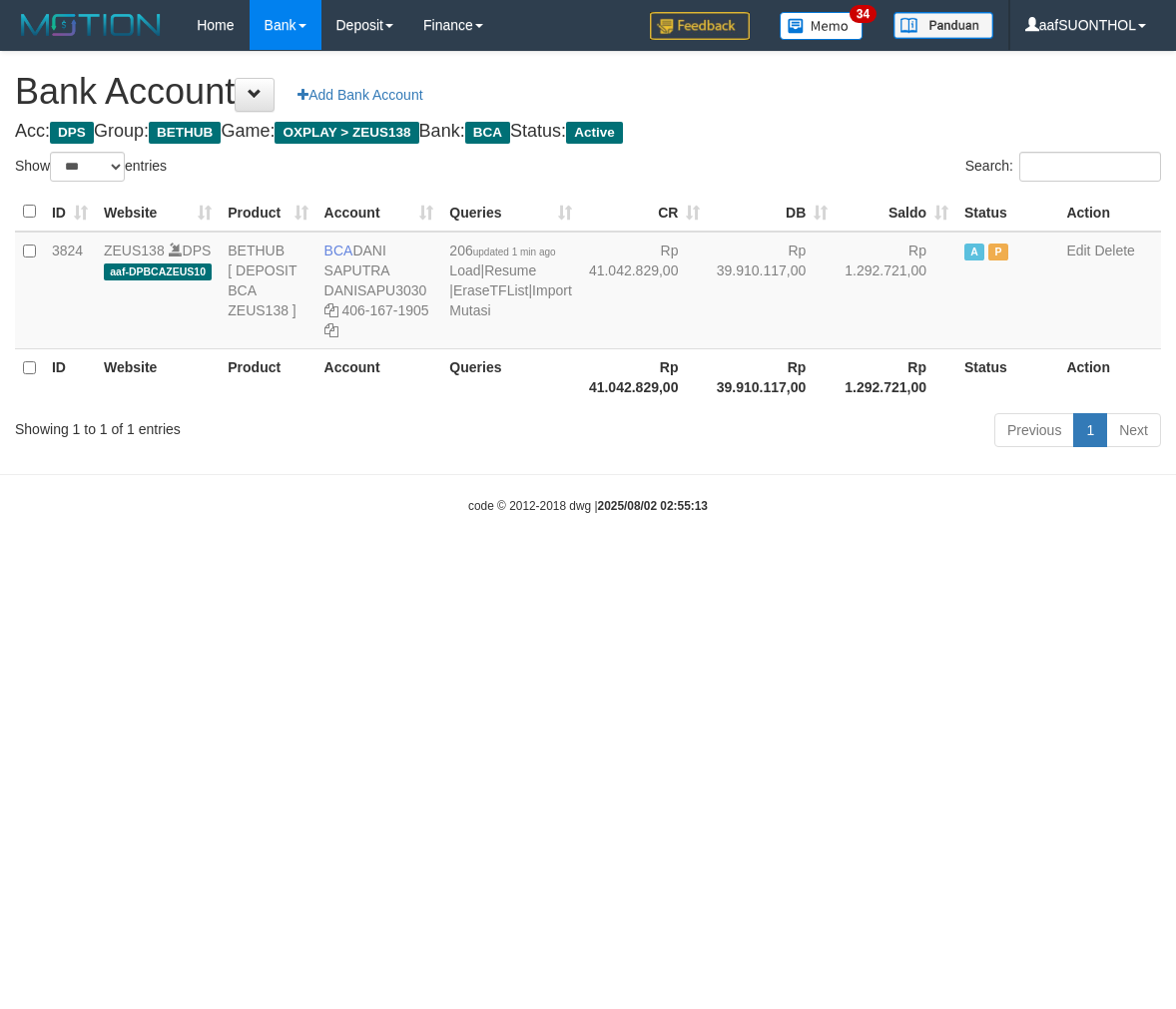 scroll, scrollTop: 0, scrollLeft: 0, axis: both 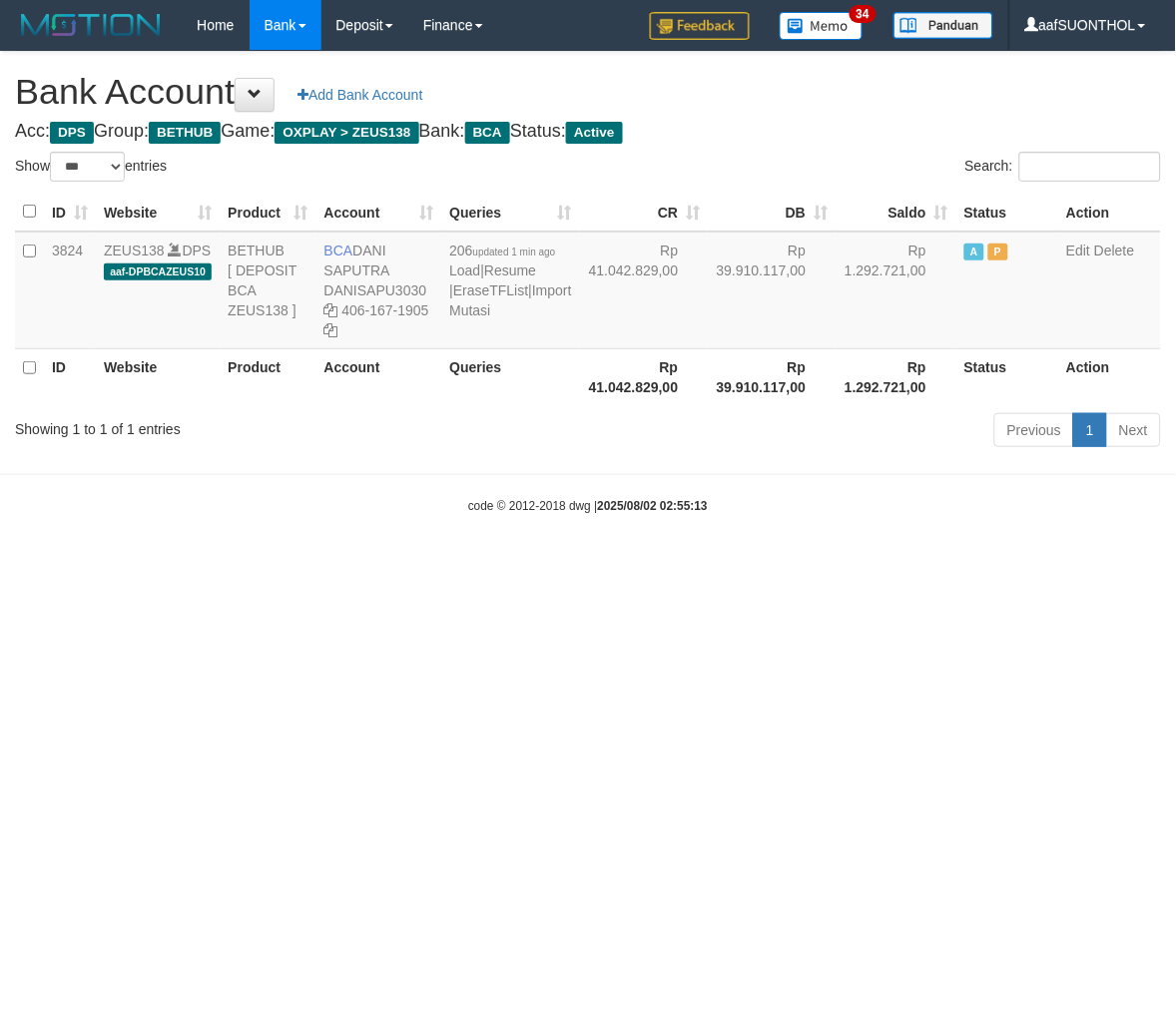 click on "Toggle navigation
Home
Bank
Account List
Load
By Website
Group
[OXPLAY]													ZEUS138
By Load Group (DPS)
Sync" at bounding box center [588, 282] 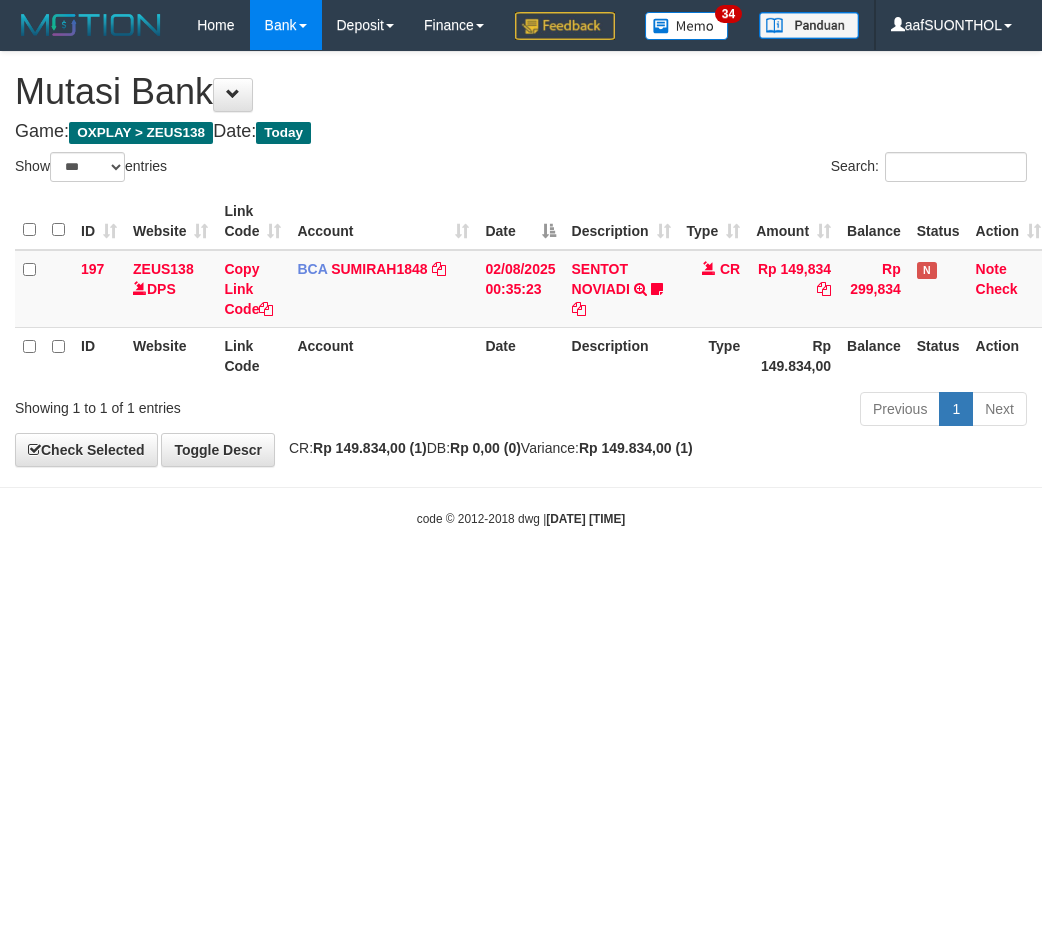 select on "***" 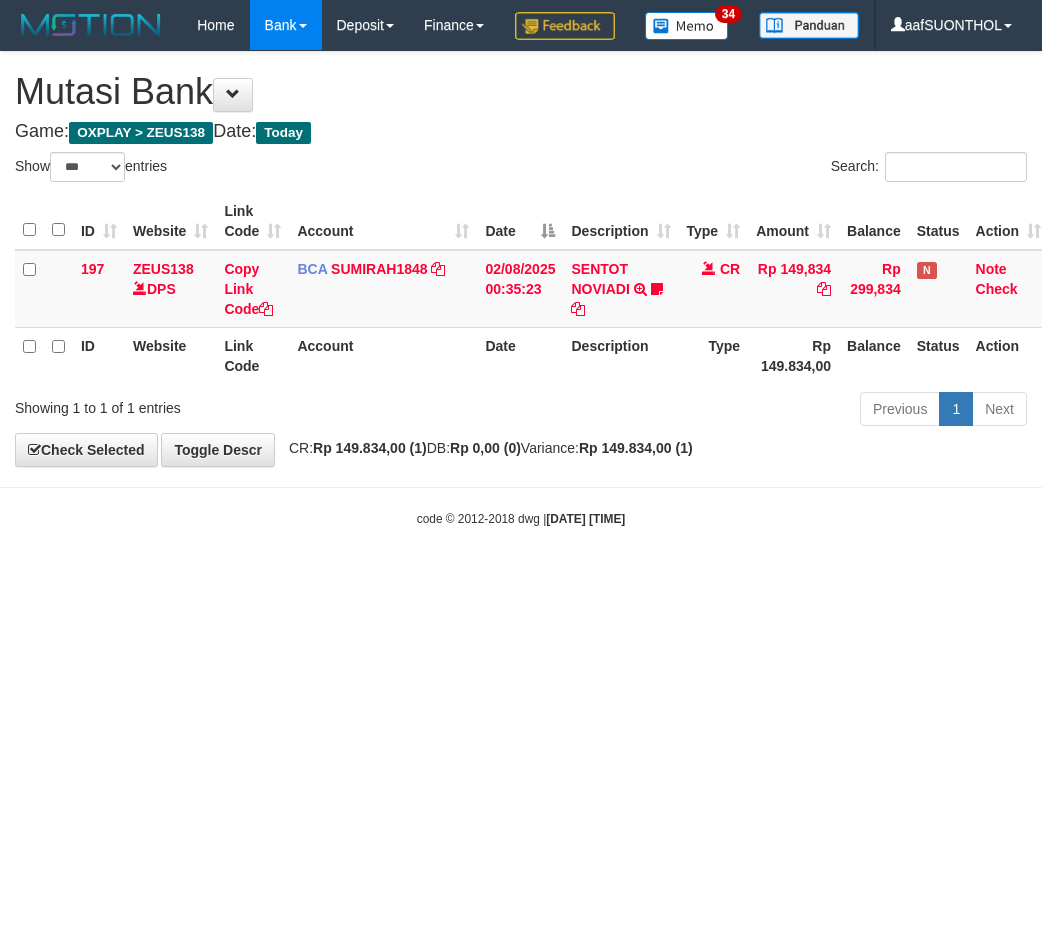 scroll, scrollTop: 0, scrollLeft: 0, axis: both 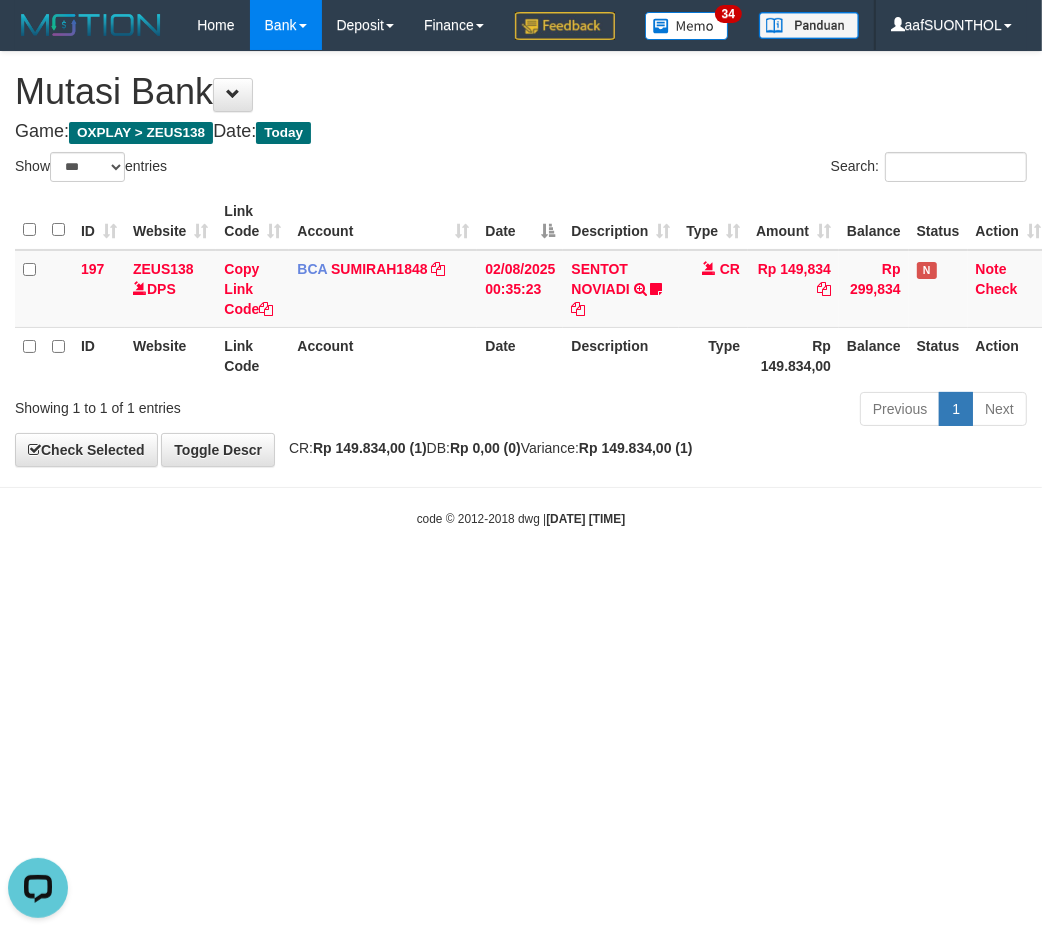 click on "Toggle navigation
Home
Bank
Account List
Load
By Website
Group
[OXPLAY]													ZEUS138
By Load Group (DPS)
Sync" at bounding box center [521, 289] 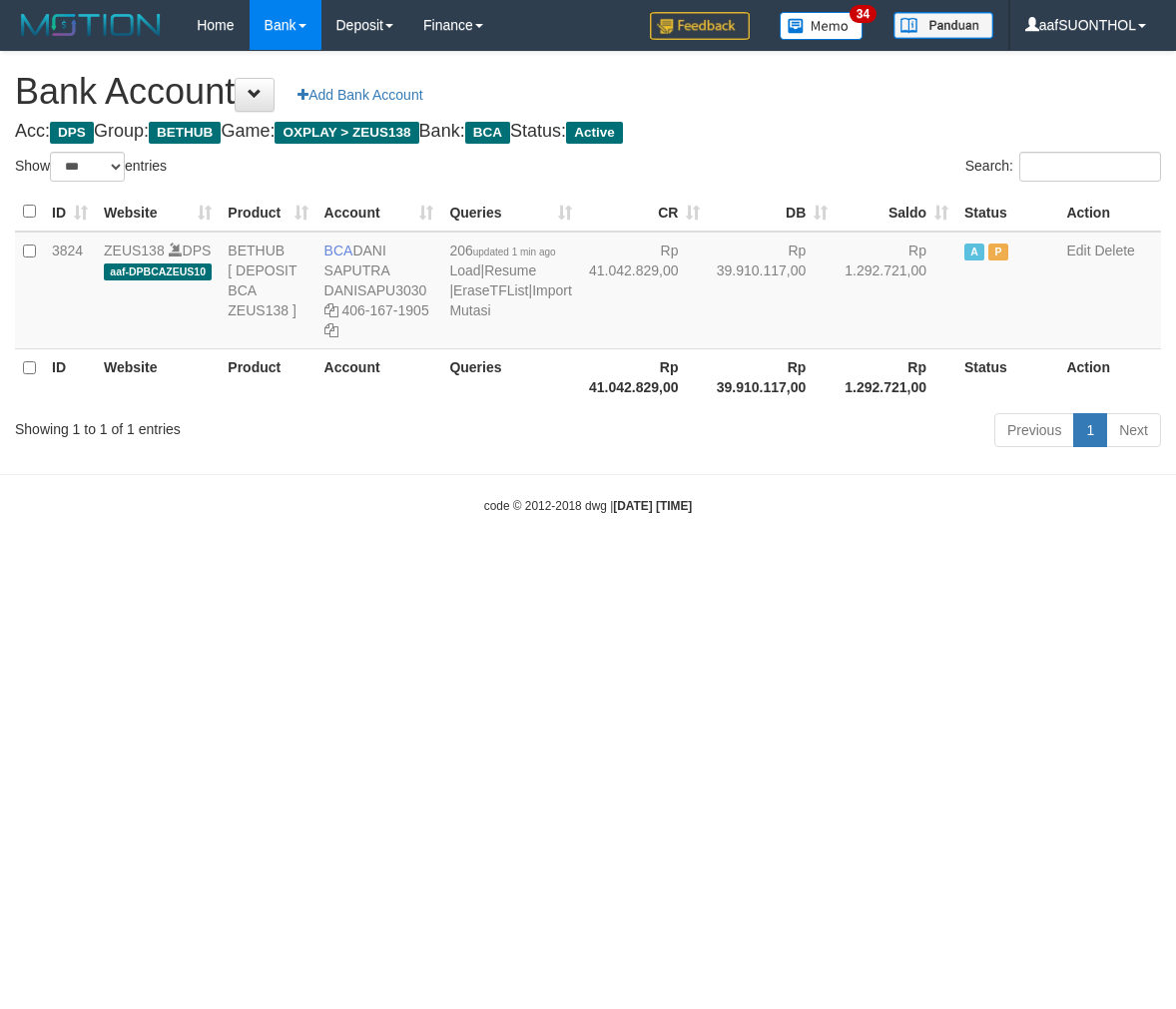 select on "***" 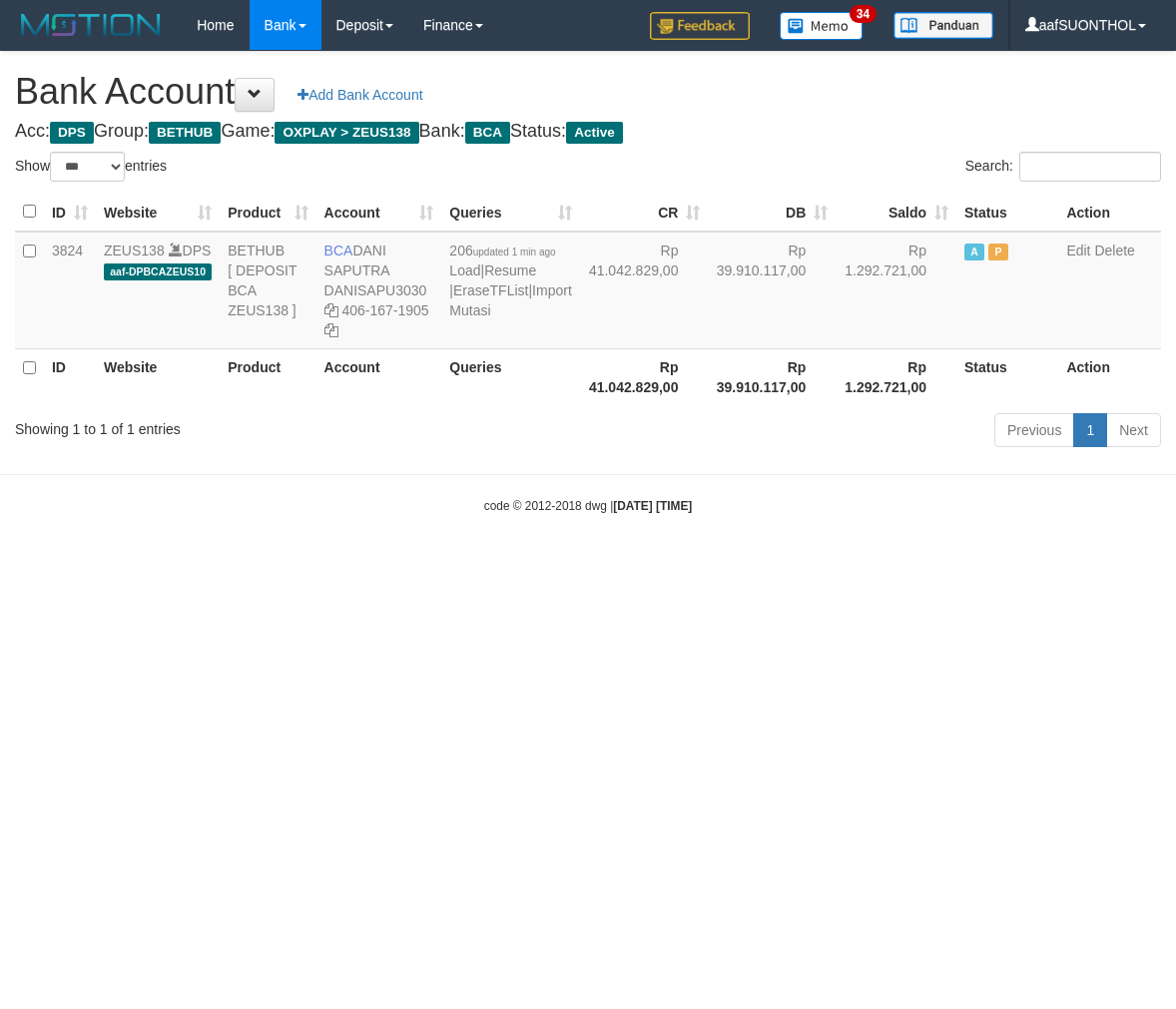 scroll, scrollTop: 0, scrollLeft: 0, axis: both 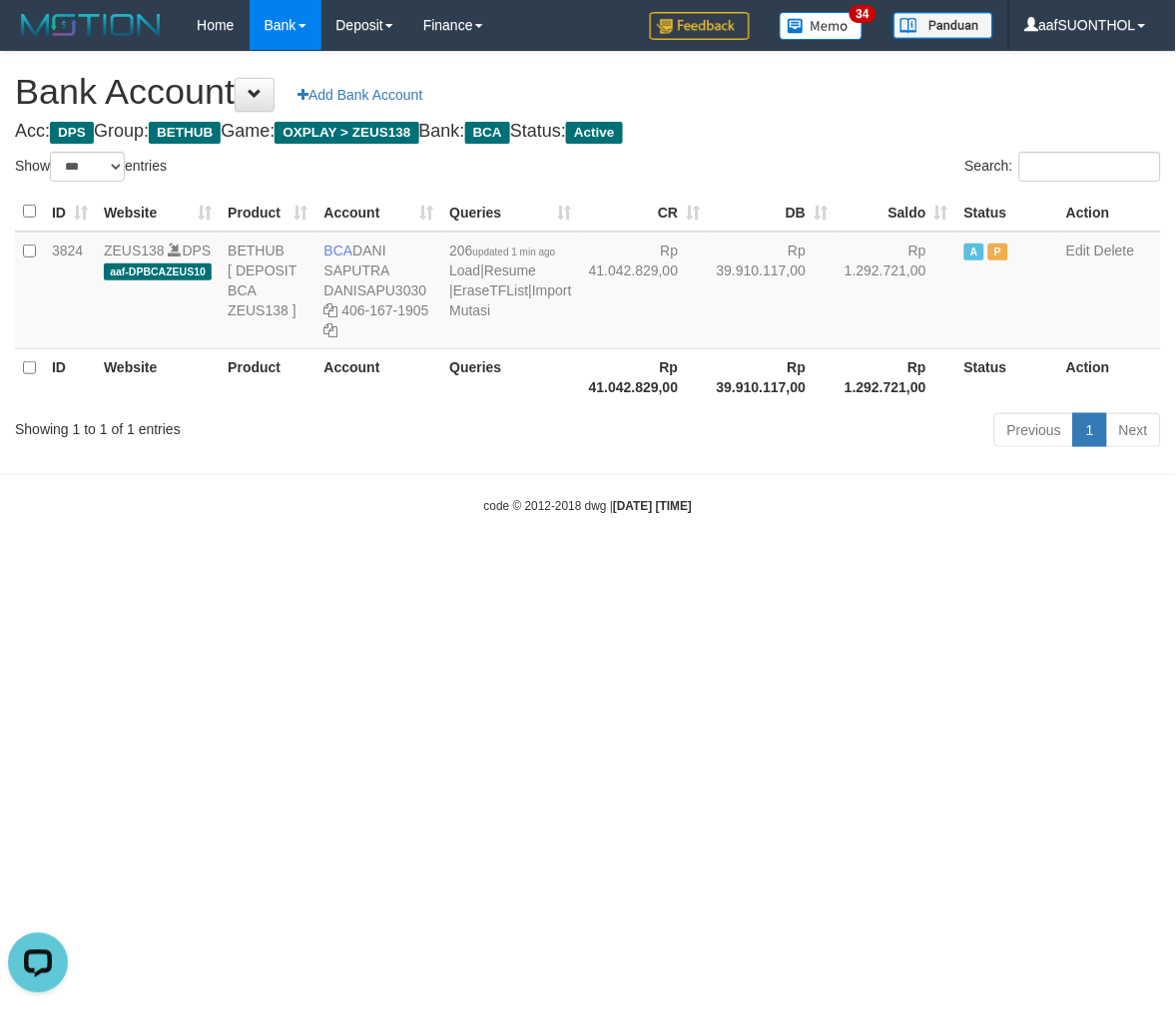 click on "Toggle navigation
Home
Bank
Account List
Load
By Website
Group
[OXPLAY]													ZEUS138
By Load Group (DPS)
Sync" at bounding box center [588, 282] 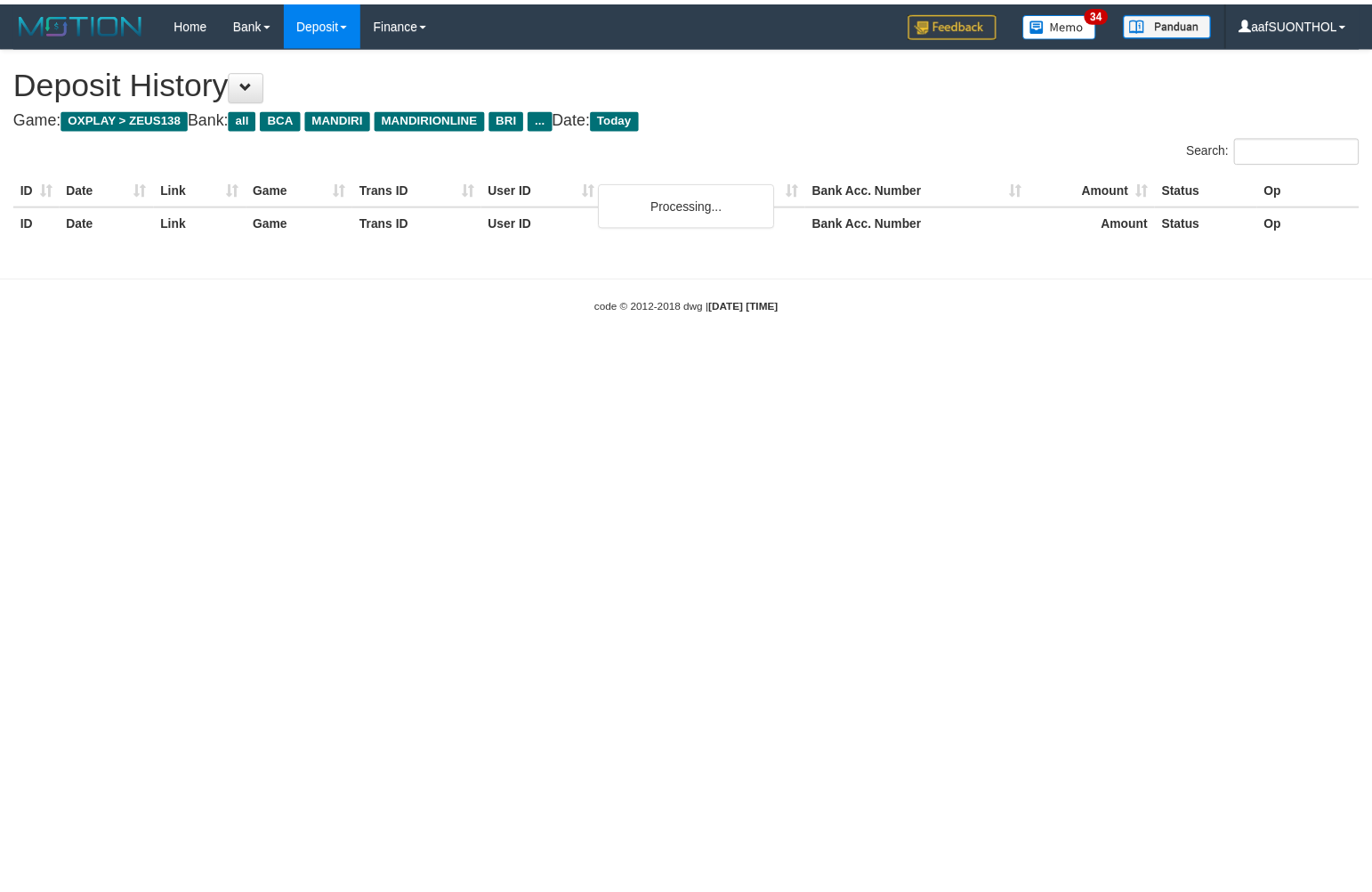 scroll, scrollTop: 0, scrollLeft: 0, axis: both 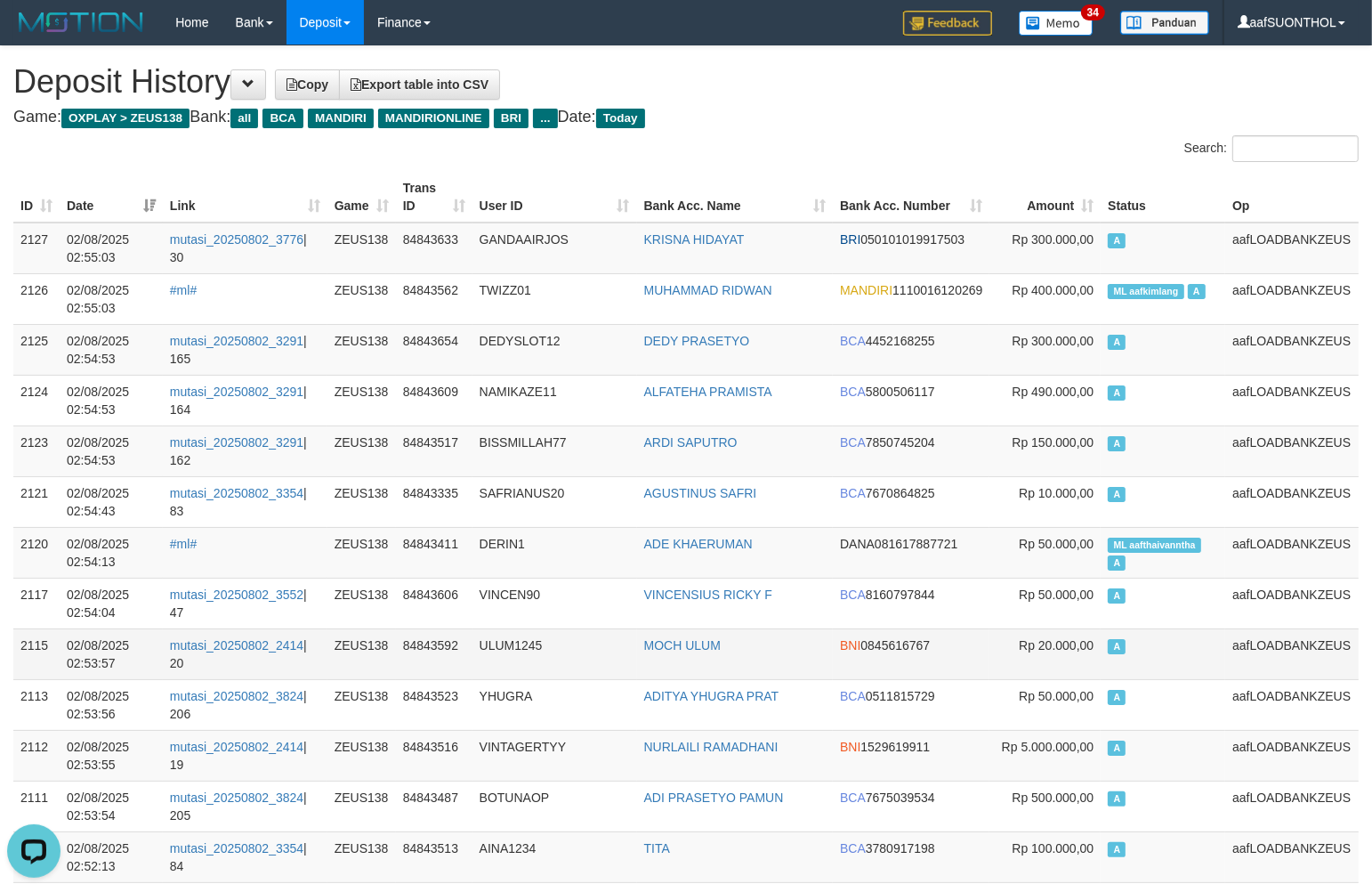 click on "YHUGRA" at bounding box center [554, 704] 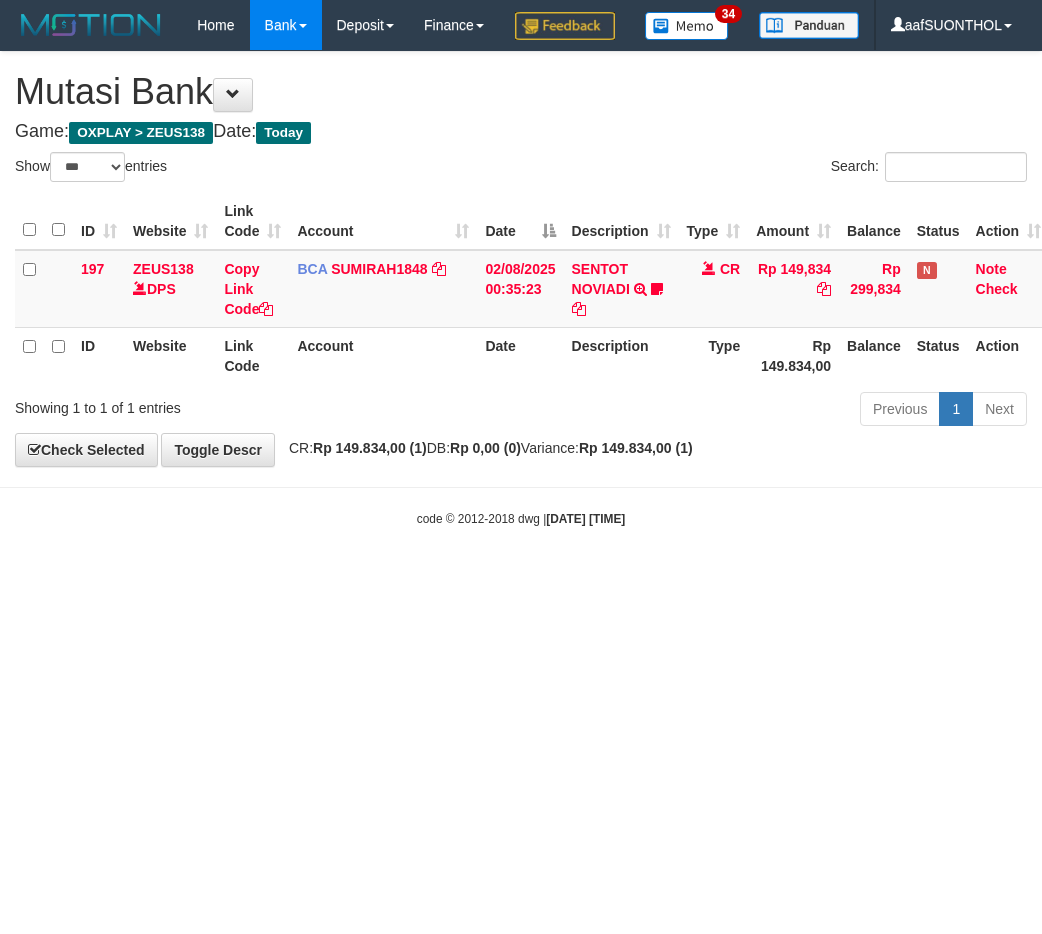 select on "***" 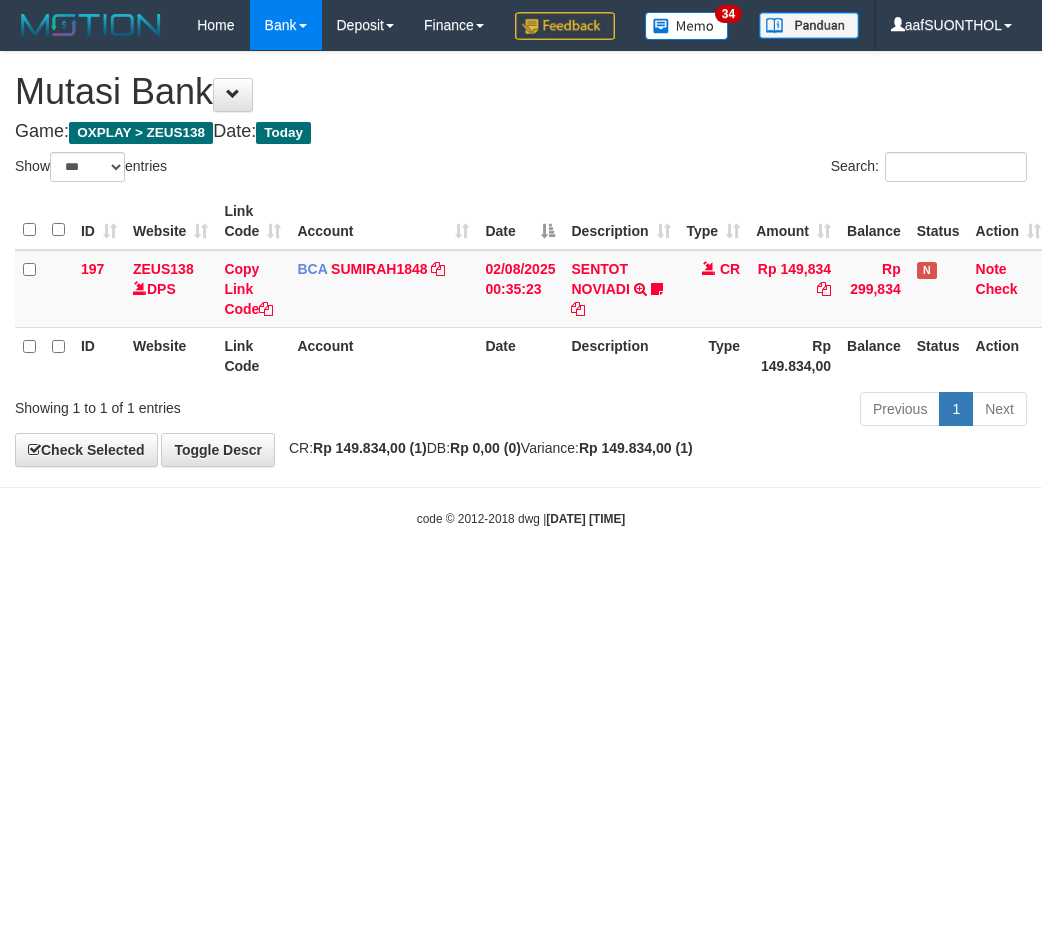 scroll, scrollTop: 0, scrollLeft: 0, axis: both 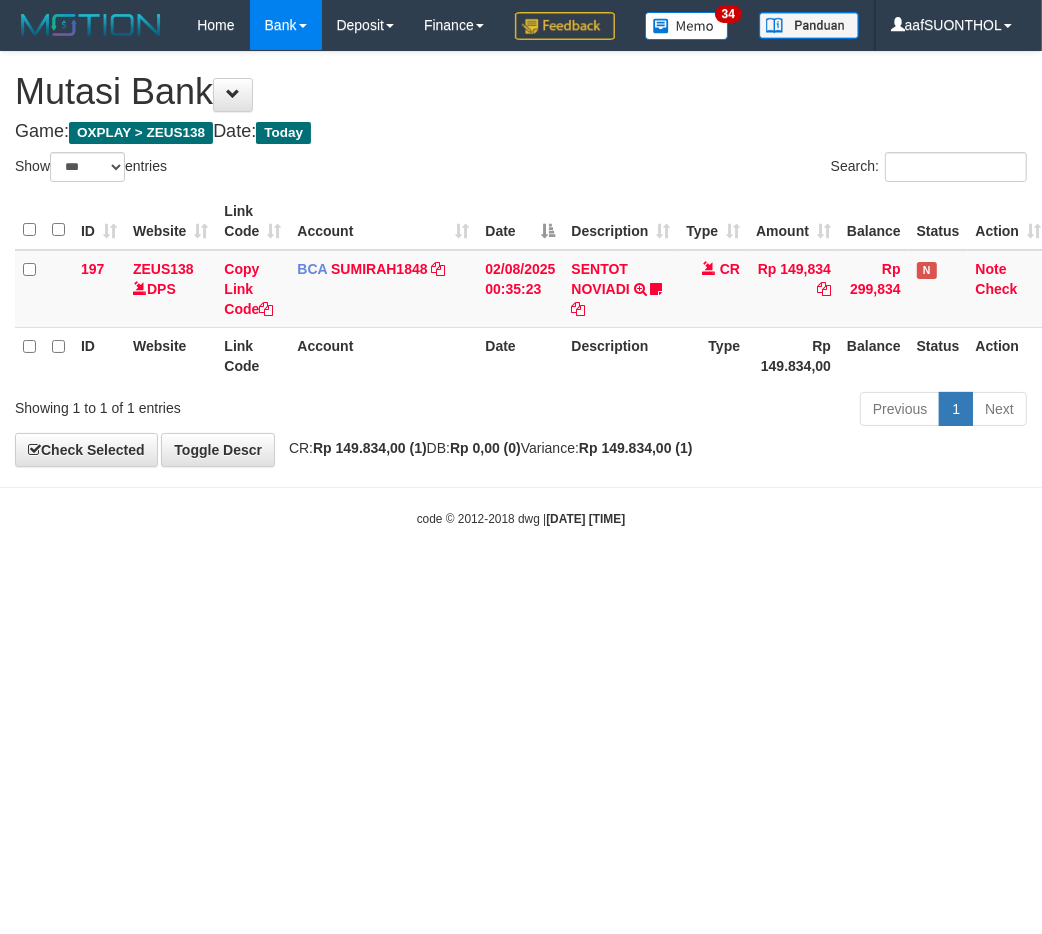 click on "Toggle navigation
Home
Bank
Account List
Load
By Website
Group
[OXPLAY]													ZEUS138
By Load Group (DPS)
Sync" at bounding box center [521, 289] 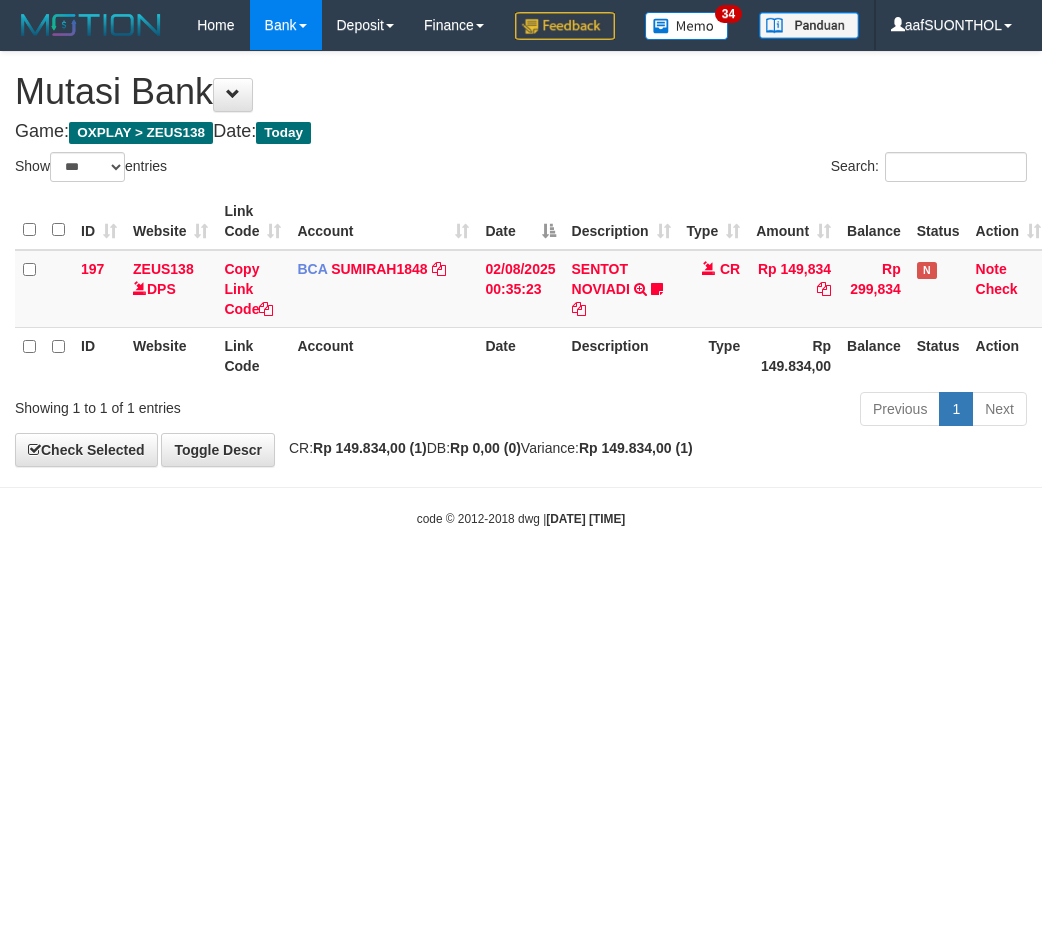 select on "***" 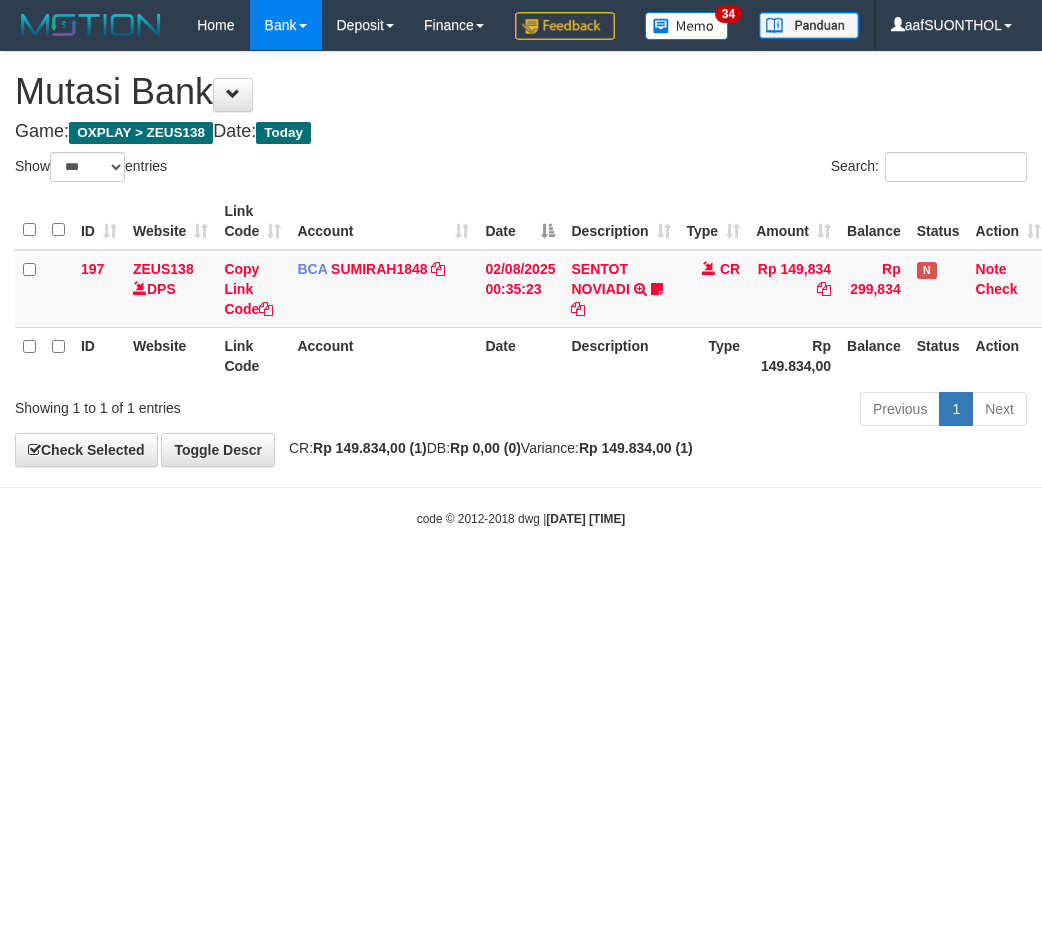scroll, scrollTop: 0, scrollLeft: 0, axis: both 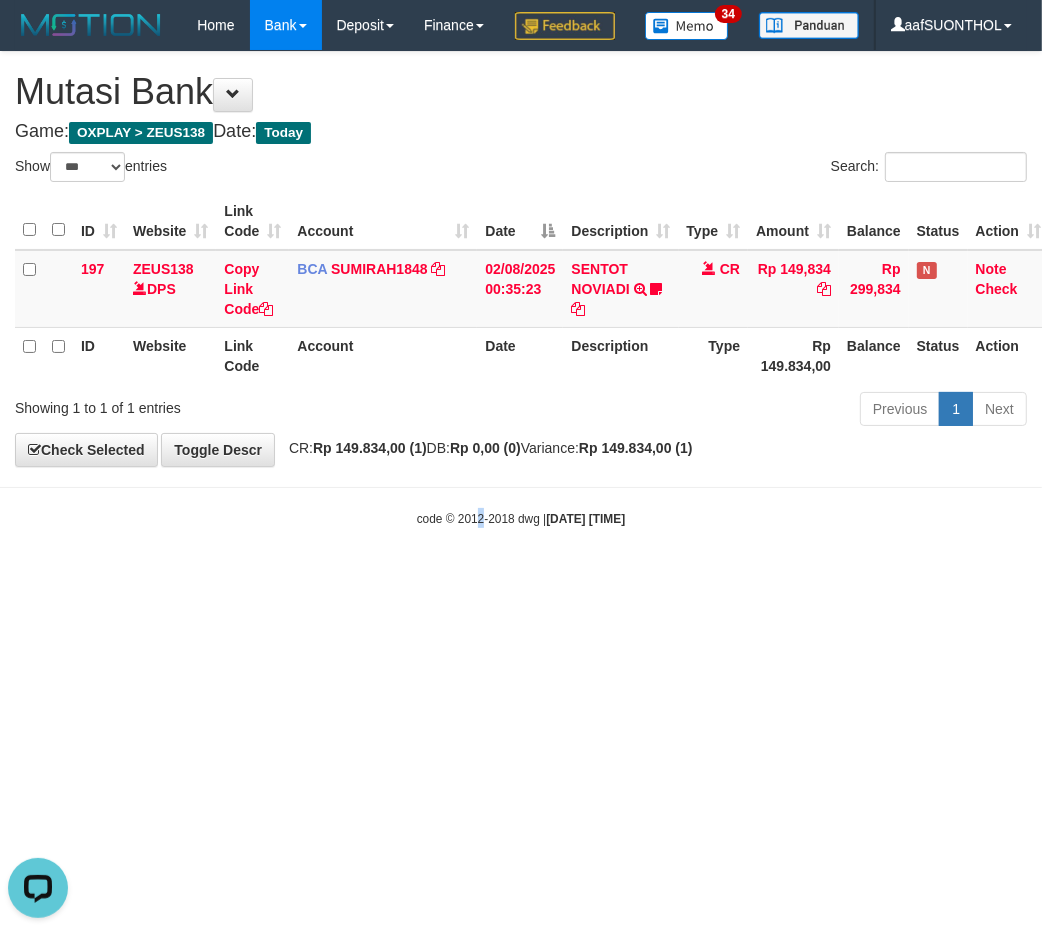 click on "Toggle navigation
Home
Bank
Account List
Load
By Website
Group
[OXPLAY]													ZEUS138
By Load Group (DPS)
Sync" at bounding box center [521, 289] 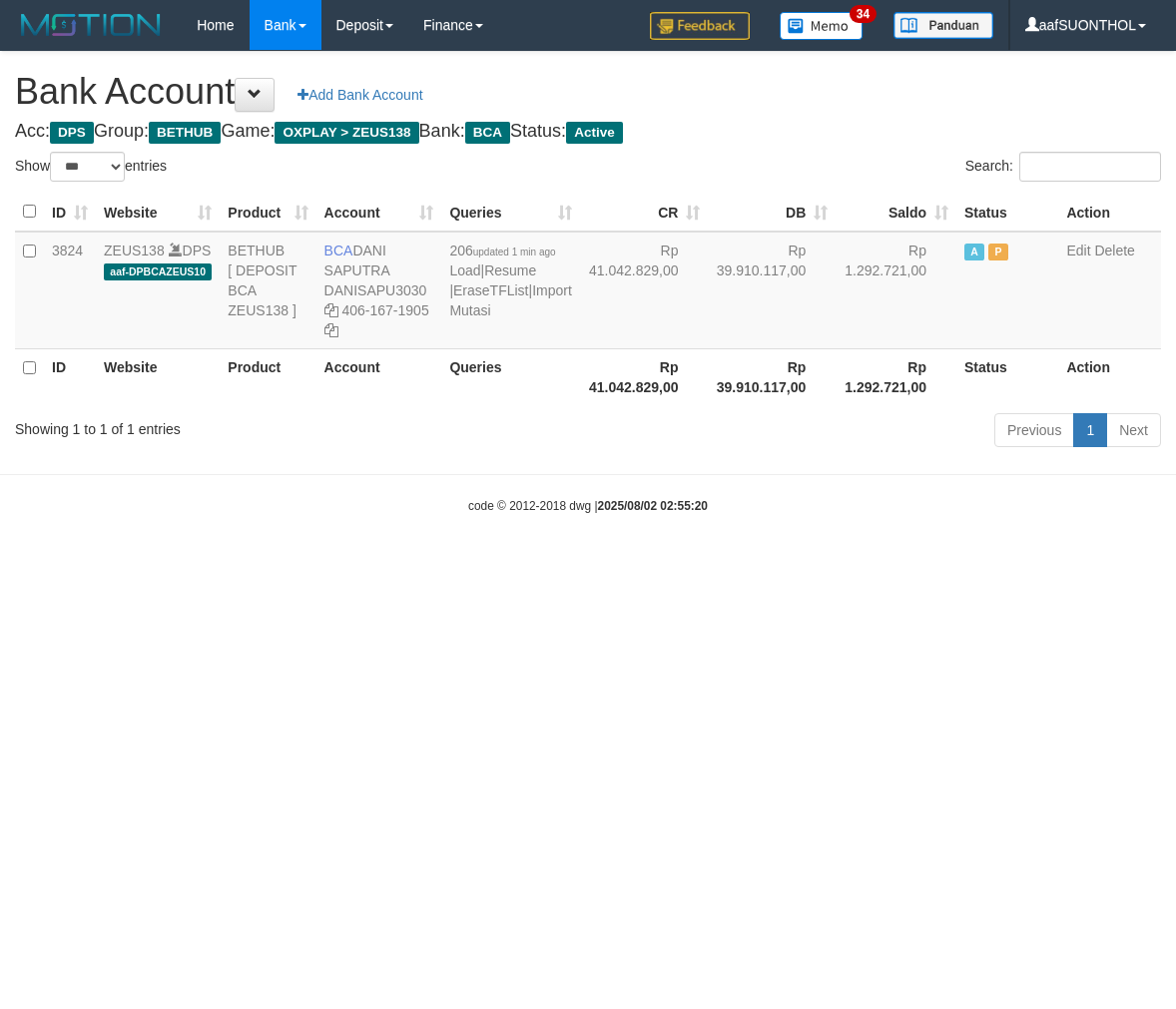 select on "***" 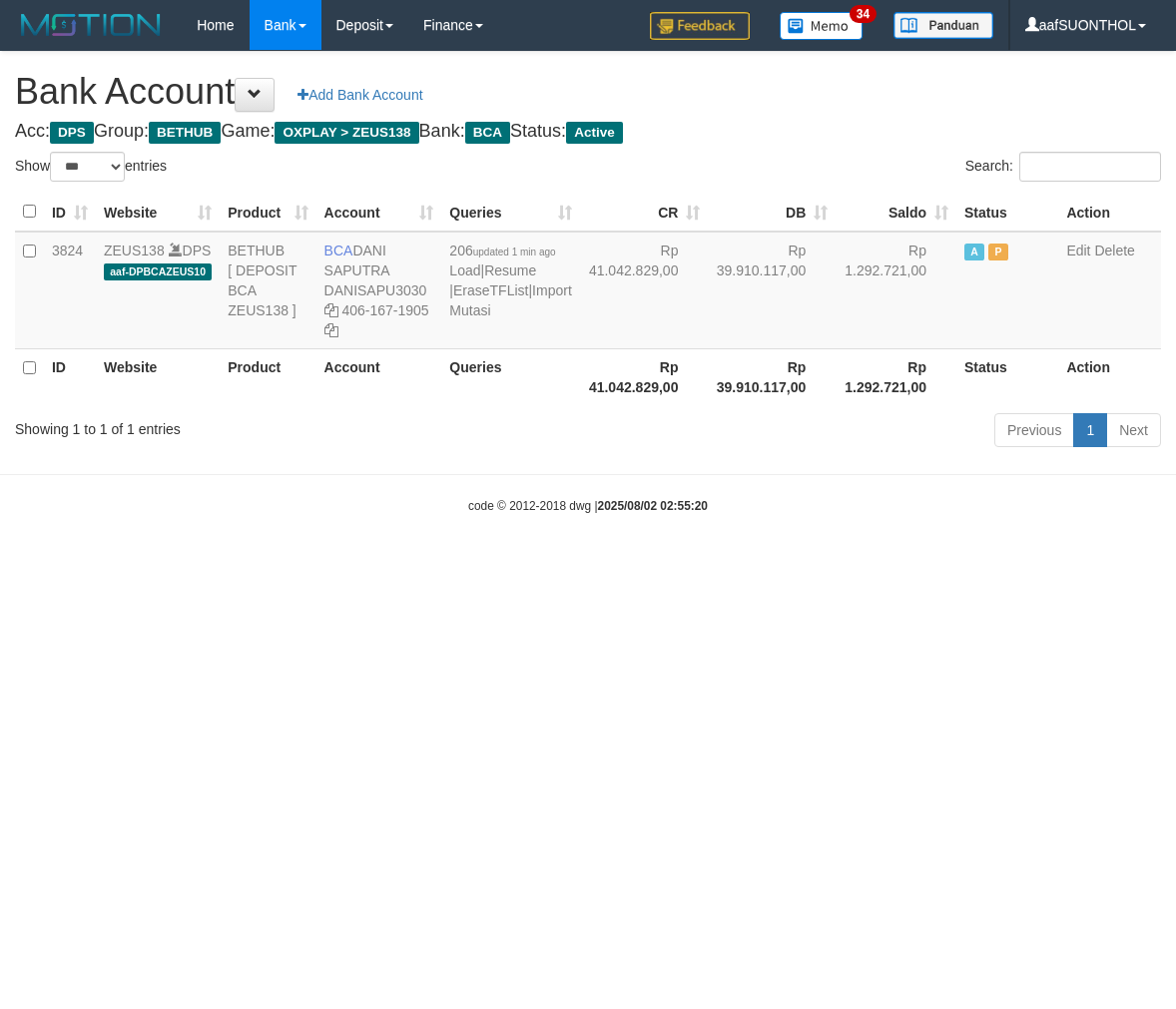 scroll, scrollTop: 0, scrollLeft: 0, axis: both 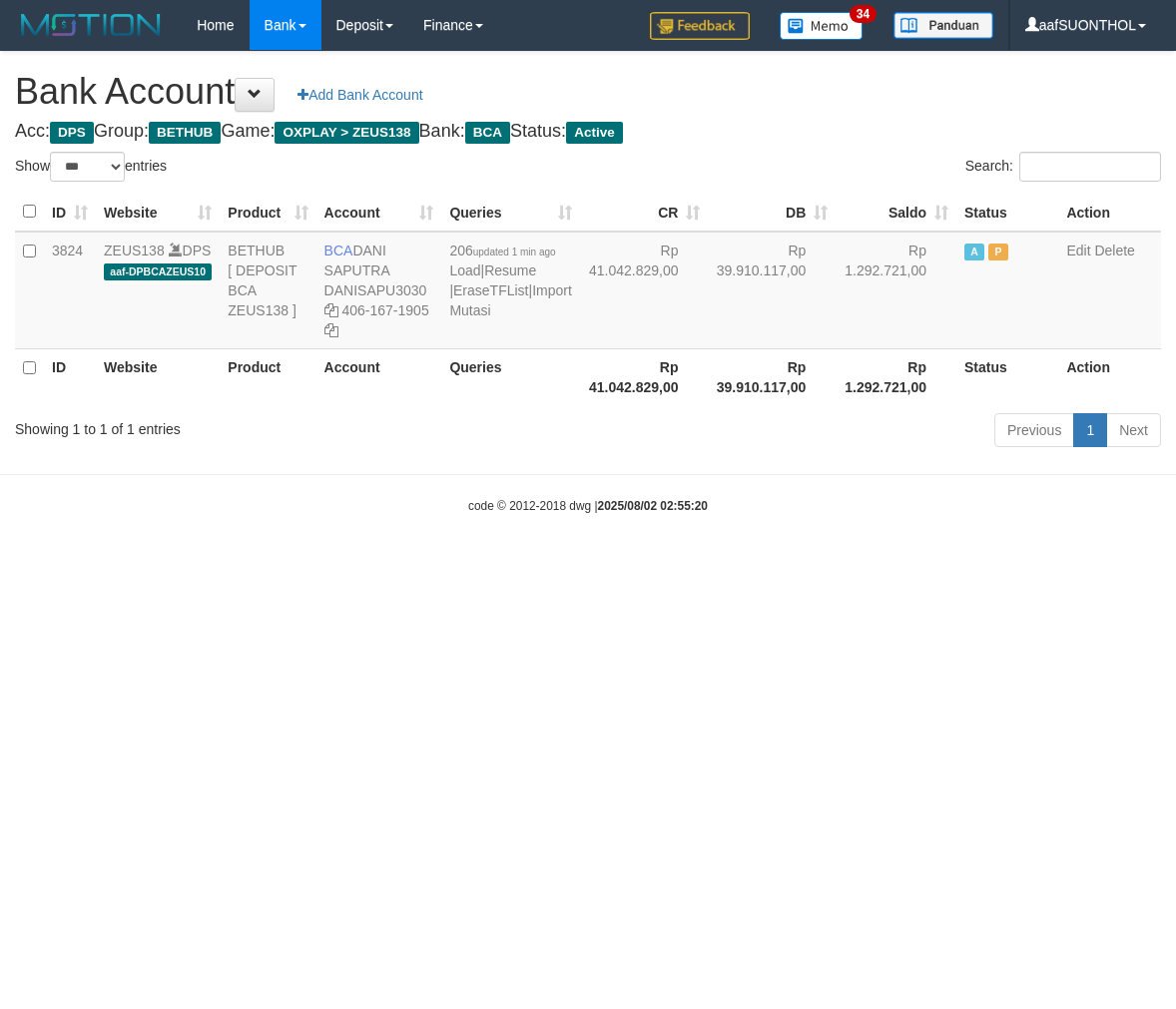 select on "***" 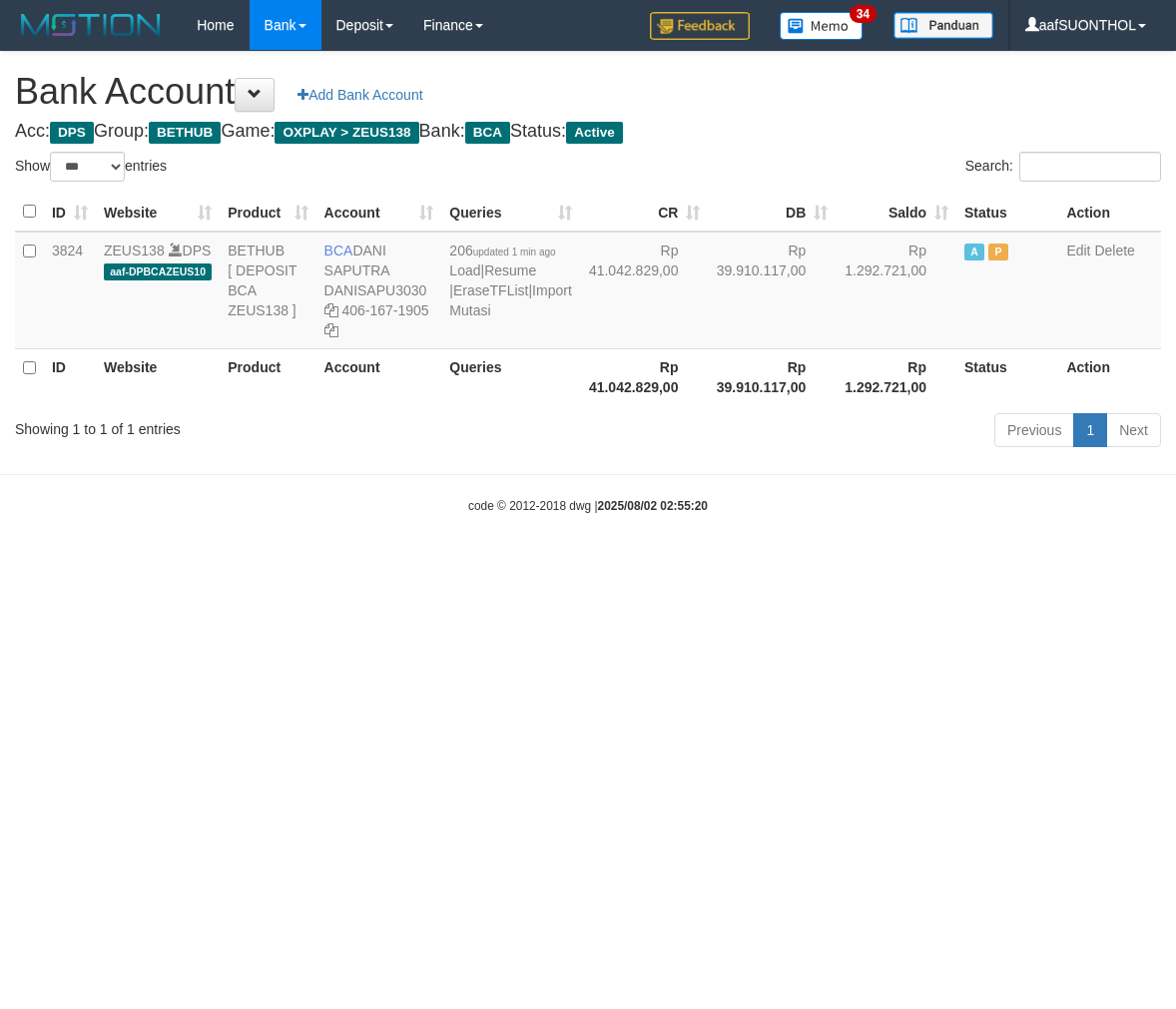 scroll, scrollTop: 0, scrollLeft: 0, axis: both 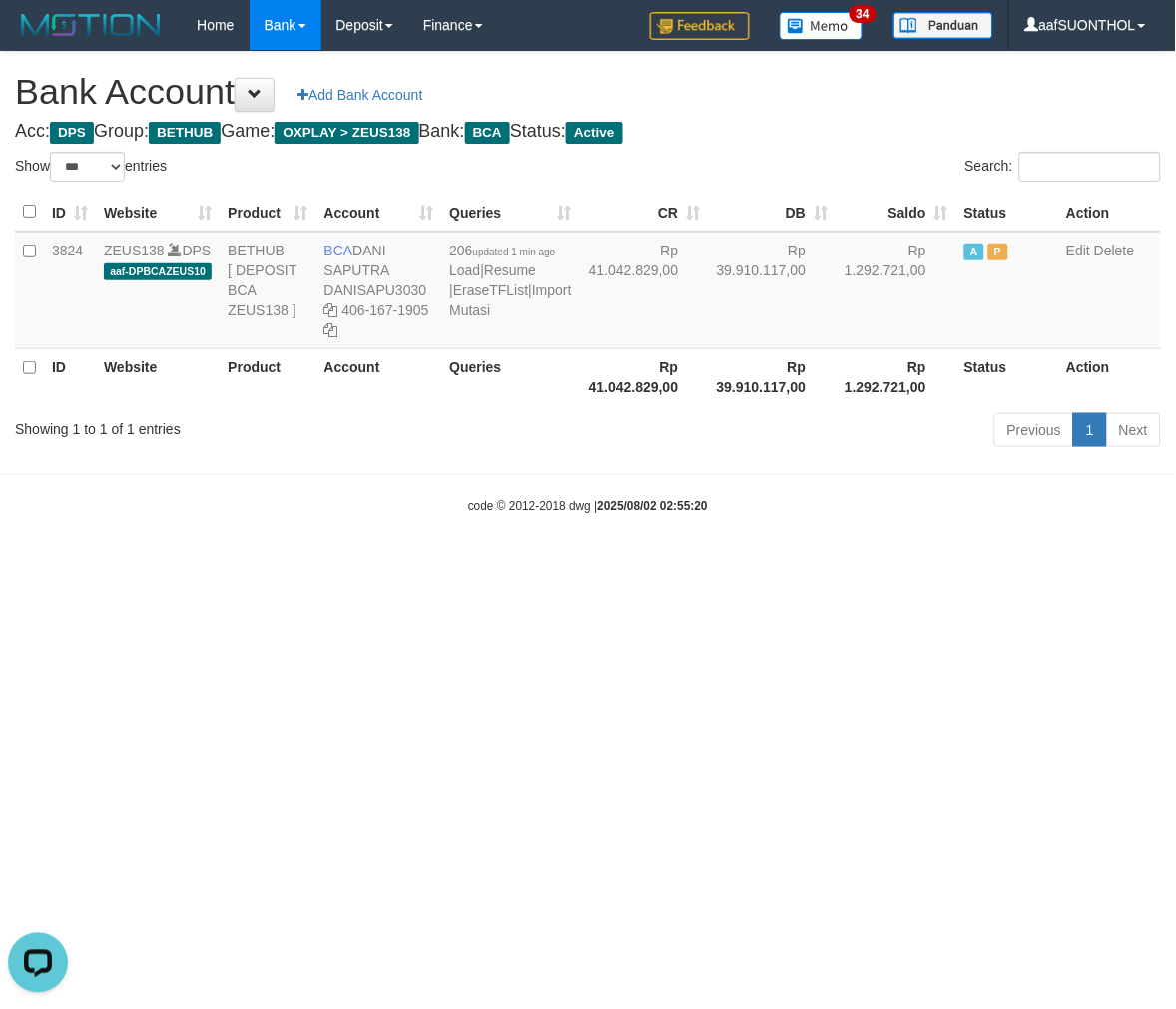 click on "Toggle navigation
Home
Bank
Account List
Load
By Website
Group
[OXPLAY]													ZEUS138
By Load Group (DPS)
Sync" at bounding box center (588, 282) 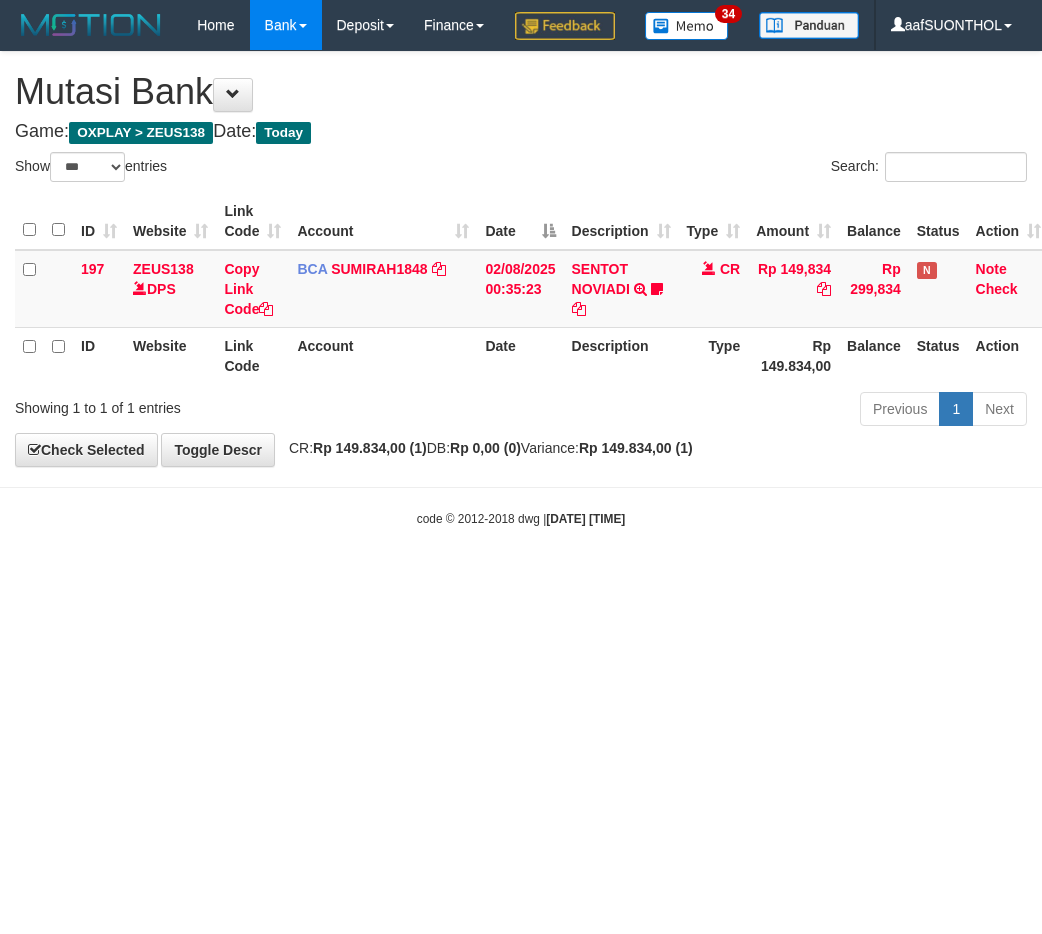 select on "***" 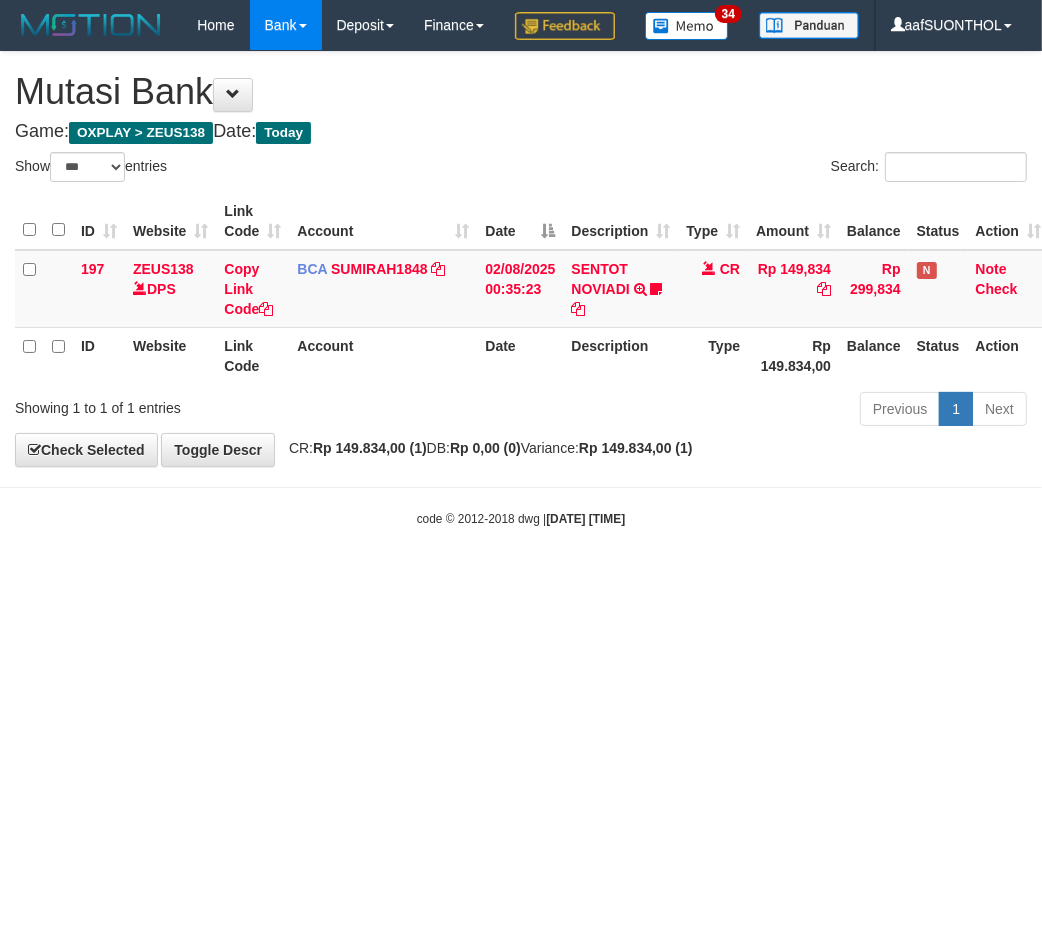 click on "Toggle navigation
Home
Bank
Account List
Load
By Website
Group
[OXPLAY]													ZEUS138
By Load Group (DPS)
Sync" at bounding box center [521, 289] 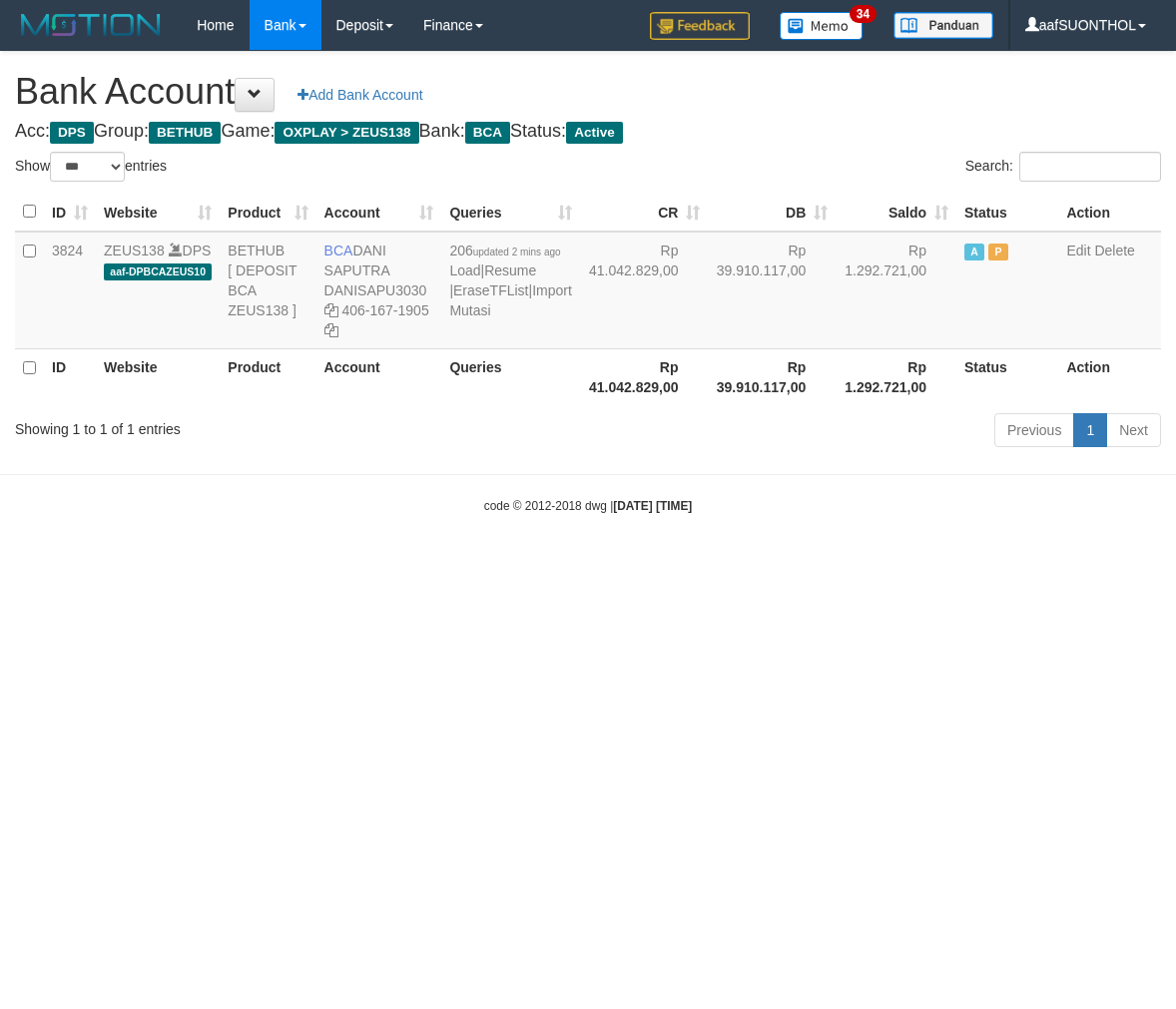 select on "***" 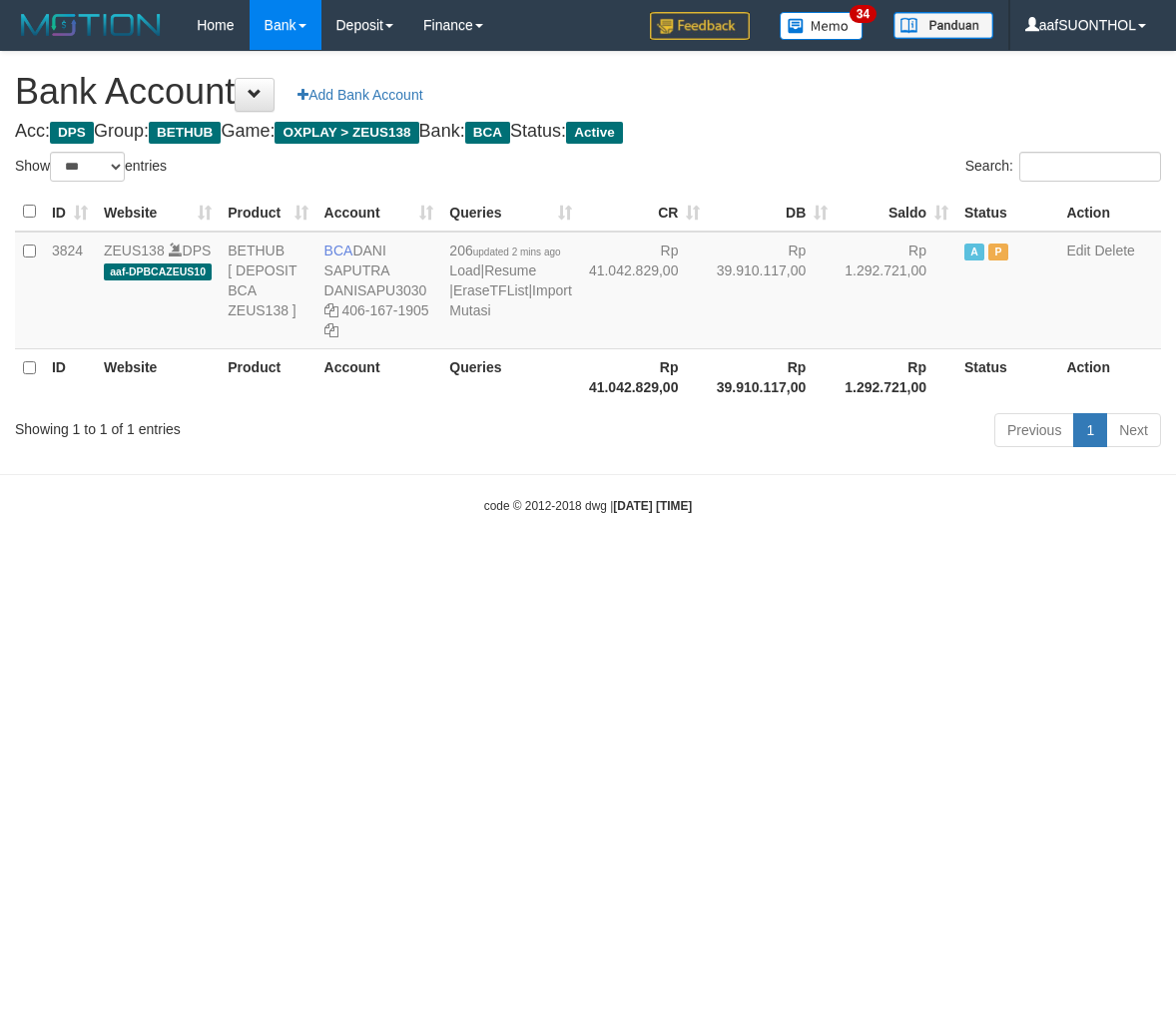 scroll, scrollTop: 0, scrollLeft: 0, axis: both 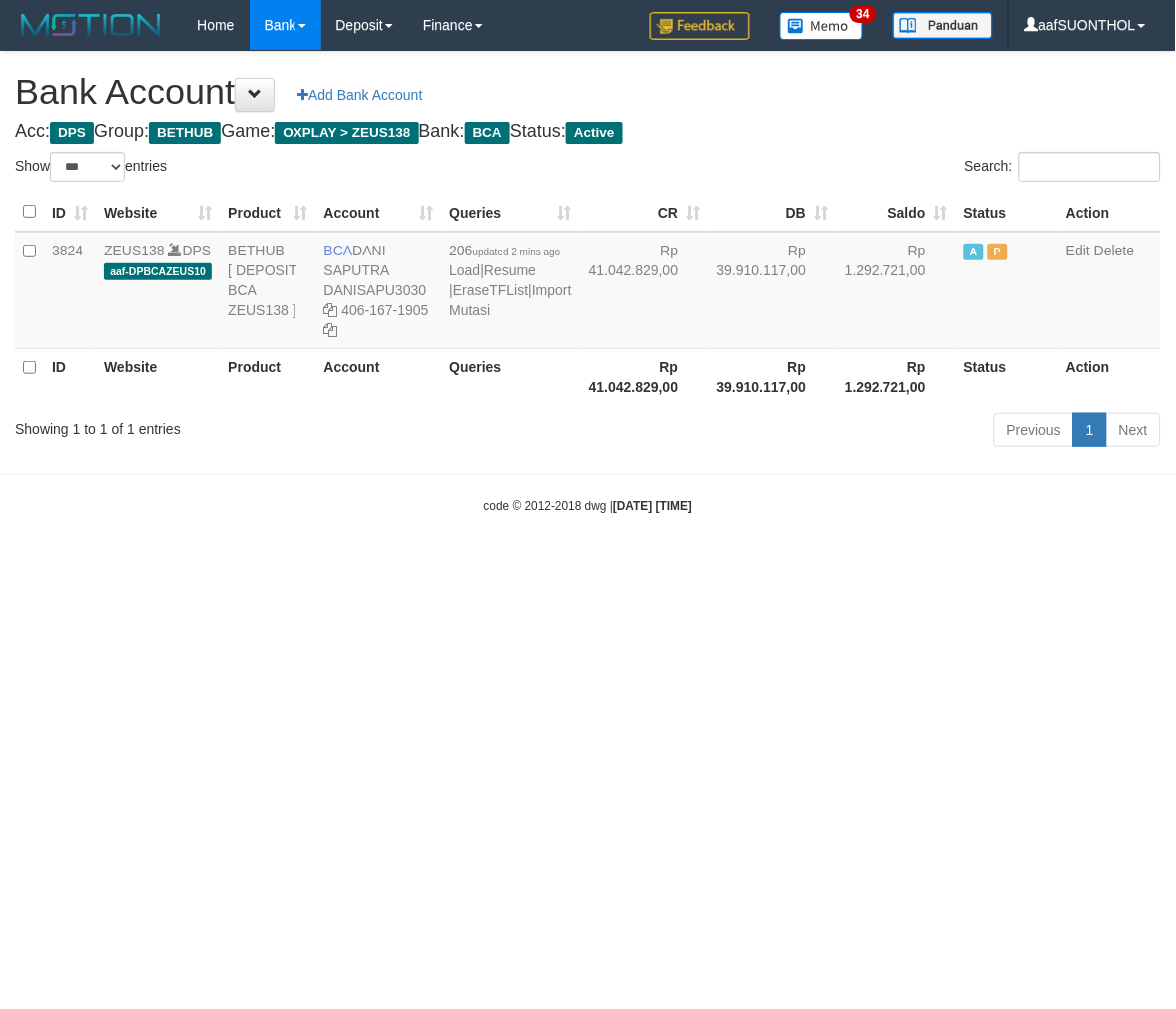 click on "Toggle navigation
Home
Bank
Account List
Load
By Website
Group
[OXPLAY]													ZEUS138
By Load Group (DPS)
Sync" at bounding box center (588, 282) 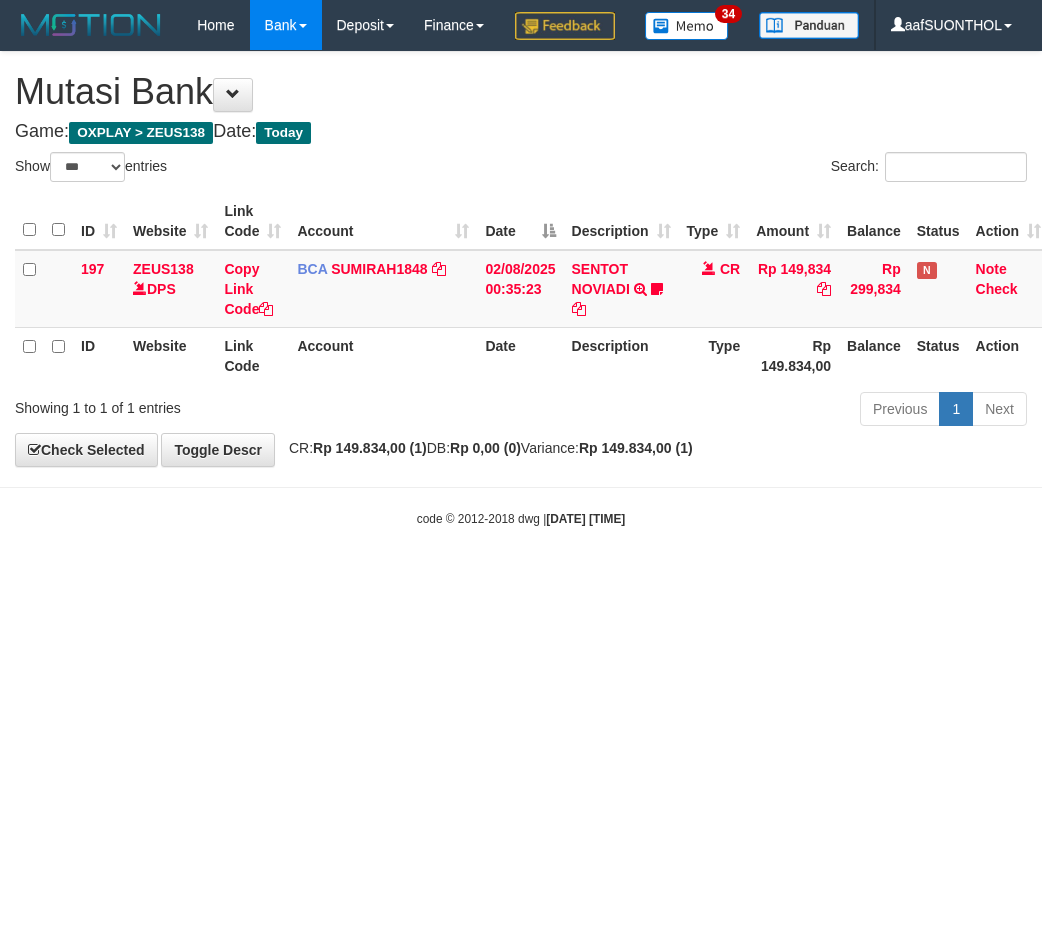 select on "***" 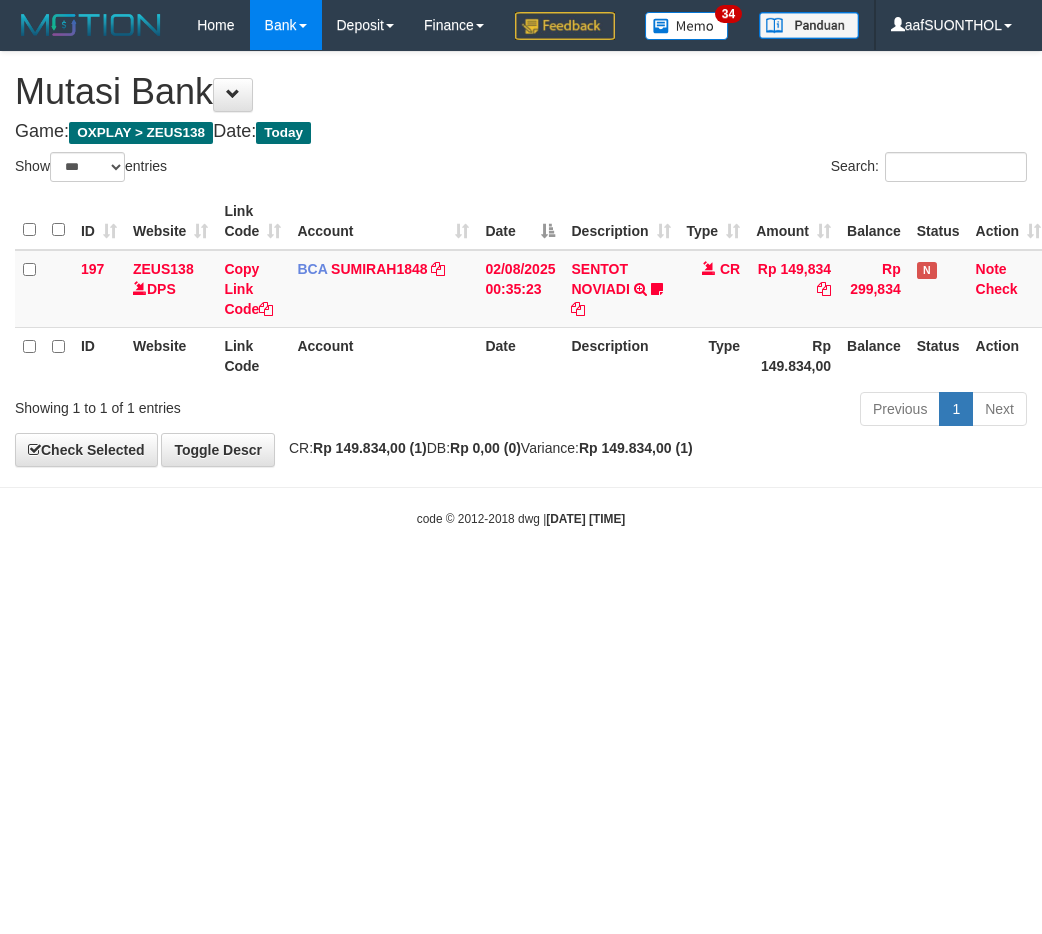 scroll, scrollTop: 0, scrollLeft: 0, axis: both 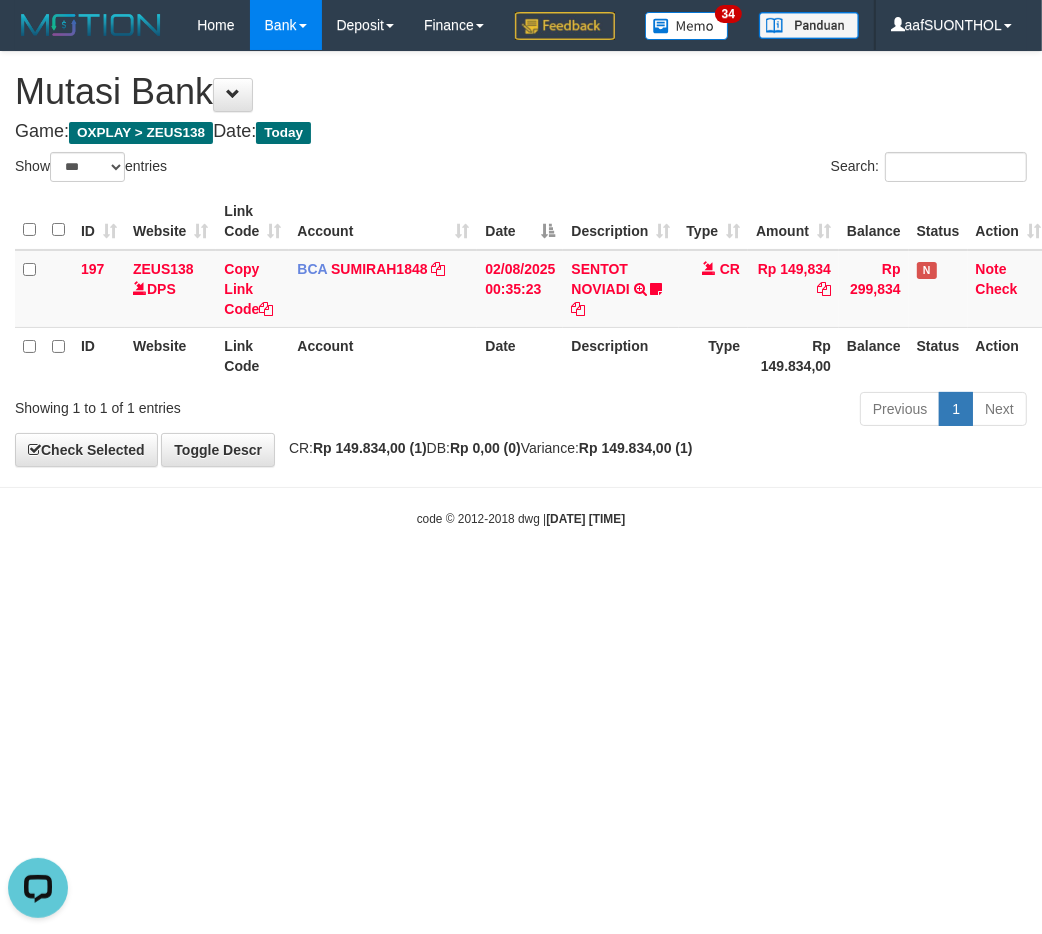 click on "Toggle navigation
Home
Bank
Account List
Load
By Website
Group
[OXPLAY]													ZEUS138
By Load Group (DPS)
Sync" at bounding box center (521, 289) 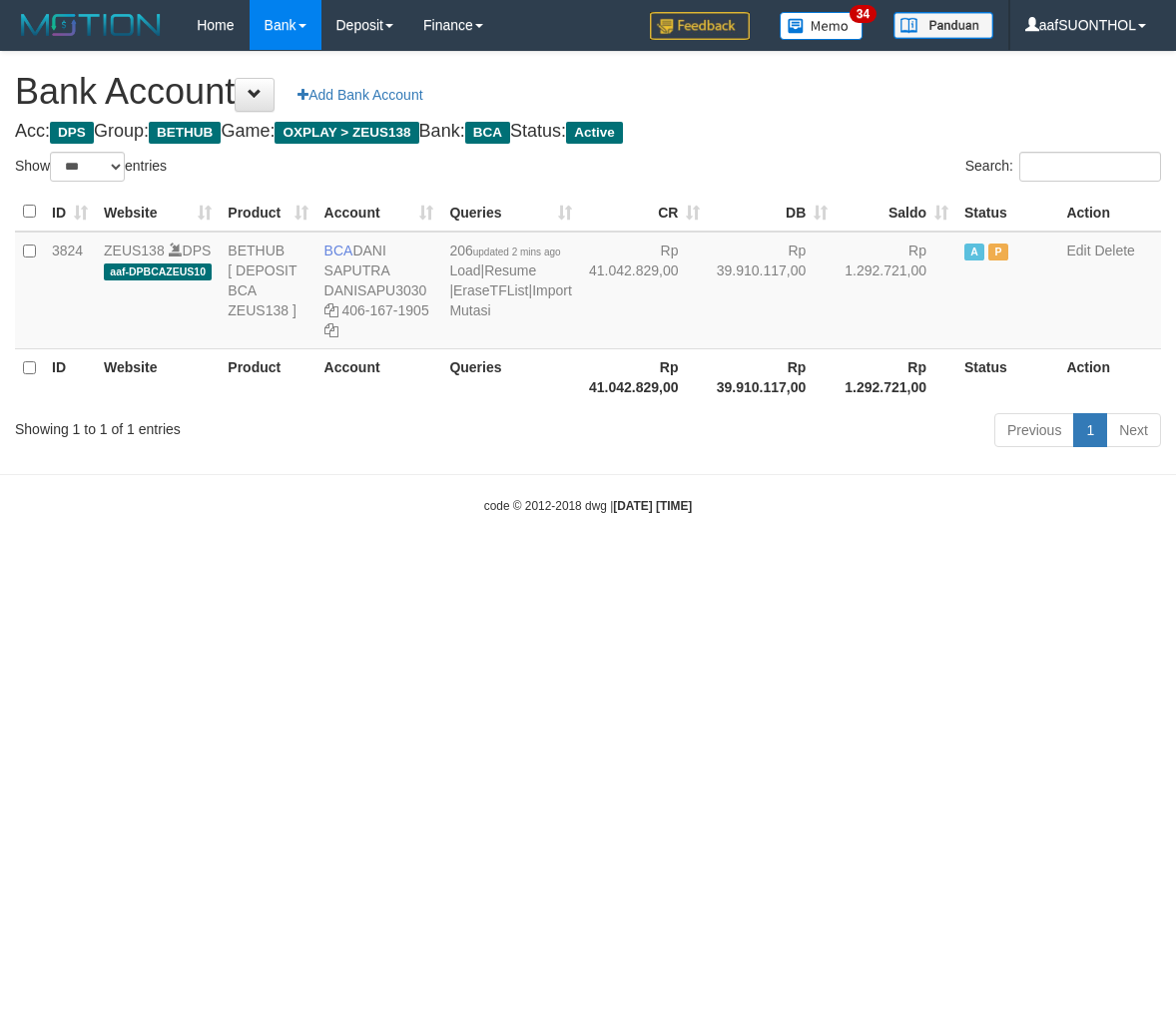 select on "***" 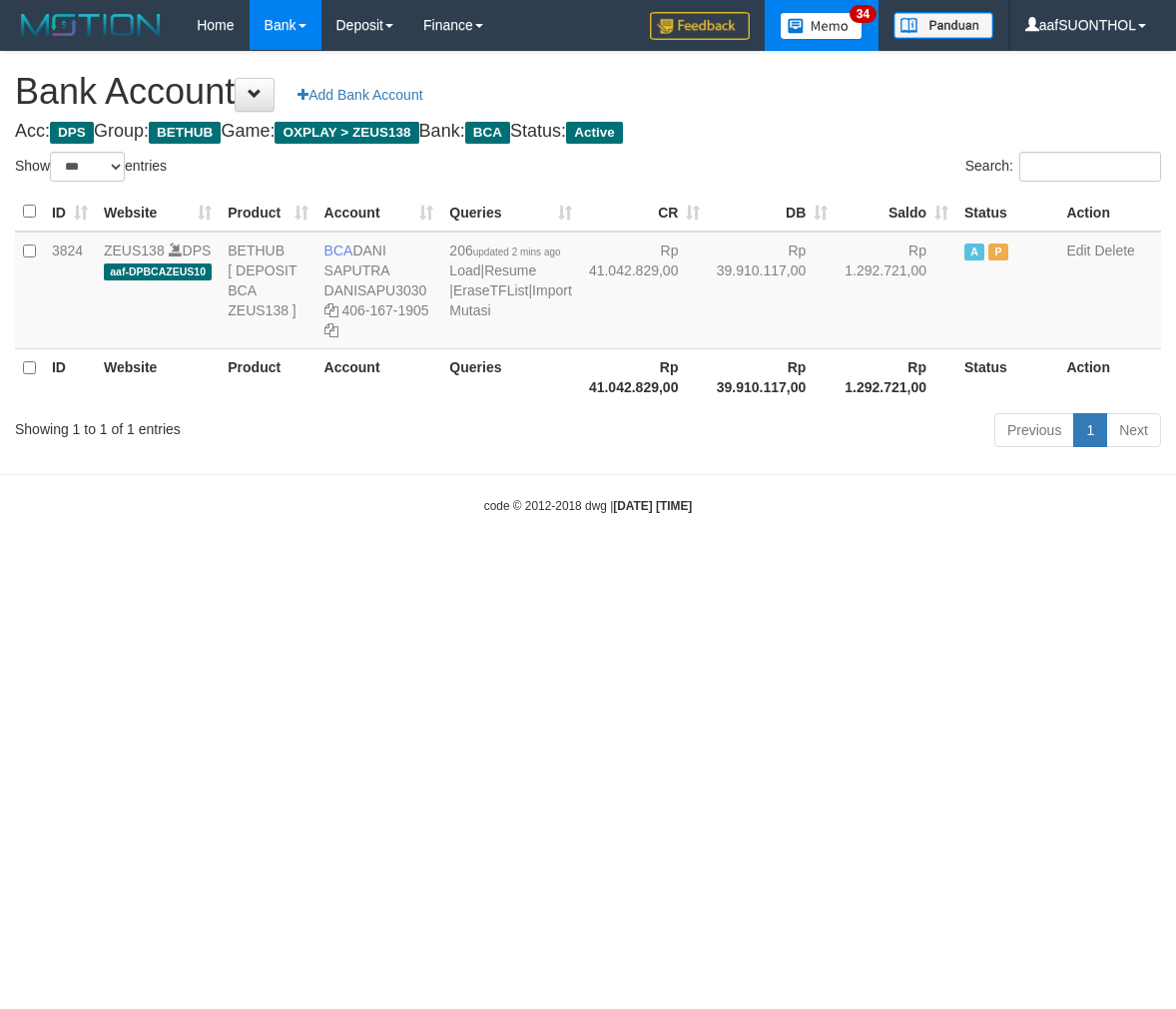scroll, scrollTop: 0, scrollLeft: 0, axis: both 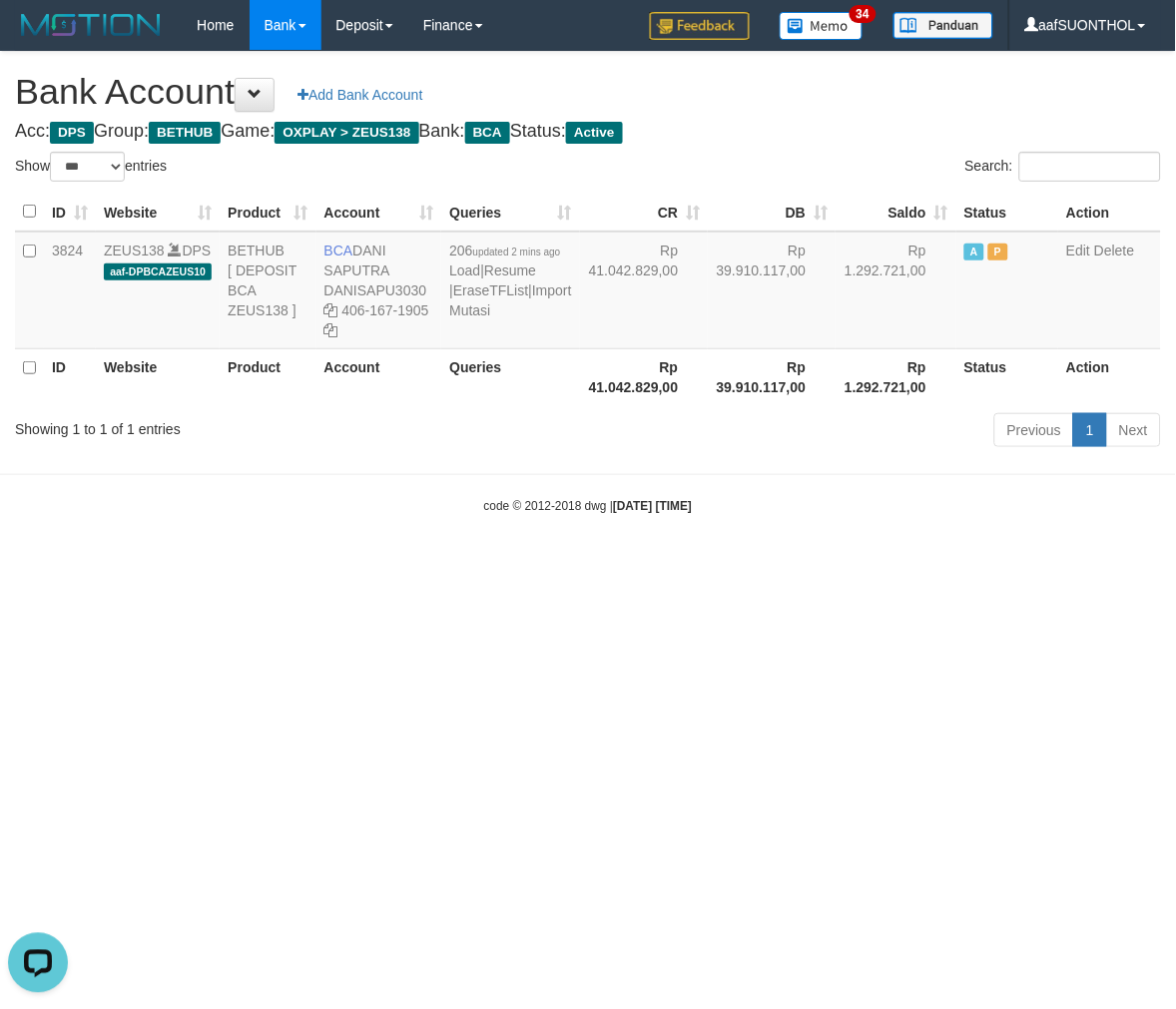 click on "Toggle navigation
Home
Bank
Account List
Load
By Website
Group
[OXPLAY]													ZEUS138
By Load Group (DPS)
Sync" at bounding box center (588, 282) 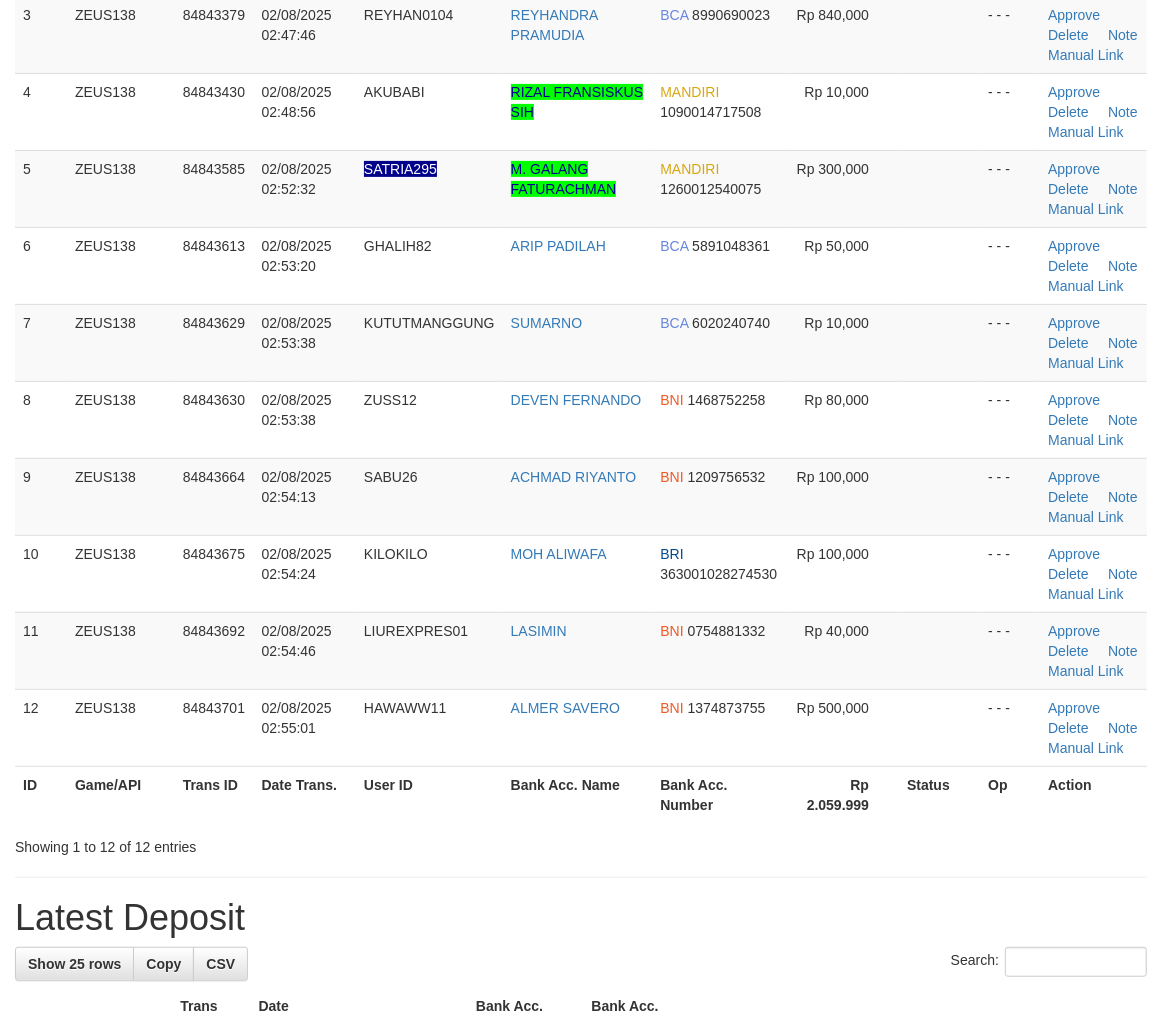 scroll, scrollTop: 333, scrollLeft: 0, axis: vertical 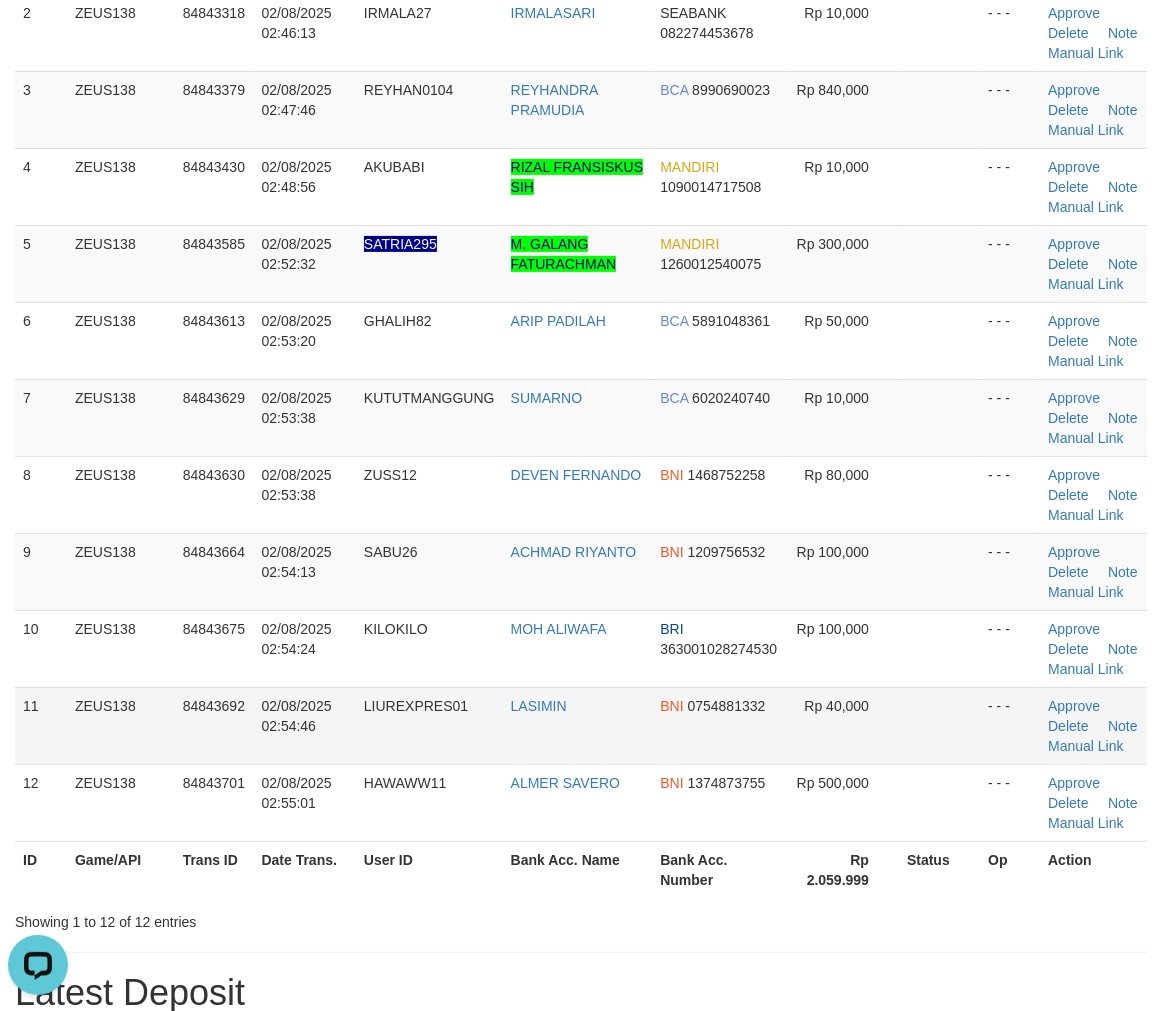 click at bounding box center (939, 725) 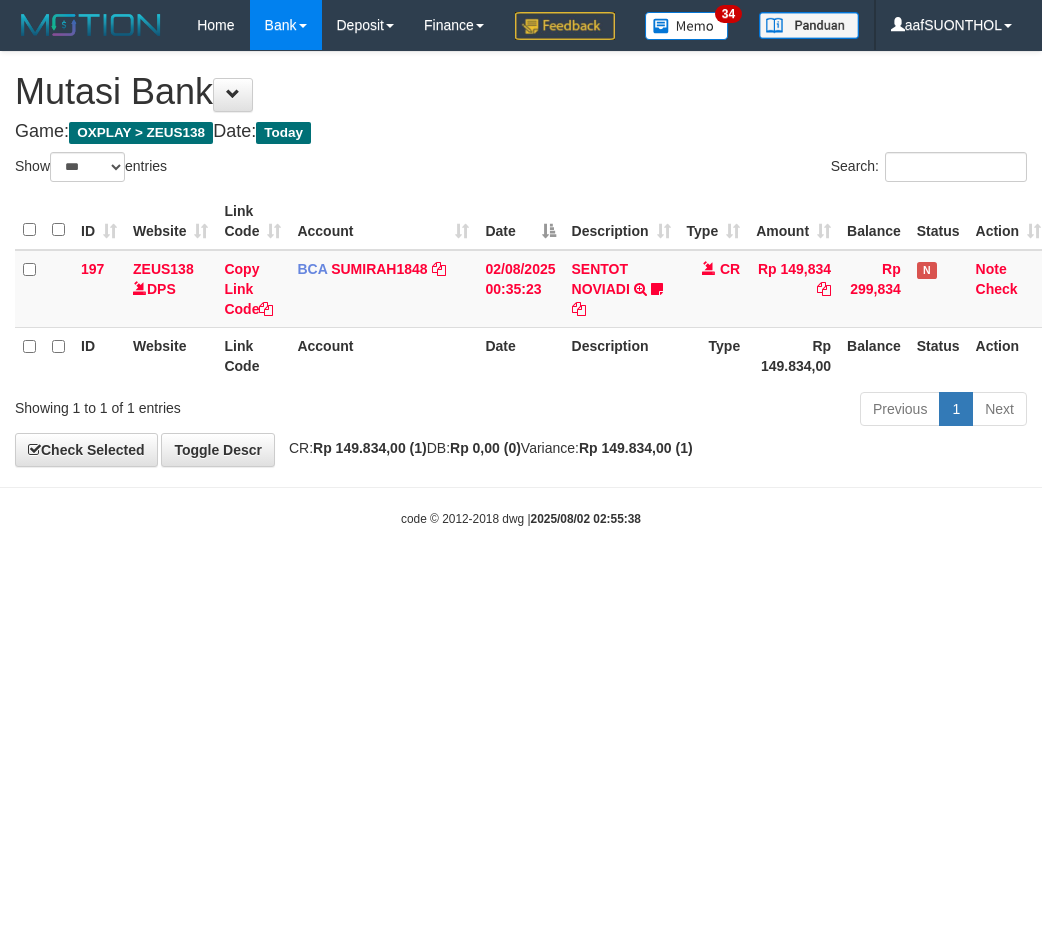 select on "***" 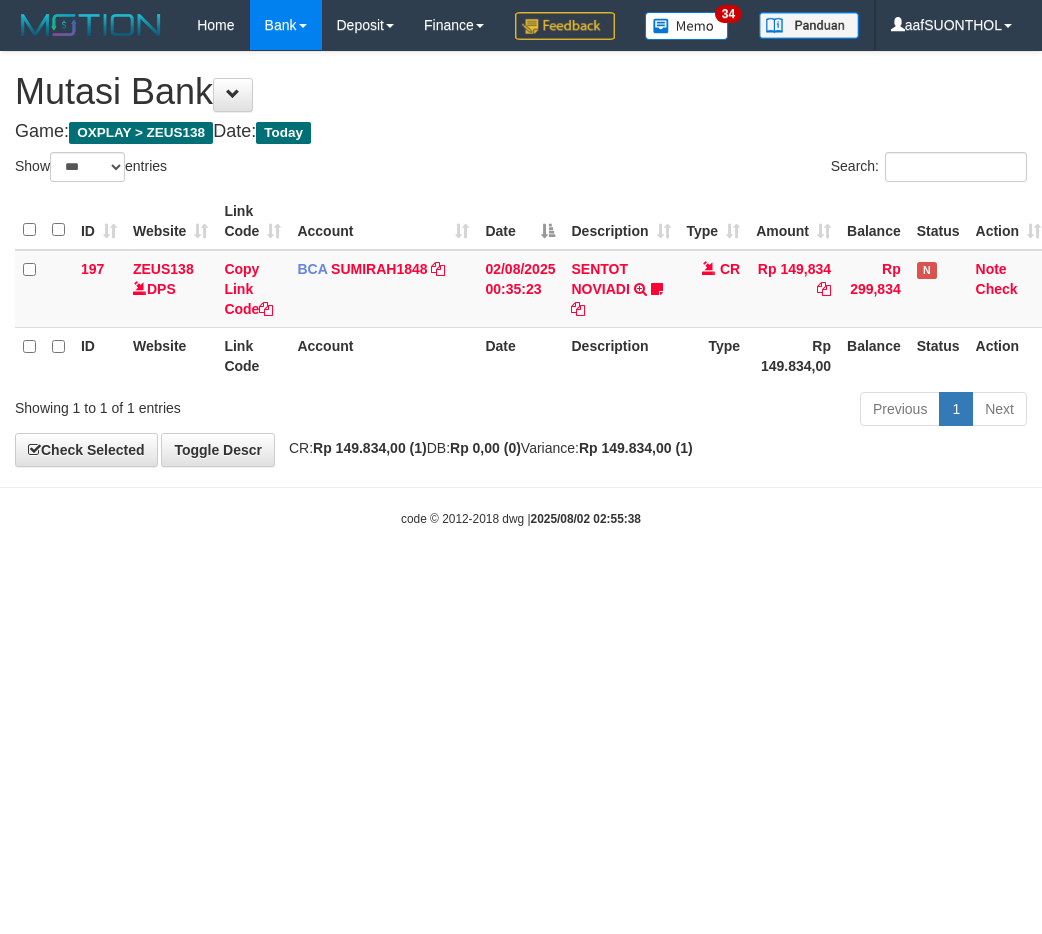 scroll, scrollTop: 0, scrollLeft: 0, axis: both 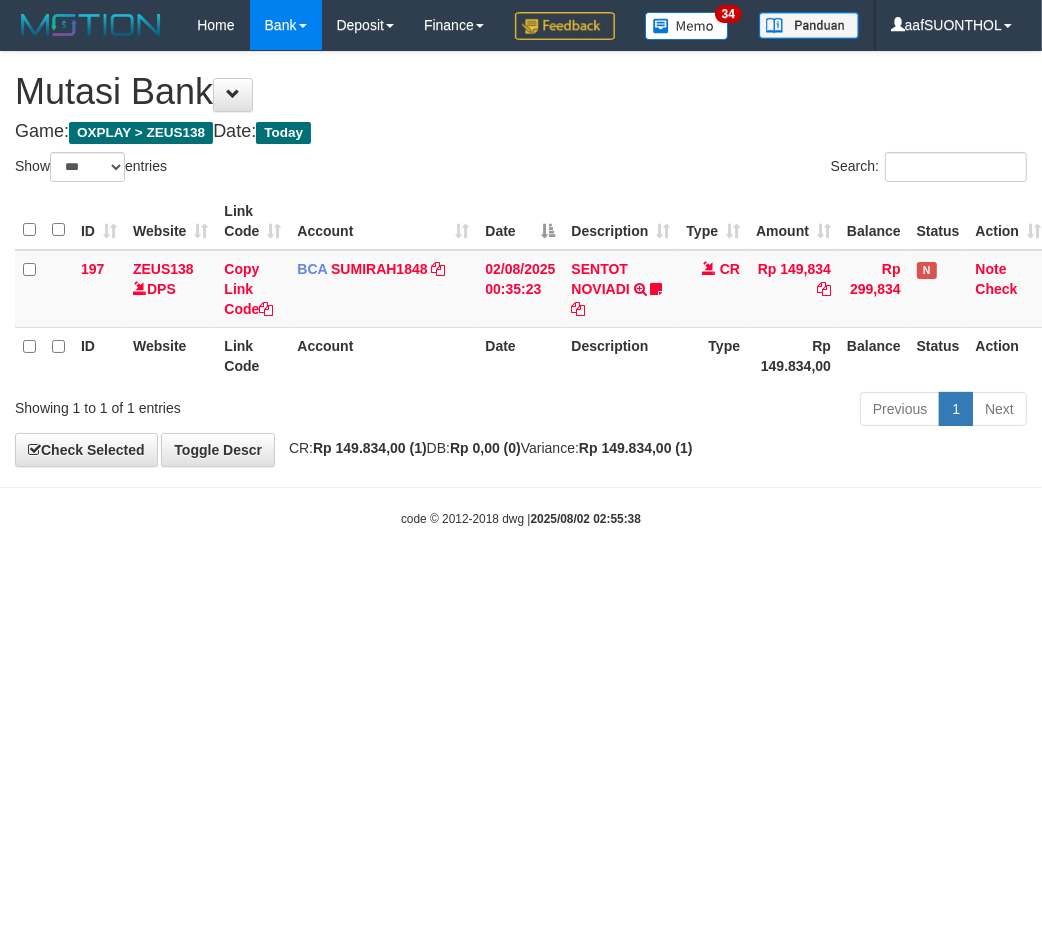 click on "Toggle navigation
Home
Bank
Account List
Load
By Website
Group
[OXPLAY]													ZEUS138
By Load Group (DPS)
Sync" at bounding box center (521, 289) 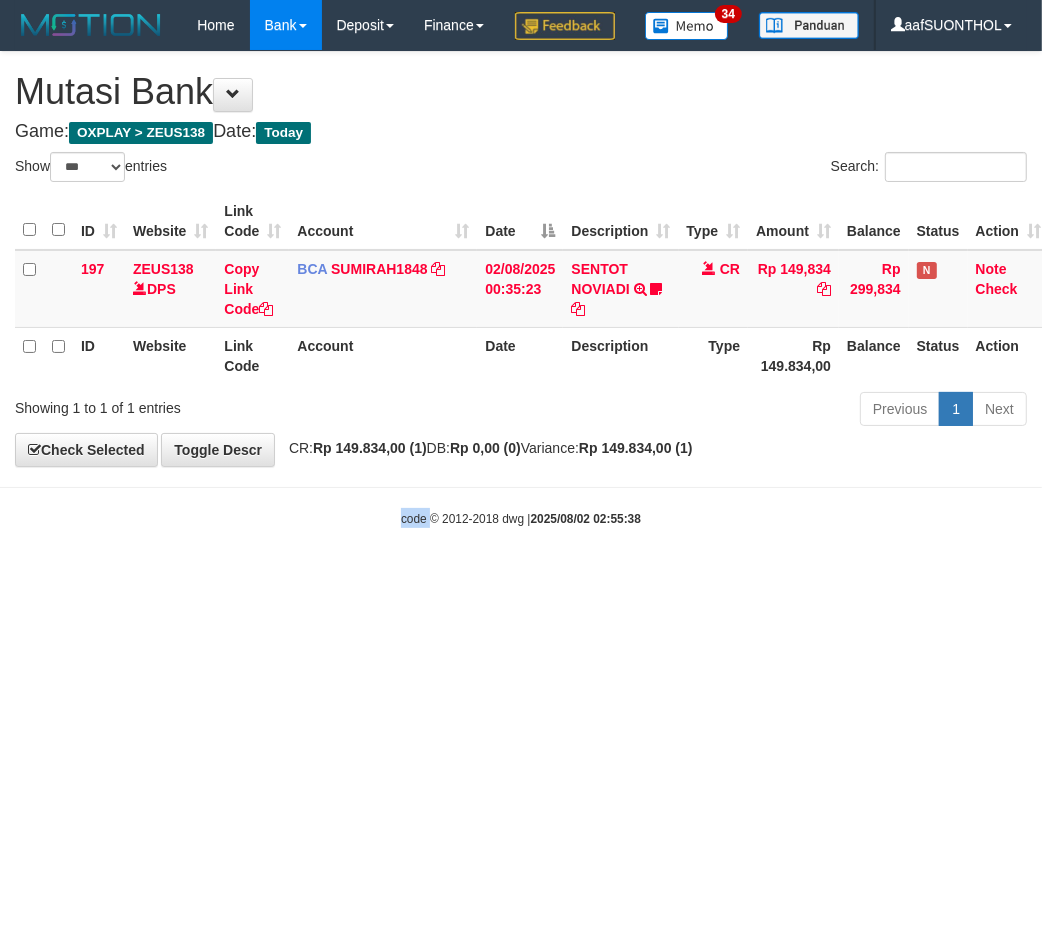 click on "Toggle navigation
Home
Bank
Account List
Load
By Website
Group
[OXPLAY]													ZEUS138
By Load Group (DPS)
Sync" at bounding box center (521, 289) 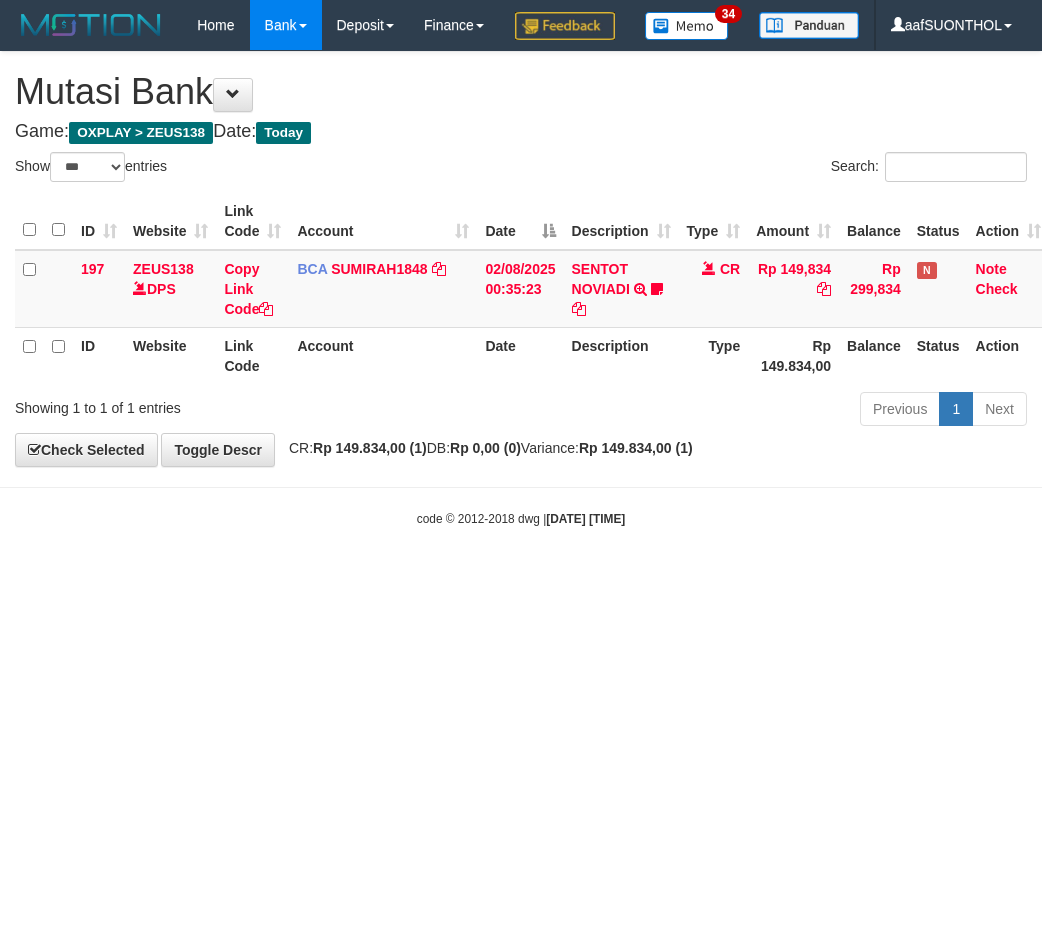 select on "***" 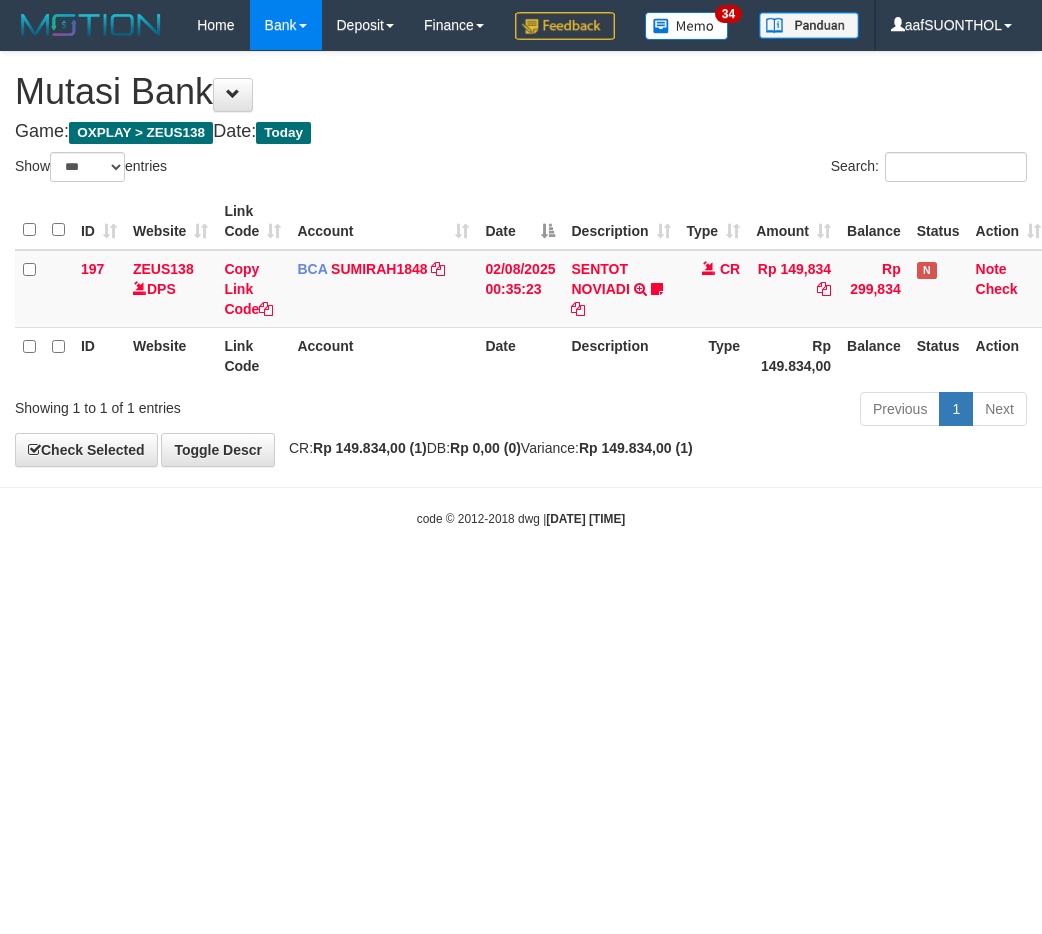scroll, scrollTop: 0, scrollLeft: 0, axis: both 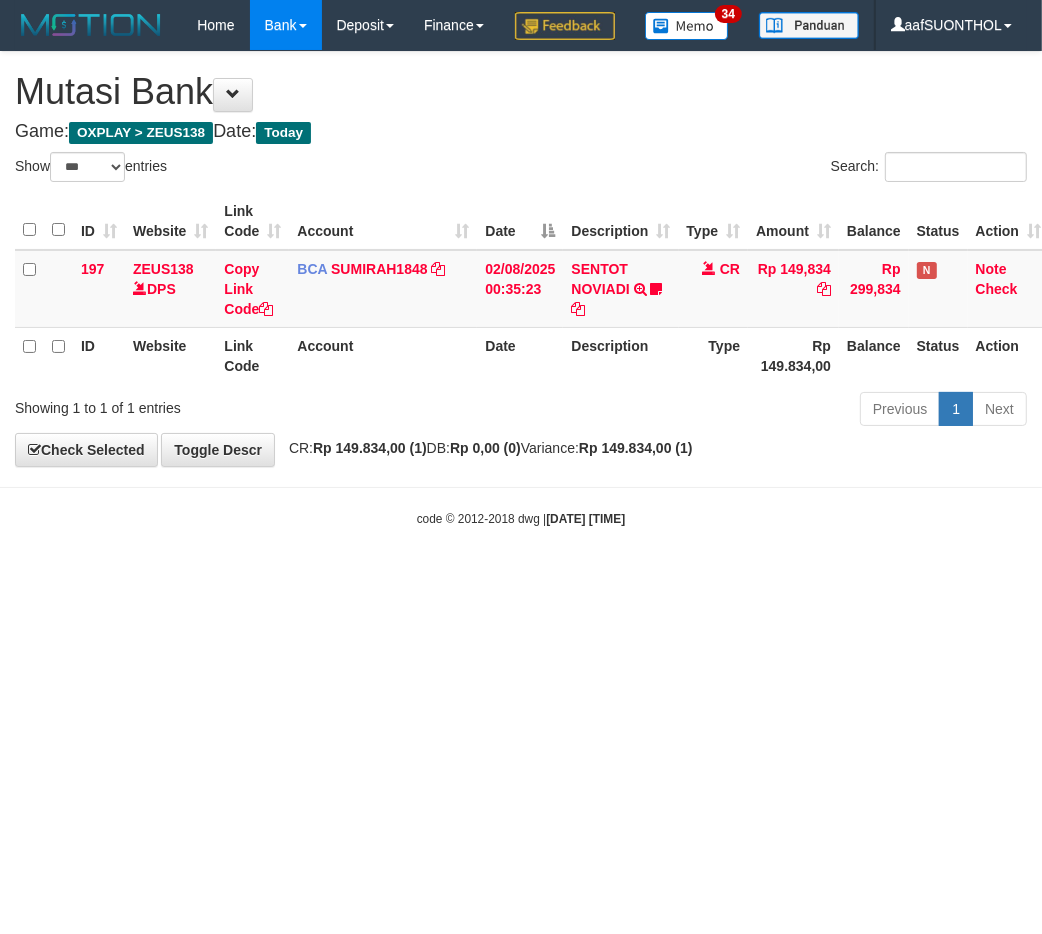 click on "Toggle navigation
Home
Bank
Account List
Load
By Website
Group
[OXPLAY]													ZEUS138
By Load Group (DPS)
Sync" at bounding box center (521, 289) 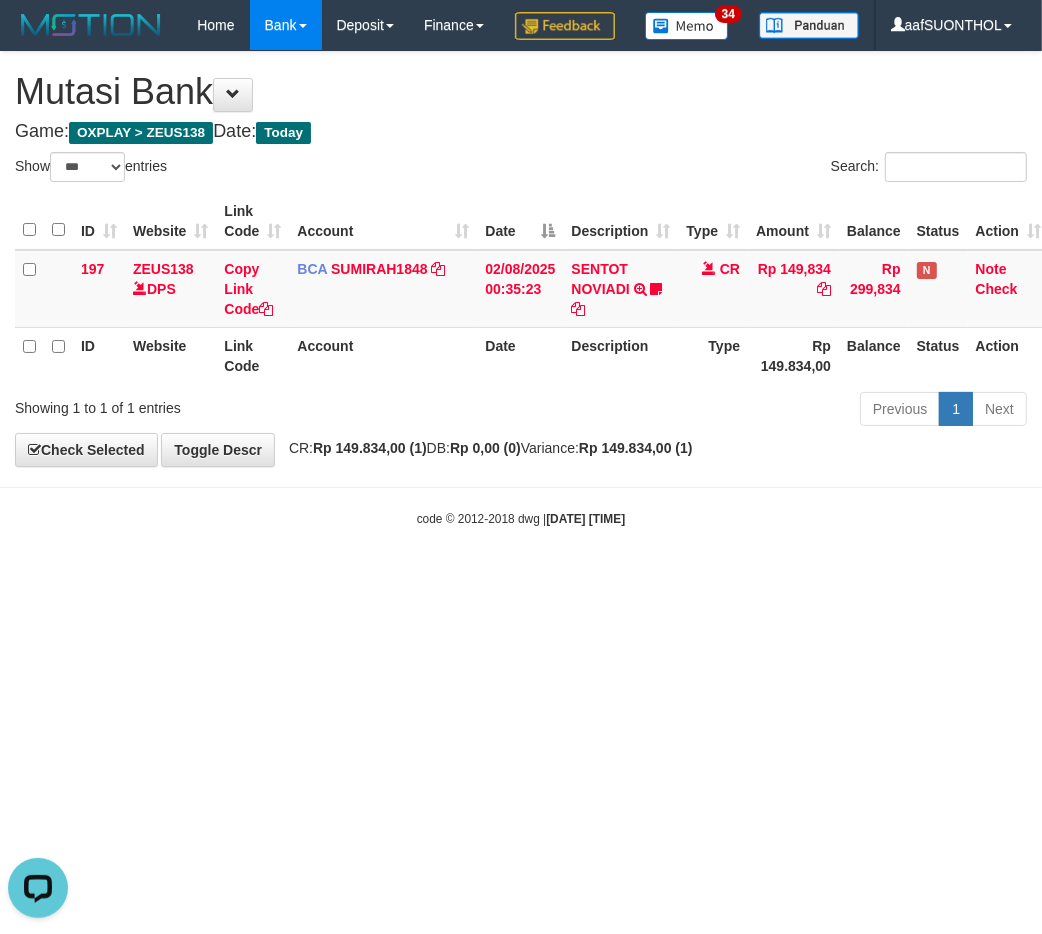 scroll, scrollTop: 0, scrollLeft: 0, axis: both 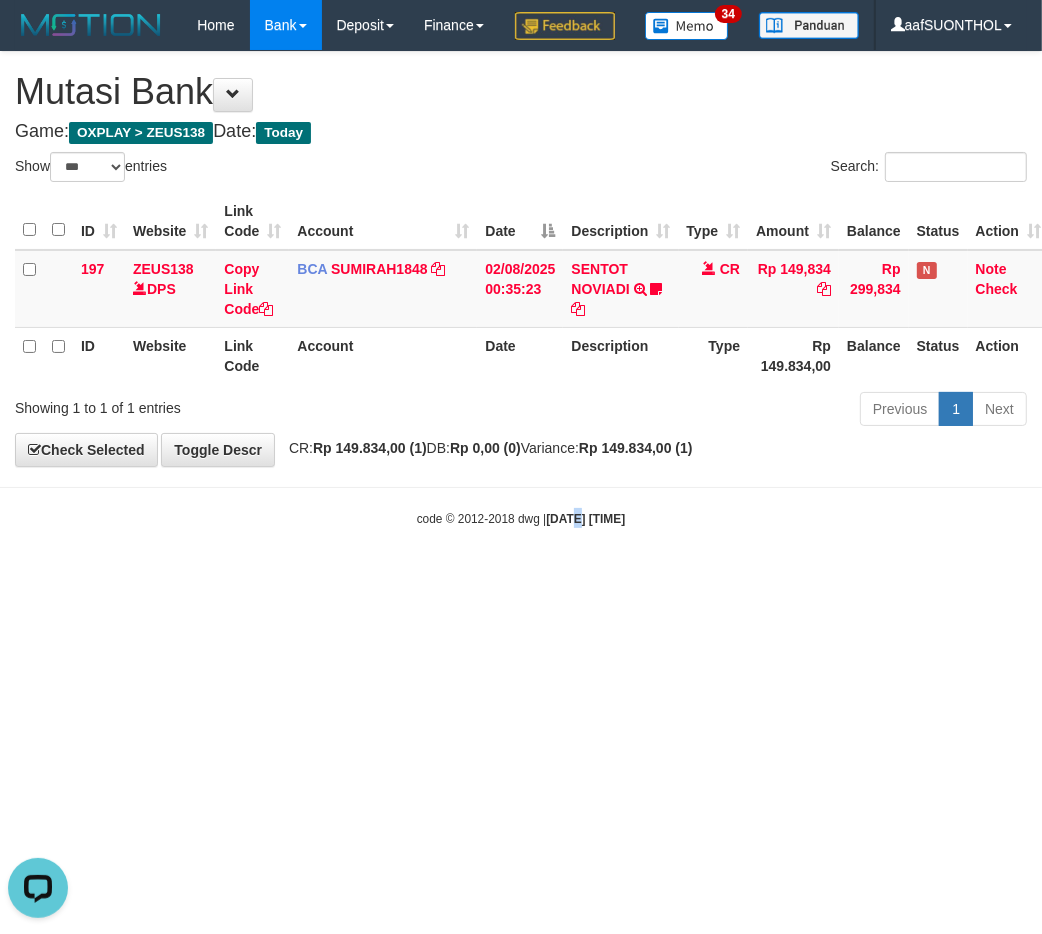 drag, startPoint x: 557, startPoint y: 683, endPoint x: 632, endPoint y: 706, distance: 78.44743 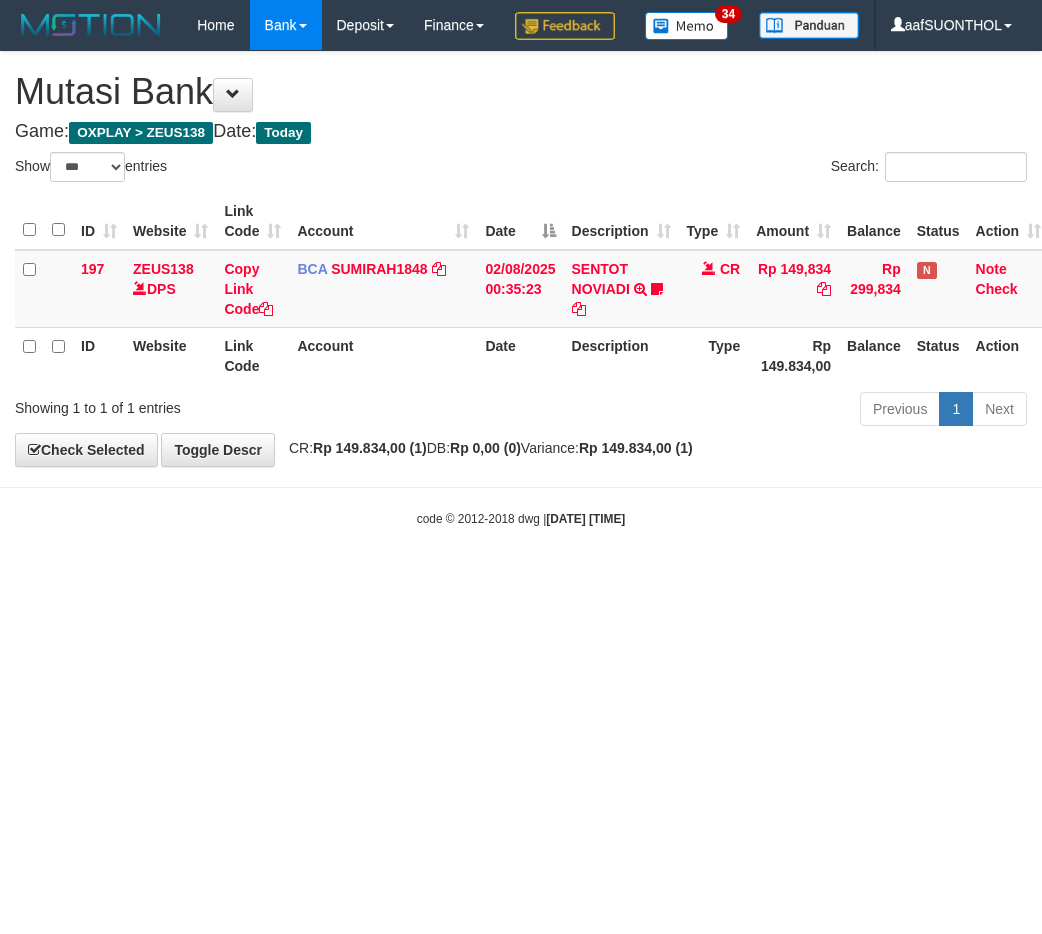 select on "***" 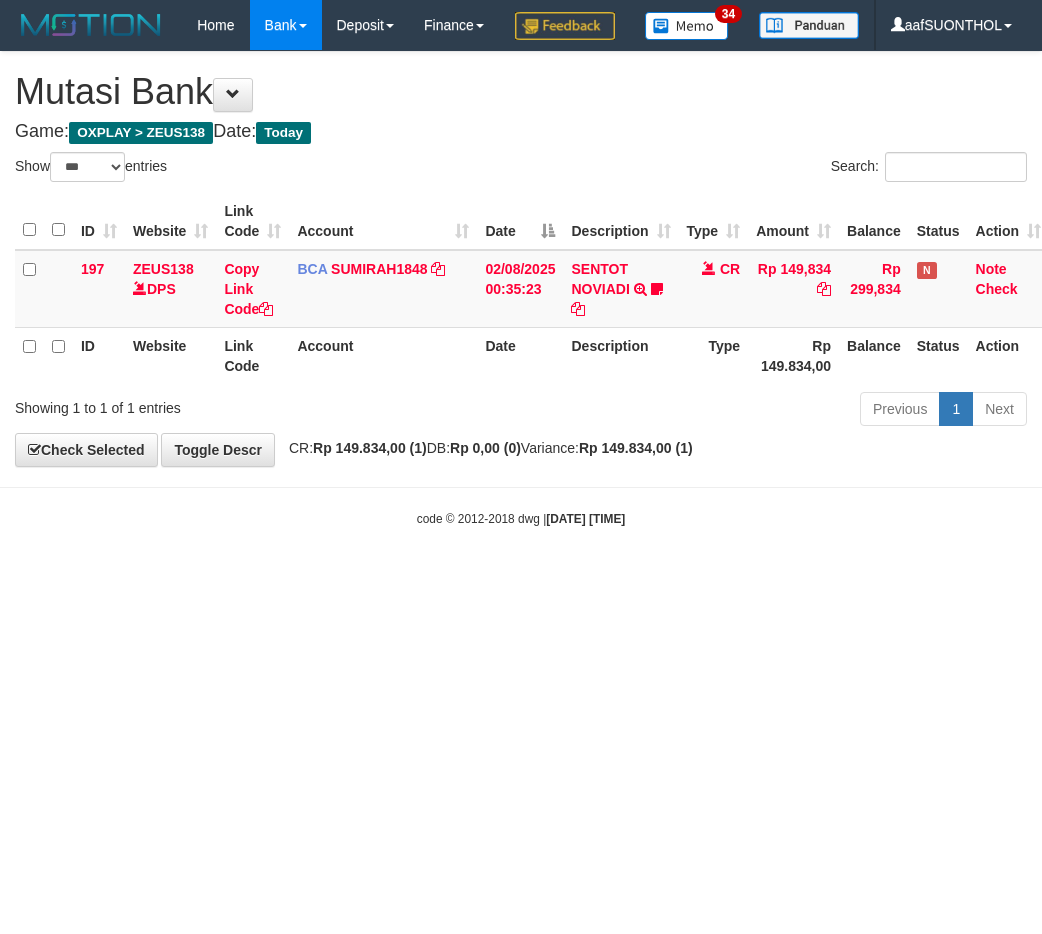 scroll, scrollTop: 0, scrollLeft: 0, axis: both 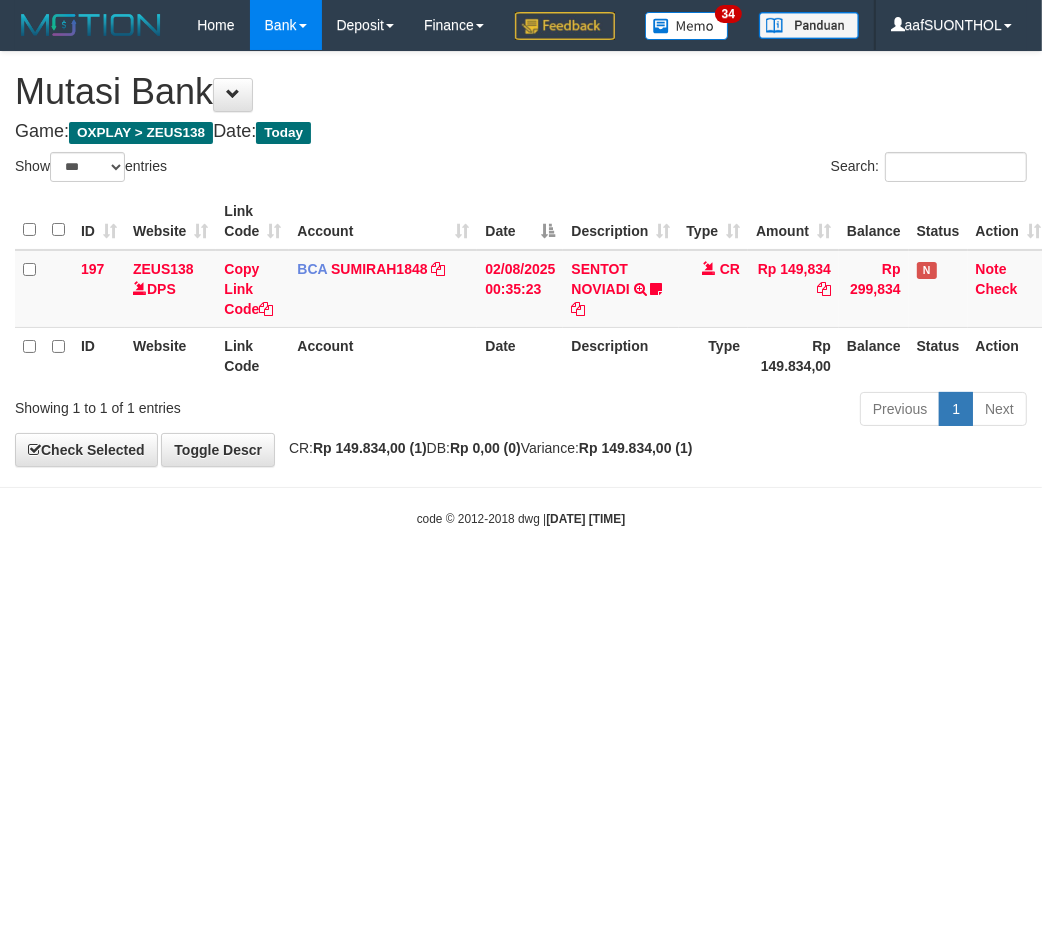click on "Toggle navigation
Home
Bank
Account List
Load
By Website
Group
[OXPLAY]													ZEUS138
By Load Group (DPS)
Sync" at bounding box center (521, 289) 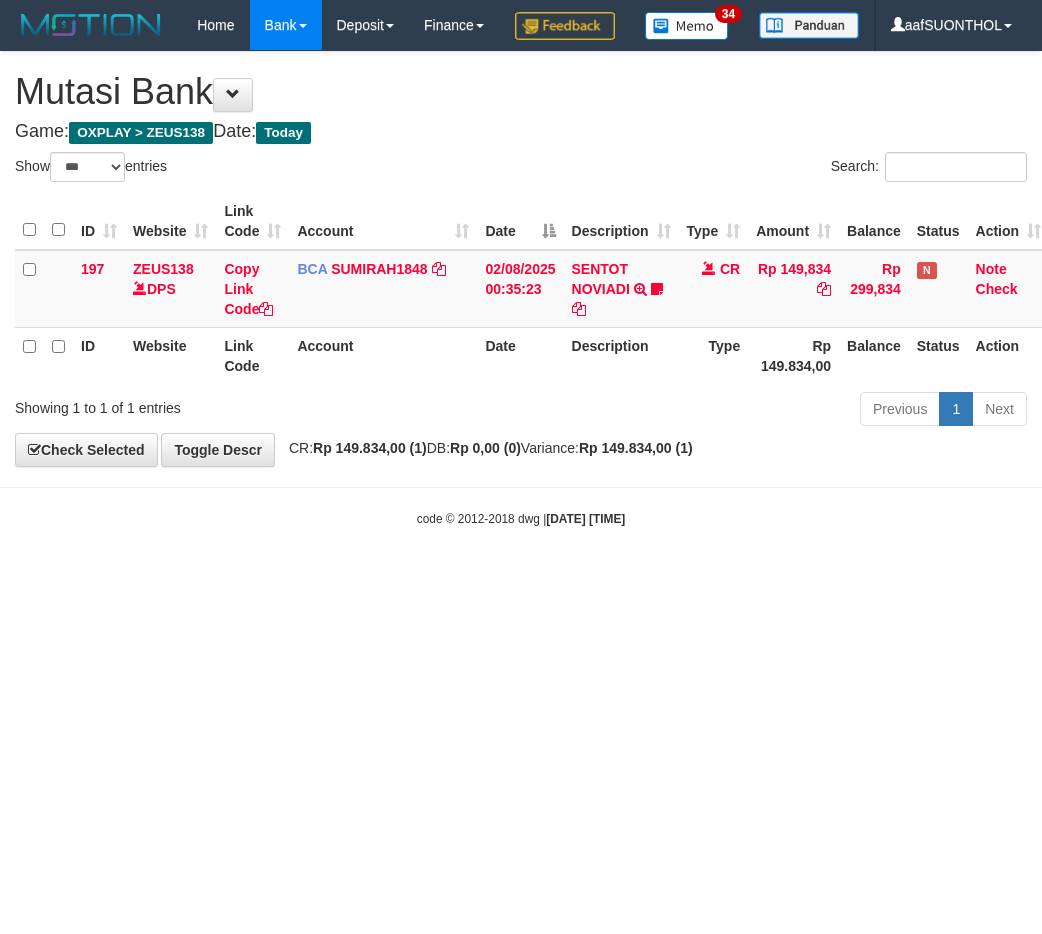 select on "***" 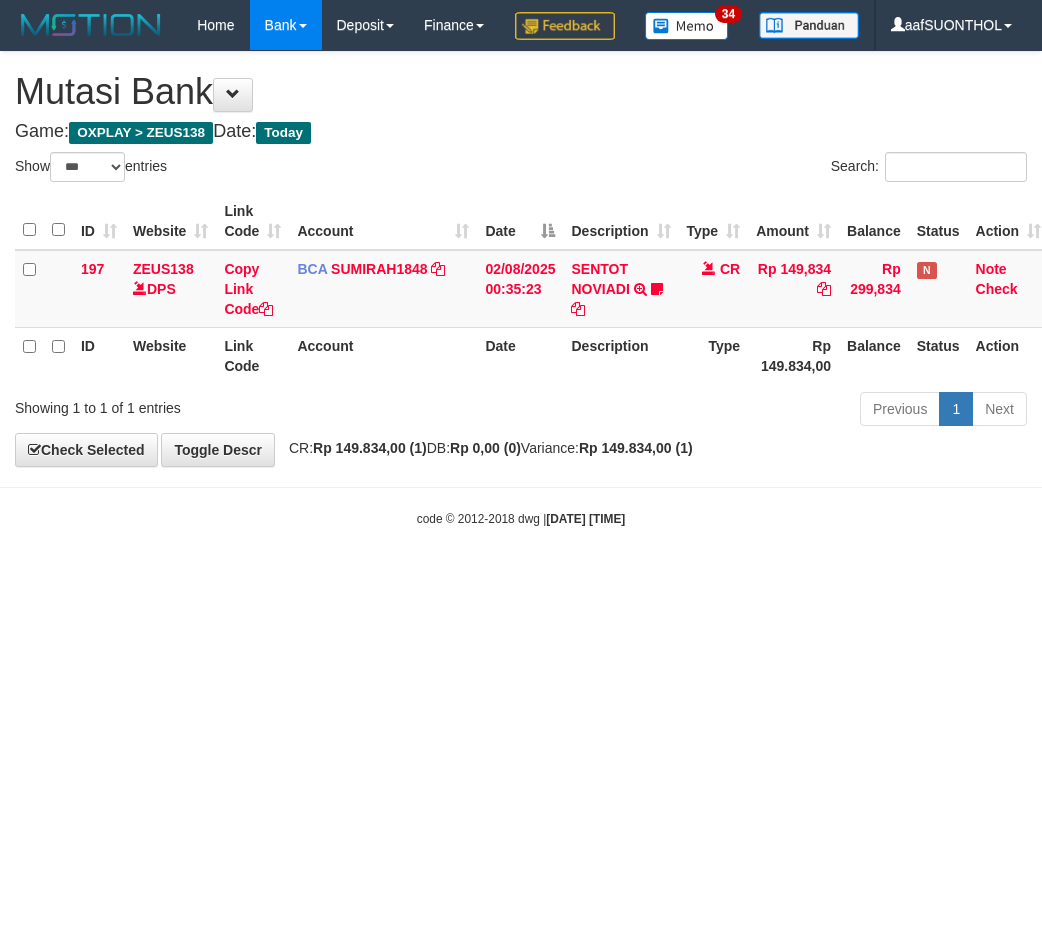 scroll, scrollTop: 0, scrollLeft: 0, axis: both 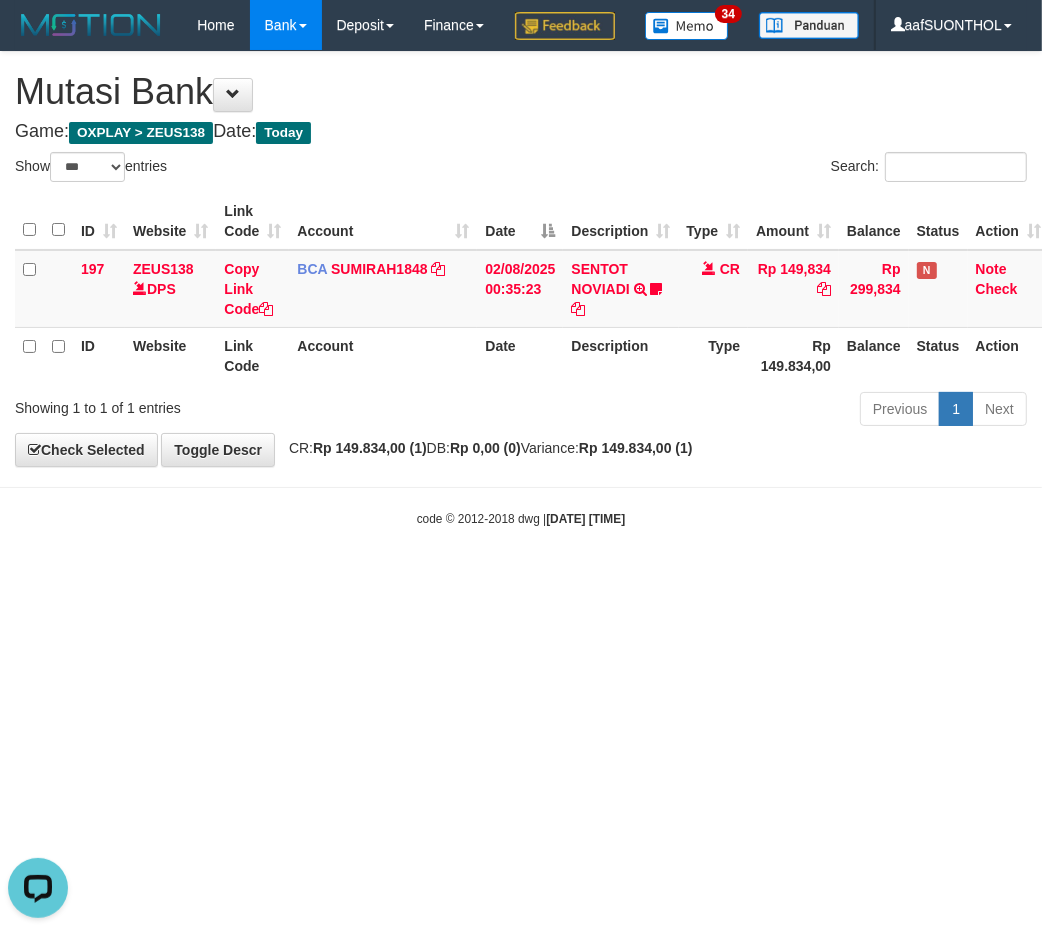 drag, startPoint x: 487, startPoint y: 668, endPoint x: 471, endPoint y: 648, distance: 25.612497 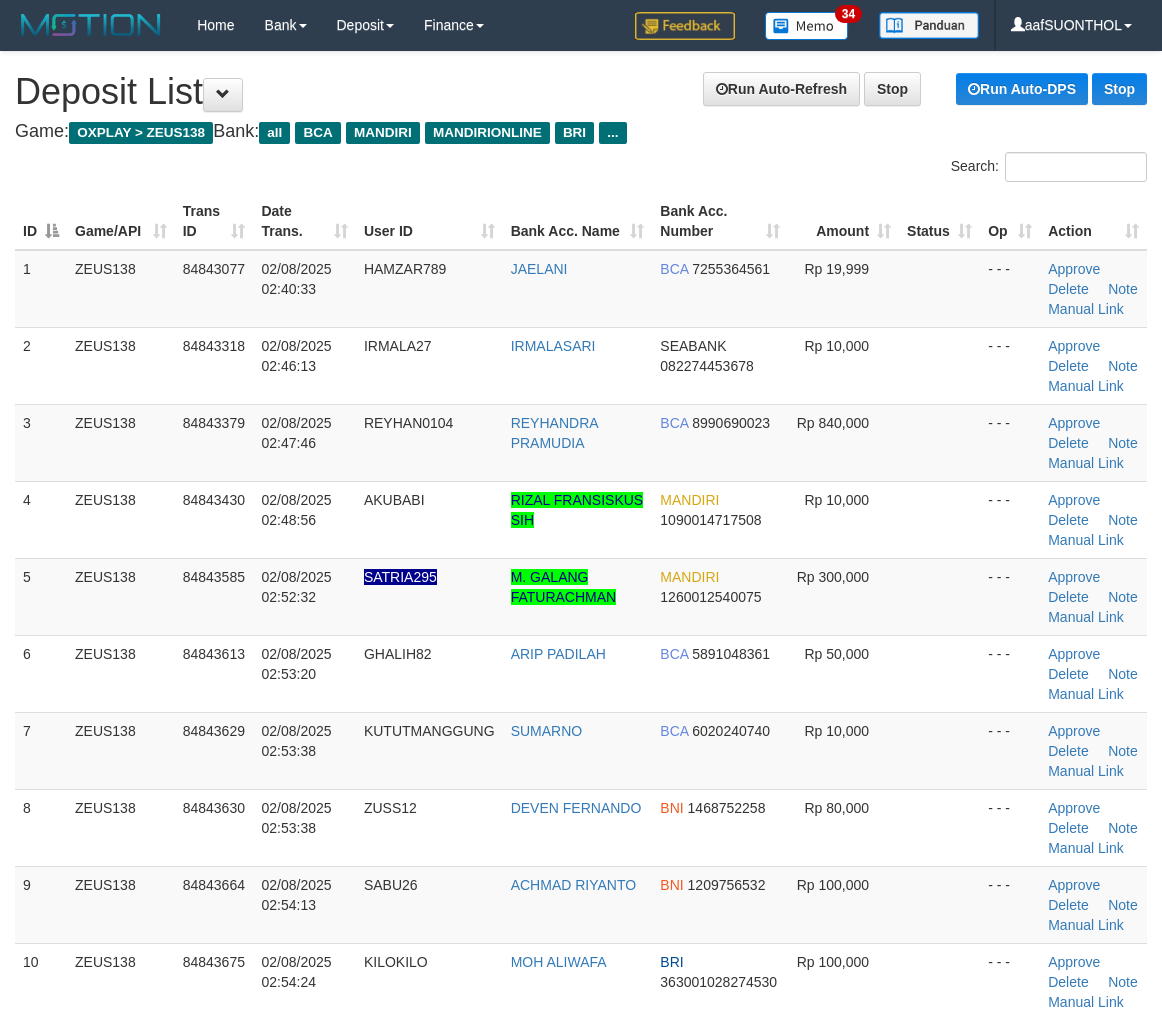 scroll, scrollTop: 333, scrollLeft: 0, axis: vertical 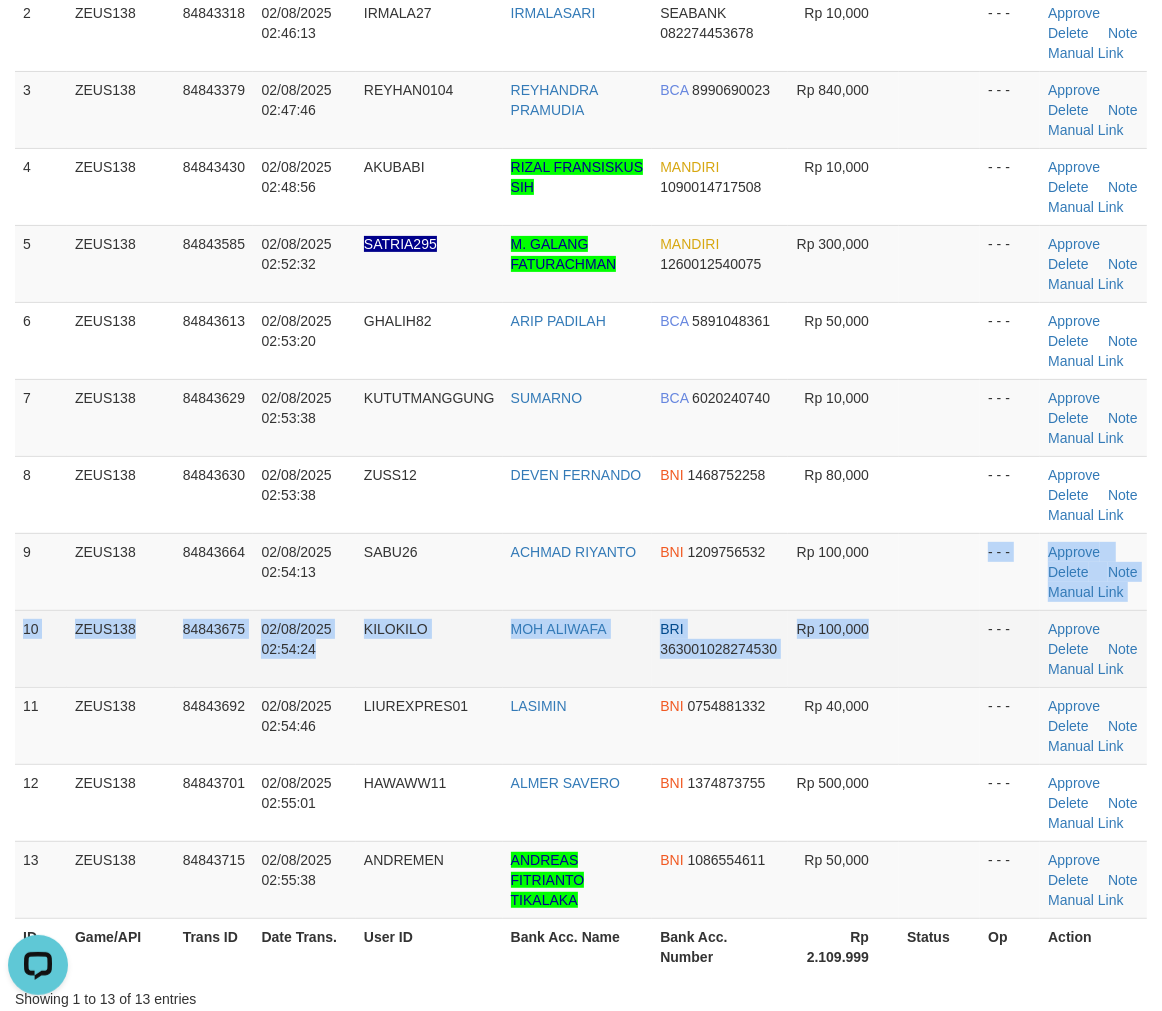 click on "1
ZEUS138
84843077
02/08/2025 02:40:33
HAMZAR789
JAELANI
BCA
7255364561
Rp 19,999
- - -
Approve
Delete
Note
Manual Link
2
ZEUS138
84843318
02/08/2025 02:46:13
IRMALA27
IRMALASARI
SEABANK
082274453678
Rp 10,000
- - -" at bounding box center [581, 418] 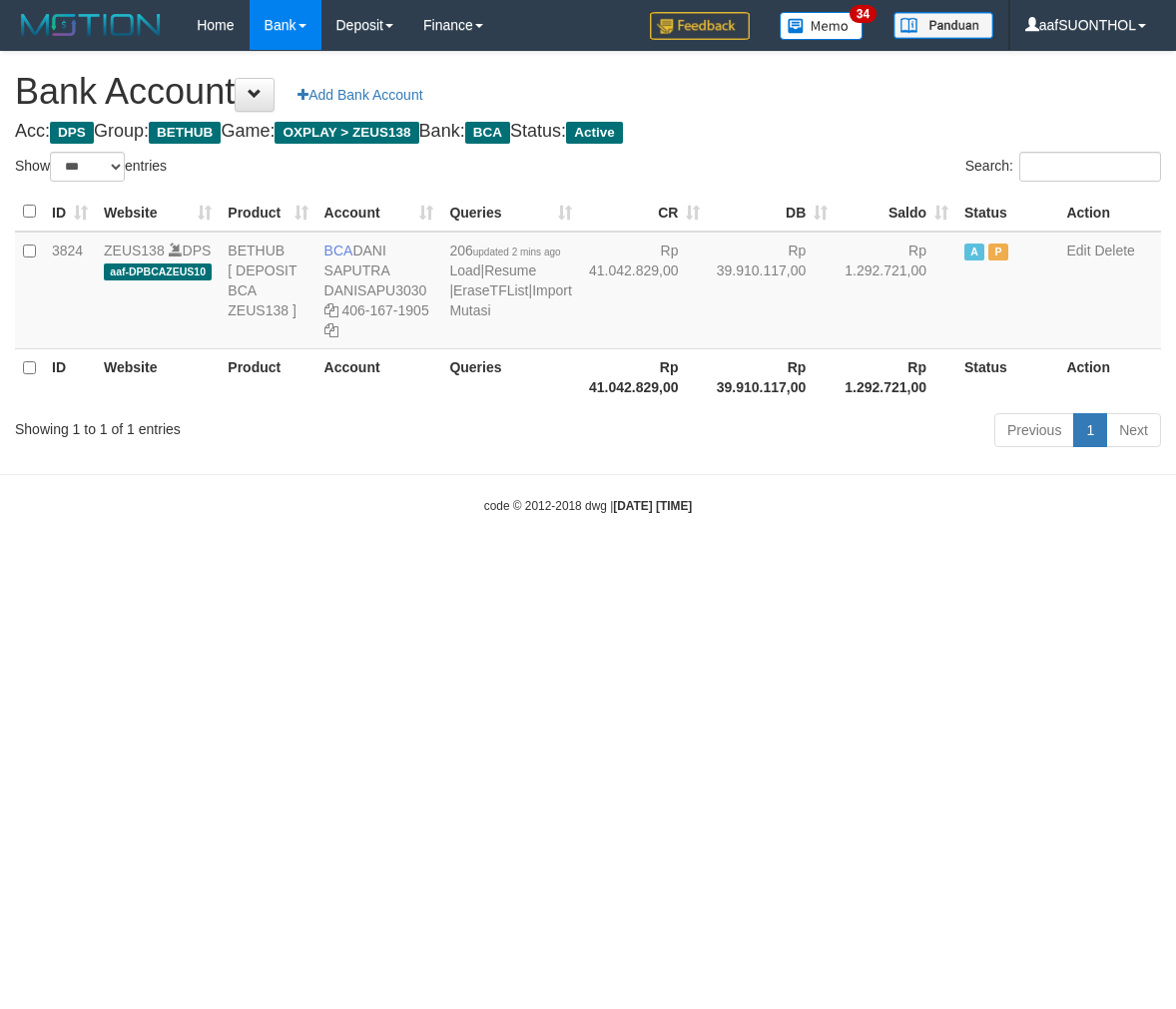 select on "***" 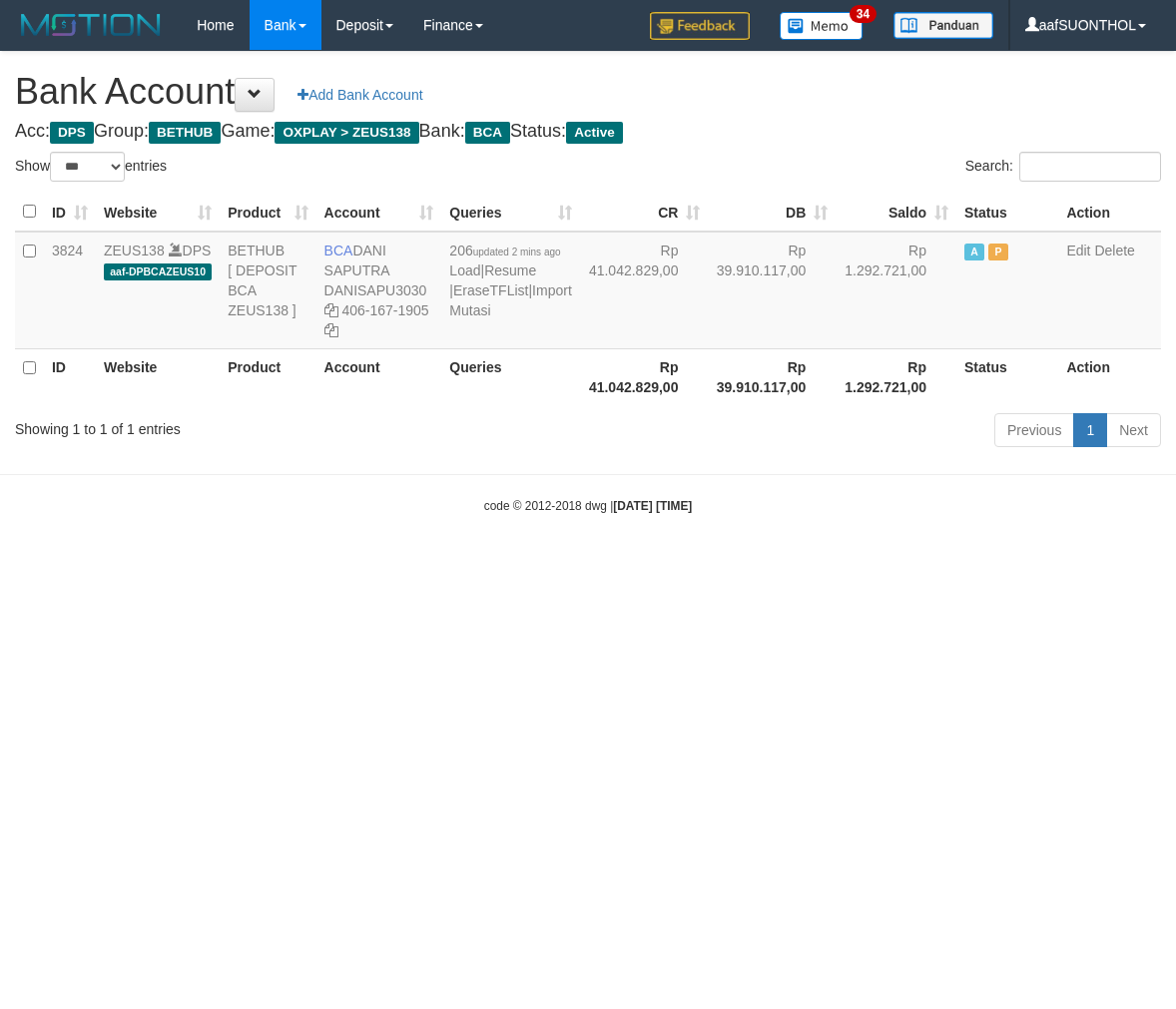 scroll, scrollTop: 0, scrollLeft: 0, axis: both 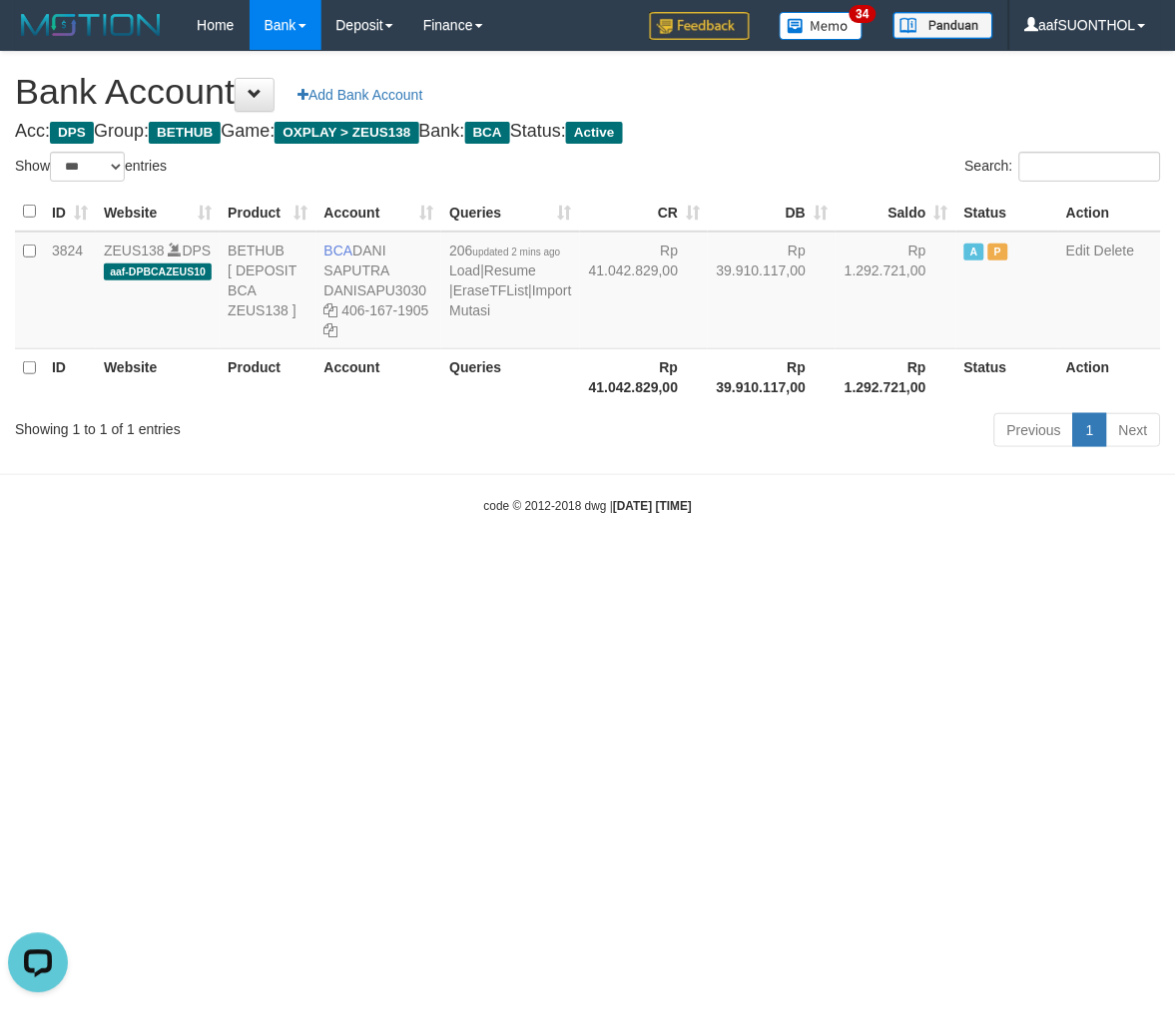 click on "Toggle navigation
Home
Bank
Account List
Load
By Website
Group
[OXPLAY]													ZEUS138
By Load Group (DPS)
Sync" at bounding box center [588, 282] 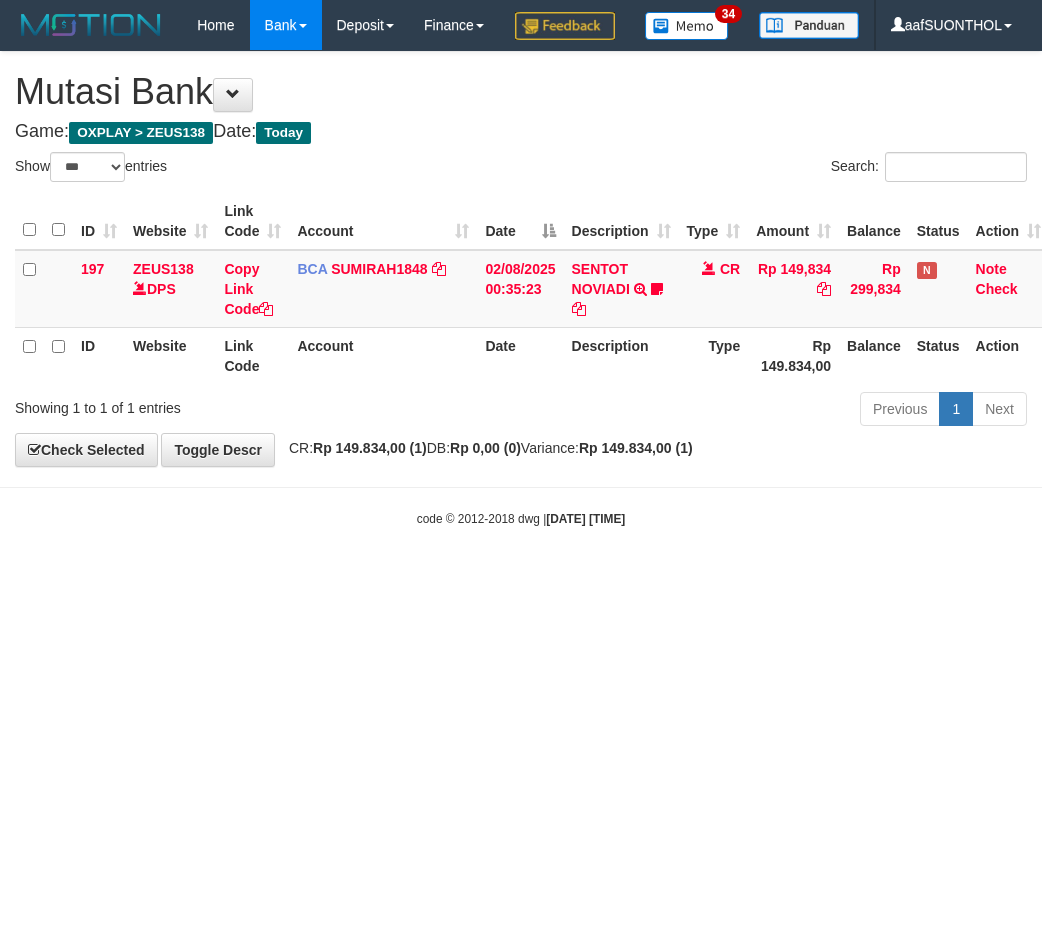 select on "***" 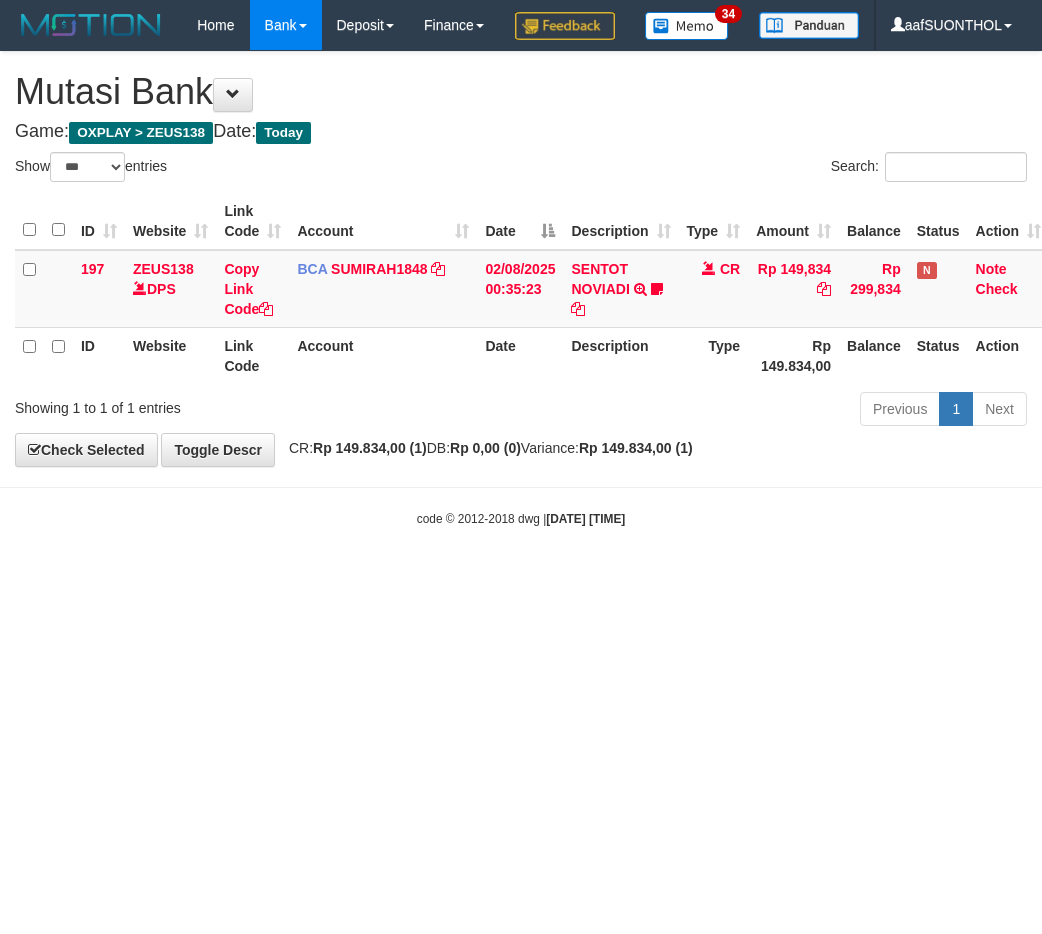 scroll, scrollTop: 0, scrollLeft: 0, axis: both 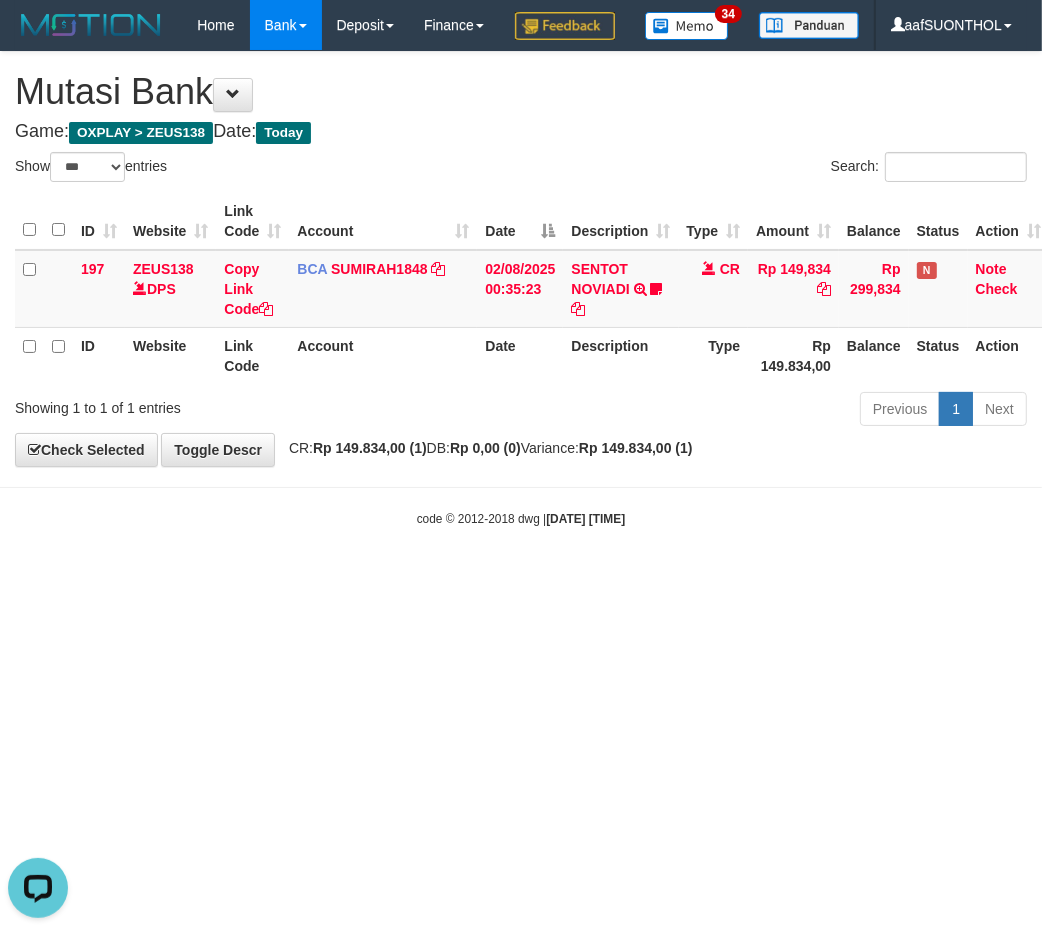 click on "Toggle navigation
Home
Bank
Account List
Load
By Website
Group
[OXPLAY]													ZEUS138
By Load Group (DPS)
Sync" at bounding box center (521, 289) 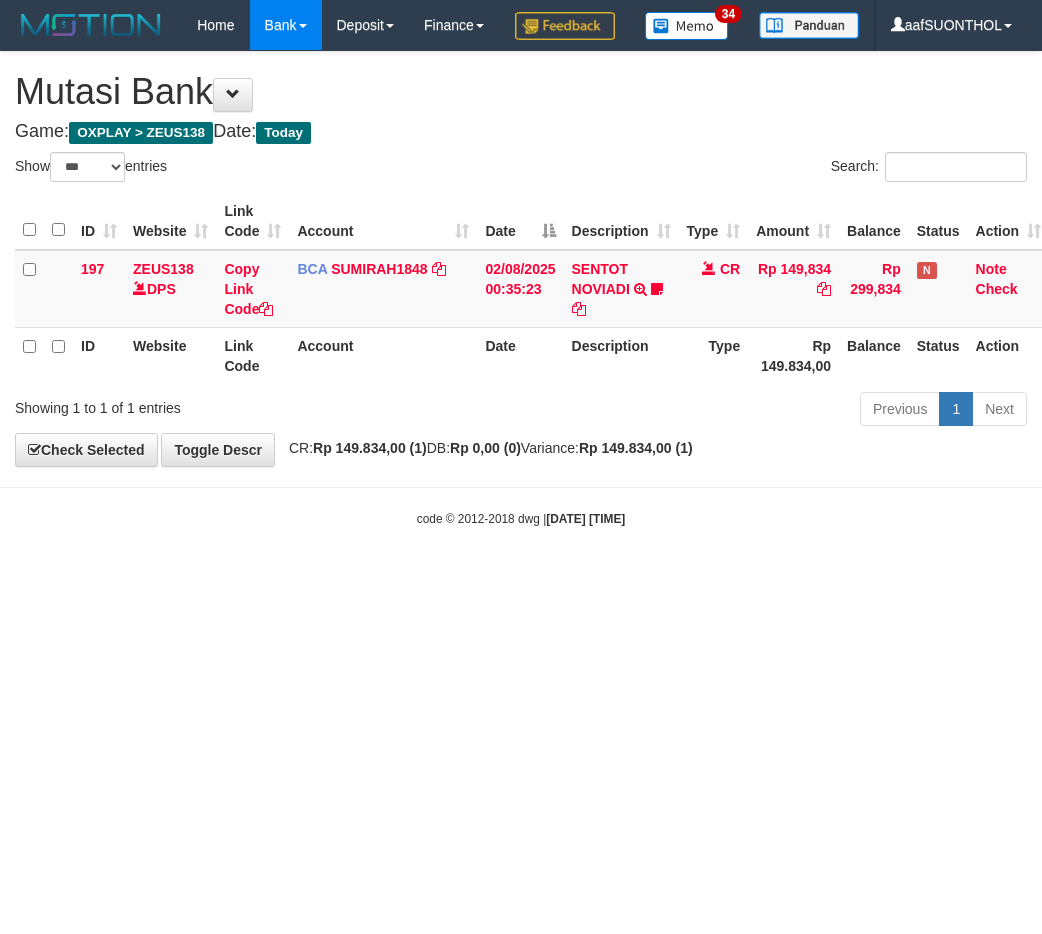 select on "***" 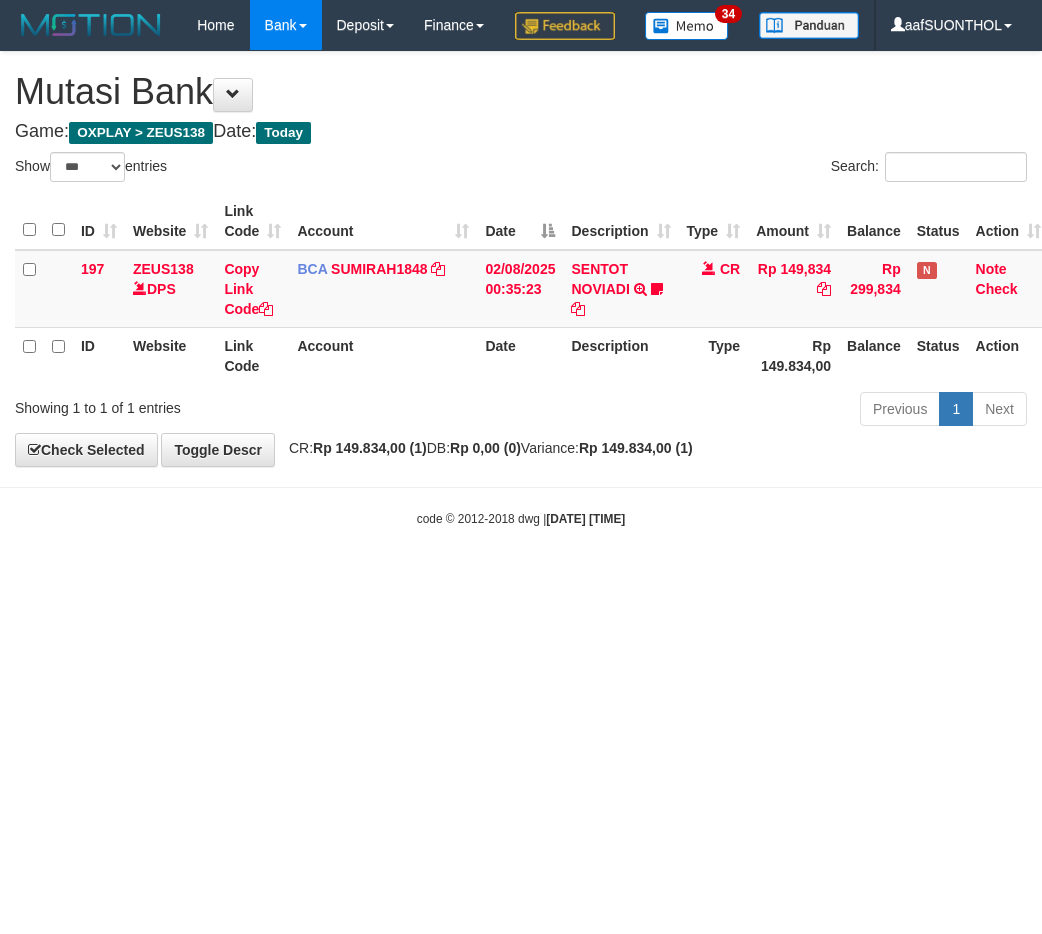 scroll, scrollTop: 0, scrollLeft: 0, axis: both 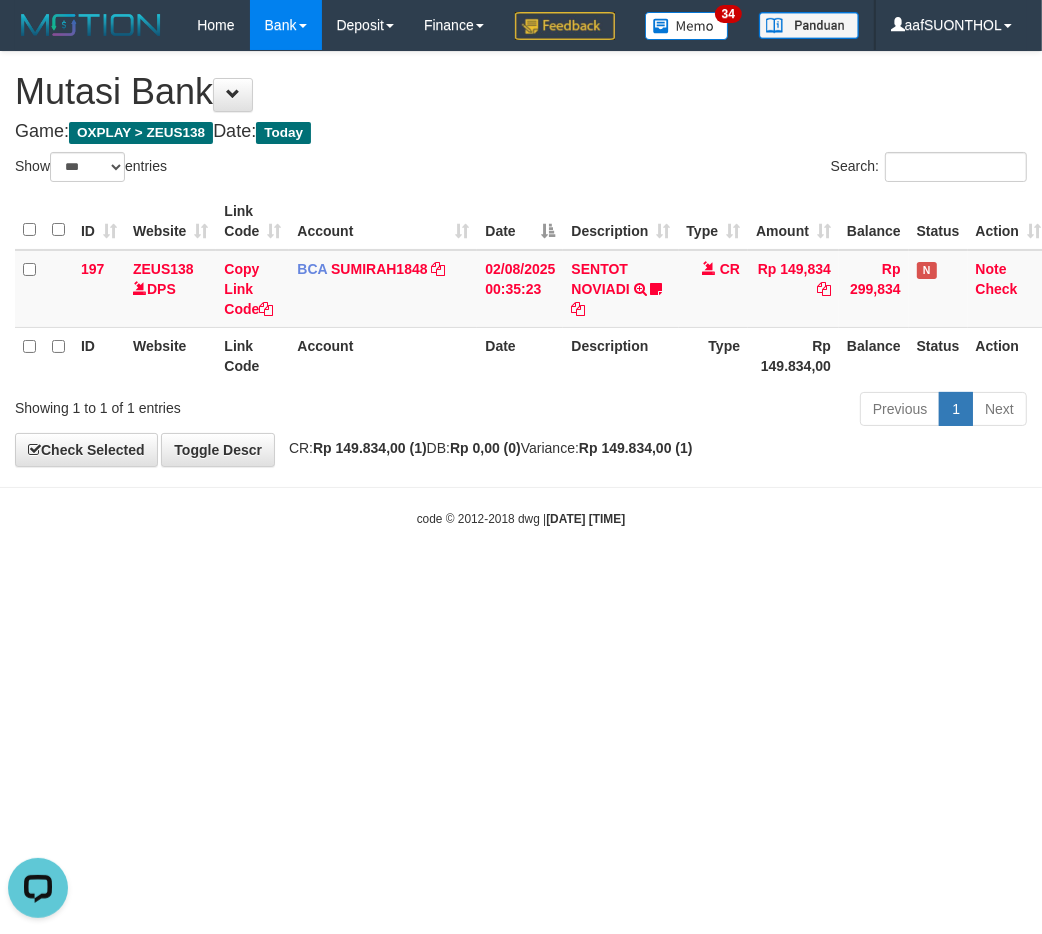 click on "Toggle navigation
Home
Bank
Account List
Load
By Website
Group
[OXPLAY]													ZEUS138
By Load Group (DPS)" at bounding box center [521, 289] 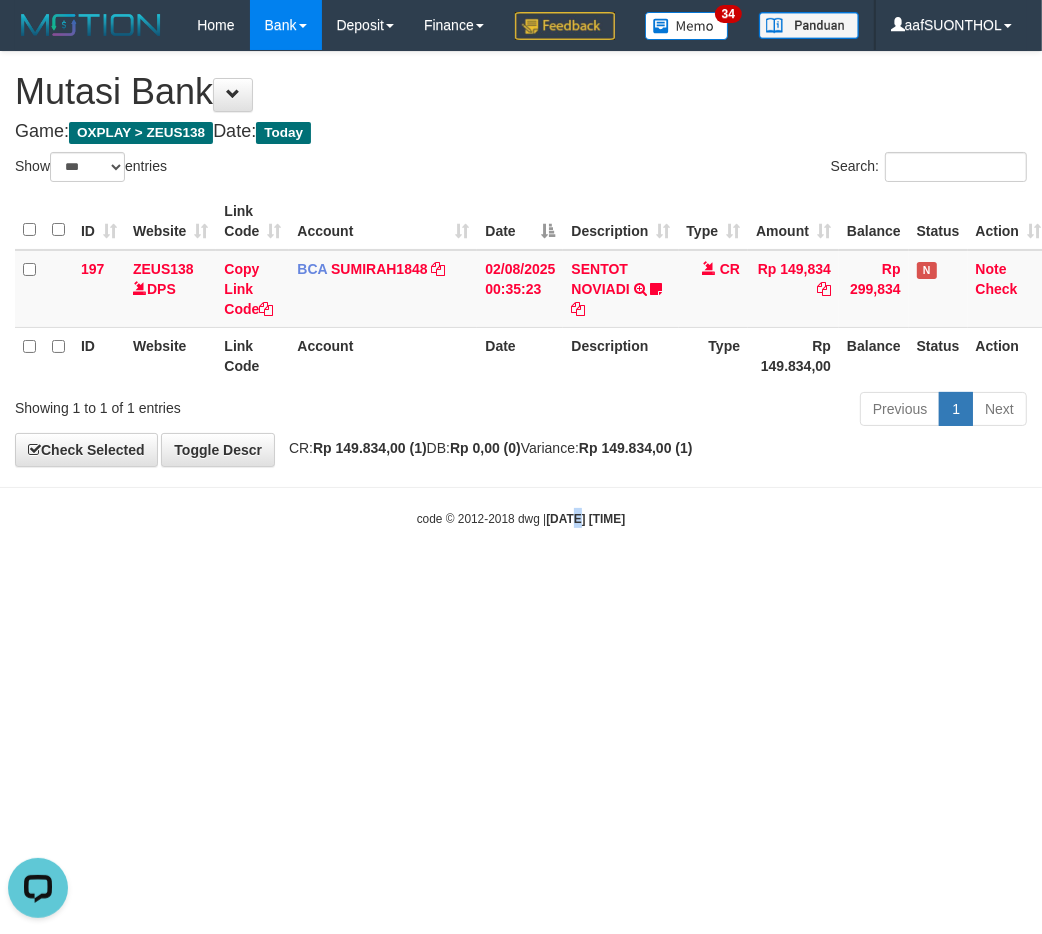 click on "Toggle navigation
Home
Bank
Account List
Load
By Website
Group
[OXPLAY]													ZEUS138
By Load Group (DPS)" at bounding box center (521, 289) 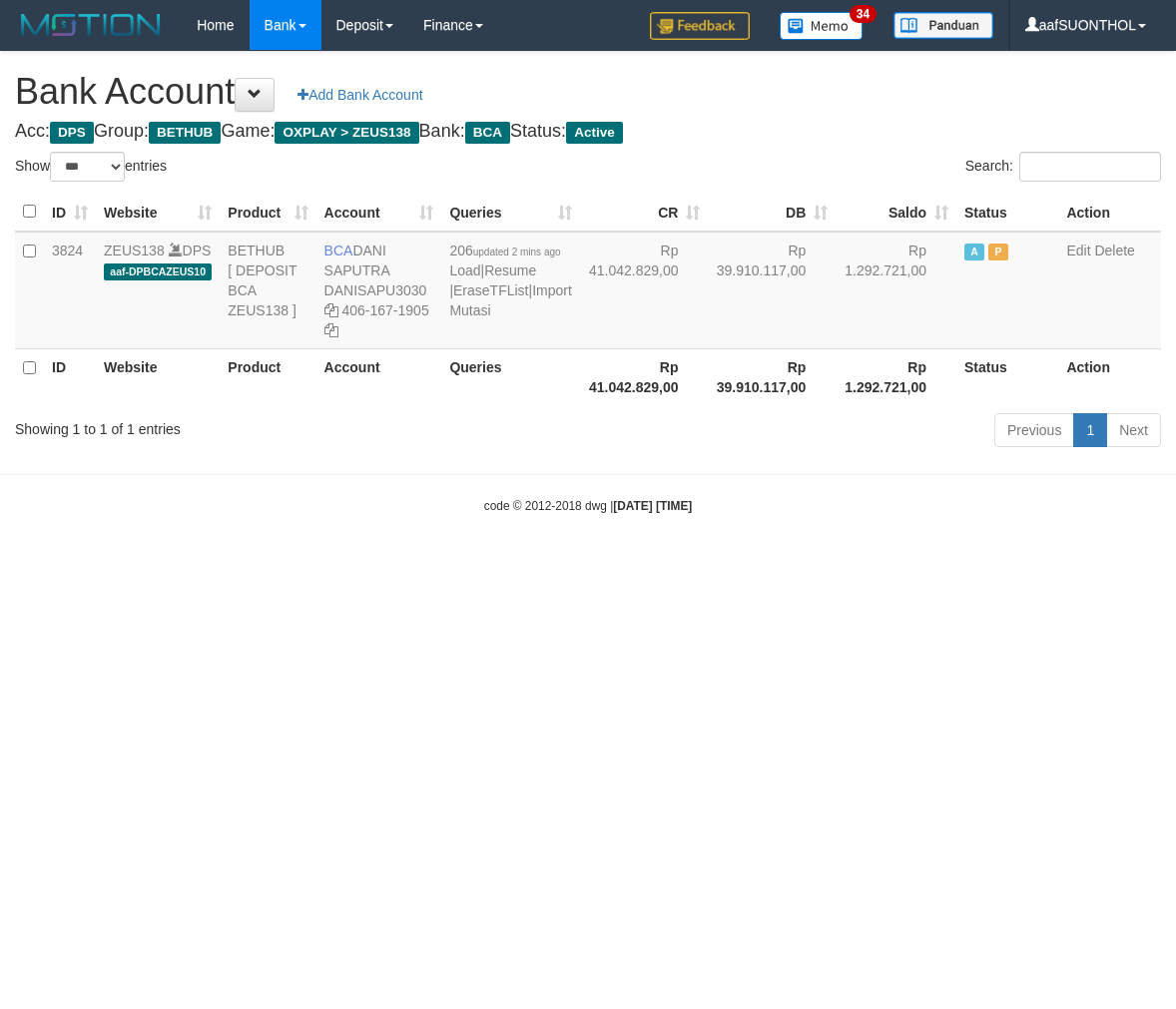 select on "***" 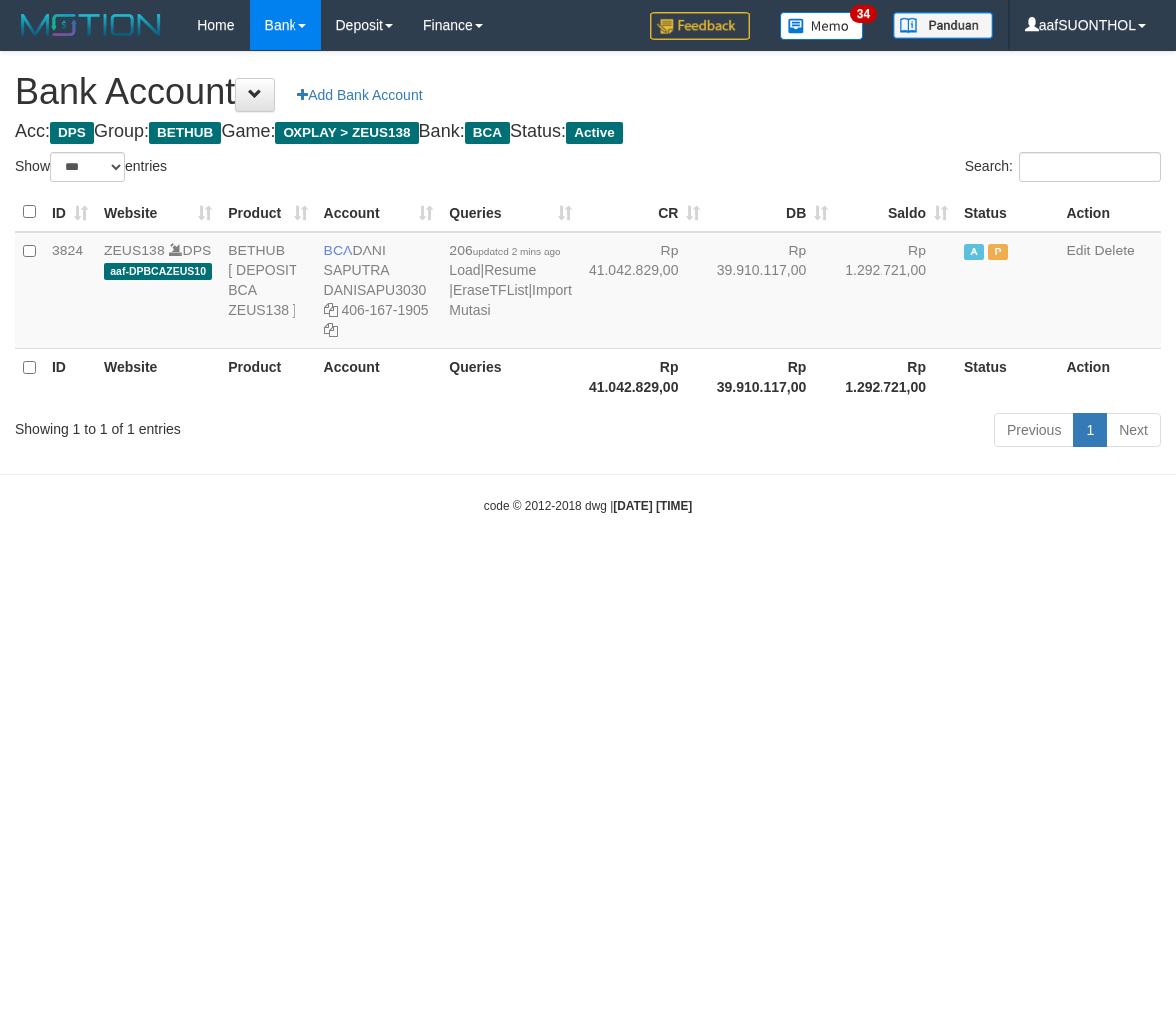 scroll, scrollTop: 0, scrollLeft: 0, axis: both 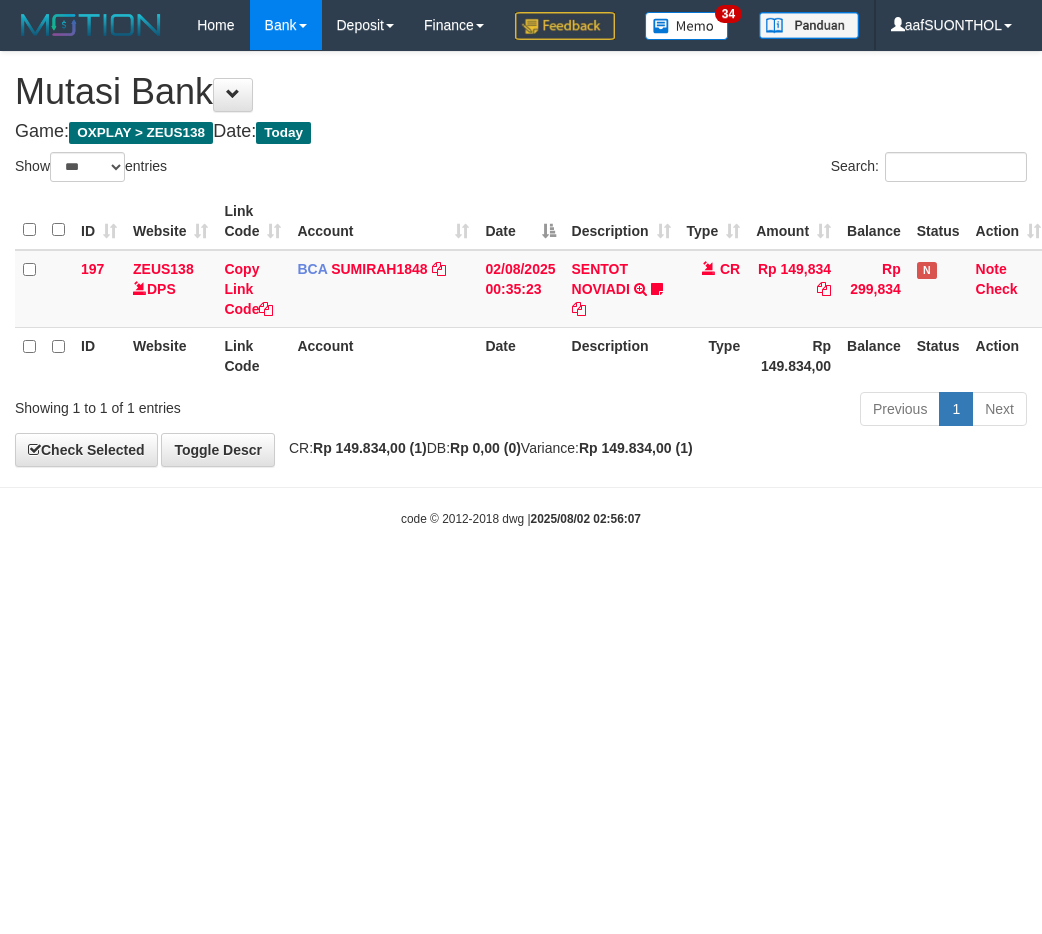 select on "***" 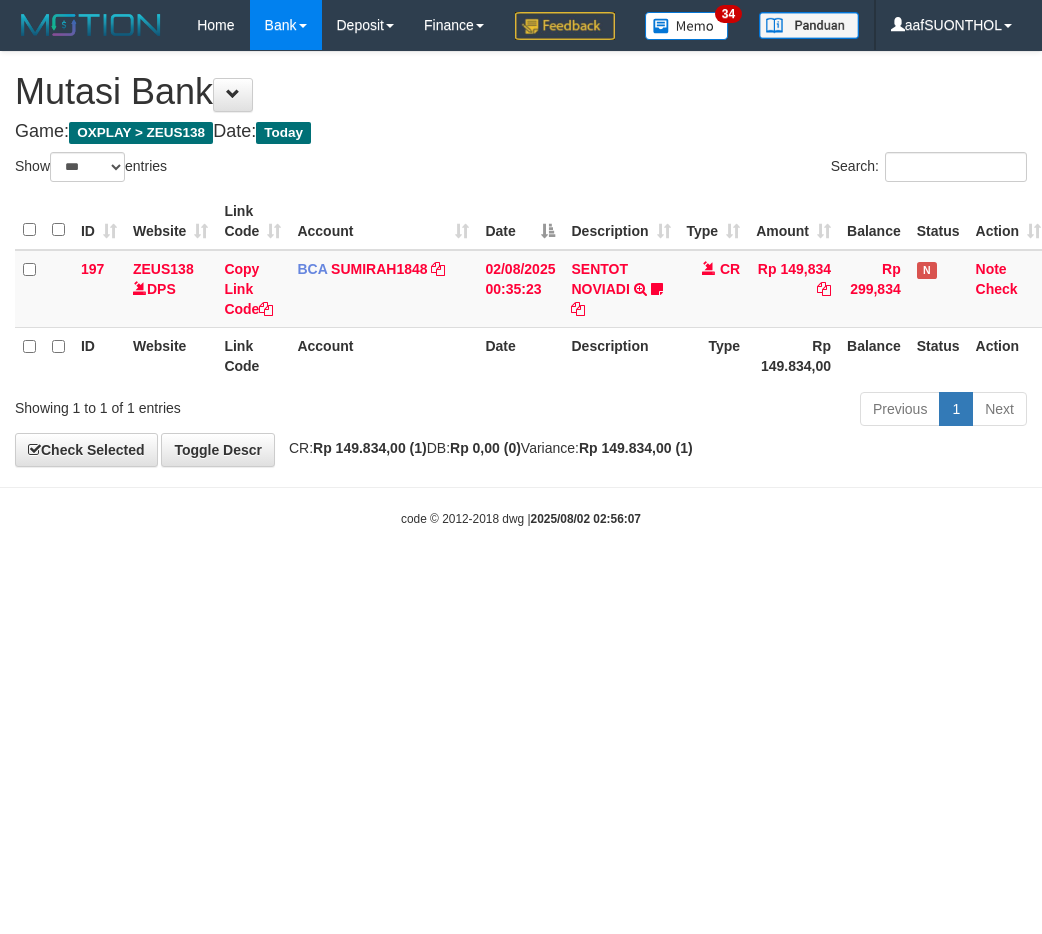 scroll, scrollTop: 0, scrollLeft: 0, axis: both 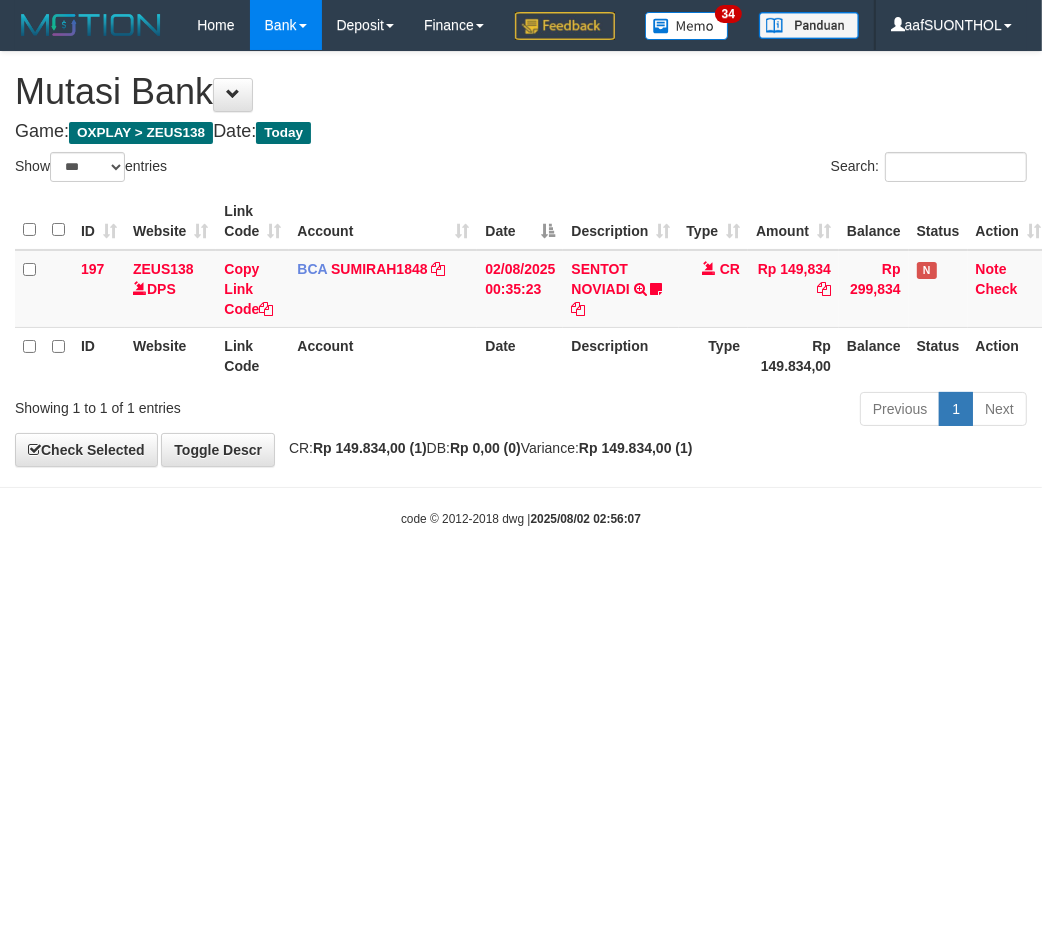 click on "Toggle navigation
Home
Bank
Account List
Load
By Website
Group
[OXPLAY]													ZEUS138
By Load Group (DPS)
Sync" at bounding box center [521, 289] 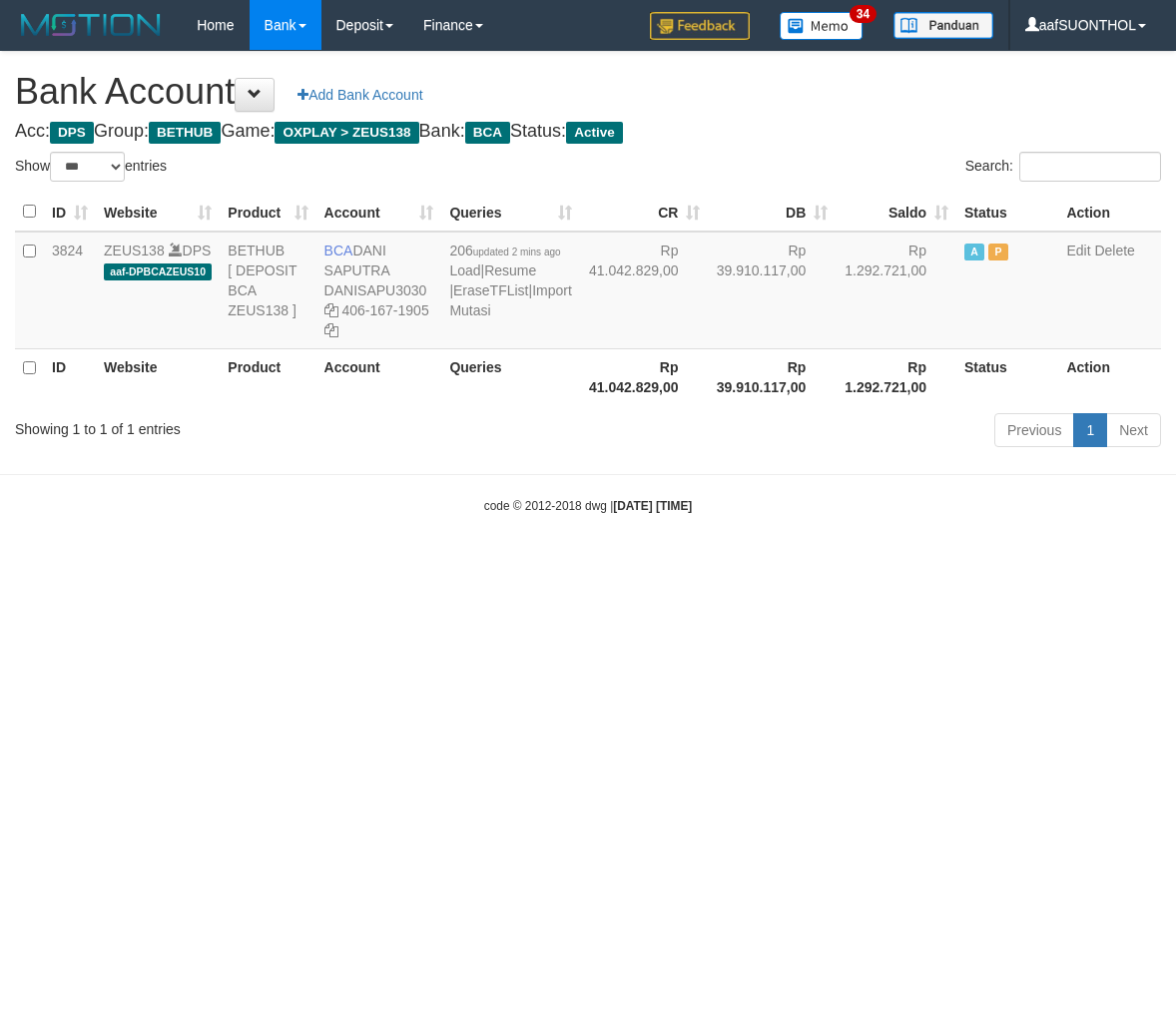 select on "***" 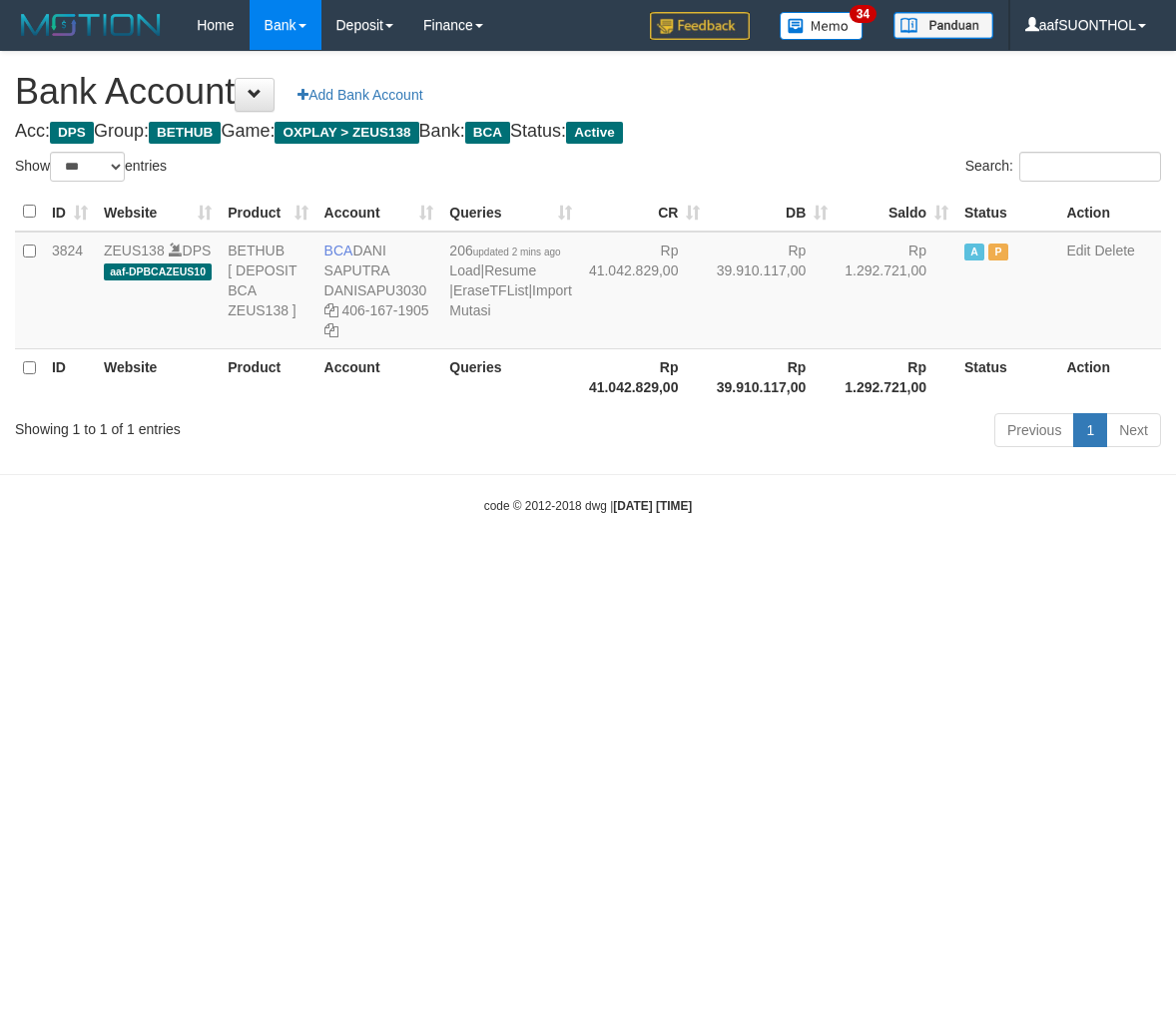 scroll, scrollTop: 0, scrollLeft: 0, axis: both 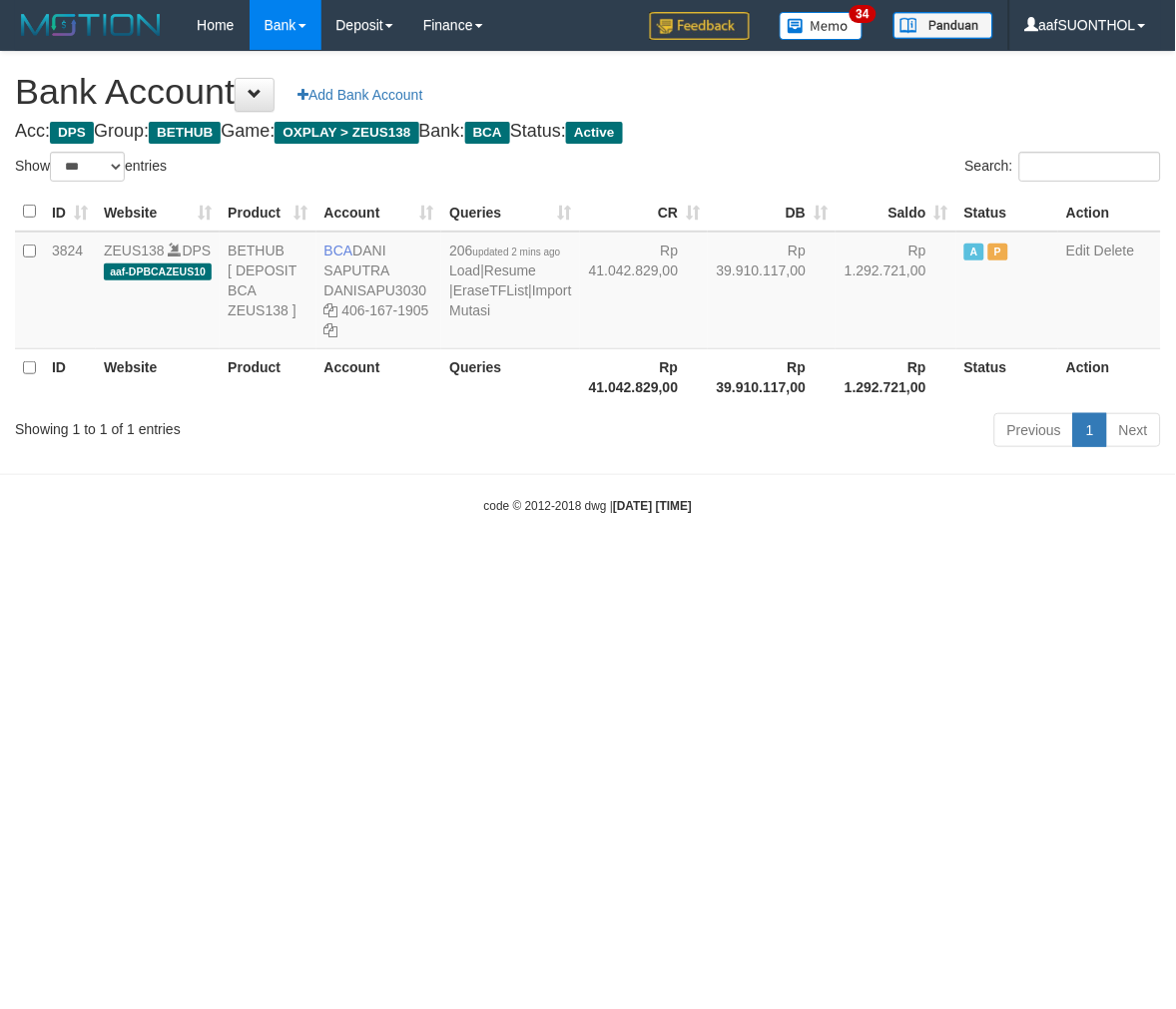 click on "Toggle navigation
Home
Bank
Account List
Load
By Website
Group
[OXPLAY]													ZEUS138
By Load Group (DPS)
Sync" at bounding box center (588, 282) 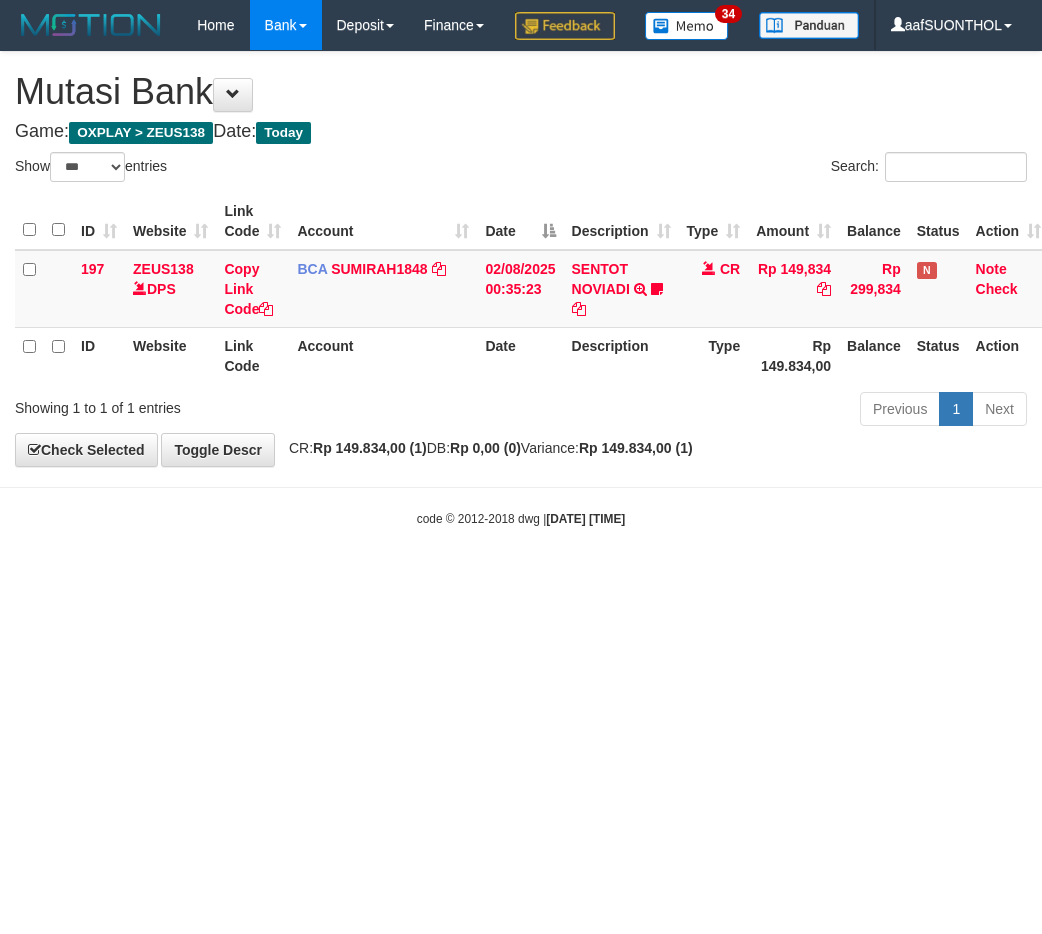 select on "***" 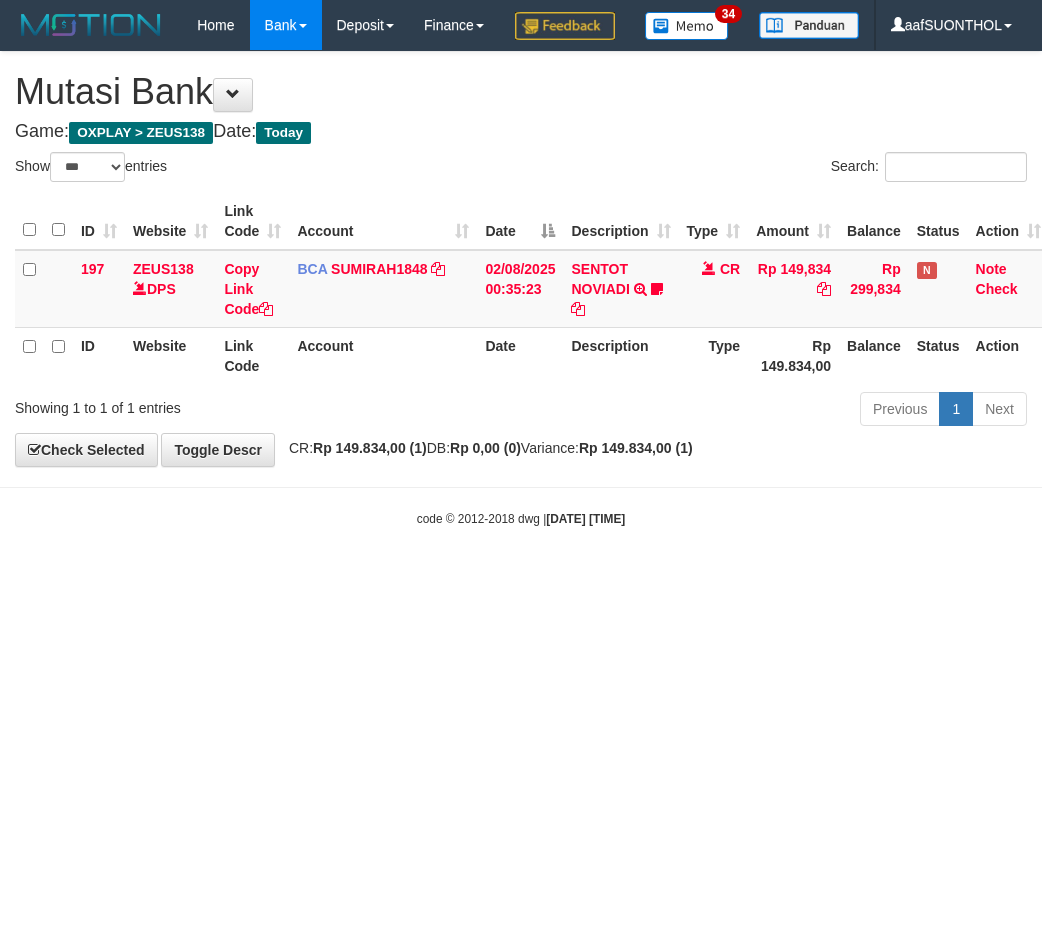 scroll, scrollTop: 0, scrollLeft: 0, axis: both 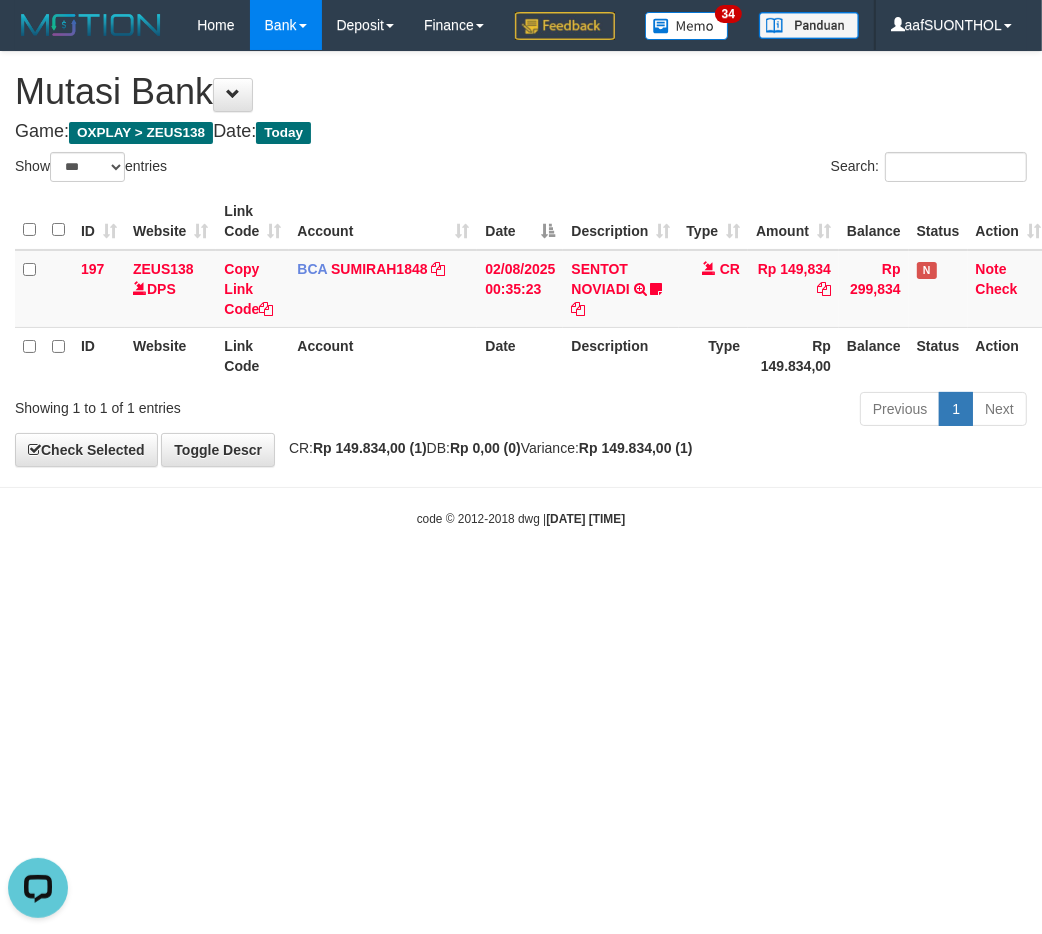 click on "Toggle navigation
Home
Bank
Account List
Load
By Website
Group
[OXPLAY]													ZEUS138
By Load Group (DPS)
Sync" at bounding box center [521, 289] 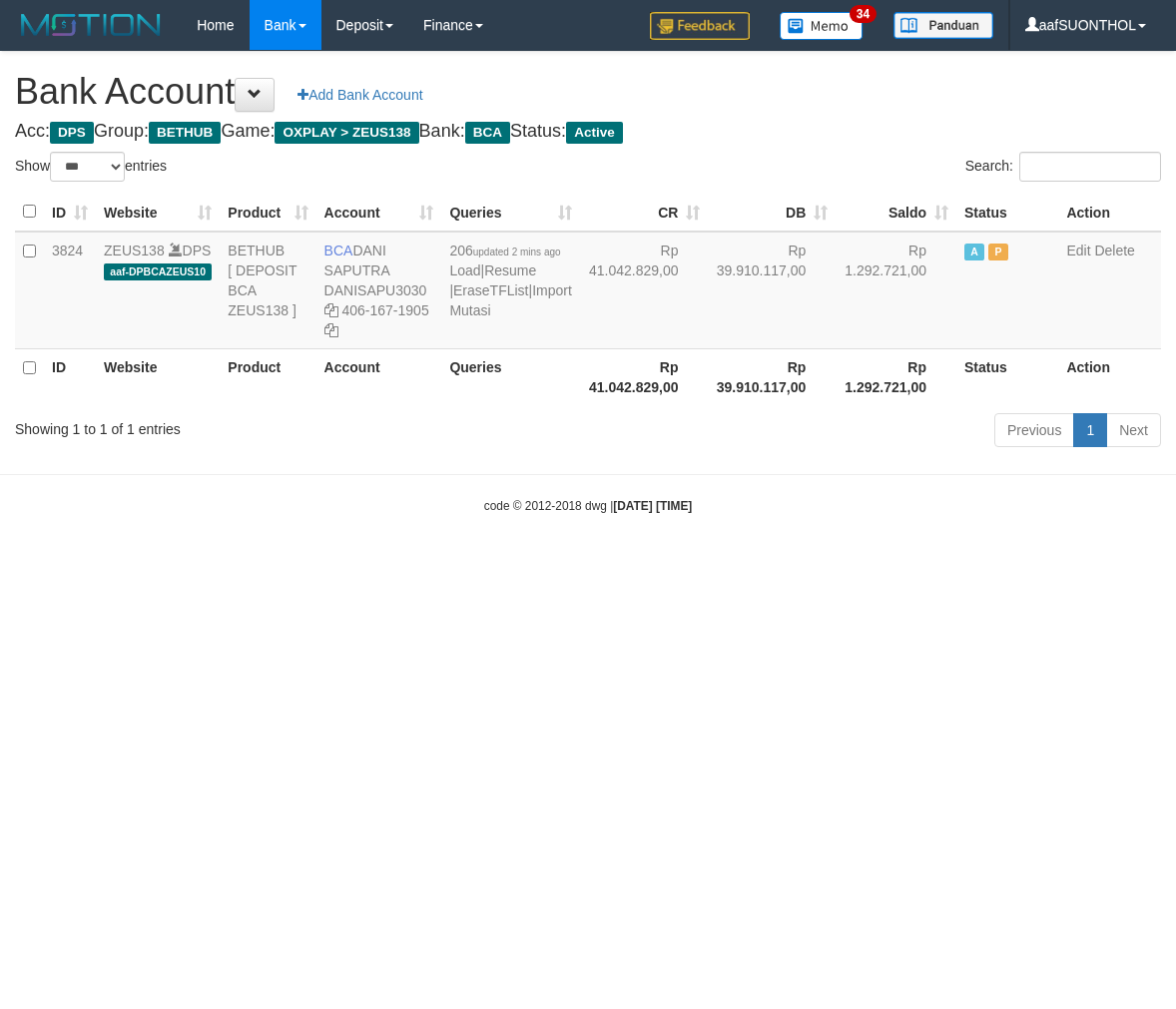 select on "***" 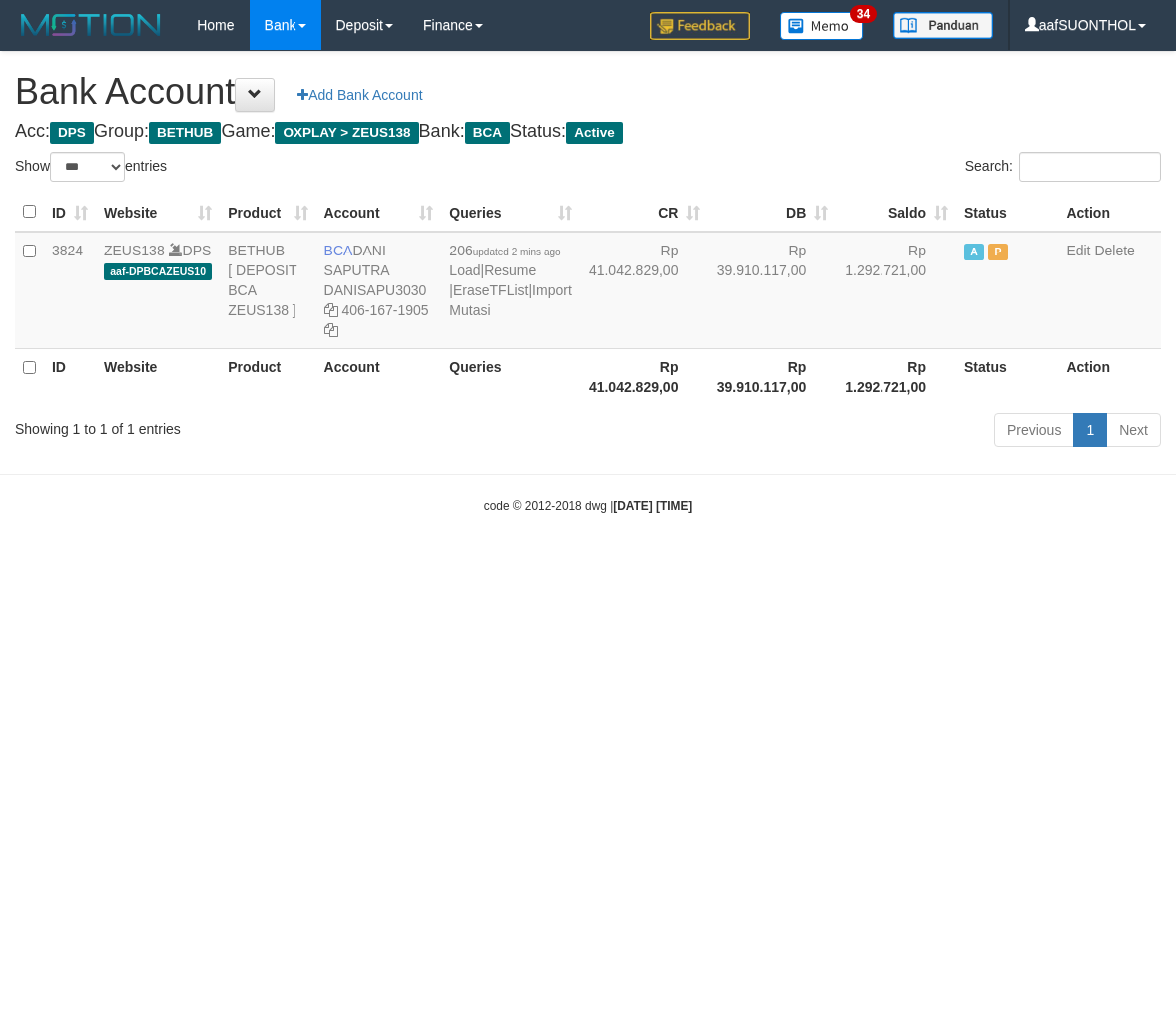 scroll, scrollTop: 0, scrollLeft: 0, axis: both 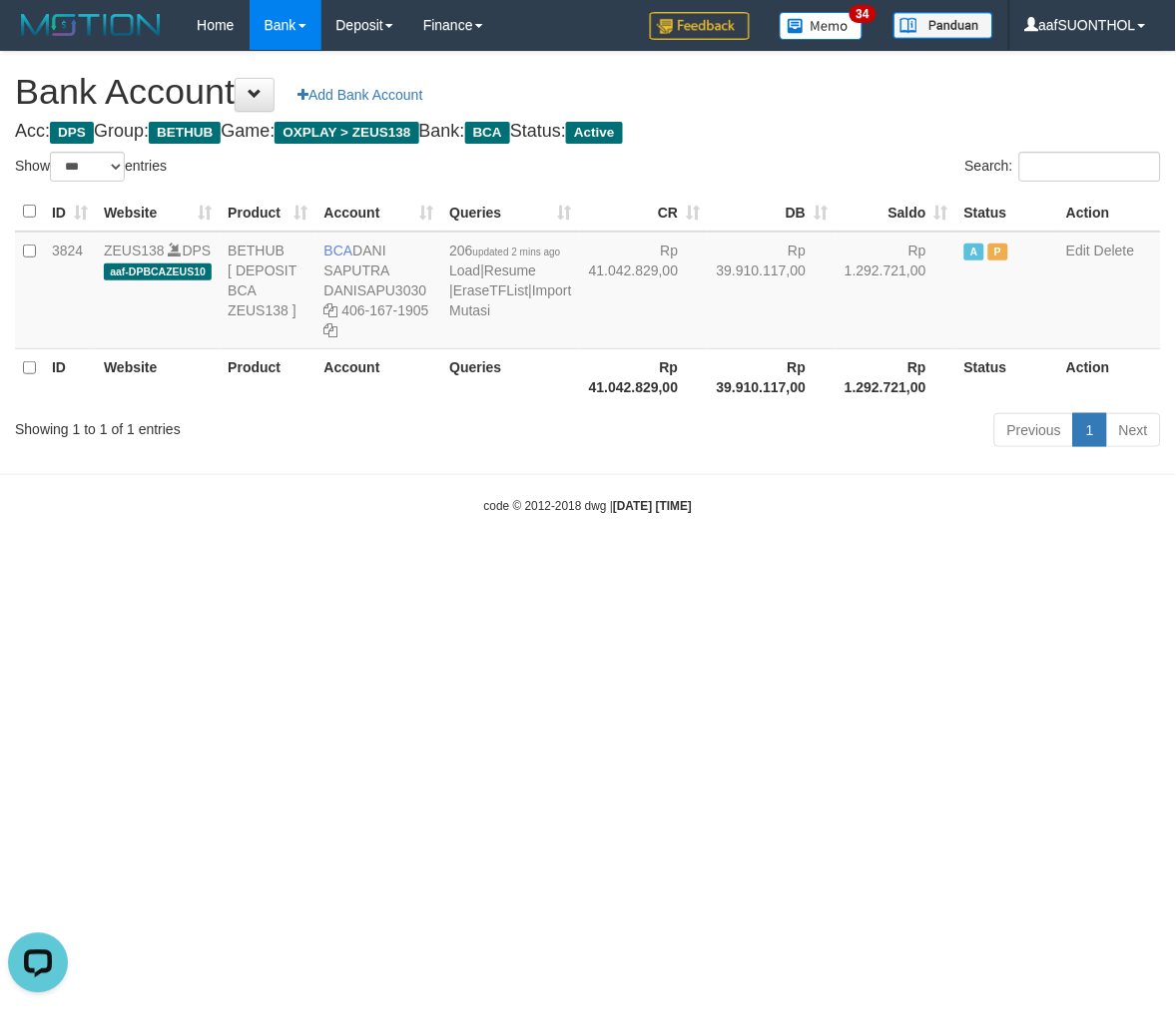 click on "Toggle navigation
Home
Bank
Account List
Load
By Website
Group
[OXPLAY]													ZEUS138
By Load Group (DPS)
Sync" at bounding box center [588, 282] 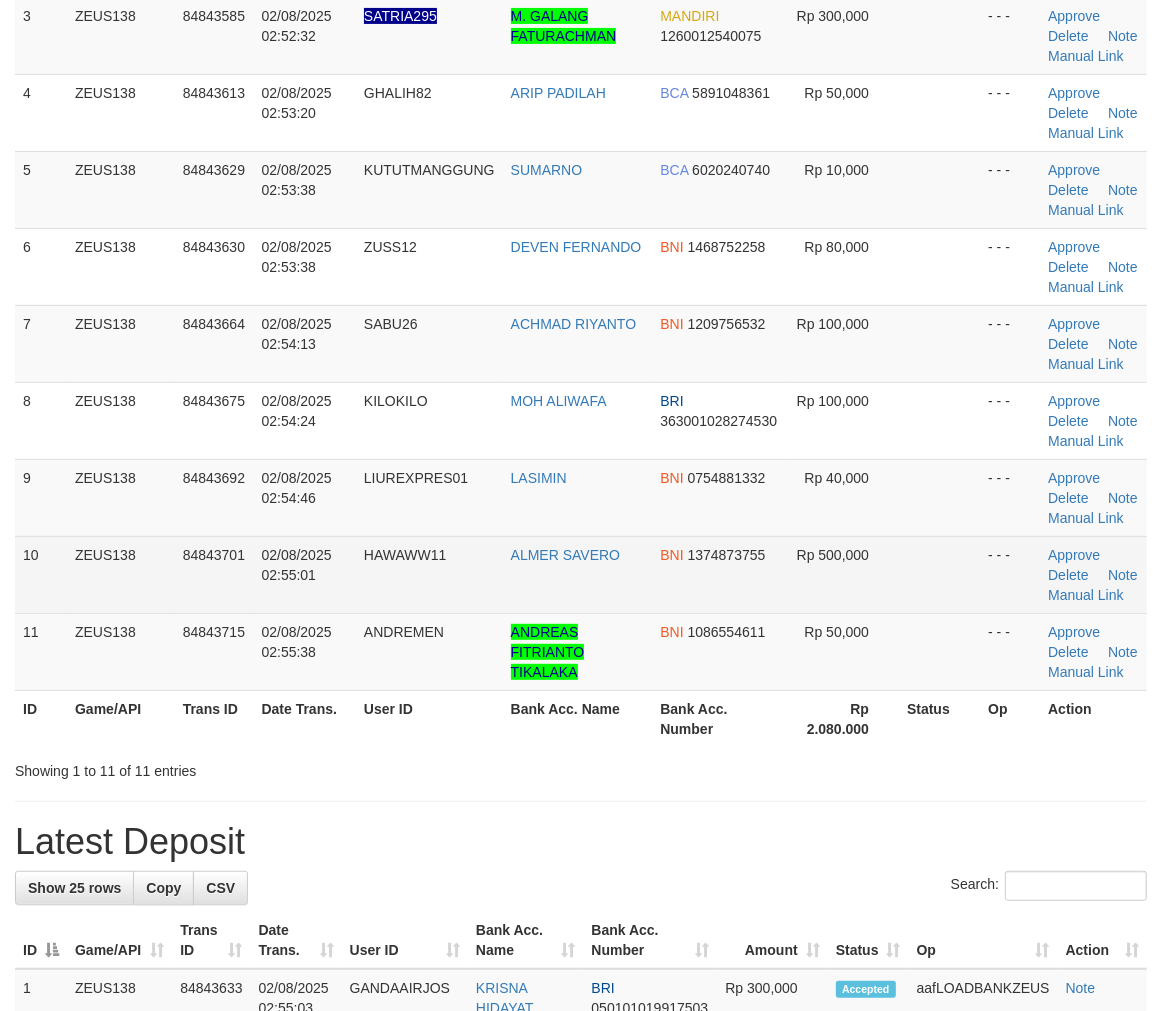 scroll, scrollTop: 333, scrollLeft: 0, axis: vertical 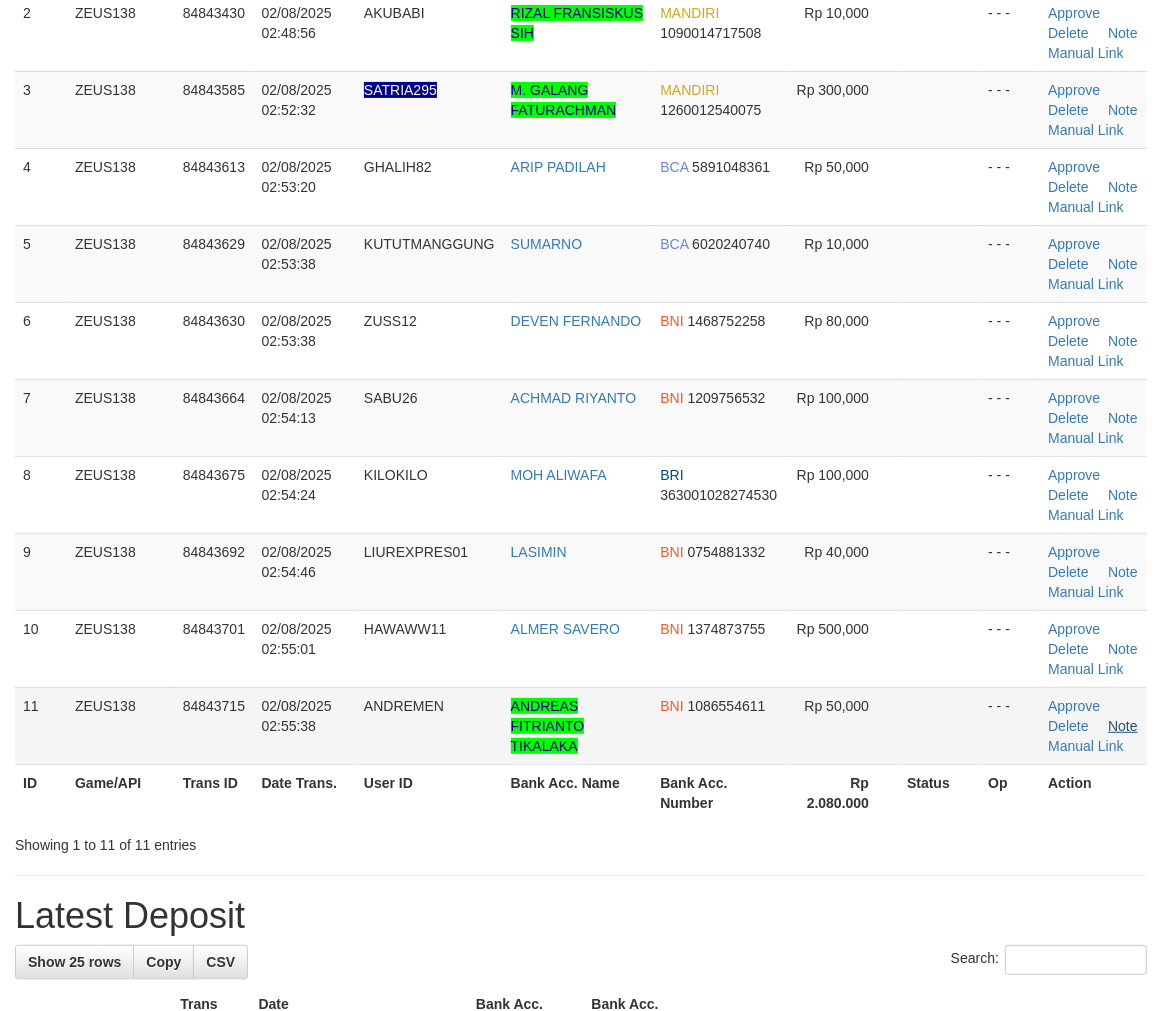 drag, startPoint x: 835, startPoint y: 803, endPoint x: 1135, endPoint y: 718, distance: 311.80923 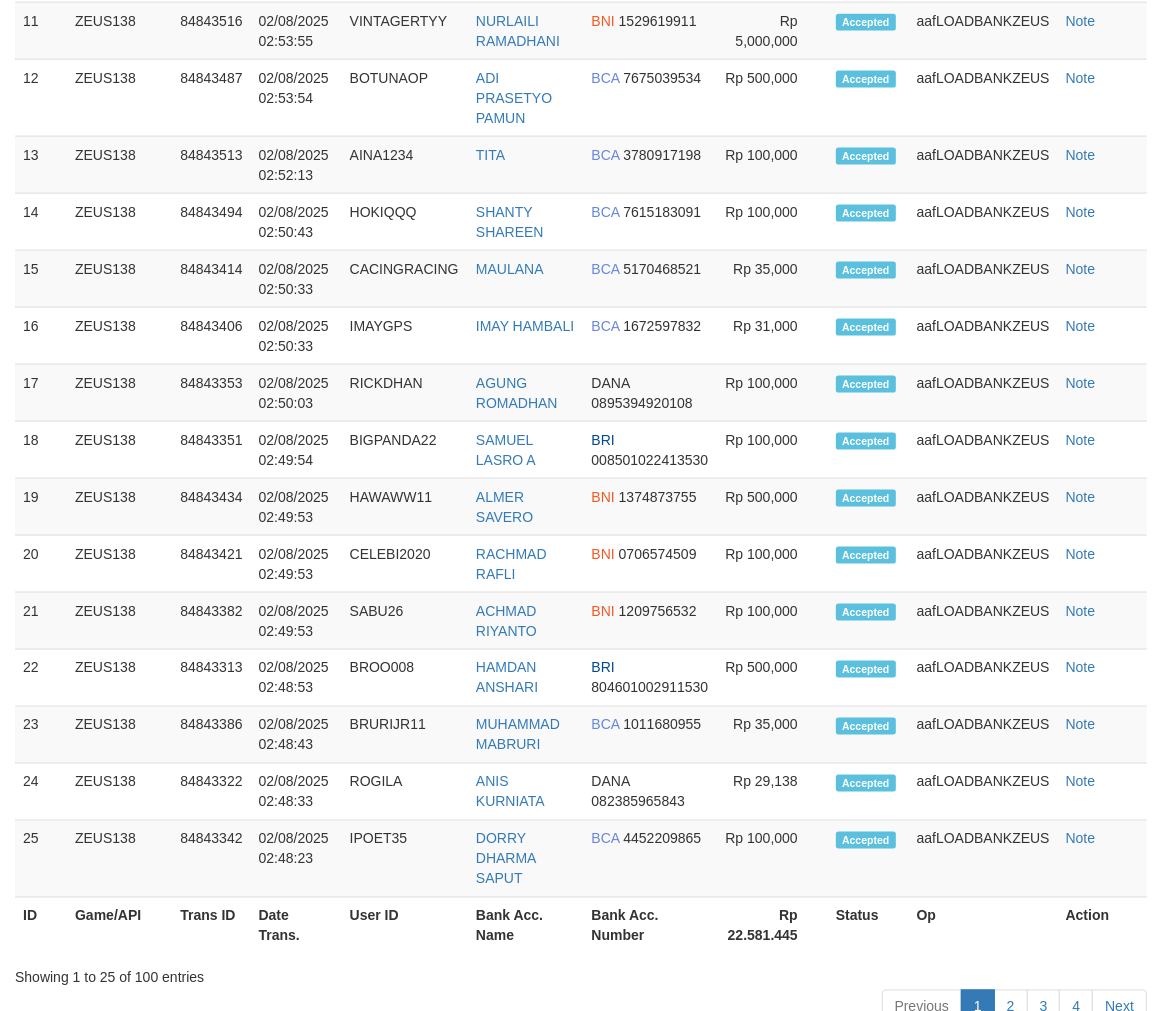 scroll, scrollTop: 455, scrollLeft: 0, axis: vertical 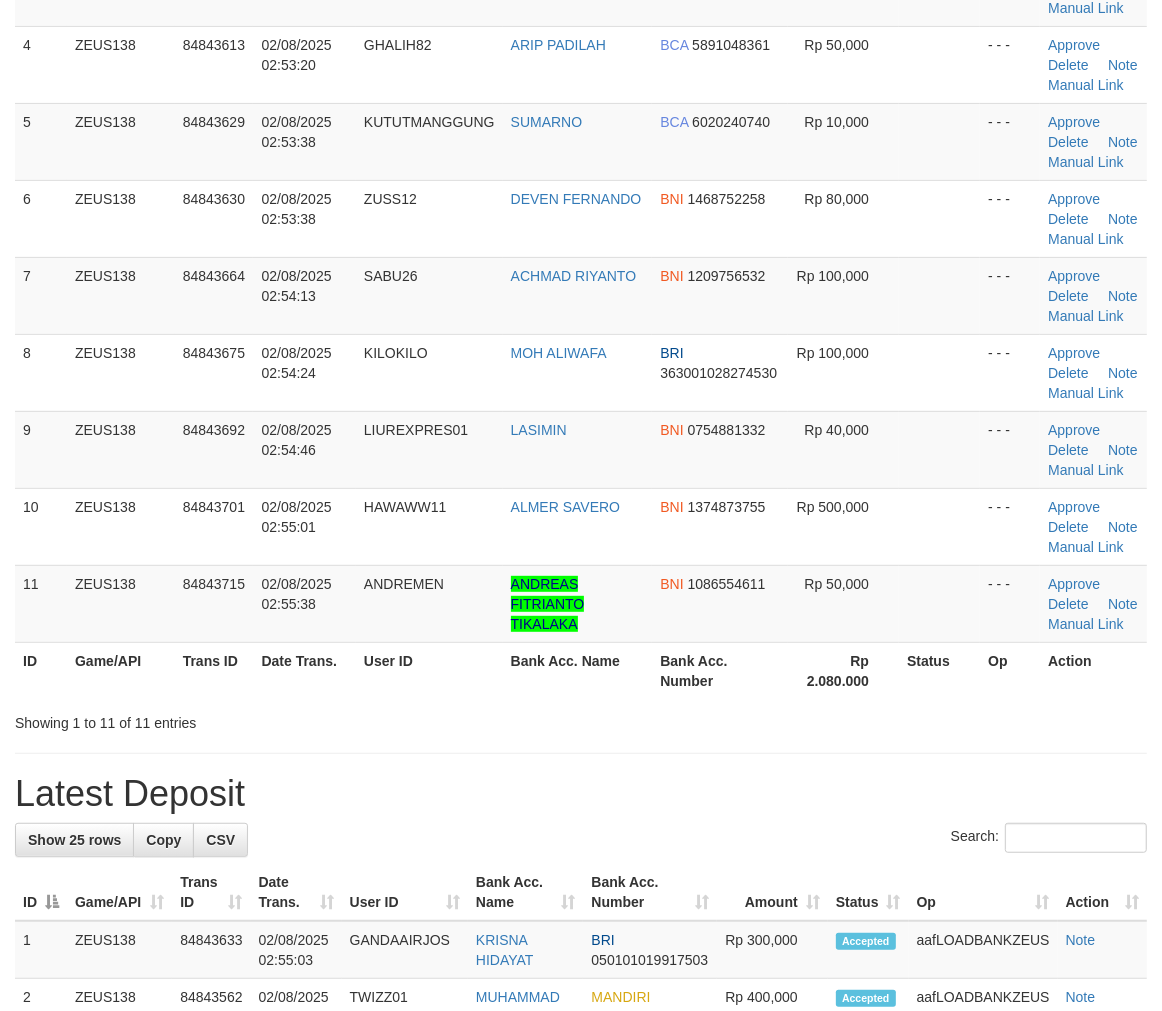 drag, startPoint x: 770, startPoint y: 723, endPoint x: 777, endPoint y: 710, distance: 14.764823 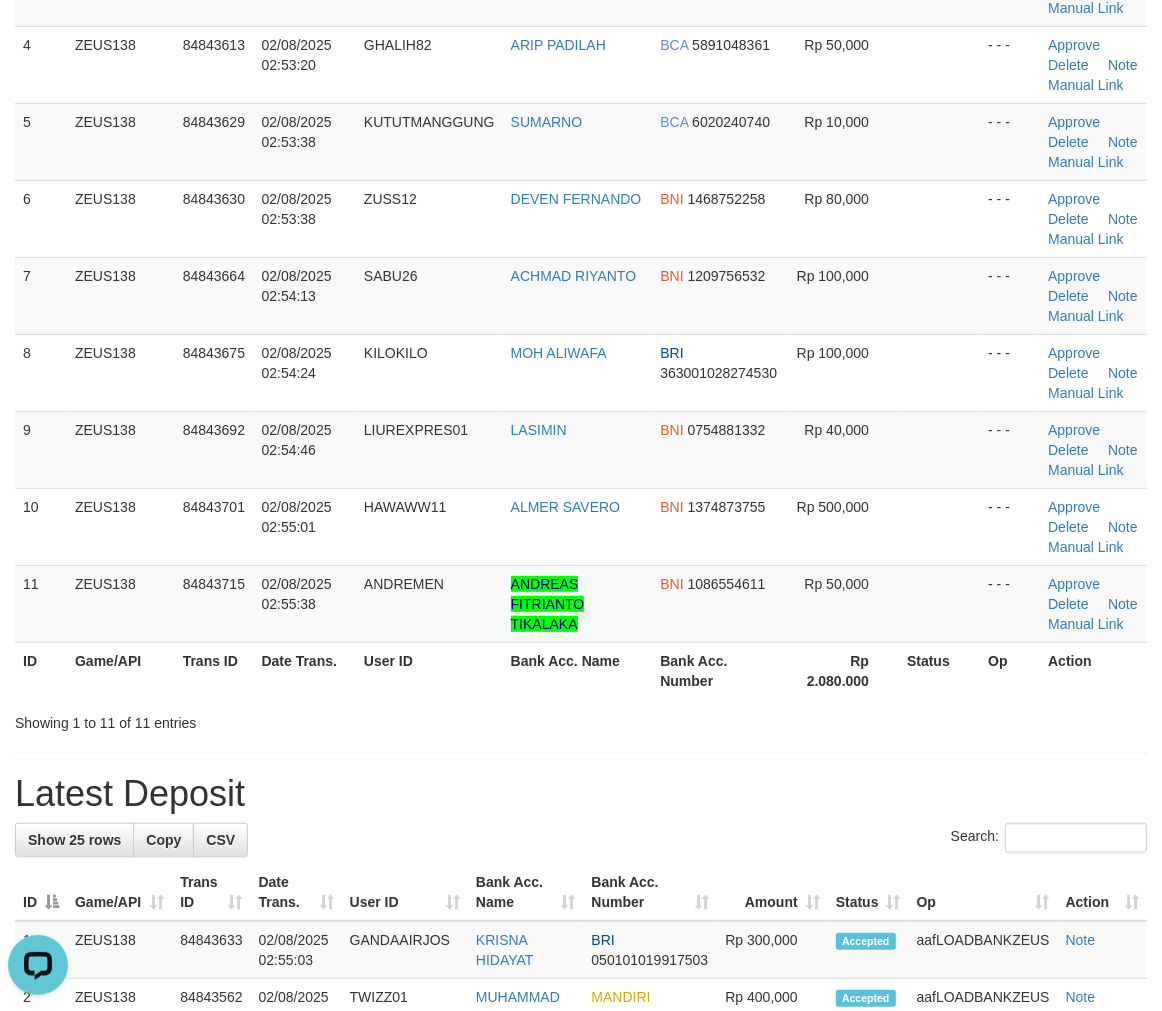 scroll, scrollTop: 0, scrollLeft: 0, axis: both 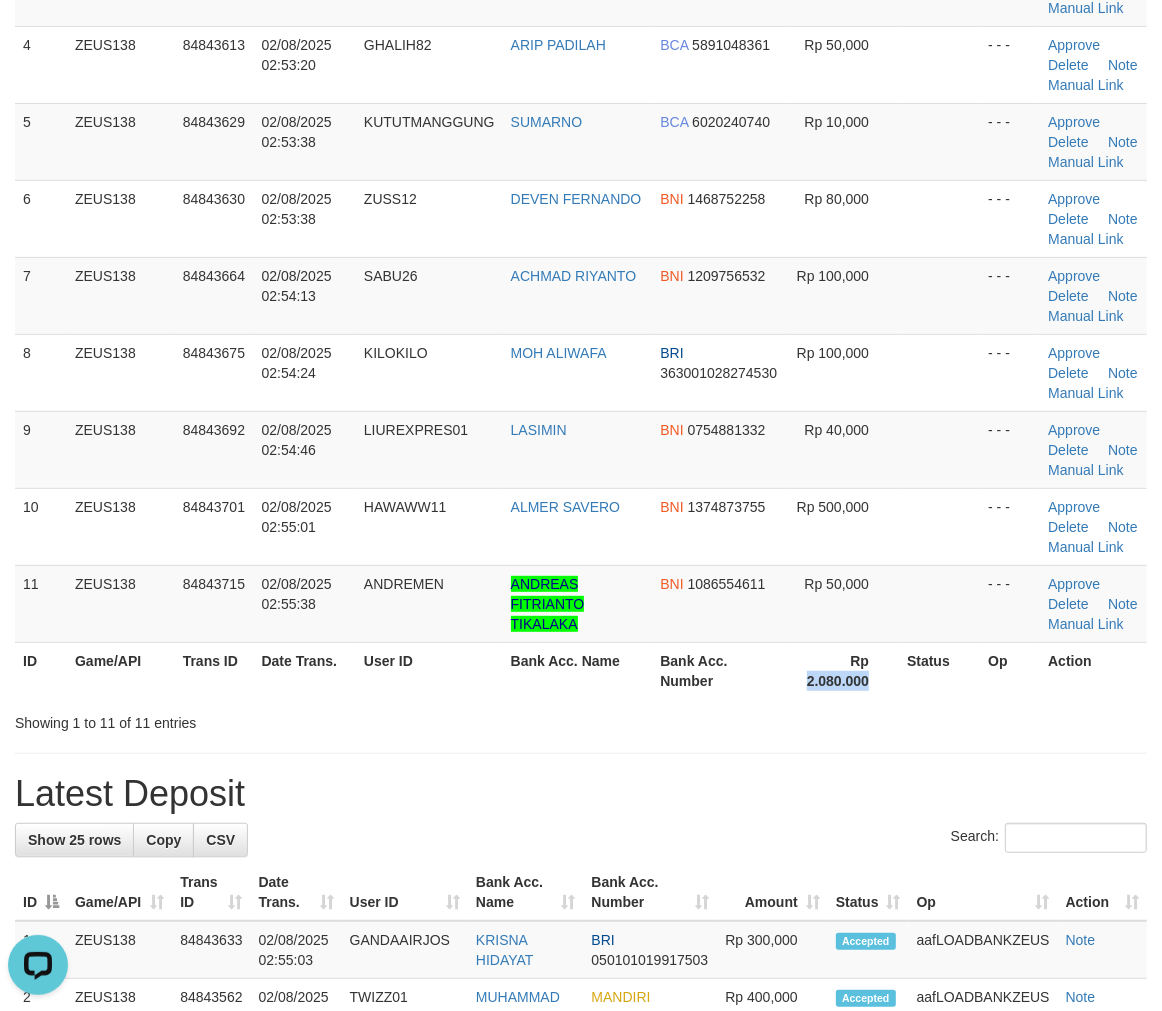 drag, startPoint x: 850, startPoint y: 692, endPoint x: 861, endPoint y: 680, distance: 16.27882 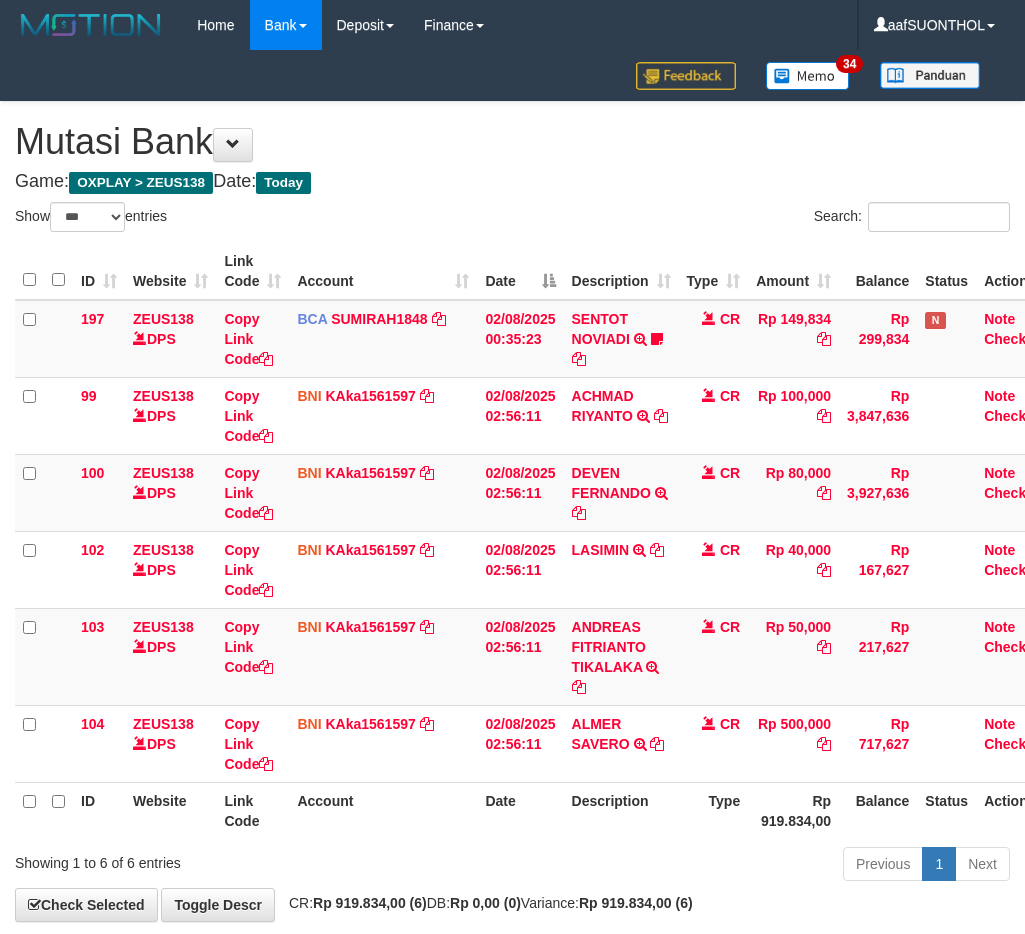select on "***" 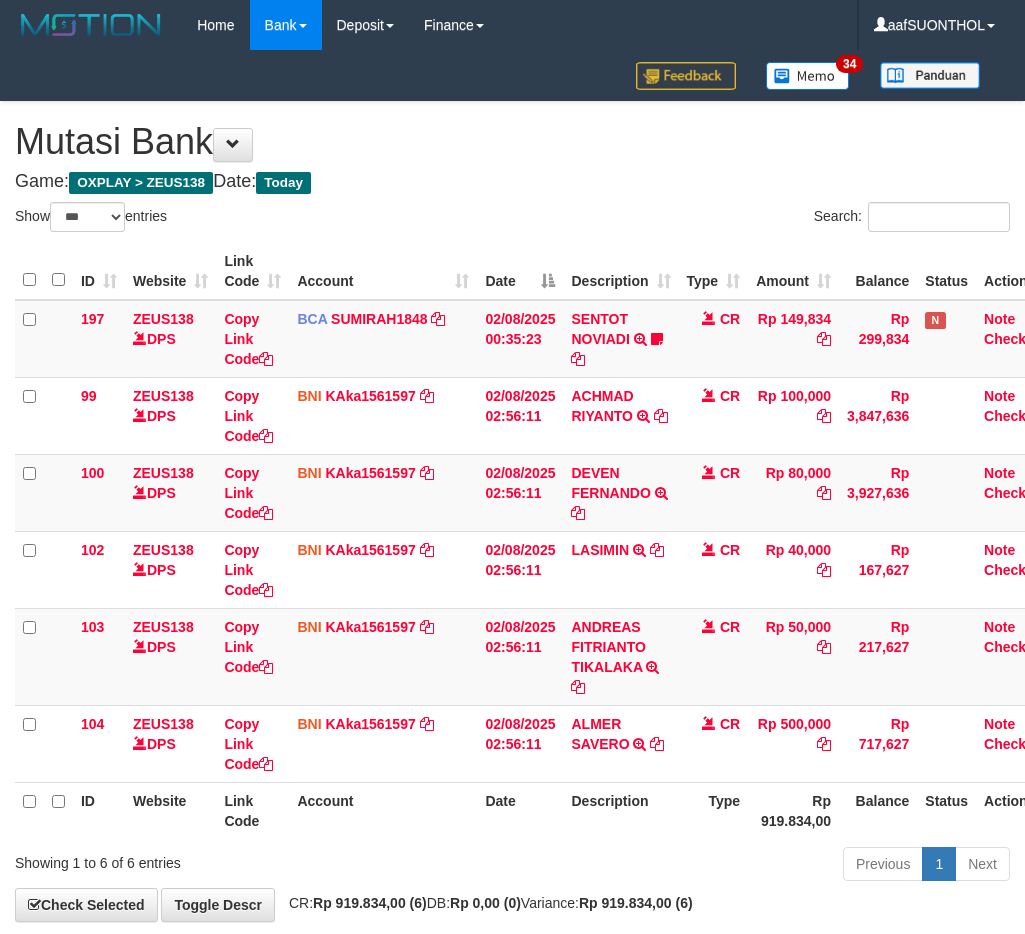 scroll, scrollTop: 0, scrollLeft: 0, axis: both 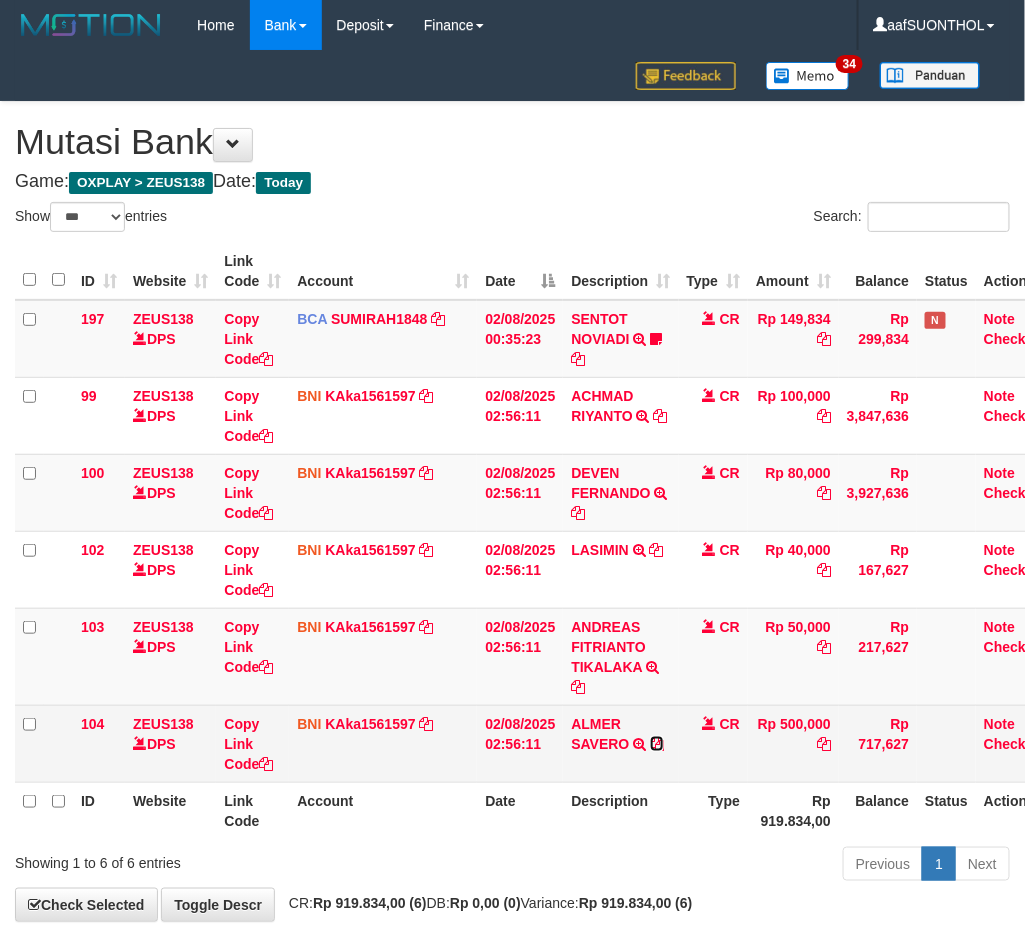 click at bounding box center (657, 744) 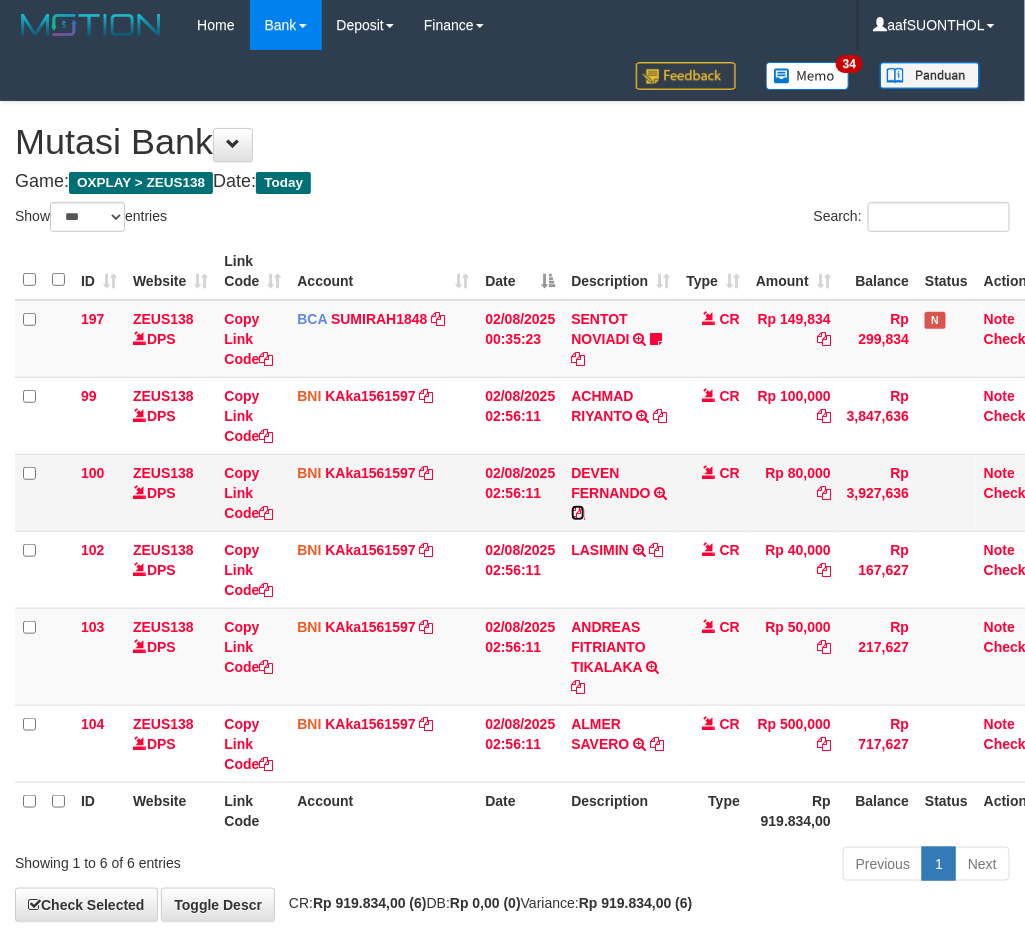 click at bounding box center (578, 513) 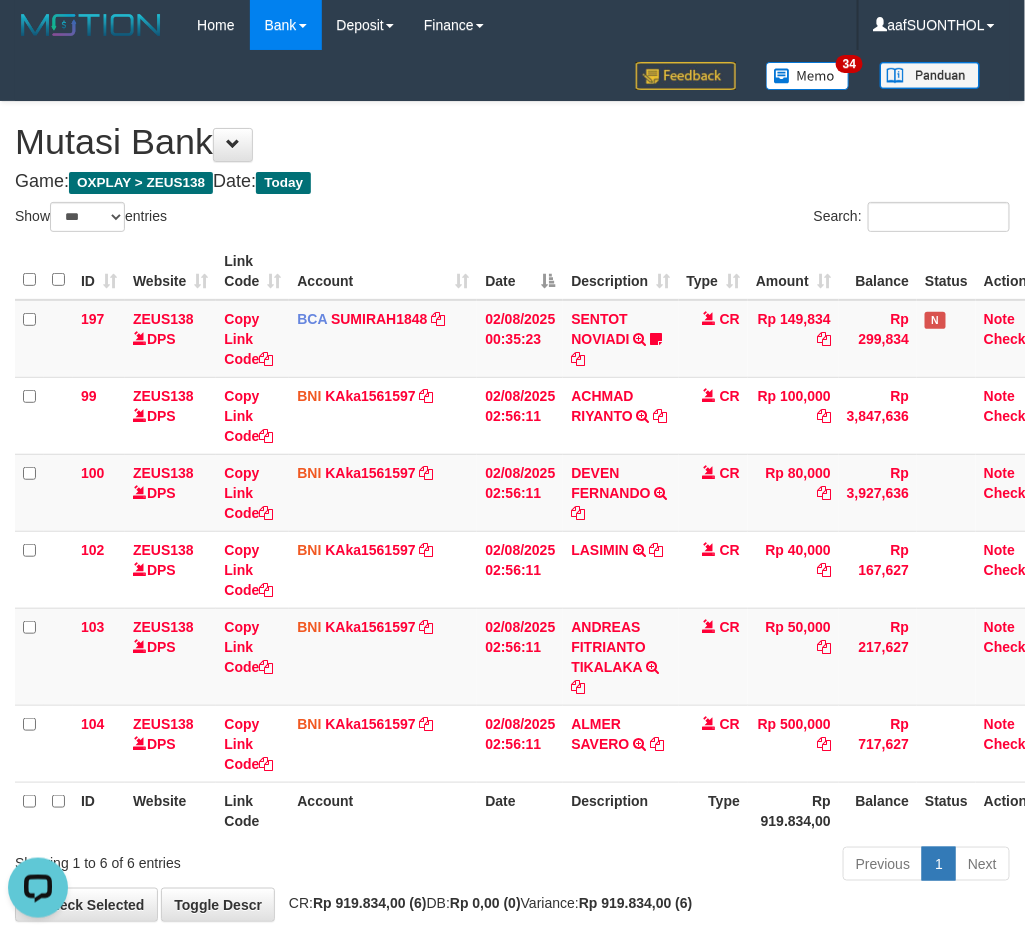 scroll, scrollTop: 0, scrollLeft: 0, axis: both 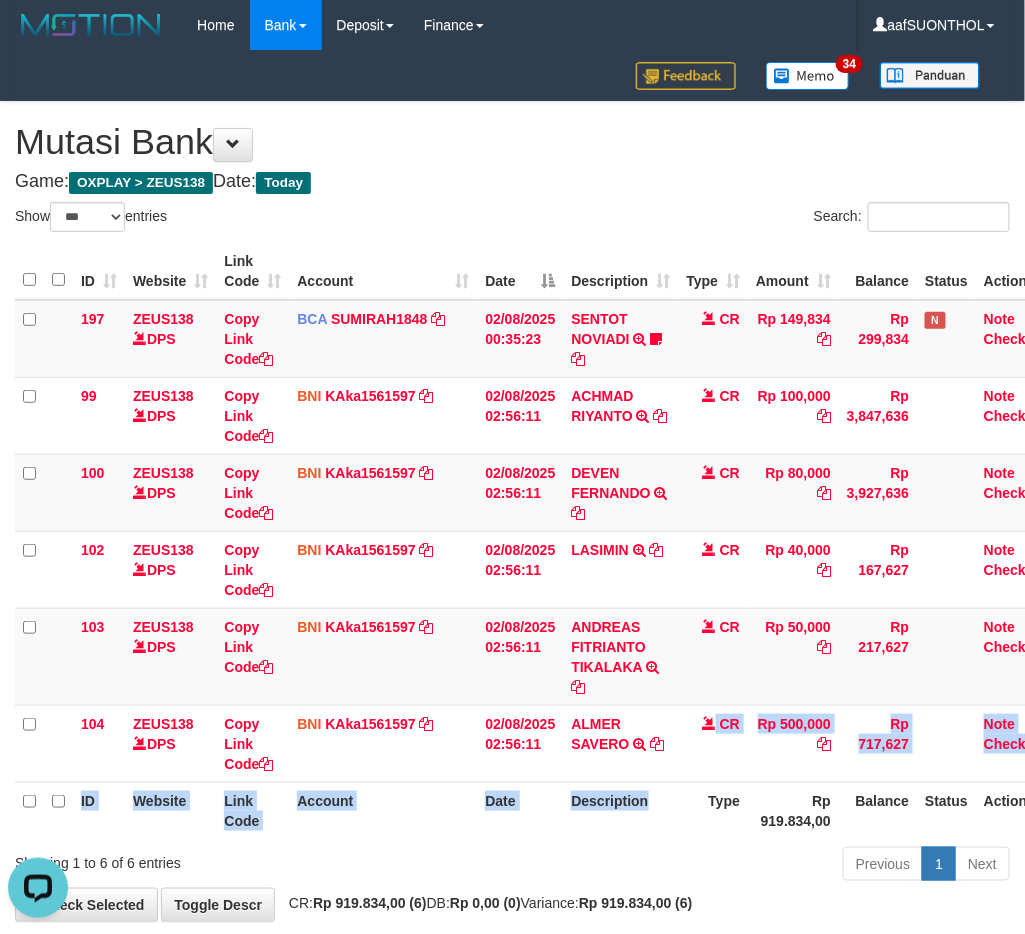 click on "ID Website Link Code Account Date Description Type Amount Balance Status Action
197
ZEUS138    DPS
Copy Link Code
BCA
SUMIRAH1848
DPS
SUMIRAH
mutasi_[DATE]_[NUMBER] | 197
mutasi_[DATE]_[NUMBER] | 197
[DATE] [TIME]
SENTOT NOVIADI            TRSF E-BANKING CR 0208/FTSCY/WS95271
149834.00SENTOT NOVIADI    Seno2023
CR
Rp 149,834
Rp 299,834
N
Note
Check
99
ZEUS138    DPS
Copy Link Code
BNI
KAka1561597" at bounding box center [536, 541] 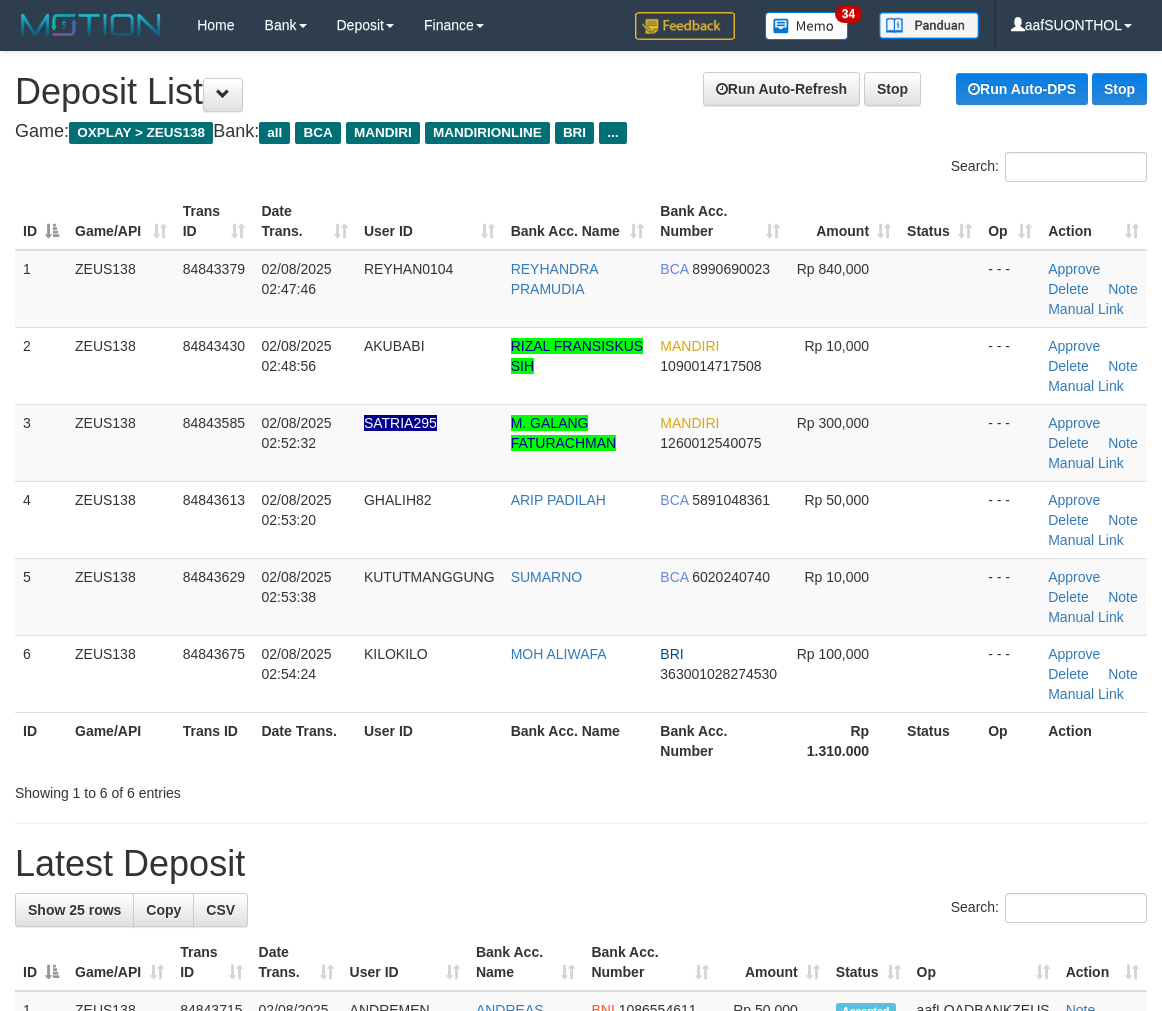scroll, scrollTop: 651, scrollLeft: 0, axis: vertical 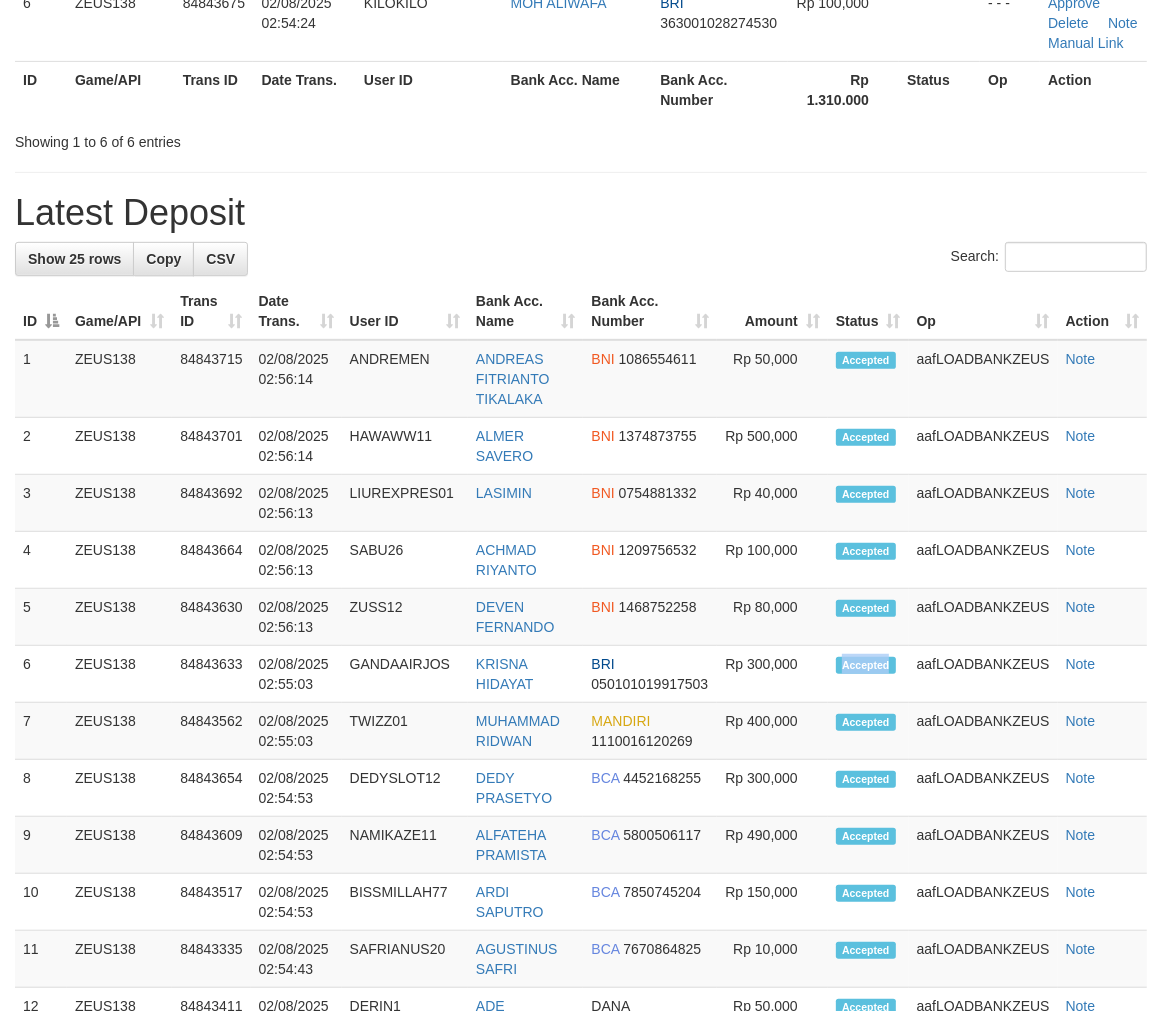 click on "Accepted" at bounding box center (868, 674) 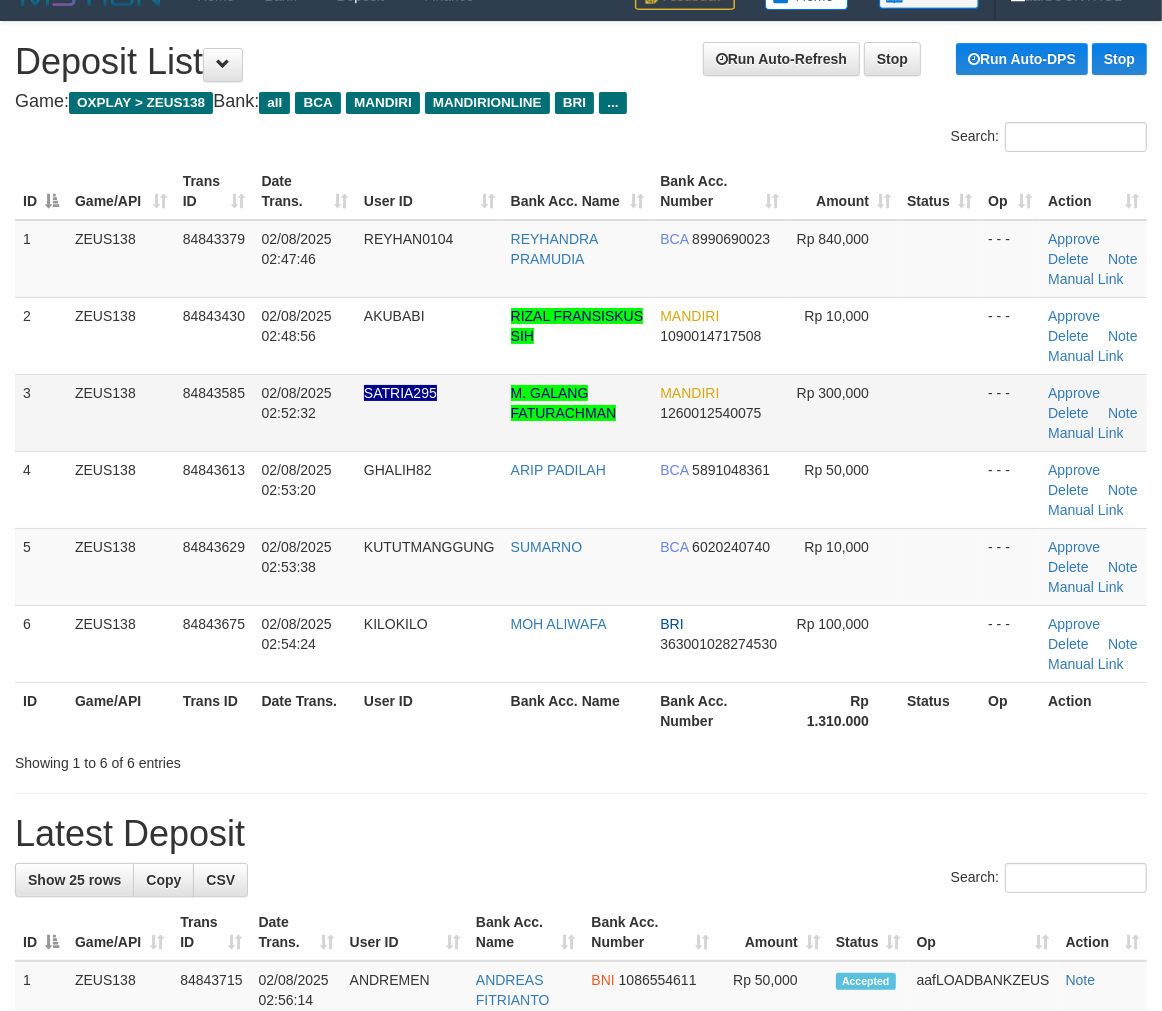 scroll, scrollTop: 11, scrollLeft: 0, axis: vertical 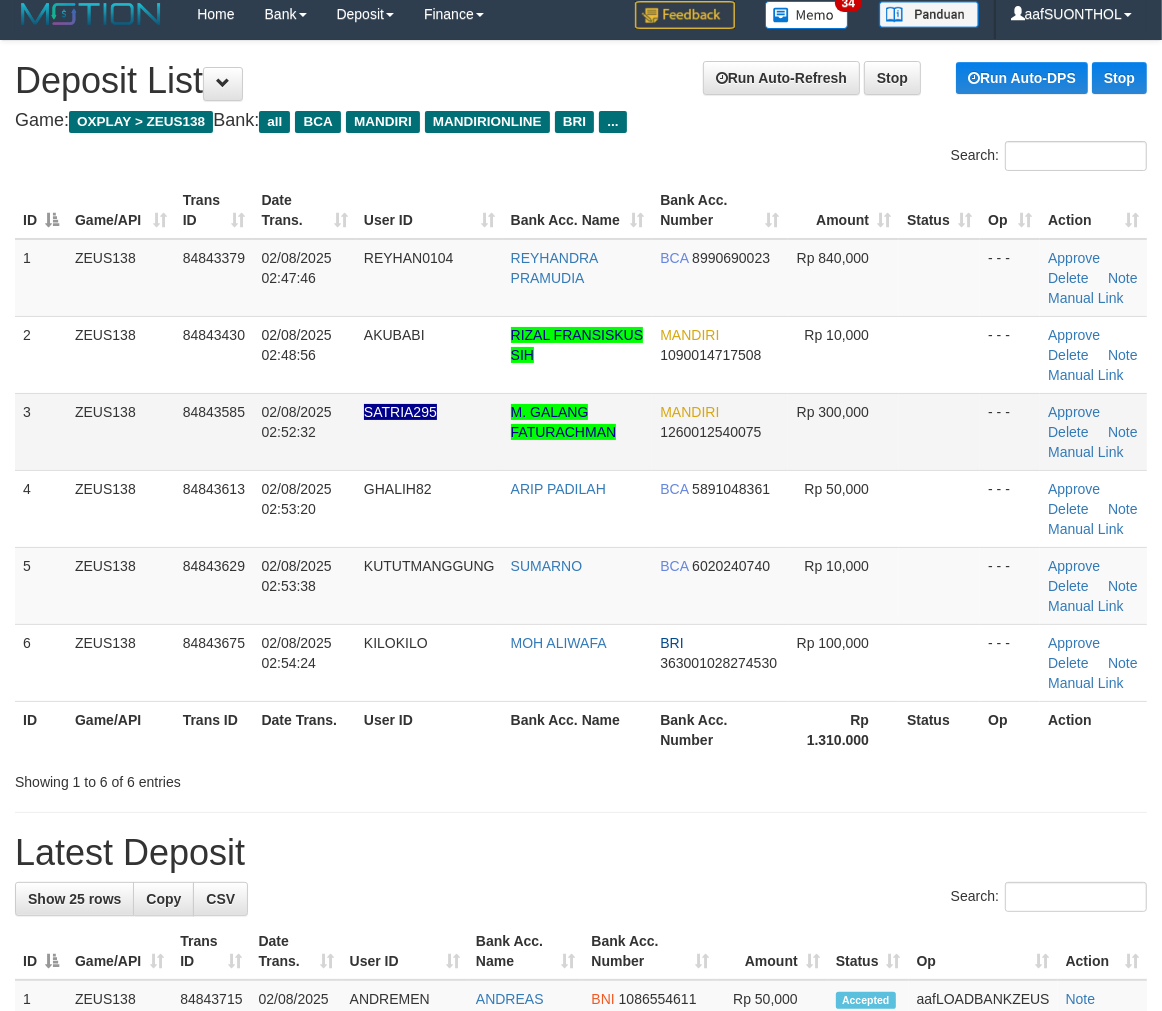 click at bounding box center [939, 431] 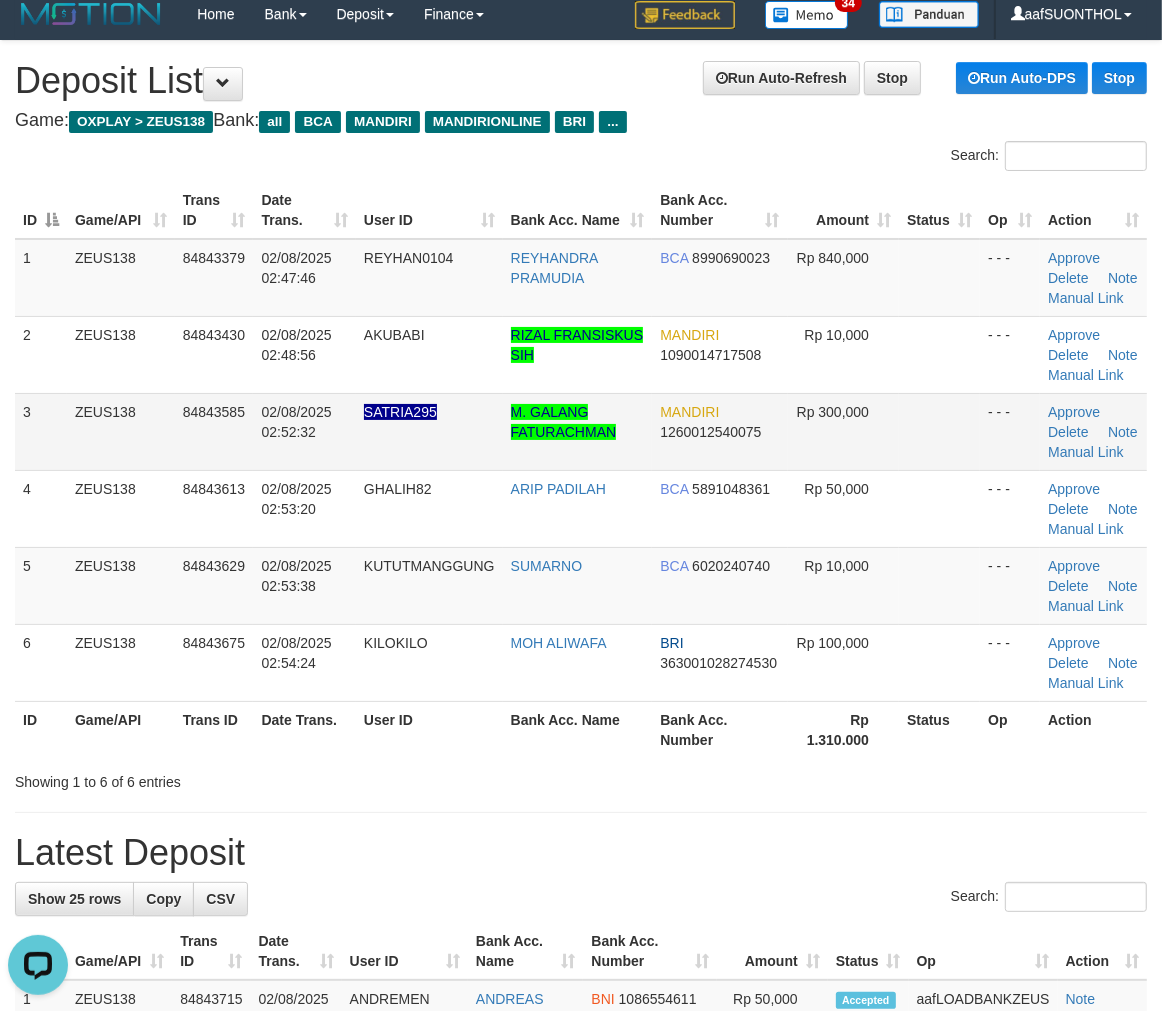 scroll, scrollTop: 0, scrollLeft: 0, axis: both 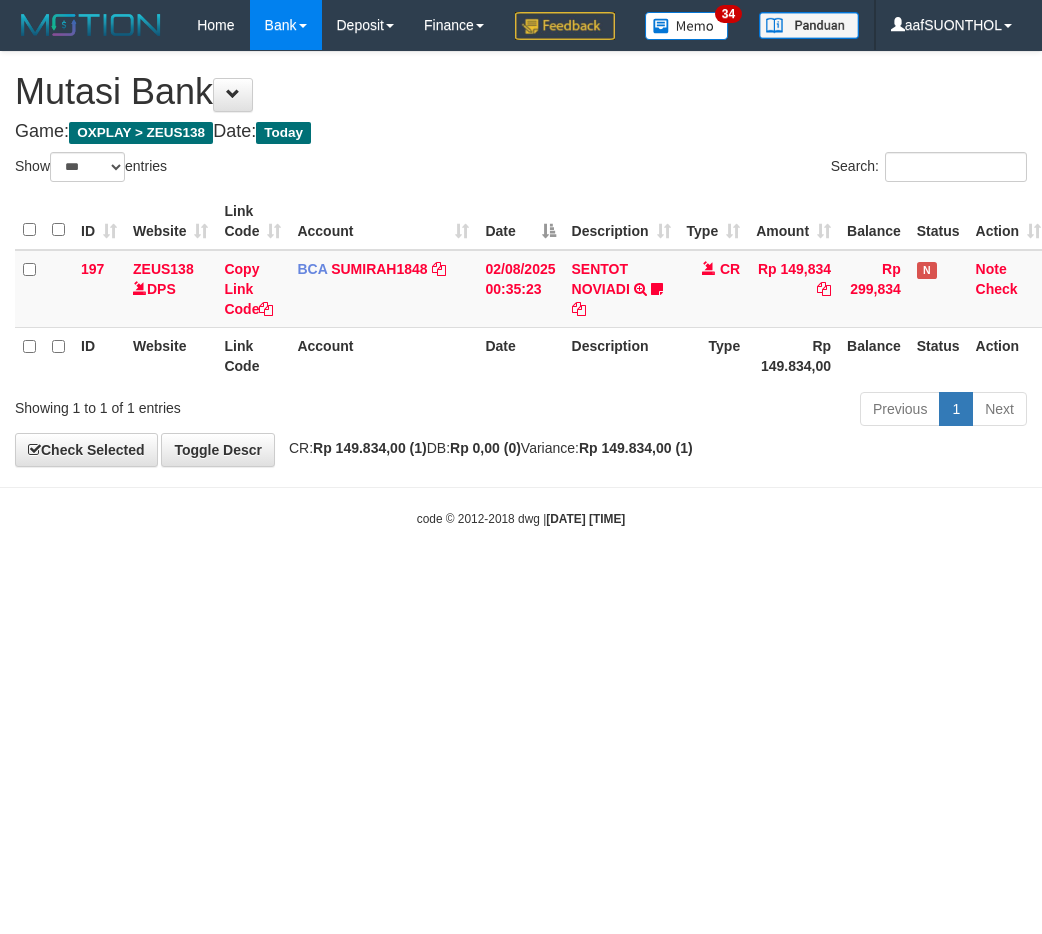 select on "***" 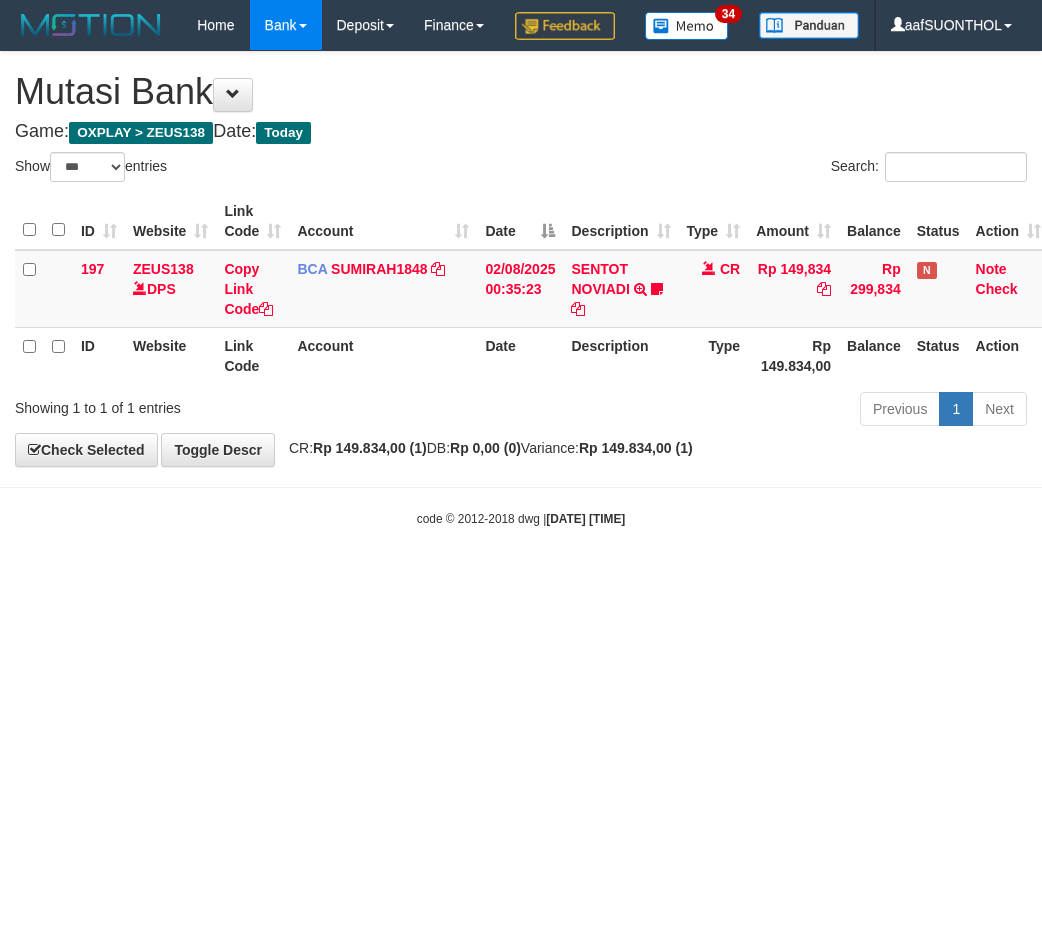 scroll, scrollTop: 0, scrollLeft: 0, axis: both 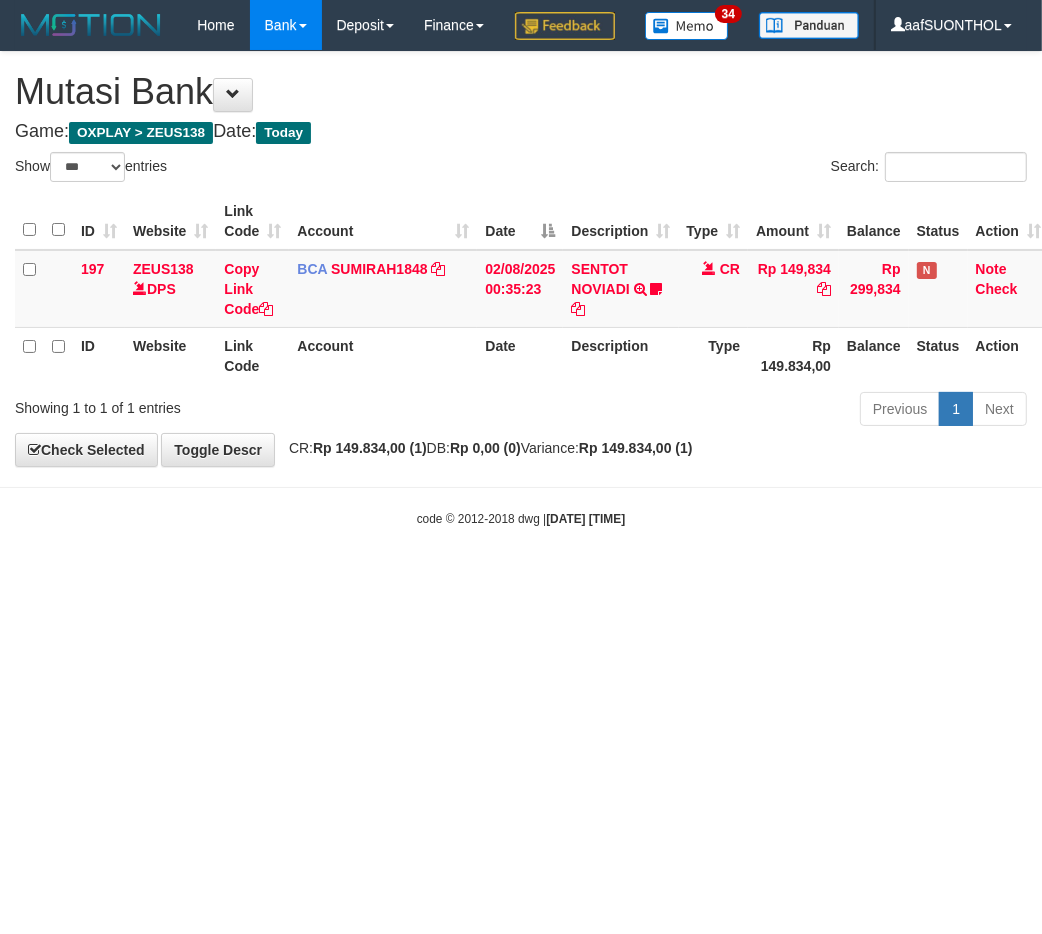 click on "Toggle navigation
Home
Bank
Account List
Load
By Website
Group
[OXPLAY]													ZEUS138
By Load Group (DPS)
Sync" at bounding box center (521, 289) 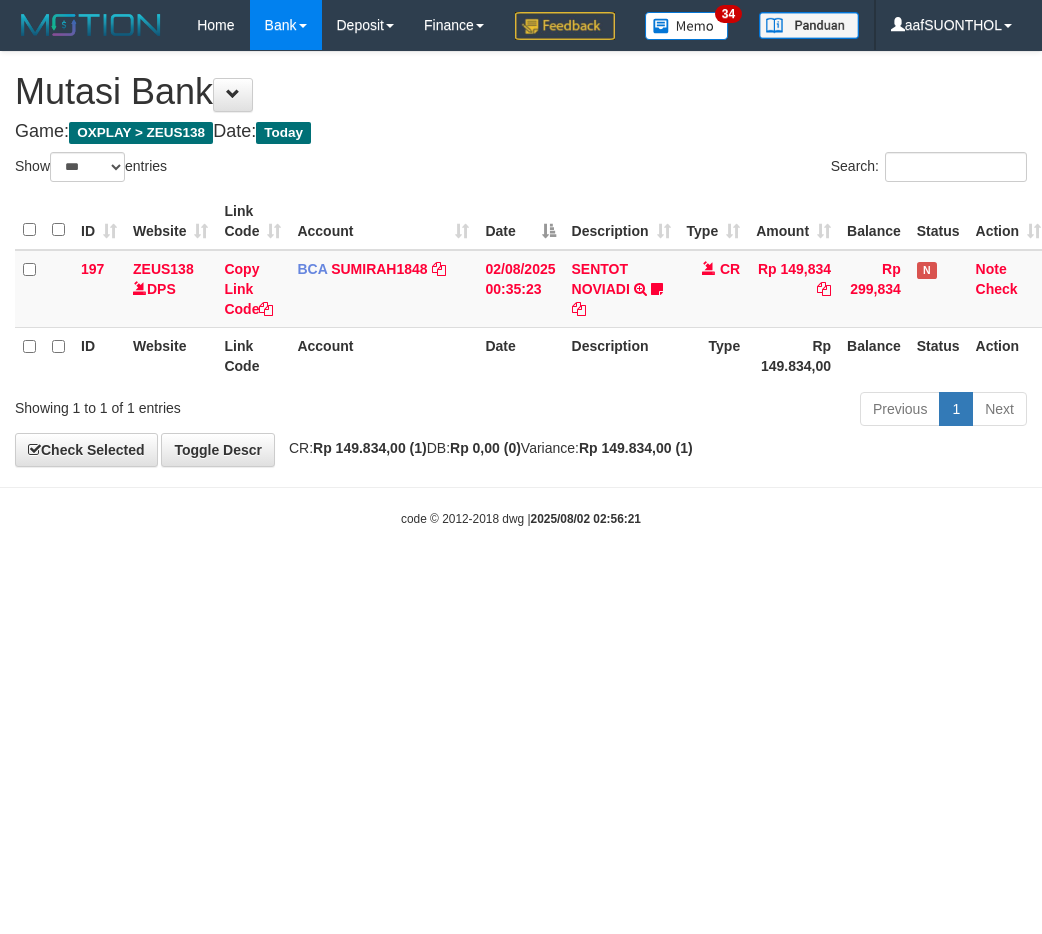 select on "***" 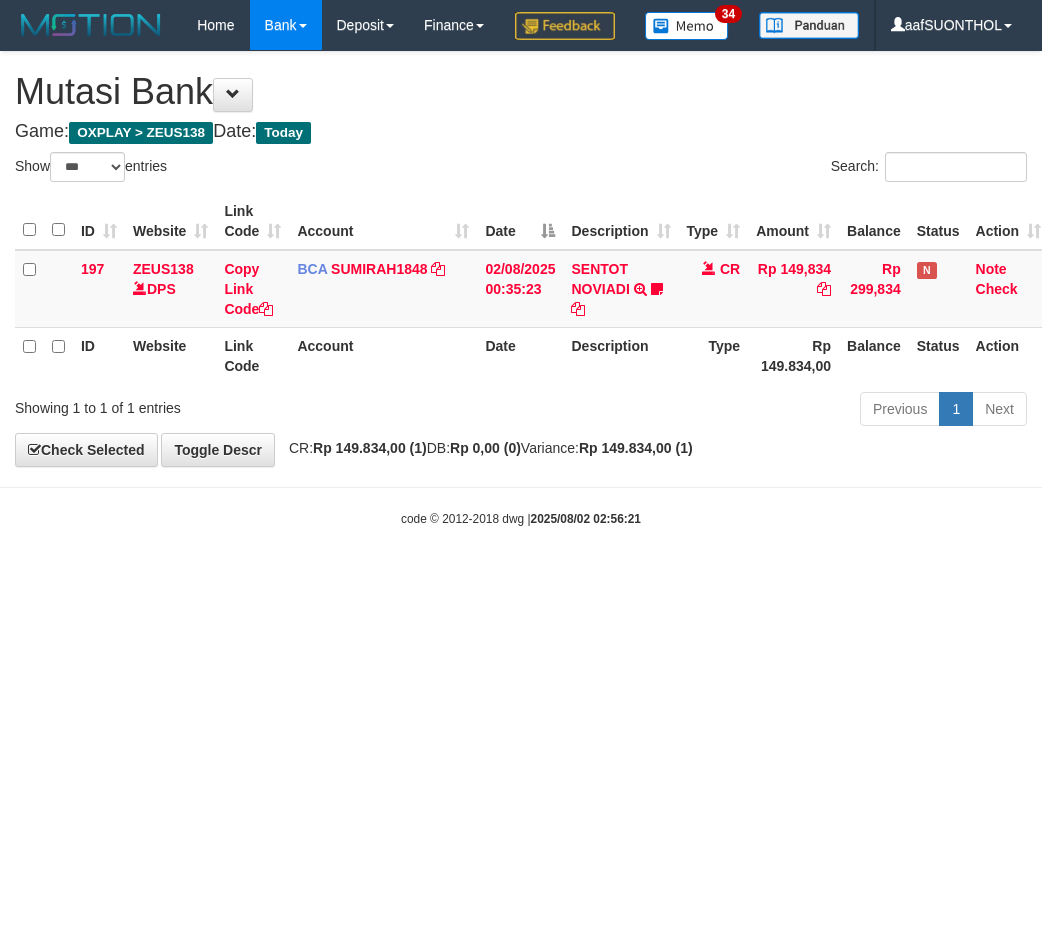 scroll, scrollTop: 0, scrollLeft: 0, axis: both 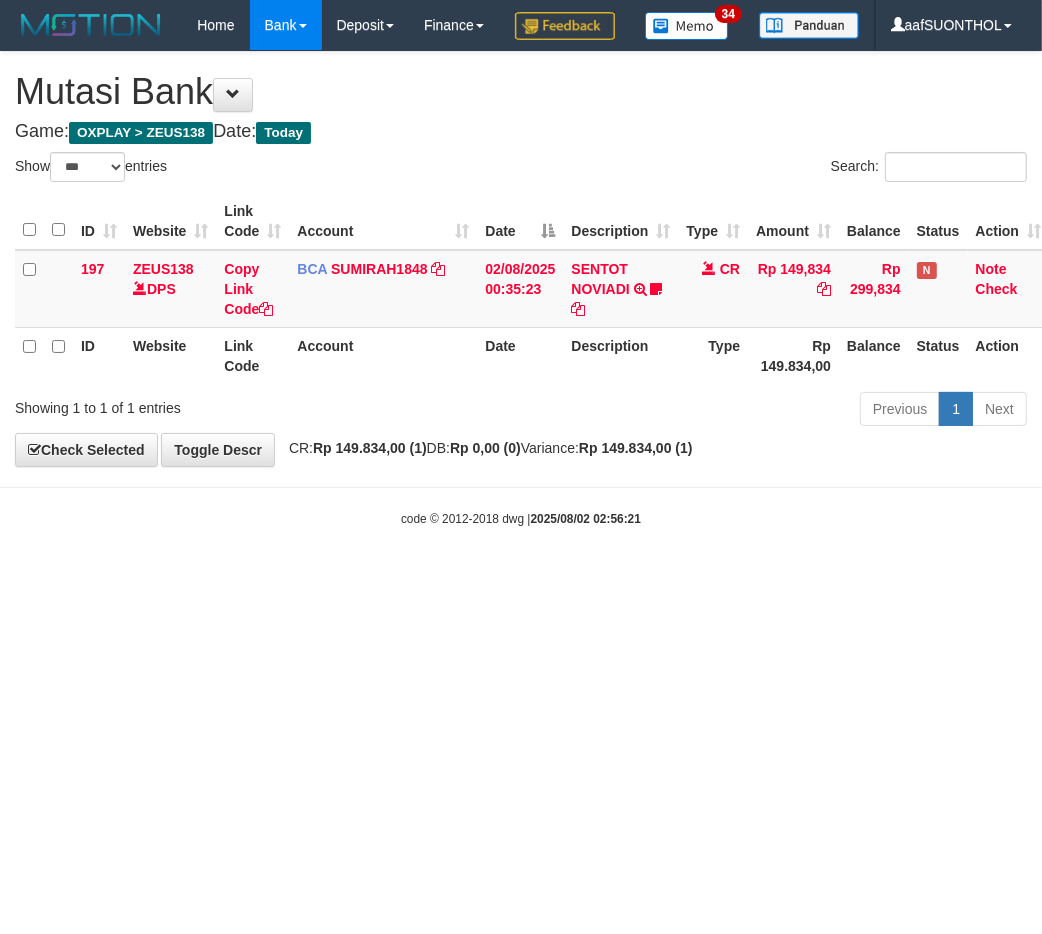 click on "Toggle navigation
Home
Bank
Account List
Load
By Website
Group
[OXPLAY]													ZEUS138
By Load Group (DPS)
Sync" at bounding box center [521, 289] 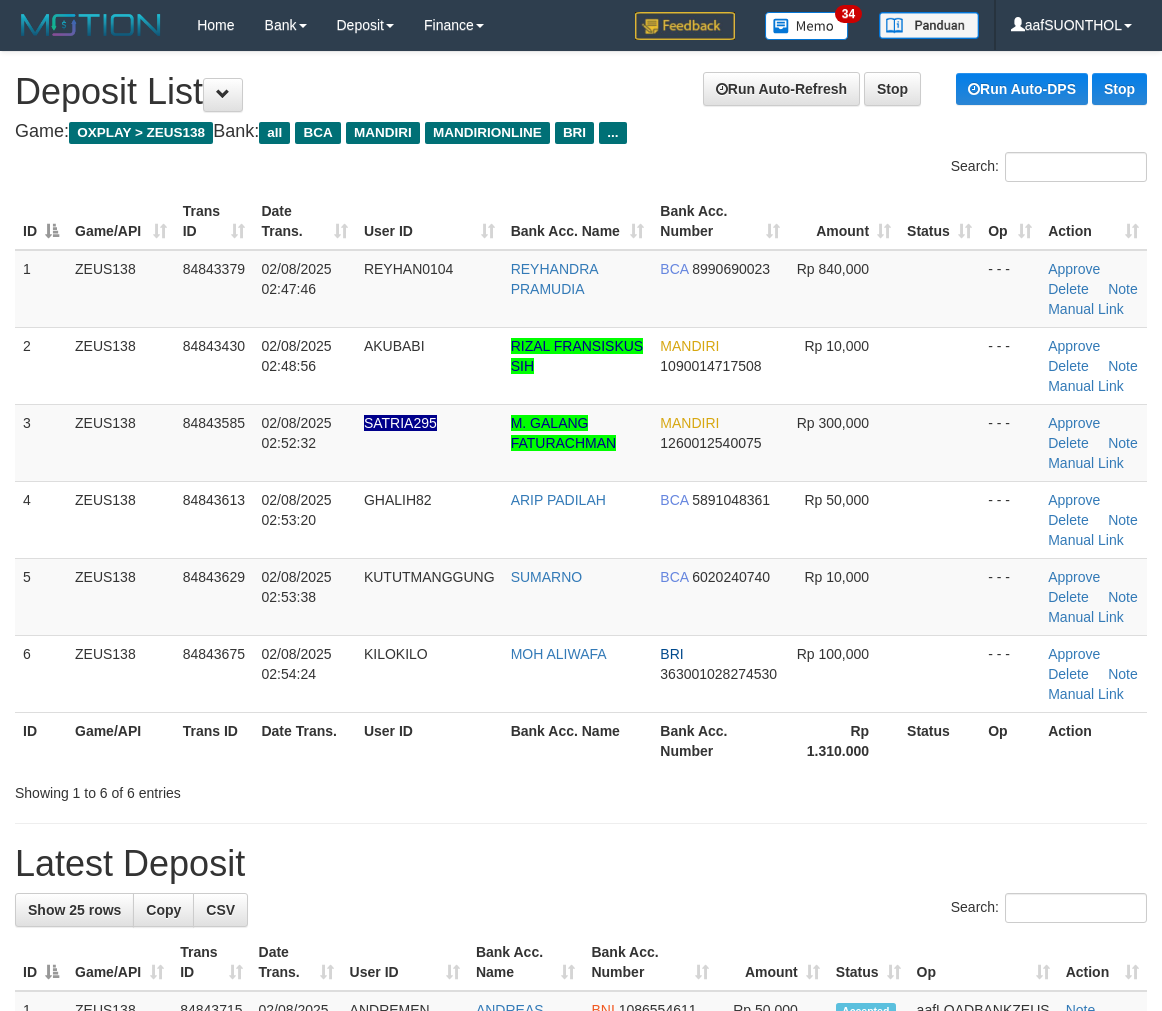 scroll, scrollTop: 11, scrollLeft: 0, axis: vertical 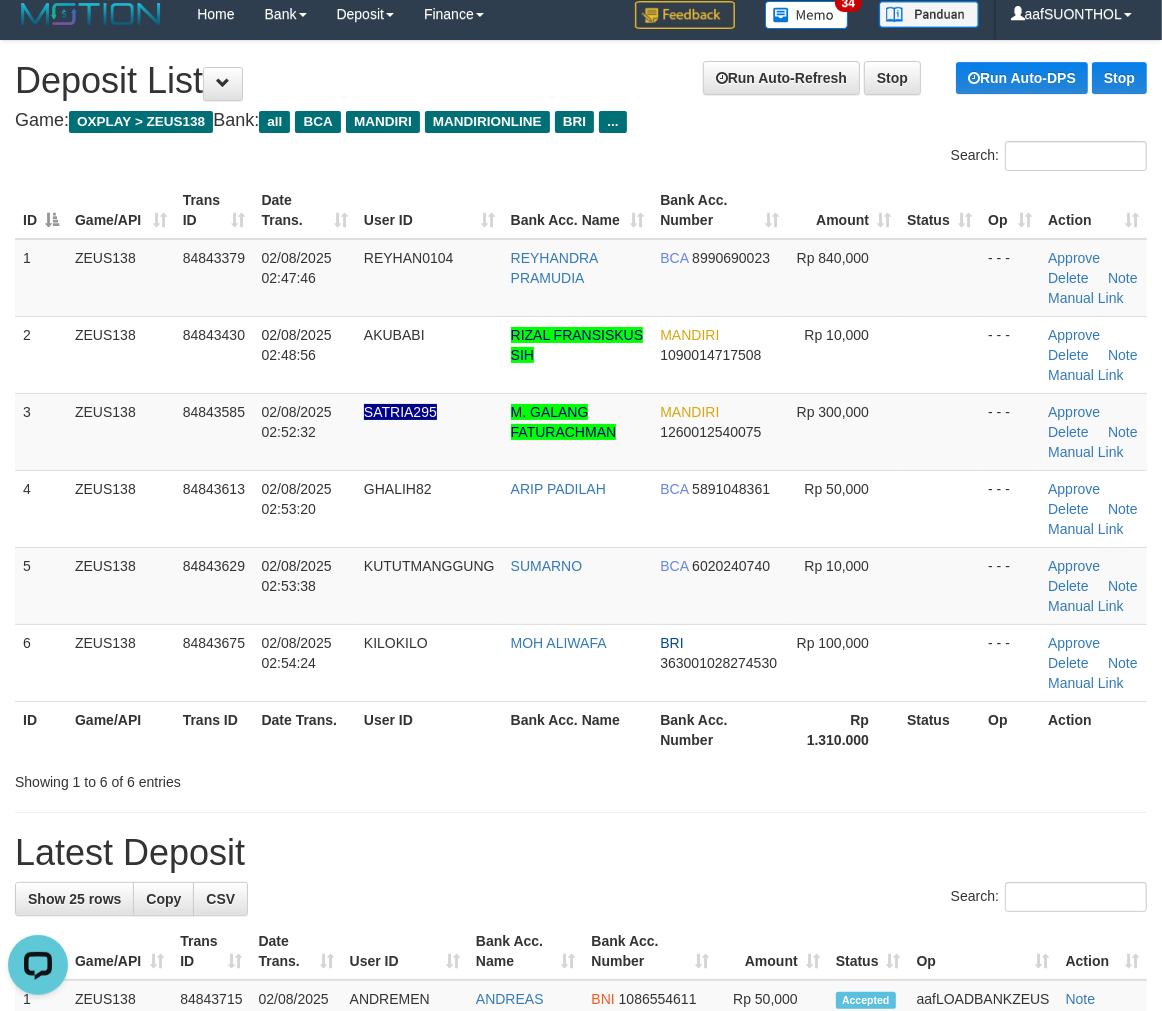 click on "Bank Acc. Number" at bounding box center [719, 729] 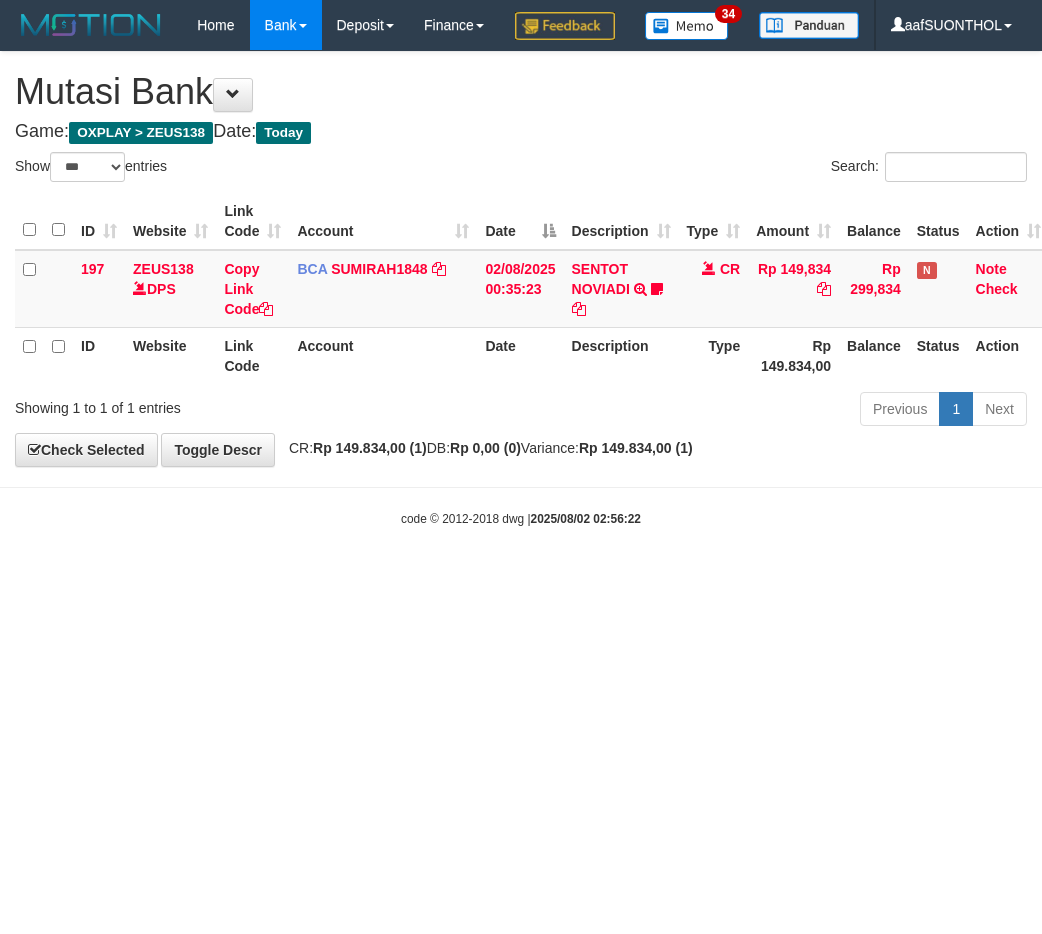 select on "***" 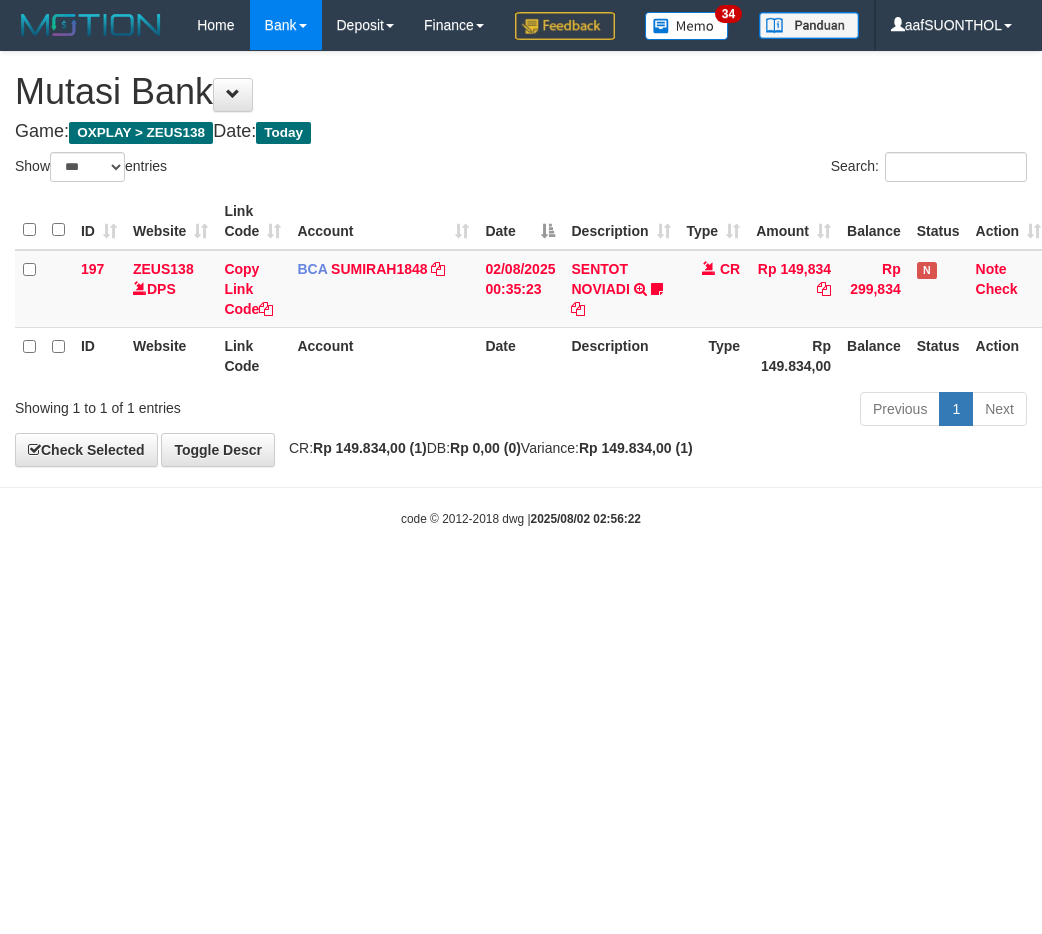 scroll, scrollTop: 0, scrollLeft: 0, axis: both 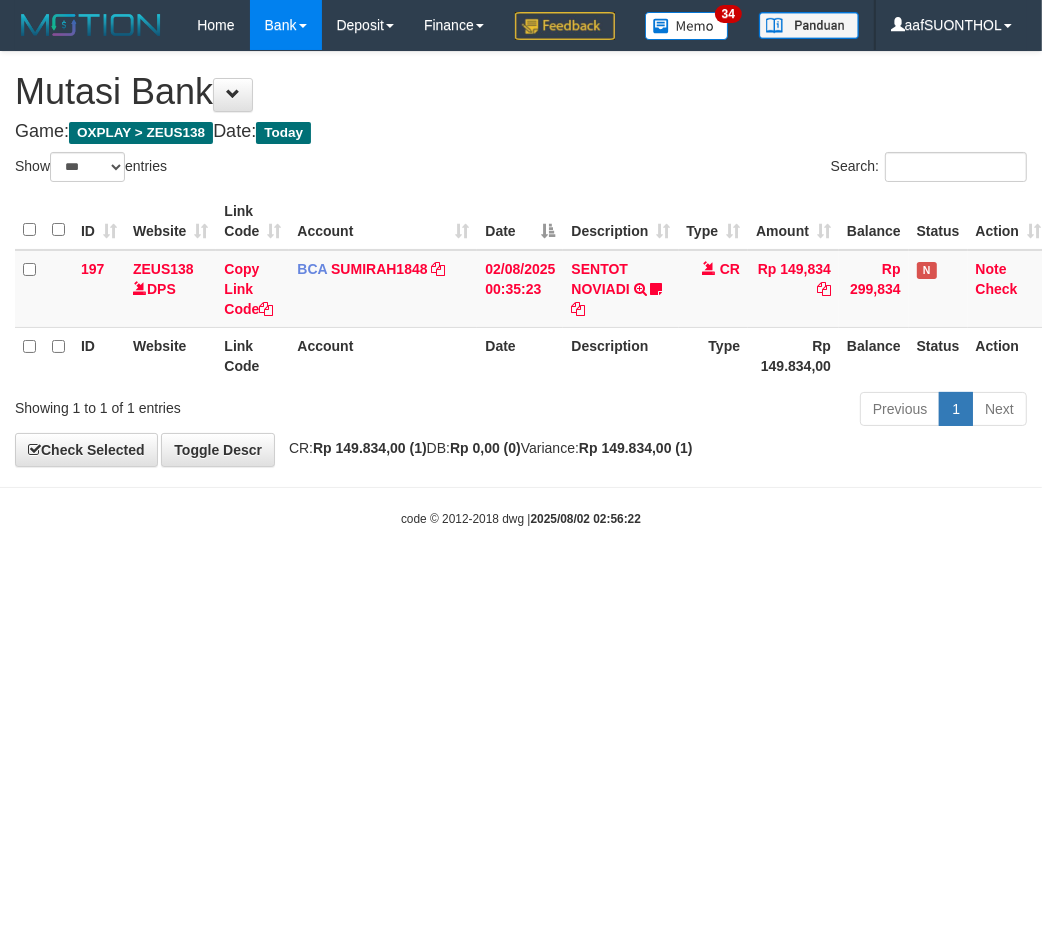 click on "Toggle navigation
Home
Bank
Account List
Load
By Website
Group
[OXPLAY]													ZEUS138
By Load Group (DPS)" at bounding box center [521, 289] 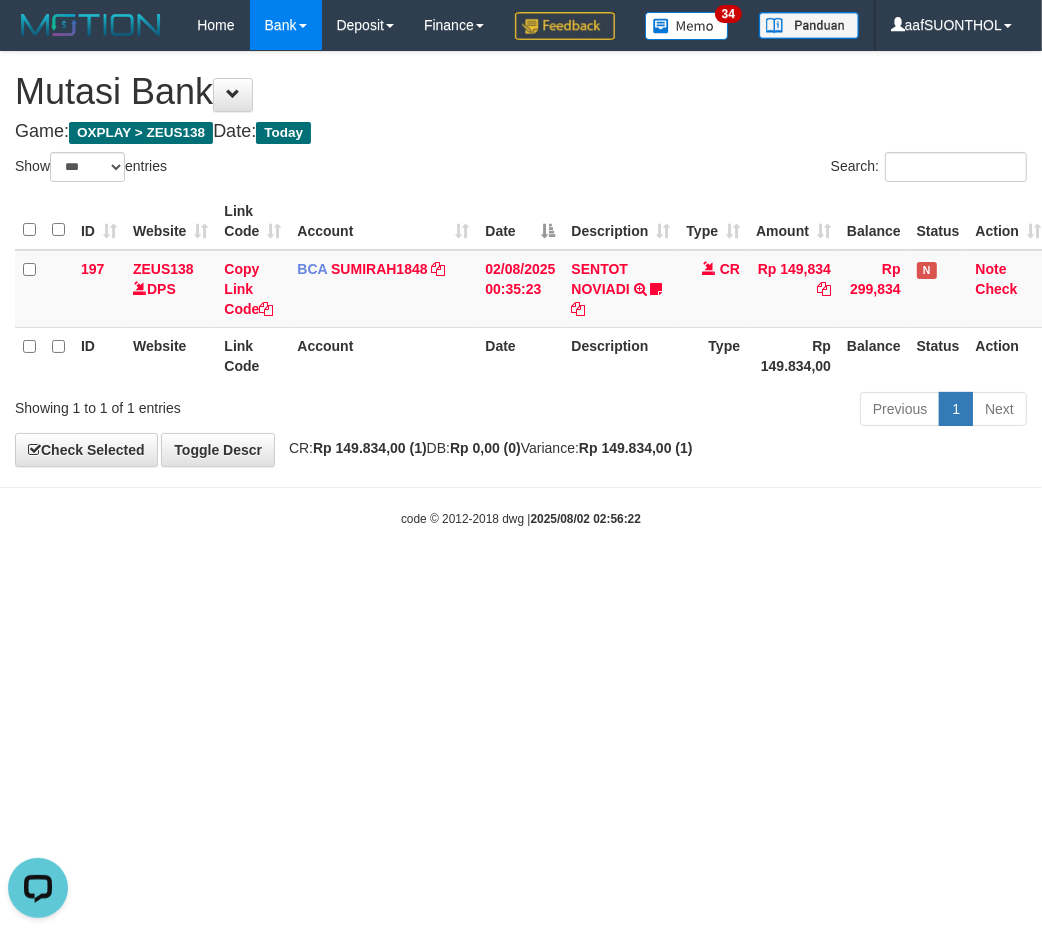 scroll, scrollTop: 0, scrollLeft: 0, axis: both 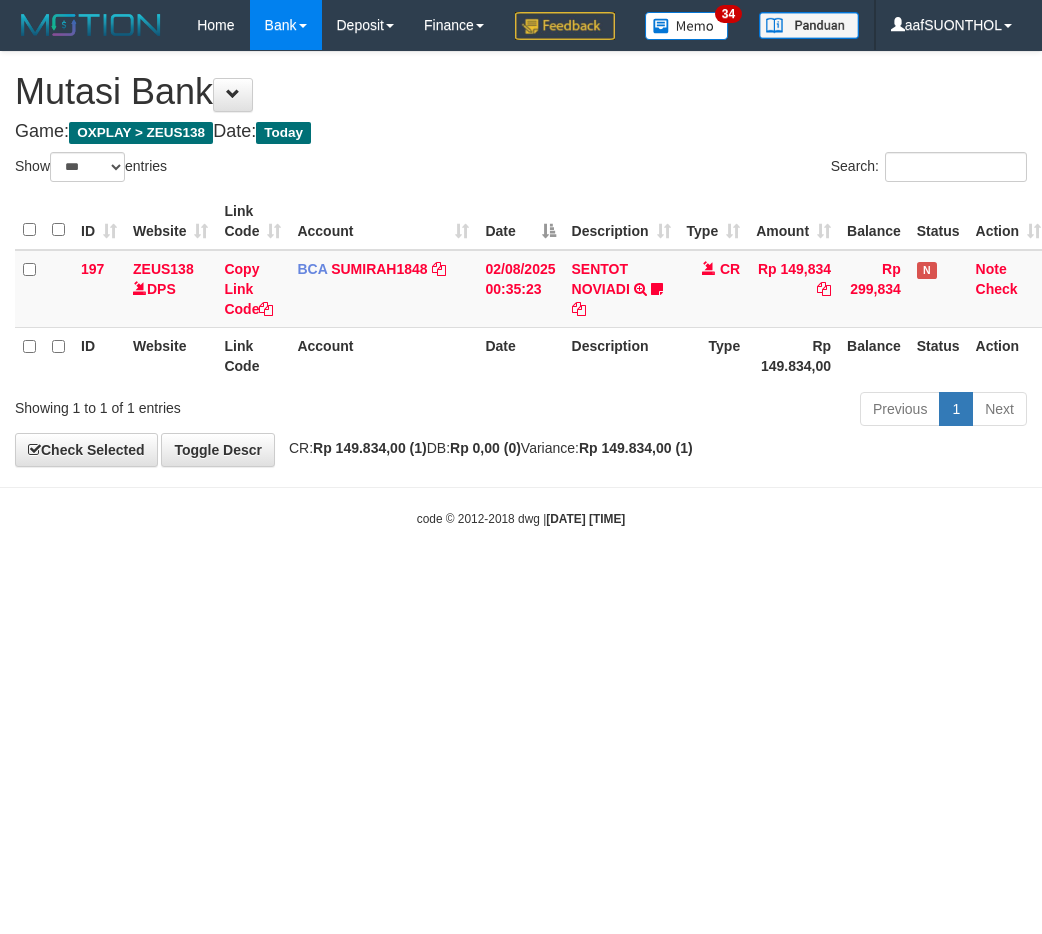 select on "***" 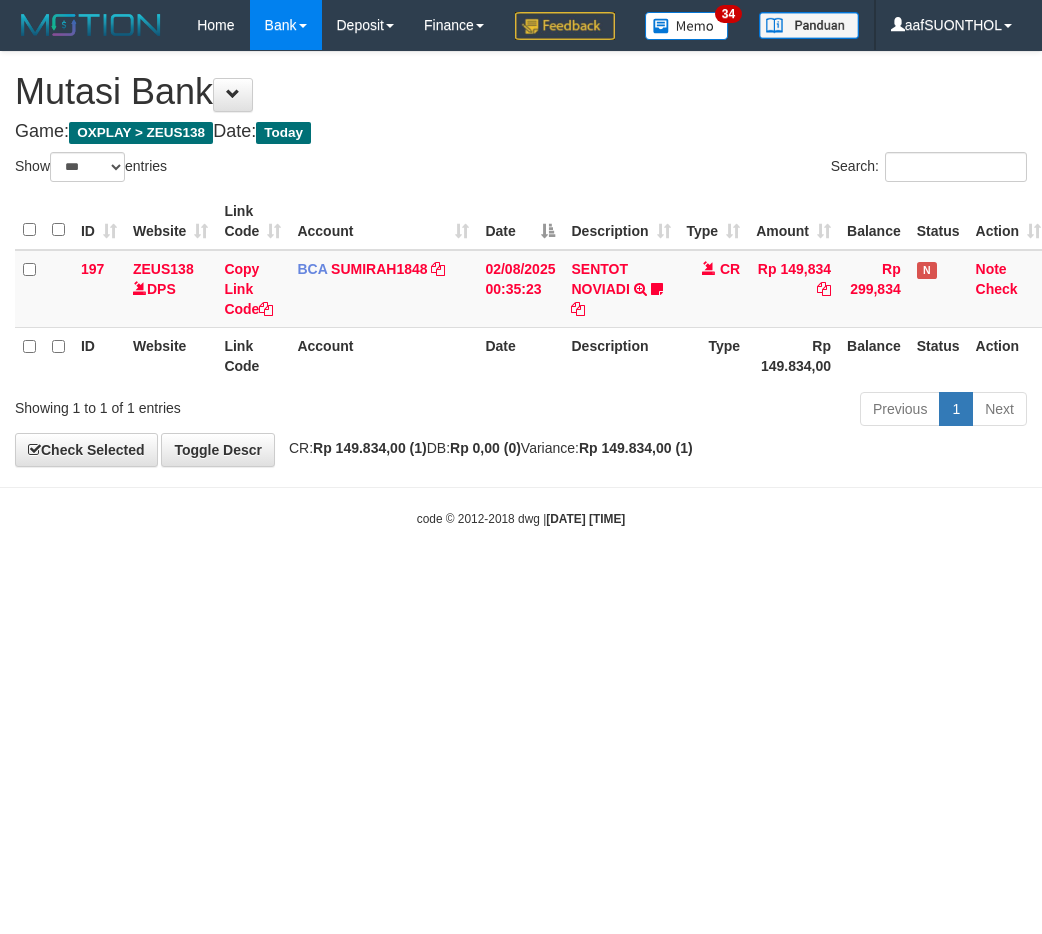 scroll, scrollTop: 0, scrollLeft: 0, axis: both 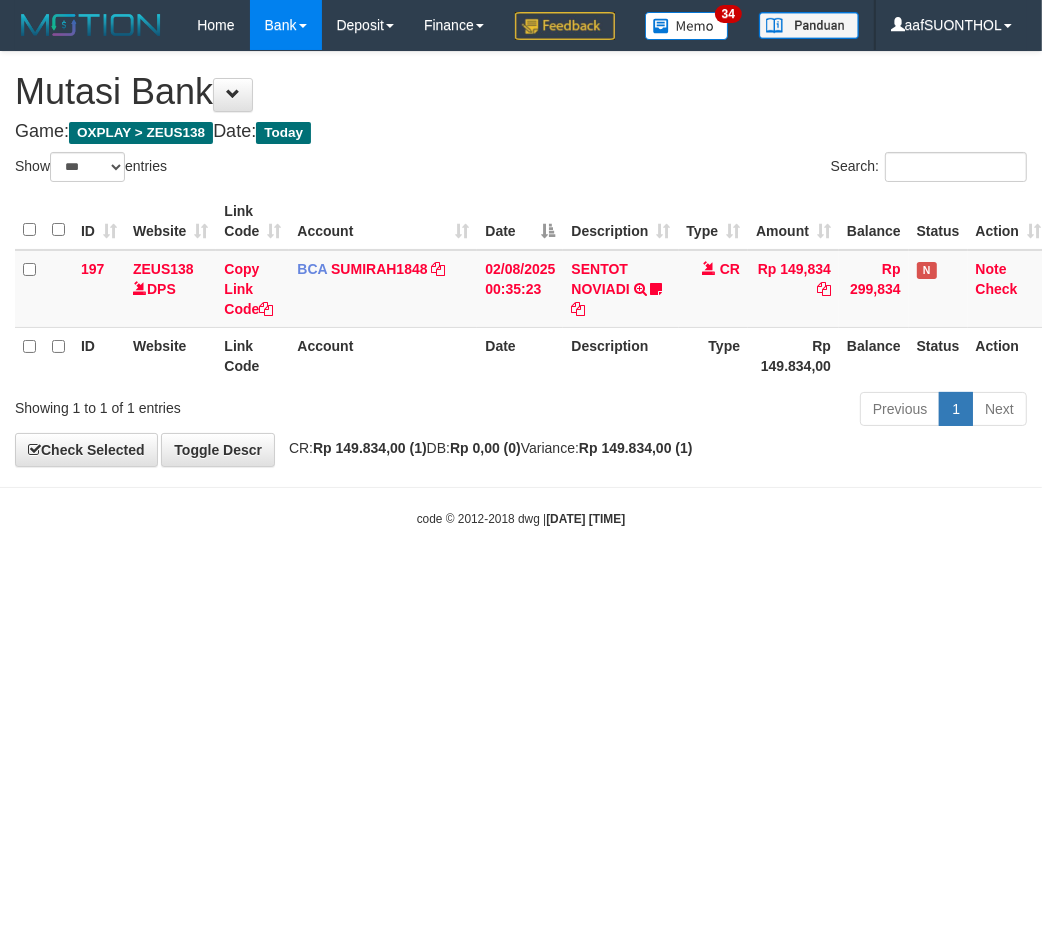 drag, startPoint x: 572, startPoint y: 656, endPoint x: 541, endPoint y: 638, distance: 35.846897 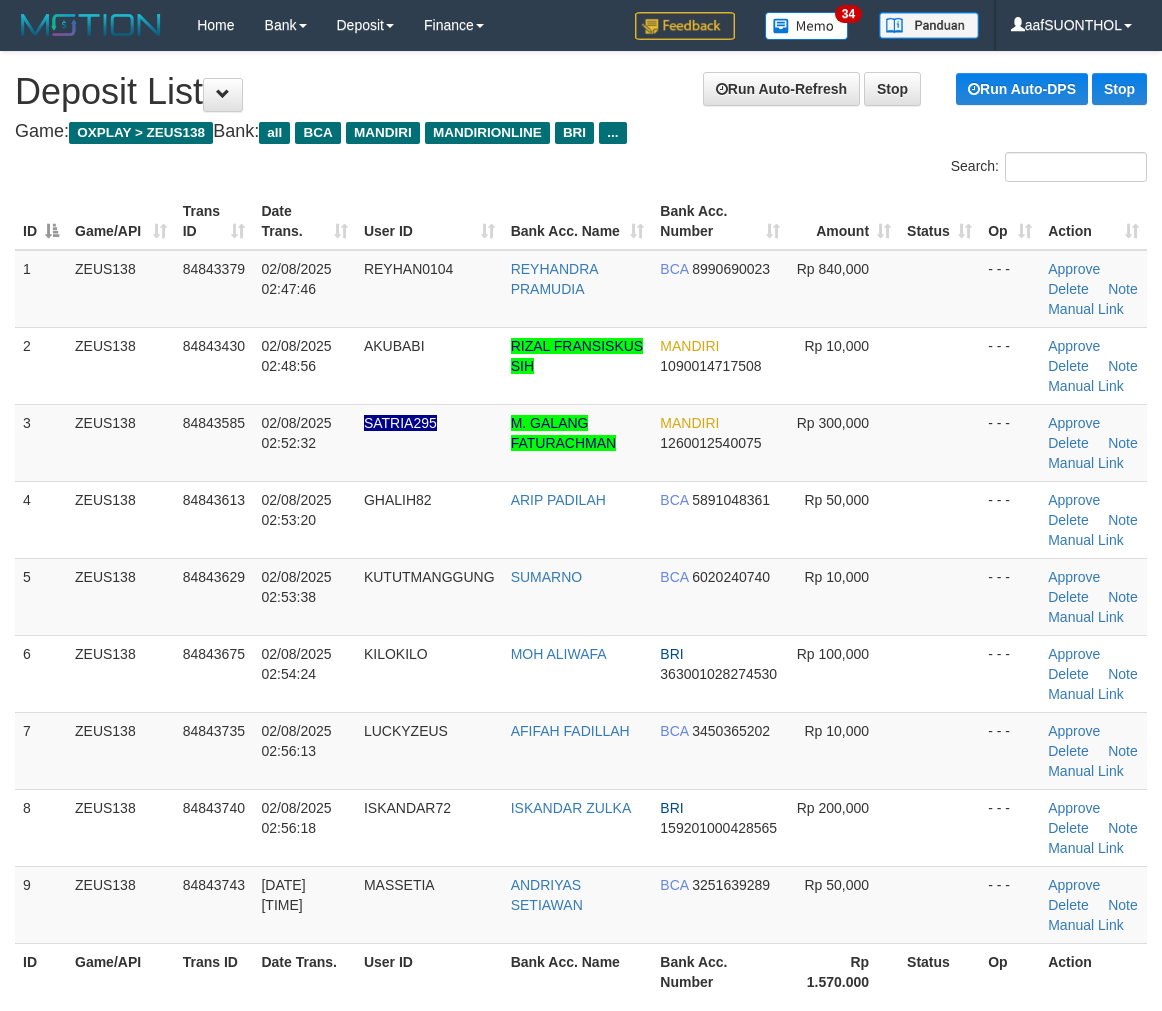 scroll, scrollTop: 11, scrollLeft: 0, axis: vertical 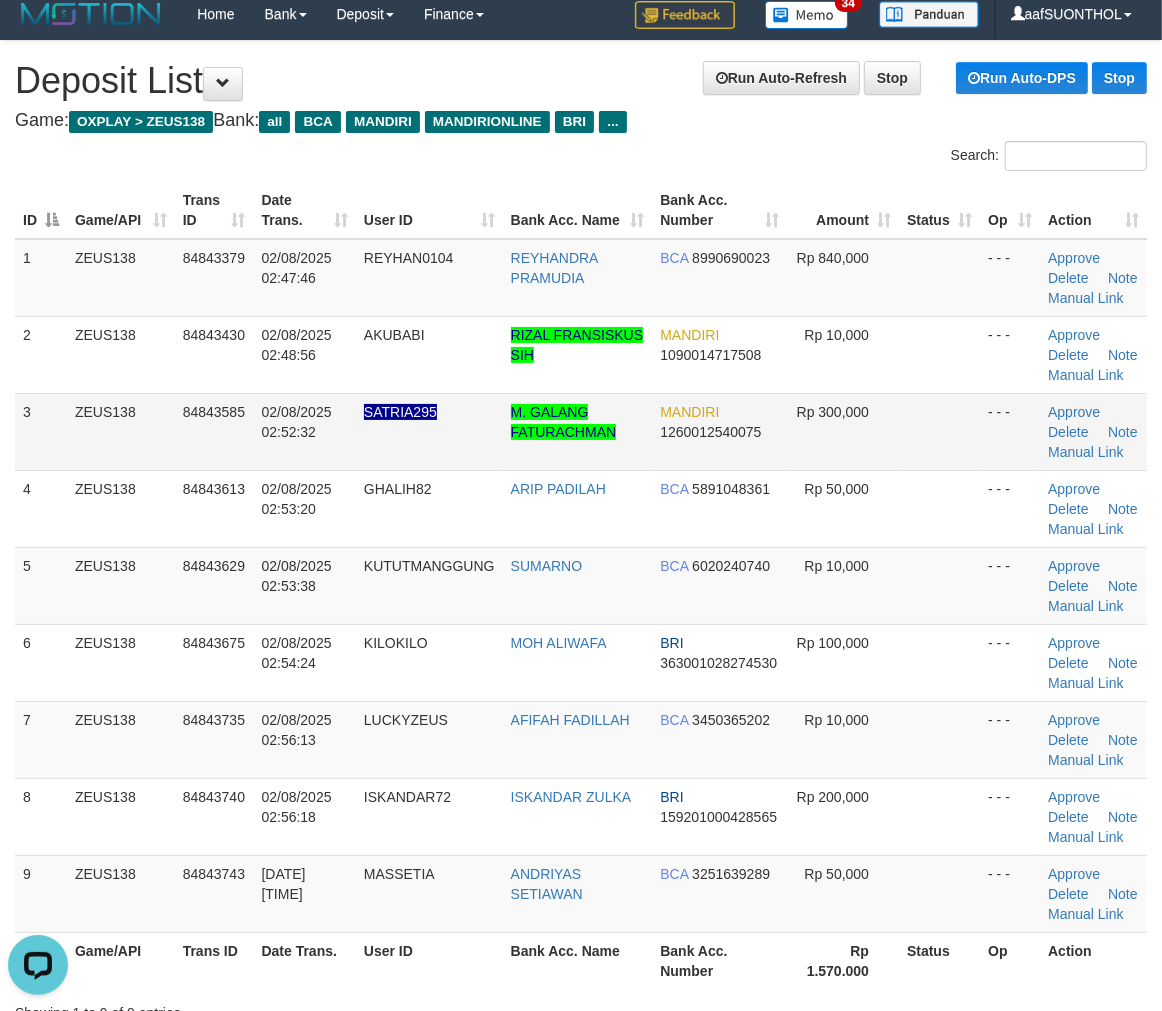 click at bounding box center [939, 431] 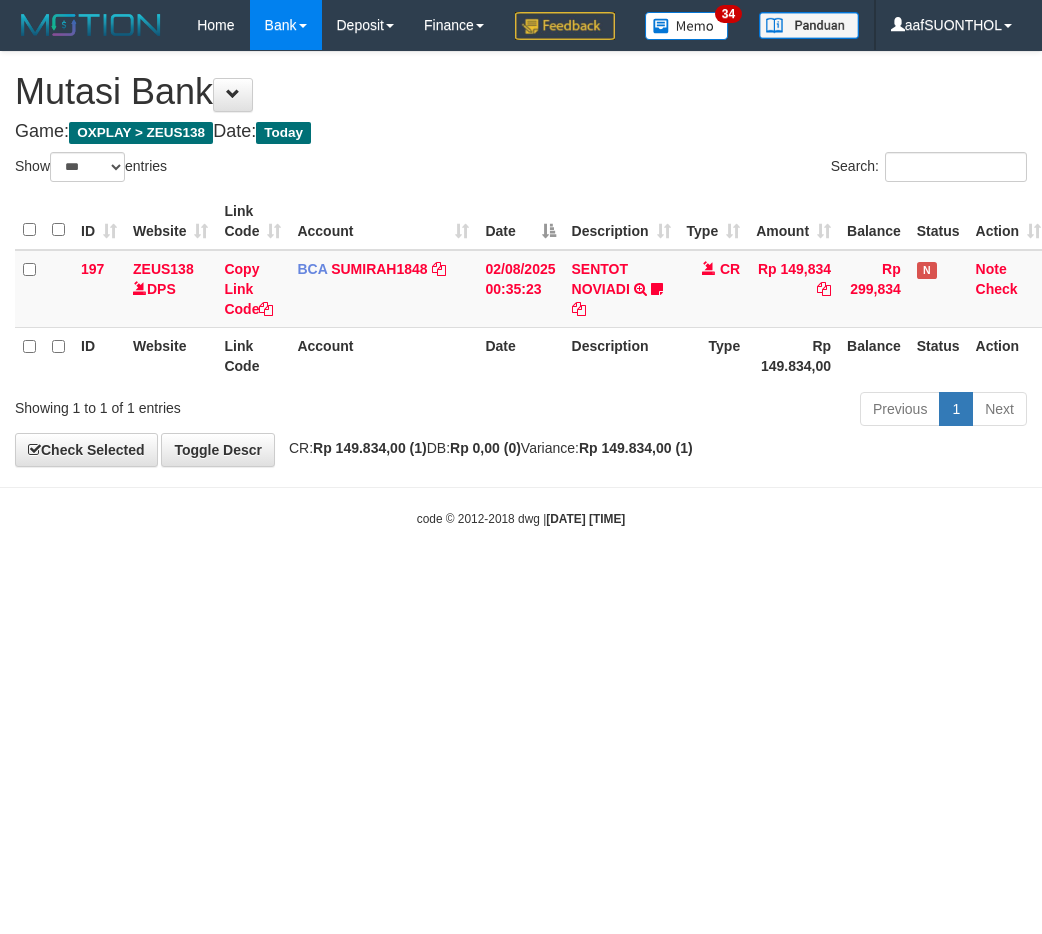select on "***" 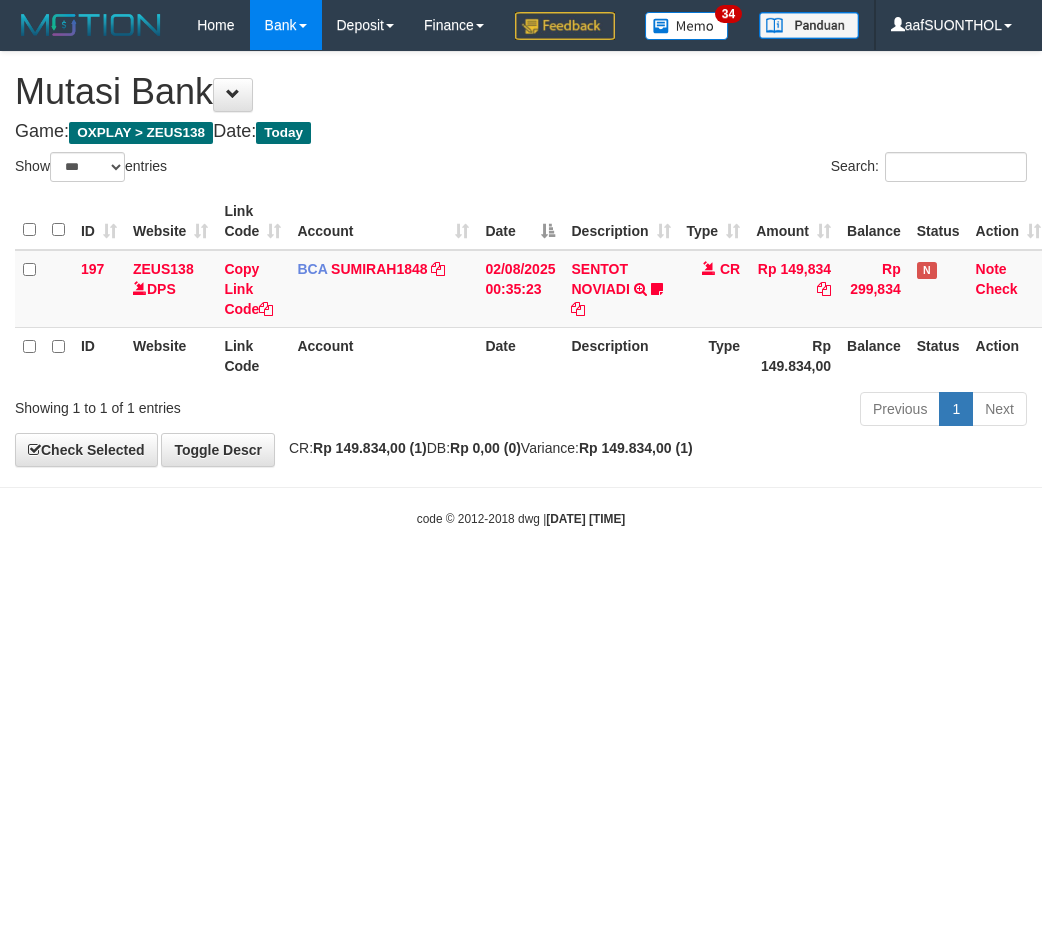 scroll, scrollTop: 0, scrollLeft: 0, axis: both 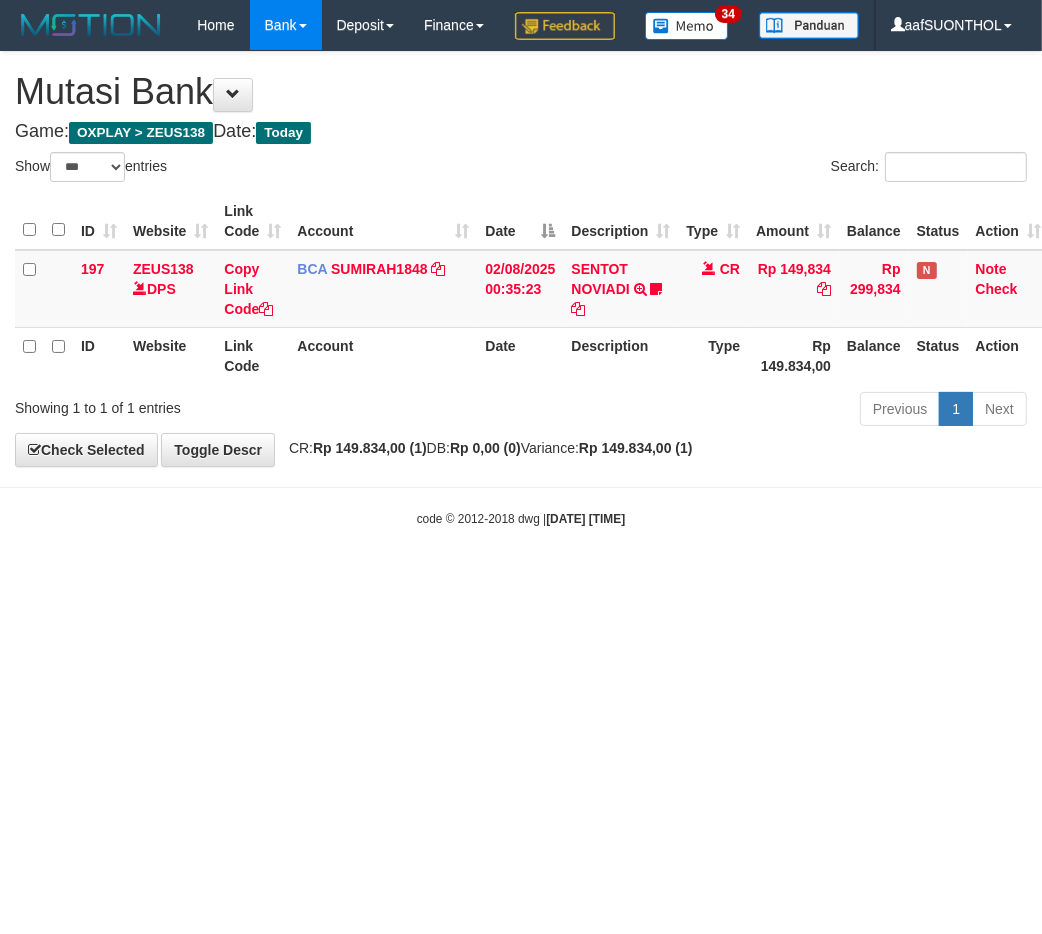 drag, startPoint x: 561, startPoint y: 765, endPoint x: 502, endPoint y: 751, distance: 60.63827 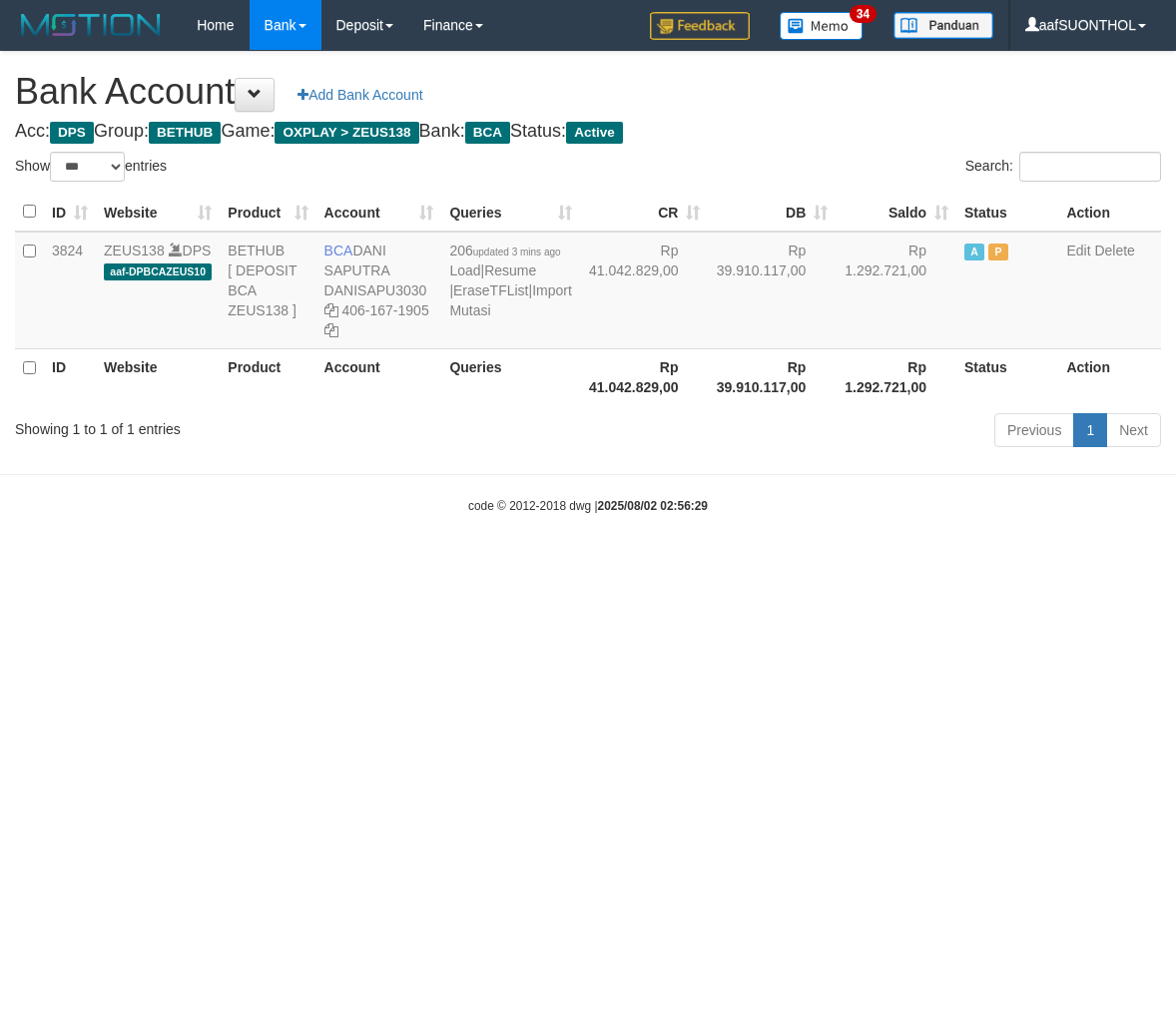 select on "***" 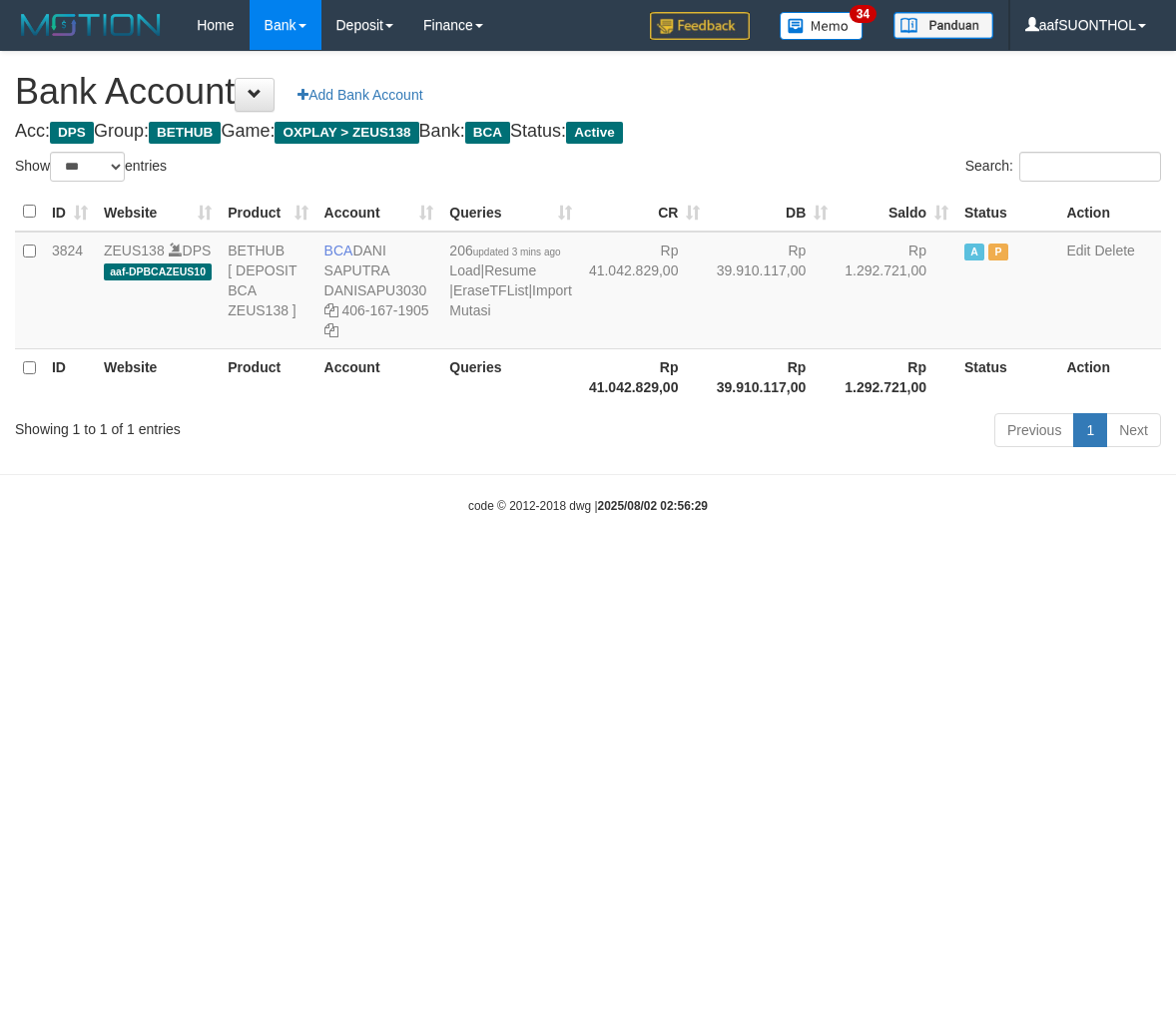 scroll, scrollTop: 0, scrollLeft: 0, axis: both 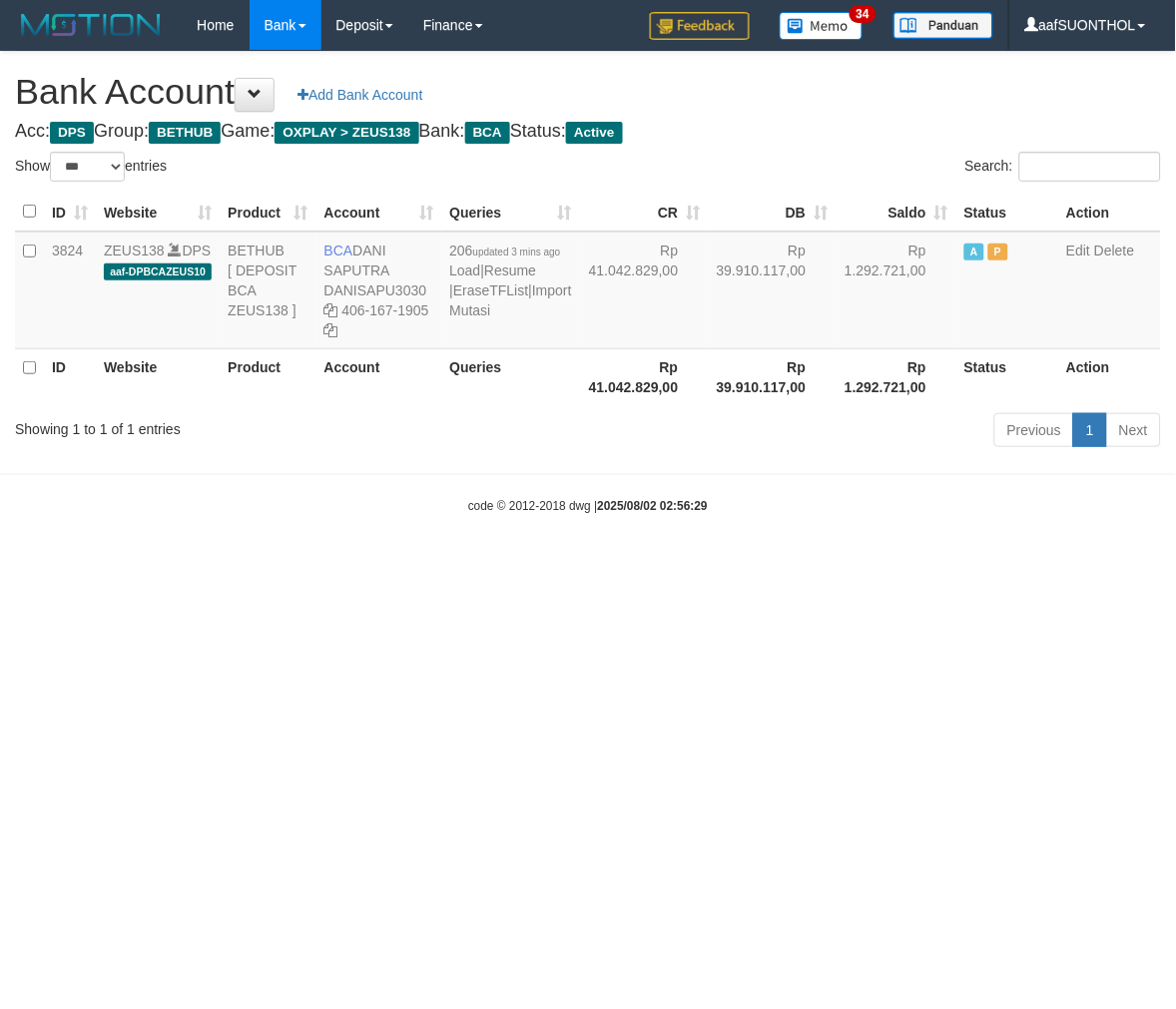 click on "Toggle navigation
Home
Bank
Account List
Load
By Website
Group
[OXPLAY]													ZEUS138
By Load Group (DPS)
Sync" at bounding box center (588, 282) 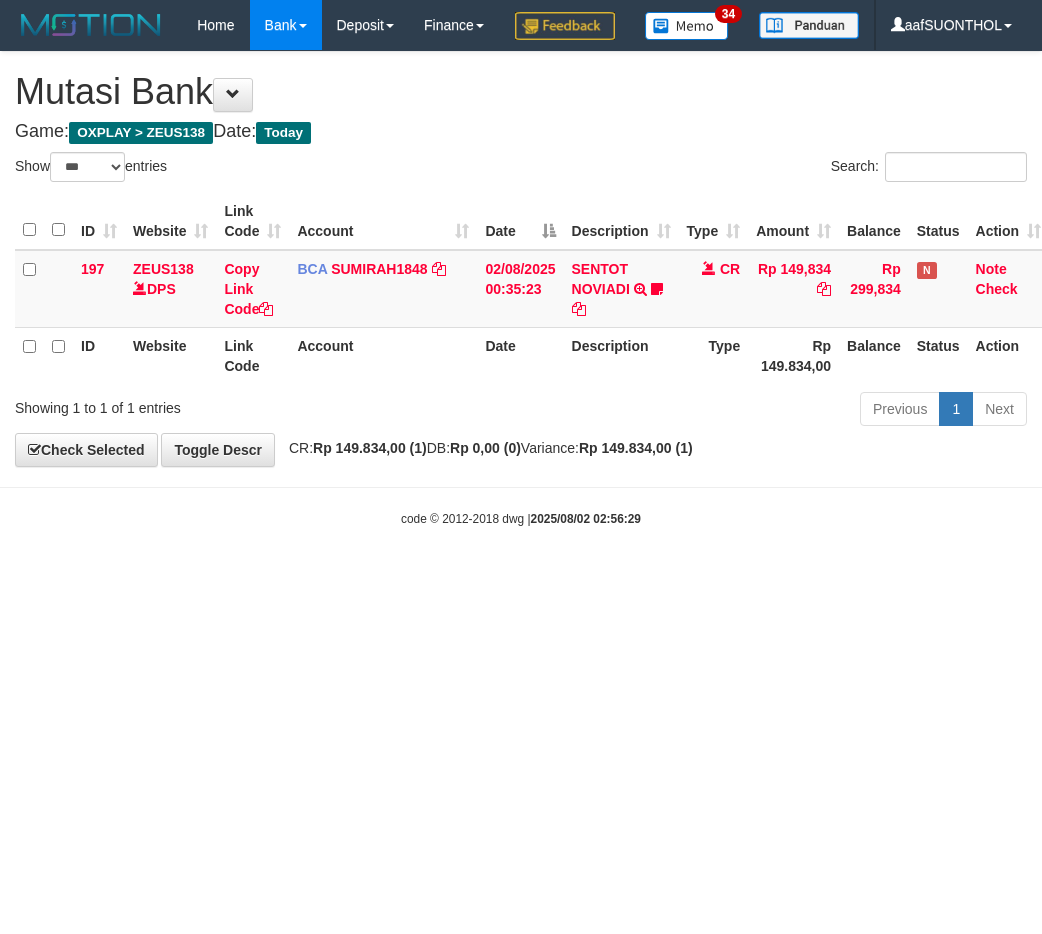 select on "***" 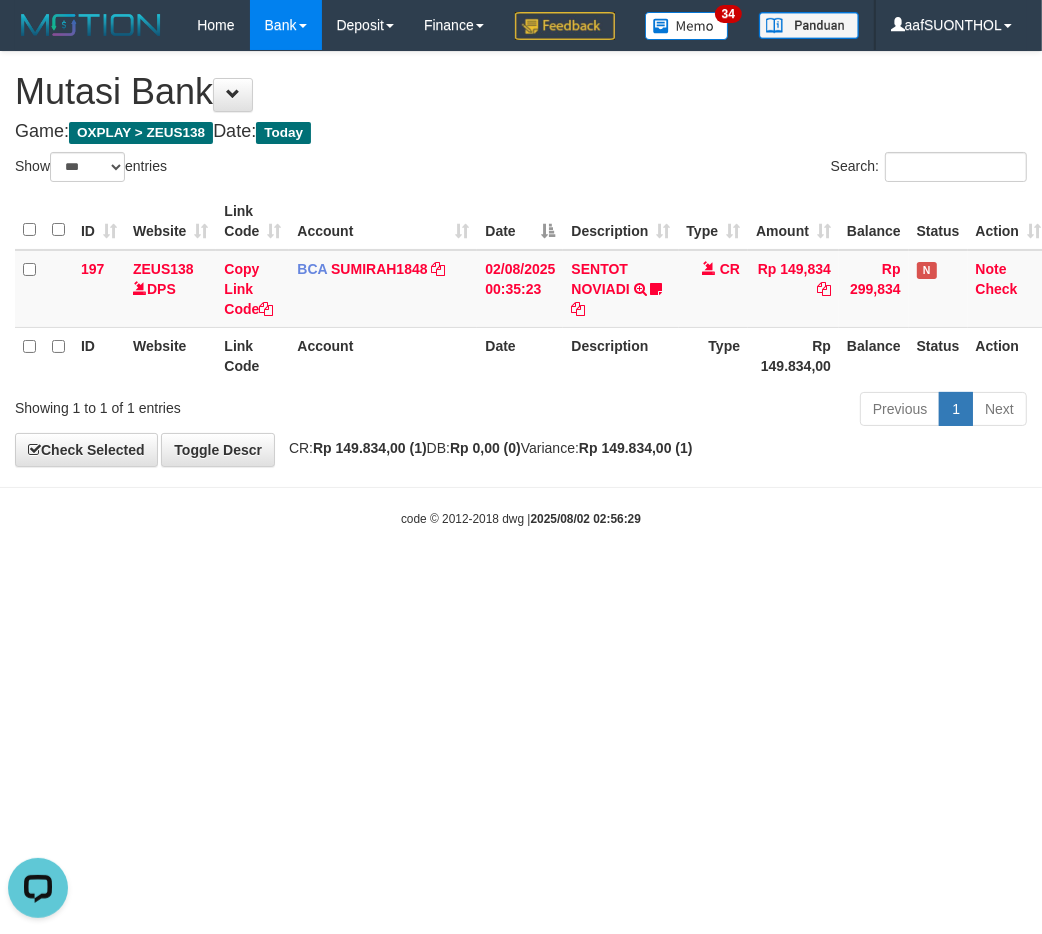 scroll, scrollTop: 0, scrollLeft: 0, axis: both 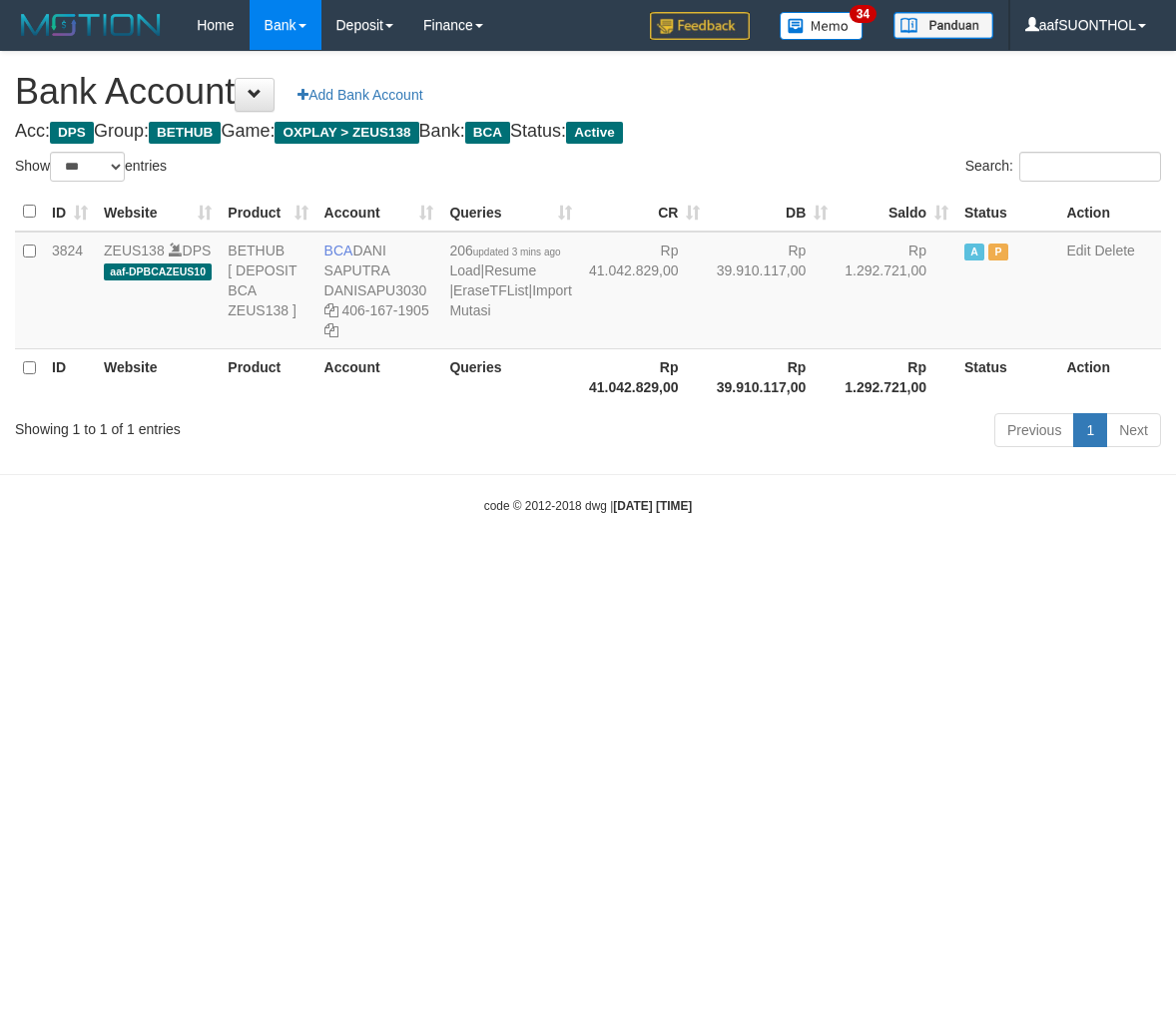 select on "***" 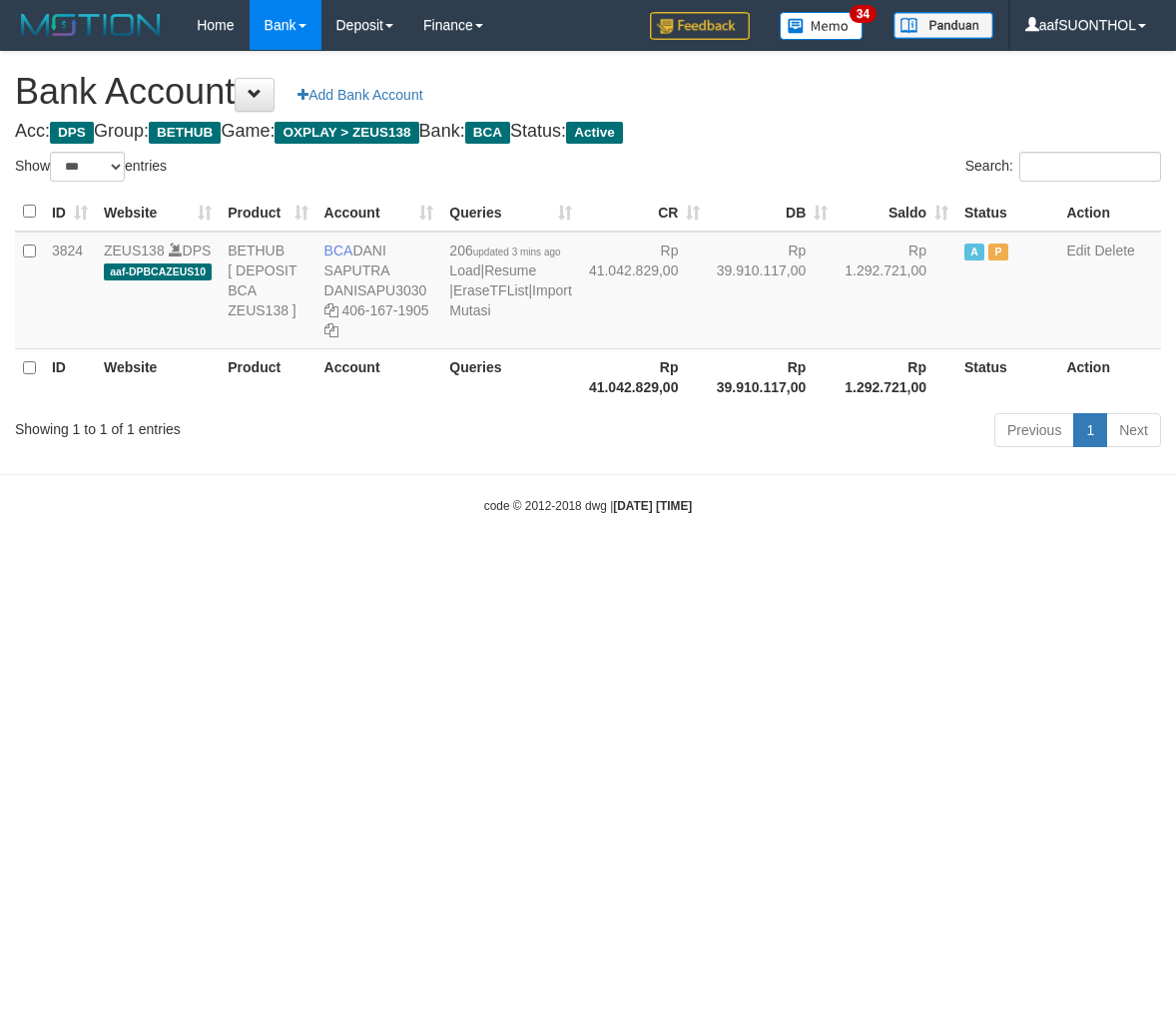 scroll, scrollTop: 0, scrollLeft: 0, axis: both 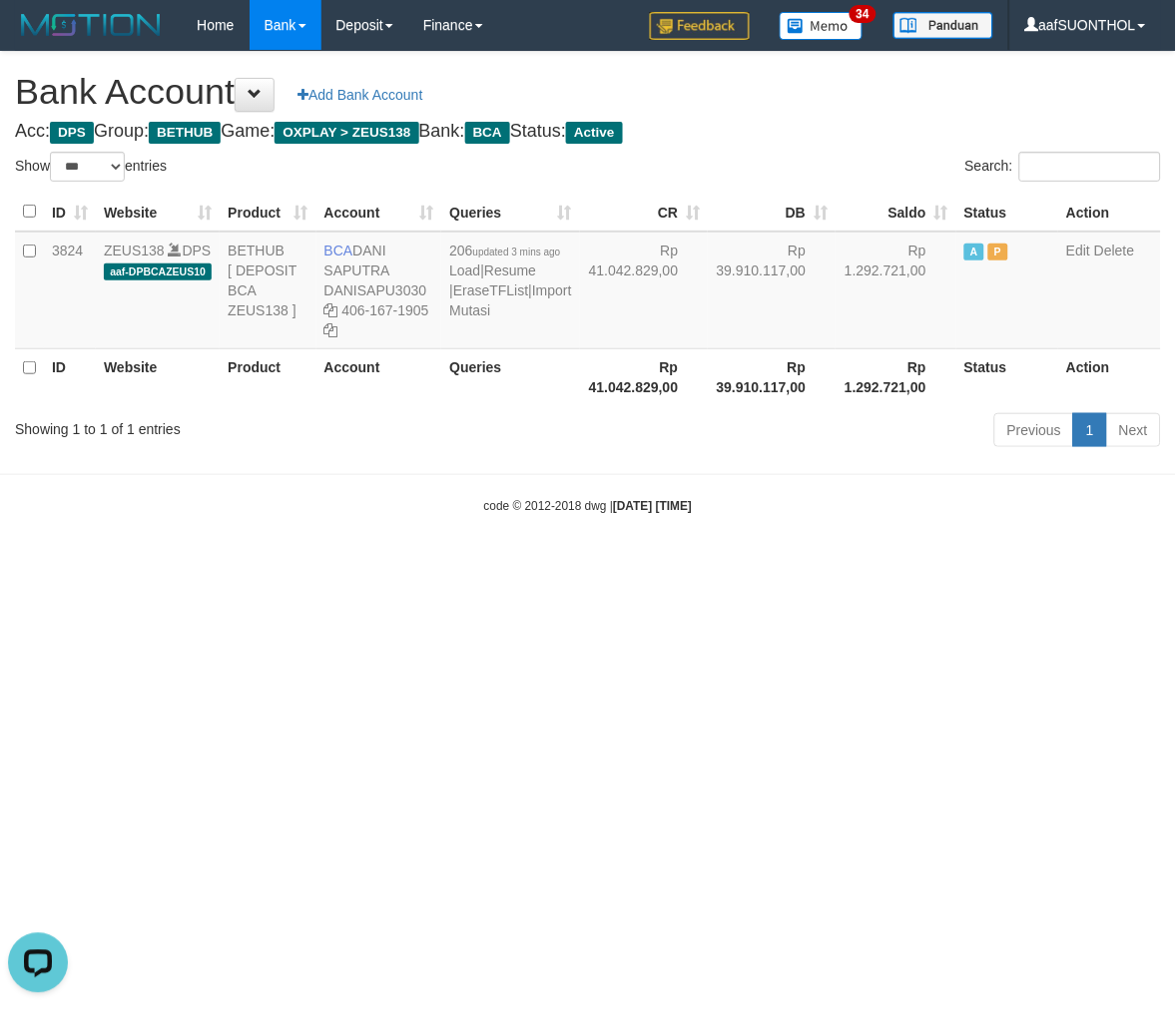 click on "Toggle navigation
Home
Bank
Account List
Load
By Website
Group
[OXPLAY]													ZEUS138
By Load Group (DPS)
Sync" at bounding box center [588, 282] 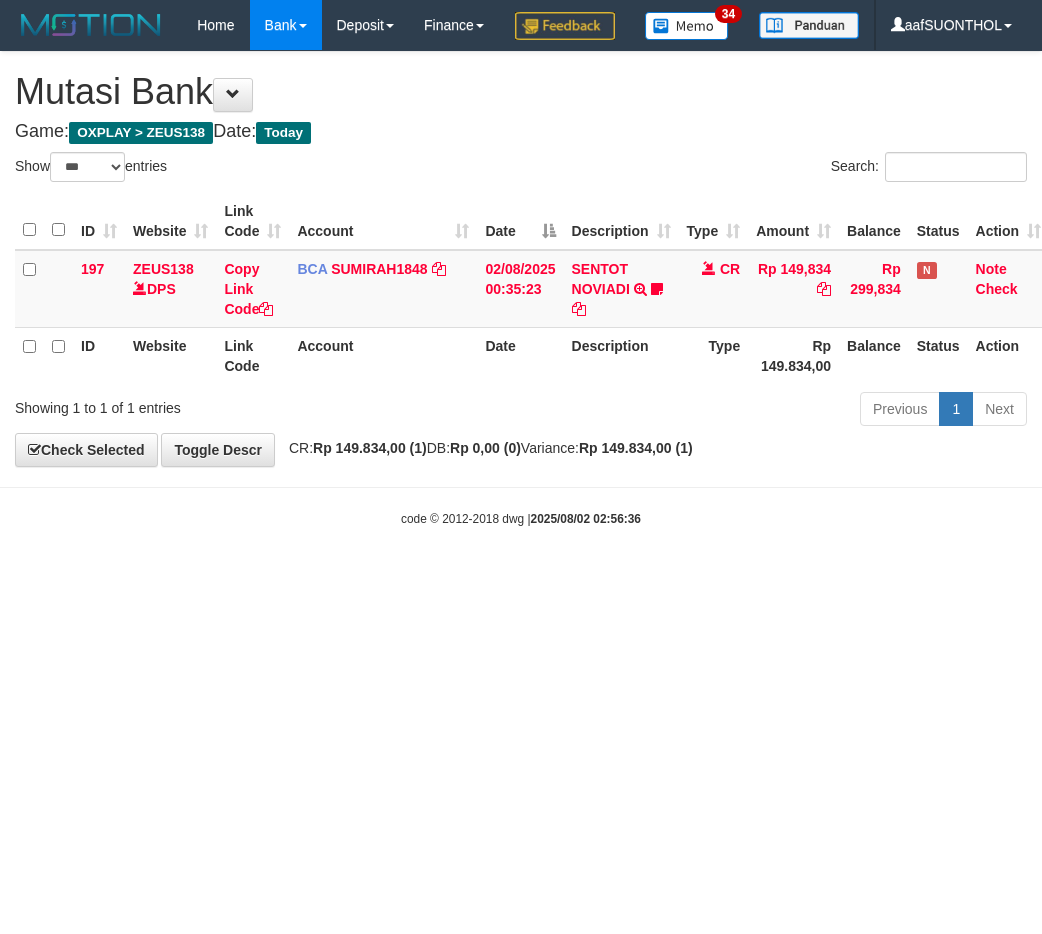 select on "***" 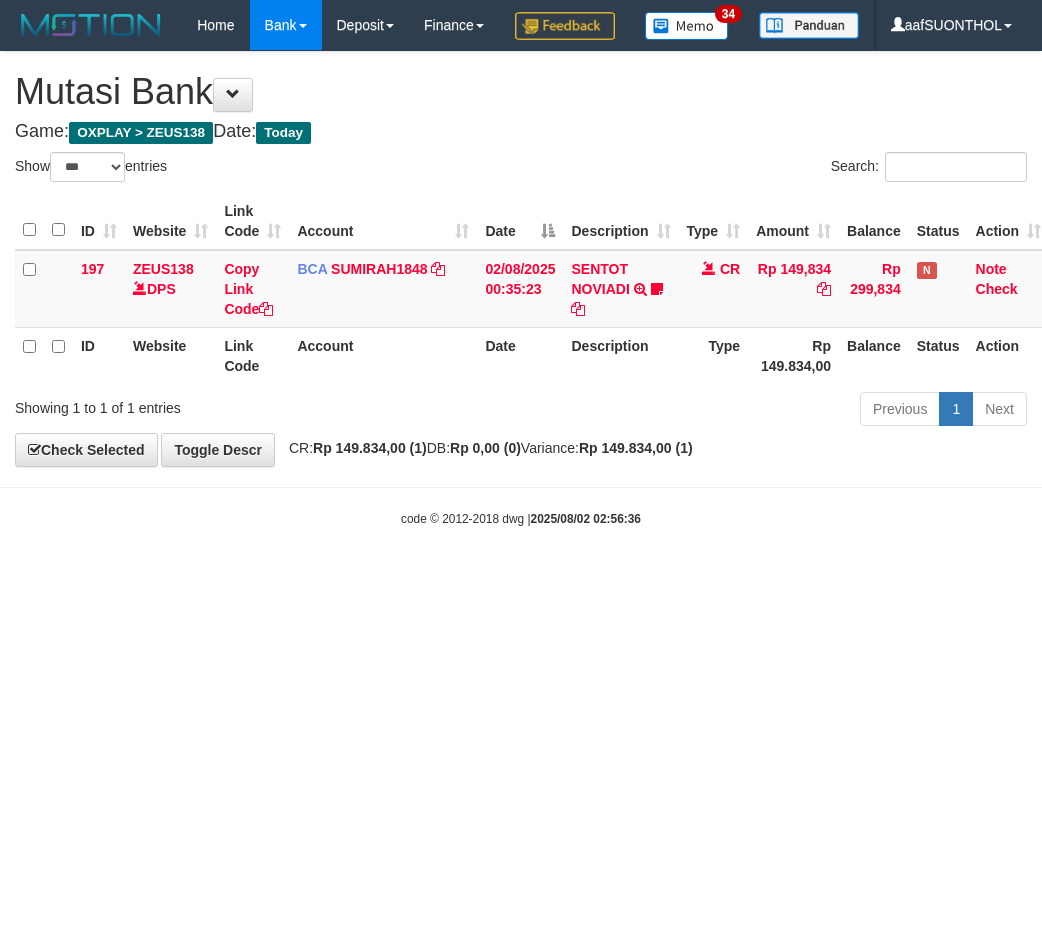 scroll, scrollTop: 0, scrollLeft: 0, axis: both 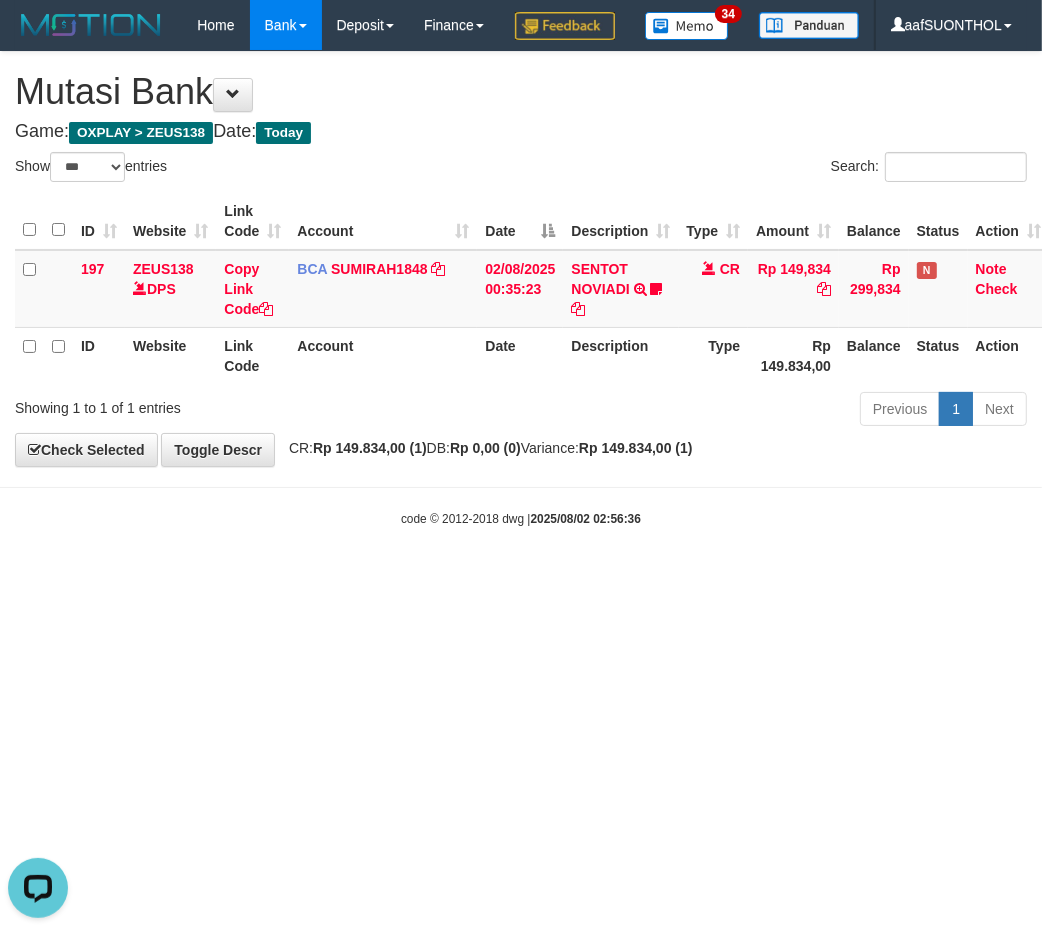 click on "Toggle navigation
Home
Bank
Account List
Load
By Website
Group
[OXPLAY]													ZEUS138
By Load Group (DPS)
Sync" at bounding box center [521, 289] 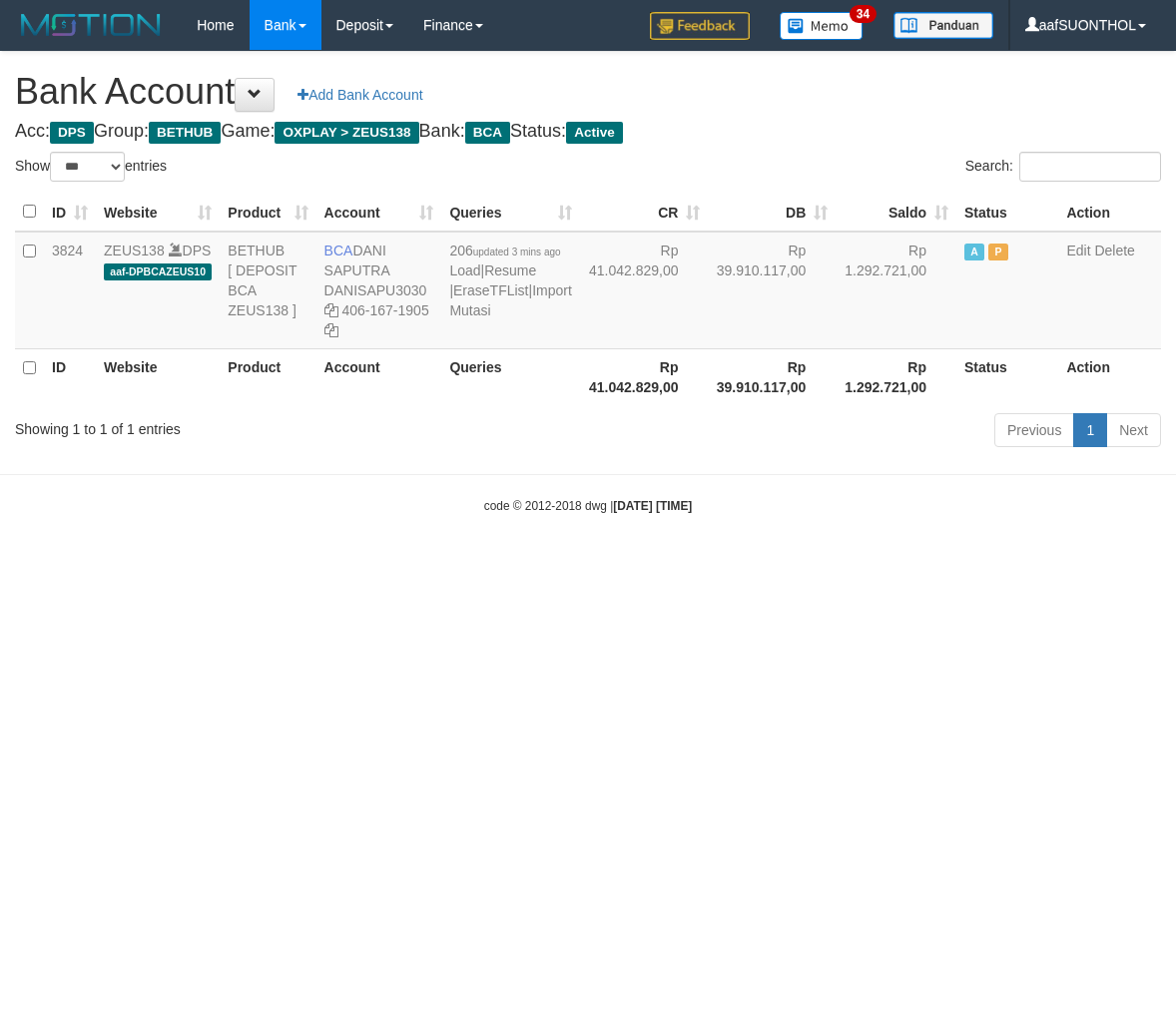 select on "***" 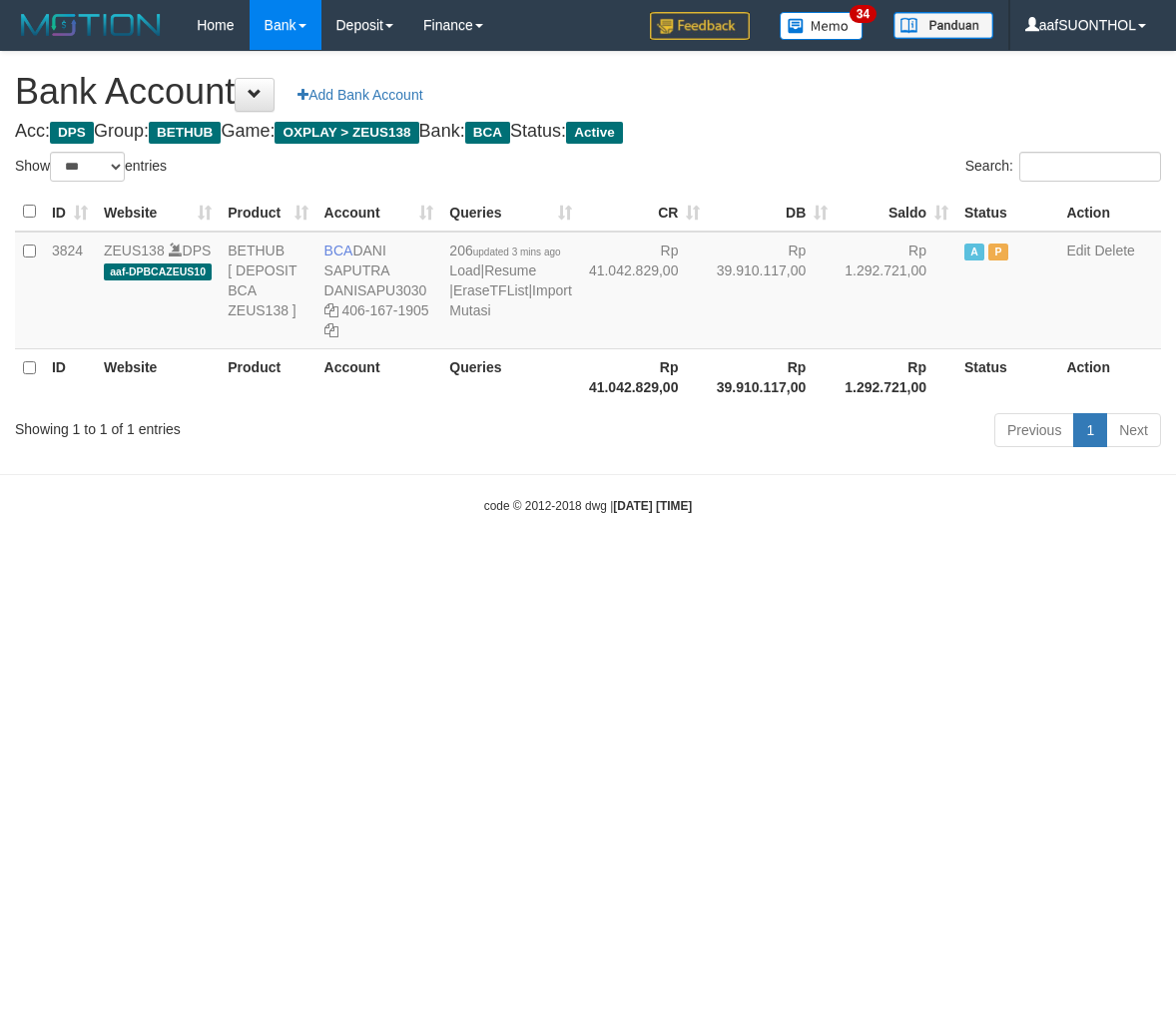 scroll, scrollTop: 0, scrollLeft: 0, axis: both 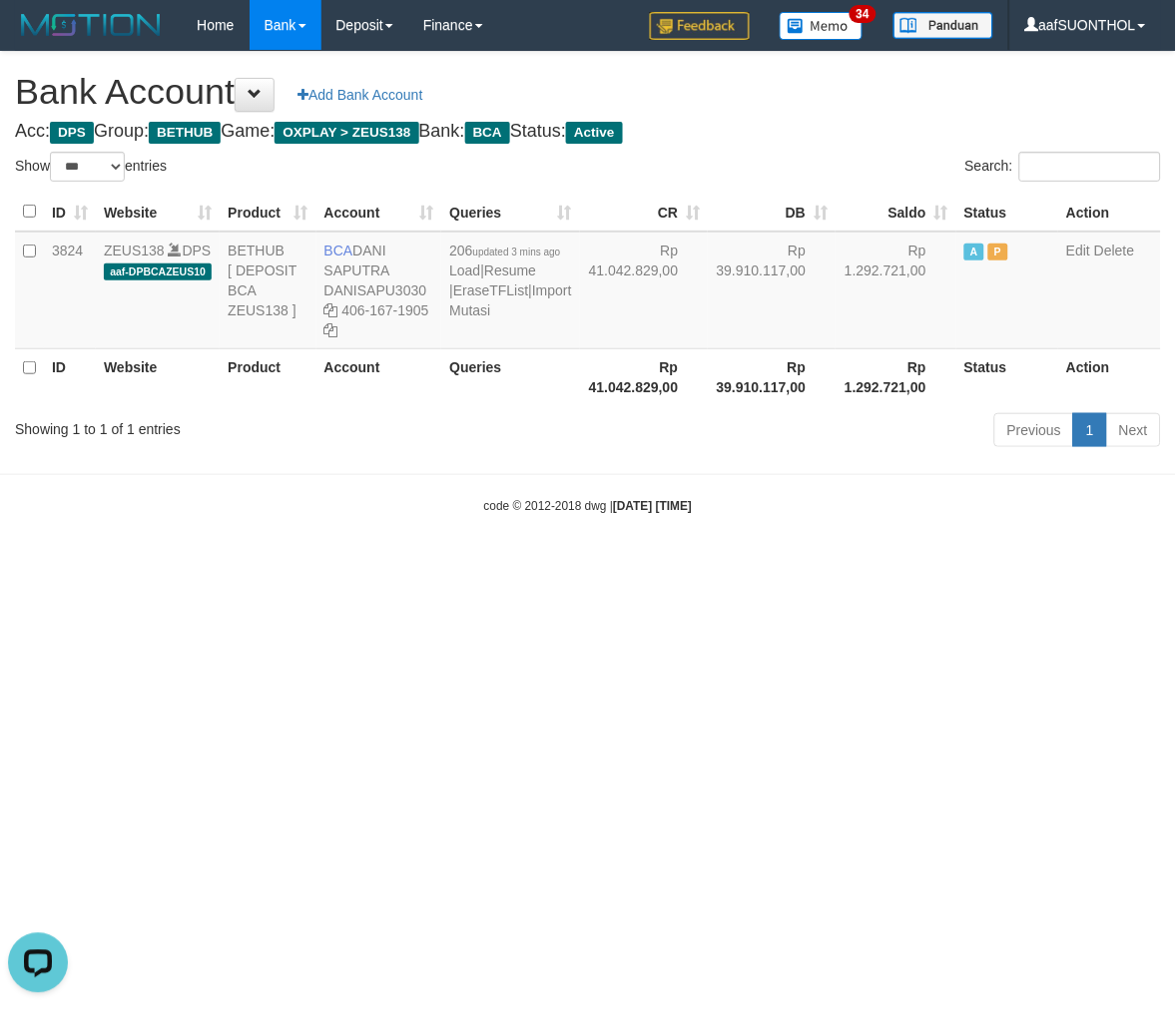 drag, startPoint x: 857, startPoint y: 819, endPoint x: 830, endPoint y: 786, distance: 42.638011 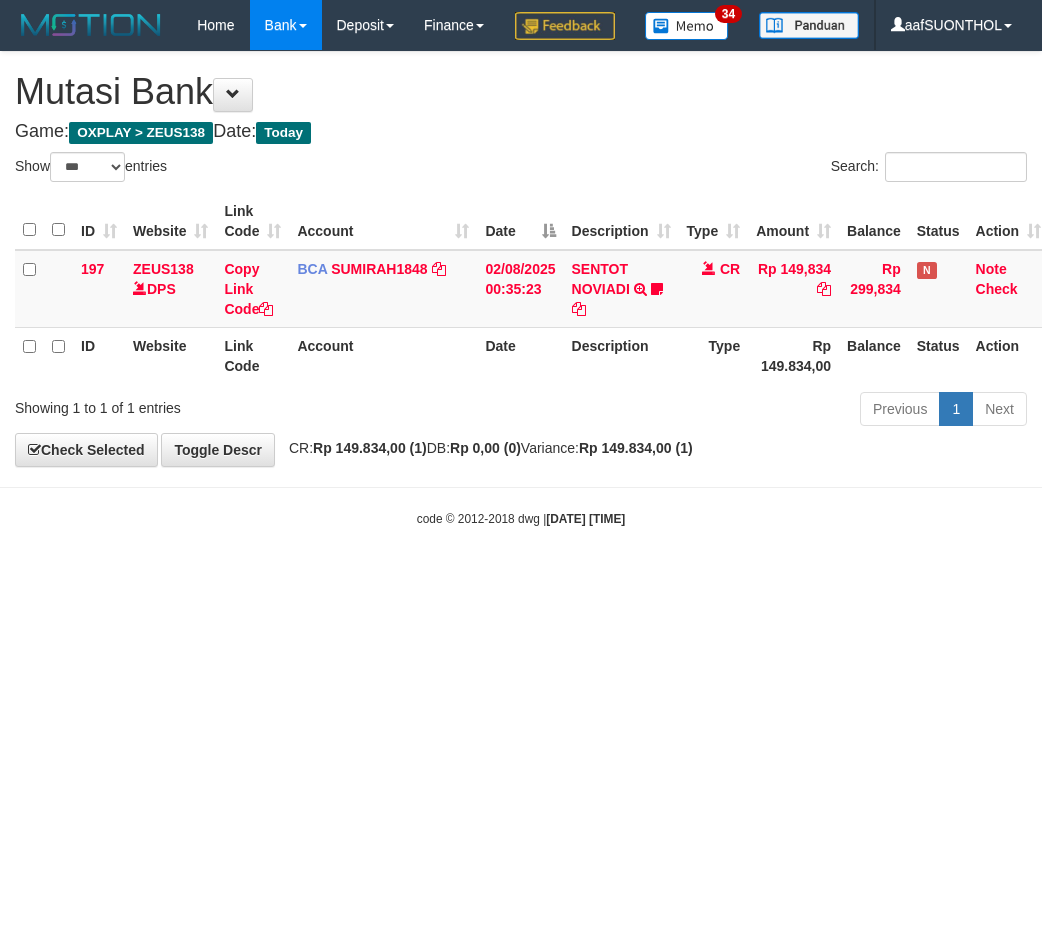 select on "***" 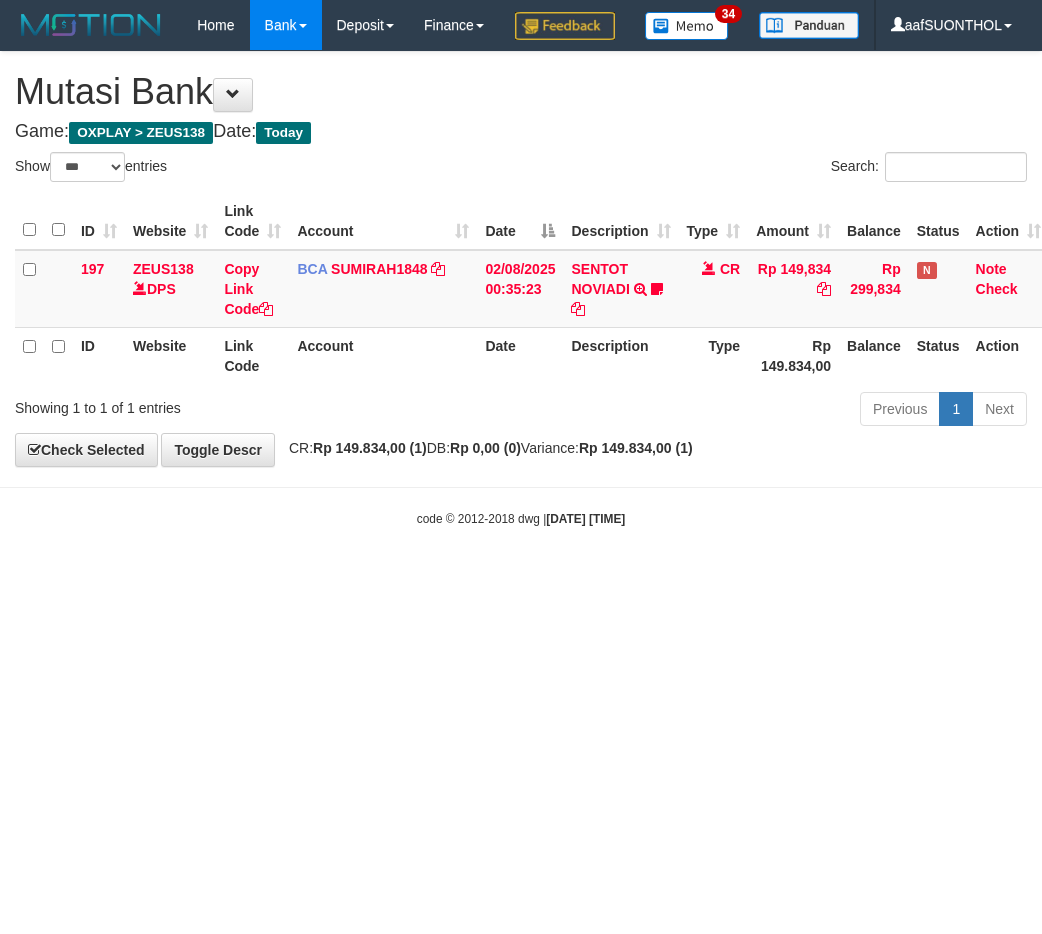scroll, scrollTop: 0, scrollLeft: 0, axis: both 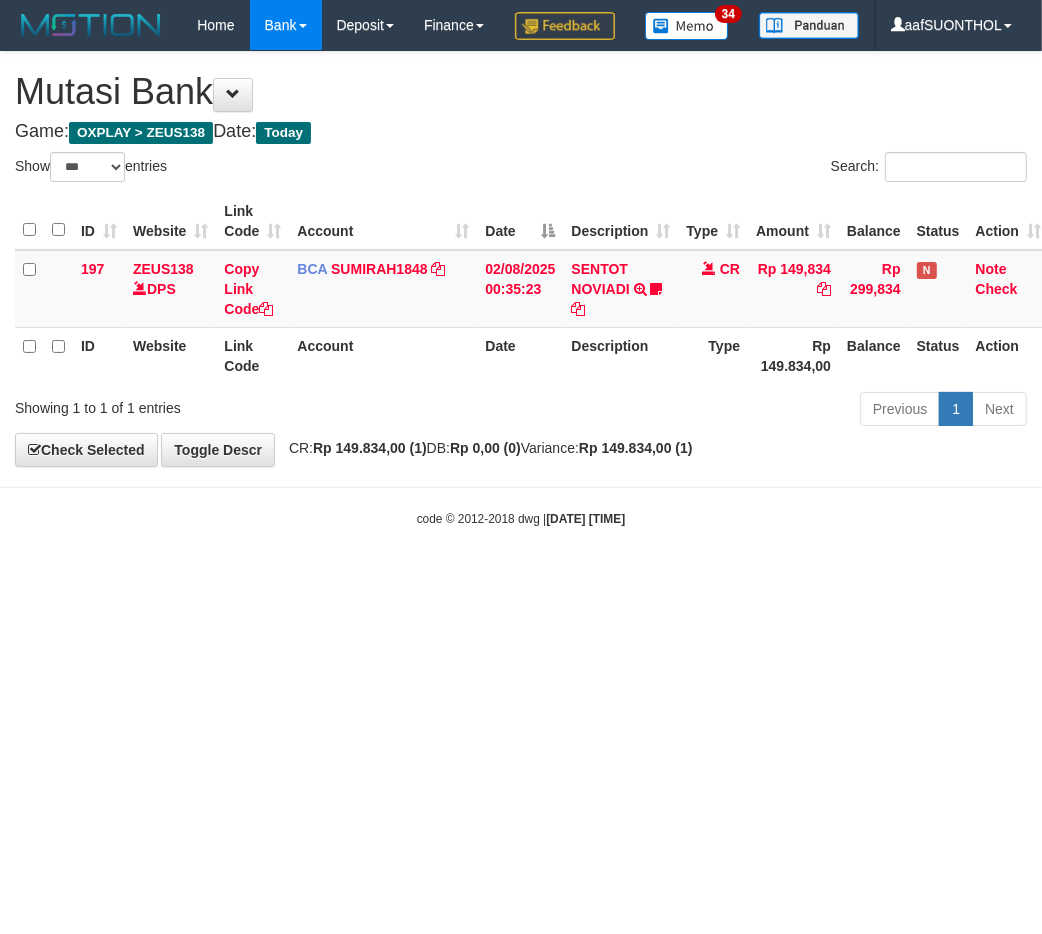click on "Toggle navigation
Home
Bank
Account List
Load
By Website
Group
[OXPLAY]													ZEUS138
By Load Group (DPS)
Sync" at bounding box center [521, 289] 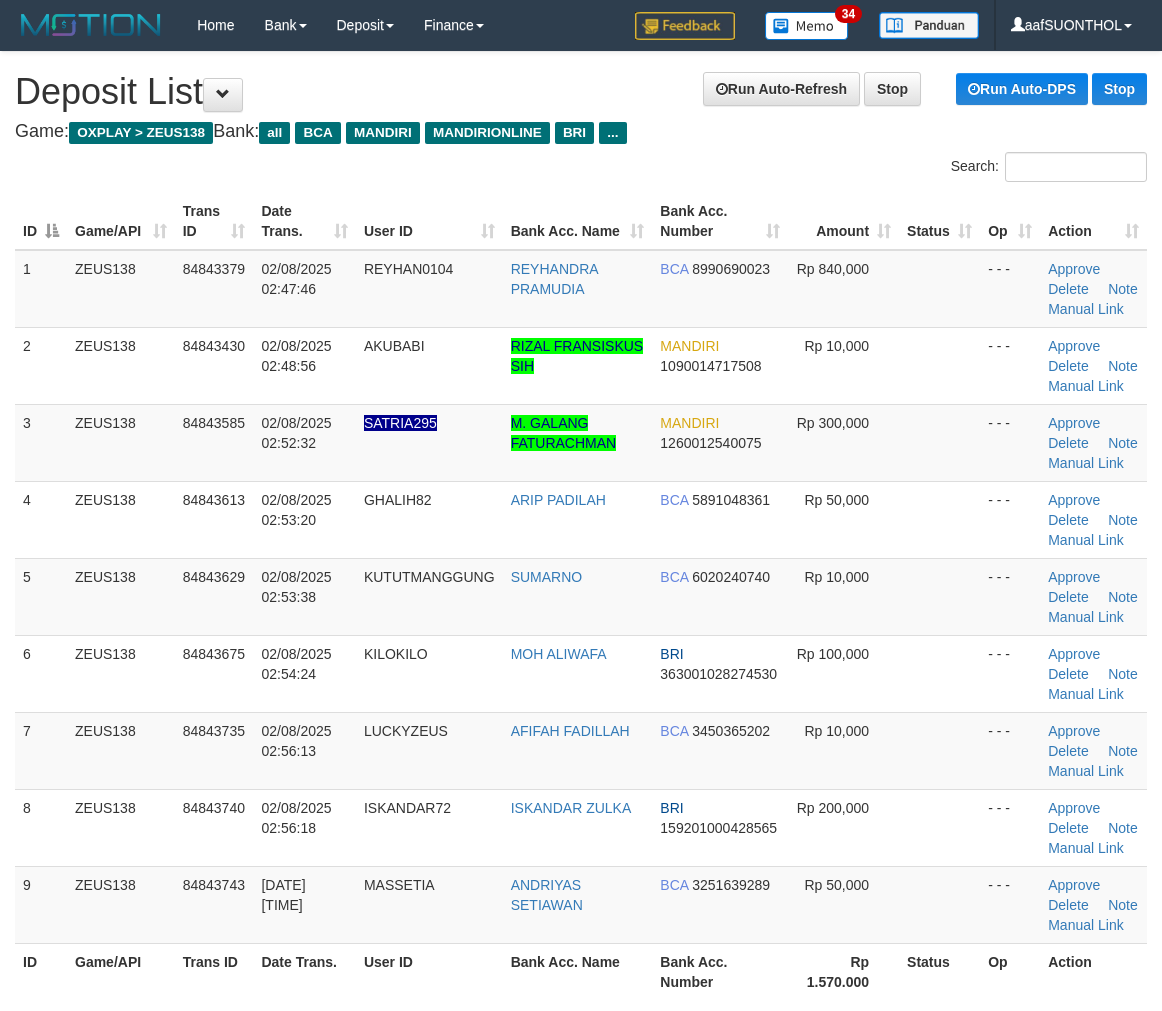 scroll, scrollTop: 11, scrollLeft: 0, axis: vertical 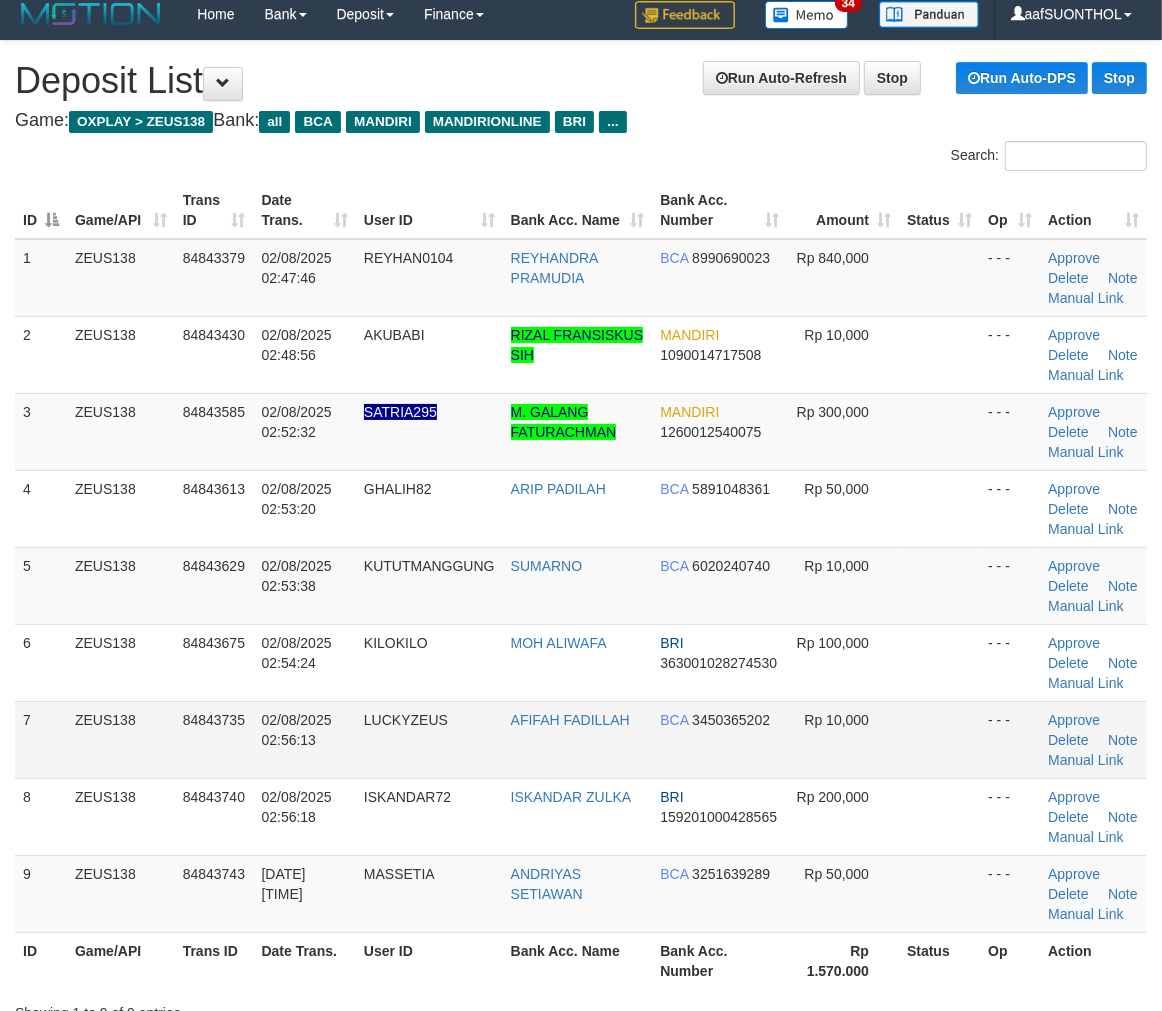 click at bounding box center [939, 739] 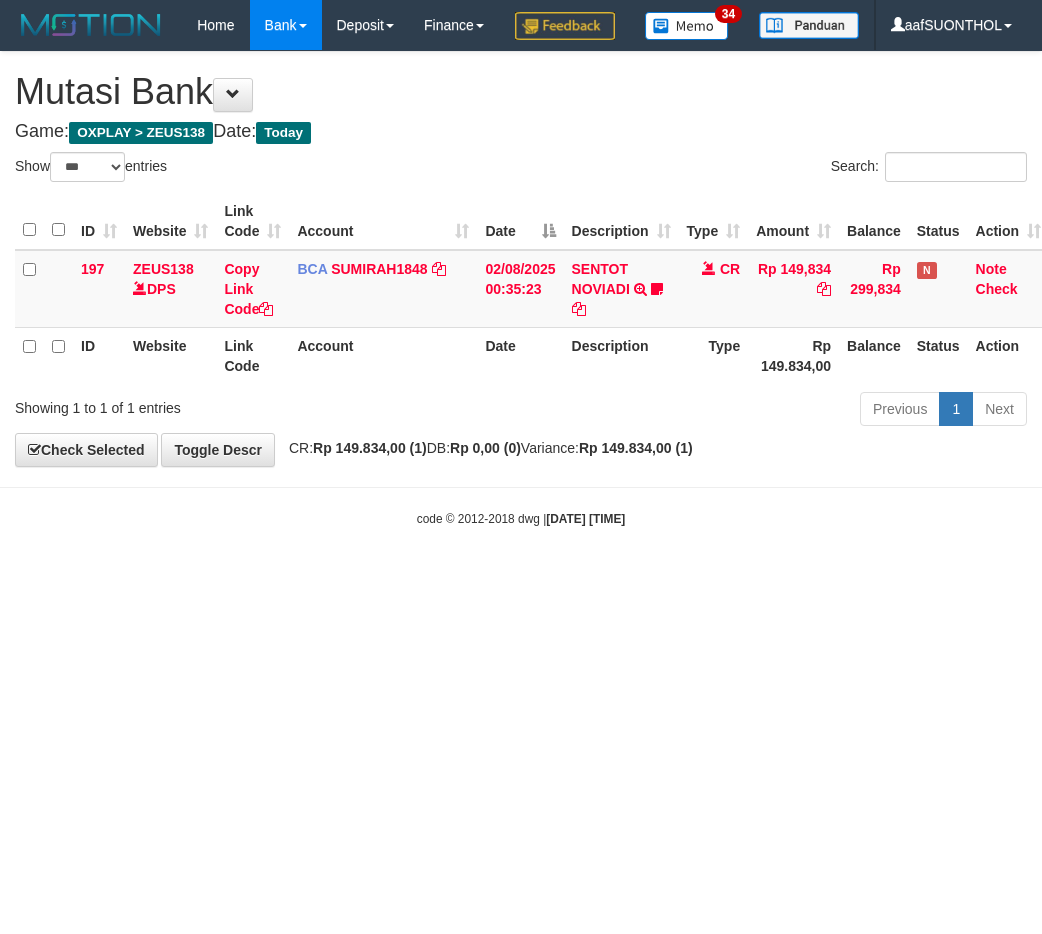 select on "***" 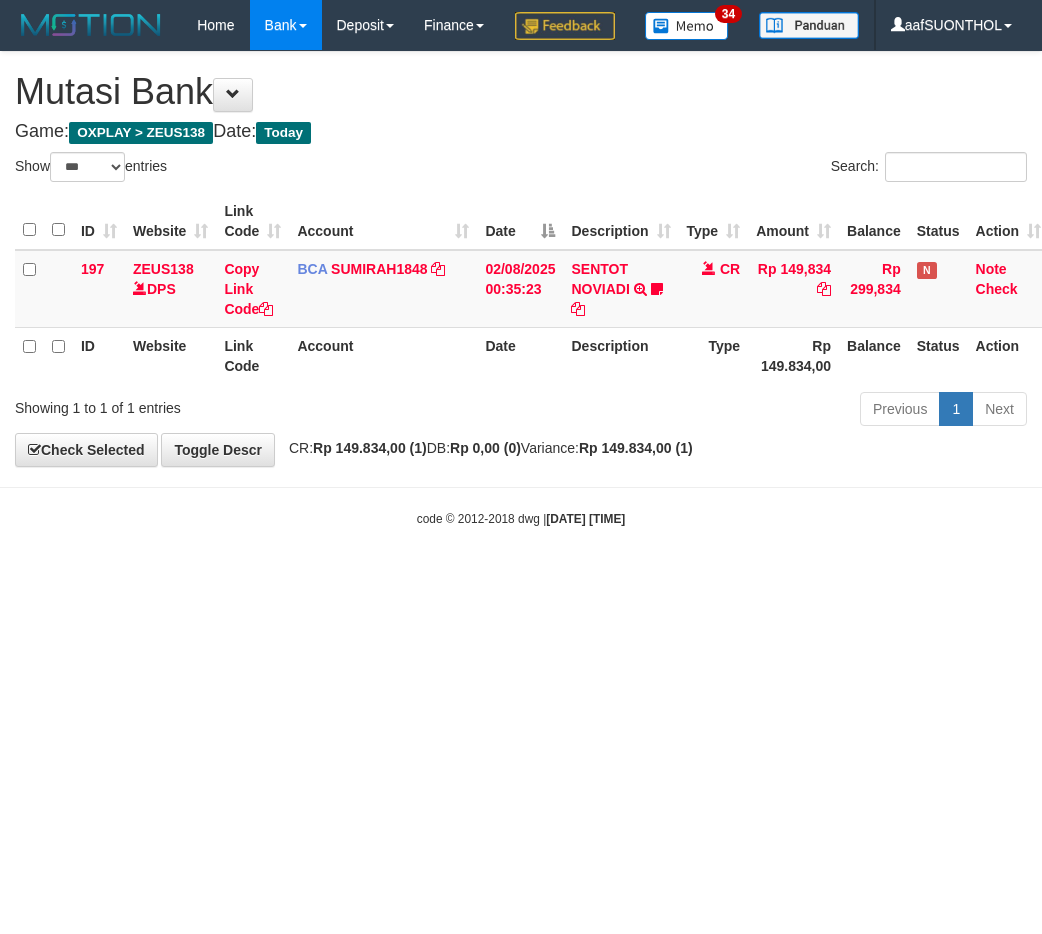 click on "Toggle navigation
Home
Bank
Account List
Load
By Website
Group
[OXPLAY]													ZEUS138
By Load Group (DPS)
Sync" at bounding box center [521, 289] 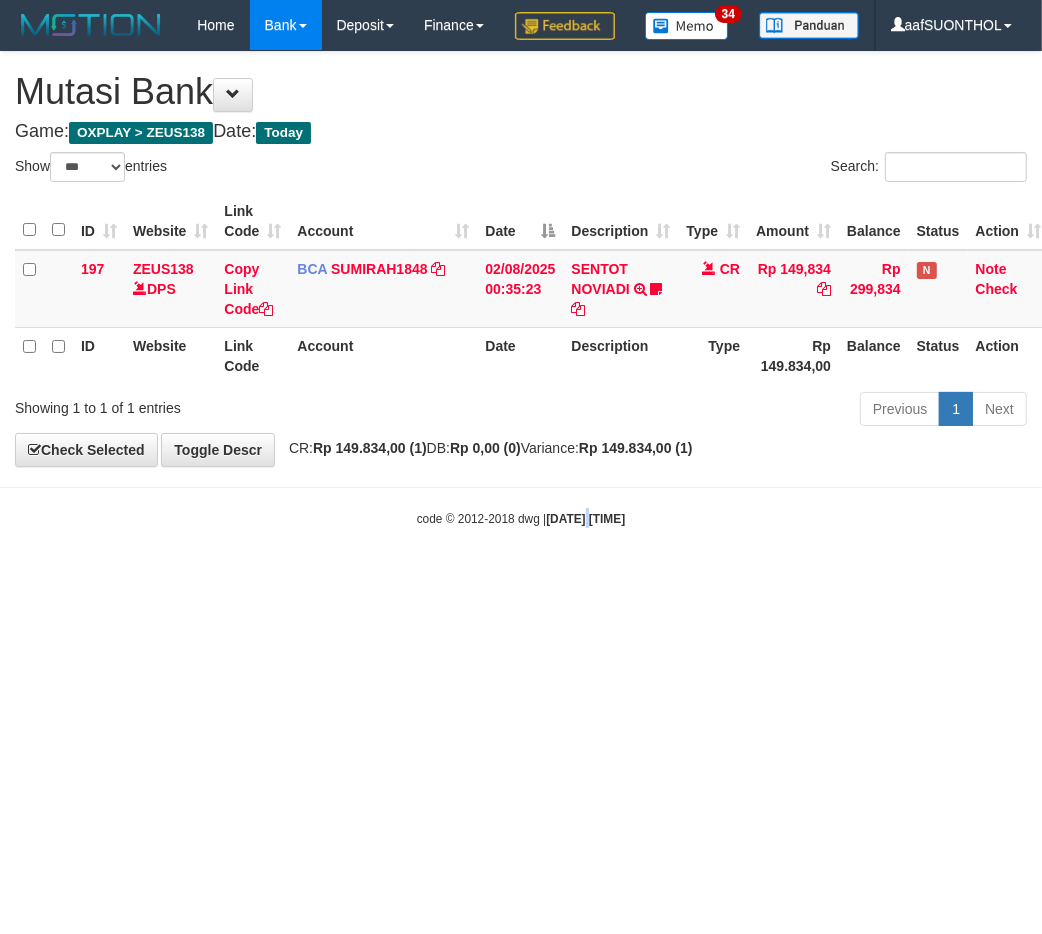 click on "Toggle navigation
Home
Bank
Account List
Load
By Website
Group
[OXPLAY]													ZEUS138
By Load Group (DPS)
Sync" at bounding box center [521, 289] 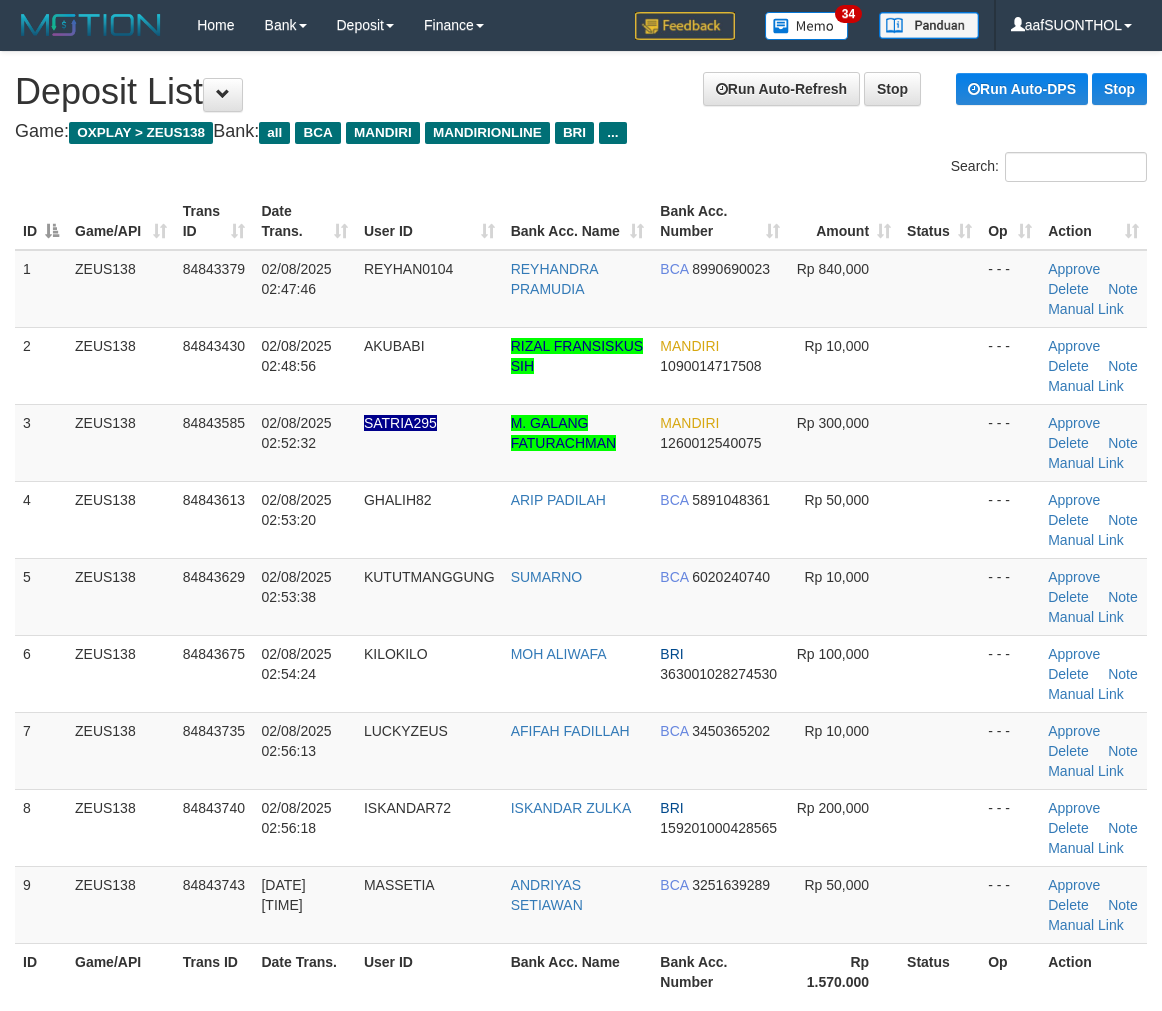 scroll, scrollTop: 11, scrollLeft: 0, axis: vertical 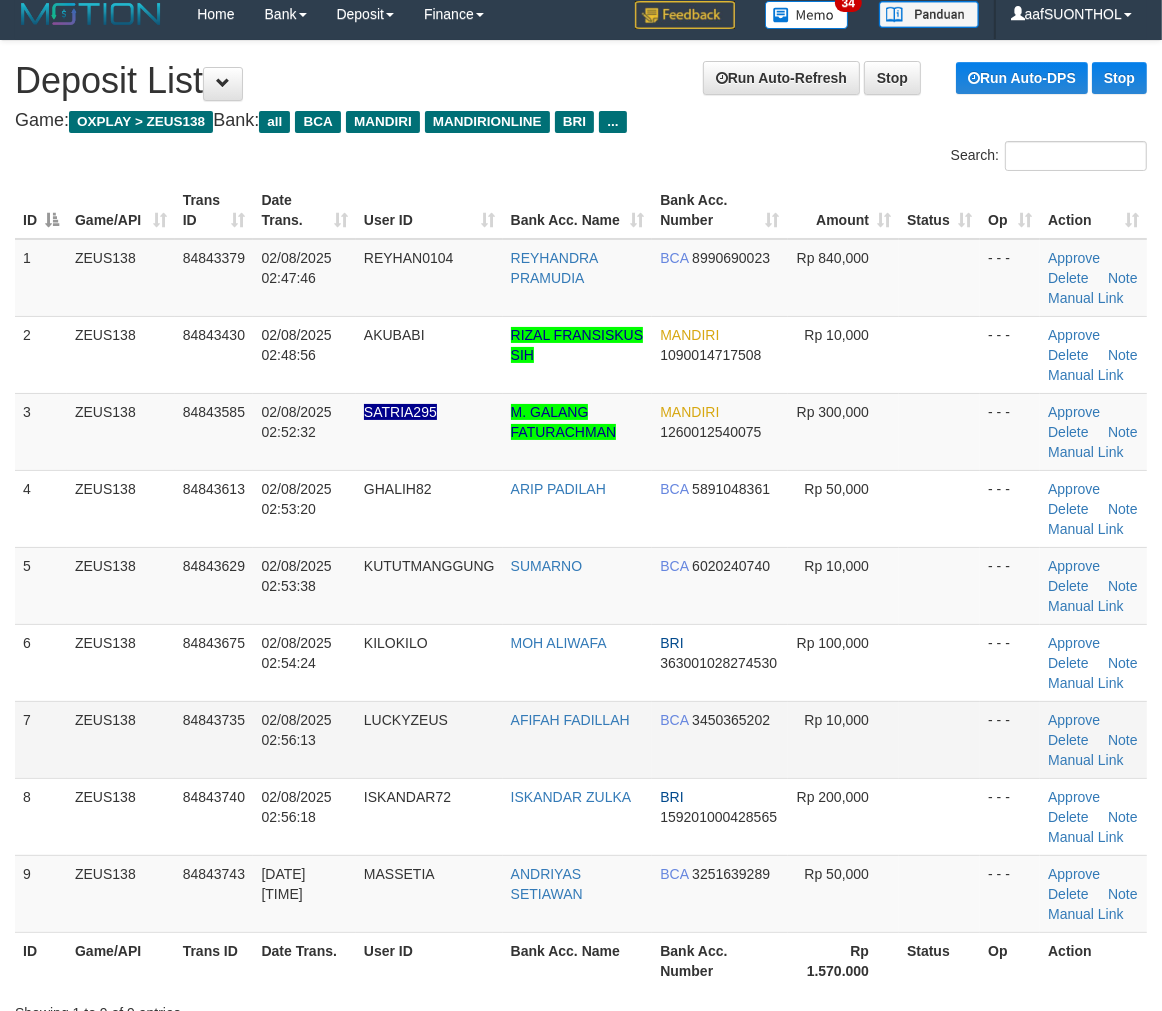 click on "Rp 10,000" at bounding box center [836, 720] 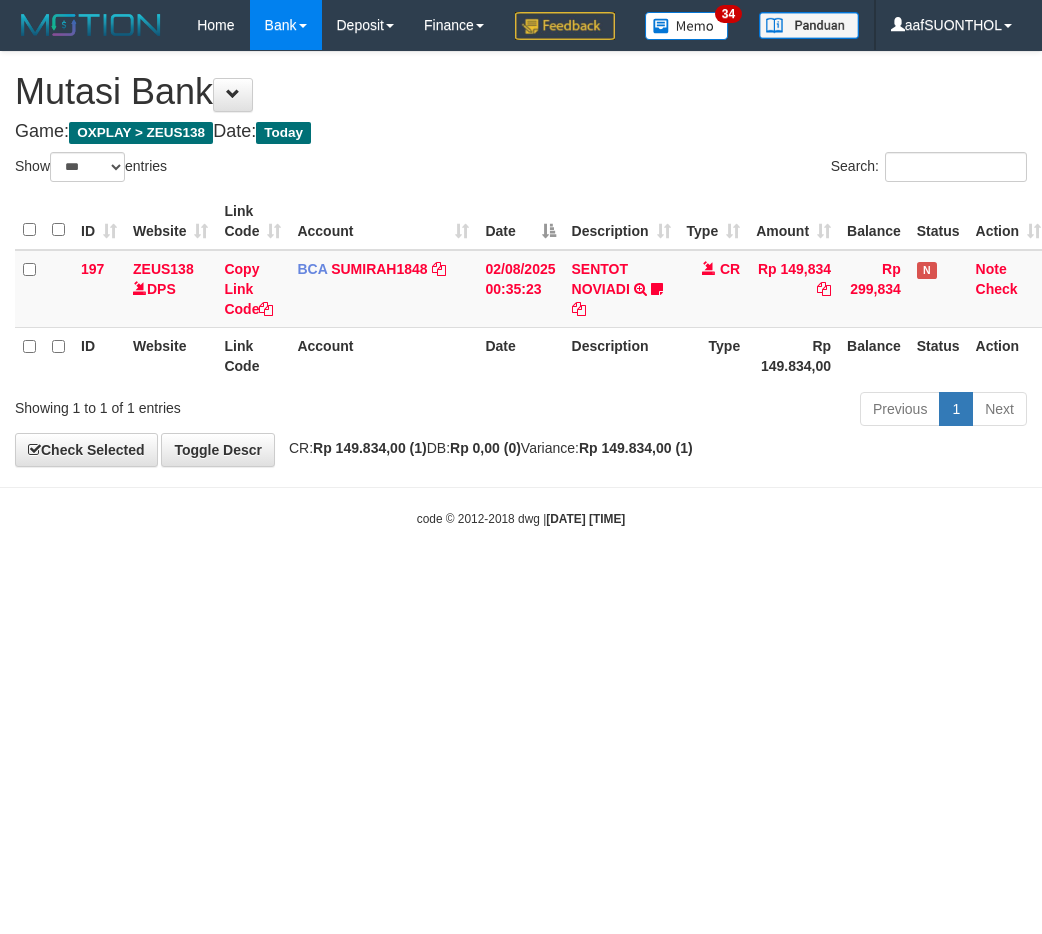select on "***" 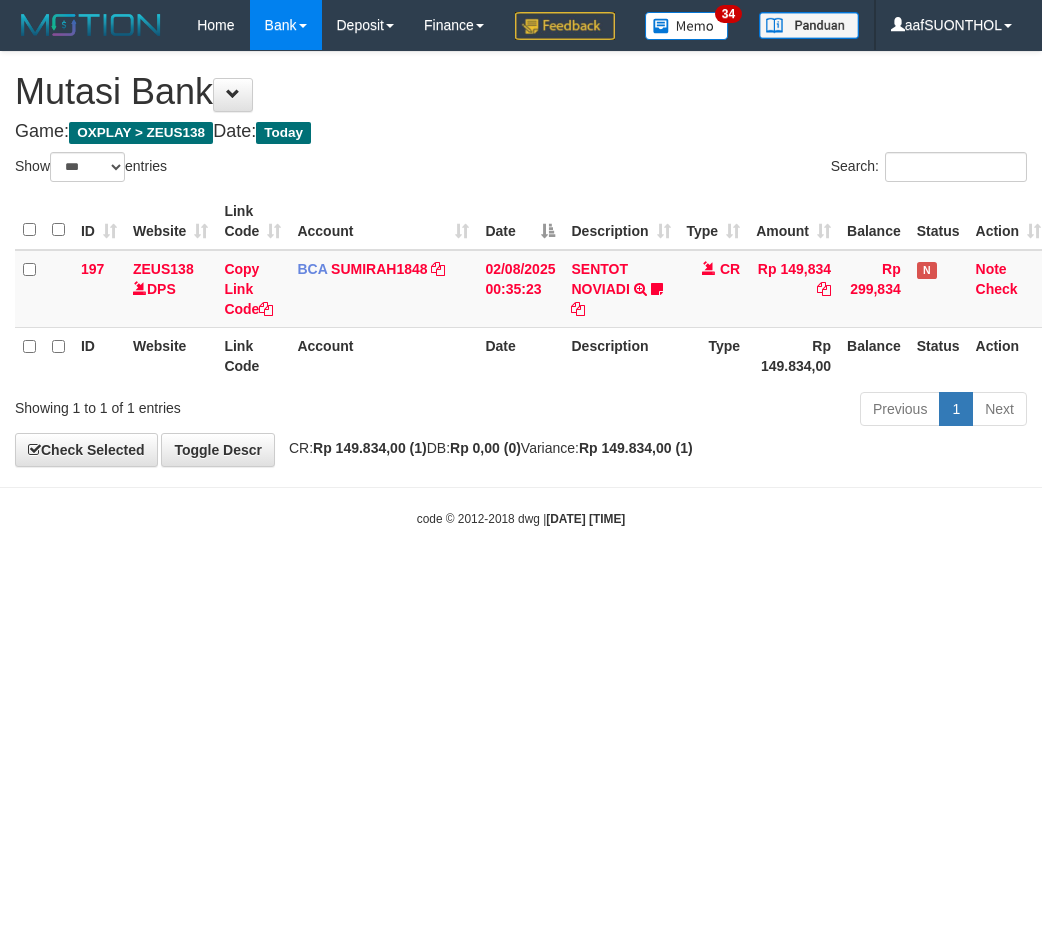 scroll, scrollTop: 0, scrollLeft: 0, axis: both 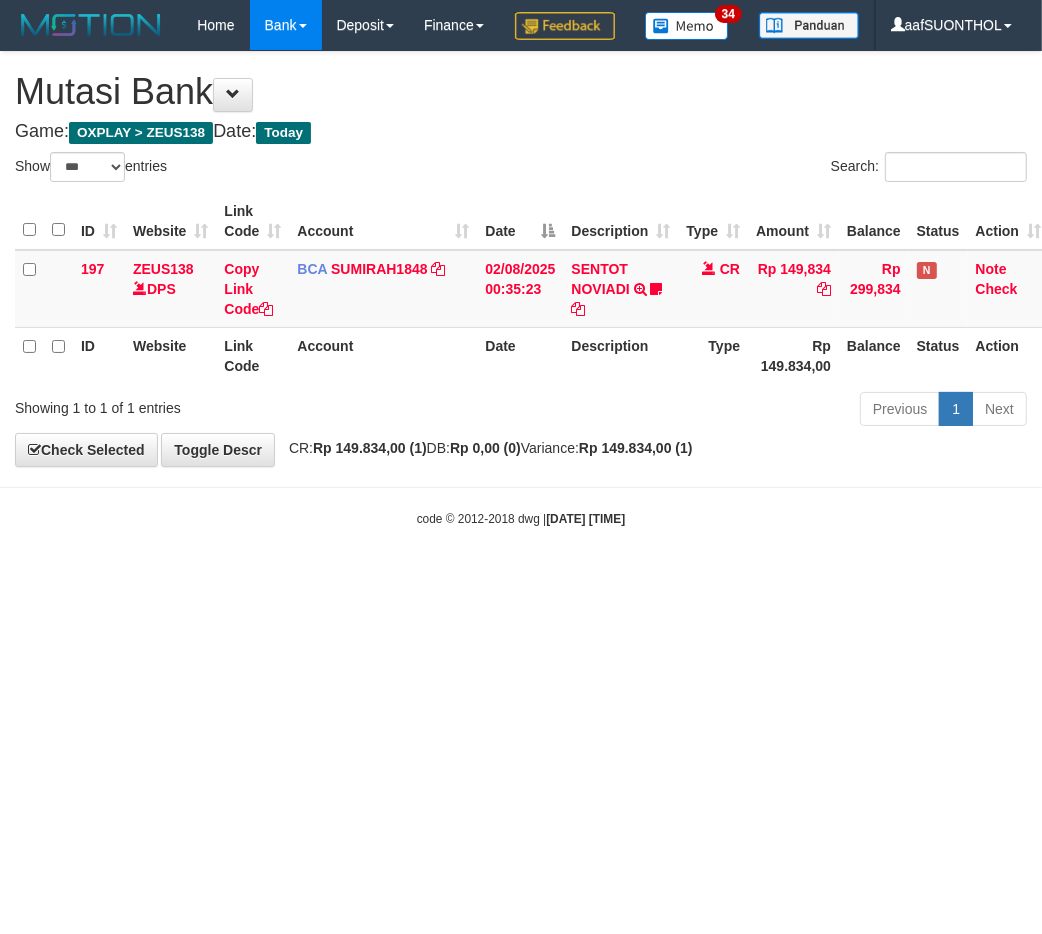 drag, startPoint x: 732, startPoint y: 688, endPoint x: 714, endPoint y: 681, distance: 19.313208 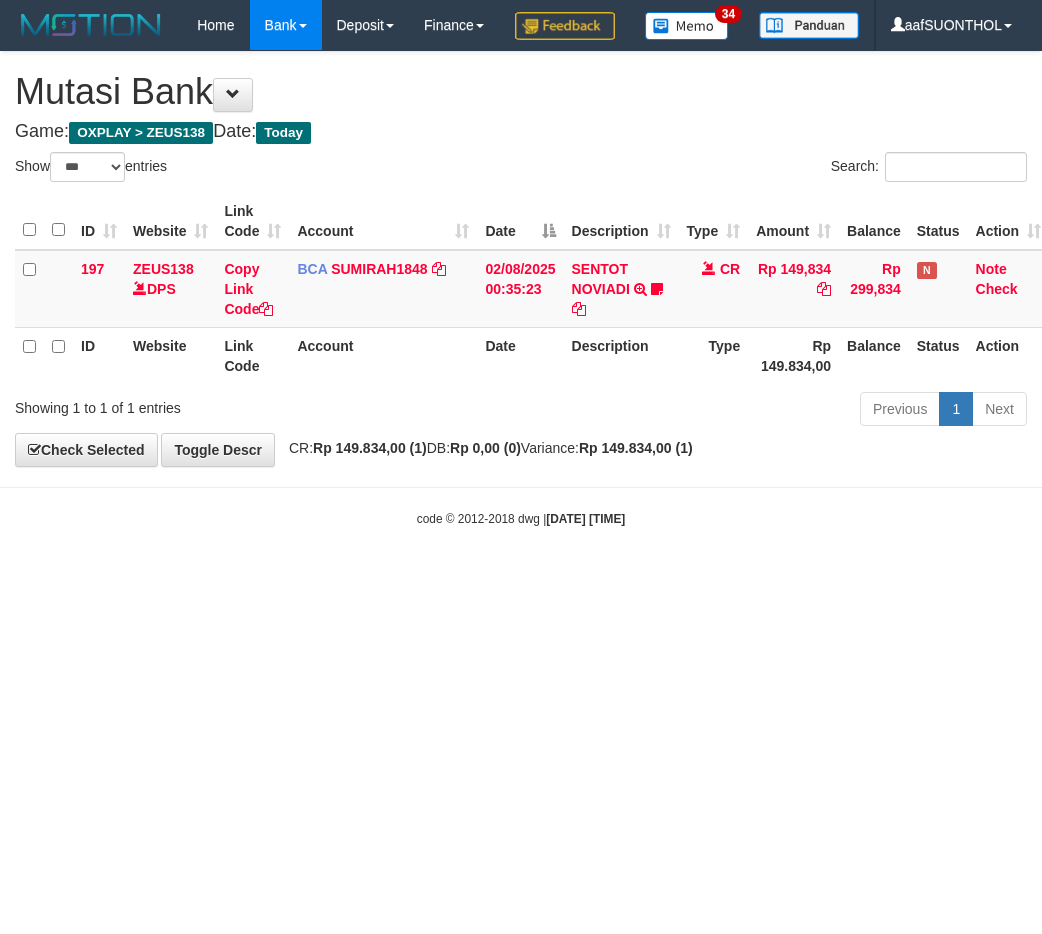 select on "***" 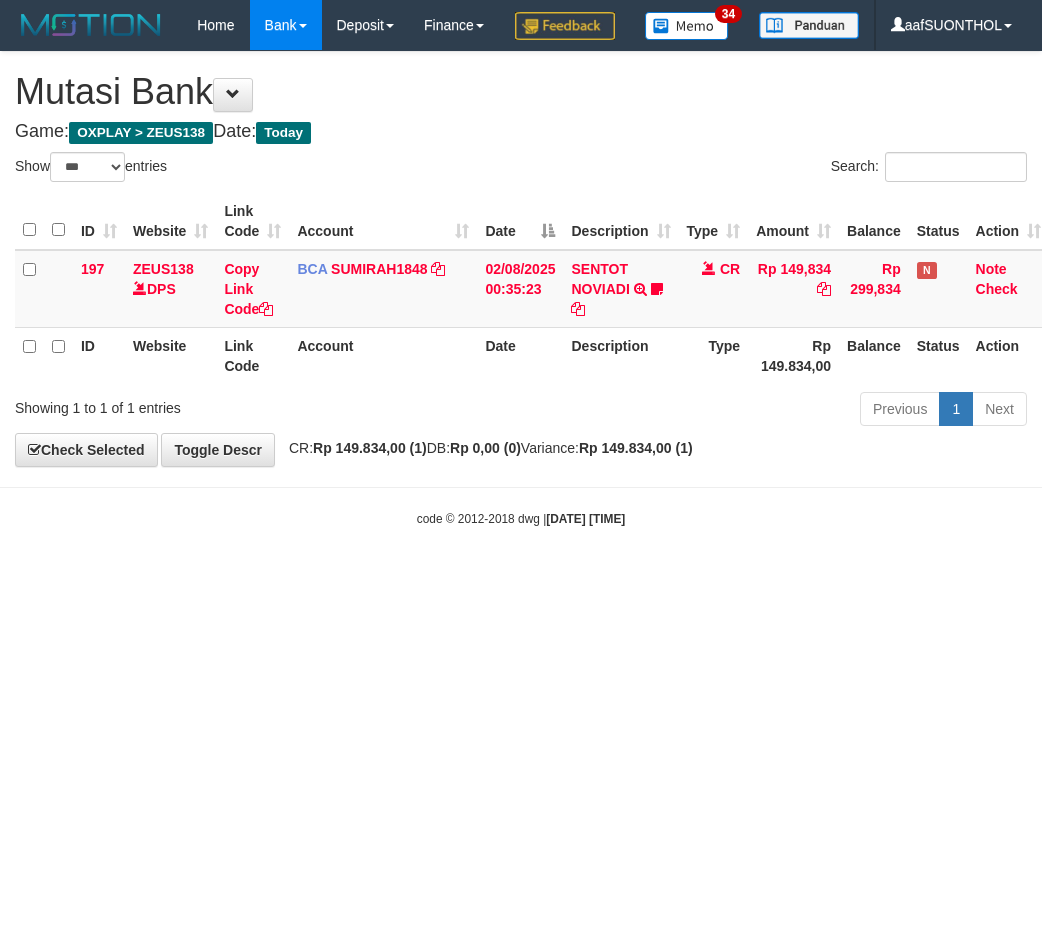 scroll, scrollTop: 0, scrollLeft: 0, axis: both 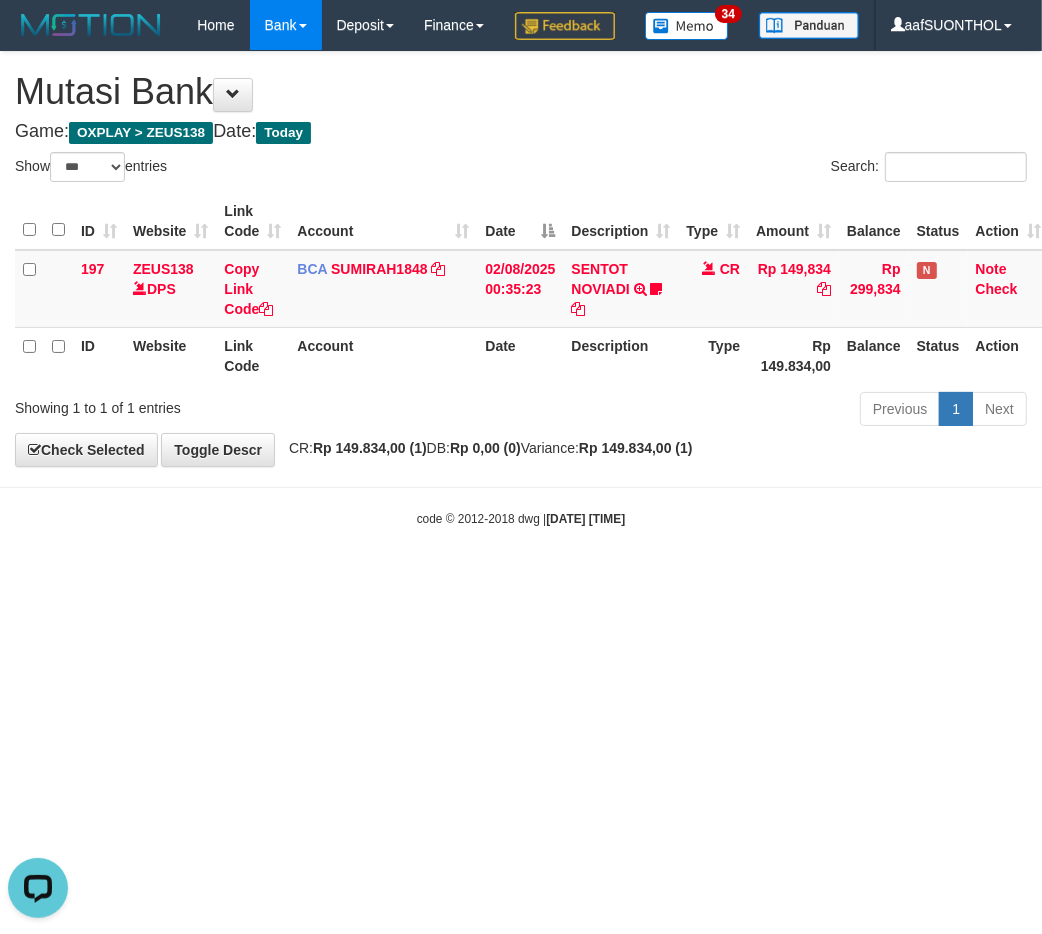 drag, startPoint x: 828, startPoint y: 662, endPoint x: 752, endPoint y: 622, distance: 85.883644 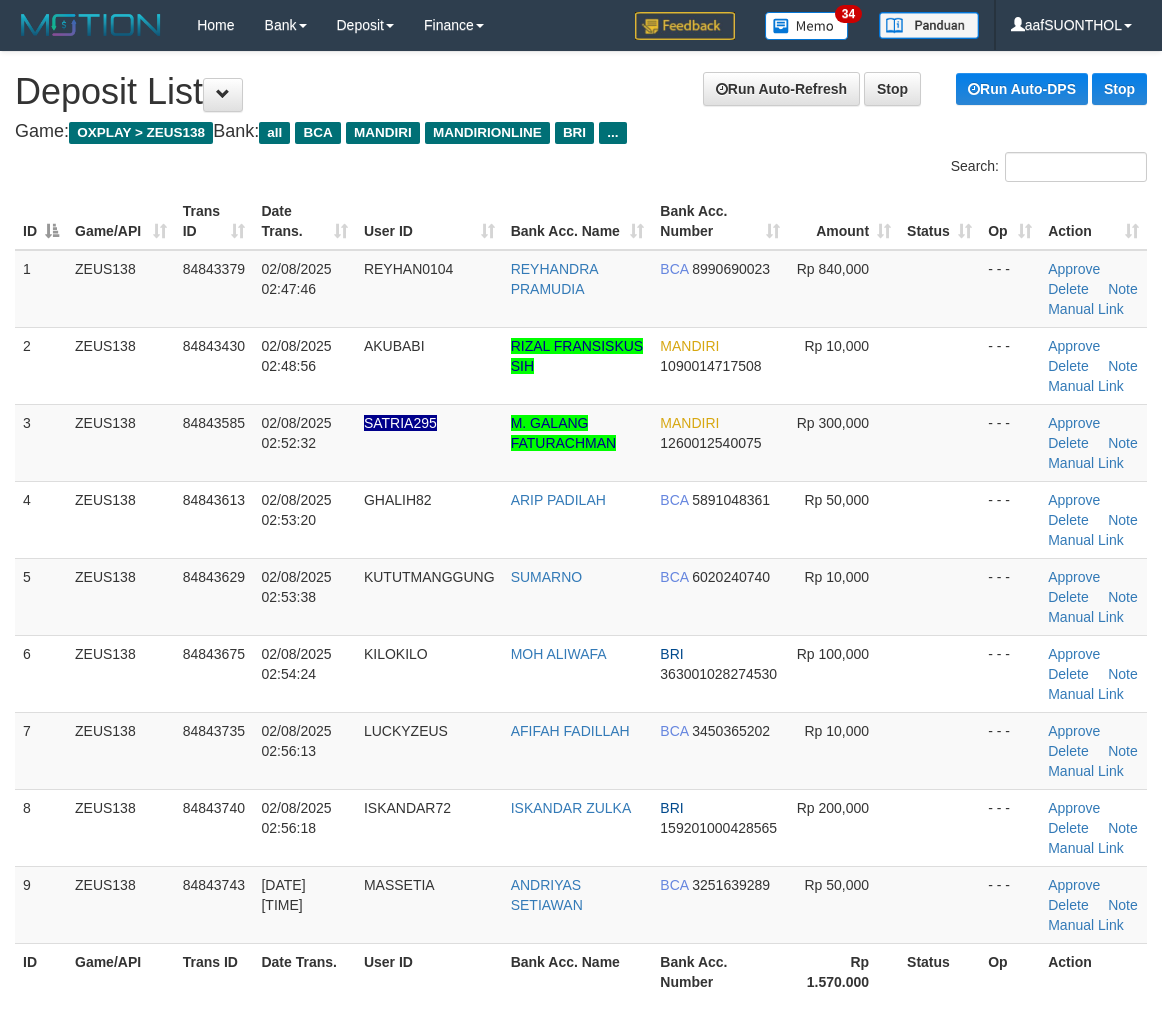 scroll, scrollTop: 11, scrollLeft: 0, axis: vertical 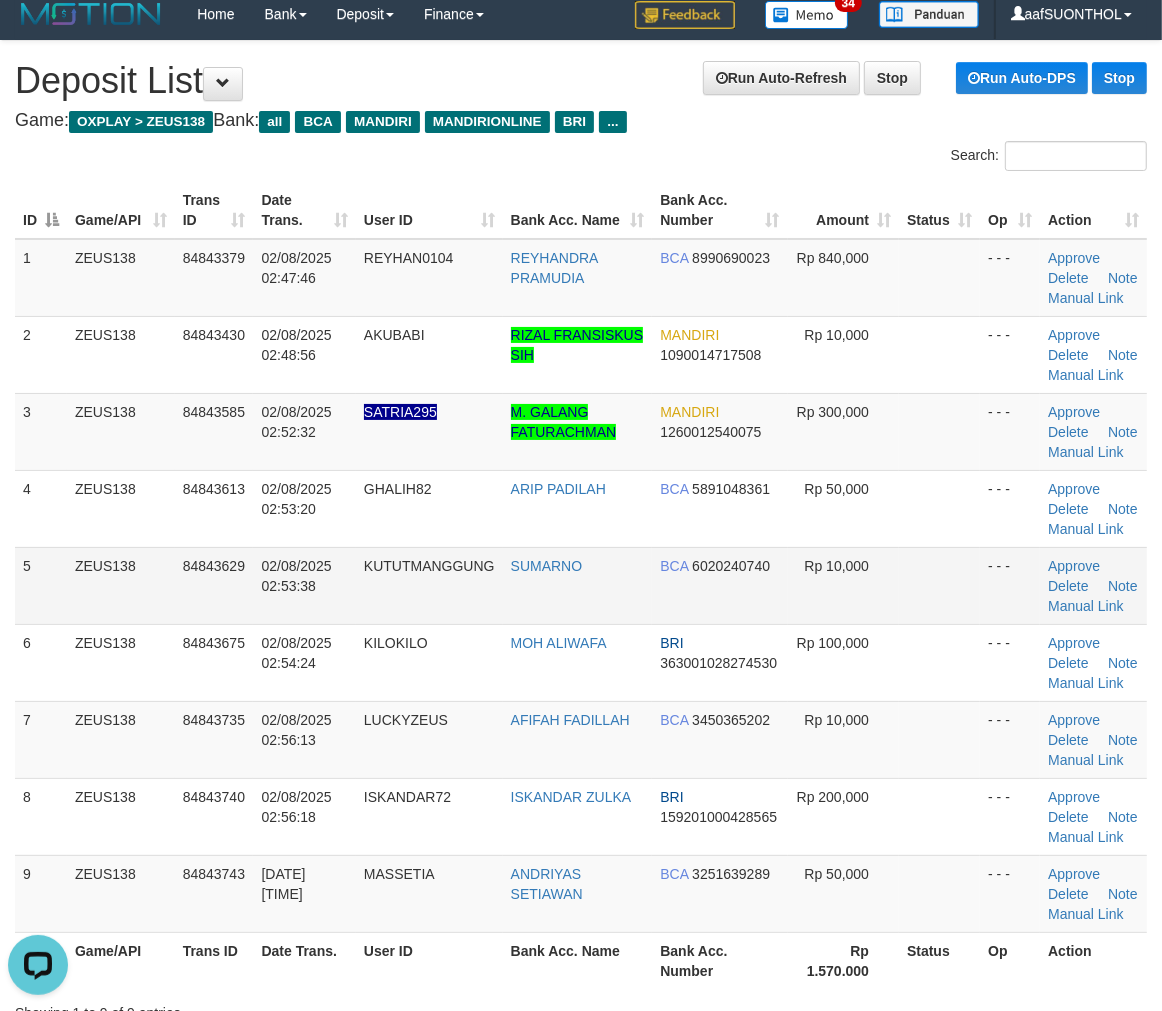 click at bounding box center (939, 585) 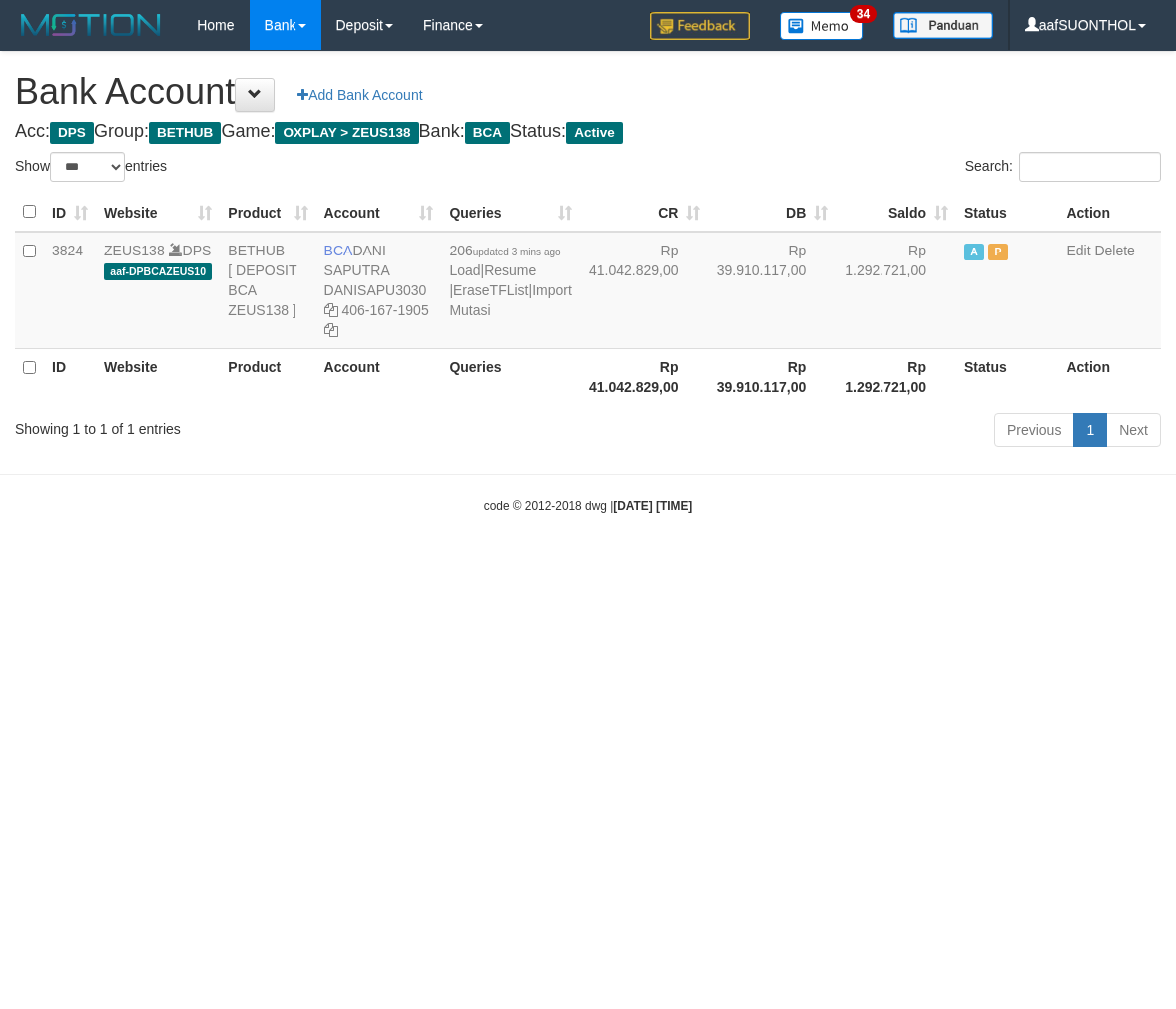 select on "***" 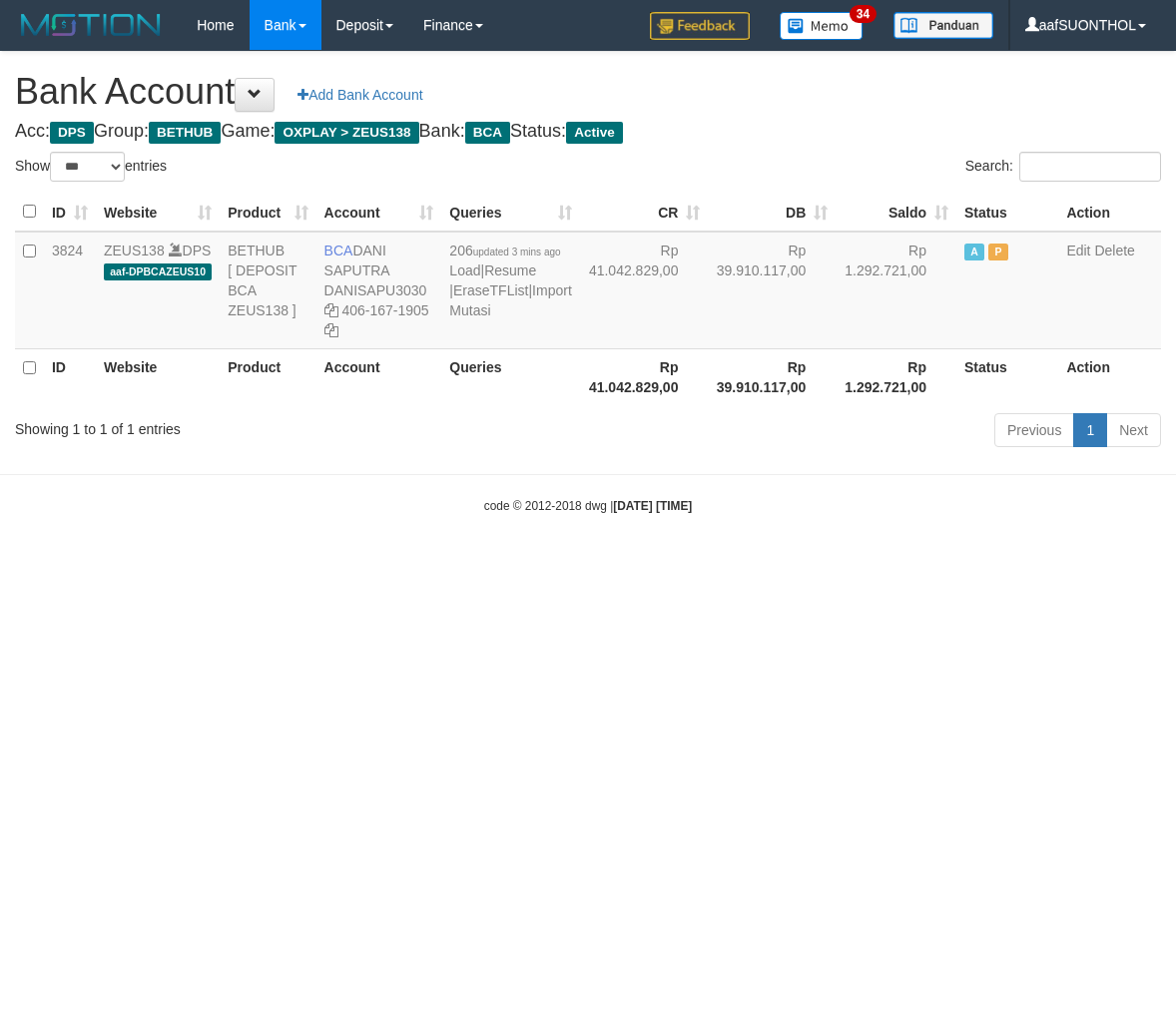 scroll, scrollTop: 0, scrollLeft: 0, axis: both 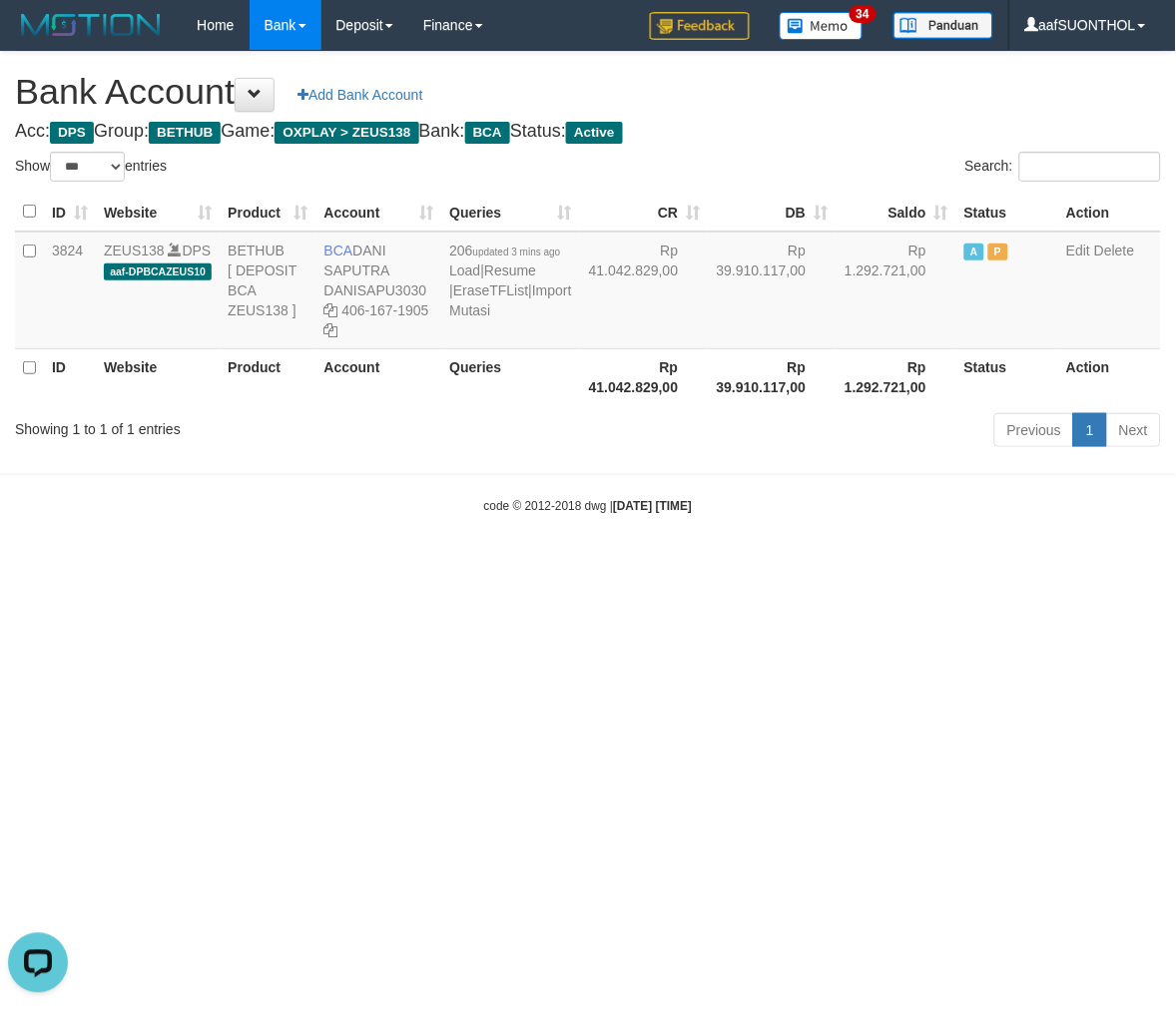 click on "Toggle navigation
Home
Bank
Account List
Load
By Website
Group
[OXPLAY]													ZEUS138
By Load Group (DPS)
Sync" at bounding box center (588, 282) 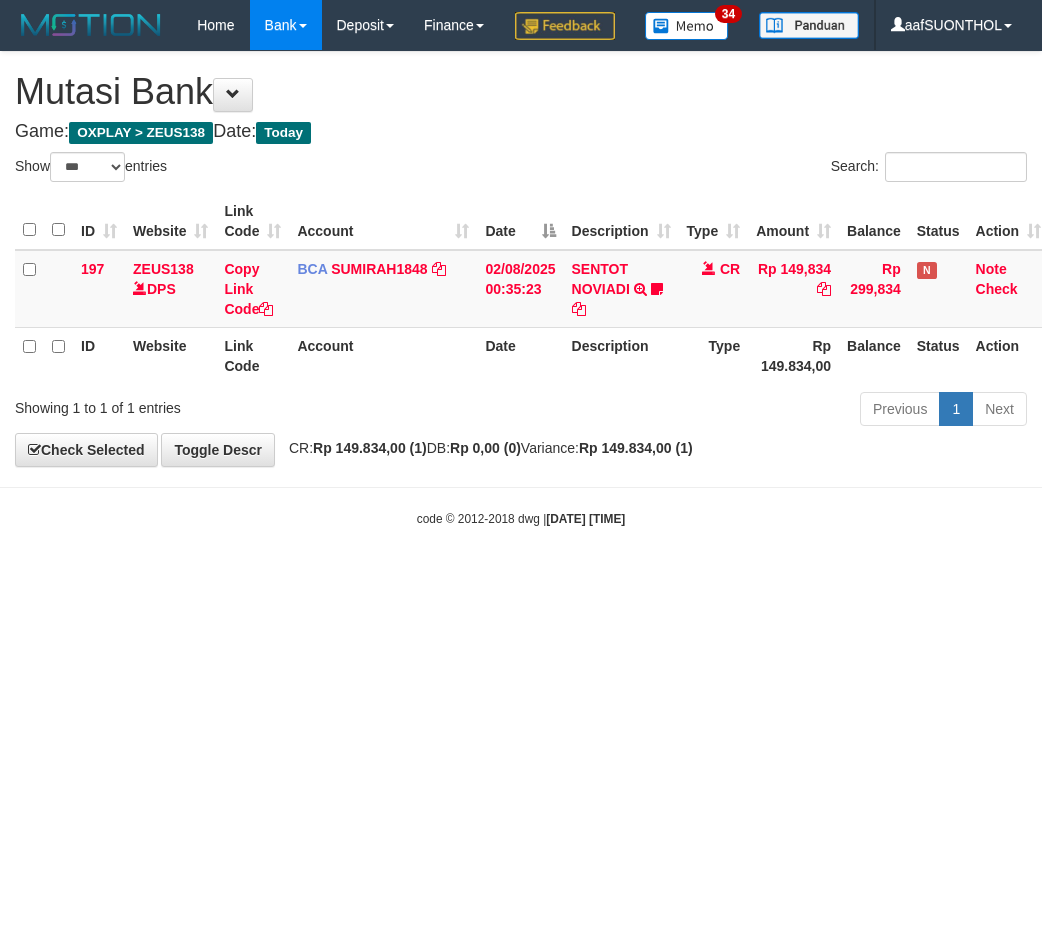 select on "***" 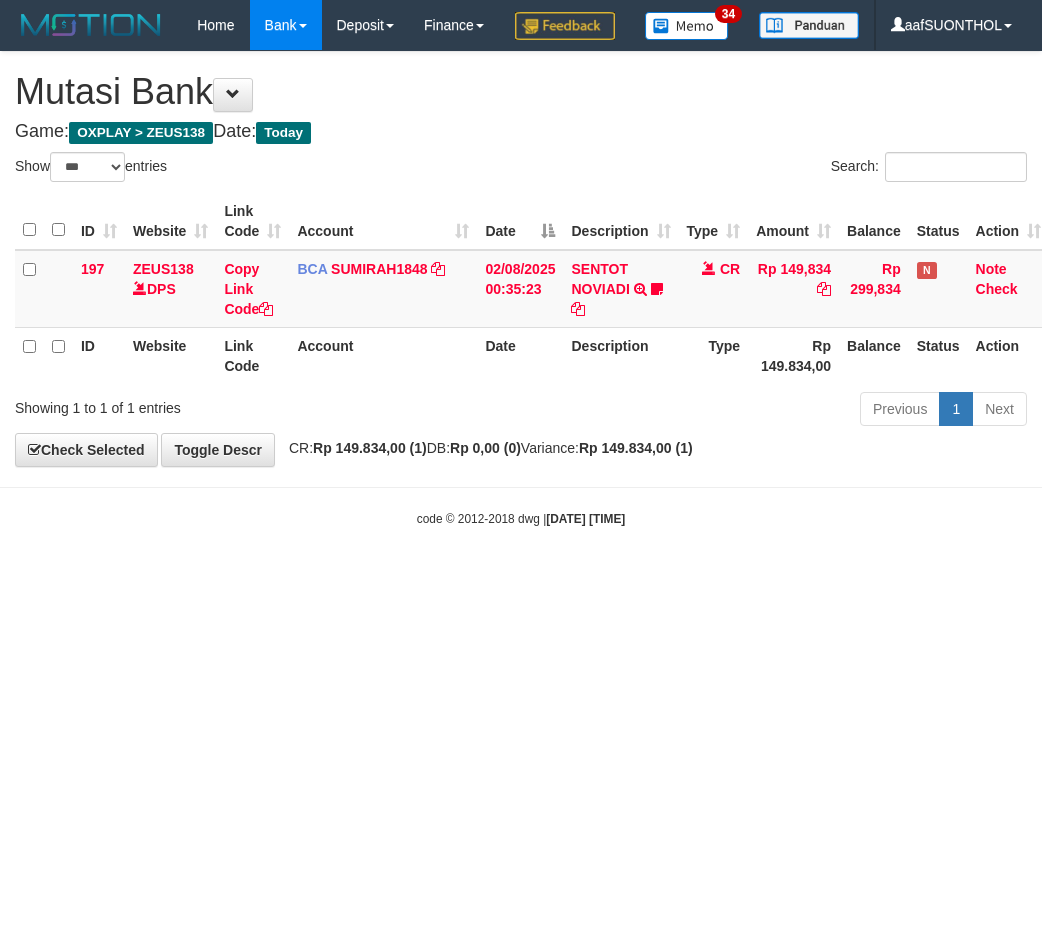 scroll, scrollTop: 0, scrollLeft: 0, axis: both 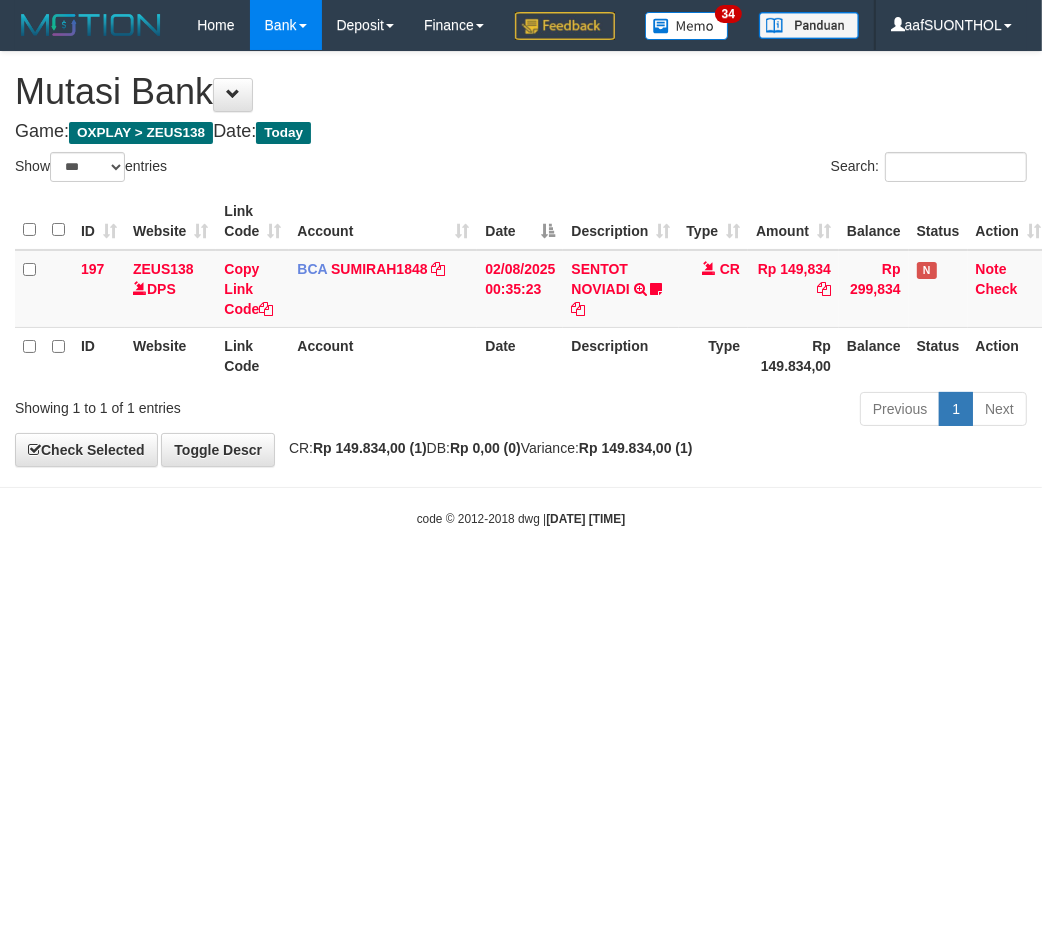 click on "Toggle navigation
Home
Bank
Account List
Load
By Website
Group
[OXPLAY]													ZEUS138
By Load Group (DPS)" at bounding box center [521, 289] 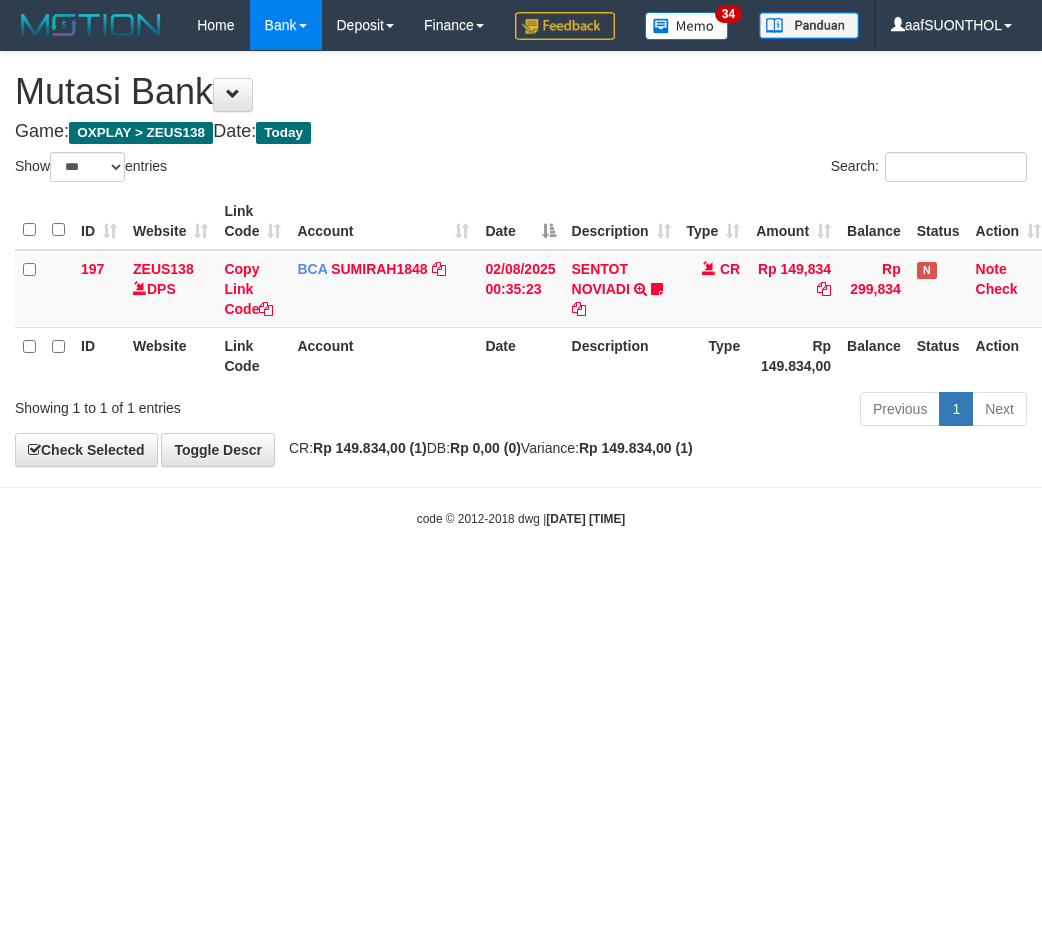 select on "***" 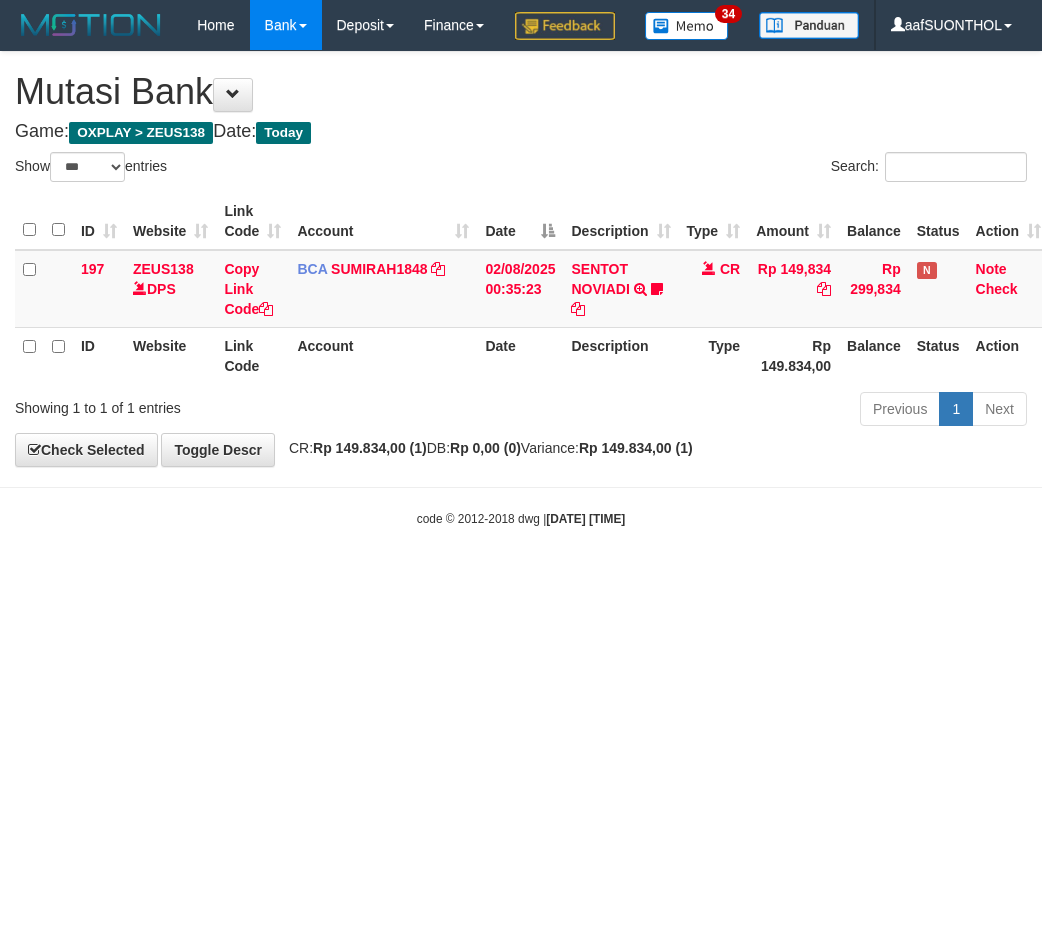 scroll, scrollTop: 0, scrollLeft: 0, axis: both 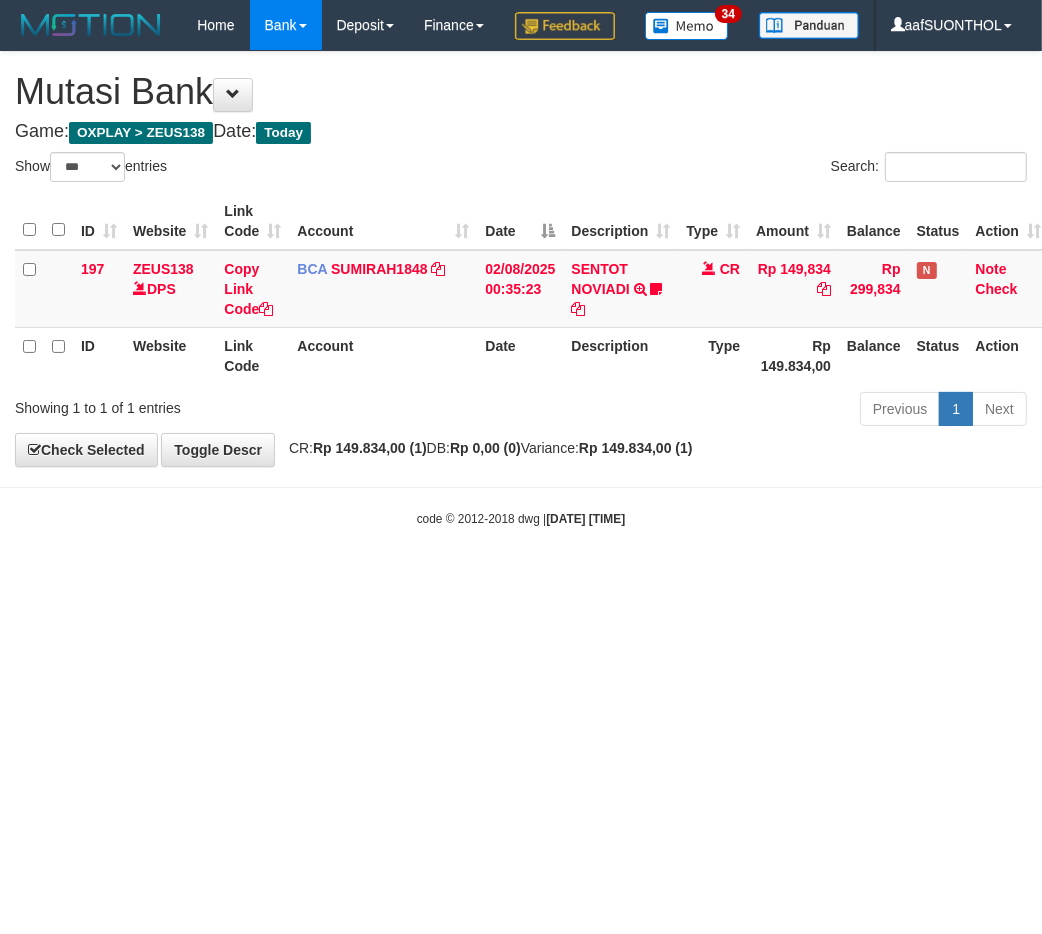 click on "Toggle navigation
Home
Bank
Account List
Load
By Website
Group
[OXPLAY]													ZEUS138
By Load Group (DPS)
Sync" at bounding box center [521, 289] 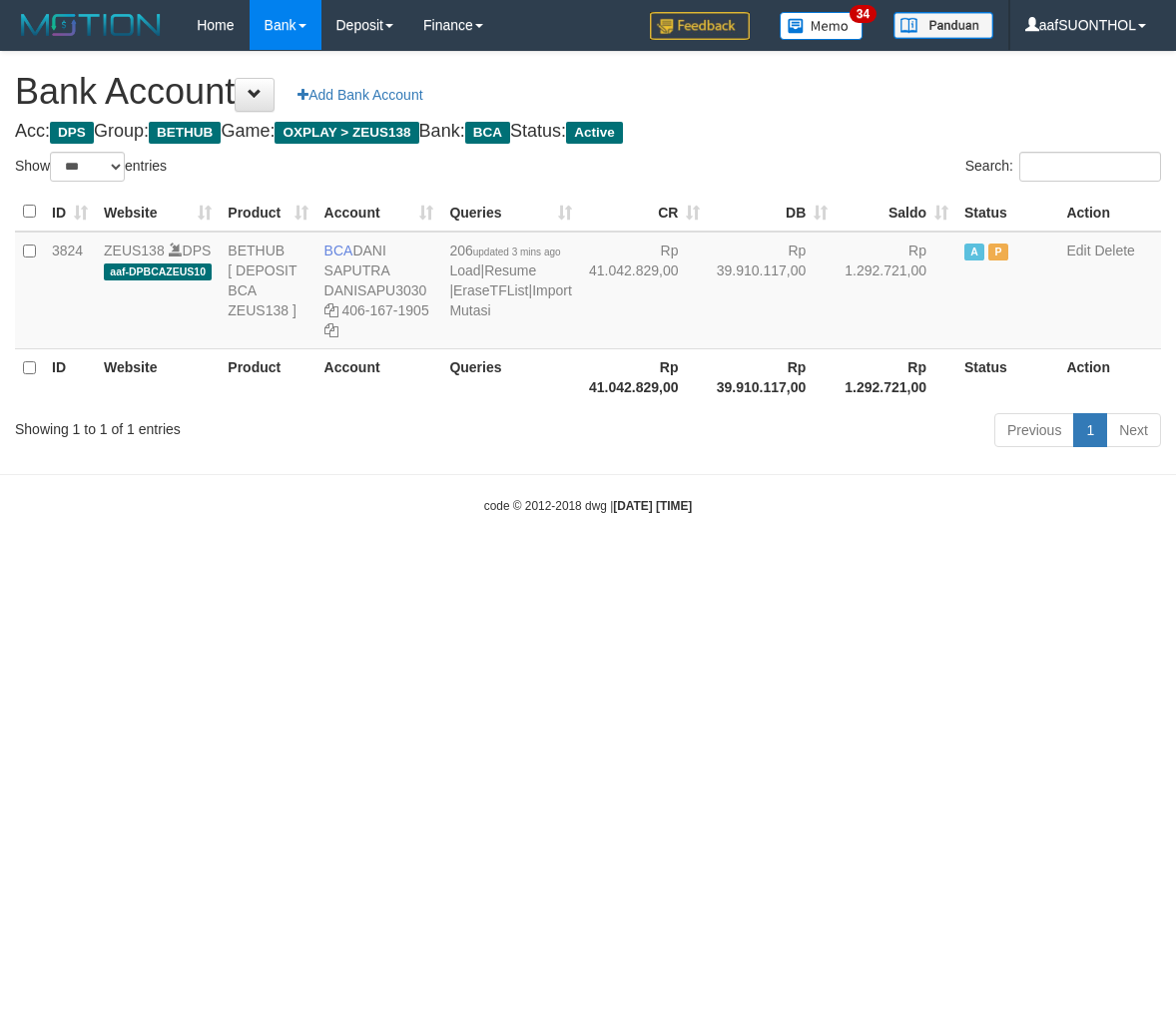 select on "***" 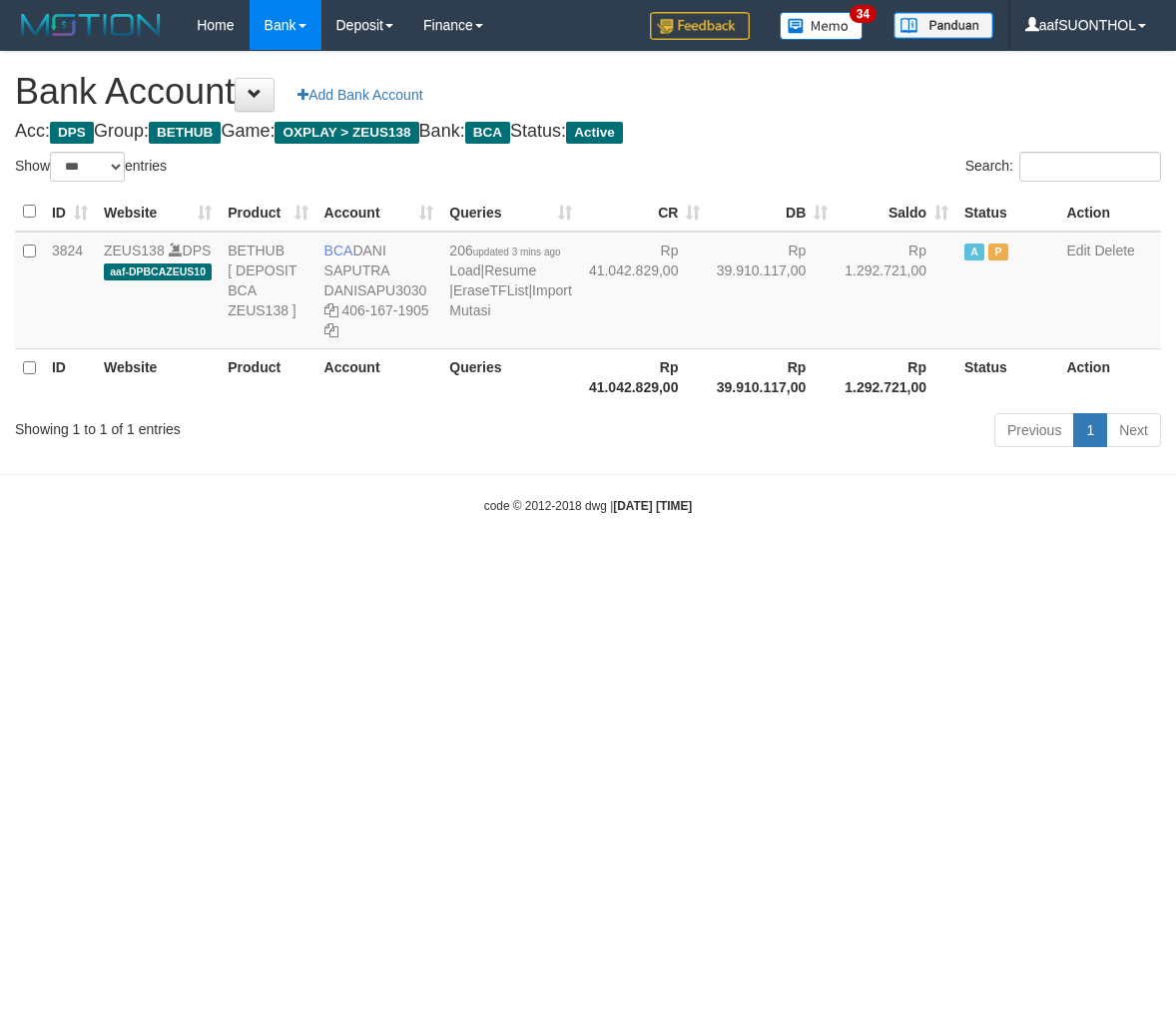 scroll, scrollTop: 0, scrollLeft: 0, axis: both 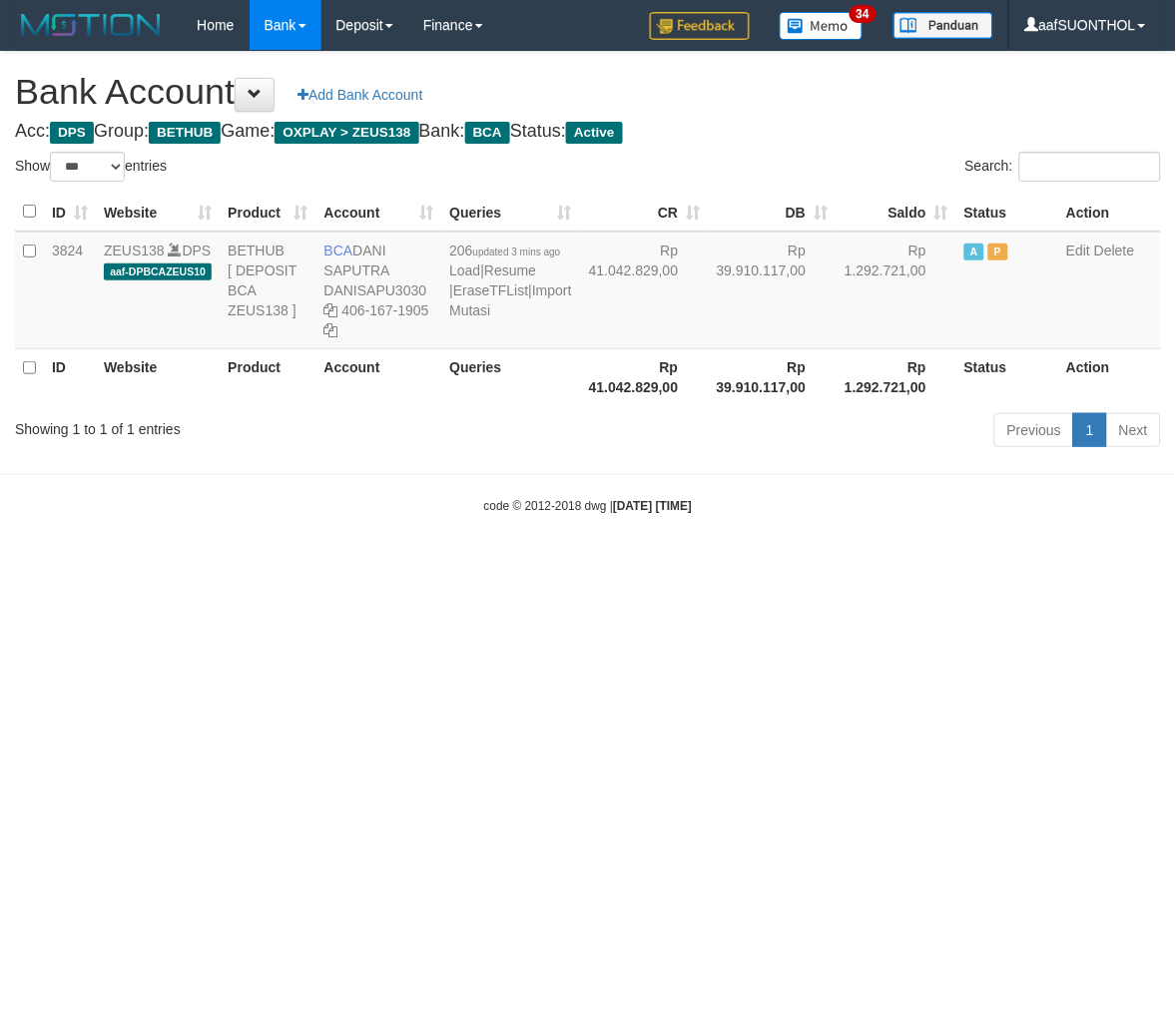 click on "Toggle navigation
Home
Bank
Account List
Load
By Website
Group
[OXPLAY]													ZEUS138
By Load Group (DPS)
Sync" at bounding box center [588, 282] 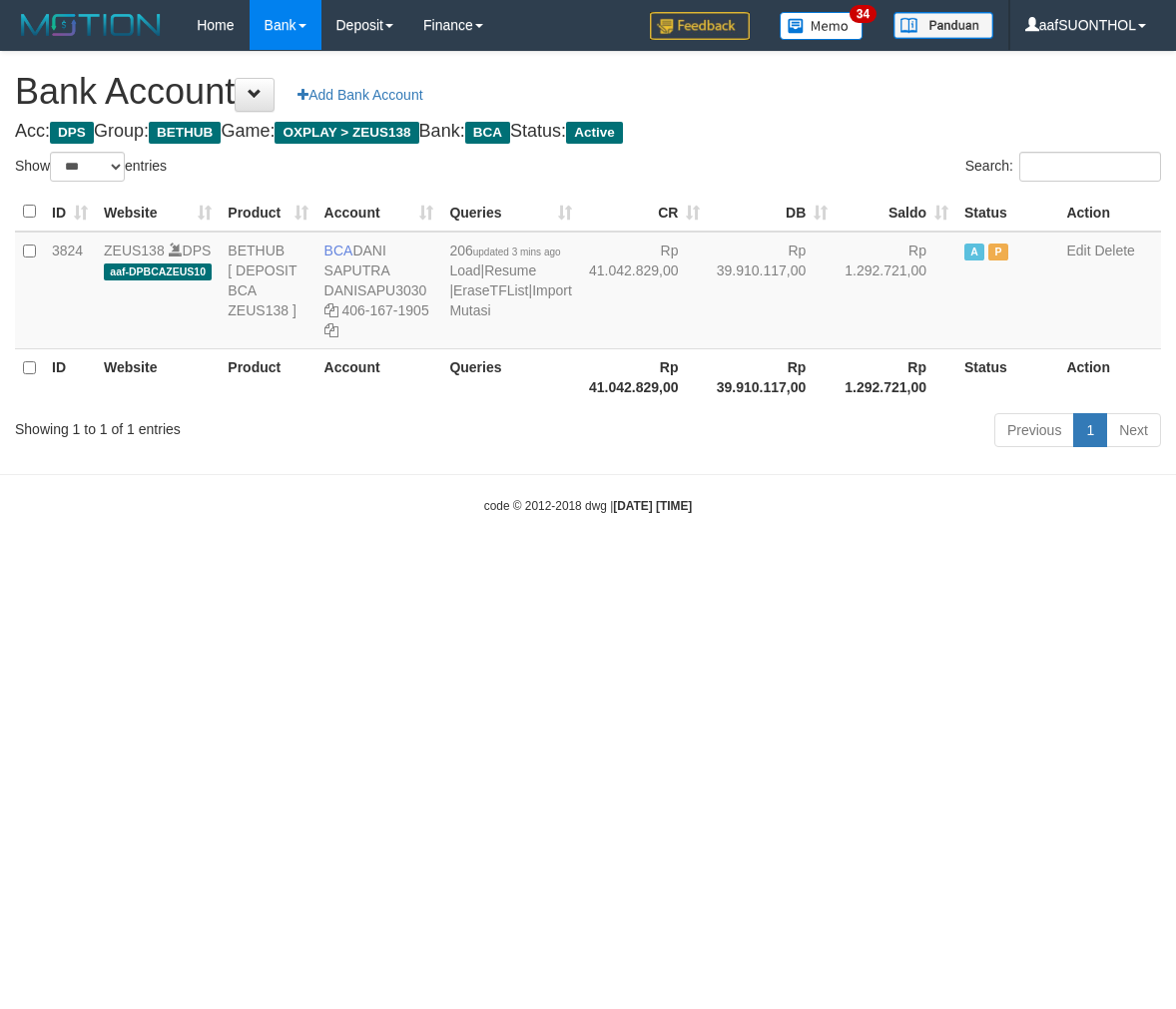 select on "***" 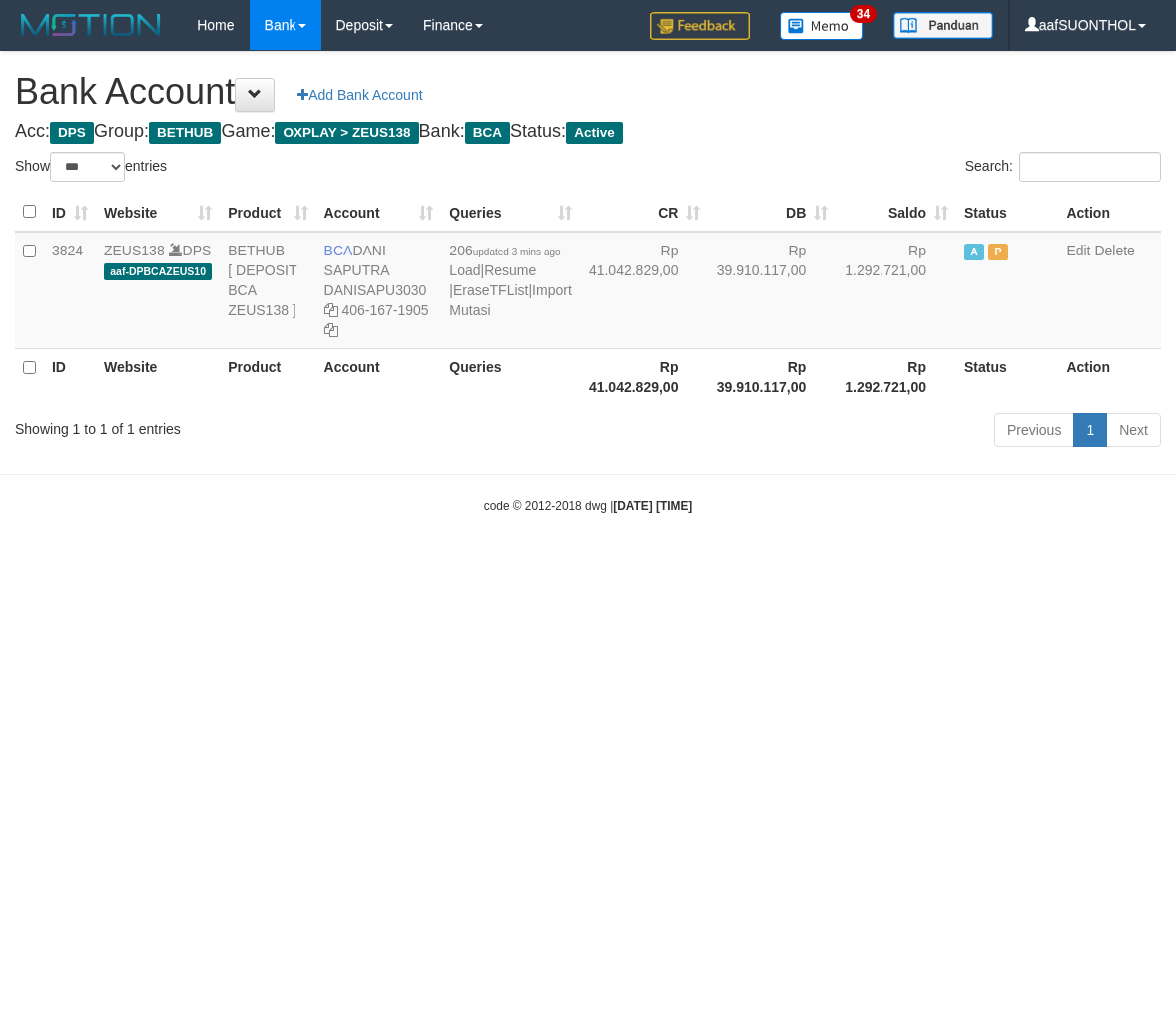 scroll, scrollTop: 0, scrollLeft: 0, axis: both 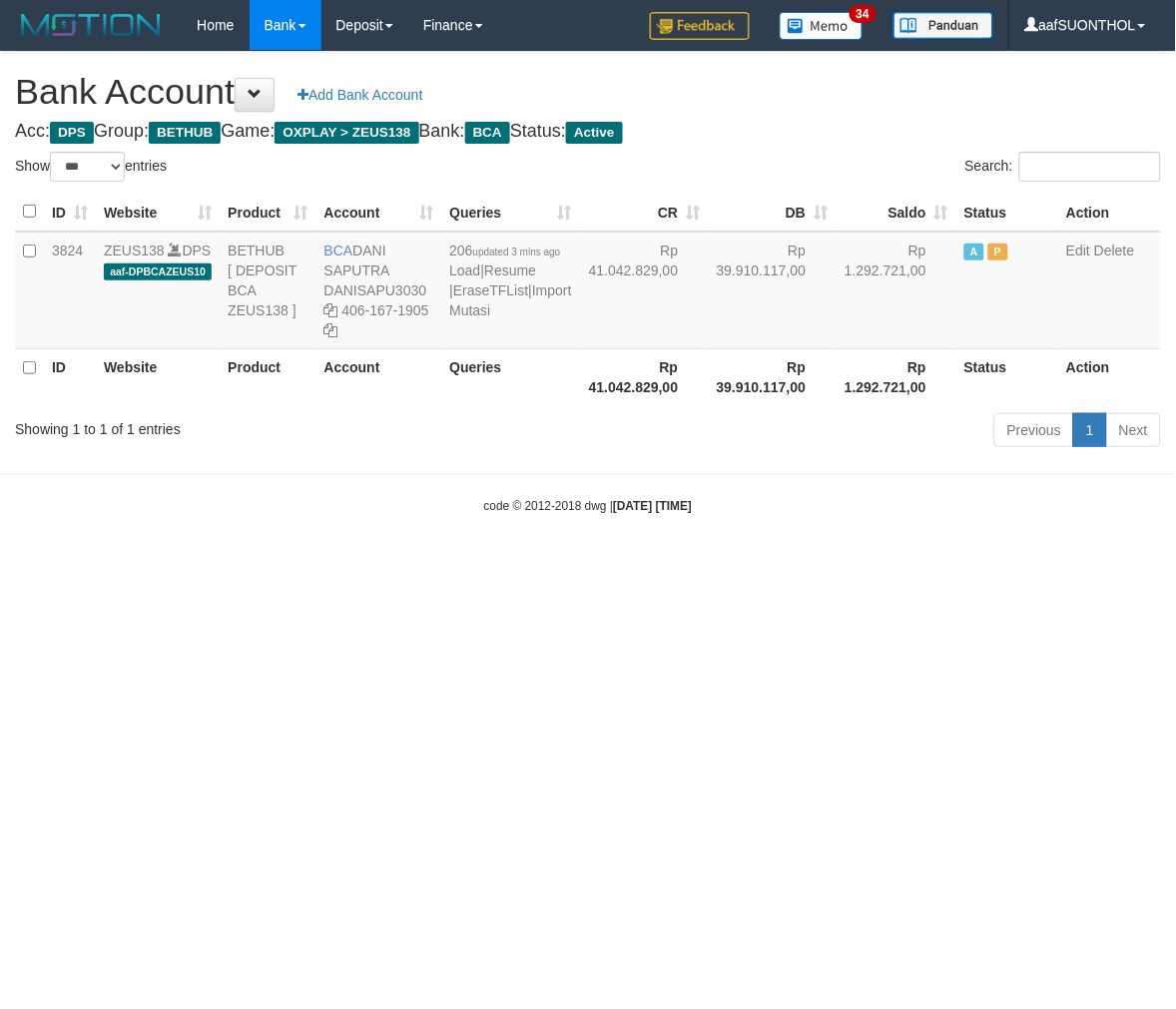 click on "Toggle navigation
Home
Bank
Account List
Load
By Website
Group
[OXPLAY]													ZEUS138
By Load Group (DPS)
Sync" at bounding box center [588, 282] 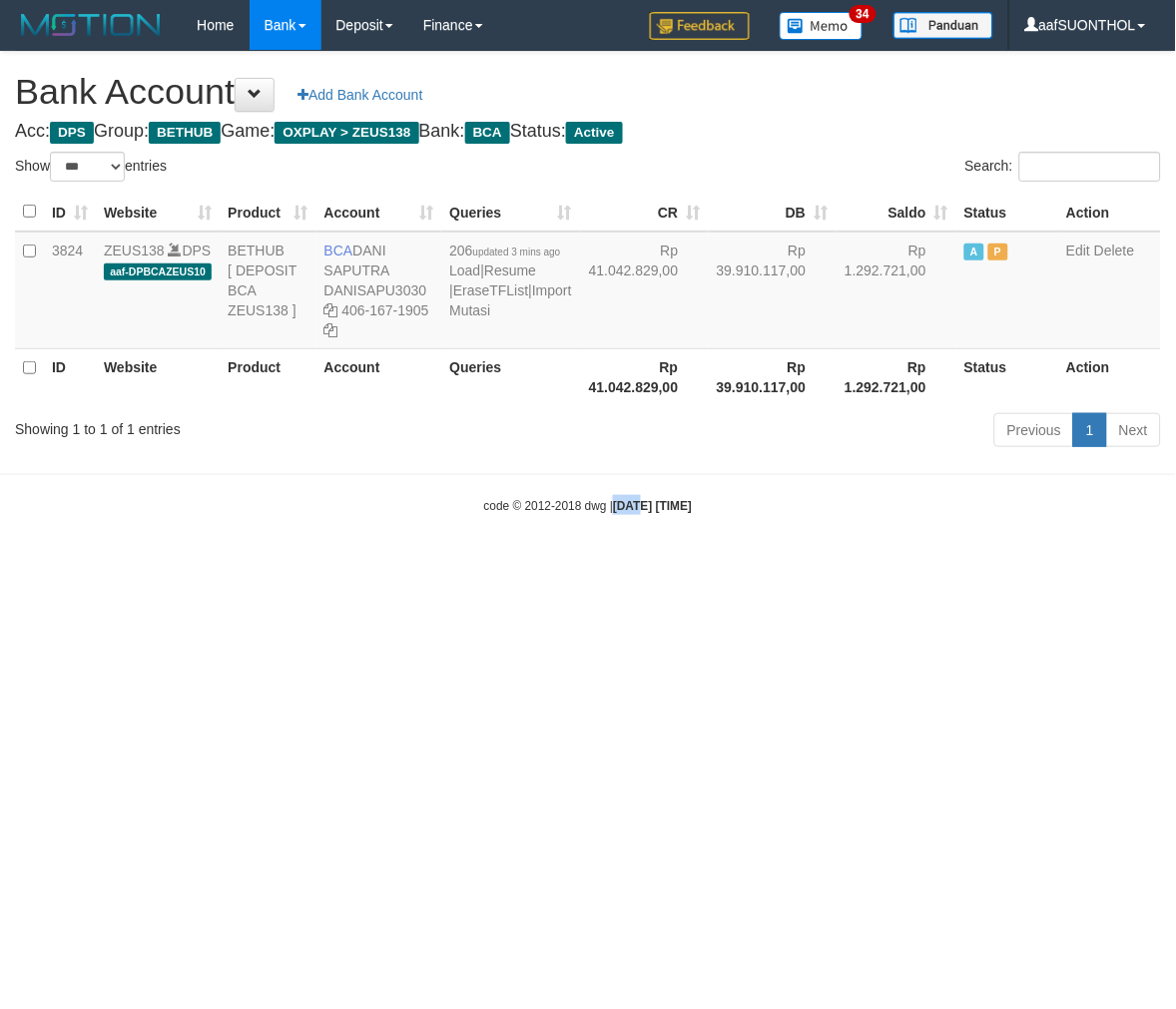 drag, startPoint x: 599, startPoint y: 725, endPoint x: 720, endPoint y: 714, distance: 121.49897 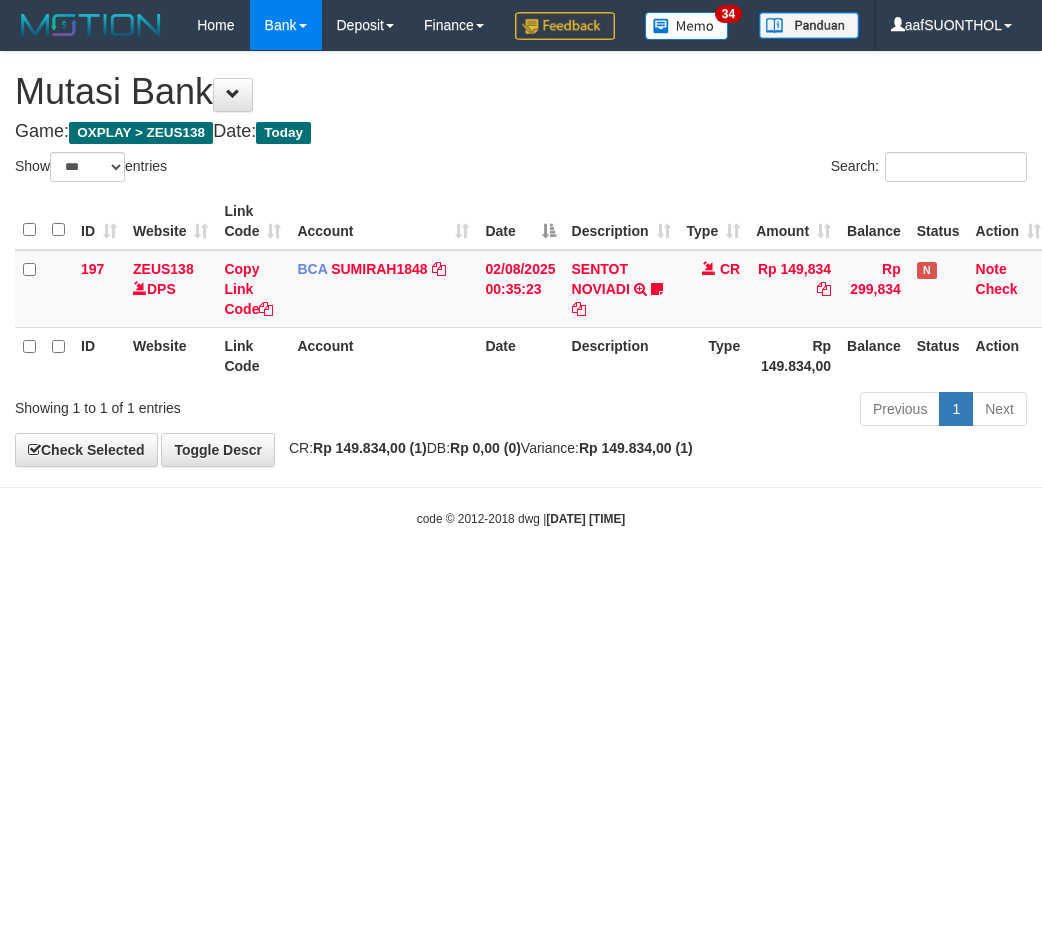 select on "***" 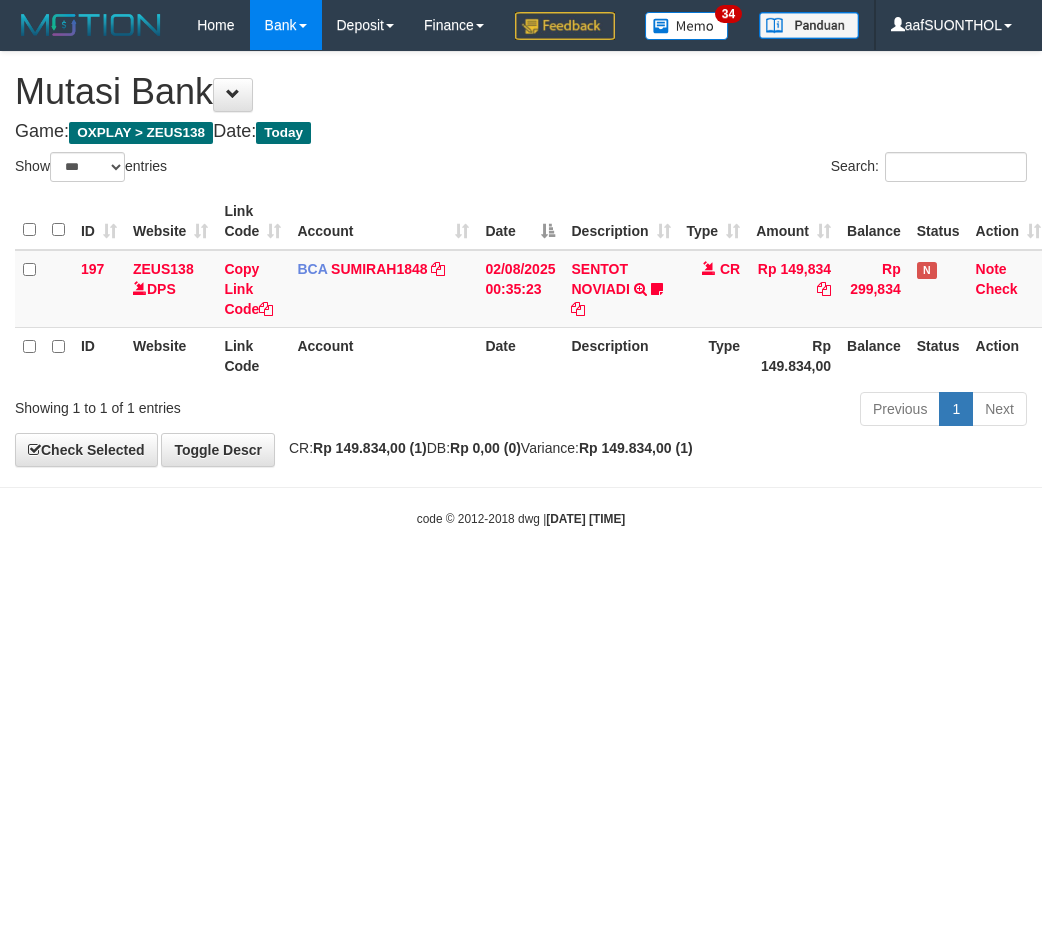 scroll, scrollTop: 0, scrollLeft: 0, axis: both 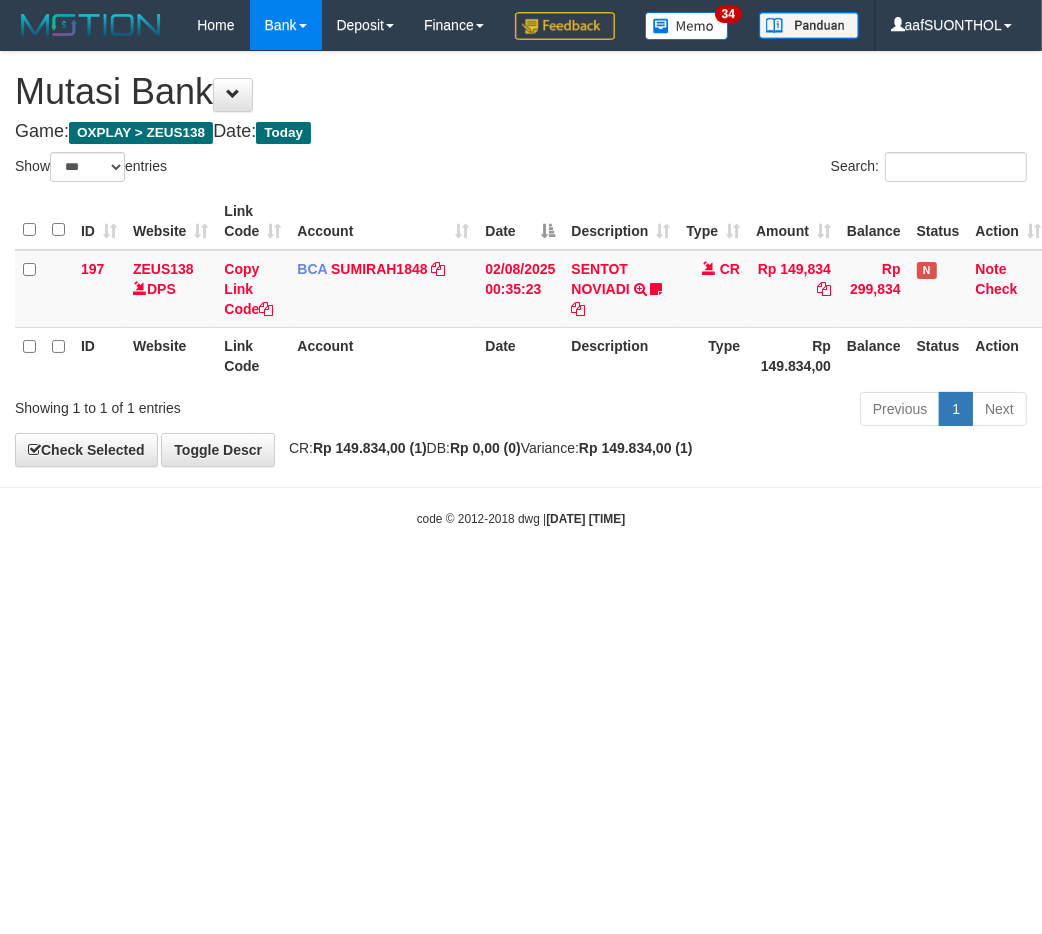 drag, startPoint x: 797, startPoint y: 648, endPoint x: 767, endPoint y: 634, distance: 33.105892 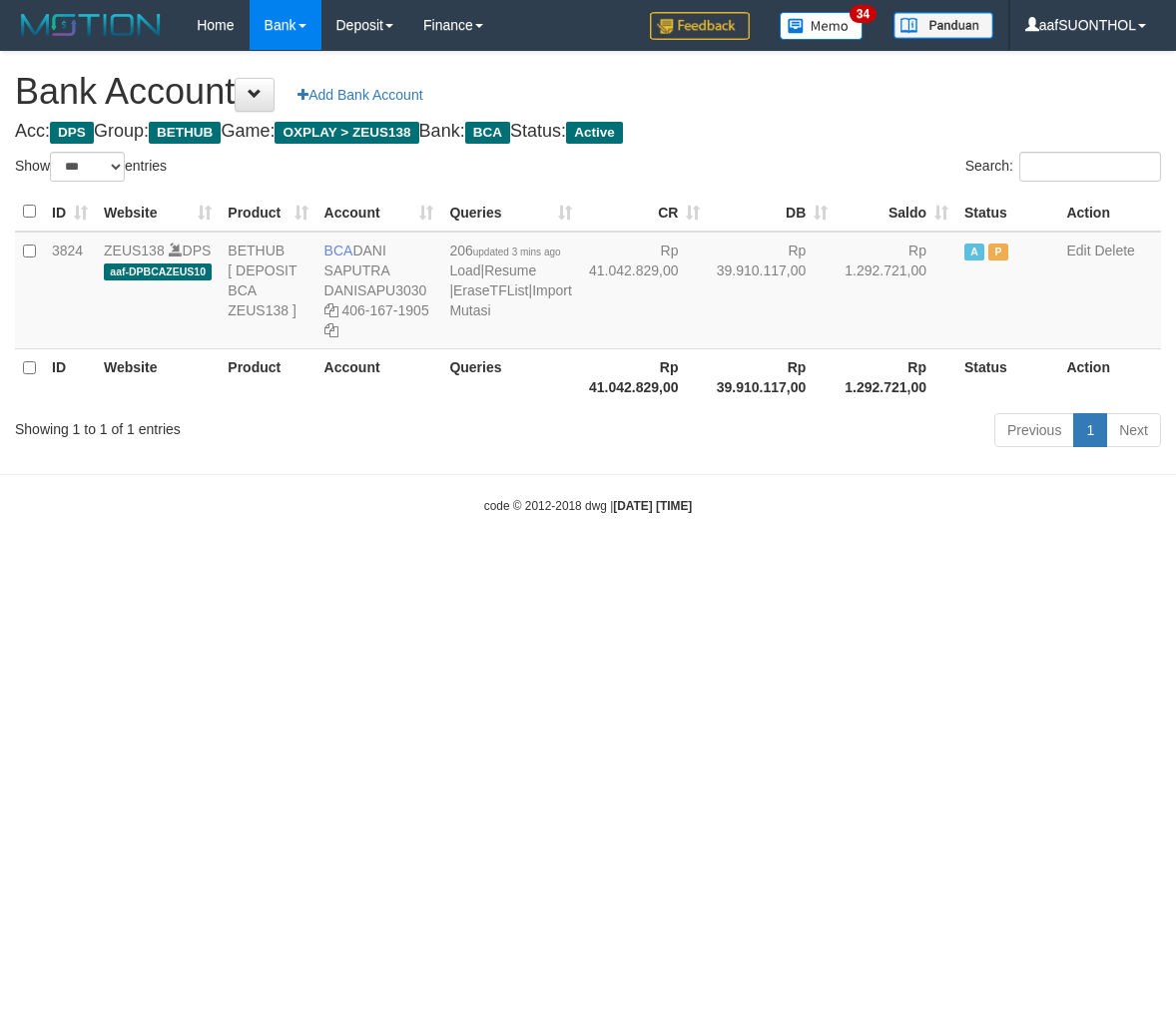 select on "***" 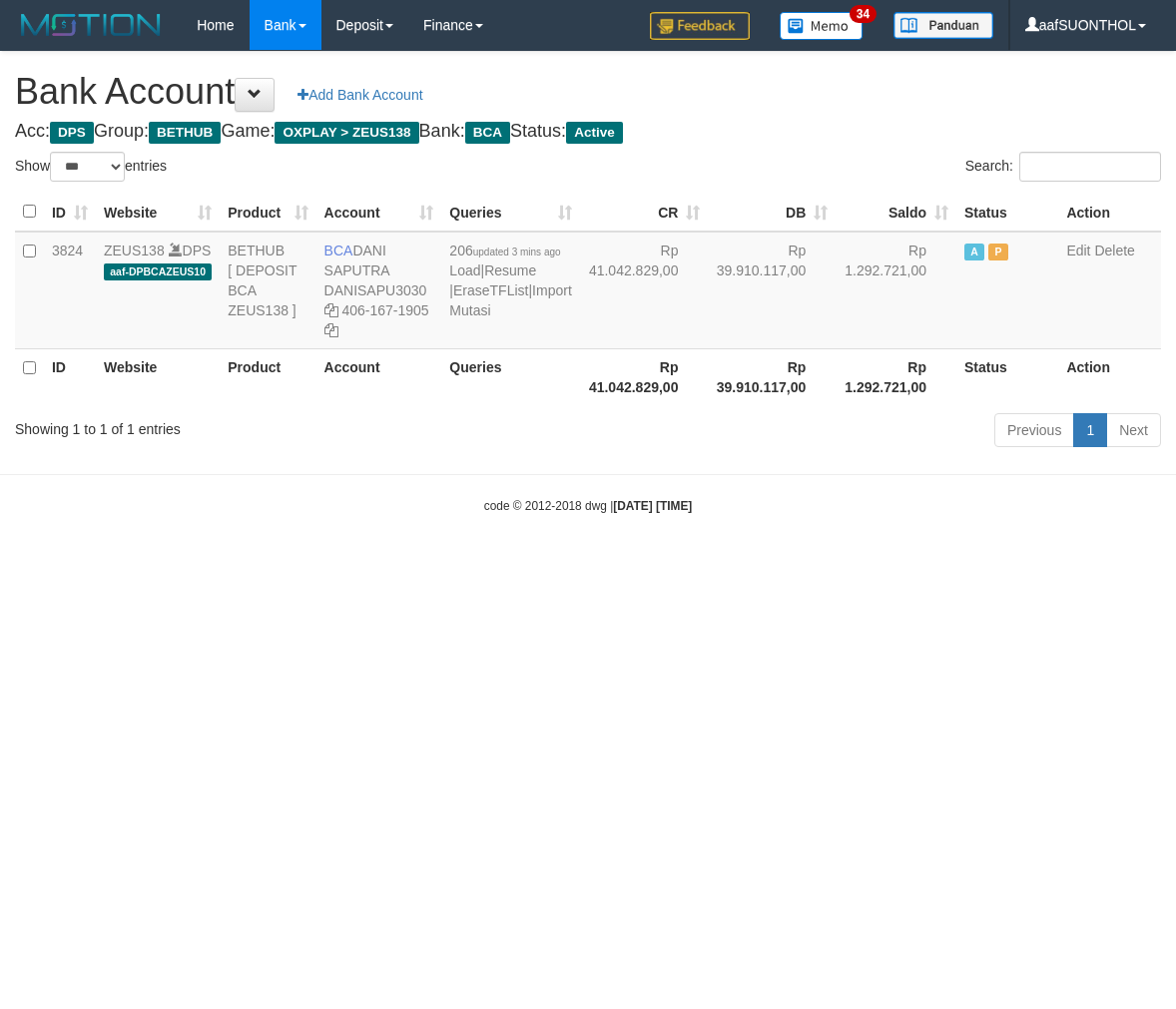 scroll, scrollTop: 0, scrollLeft: 0, axis: both 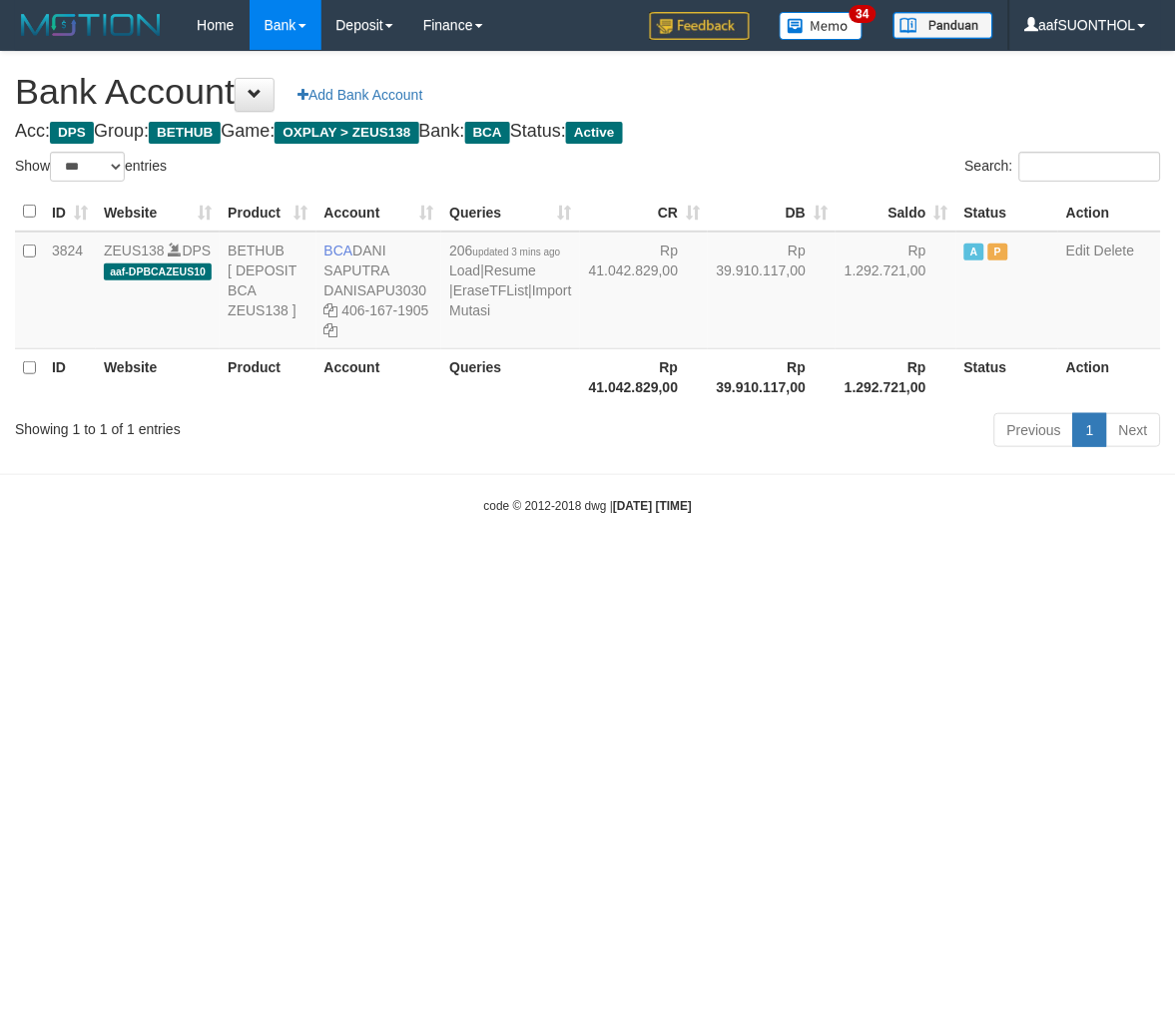 click on "Toggle navigation
Home
Bank
Account List
Load
By Website
Group
[OXPLAY]													ZEUS138
By Load Group (DPS)
Sync" at bounding box center [588, 282] 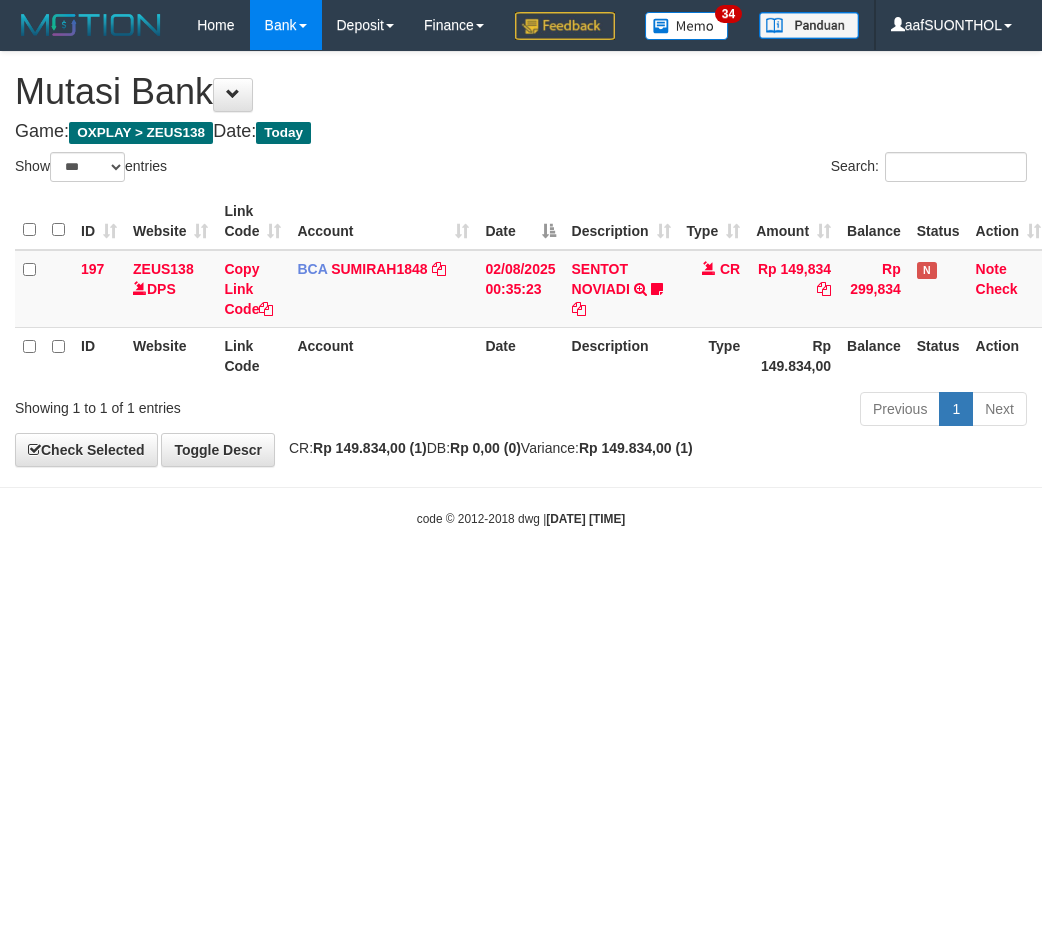select on "***" 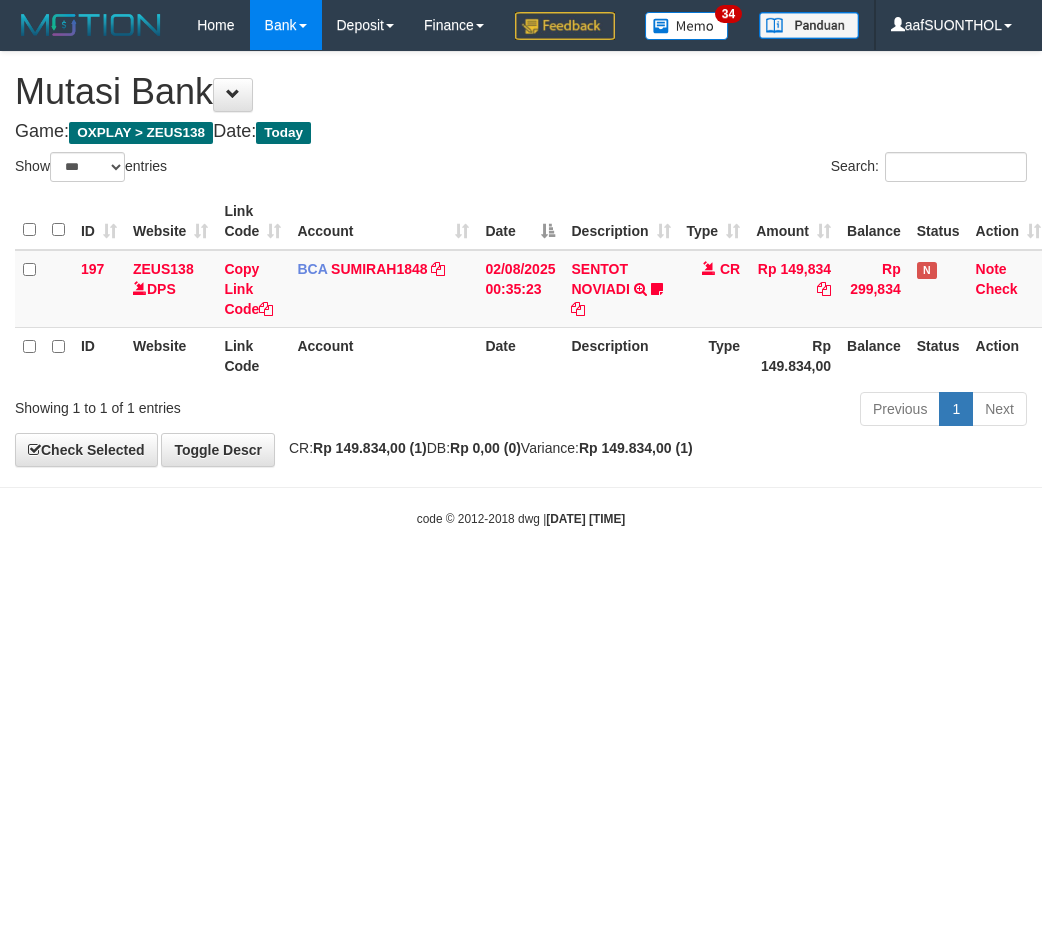 scroll, scrollTop: 0, scrollLeft: 0, axis: both 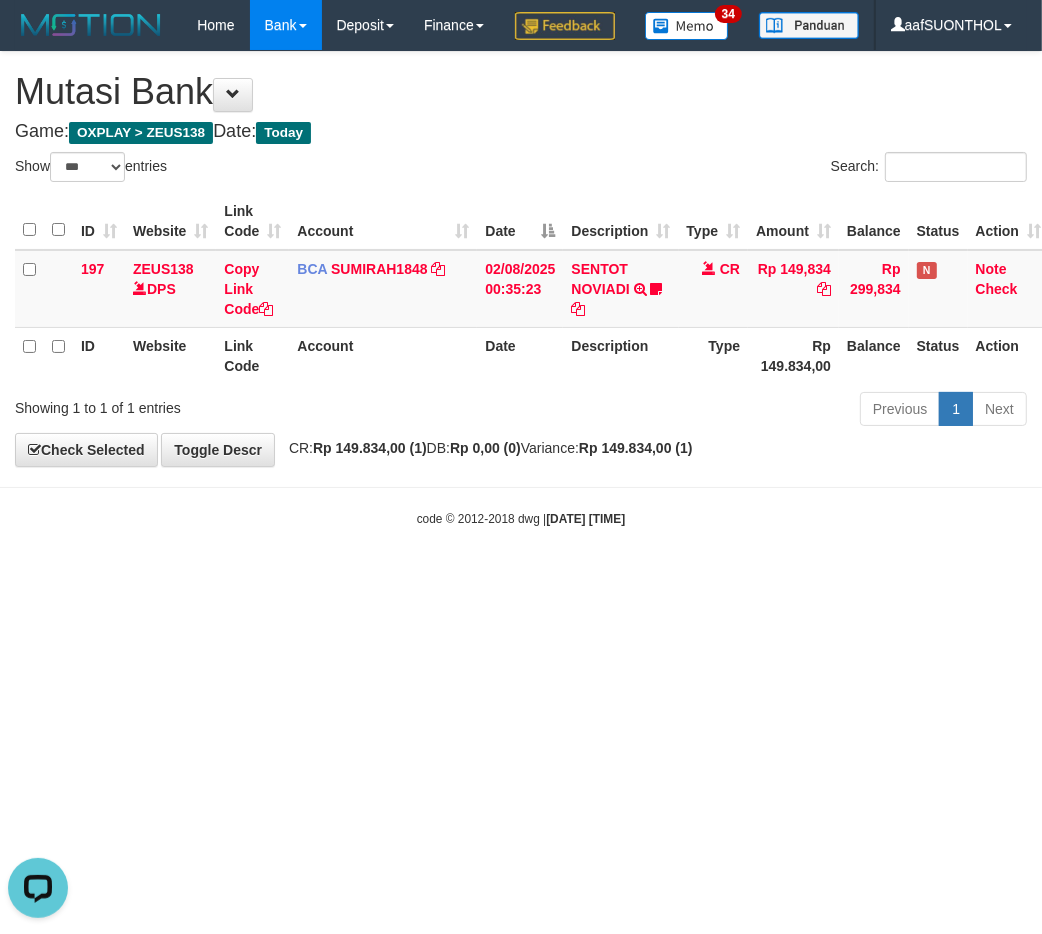 click on "Toggle navigation
Home
Bank
Account List
Load
By Website
Group
[OXPLAY]													ZEUS138
By Load Group (DPS)
Sync" at bounding box center [521, 289] 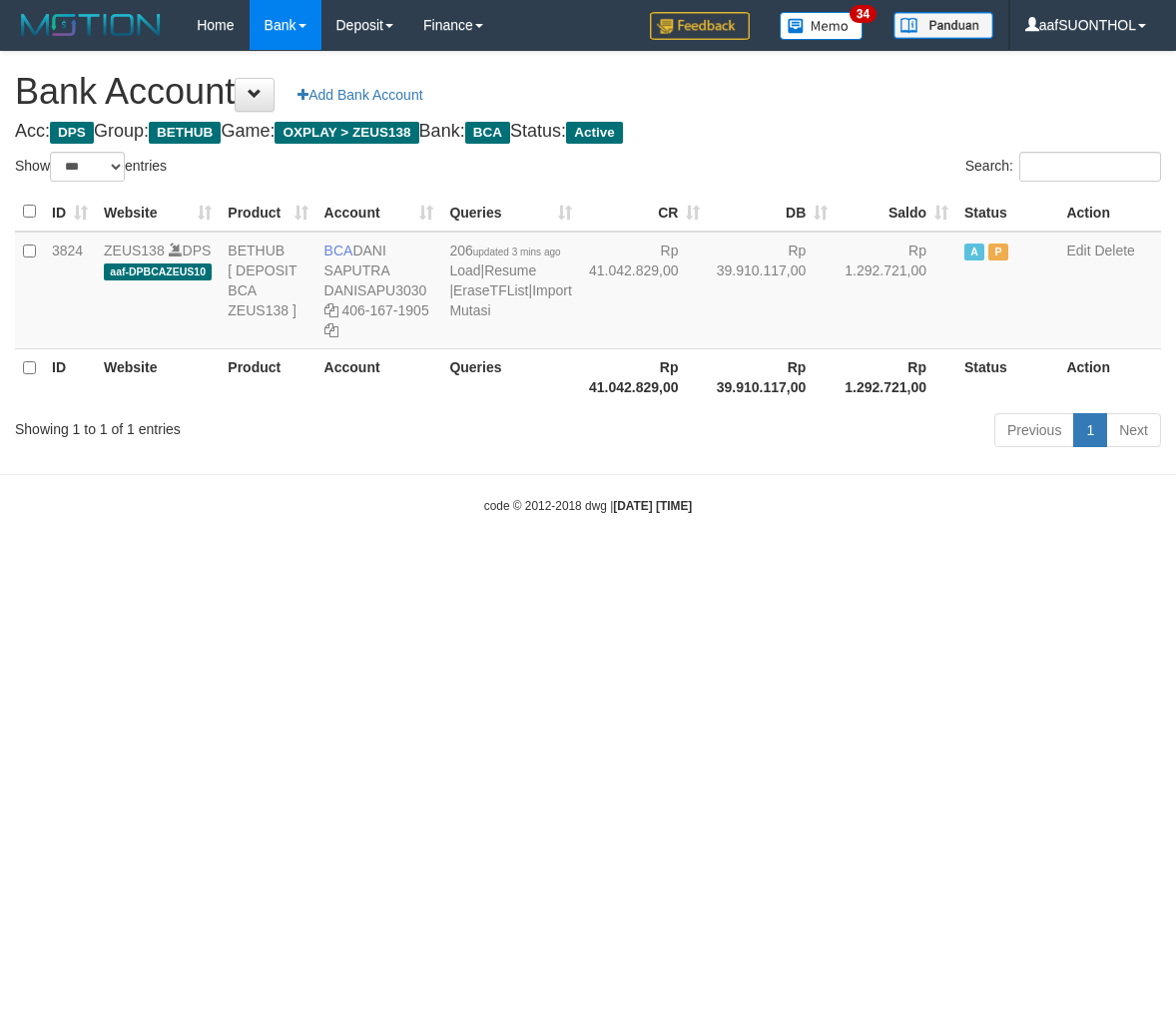 select on "***" 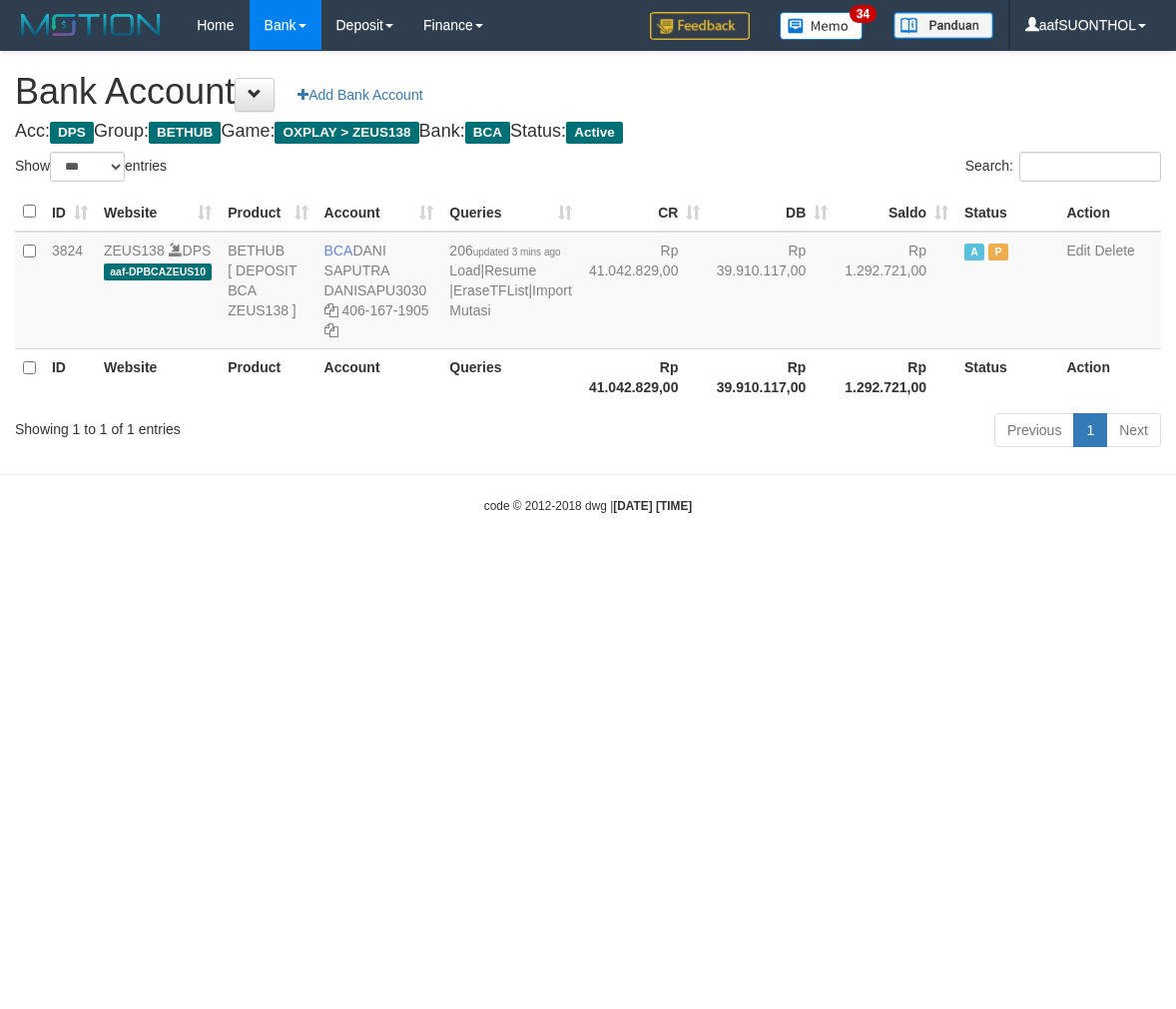 scroll, scrollTop: 0, scrollLeft: 0, axis: both 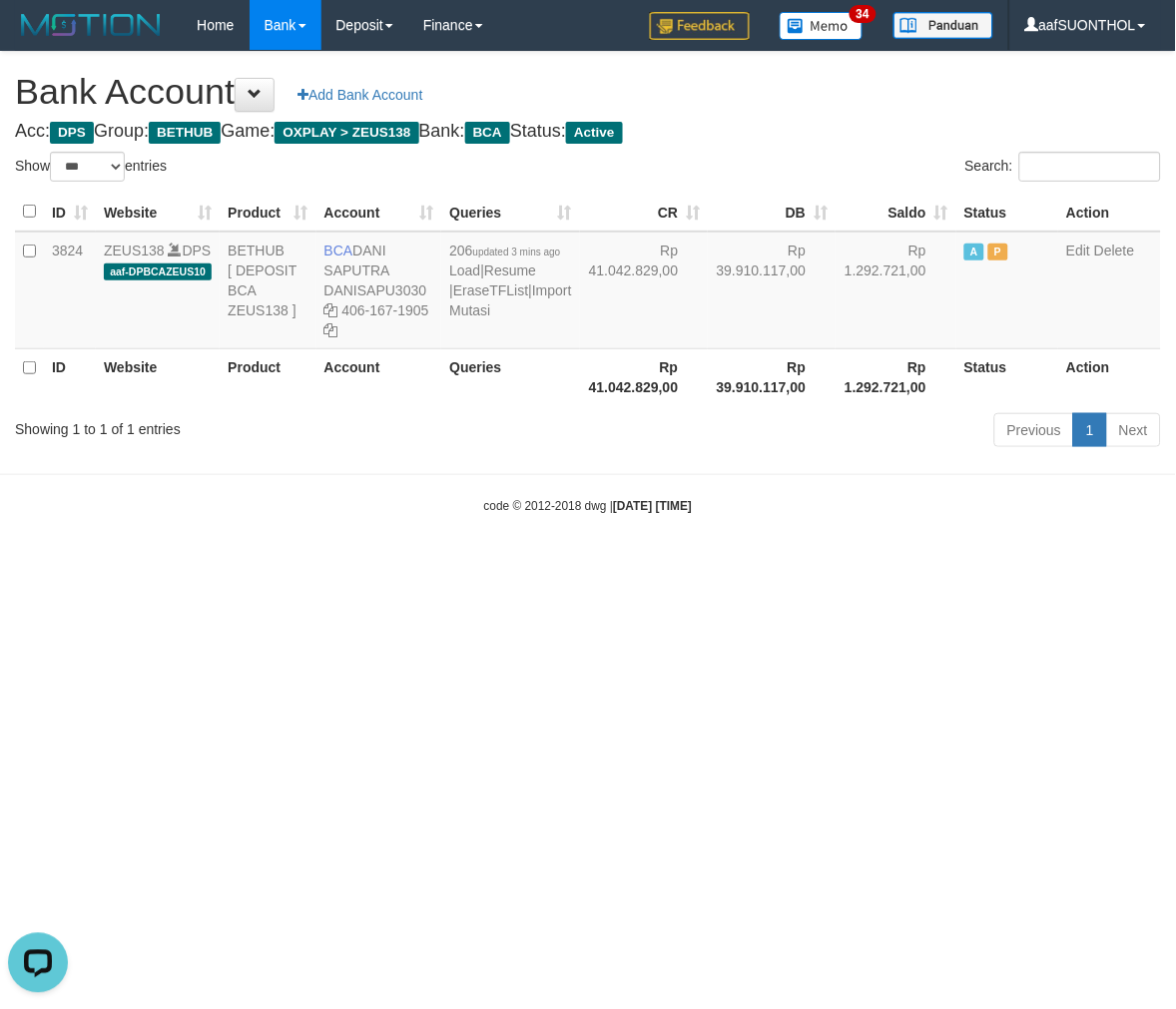 click on "Toggle navigation
Home
Bank
Account List
Load
By Website
Group
[OXPLAY]													ZEUS138
By Load Group (DPS)
Sync" at bounding box center (588, 282) 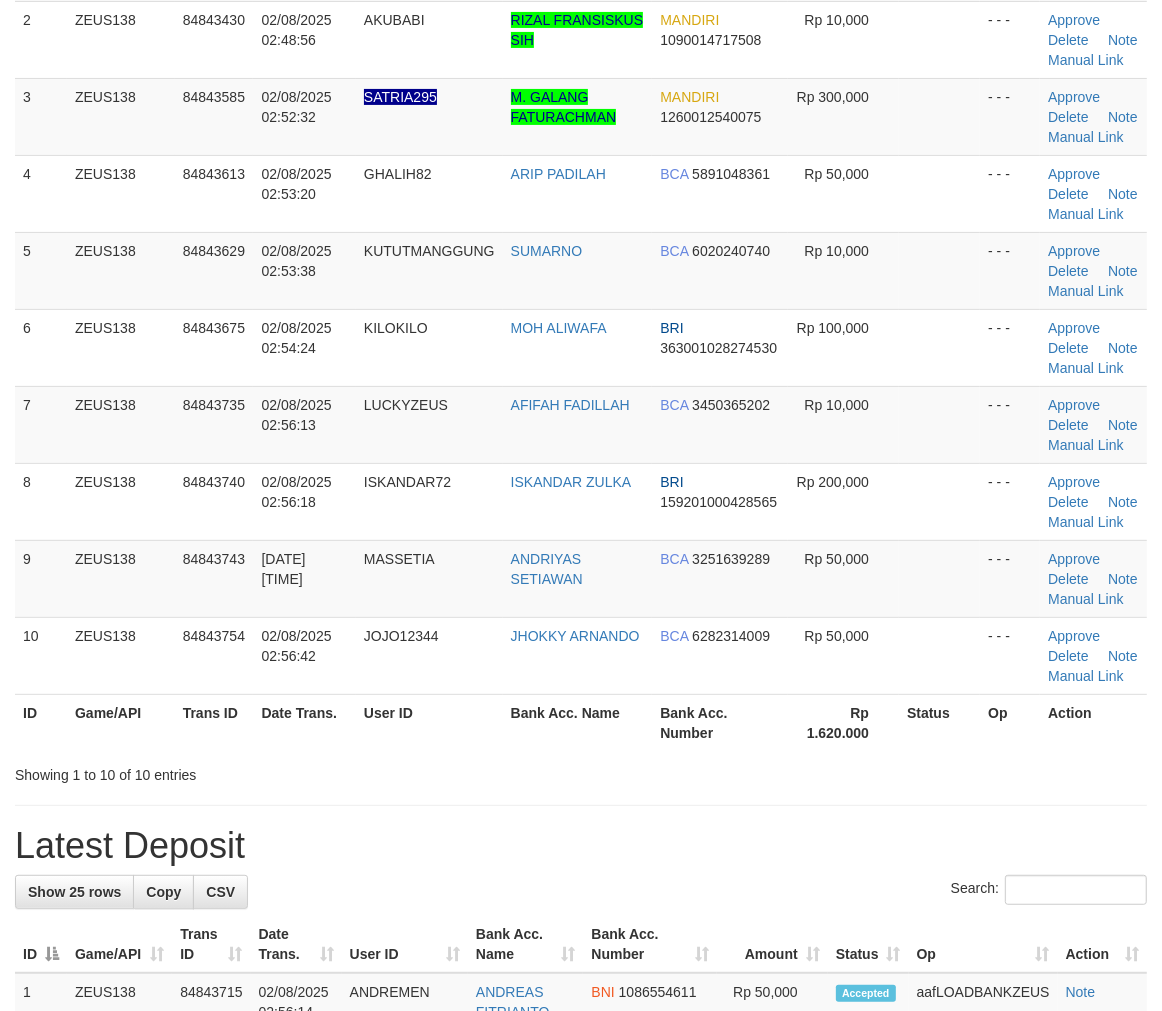 scroll, scrollTop: 344, scrollLeft: 0, axis: vertical 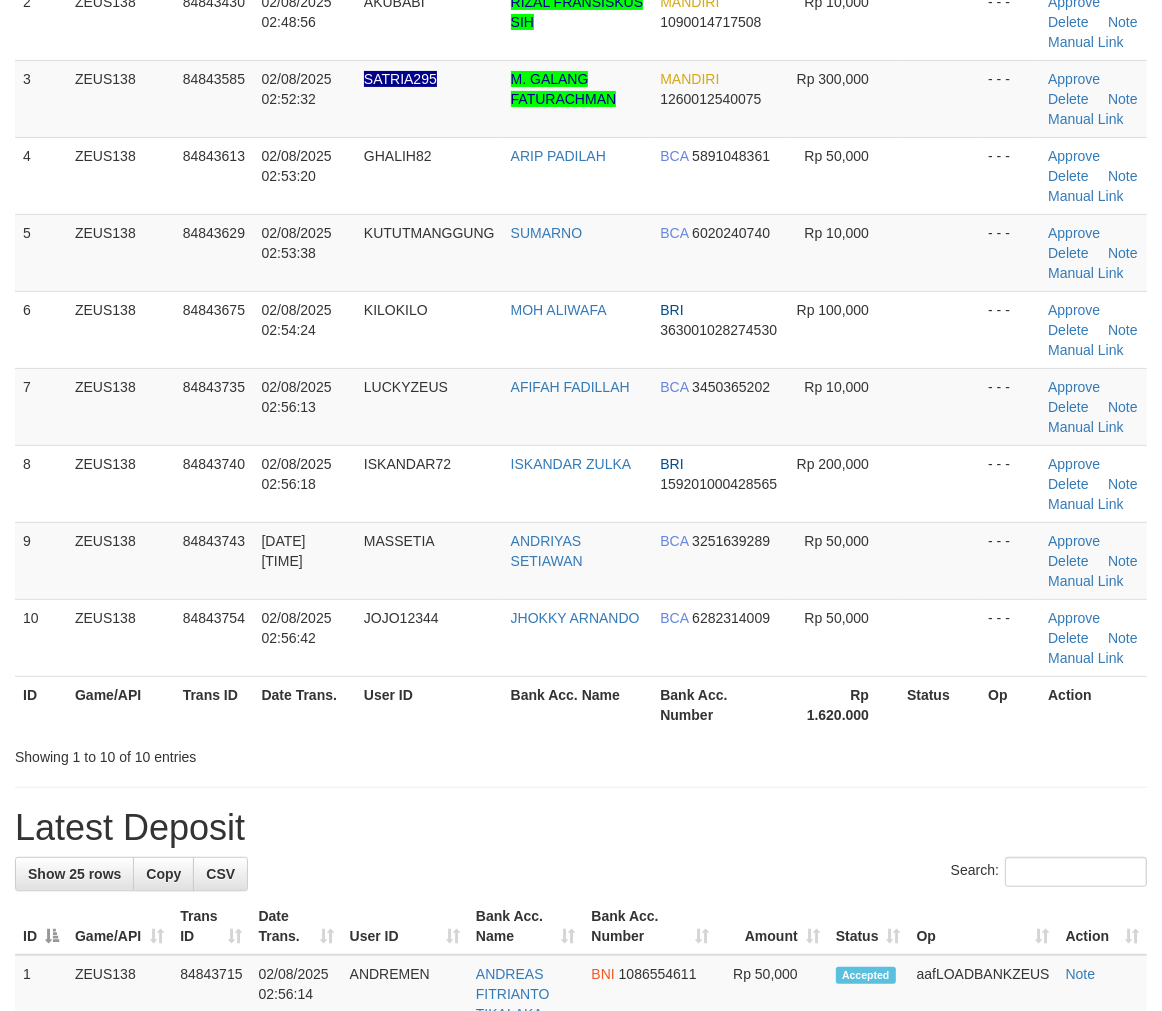 click on "Status" at bounding box center [939, 704] 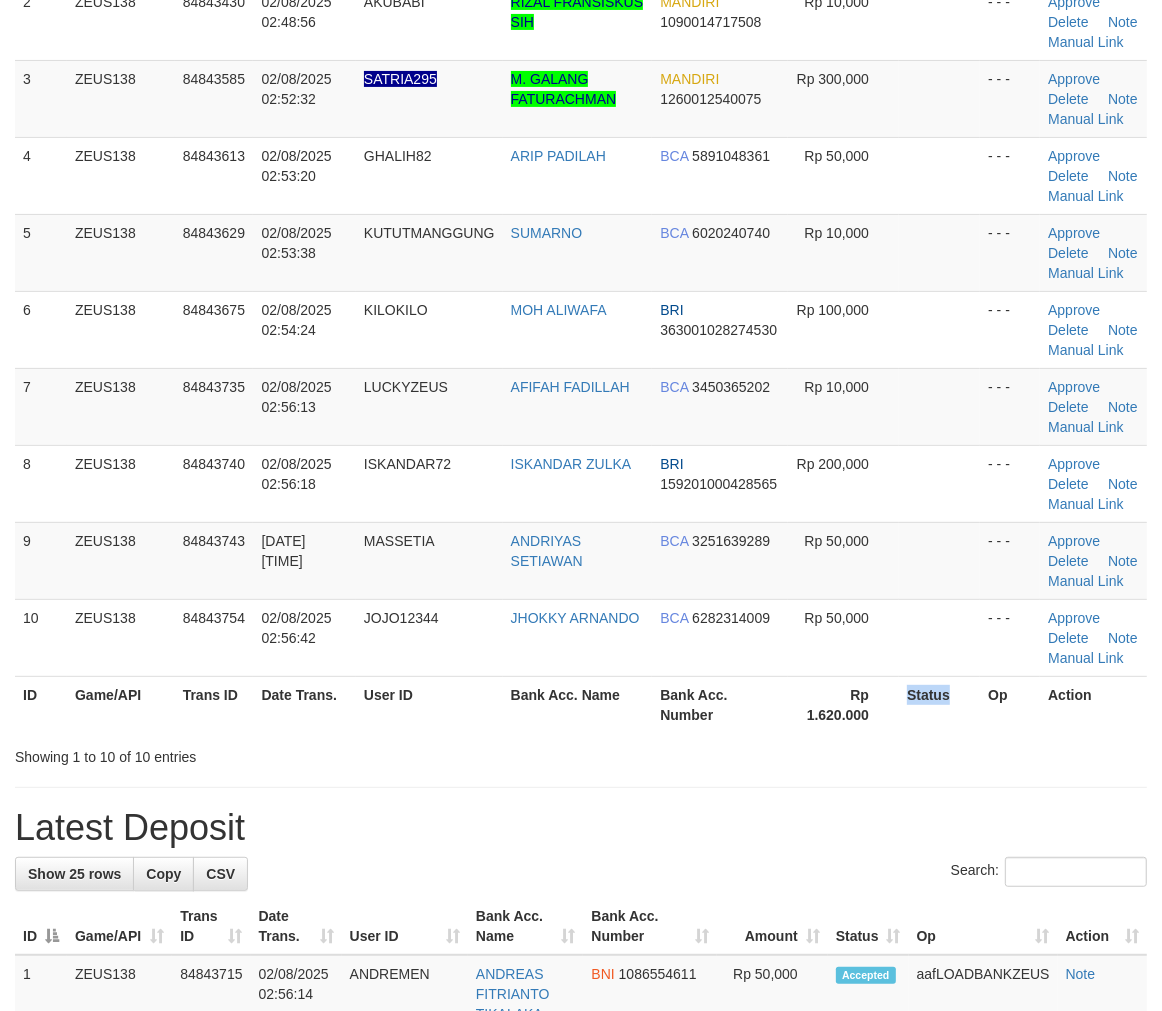 drag, startPoint x: 922, startPoint y: 702, endPoint x: 1173, endPoint y: 750, distance: 255.54843 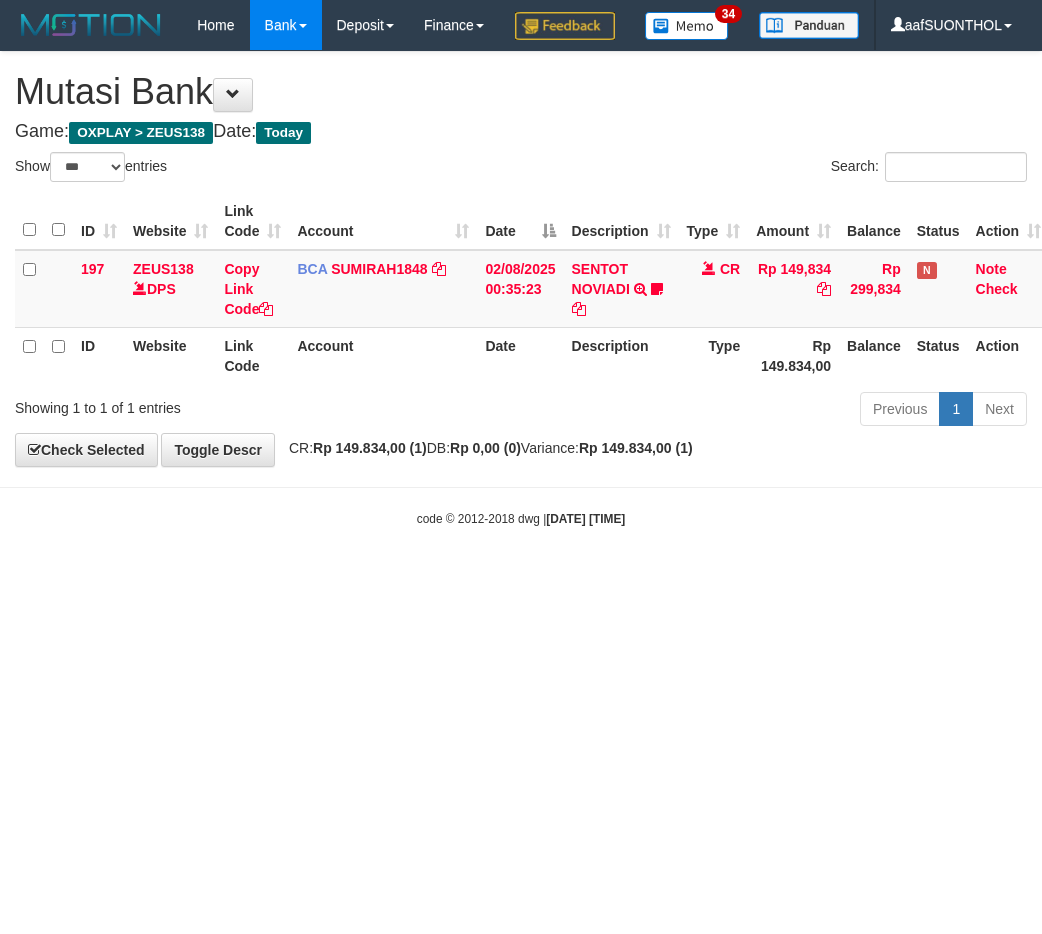 select on "***" 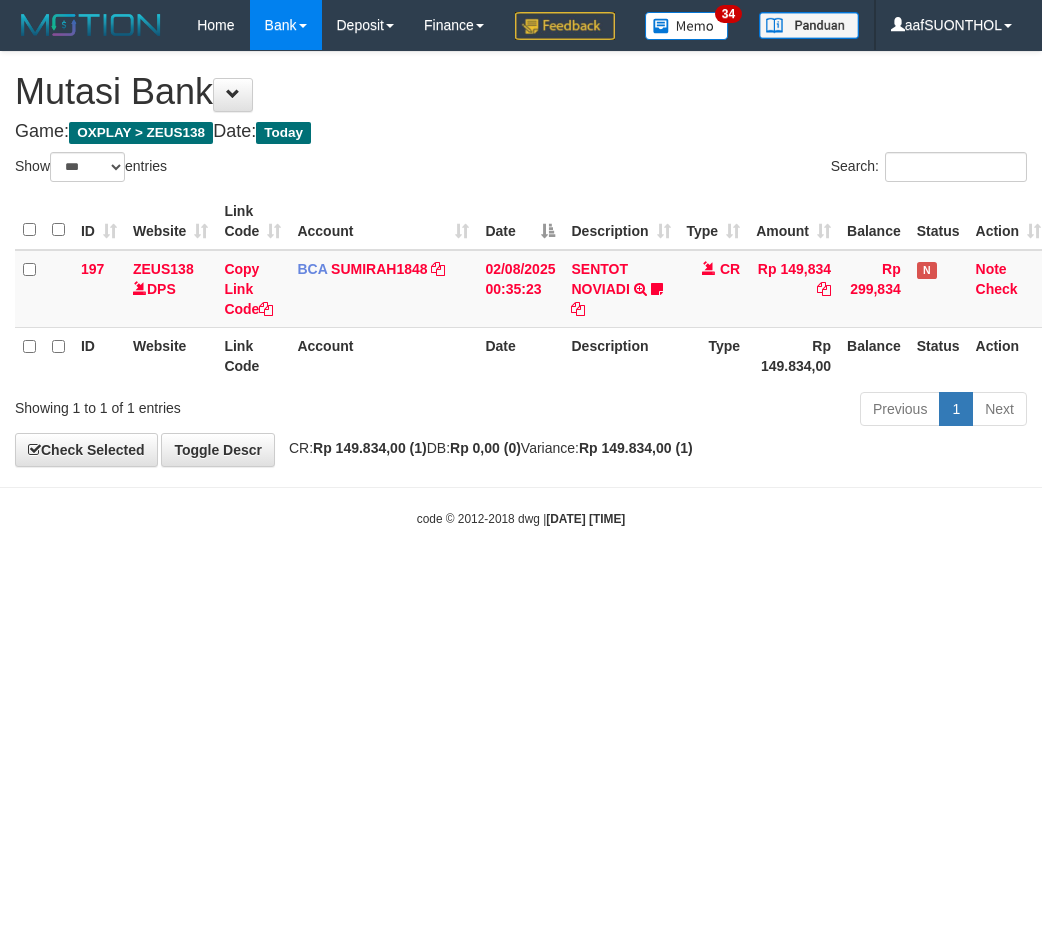scroll, scrollTop: 0, scrollLeft: 0, axis: both 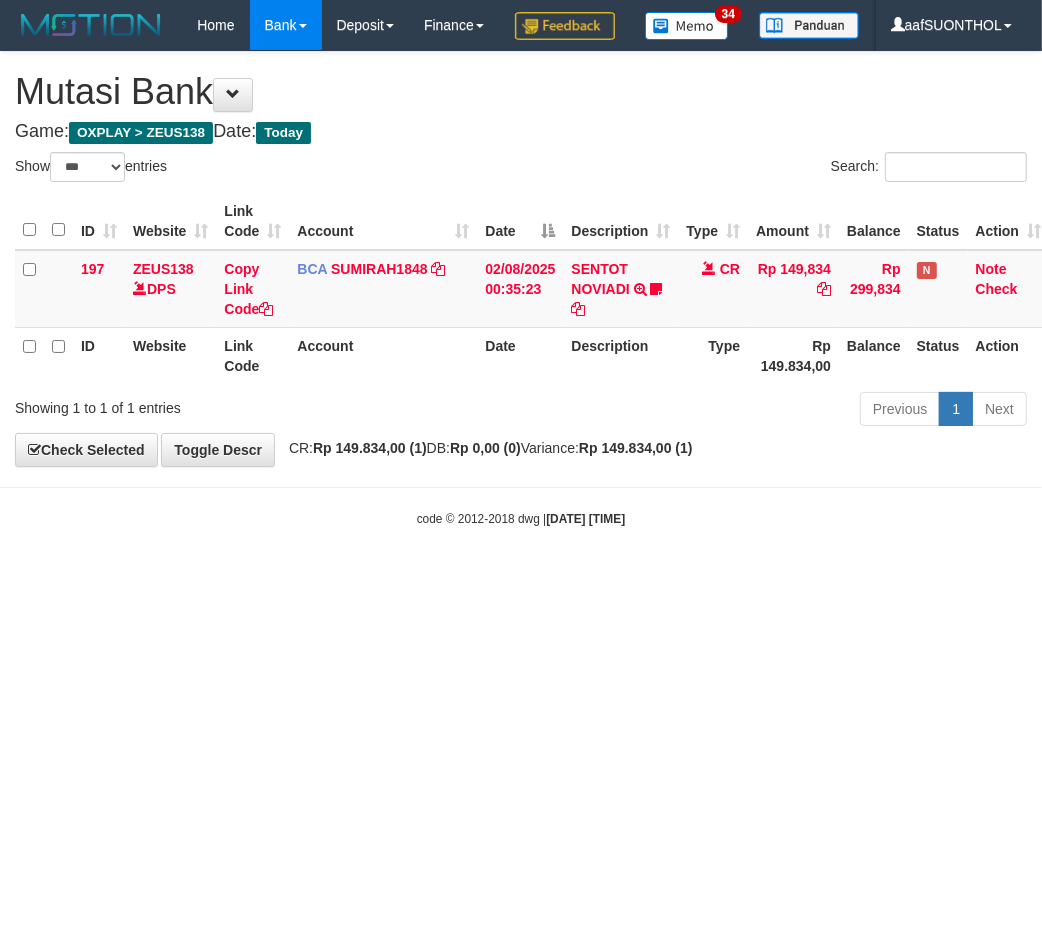 click on "Toggle navigation
Home
Bank
Account List
Load
By Website
Group
[OXPLAY]													ZEUS138
By Load Group (DPS)
Sync" at bounding box center (521, 289) 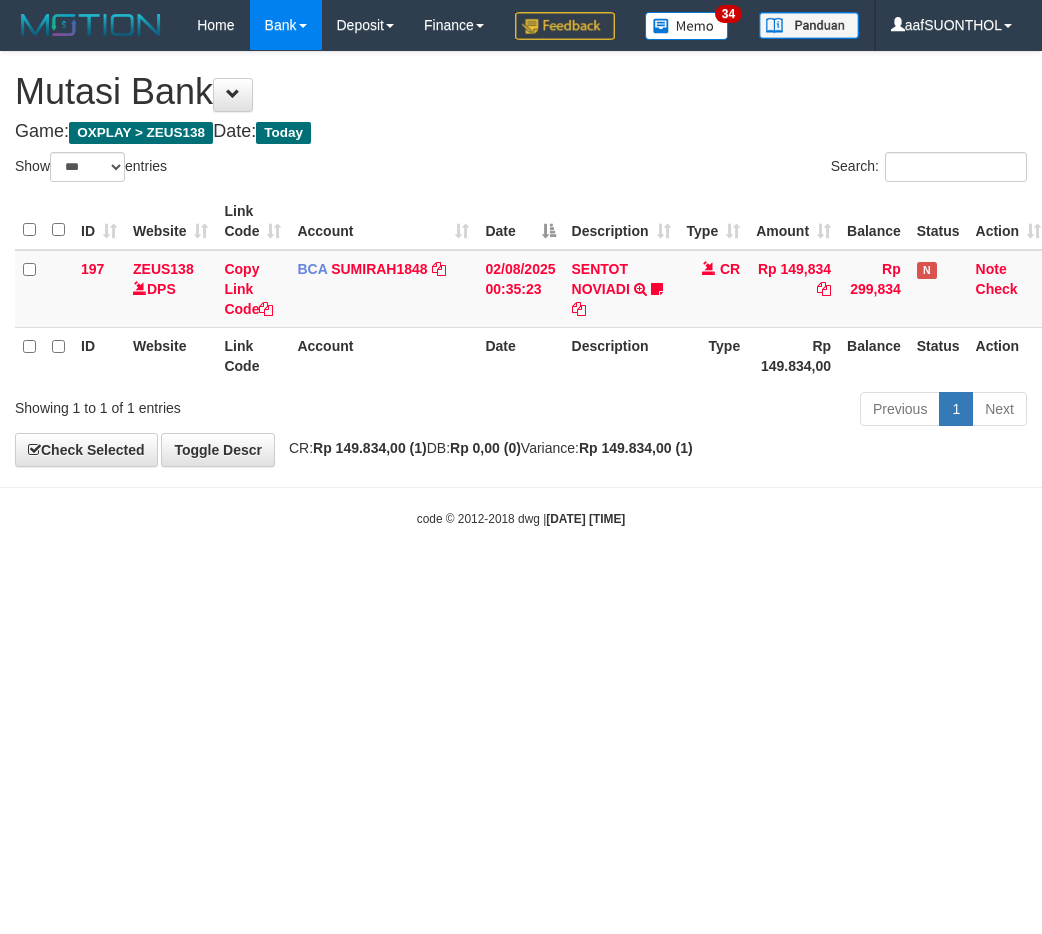 select on "***" 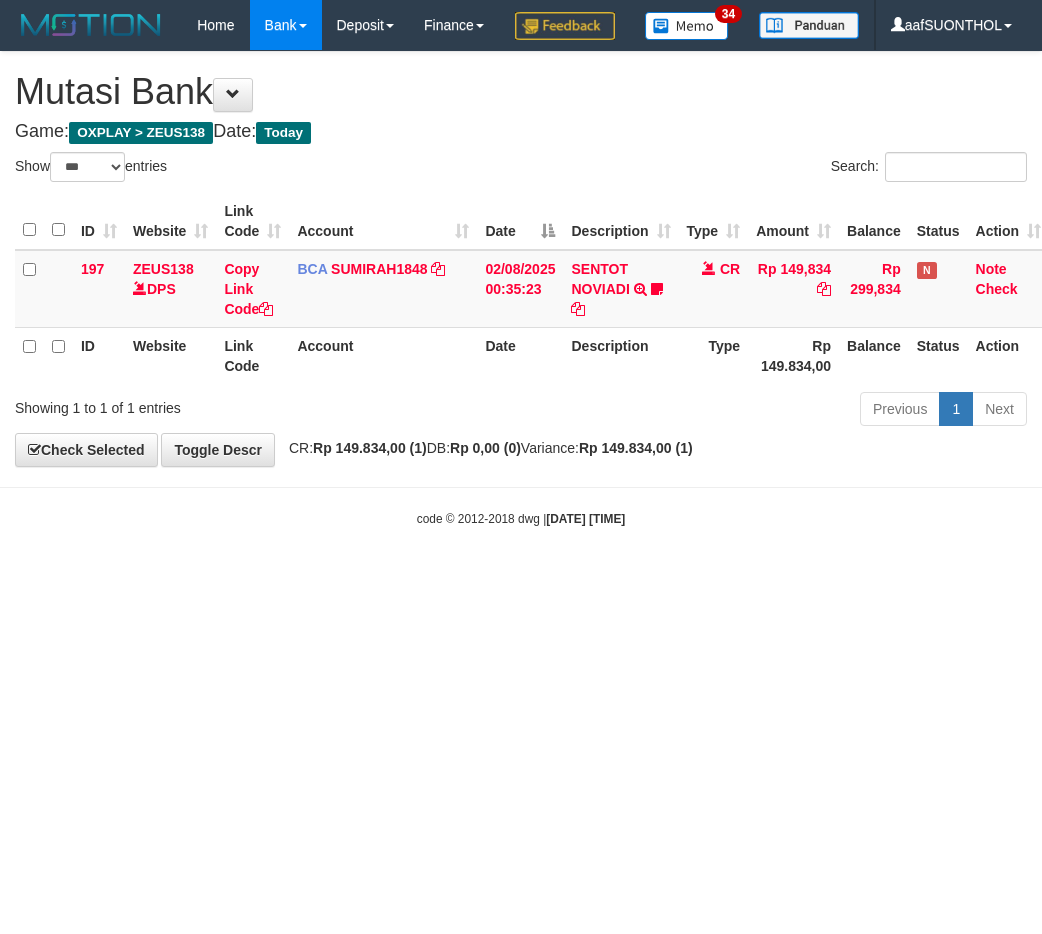 scroll, scrollTop: 0, scrollLeft: 0, axis: both 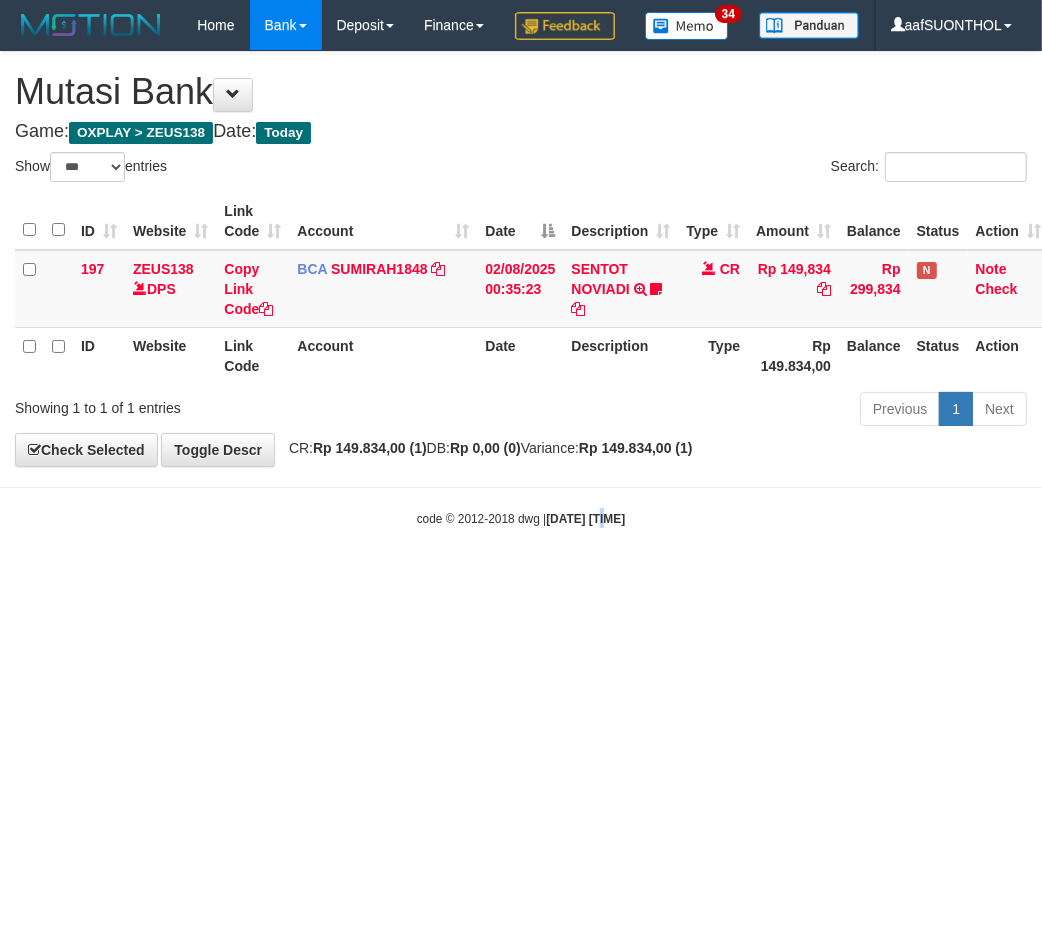 click on "Toggle navigation
Home
Bank
Account List
Load
By Website
Group
[OXPLAY]													ZEUS138
By Load Group (DPS)
Sync" at bounding box center [521, 289] 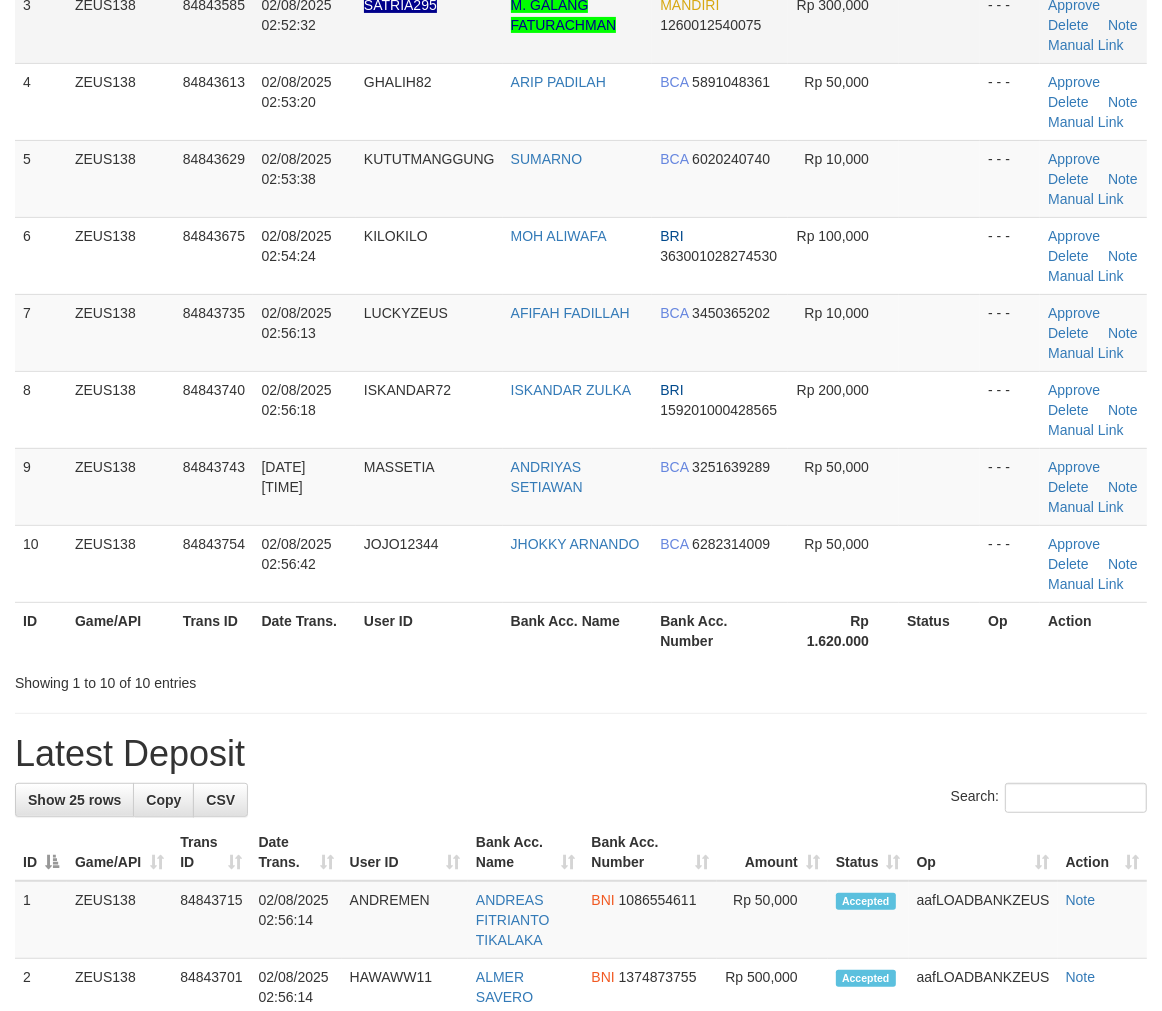 scroll, scrollTop: 344, scrollLeft: 0, axis: vertical 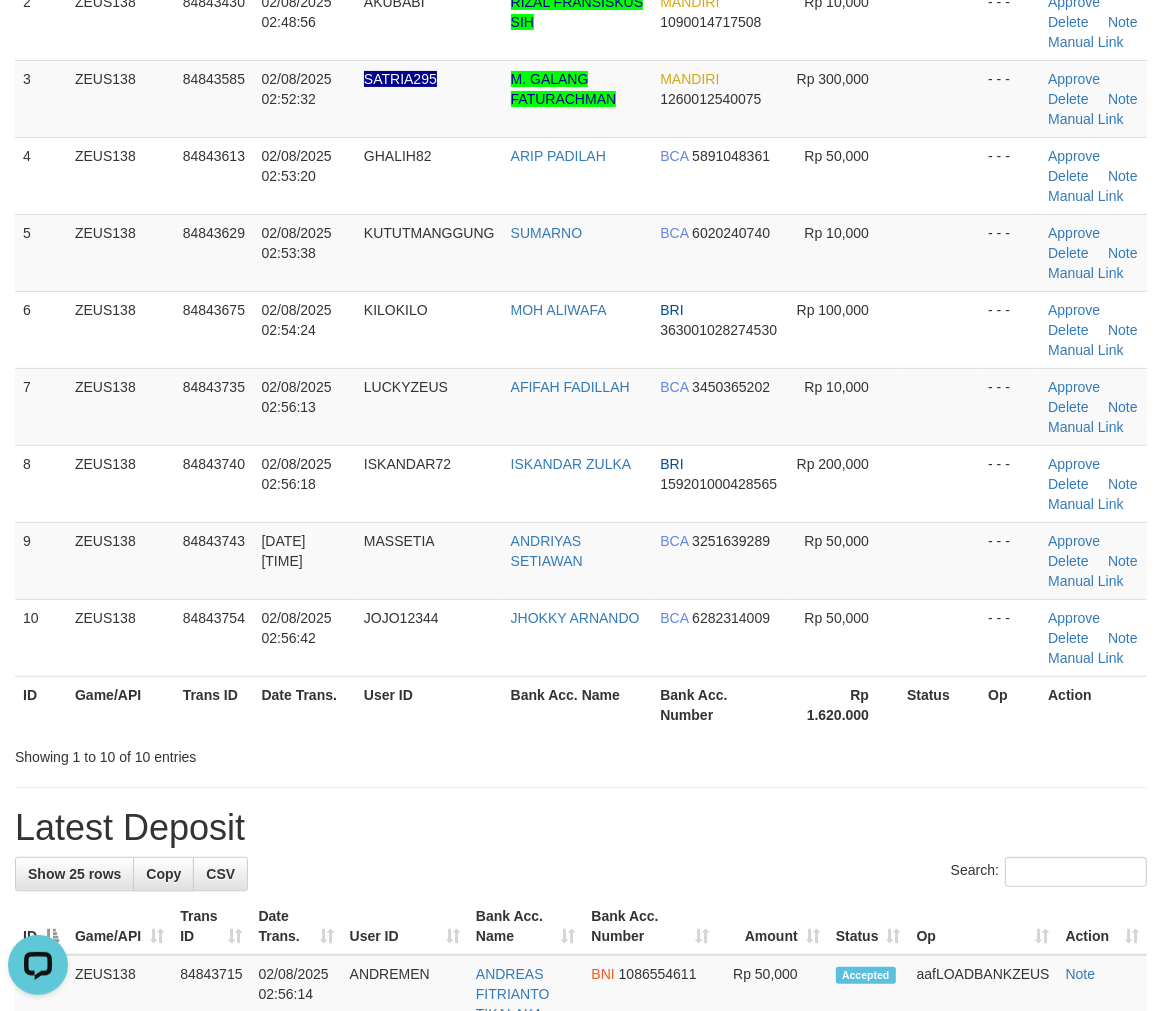 click on "Rp 1.620.000" at bounding box center [844, 704] 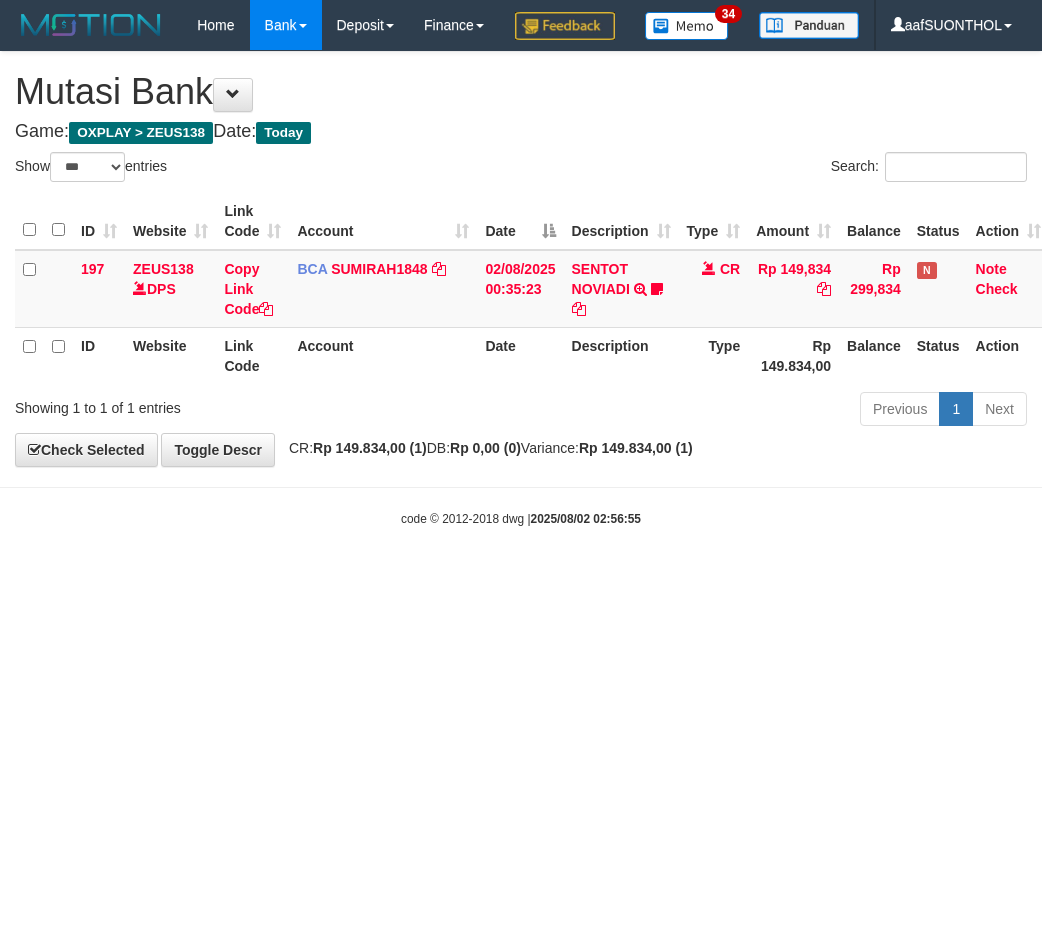 select on "***" 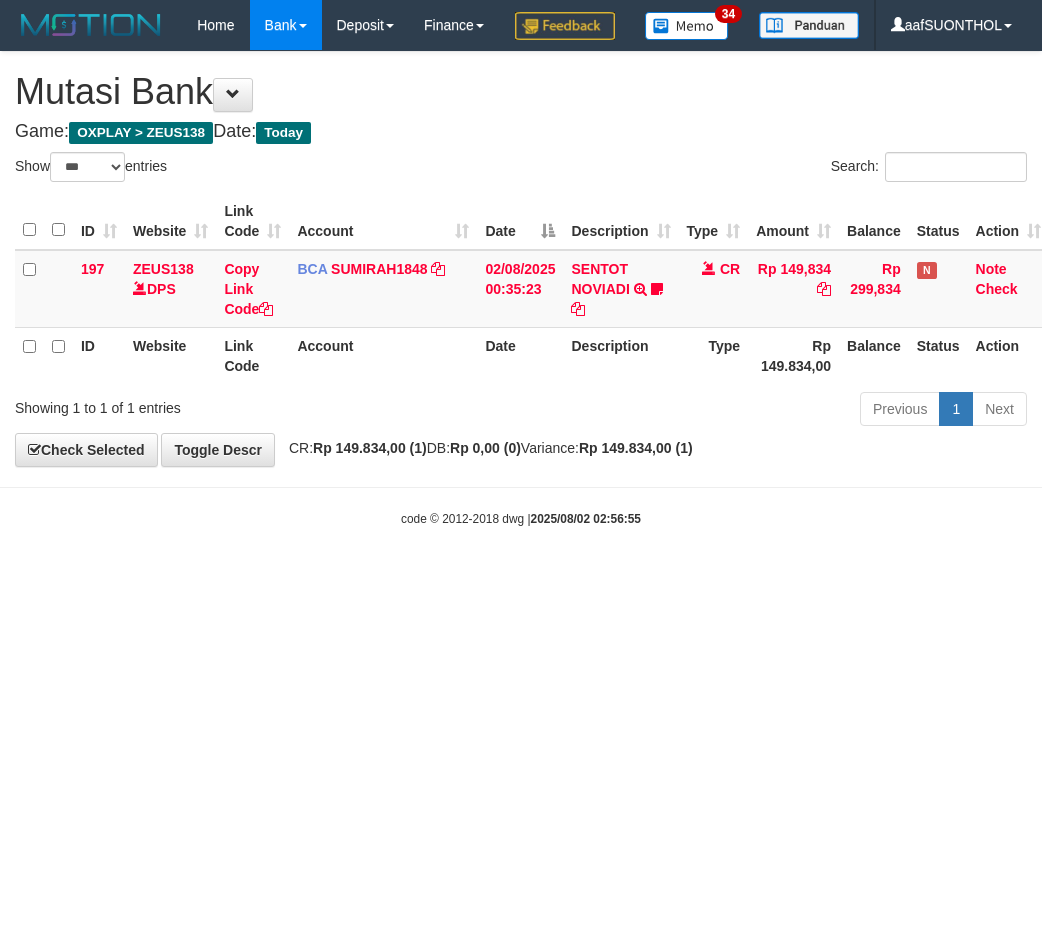 scroll, scrollTop: 0, scrollLeft: 0, axis: both 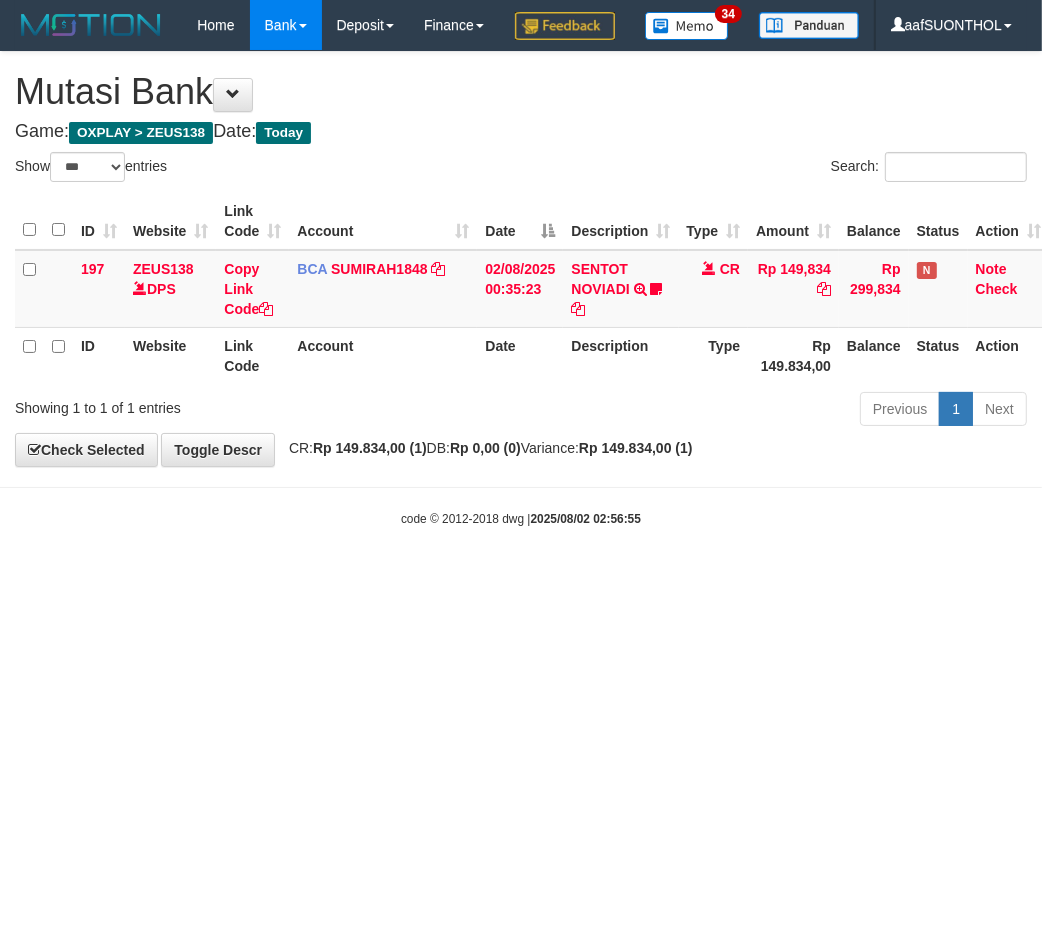 drag, startPoint x: 0, startPoint y: 0, endPoint x: 522, endPoint y: 756, distance: 918.7056 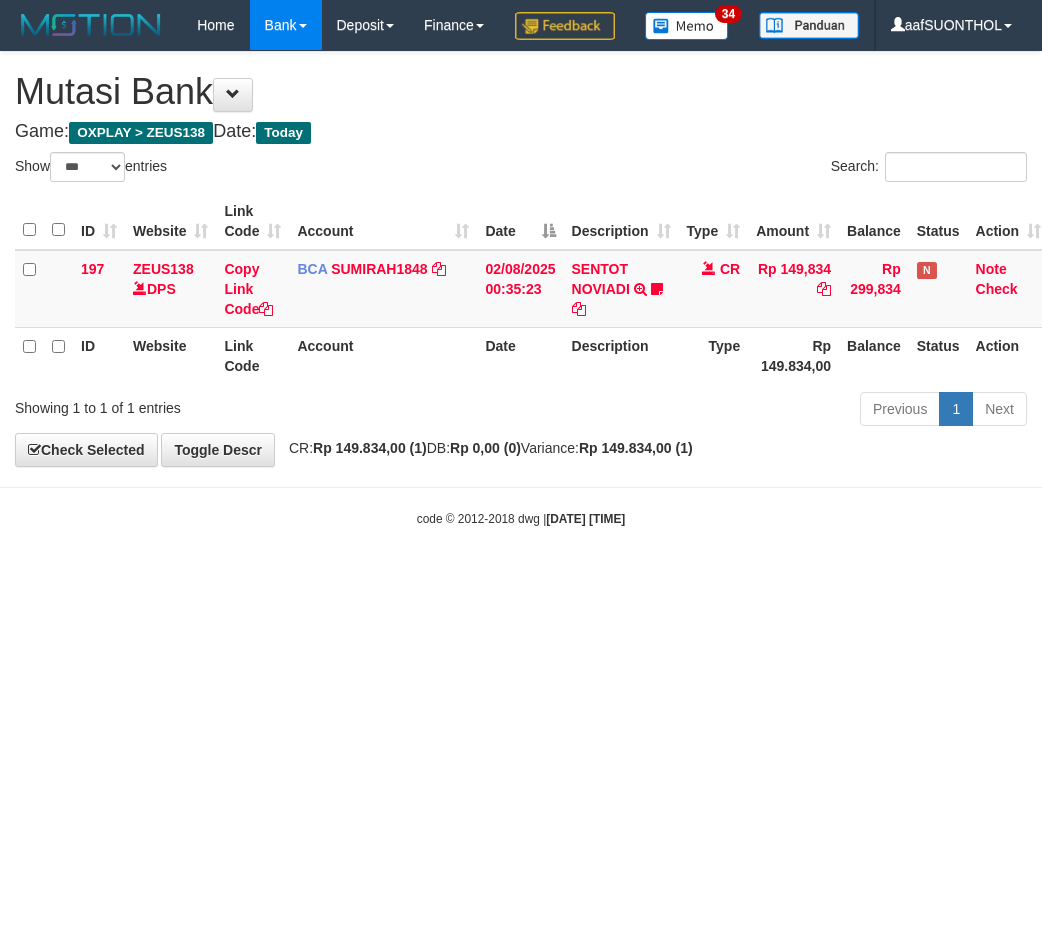 select on "***" 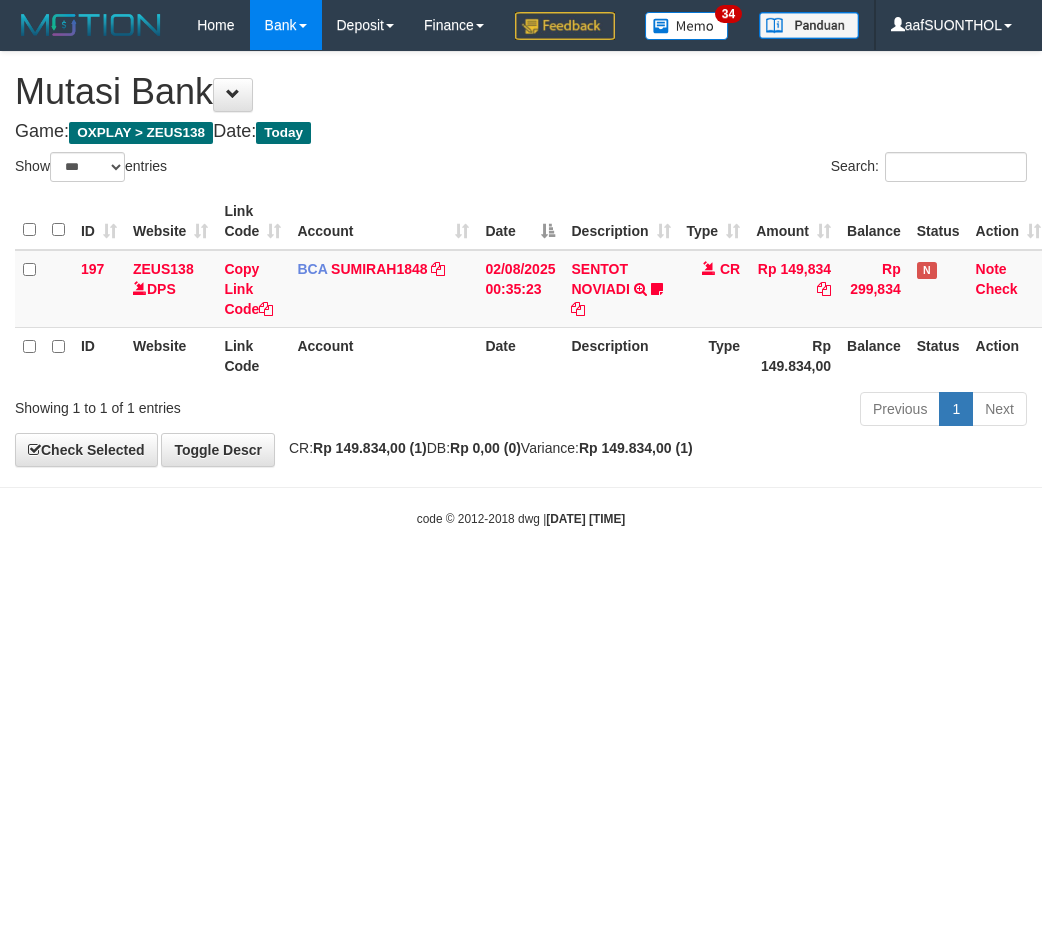 scroll, scrollTop: 0, scrollLeft: 0, axis: both 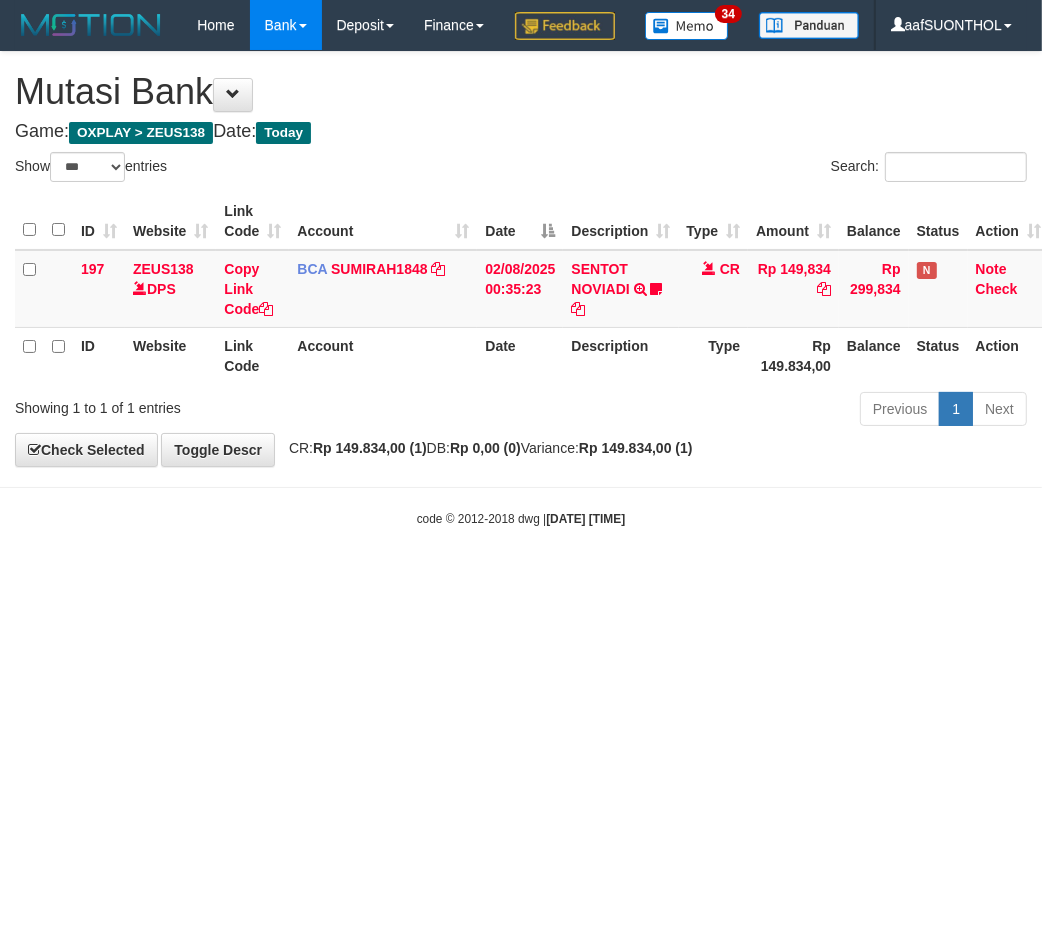 drag, startPoint x: 485, startPoint y: 733, endPoint x: 453, endPoint y: 714, distance: 37.215588 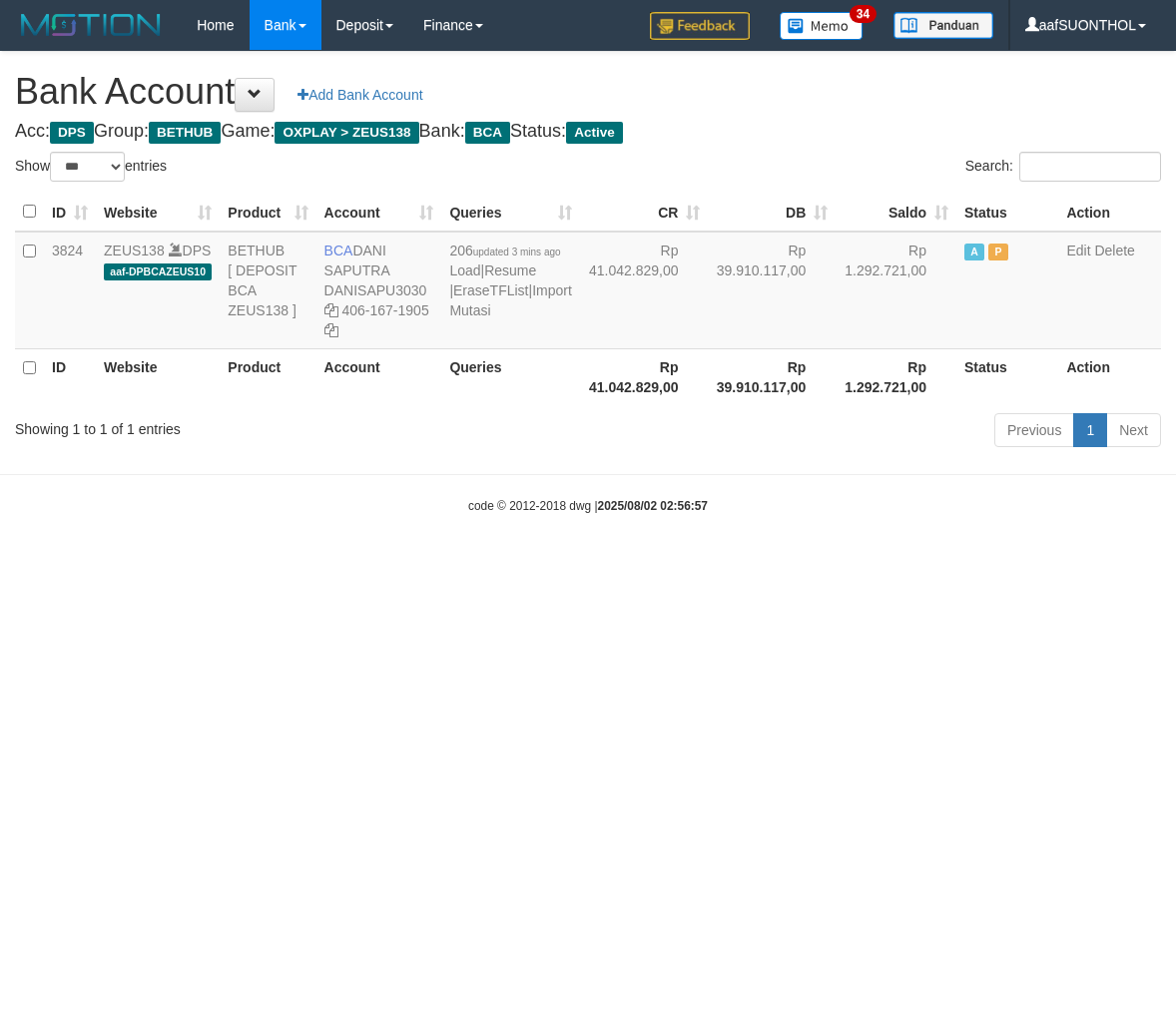 select on "***" 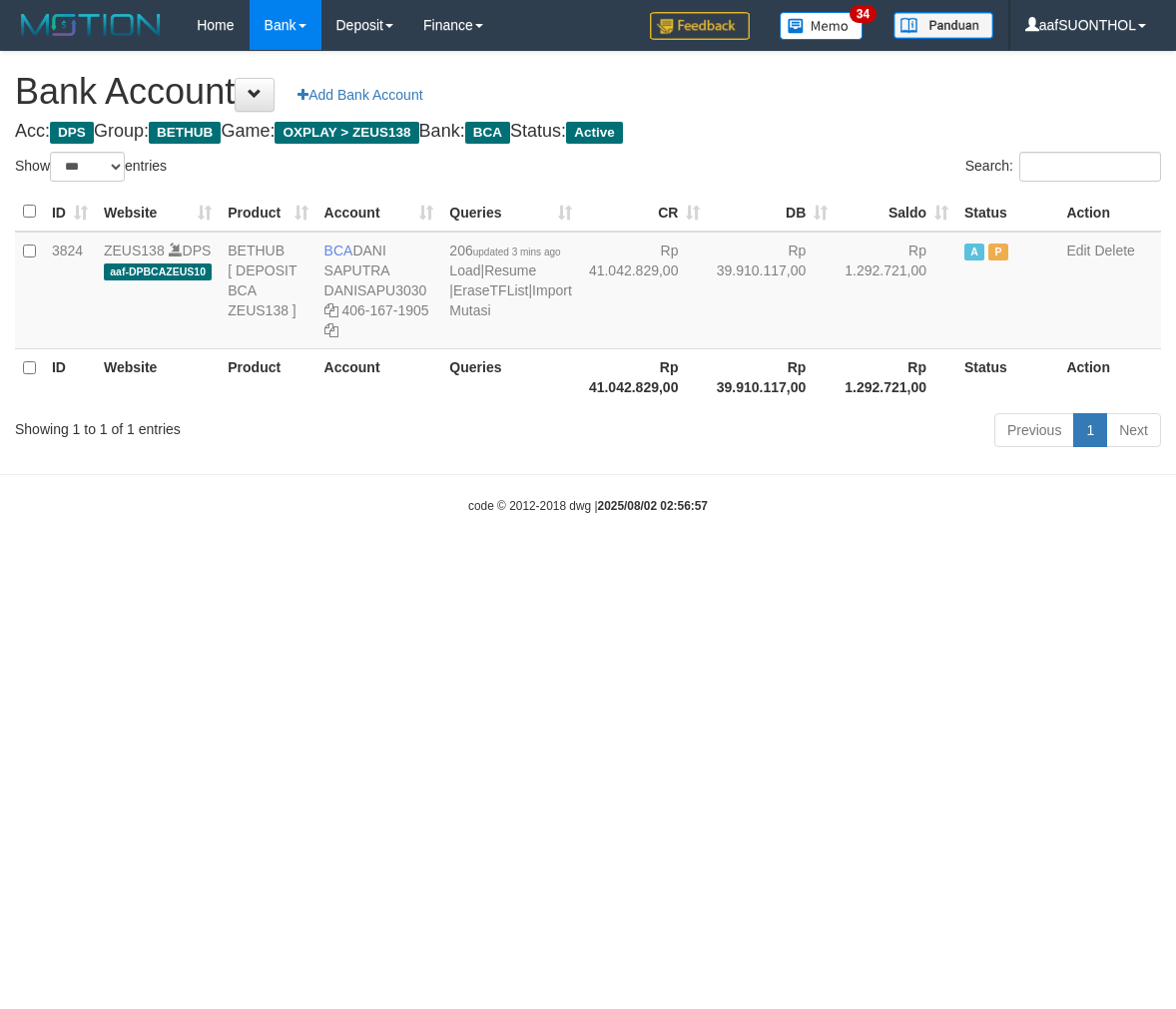 scroll, scrollTop: 0, scrollLeft: 0, axis: both 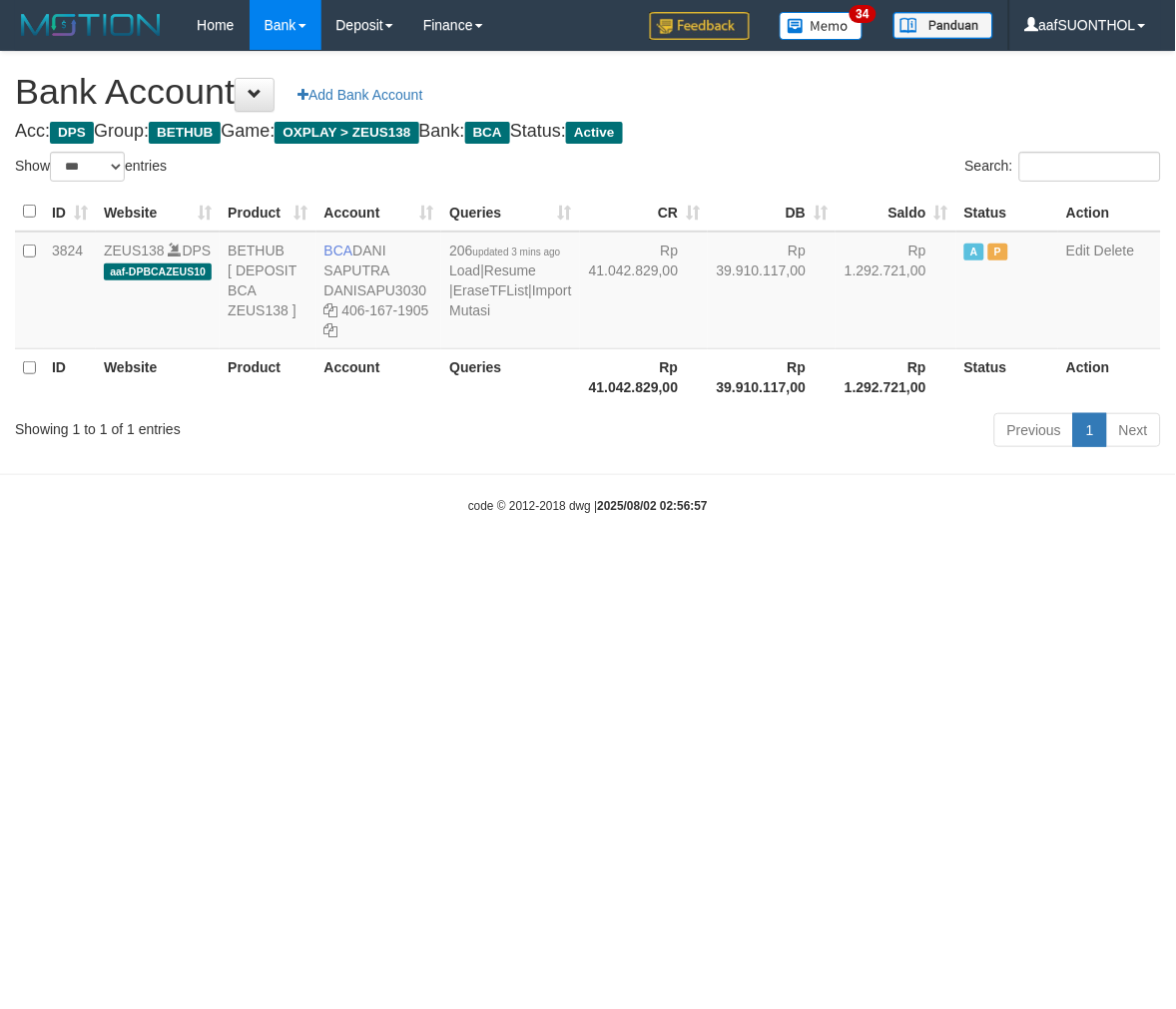 click on "Toggle navigation
Home
Bank
Account List
Load
By Website
Group
[OXPLAY]													ZEUS138
By Load Group (DPS)
Sync" at bounding box center (588, 282) 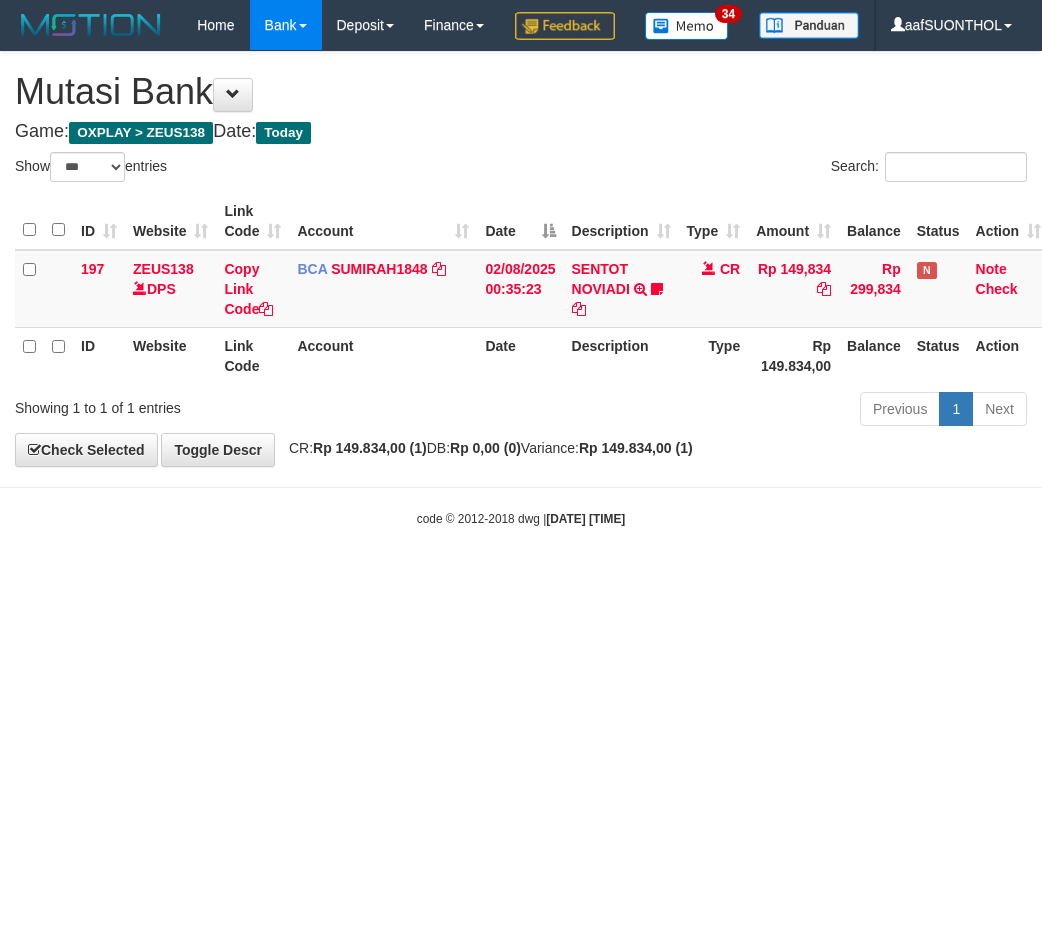 select on "***" 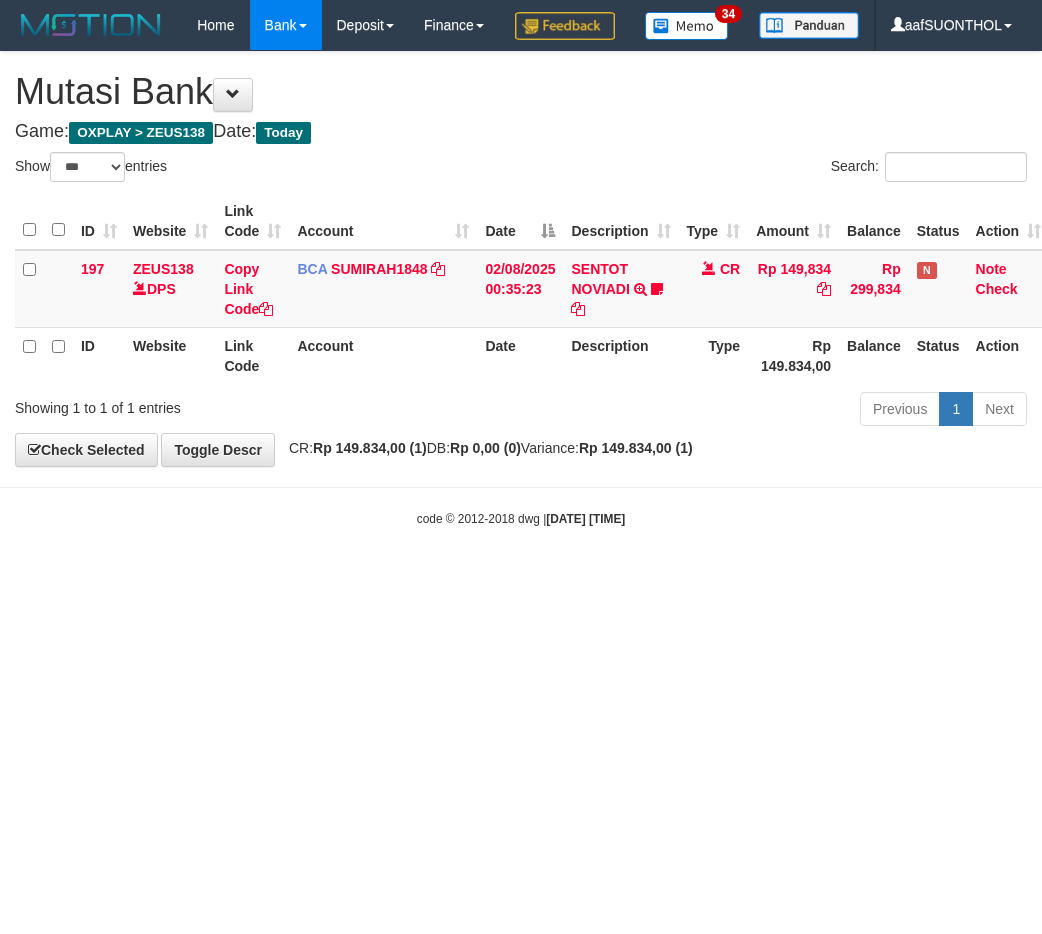 scroll, scrollTop: 0, scrollLeft: 0, axis: both 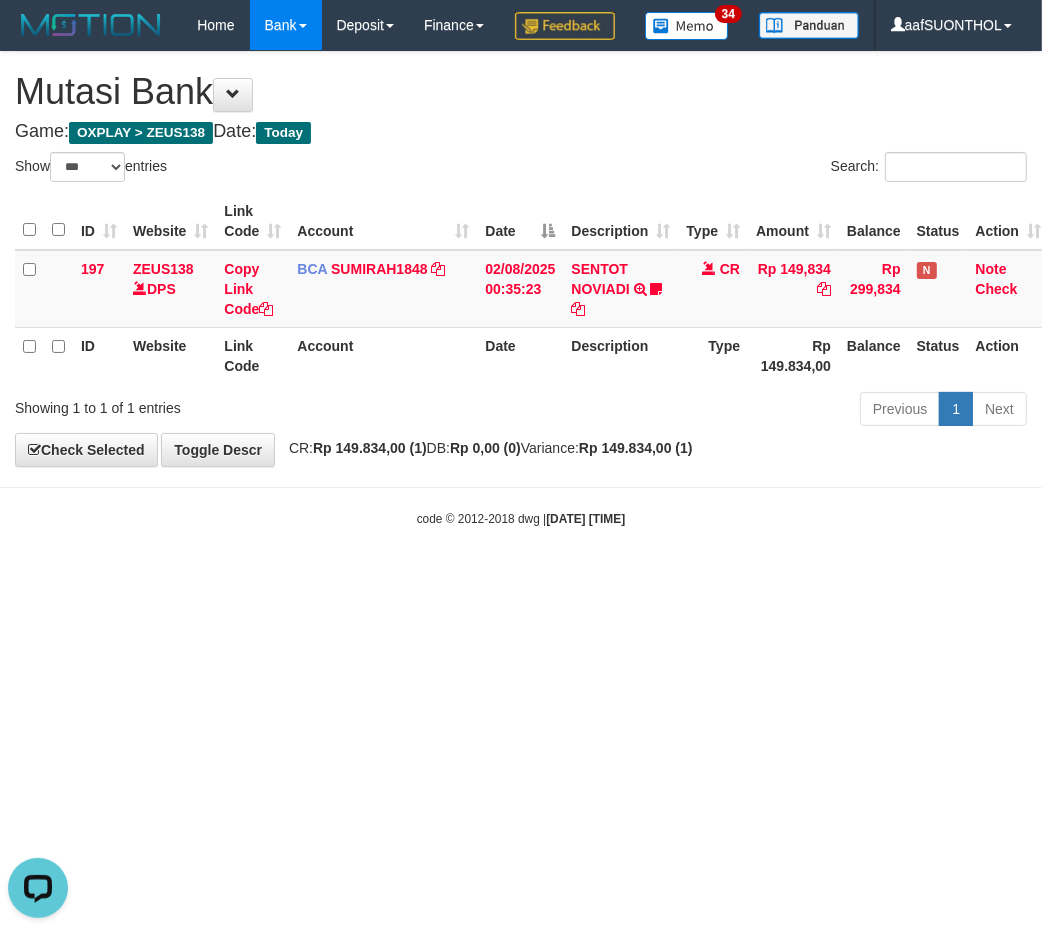 click on "Toggle navigation
Home
Bank
Account List
Load
By Website
Group
[OXPLAY]													ZEUS138
By Load Group (DPS)
Sync" at bounding box center (521, 289) 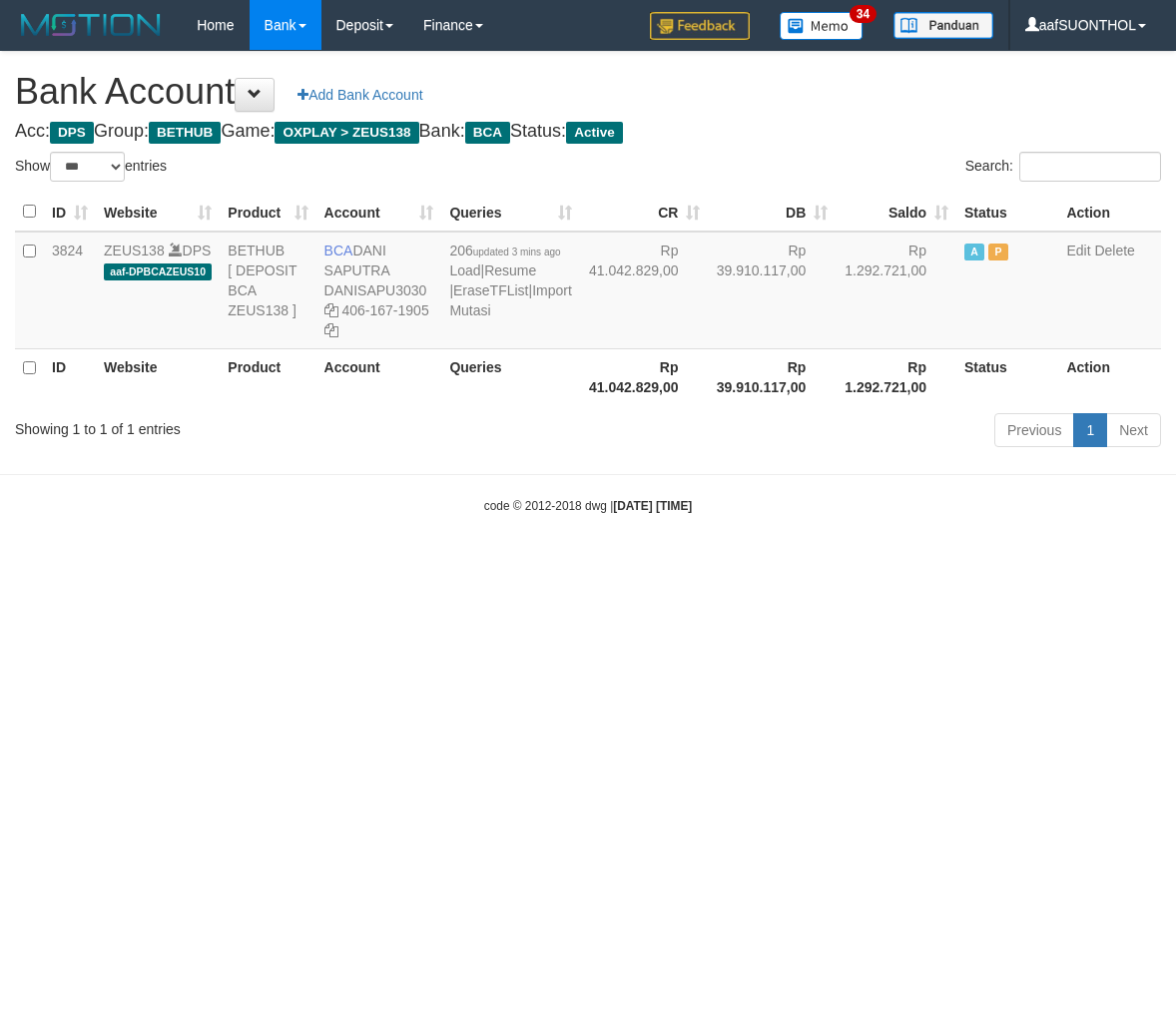 select on "***" 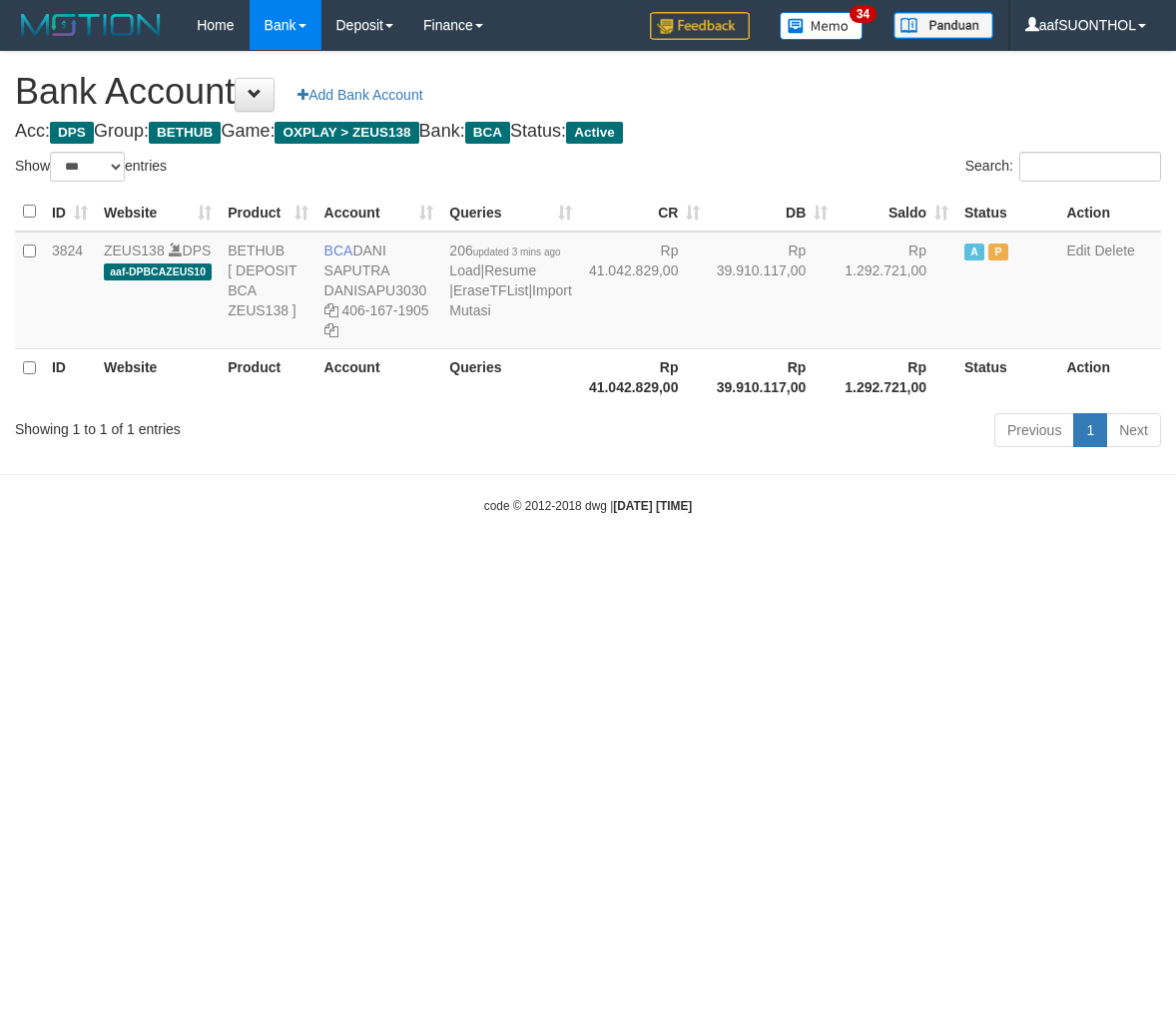 scroll, scrollTop: 0, scrollLeft: 0, axis: both 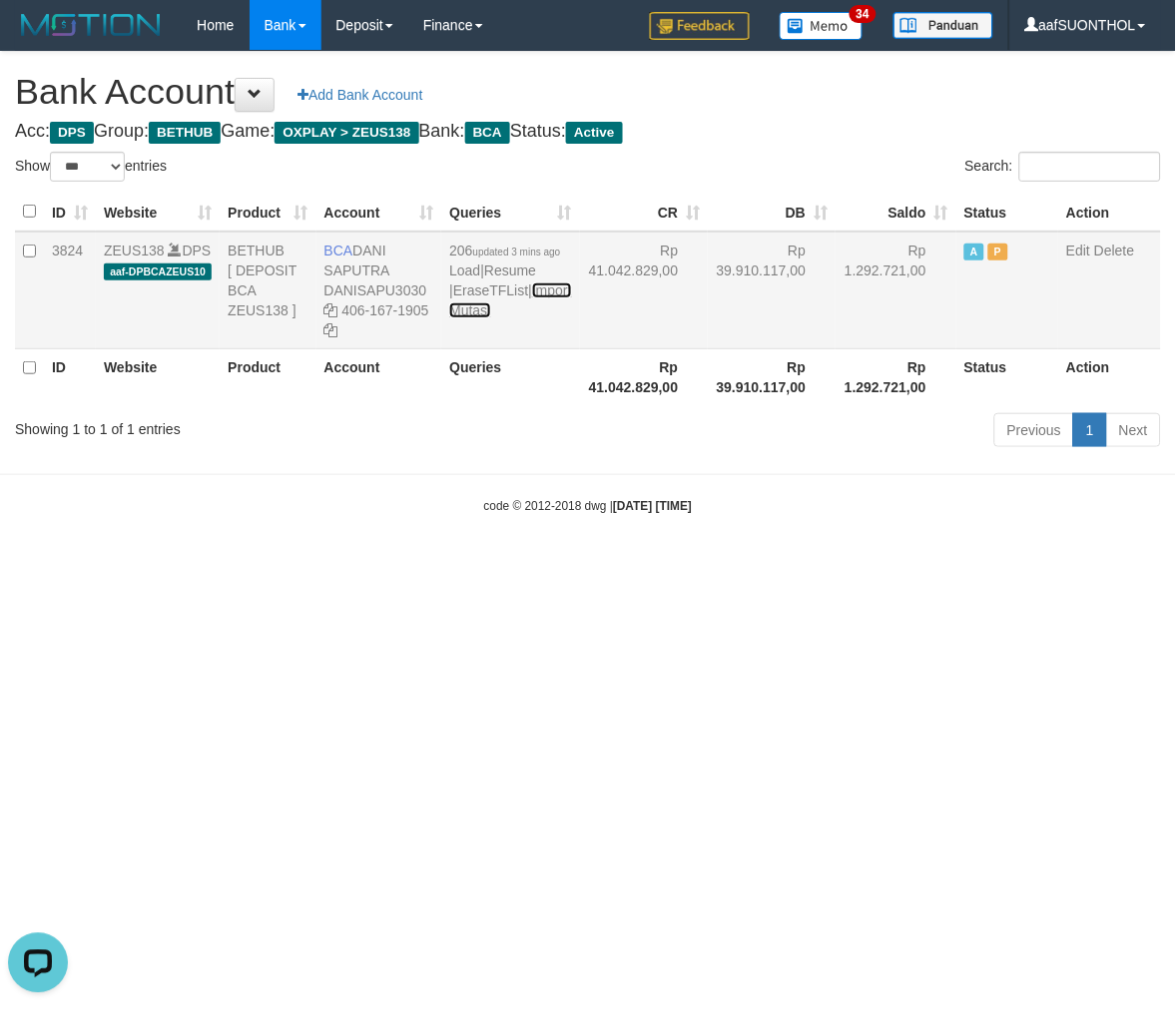 click on "Import Mutasi" at bounding box center (510, 300) 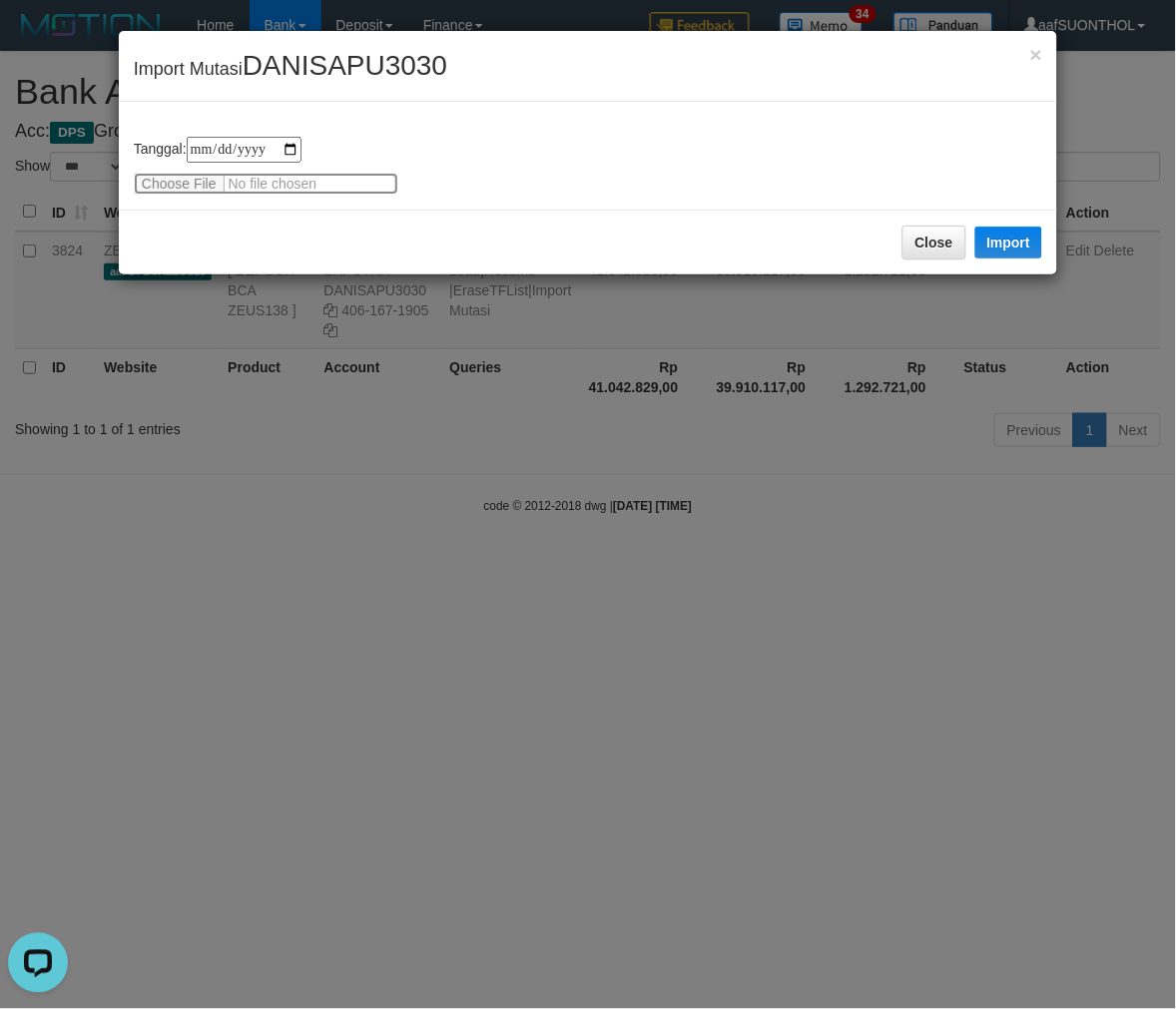 click at bounding box center (266, 184) 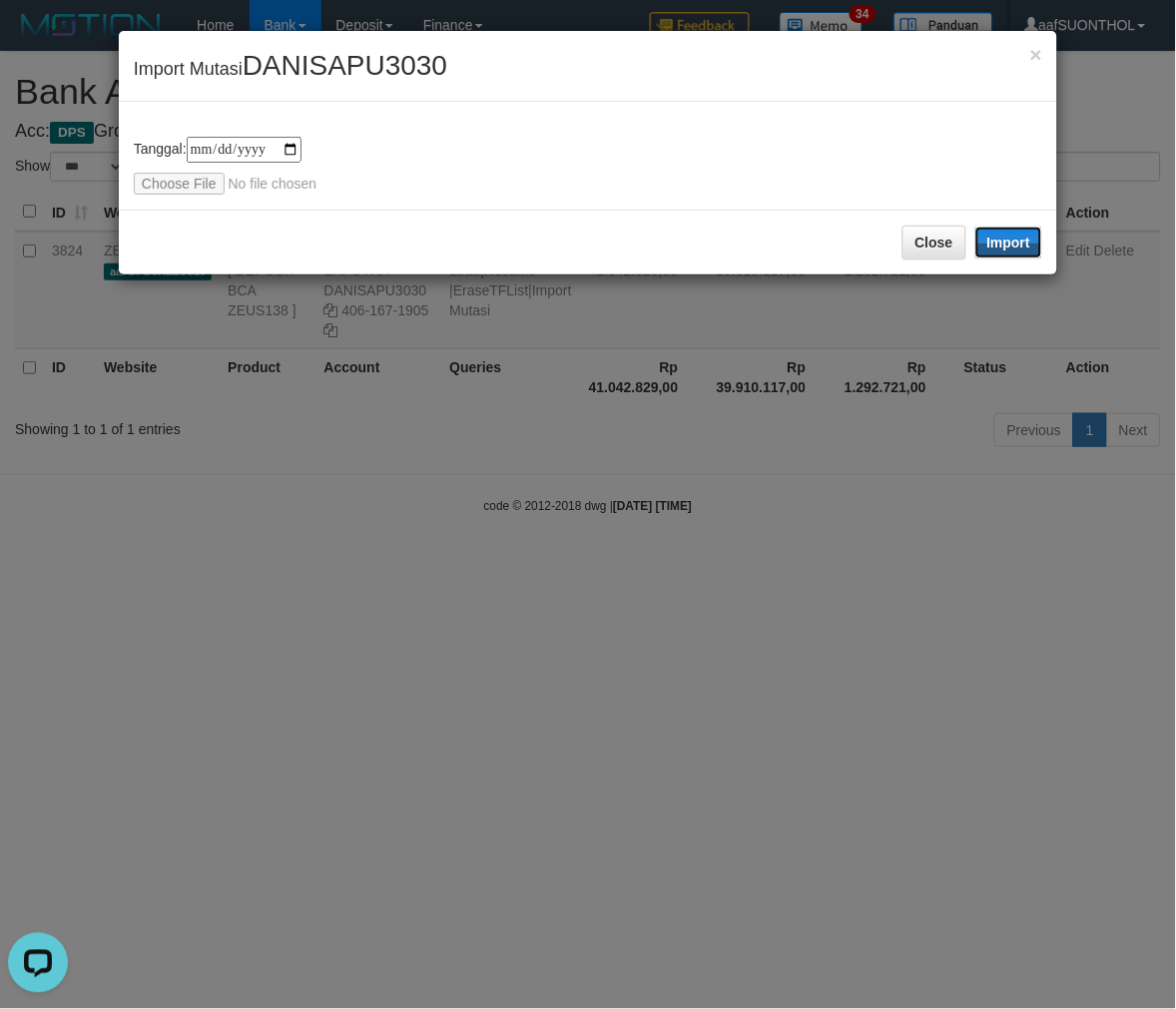 drag, startPoint x: 1023, startPoint y: 234, endPoint x: 590, endPoint y: 0, distance: 492.1839 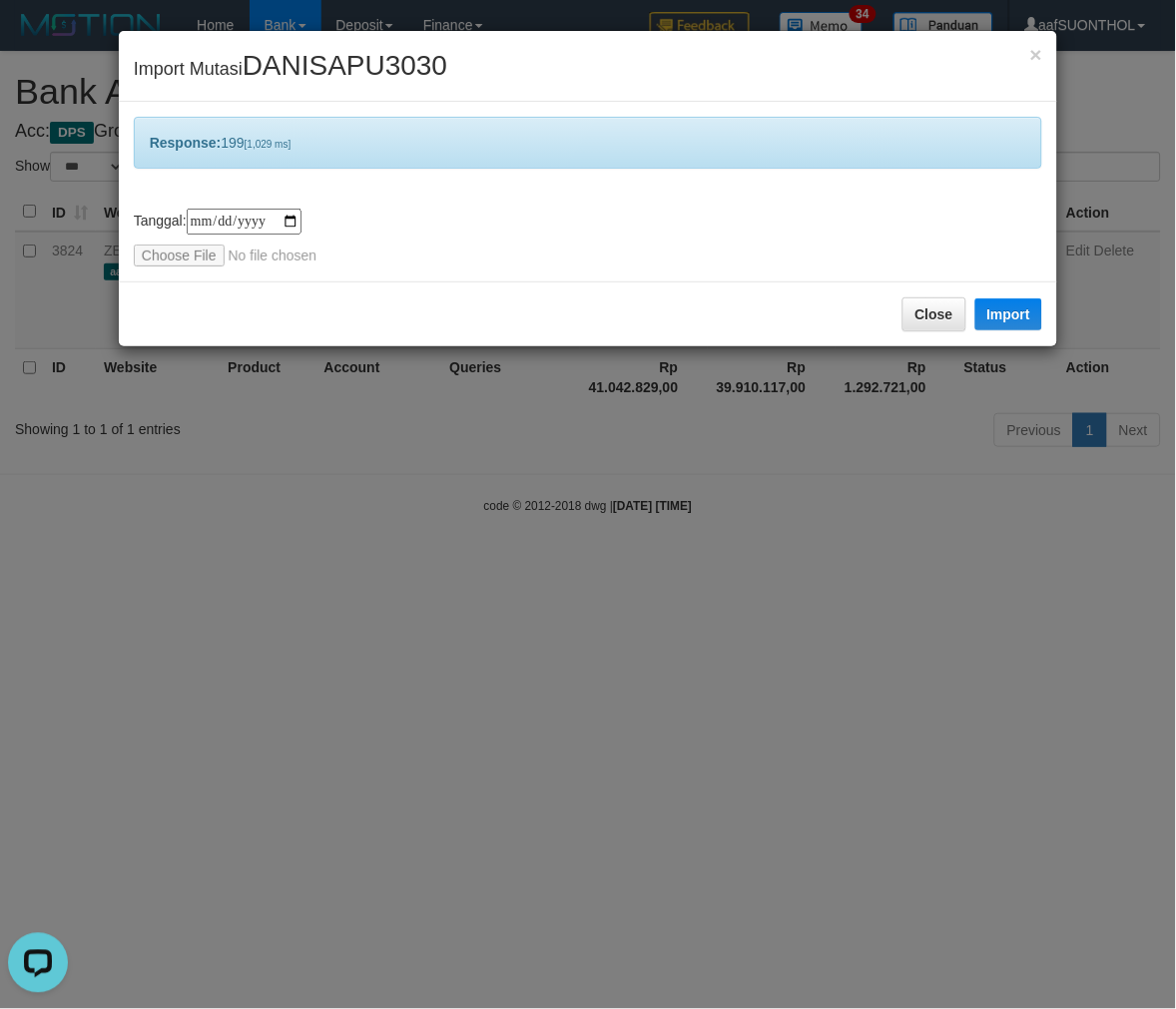 click on "**********" at bounding box center [588, 504] 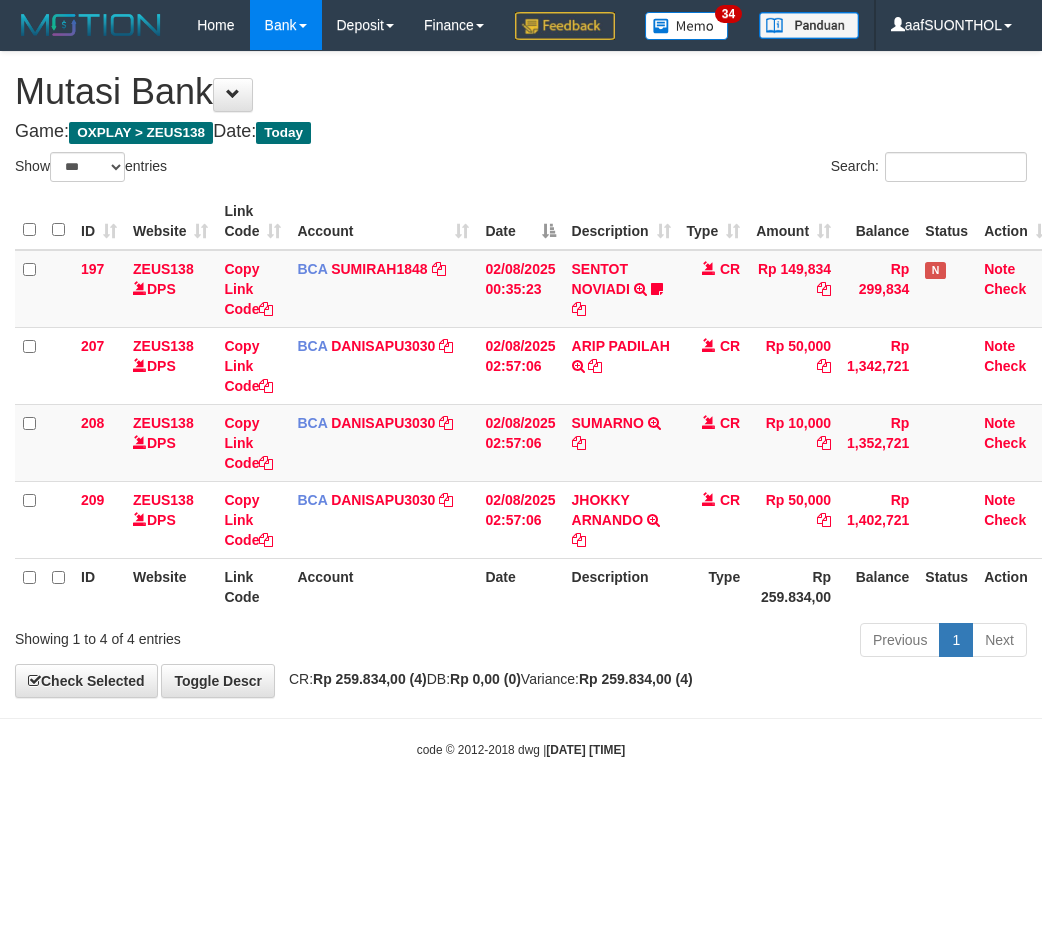 select on "***" 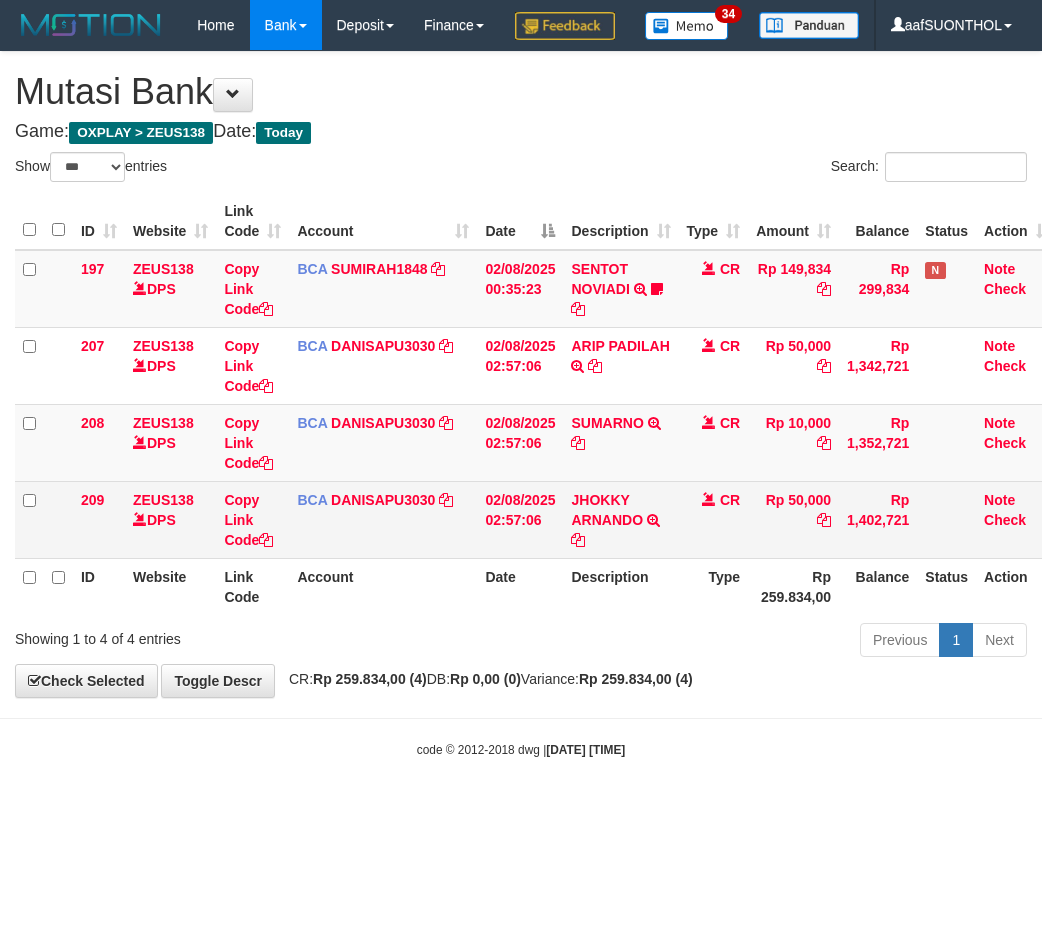 scroll, scrollTop: 0, scrollLeft: 0, axis: both 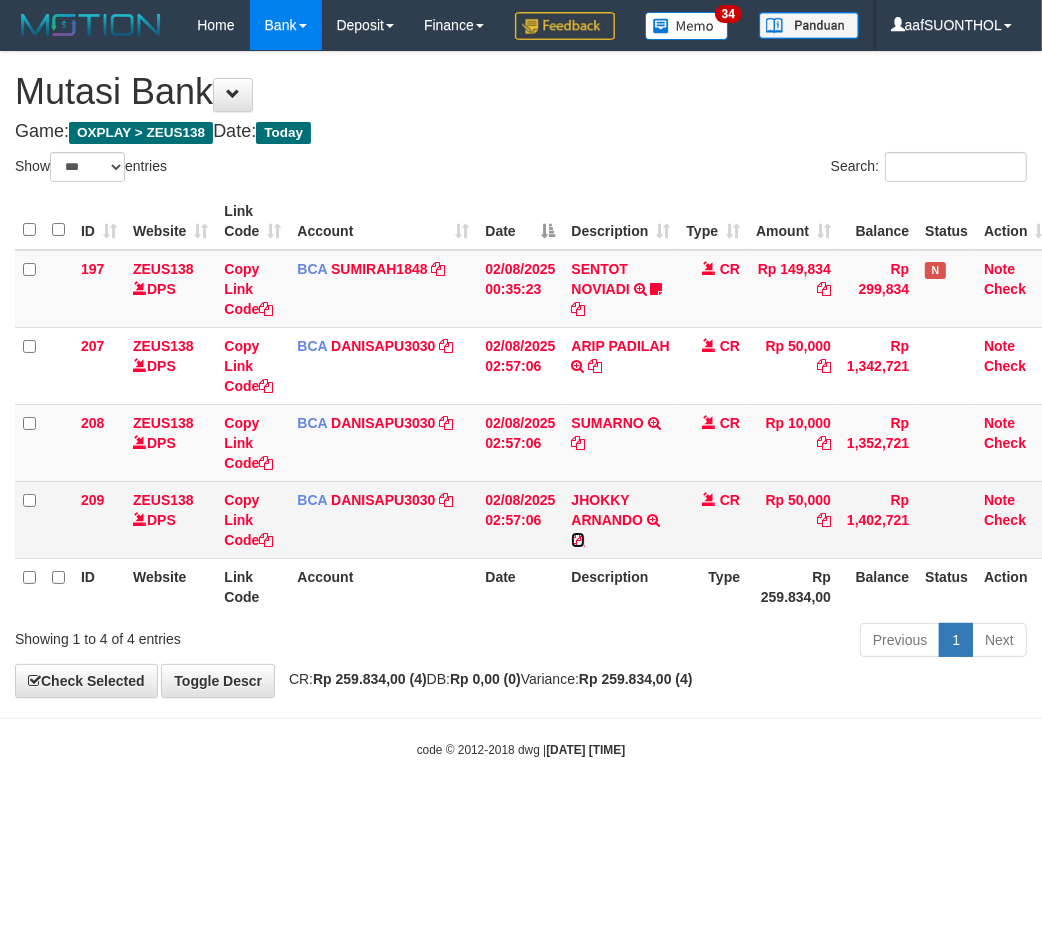 click at bounding box center (578, 540) 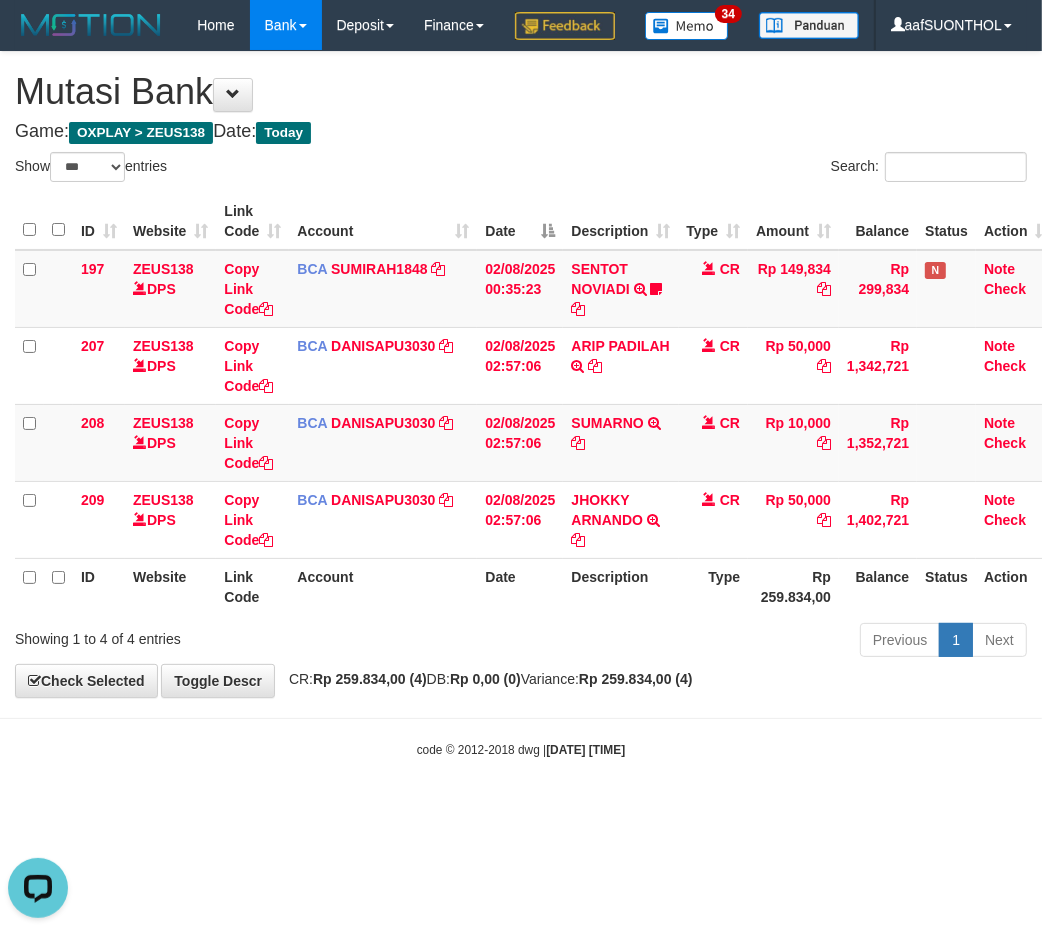 scroll, scrollTop: 0, scrollLeft: 0, axis: both 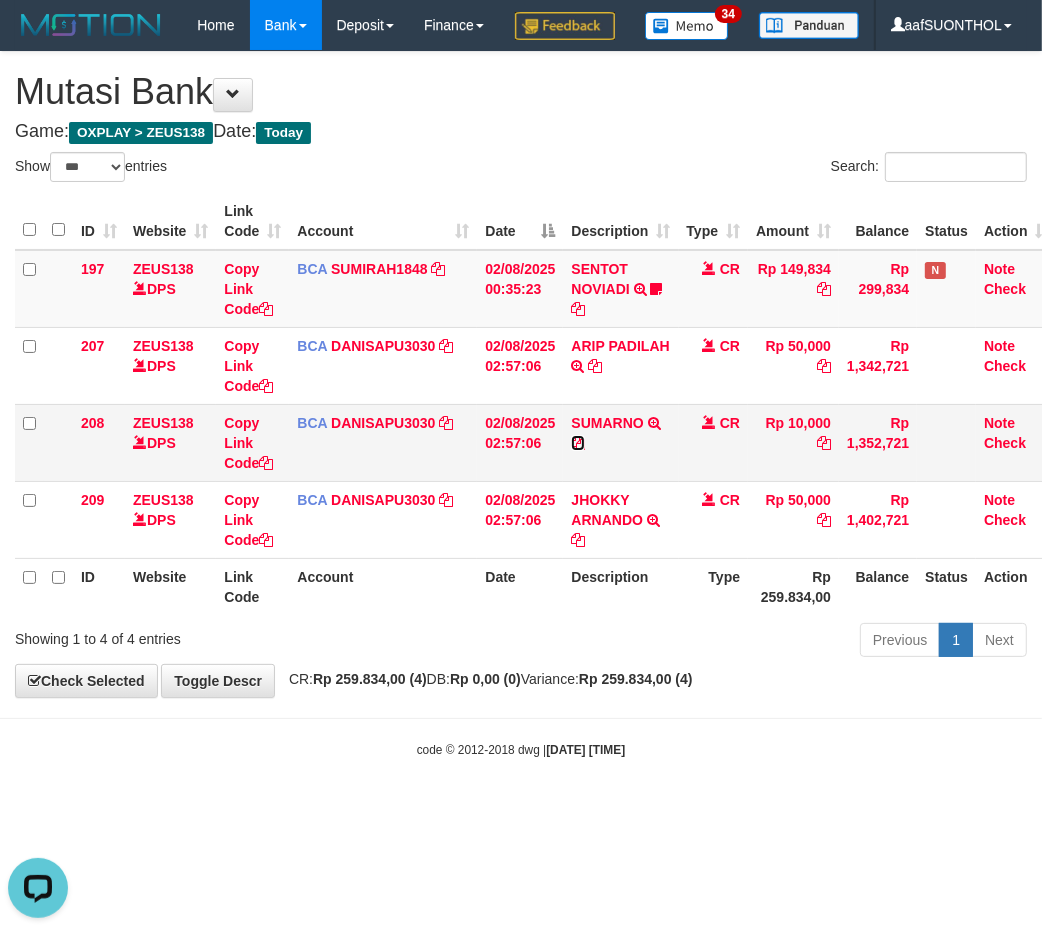 click at bounding box center [578, 443] 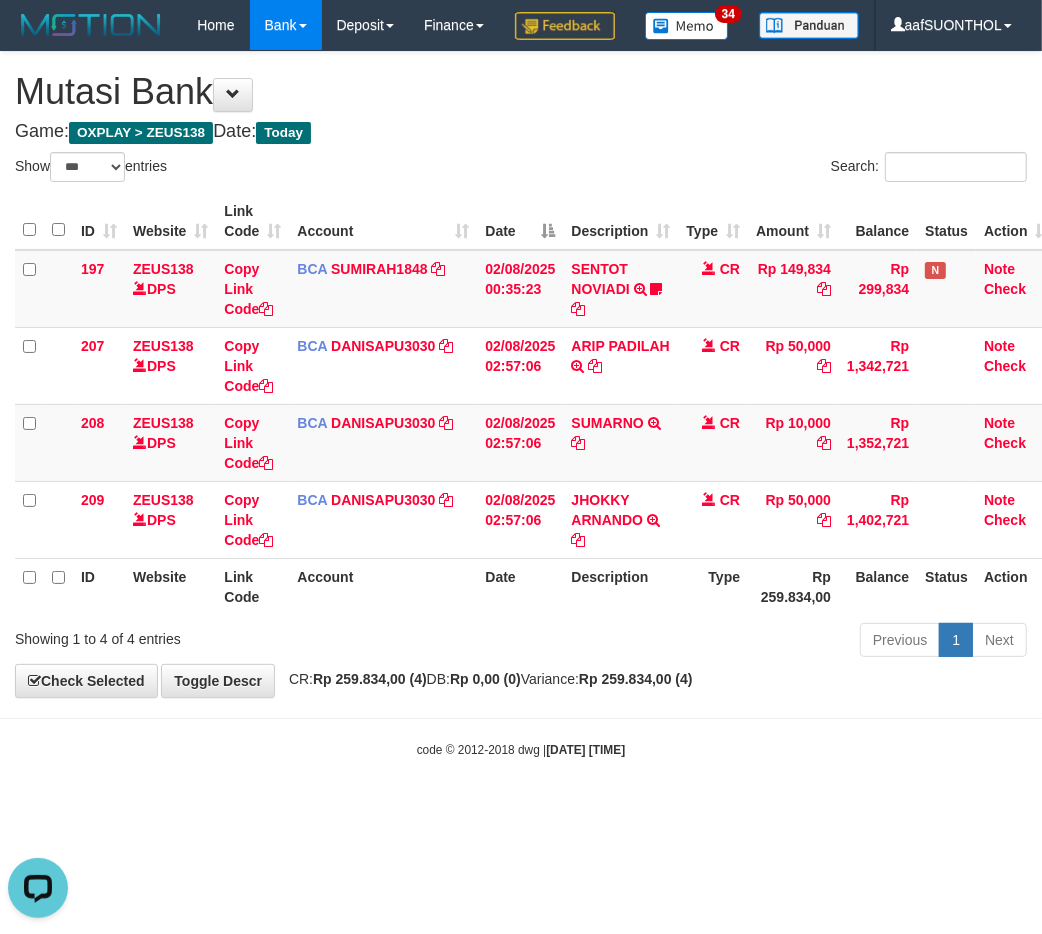 click on "Toggle navigation
Home
Bank
Account List
Load
By Website
Group
[OXPLAY]													ZEUS138
By Load Group (DPS)" at bounding box center (521, 404) 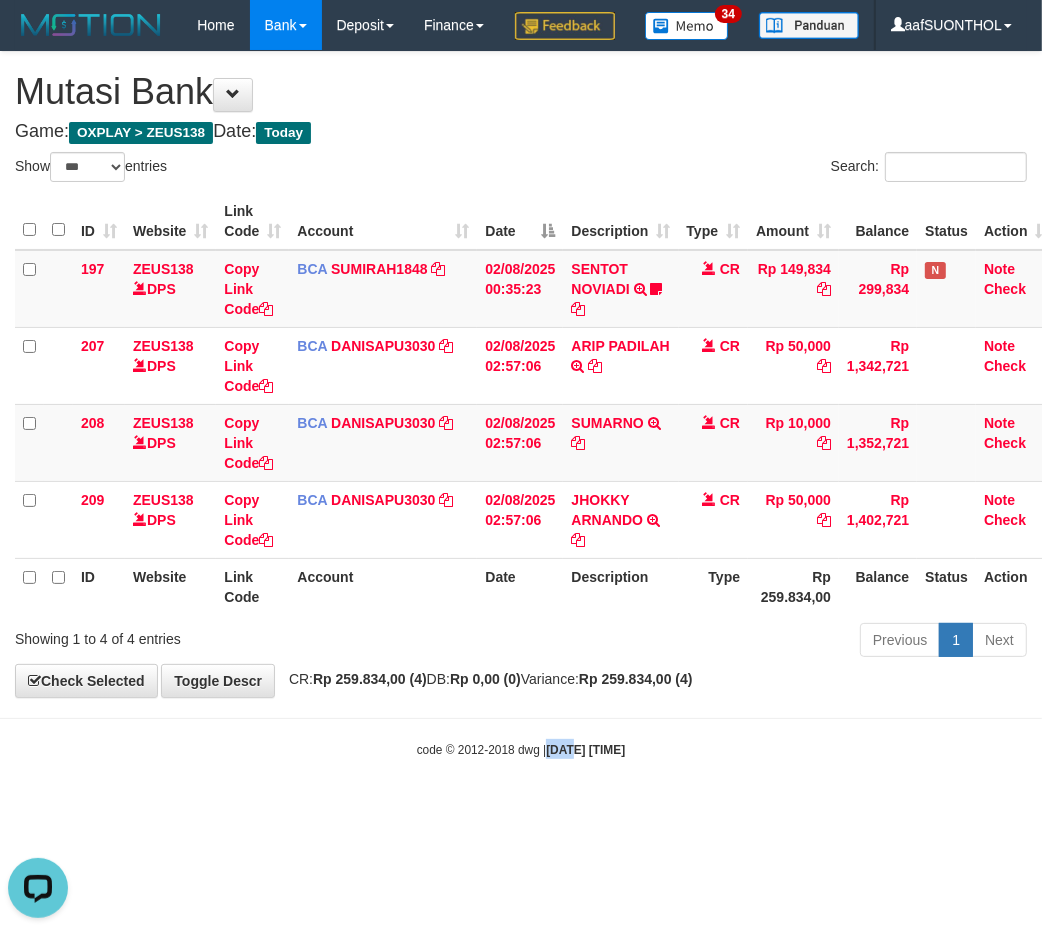 drag, startPoint x: 532, startPoint y: 777, endPoint x: 547, endPoint y: 773, distance: 15.524175 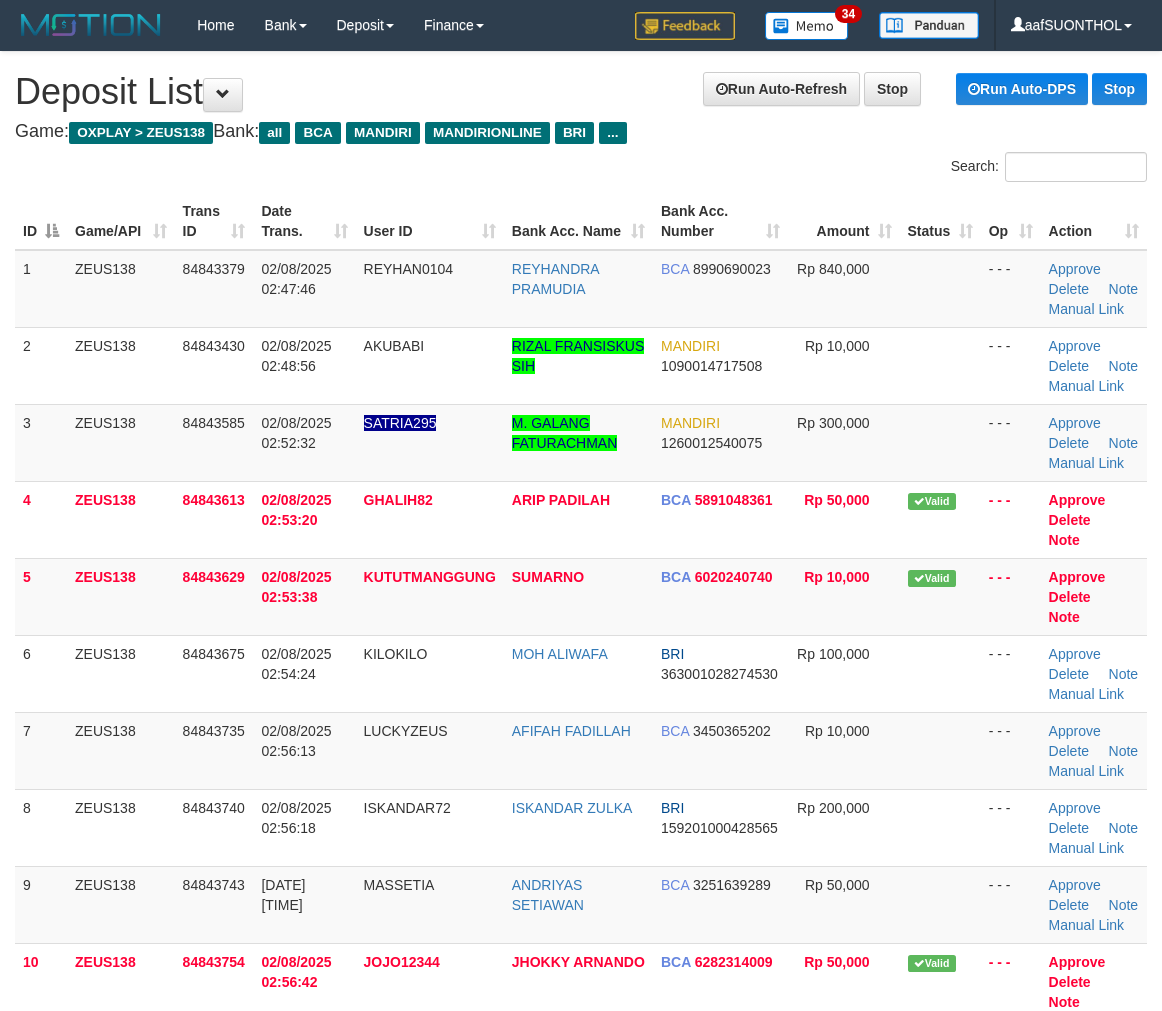 scroll, scrollTop: 478, scrollLeft: 0, axis: vertical 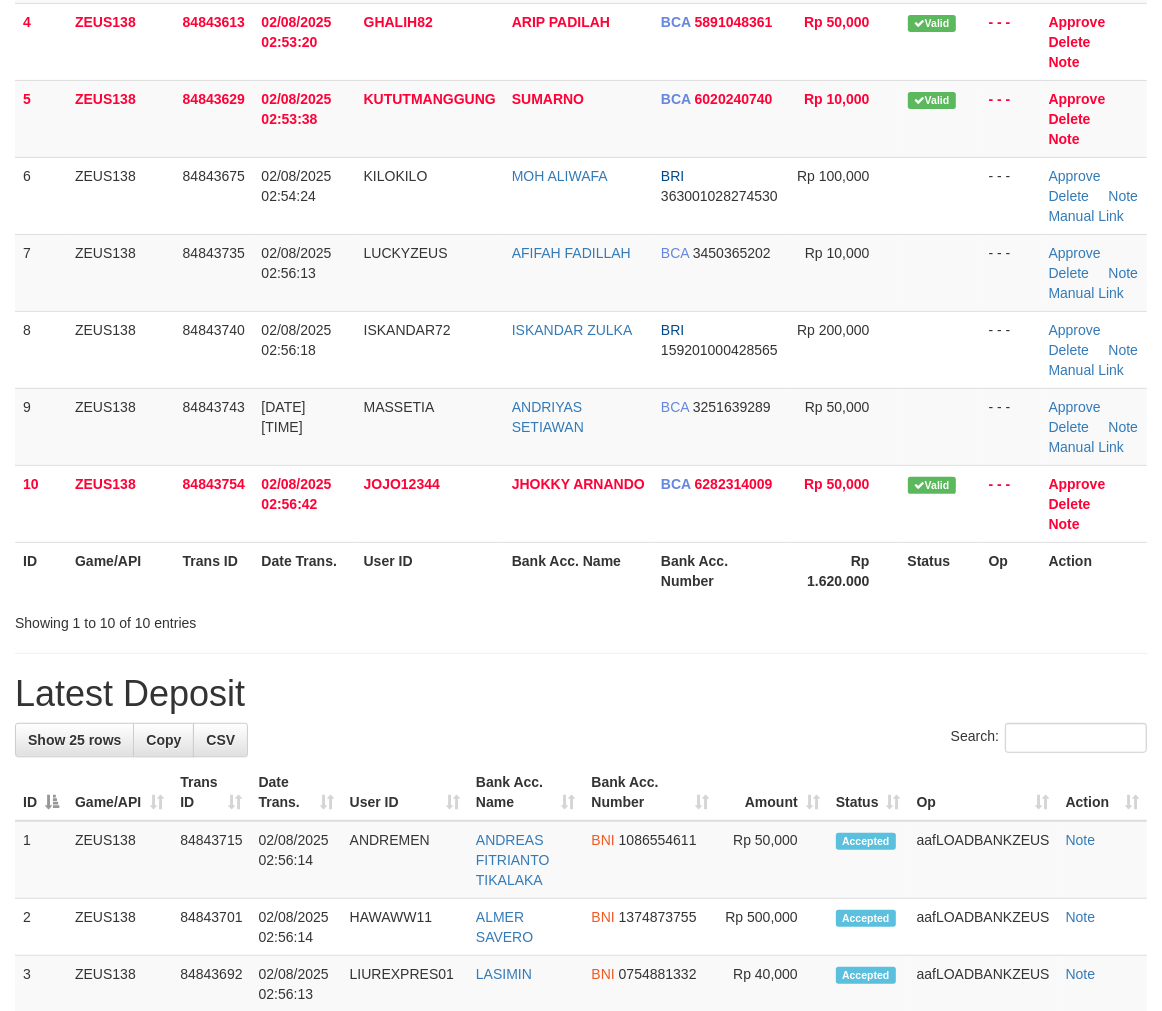 click on "**********" at bounding box center (581, 997) 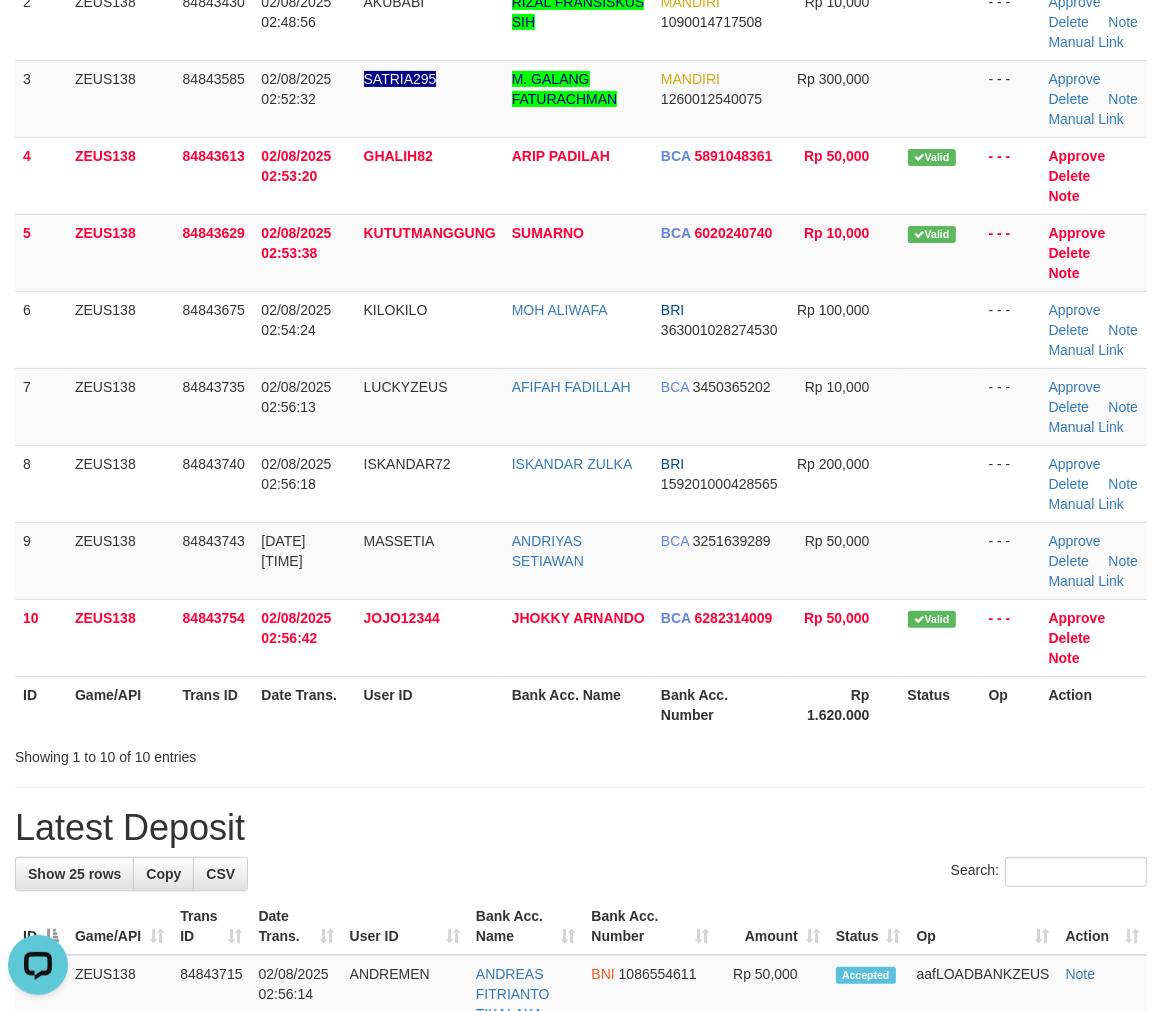 scroll, scrollTop: 0, scrollLeft: 0, axis: both 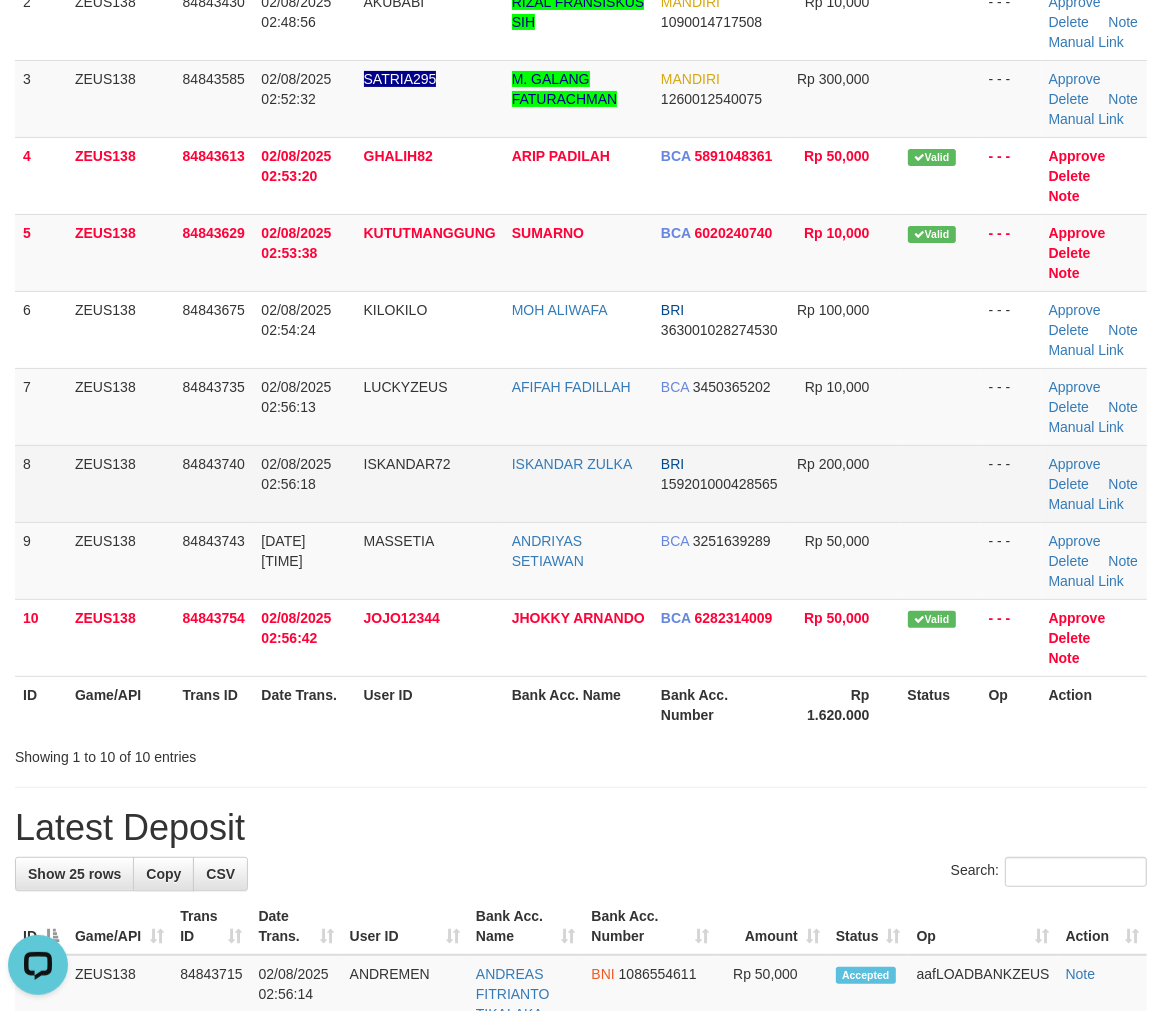 click on "Rp 200,000" at bounding box center [843, 483] 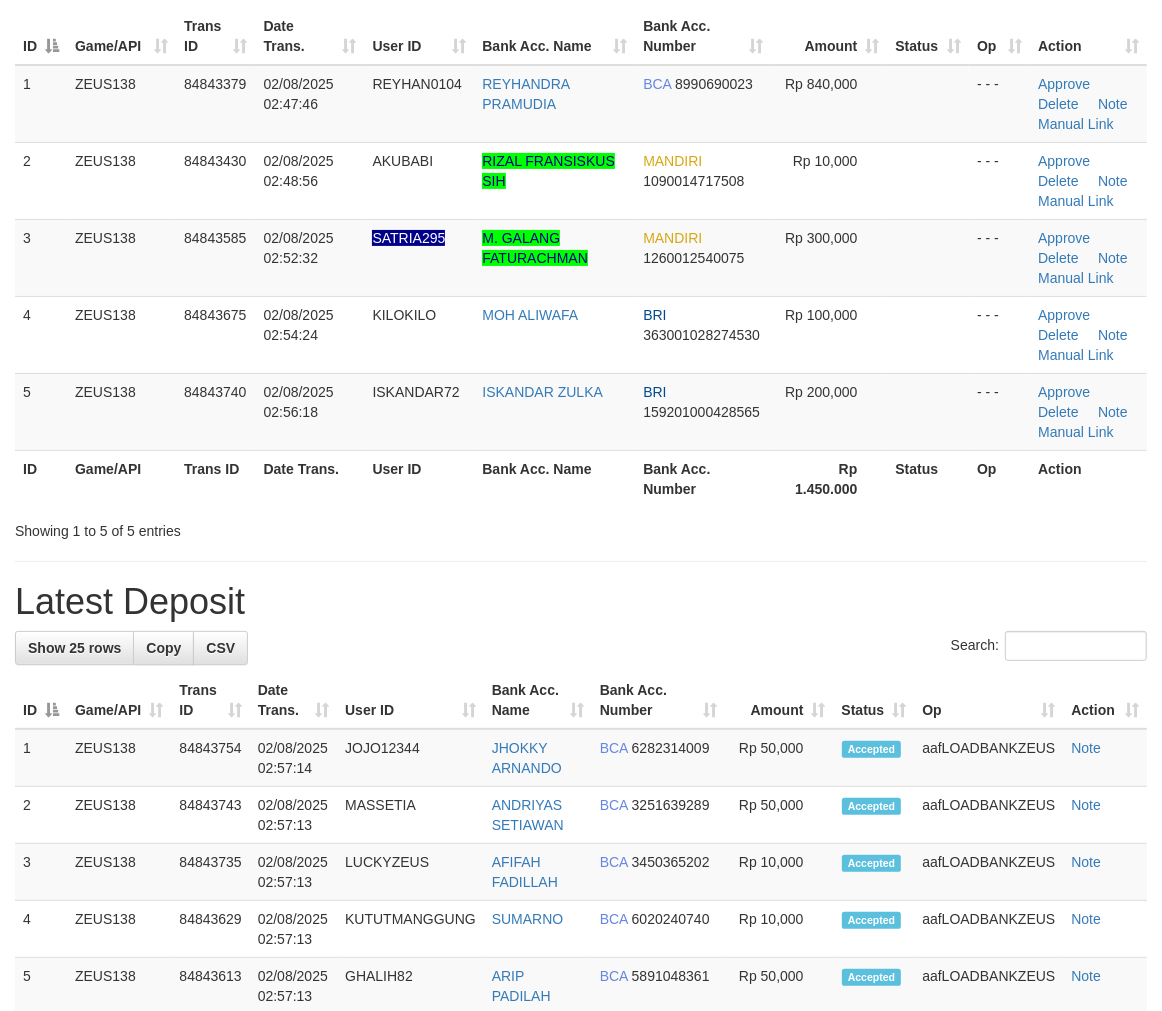 scroll, scrollTop: 0, scrollLeft: 0, axis: both 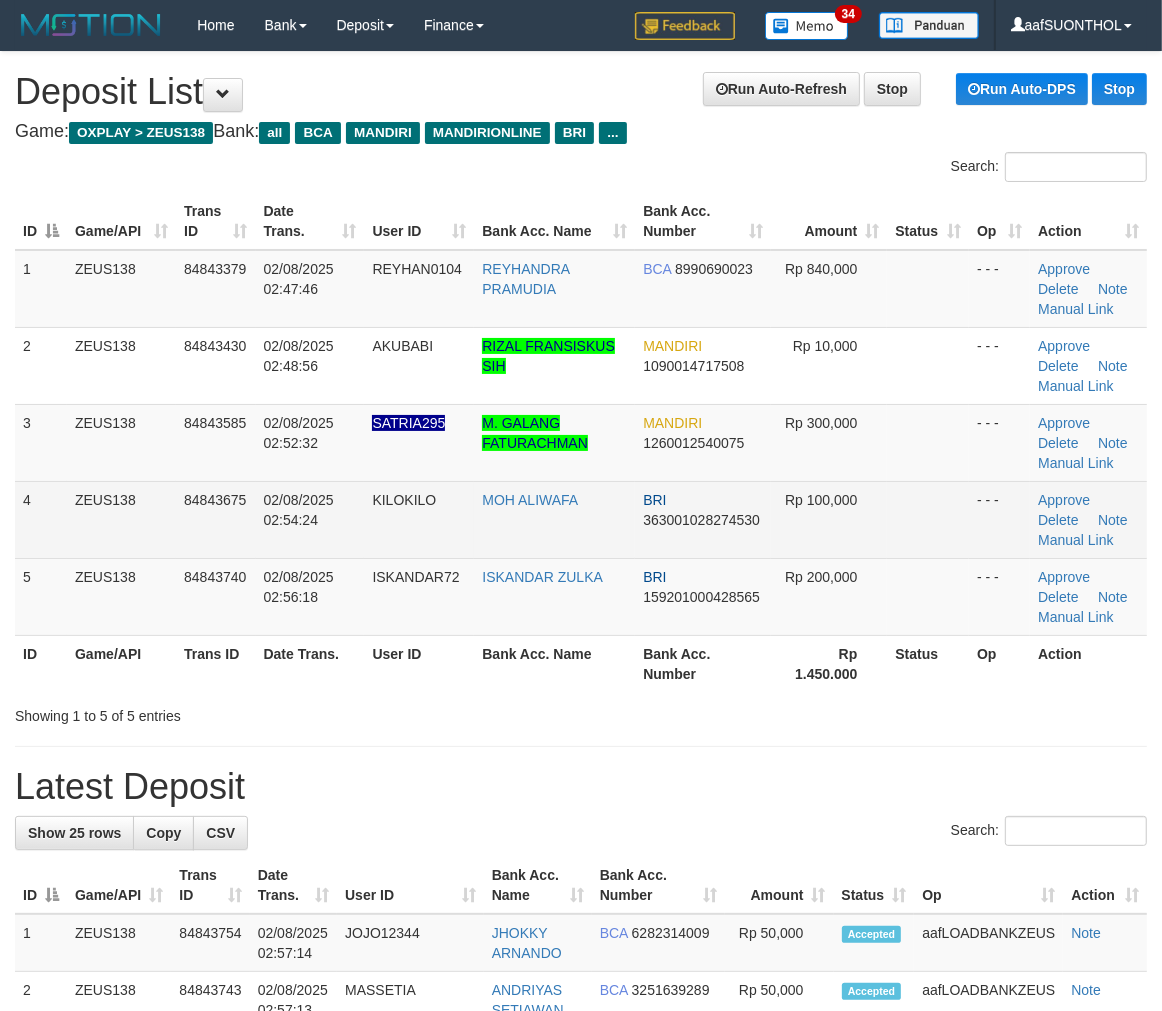 click on "Rp 100,000" at bounding box center [829, 519] 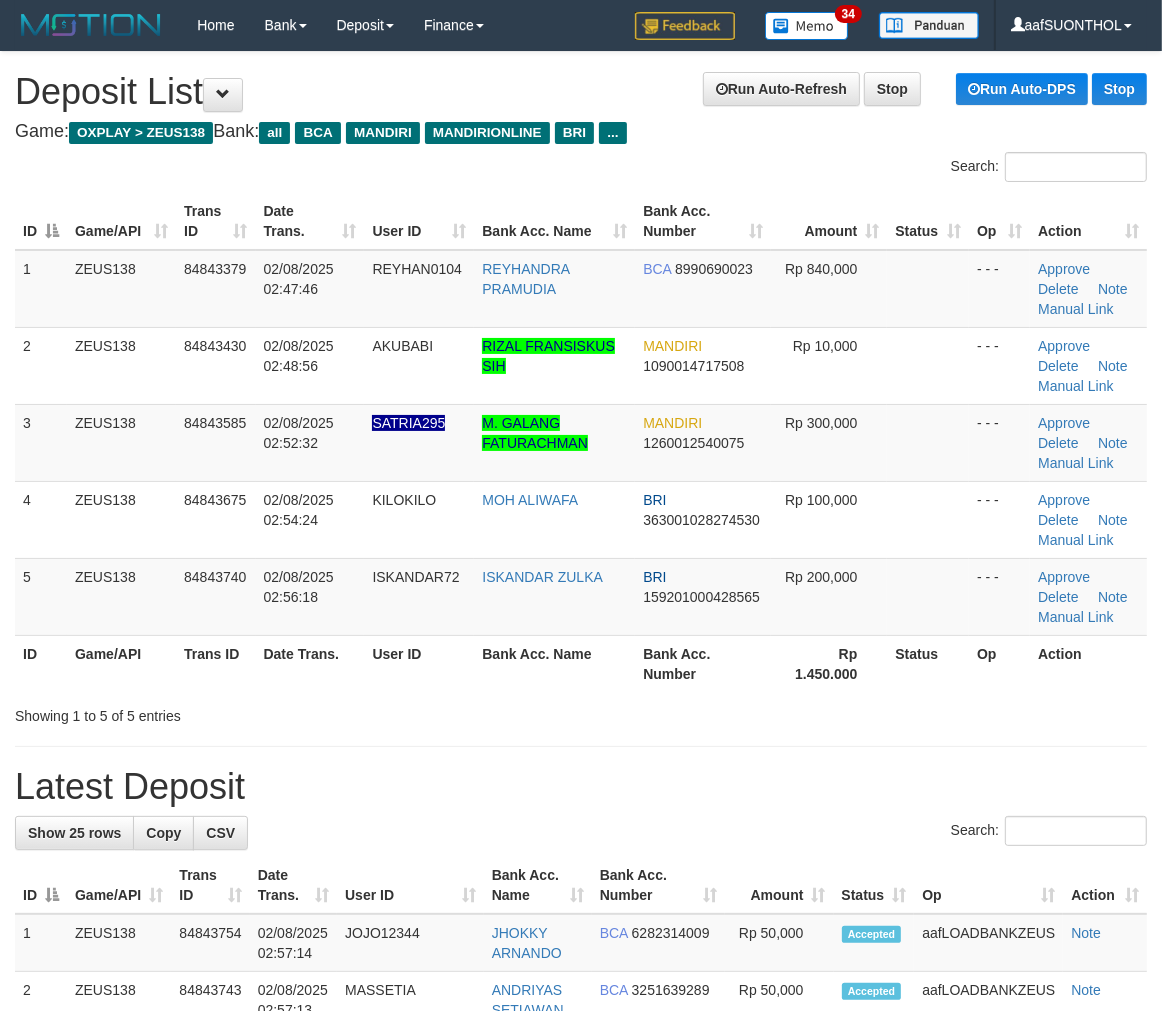 drag, startPoint x: 877, startPoint y: 503, endPoint x: 1170, endPoint y: 597, distance: 307.7093 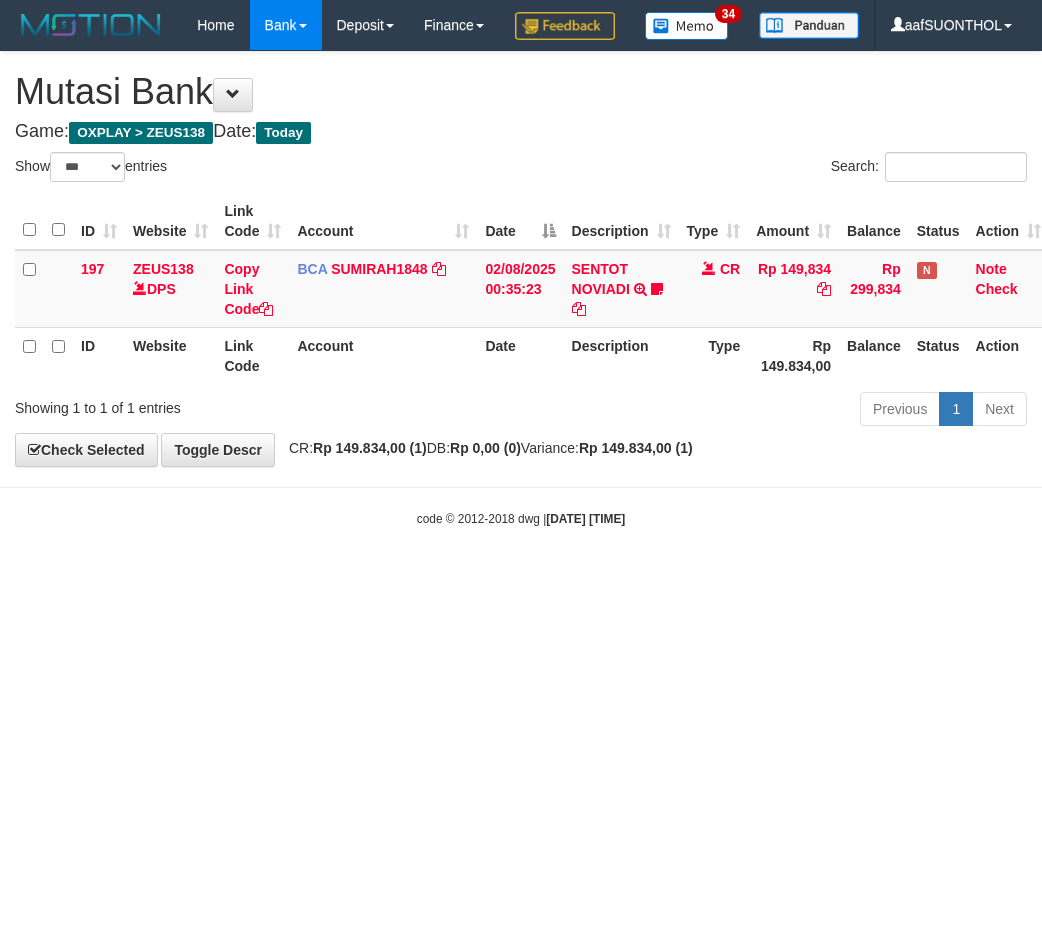 select on "***" 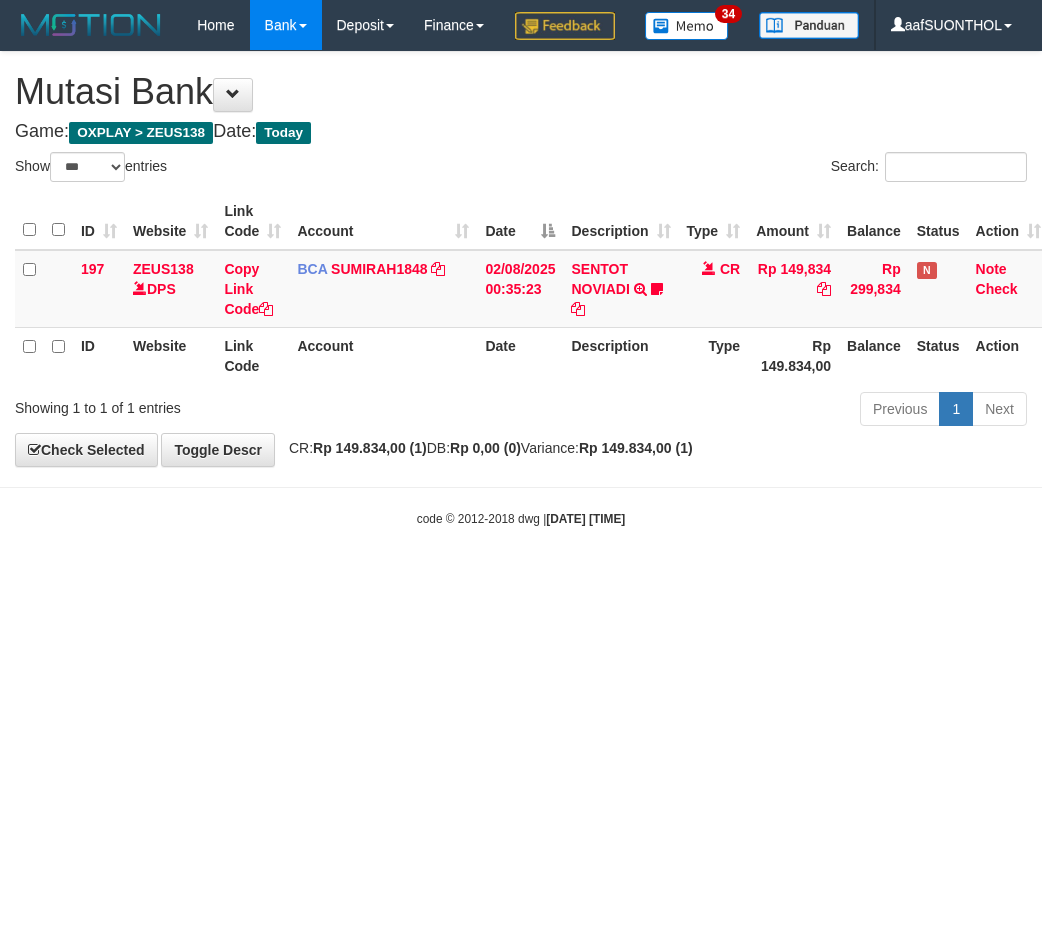 scroll, scrollTop: 0, scrollLeft: 0, axis: both 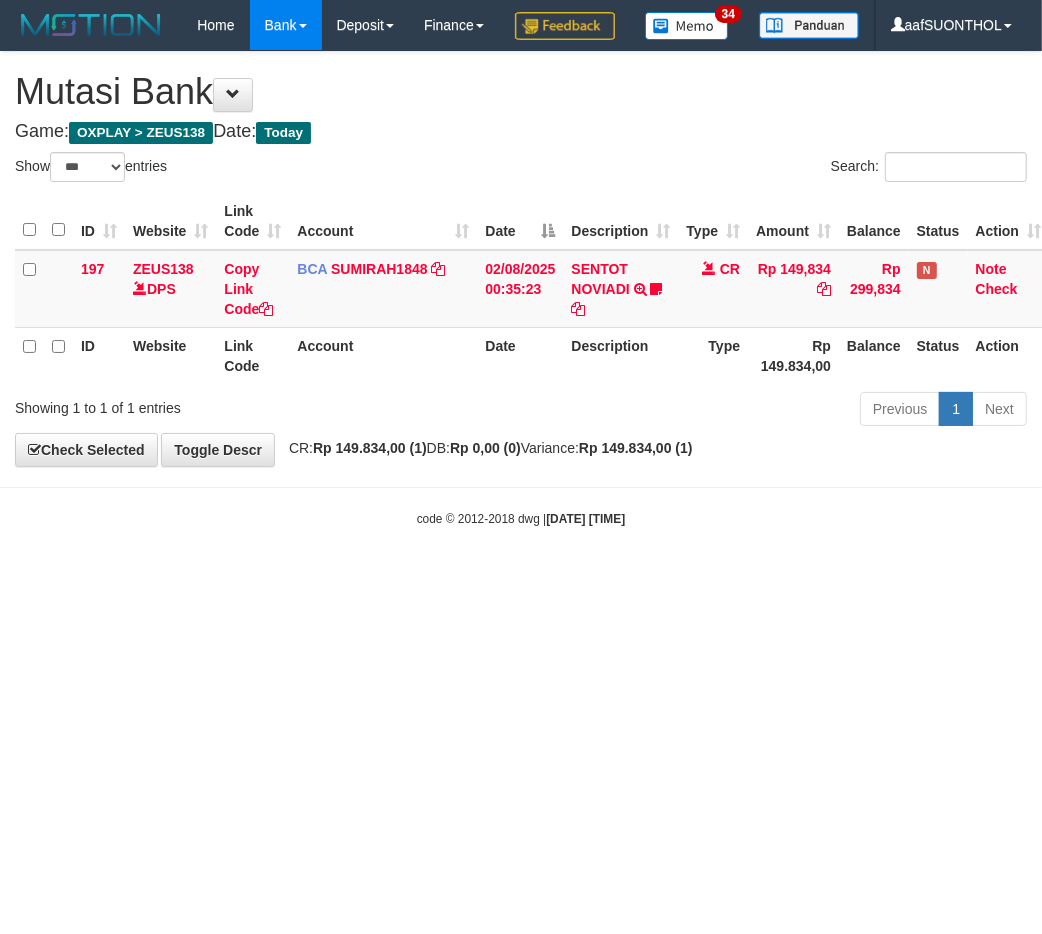 click on "Toggle navigation
Home
Bank
Account List
Load
By Website
Group
[OXPLAY]													ZEUS138
By Load Group (DPS)
Sync" at bounding box center [521, 289] 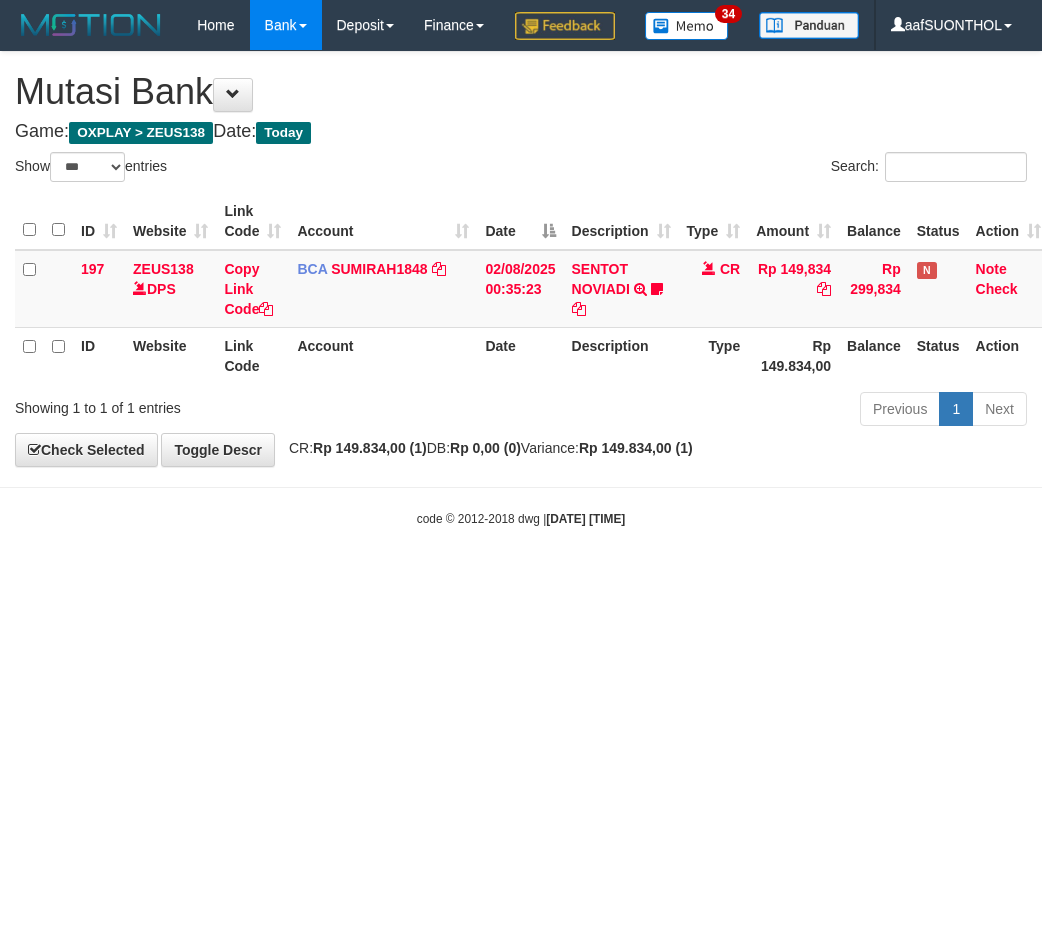 select on "***" 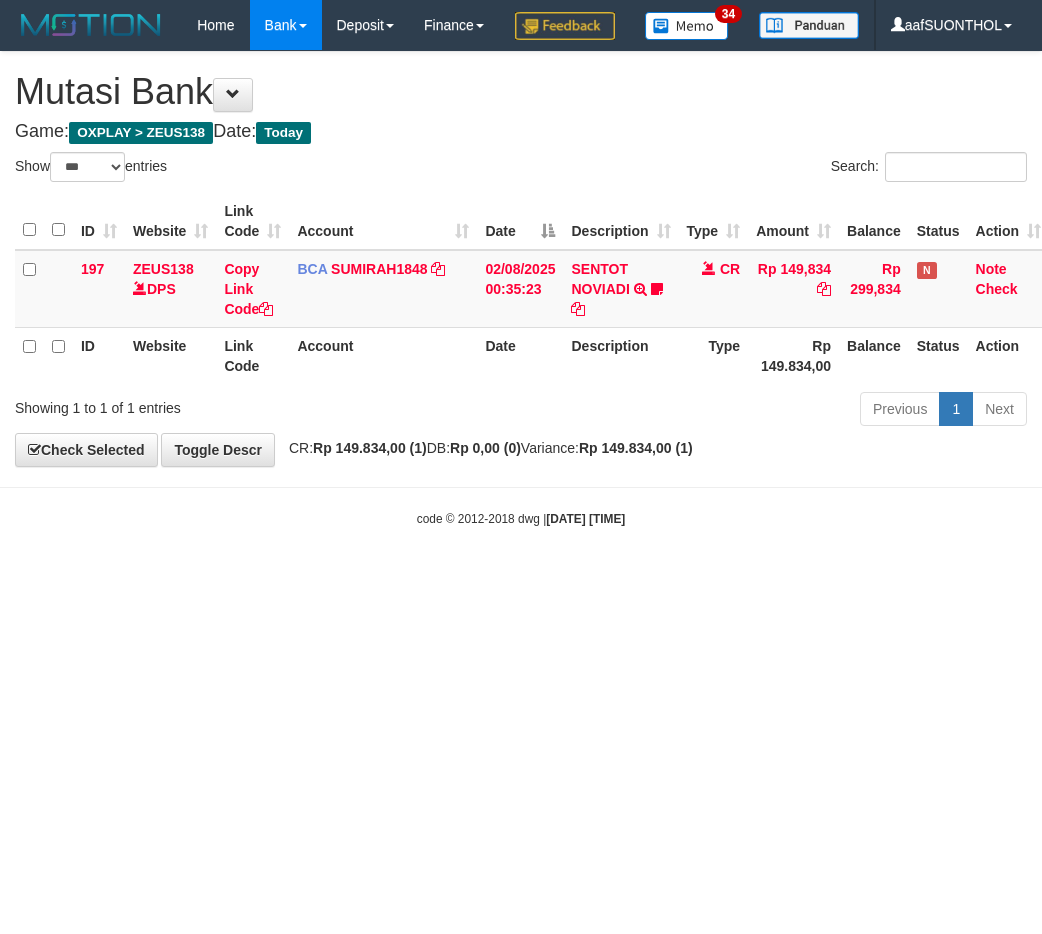 scroll, scrollTop: 0, scrollLeft: 0, axis: both 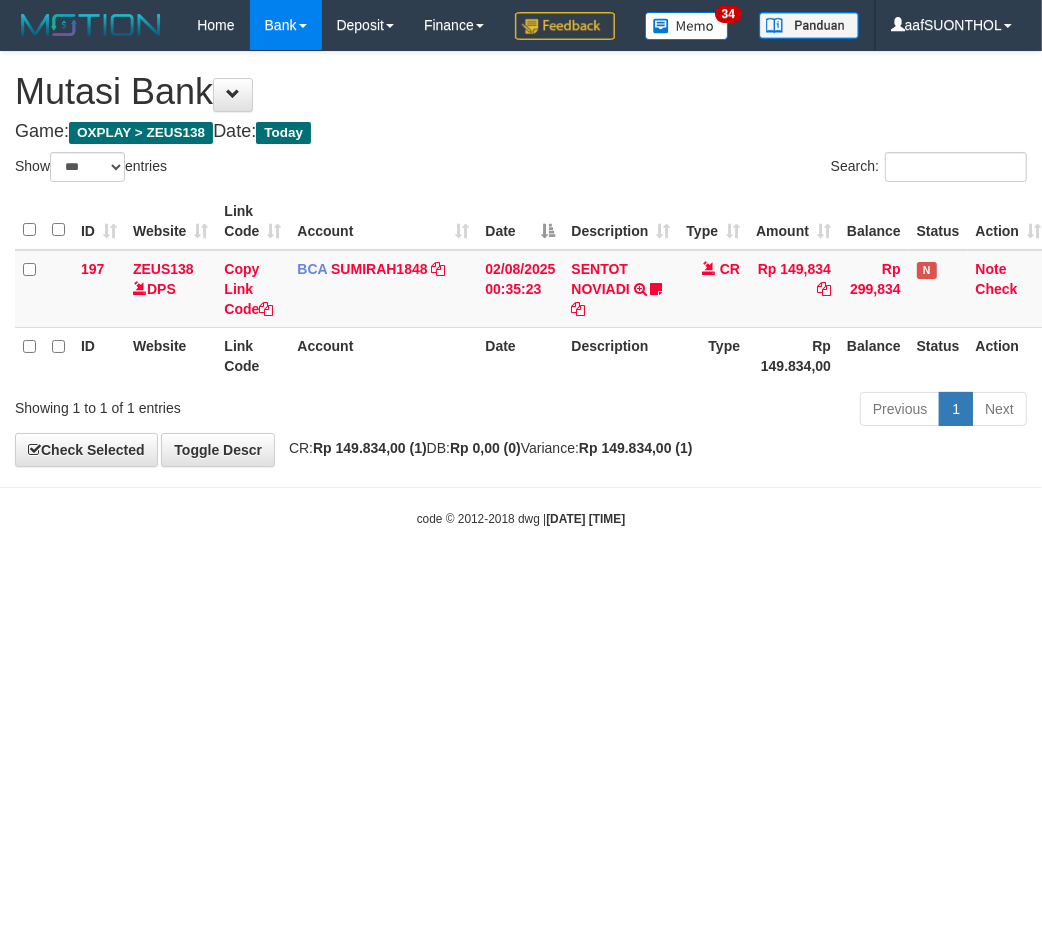 drag, startPoint x: 621, startPoint y: 762, endPoint x: 612, endPoint y: 754, distance: 12.0415945 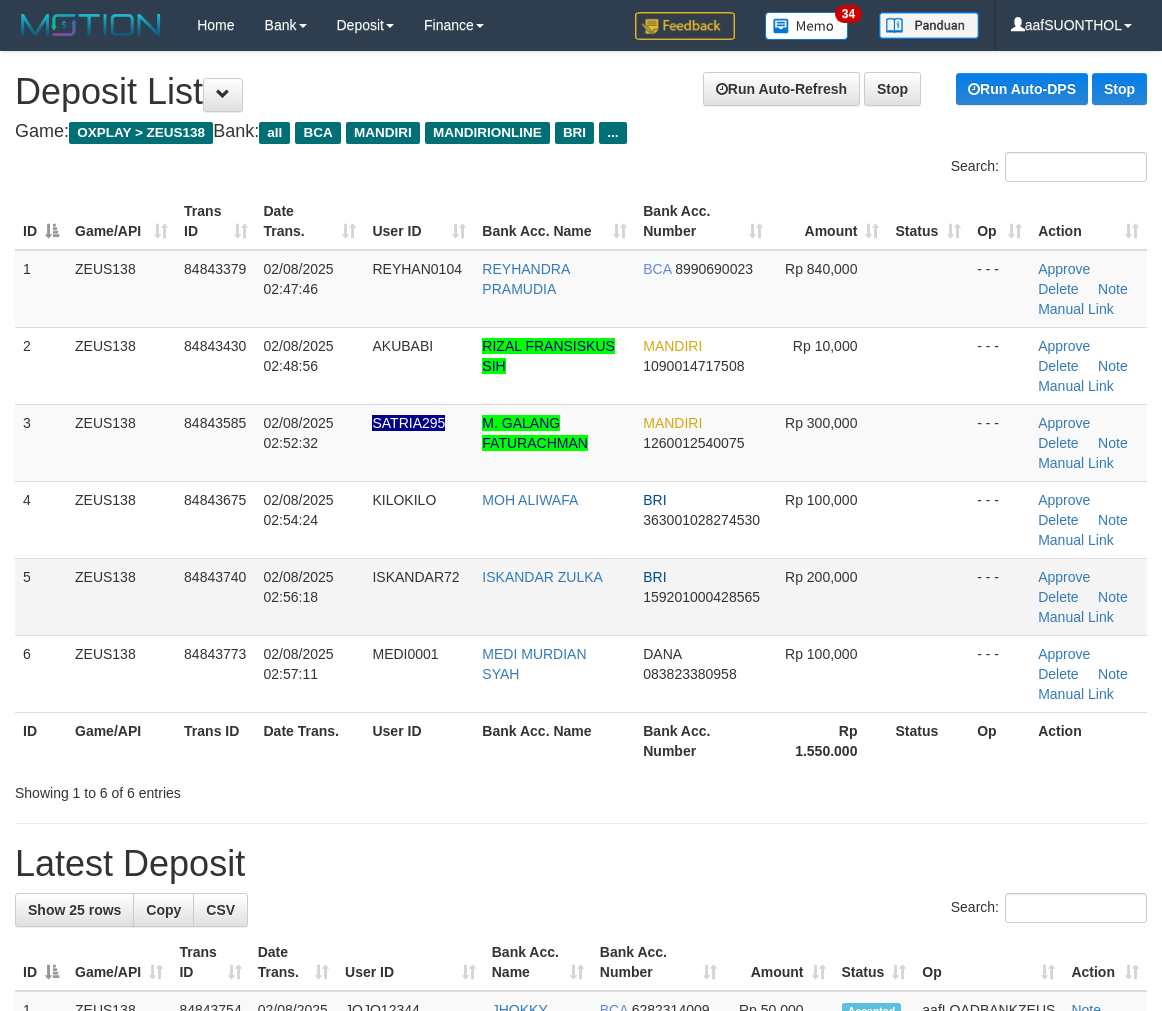 scroll, scrollTop: 0, scrollLeft: 0, axis: both 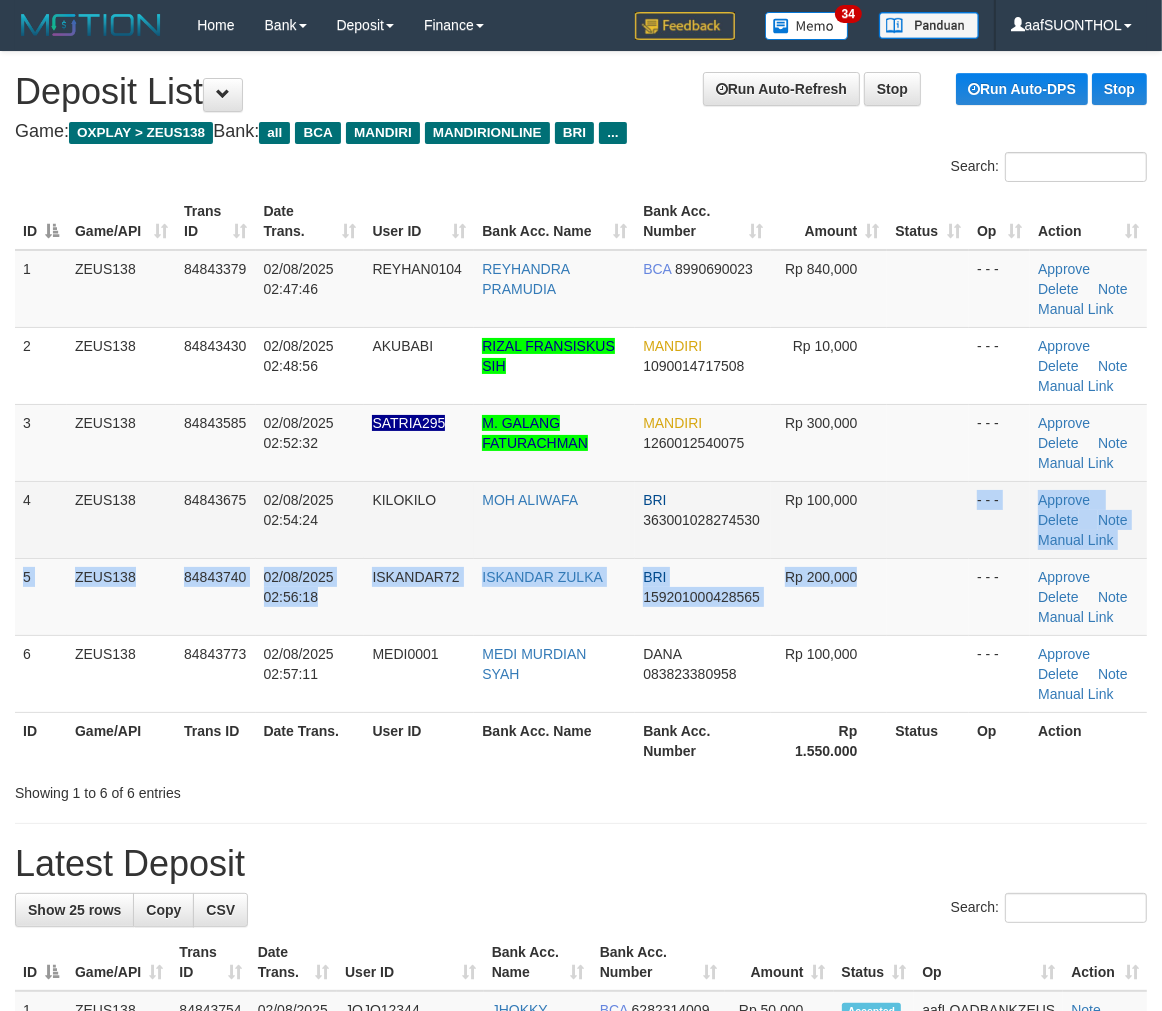click on "1
ZEUS138
84843379
02/08/2025 02:47:46
REYHAN0104
REYHANDRA PRAMUDIA
BCA
8990690023
Rp 840,000
- - -
Approve
Delete
Note
Manual Link
2
ZEUS138
84843430
02/08/2025 02:48:56
AKUBABI
RIZAL FRANSISKUS SIH
MANDIRI
1090014717508
Rp 10,000
- - -
Approve
BRI" at bounding box center (581, 481) 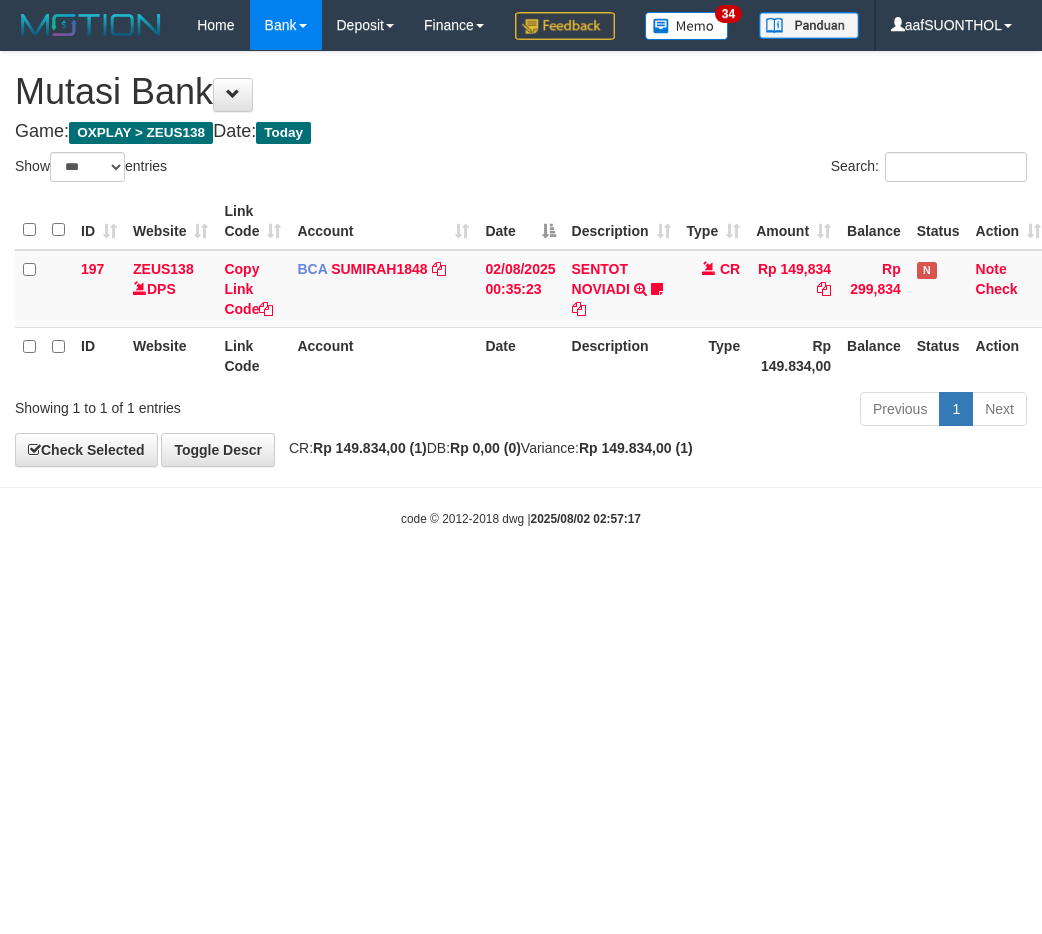 select on "***" 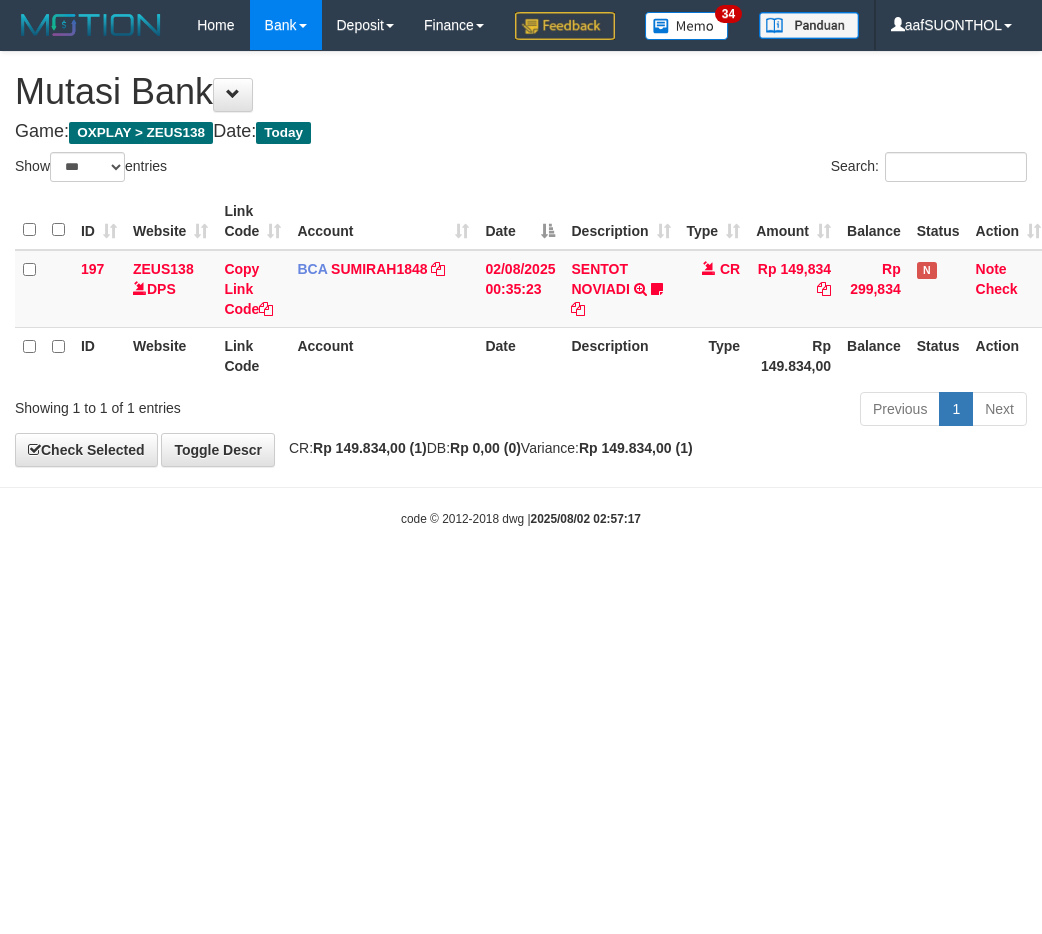 scroll, scrollTop: 0, scrollLeft: 0, axis: both 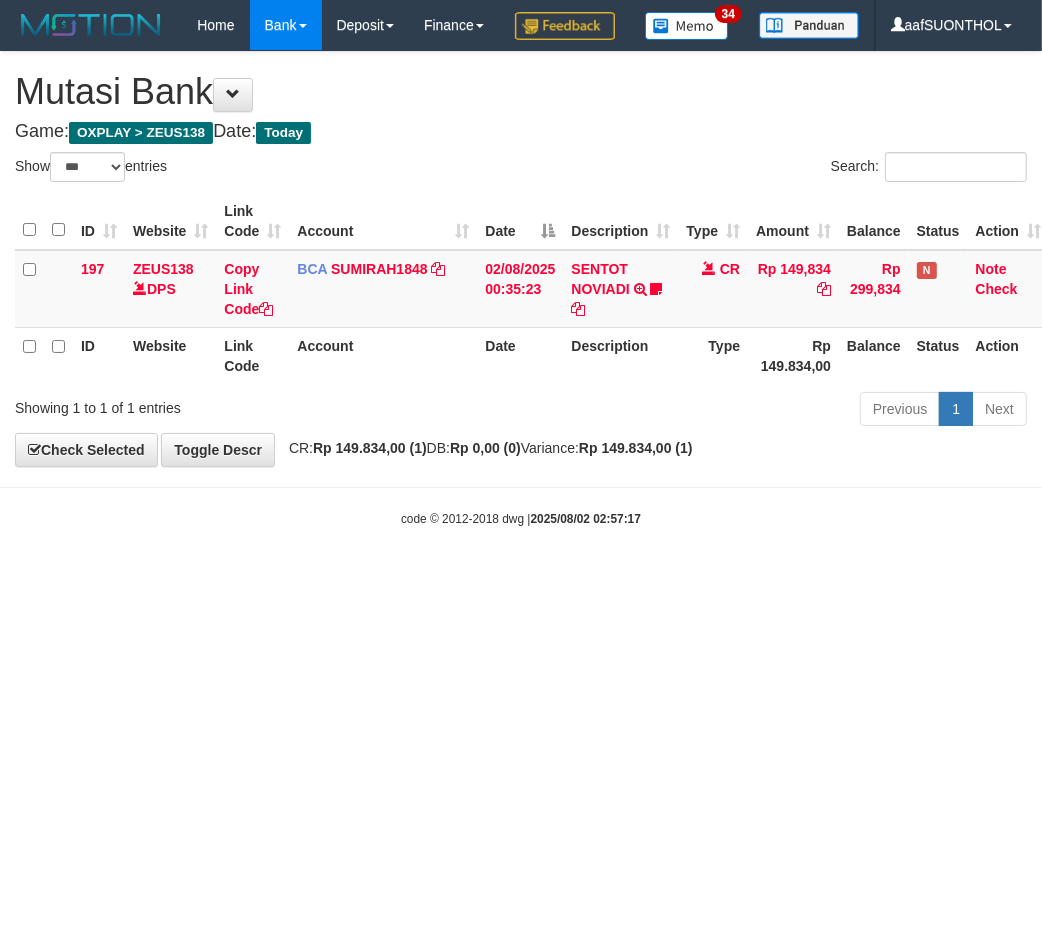 click on "Toggle navigation
Home
Bank
Account List
Load
By Website
Group
[OXPLAY]													ZEUS138
By Load Group (DPS)
Sync" at bounding box center (521, 289) 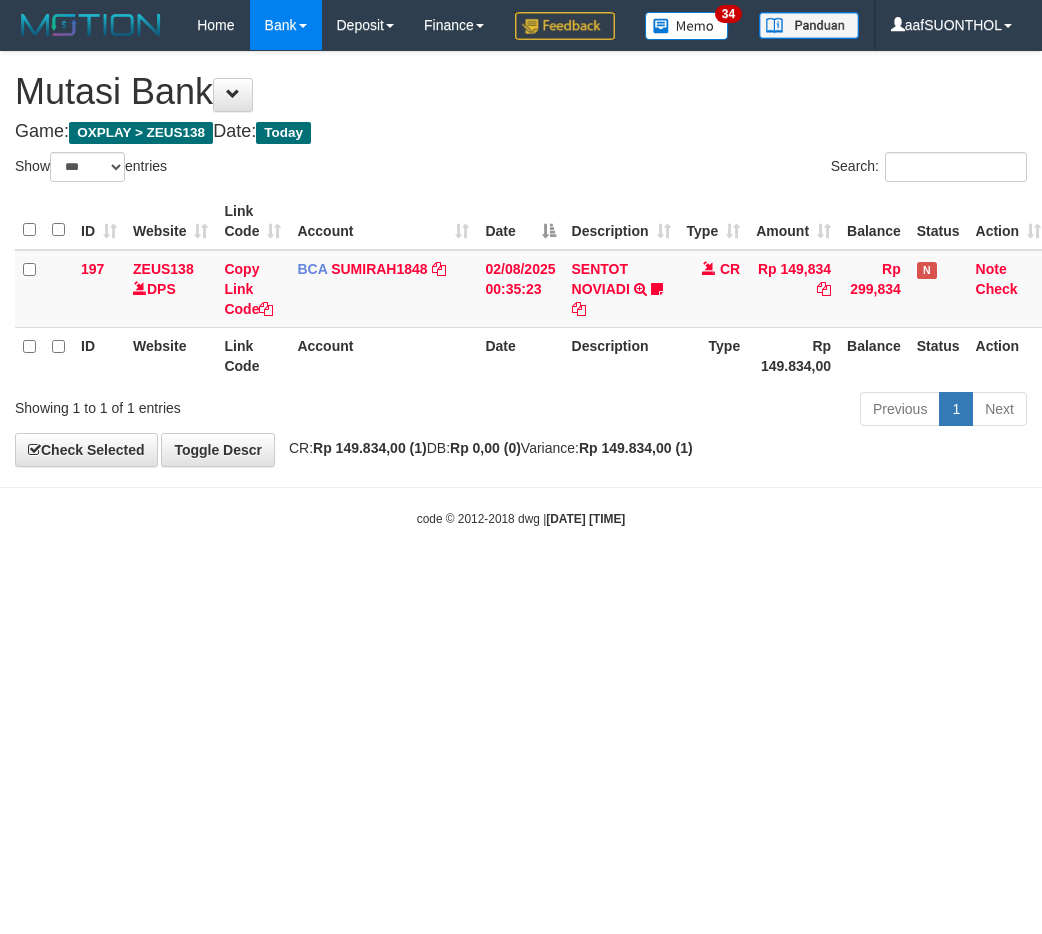 select on "***" 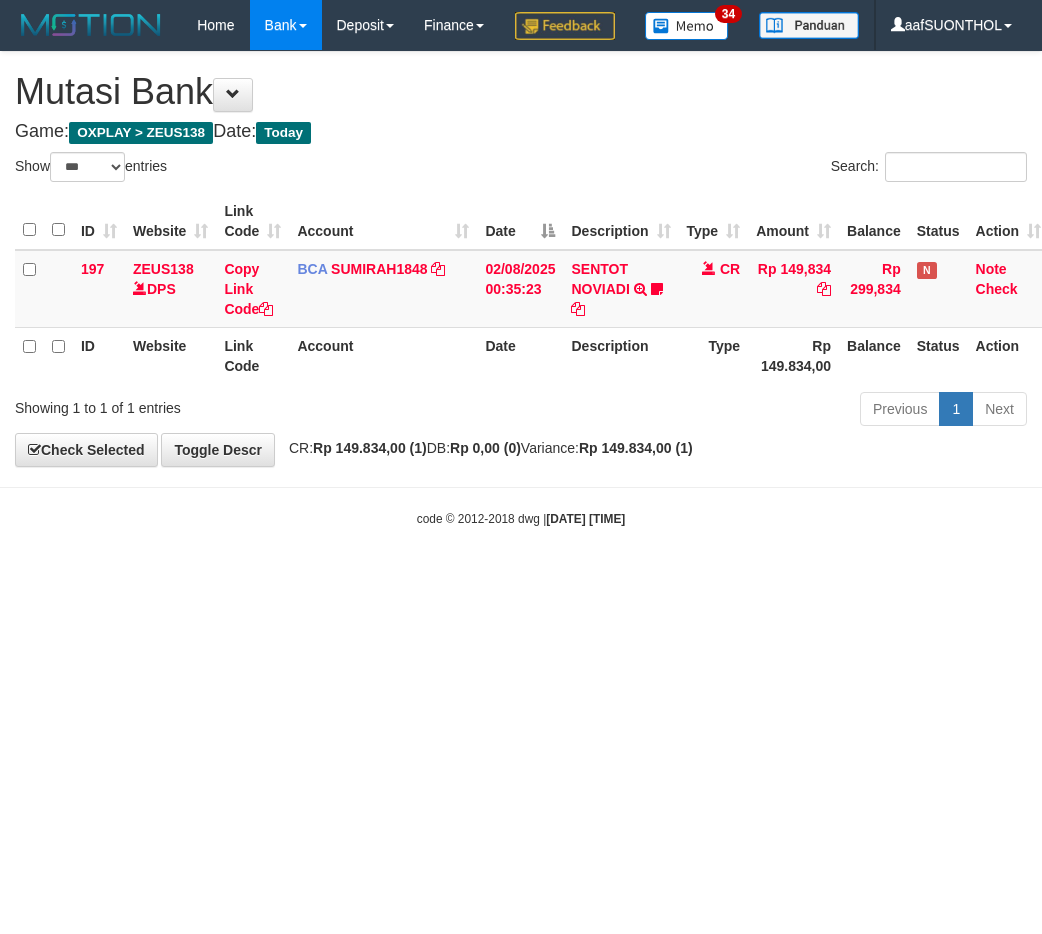 scroll, scrollTop: 0, scrollLeft: 0, axis: both 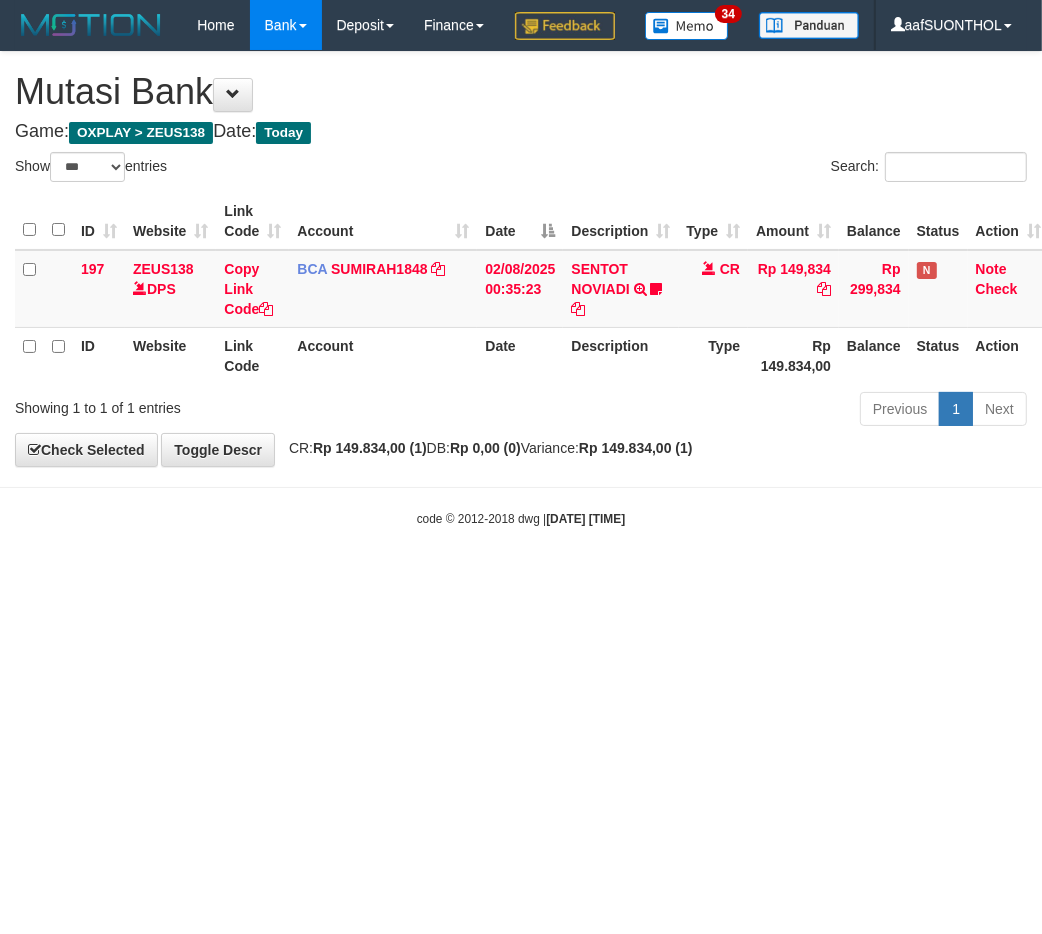 click on "Toggle navigation
Home
Bank
Account List
Load
By Website
Group
[OXPLAY]													ZEUS138
By Load Group (DPS)
Sync" at bounding box center [521, 289] 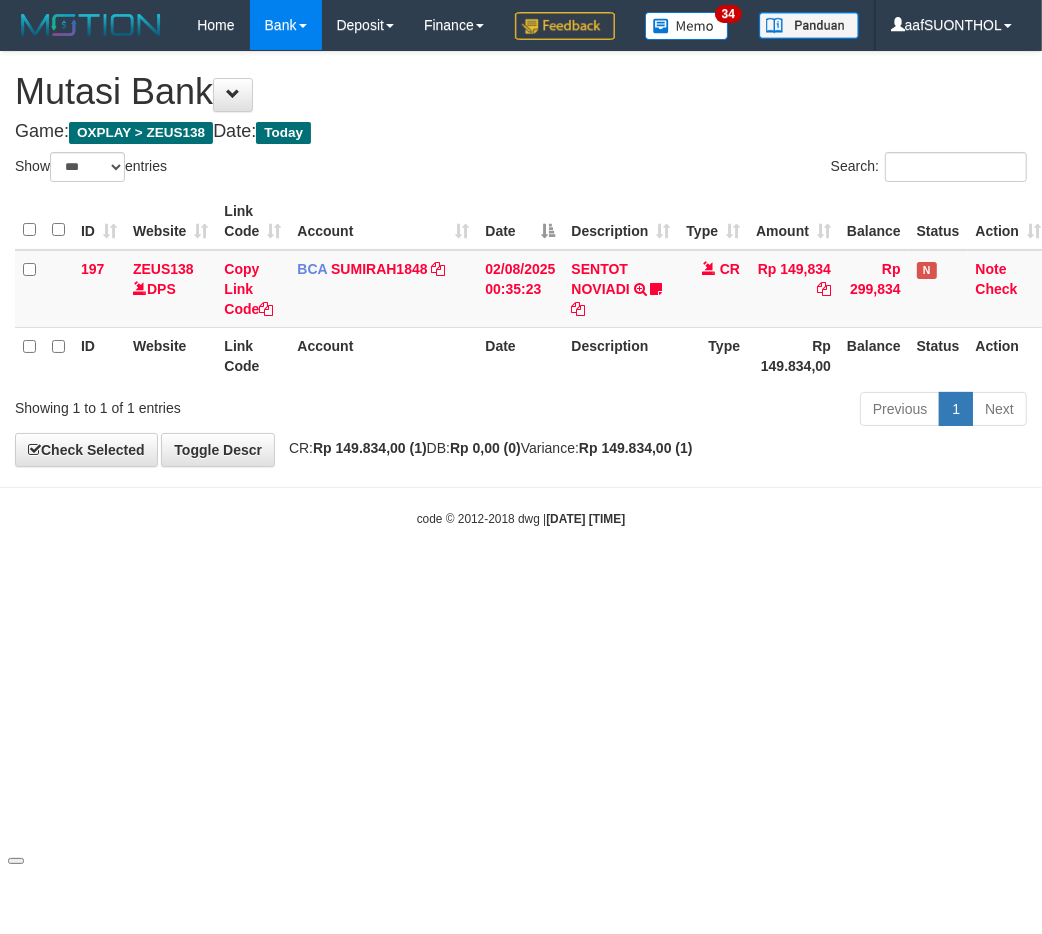 click on "Toggle navigation
Home
Bank
Account List
Load
By Website
Group
[OXPLAY]													ZEUS138
By Load Group (DPS)
Sync" at bounding box center (521, 289) 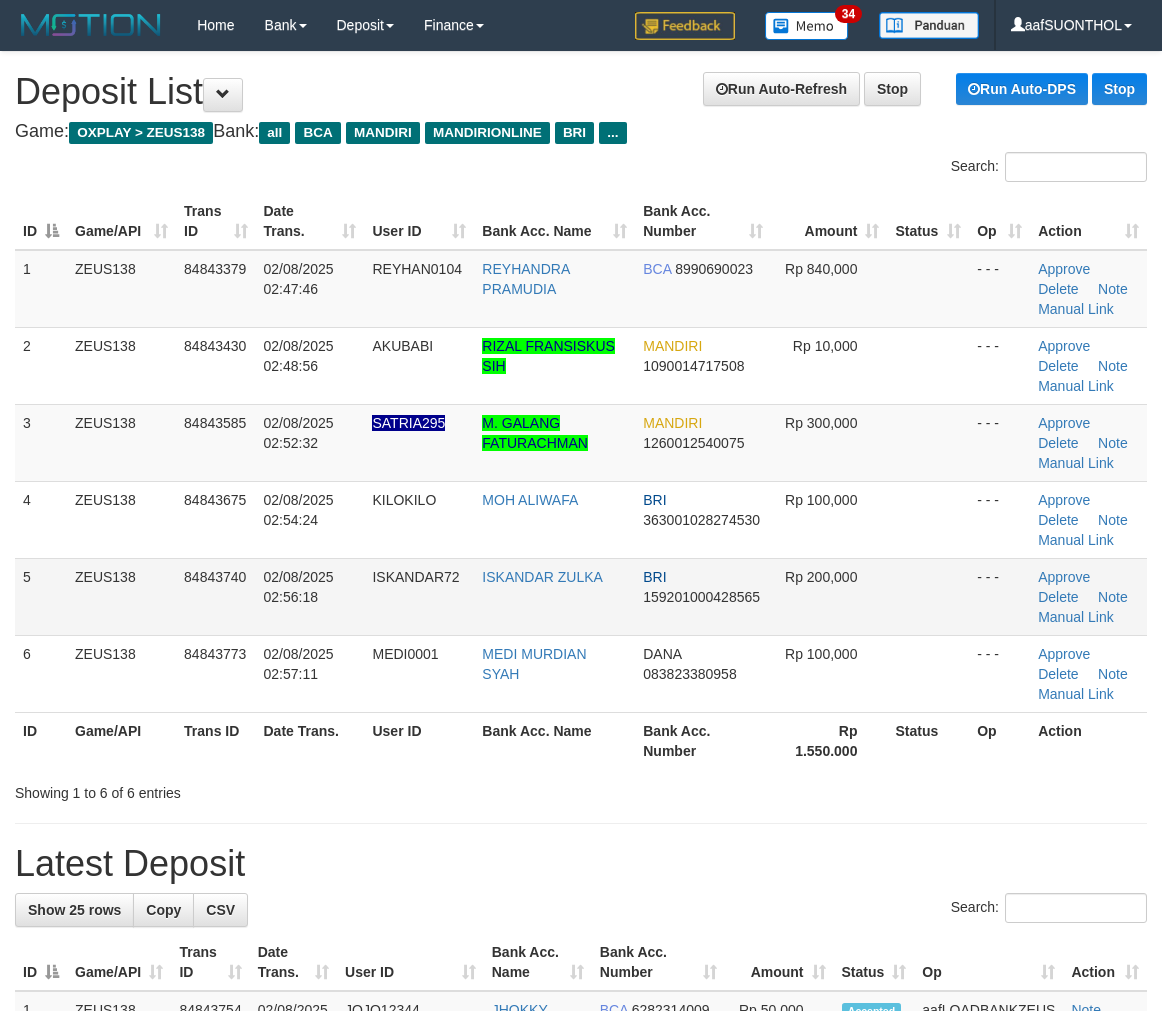 scroll, scrollTop: 0, scrollLeft: 0, axis: both 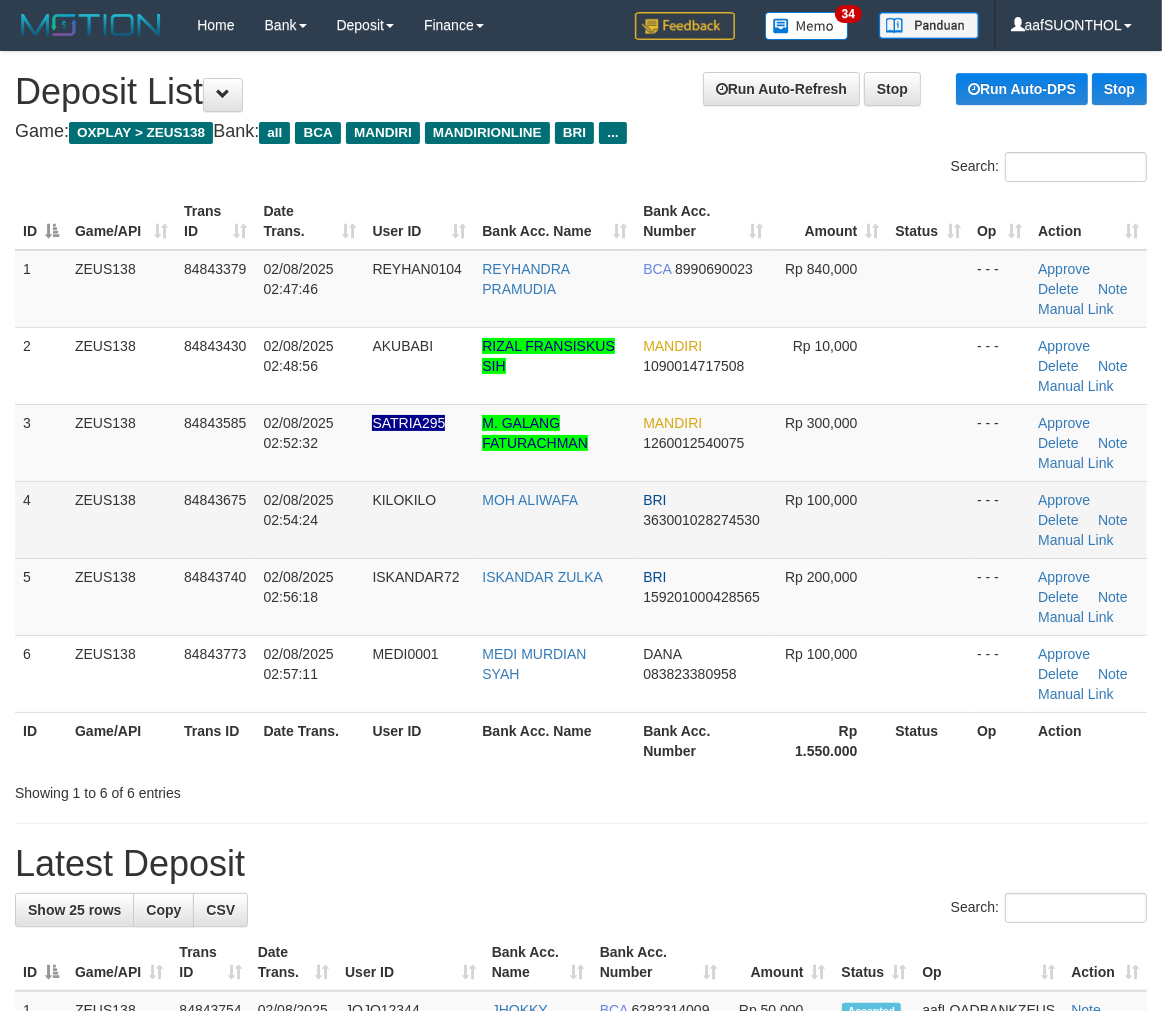 click on "Rp 100,000" at bounding box center [829, 519] 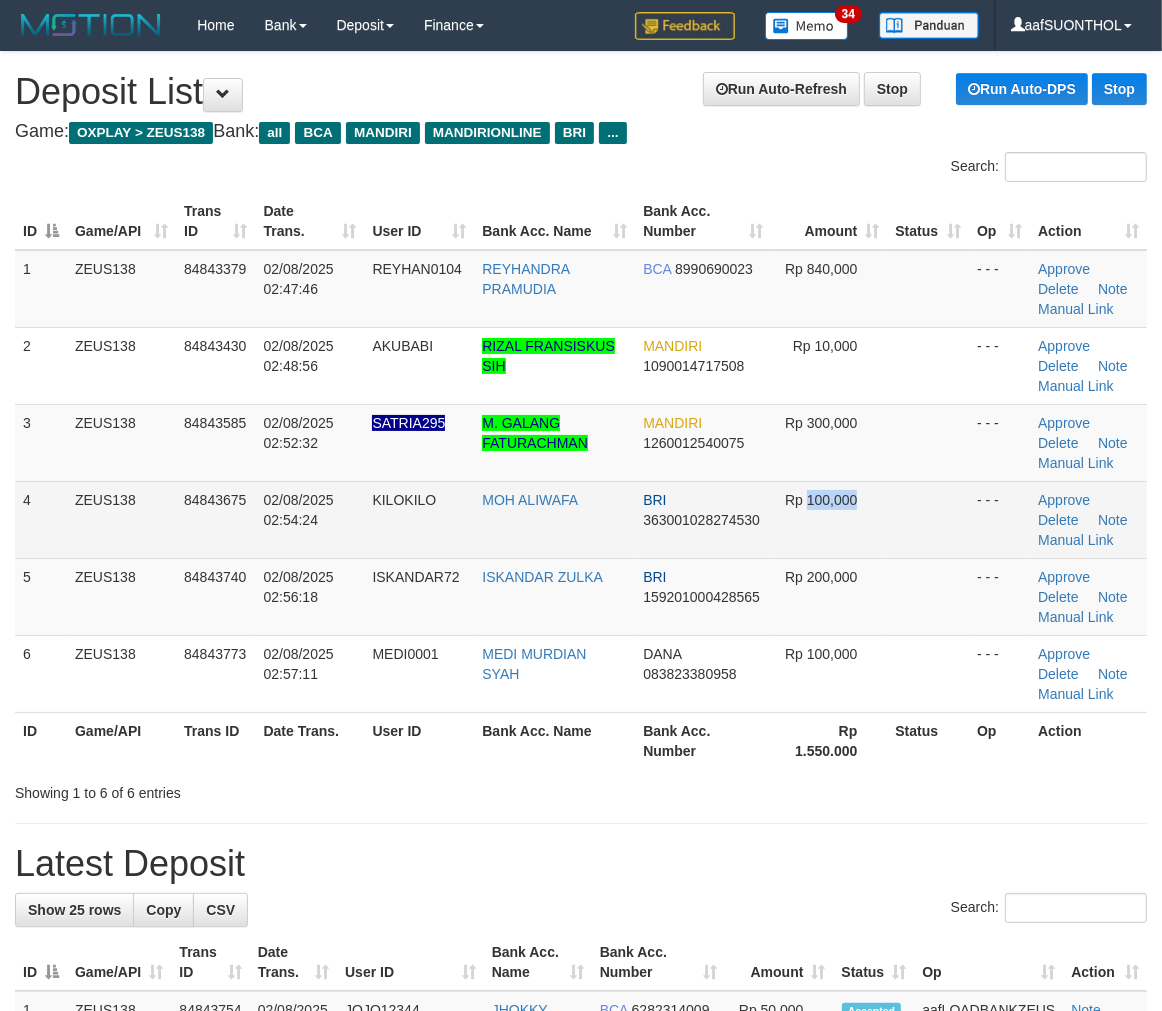 click on "Rp 100,000" at bounding box center [829, 519] 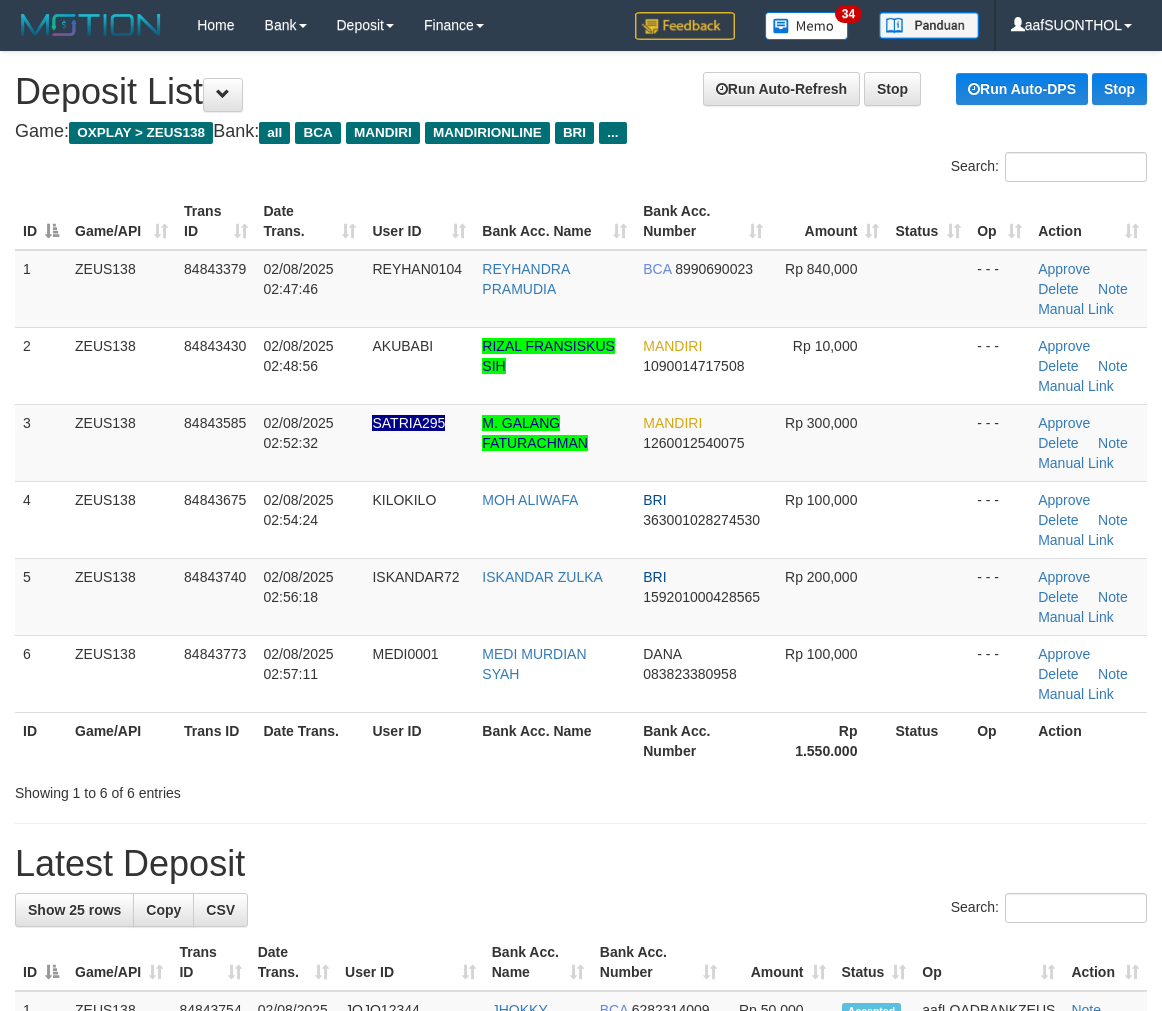 scroll, scrollTop: 0, scrollLeft: 0, axis: both 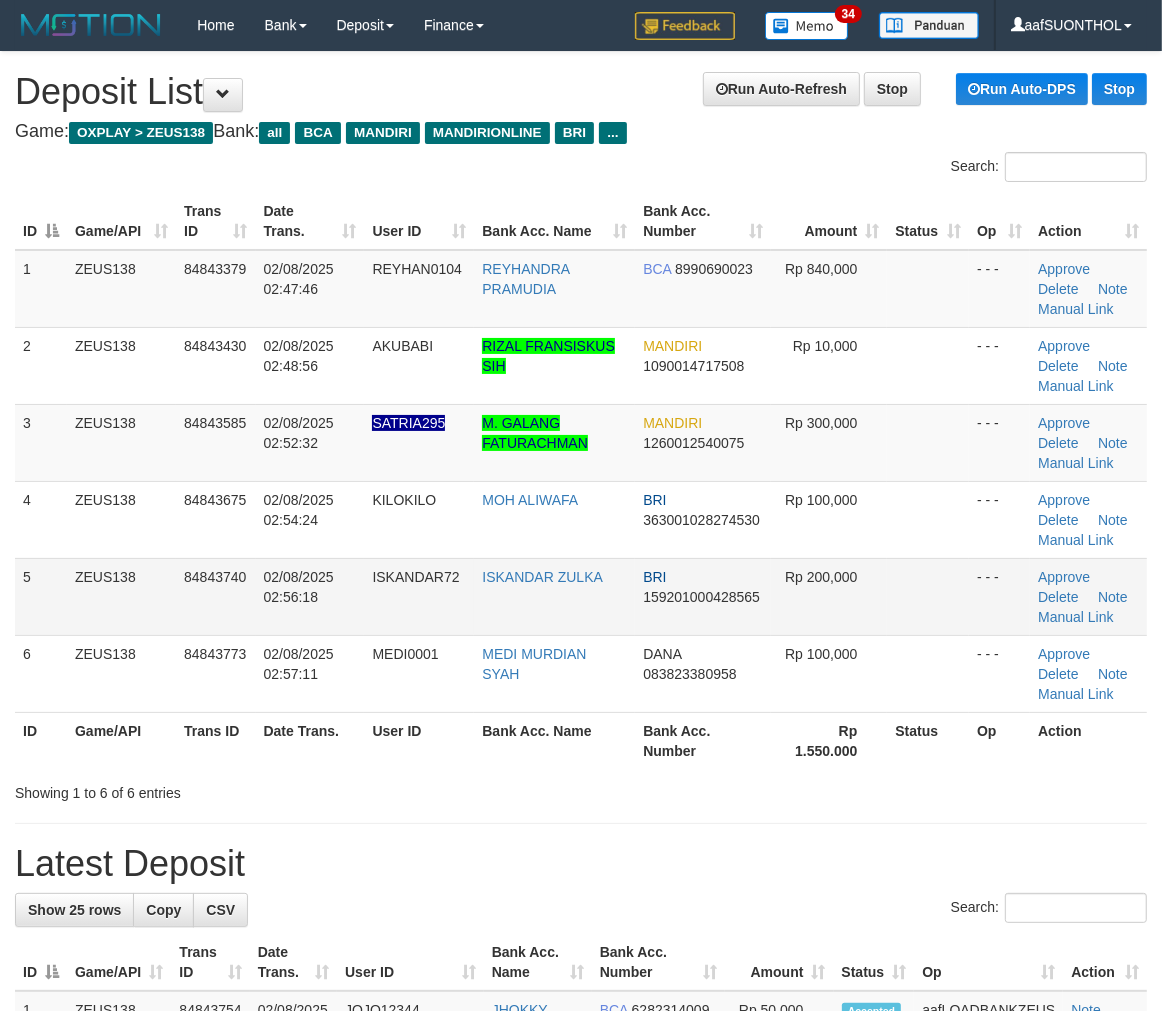 click at bounding box center (928, 596) 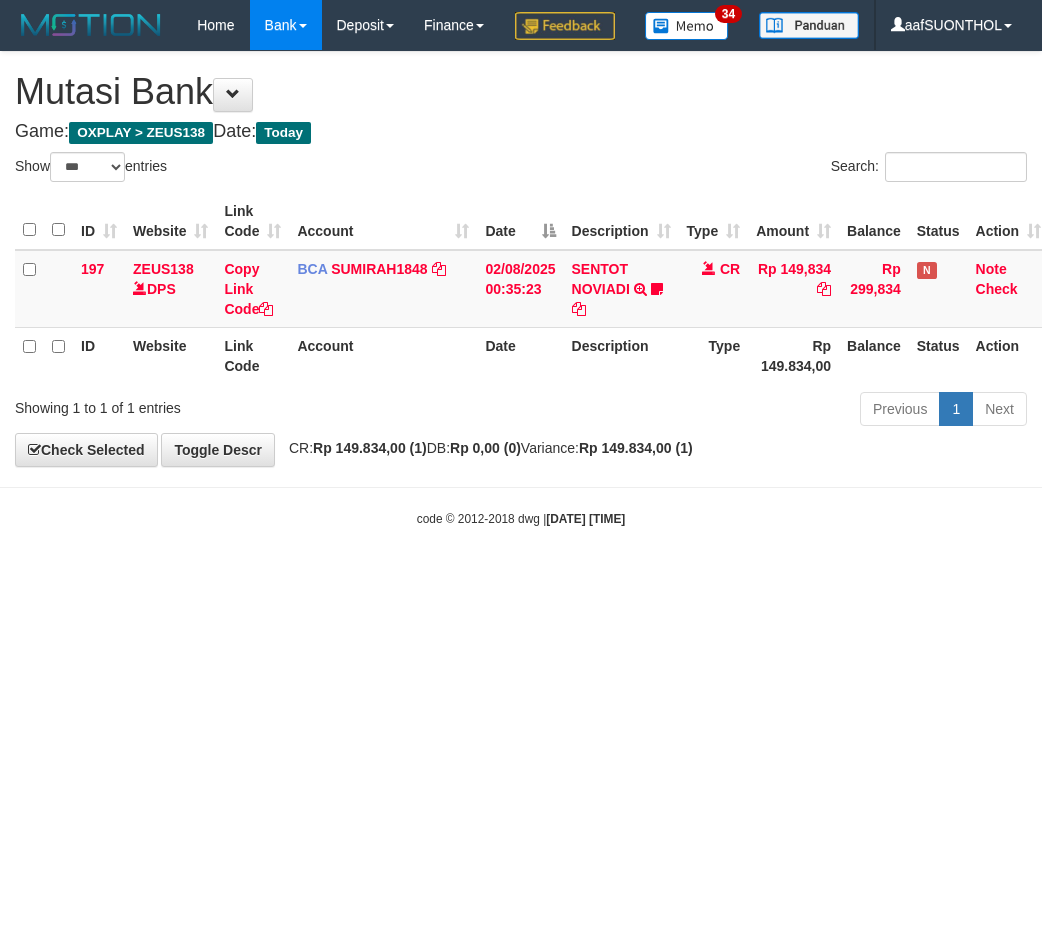 select on "***" 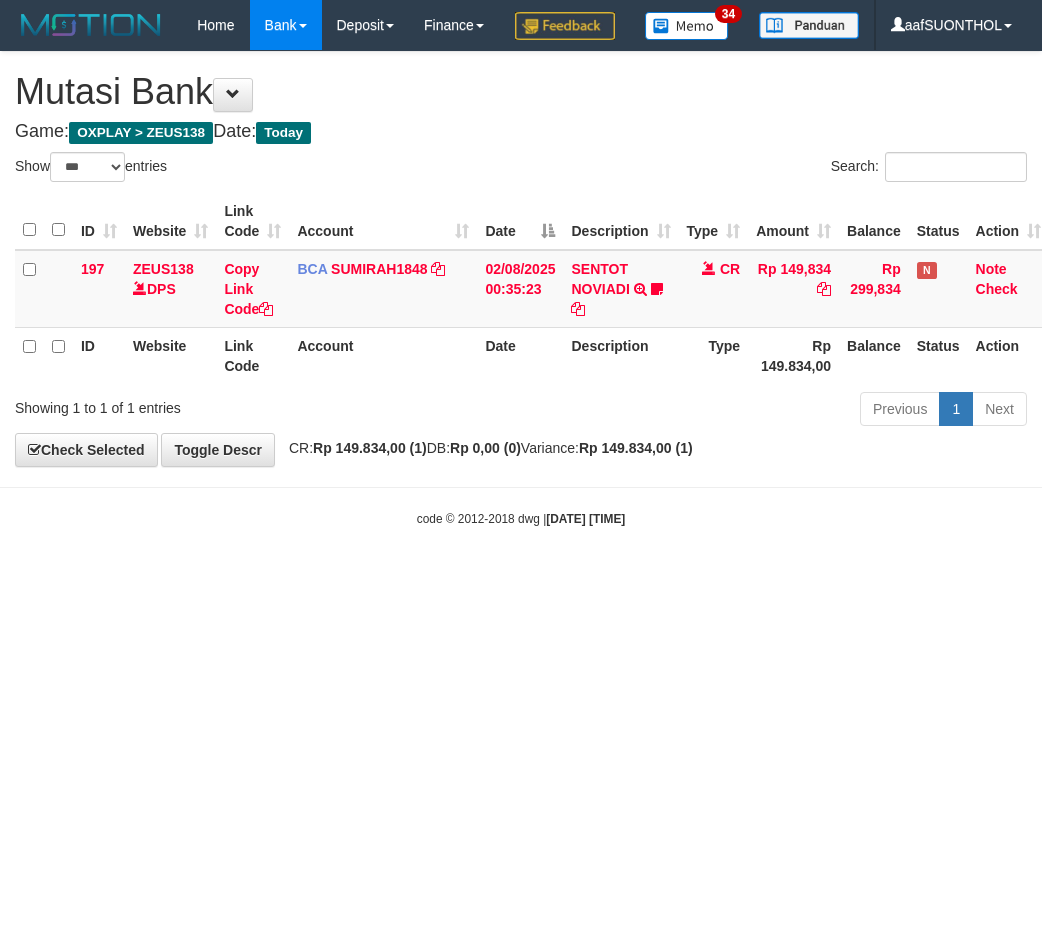 scroll, scrollTop: 0, scrollLeft: 0, axis: both 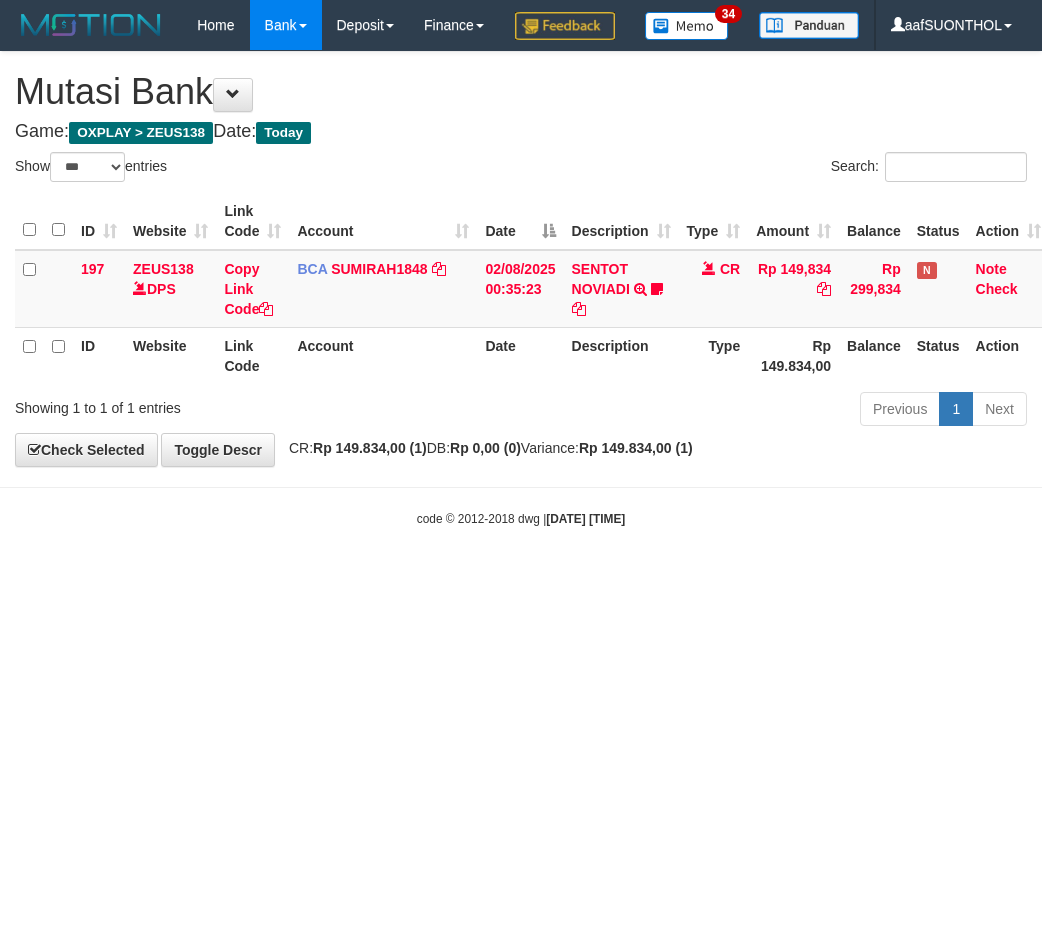 select on "***" 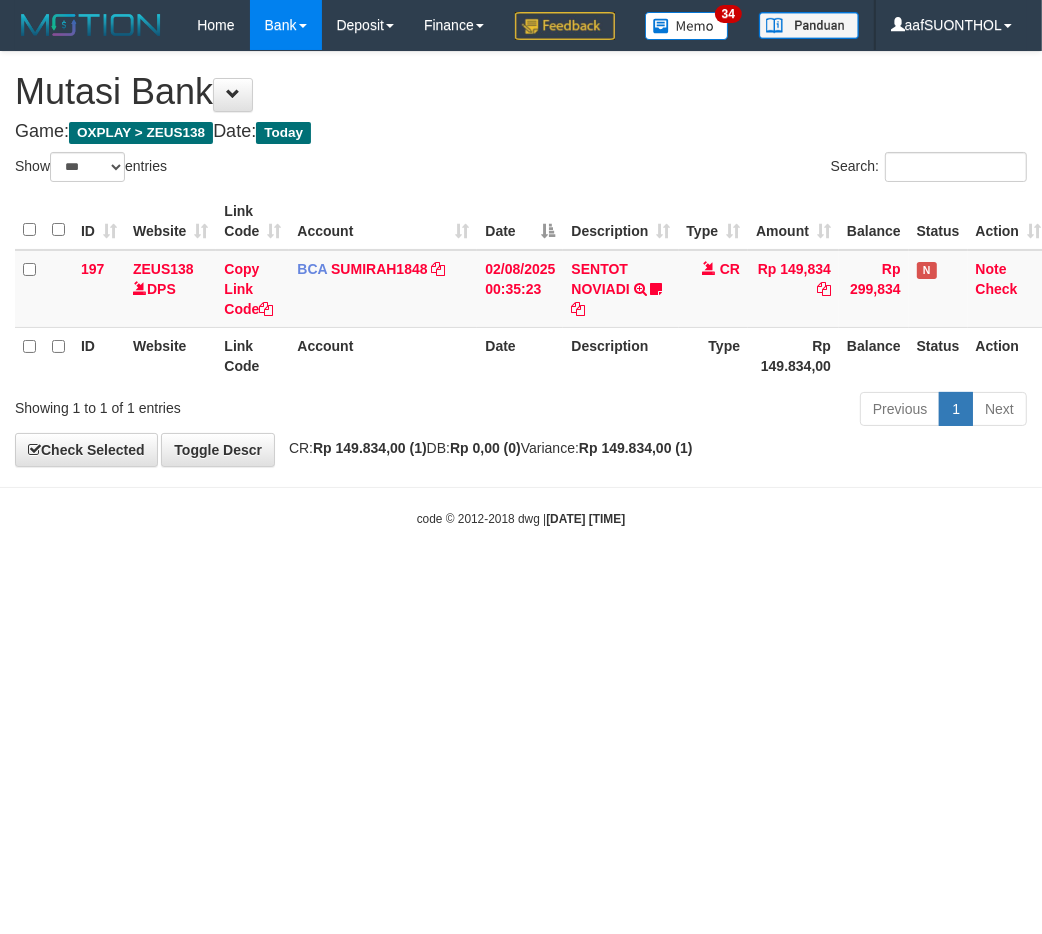 drag, startPoint x: 656, startPoint y: 734, endPoint x: 631, endPoint y: 723, distance: 27.313 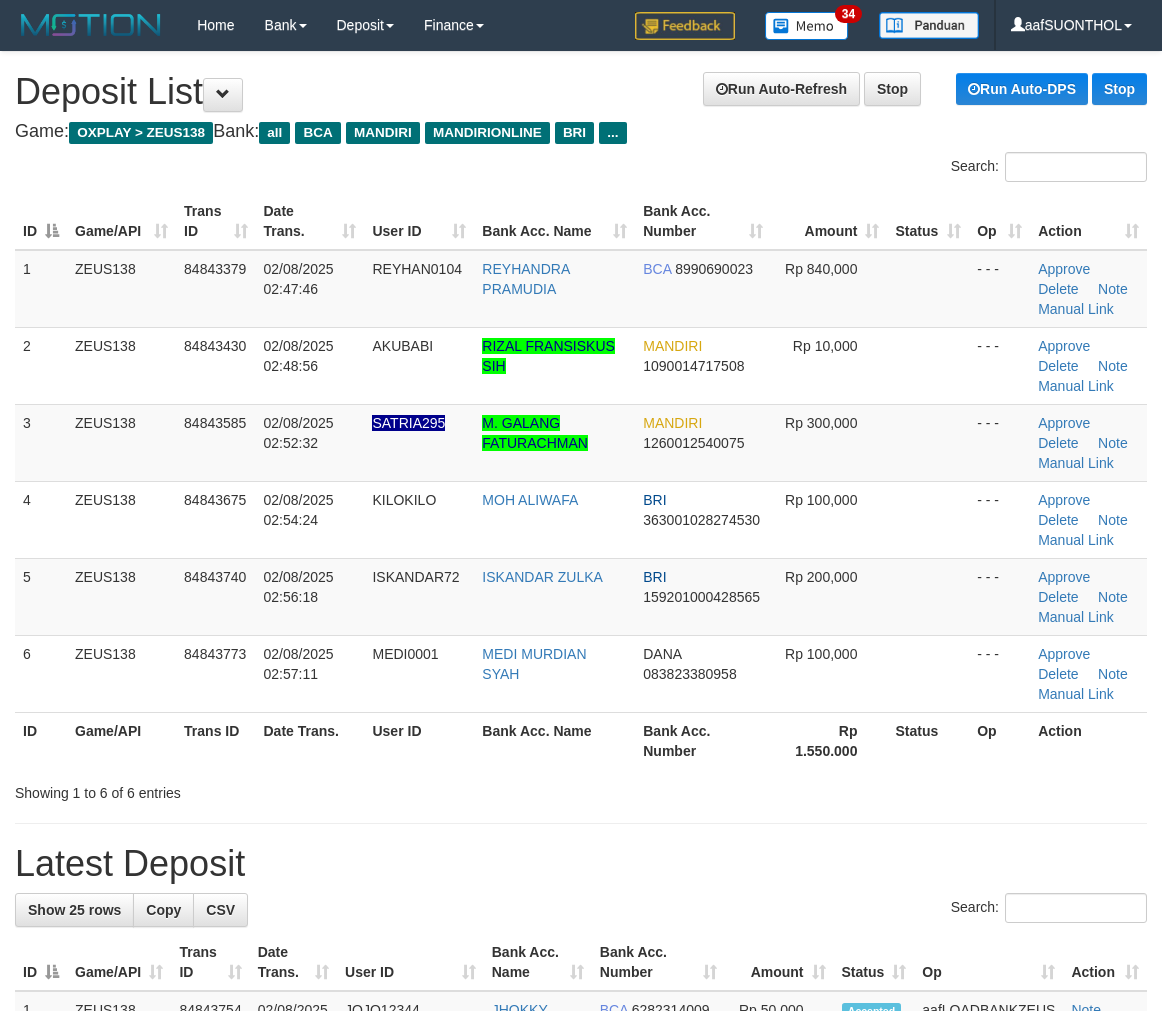 scroll, scrollTop: 0, scrollLeft: 0, axis: both 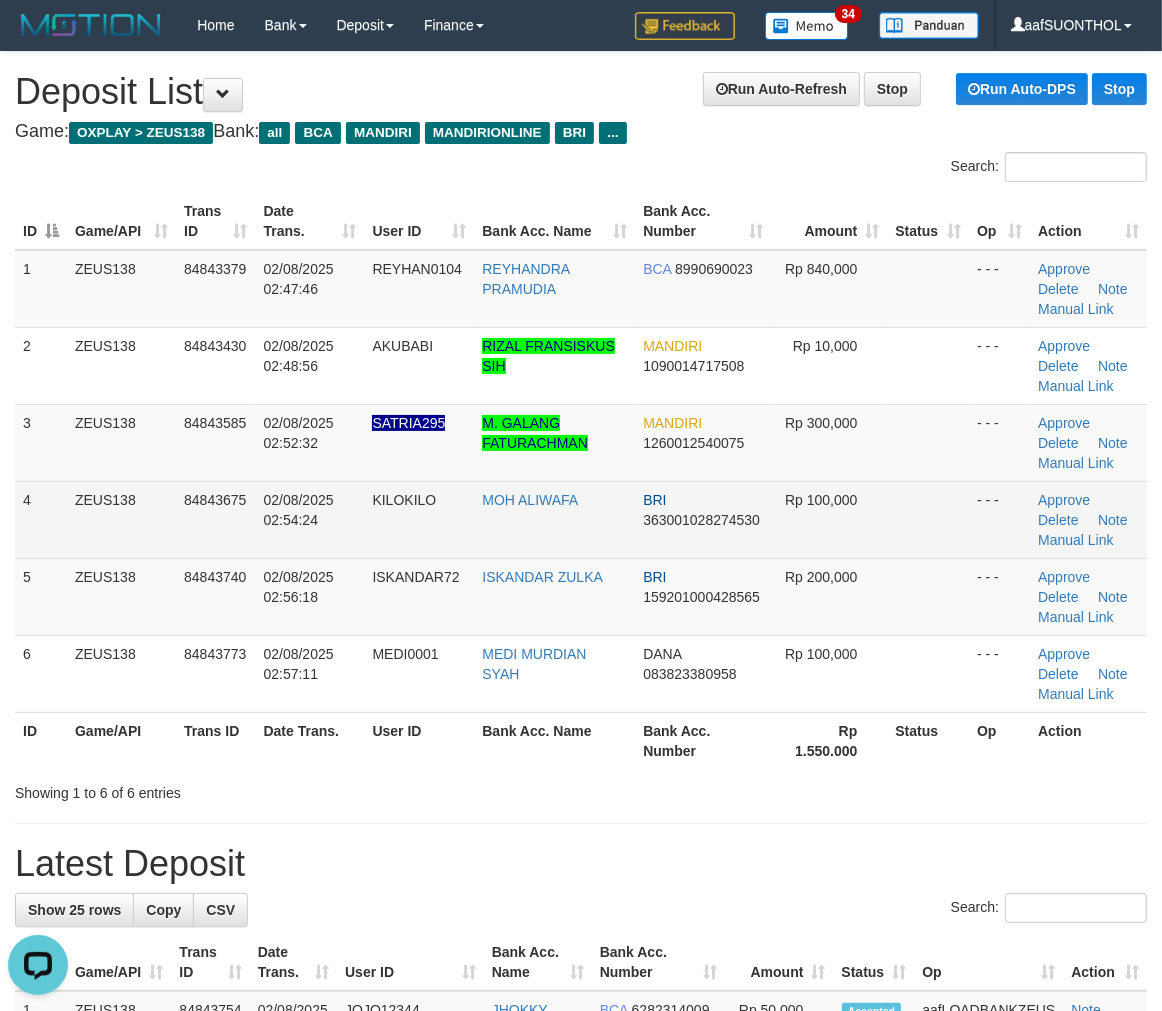 click at bounding box center [928, 519] 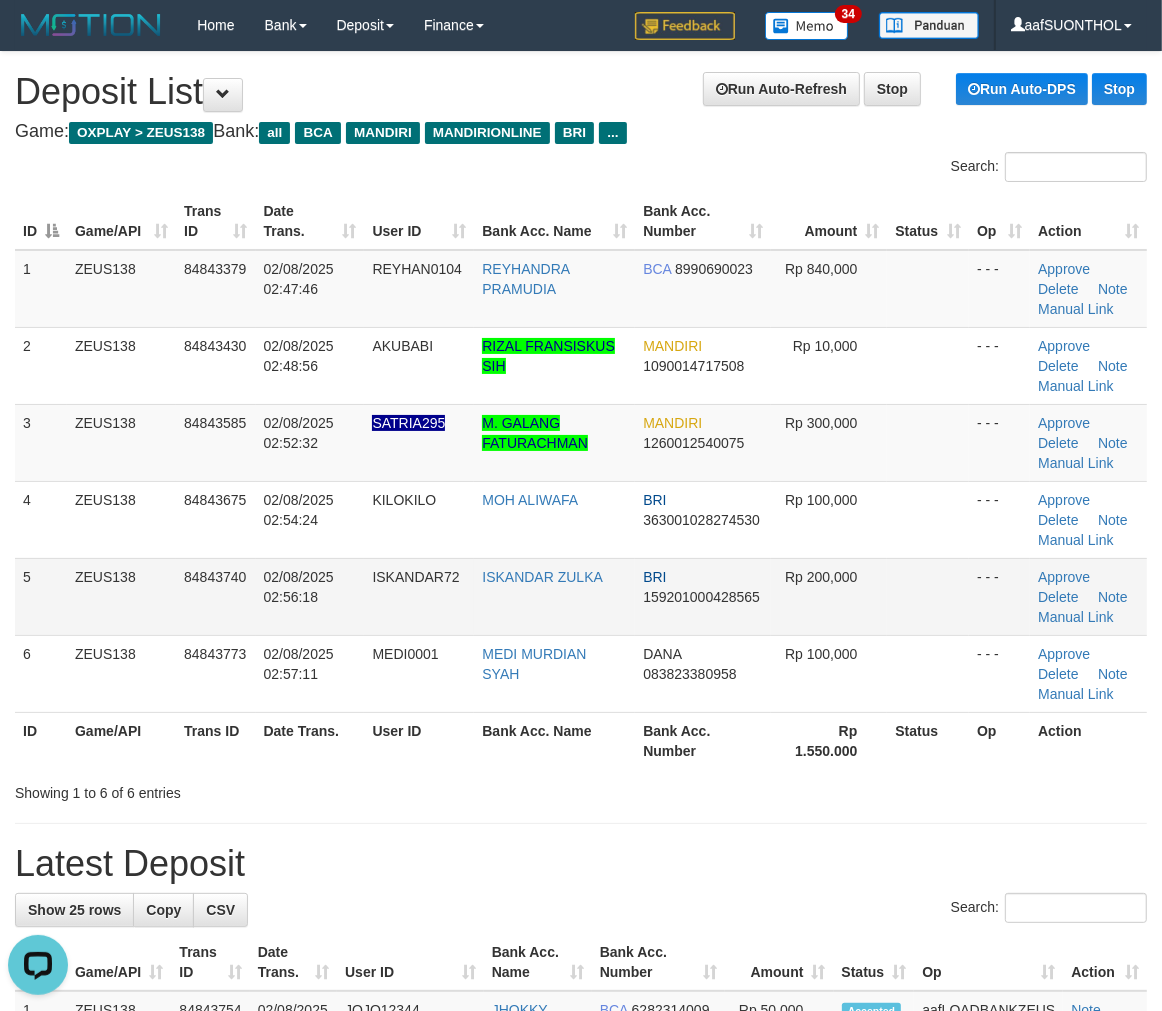 click at bounding box center (928, 596) 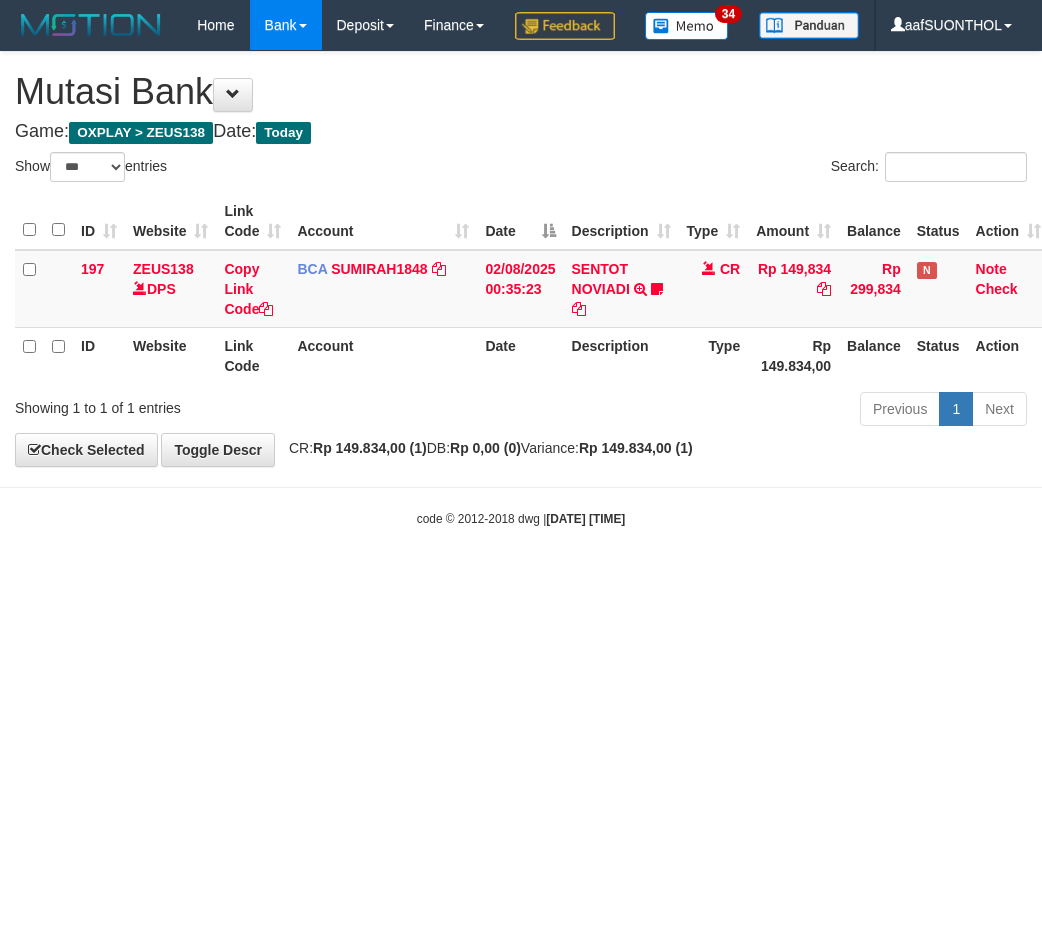 select on "***" 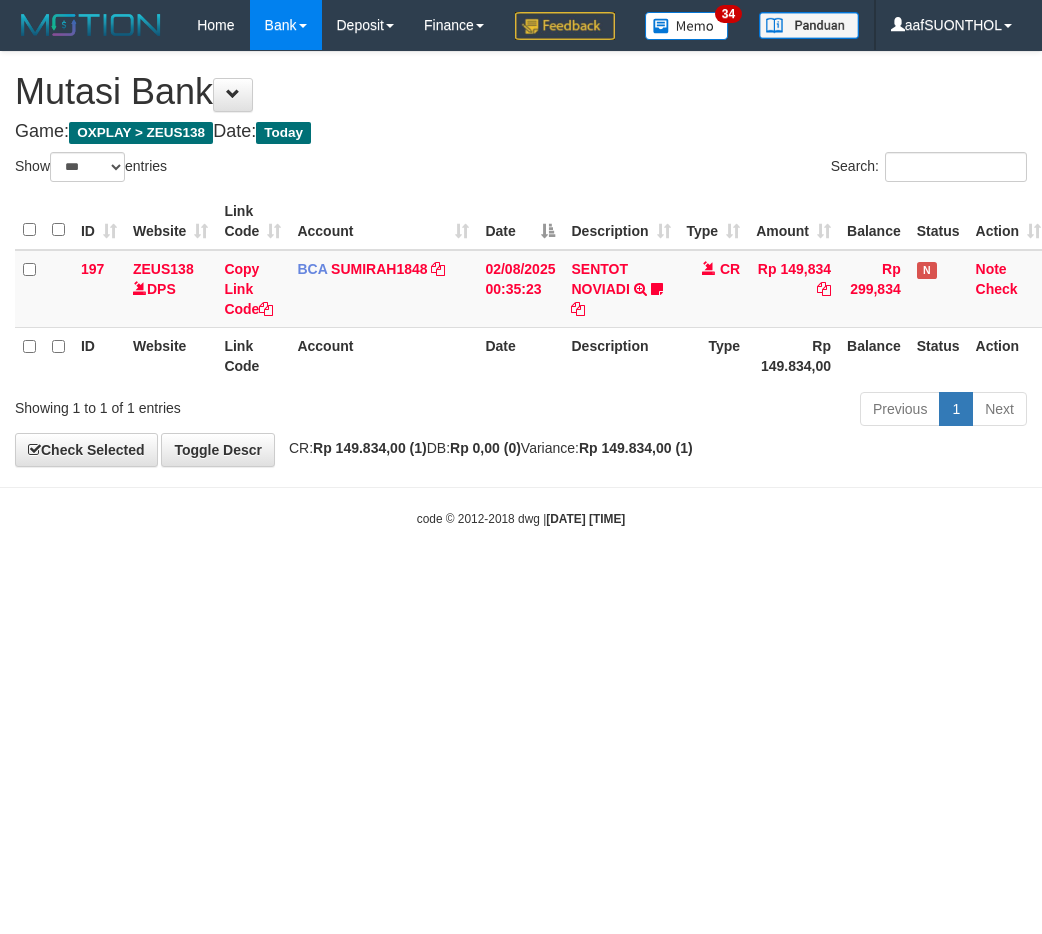 scroll, scrollTop: 0, scrollLeft: 0, axis: both 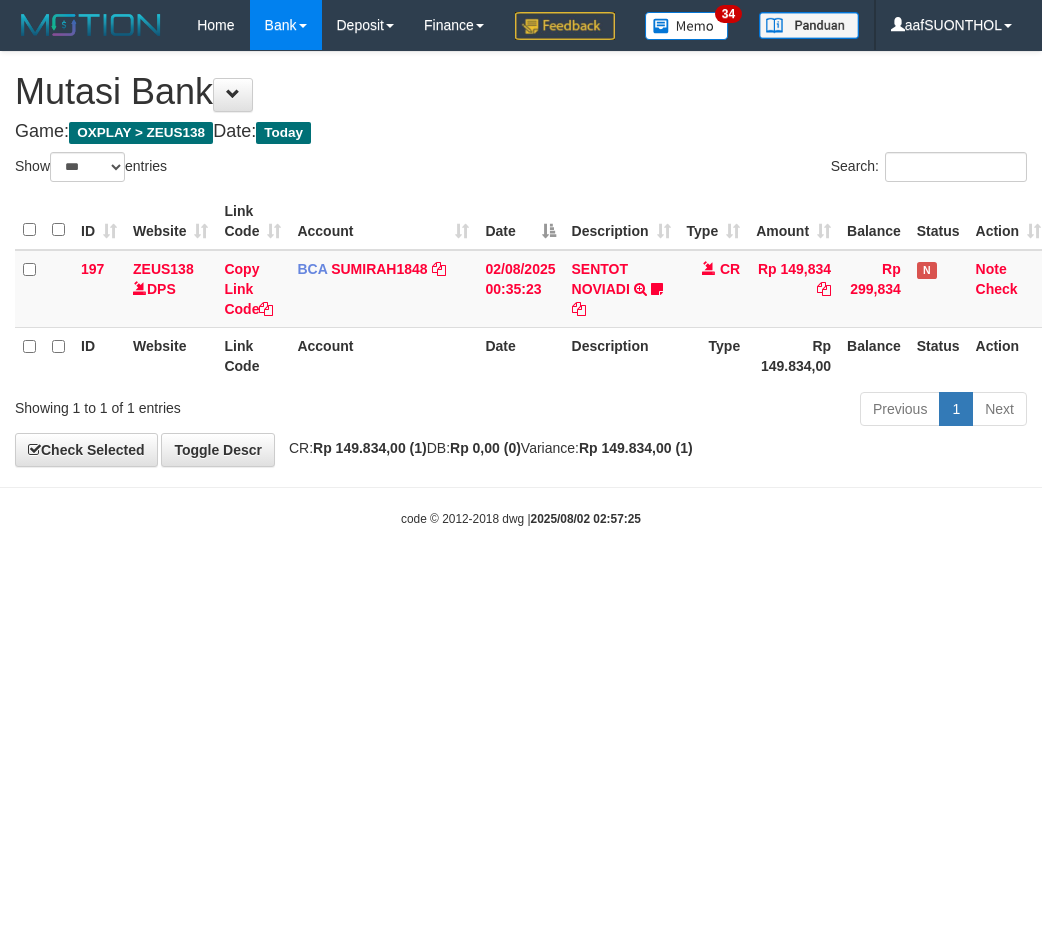 select on "***" 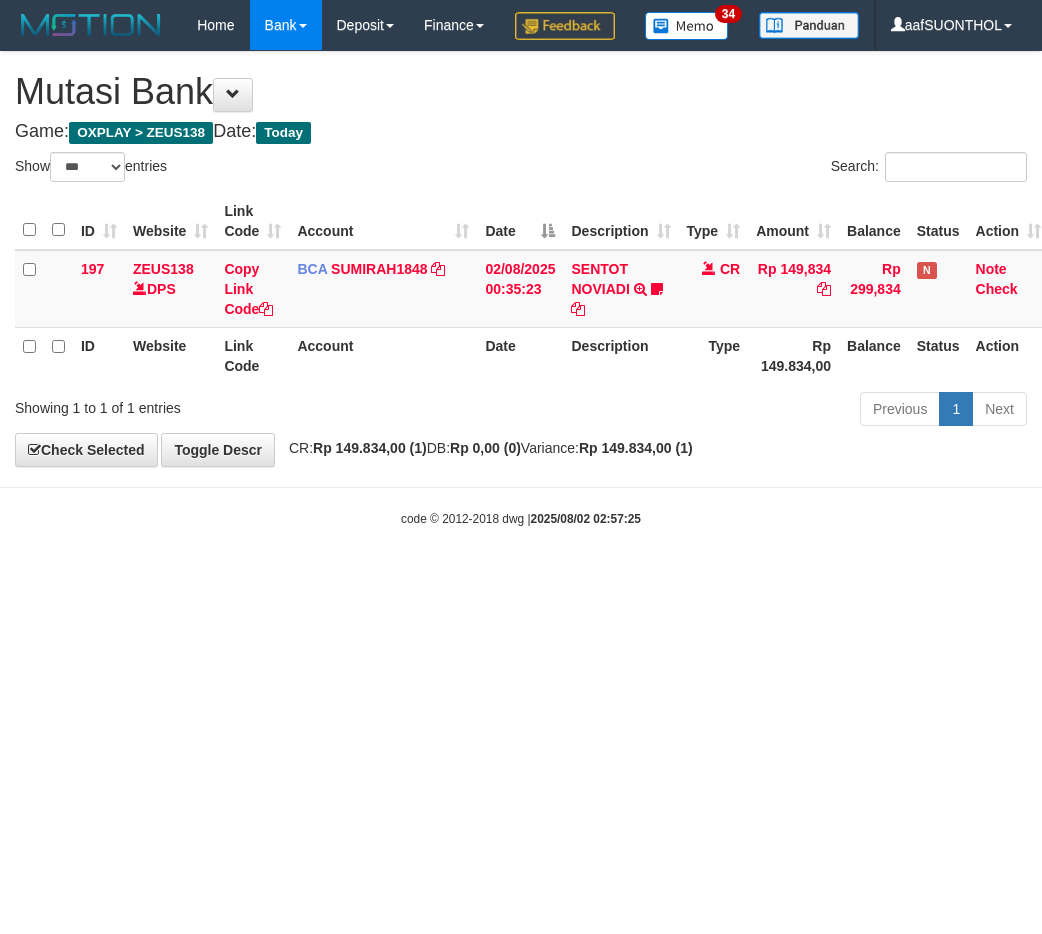 scroll, scrollTop: 0, scrollLeft: 0, axis: both 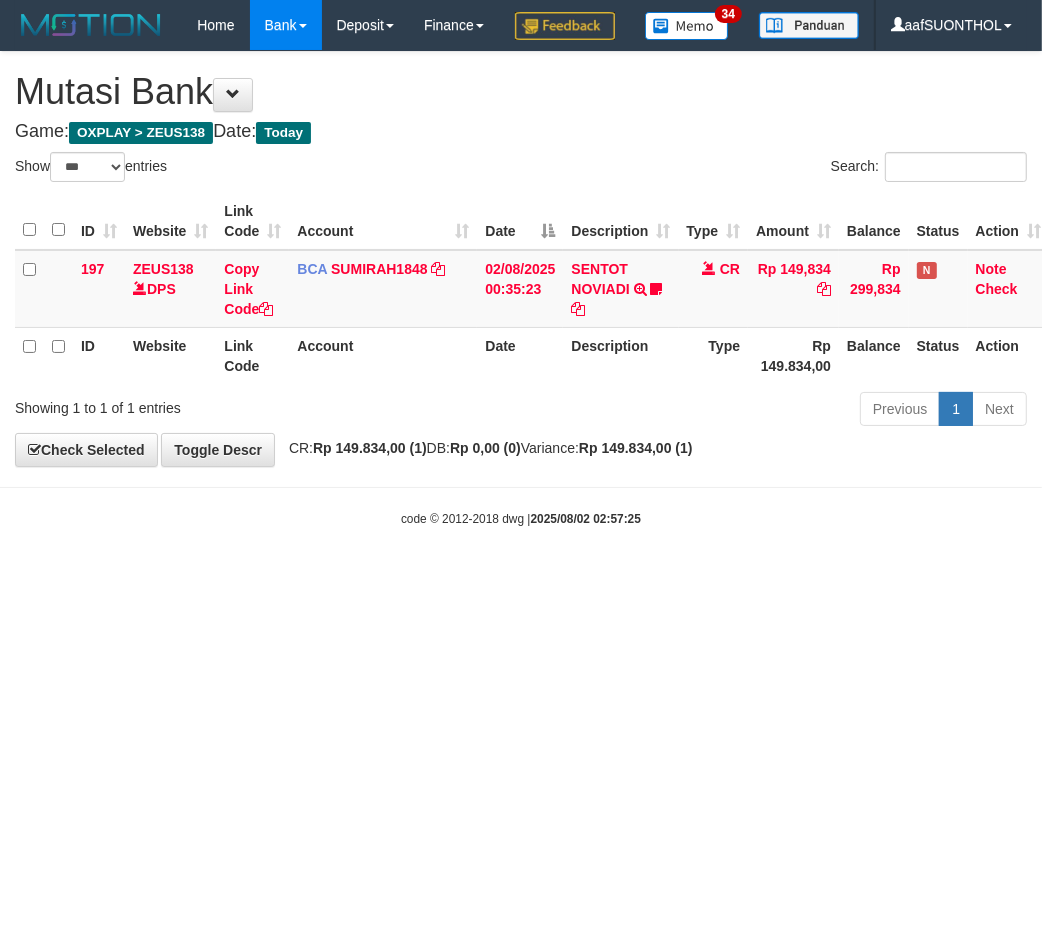 drag, startPoint x: 783, startPoint y: 763, endPoint x: 703, endPoint y: 730, distance: 86.53901 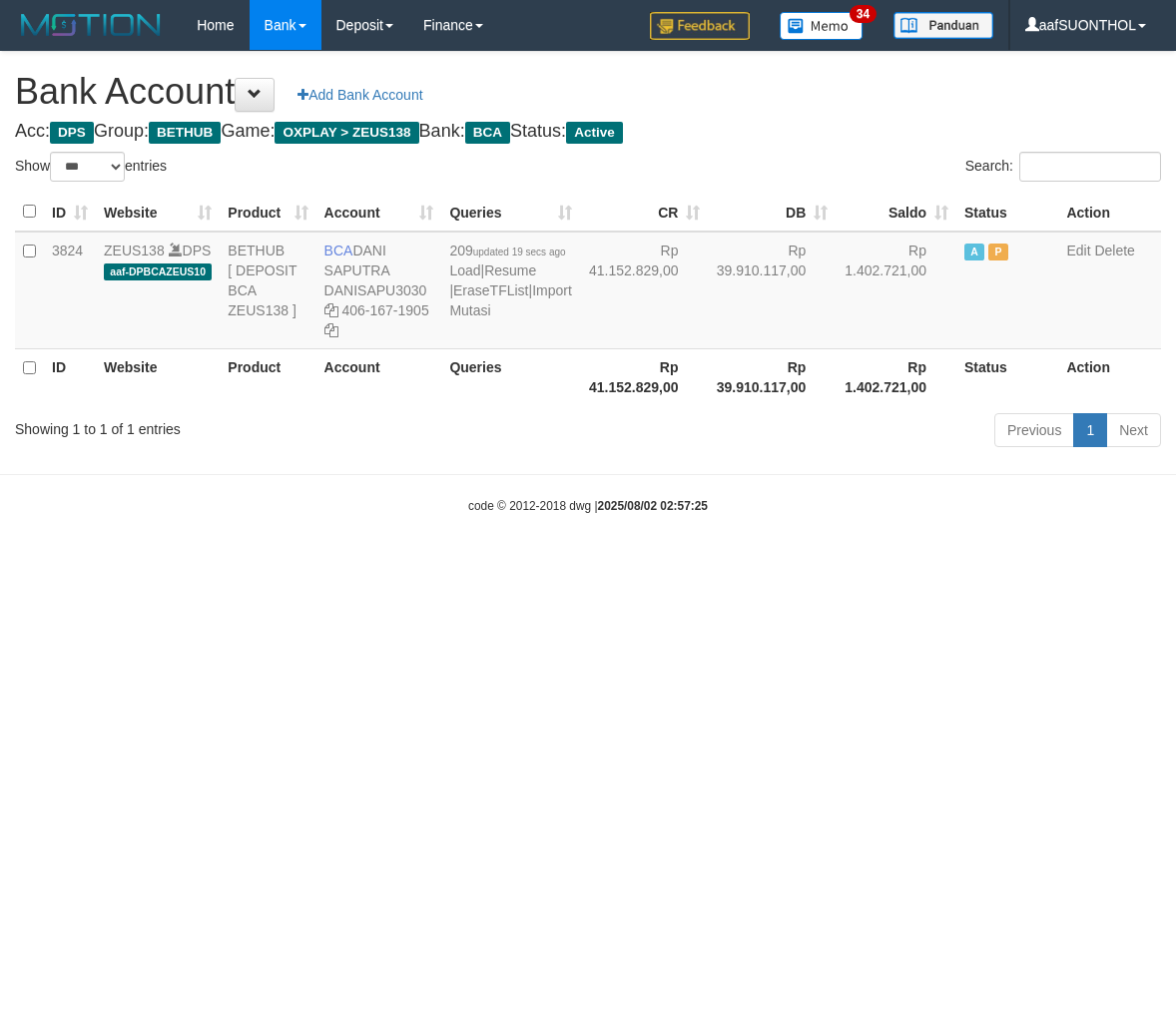 select on "***" 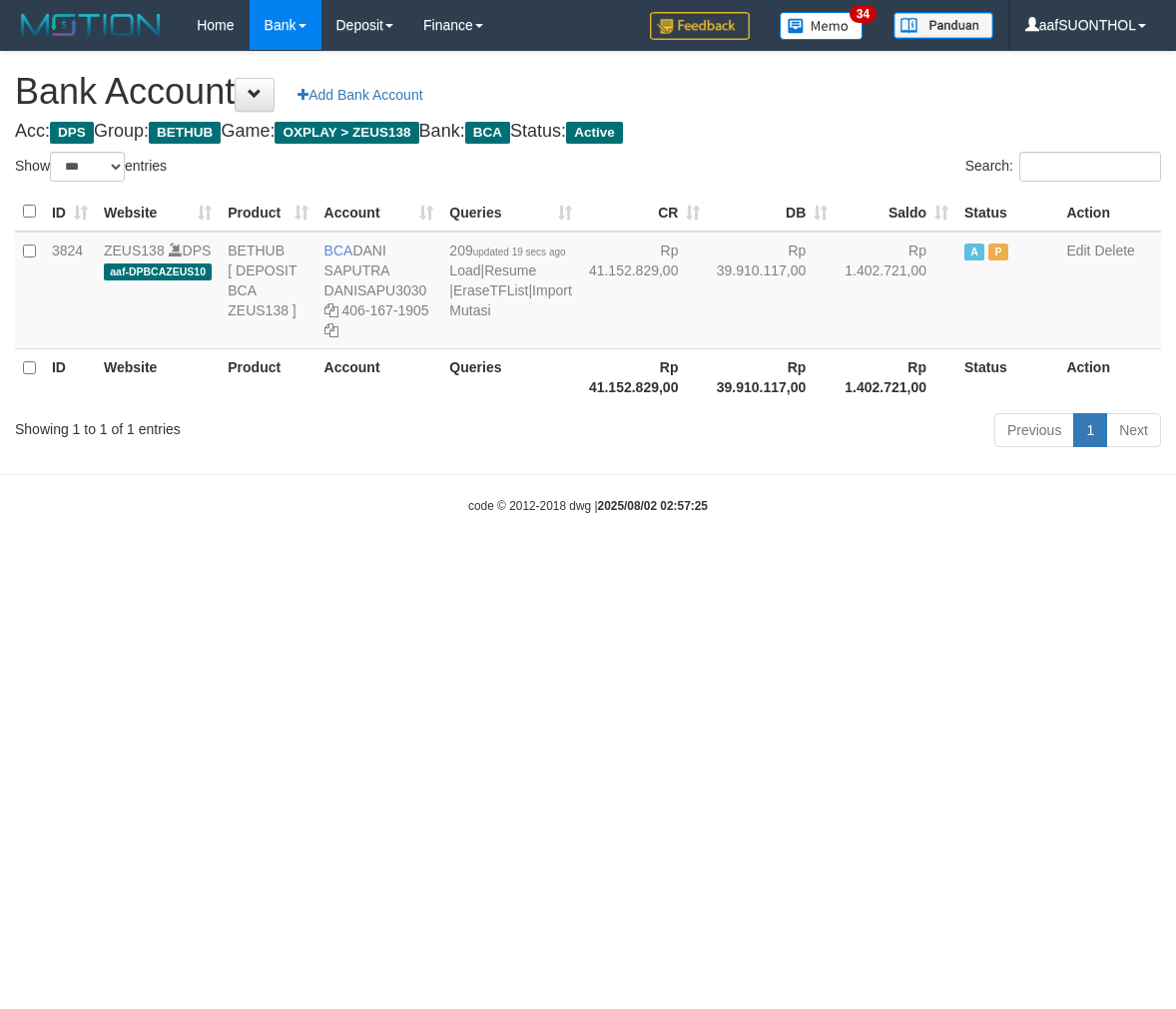 scroll, scrollTop: 0, scrollLeft: 0, axis: both 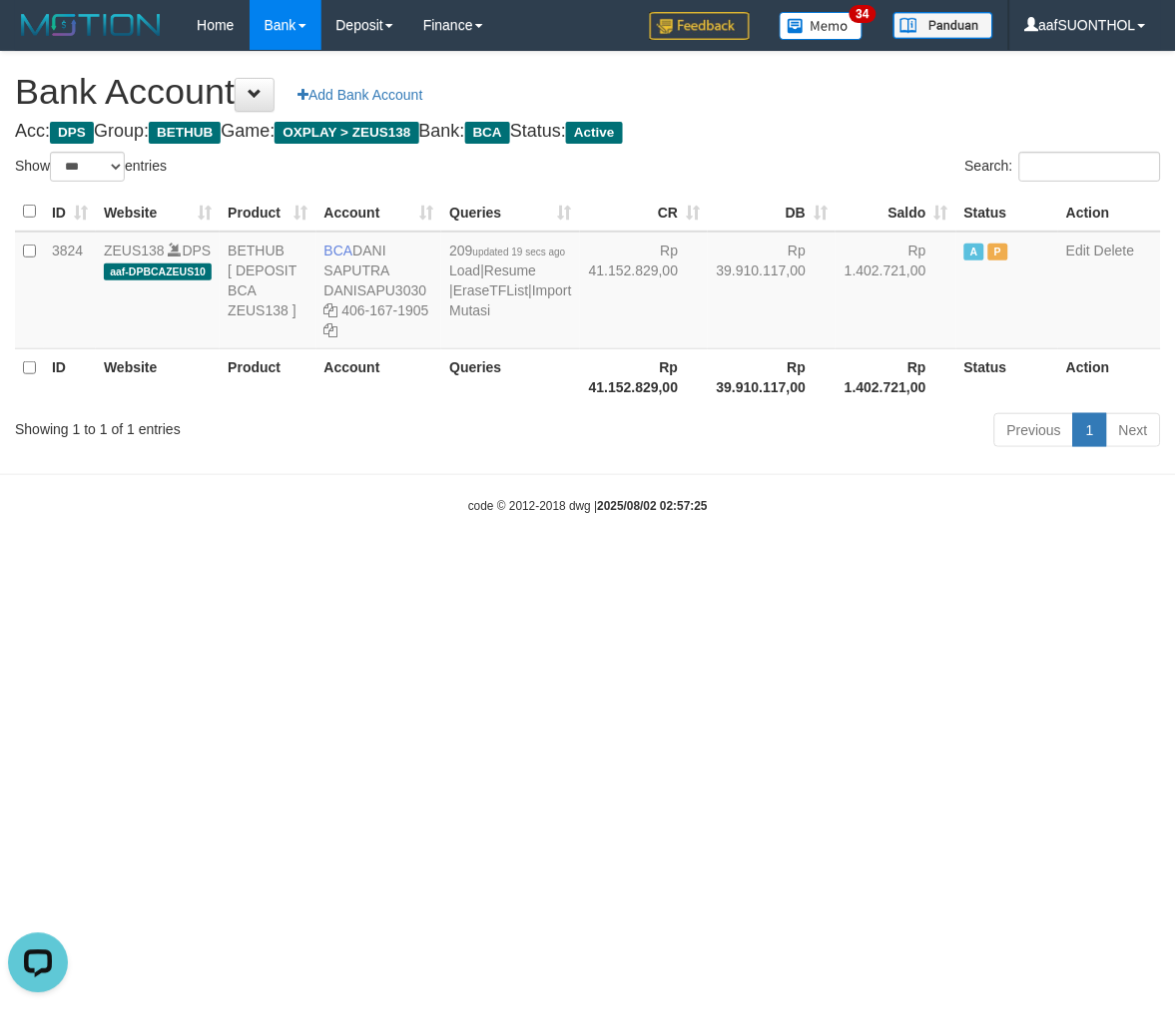 drag, startPoint x: 305, startPoint y: 771, endPoint x: 288, endPoint y: 761, distance: 19.72308 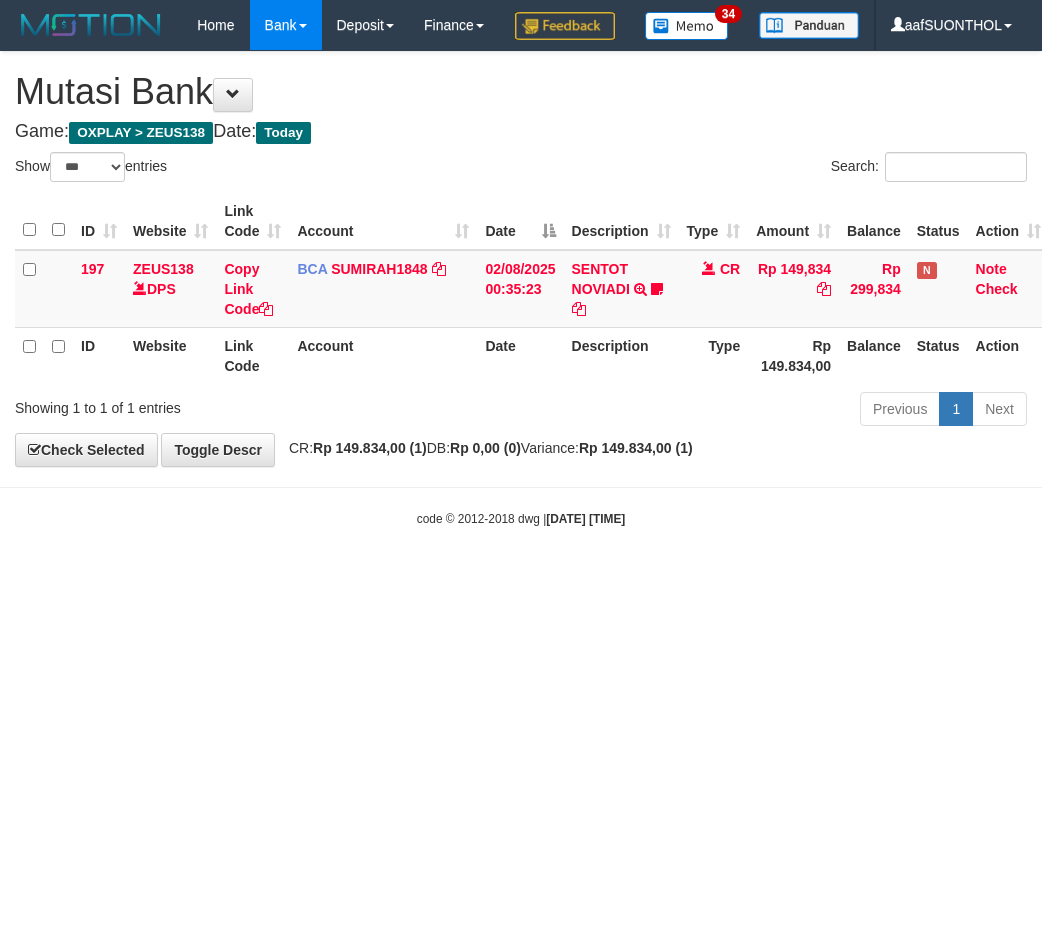 select on "***" 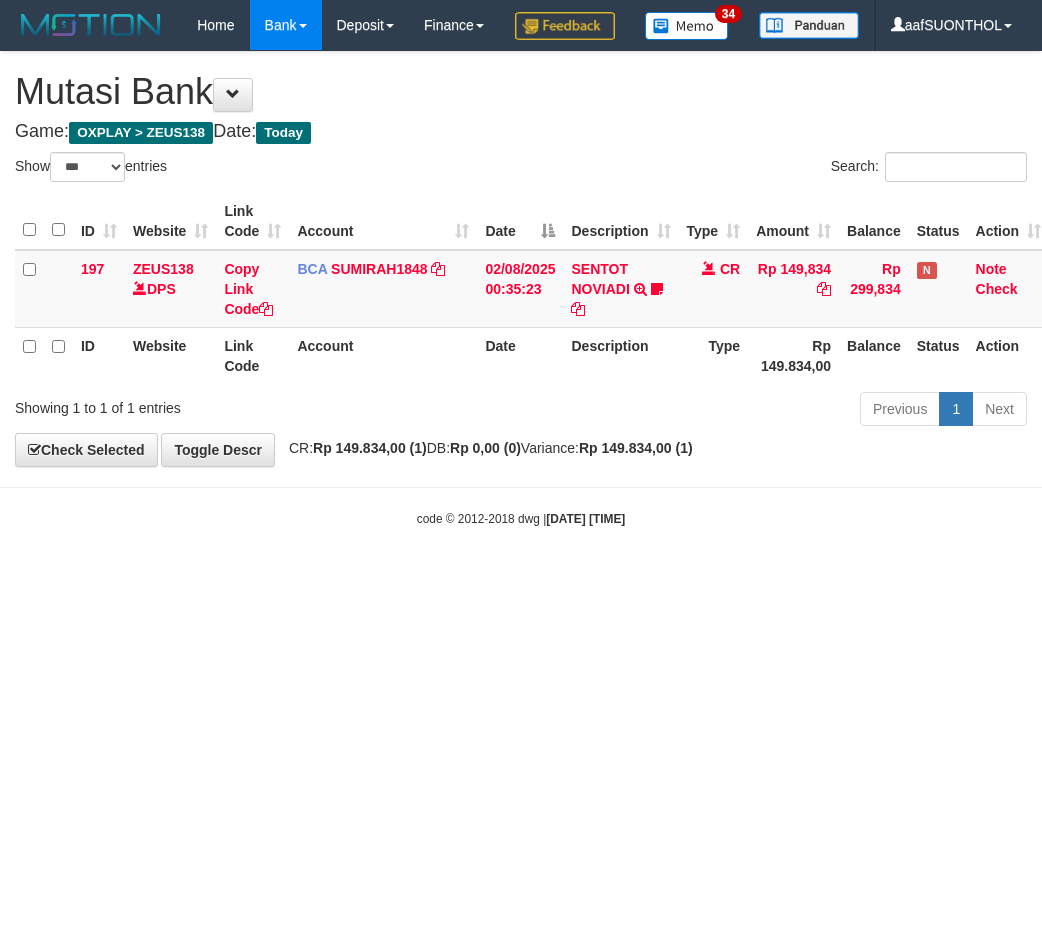scroll, scrollTop: 0, scrollLeft: 0, axis: both 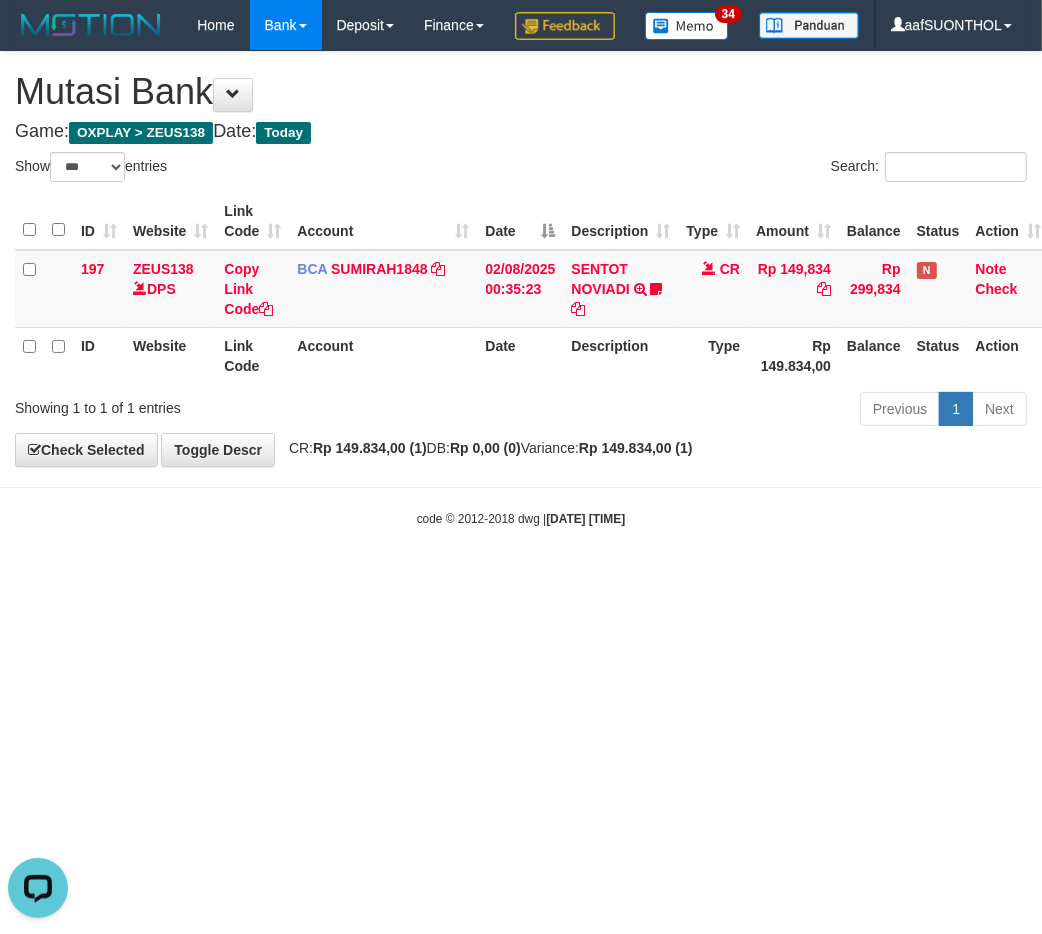 click on "Toggle navigation
Home
Bank
Account List
Load
By Website
Group
[OXPLAY]													ZEUS138
By Load Group (DPS)
Sync" at bounding box center (521, 289) 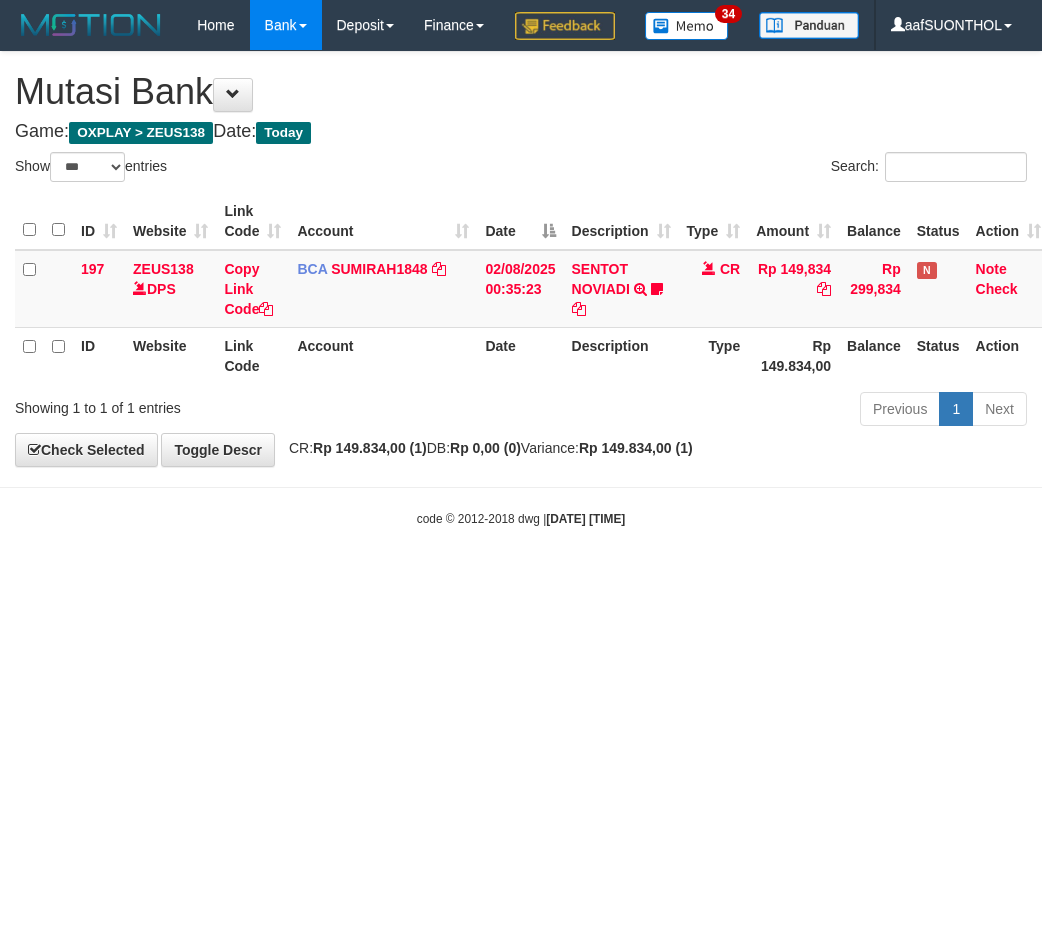 select on "***" 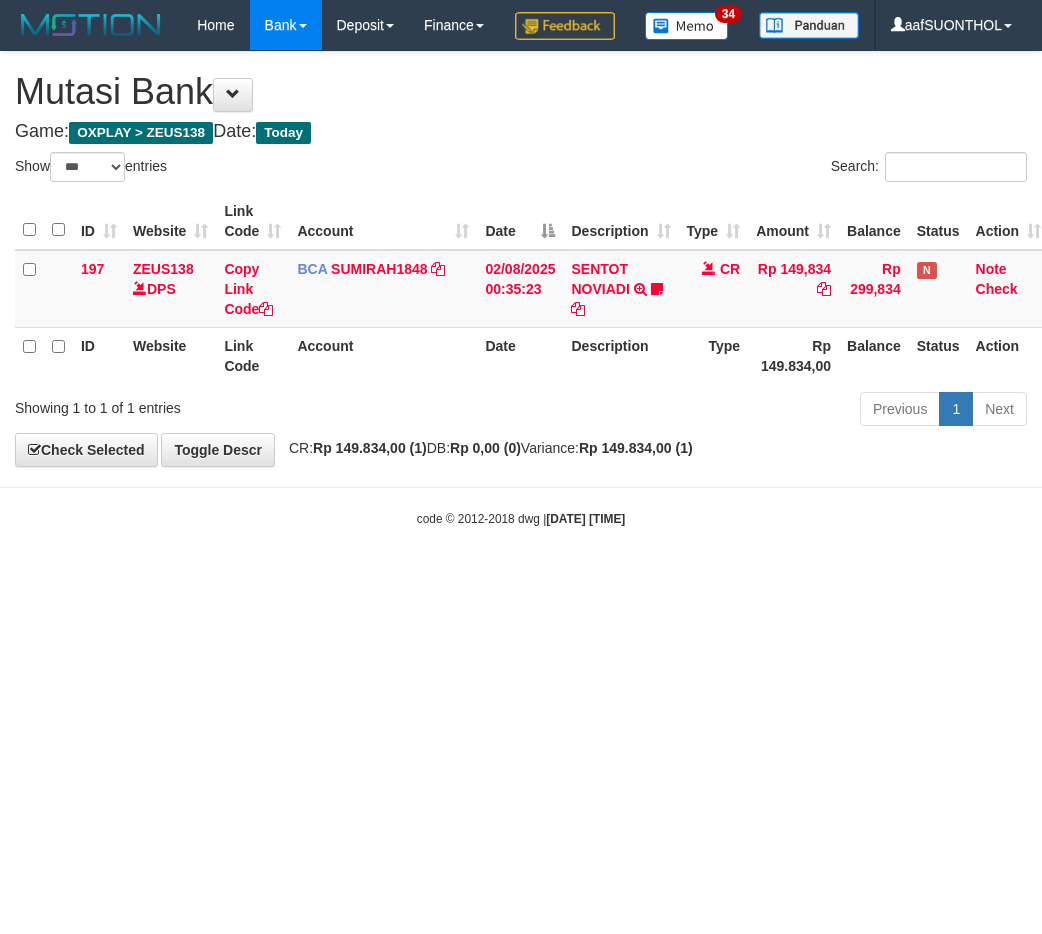 scroll, scrollTop: 0, scrollLeft: 0, axis: both 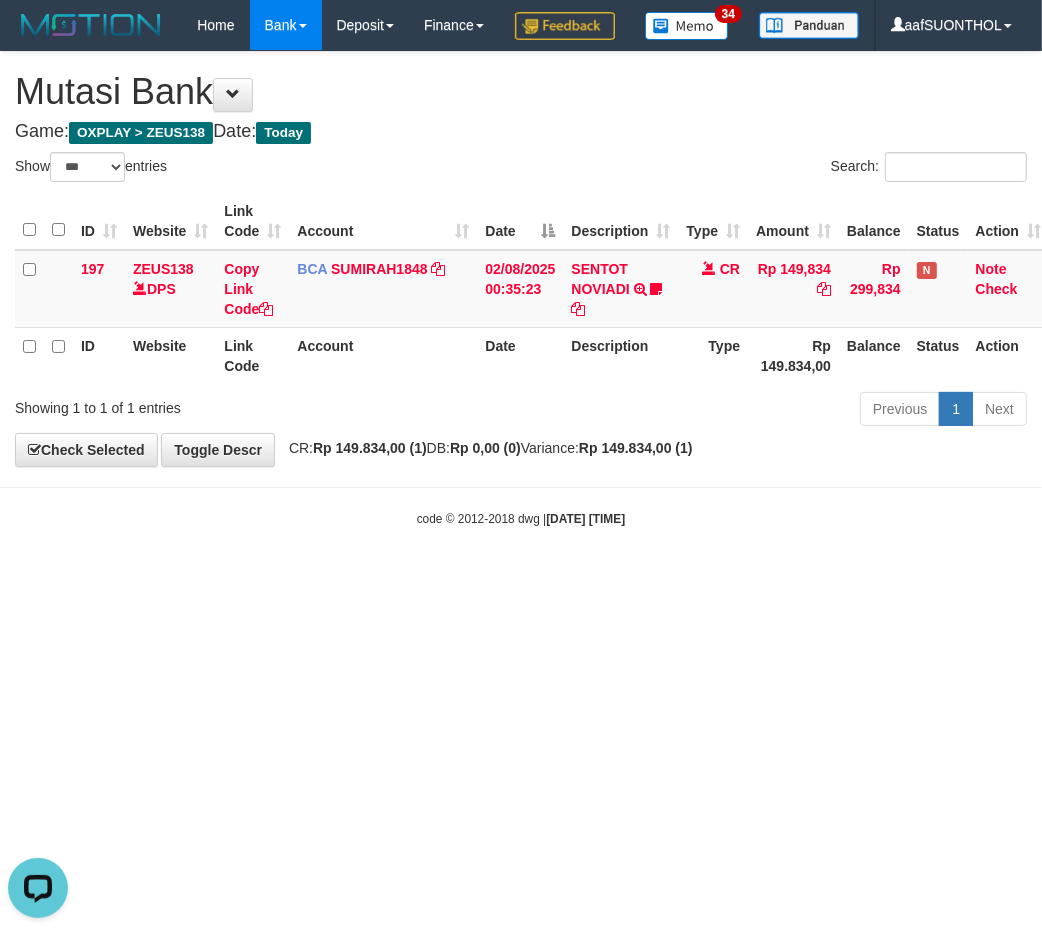 click on "Toggle navigation
Home
Bank
Account List
Load
By Website
Group
[OXPLAY]													ZEUS138
By Load Group (DPS)
Sync" at bounding box center (521, 289) 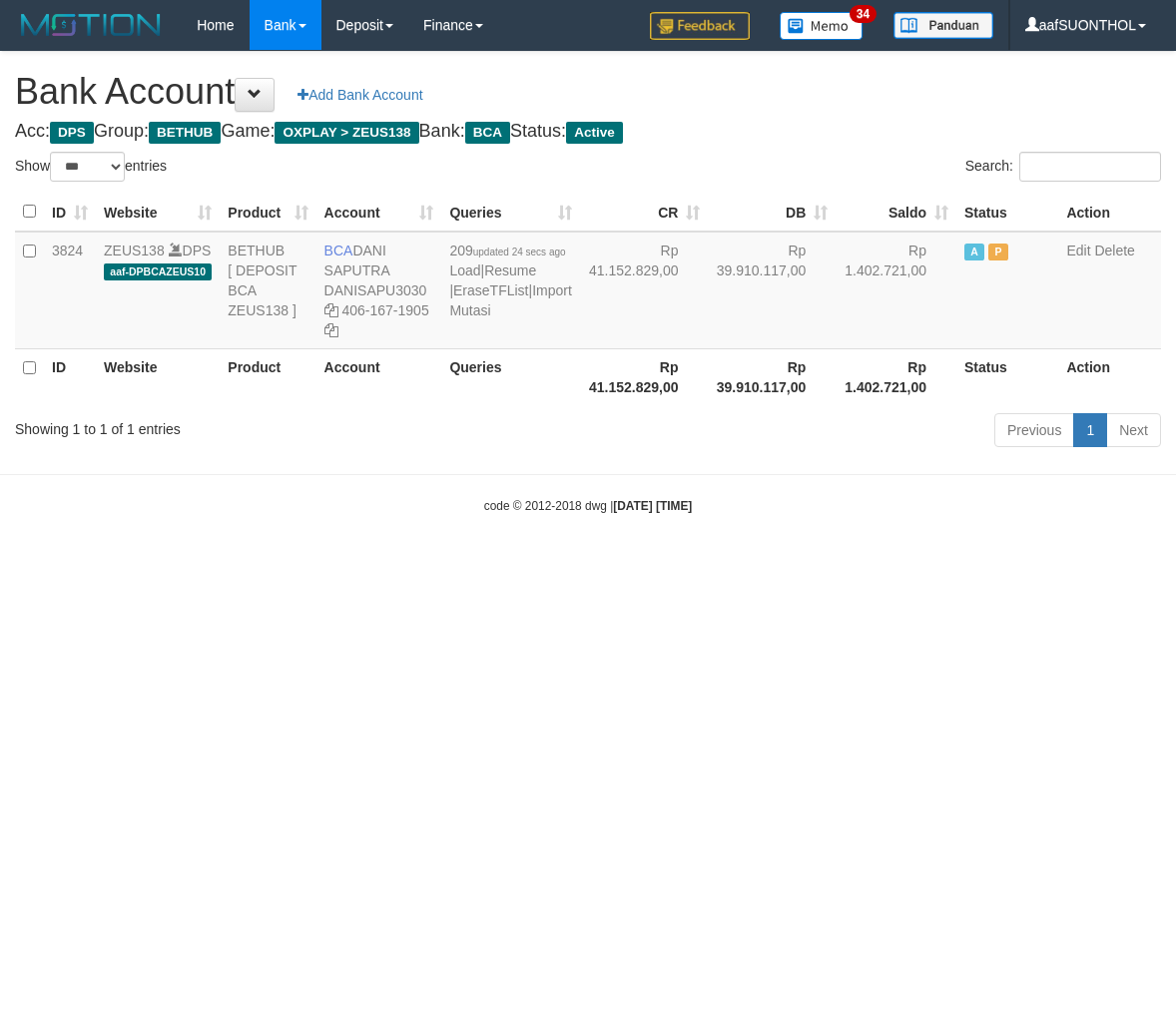 select on "***" 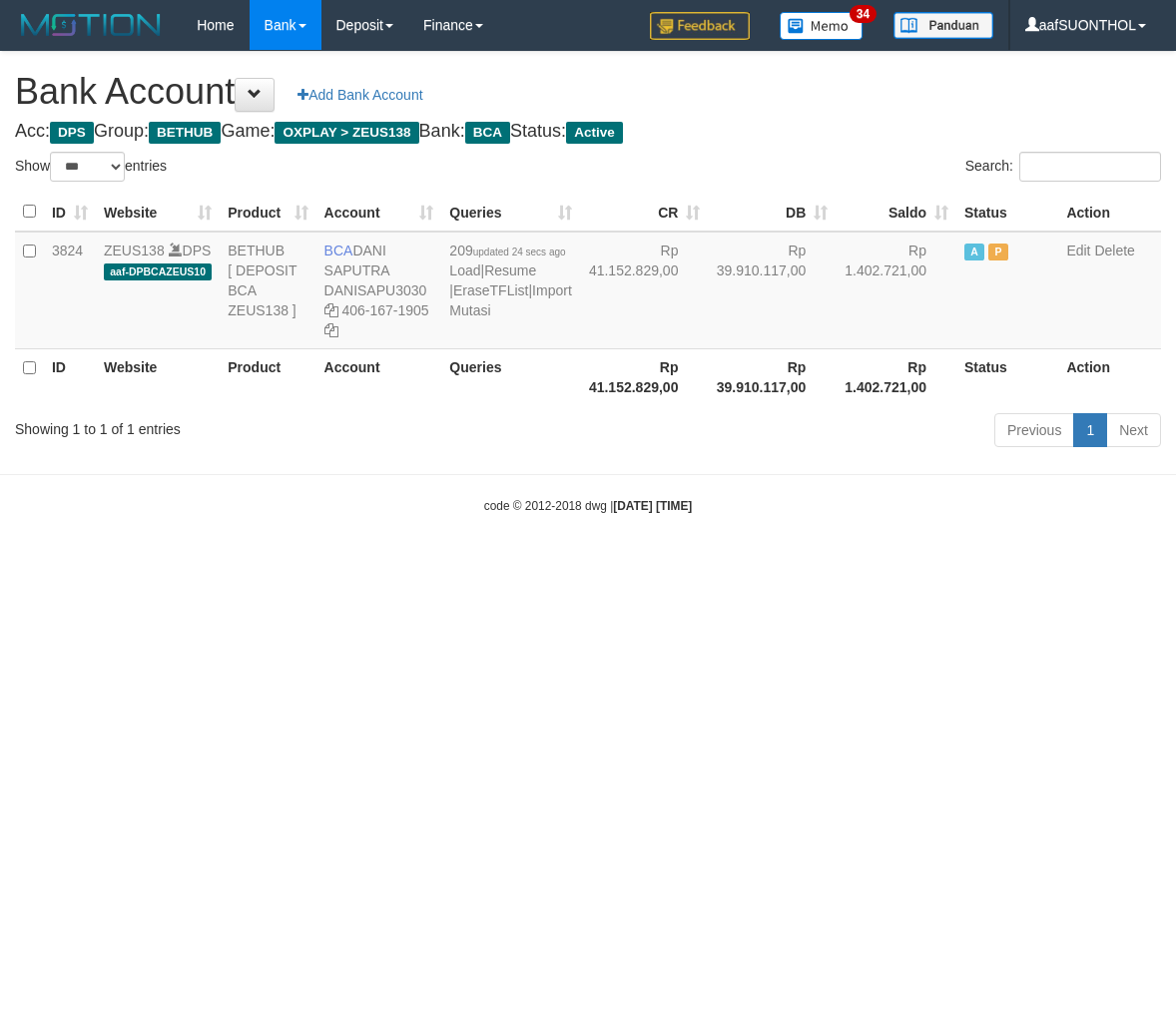 scroll, scrollTop: 0, scrollLeft: 0, axis: both 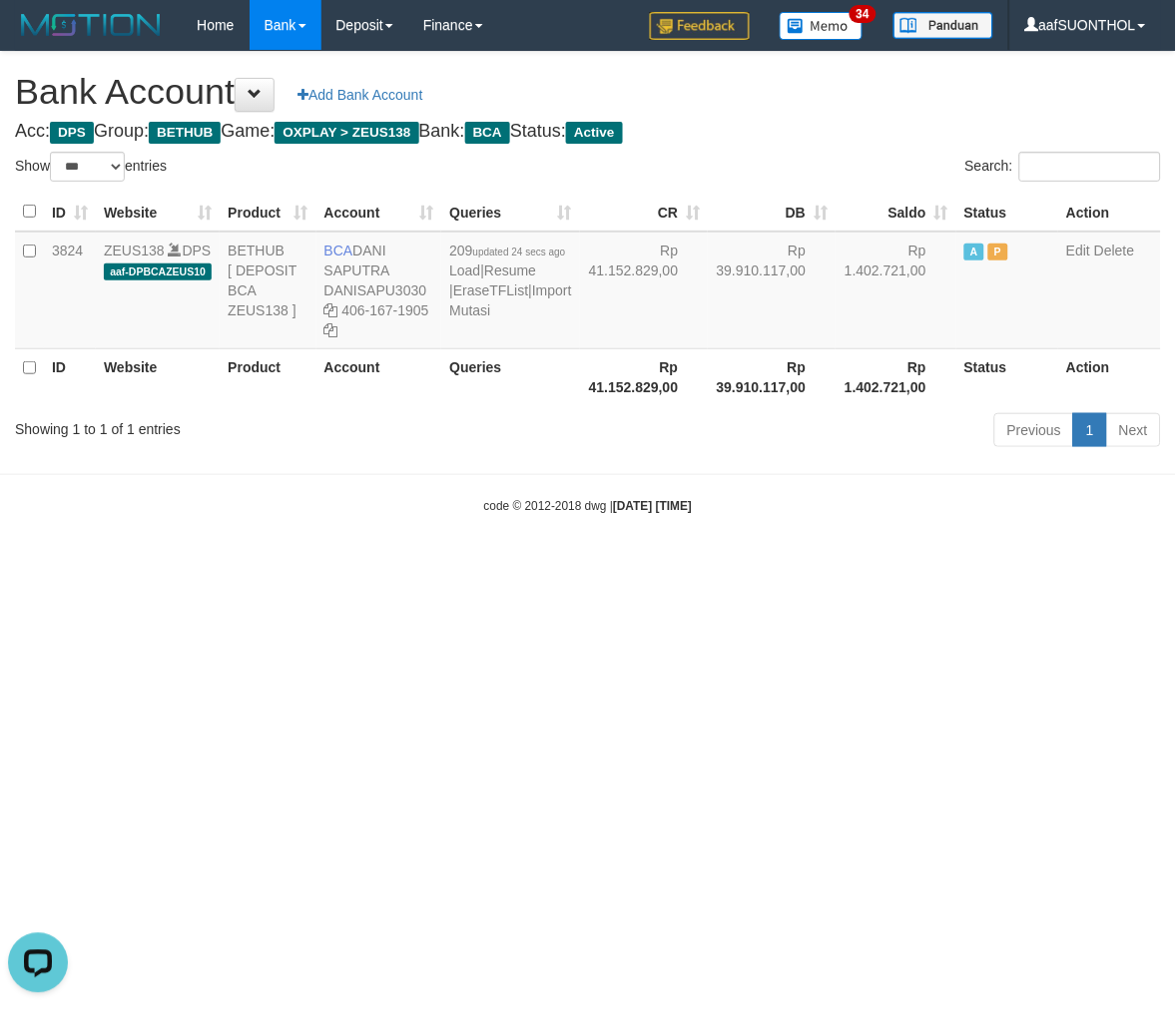 click on "Toggle navigation
Home
Bank
Account List
Load
By Website
Group
[OXPLAY]													ZEUS138
By Load Group (DPS)" at bounding box center [588, 282] 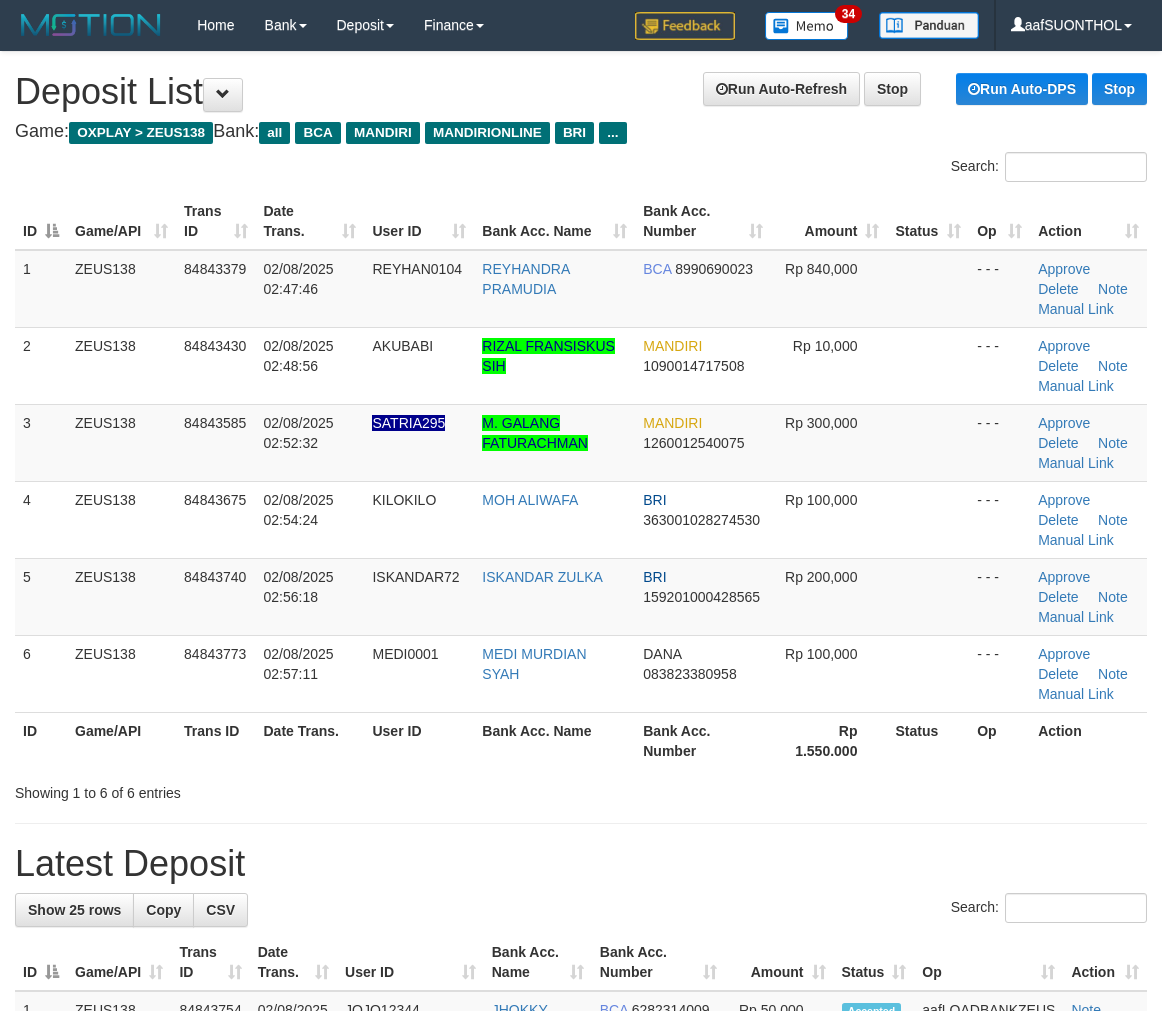 scroll, scrollTop: 0, scrollLeft: 0, axis: both 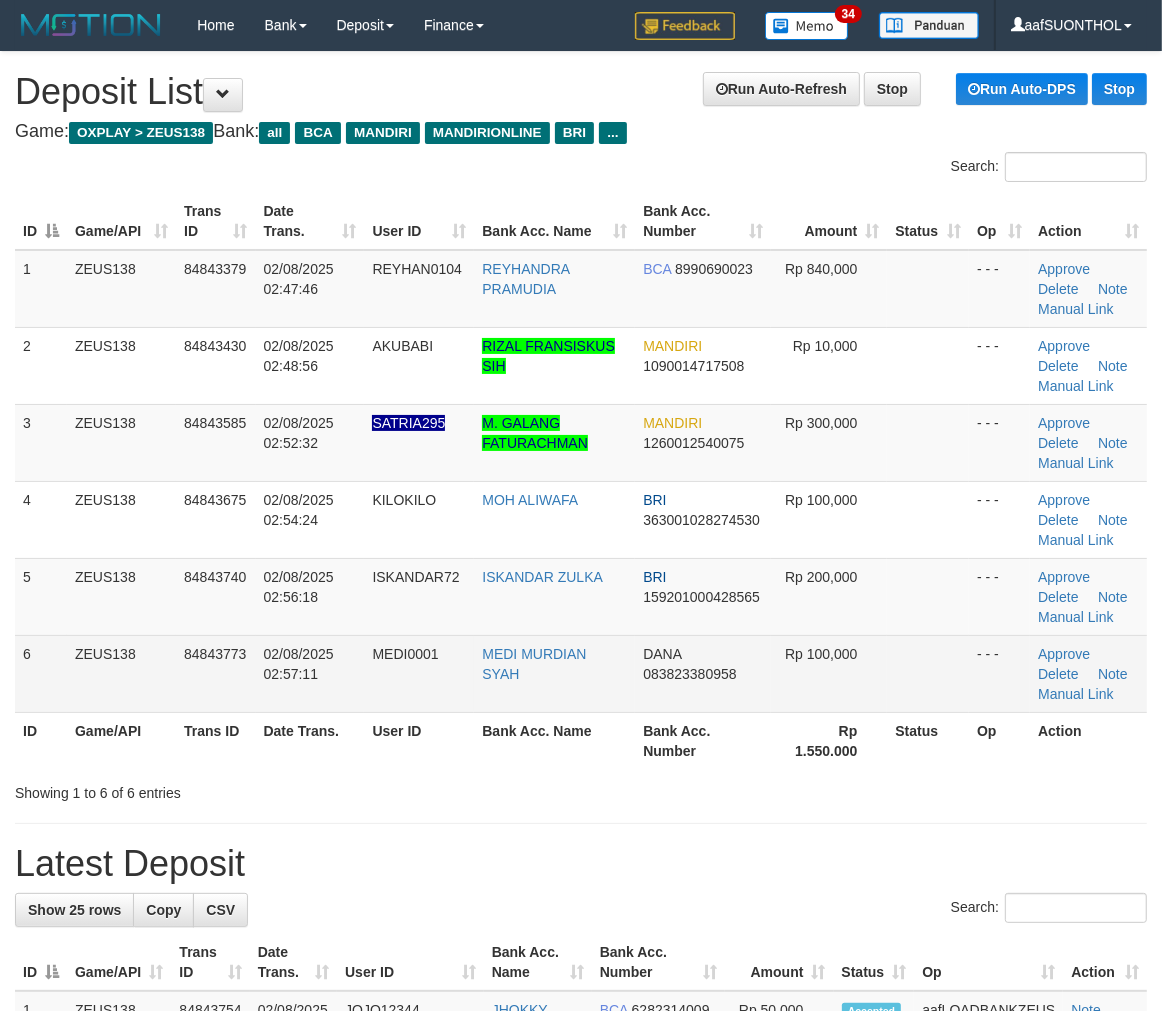 click at bounding box center (928, 673) 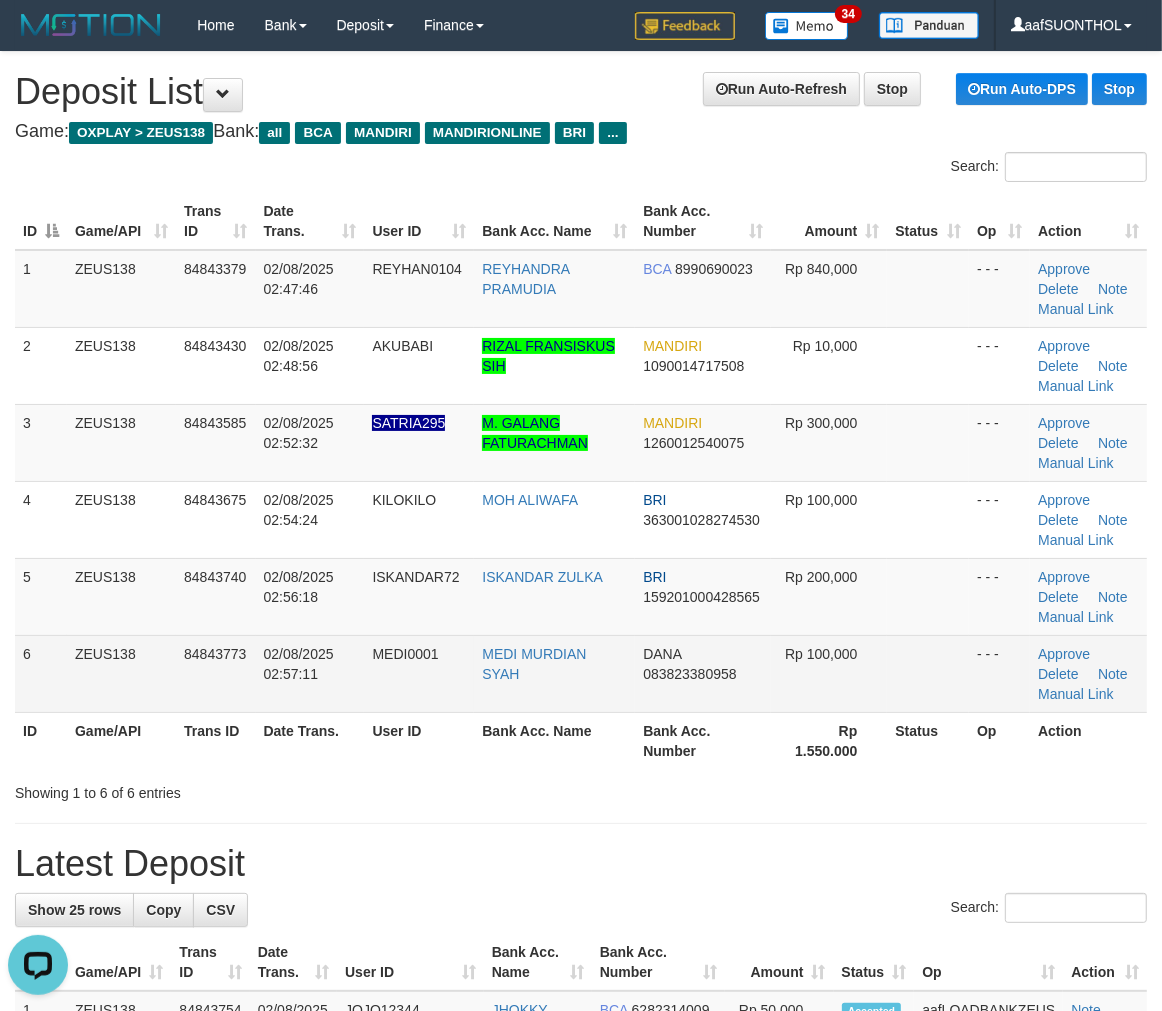 scroll, scrollTop: 0, scrollLeft: 0, axis: both 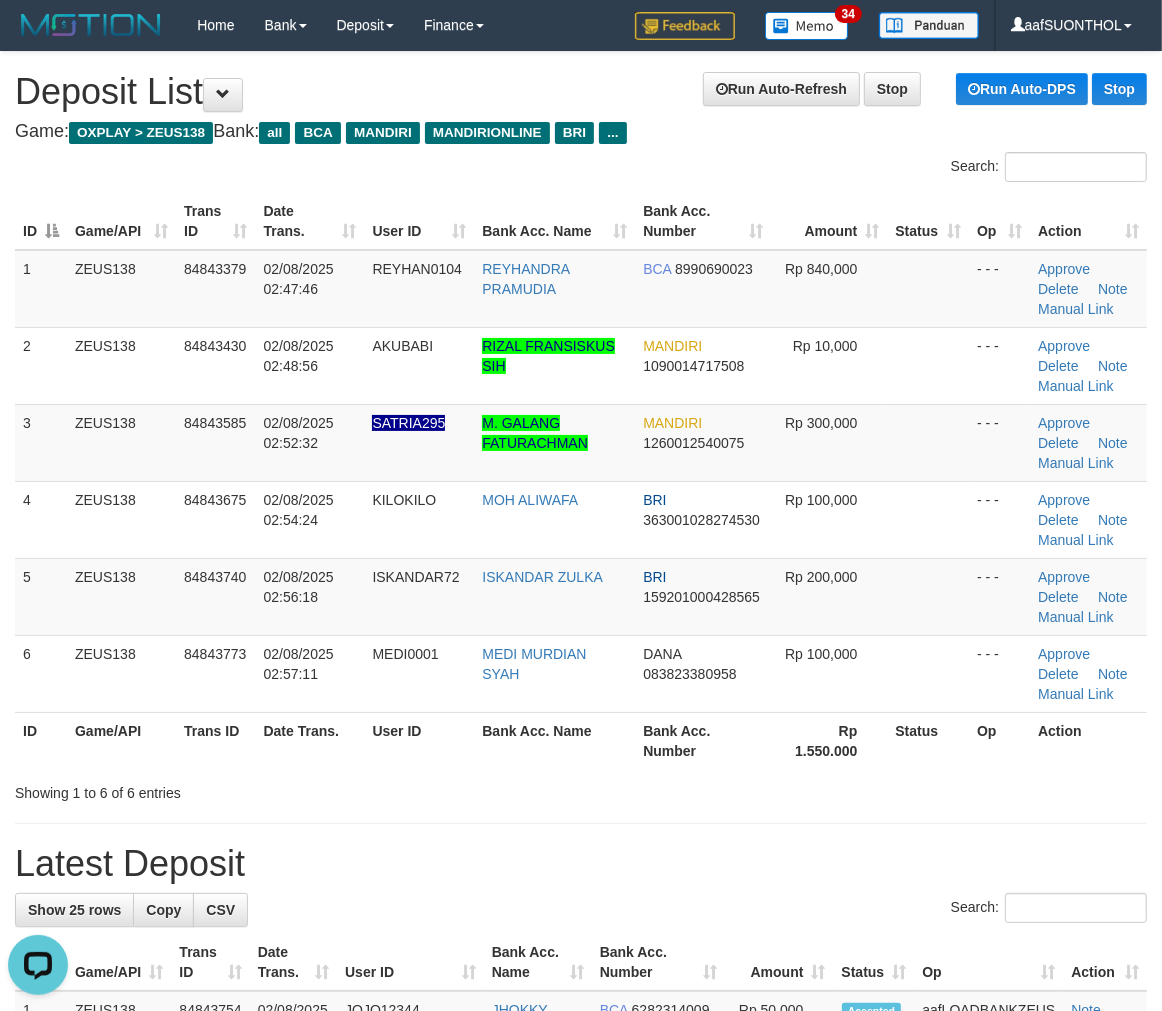 drag, startPoint x: 887, startPoint y: 654, endPoint x: 1171, endPoint y: 717, distance: 290.90378 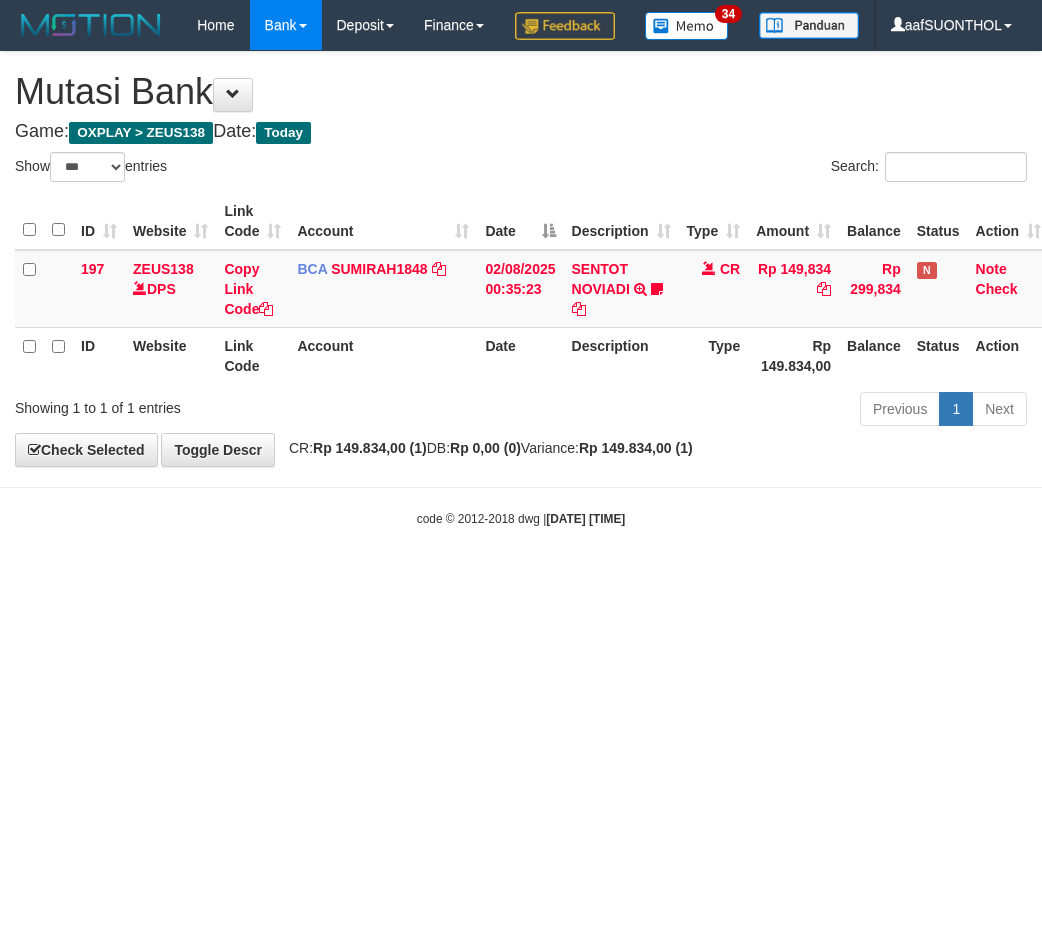select on "***" 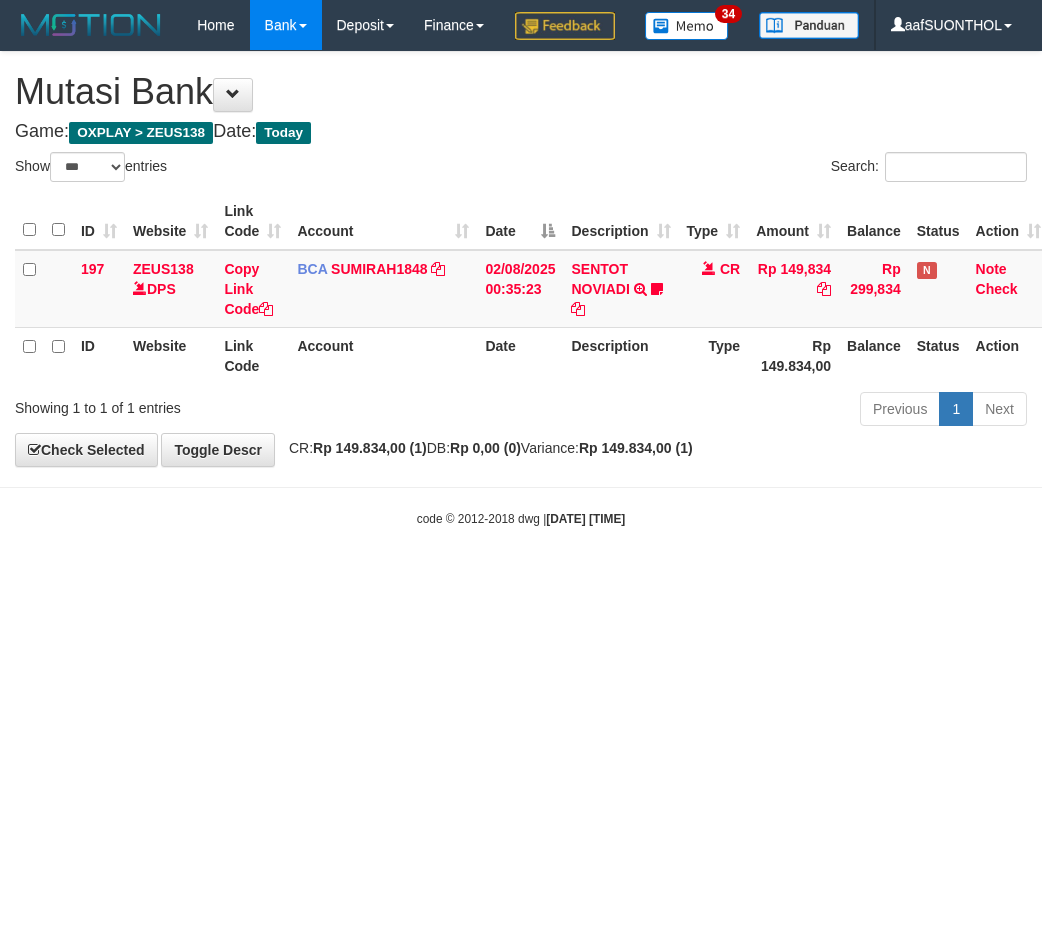 scroll, scrollTop: 0, scrollLeft: 0, axis: both 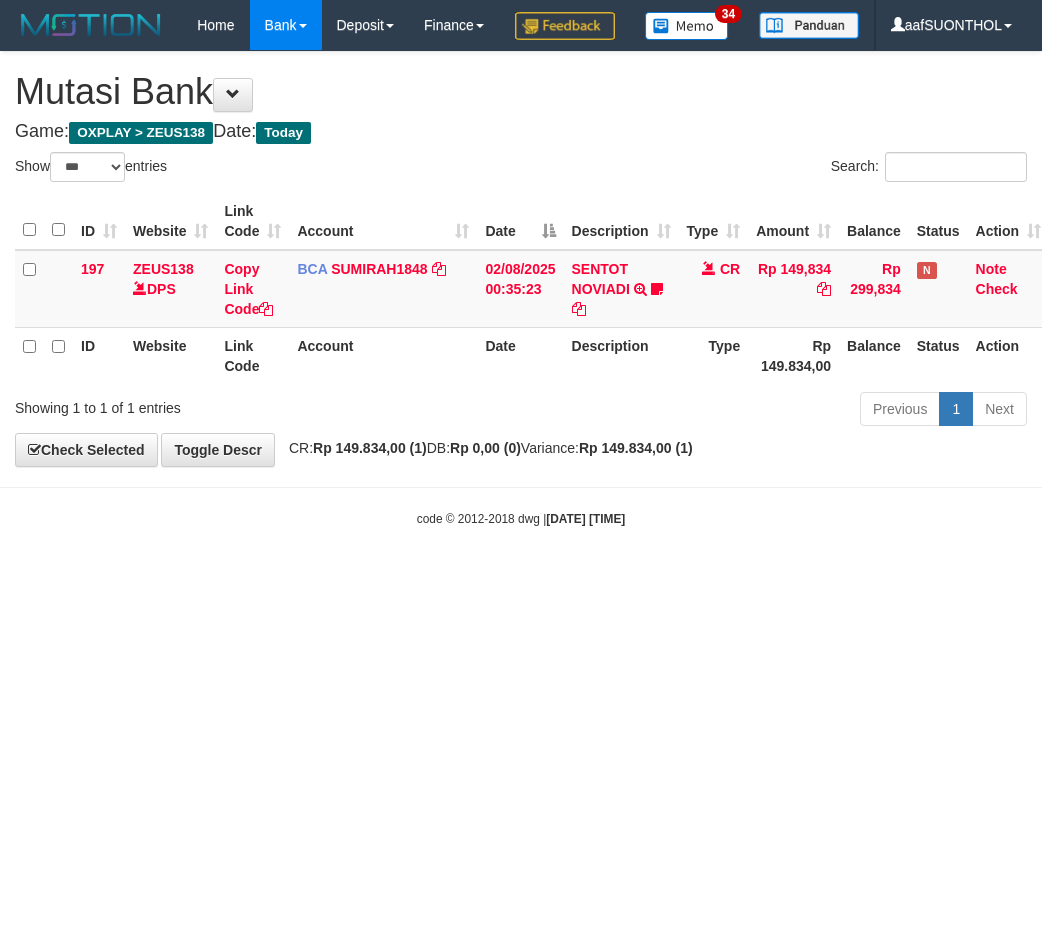 select on "***" 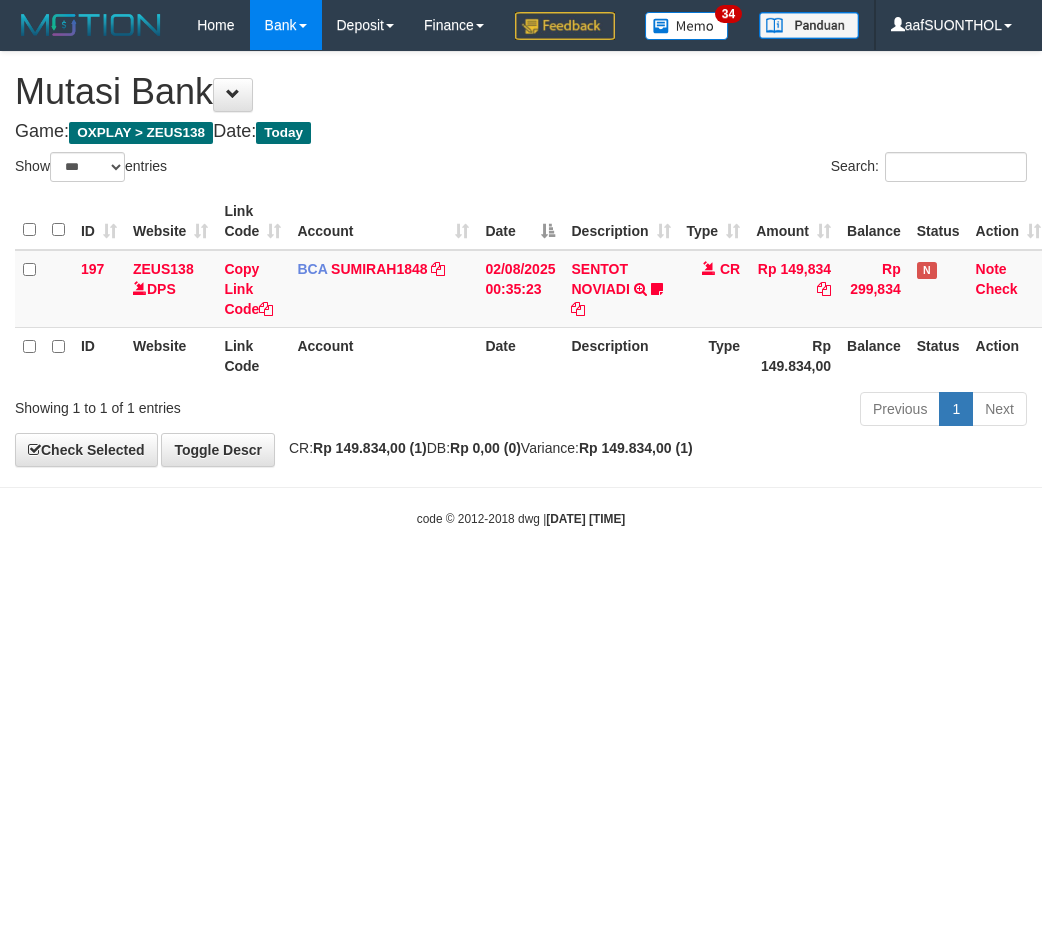 scroll, scrollTop: 0, scrollLeft: 0, axis: both 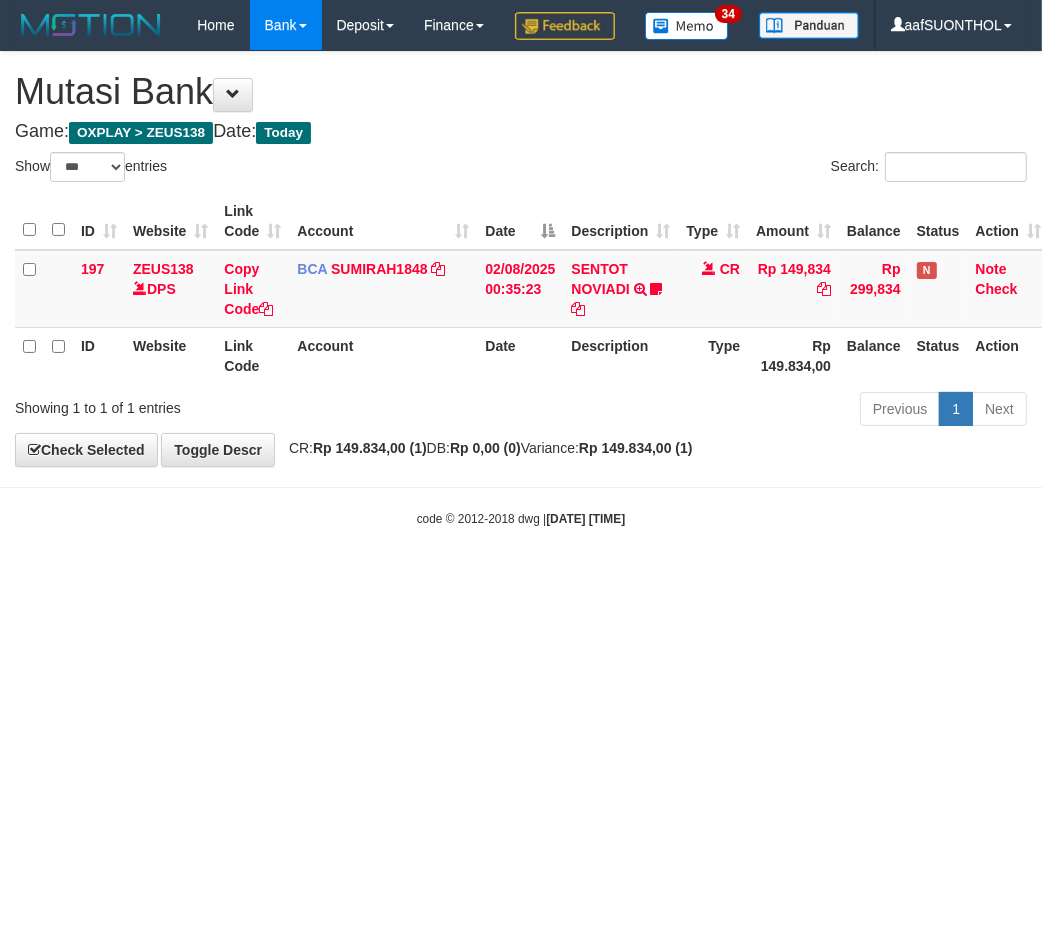 click on "Toggle navigation
Home
Bank
Account List
Load
By Website
Group
[OXPLAY]													ZEUS138
By Load Group (DPS)
Sync" at bounding box center (521, 289) 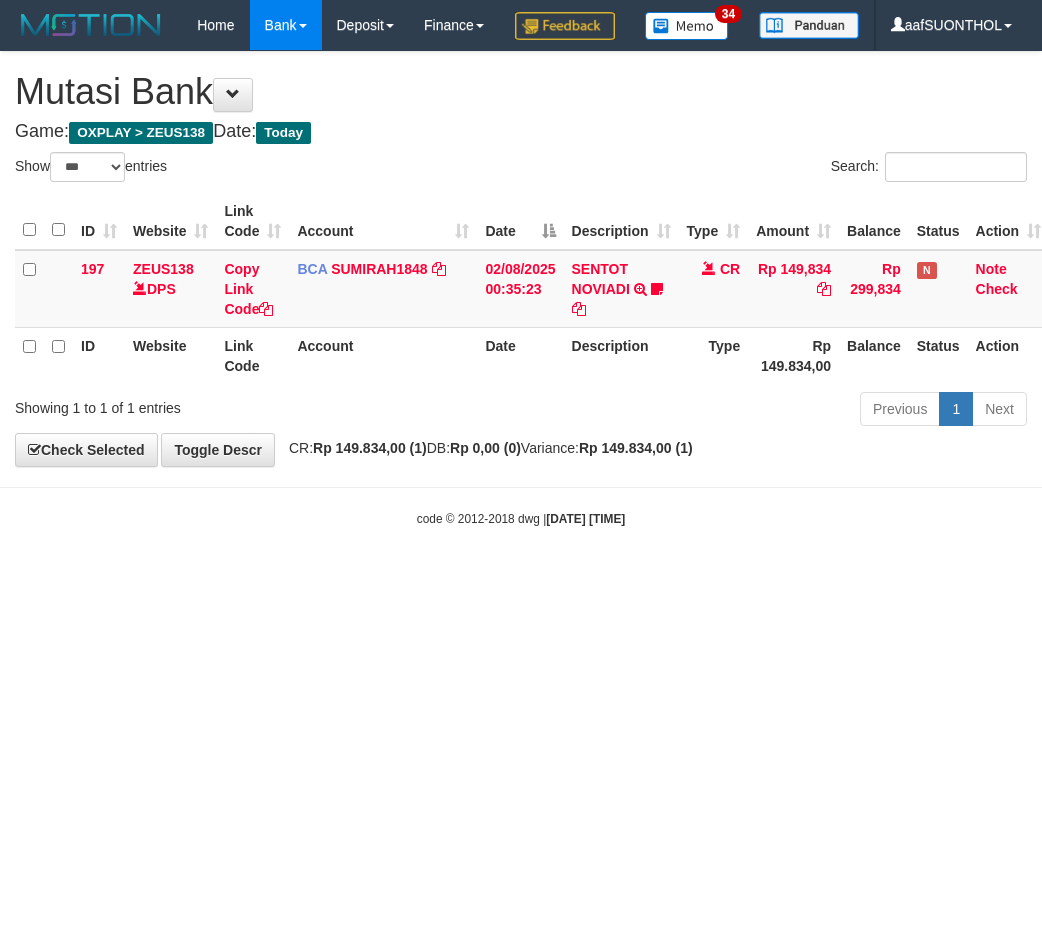 select on "***" 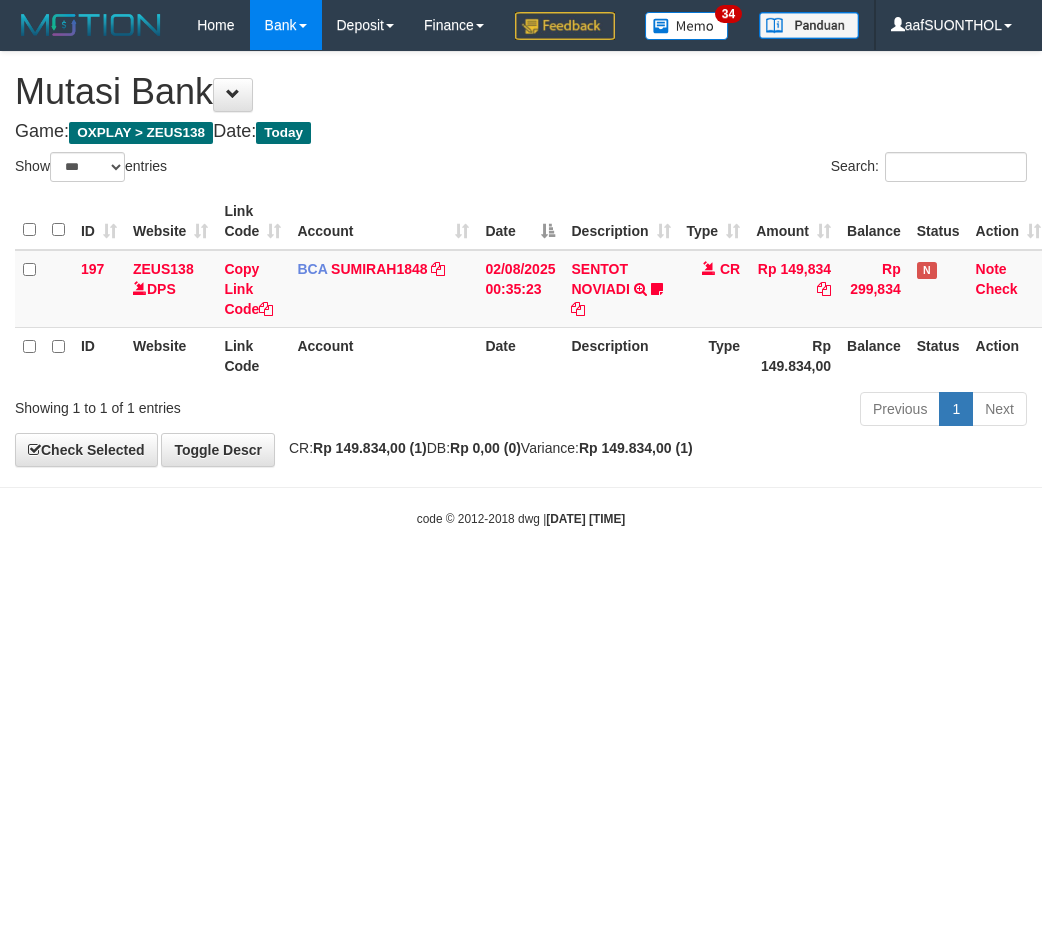scroll, scrollTop: 0, scrollLeft: 0, axis: both 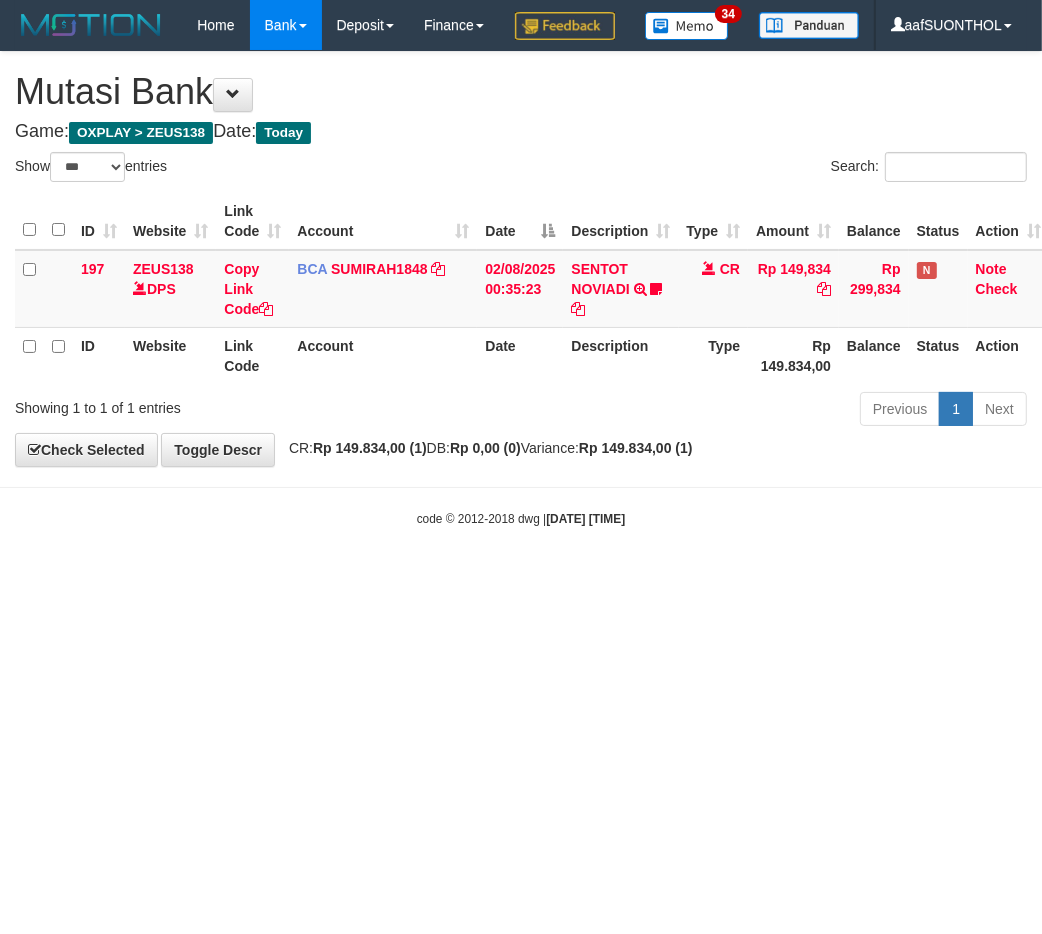 click on "Toggle navigation
Home
Bank
Account List
Load
By Website
Group
[OXPLAY]													ZEUS138
By Load Group (DPS)
Sync" at bounding box center (521, 289) 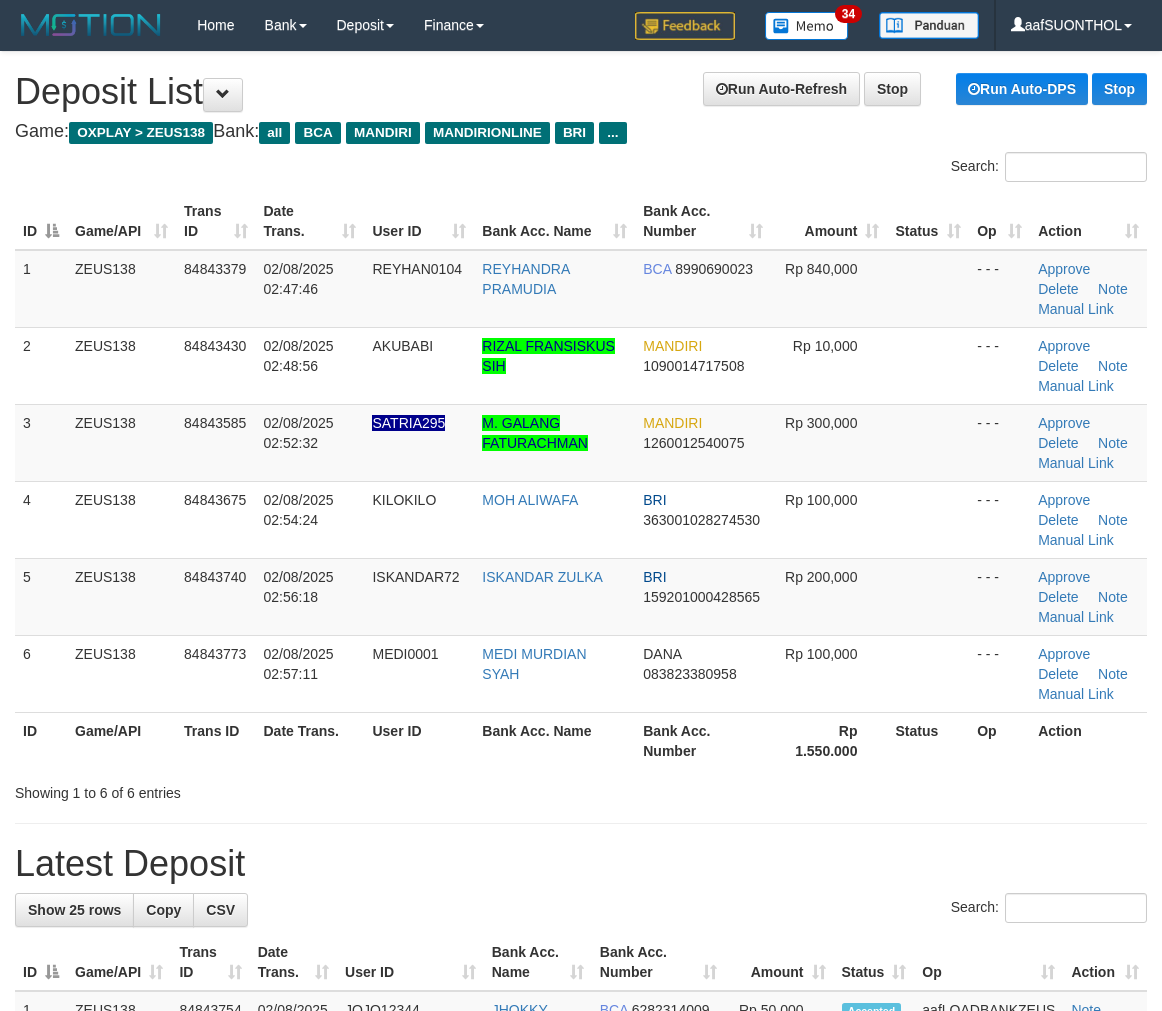 scroll, scrollTop: 0, scrollLeft: 0, axis: both 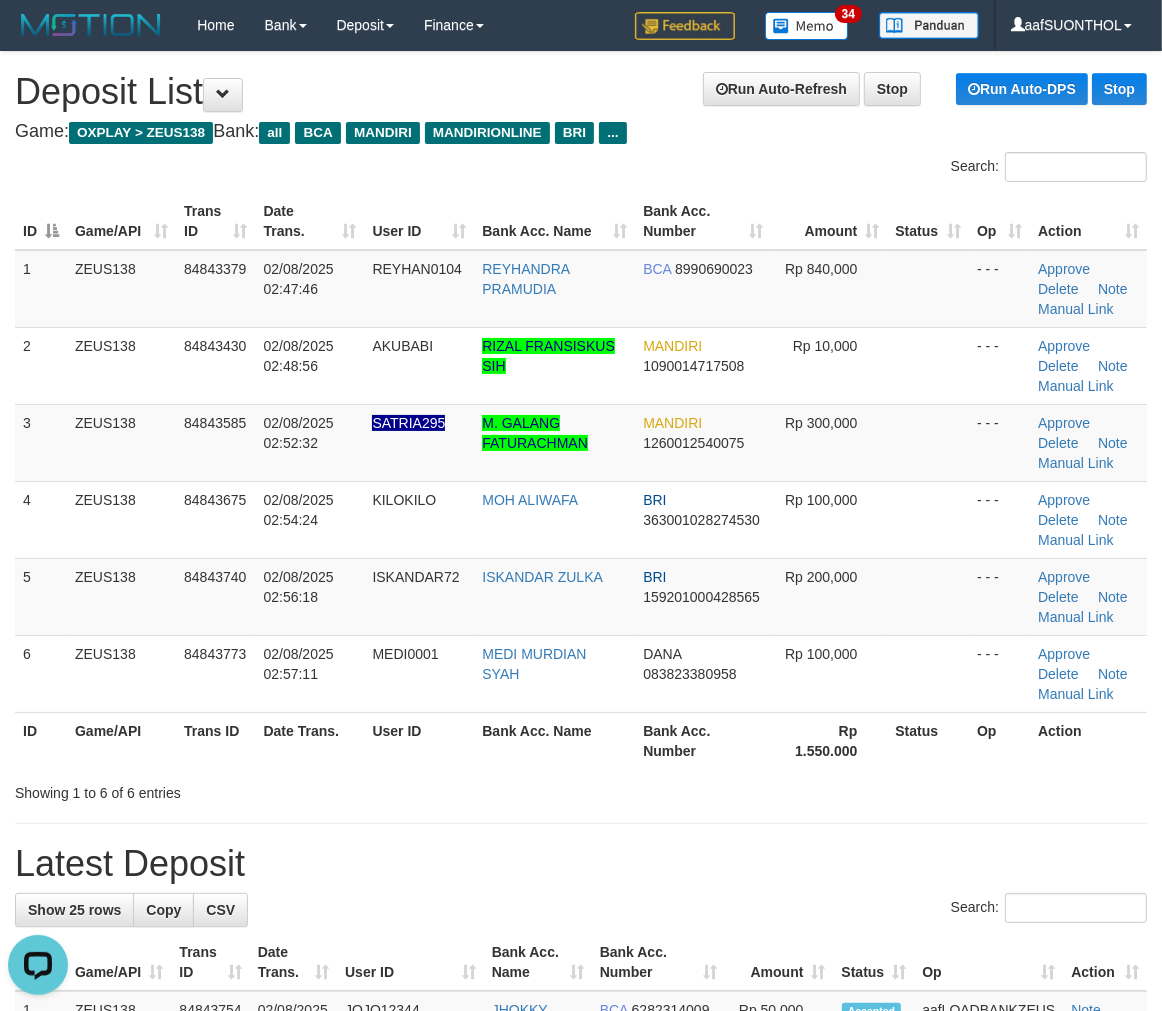 click on "**********" at bounding box center [581, 1331] 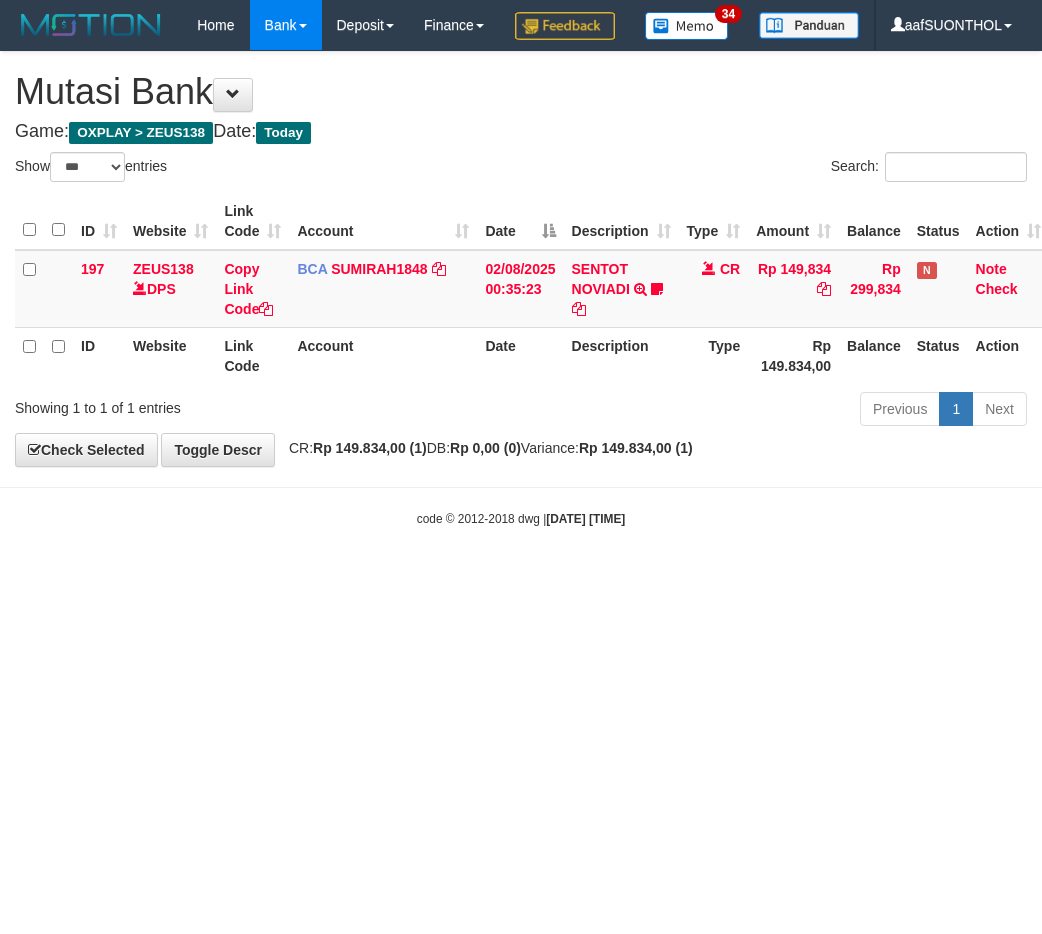 select on "***" 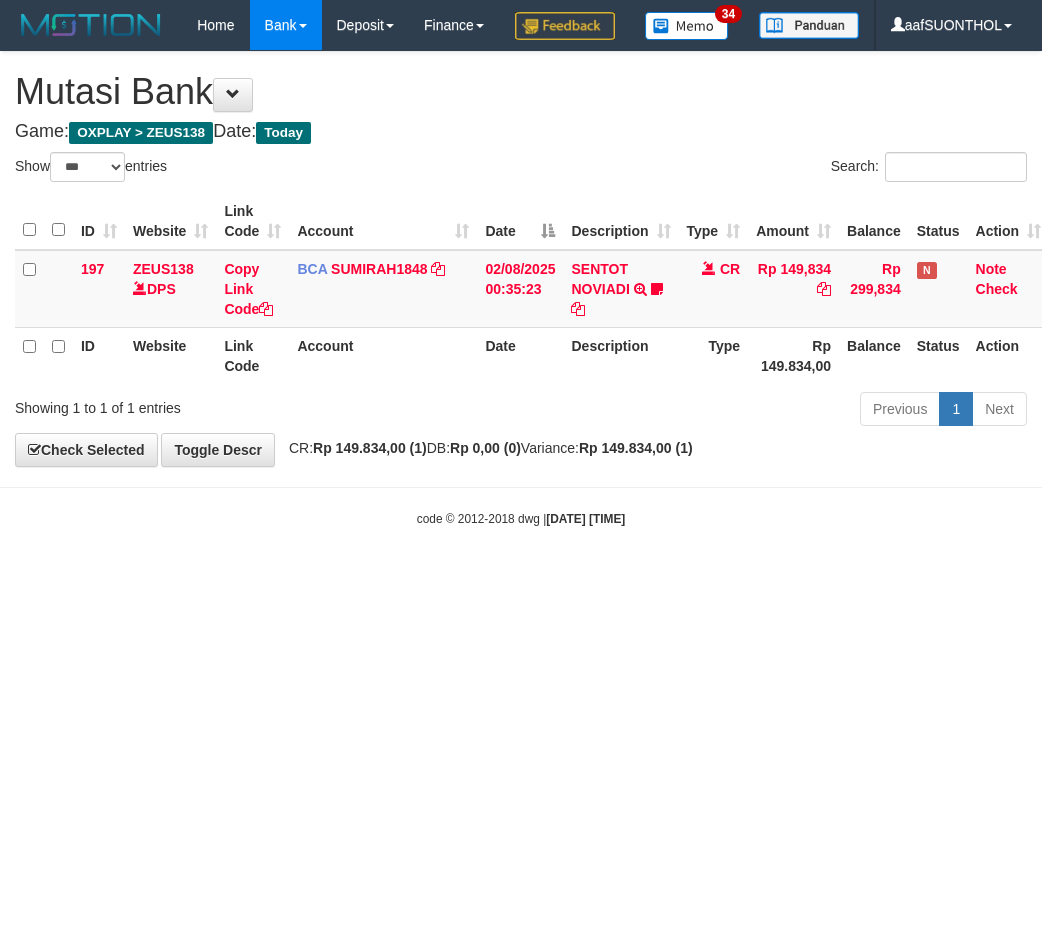 scroll, scrollTop: 0, scrollLeft: 0, axis: both 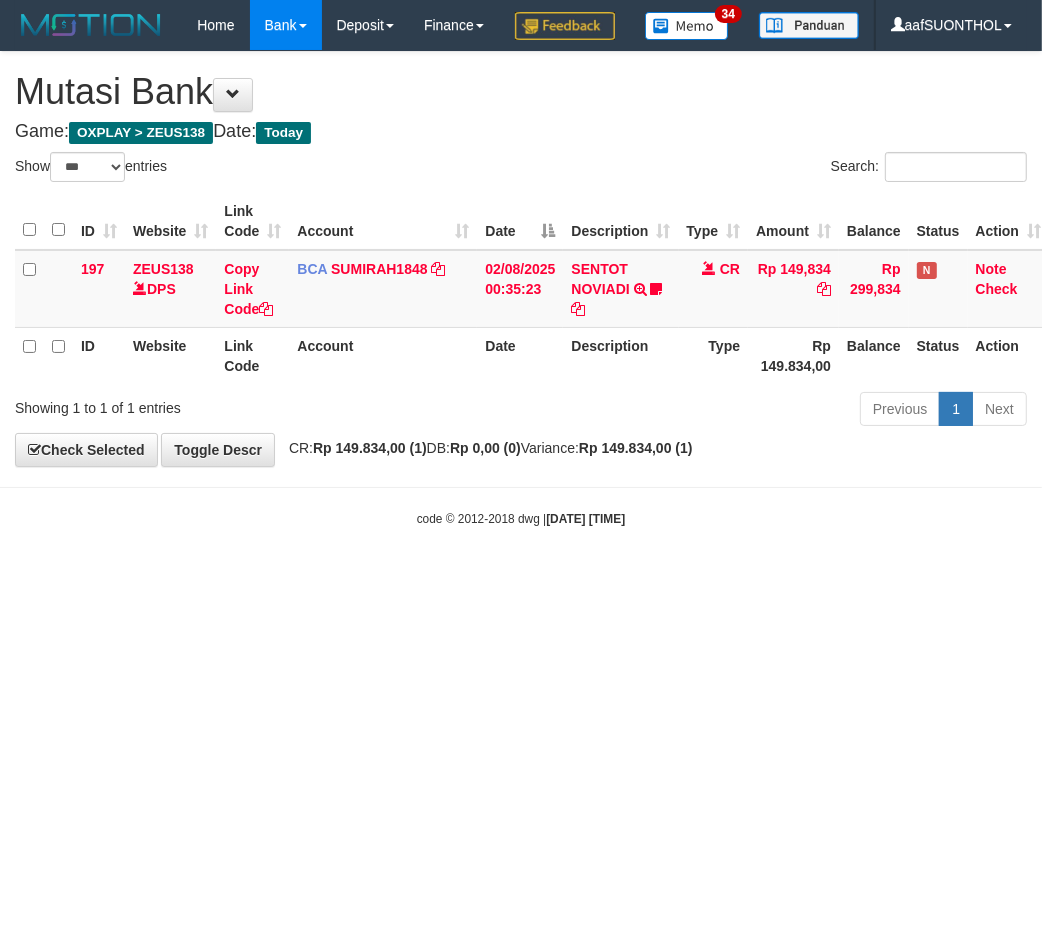click on "Toggle navigation
Home
Bank
Account List
Load
By Website
Group
[OXPLAY]													ZEUS138
By Load Group (DPS)
Sync" at bounding box center (521, 289) 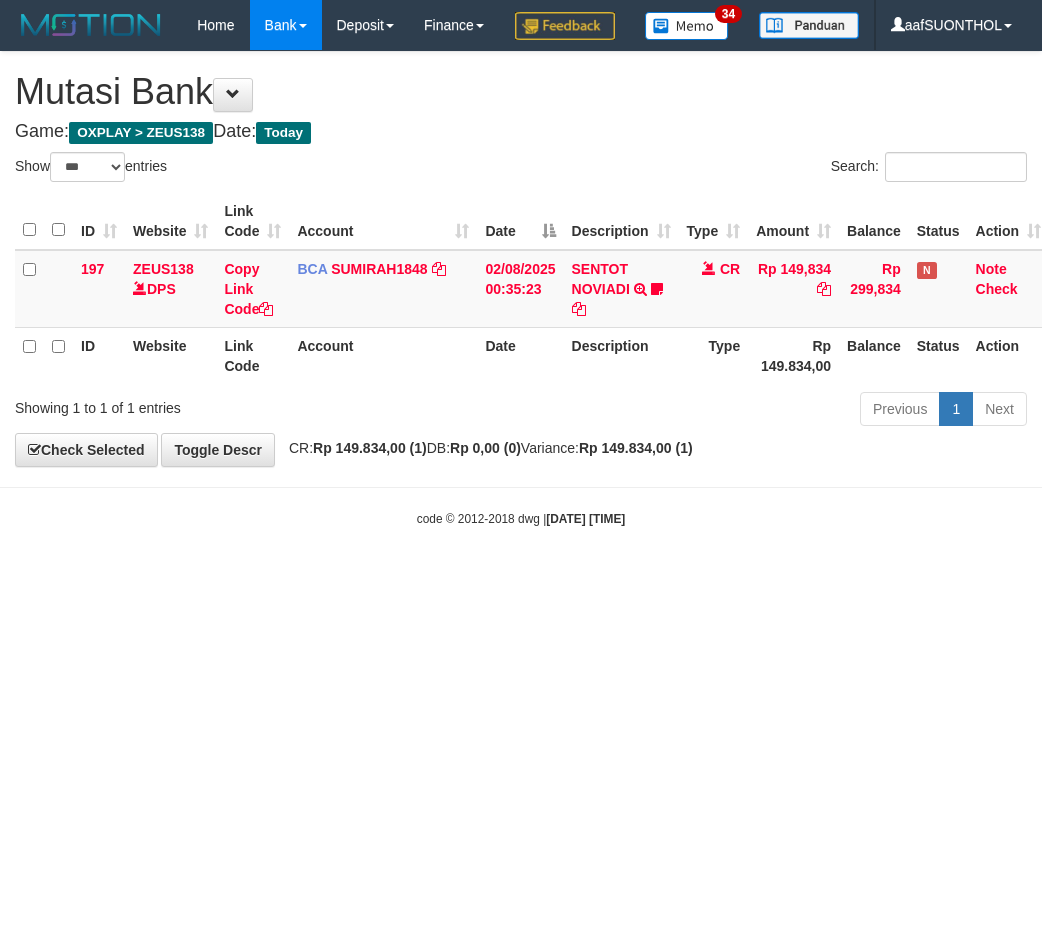 select on "***" 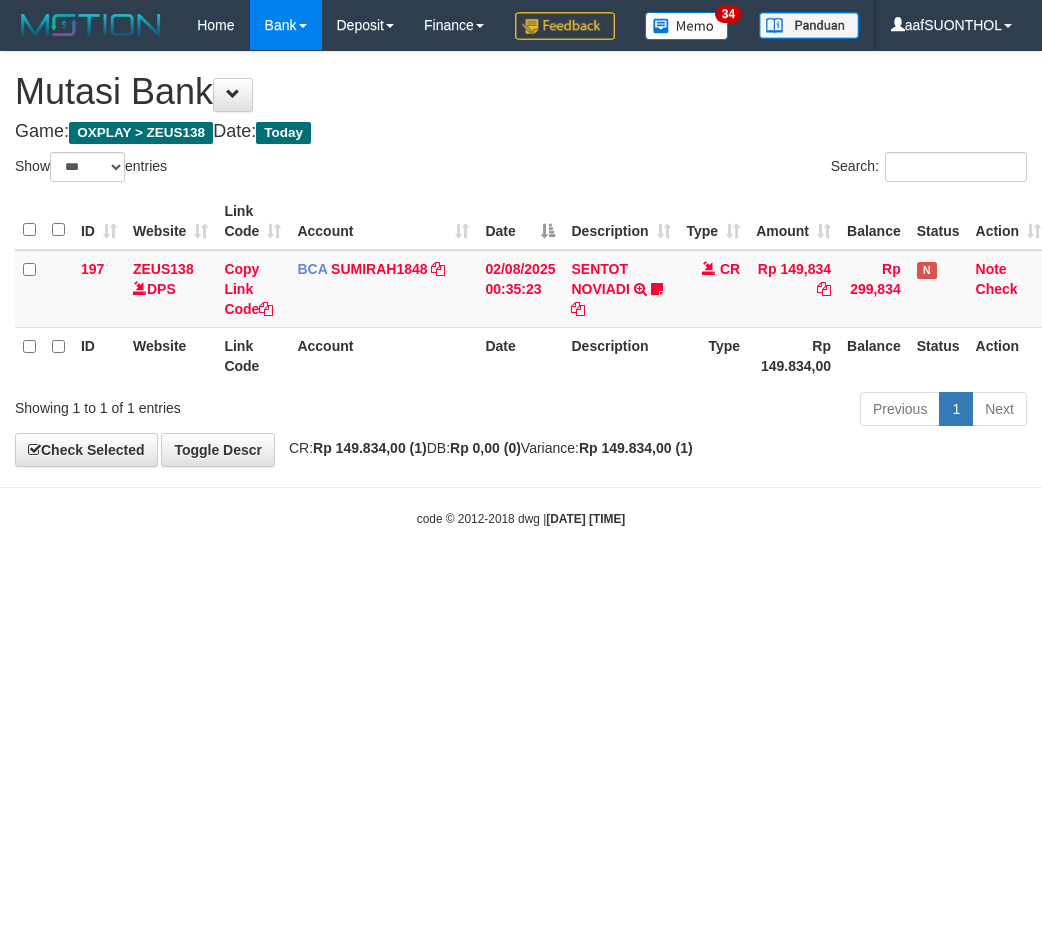 scroll, scrollTop: 0, scrollLeft: 0, axis: both 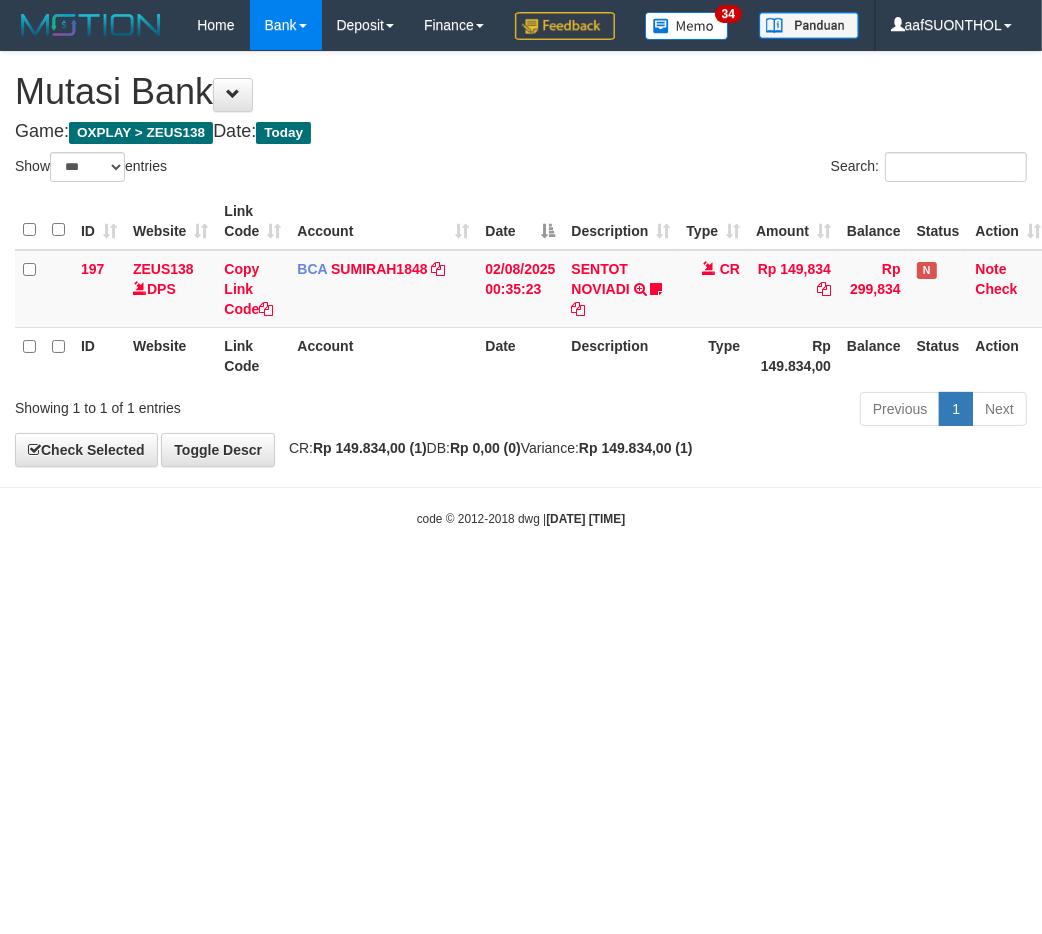 drag, startPoint x: 502, startPoint y: 673, endPoint x: 490, endPoint y: 670, distance: 12.369317 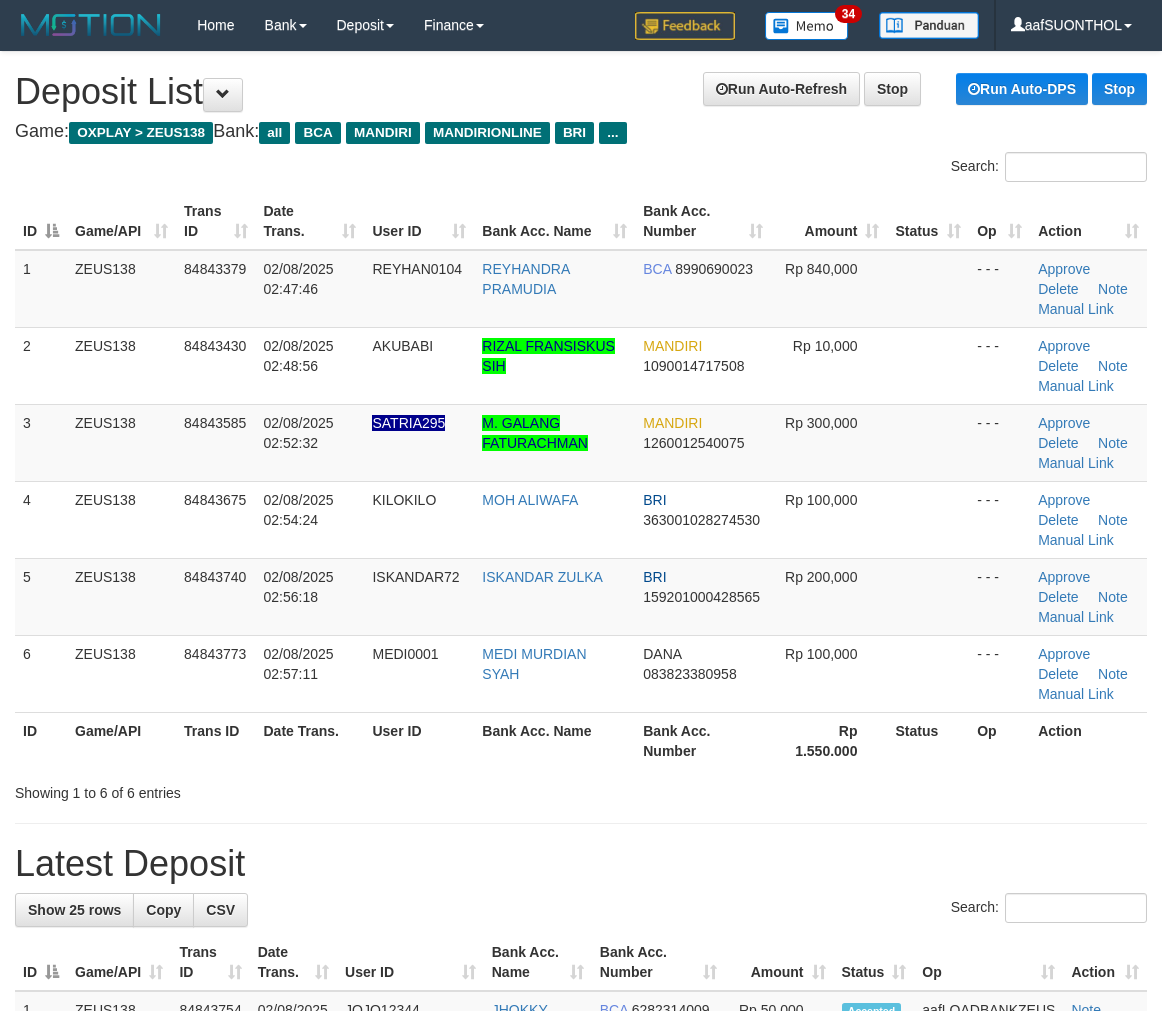 scroll, scrollTop: 0, scrollLeft: 0, axis: both 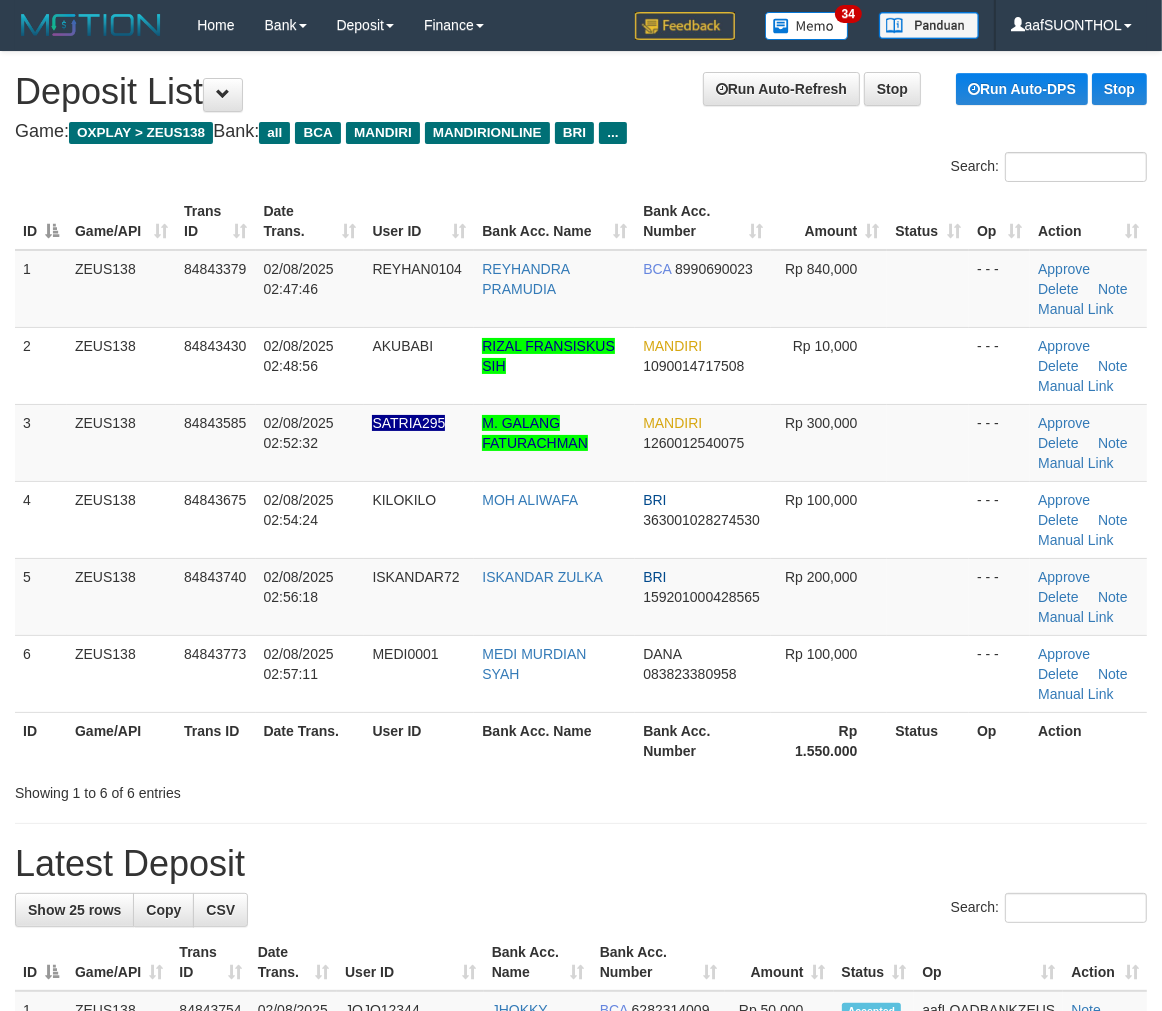 click on "Bank Acc. Number" at bounding box center [703, 740] 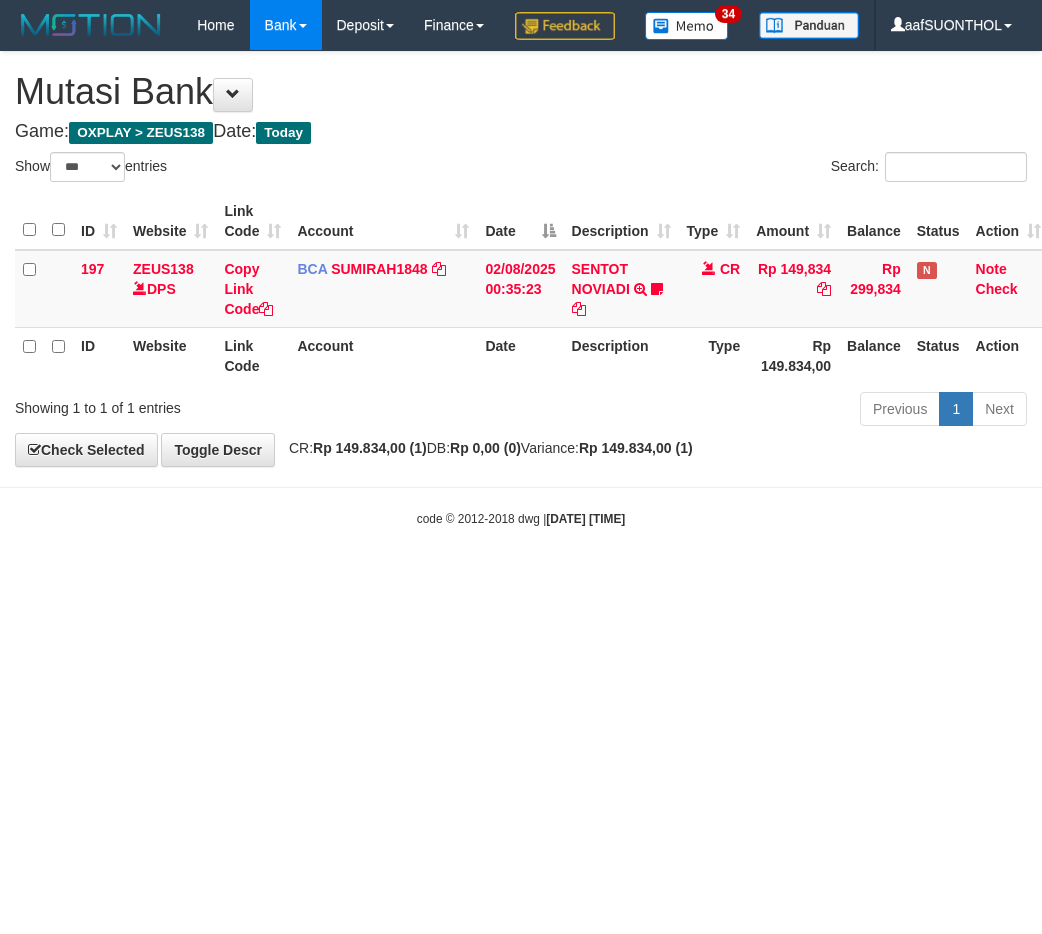 select on "***" 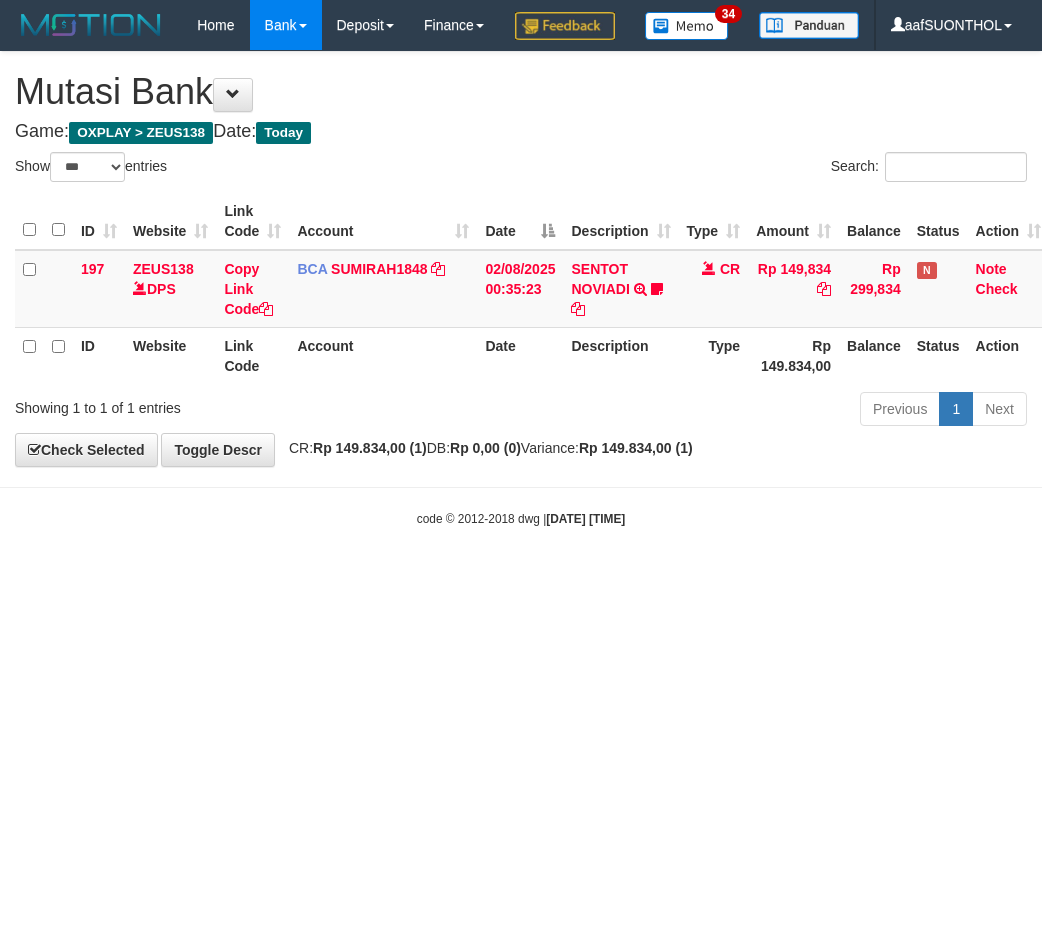 scroll, scrollTop: 0, scrollLeft: 0, axis: both 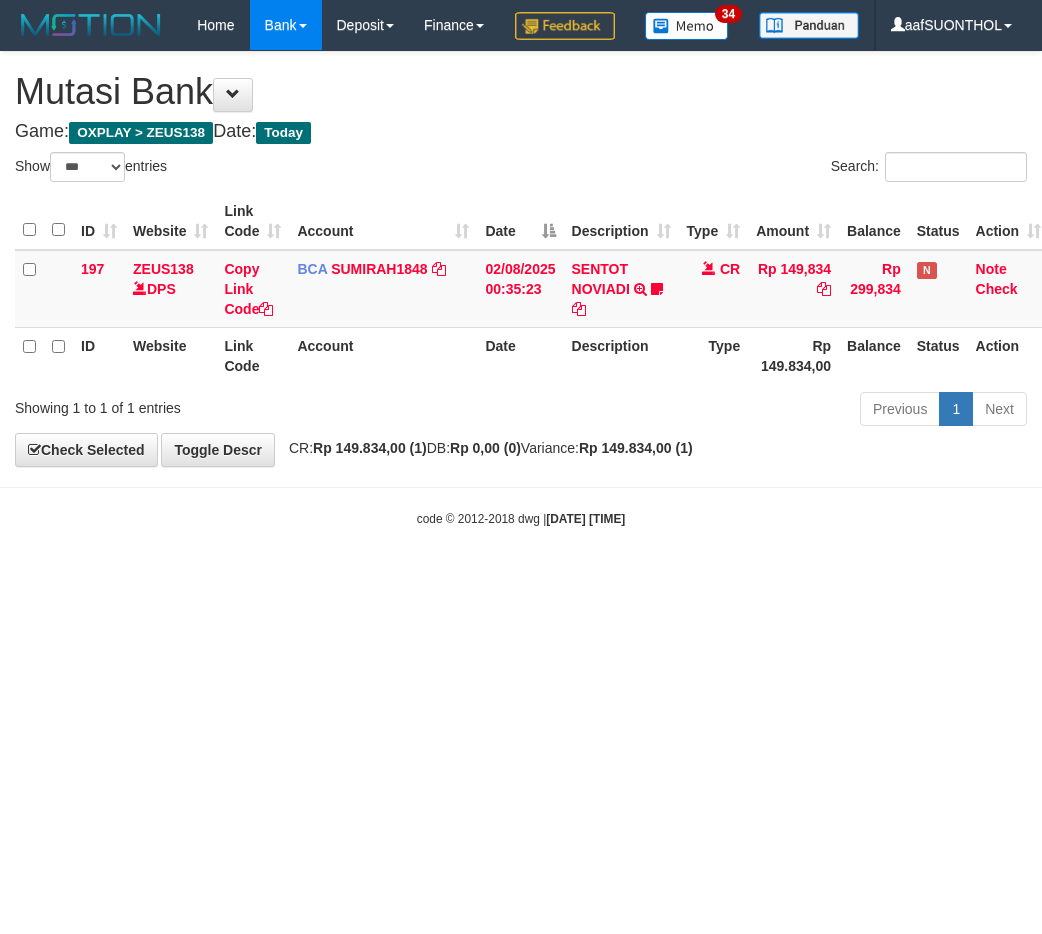 select on "***" 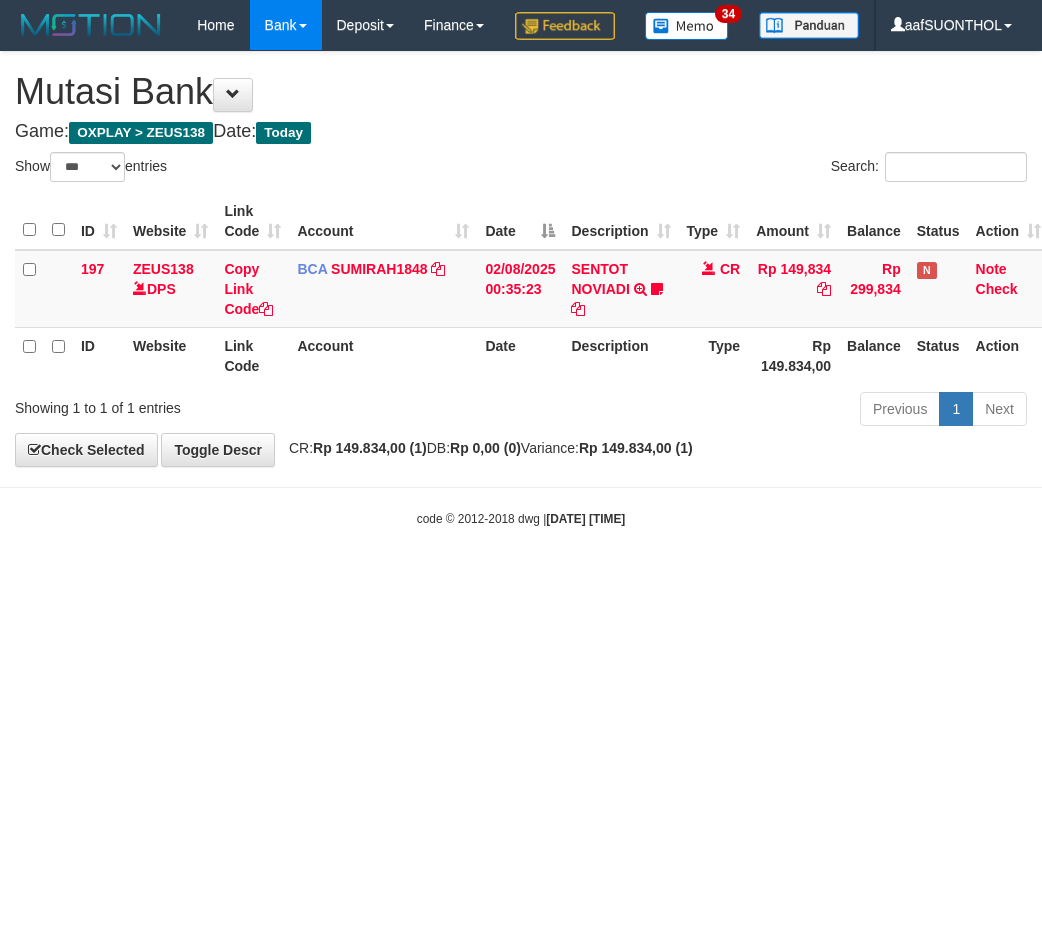 scroll, scrollTop: 0, scrollLeft: 0, axis: both 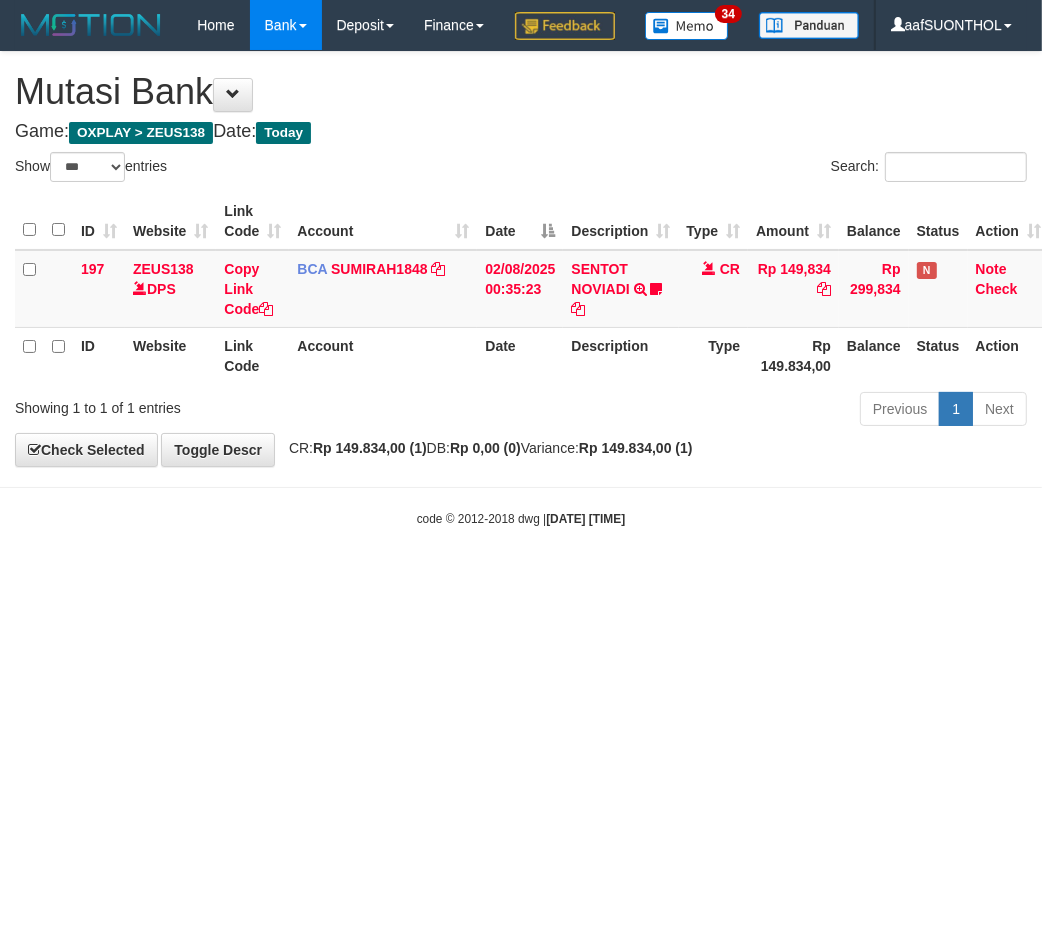 drag, startPoint x: 551, startPoint y: 664, endPoint x: 522, endPoint y: 648, distance: 33.12099 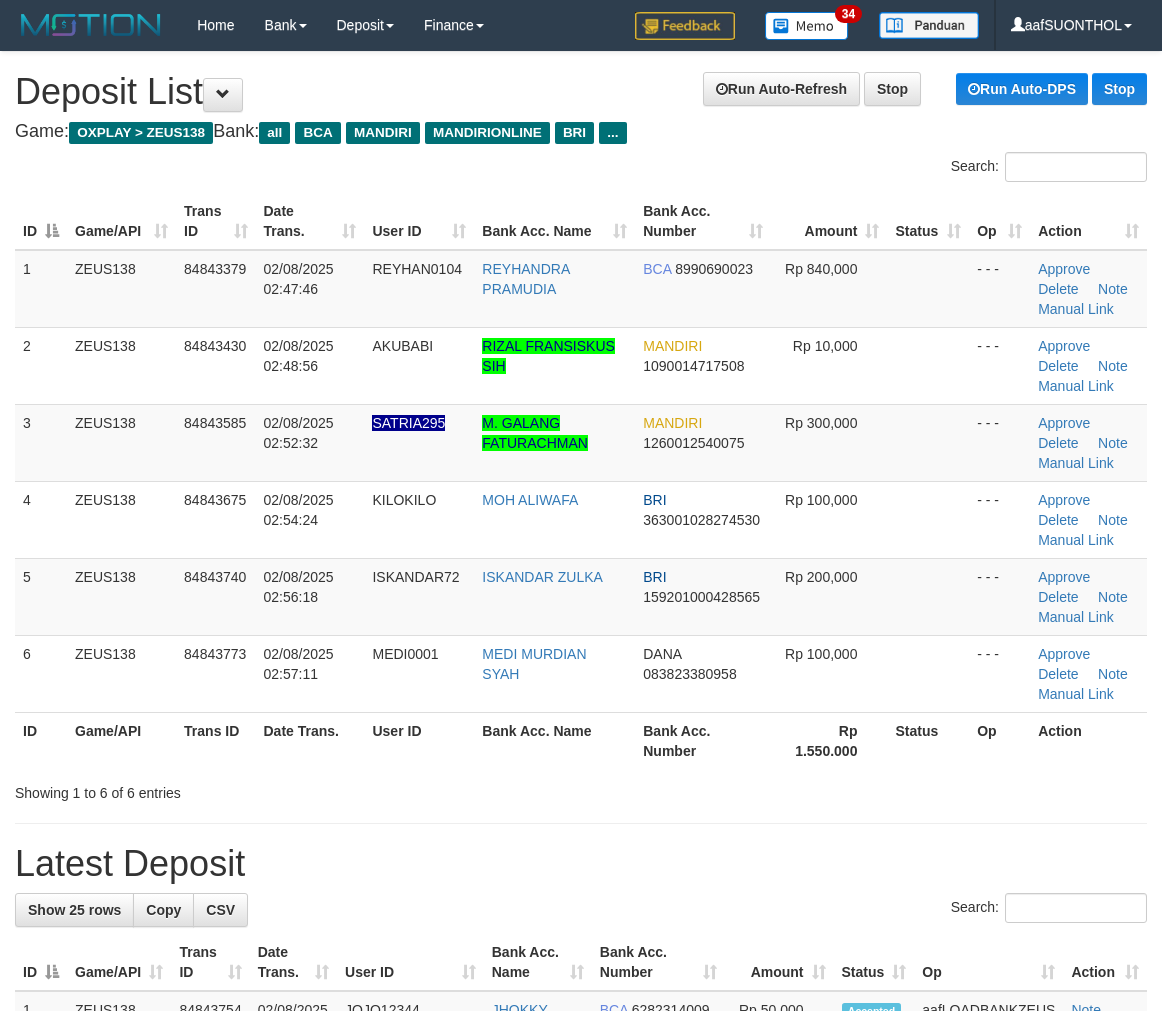 scroll, scrollTop: 0, scrollLeft: 0, axis: both 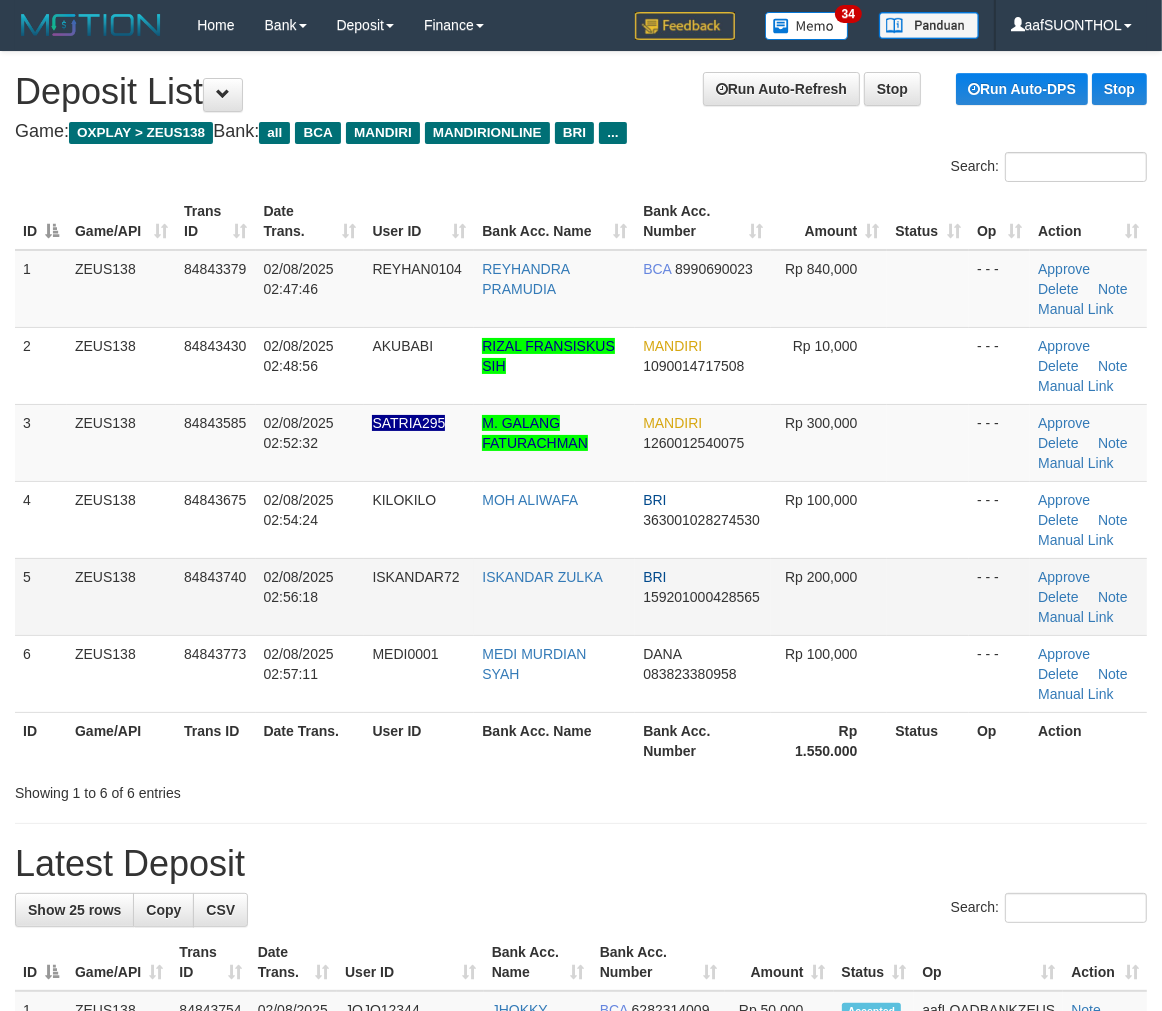 click on "Rp 200,000" at bounding box center [829, 596] 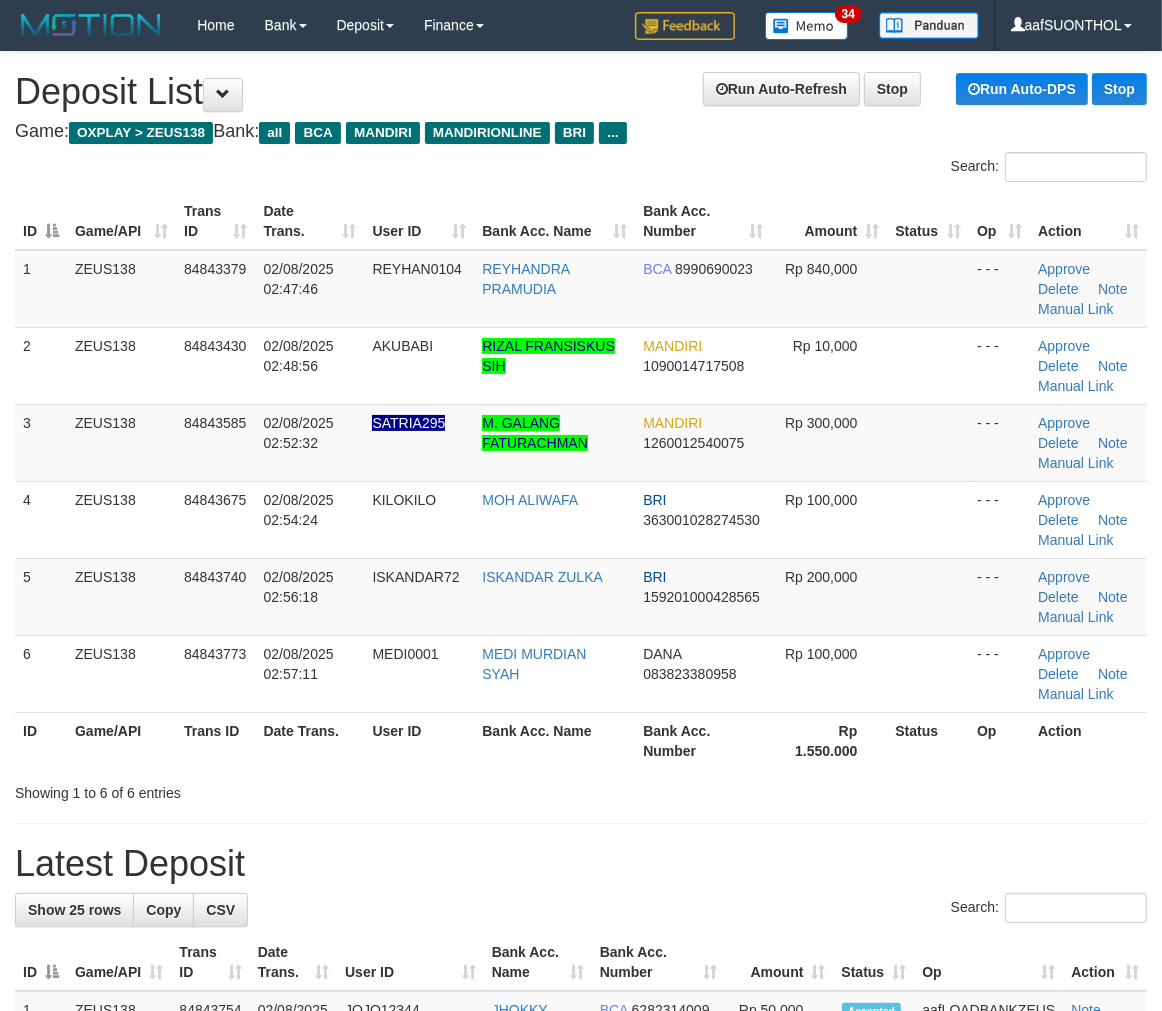 drag, startPoint x: 866, startPoint y: 601, endPoint x: 1176, endPoint y: 643, distance: 312.8322 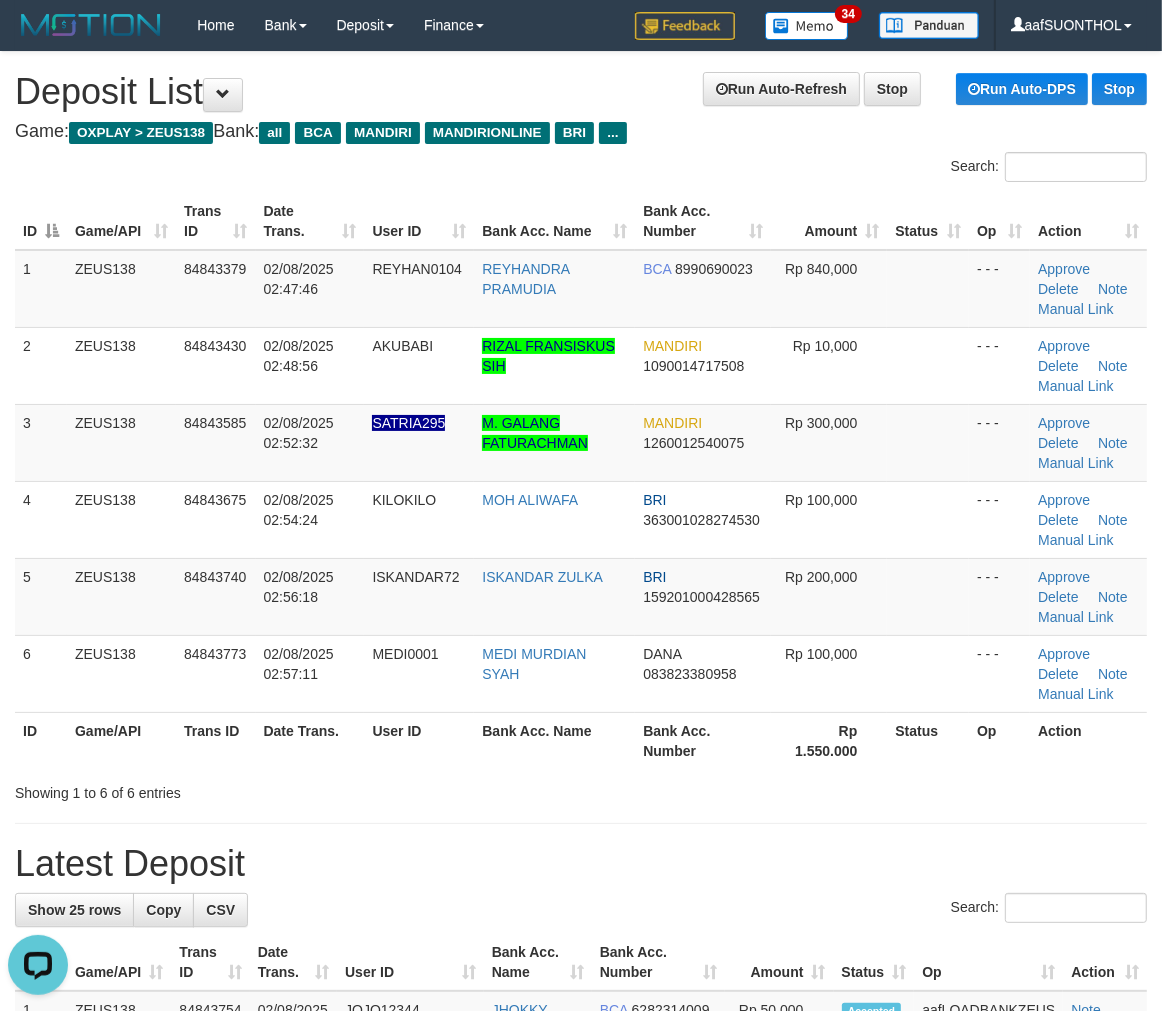 scroll, scrollTop: 0, scrollLeft: 0, axis: both 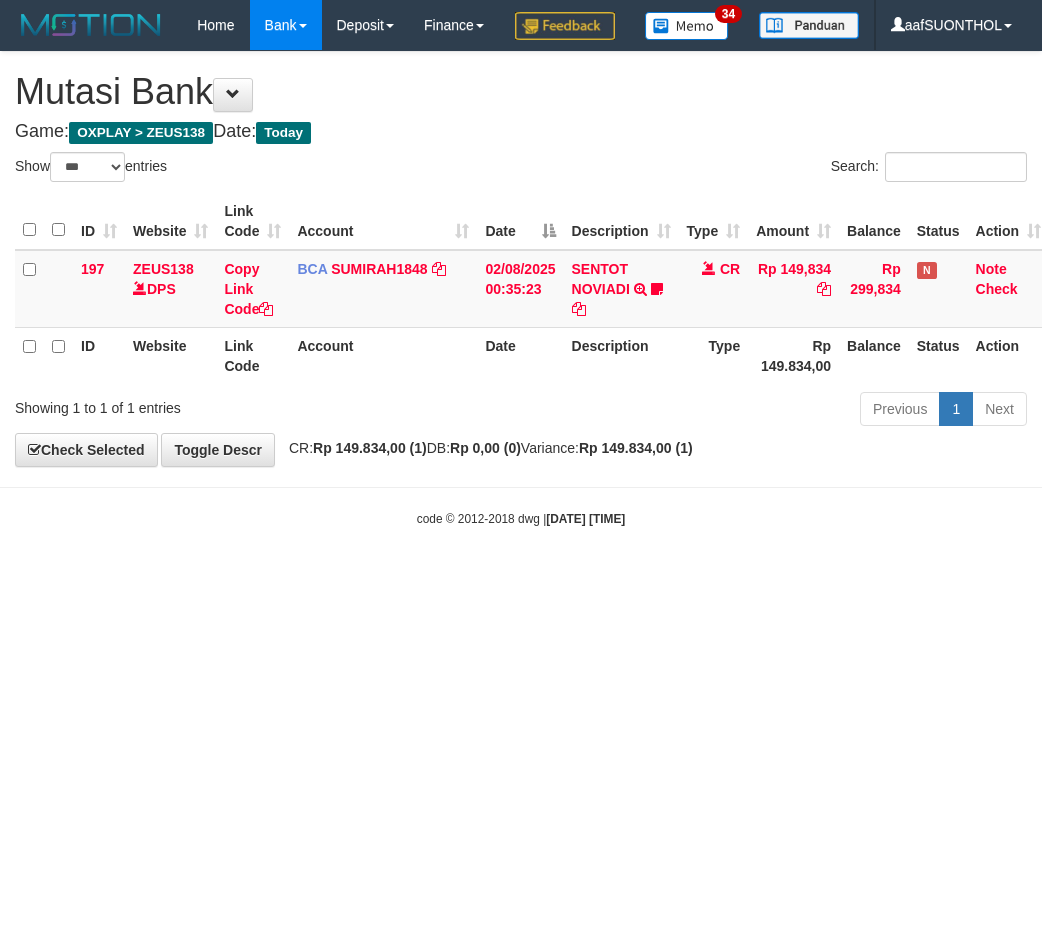 select on "***" 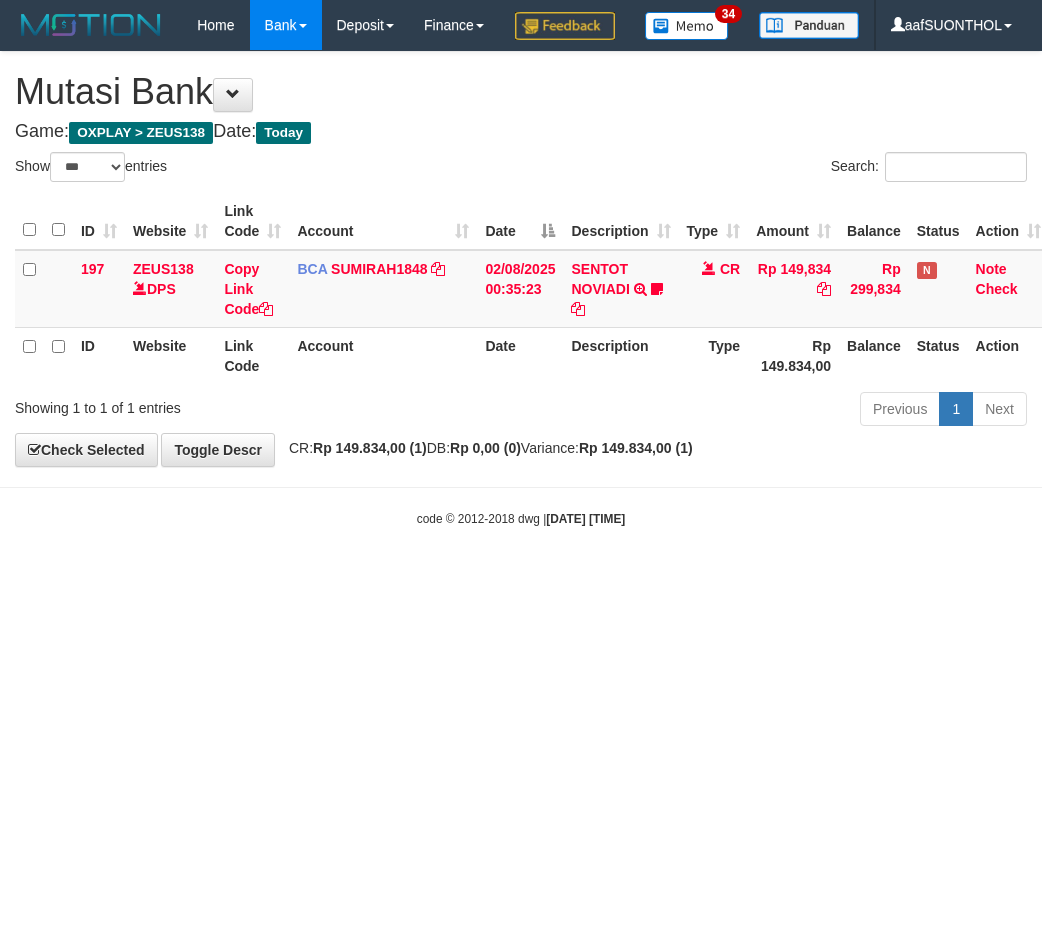 scroll, scrollTop: 0, scrollLeft: 0, axis: both 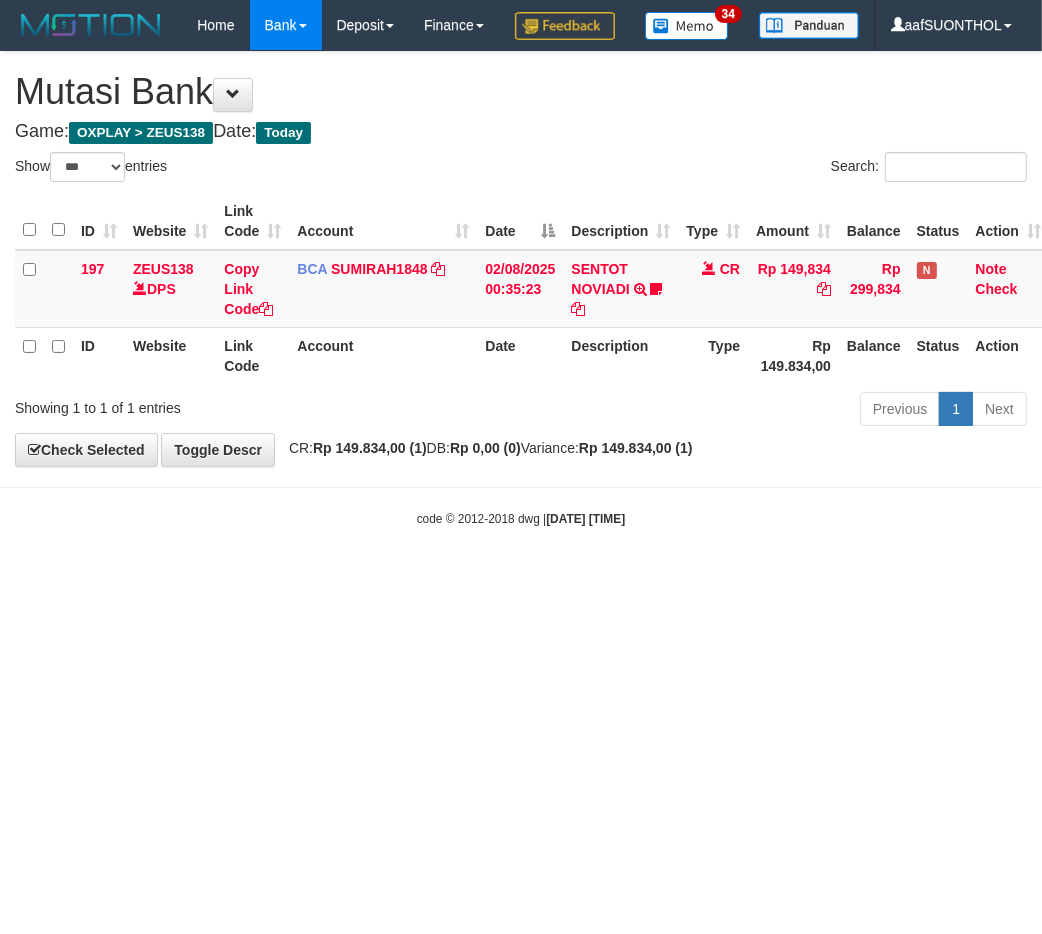 click on "Toggle navigation
Home
Bank
Account List
Load
By Website
Group
[OXPLAY]													ZEUS138
By Load Group (DPS)
Sync" at bounding box center [521, 289] 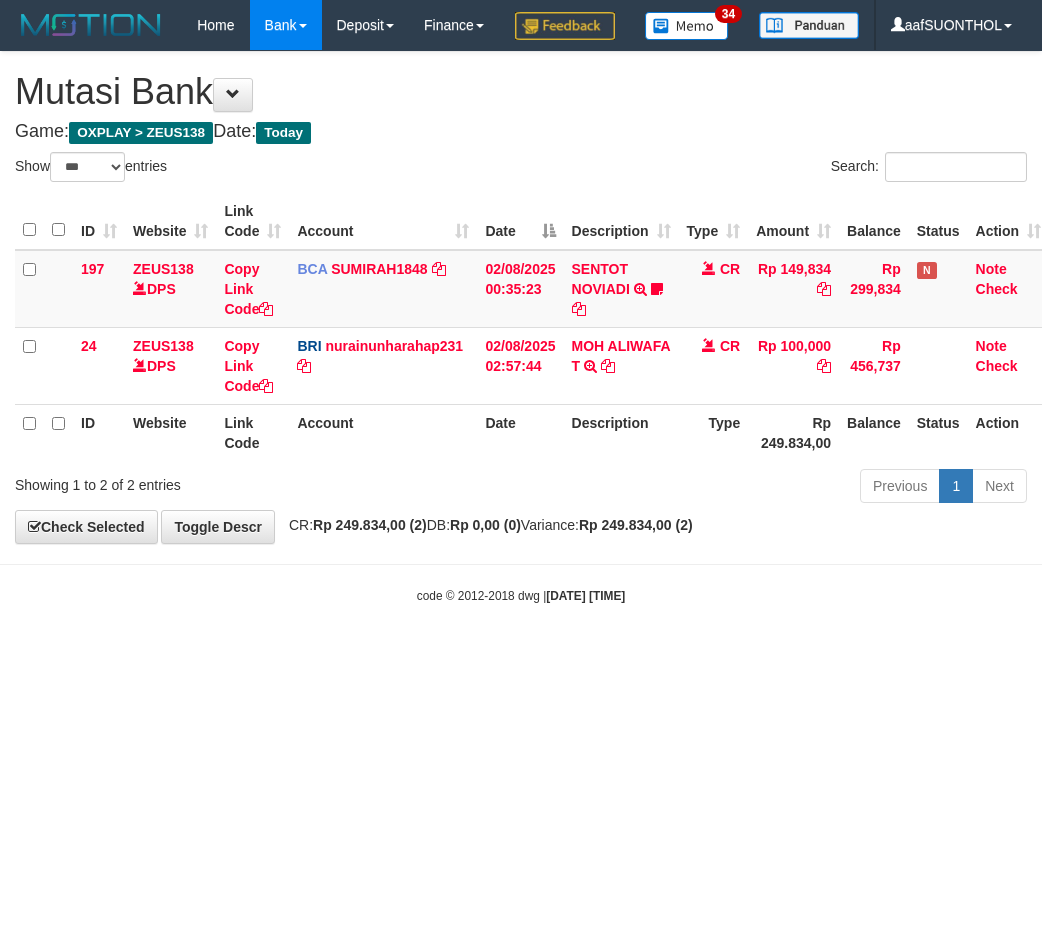 select on "***" 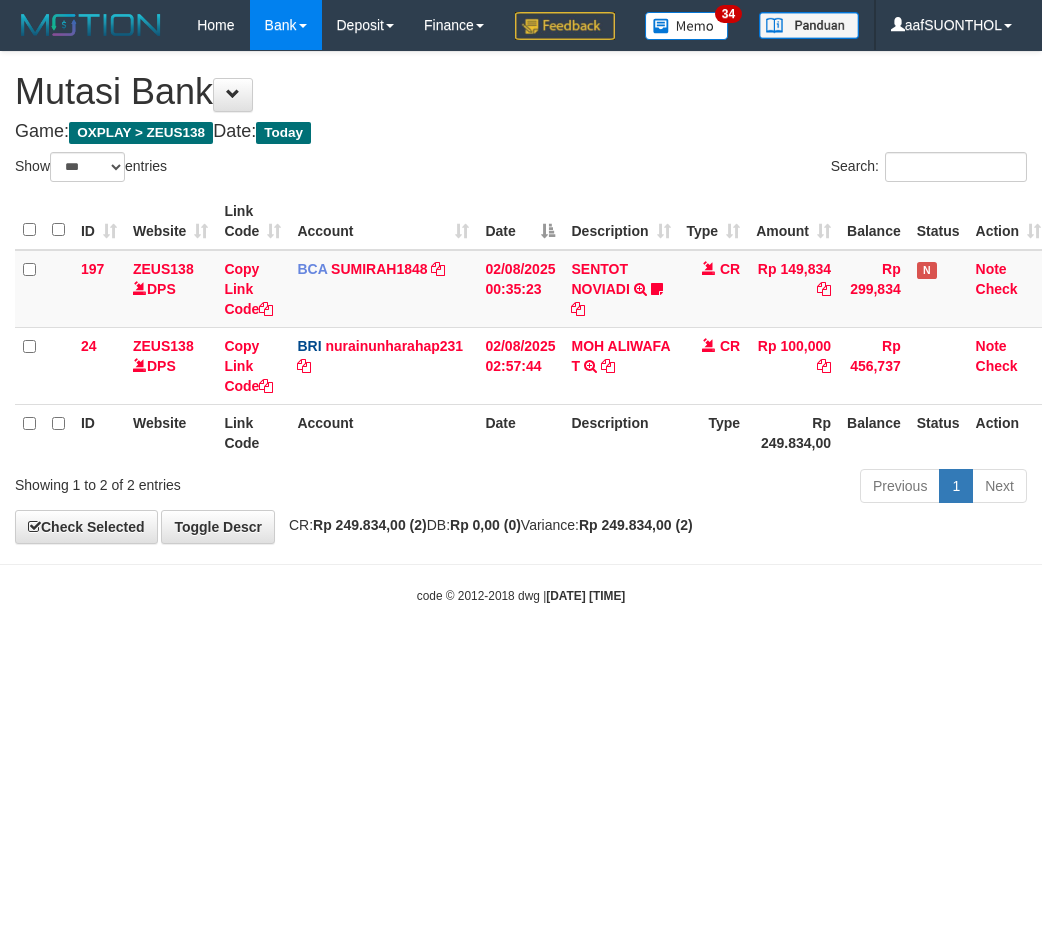 scroll, scrollTop: 0, scrollLeft: 0, axis: both 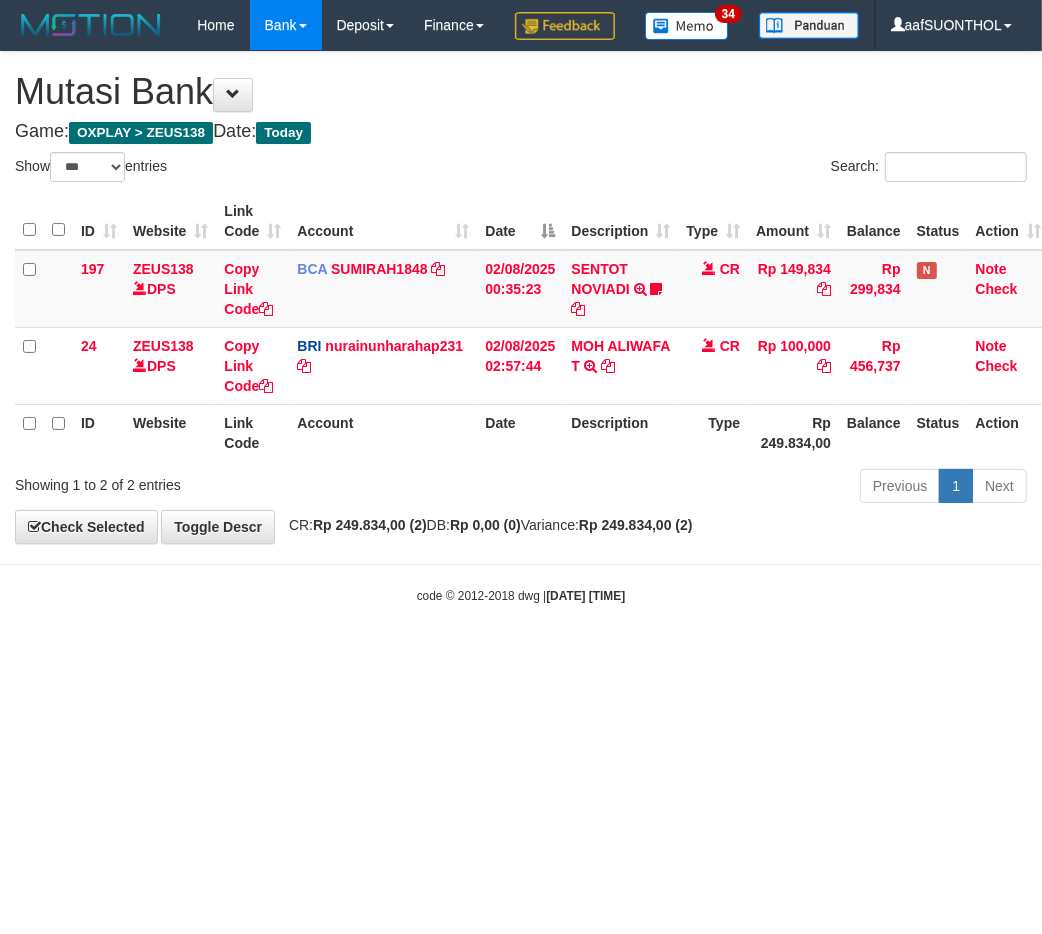click on "Toggle navigation
Home
Bank
Account List
Load
By Website
Group
[OXPLAY]													ZEUS138
By Load Group (DPS)" at bounding box center (521, 327) 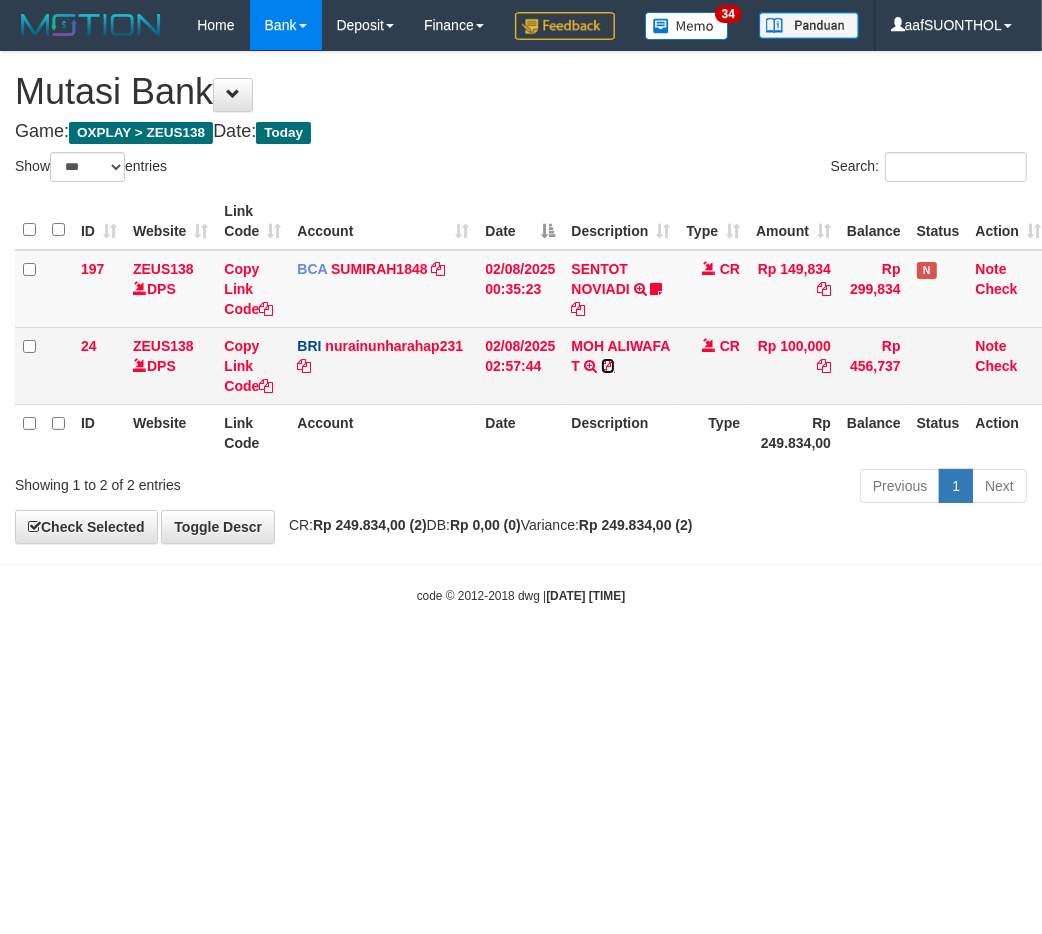 click at bounding box center [608, 366] 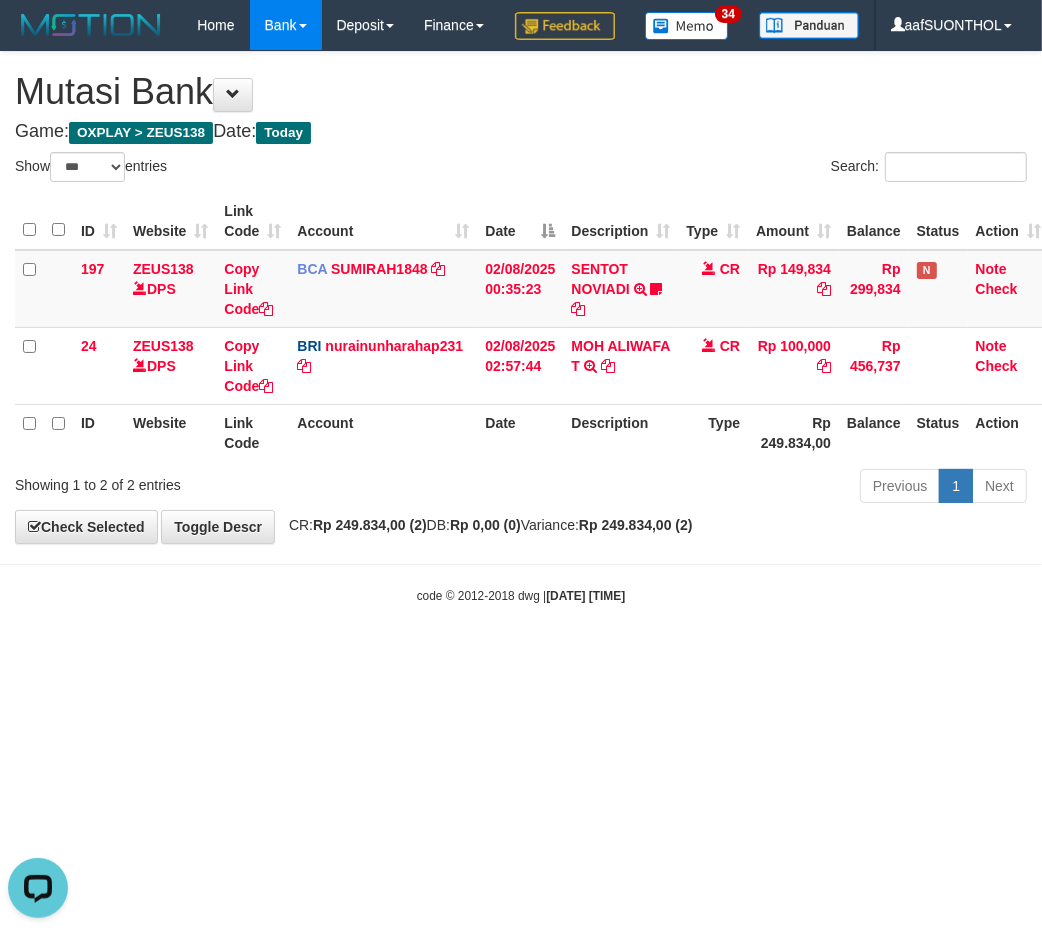scroll, scrollTop: 0, scrollLeft: 0, axis: both 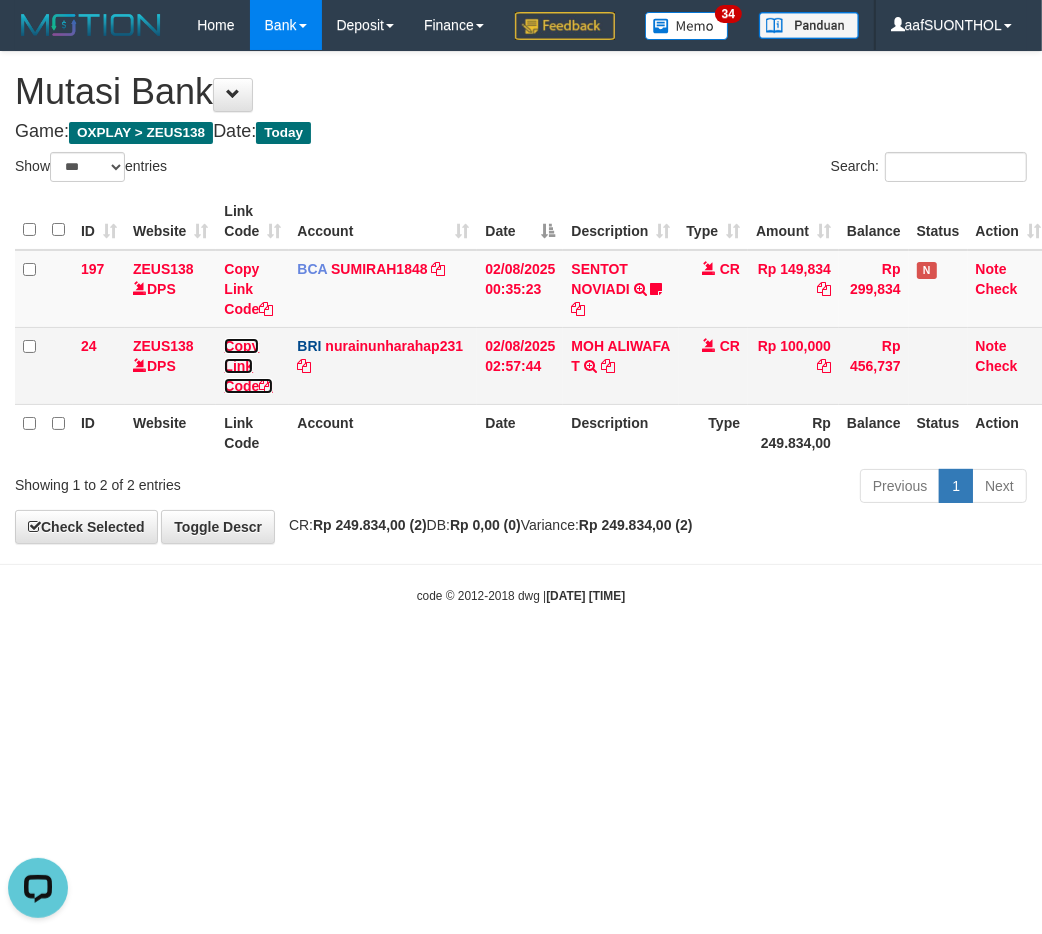 click on "Copy Link Code" at bounding box center [248, 366] 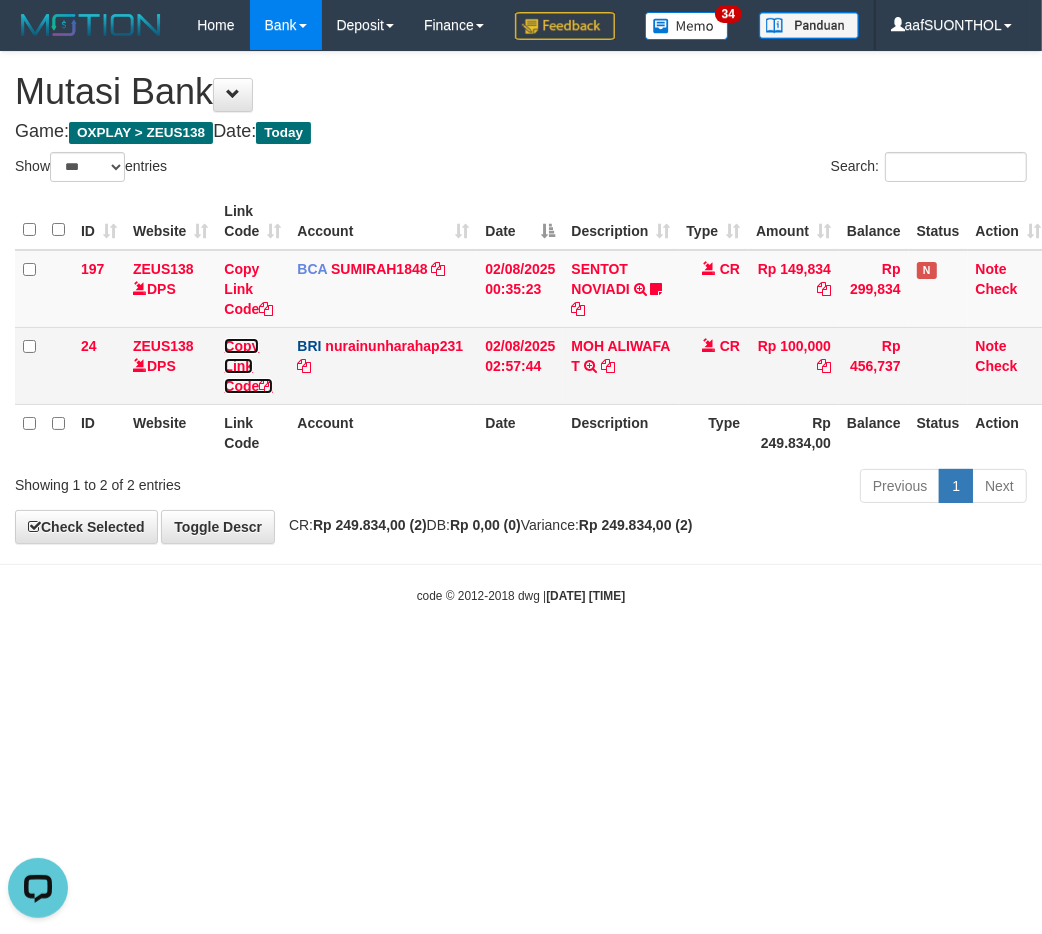 click on "Copy Link Code" at bounding box center (248, 366) 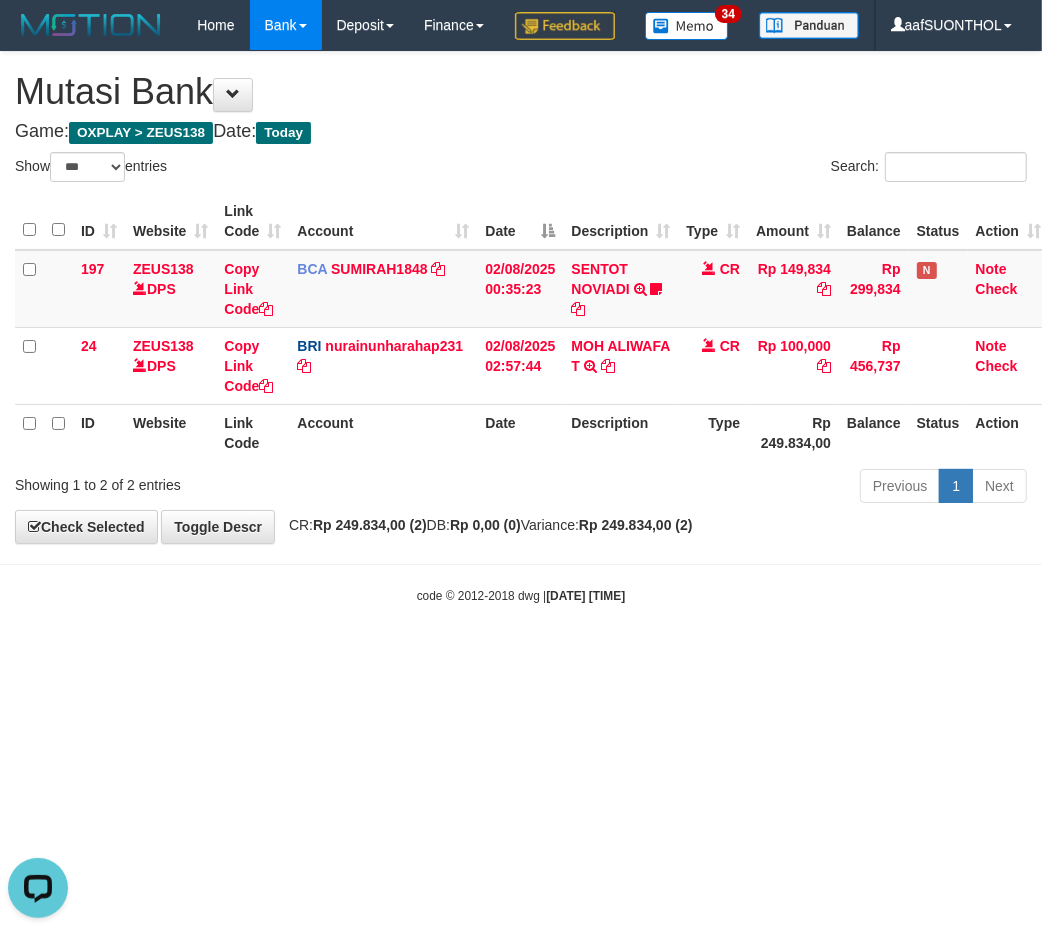 scroll, scrollTop: 274, scrollLeft: 0, axis: vertical 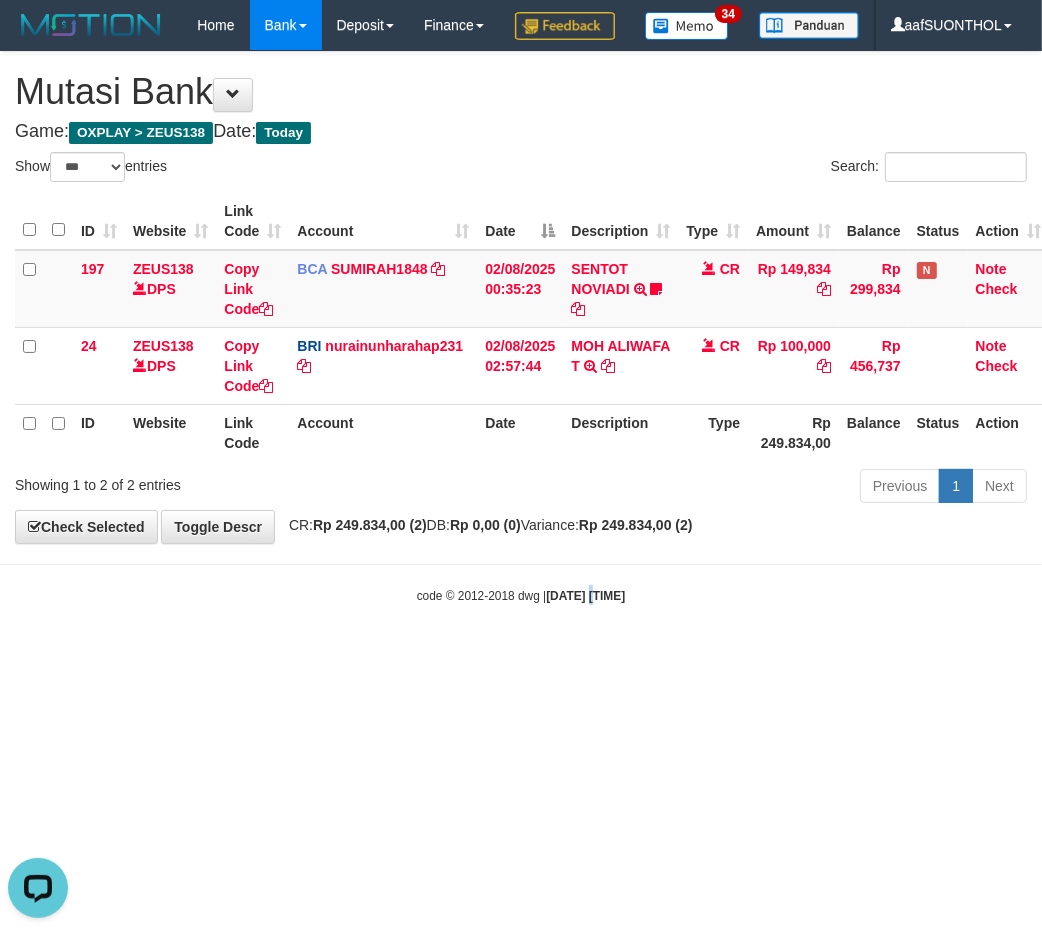 click on "Toggle navigation
Home
Bank
Account List
Load
By Website
Group
[OXPLAY]													ZEUS138
By Load Group (DPS)
Sync" at bounding box center [521, 327] 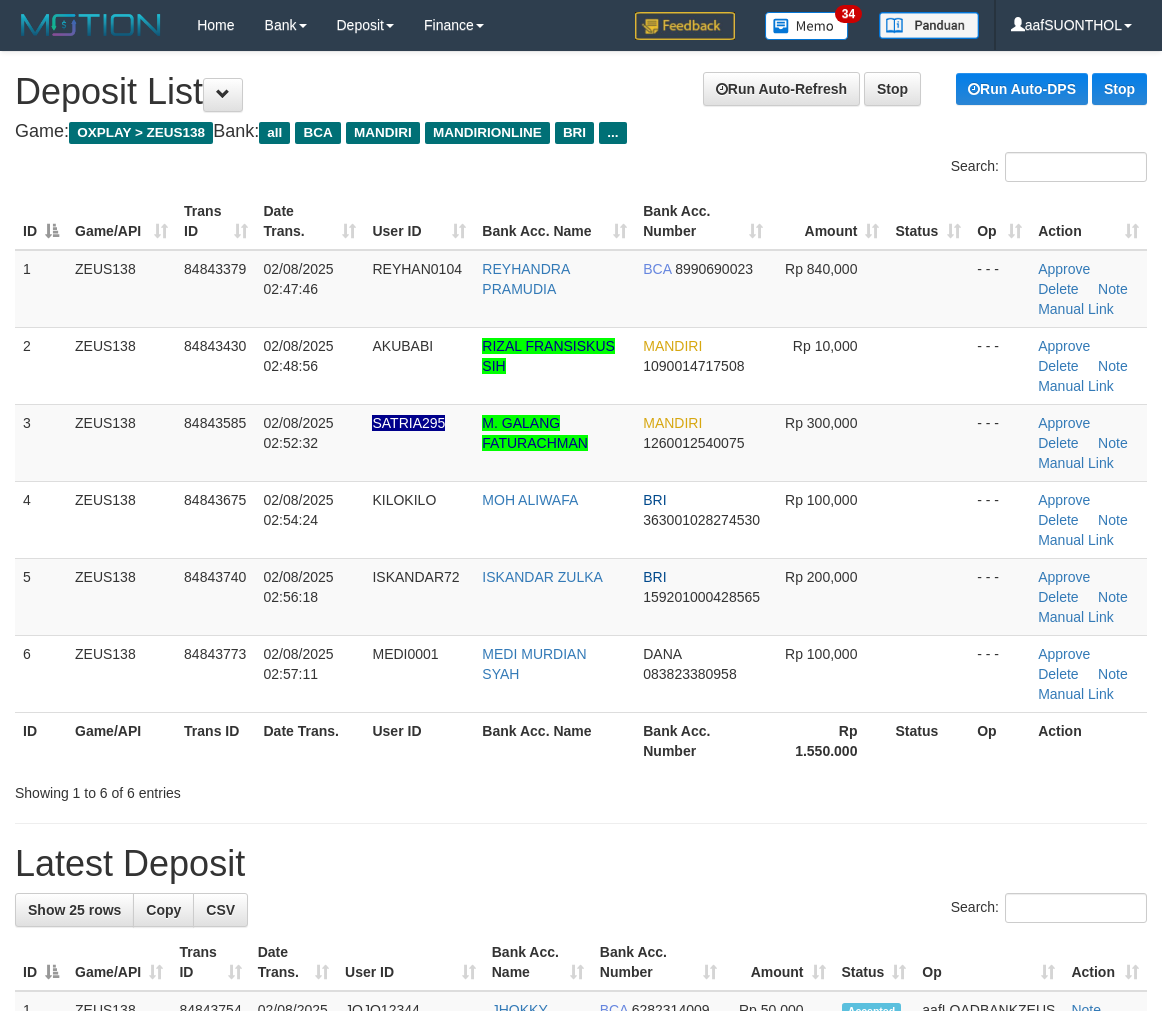 scroll, scrollTop: 0, scrollLeft: 0, axis: both 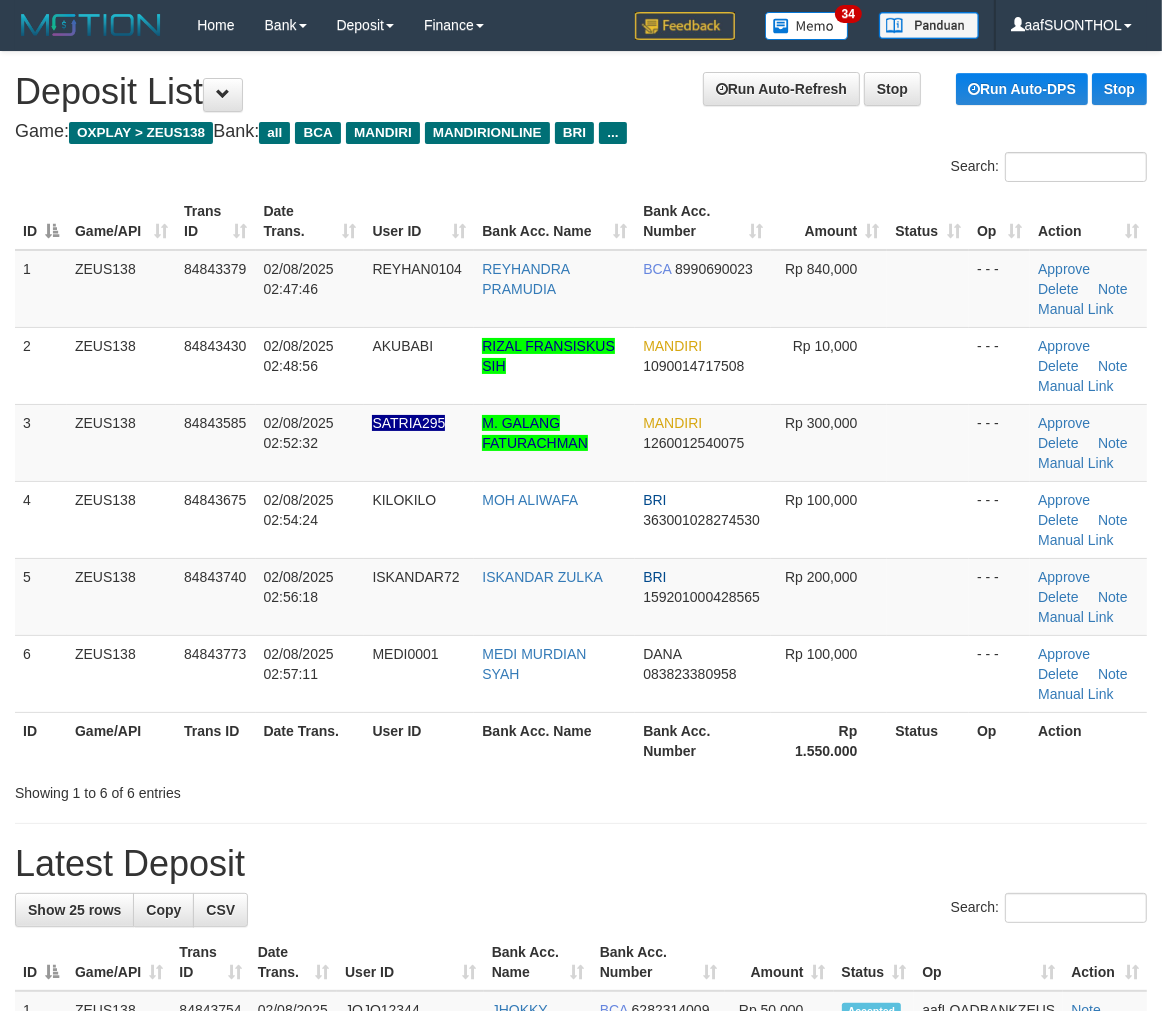 drag, startPoint x: 696, startPoint y: 850, endPoint x: 694, endPoint y: 831, distance: 19.104973 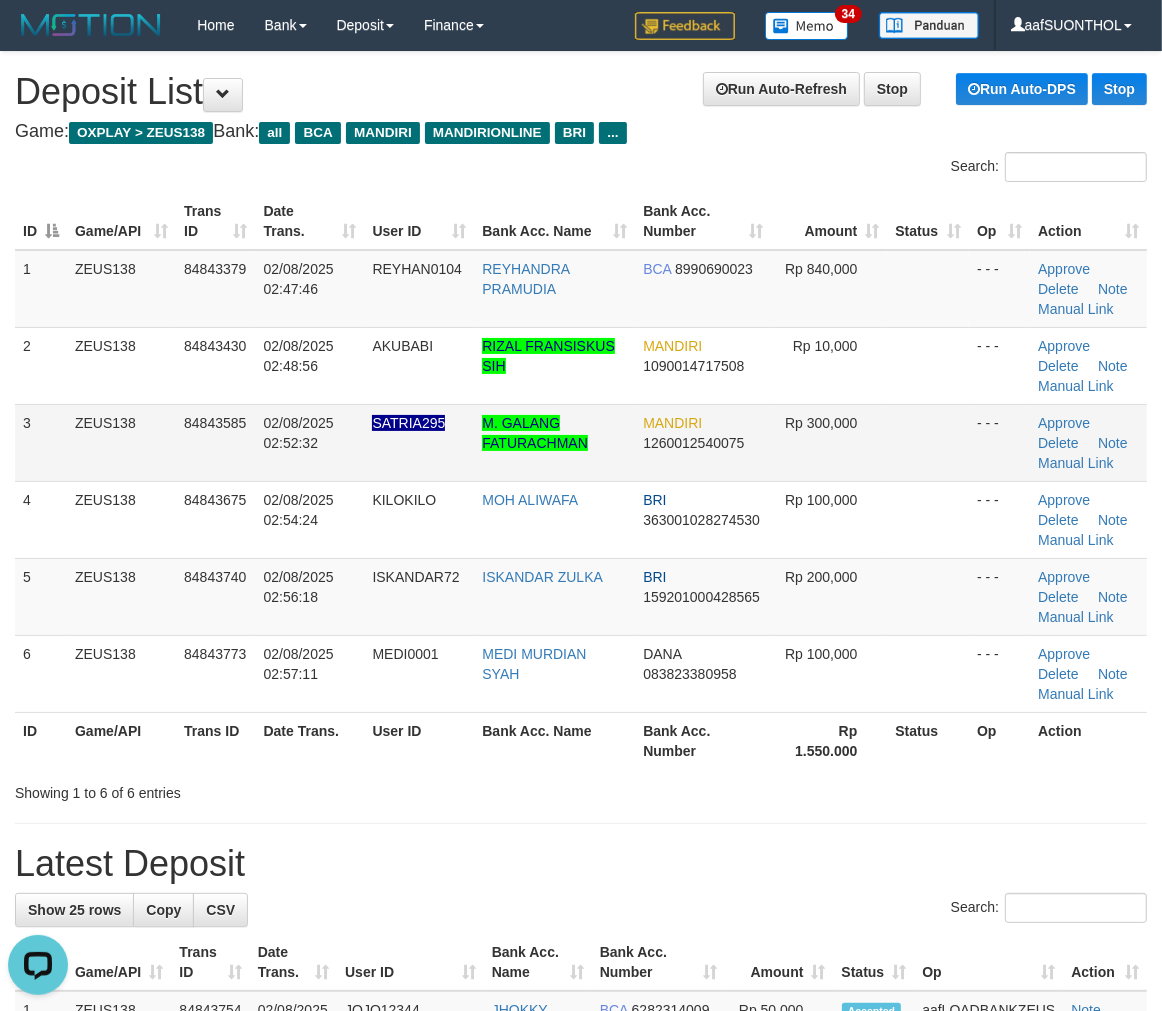 scroll, scrollTop: 0, scrollLeft: 0, axis: both 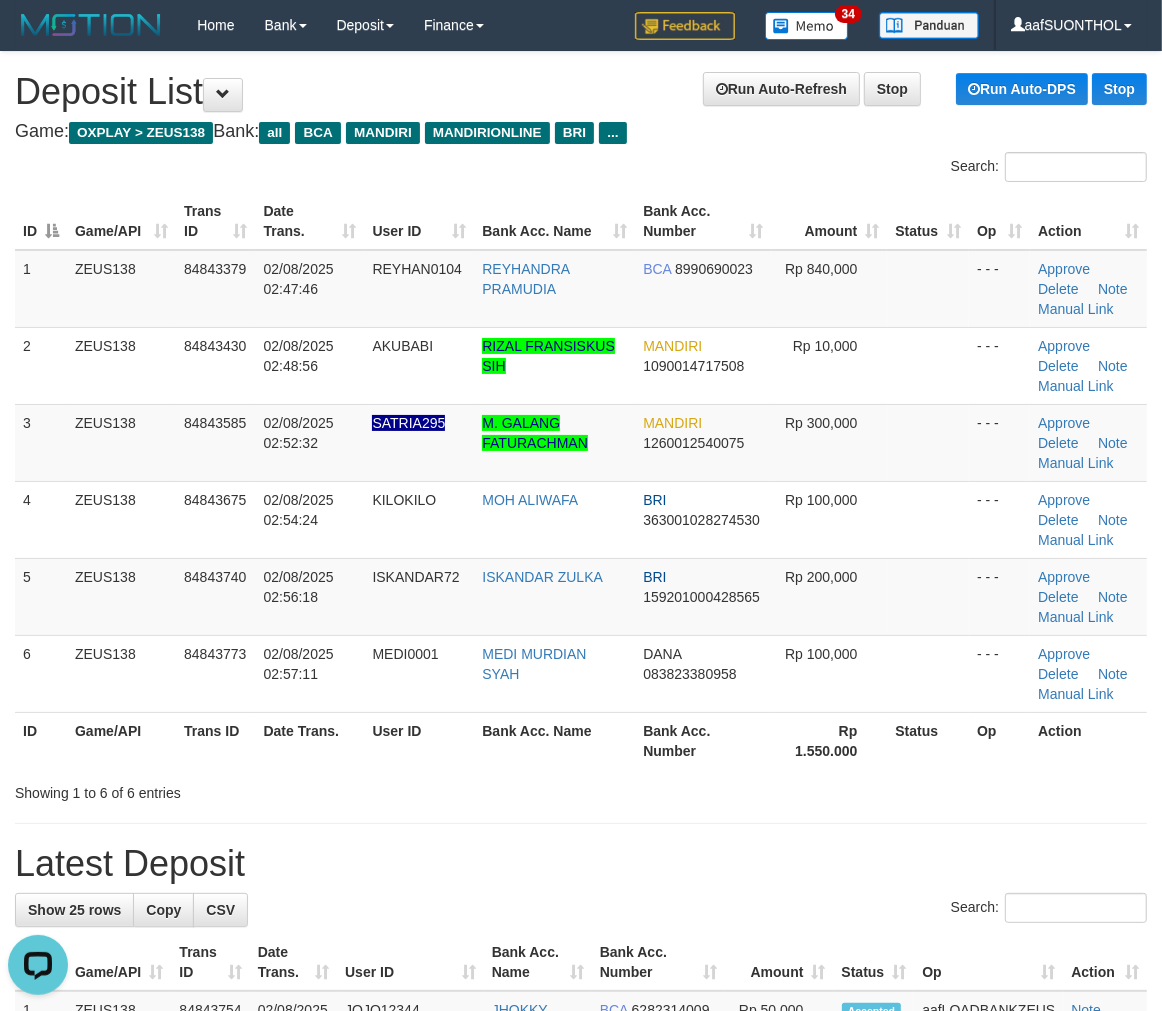 click on "Status" at bounding box center [928, 740] 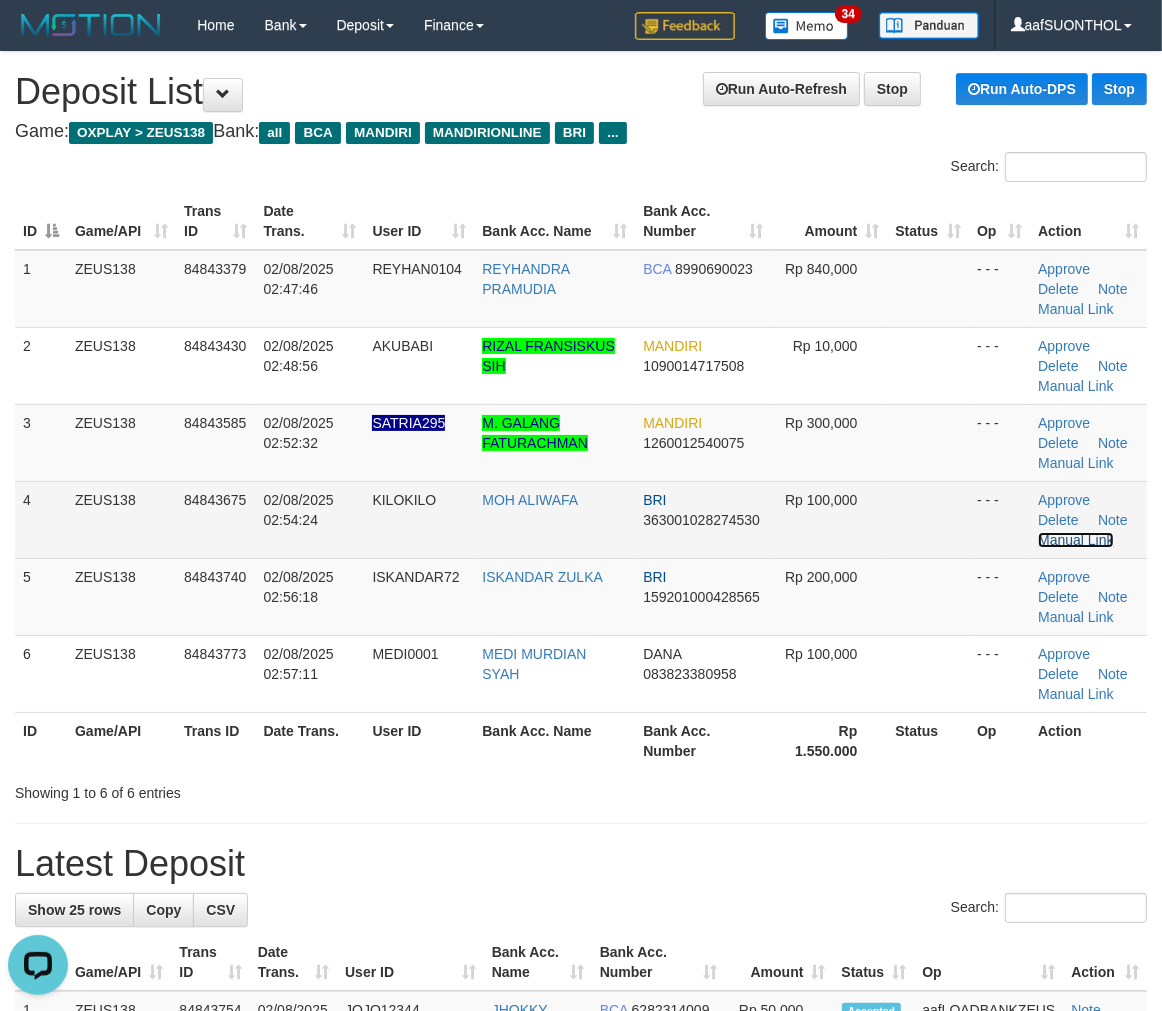 click on "Manual Link" at bounding box center [1076, 540] 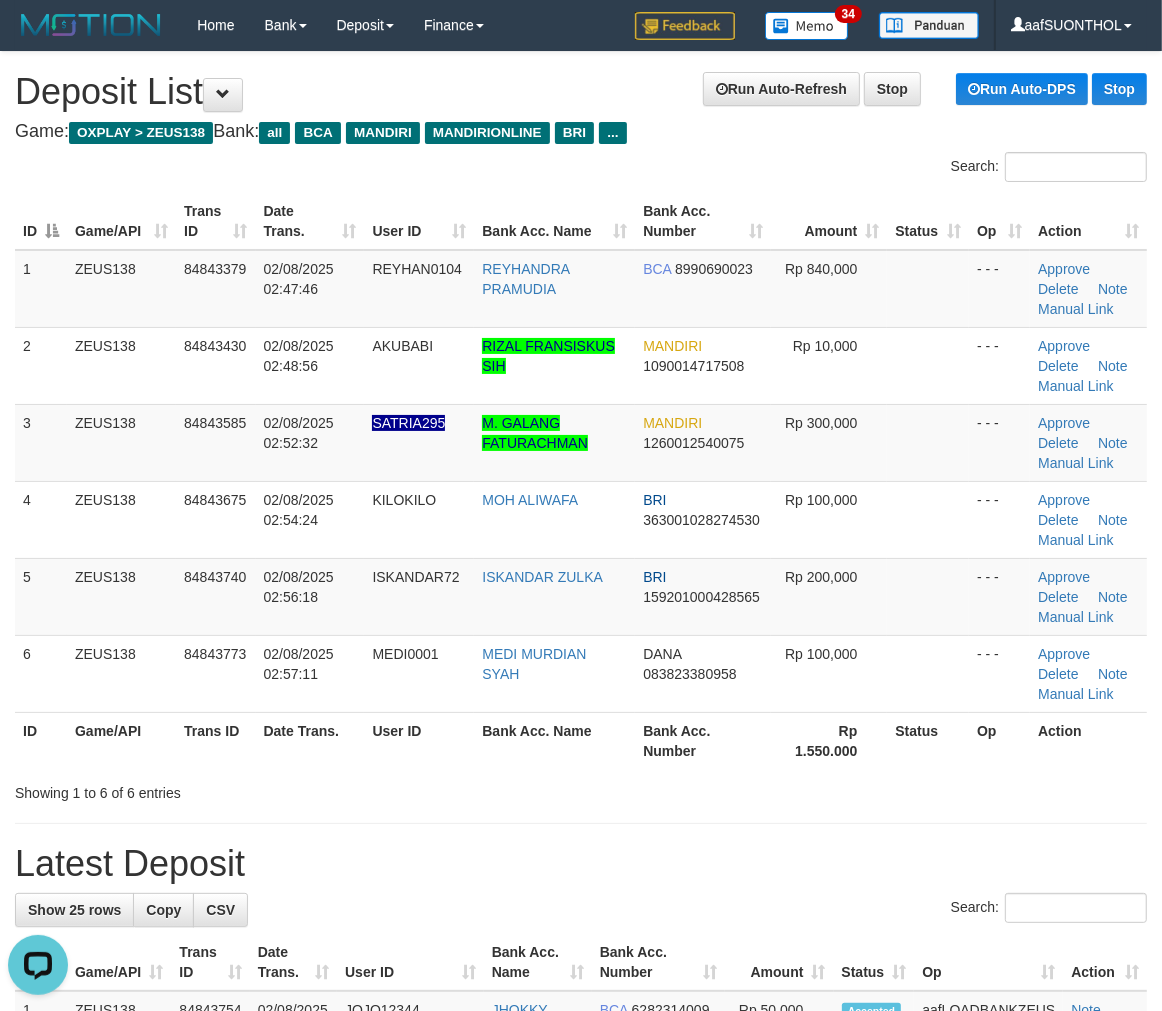 click on "Op" at bounding box center [999, 740] 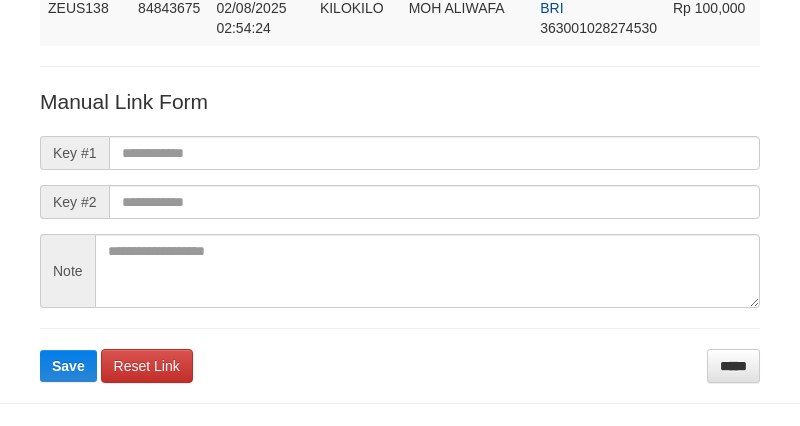 scroll, scrollTop: 0, scrollLeft: 0, axis: both 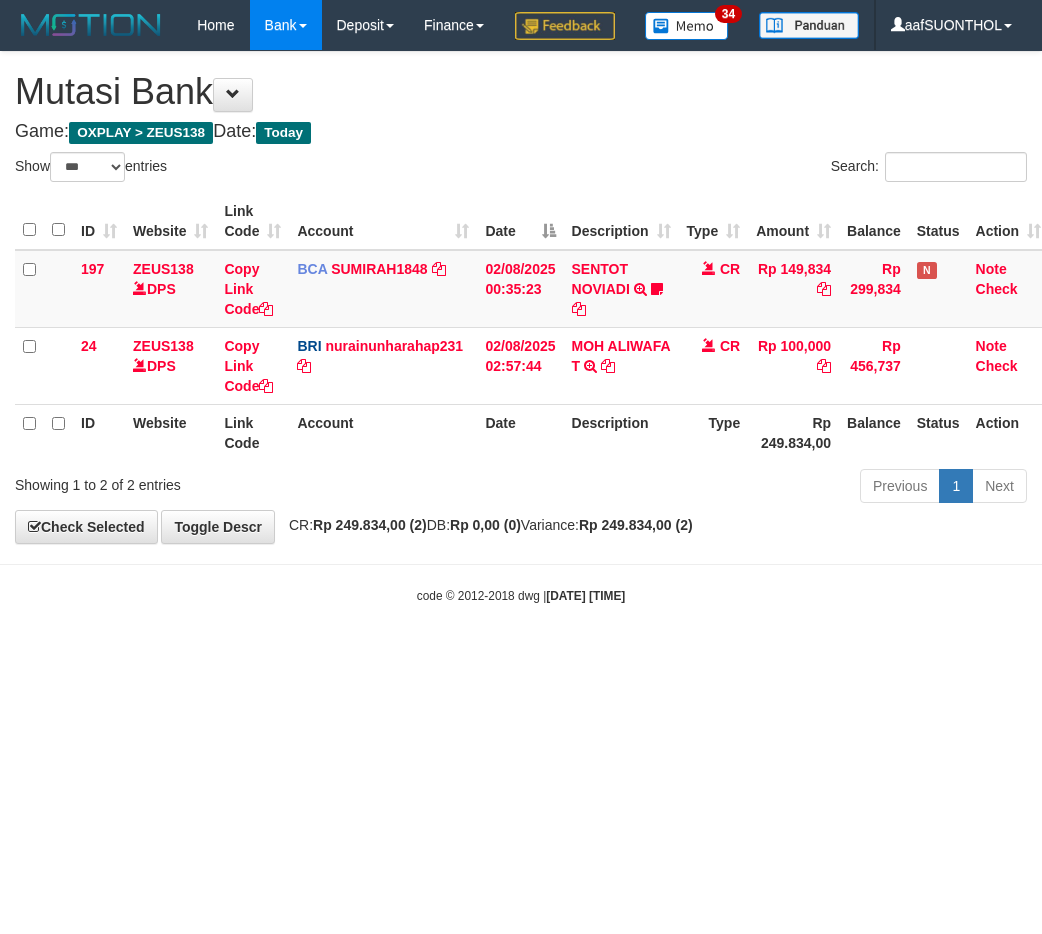 select on "***" 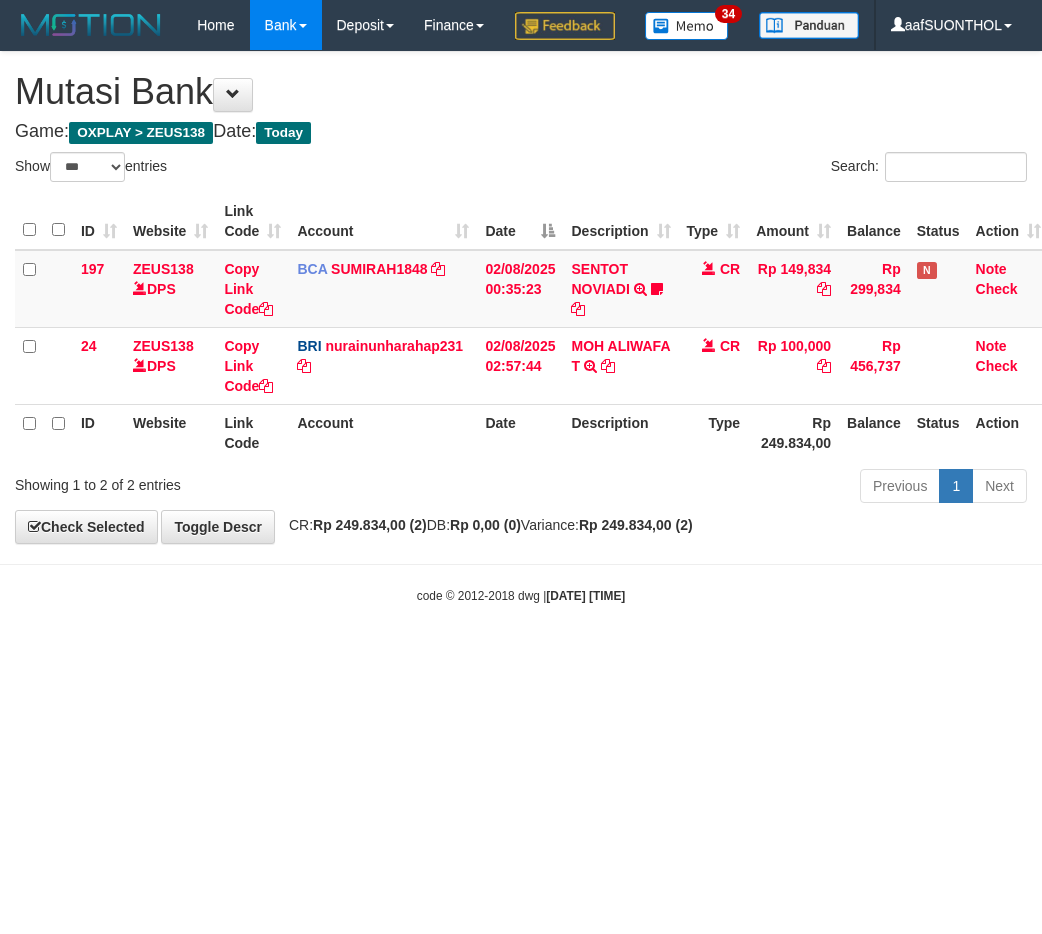scroll, scrollTop: 0, scrollLeft: 0, axis: both 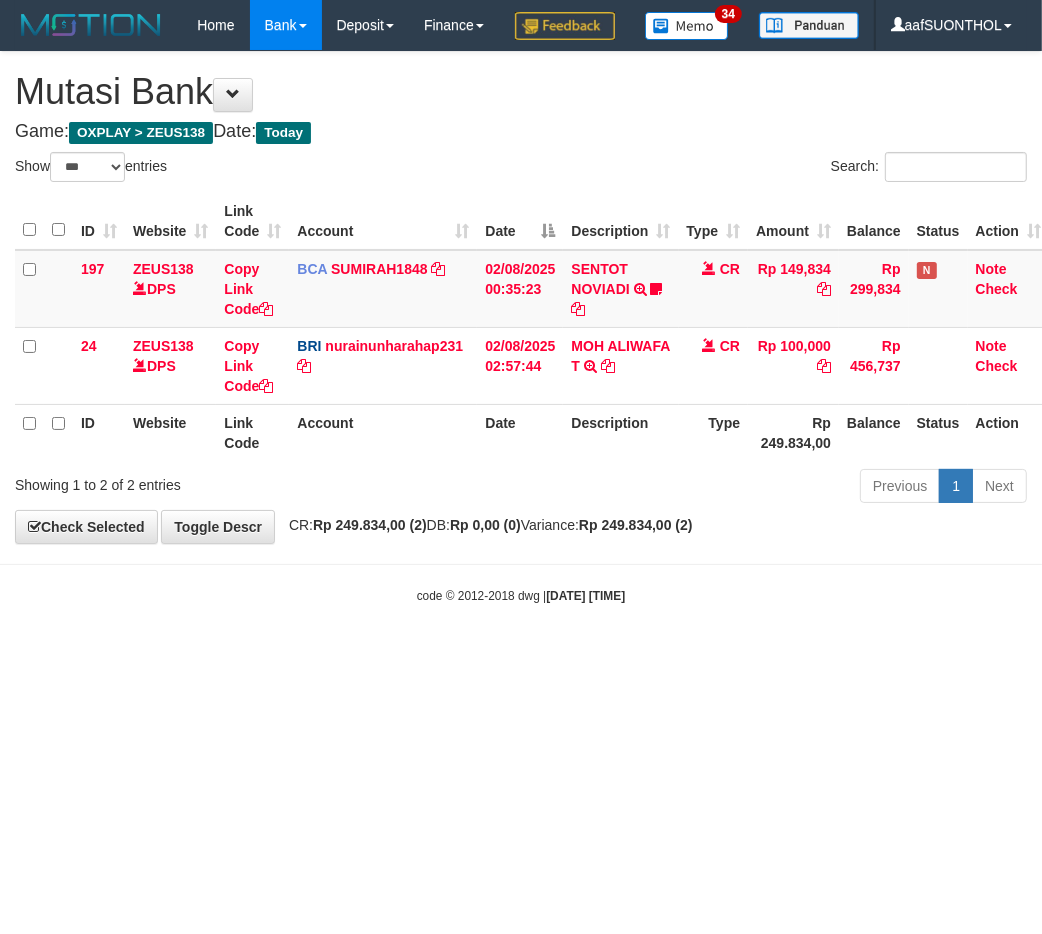 drag, startPoint x: 307, startPoint y: 703, endPoint x: 293, endPoint y: 697, distance: 15.231546 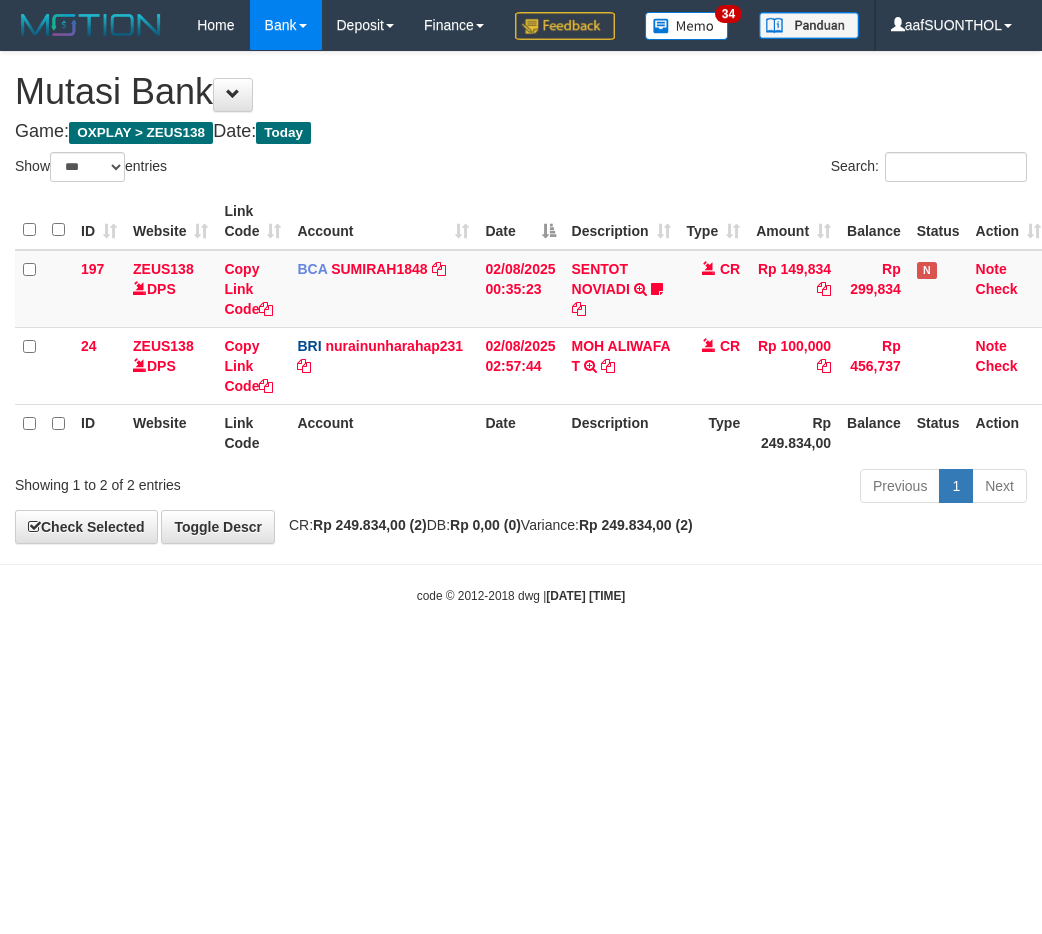 select on "***" 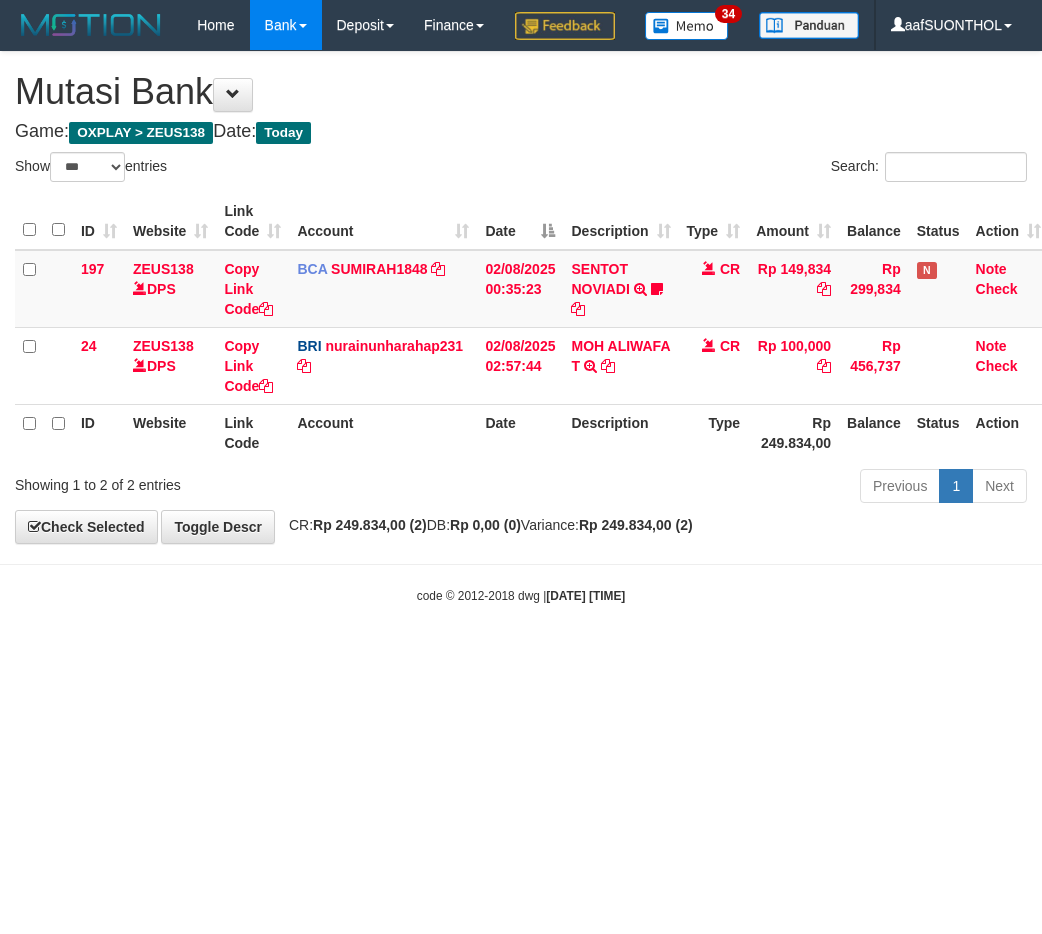 scroll, scrollTop: 0, scrollLeft: 0, axis: both 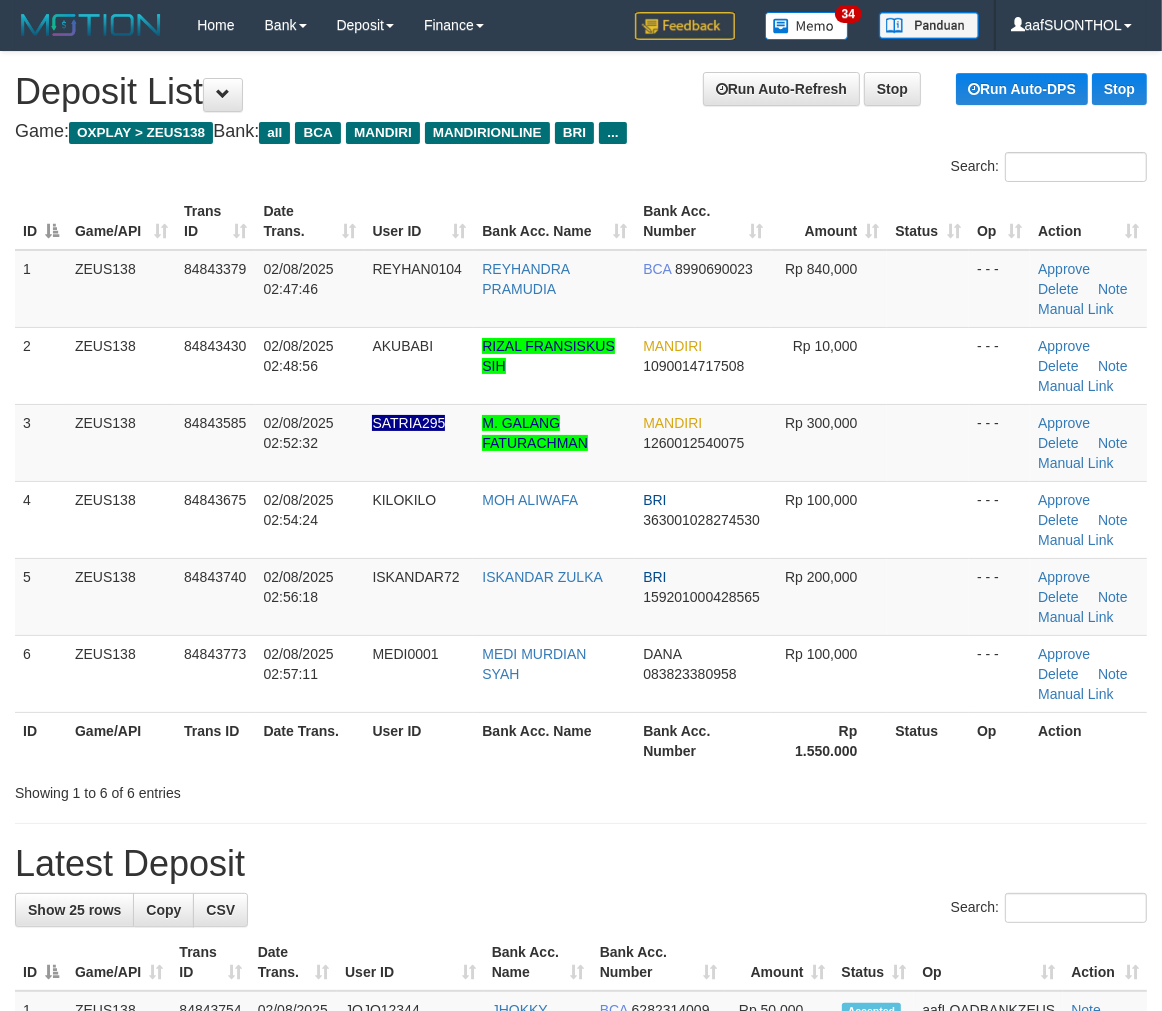 click on "**********" at bounding box center [581, 1331] 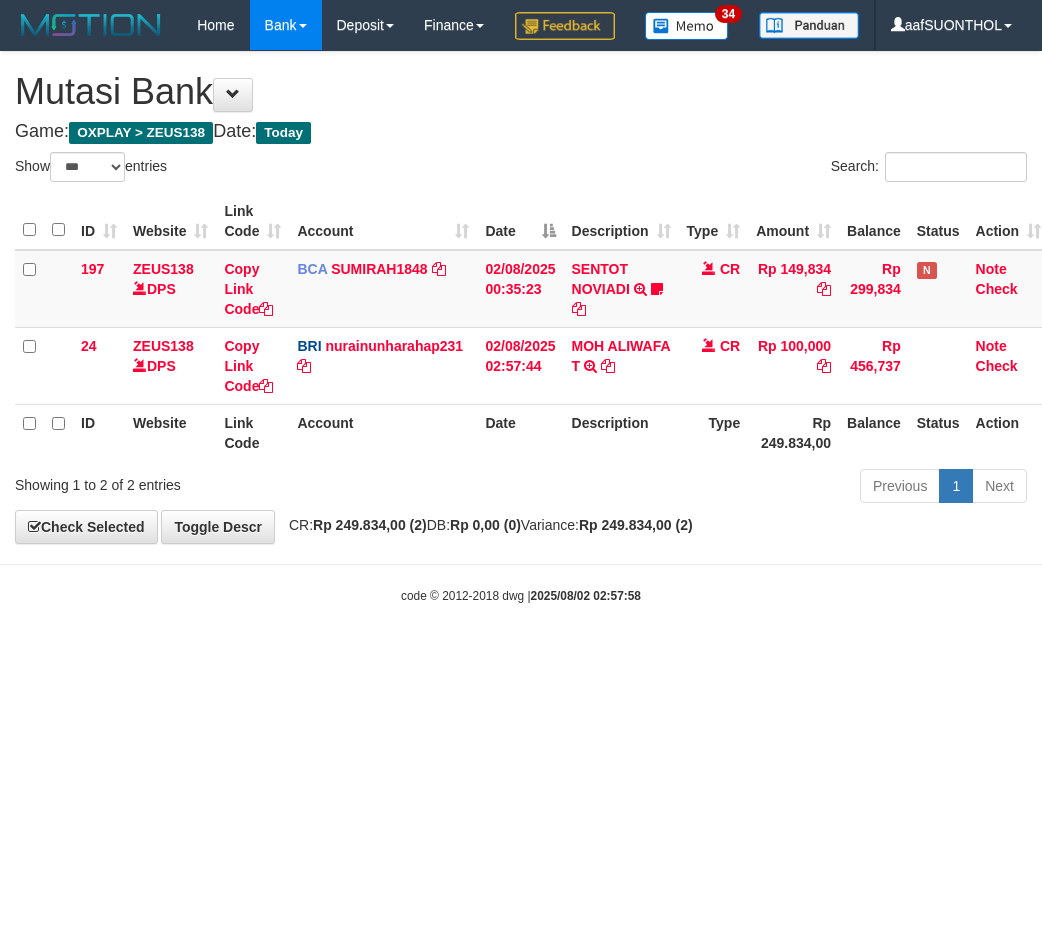 select on "***" 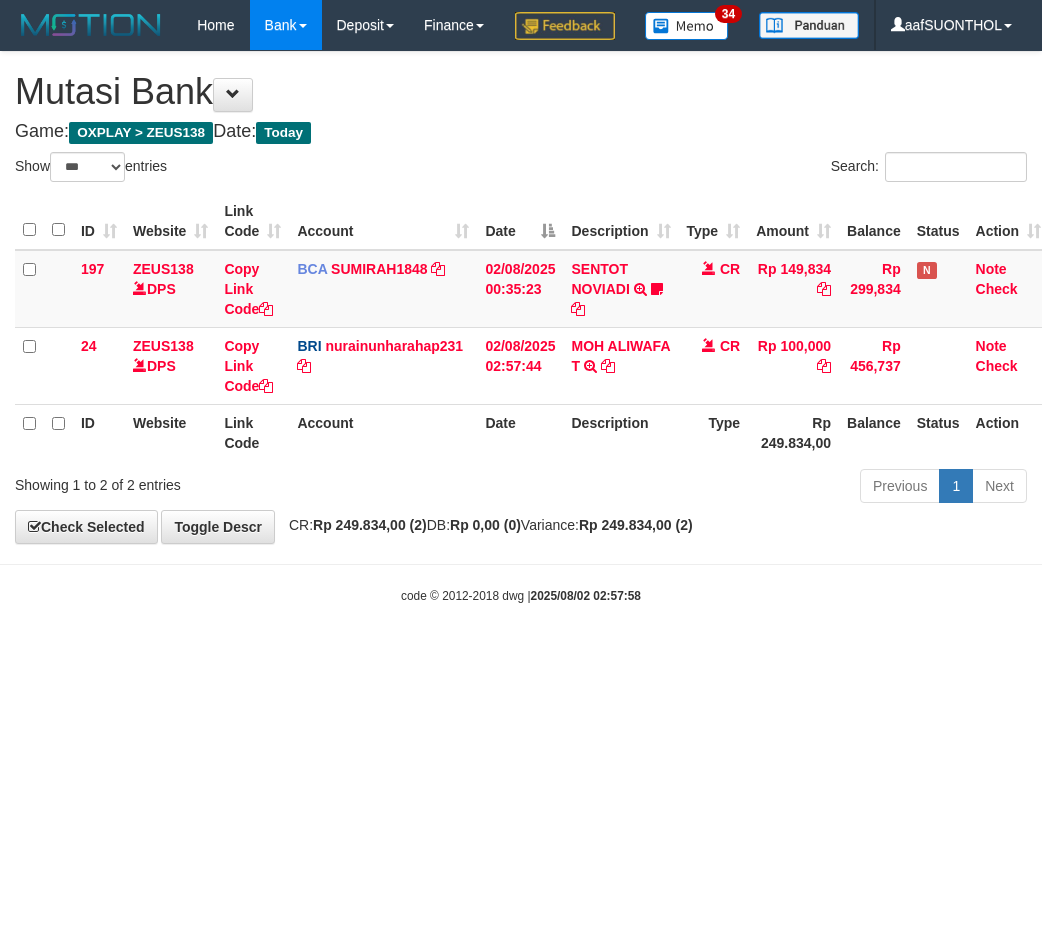 scroll, scrollTop: 0, scrollLeft: 0, axis: both 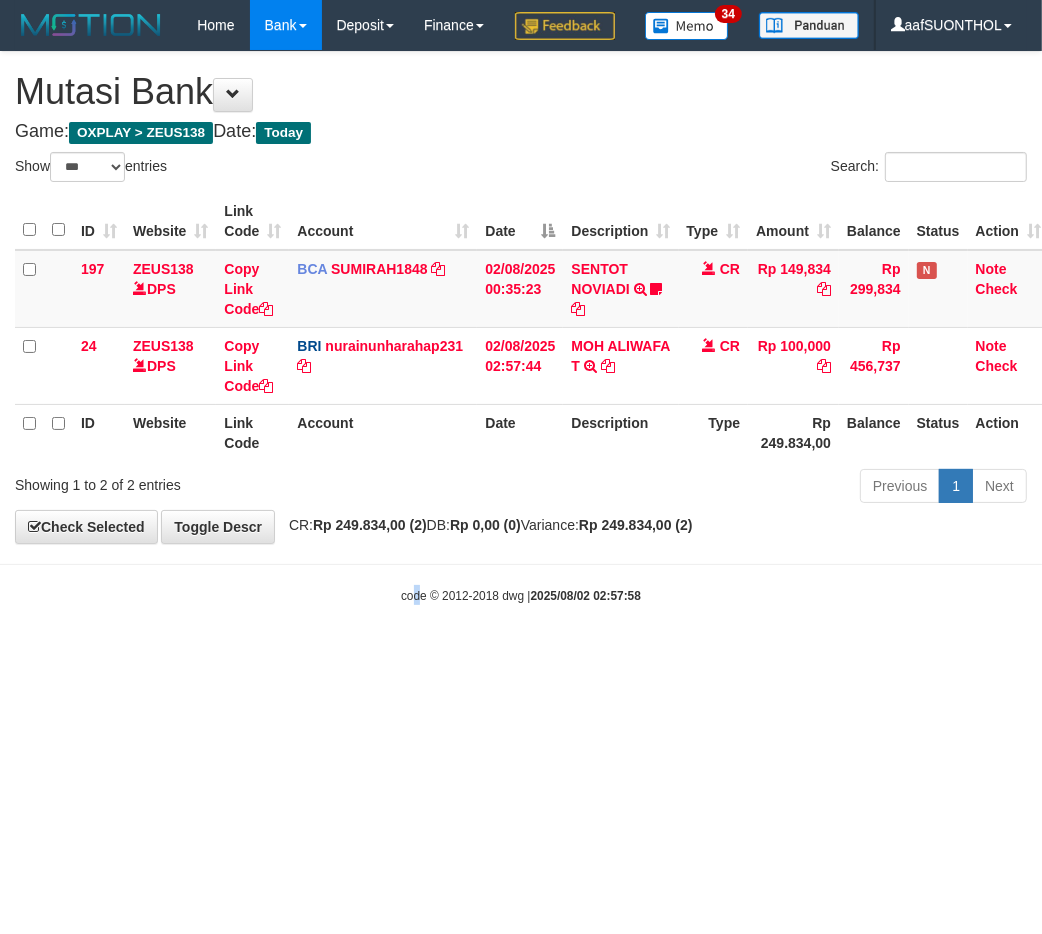drag, startPoint x: 414, startPoint y: 773, endPoint x: 398, endPoint y: 765, distance: 17.888544 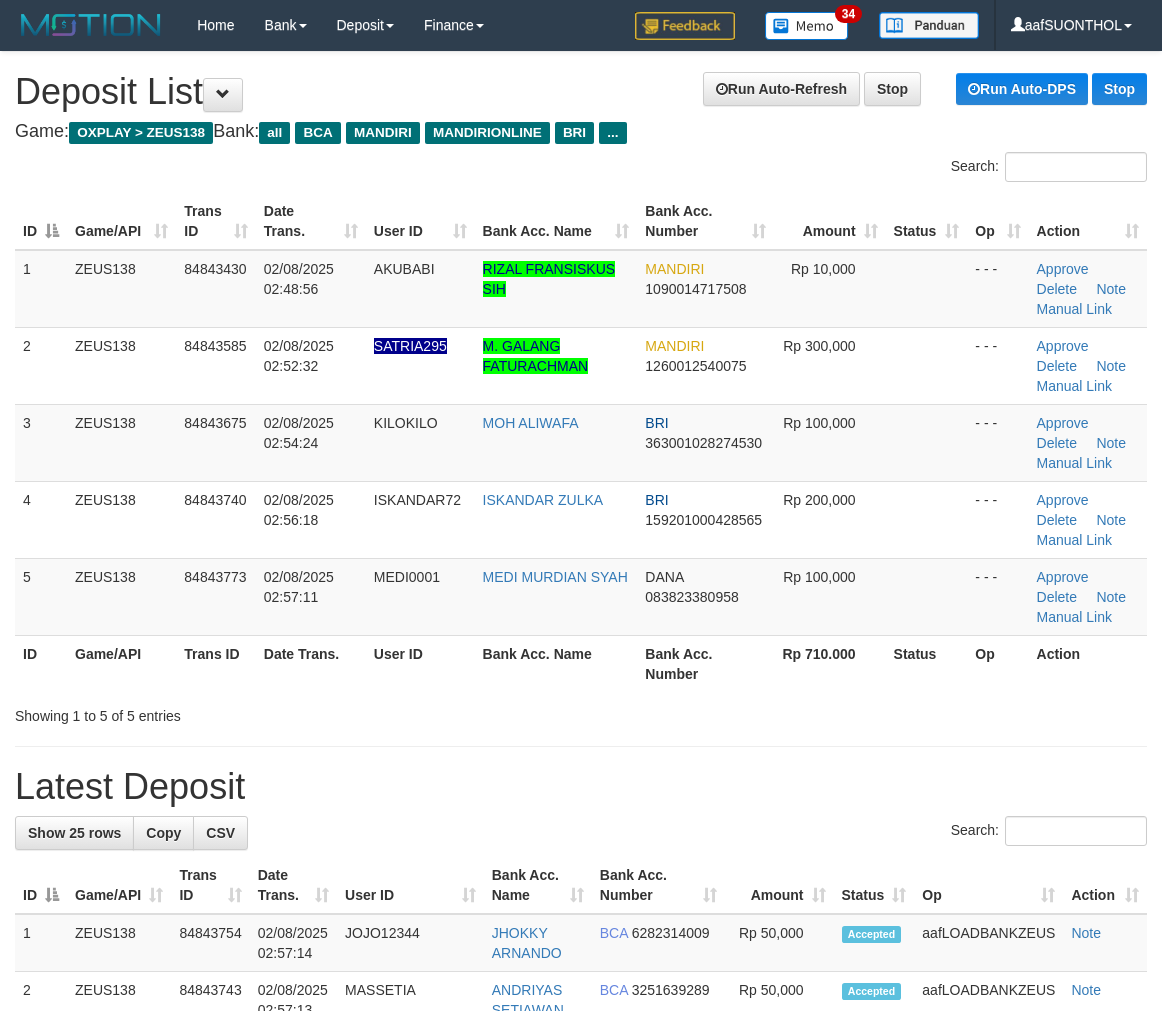 scroll, scrollTop: 0, scrollLeft: 0, axis: both 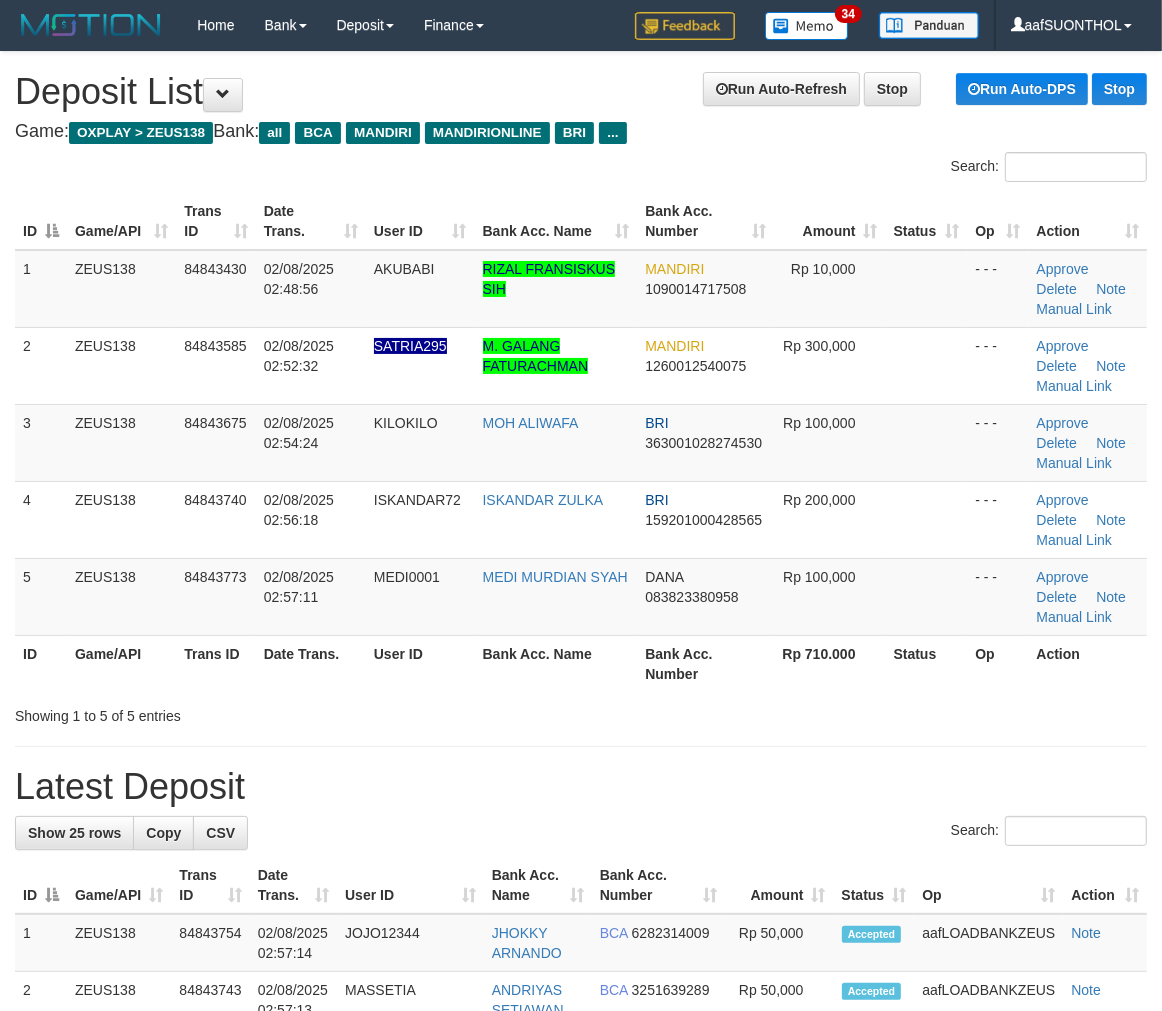 click on "**********" at bounding box center [581, 1292] 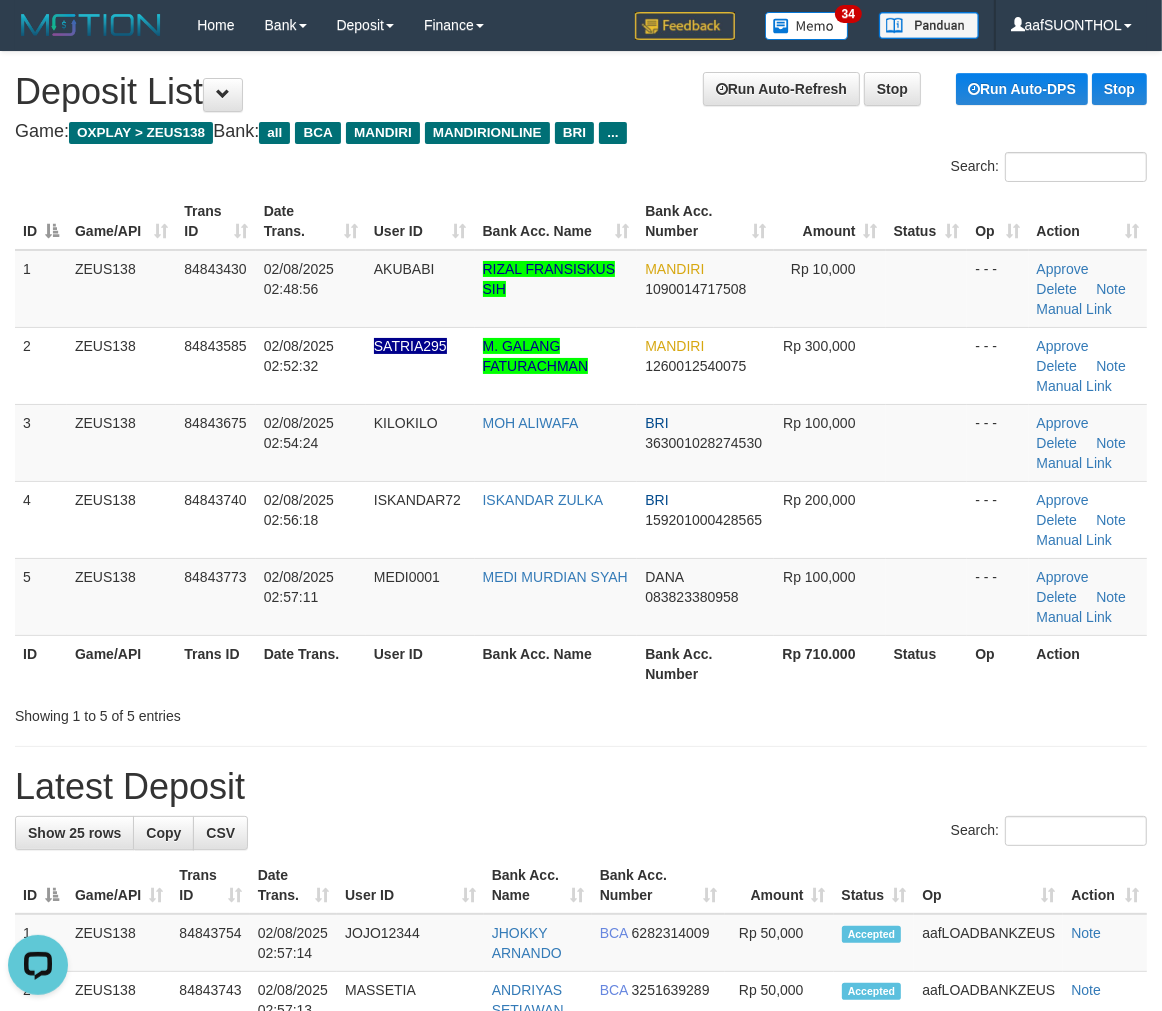 scroll, scrollTop: 0, scrollLeft: 0, axis: both 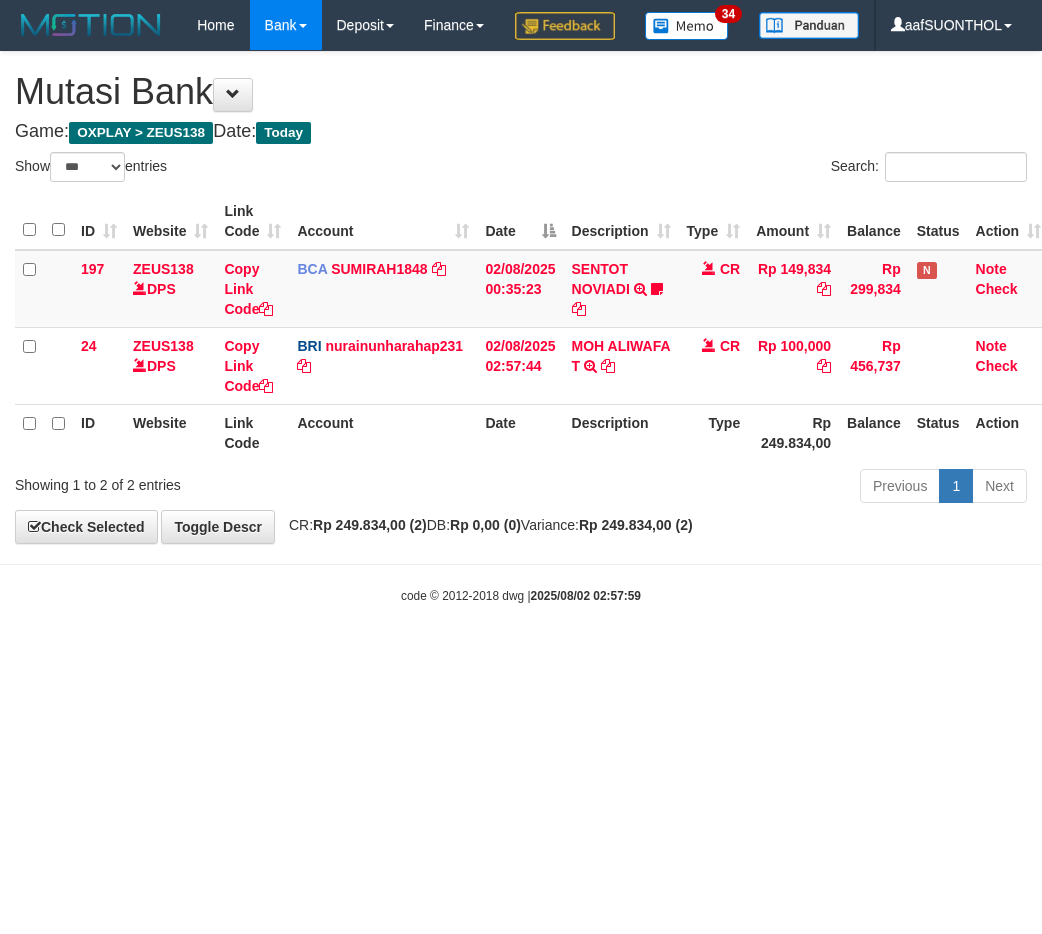 select on "***" 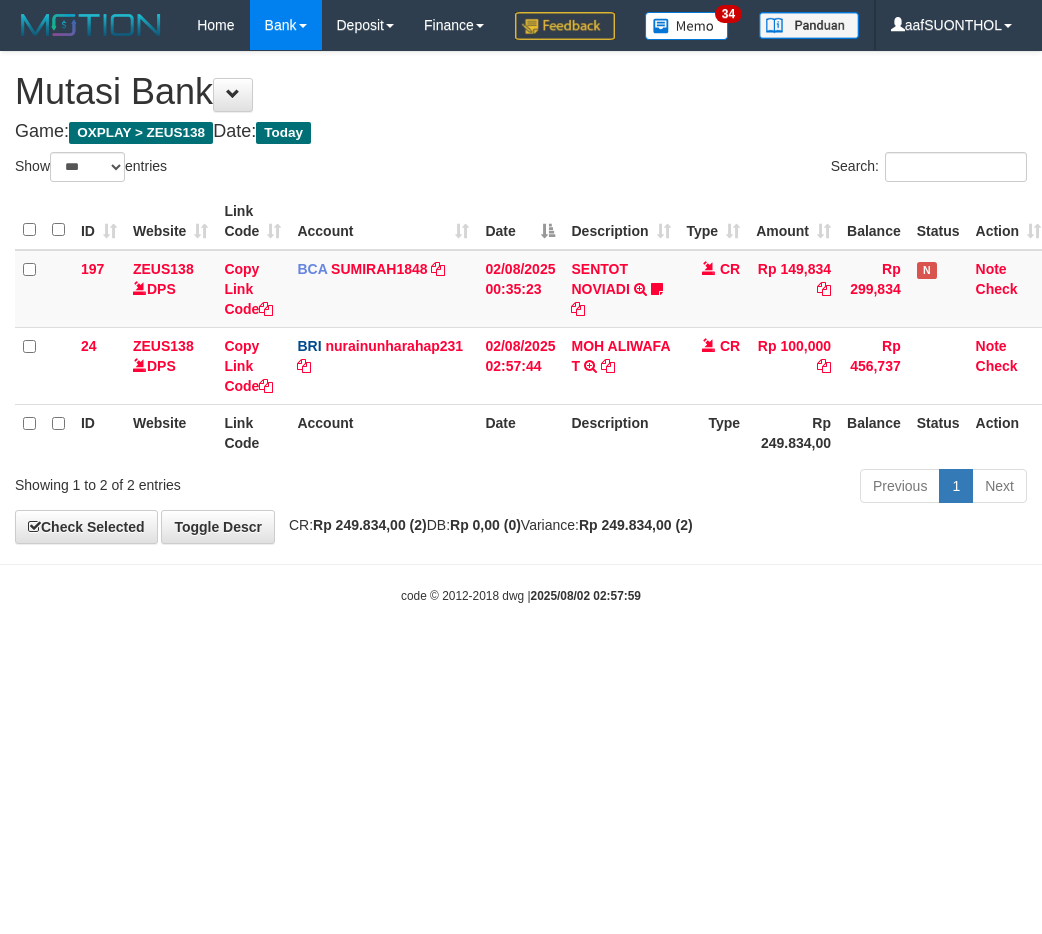 scroll, scrollTop: 0, scrollLeft: 0, axis: both 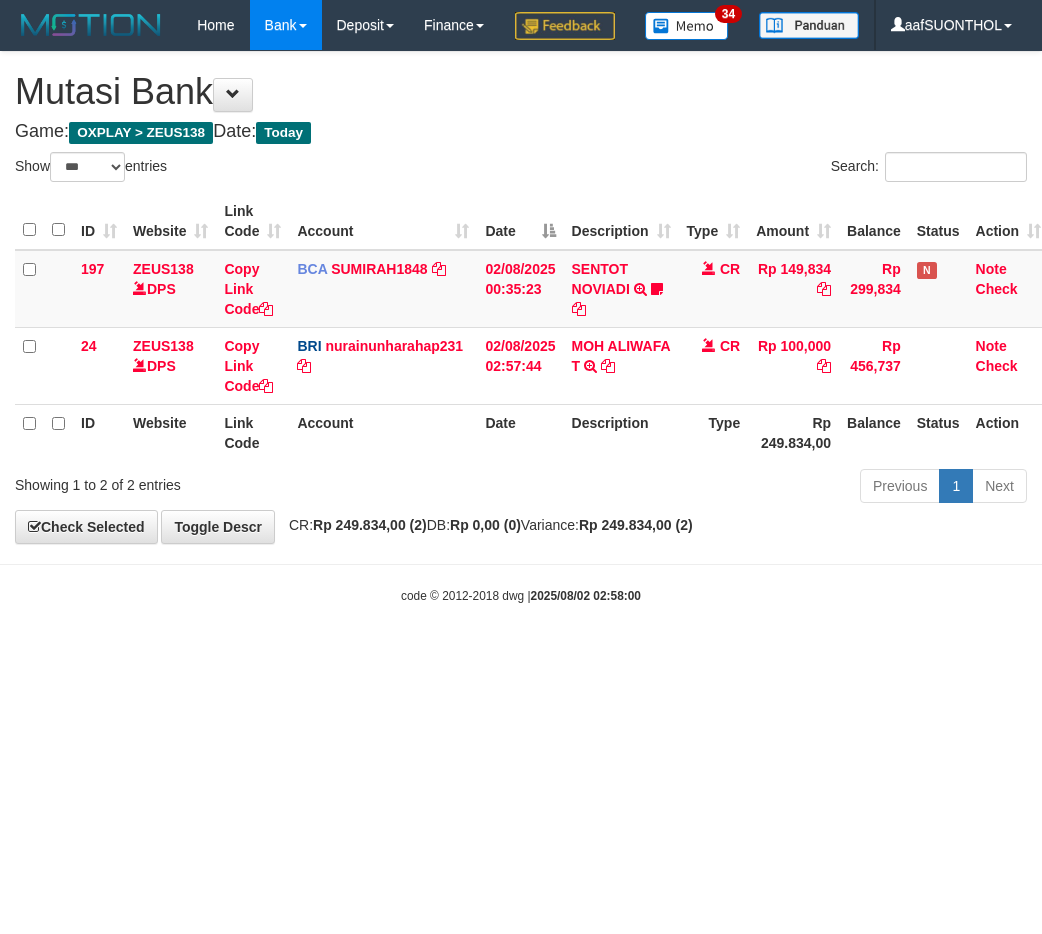 select on "***" 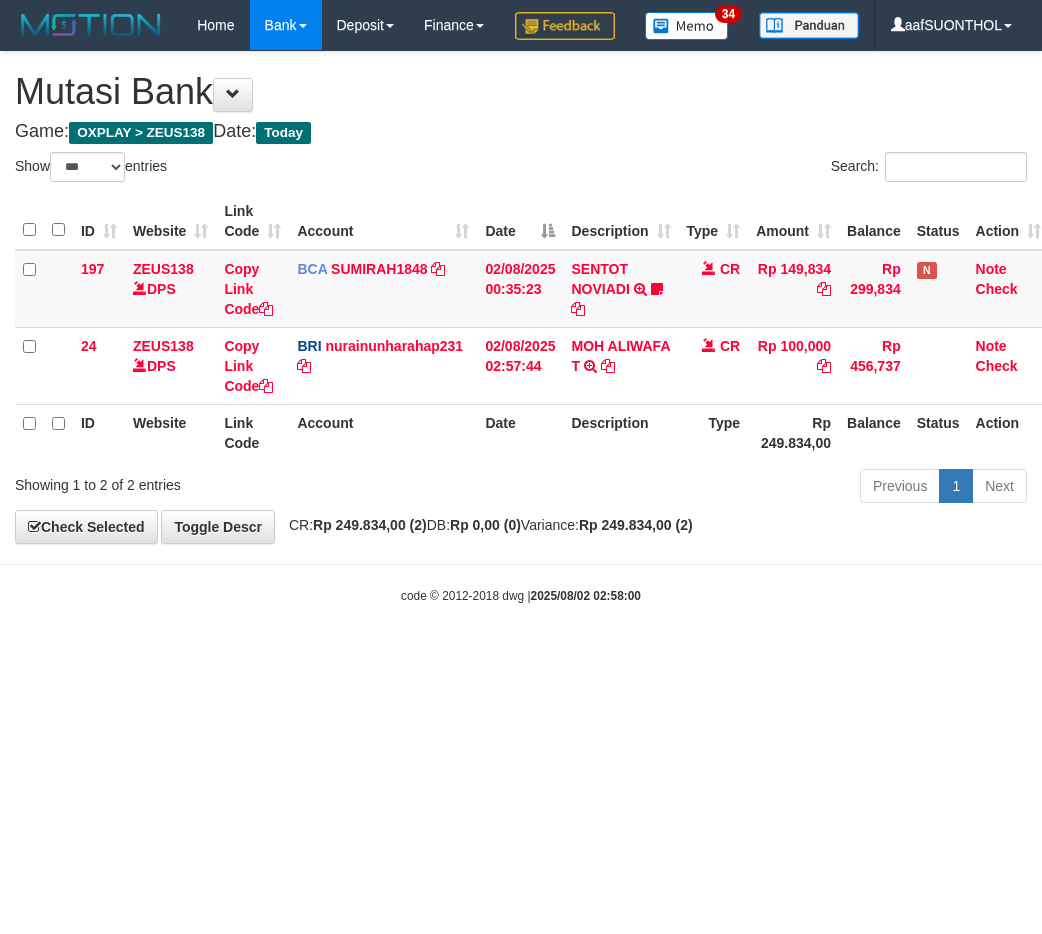 scroll, scrollTop: 0, scrollLeft: 0, axis: both 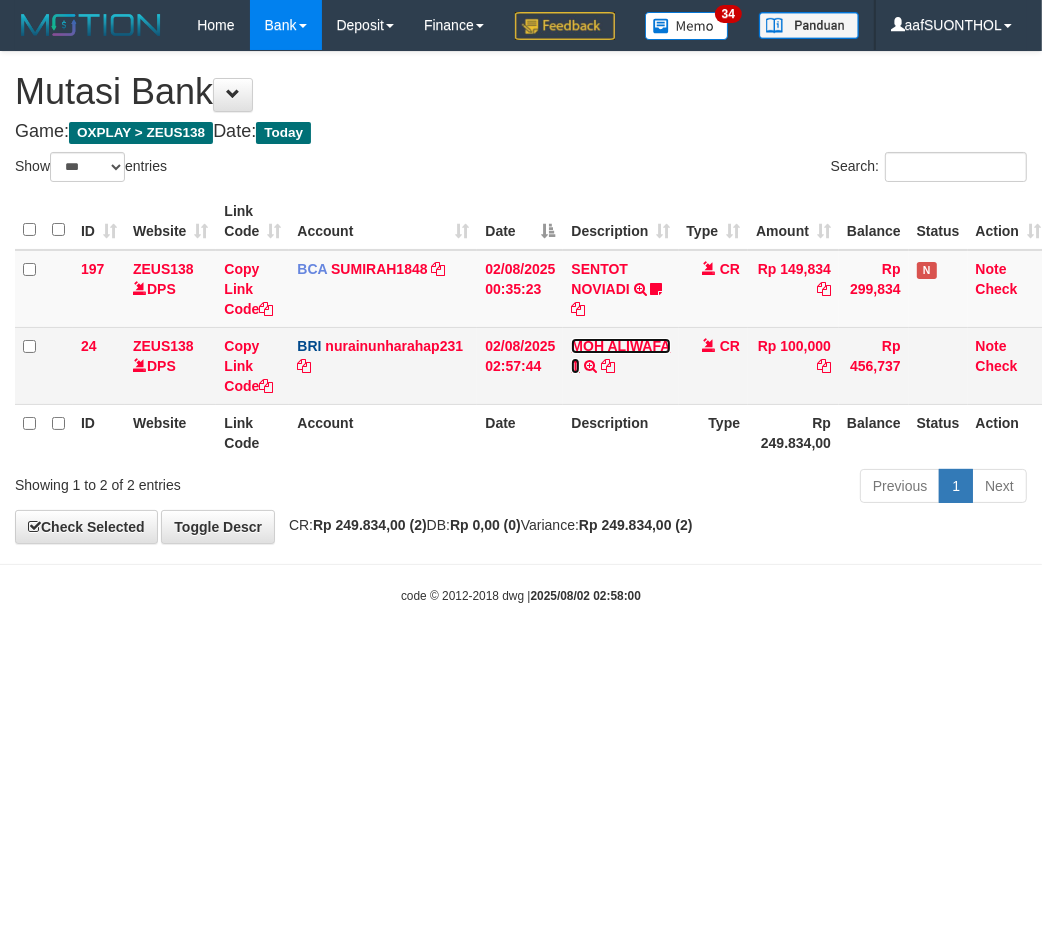 click on "MOH ALIWAFA T" at bounding box center (620, 356) 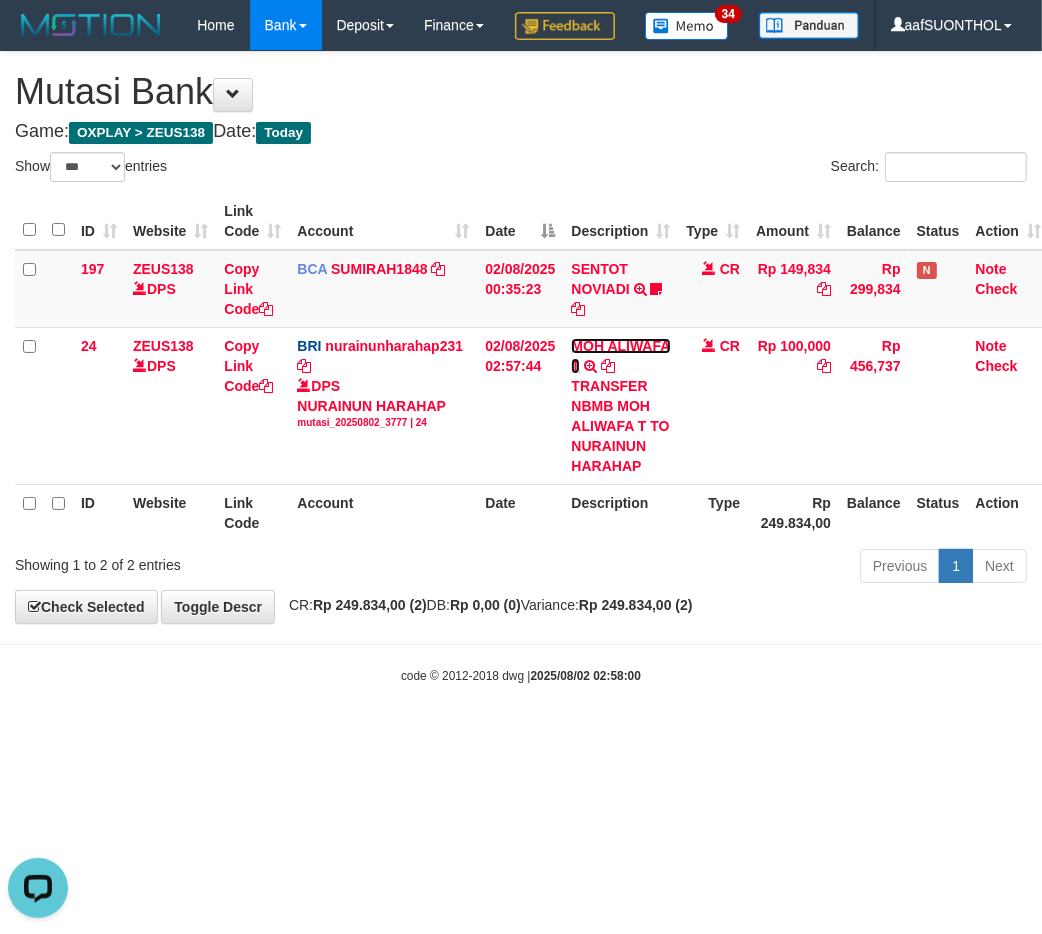 scroll, scrollTop: 0, scrollLeft: 0, axis: both 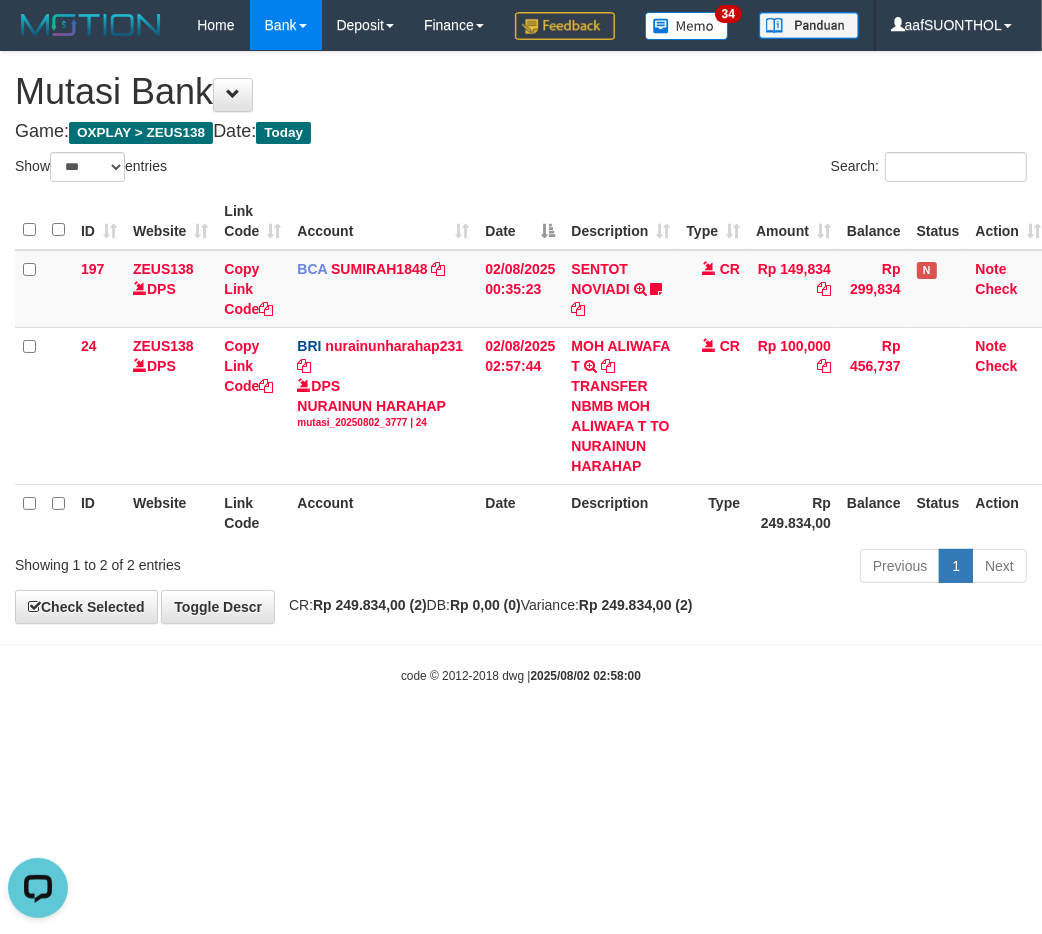click on "code © 2012-2018 dwg |  2025/08/02 02:58:00" at bounding box center [521, 675] 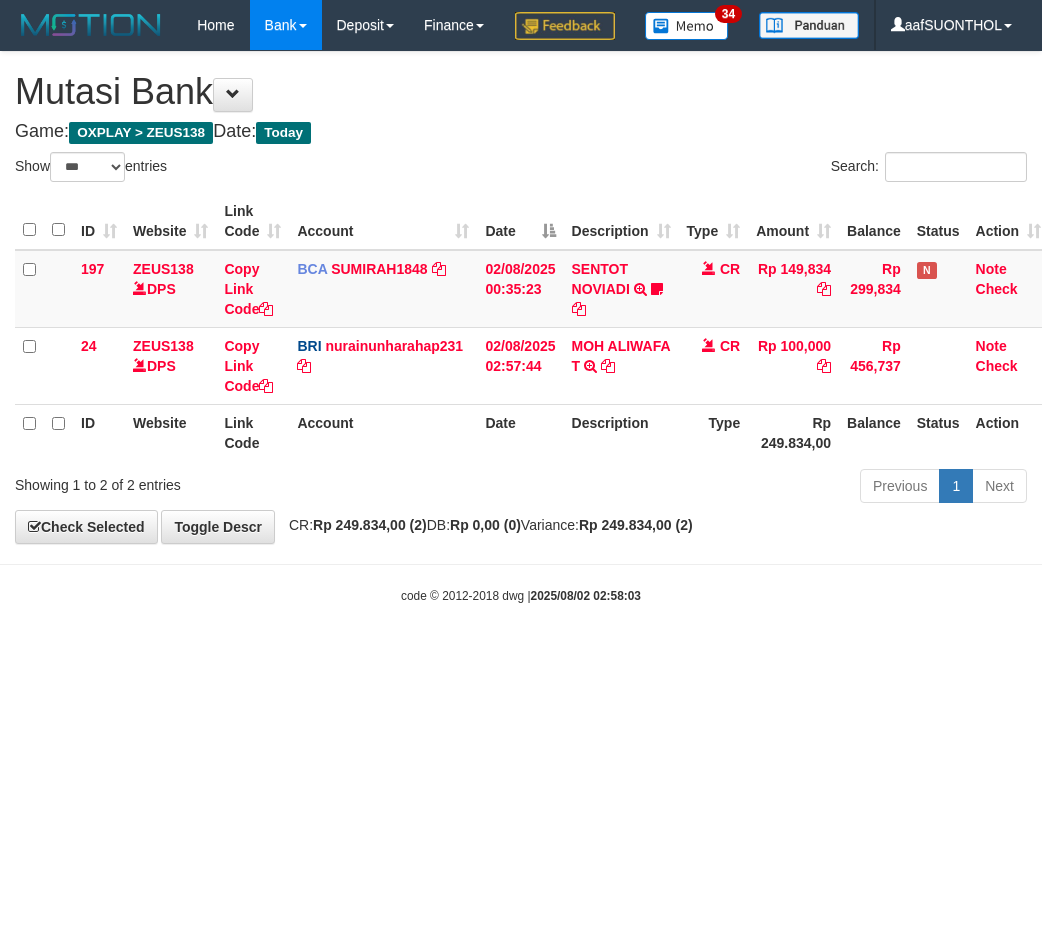 select on "***" 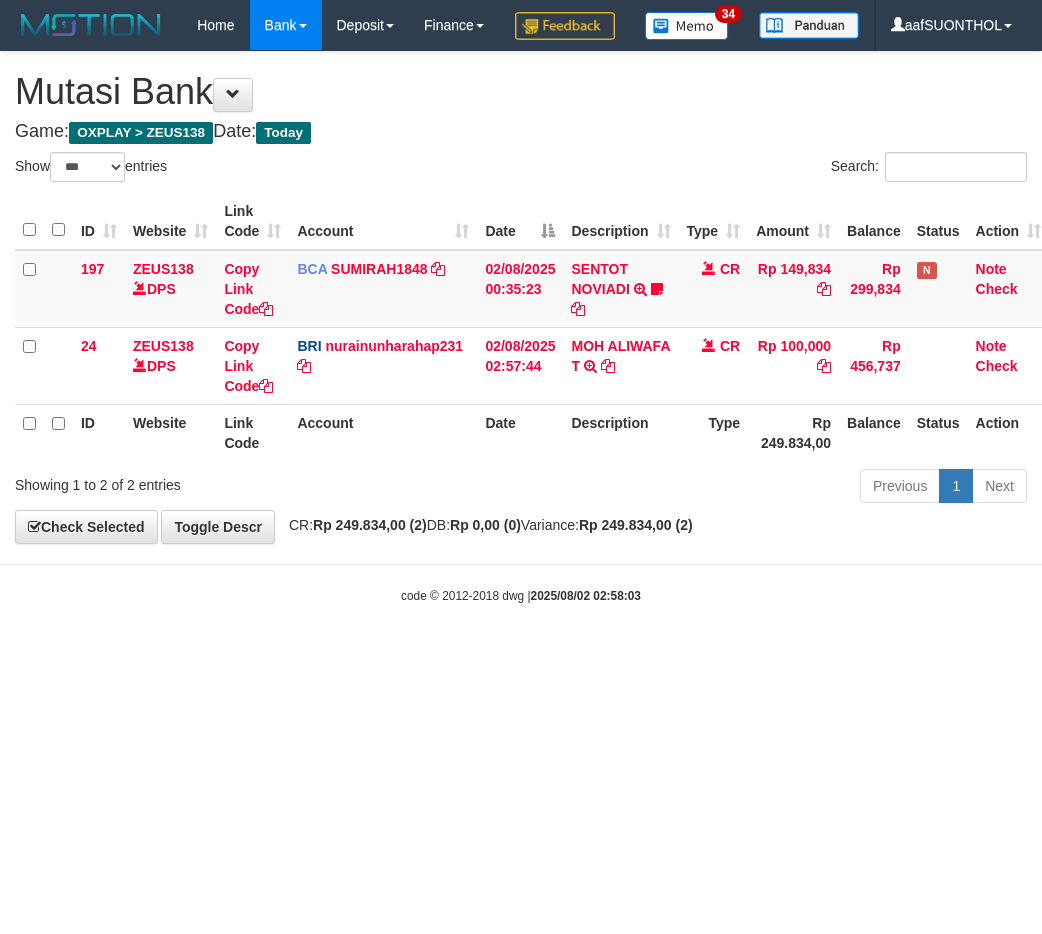 scroll, scrollTop: 0, scrollLeft: 0, axis: both 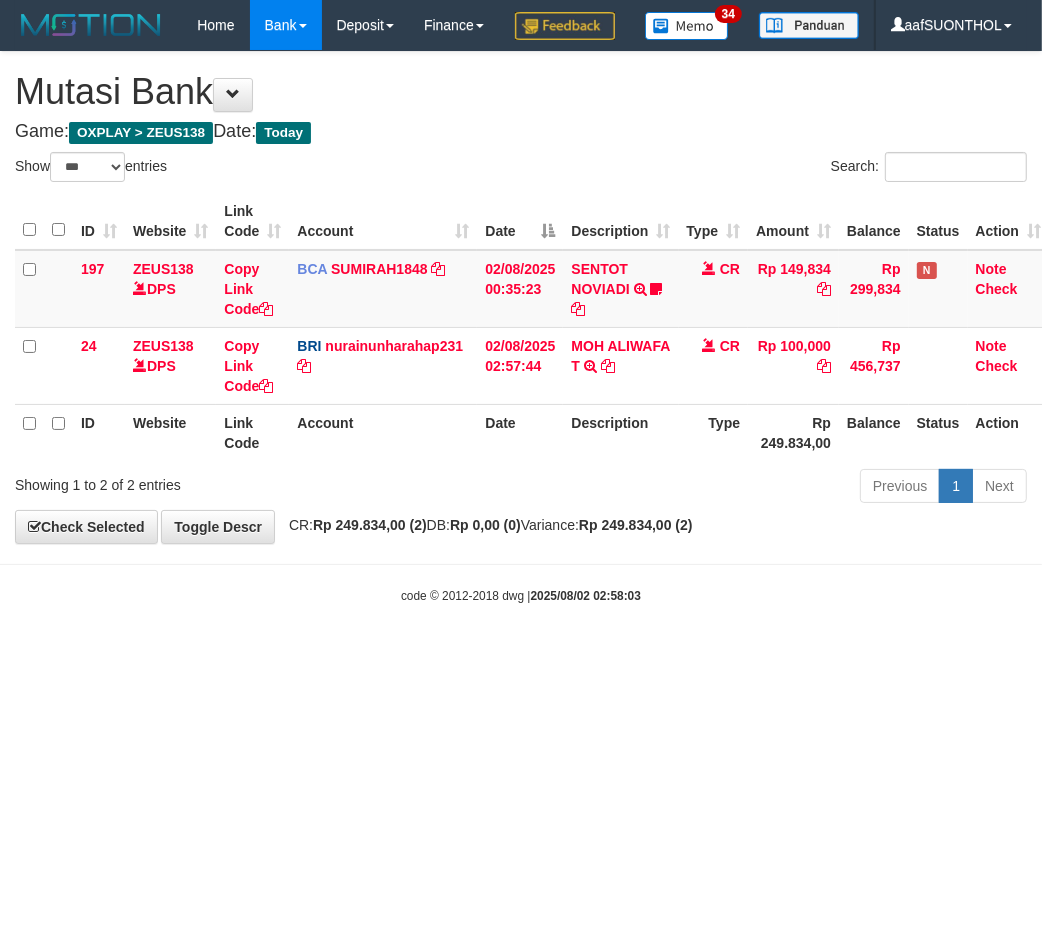 drag, startPoint x: 723, startPoint y: 727, endPoint x: 680, endPoint y: 717, distance: 44.14748 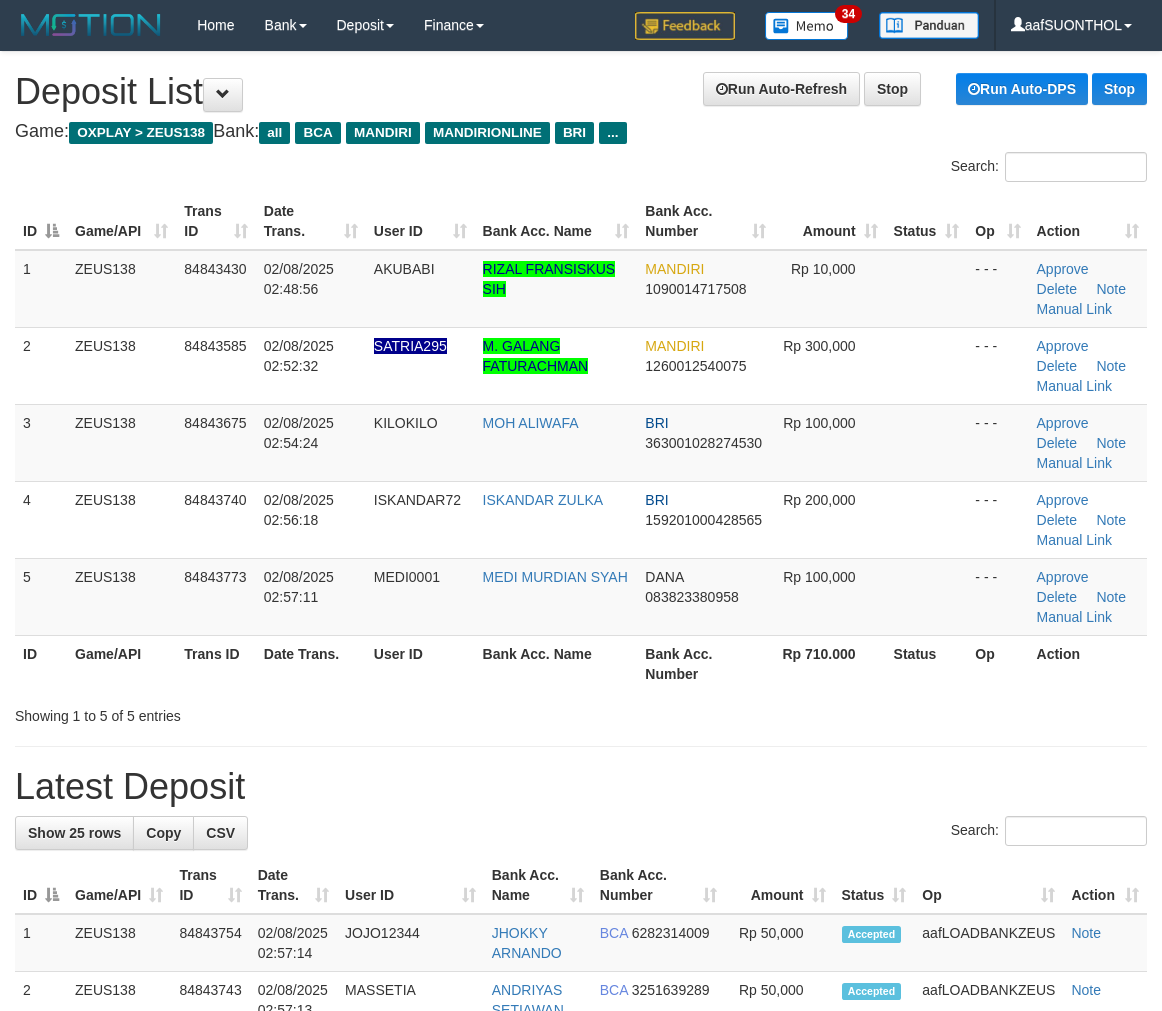 scroll, scrollTop: 0, scrollLeft: 0, axis: both 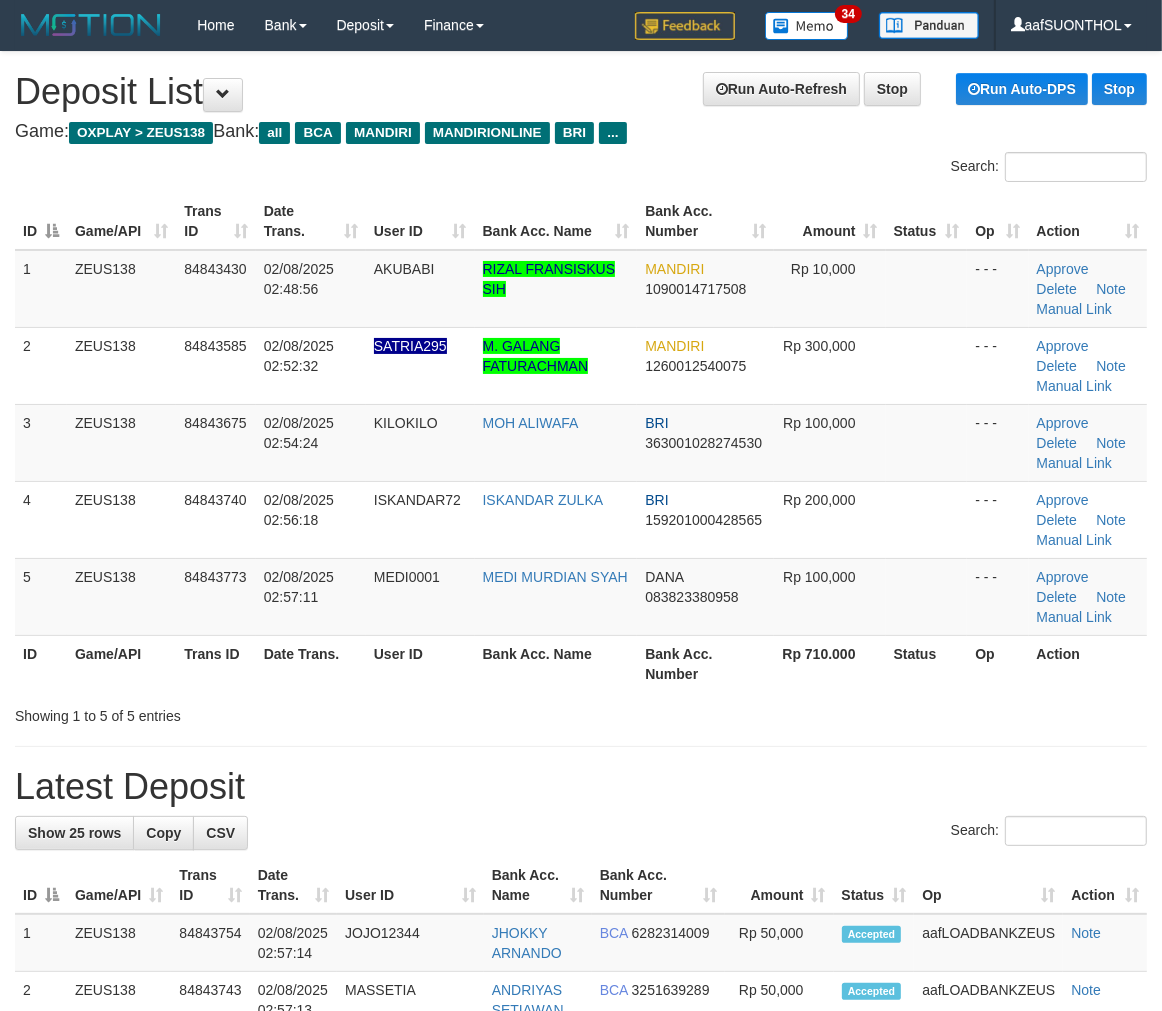 click on "Showing 1 to 5 of 5 entries" at bounding box center (581, 712) 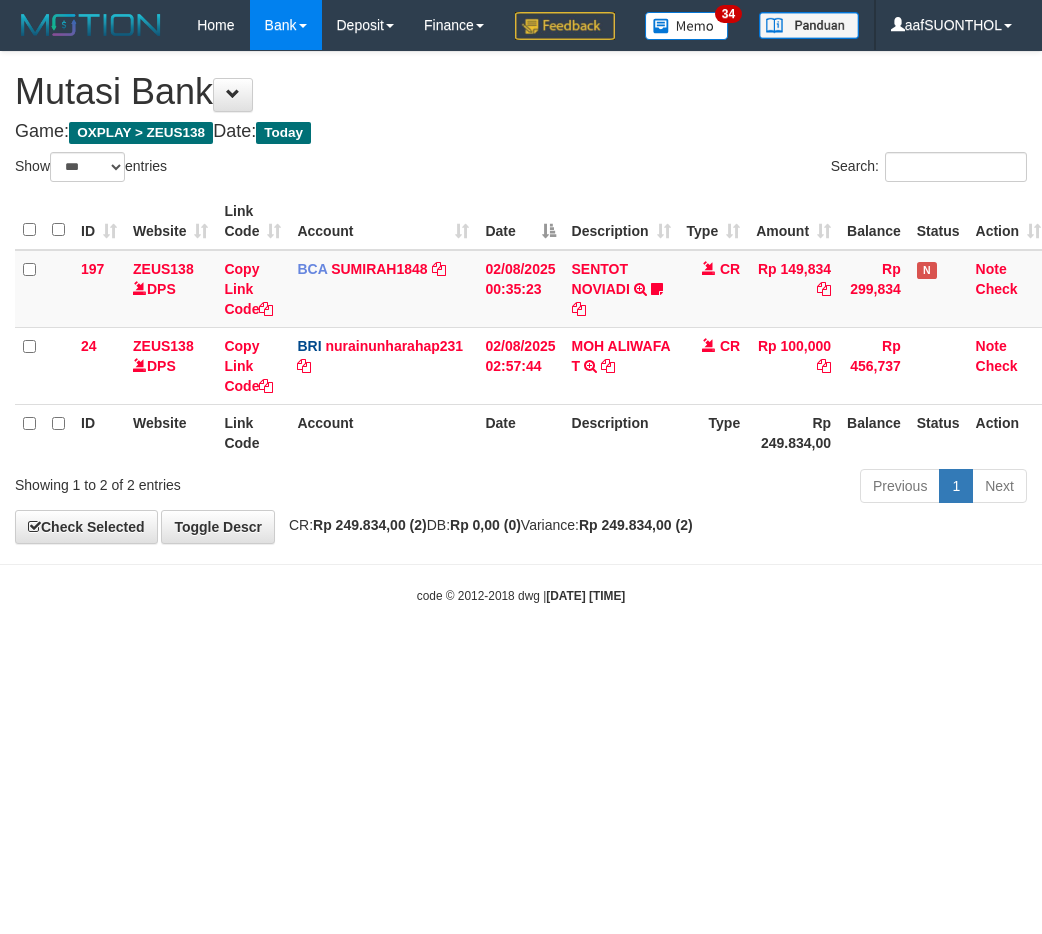 select on "***" 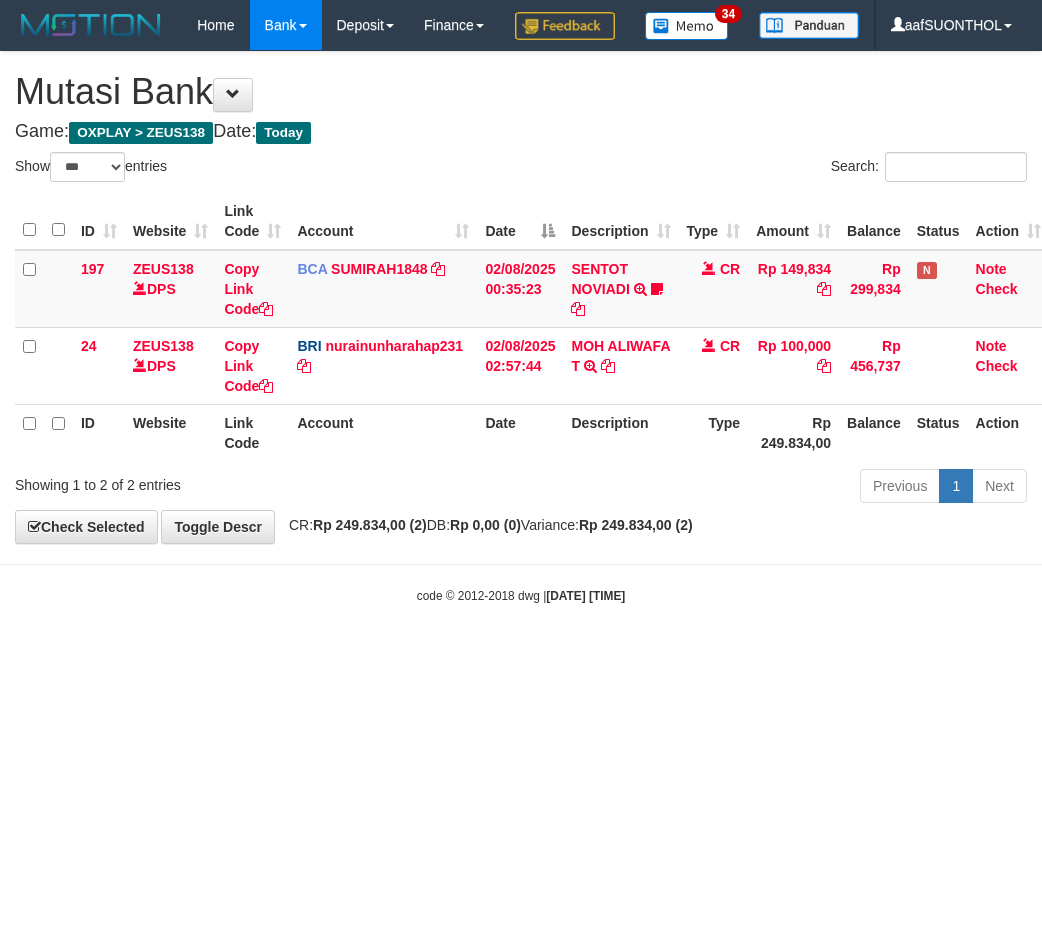 scroll, scrollTop: 0, scrollLeft: 0, axis: both 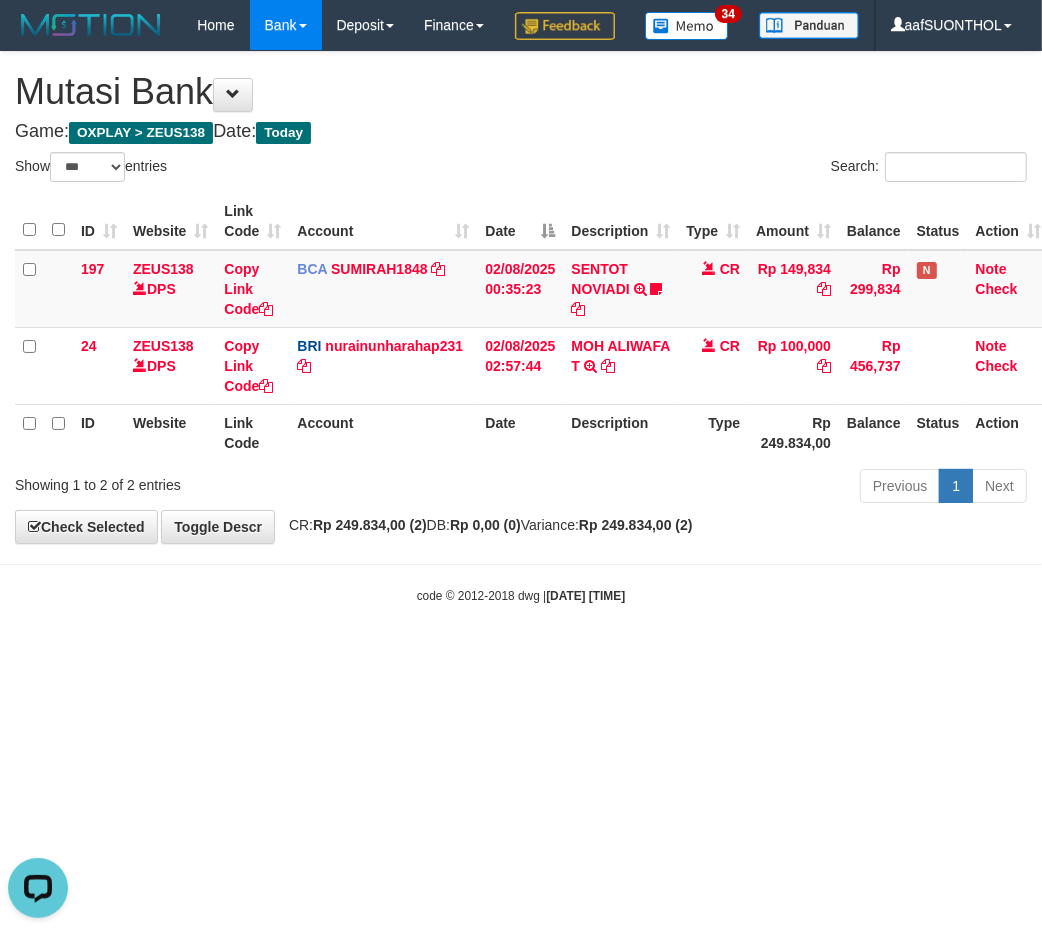 click on "Toggle navigation
Home
Bank
Account List
Load
By Website
Group
[OXPLAY]													ZEUS138
By Load Group (DPS)
Sync" at bounding box center [521, 327] 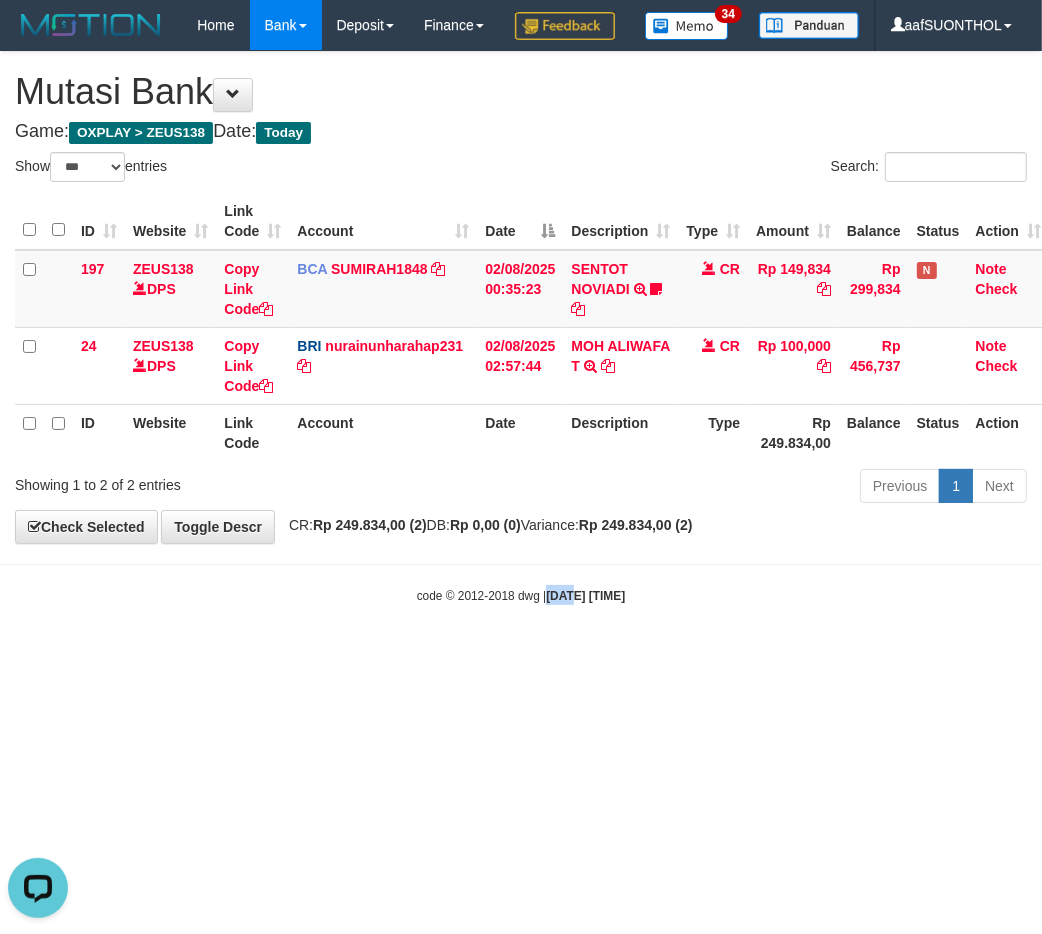 click on "Toggle navigation
Home
Bank
Account List
Load
By Website
Group
[OXPLAY]													ZEUS138
By Load Group (DPS)
Sync" at bounding box center [521, 327] 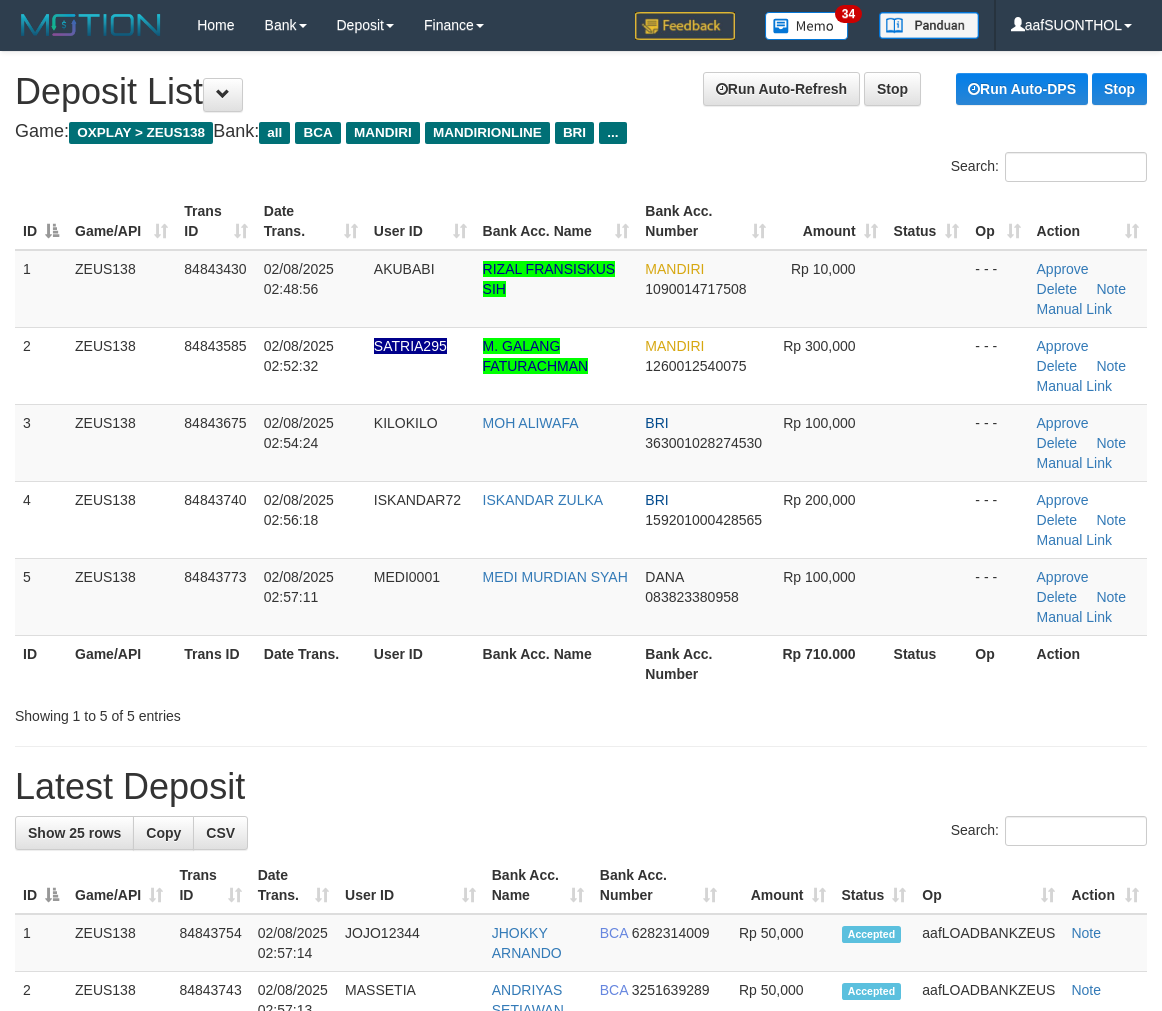 scroll, scrollTop: 0, scrollLeft: 0, axis: both 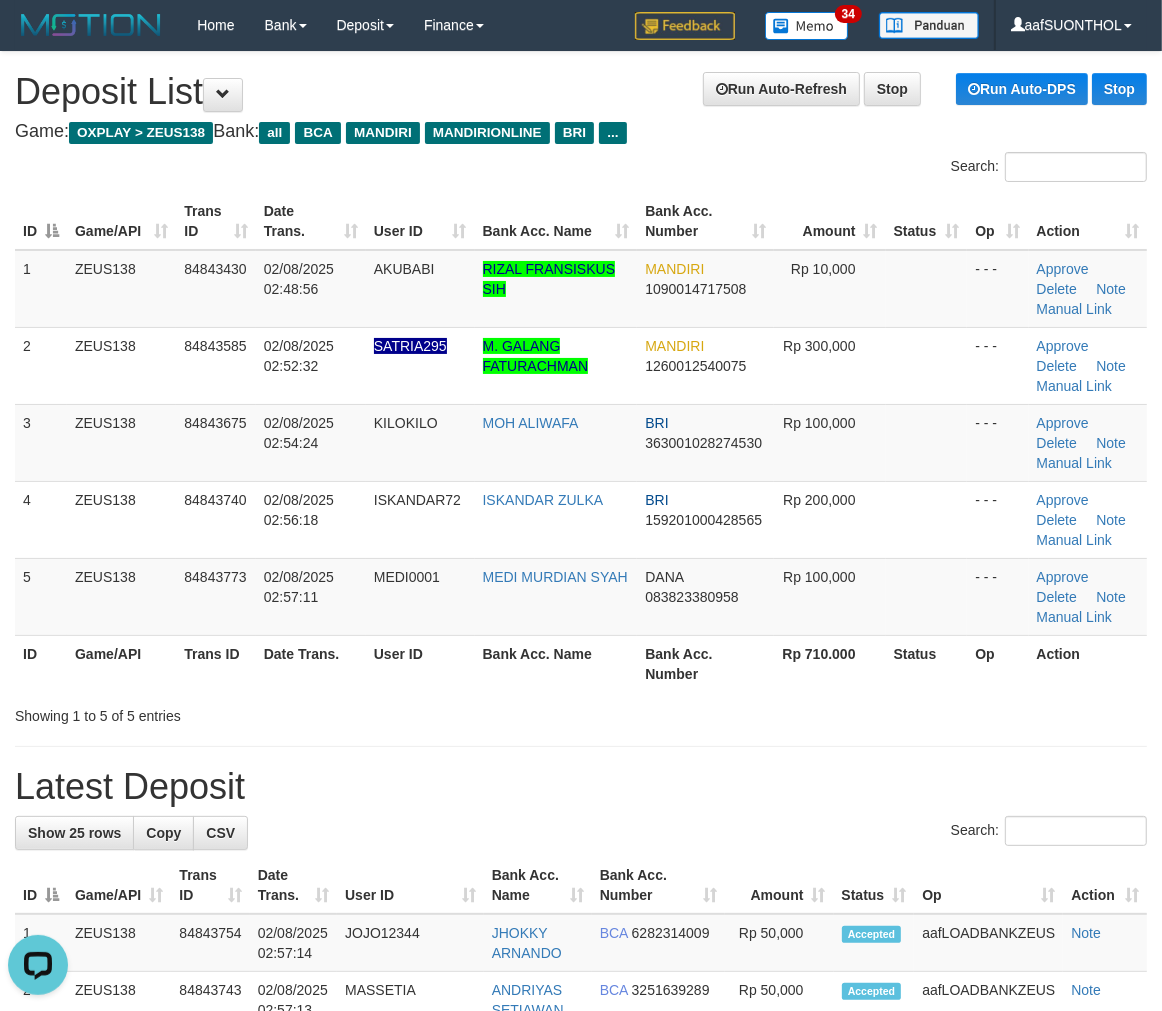 click on "**********" at bounding box center [581, 1292] 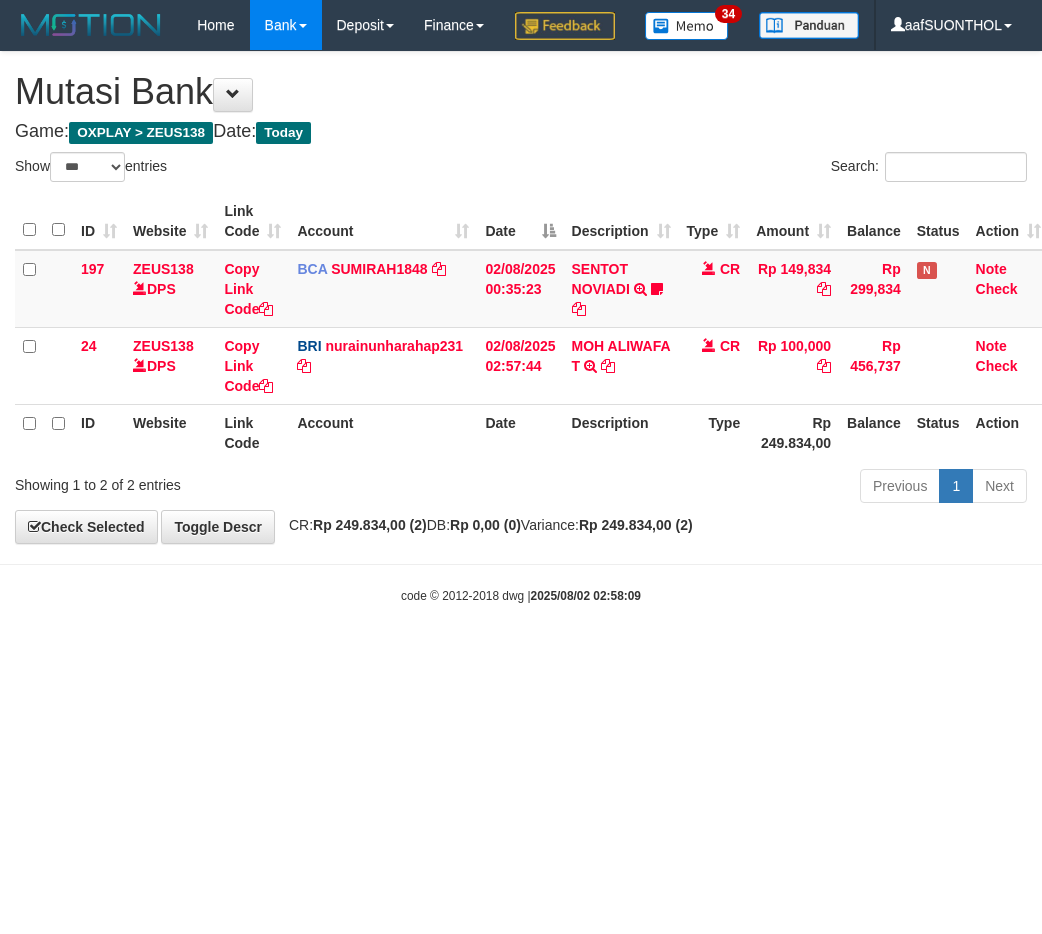 select on "***" 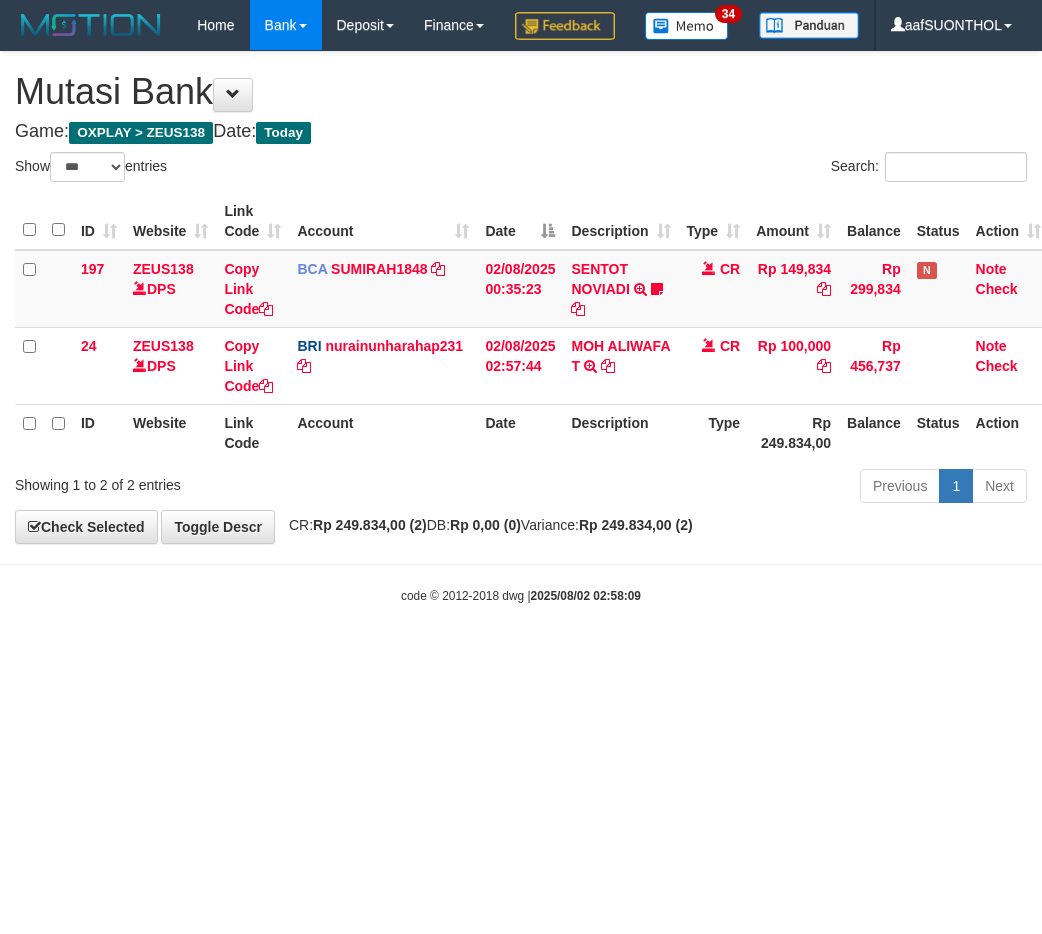scroll, scrollTop: 0, scrollLeft: 0, axis: both 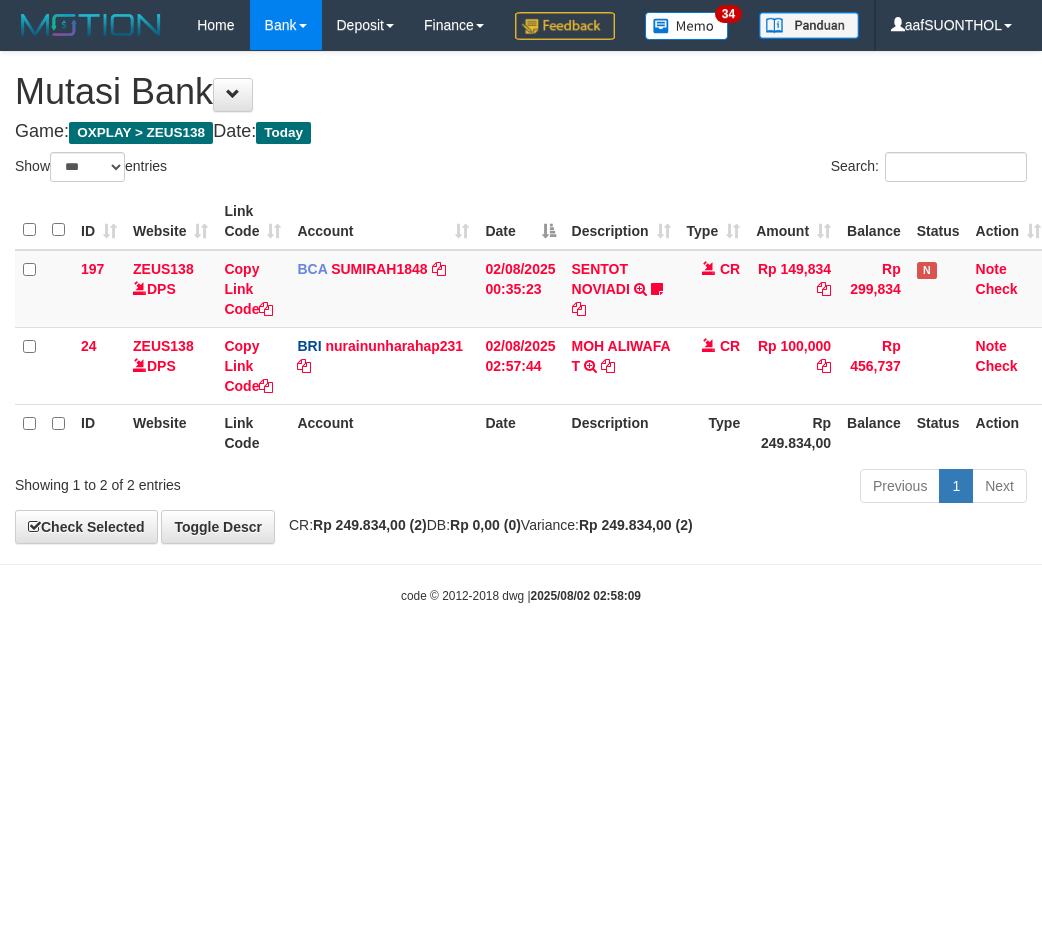 select on "***" 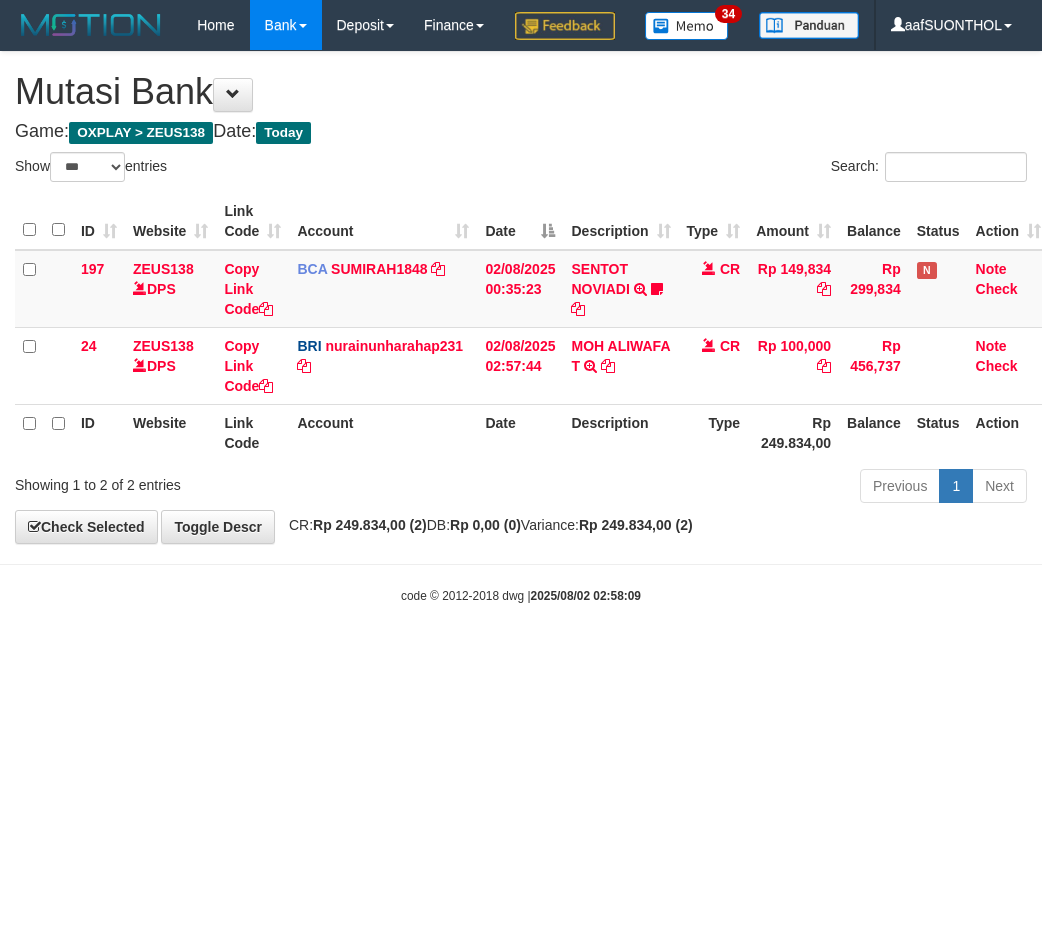 scroll, scrollTop: 0, scrollLeft: 0, axis: both 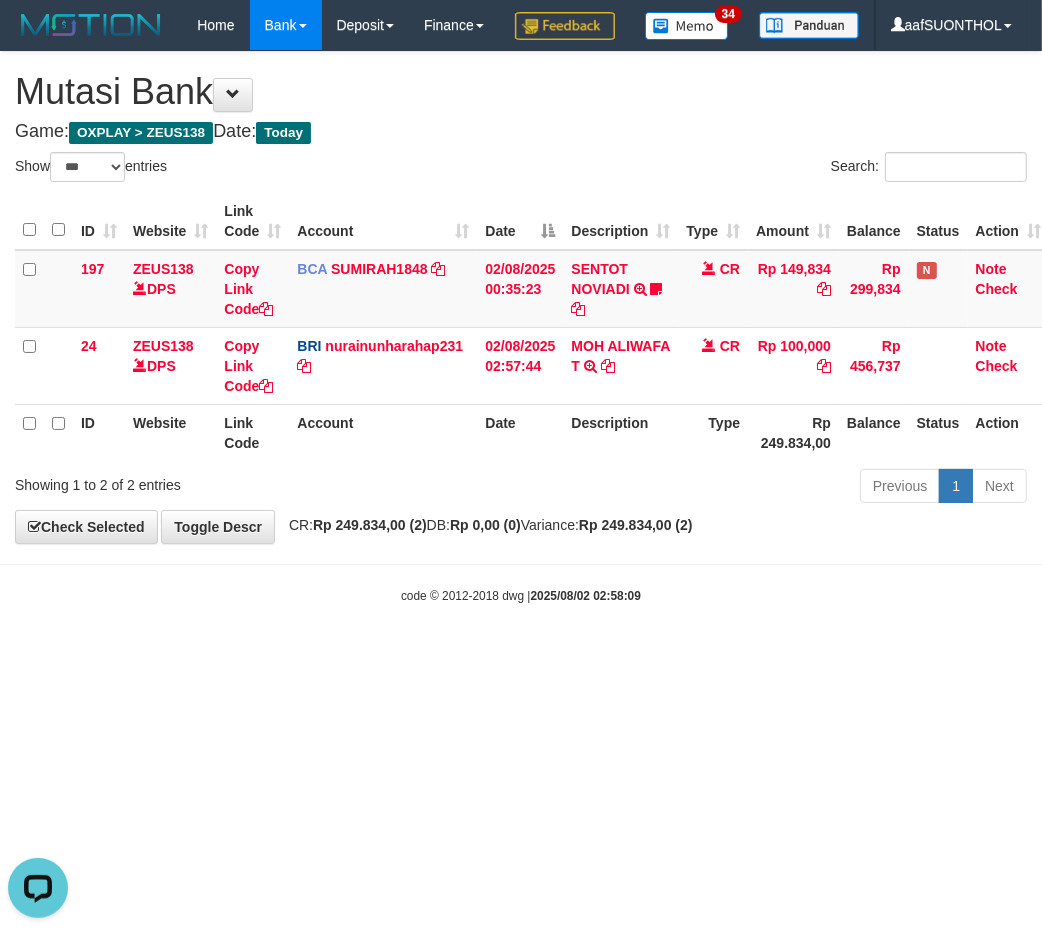 drag, startPoint x: 323, startPoint y: 688, endPoint x: 307, endPoint y: 686, distance: 16.124516 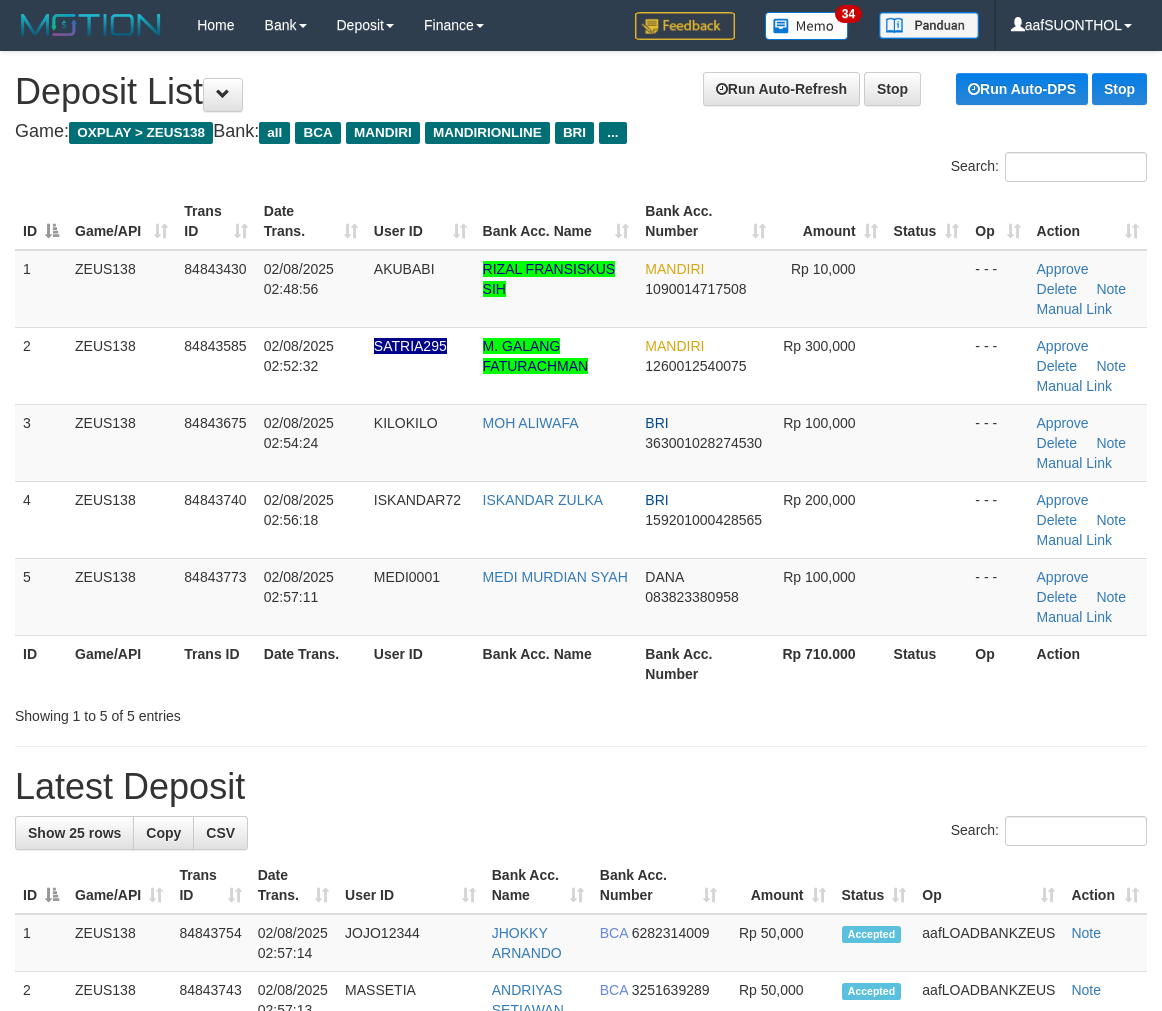 scroll, scrollTop: 0, scrollLeft: 0, axis: both 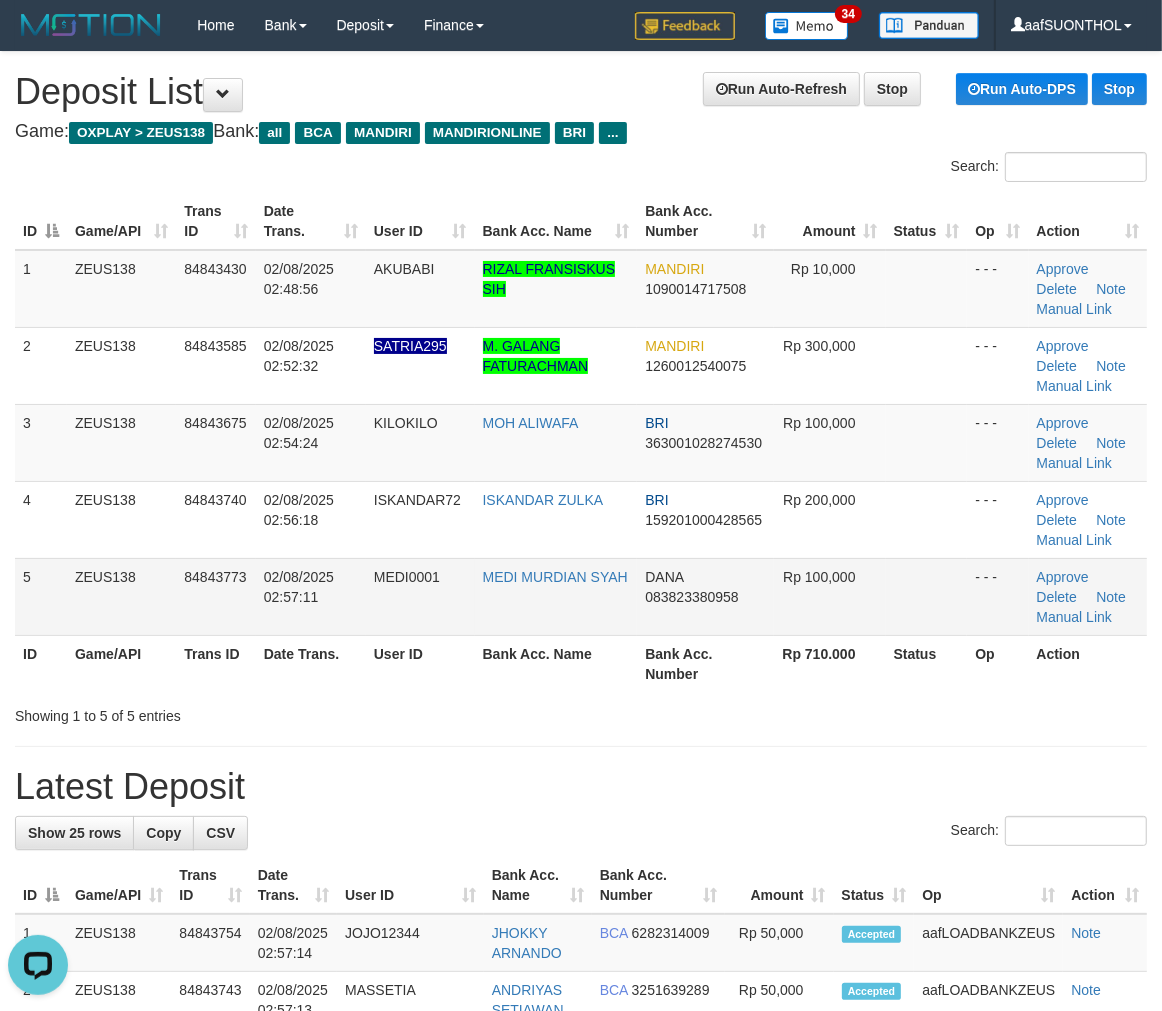 click on "- - -" at bounding box center (997, 596) 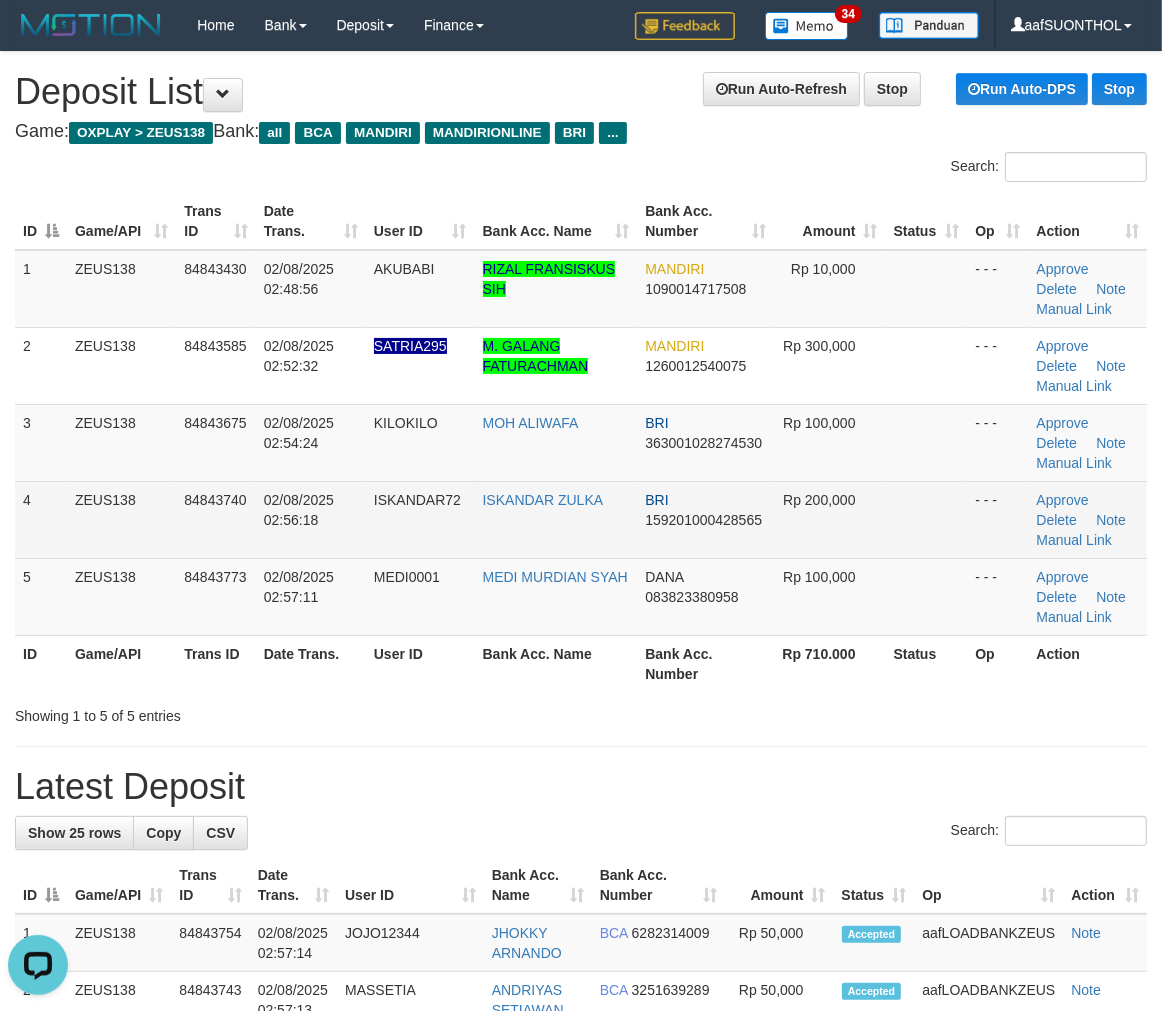 click at bounding box center [927, 519] 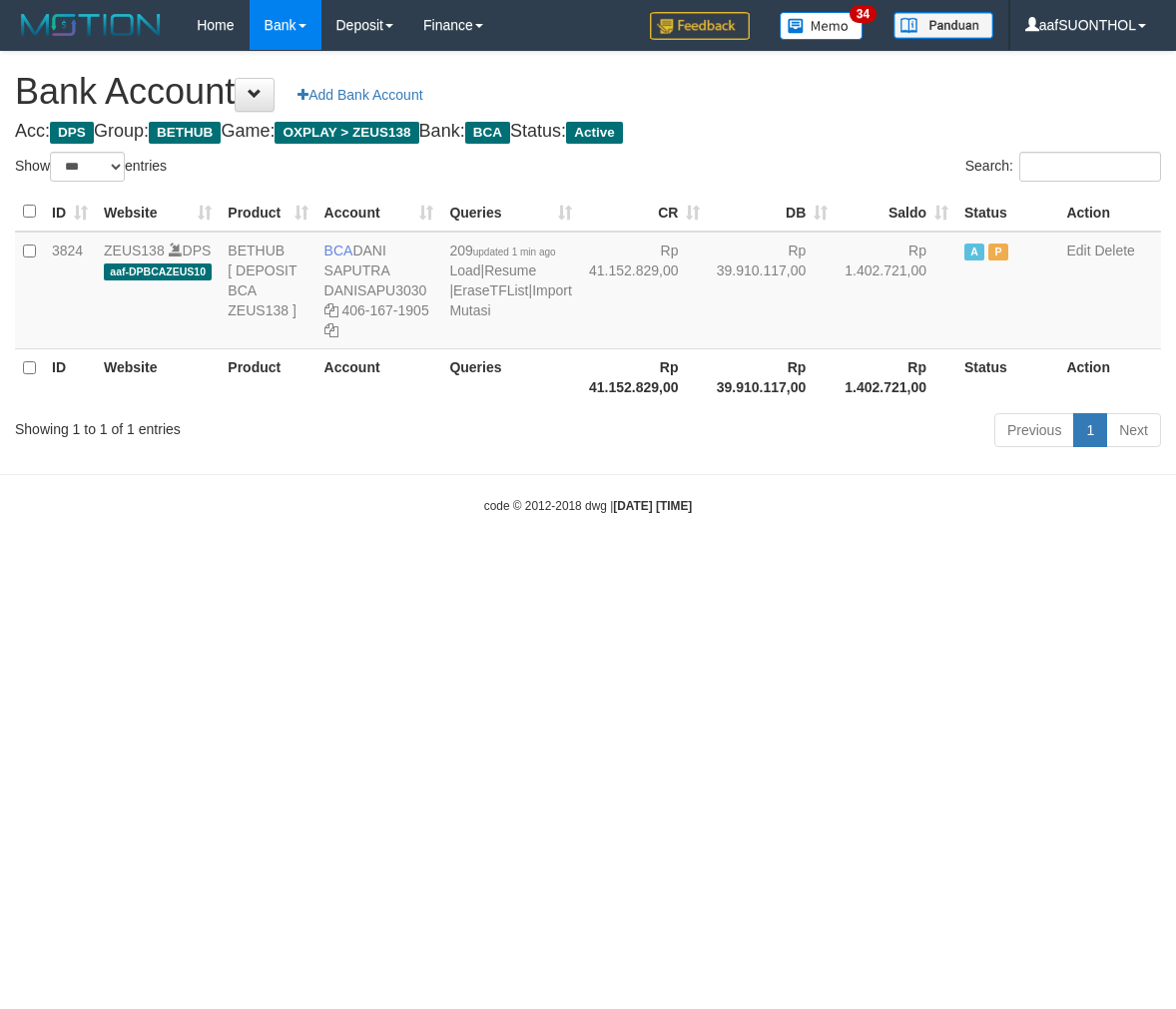 select on "***" 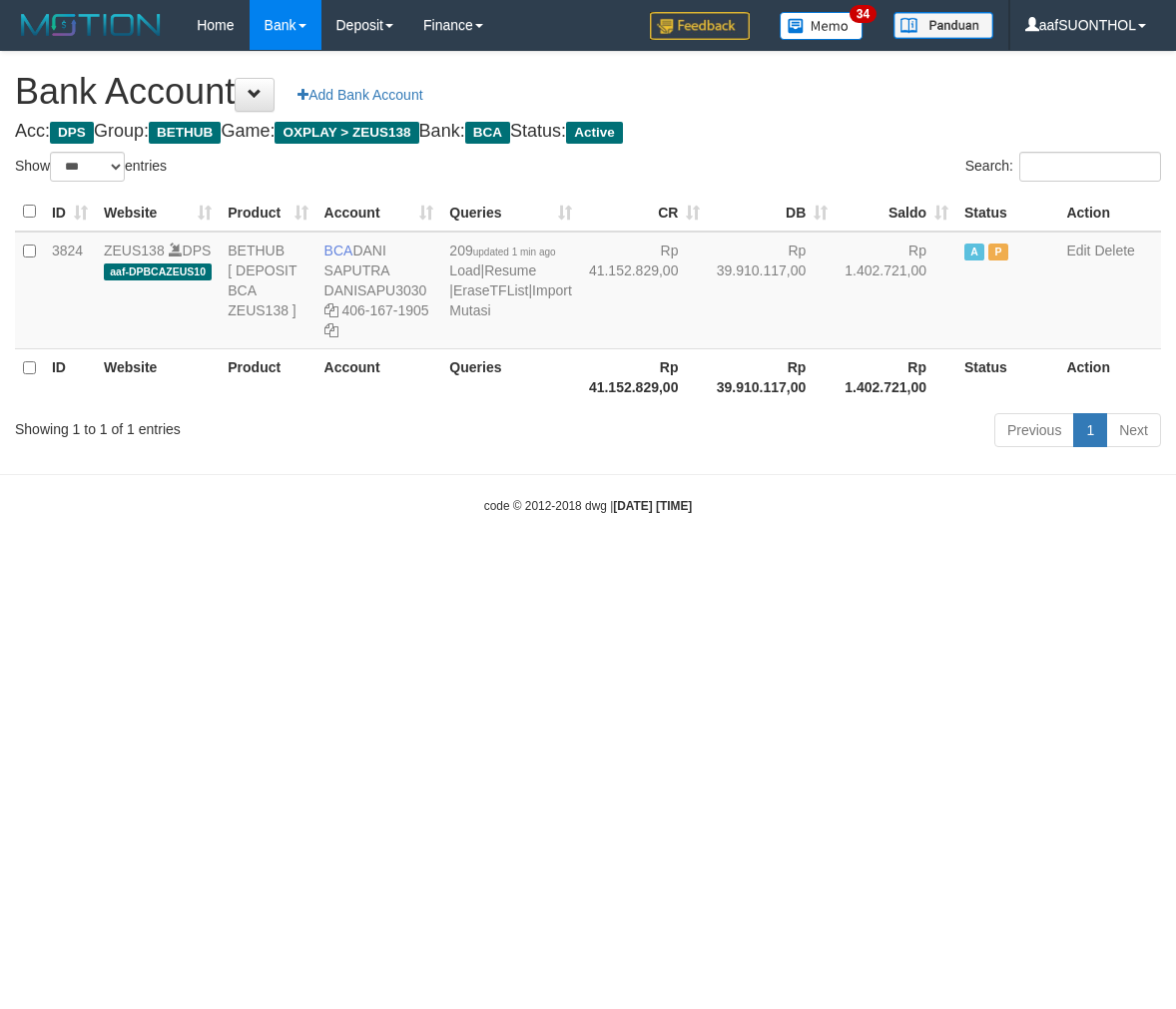 scroll, scrollTop: 0, scrollLeft: 0, axis: both 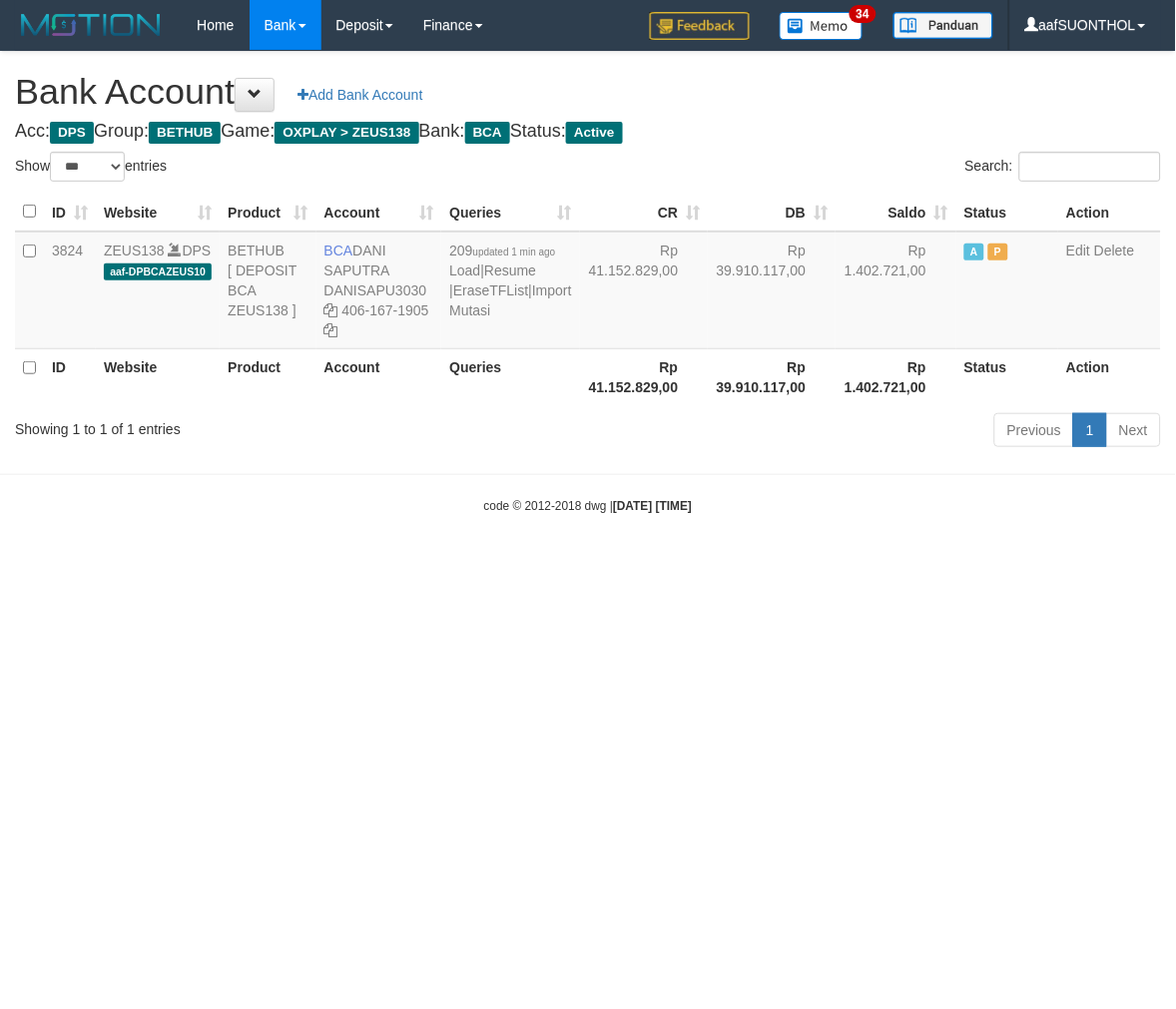 click on "Toggle navigation
Home
Bank
Account List
Load
By Website
Group
[OXPLAY]													ZEUS138
By Load Group (DPS)
Sync" at bounding box center (588, 282) 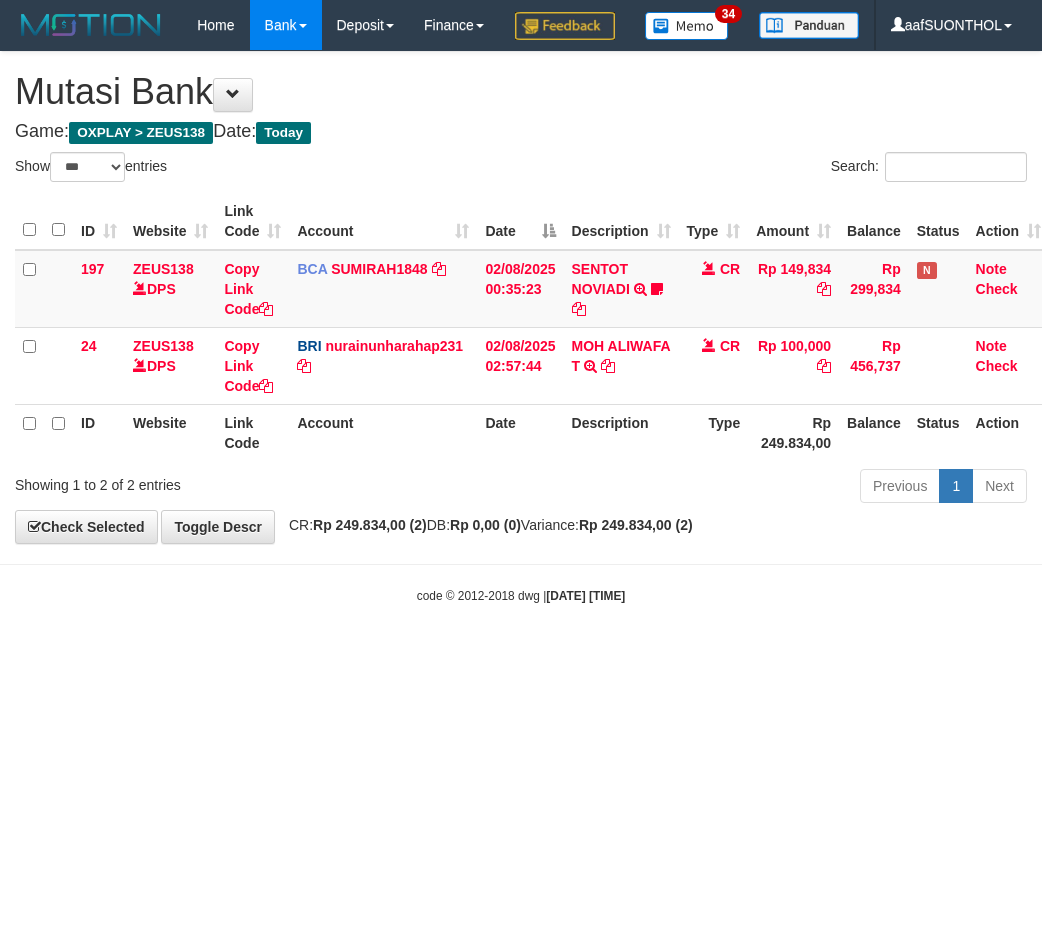 select on "***" 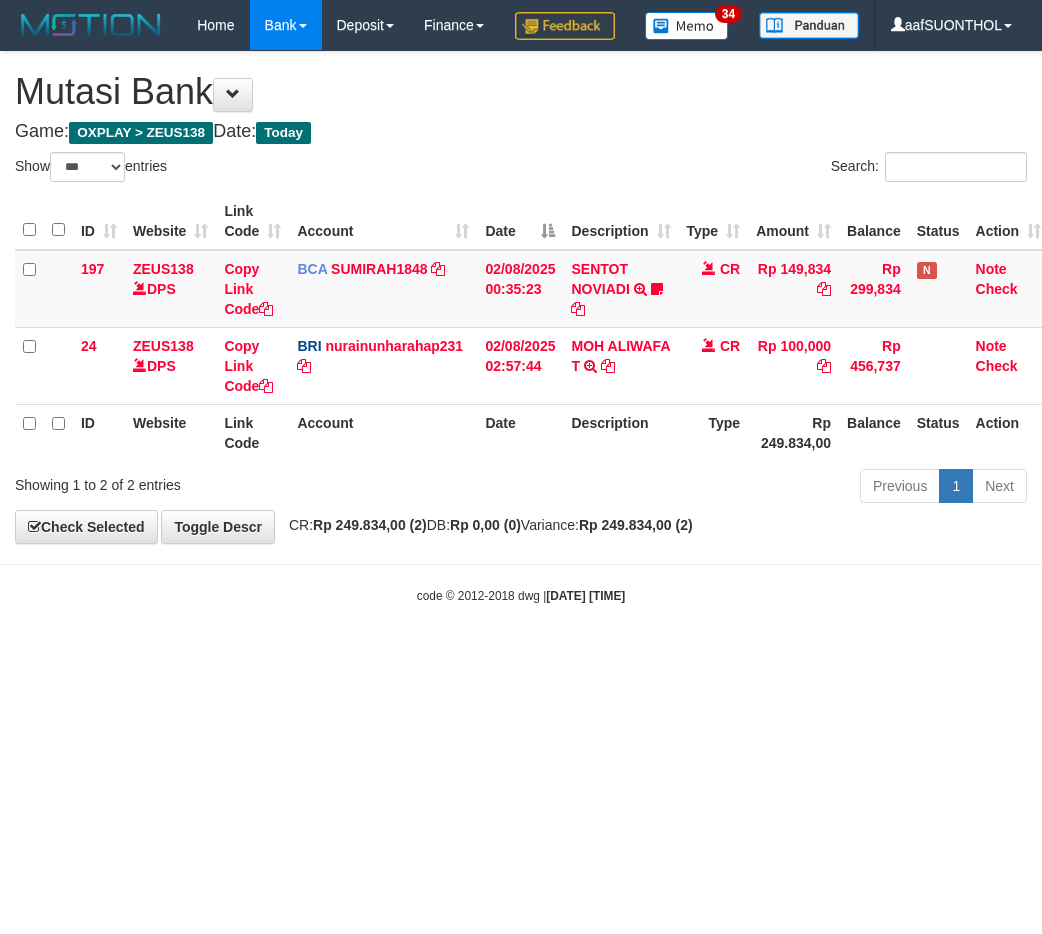 scroll, scrollTop: 0, scrollLeft: 0, axis: both 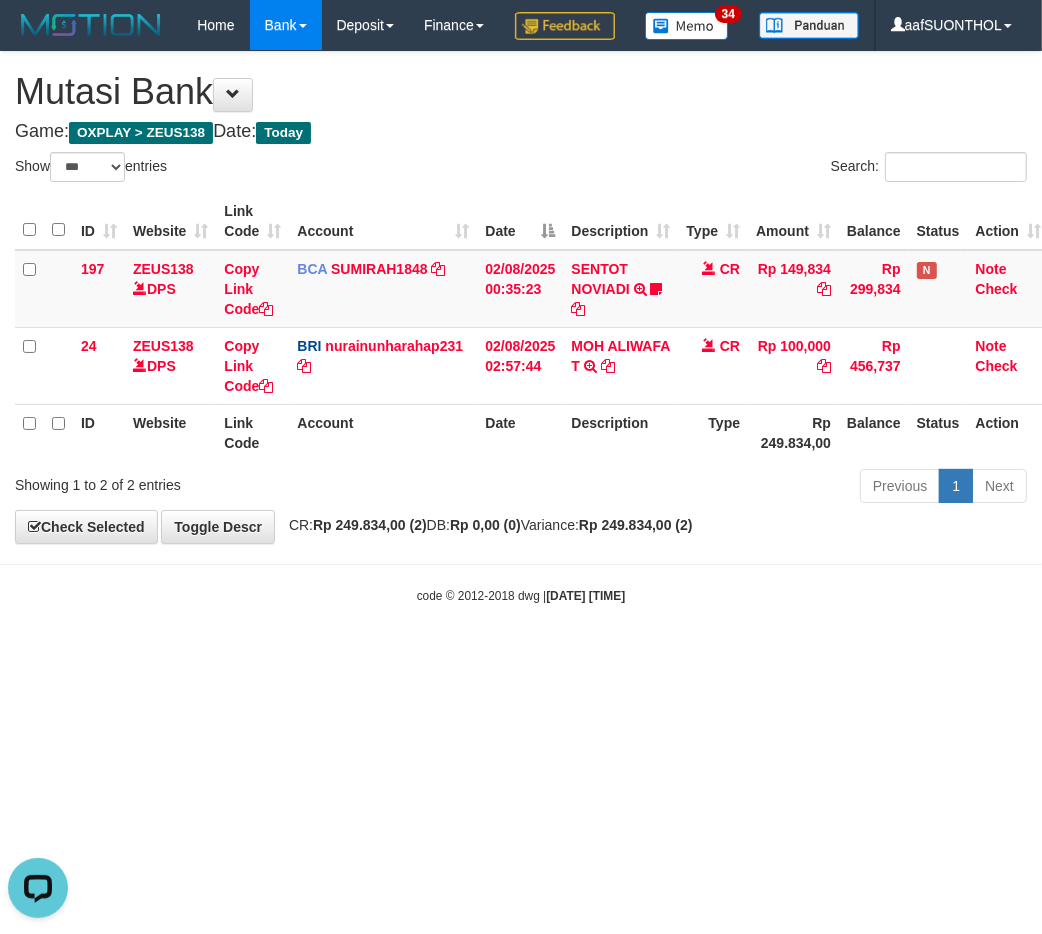 drag, startPoint x: 238, startPoint y: 686, endPoint x: 221, endPoint y: 685, distance: 17.029387 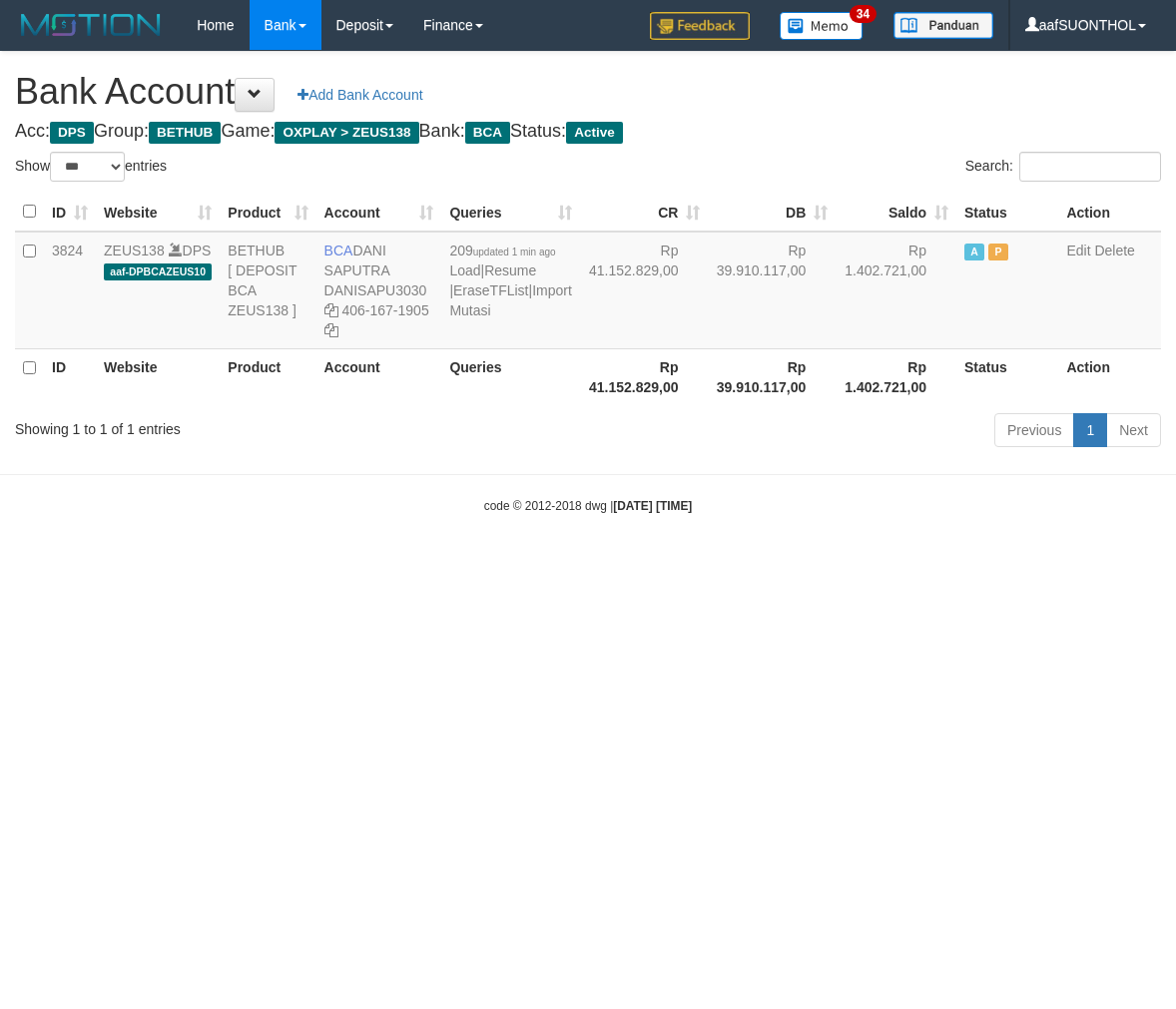 select on "***" 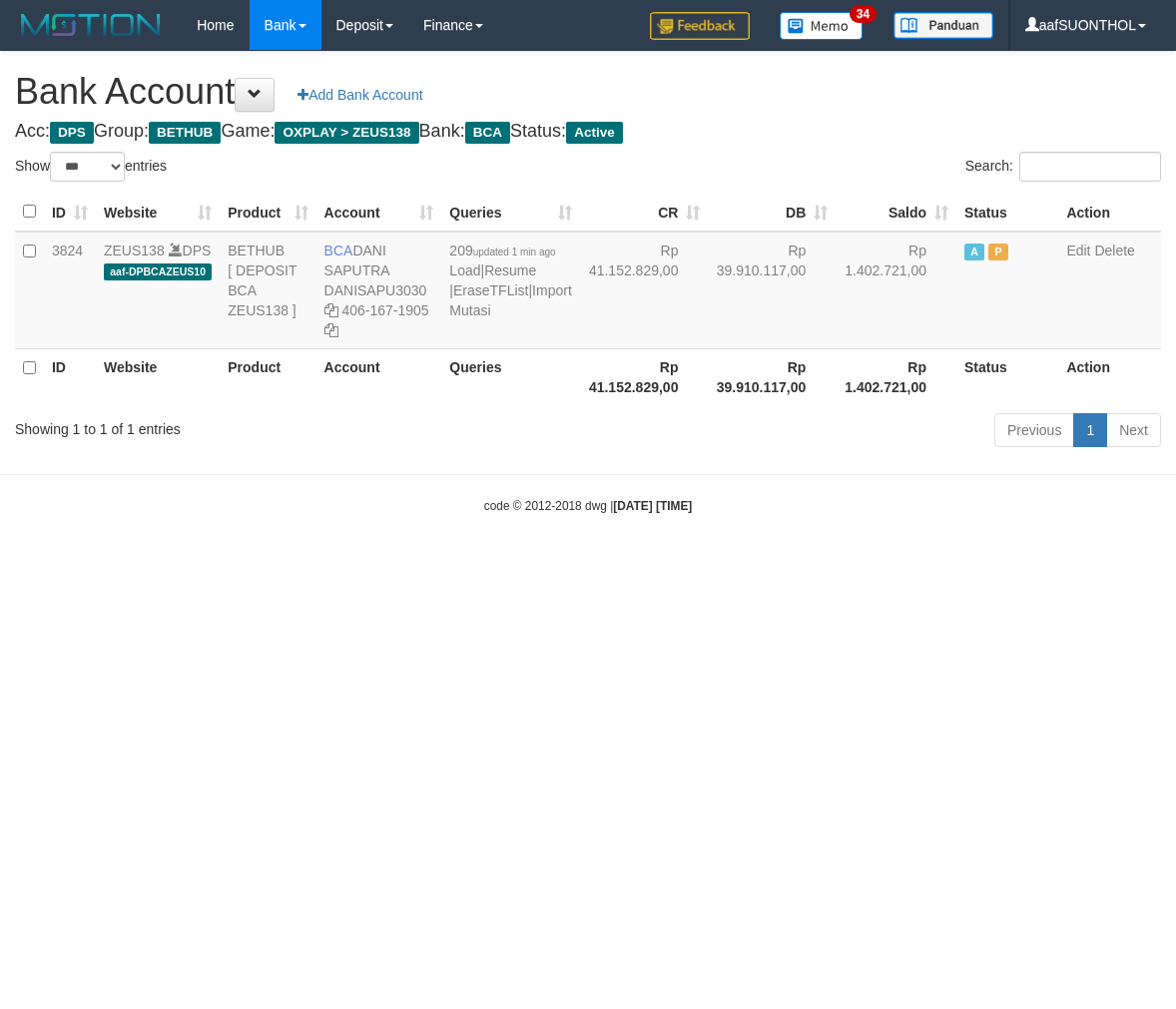 scroll, scrollTop: 0, scrollLeft: 0, axis: both 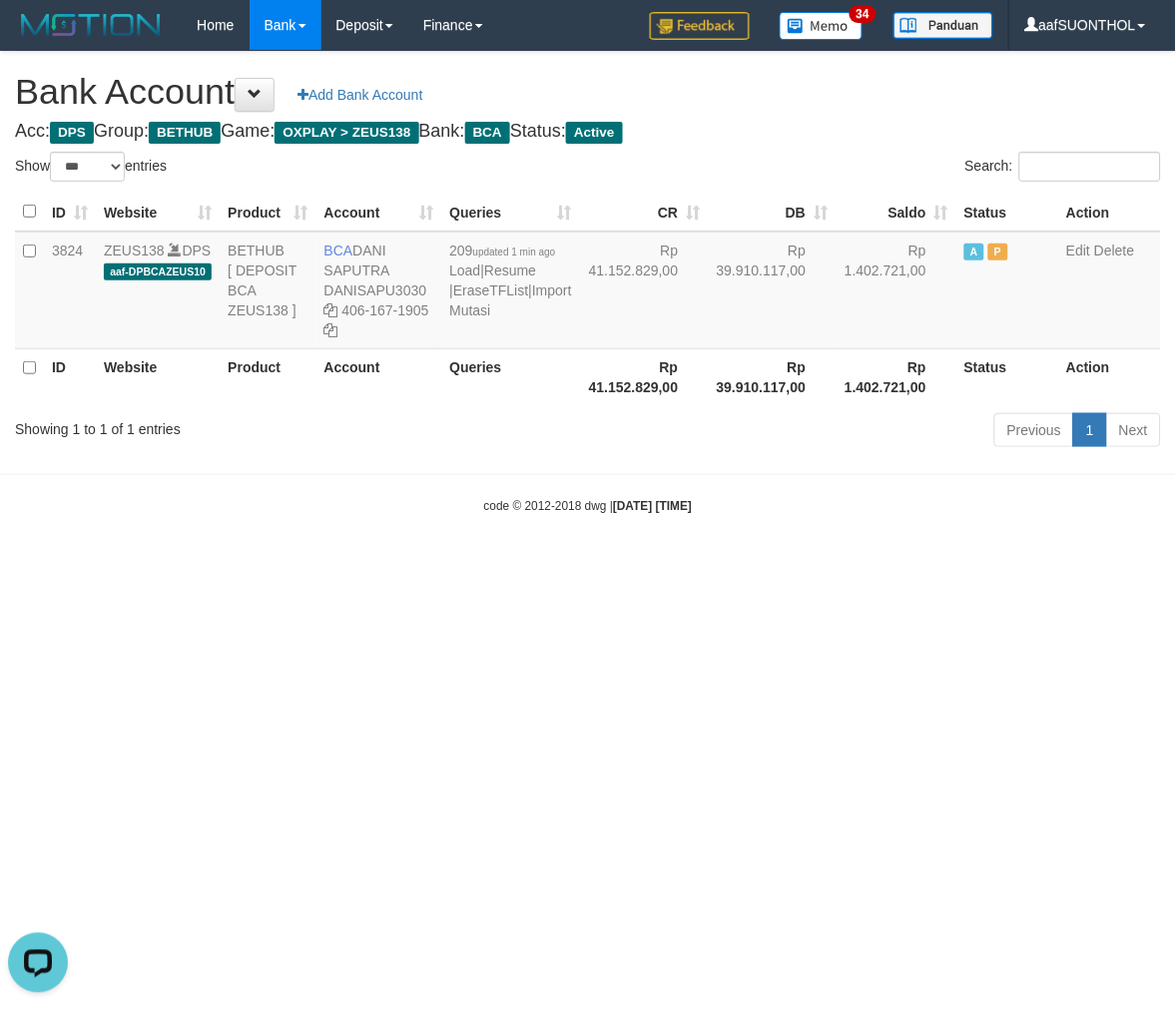 drag, startPoint x: 146, startPoint y: 879, endPoint x: 137, endPoint y: 874, distance: 10.29563 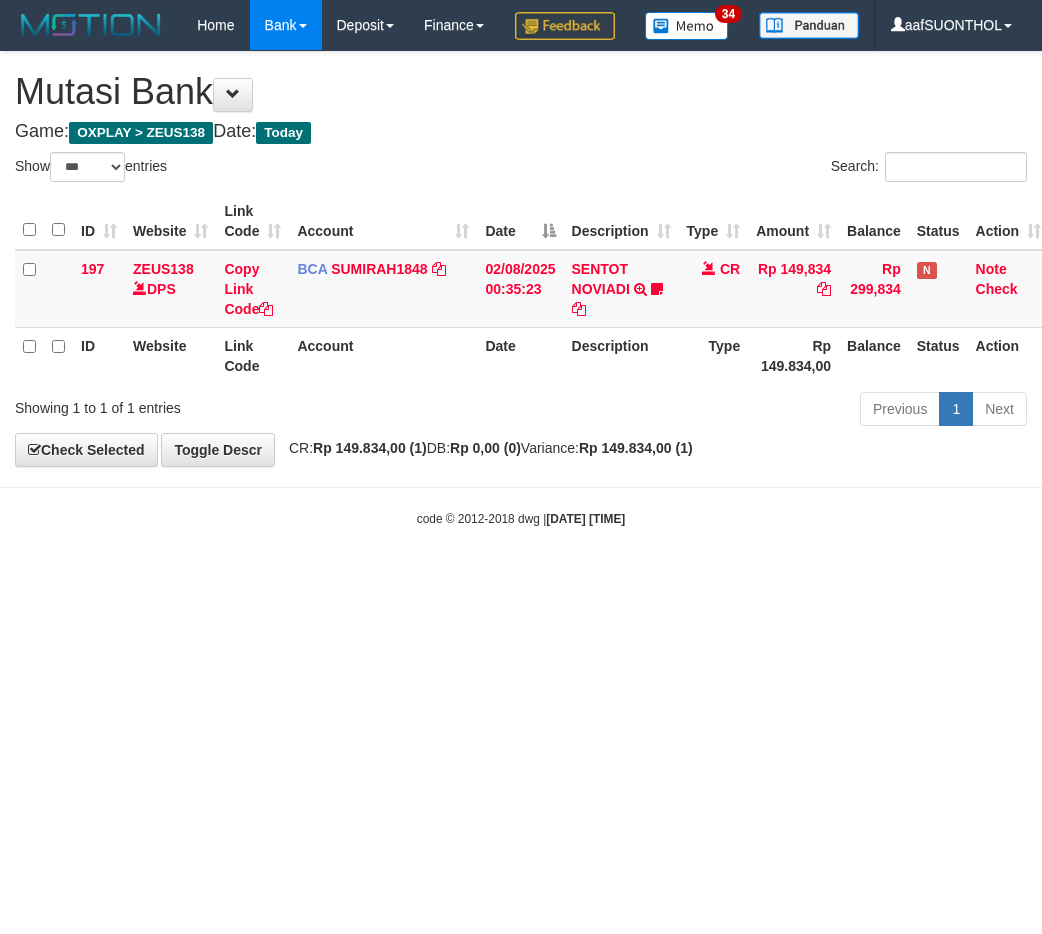 select on "***" 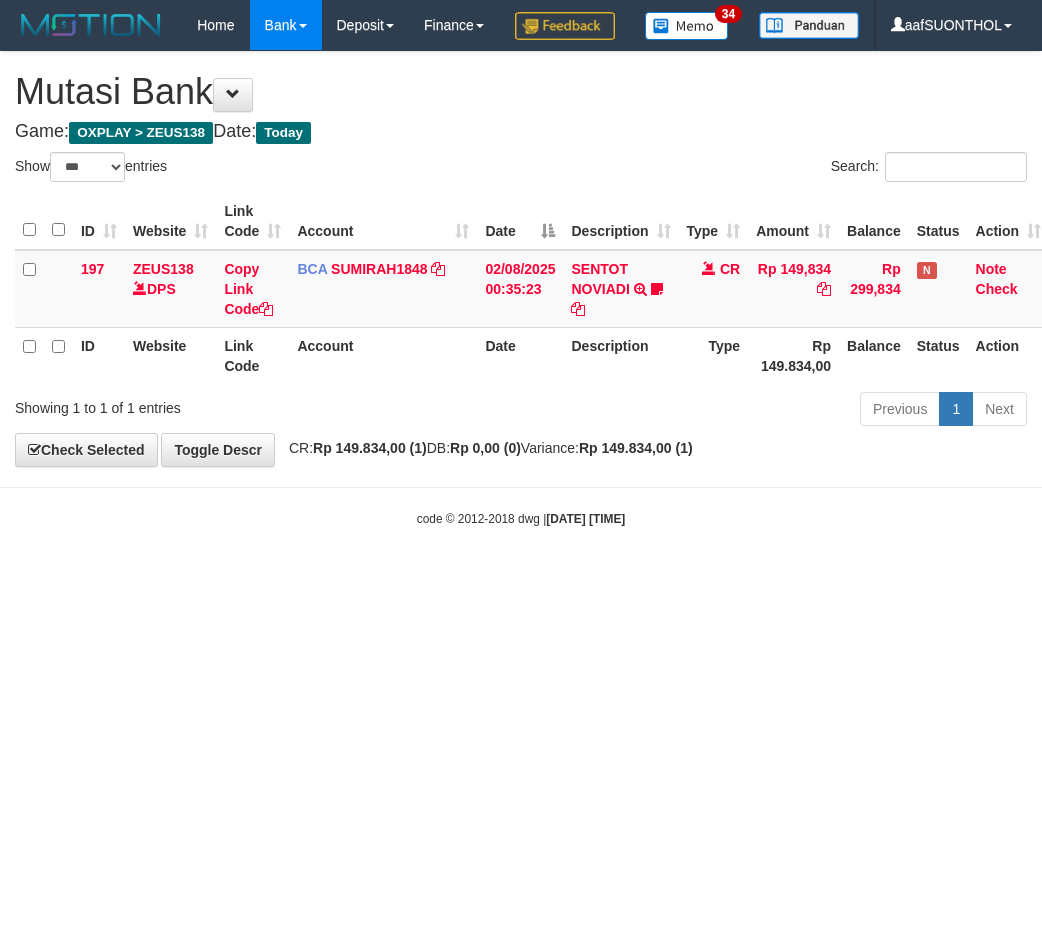 scroll, scrollTop: 0, scrollLeft: 0, axis: both 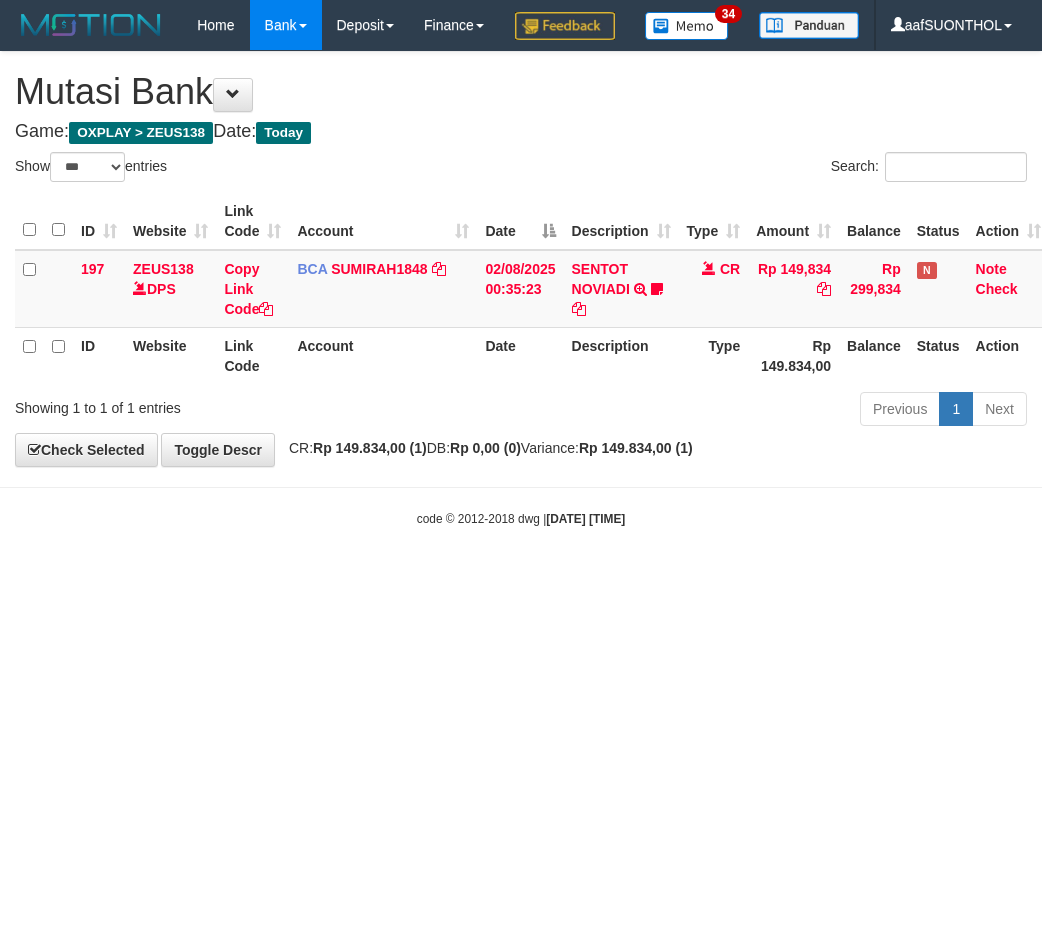 select on "***" 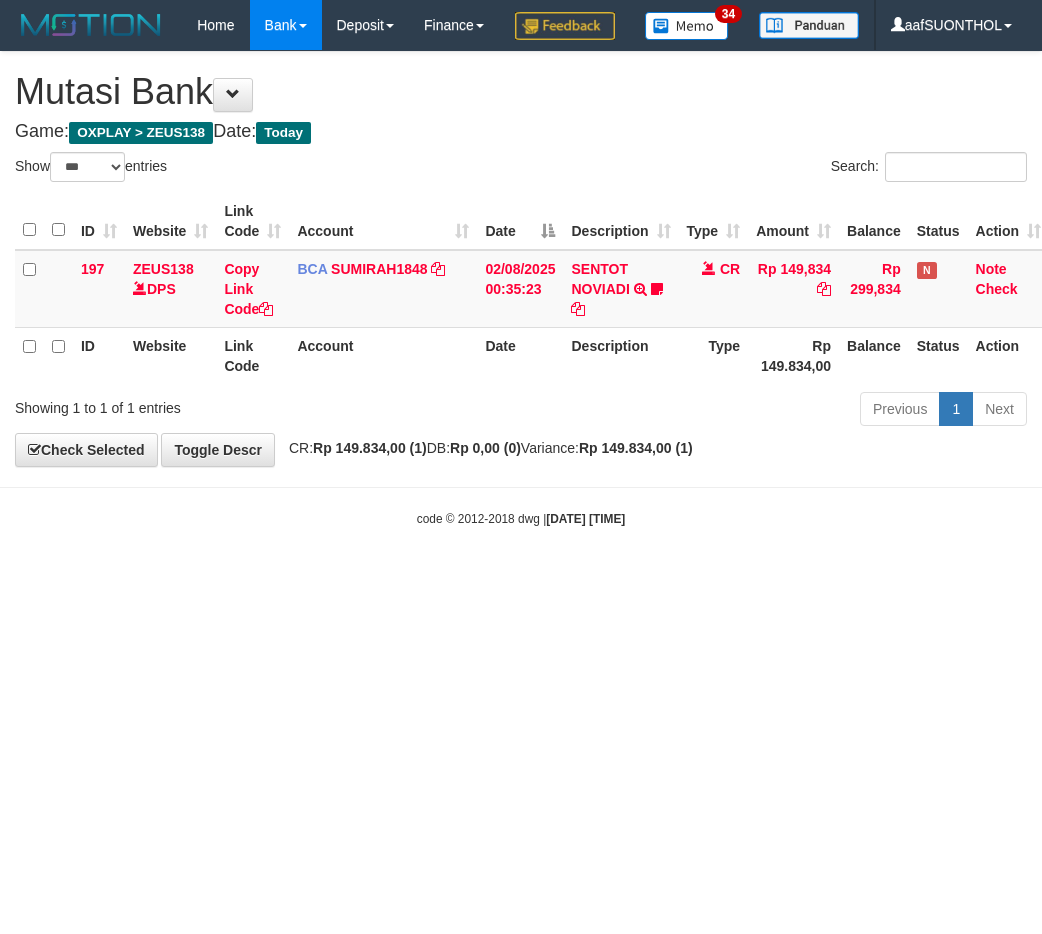 scroll, scrollTop: 0, scrollLeft: 0, axis: both 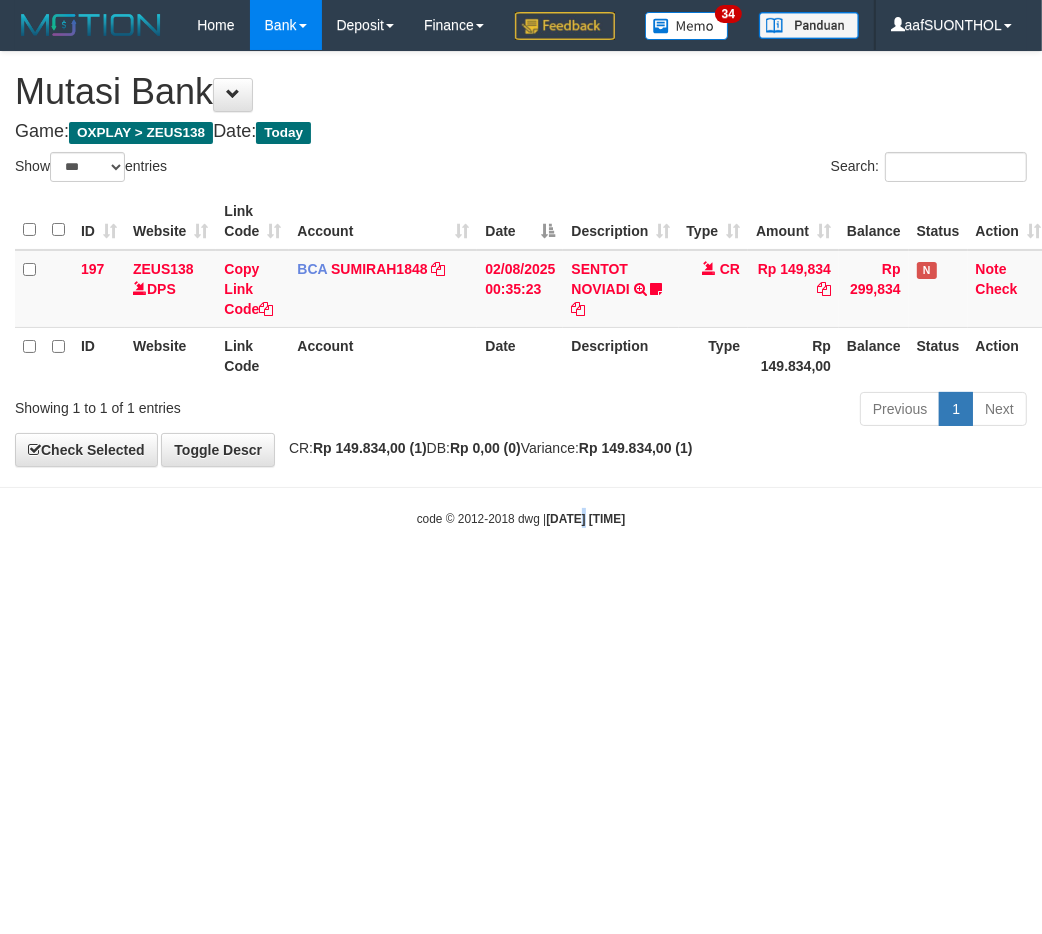 click on "Toggle navigation
Home
Bank
Account List
Load
By Website
Group
[OXPLAY]													ZEUS138
By Load Group (DPS)
Sync" at bounding box center (521, 289) 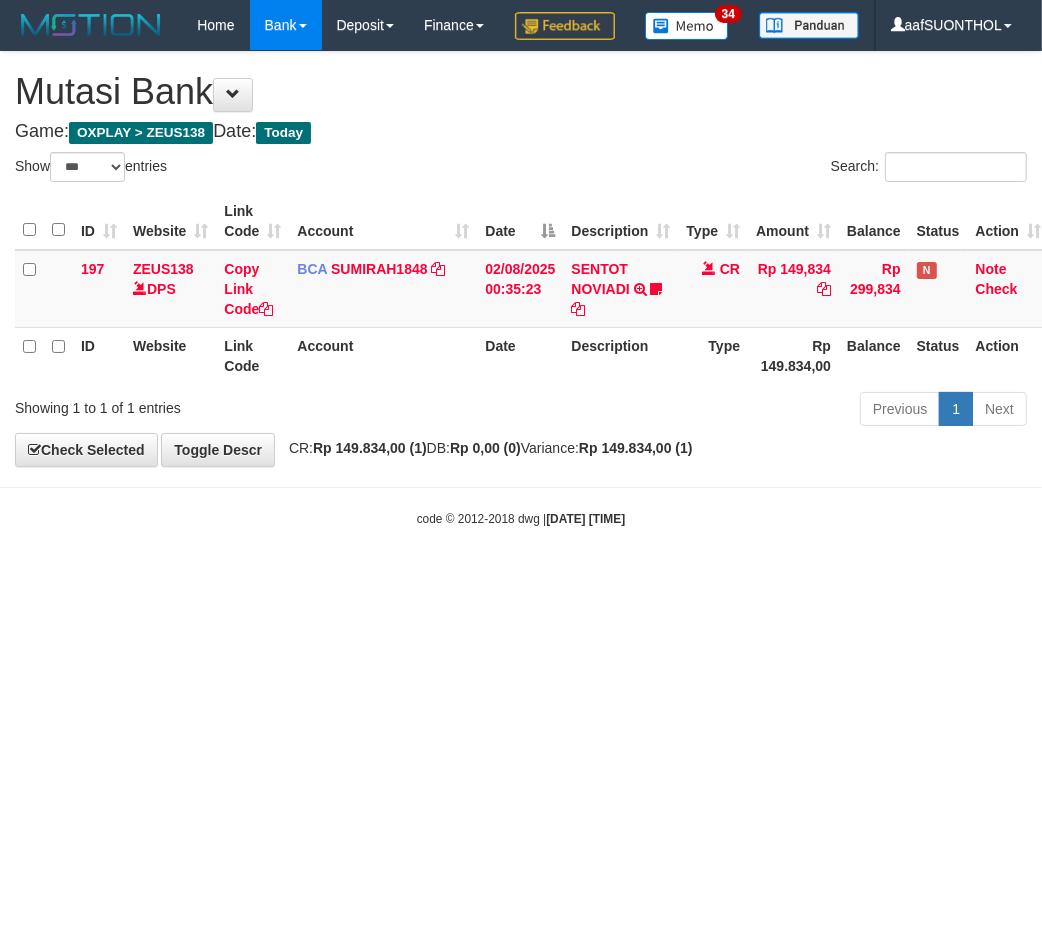 click on "Toggle navigation
Home
Bank
Account List
Load
By Website
Group
[OXPLAY]													ZEUS138
By Load Group (DPS)
Sync" at bounding box center (521, 289) 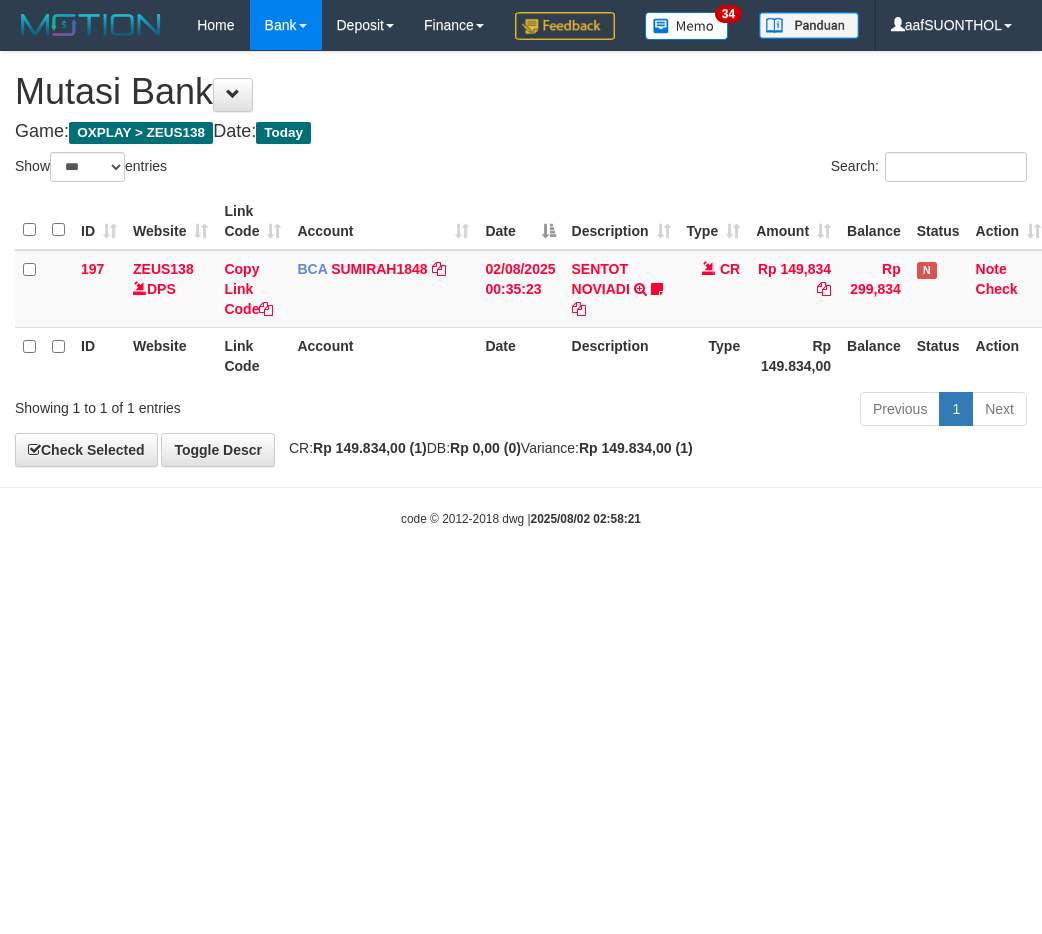 select on "***" 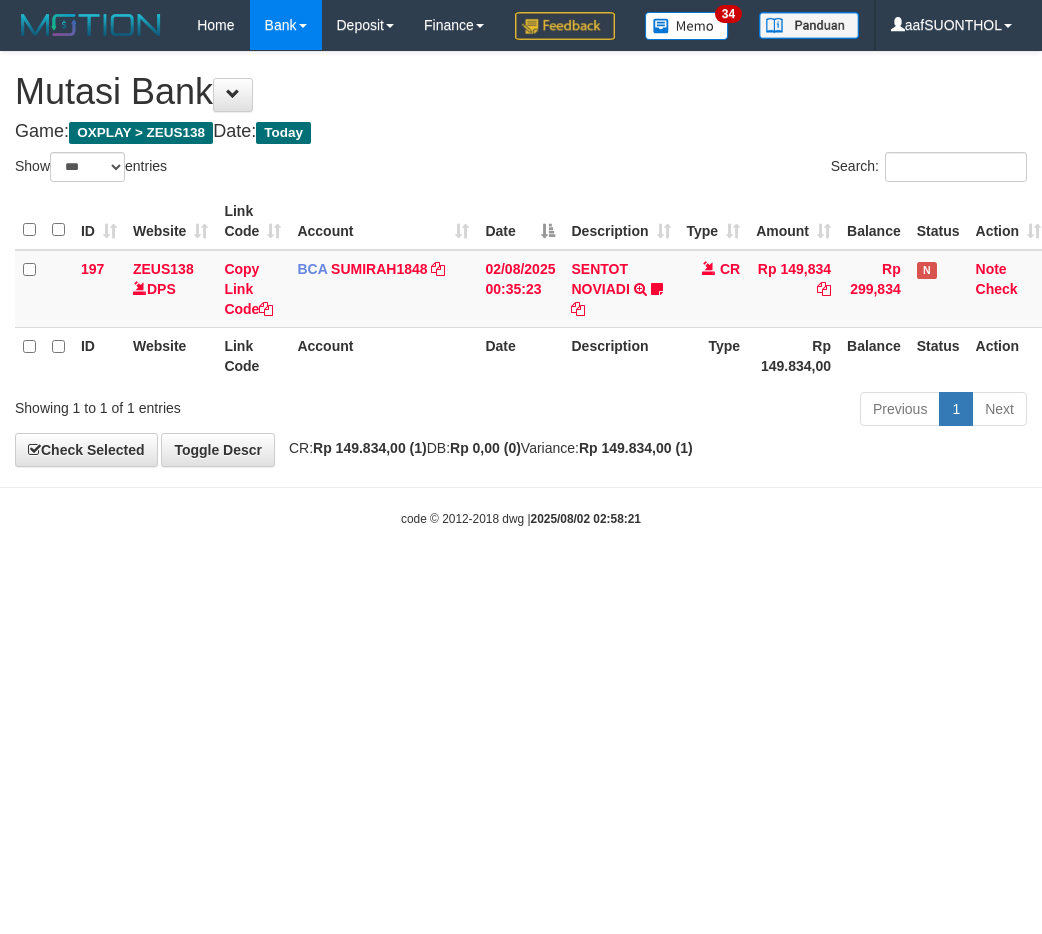 scroll, scrollTop: 0, scrollLeft: 0, axis: both 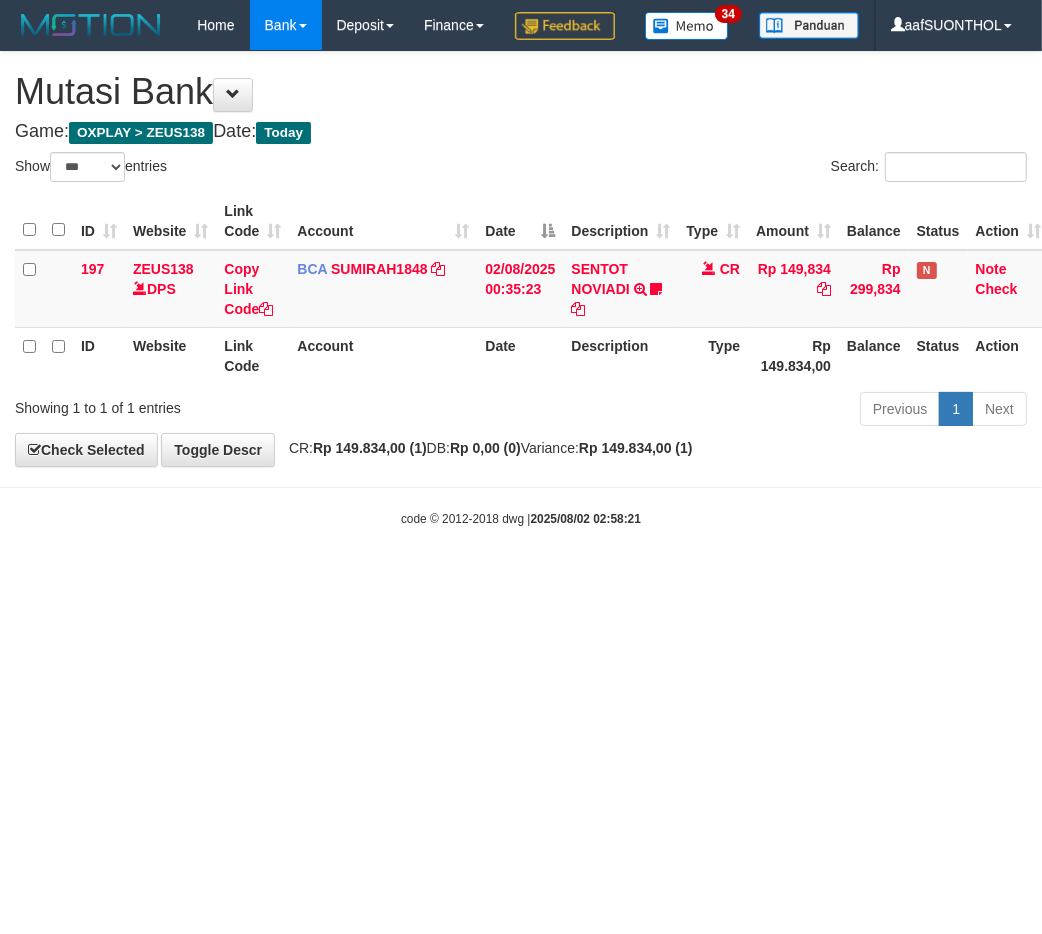 drag, startPoint x: 651, startPoint y: 753, endPoint x: 628, endPoint y: 736, distance: 28.600698 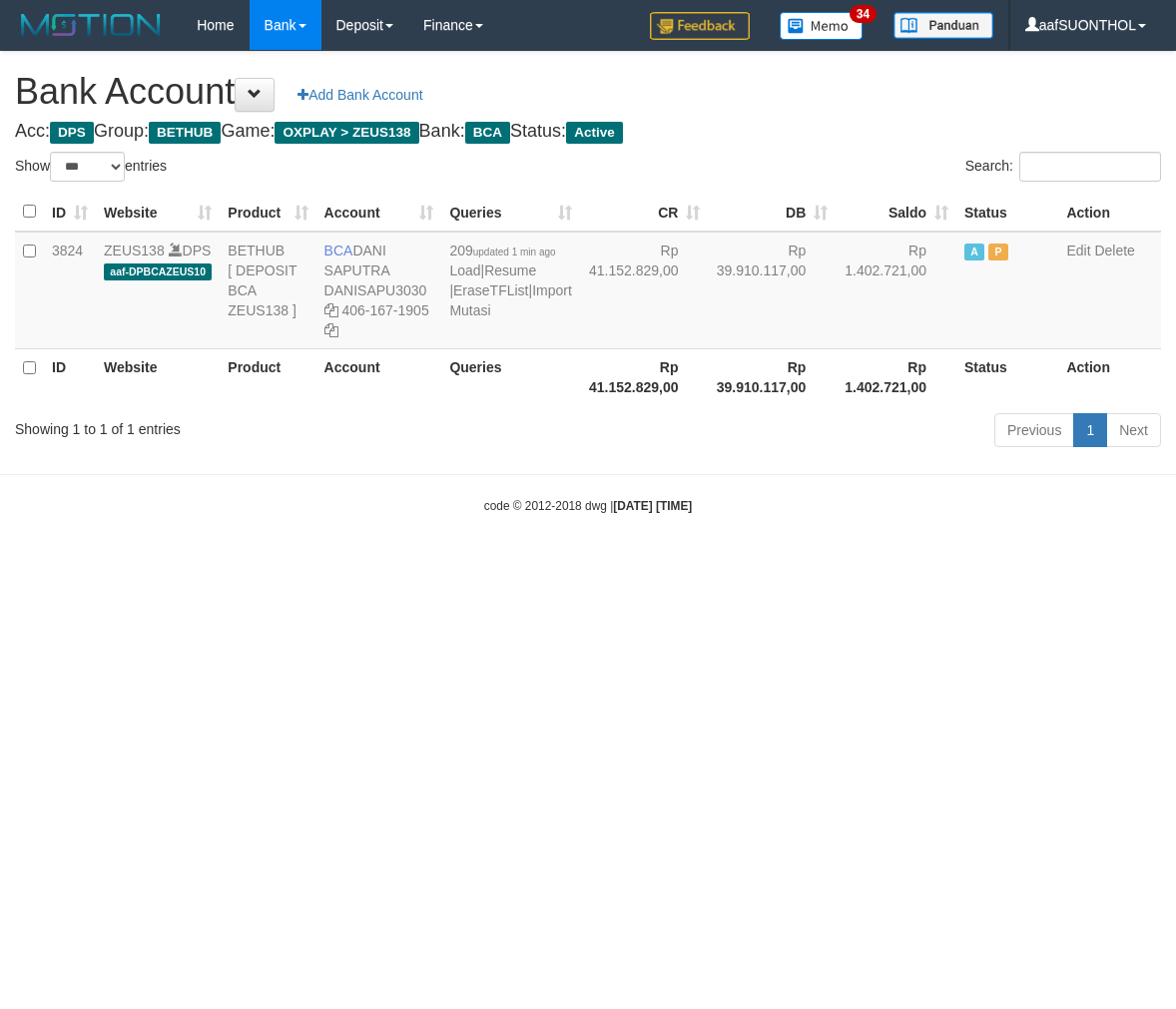 select on "***" 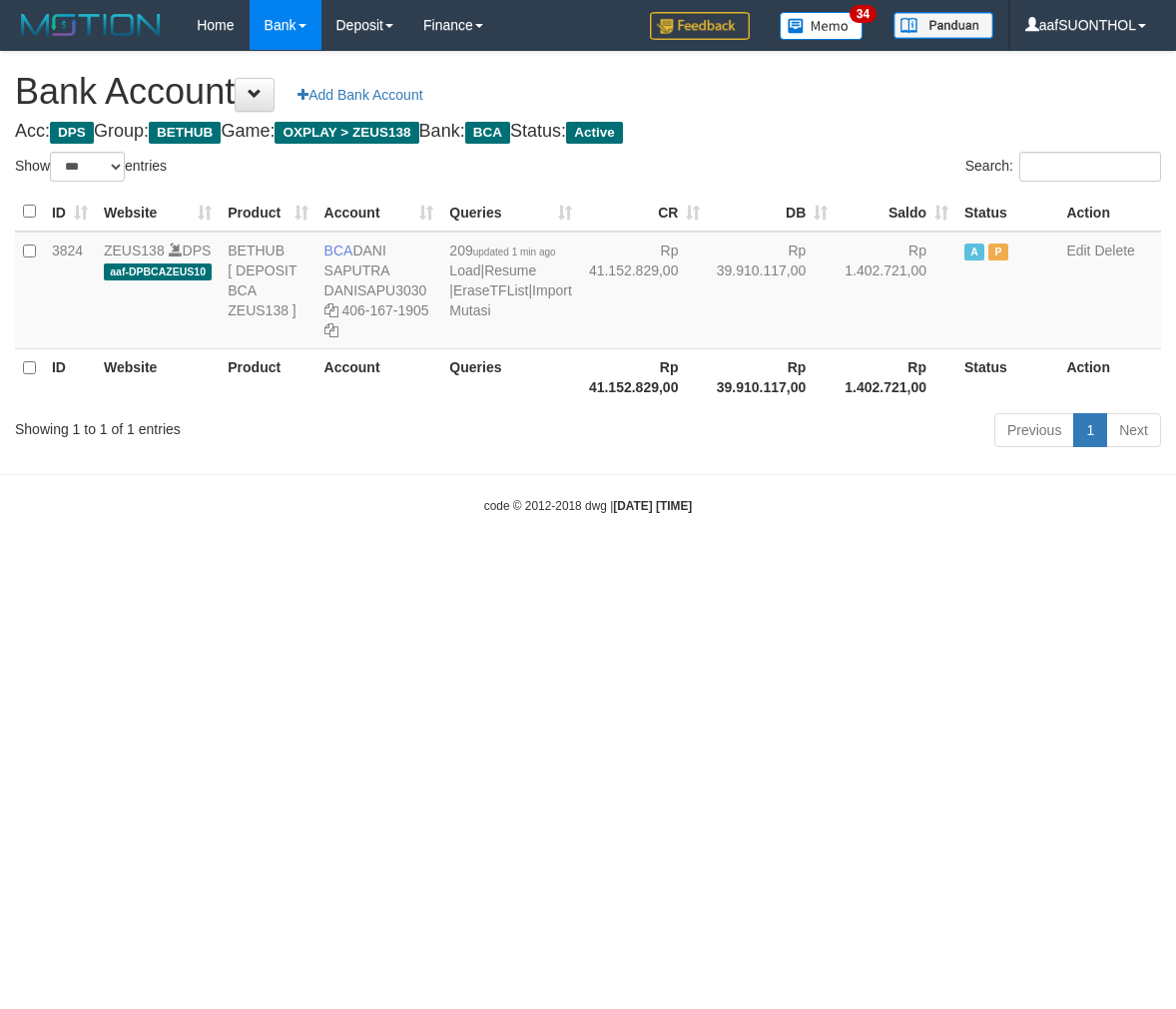 scroll, scrollTop: 0, scrollLeft: 0, axis: both 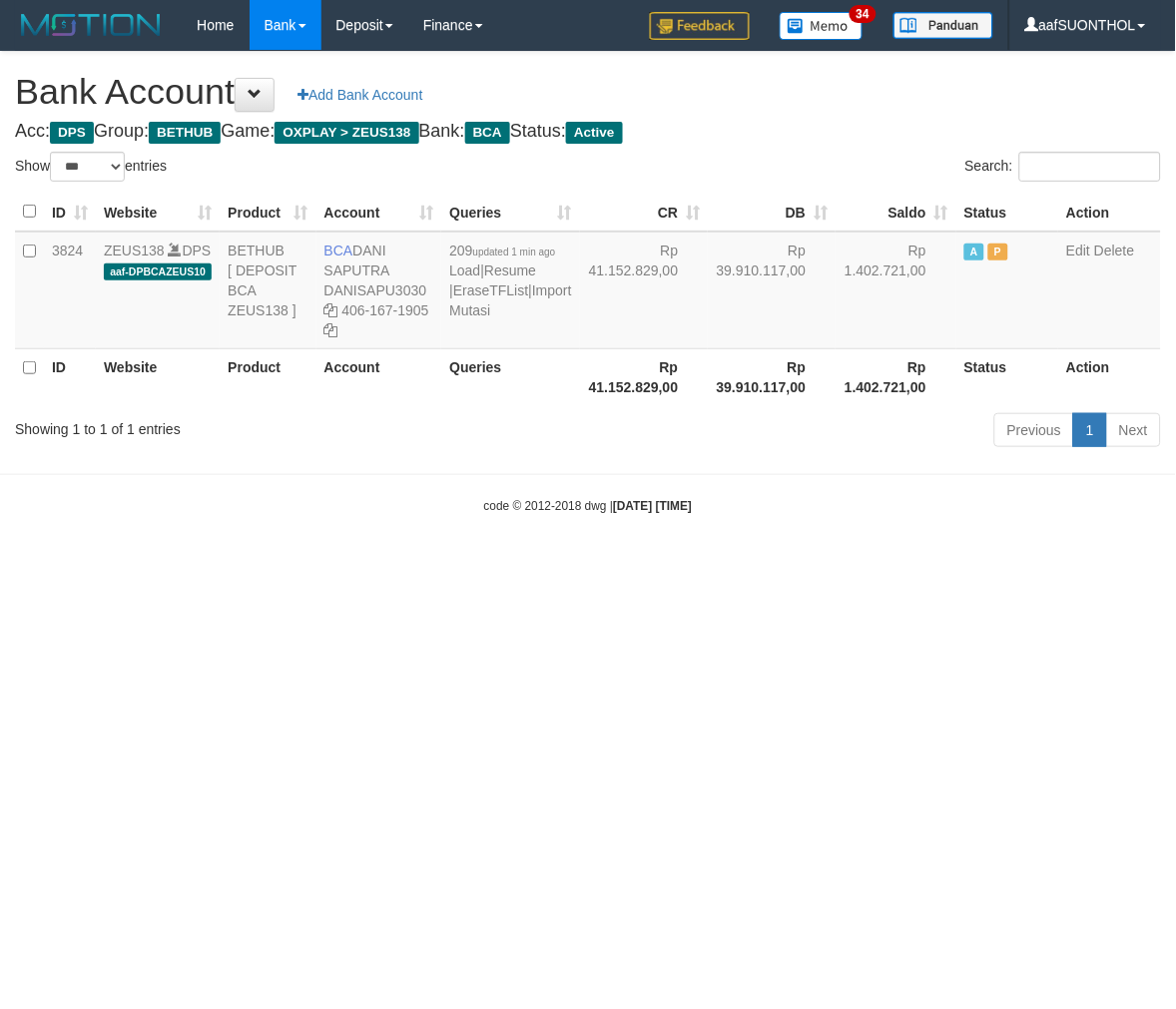 click on "Toggle navigation
Home
Bank
Account List
Load
By Website
Group
[OXPLAY]													ZEUS138
By Load Group (DPS)
Sync" at bounding box center [588, 282] 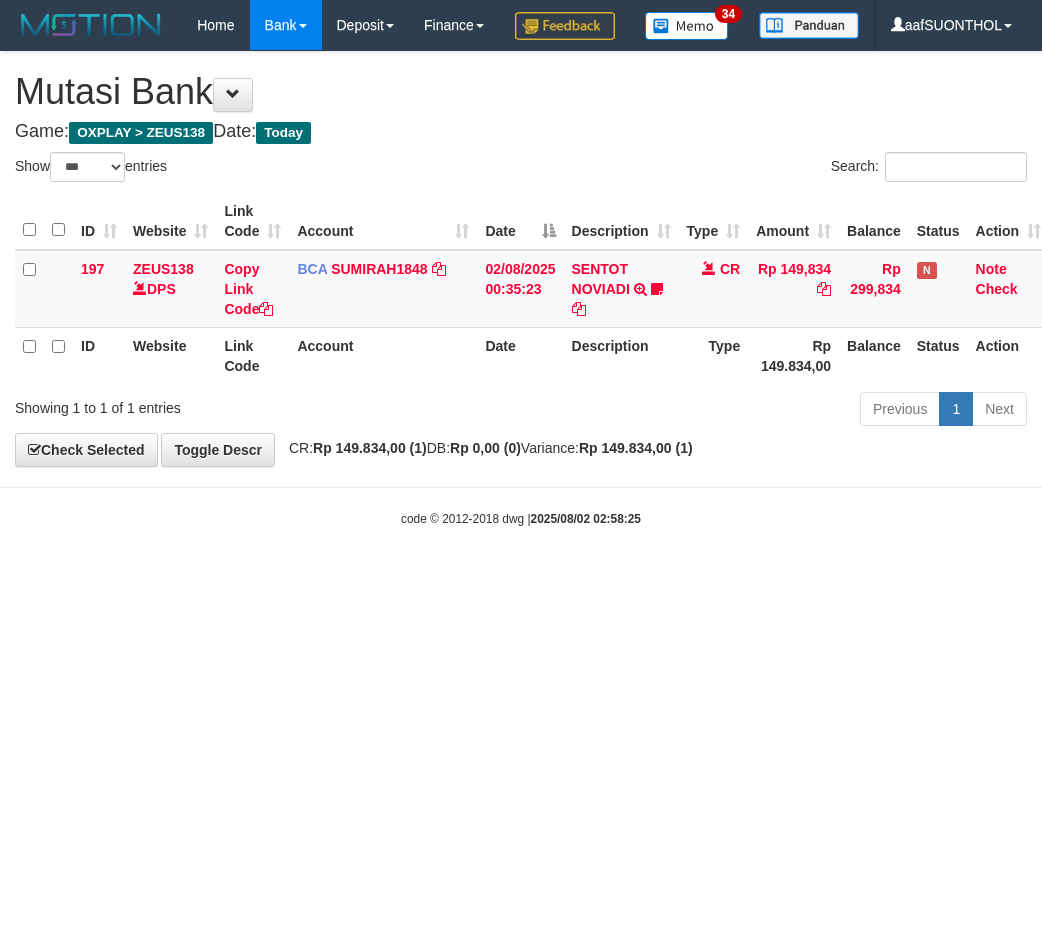 select on "***" 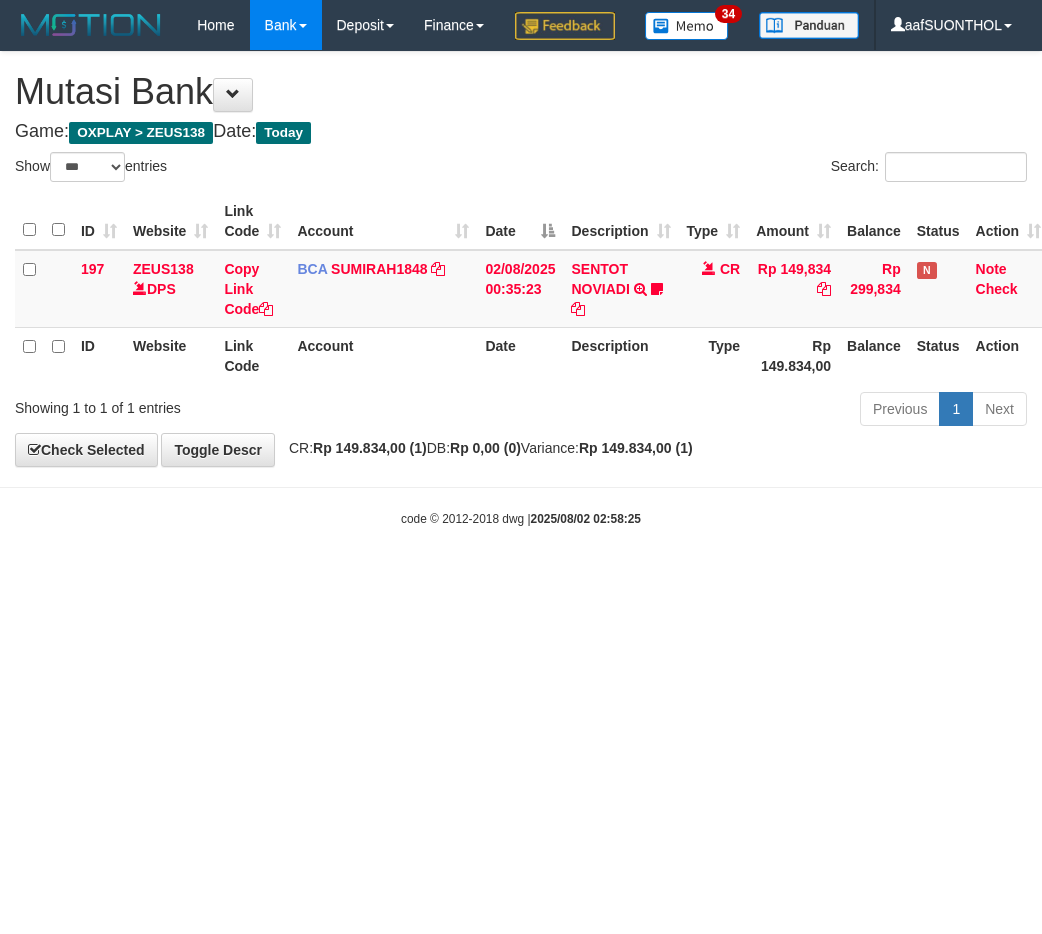 scroll, scrollTop: 0, scrollLeft: 0, axis: both 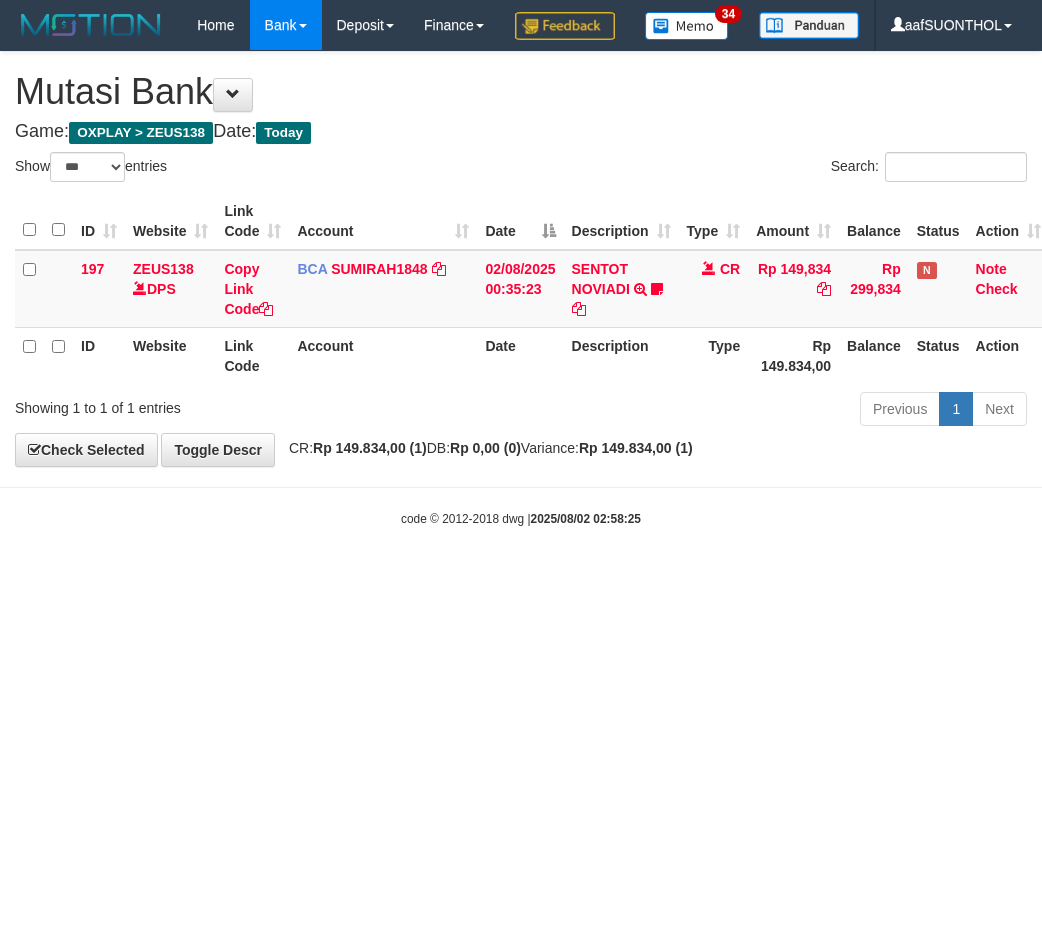 select on "***" 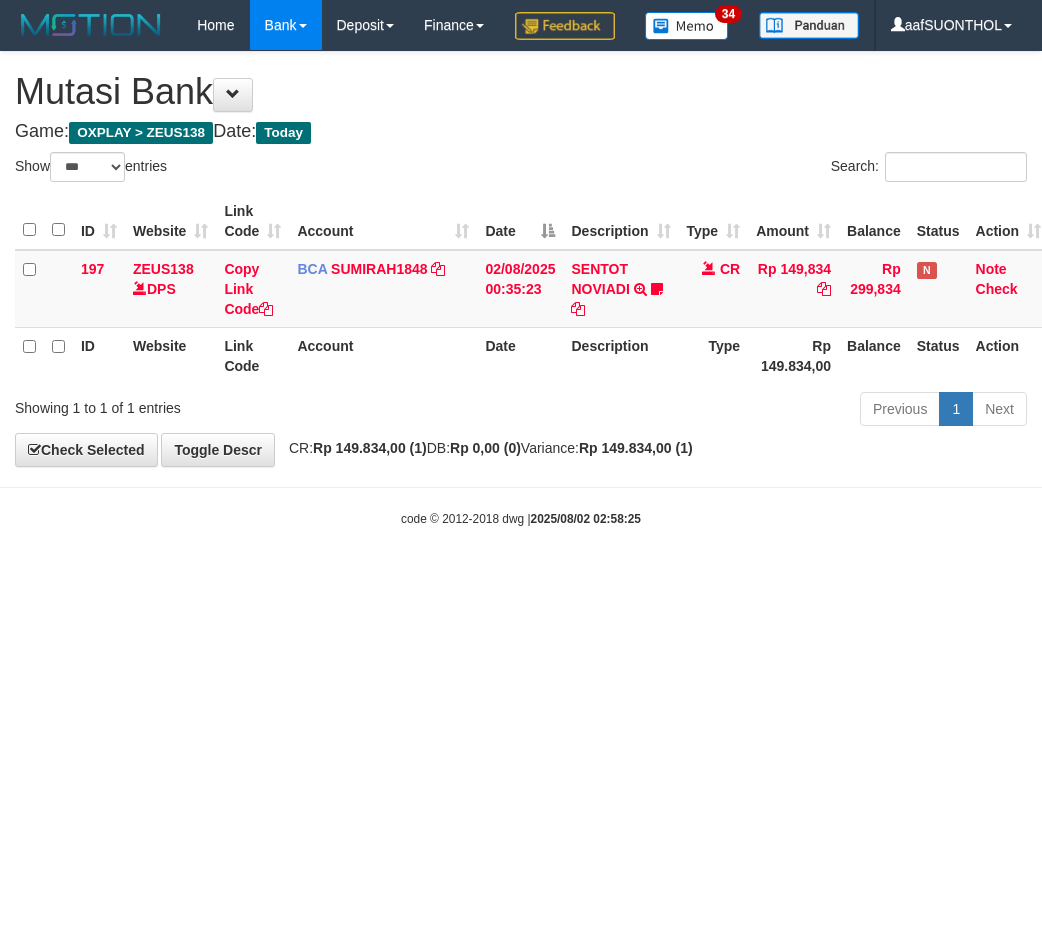 scroll, scrollTop: 0, scrollLeft: 0, axis: both 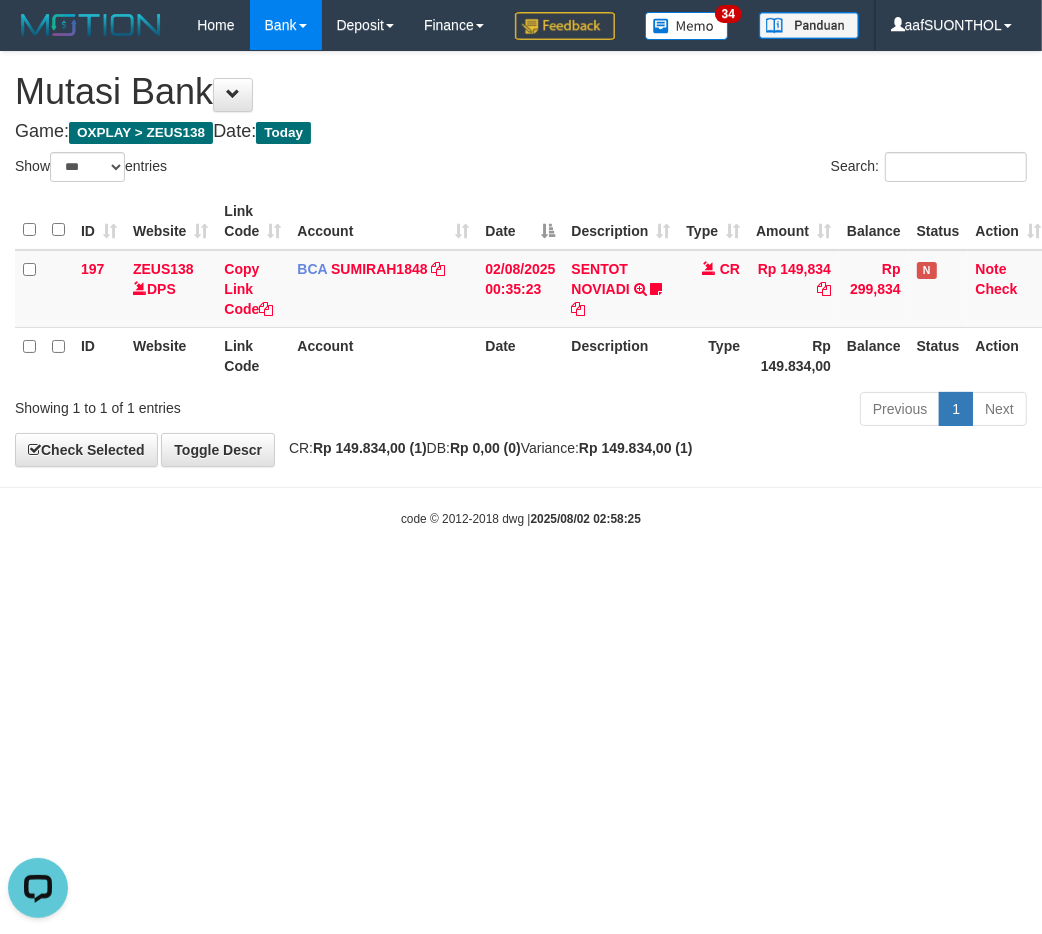 drag, startPoint x: 647, startPoint y: 670, endPoint x: 607, endPoint y: 632, distance: 55.17246 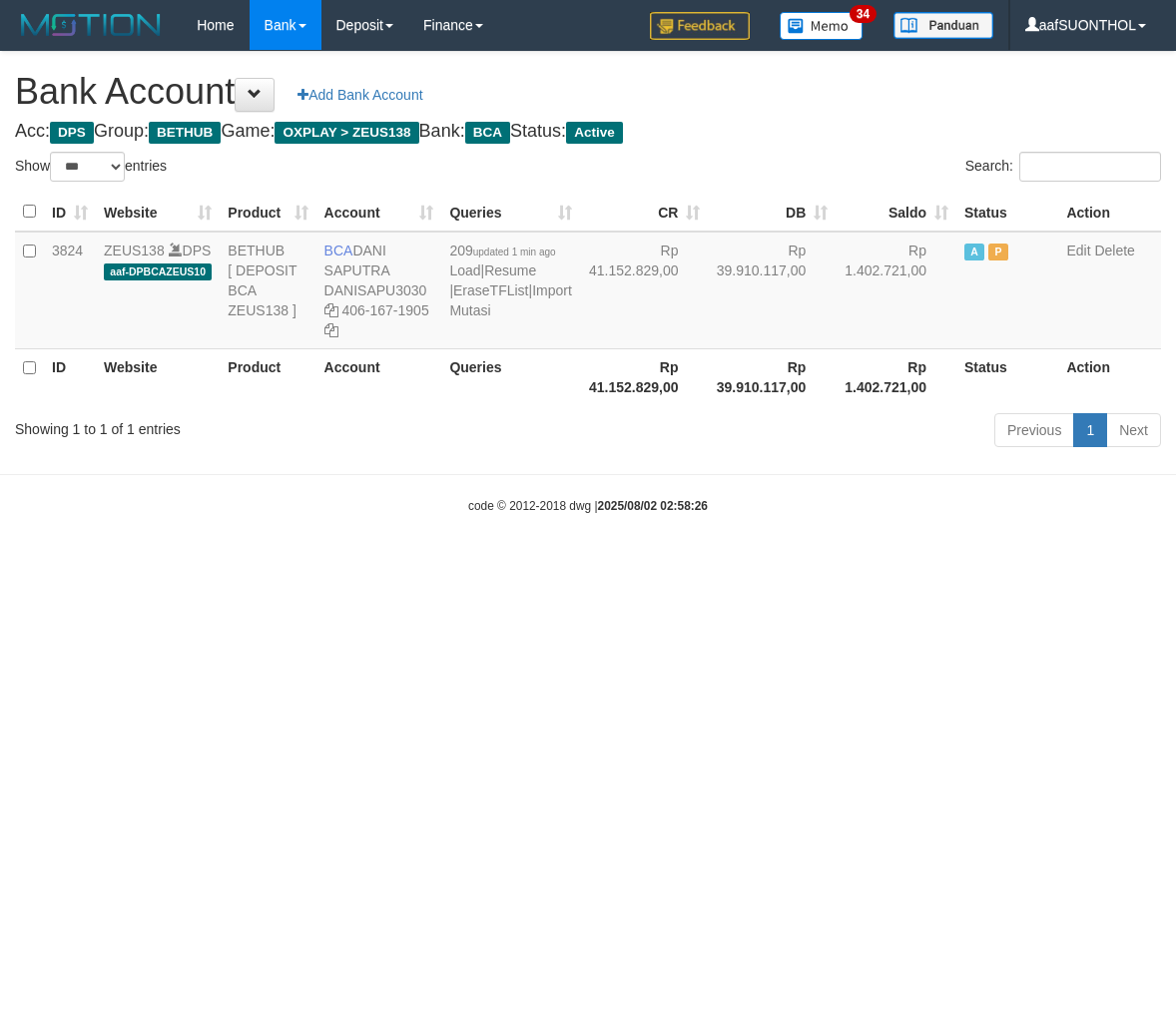 select on "***" 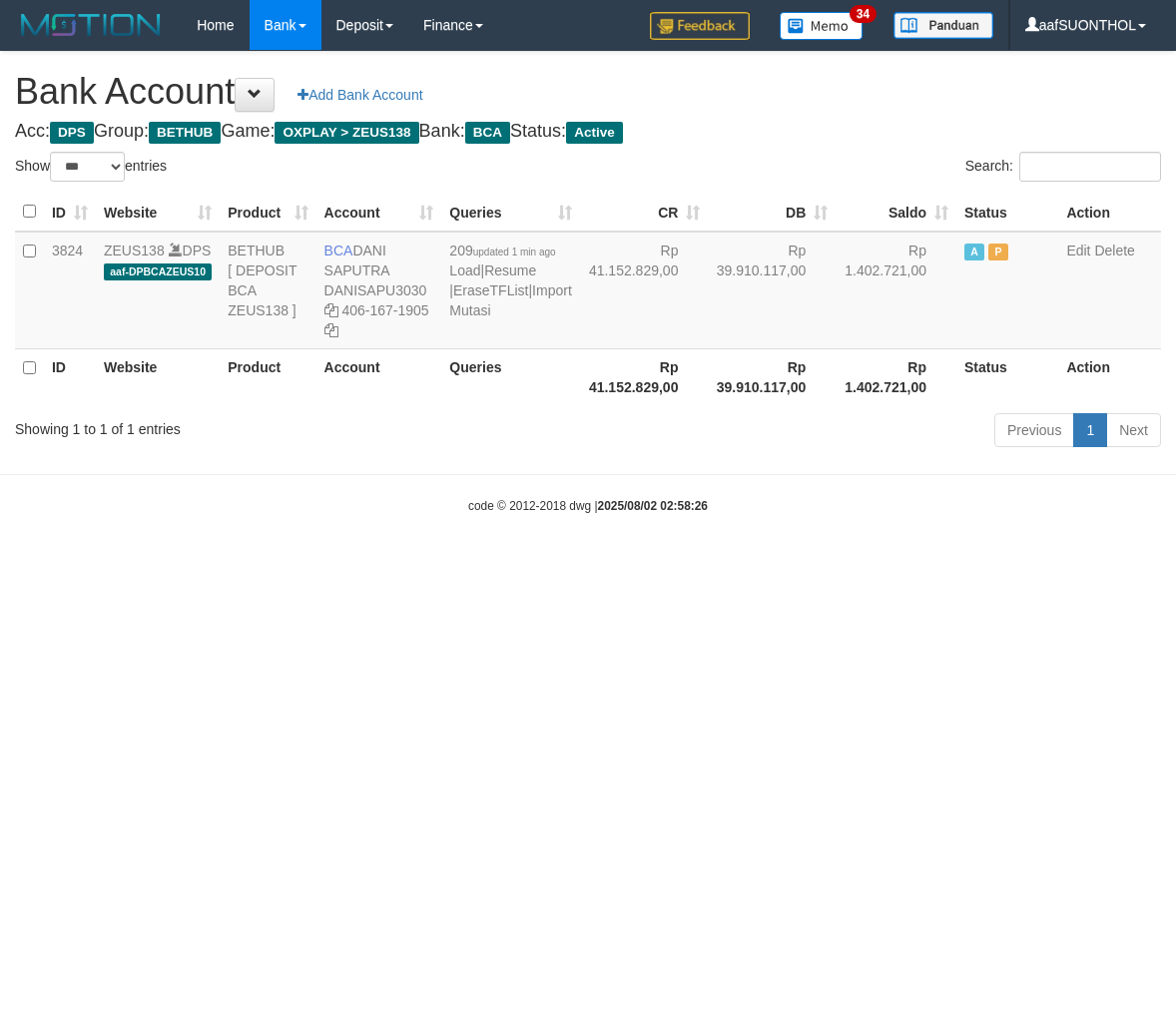 scroll, scrollTop: 0, scrollLeft: 0, axis: both 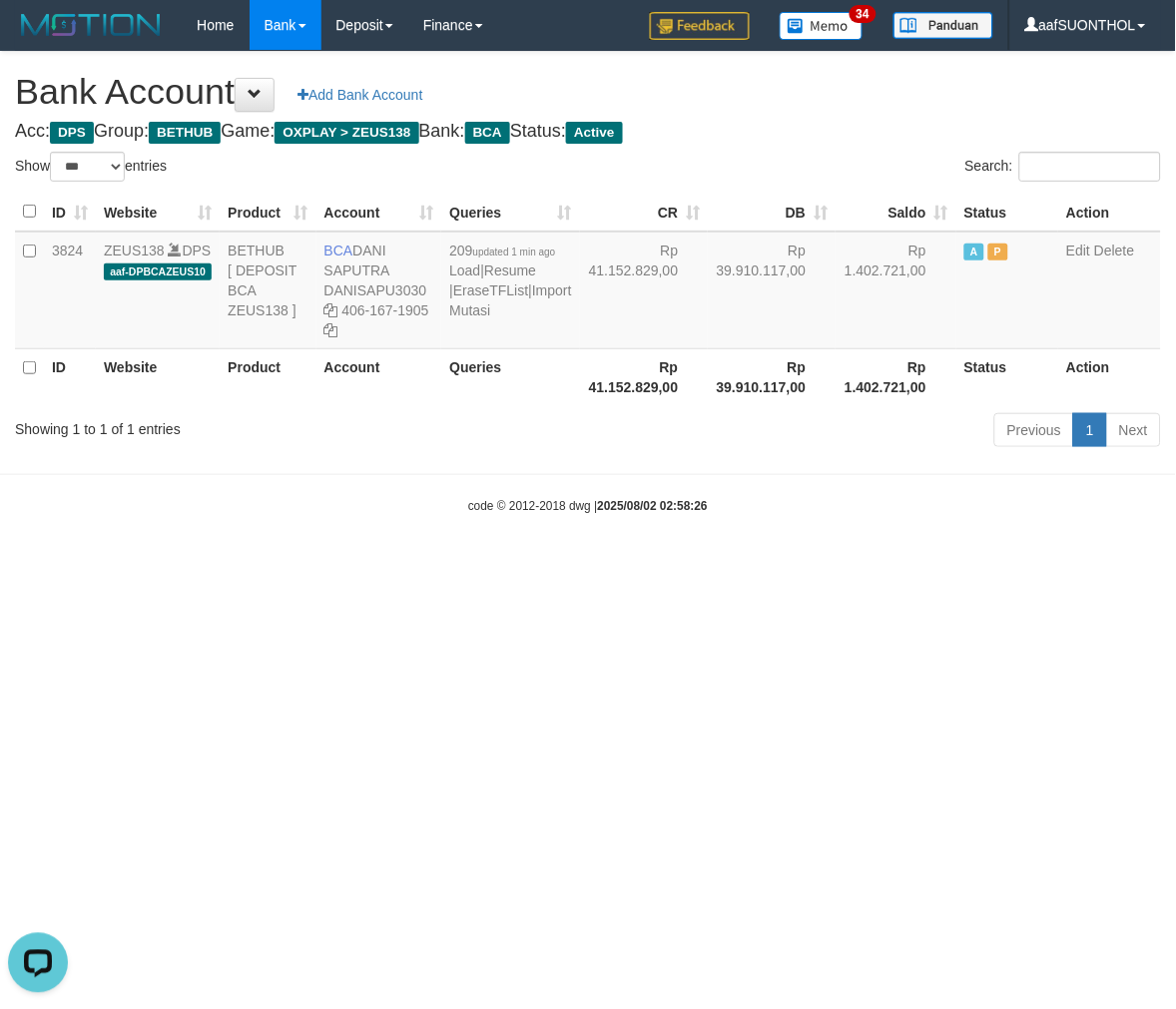 drag, startPoint x: 750, startPoint y: 747, endPoint x: 722, endPoint y: 683, distance: 69.856997 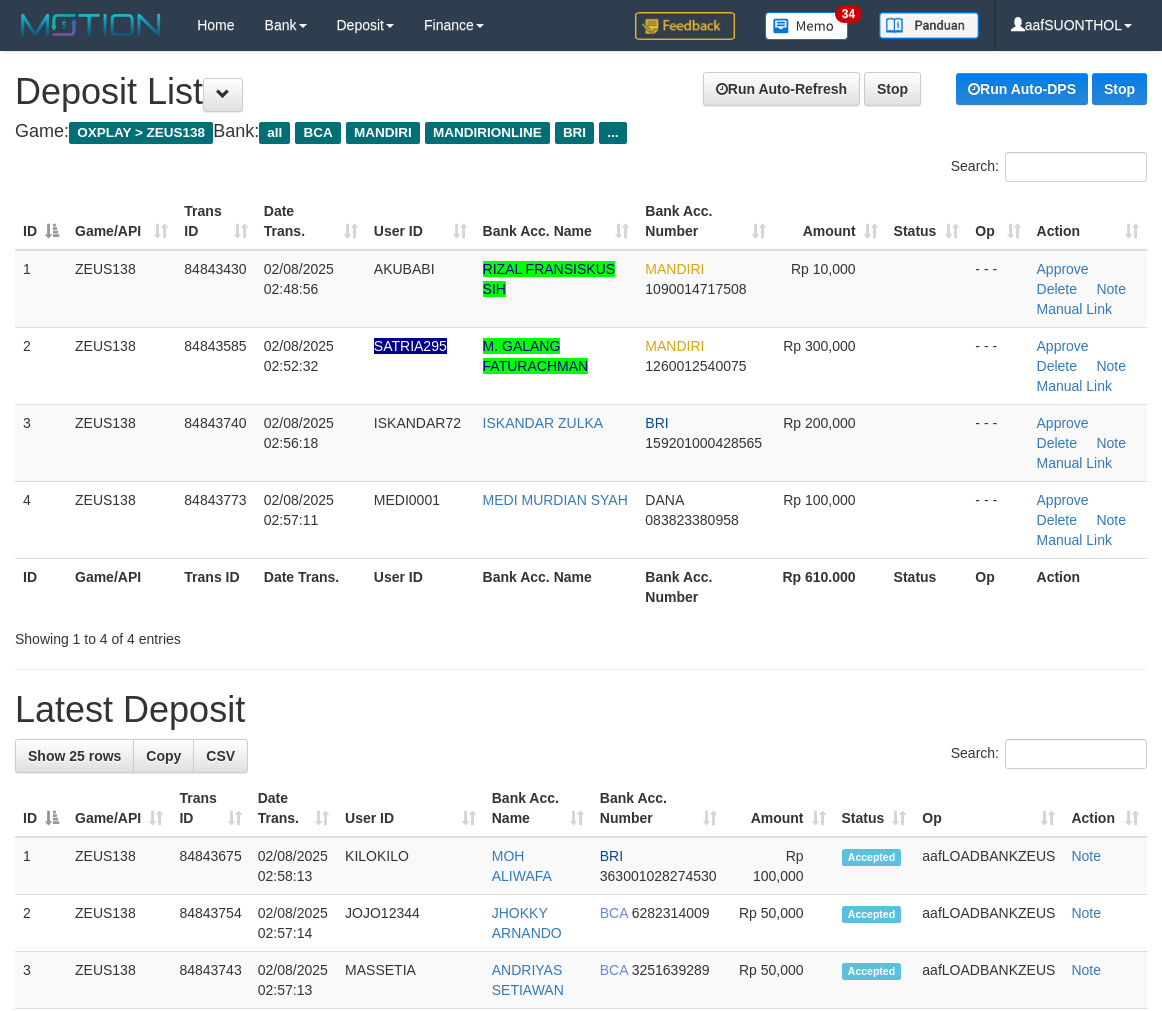 scroll, scrollTop: 0, scrollLeft: 0, axis: both 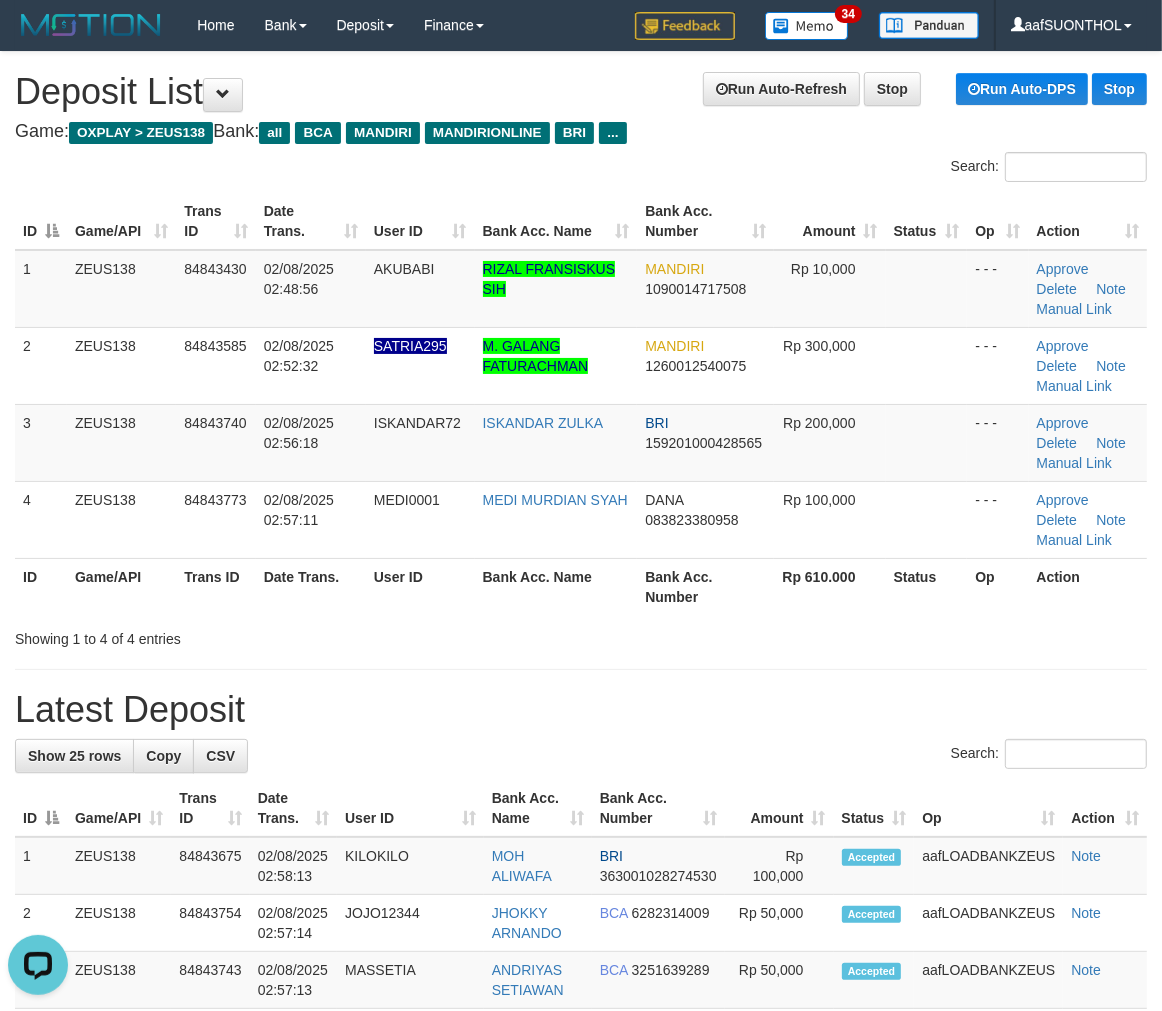 click on "Rp 610.000" at bounding box center (829, 586) 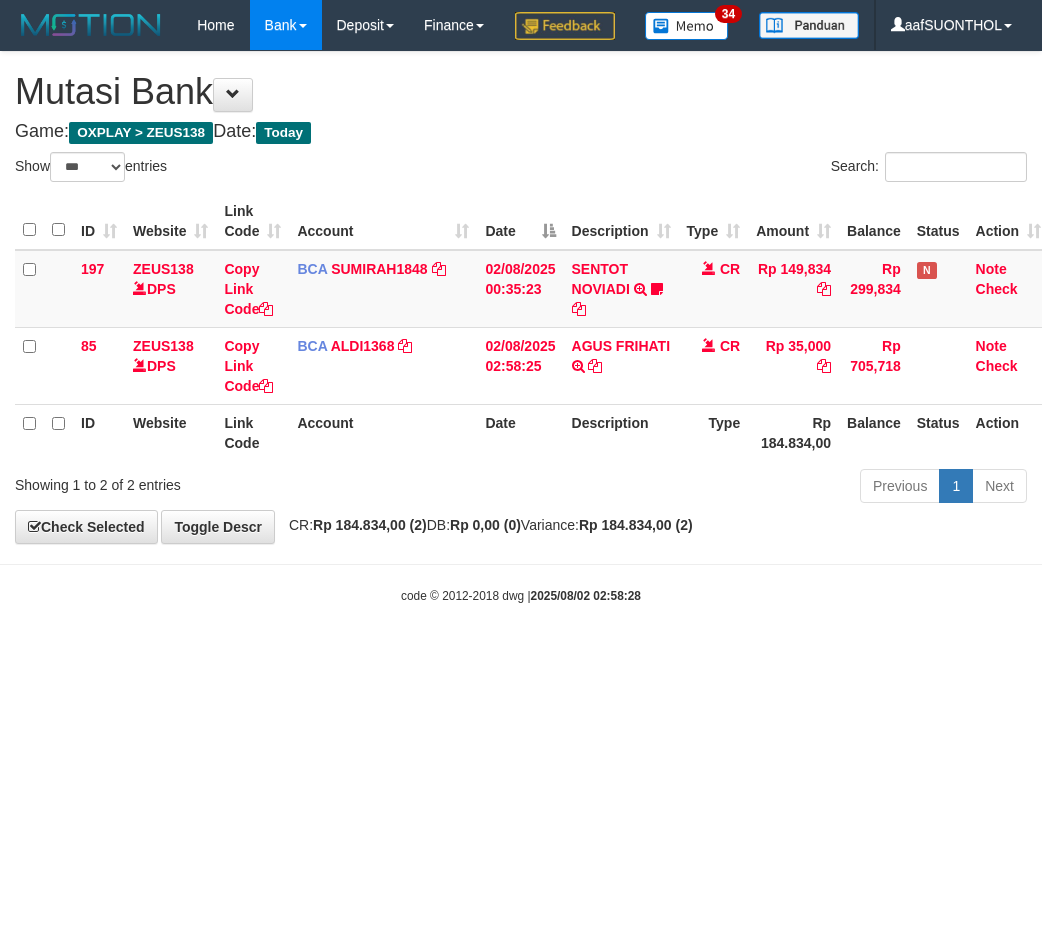 select on "***" 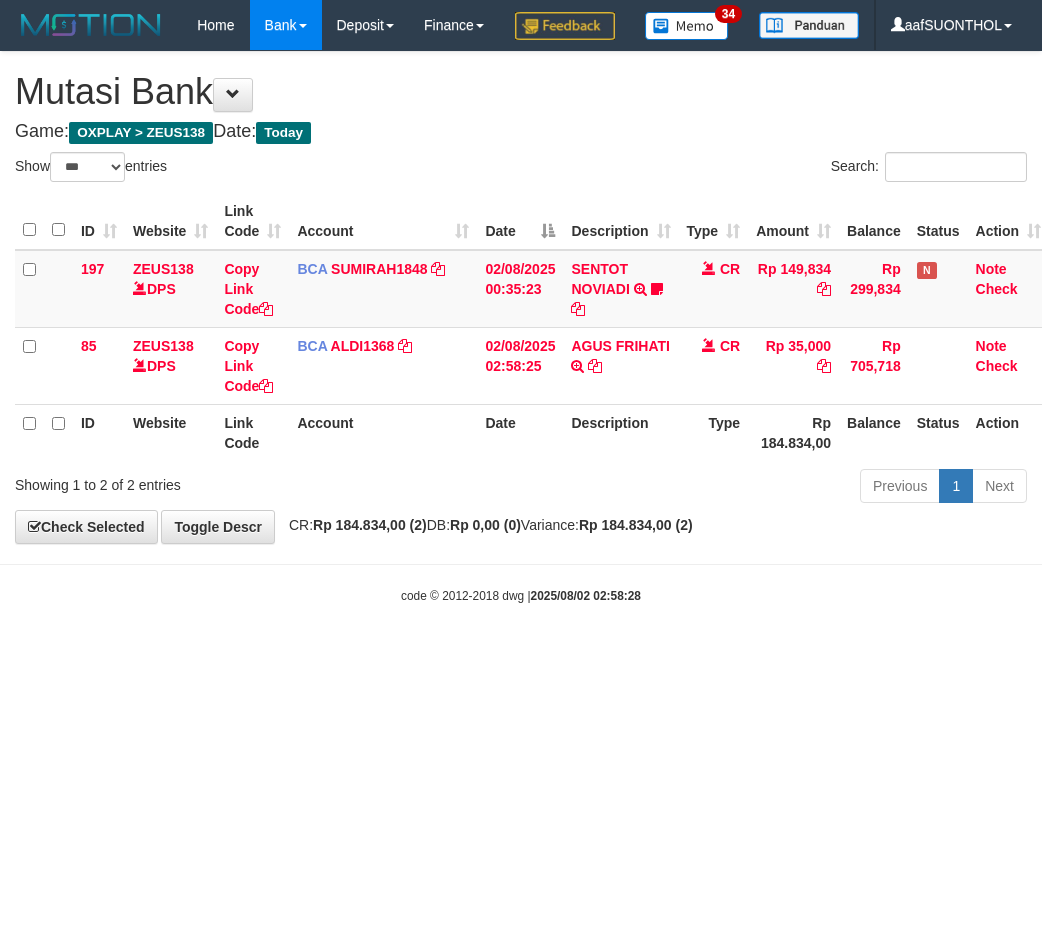 scroll, scrollTop: 0, scrollLeft: 0, axis: both 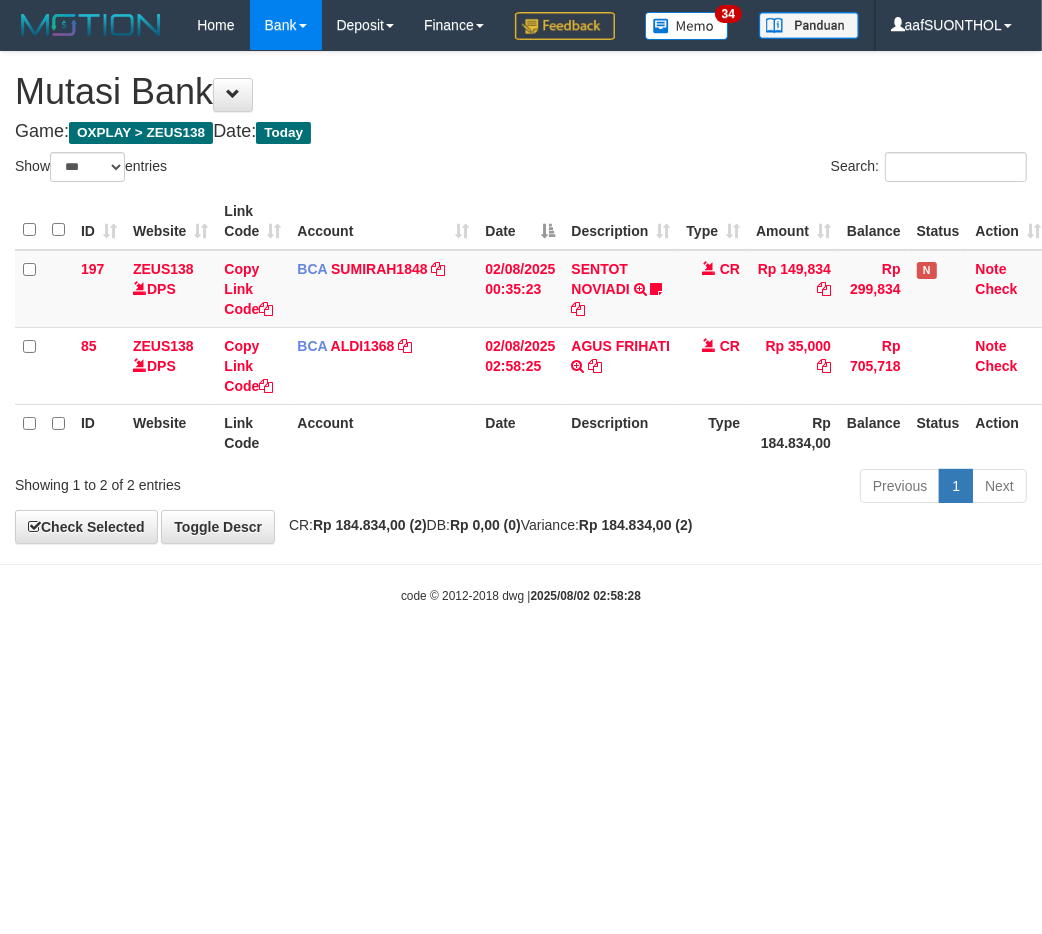 click on "Toggle navigation
Home
Bank
Account List
Load
By Website
Group
[OXPLAY]													ZEUS138
By Load Group (DPS)" at bounding box center (521, 327) 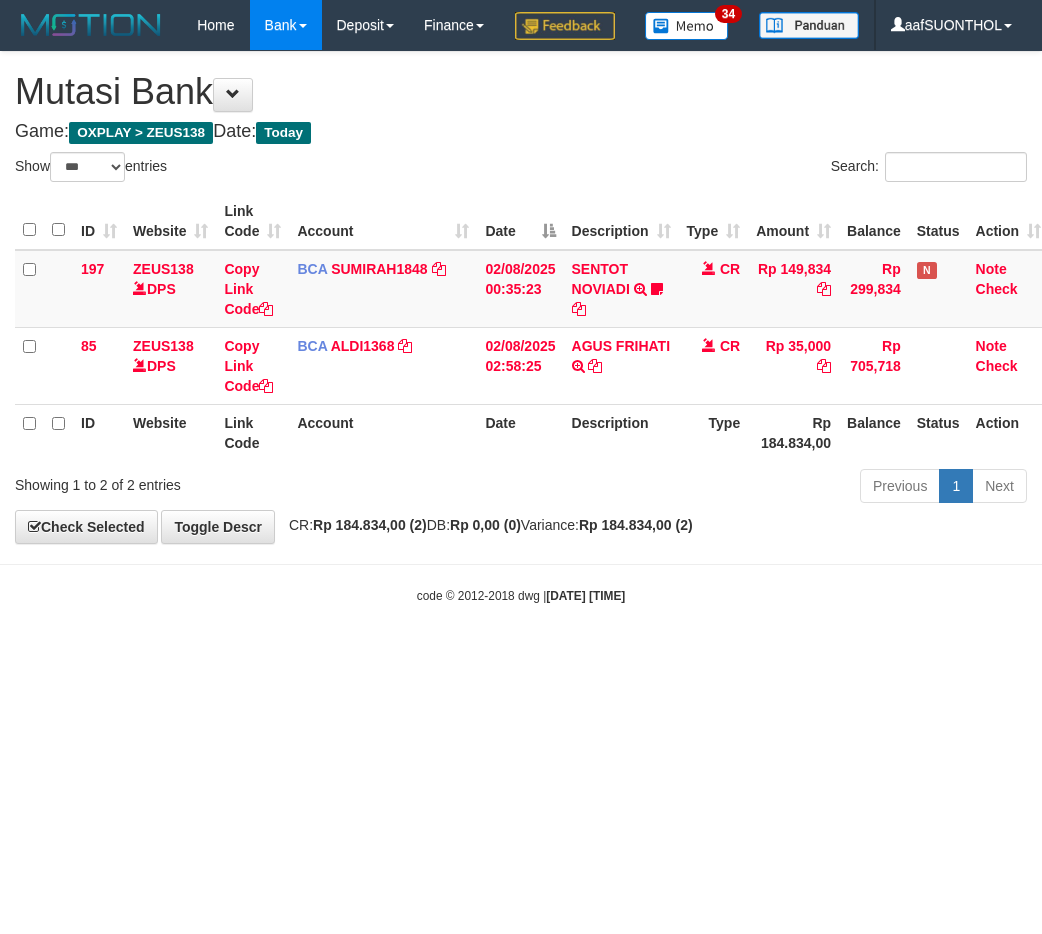 select on "***" 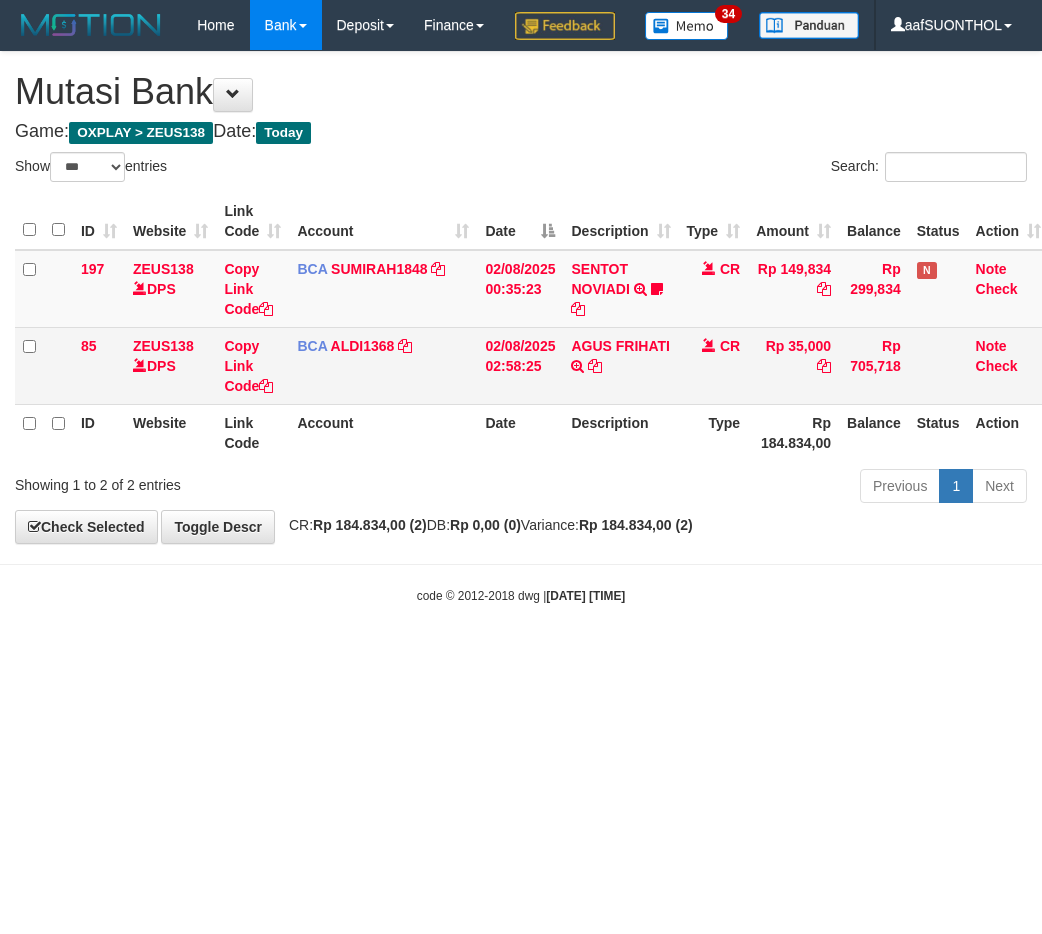 scroll, scrollTop: 0, scrollLeft: 0, axis: both 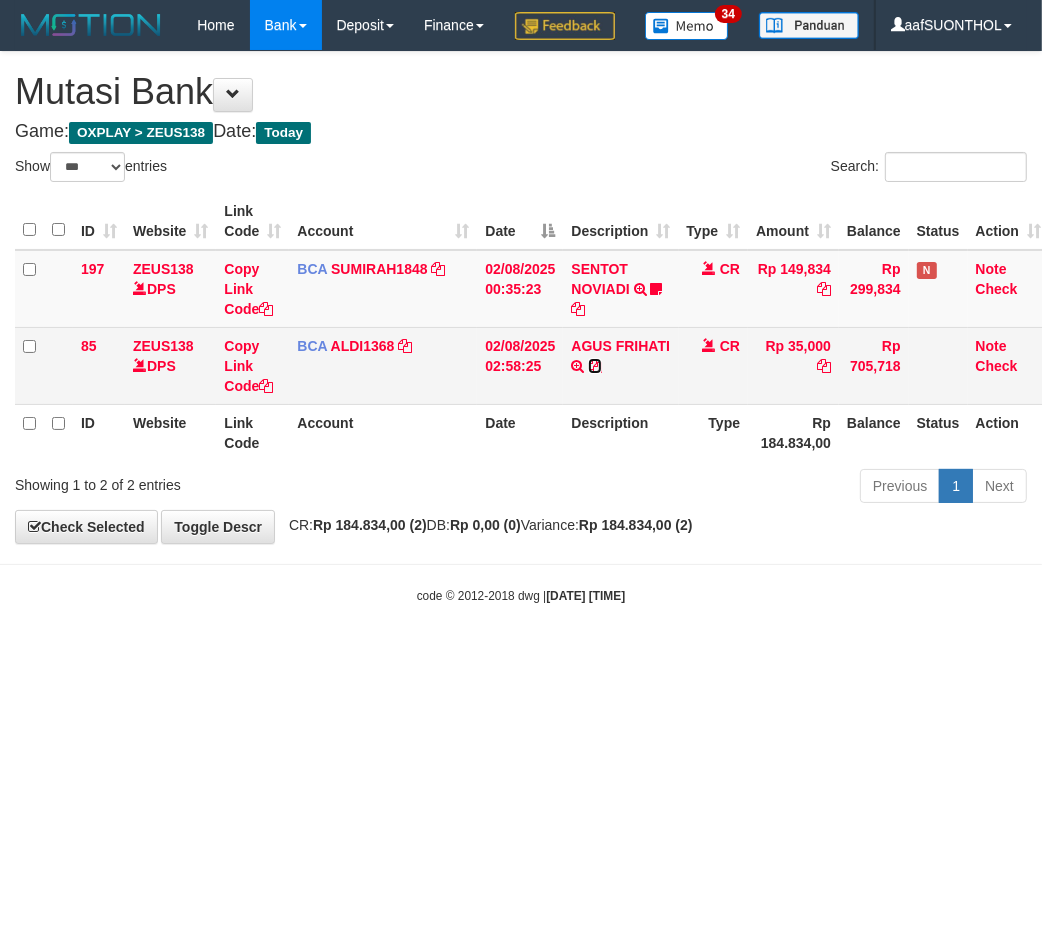 click at bounding box center (595, 366) 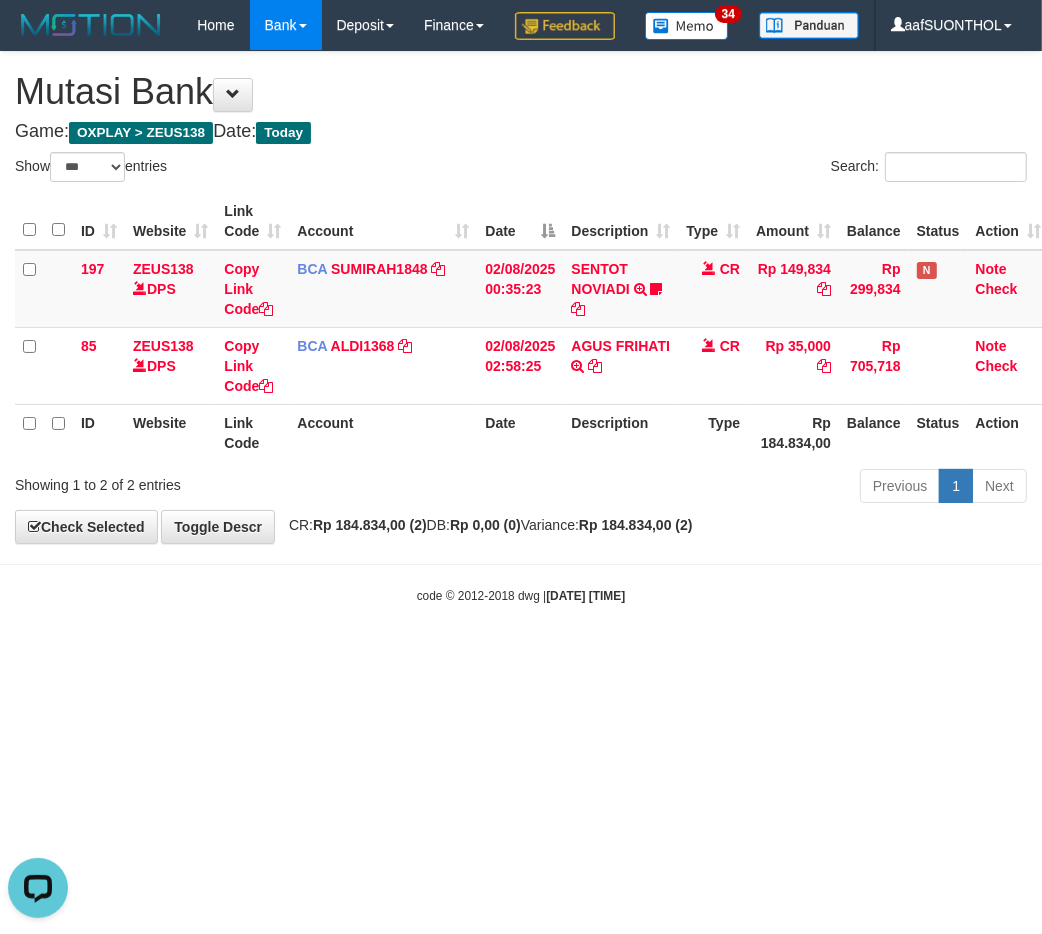 scroll, scrollTop: 0, scrollLeft: 0, axis: both 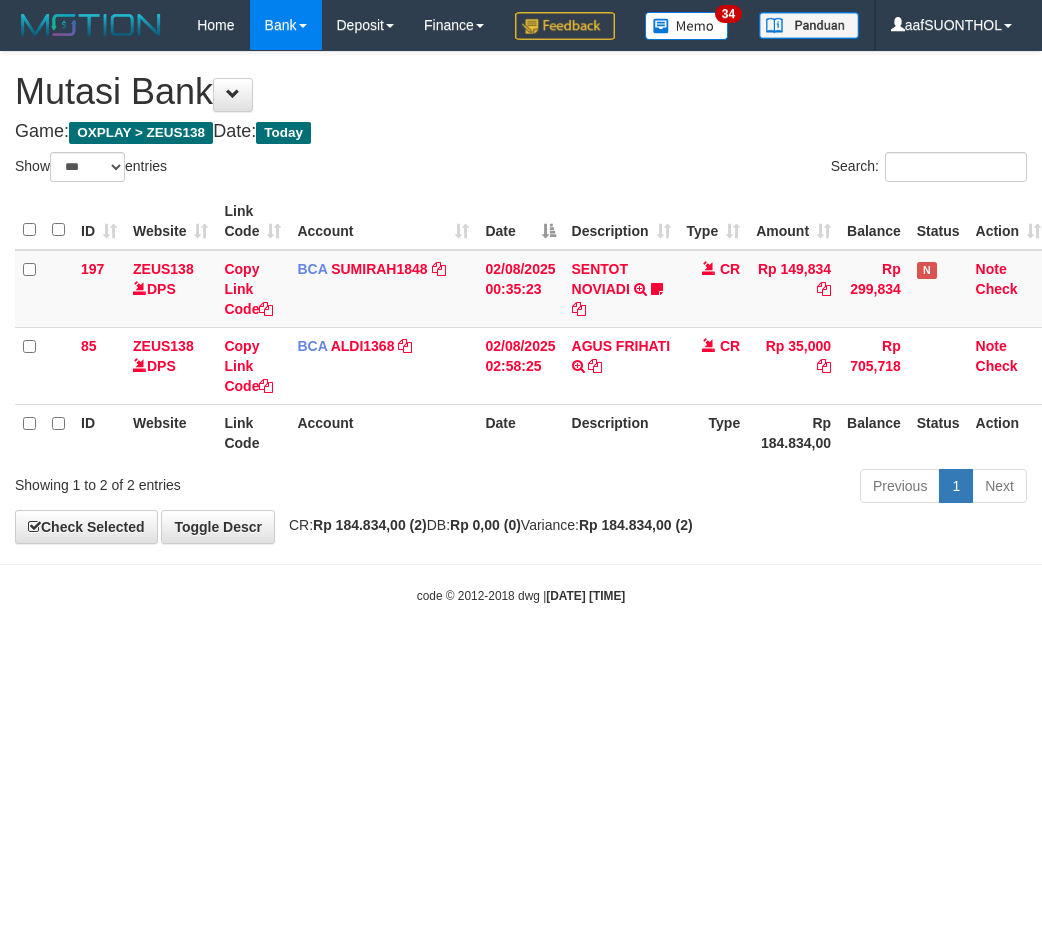 select on "***" 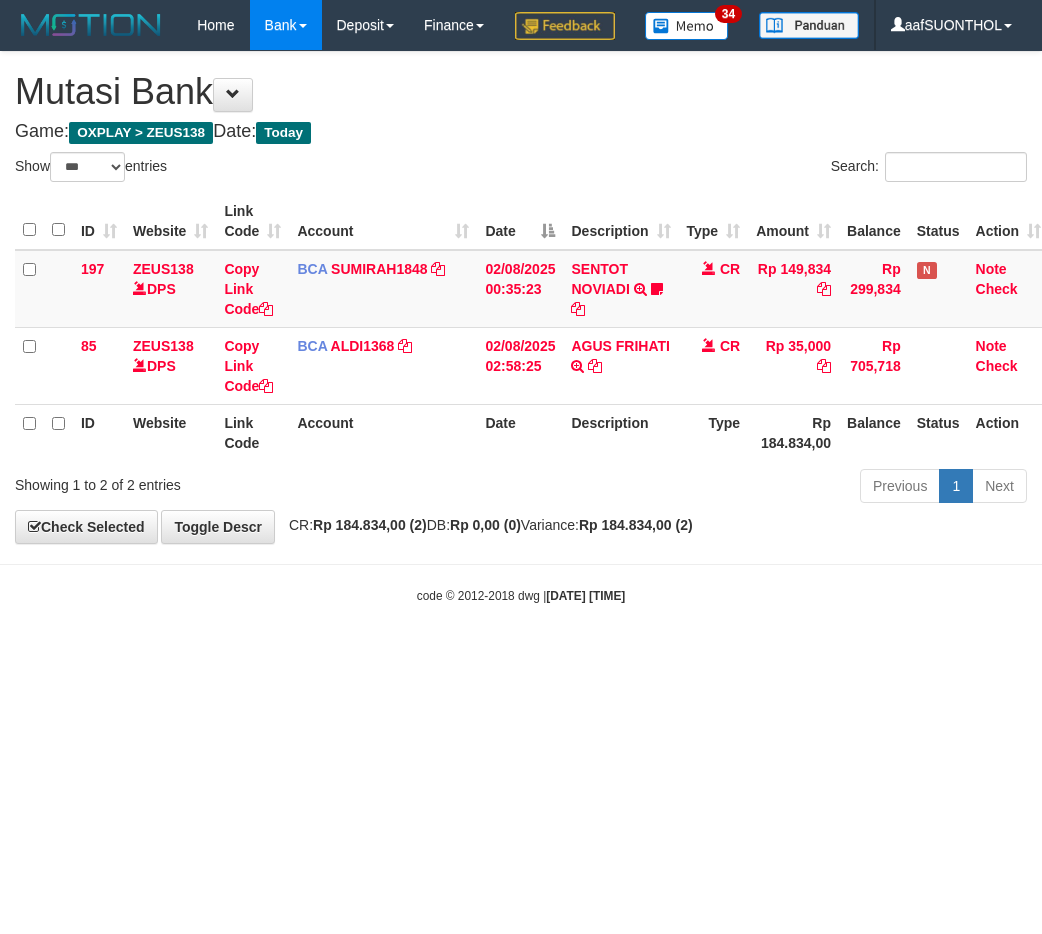 scroll, scrollTop: 0, scrollLeft: 0, axis: both 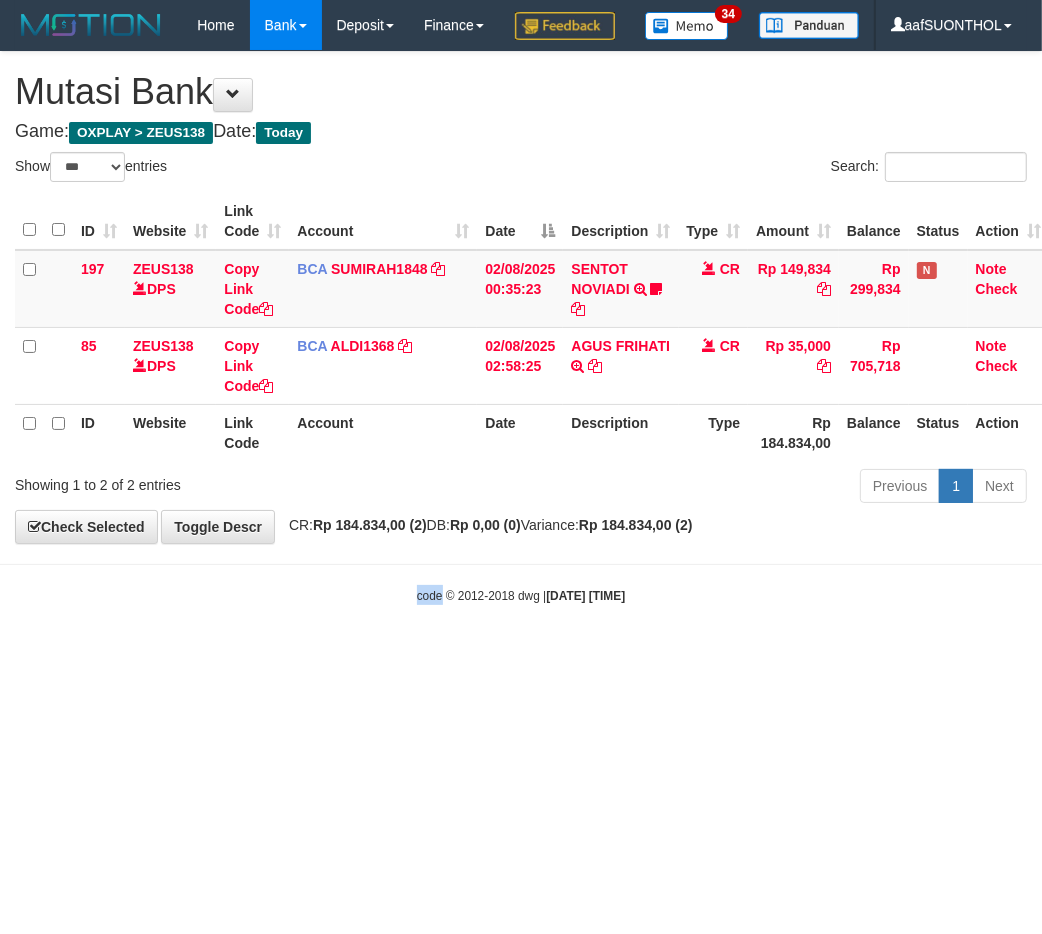 click on "Toggle navigation
Home
Bank
Account List
Load
By Website
Group
[OXPLAY]													ZEUS138
By Load Group (DPS)
Sync" at bounding box center [521, 327] 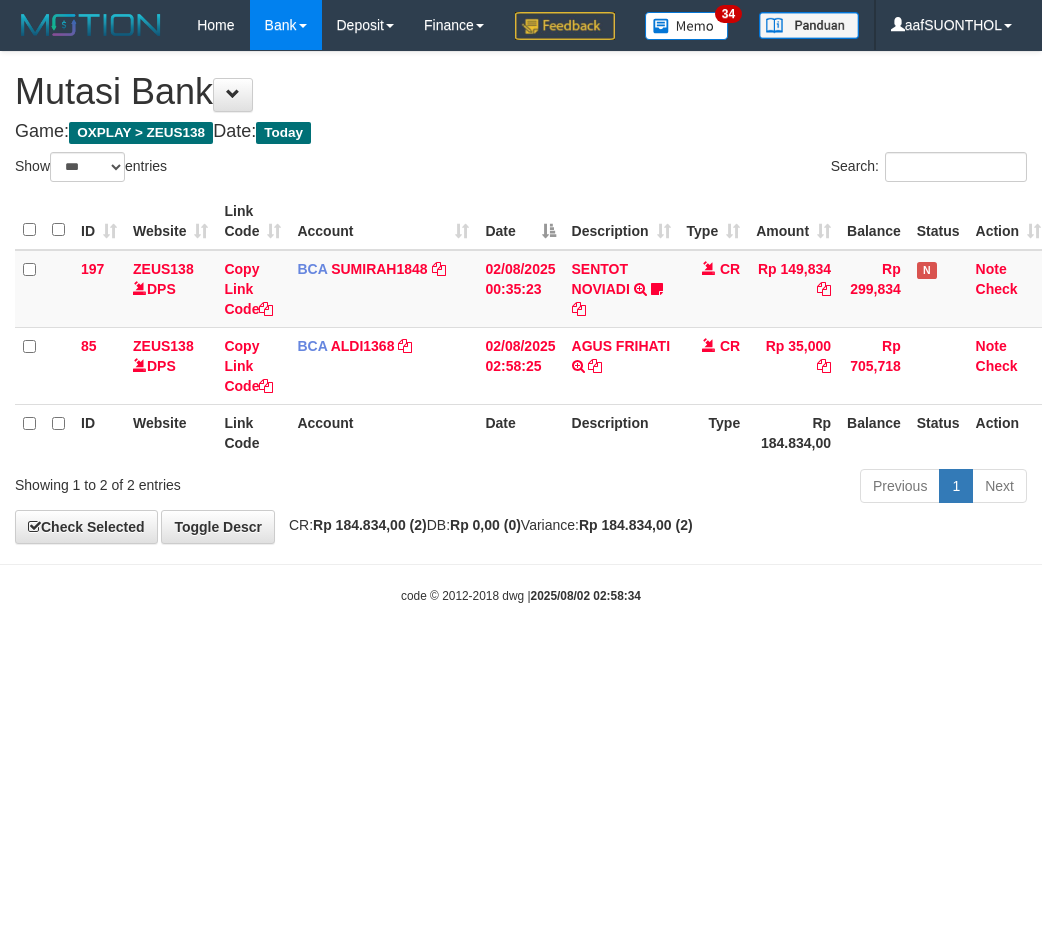select on "***" 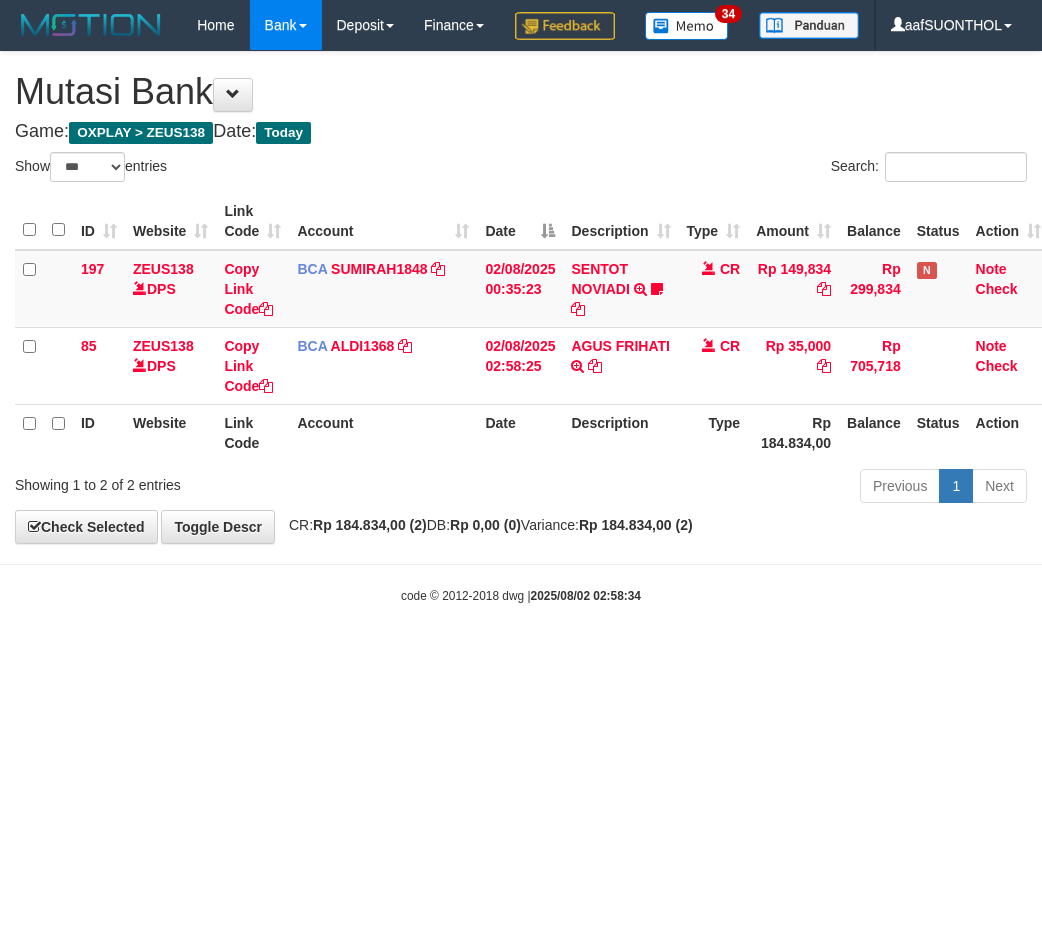 scroll, scrollTop: 0, scrollLeft: 0, axis: both 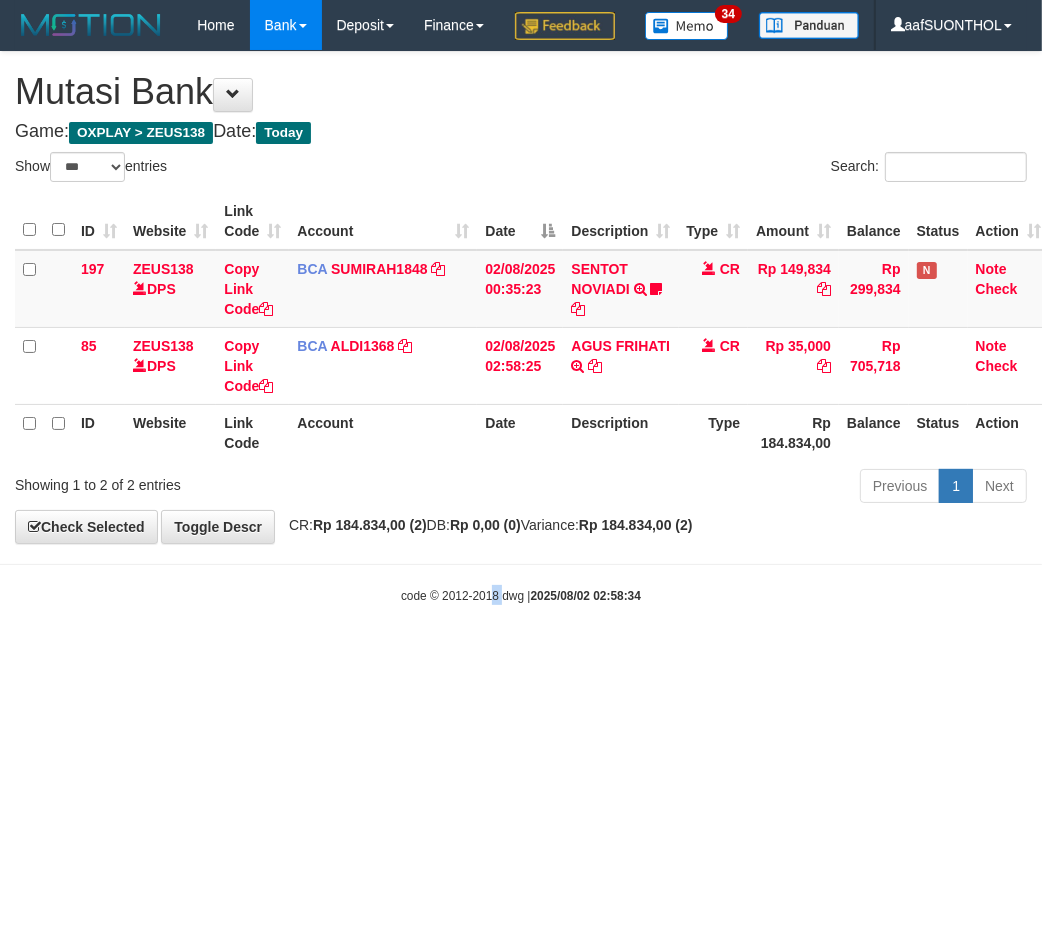 drag, startPoint x: 503, startPoint y: 775, endPoint x: 482, endPoint y: 771, distance: 21.377558 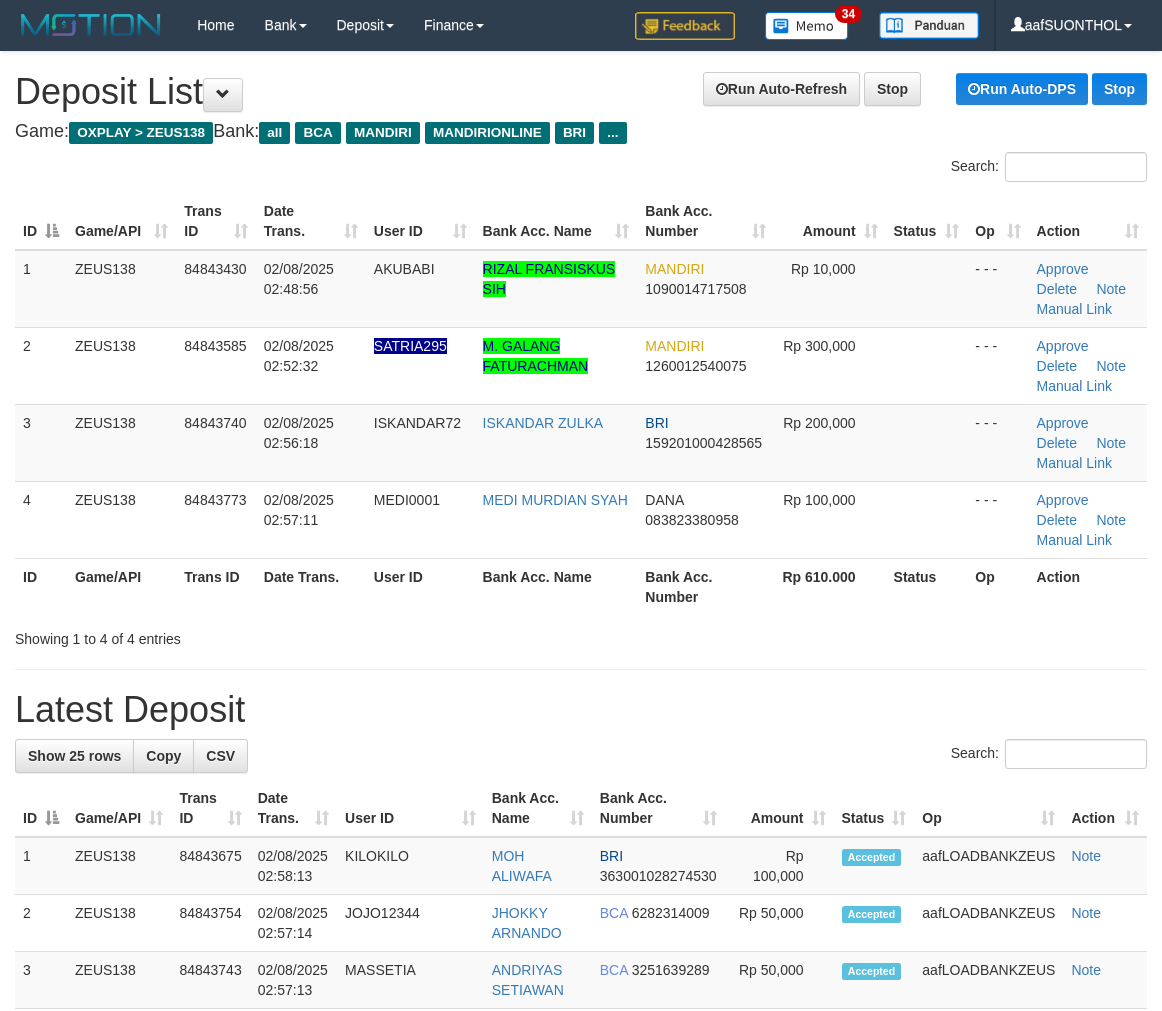 scroll, scrollTop: 0, scrollLeft: 0, axis: both 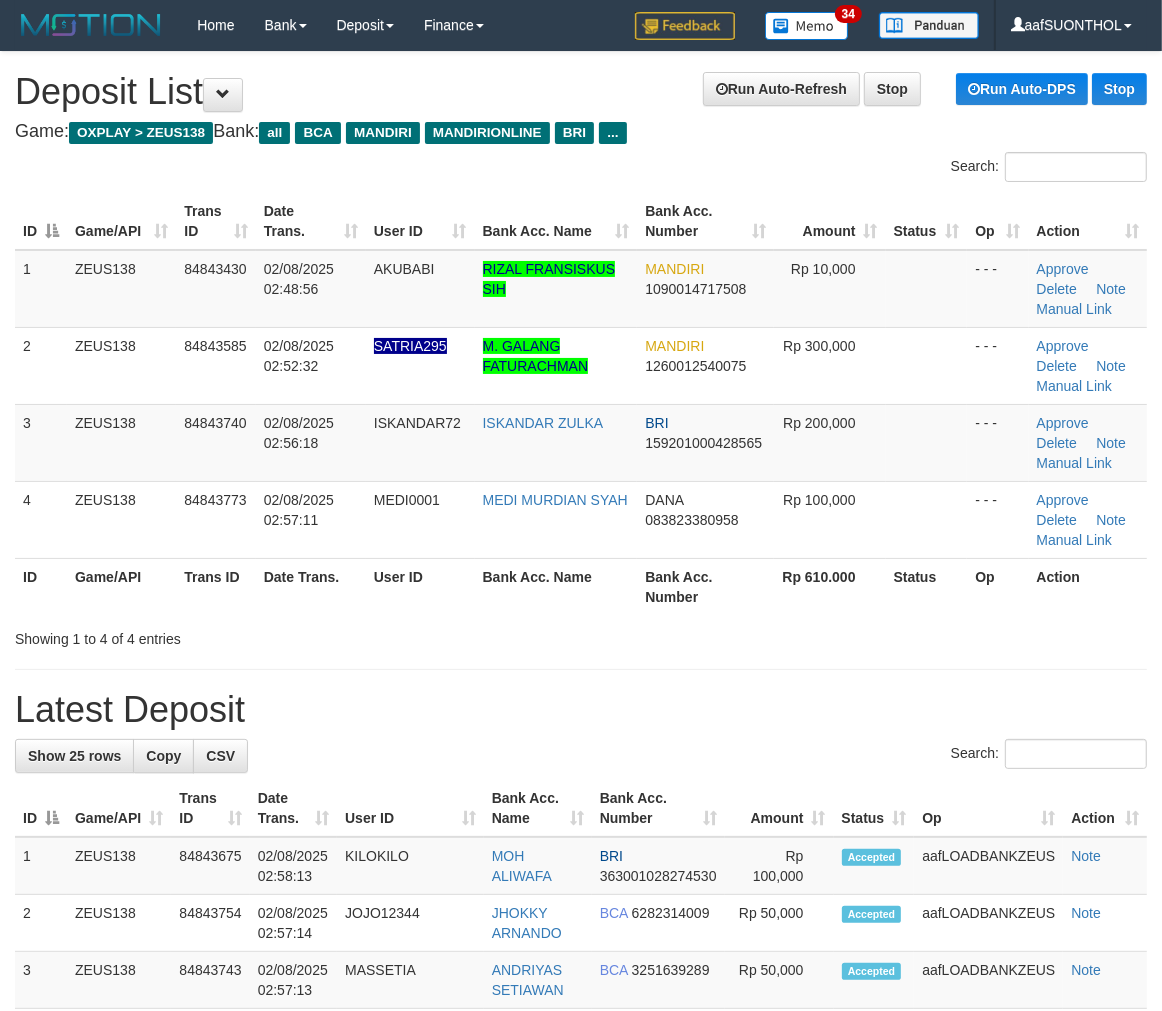 click on "**********" at bounding box center [581, 1254] 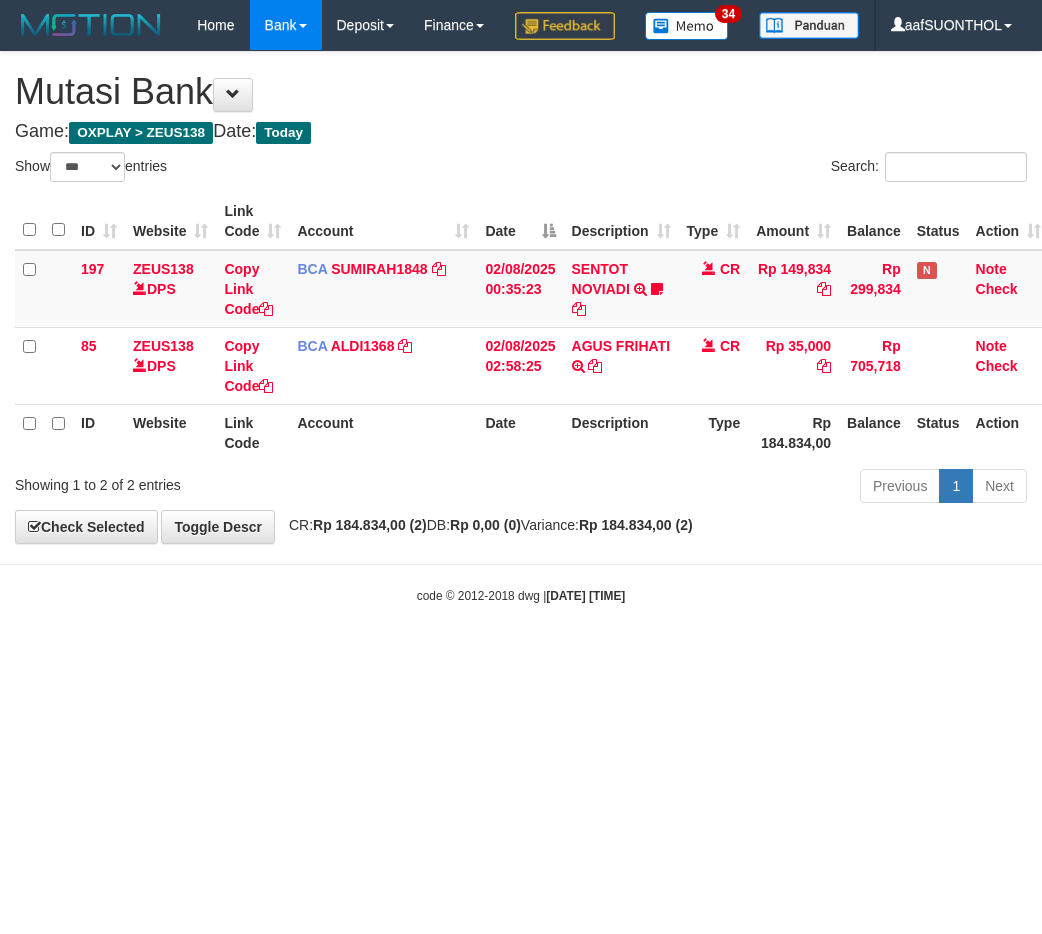 select on "***" 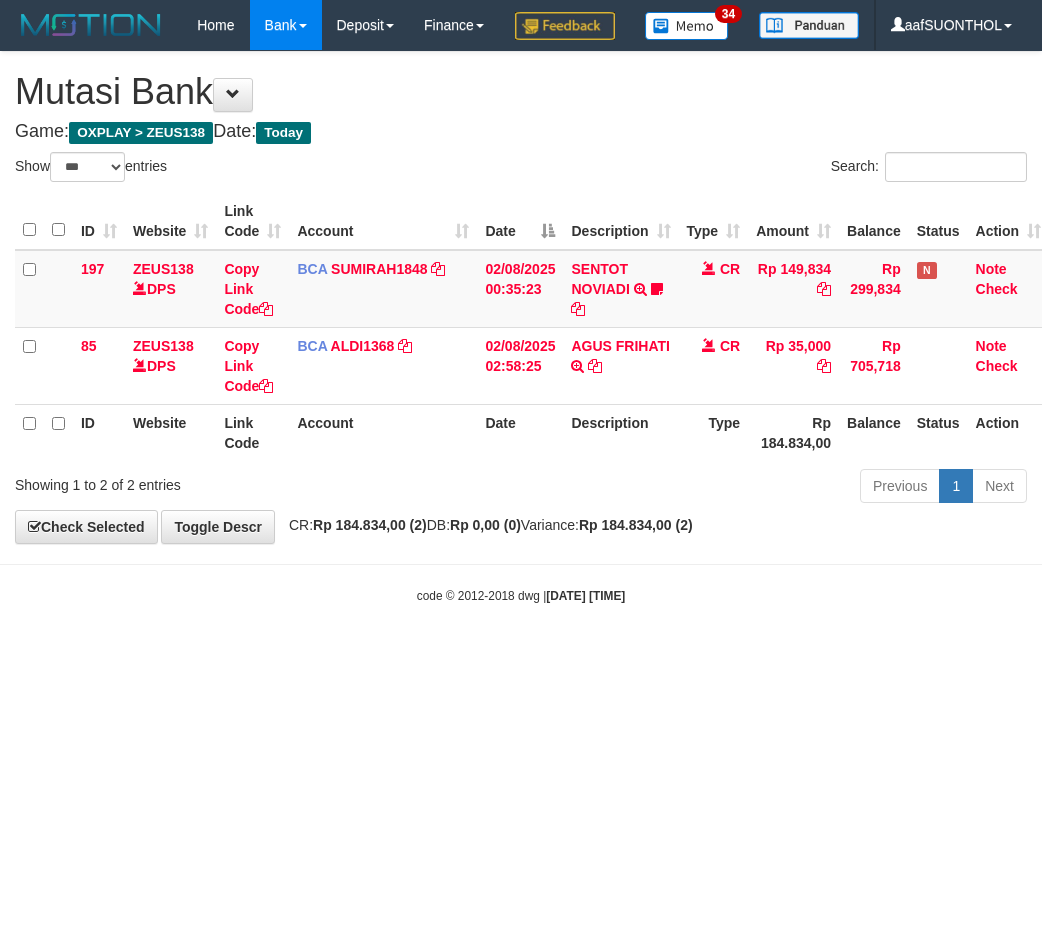 scroll, scrollTop: 0, scrollLeft: 0, axis: both 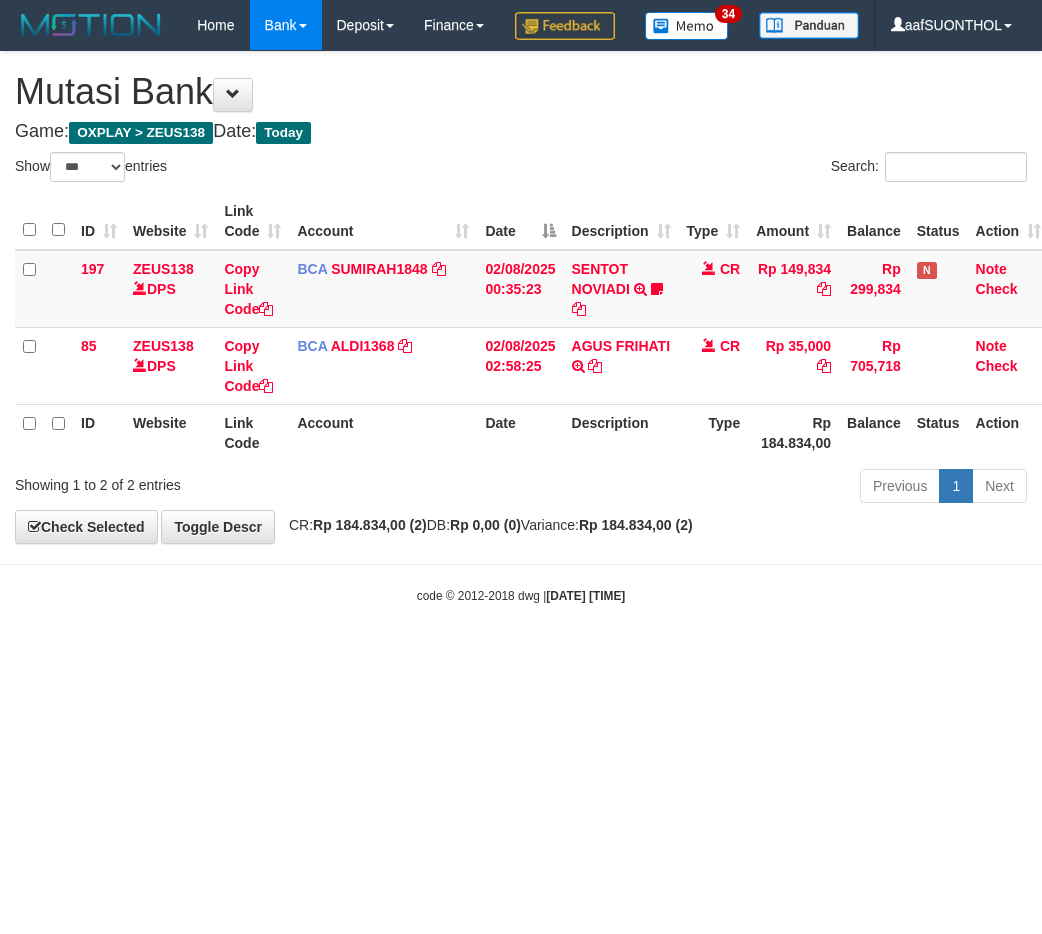 select on "***" 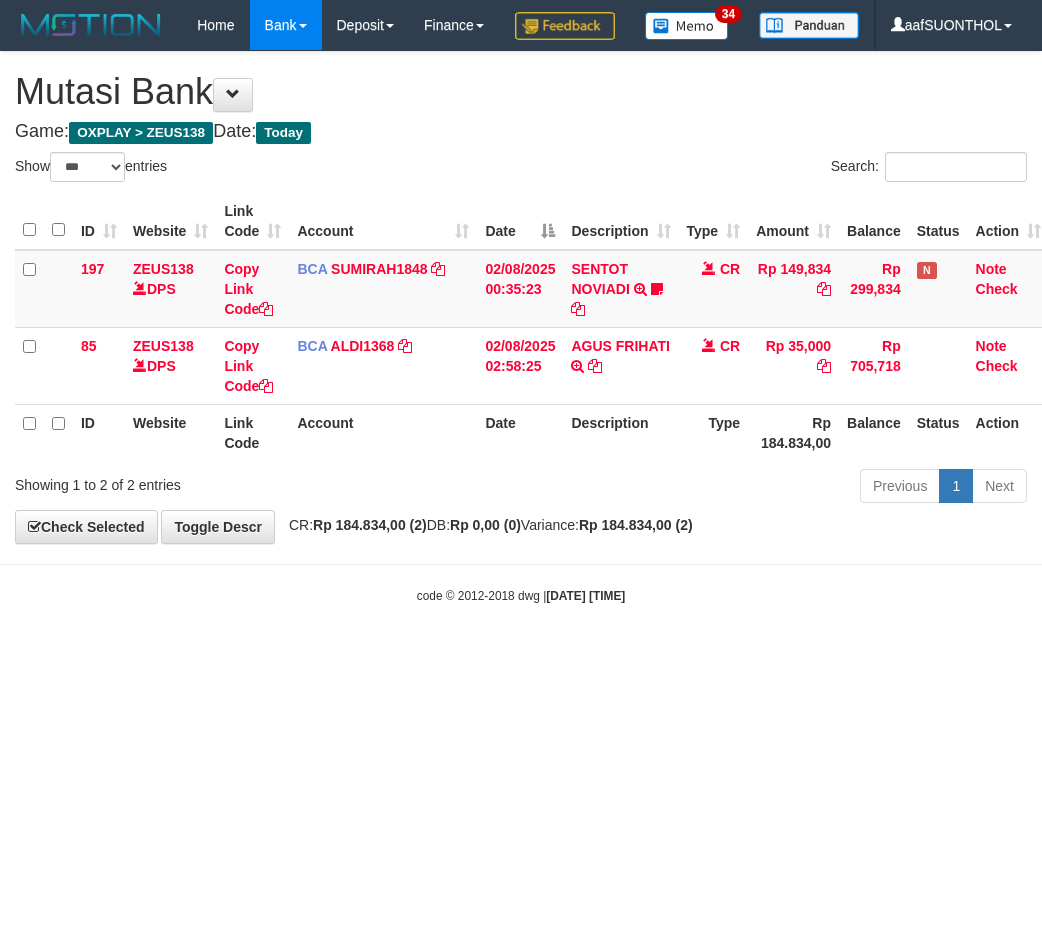 scroll, scrollTop: 0, scrollLeft: 0, axis: both 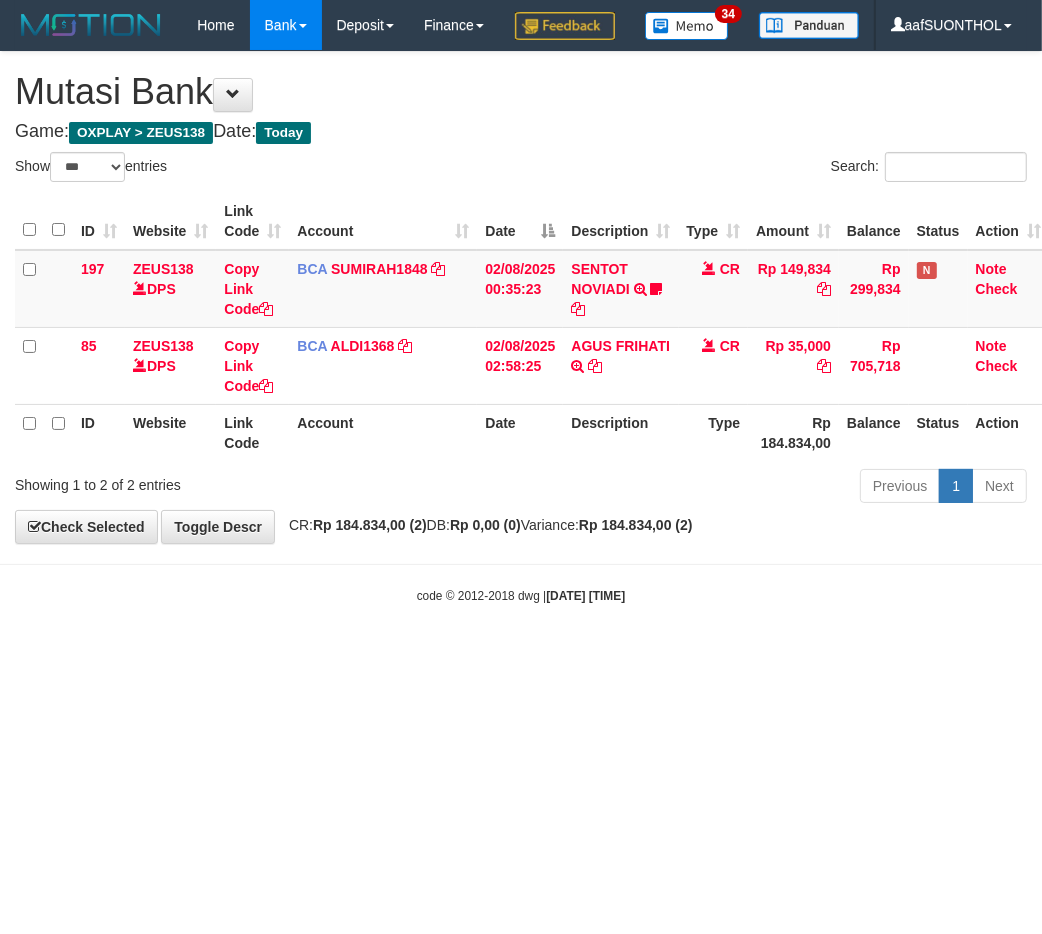 click on "Toggle navigation
Home
Bank
Account List
Load
By Website
Group
[OXPLAY]													ZEUS138
By Load Group (DPS)
Sync" at bounding box center (521, 327) 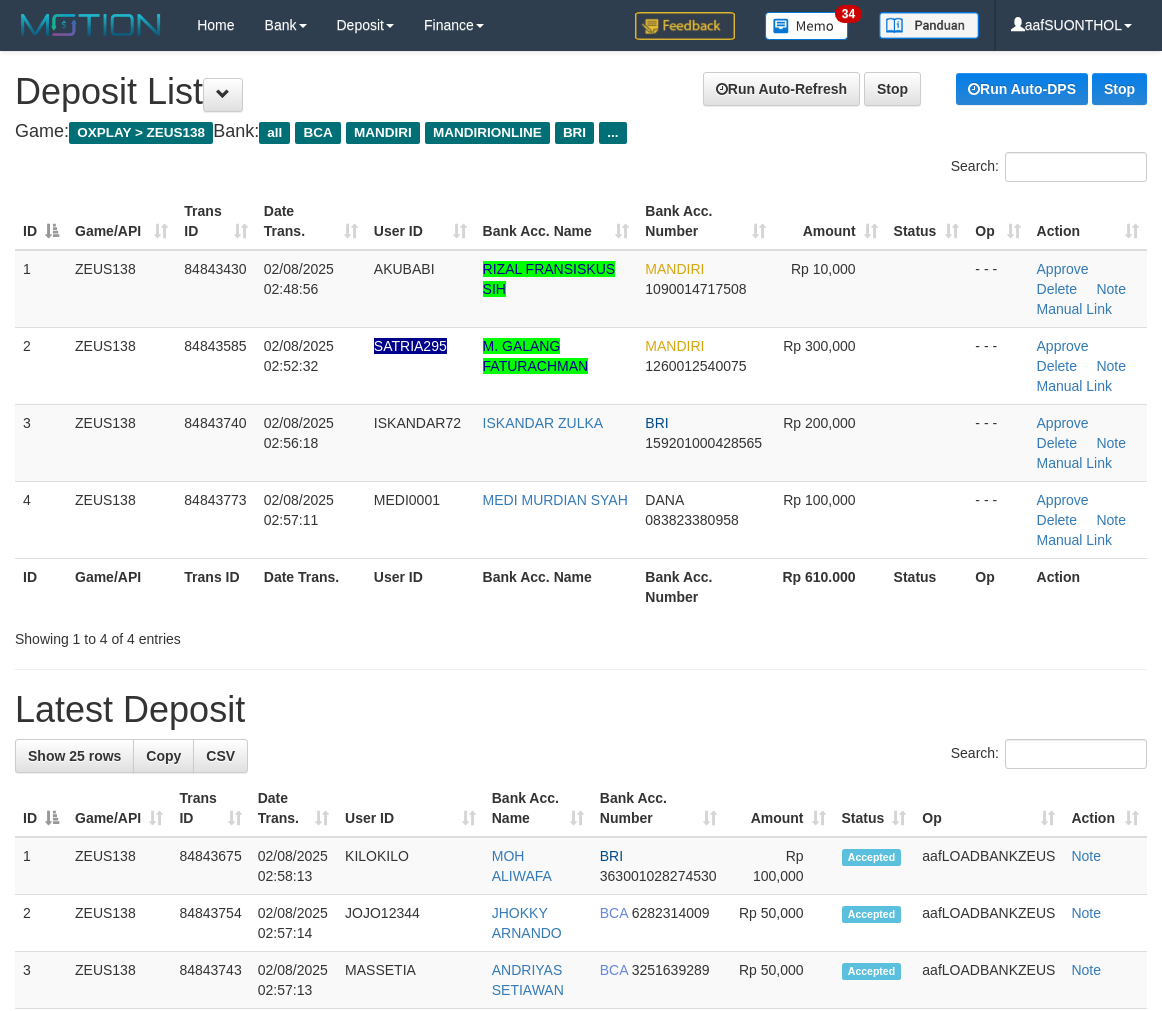 scroll, scrollTop: 0, scrollLeft: 0, axis: both 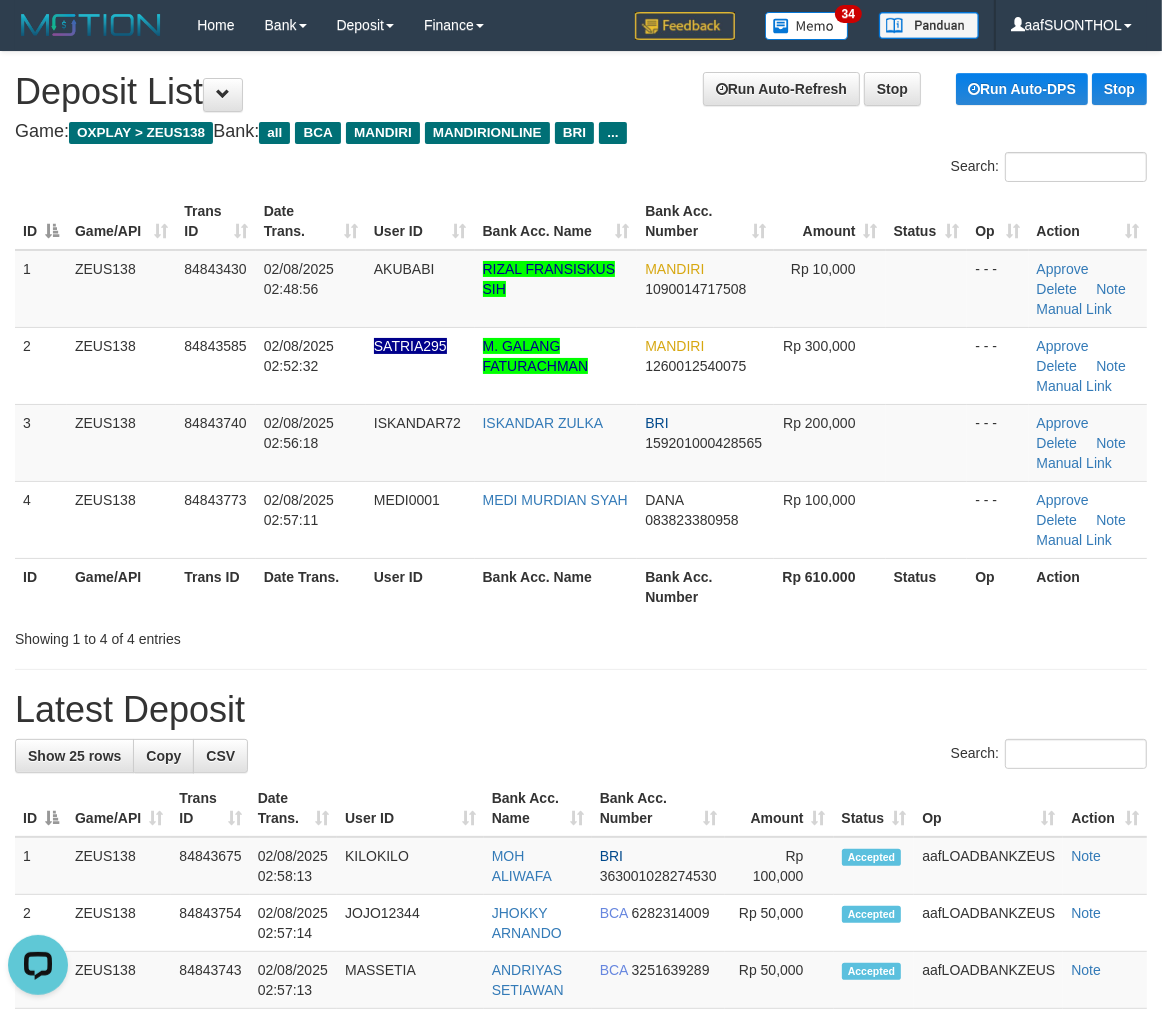 click on "Bank Acc. Name" at bounding box center [556, 586] 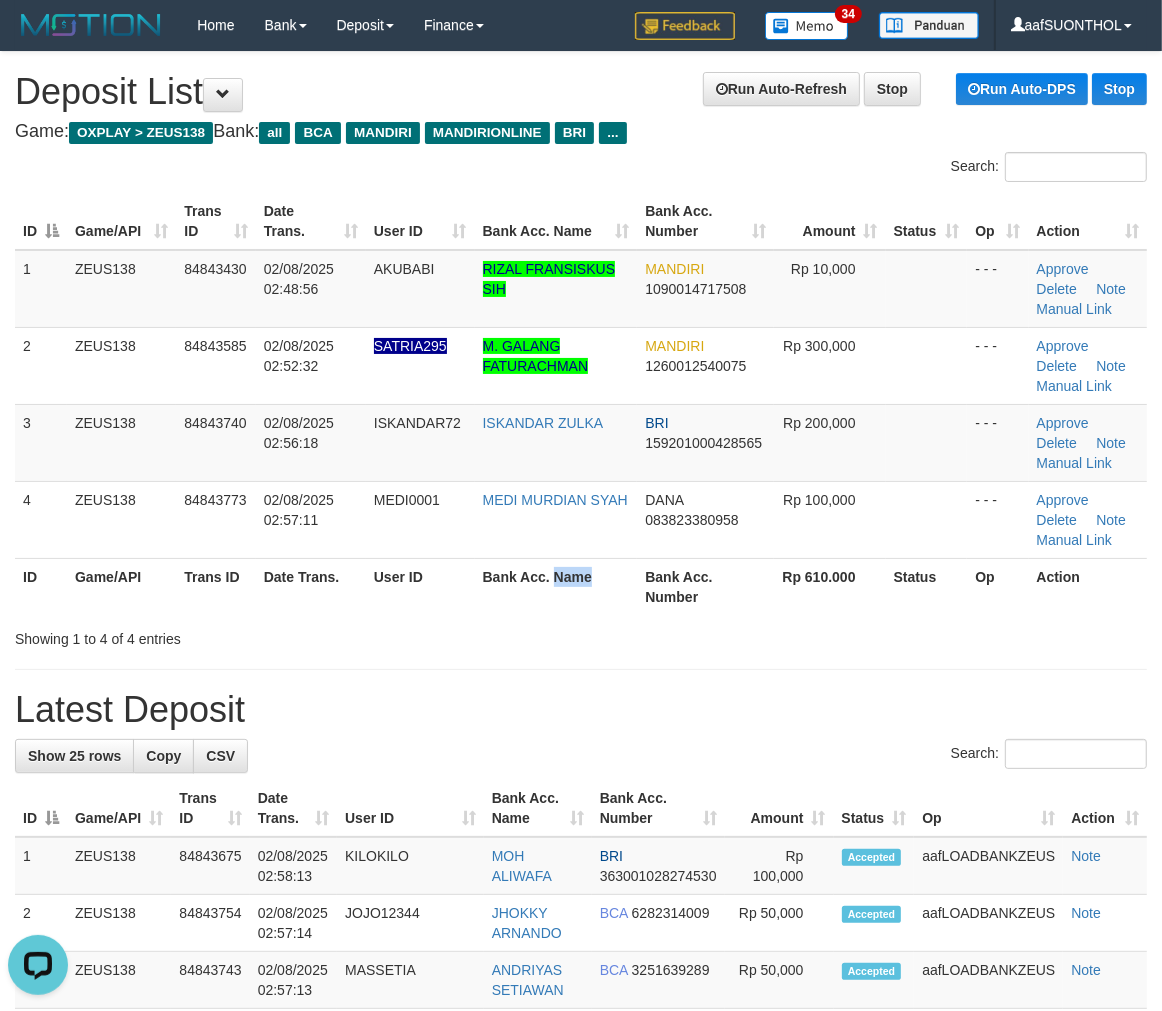 drag, startPoint x: 567, startPoint y: 597, endPoint x: 257, endPoint y: 84, distance: 599.3905 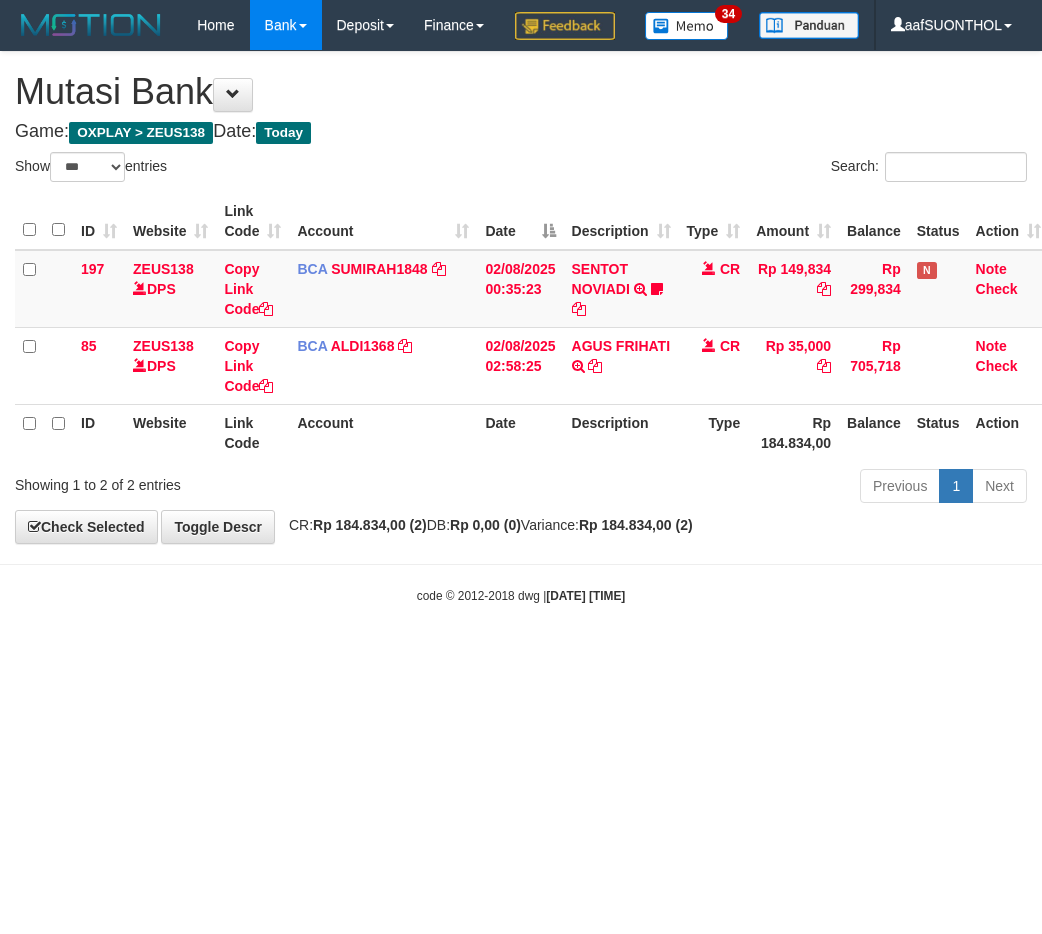 select on "***" 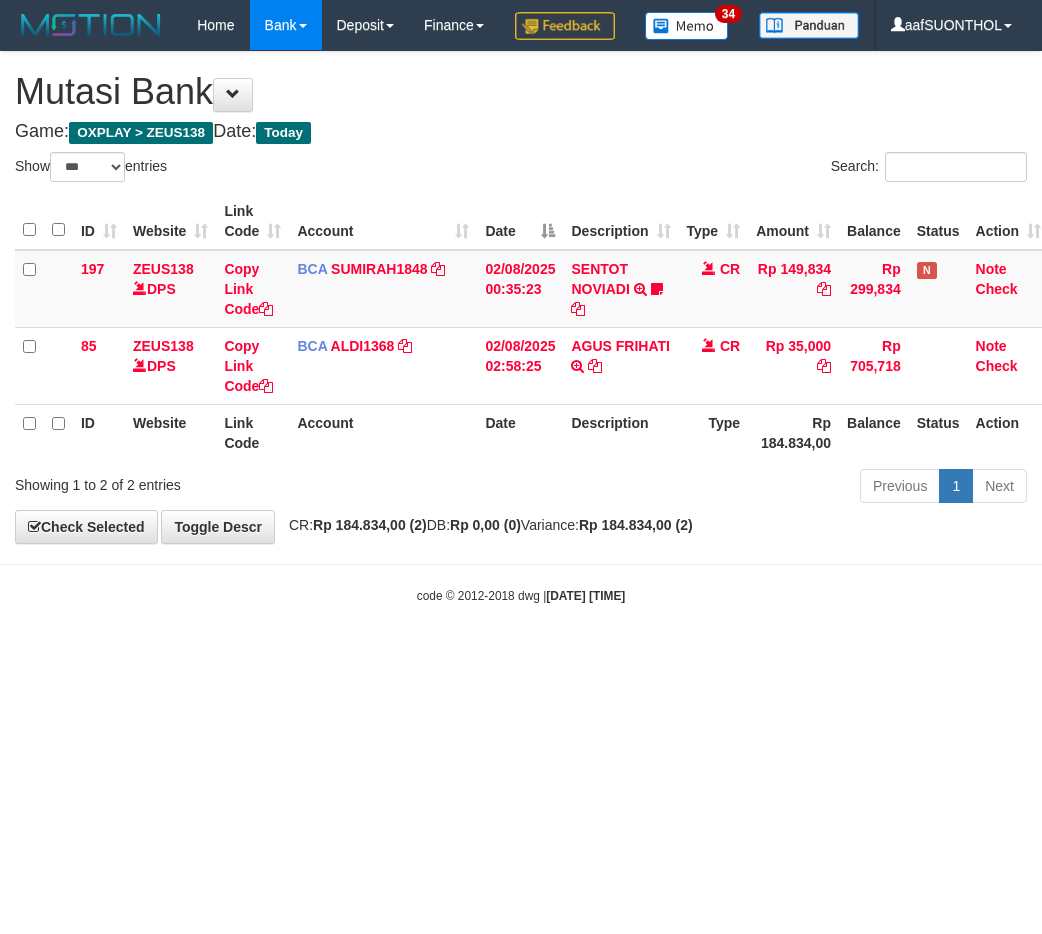 click on "Toggle navigation
Home
Bank
Account List
Load
By Website
Group
[OXPLAY]													ZEUS138
By Load Group (DPS)
Sync" at bounding box center [521, 327] 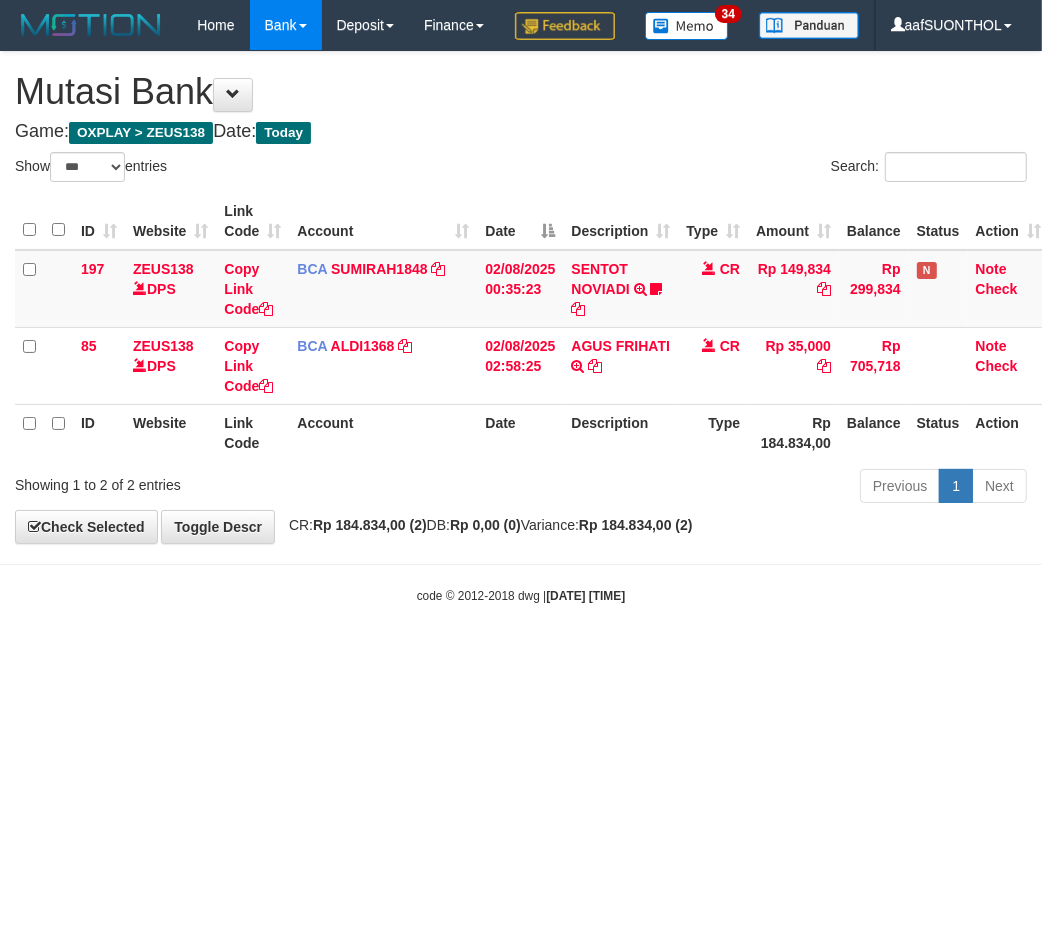 click on "Toggle navigation
Home
Bank
Account List
Load
By Website
Group
[OXPLAY]													ZEUS138
By Load Group (DPS)
Sync" at bounding box center [521, 327] 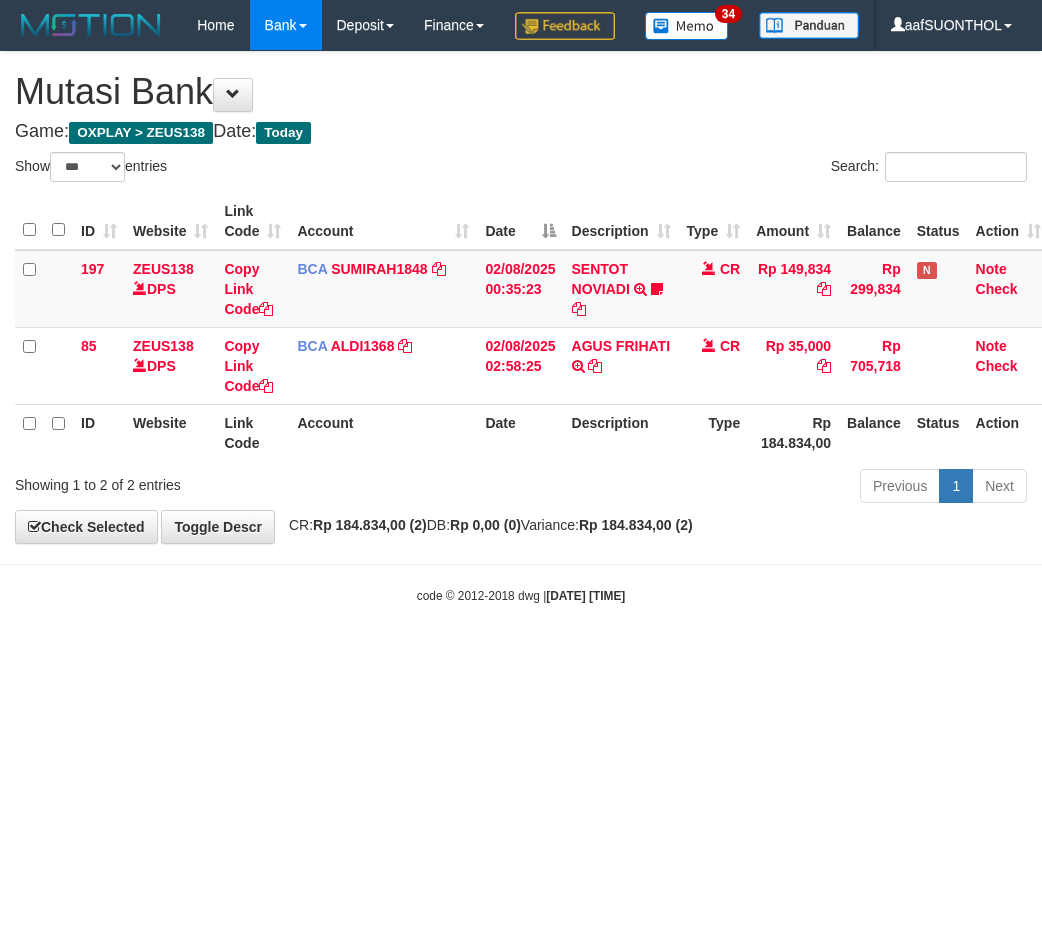 select on "***" 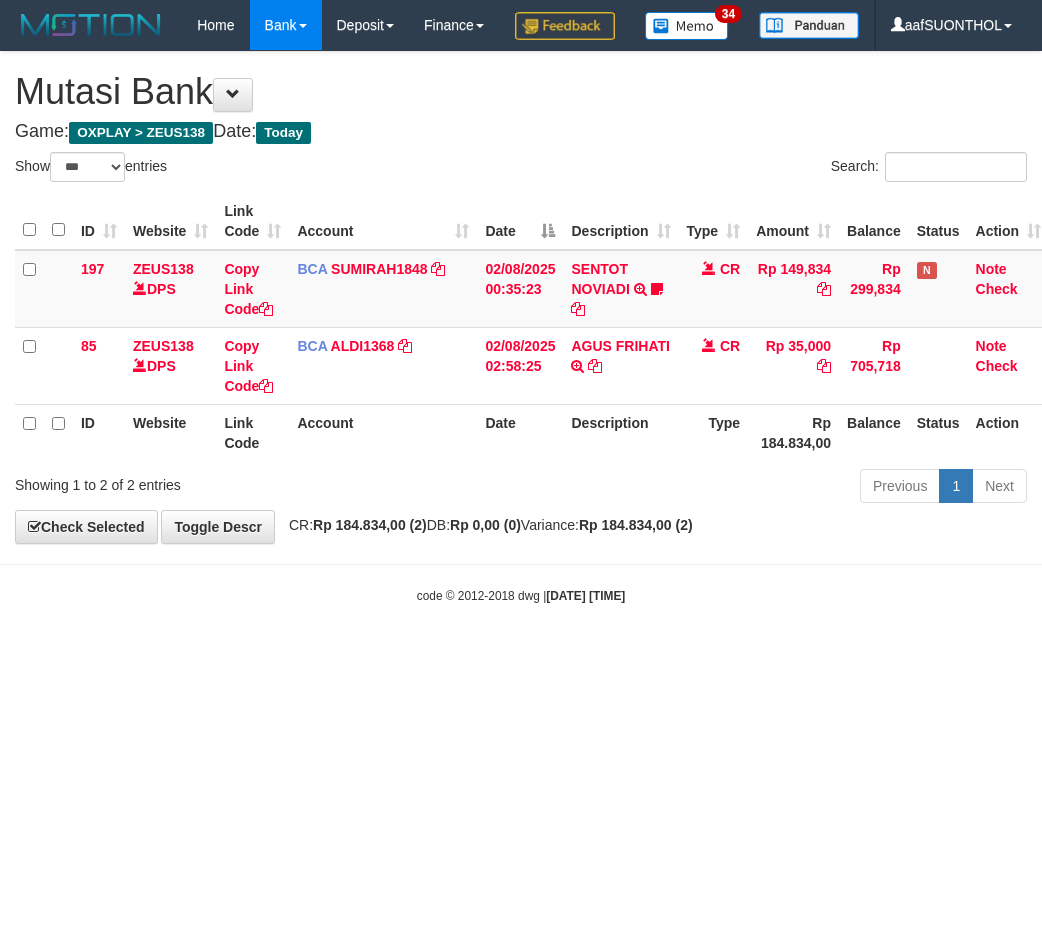scroll, scrollTop: 0, scrollLeft: 0, axis: both 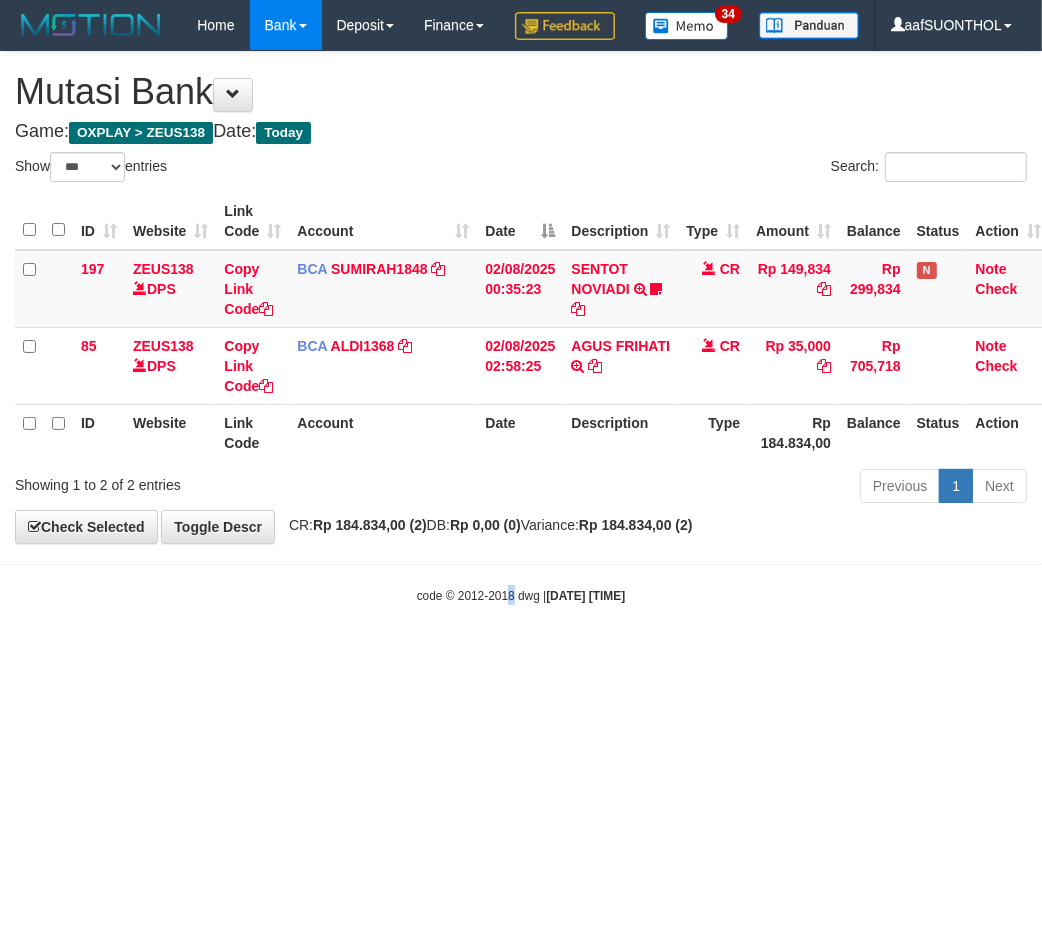drag, startPoint x: 498, startPoint y: 635, endPoint x: 487, endPoint y: 631, distance: 11.7046995 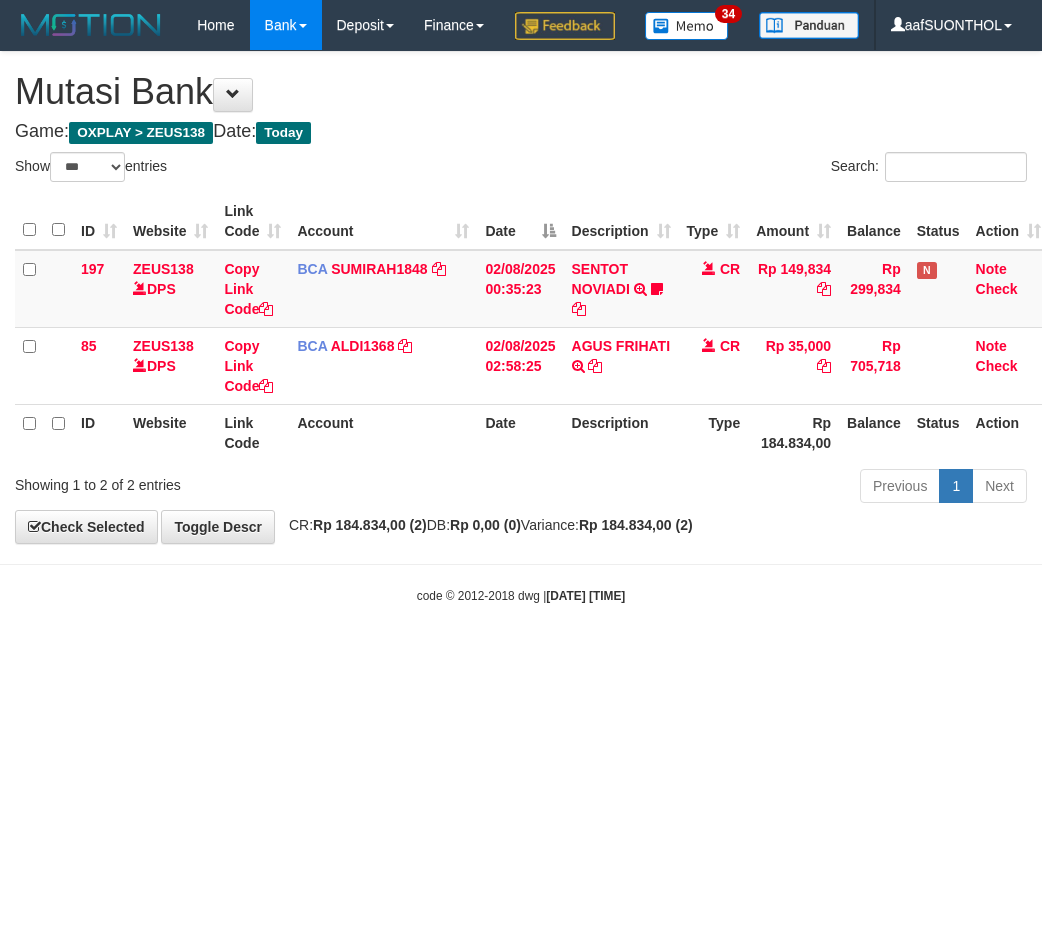 select on "***" 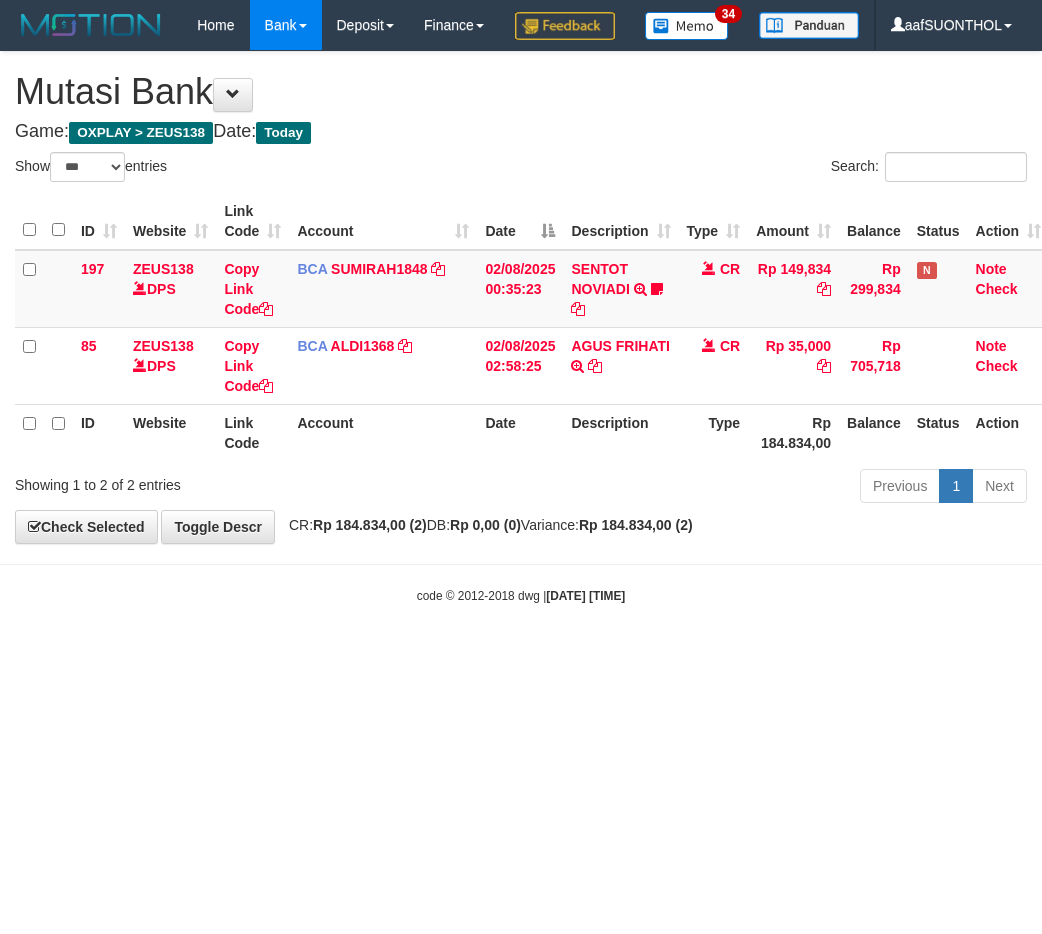 scroll, scrollTop: 0, scrollLeft: 0, axis: both 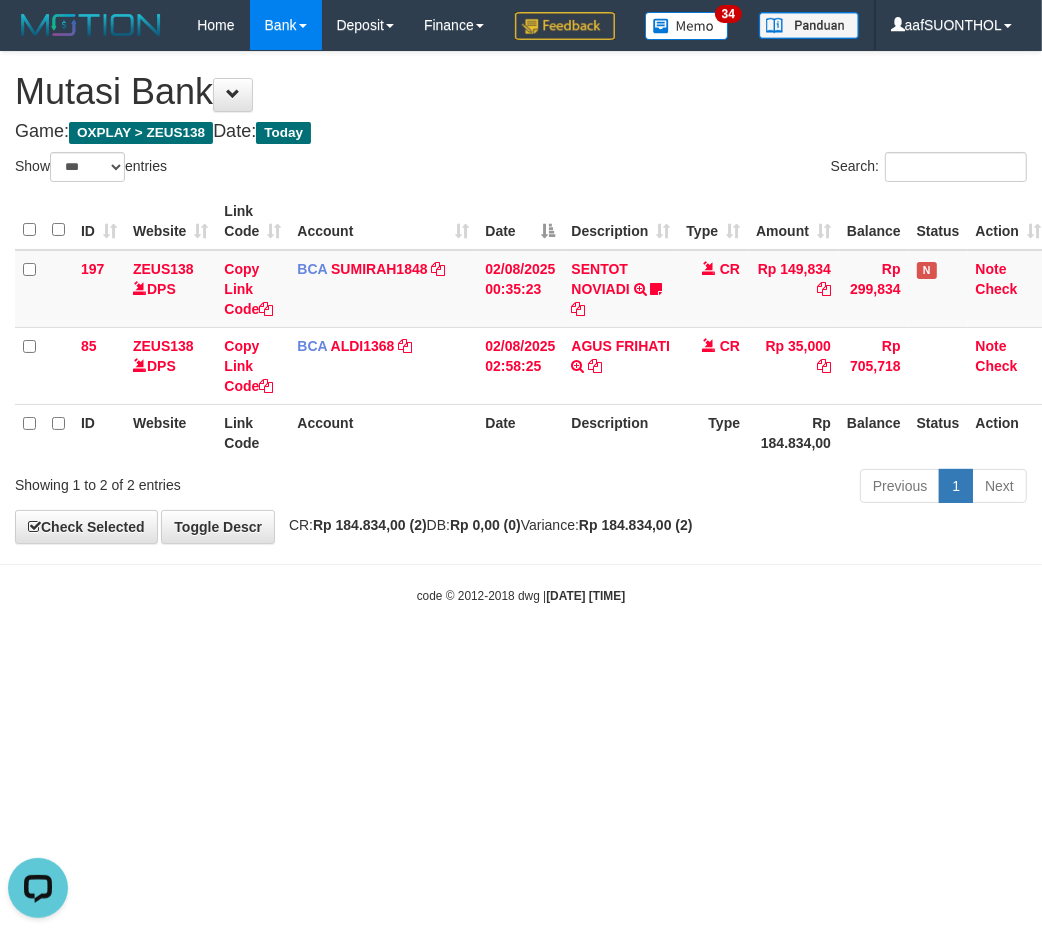 drag, startPoint x: 550, startPoint y: 662, endPoint x: 502, endPoint y: 623, distance: 61.846584 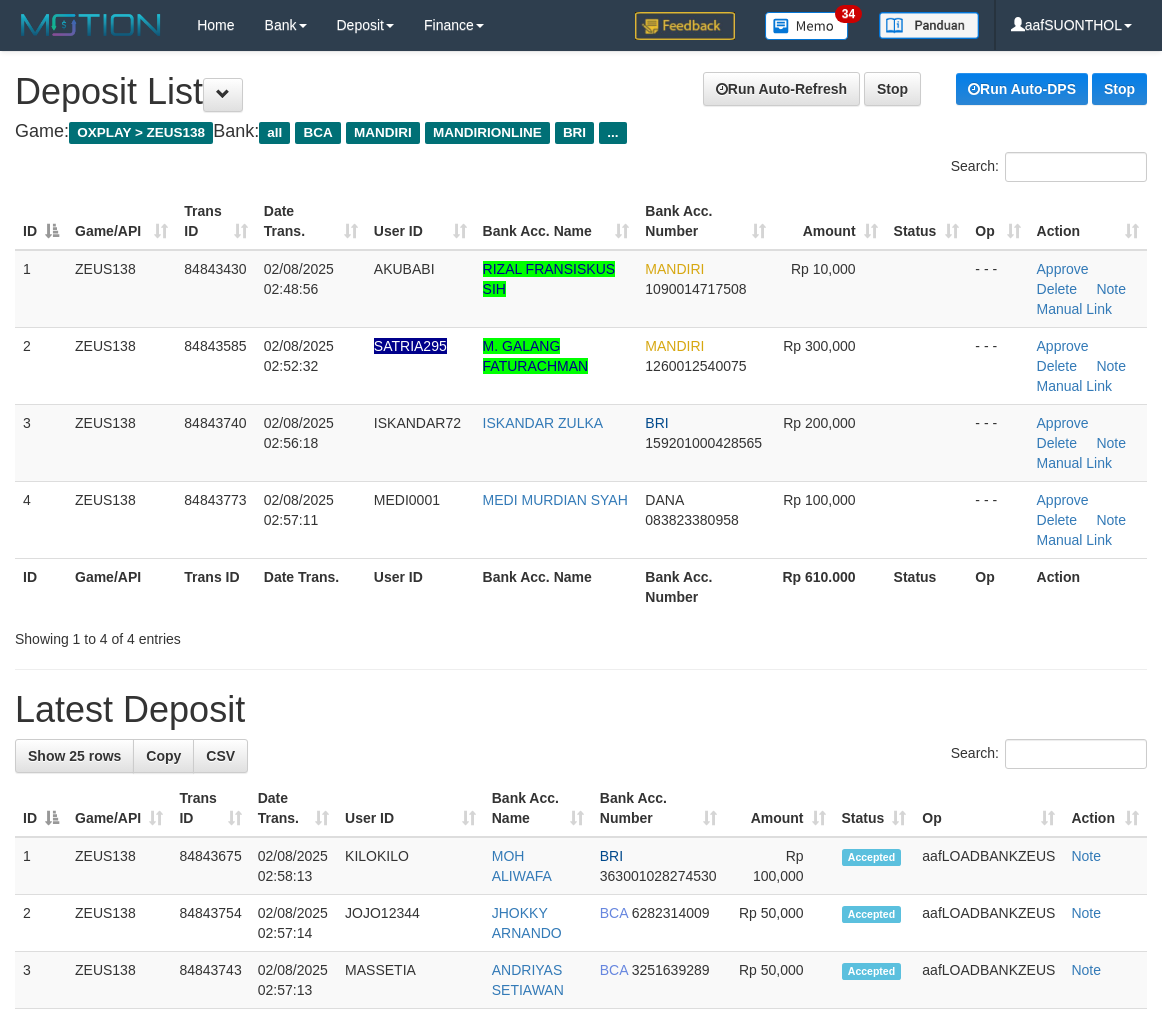 scroll, scrollTop: 0, scrollLeft: 0, axis: both 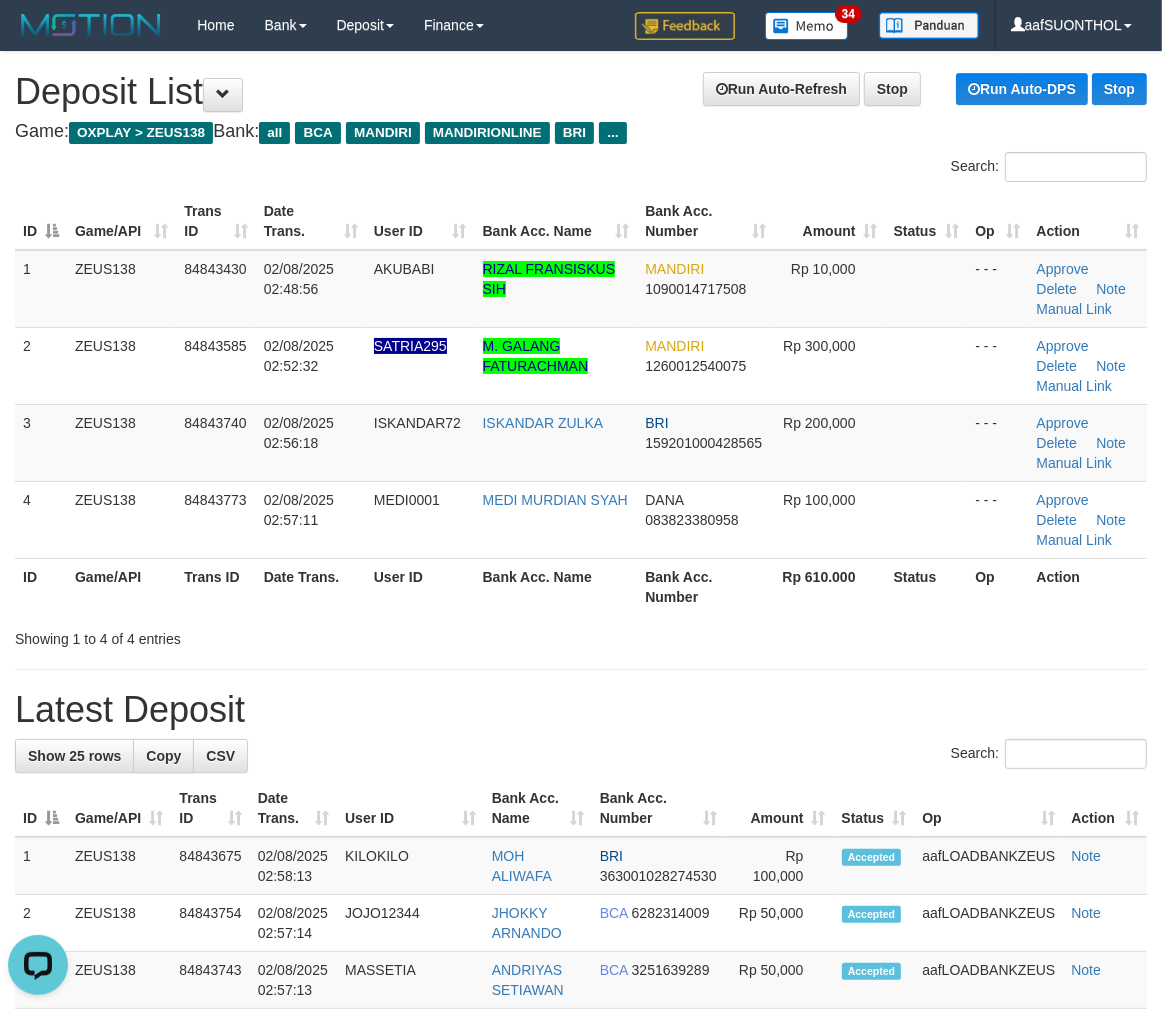 click on "Bank Acc. Name" at bounding box center [556, 586] 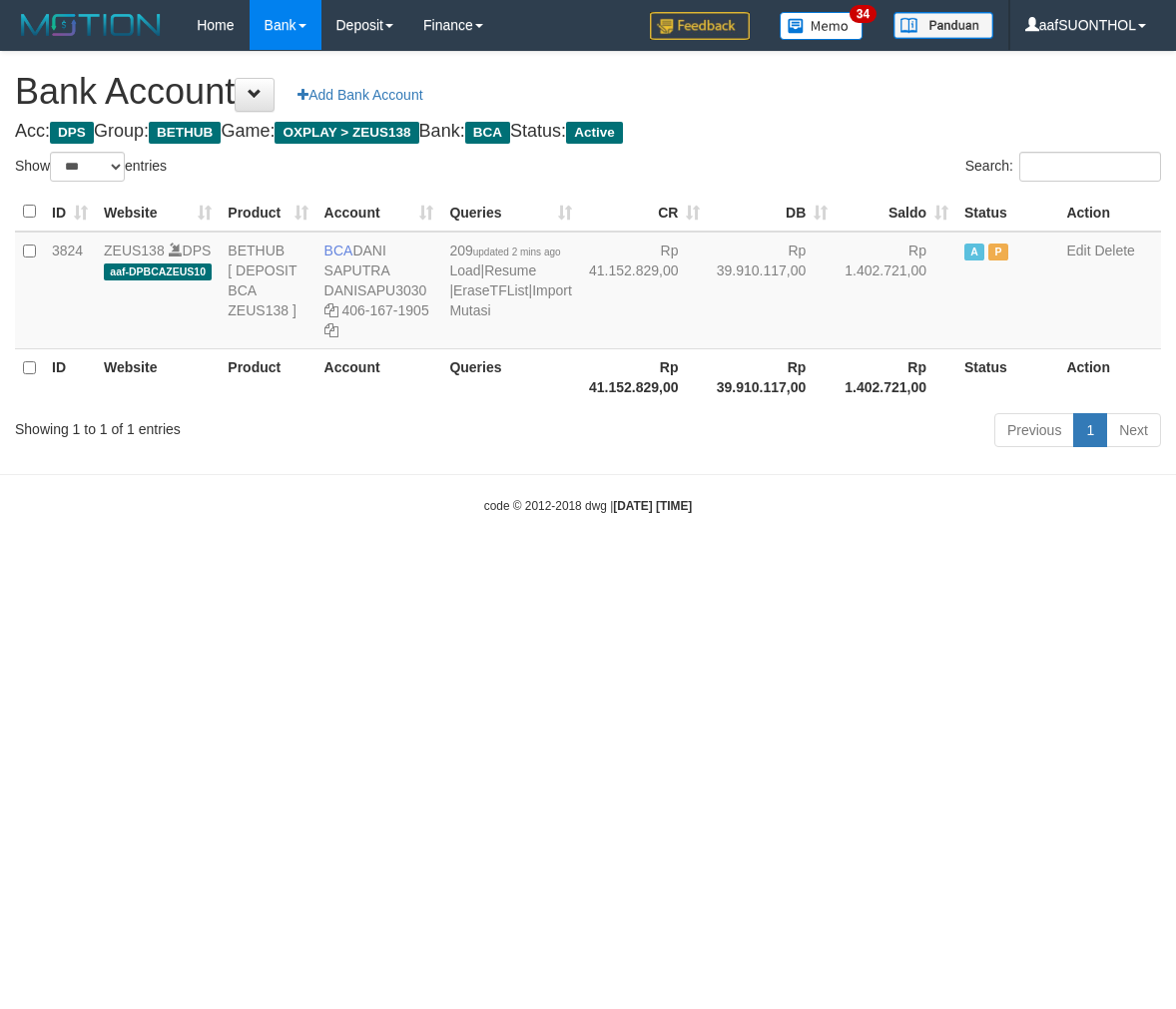 select on "***" 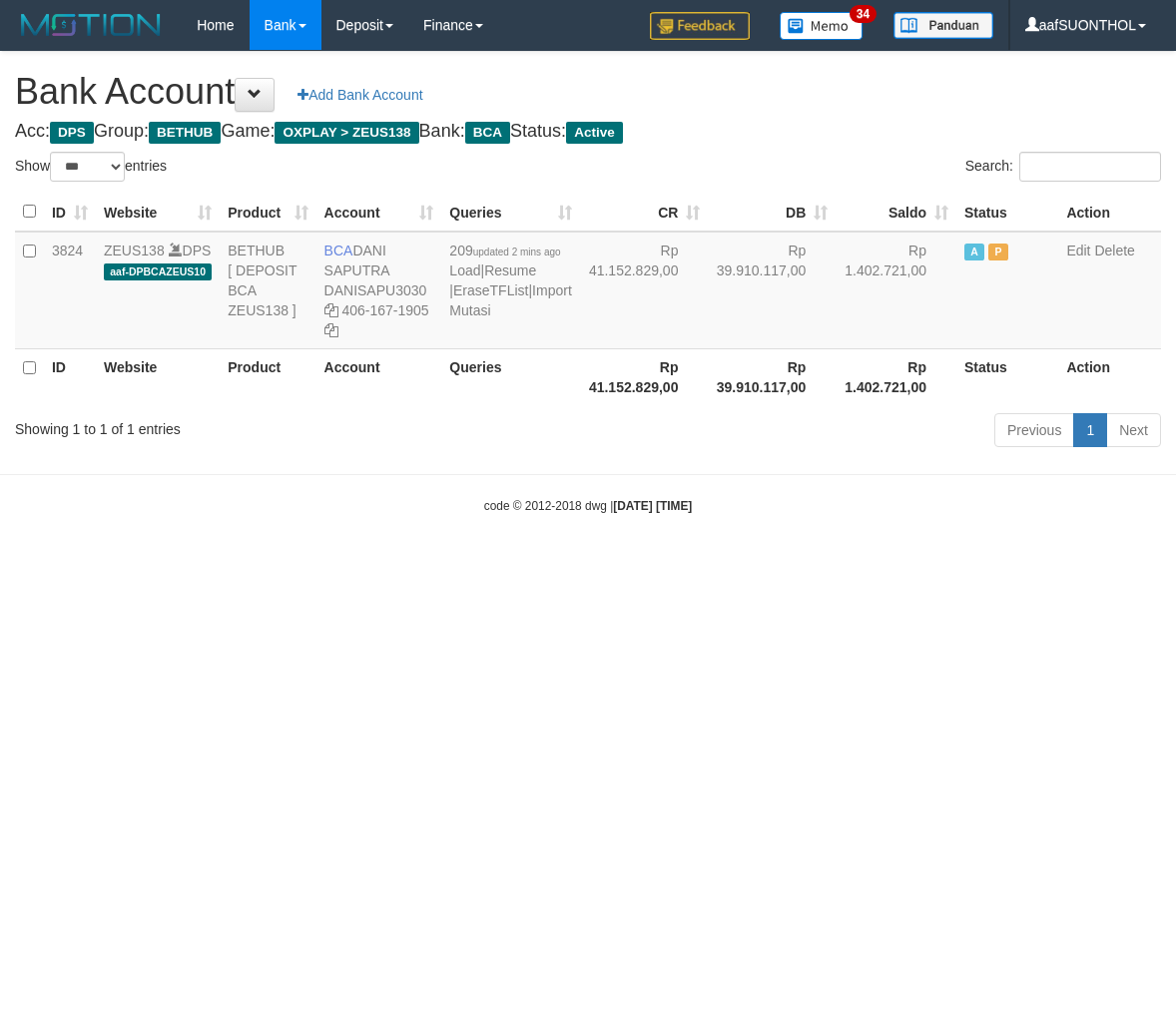 scroll, scrollTop: 0, scrollLeft: 0, axis: both 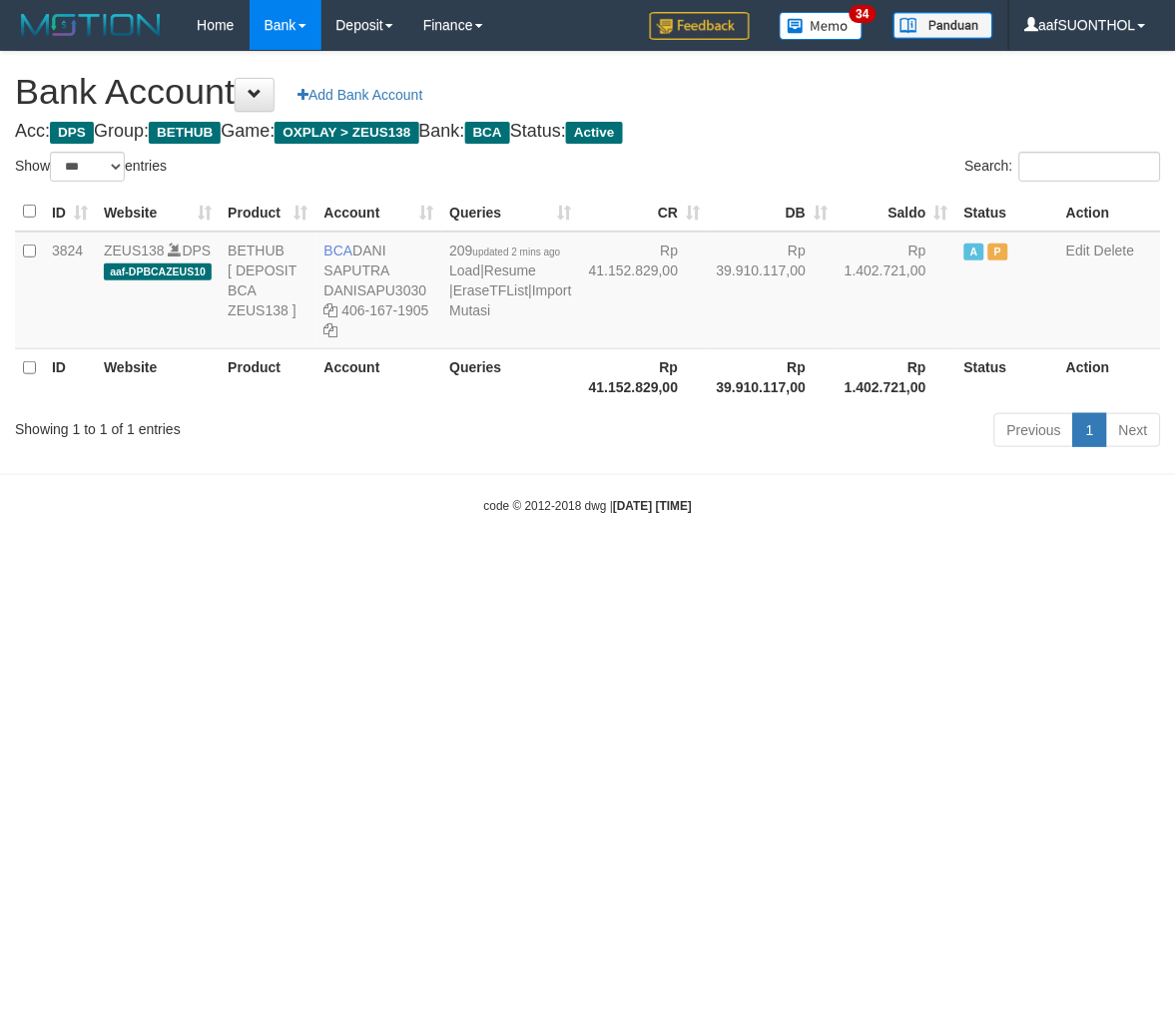 drag, startPoint x: 0, startPoint y: 0, endPoint x: 695, endPoint y: 661, distance: 959.13815 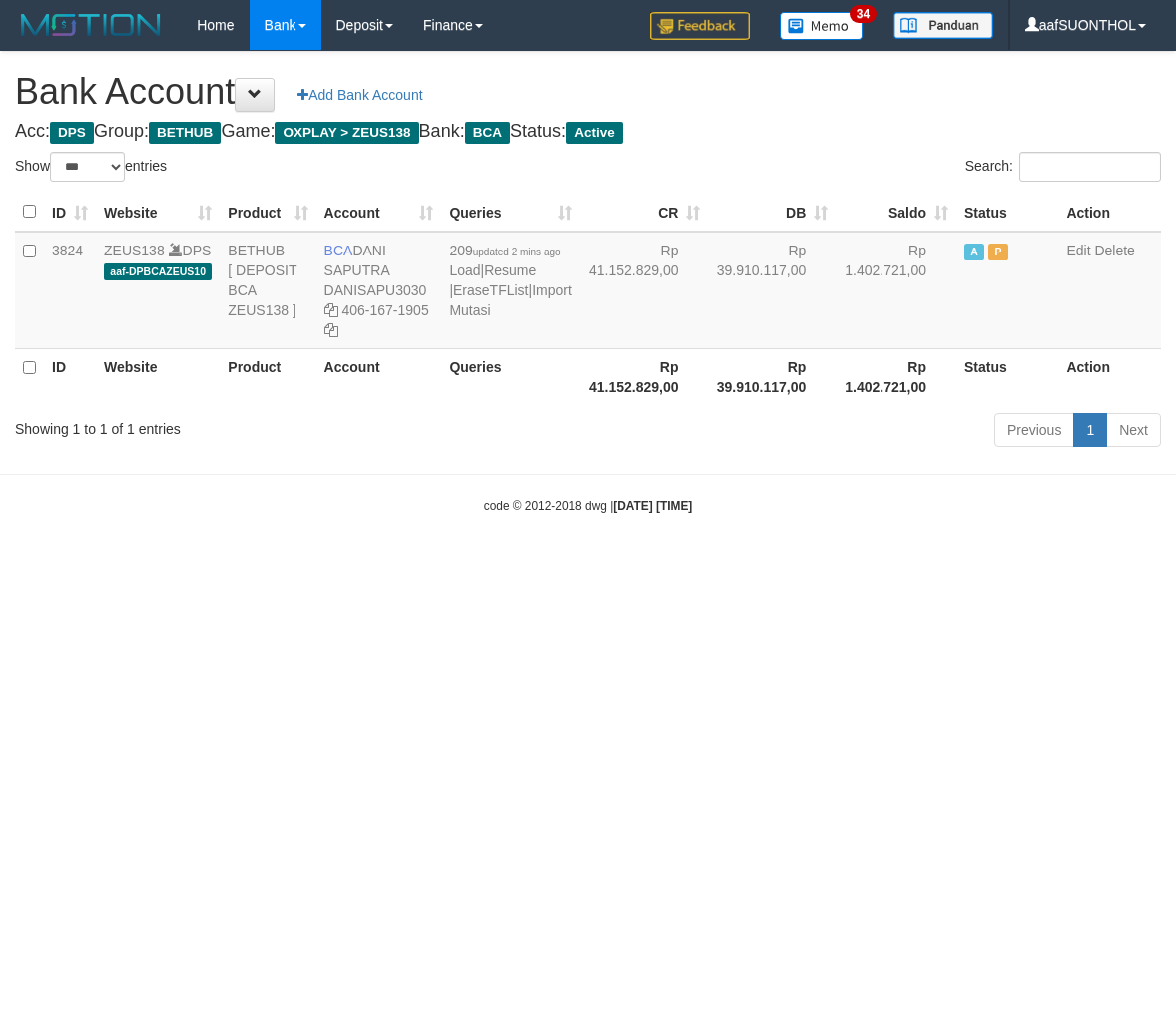 select on "***" 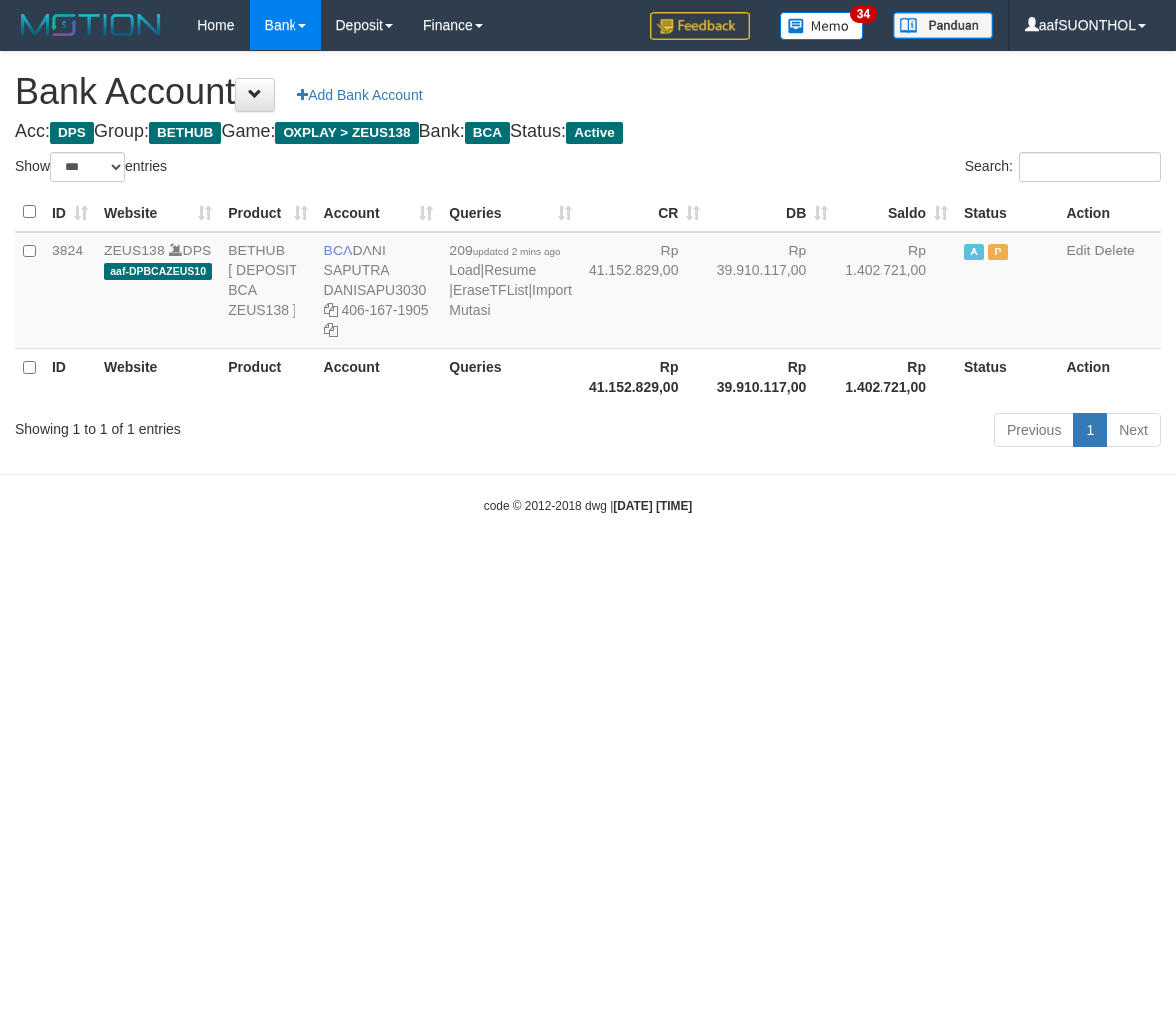 scroll, scrollTop: 0, scrollLeft: 0, axis: both 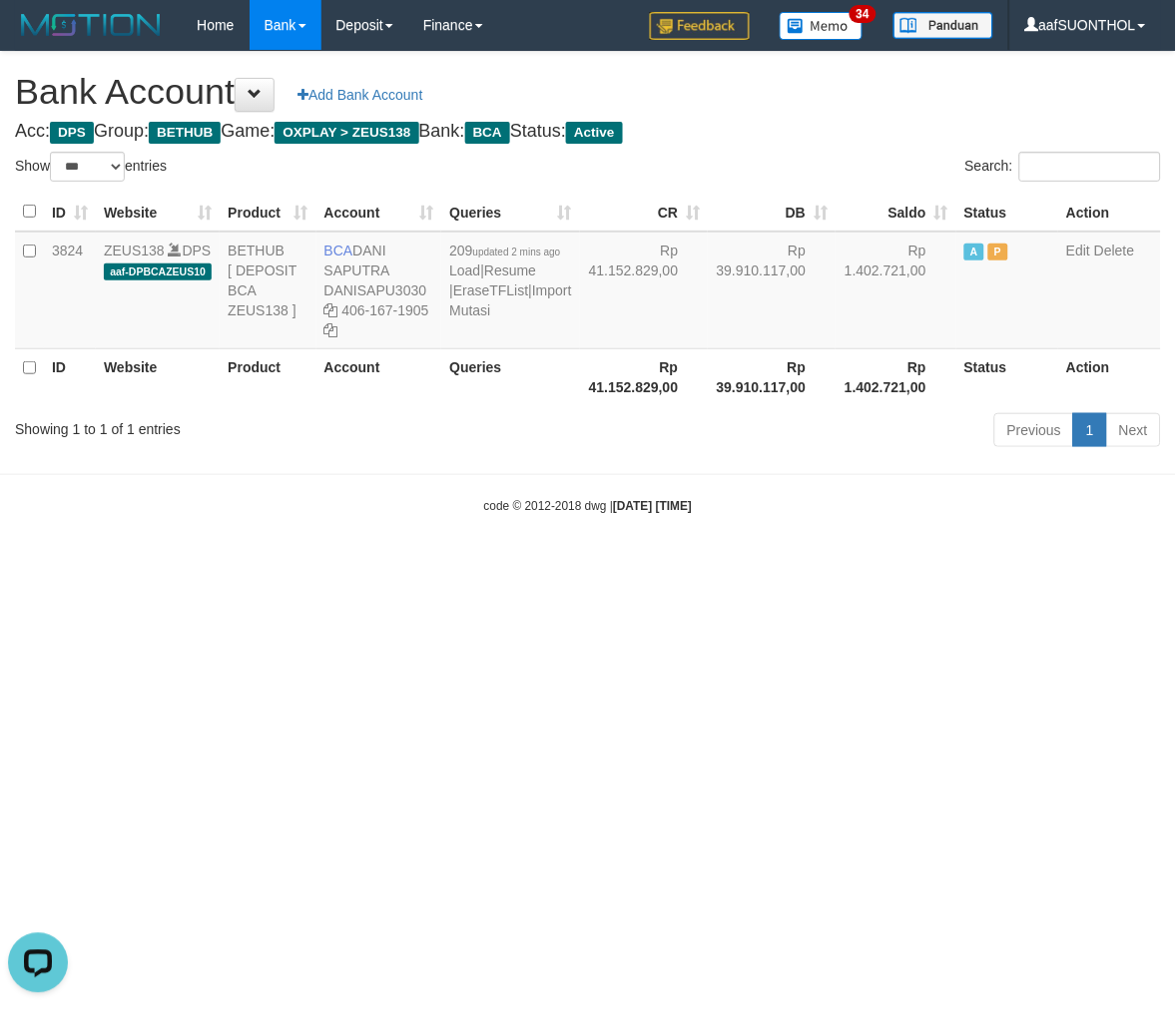 click on "Toggle navigation
Home
Bank
Account List
Load
By Website
Group
[OXPLAY]													ZEUS138
By Load Group (DPS)
Sync" at bounding box center (588, 282) 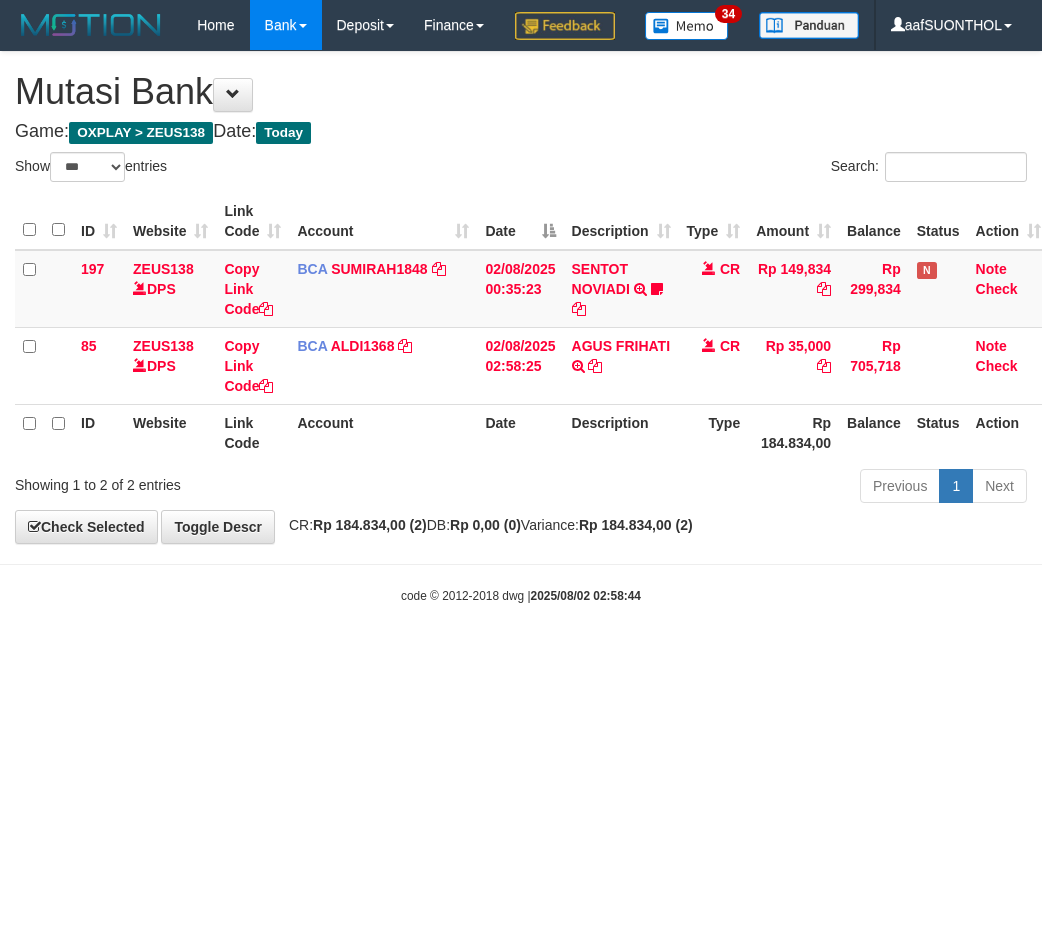 select on "***" 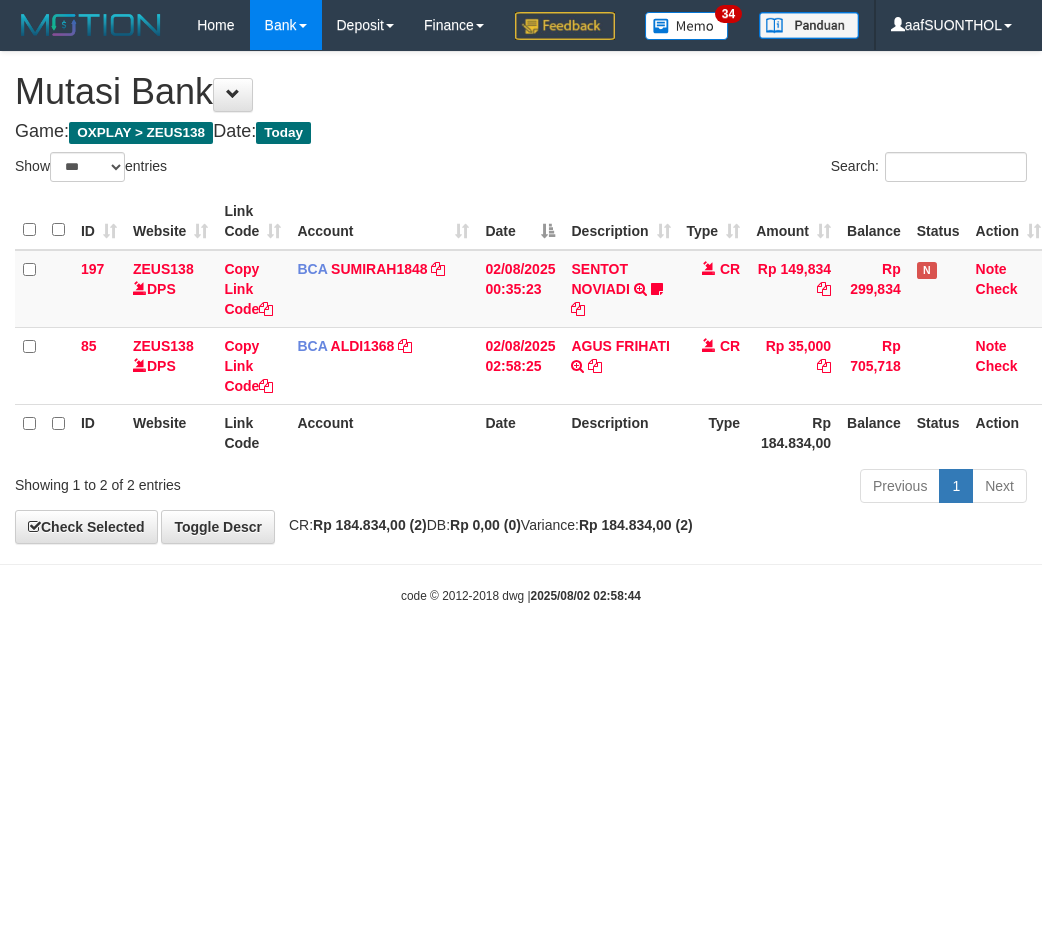 scroll, scrollTop: 0, scrollLeft: 0, axis: both 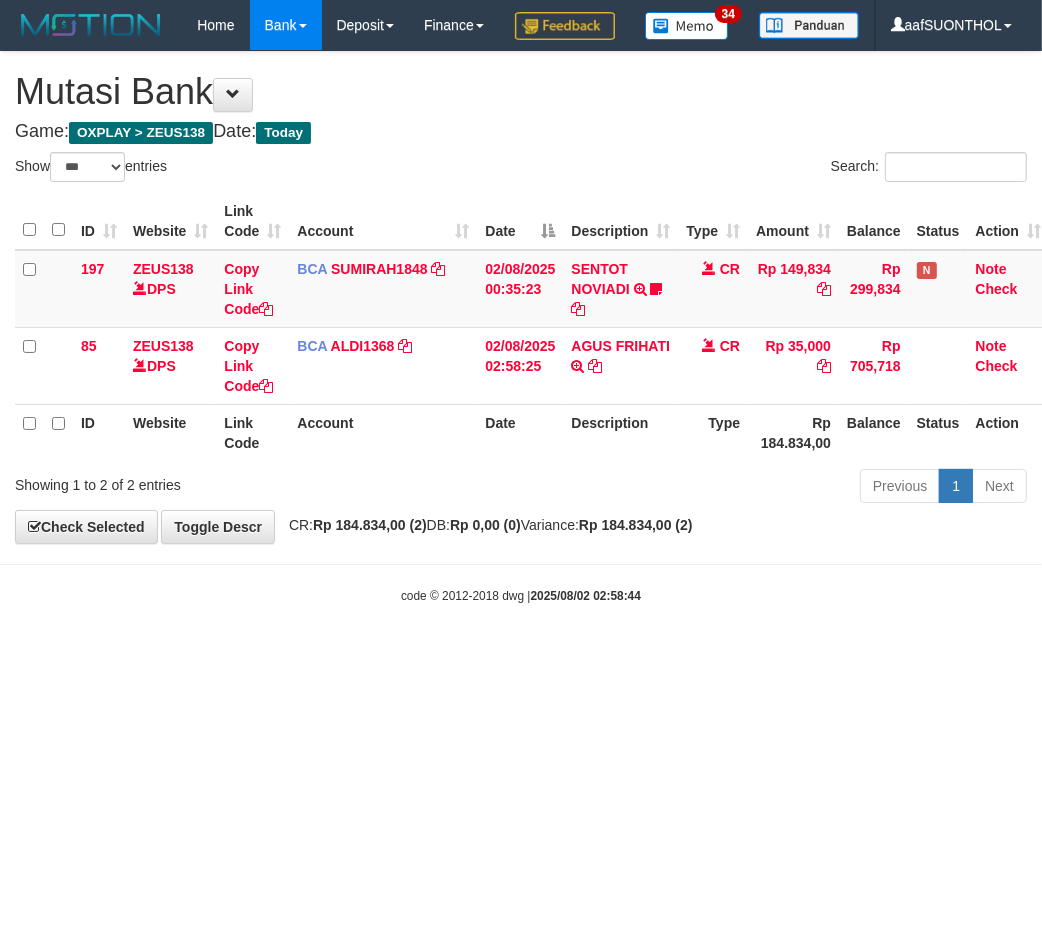 drag, startPoint x: 344, startPoint y: 752, endPoint x: 395, endPoint y: 742, distance: 51.971146 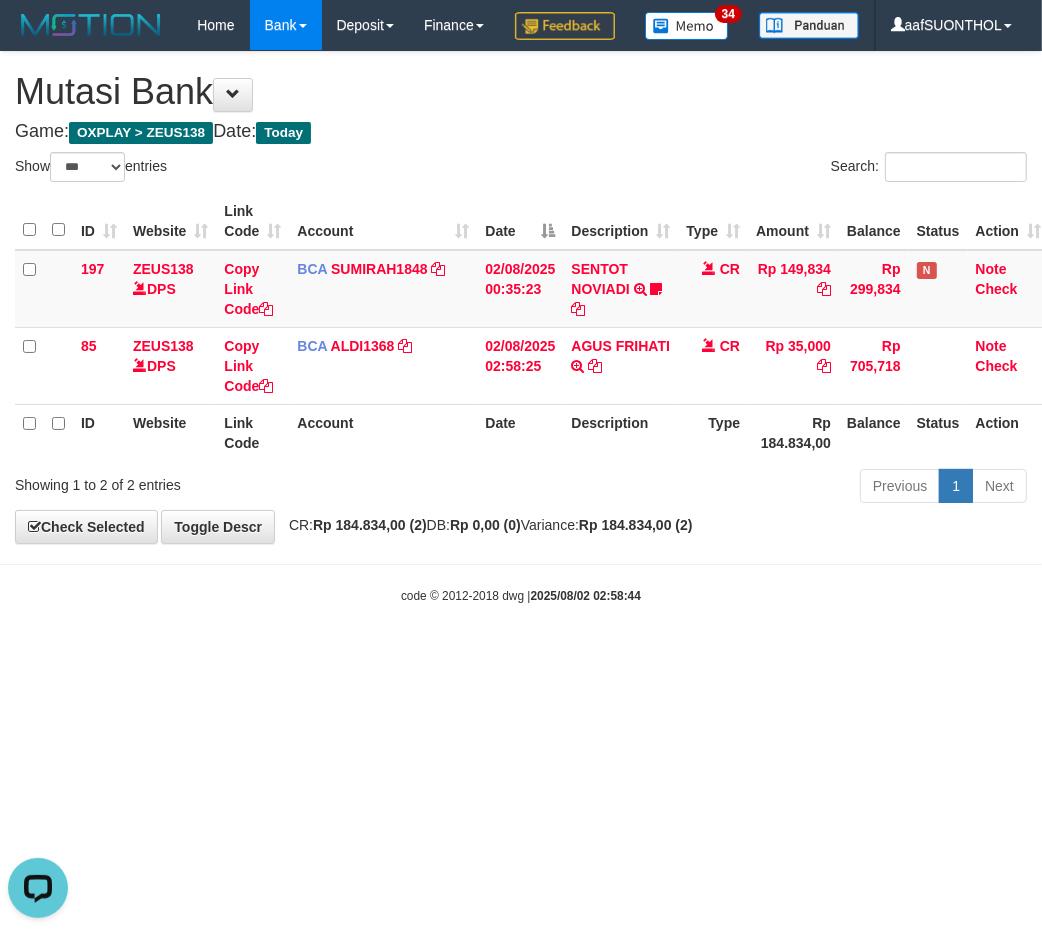 scroll, scrollTop: 0, scrollLeft: 0, axis: both 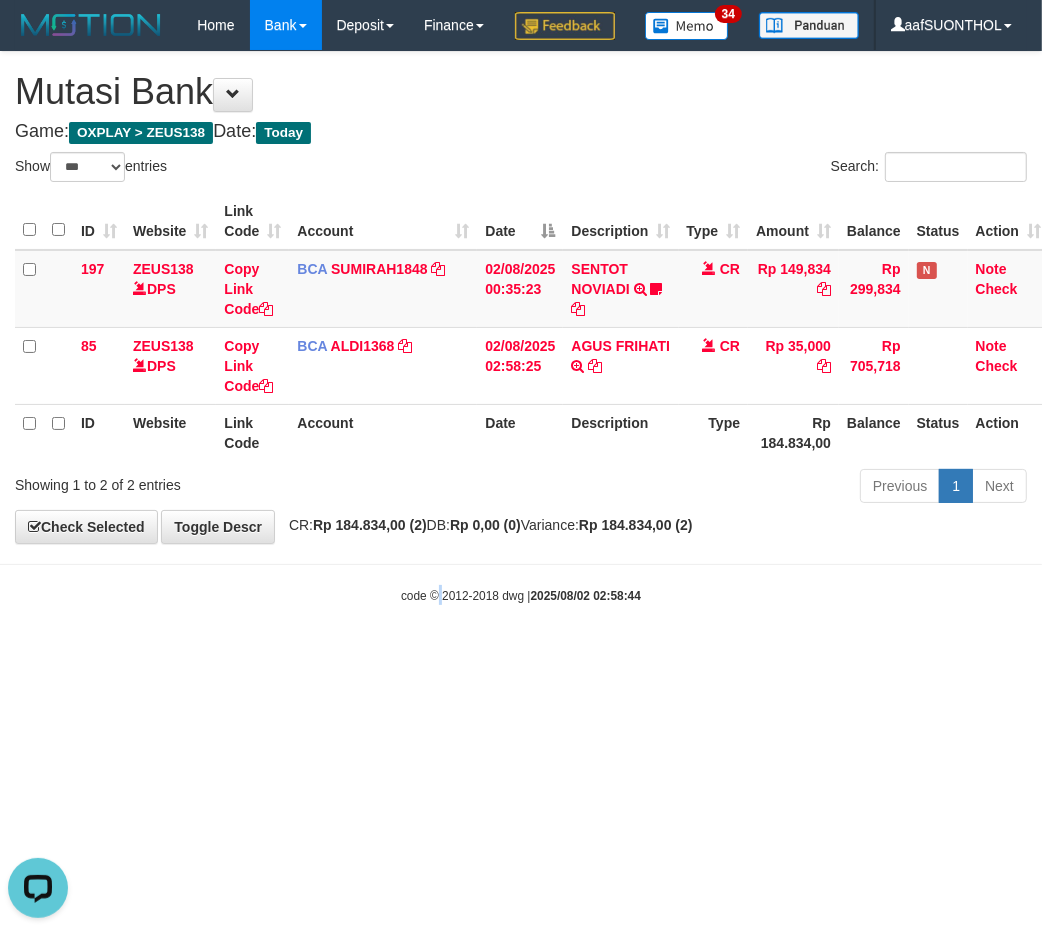 drag, startPoint x: 437, startPoint y: 704, endPoint x: 175, endPoint y: 716, distance: 262.27466 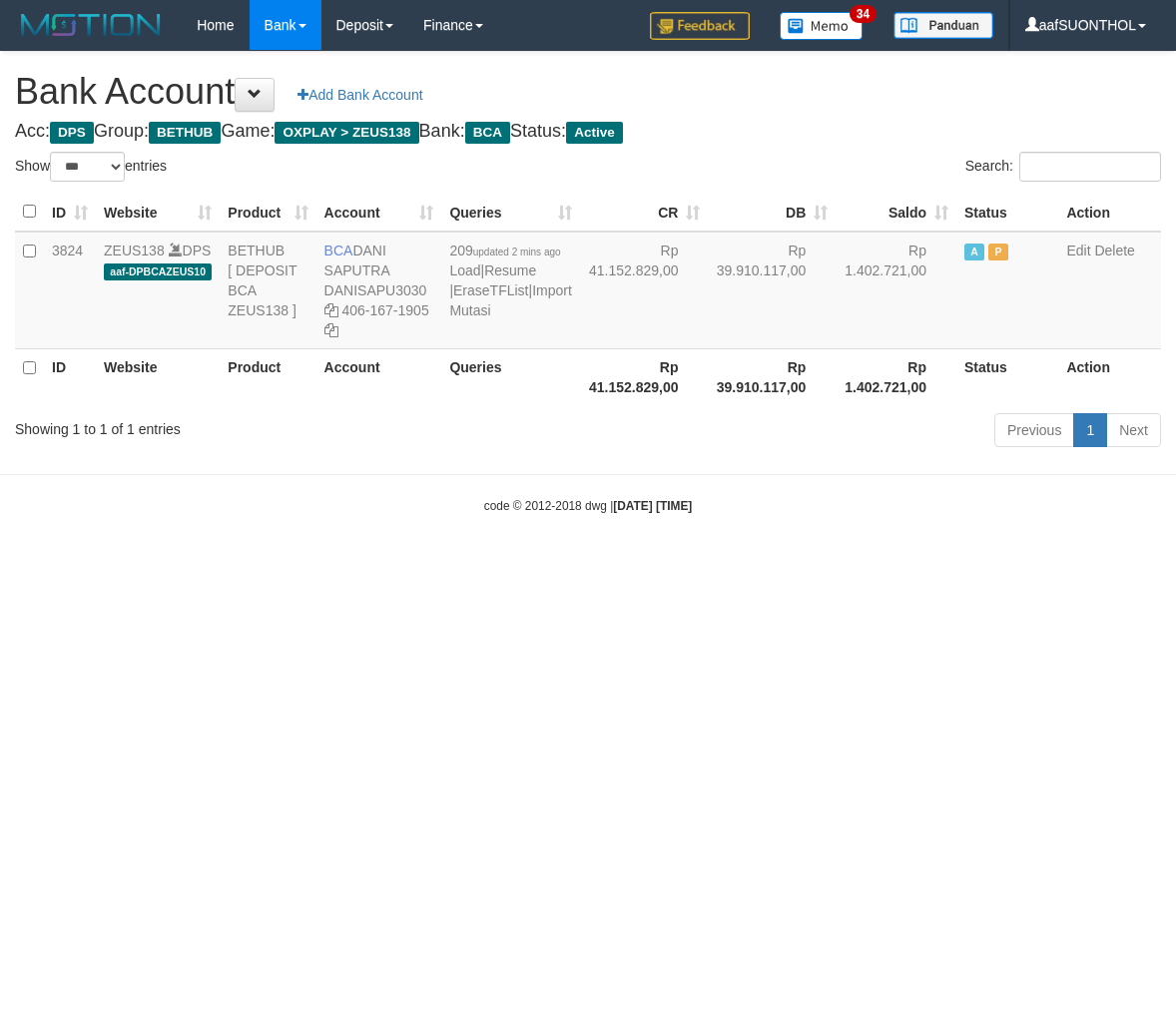 select on "***" 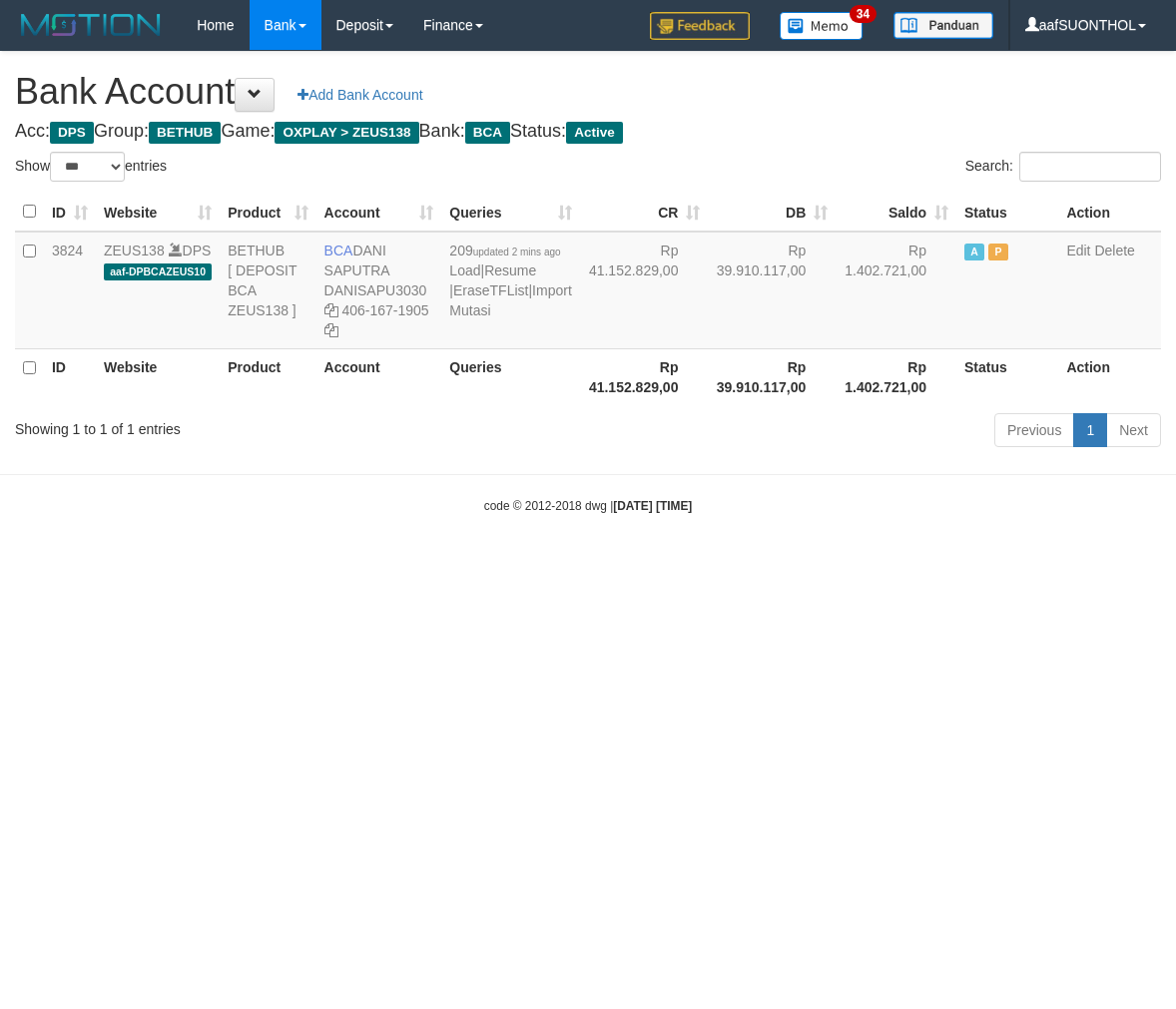 scroll, scrollTop: 0, scrollLeft: 0, axis: both 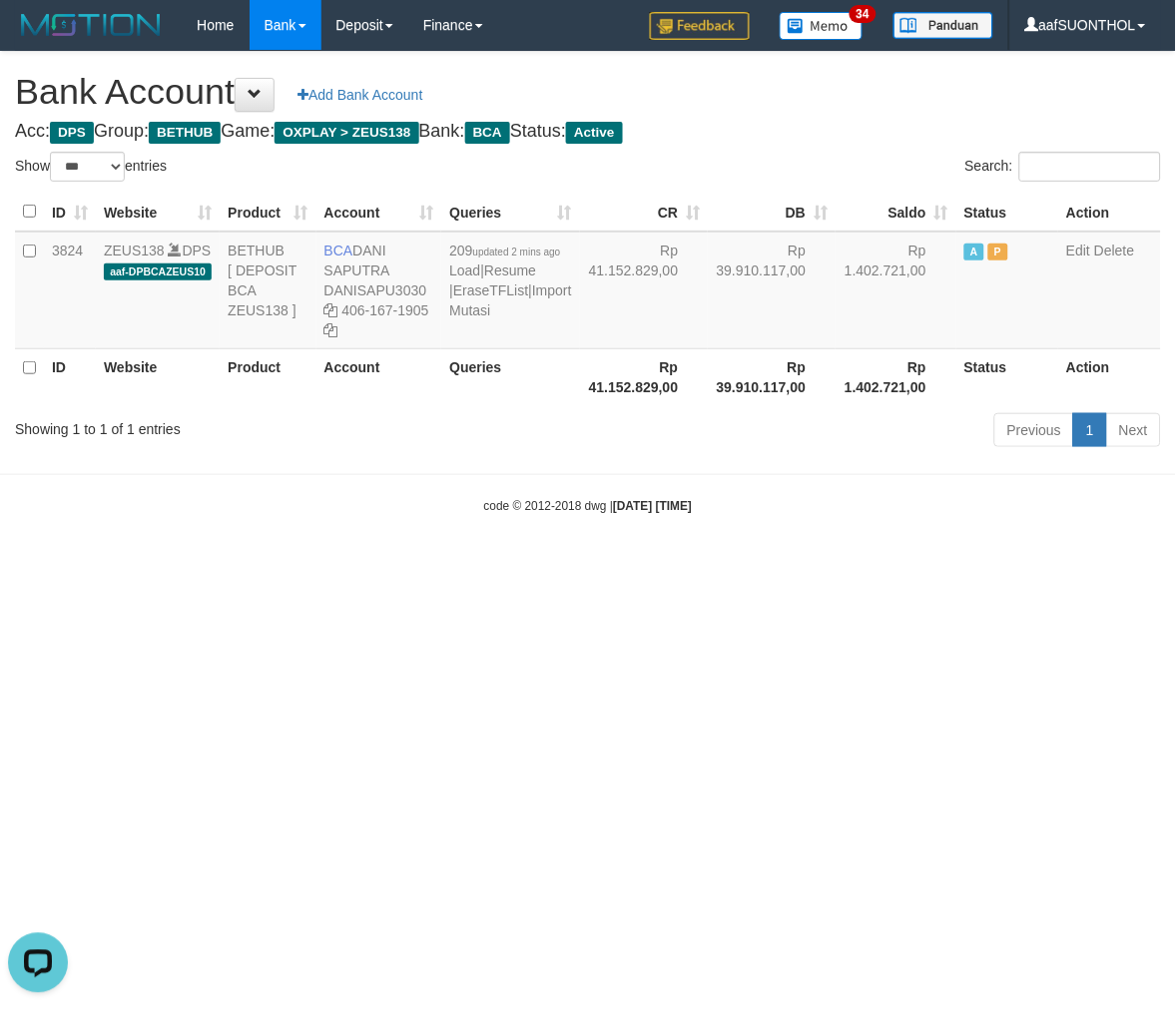 click on "Toggle navigation
Home
Bank
Account List
Load
By Website
Group
[OXPLAY]													ZEUS138
By Load Group (DPS)
Sync" at bounding box center (588, 282) 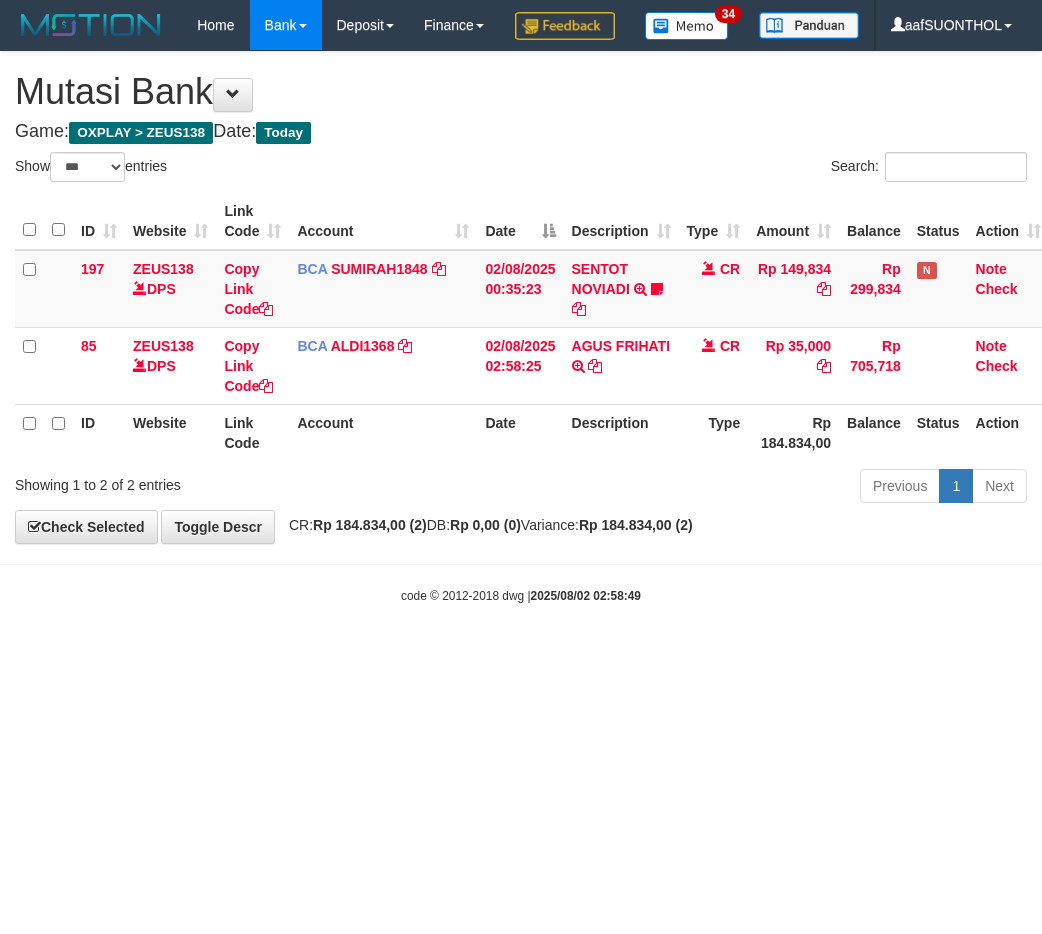 select on "***" 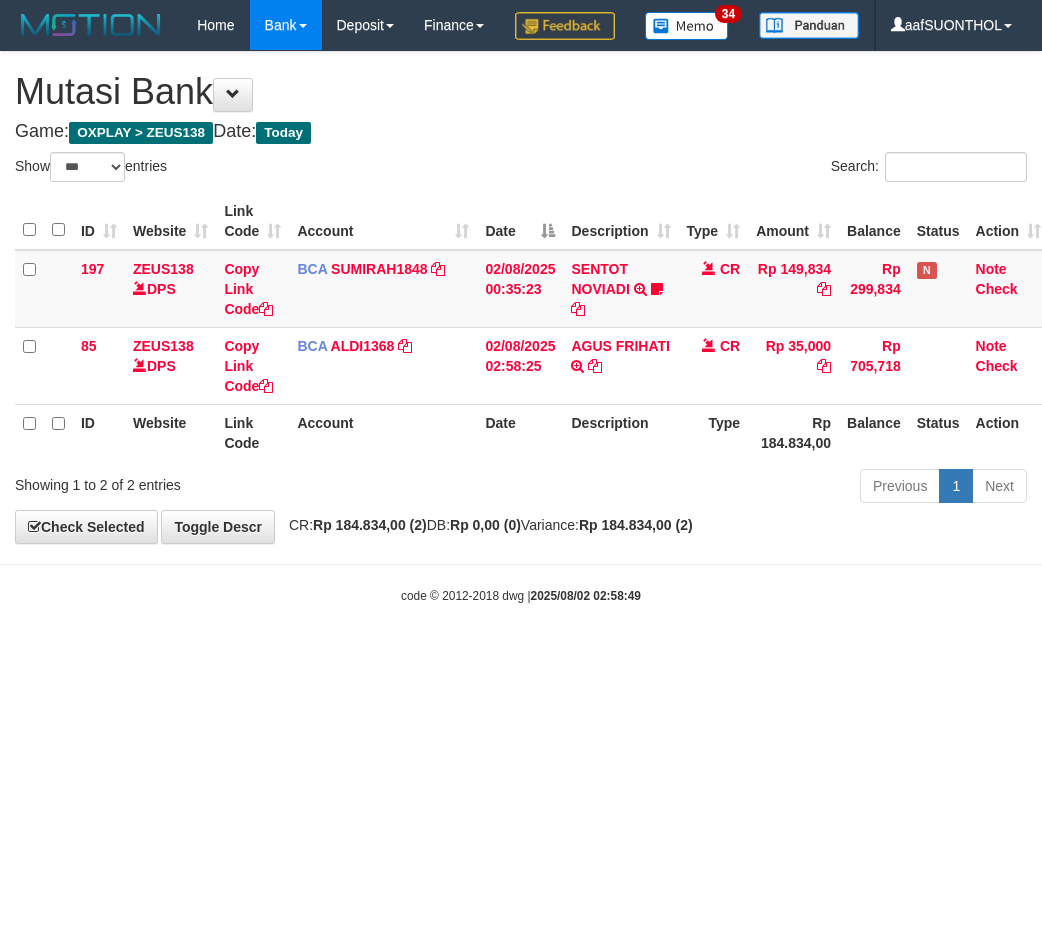 scroll, scrollTop: 0, scrollLeft: 0, axis: both 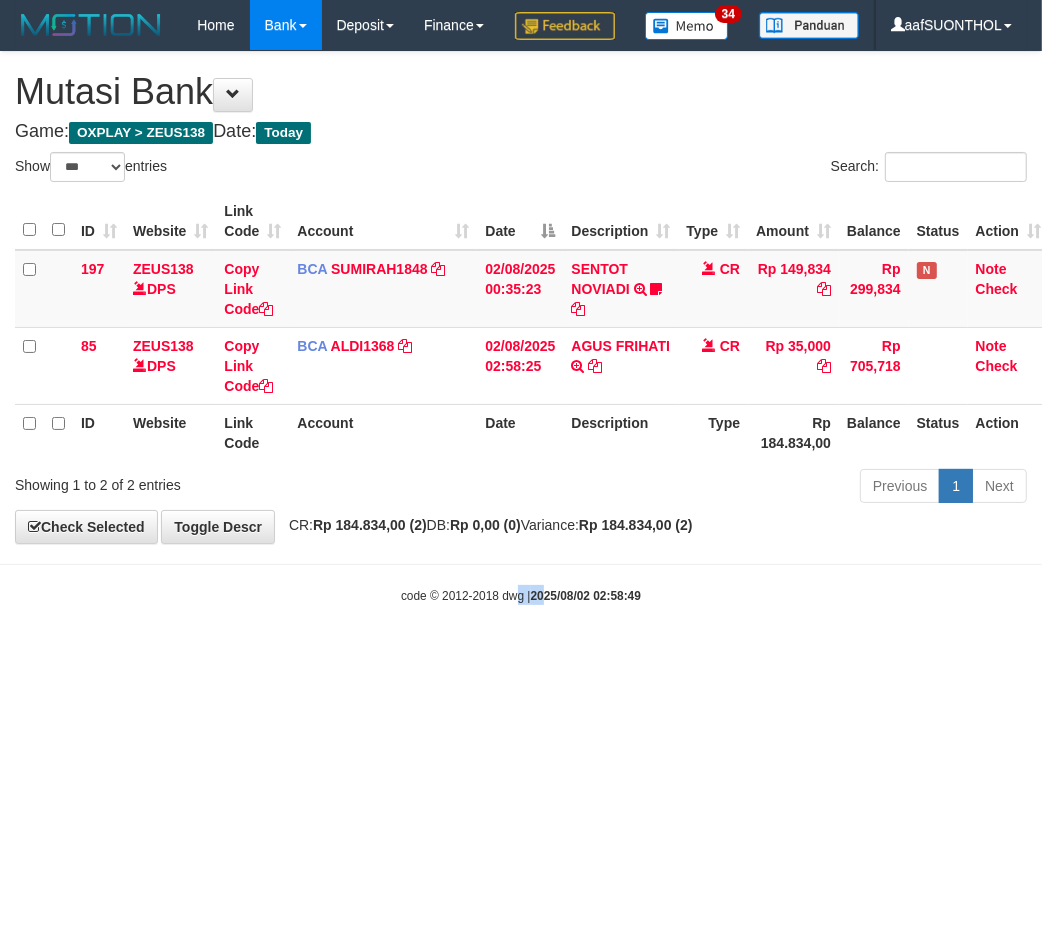 drag, startPoint x: 544, startPoint y: 638, endPoint x: 472, endPoint y: 601, distance: 80.9506 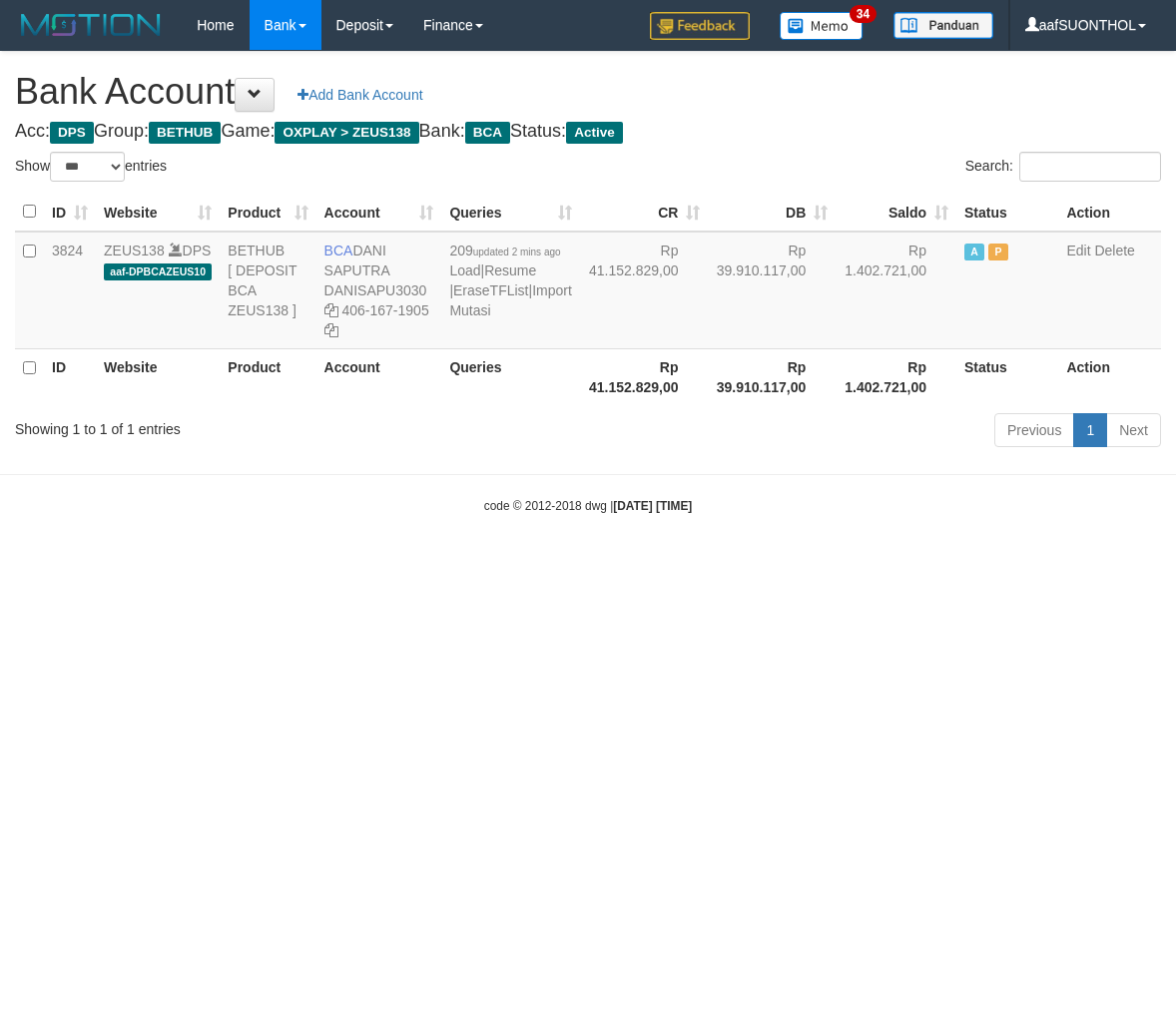 select on "***" 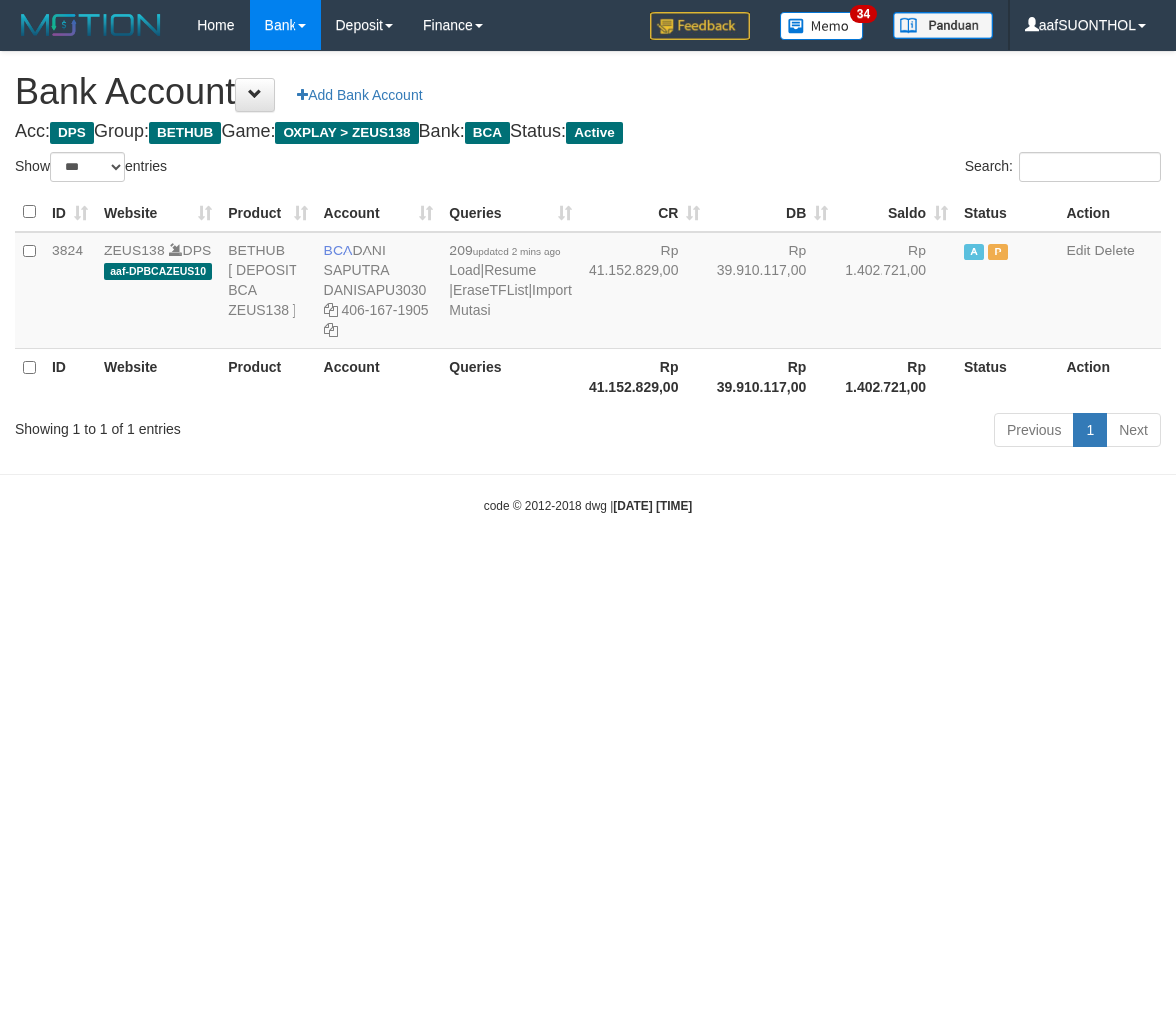 scroll, scrollTop: 0, scrollLeft: 0, axis: both 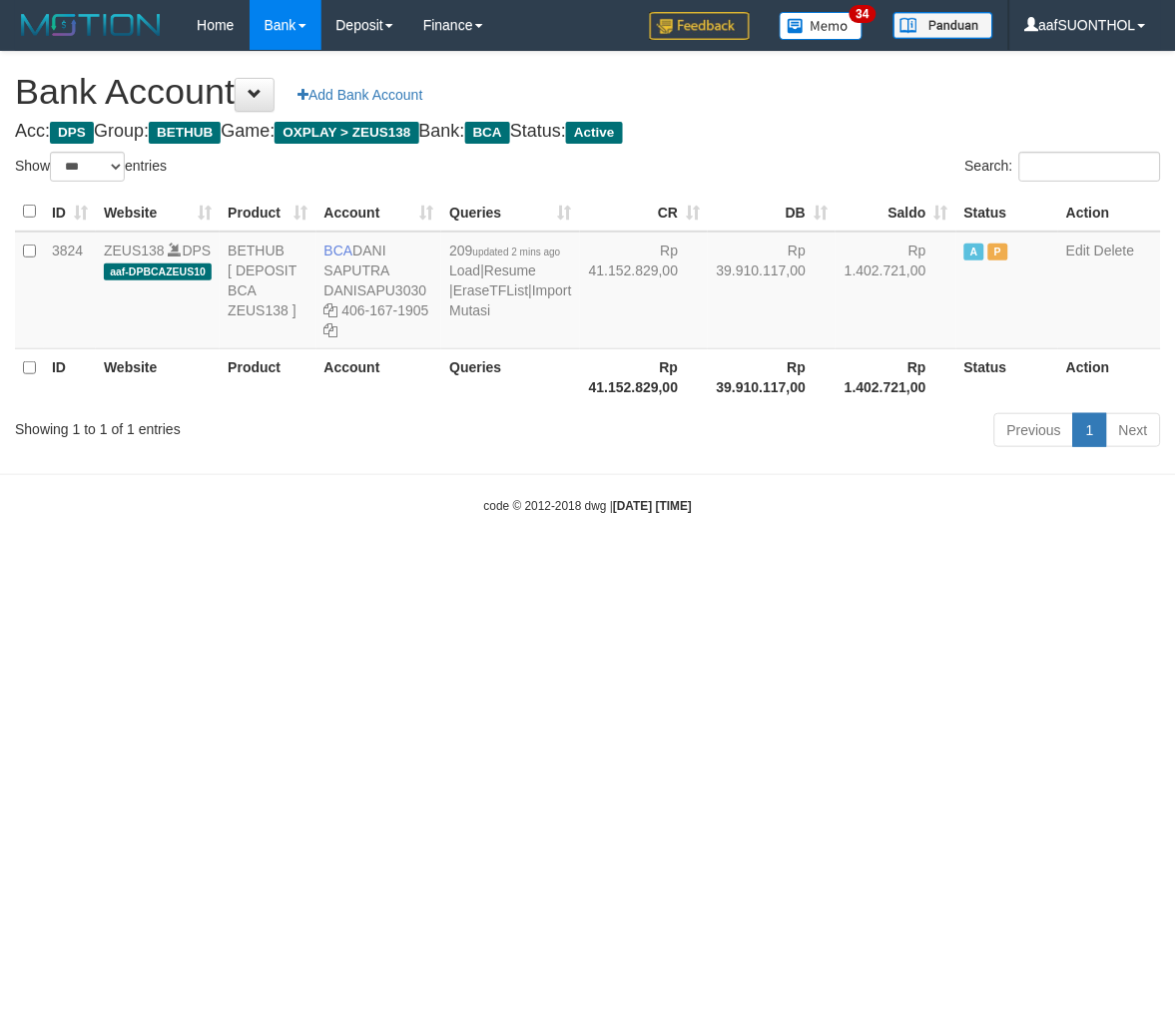 drag, startPoint x: 783, startPoint y: 530, endPoint x: 769, endPoint y: 525, distance: 14.866069 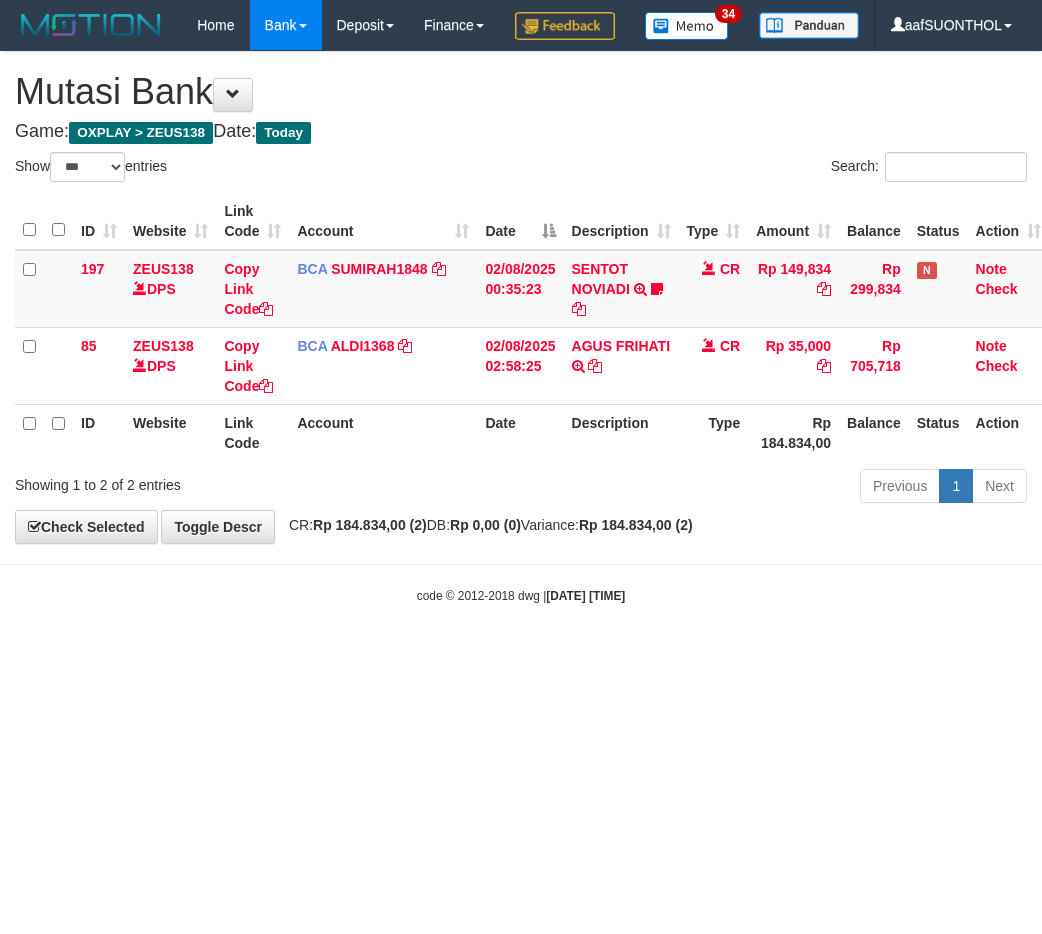 select on "***" 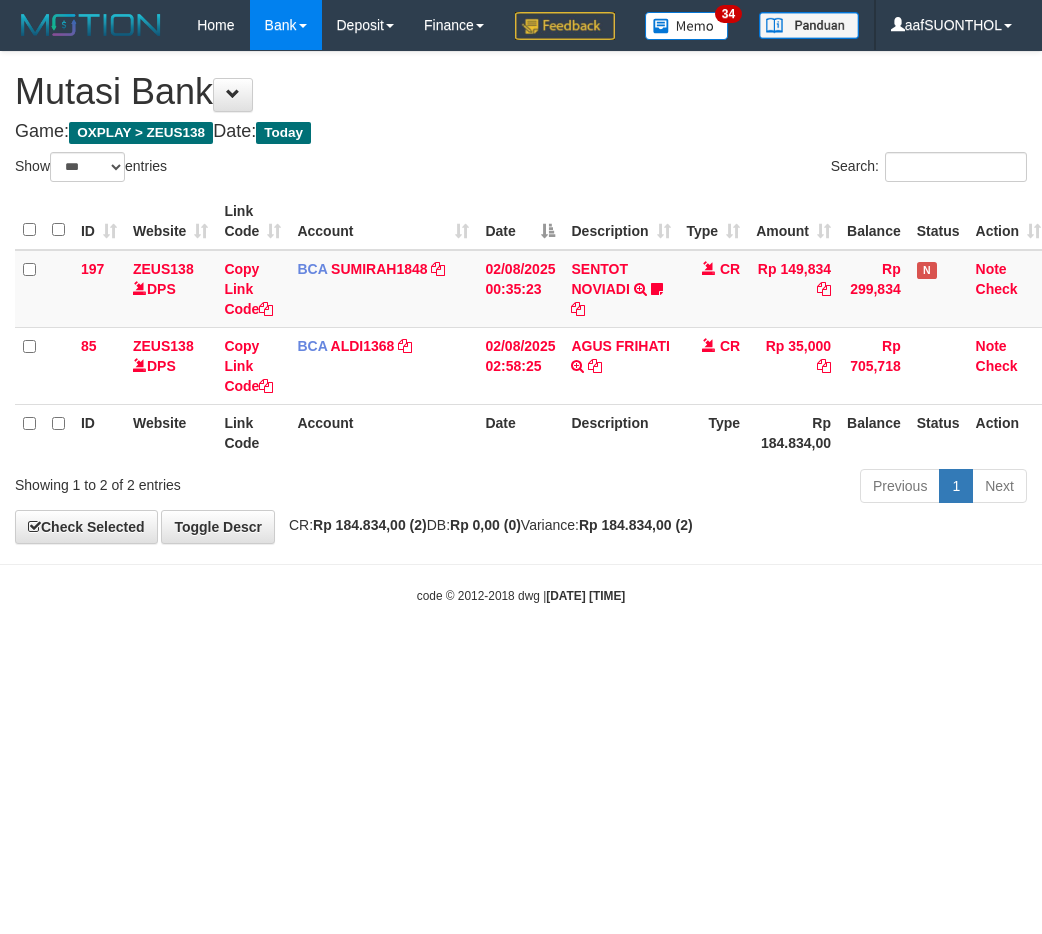 scroll, scrollTop: 0, scrollLeft: 0, axis: both 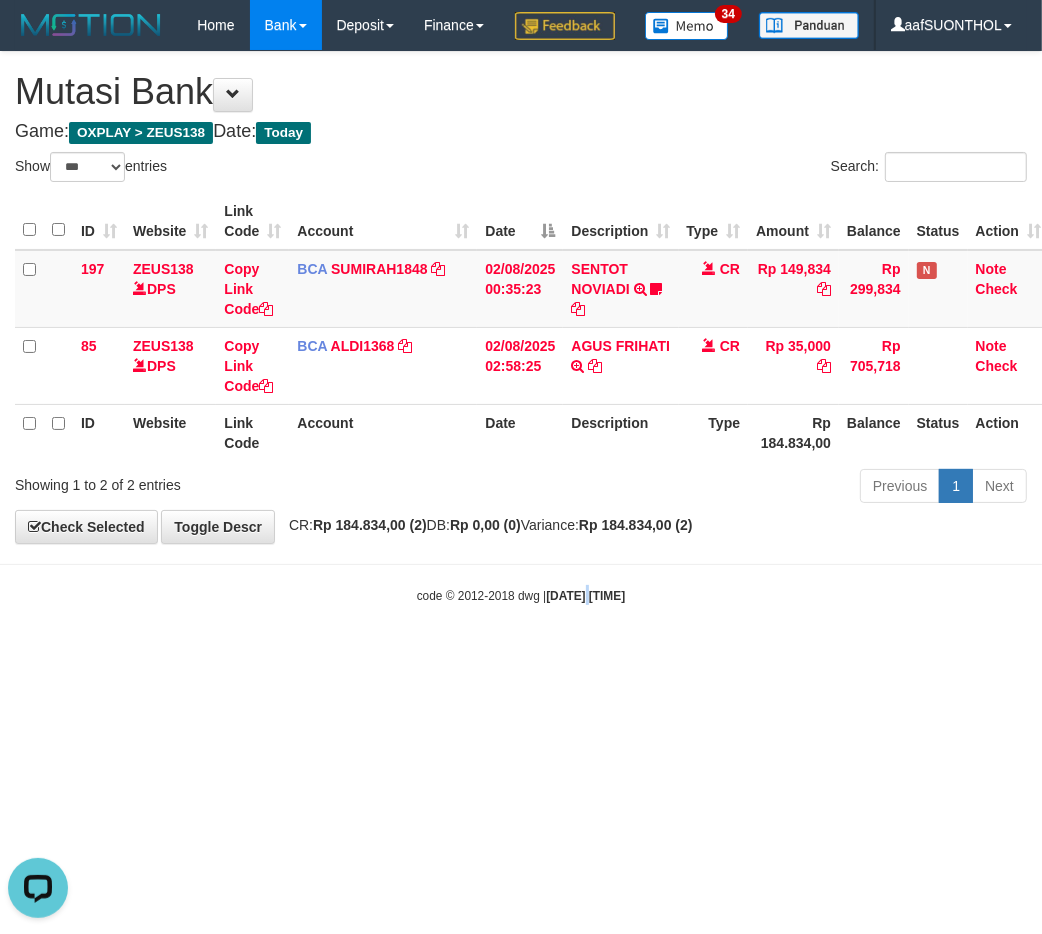 click on "Toggle navigation
Home
Bank
Account List
Load
By Website
Group
[OXPLAY]													ZEUS138
By Load Group (DPS)
Sync" at bounding box center [521, 327] 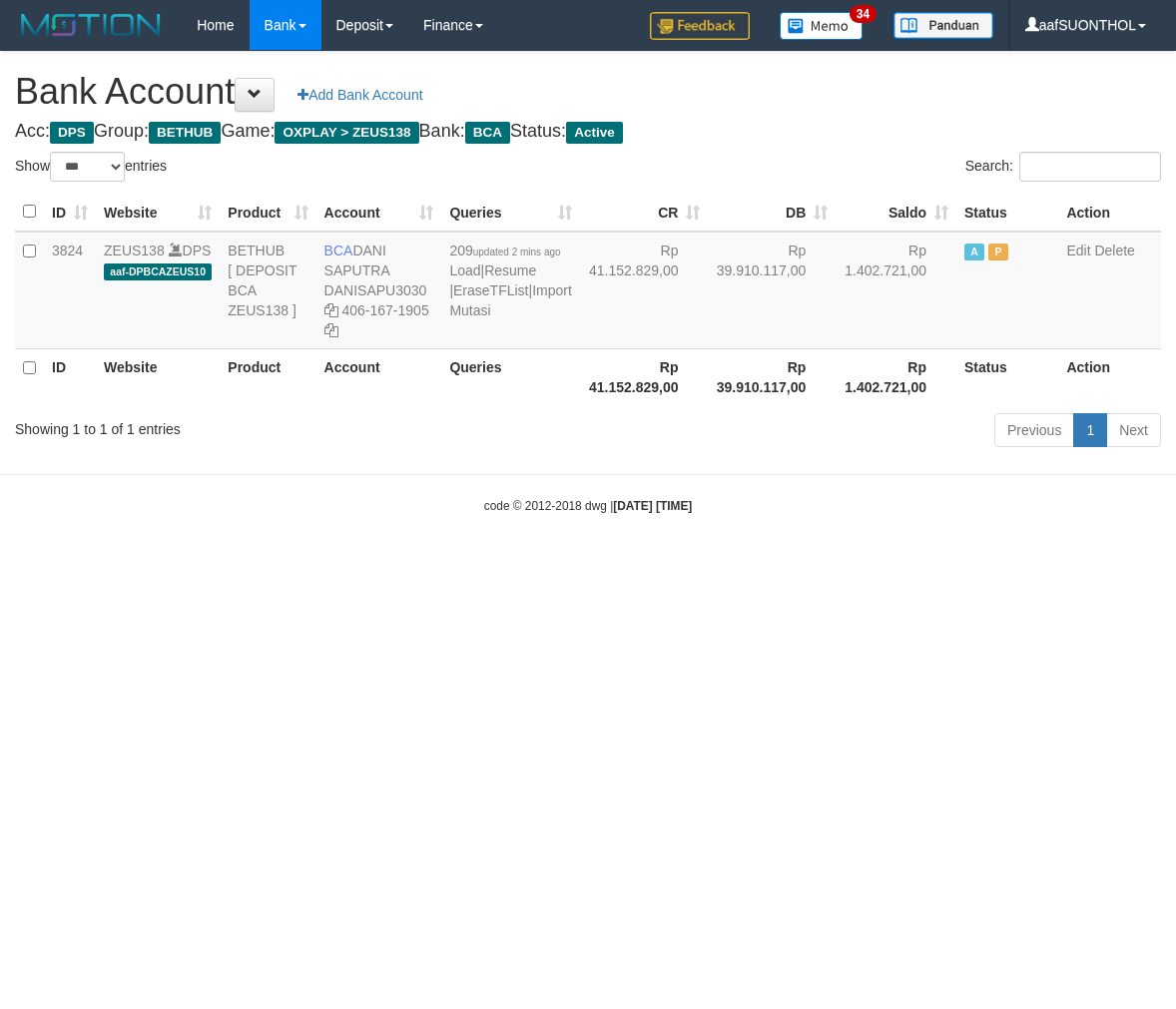 select on "***" 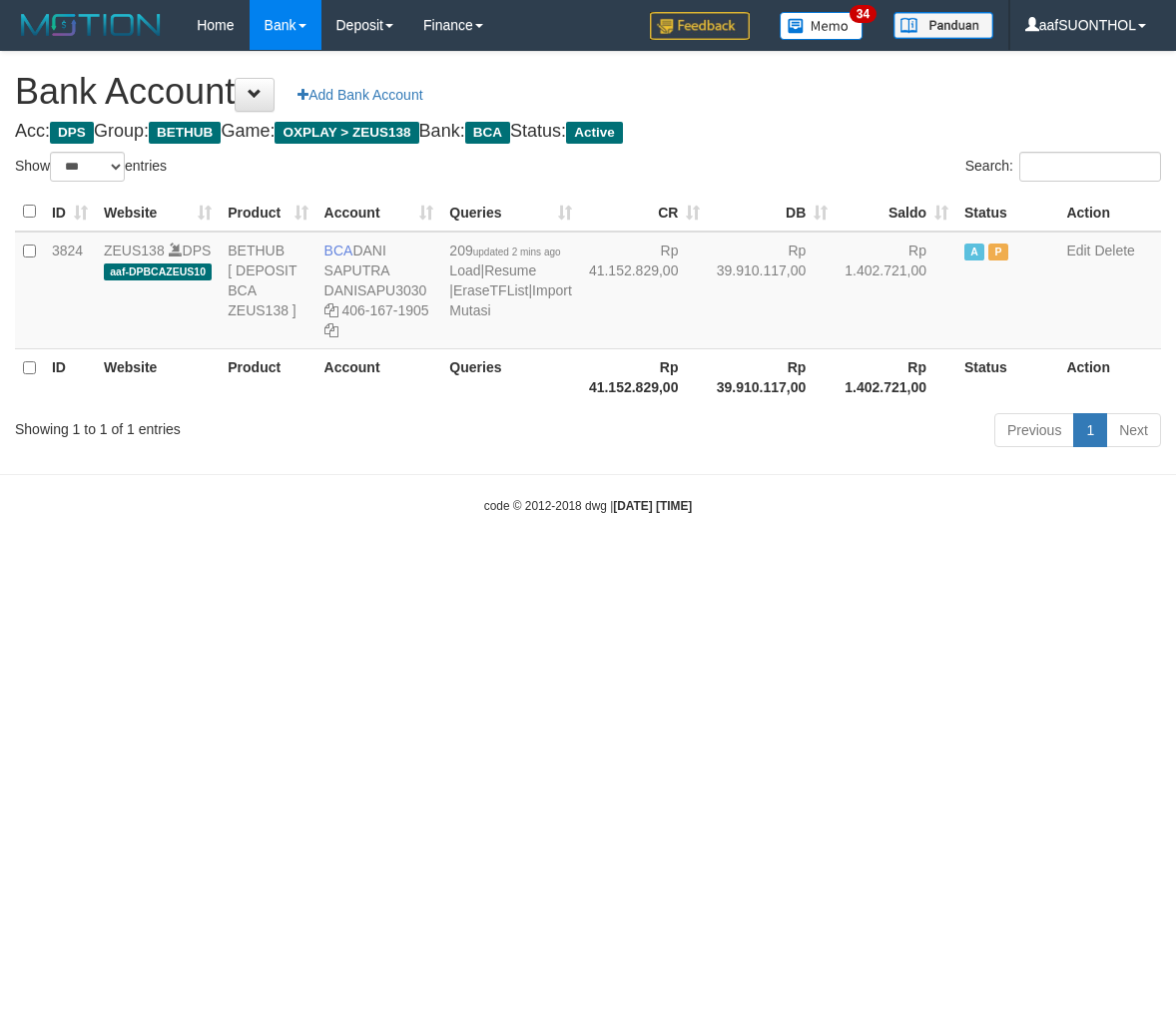 scroll, scrollTop: 0, scrollLeft: 0, axis: both 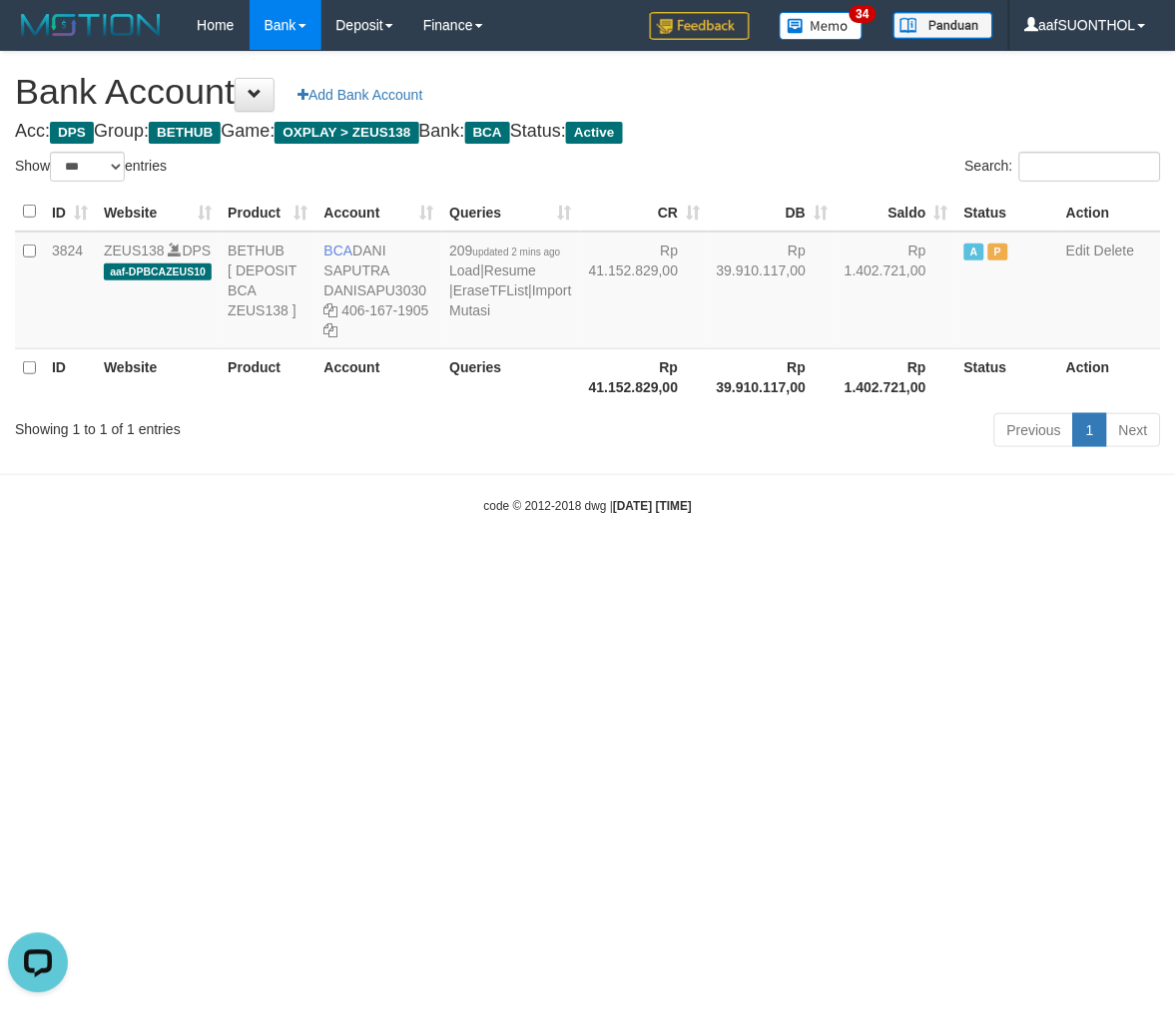 drag, startPoint x: 589, startPoint y: 597, endPoint x: 579, endPoint y: 590, distance: 12.206556 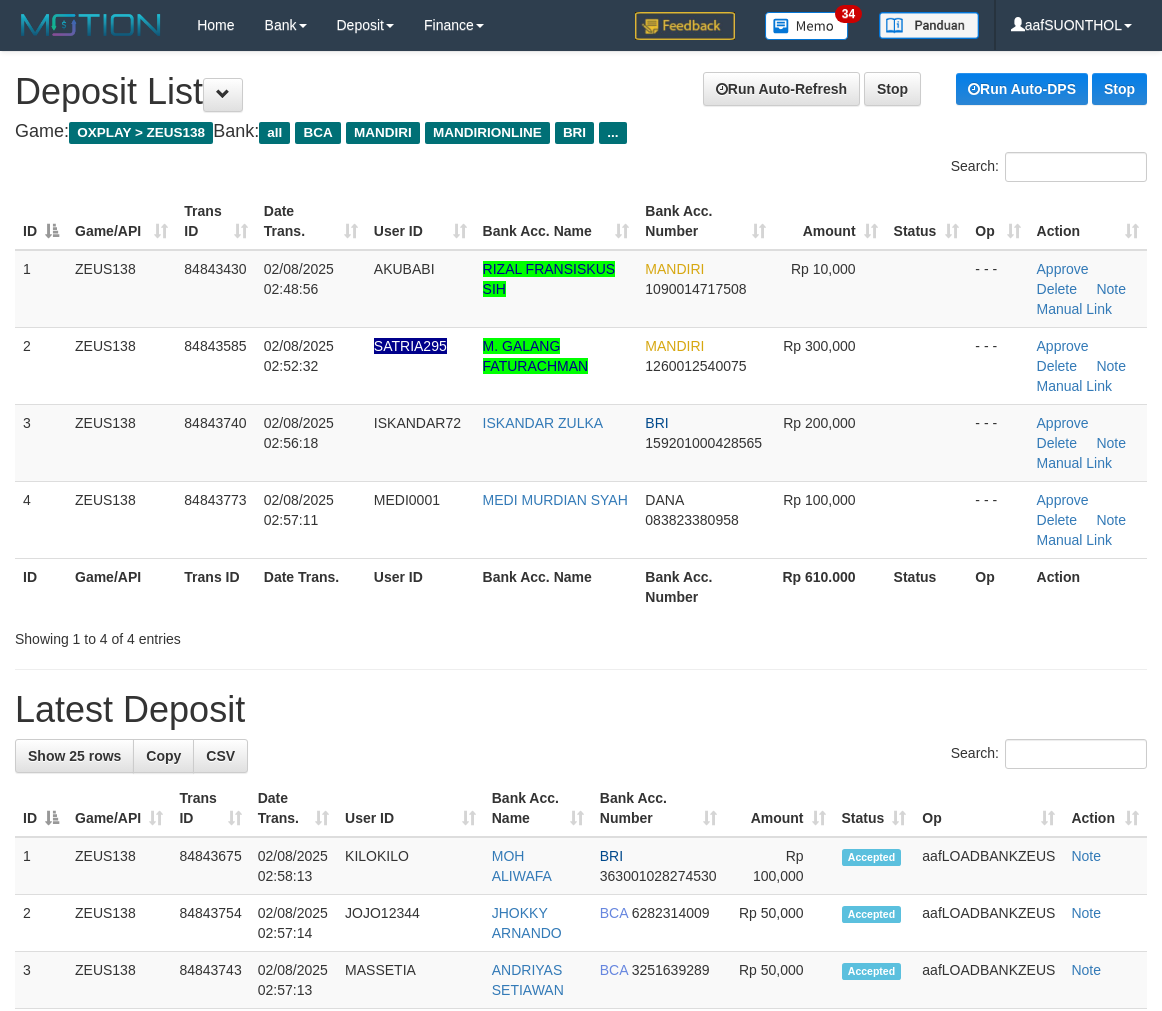 scroll, scrollTop: 0, scrollLeft: 0, axis: both 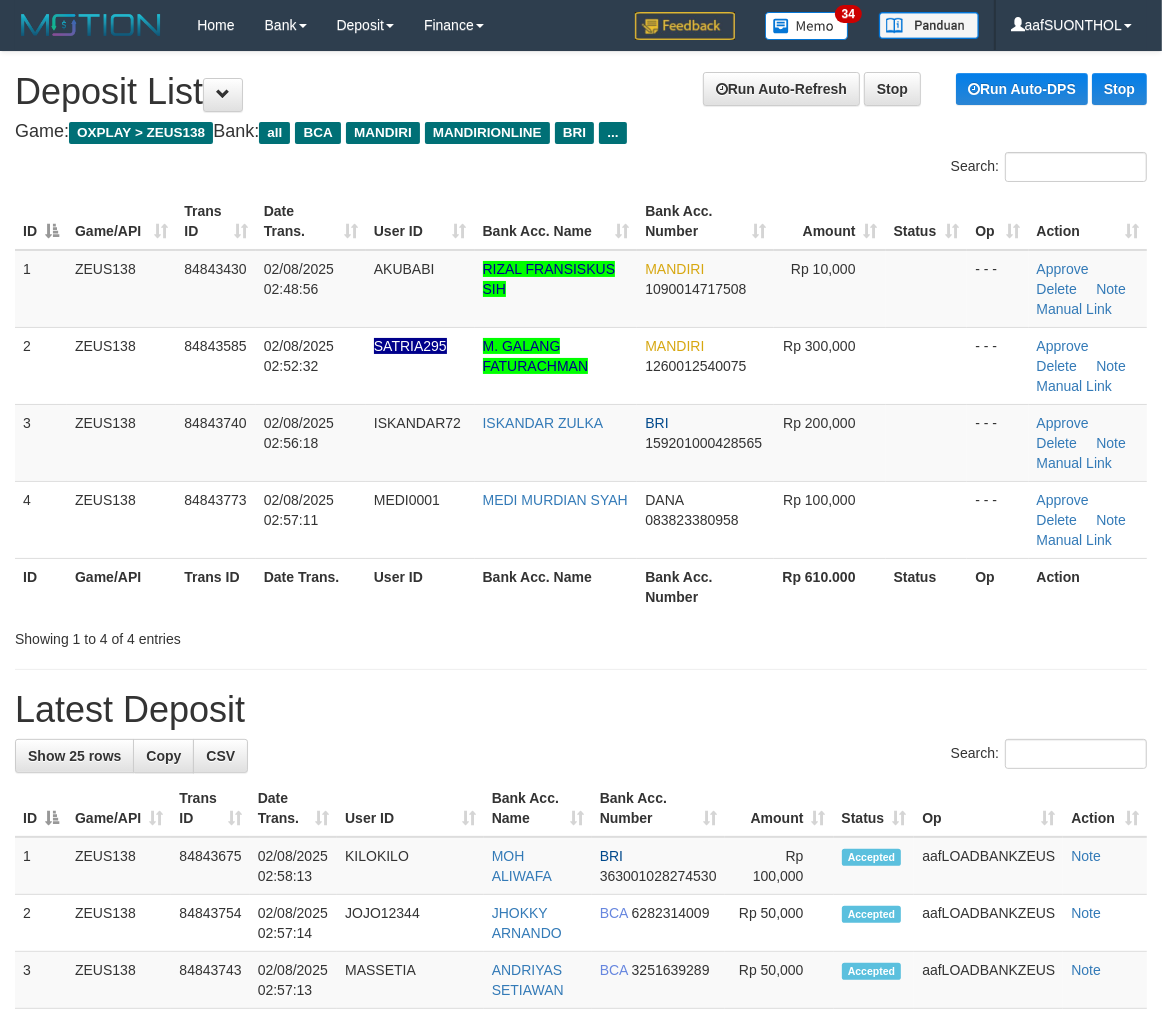 click on "Search:" at bounding box center (581, 756) 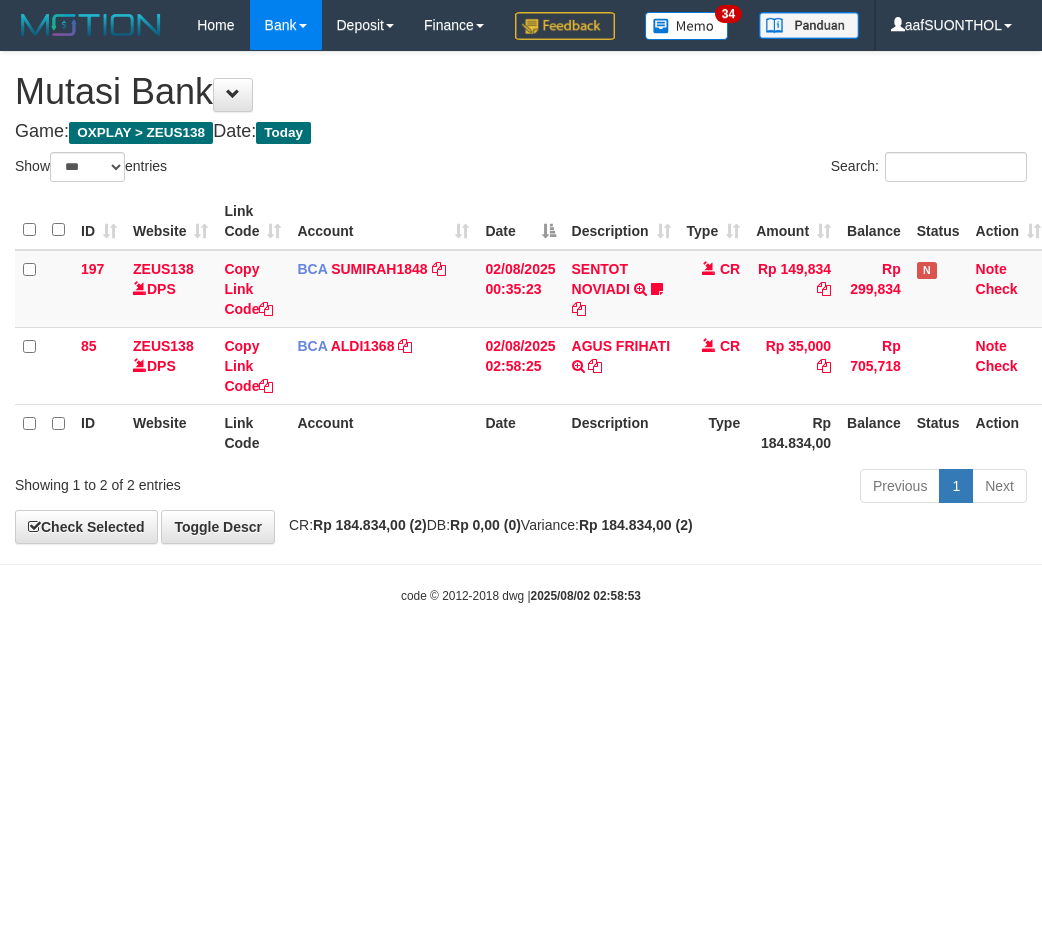 select on "***" 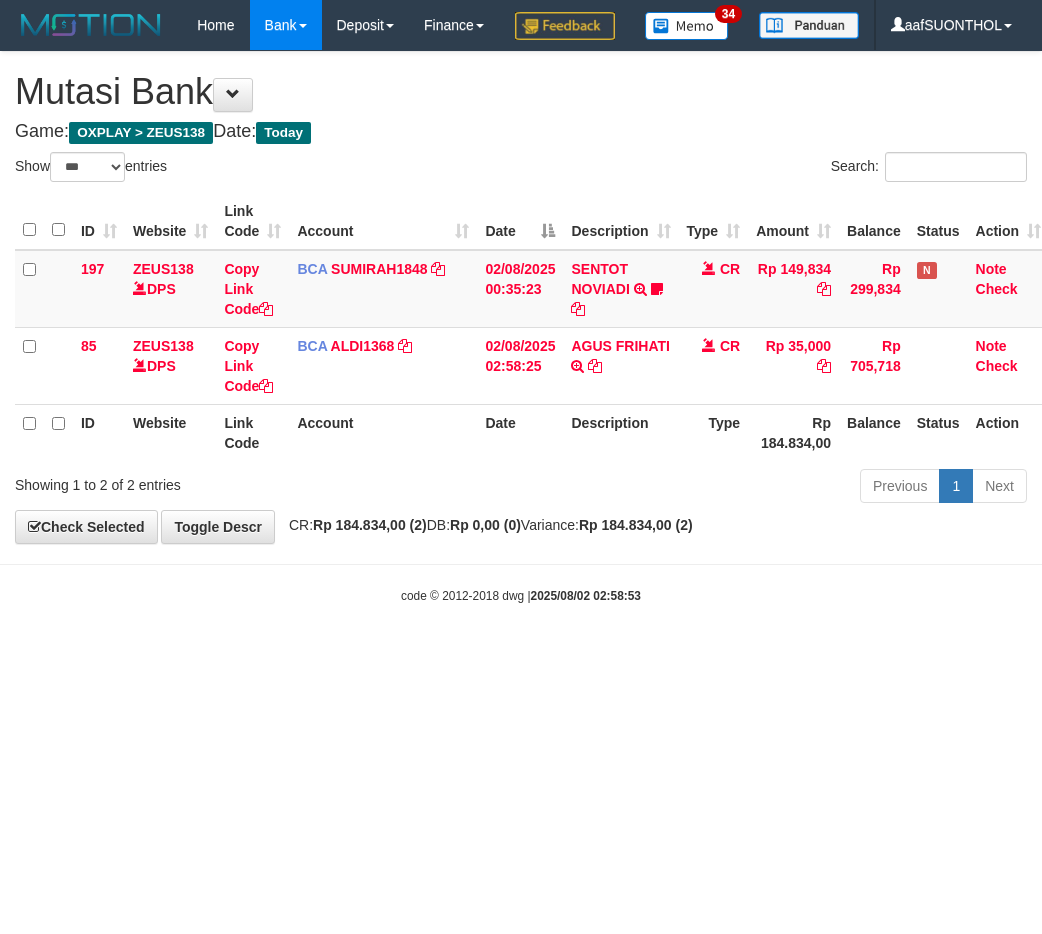 scroll, scrollTop: 0, scrollLeft: 0, axis: both 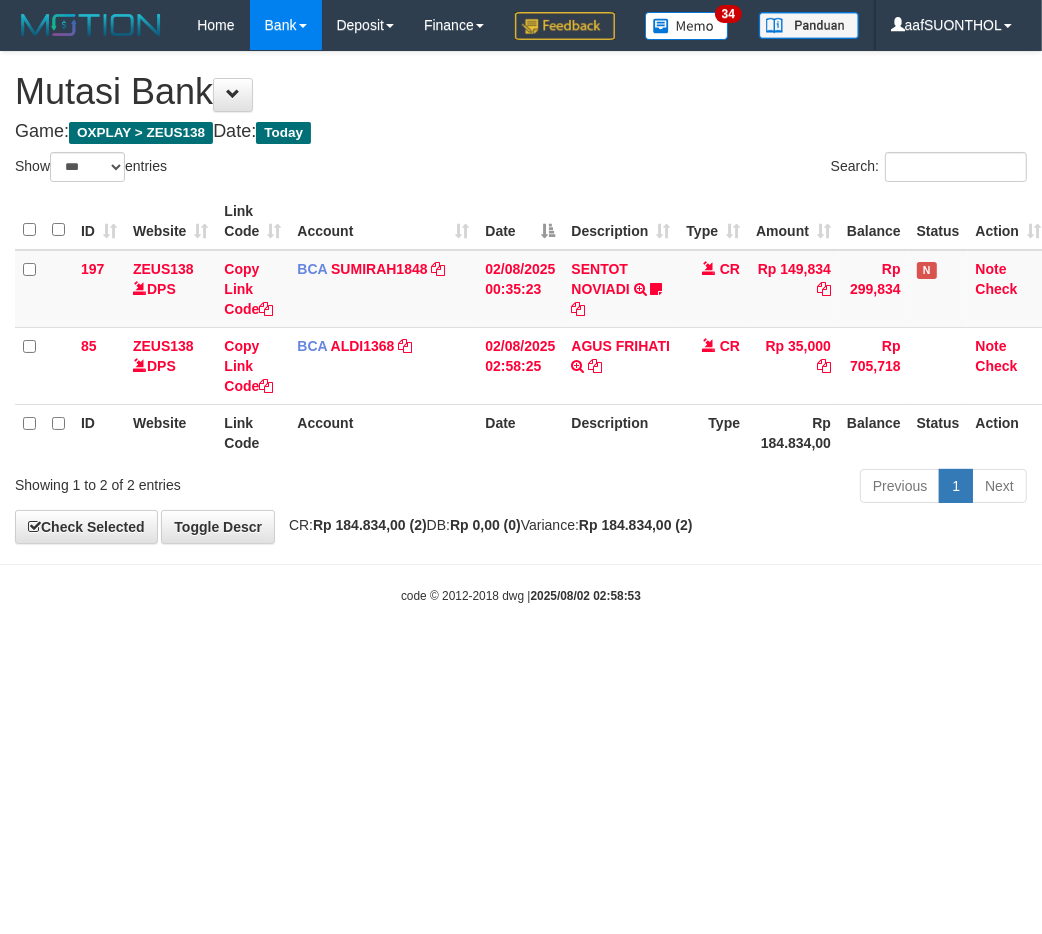 drag, startPoint x: 487, startPoint y: 826, endPoint x: 476, endPoint y: 826, distance: 11 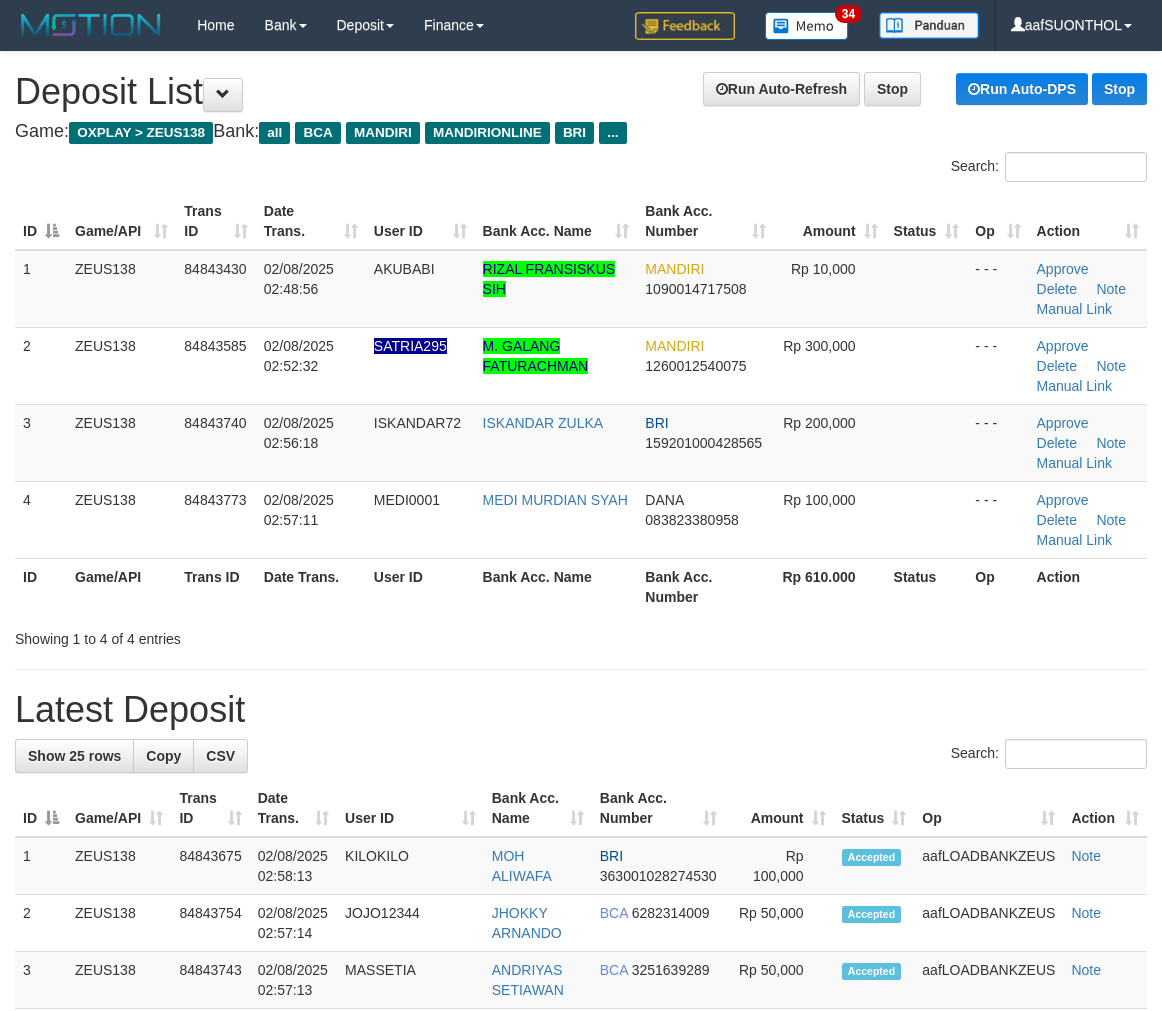 scroll, scrollTop: 0, scrollLeft: 0, axis: both 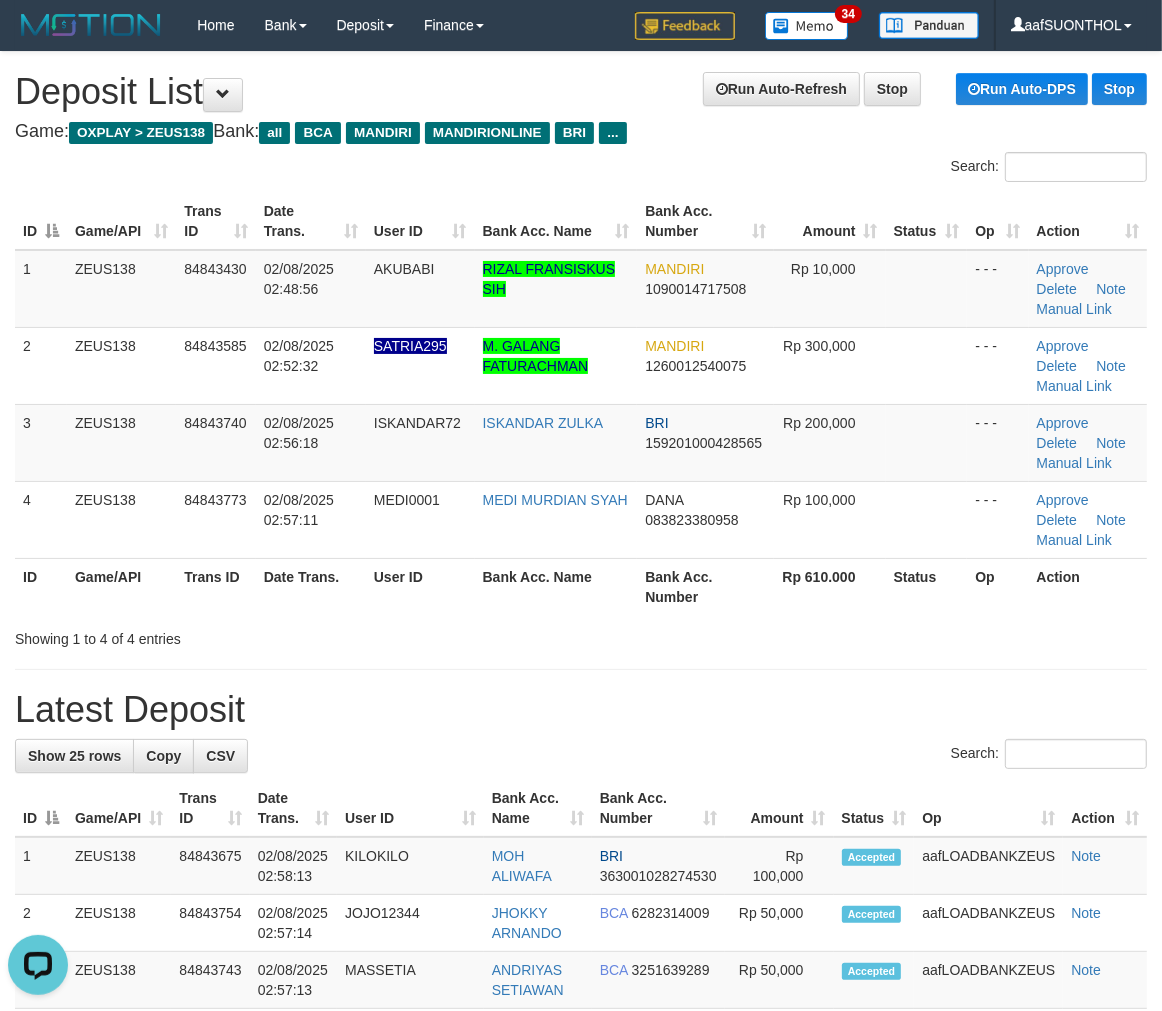 click on "**********" at bounding box center (581, 1254) 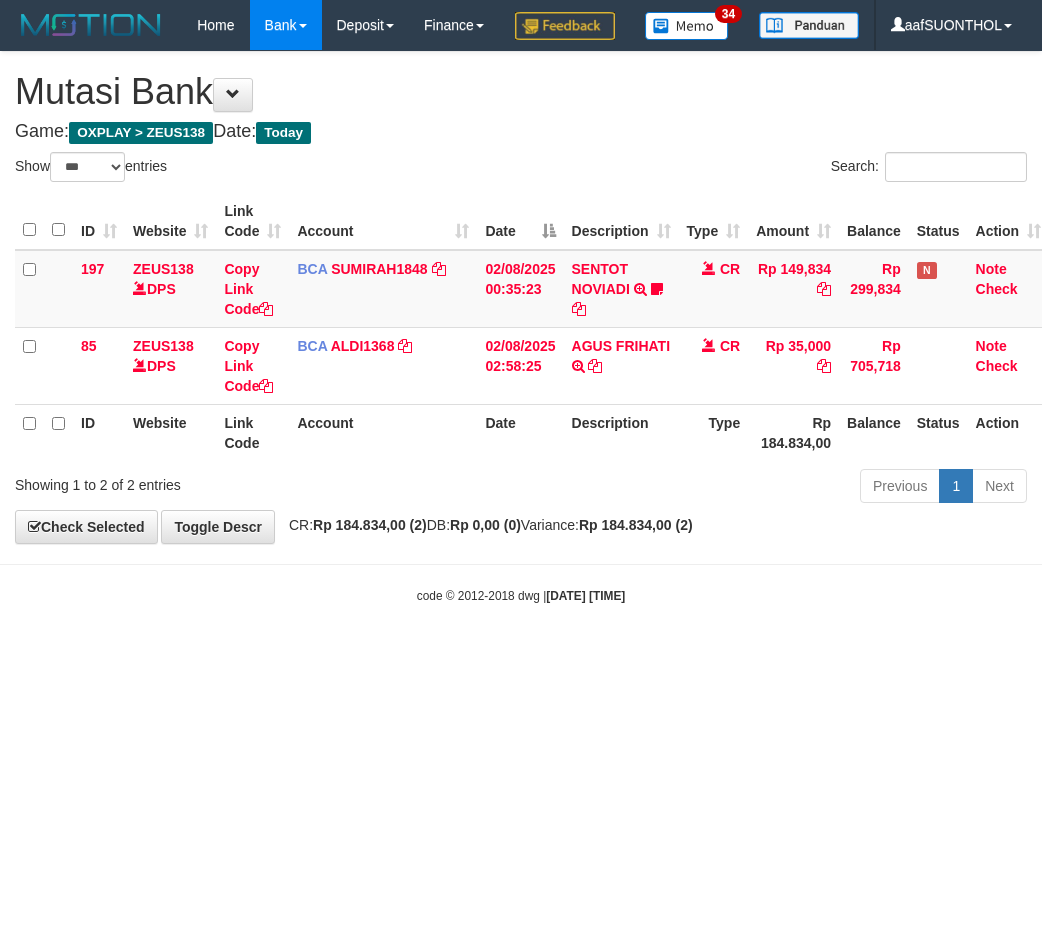 select on "***" 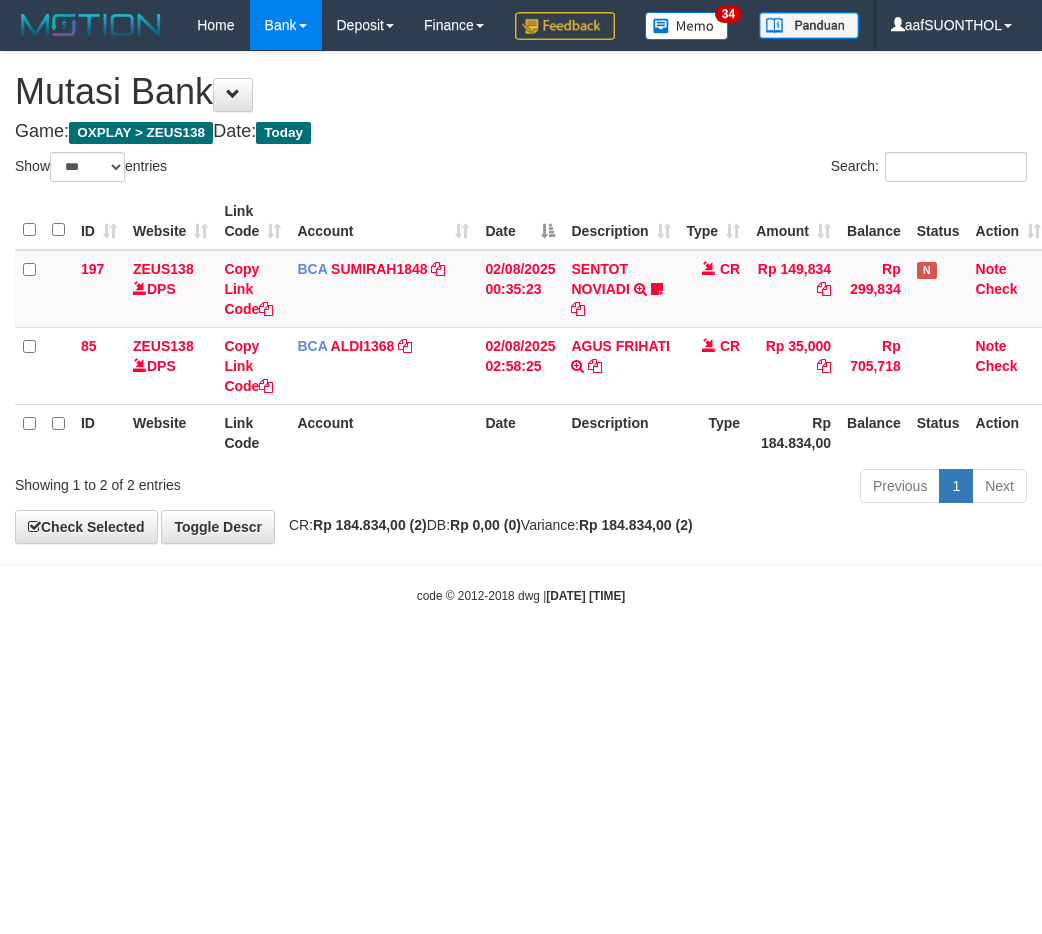 scroll, scrollTop: 0, scrollLeft: 0, axis: both 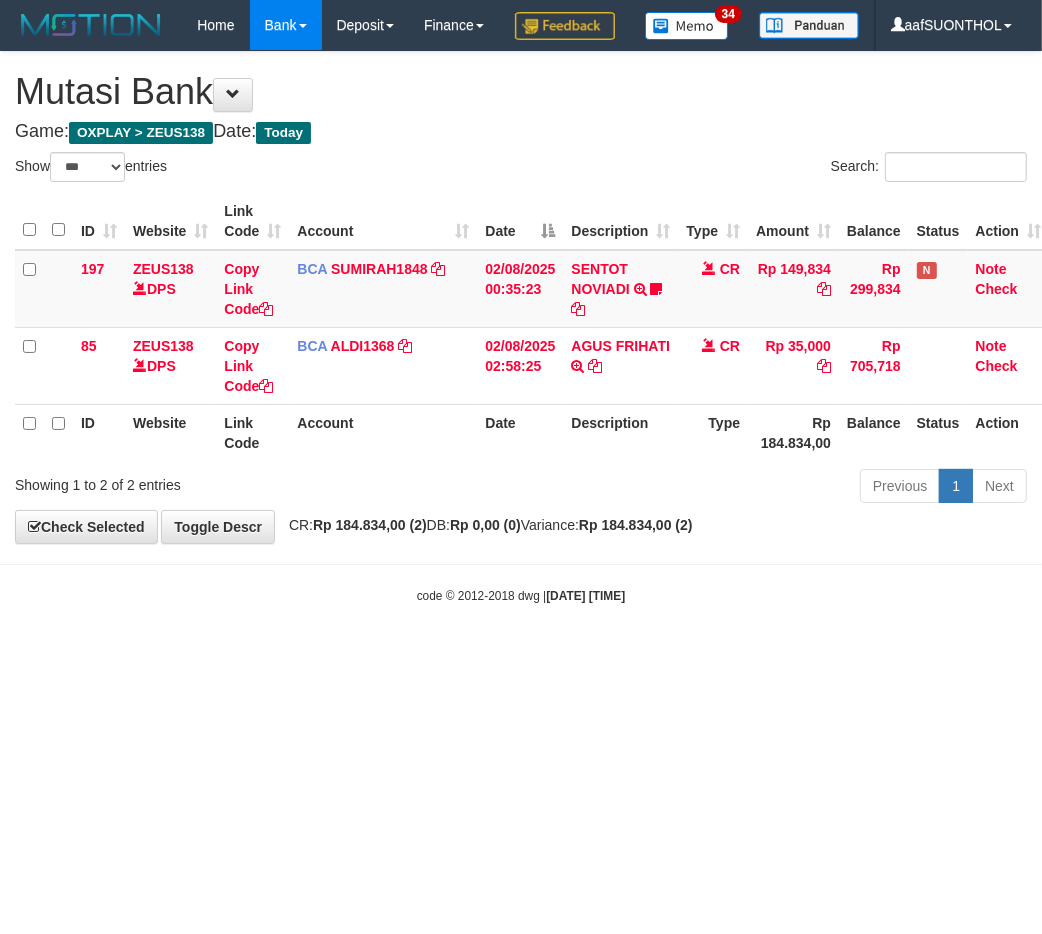 drag, startPoint x: 0, startPoint y: 0, endPoint x: 465, endPoint y: 825, distance: 947.02167 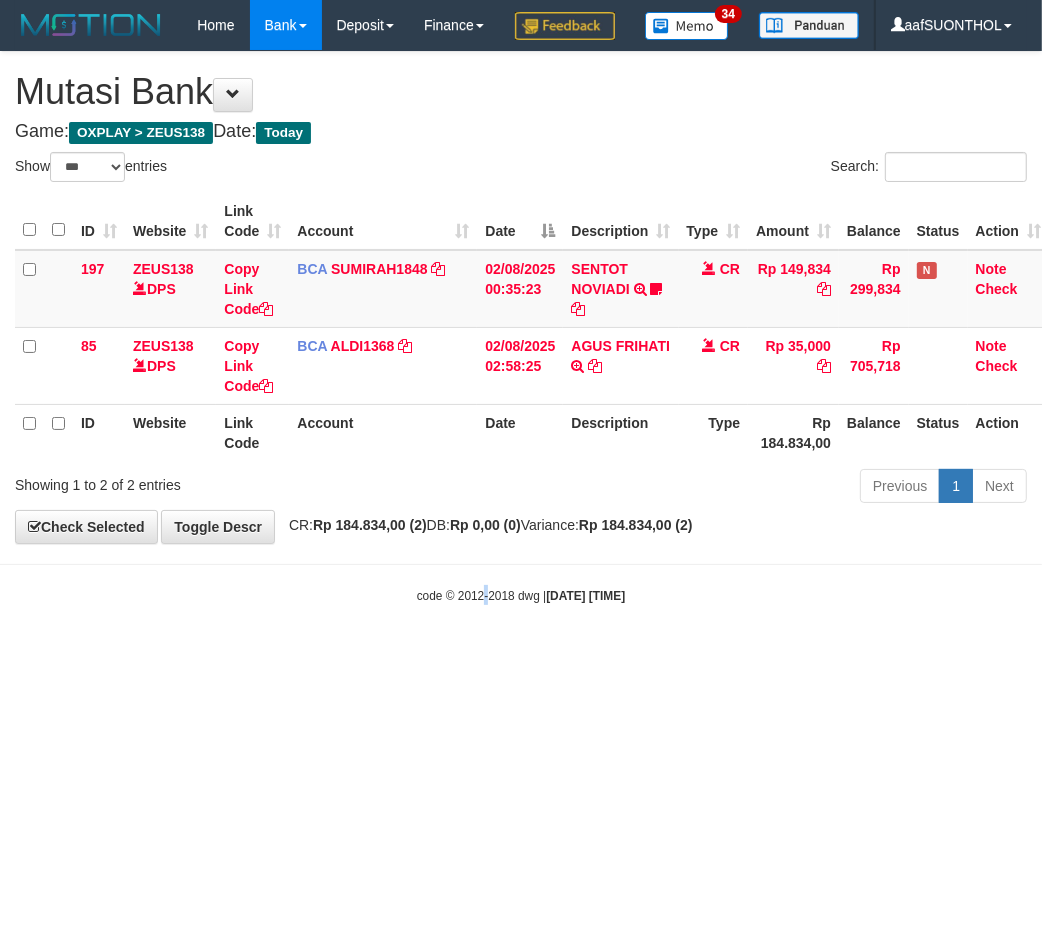 click on "Toggle navigation
Home
Bank
Account List
Load
By Website
Group
[OXPLAY]													ZEUS138
By Load Group (DPS)
Sync" at bounding box center (521, 327) 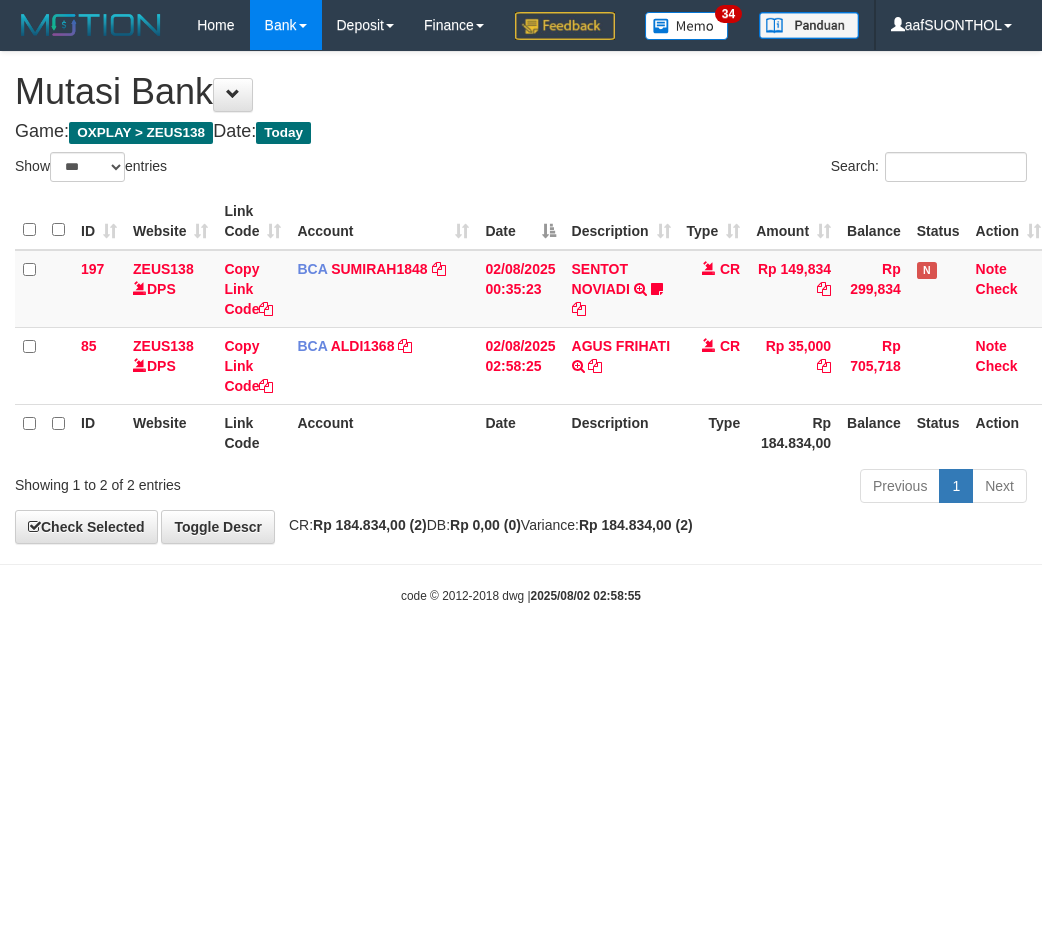select on "***" 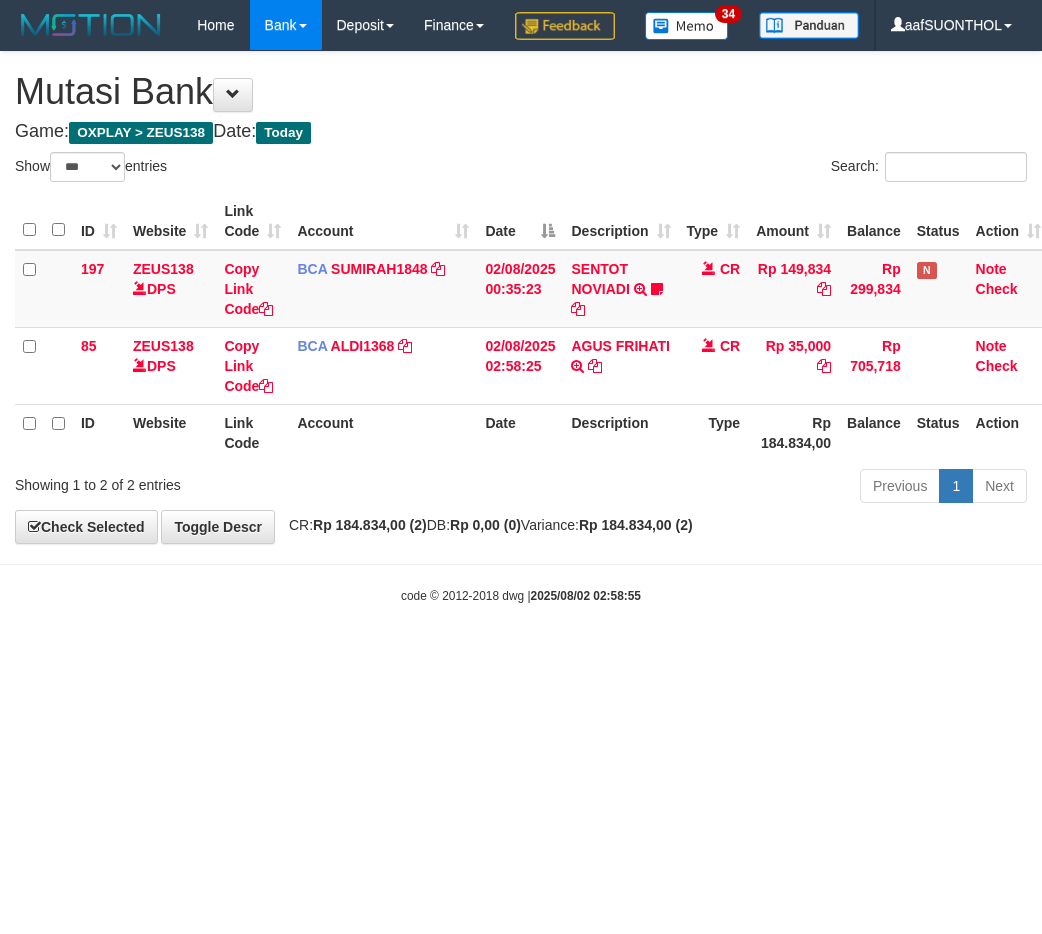 scroll, scrollTop: 0, scrollLeft: 0, axis: both 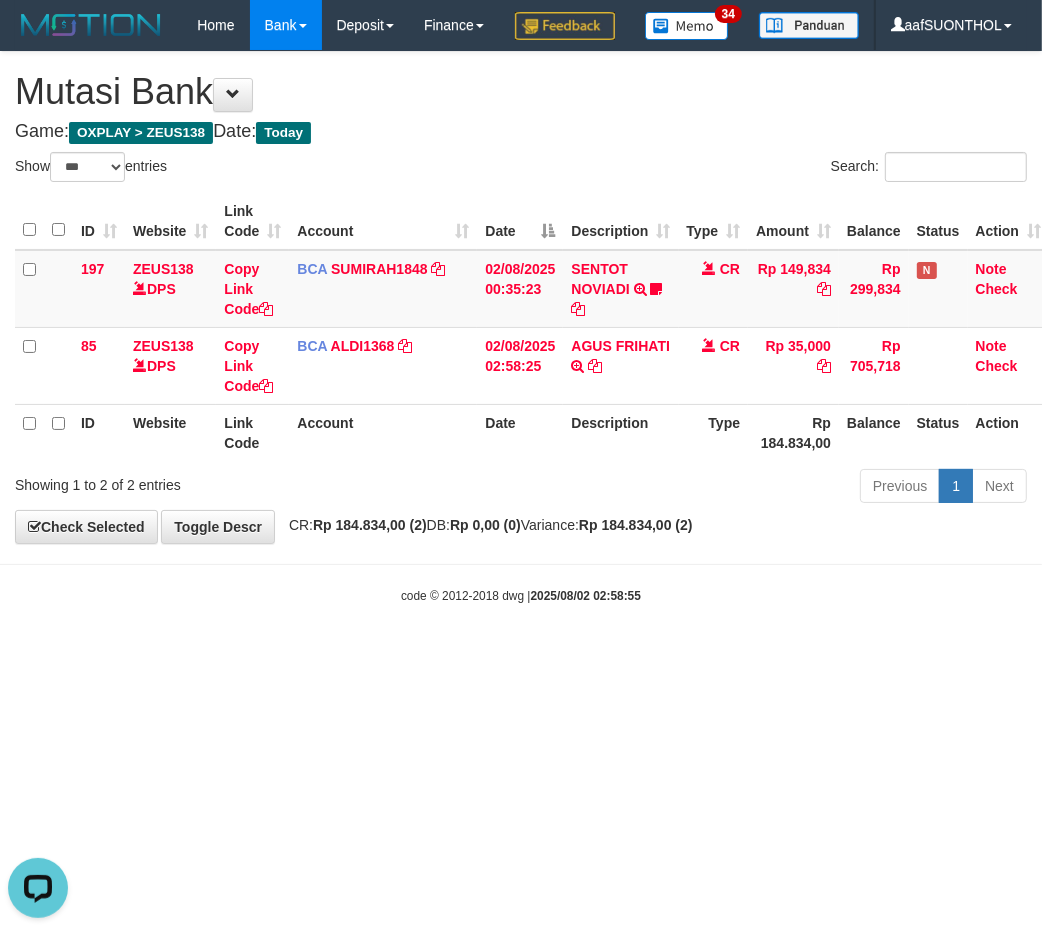 click on "Toggle navigation
Home
Bank
Account List
Load
By Website
Group
[OXPLAY]													ZEUS138
By Load Group (DPS)
Sync" at bounding box center [521, 327] 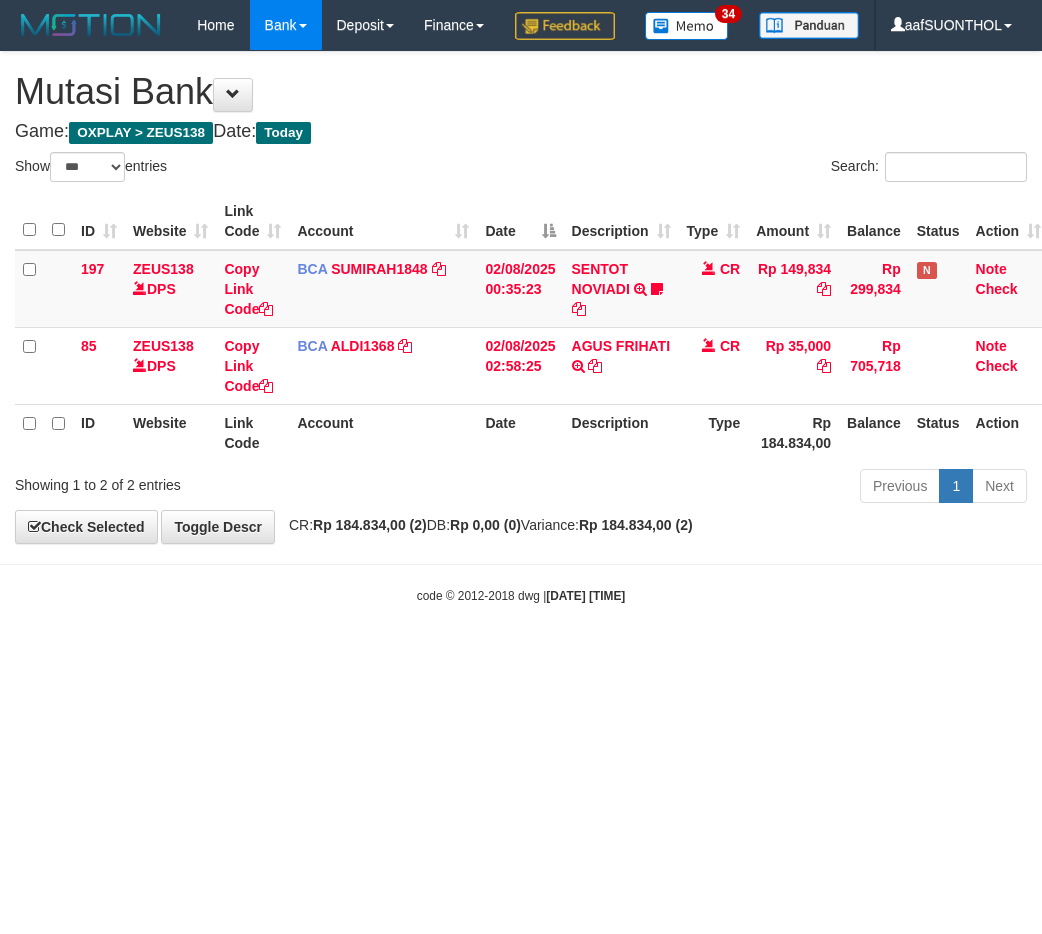 select on "***" 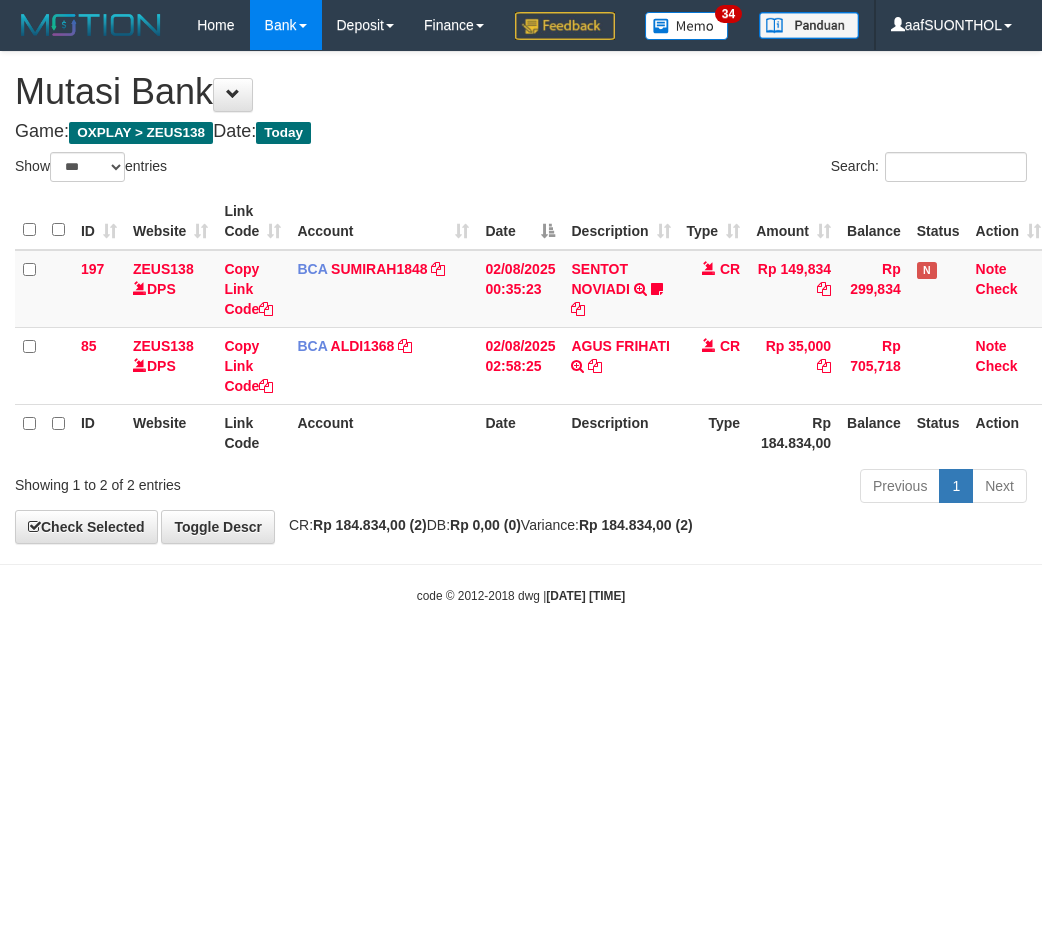 scroll, scrollTop: 0, scrollLeft: 0, axis: both 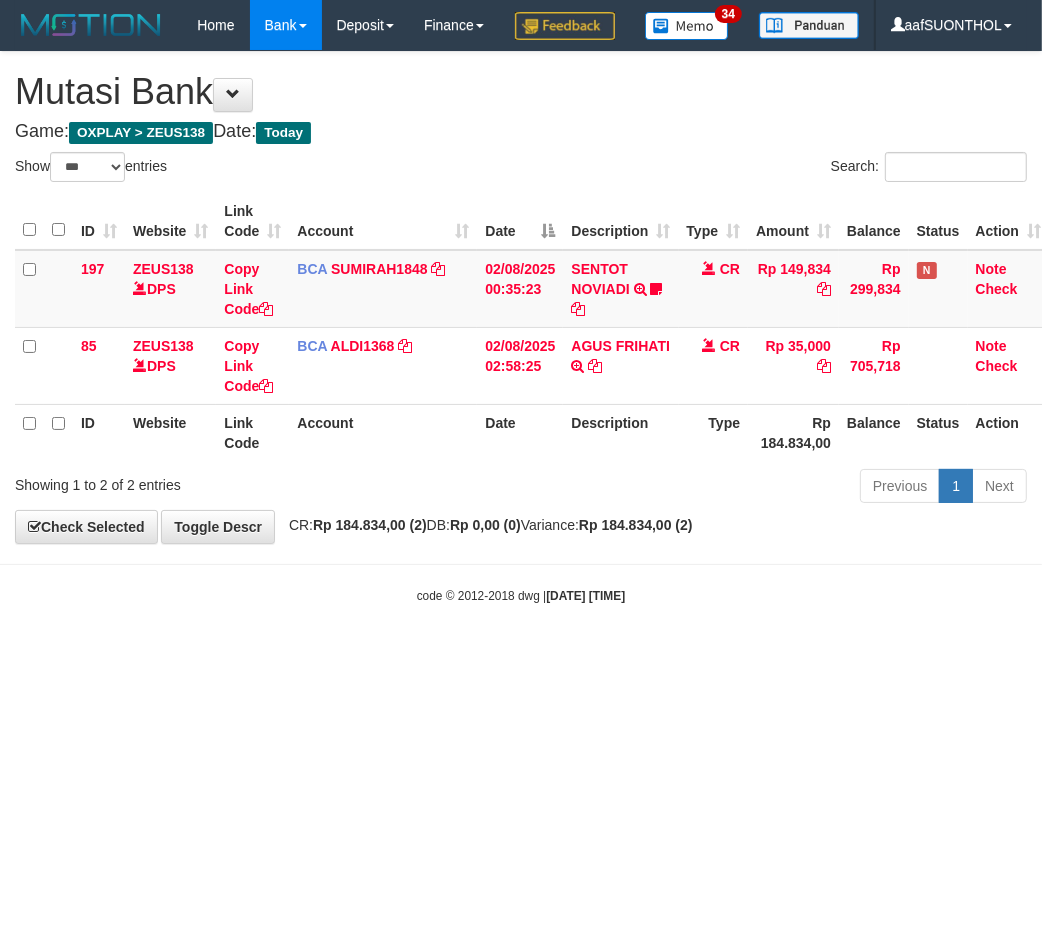 click on "Toggle navigation
Home
Bank
Account List
Load
By Website
Group
[OXPLAY]													ZEUS138
By Load Group (DPS)
Sync" at bounding box center [521, 327] 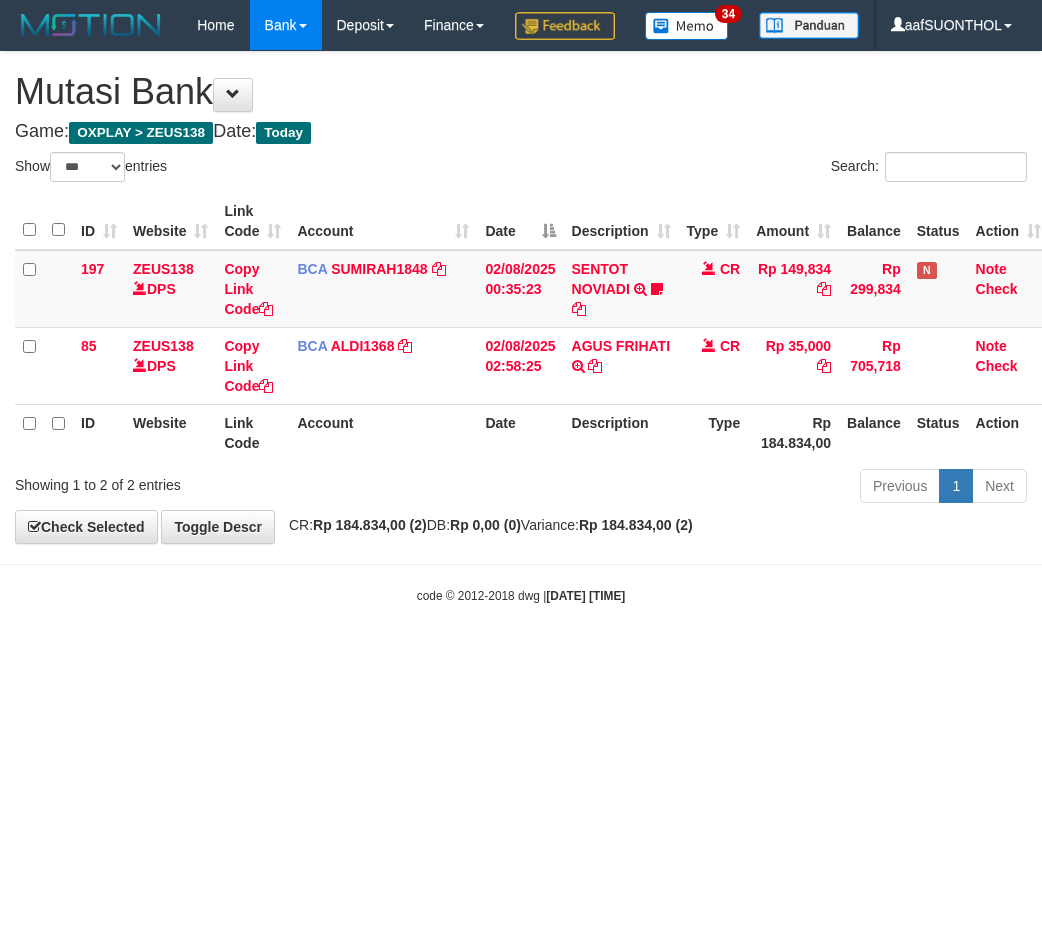 select on "***" 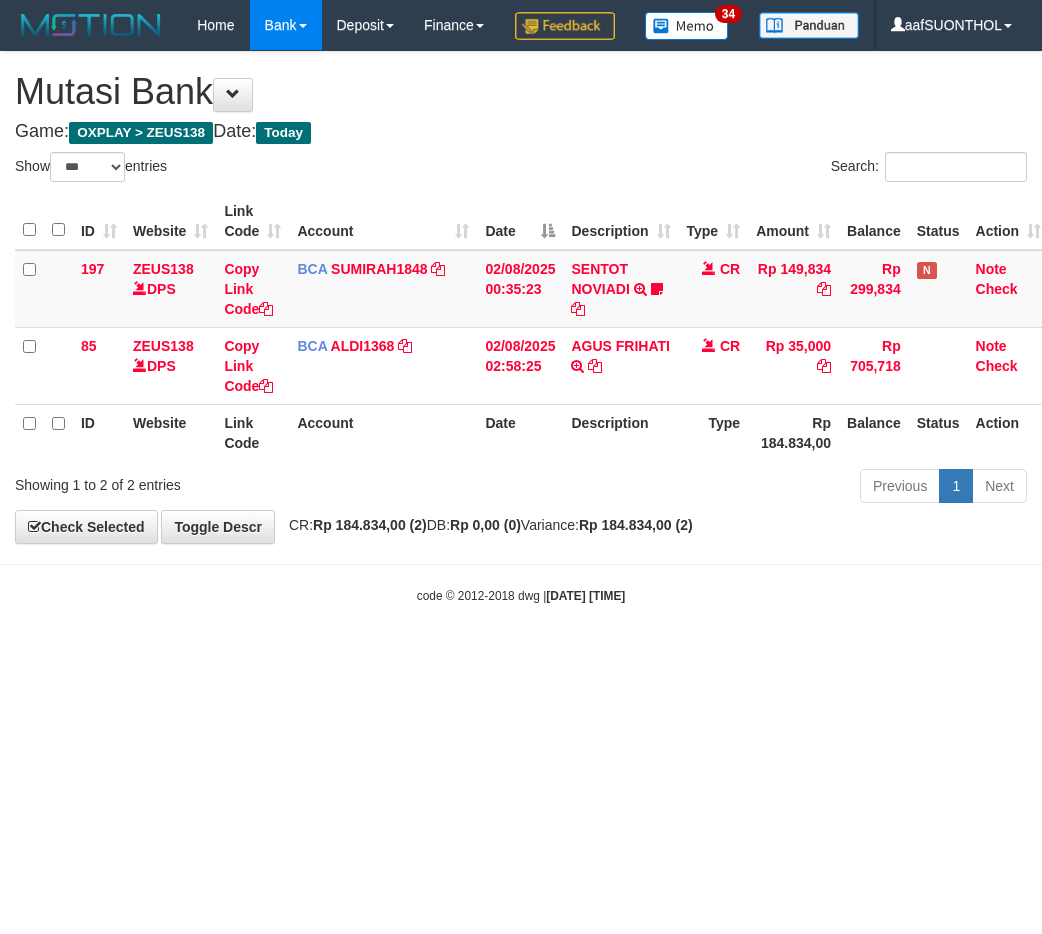 scroll, scrollTop: 0, scrollLeft: 0, axis: both 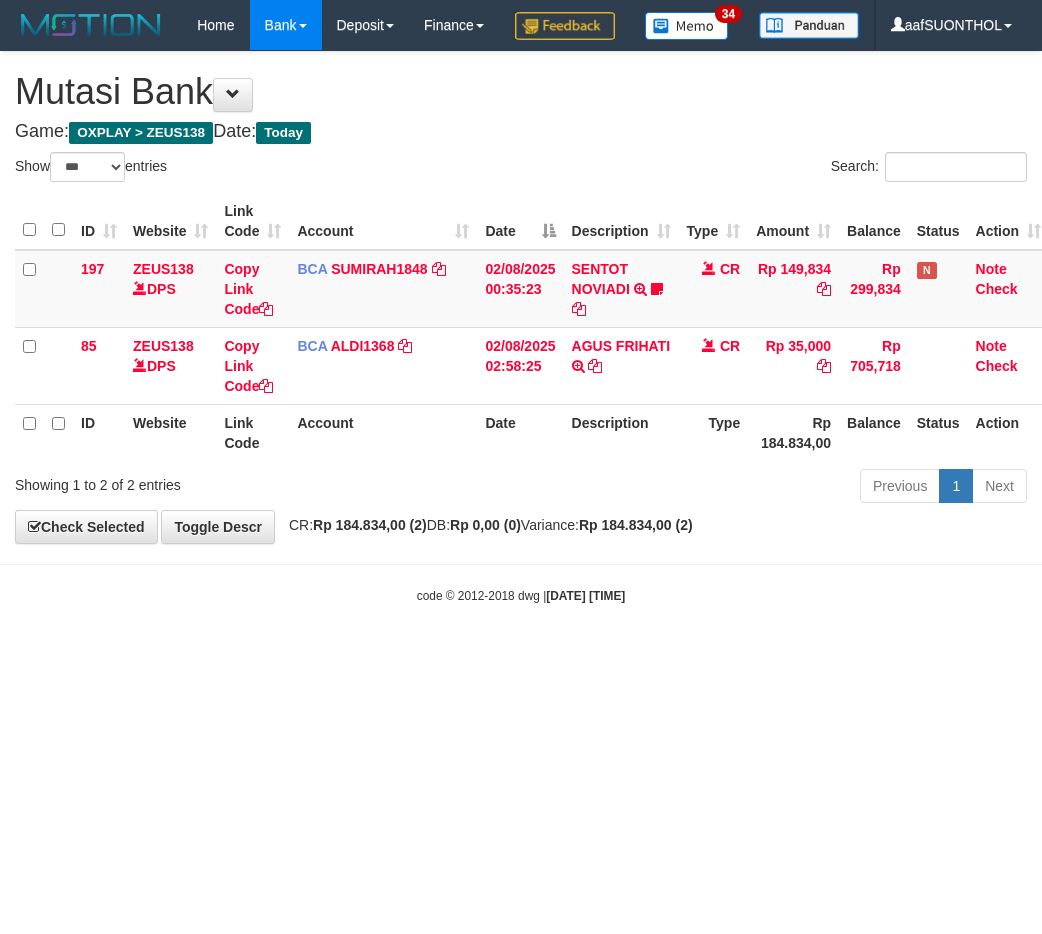 select on "***" 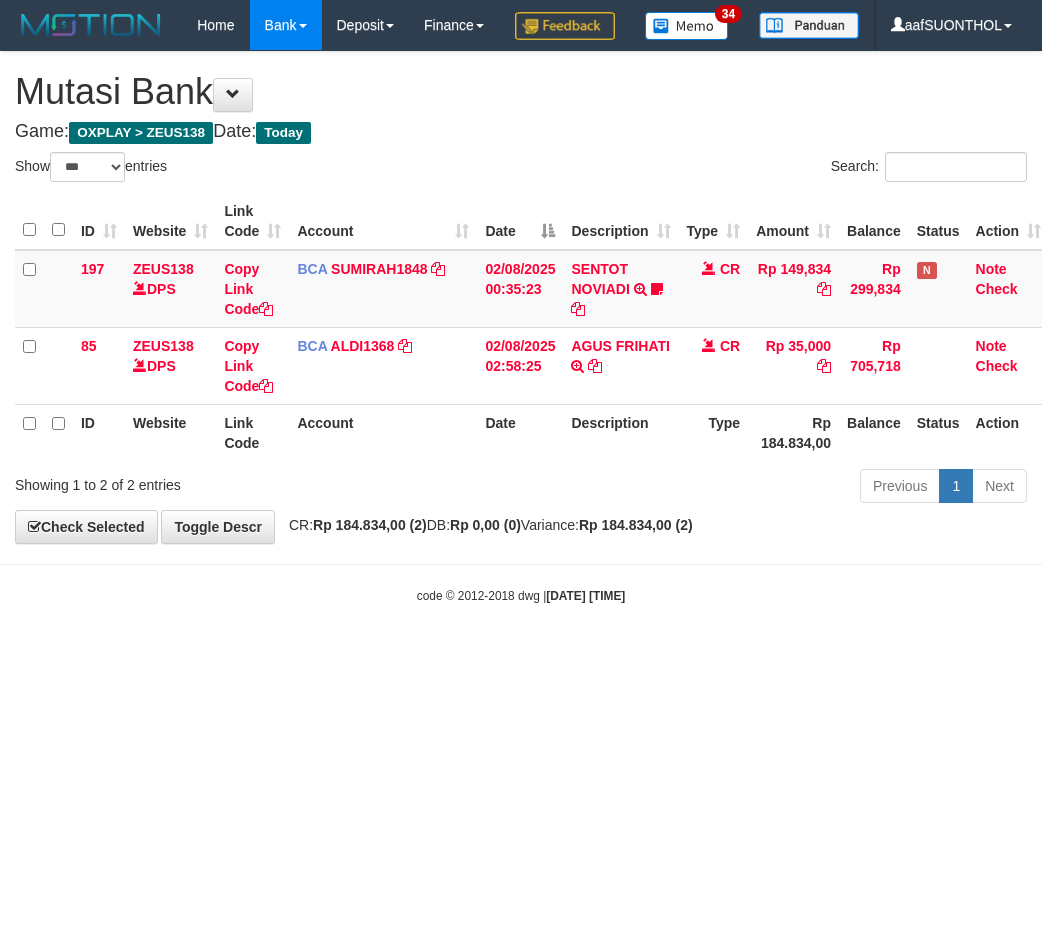 scroll, scrollTop: 0, scrollLeft: 0, axis: both 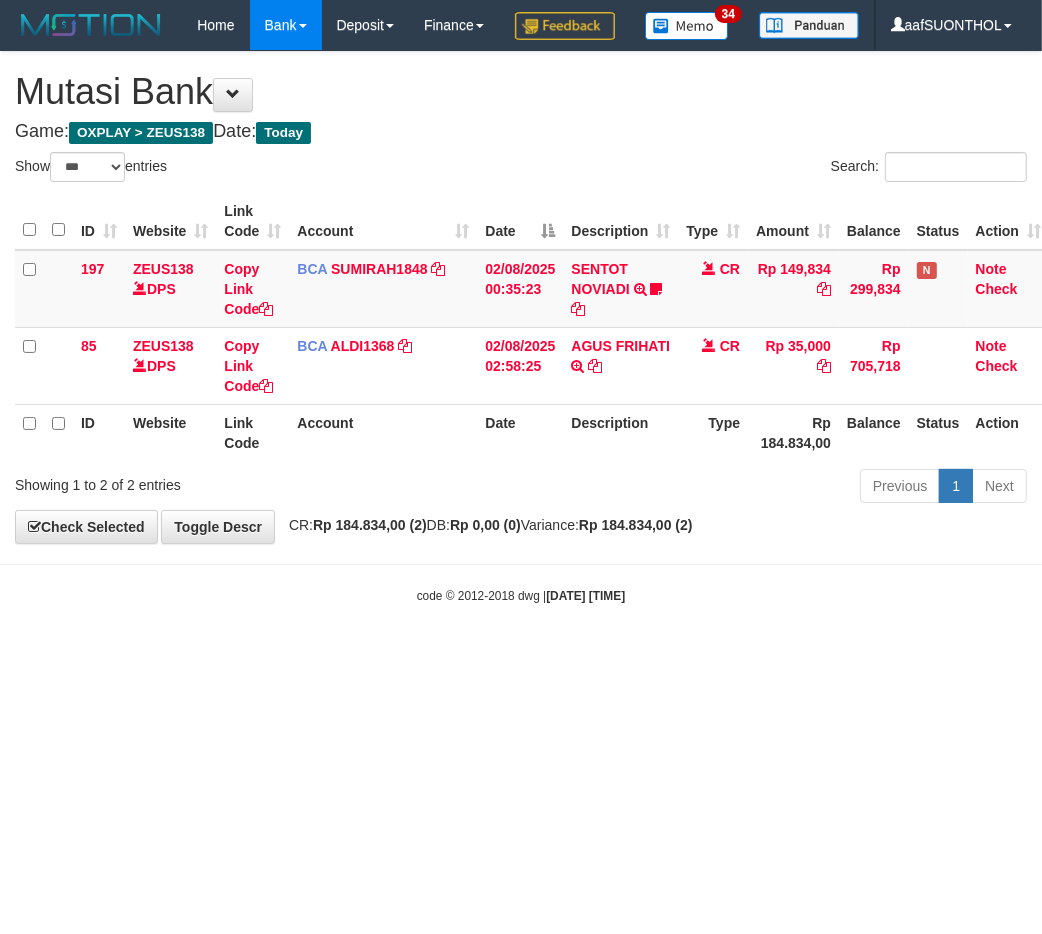 drag, startPoint x: 645, startPoint y: 732, endPoint x: 634, endPoint y: 731, distance: 11.045361 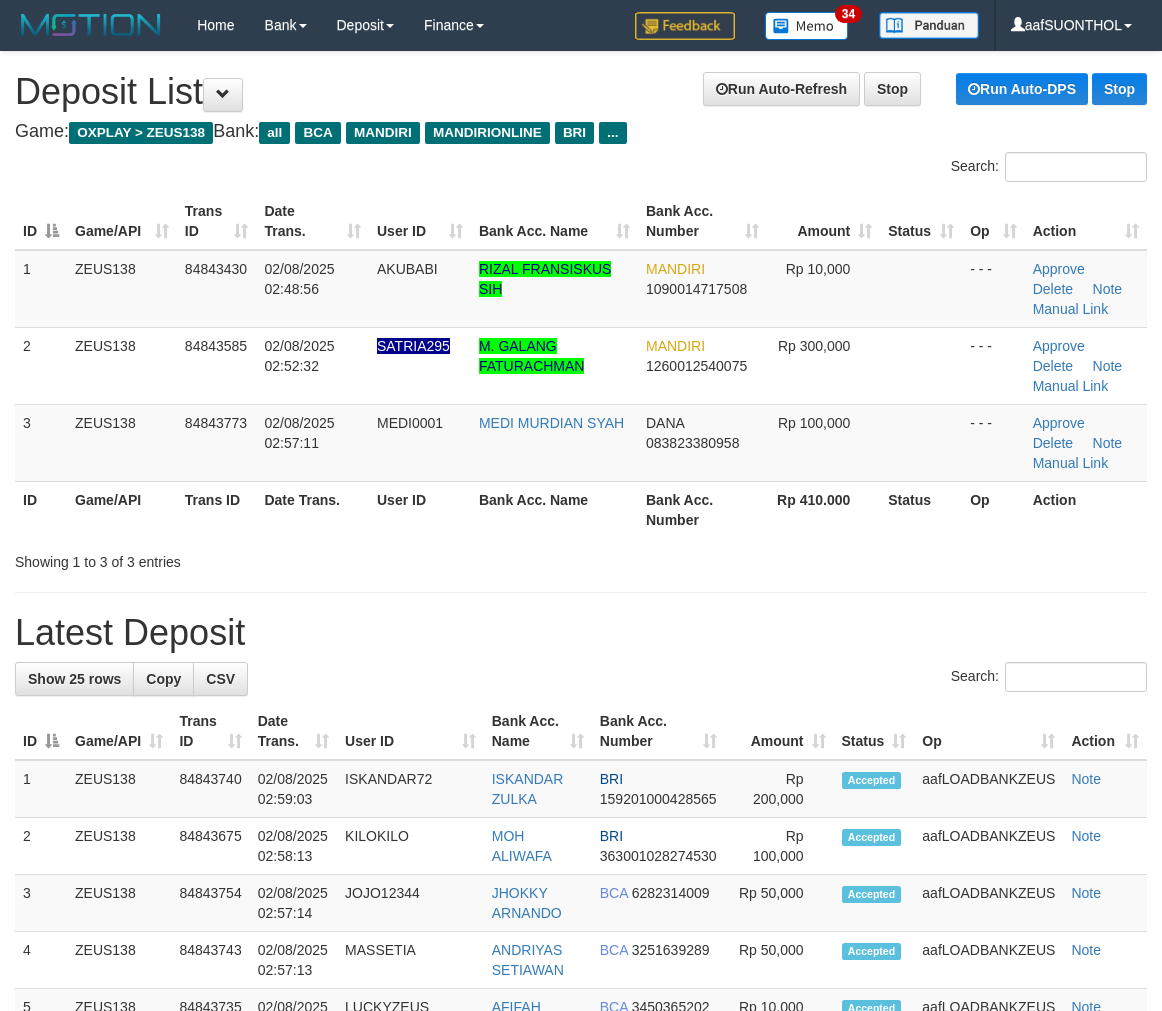 scroll, scrollTop: 0, scrollLeft: 0, axis: both 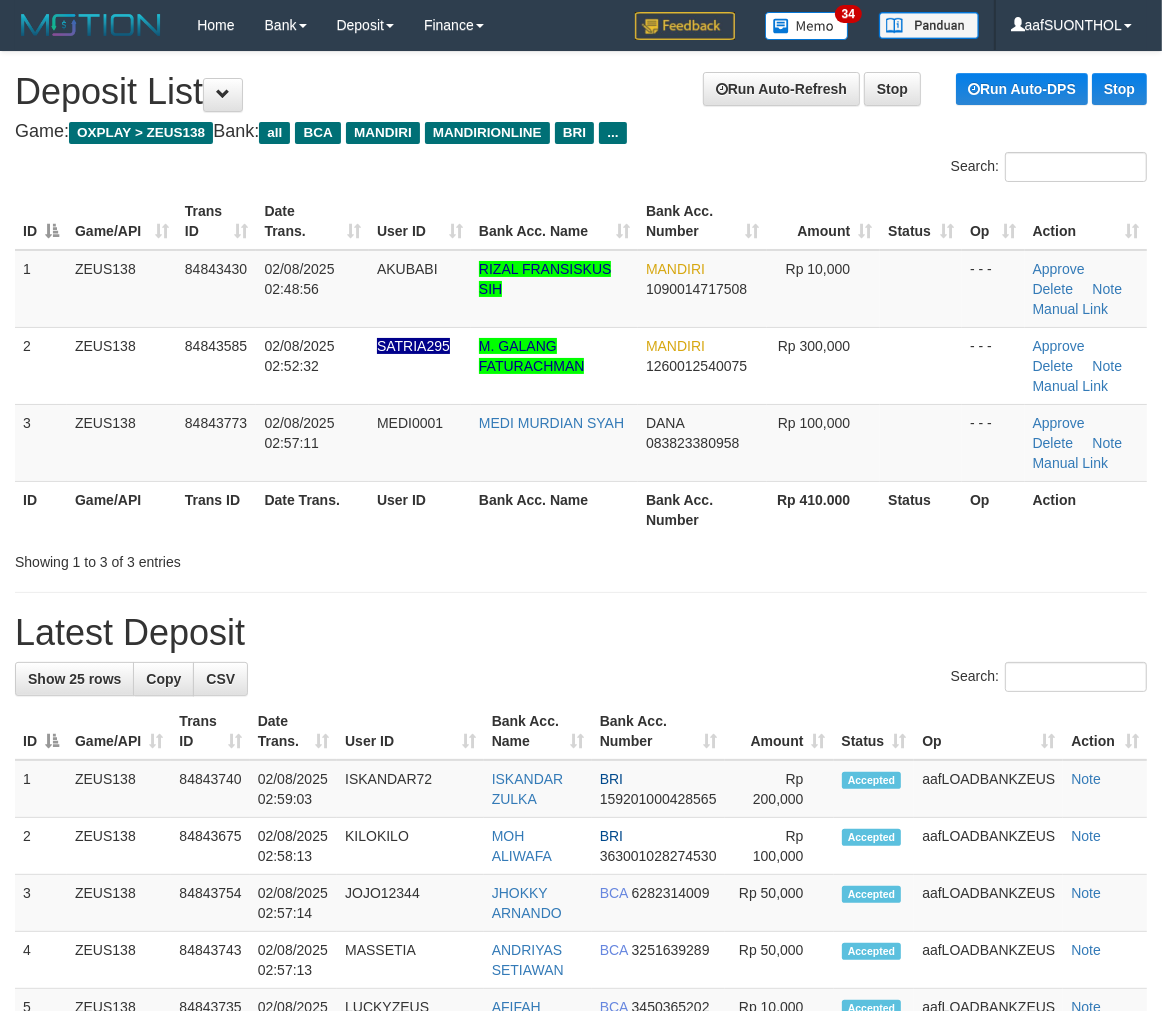 click on "Latest Deposit" at bounding box center (581, 633) 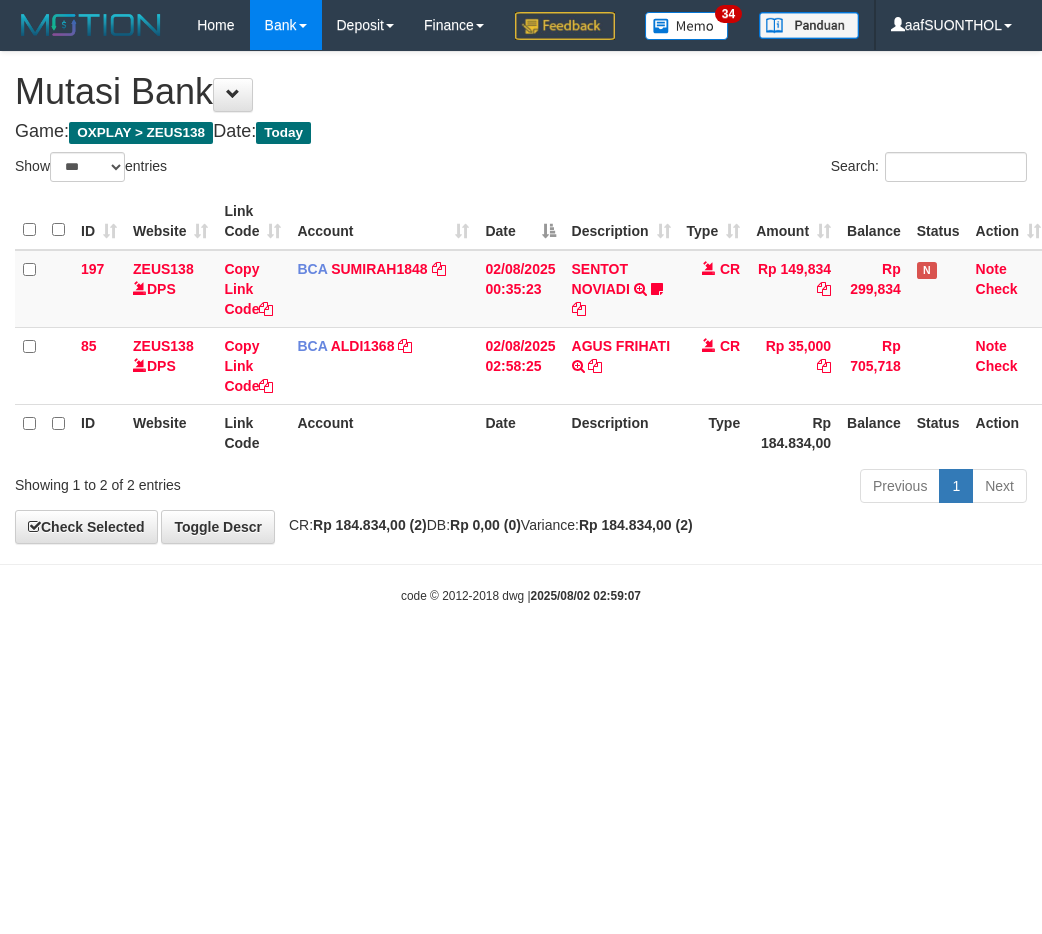 select on "***" 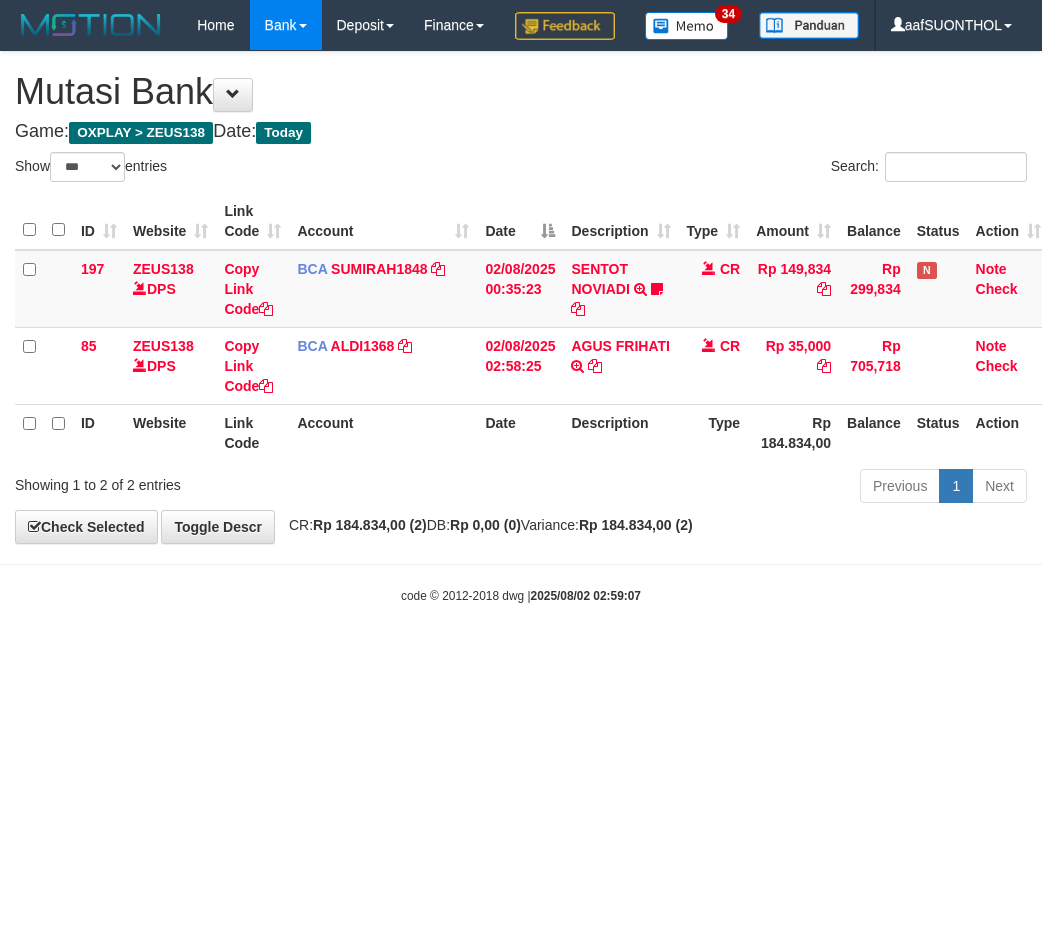scroll, scrollTop: 0, scrollLeft: 0, axis: both 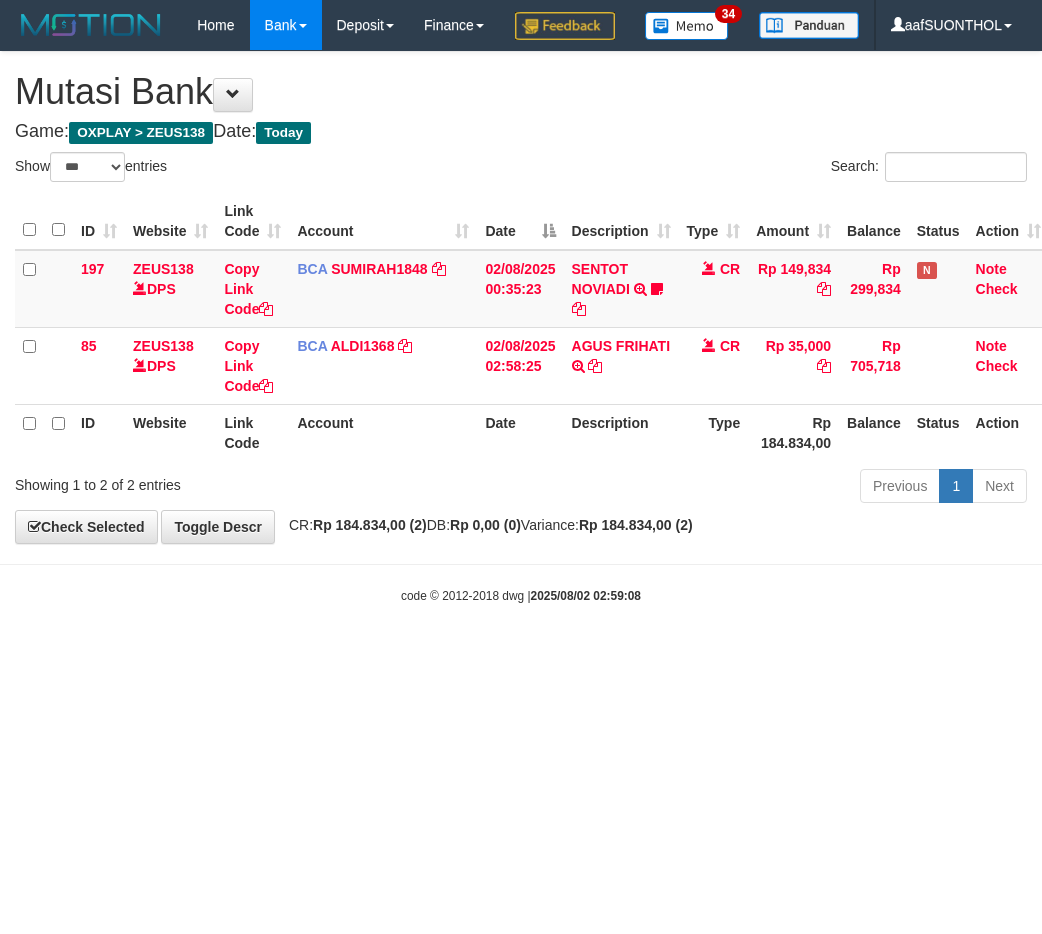 select on "***" 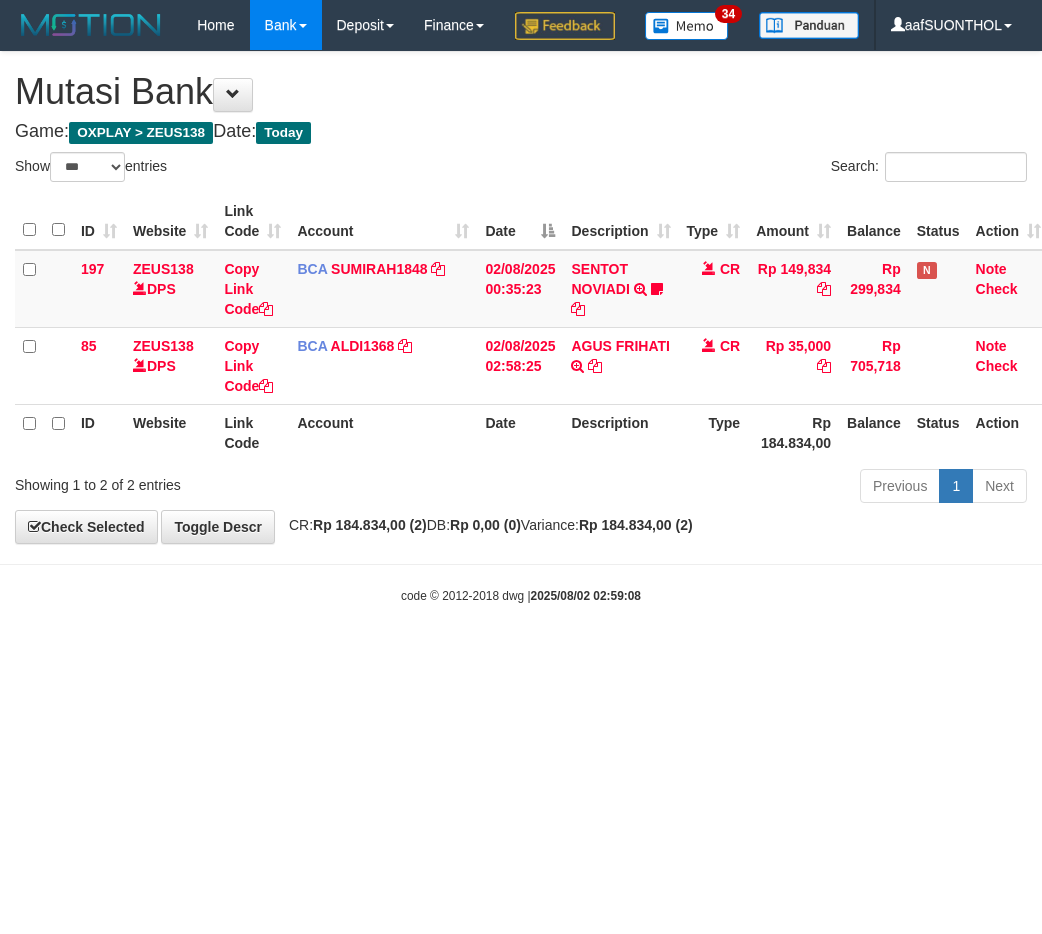 scroll, scrollTop: 0, scrollLeft: 0, axis: both 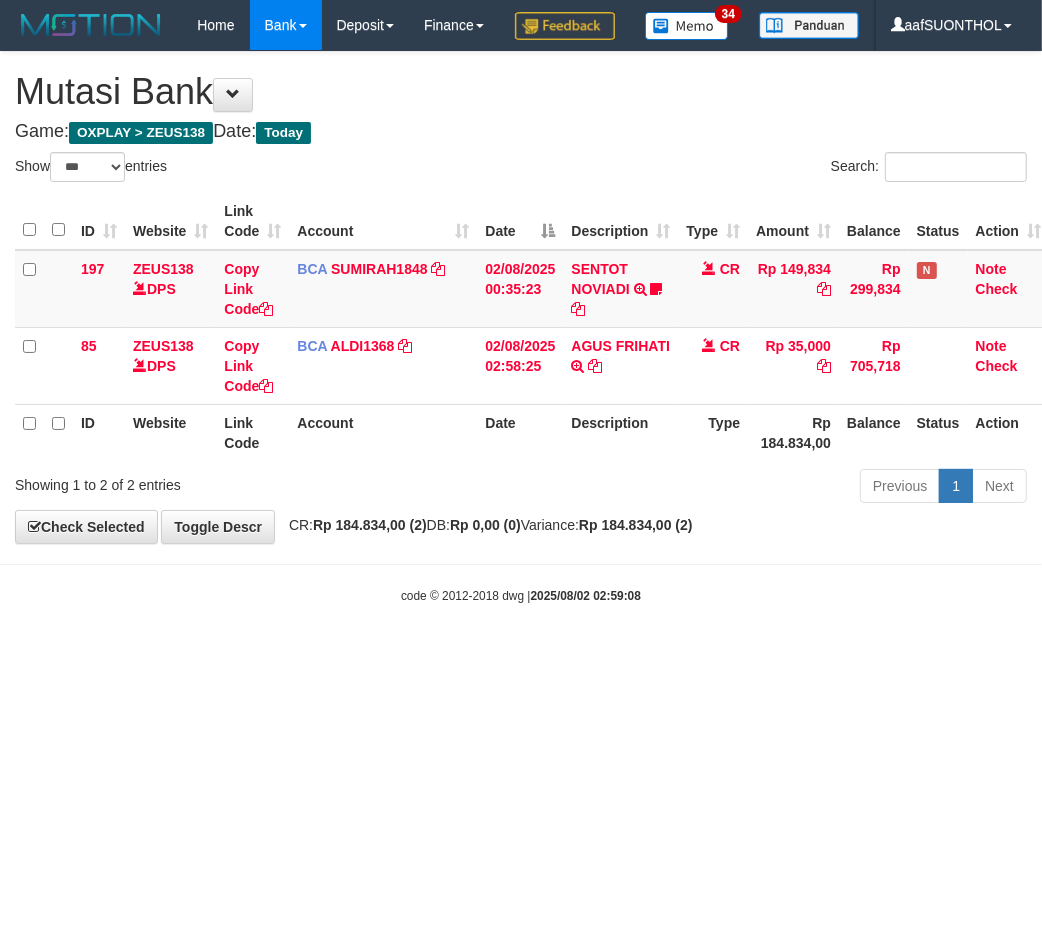 drag, startPoint x: 615, startPoint y: 764, endPoint x: 600, endPoint y: 764, distance: 15 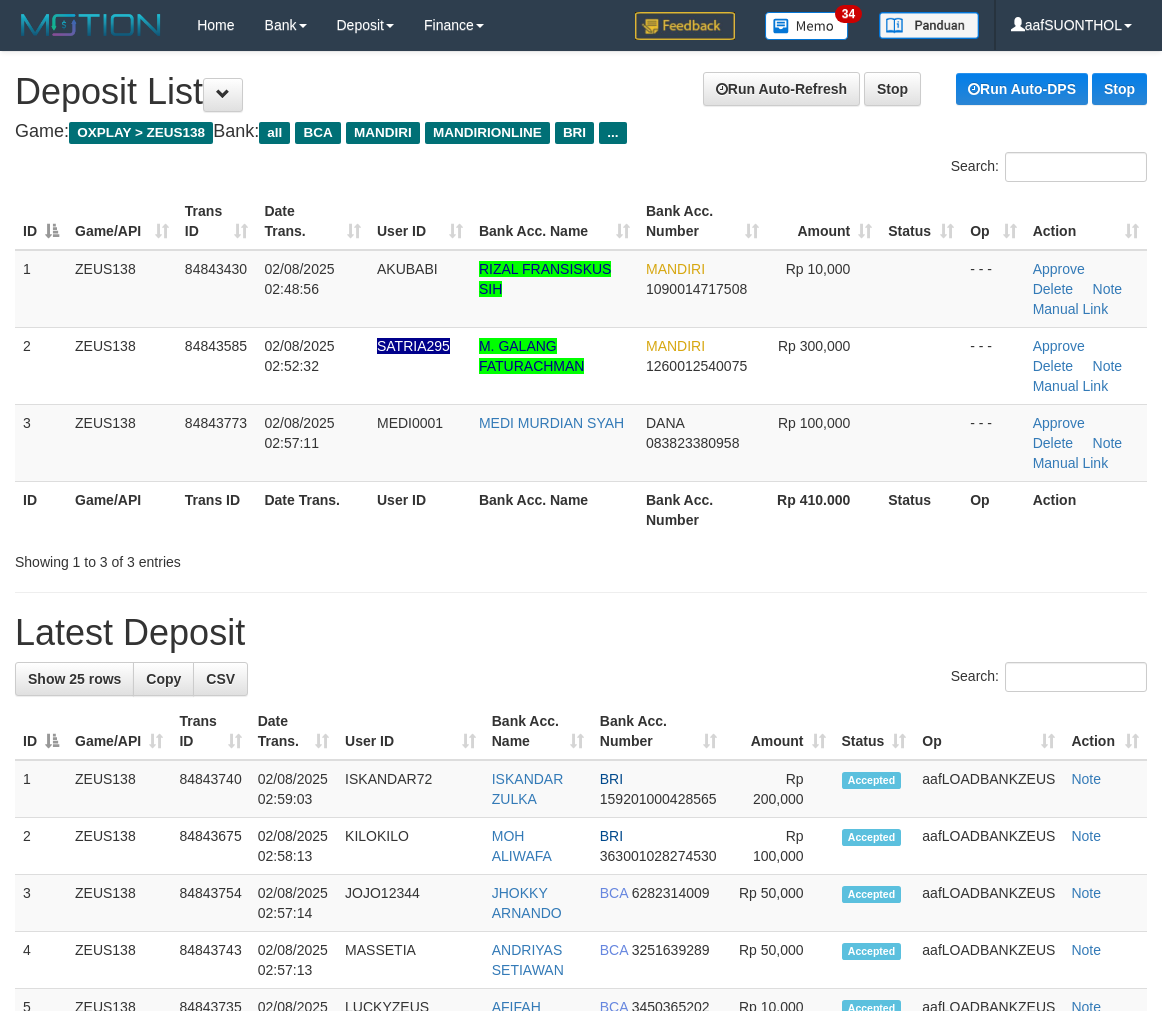 scroll, scrollTop: 0, scrollLeft: 0, axis: both 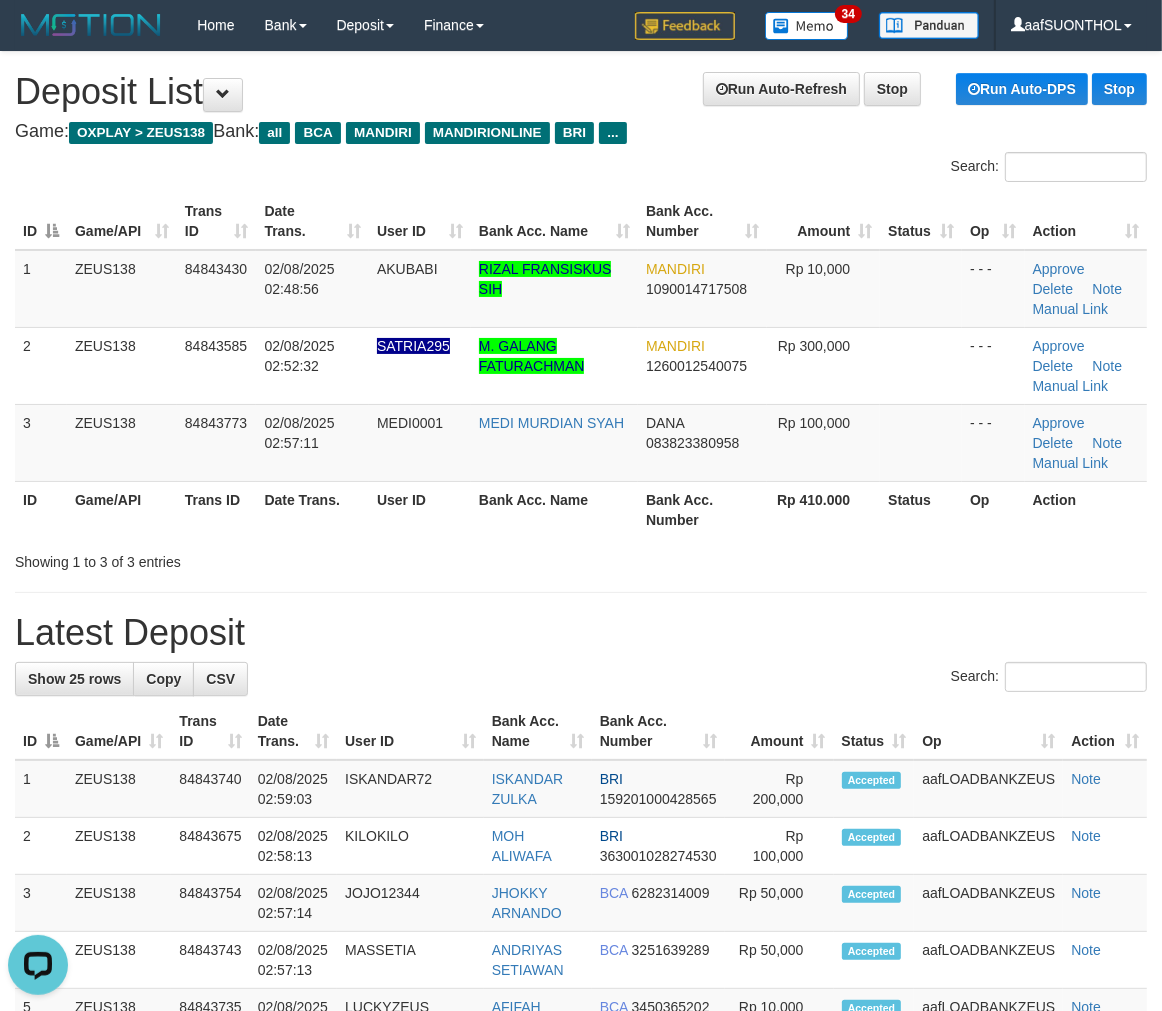 click on "**********" at bounding box center (581, 1215) 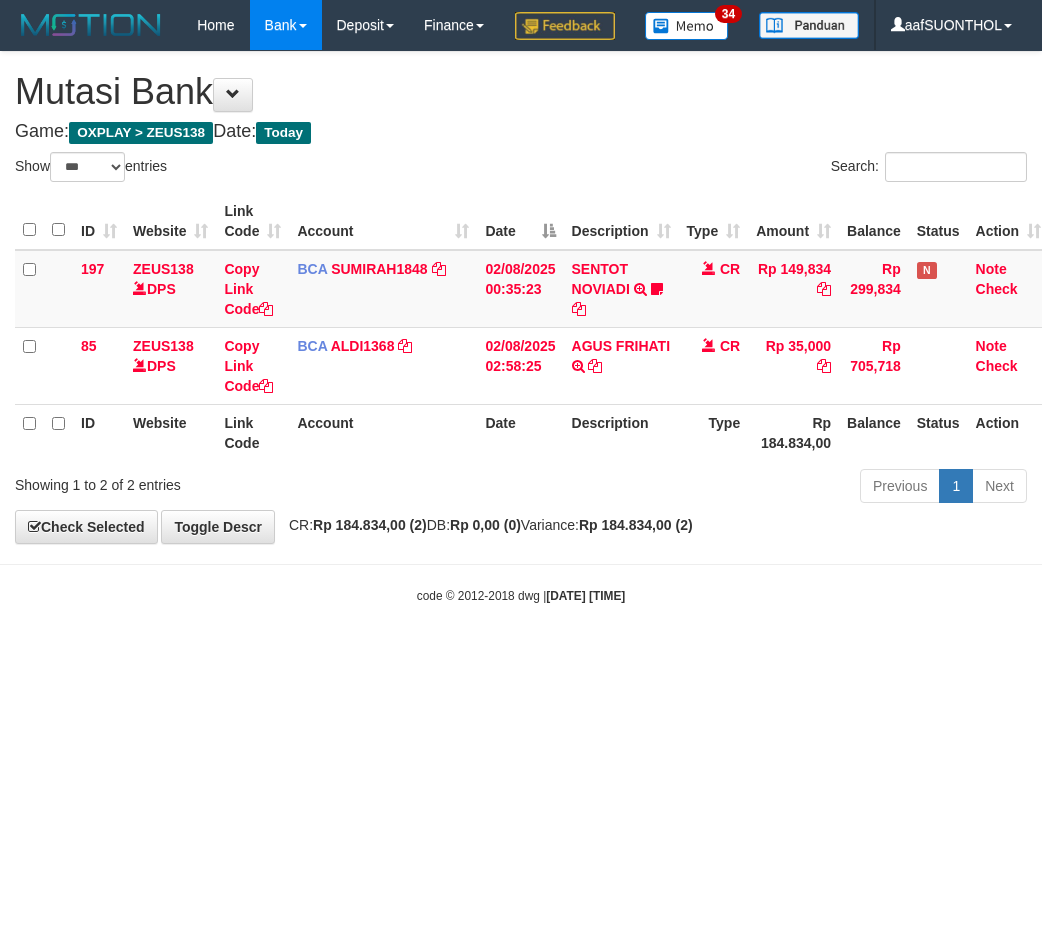 select on "***" 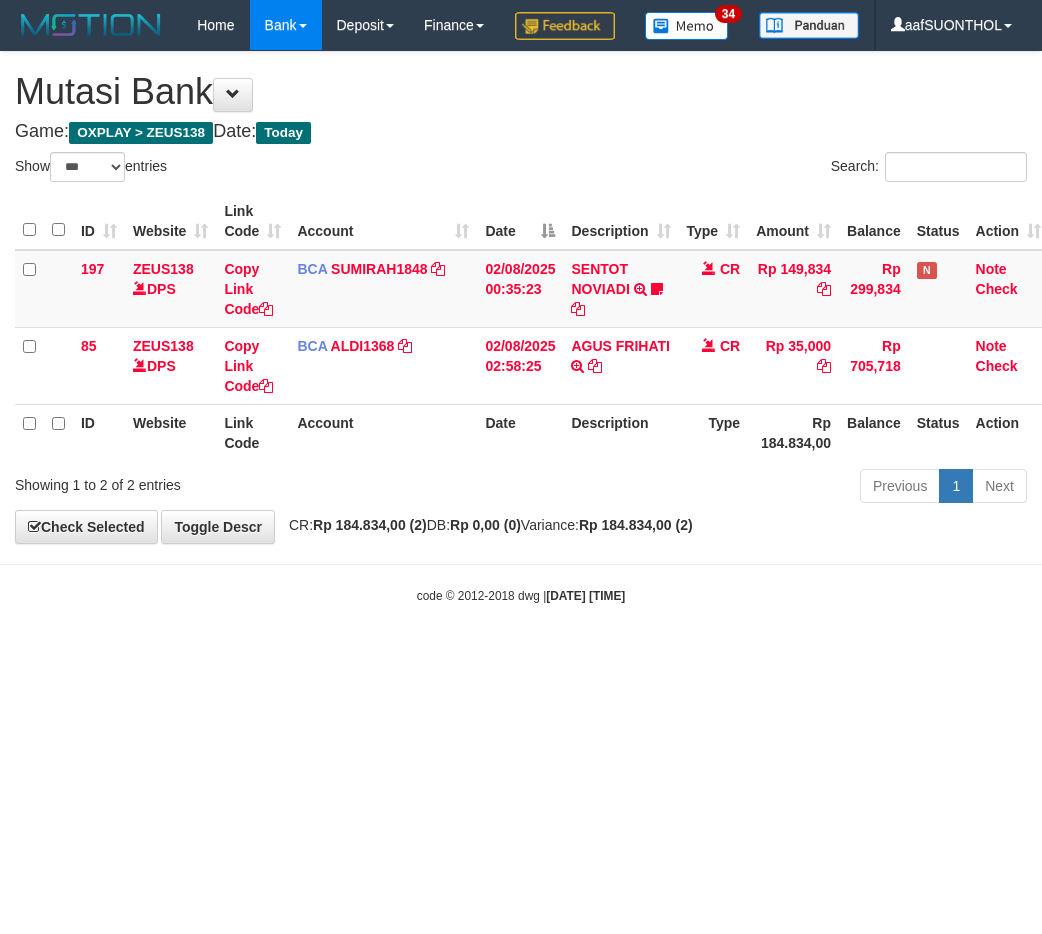 scroll, scrollTop: 0, scrollLeft: 0, axis: both 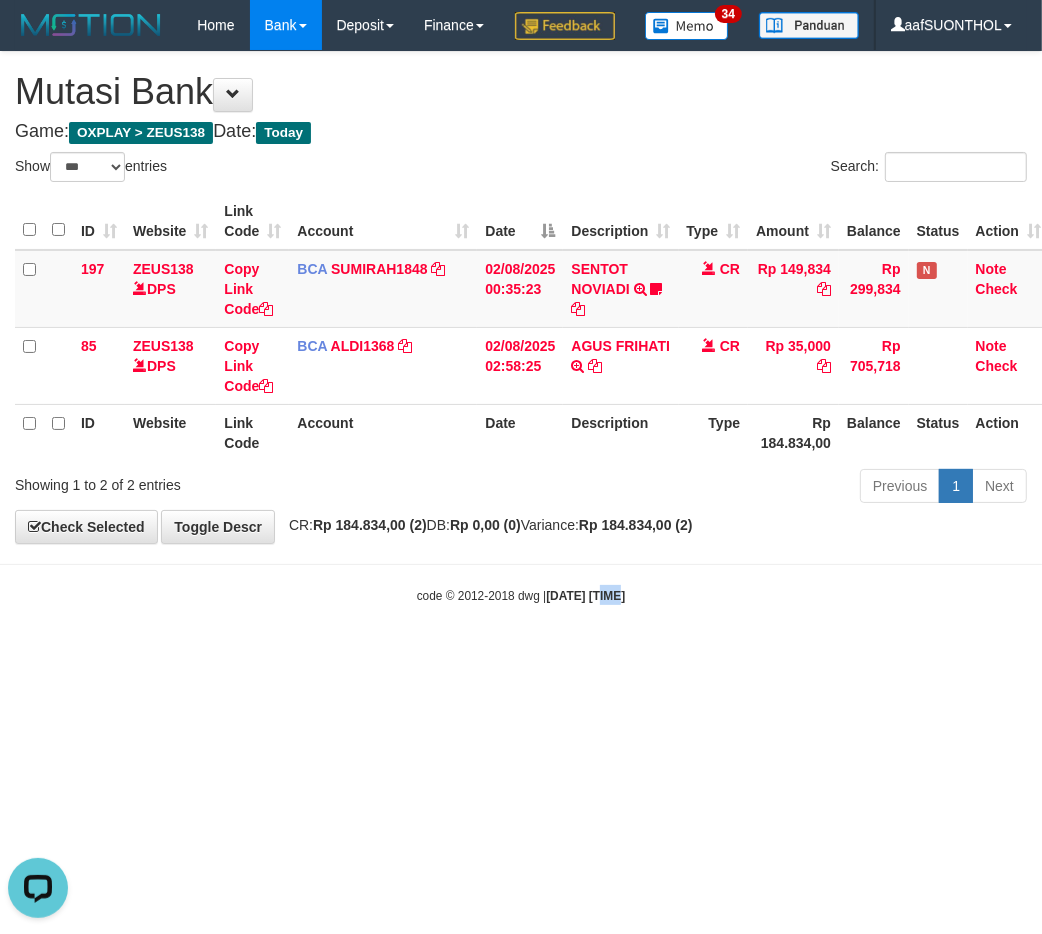 drag, startPoint x: 0, startPoint y: 0, endPoint x: 583, endPoint y: 813, distance: 1000.4289 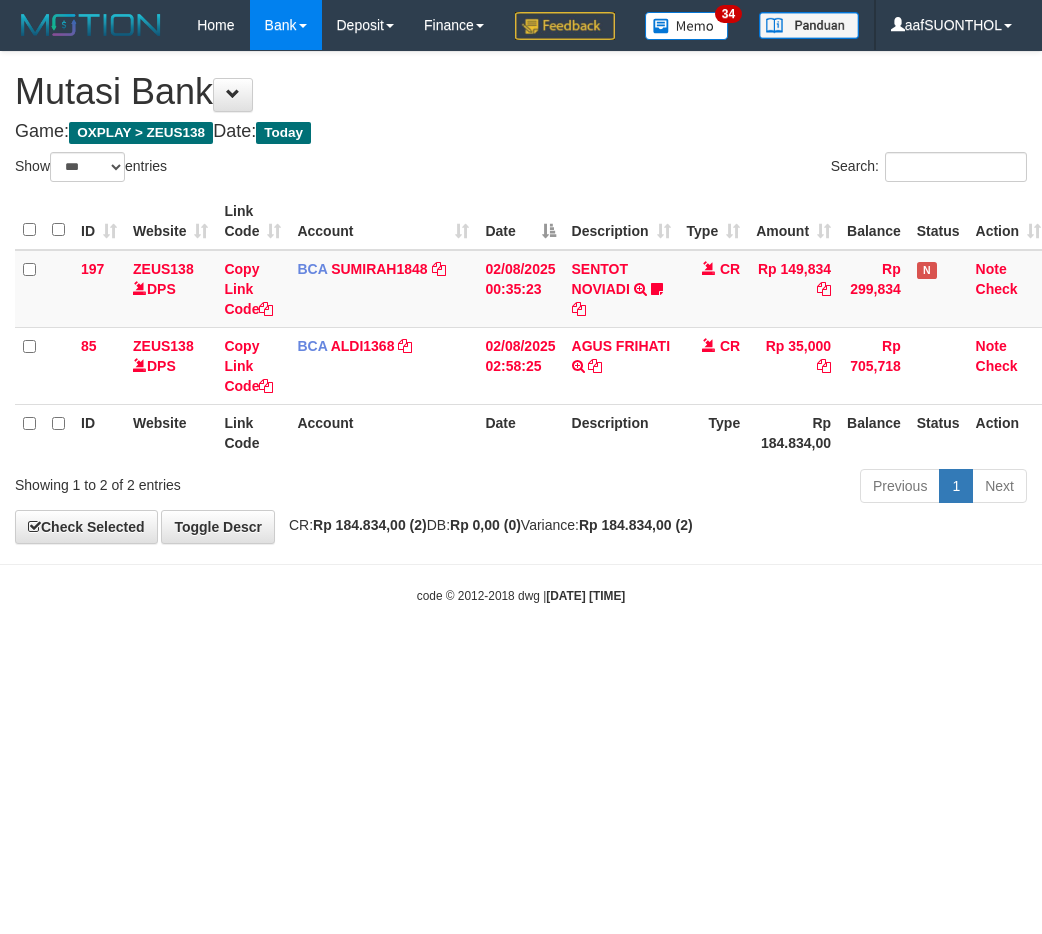 select on "***" 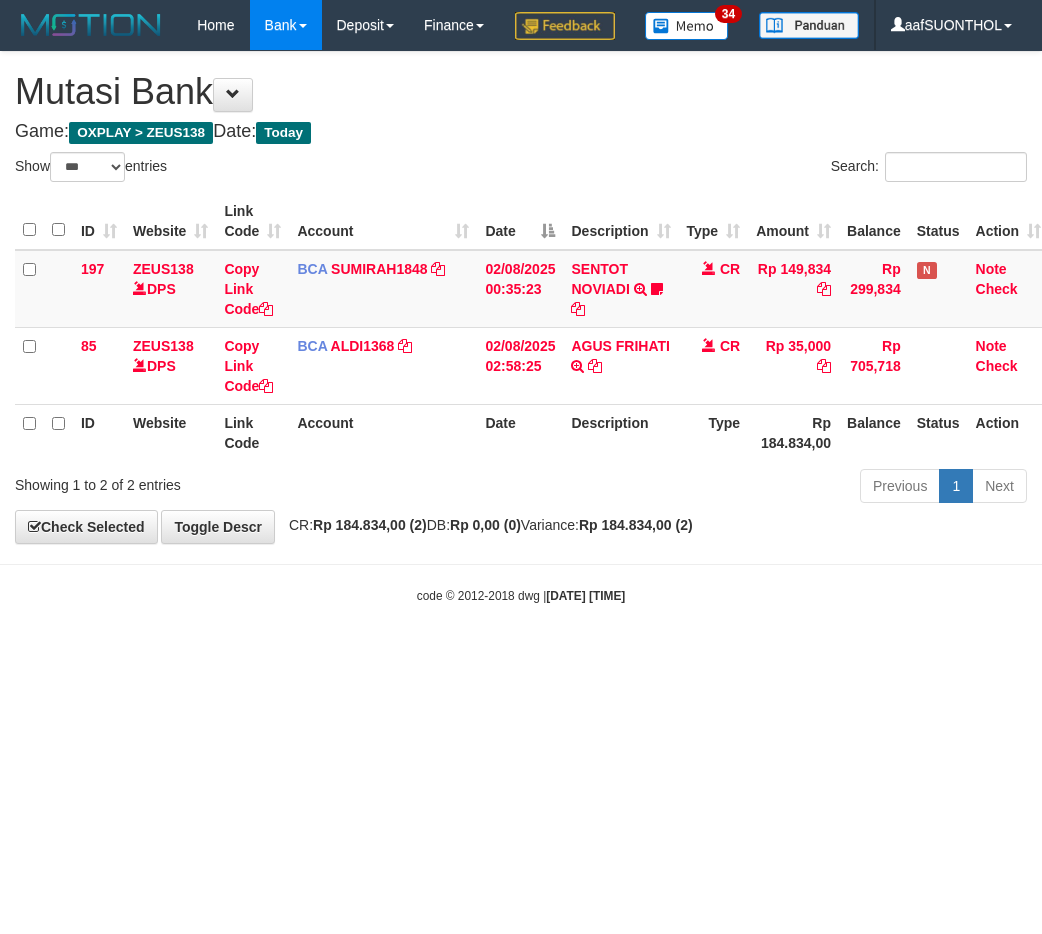 scroll, scrollTop: 0, scrollLeft: 0, axis: both 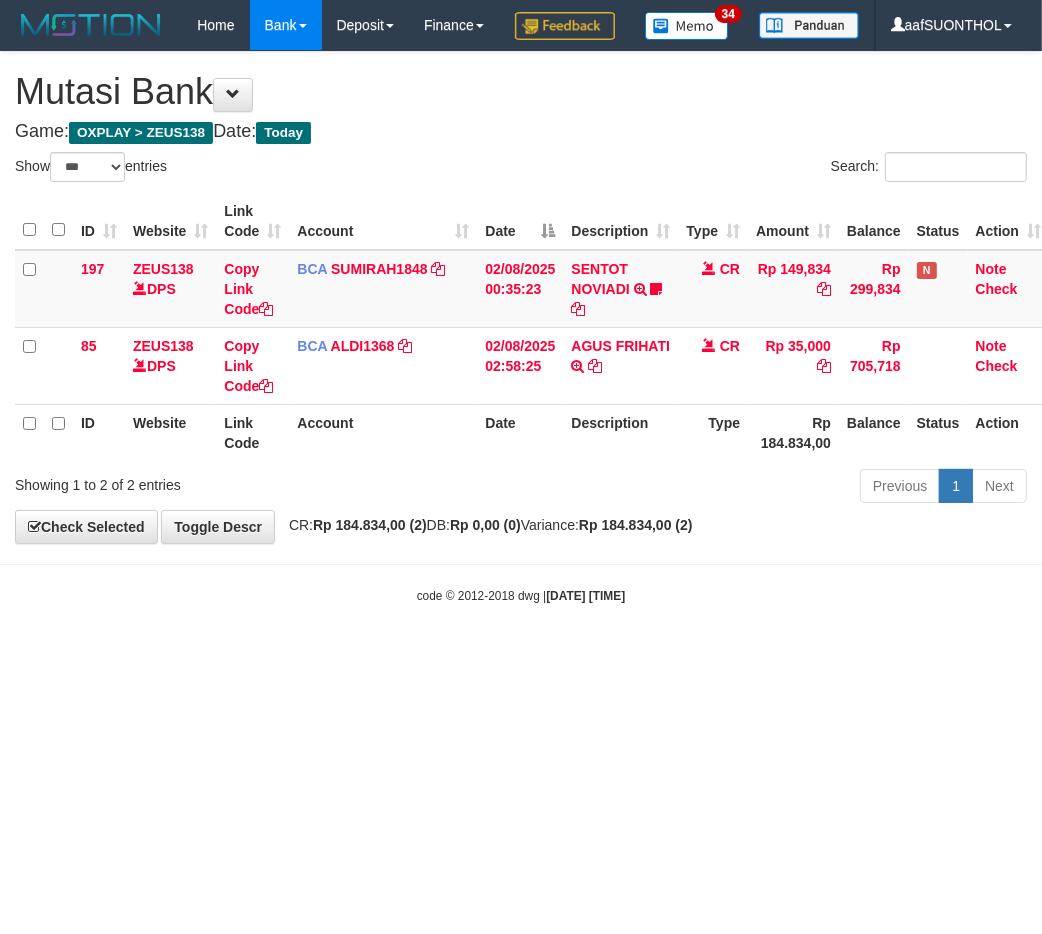 click on "Toggle navigation
Home
Bank
Account List
Load
By Website
Group
[OXPLAY]													ZEUS138
By Load Group (DPS)" at bounding box center (521, 327) 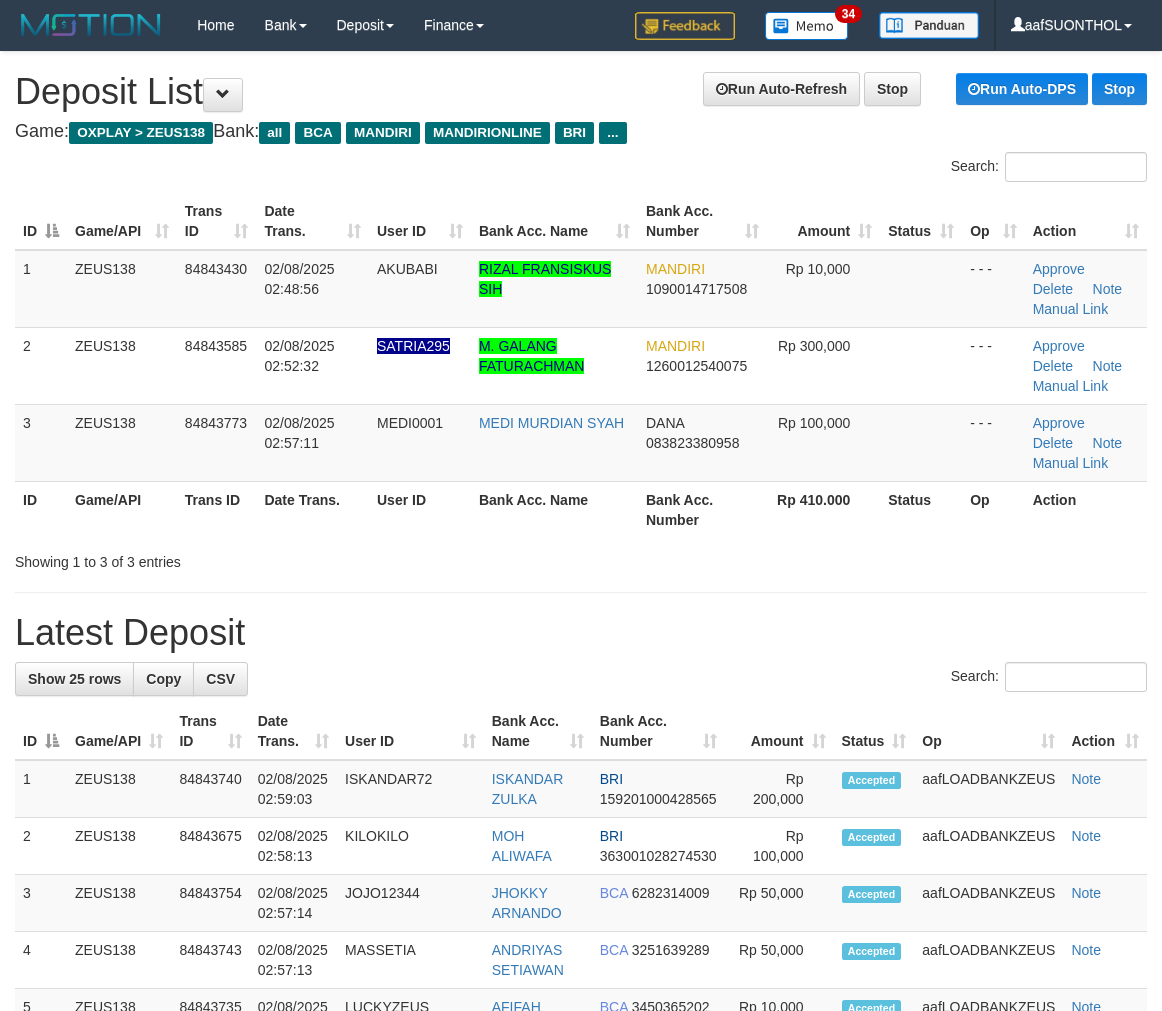 scroll, scrollTop: 0, scrollLeft: 0, axis: both 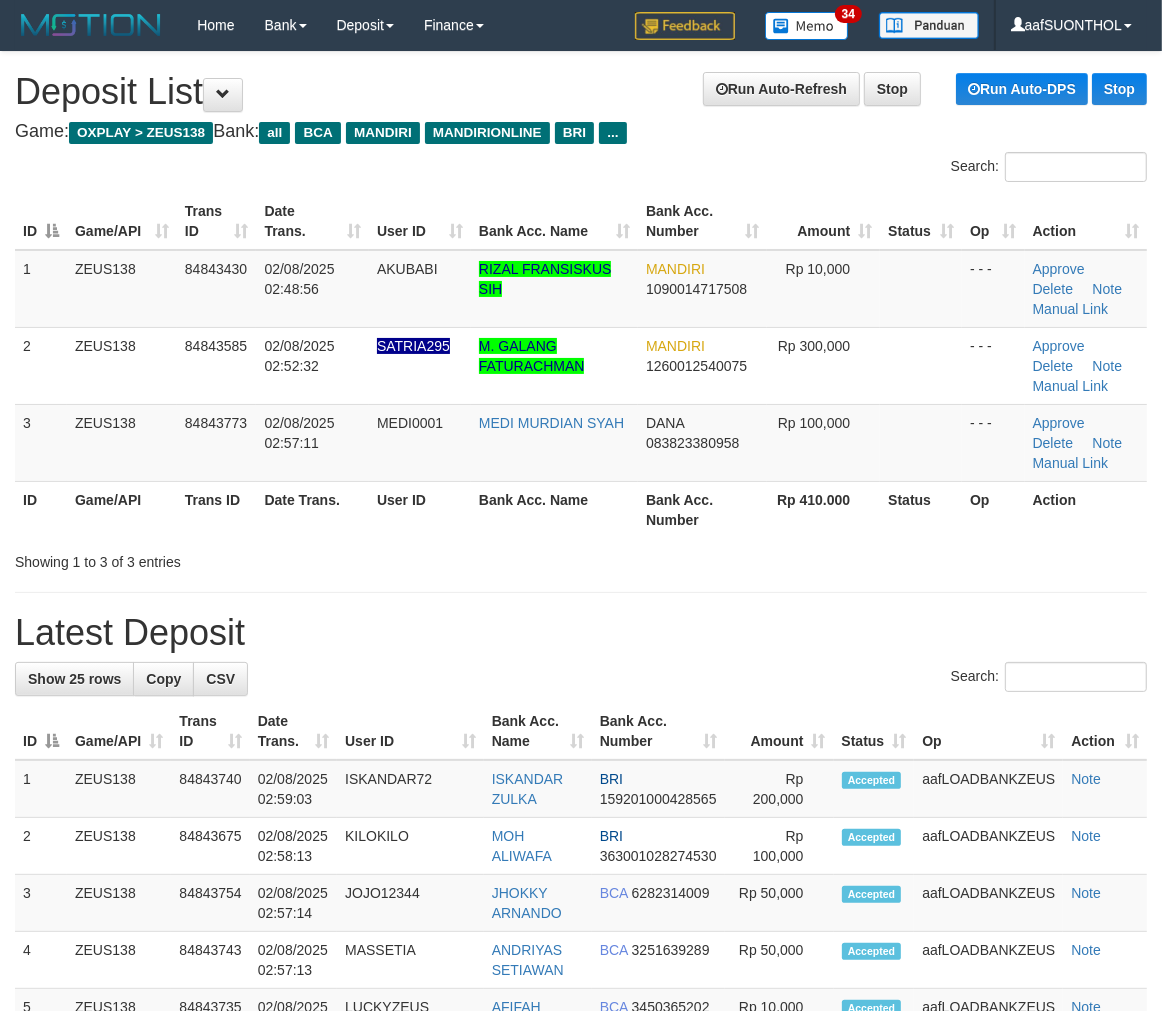 click on "**********" at bounding box center [581, 1215] 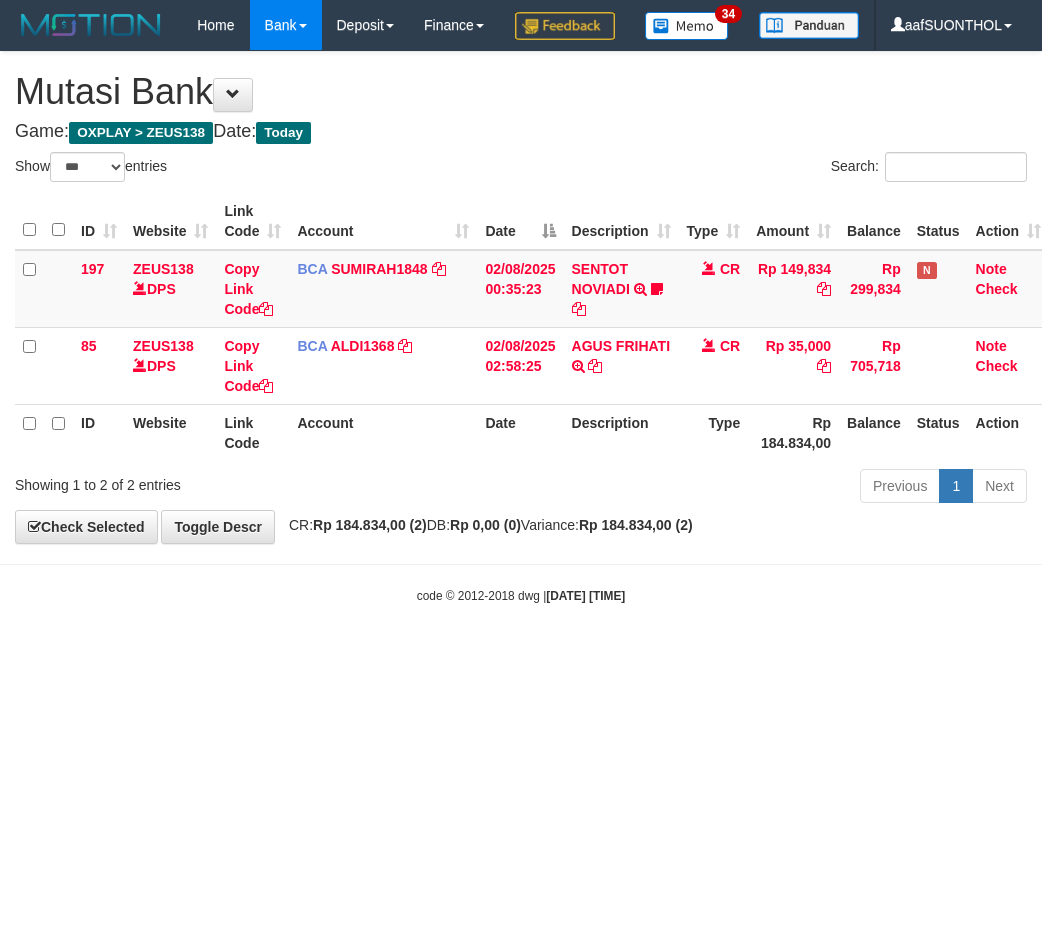 select on "***" 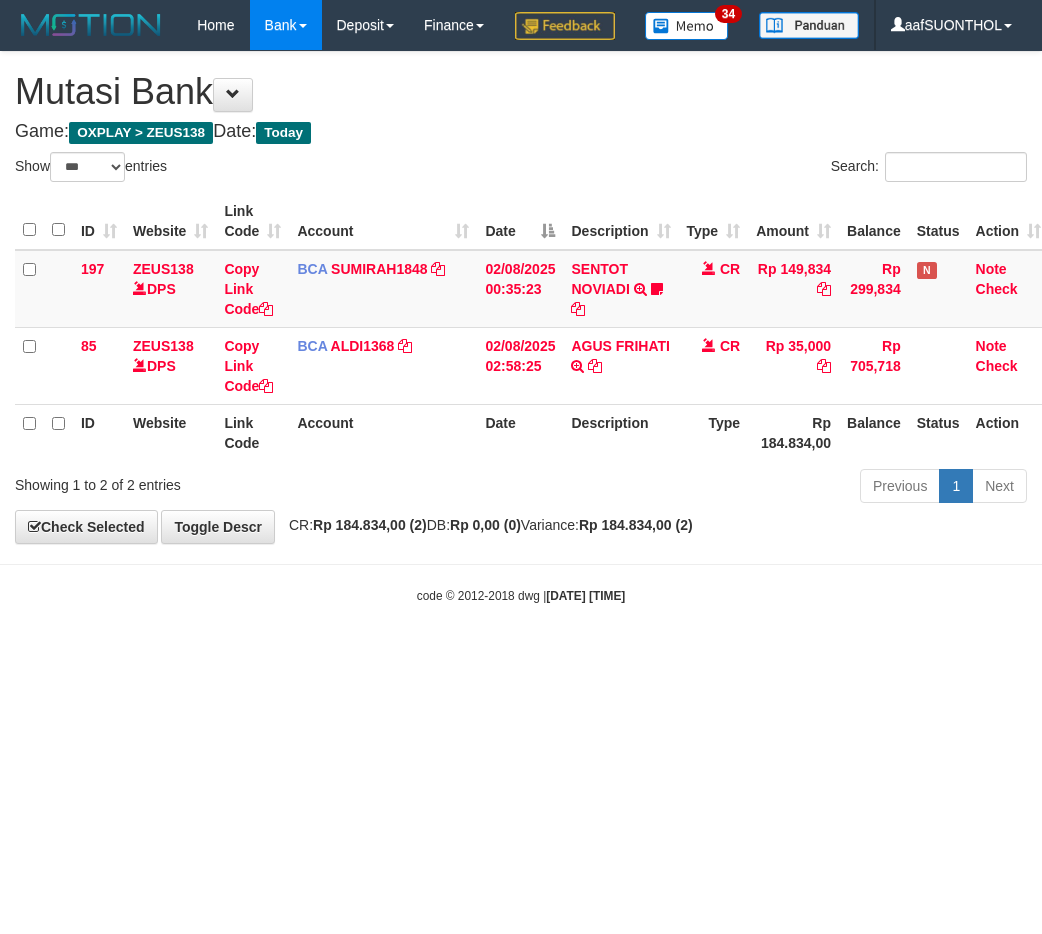 scroll, scrollTop: 0, scrollLeft: 0, axis: both 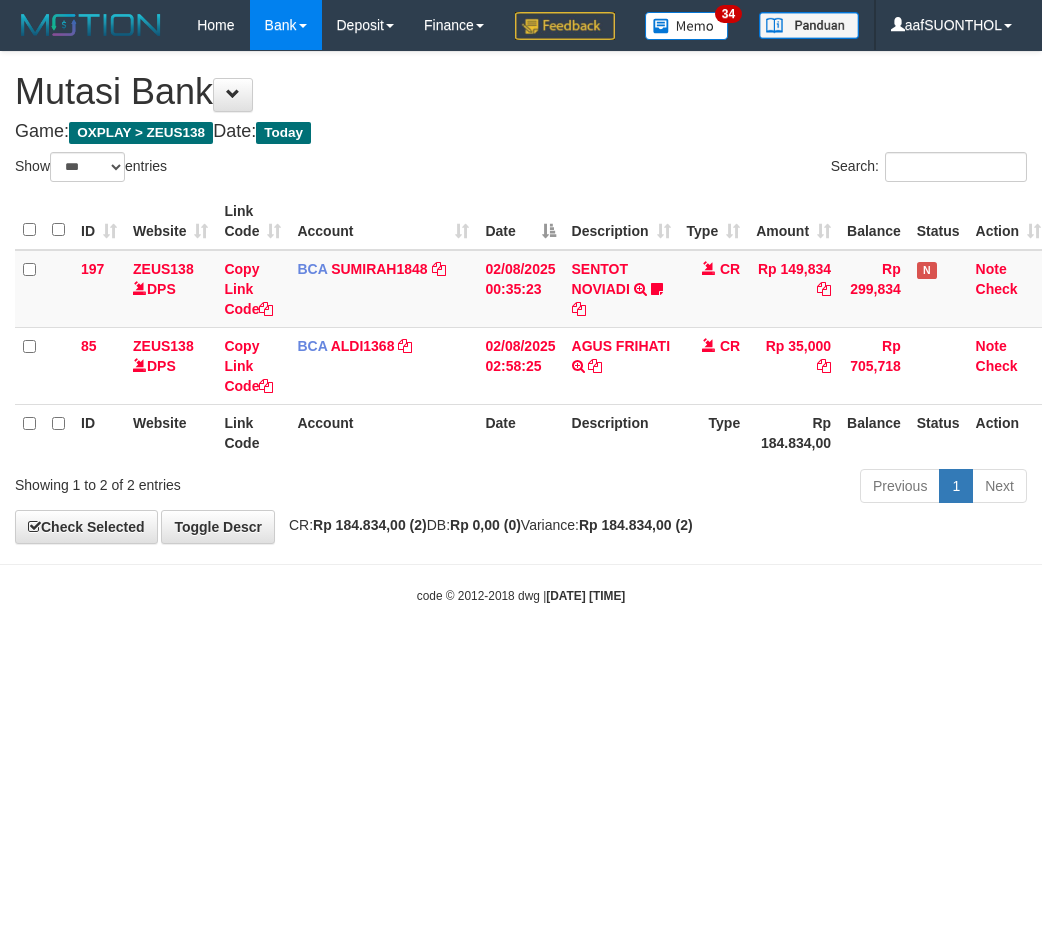 select on "***" 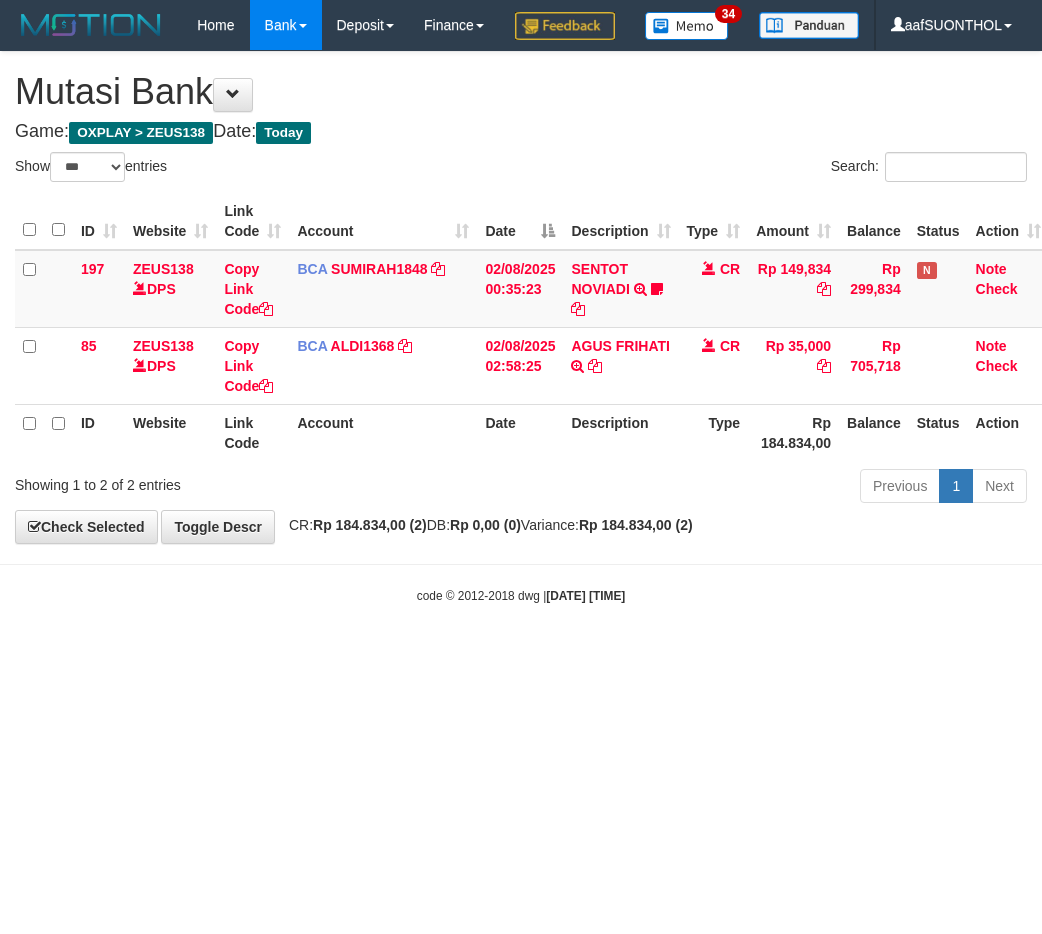 scroll, scrollTop: 0, scrollLeft: 0, axis: both 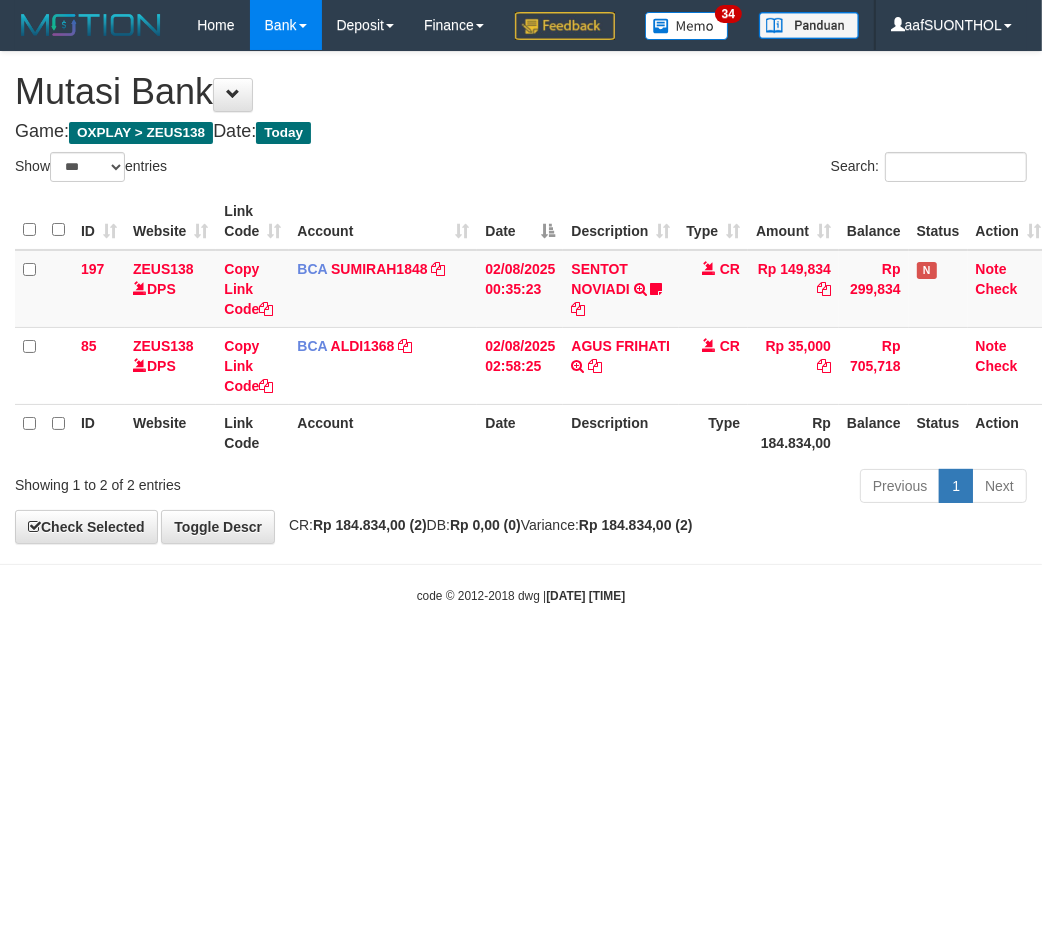 click on "Toggle navigation
Home
Bank
Account List
Load
By Website
Group
[OXPLAY]													ZEUS138
By Load Group (DPS)
Sync" at bounding box center [521, 327] 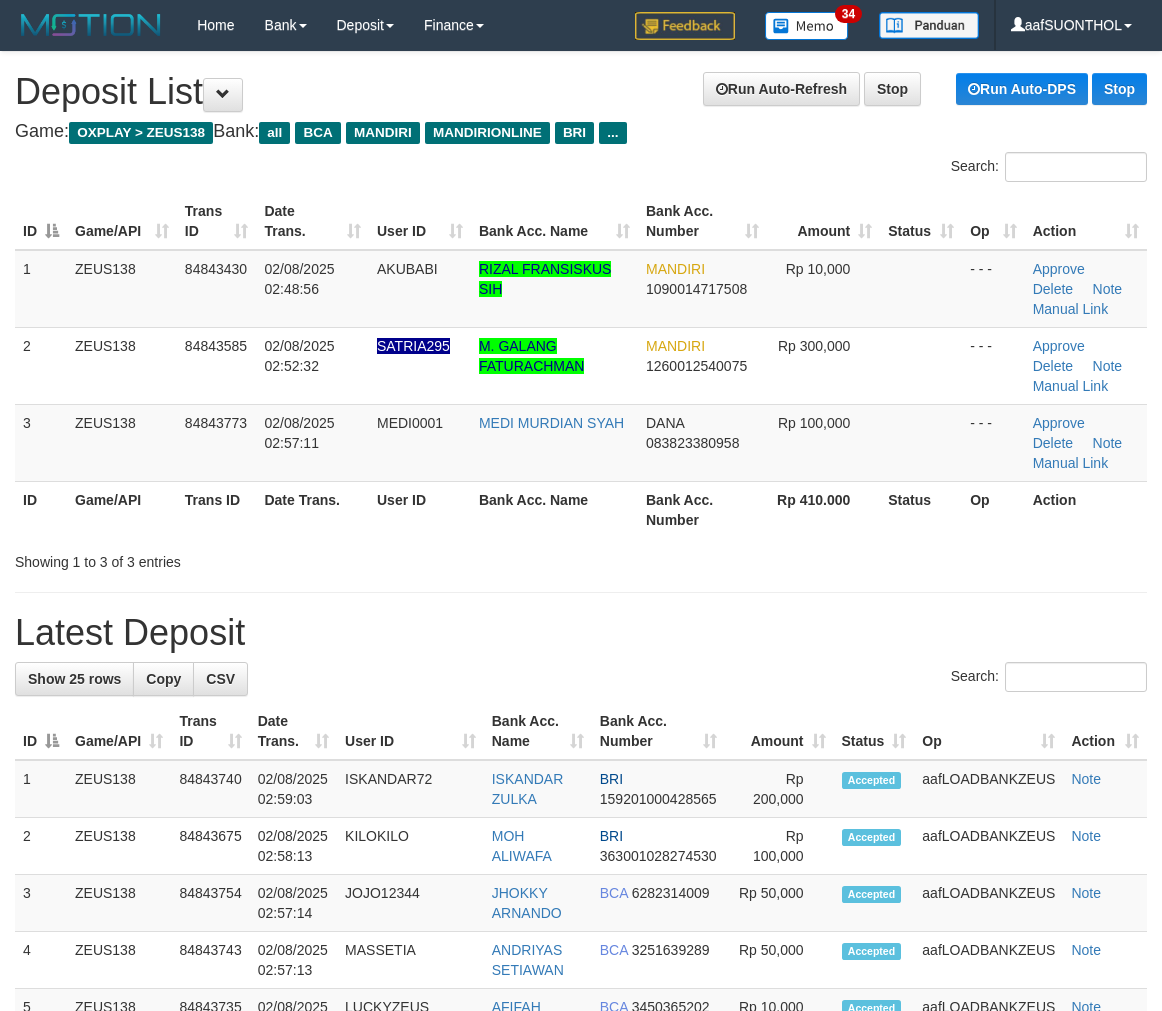 scroll, scrollTop: 0, scrollLeft: 0, axis: both 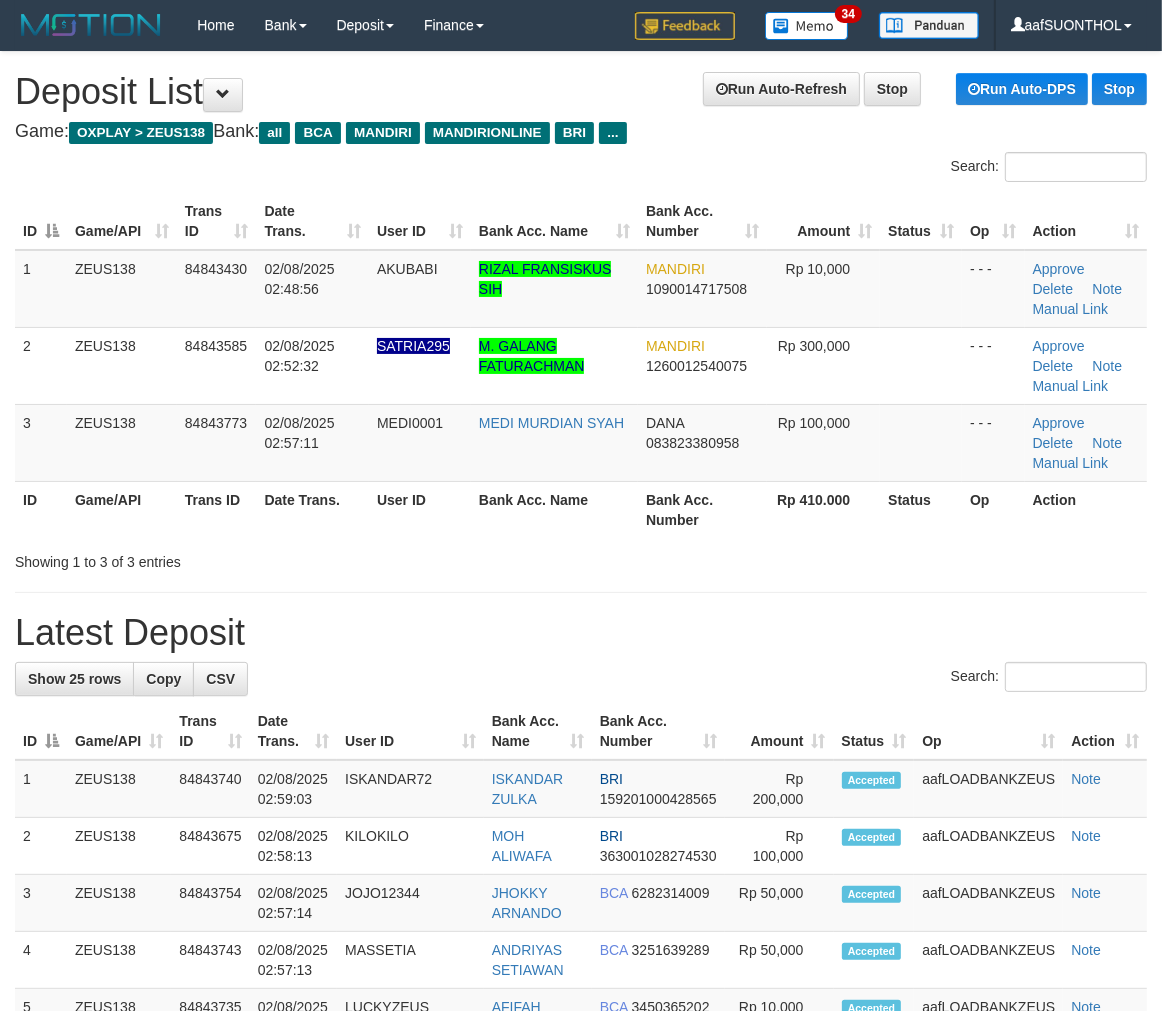 click at bounding box center (823, 544) 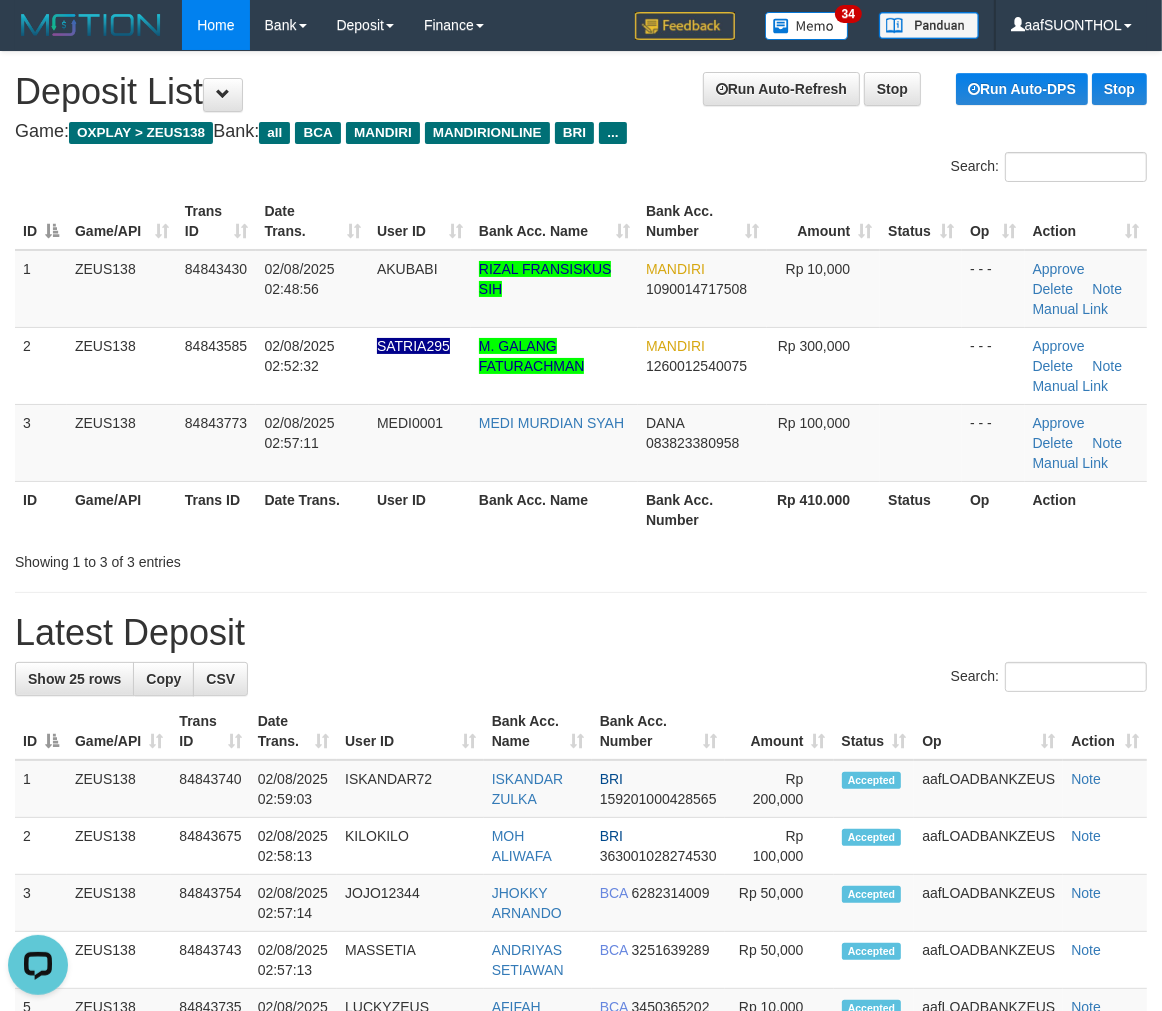 scroll, scrollTop: 0, scrollLeft: 0, axis: both 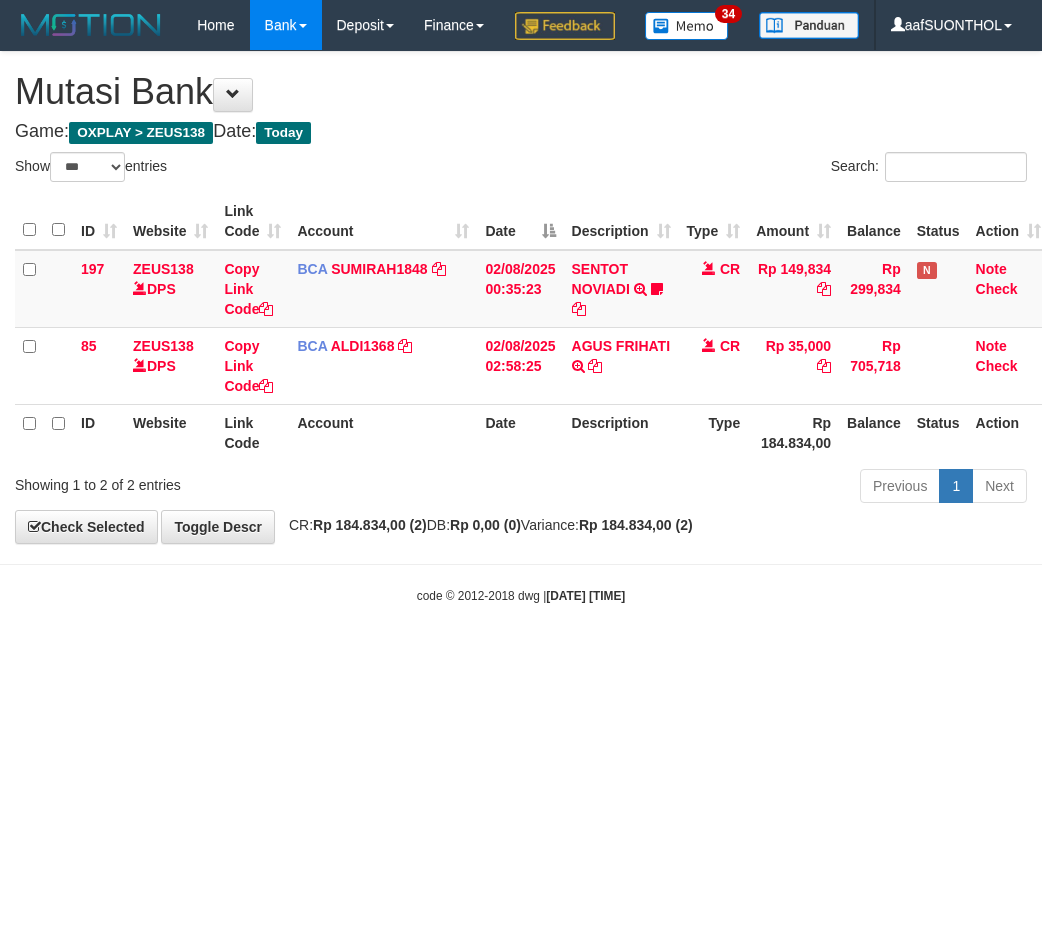 select on "***" 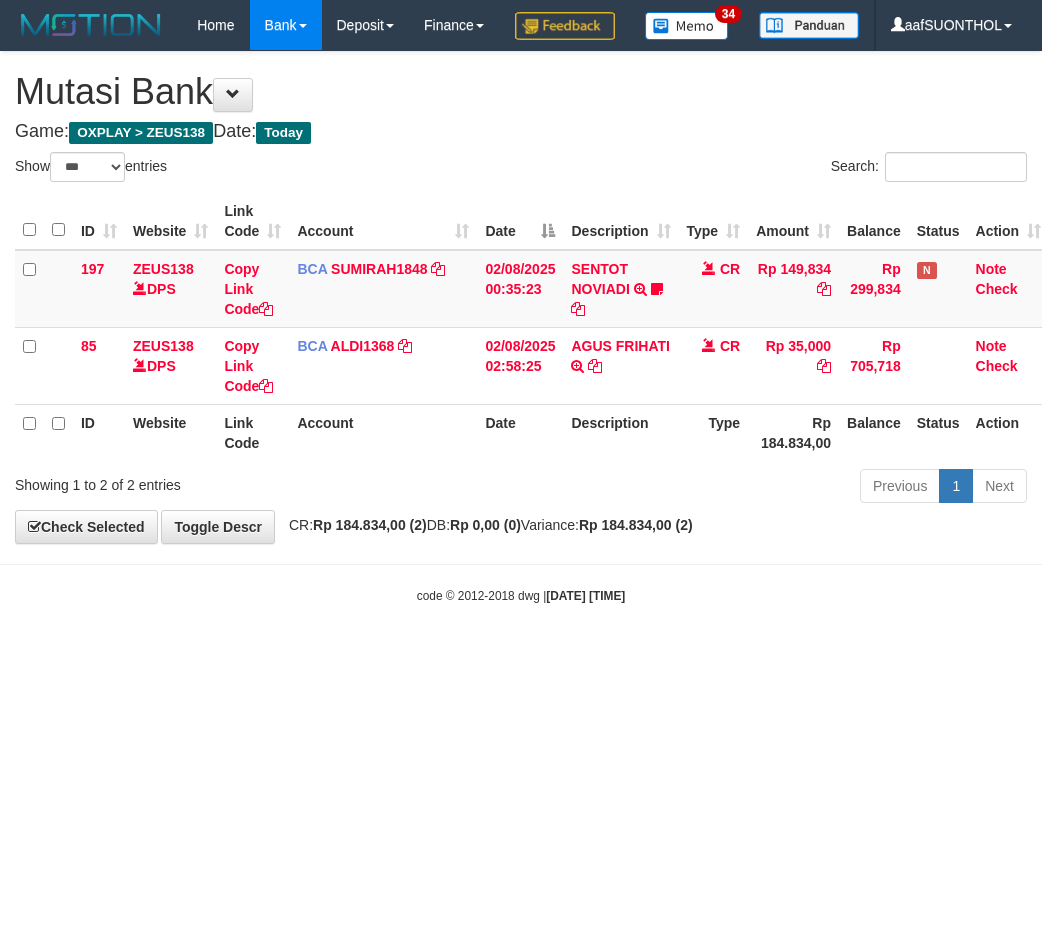 scroll, scrollTop: 0, scrollLeft: 0, axis: both 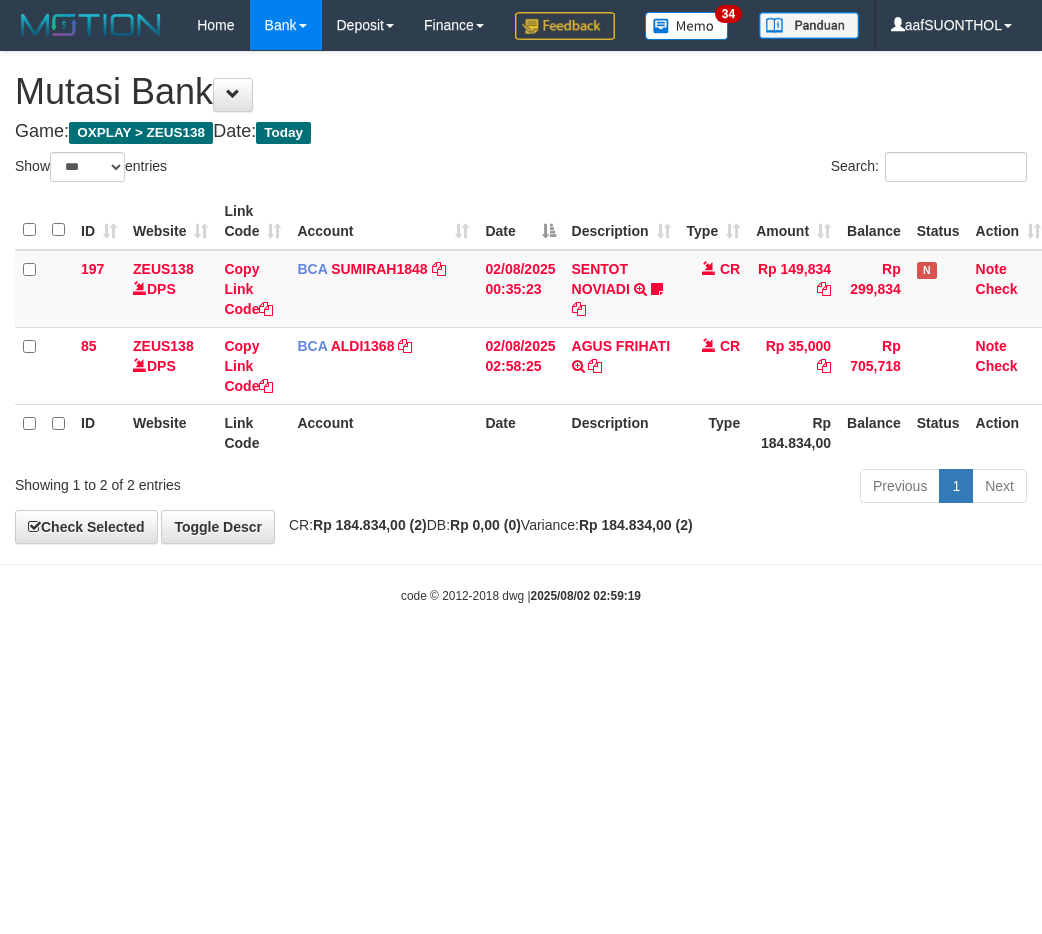 select on "***" 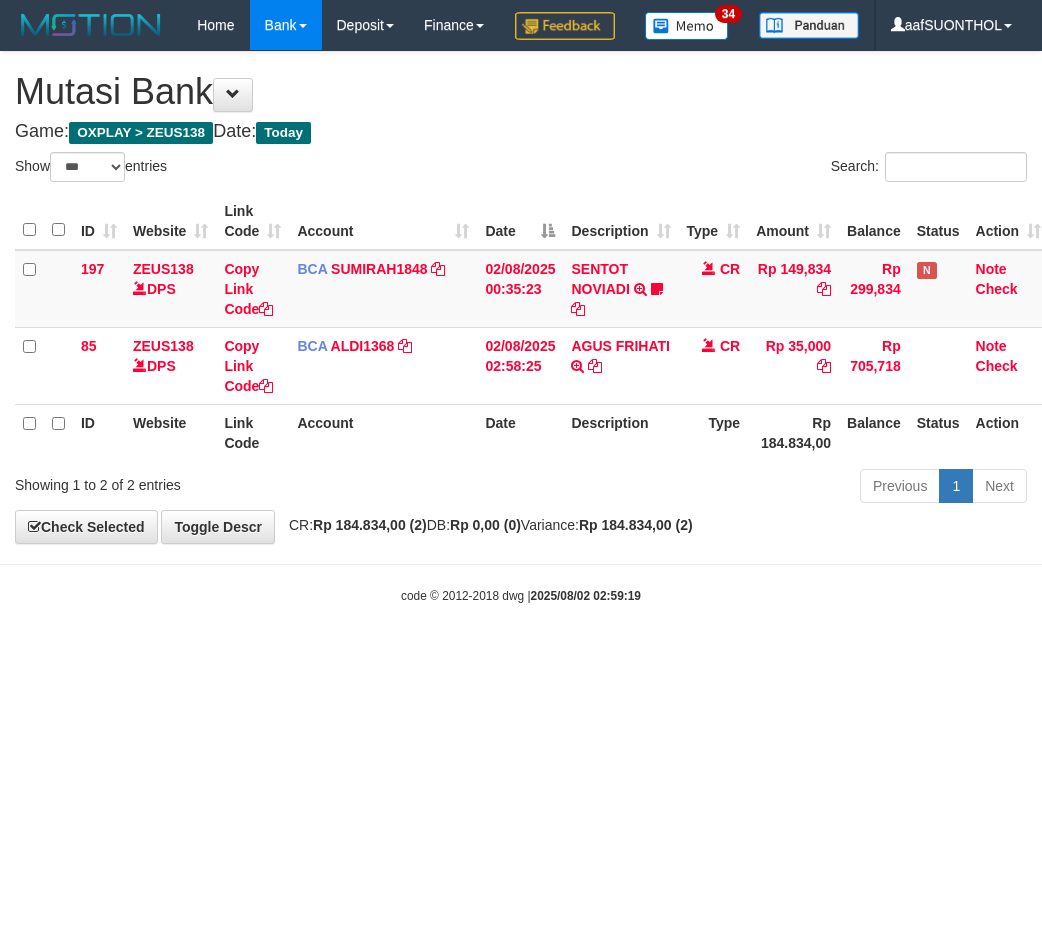 scroll, scrollTop: 0, scrollLeft: 0, axis: both 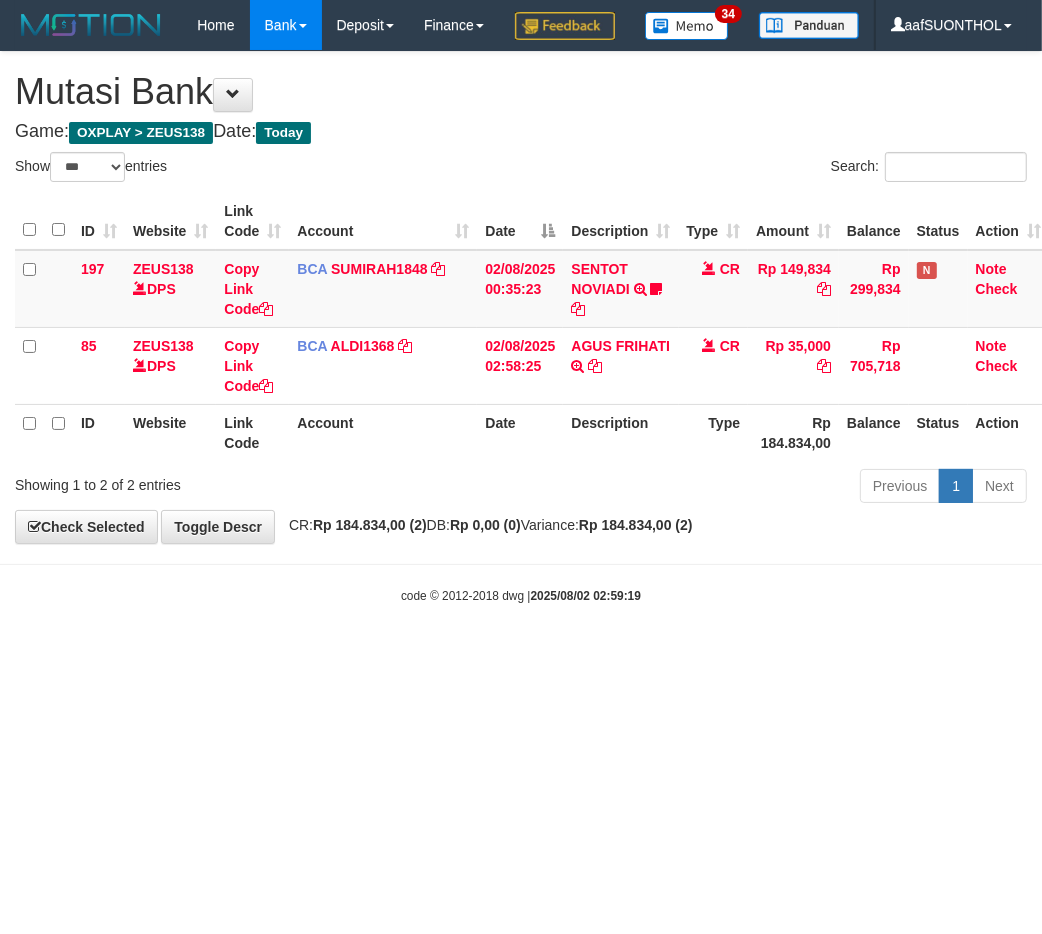 drag, startPoint x: 0, startPoint y: 0, endPoint x: 321, endPoint y: 676, distance: 748.34283 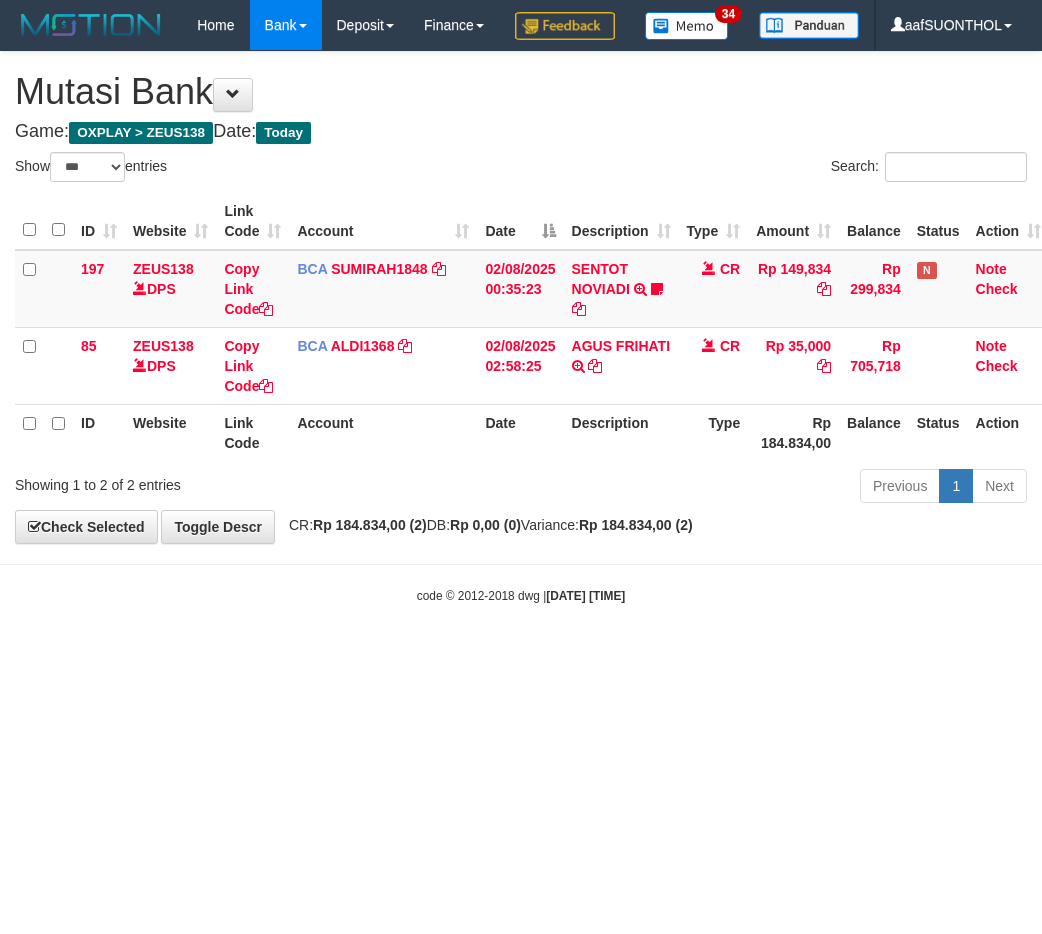 select on "***" 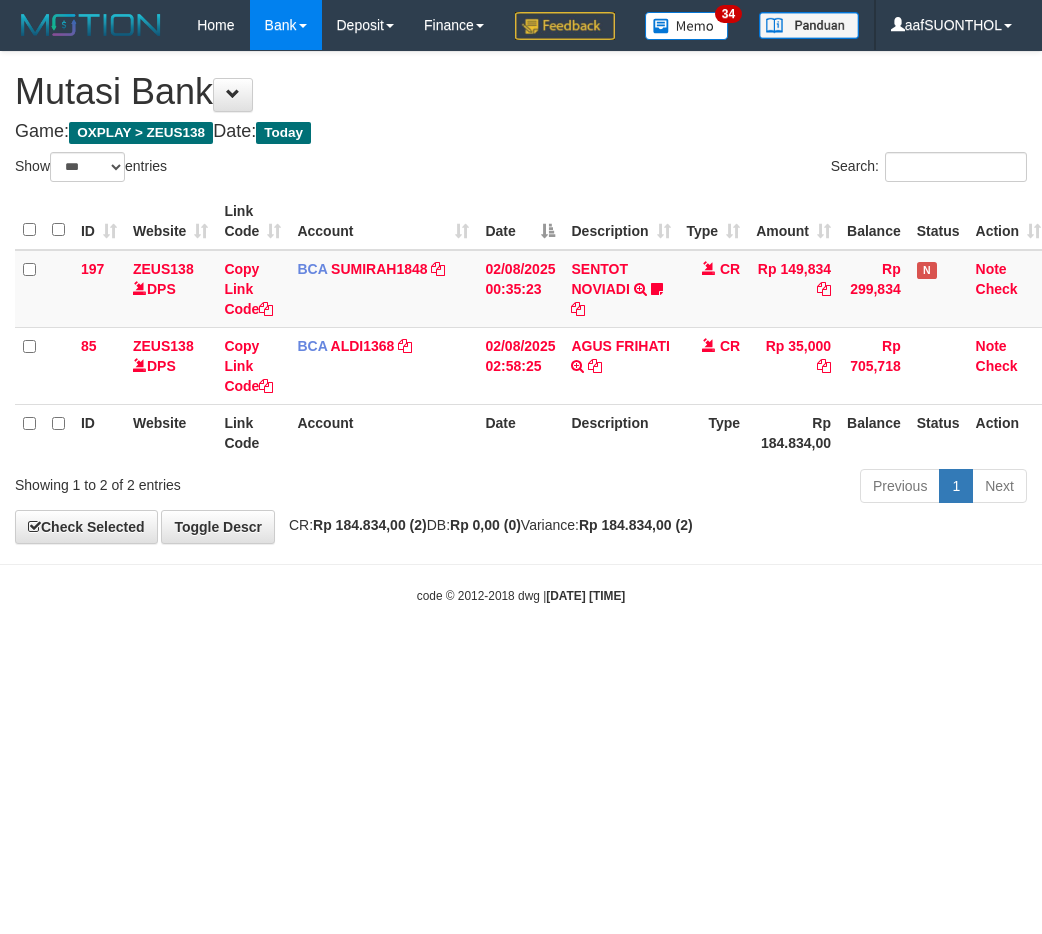 scroll, scrollTop: 0, scrollLeft: 0, axis: both 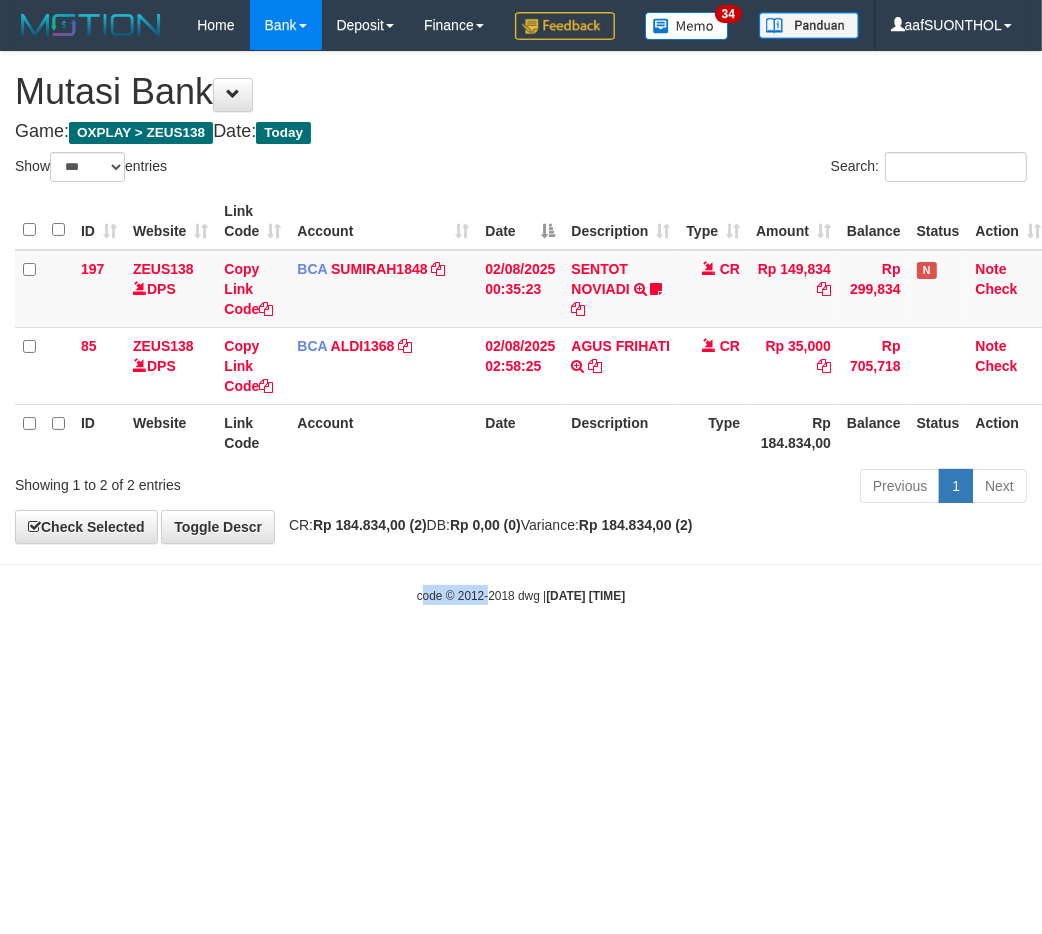 drag, startPoint x: 447, startPoint y: 735, endPoint x: 391, endPoint y: 701, distance: 65.51336 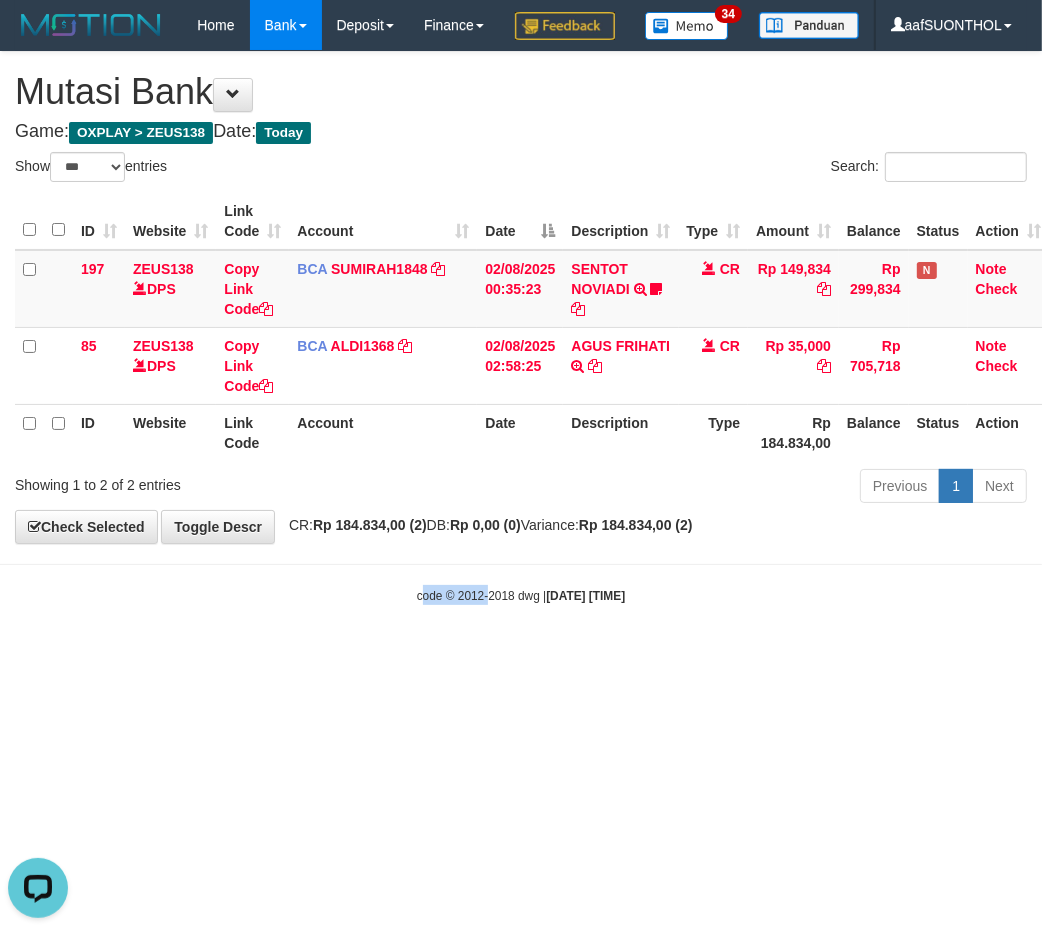 scroll, scrollTop: 0, scrollLeft: 0, axis: both 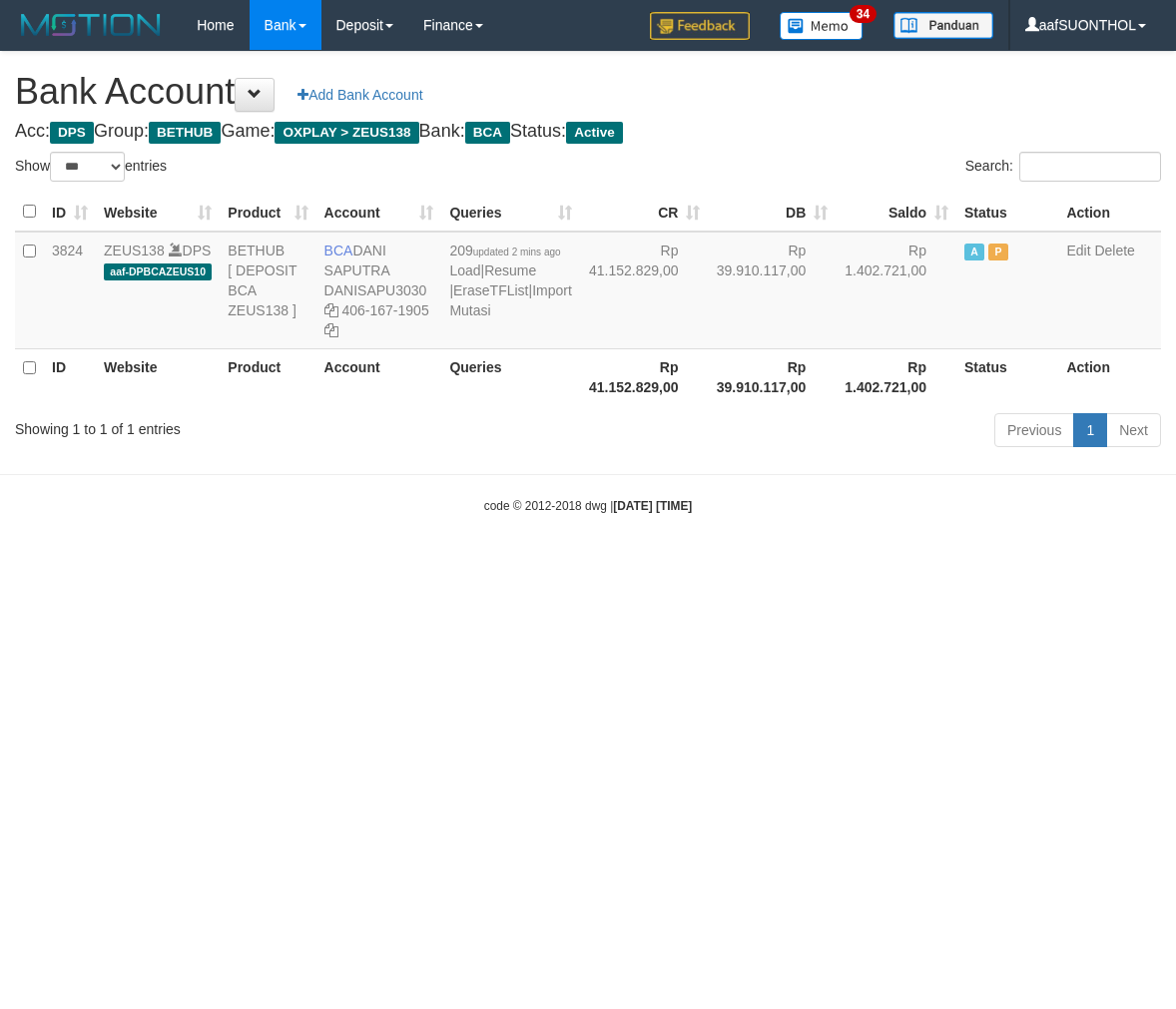 select on "***" 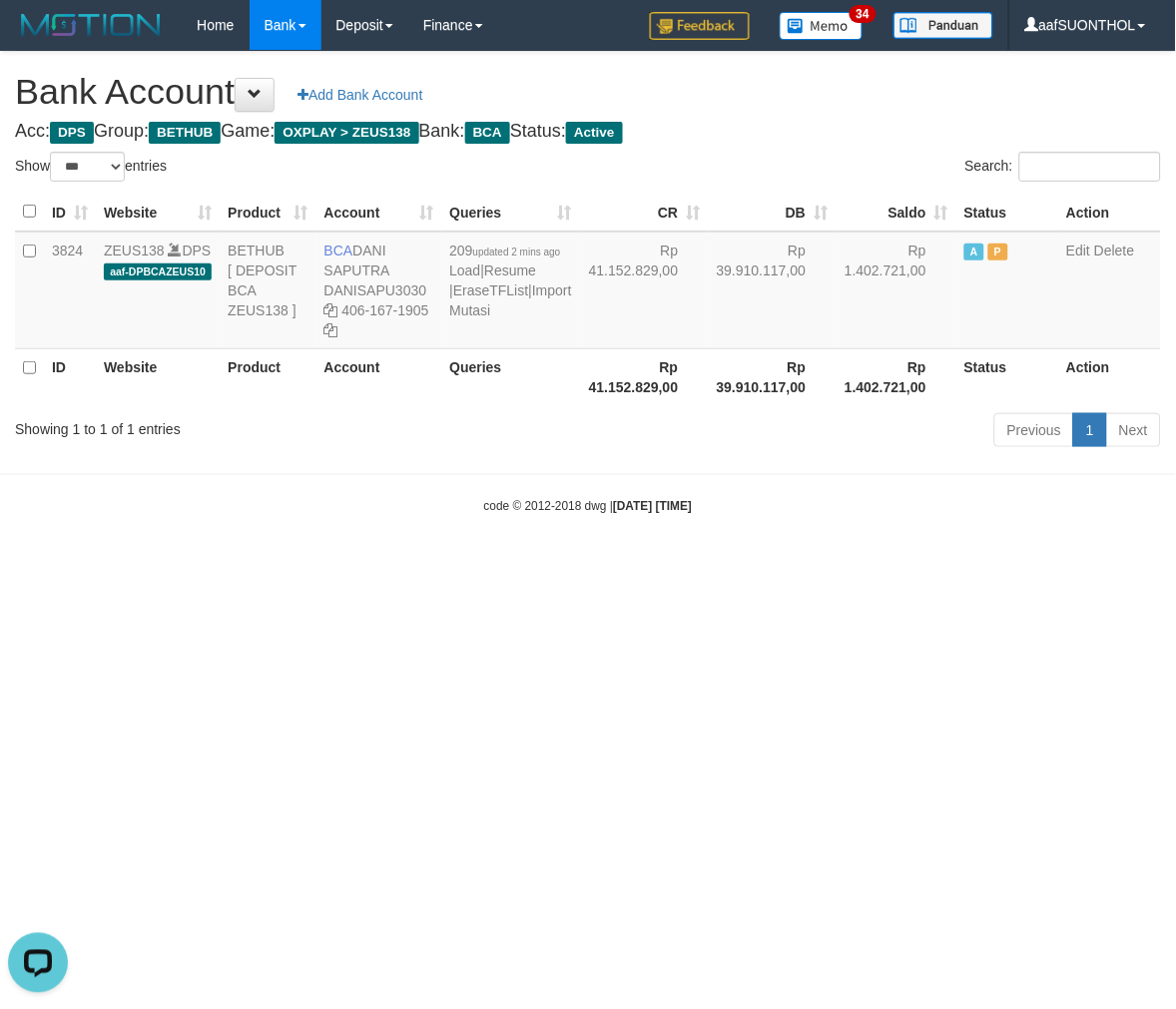 scroll, scrollTop: 0, scrollLeft: 0, axis: both 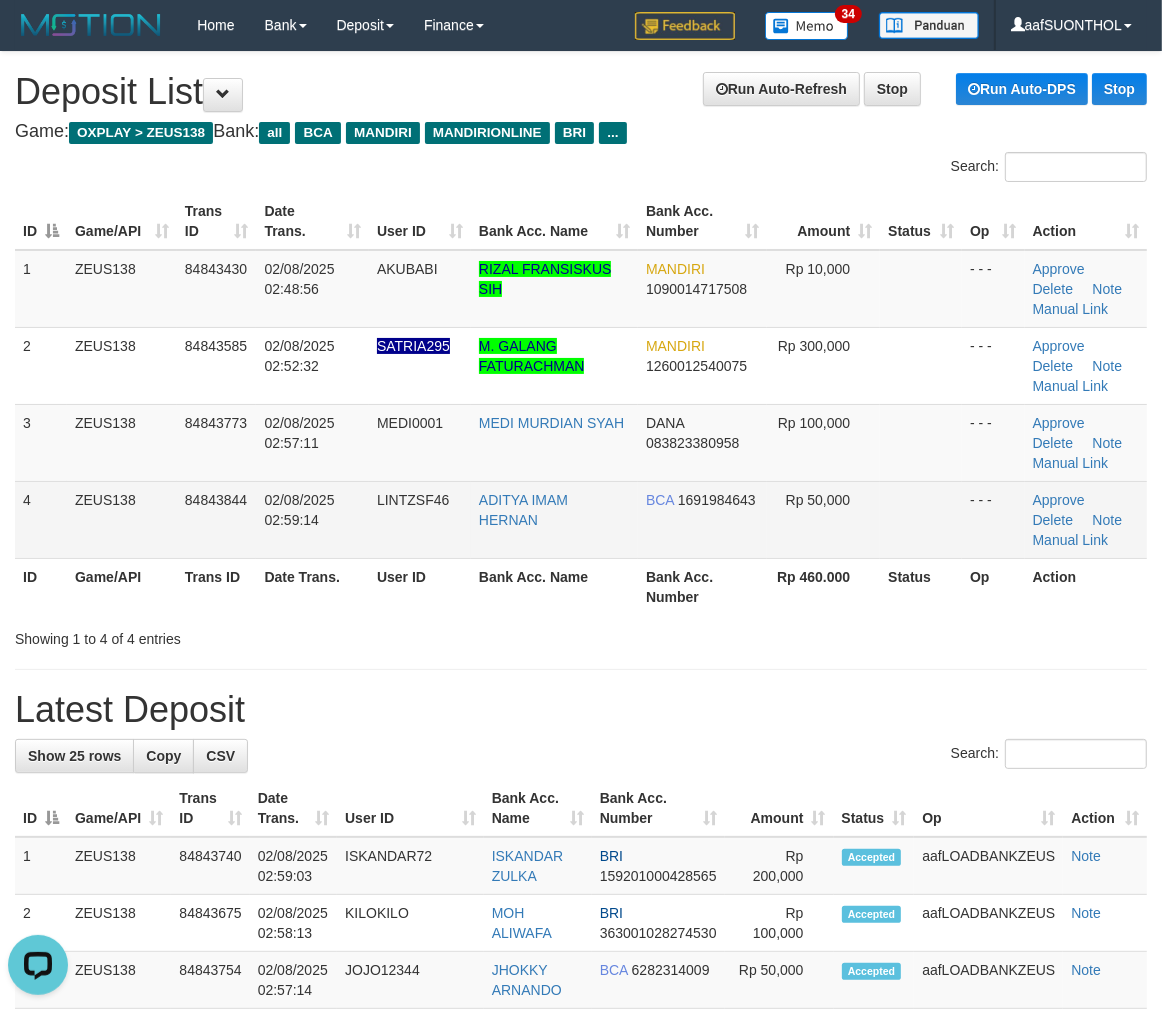 click at bounding box center (921, 519) 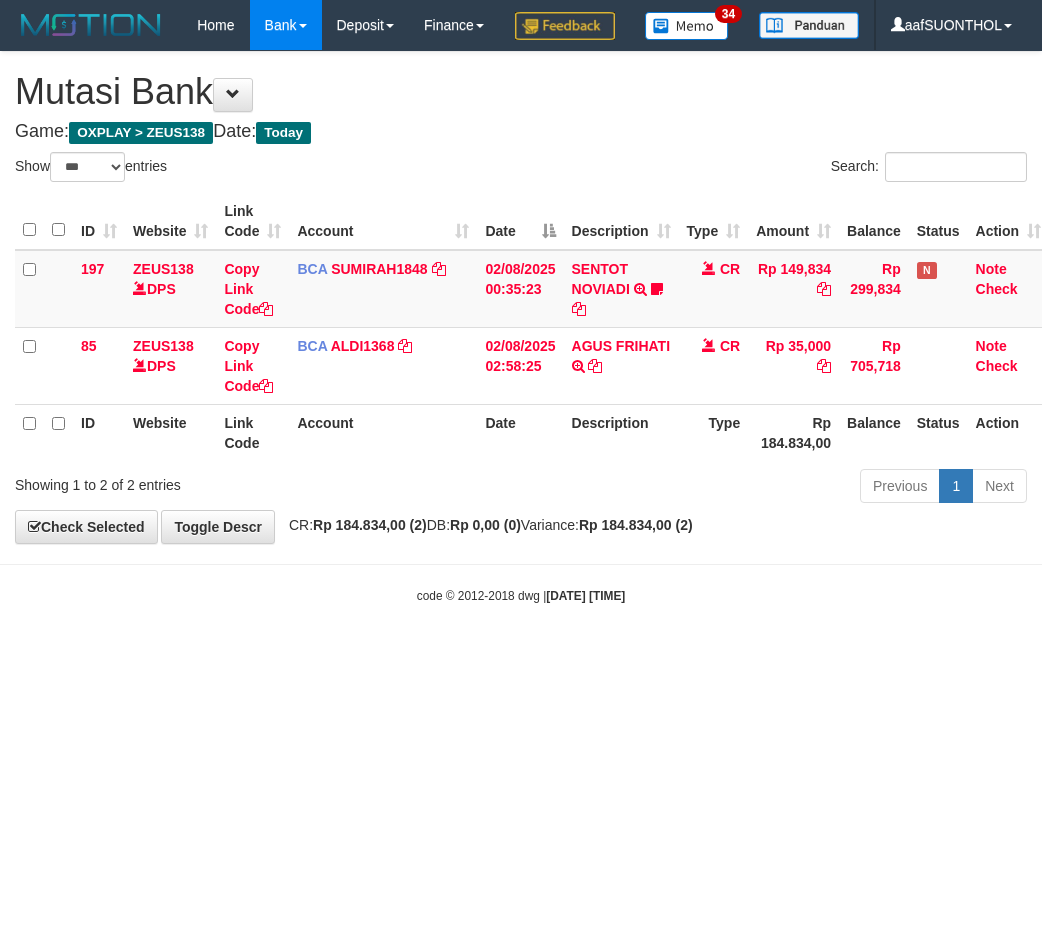 select on "***" 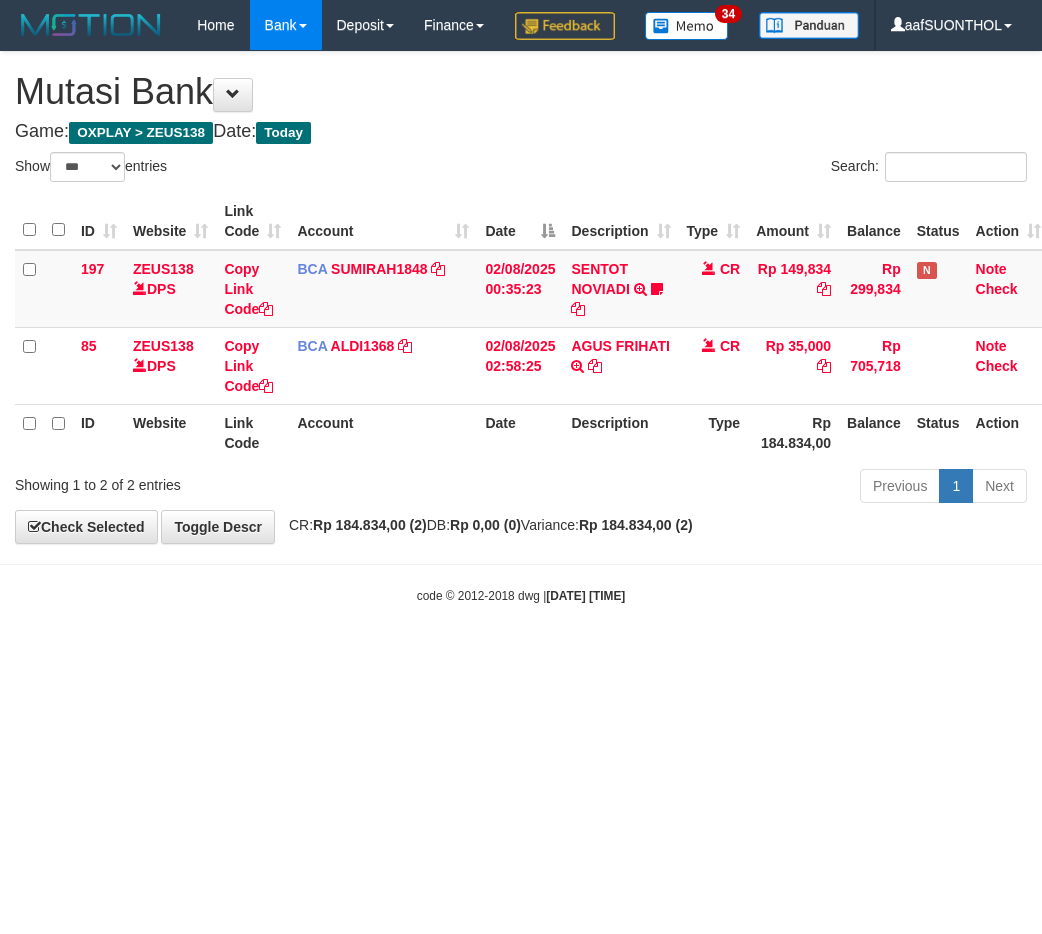 scroll, scrollTop: 0, scrollLeft: 0, axis: both 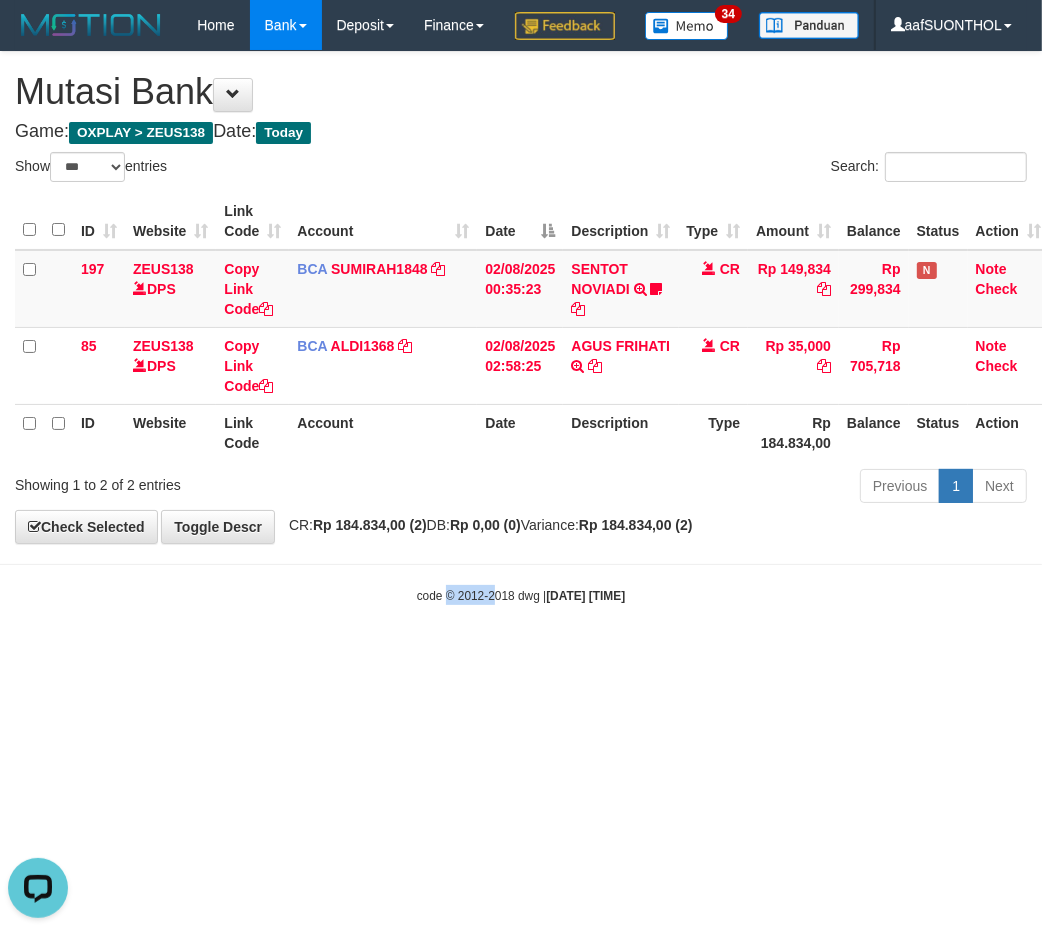 click on "Toggle navigation
Home
Bank
Account List
Load
By Website
Group
[OXPLAY]													ZEUS138
By Load Group (DPS)
Sync" at bounding box center (521, 327) 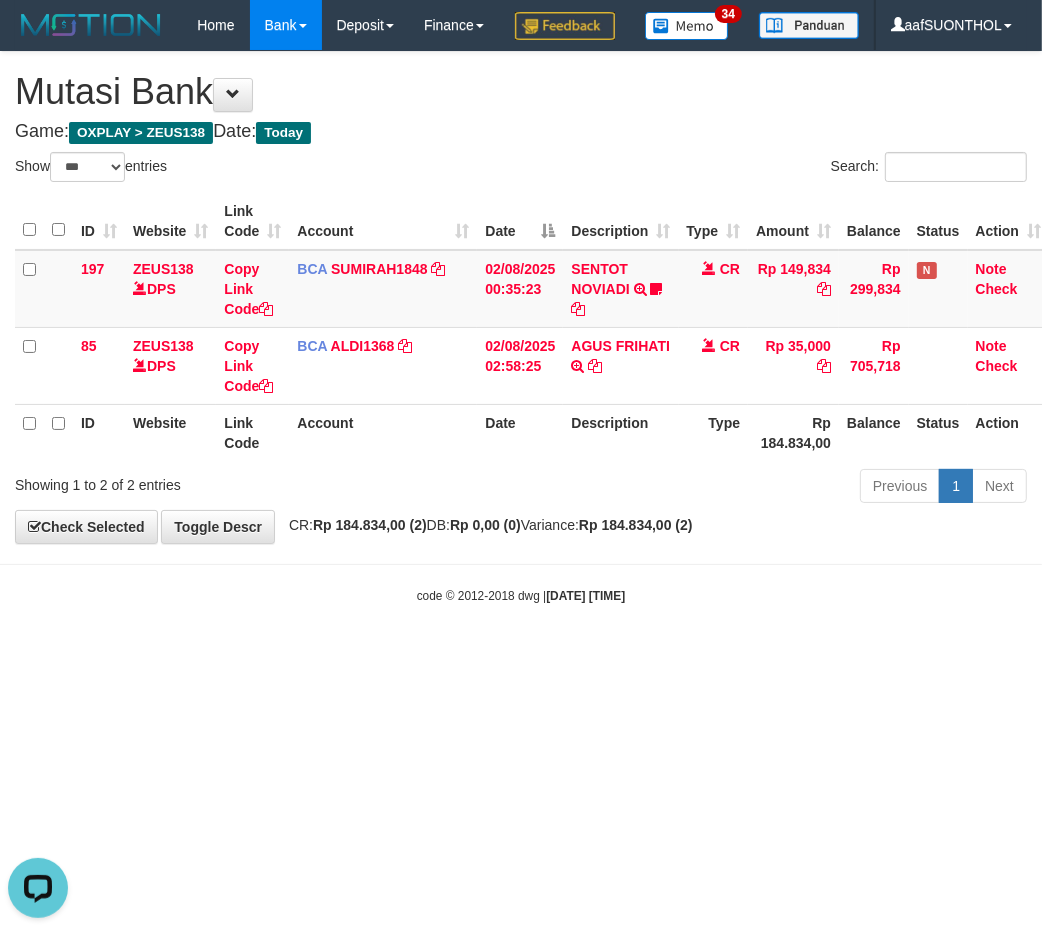 drag, startPoint x: 316, startPoint y: 800, endPoint x: 305, endPoint y: 798, distance: 11.18034 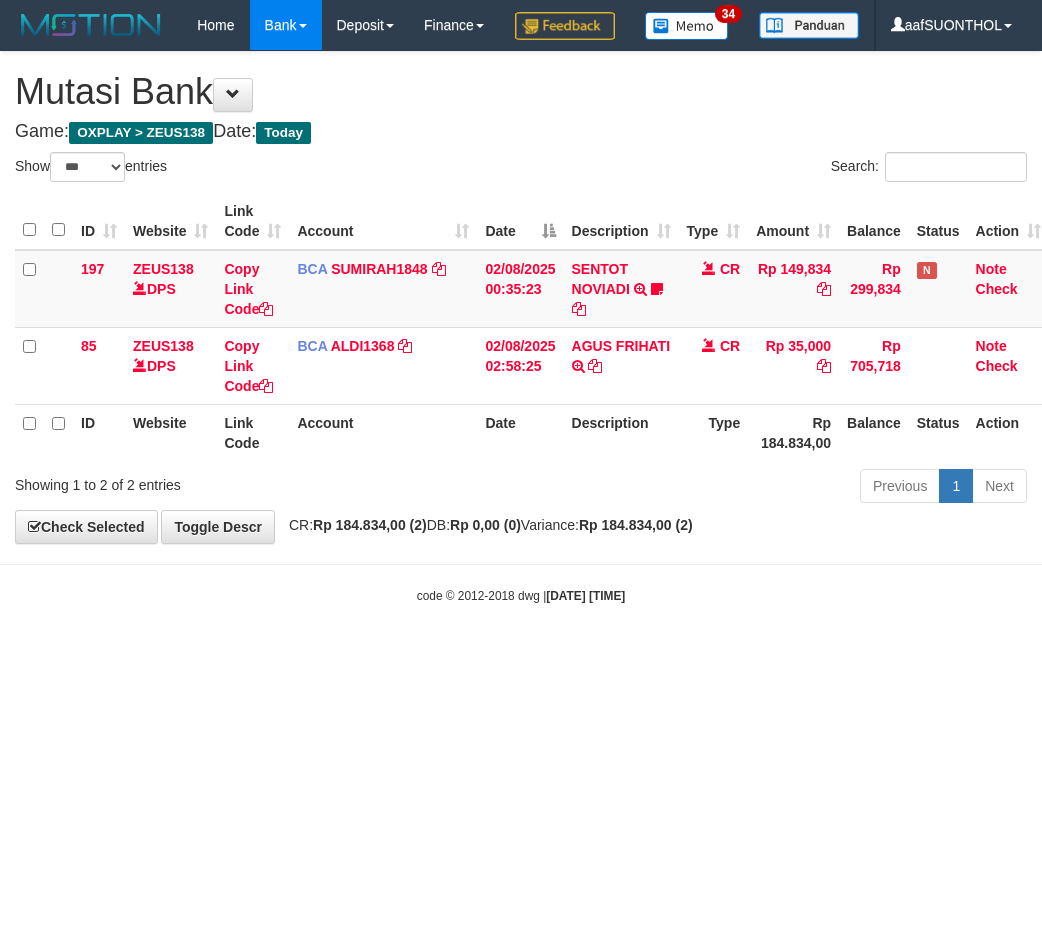 select on "***" 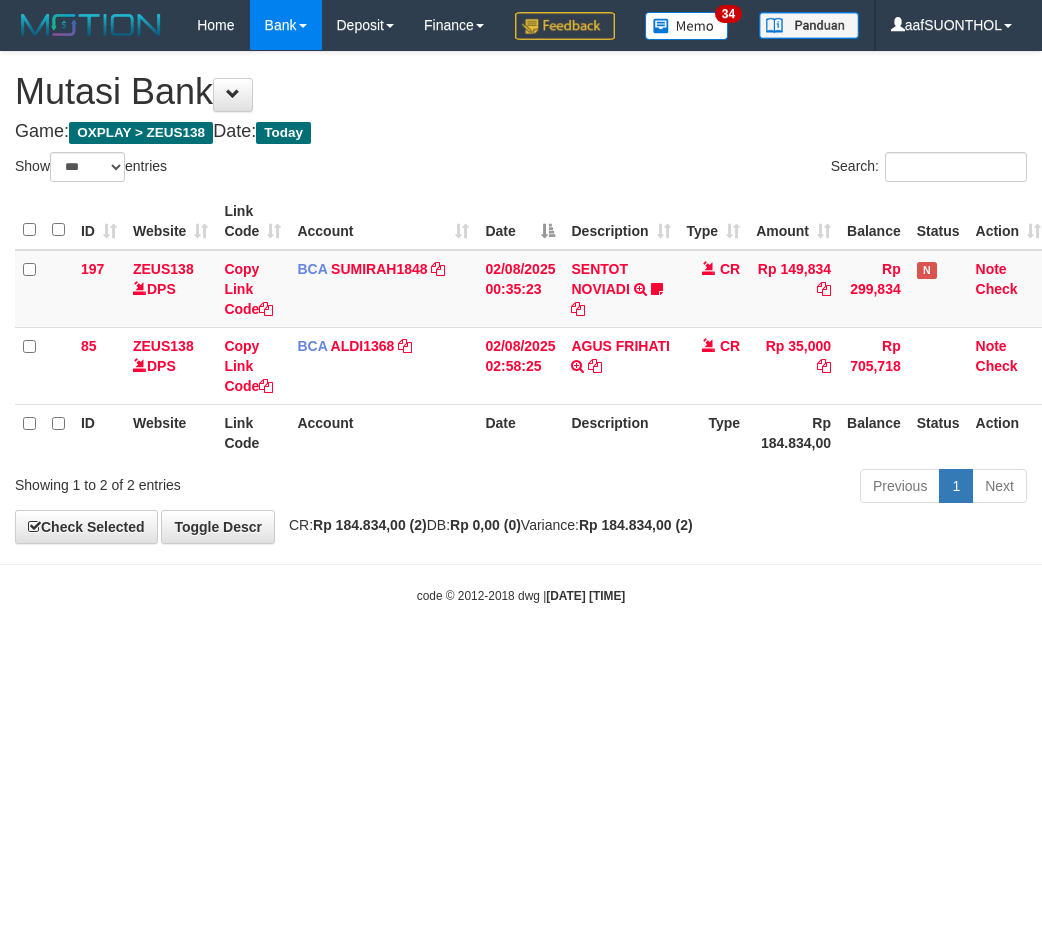 scroll, scrollTop: 0, scrollLeft: 0, axis: both 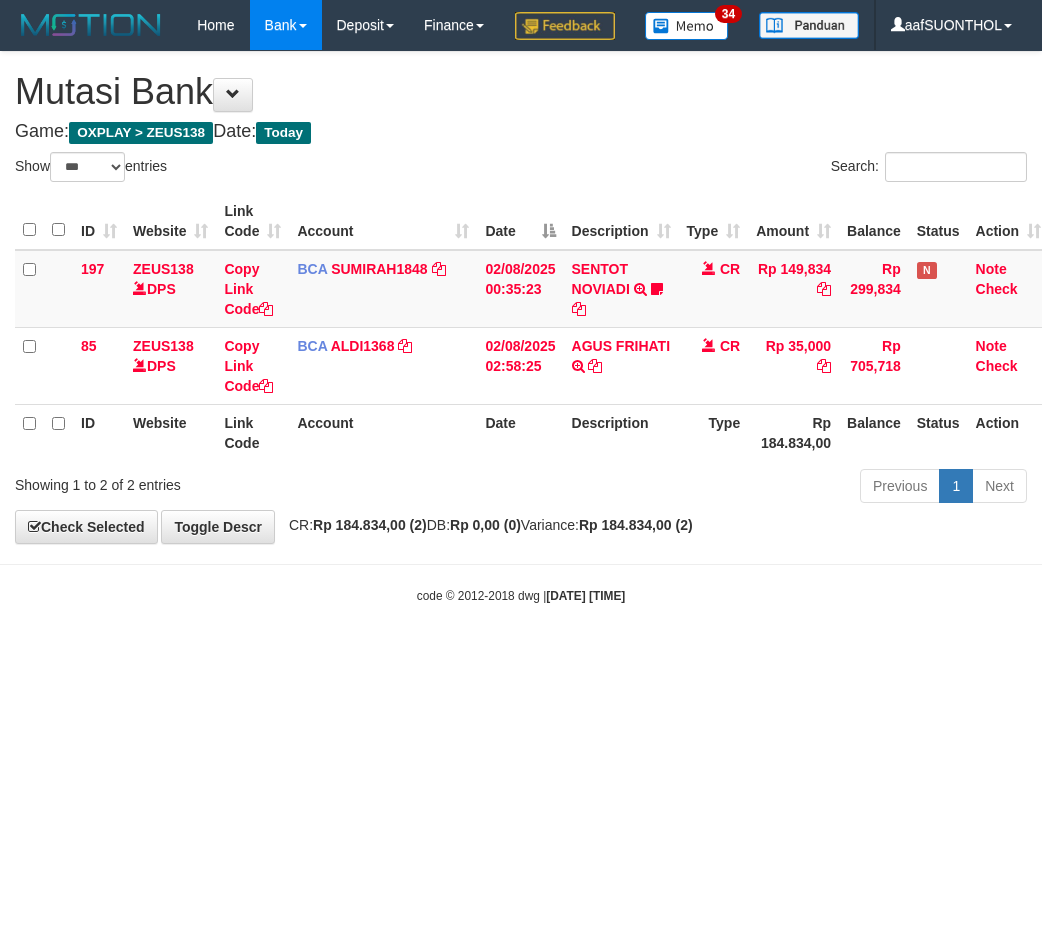 select on "***" 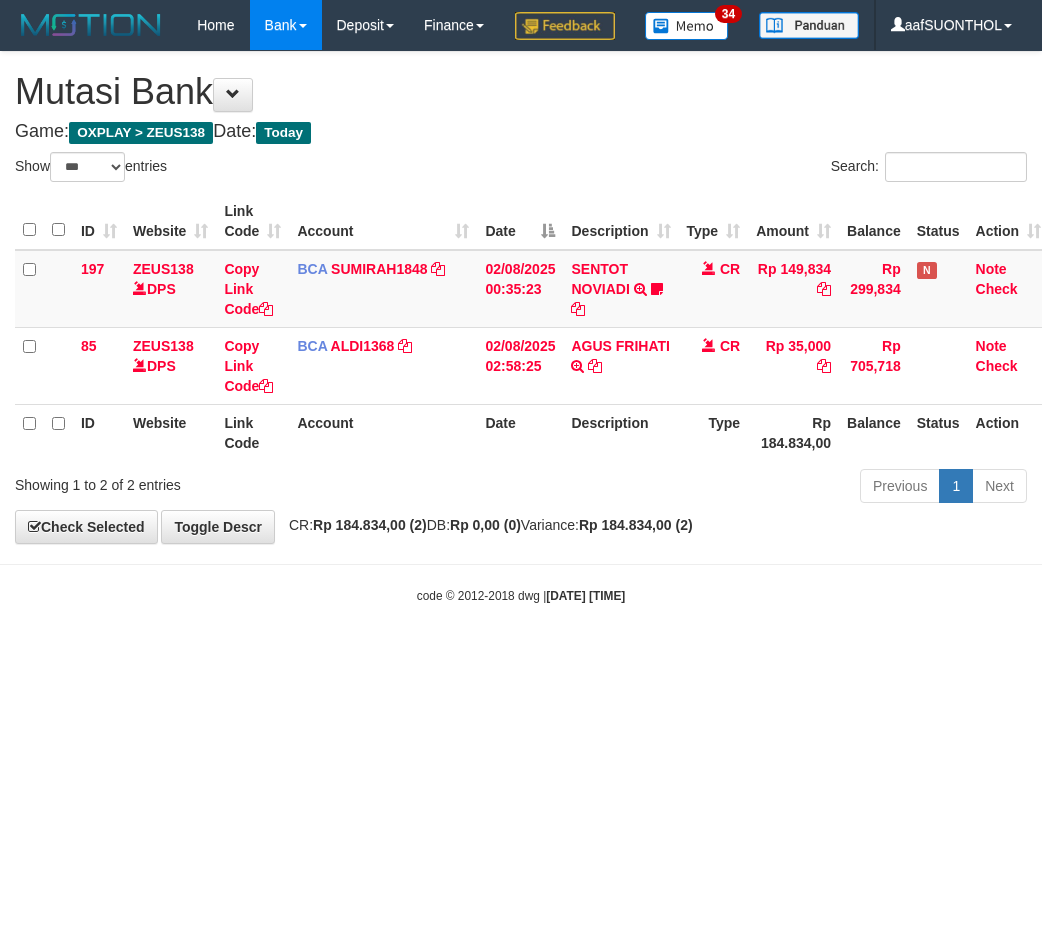scroll, scrollTop: 0, scrollLeft: 0, axis: both 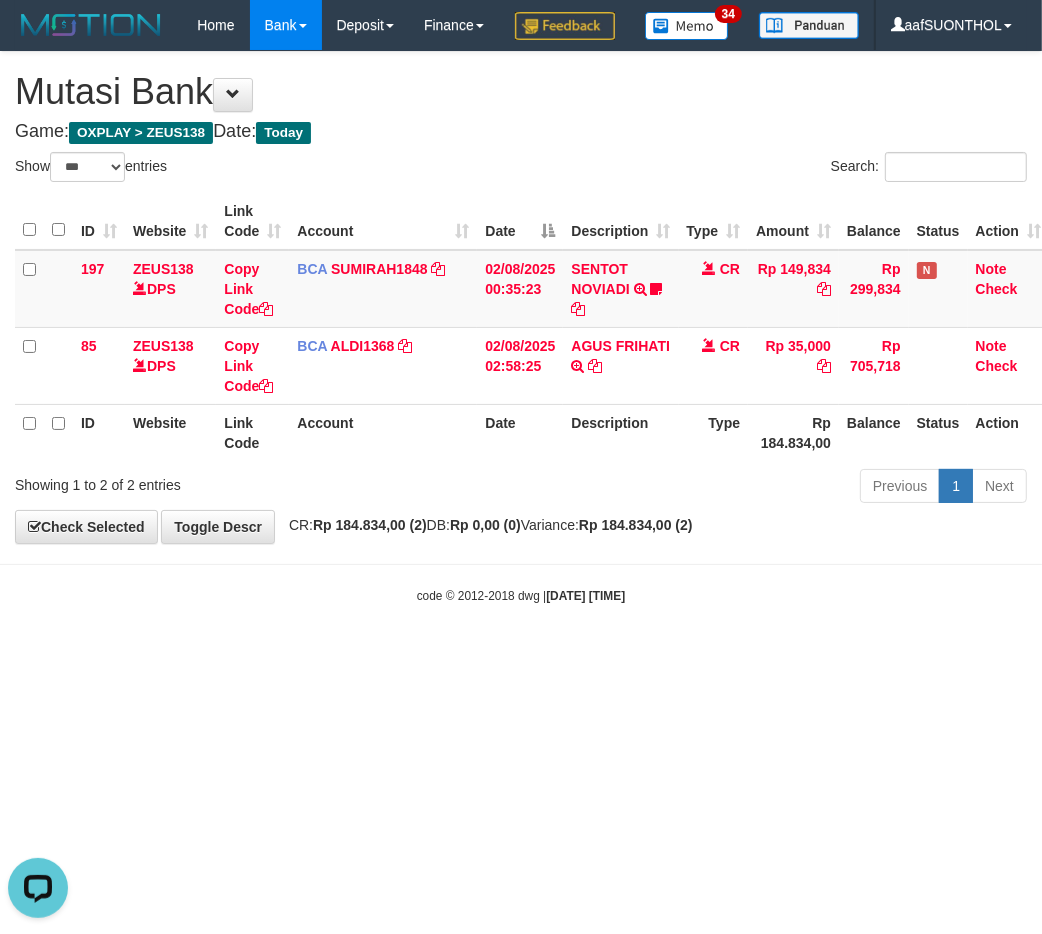 drag, startPoint x: 661, startPoint y: 763, endPoint x: 650, endPoint y: 753, distance: 14.866069 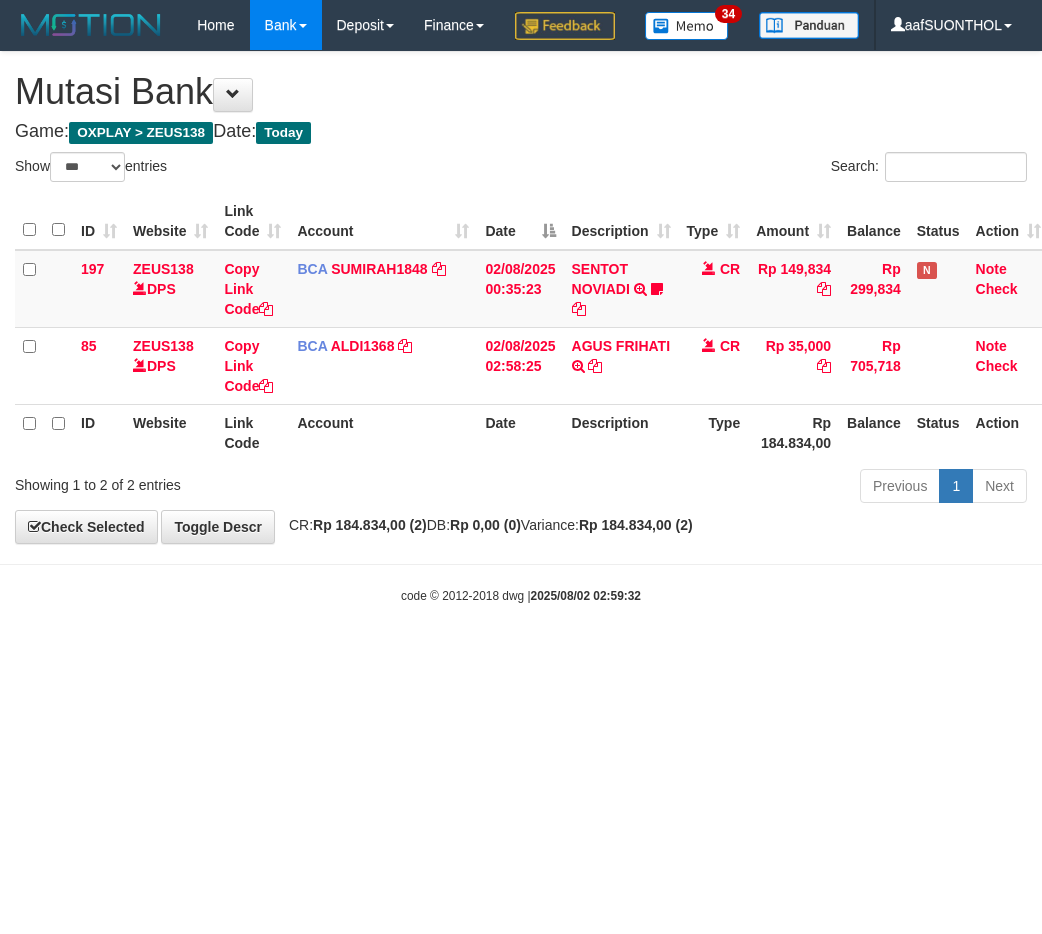 select on "***" 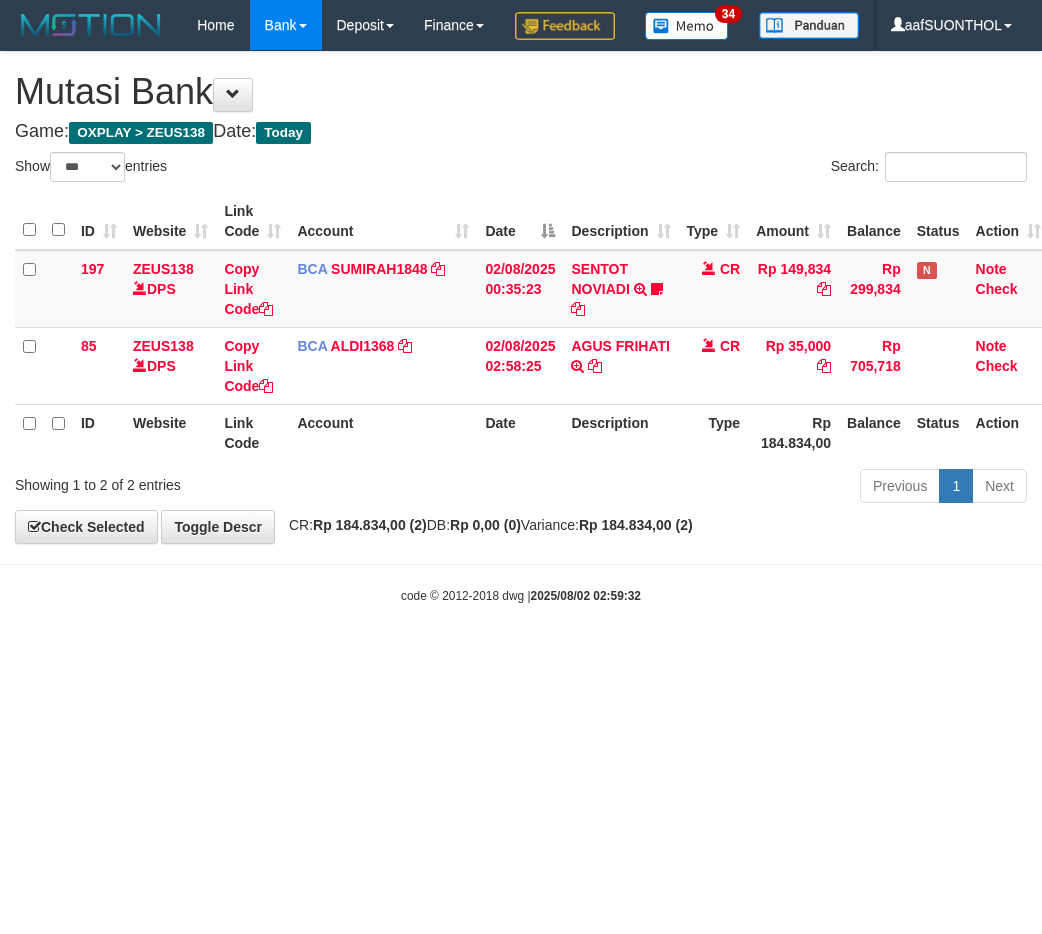 scroll, scrollTop: 0, scrollLeft: 0, axis: both 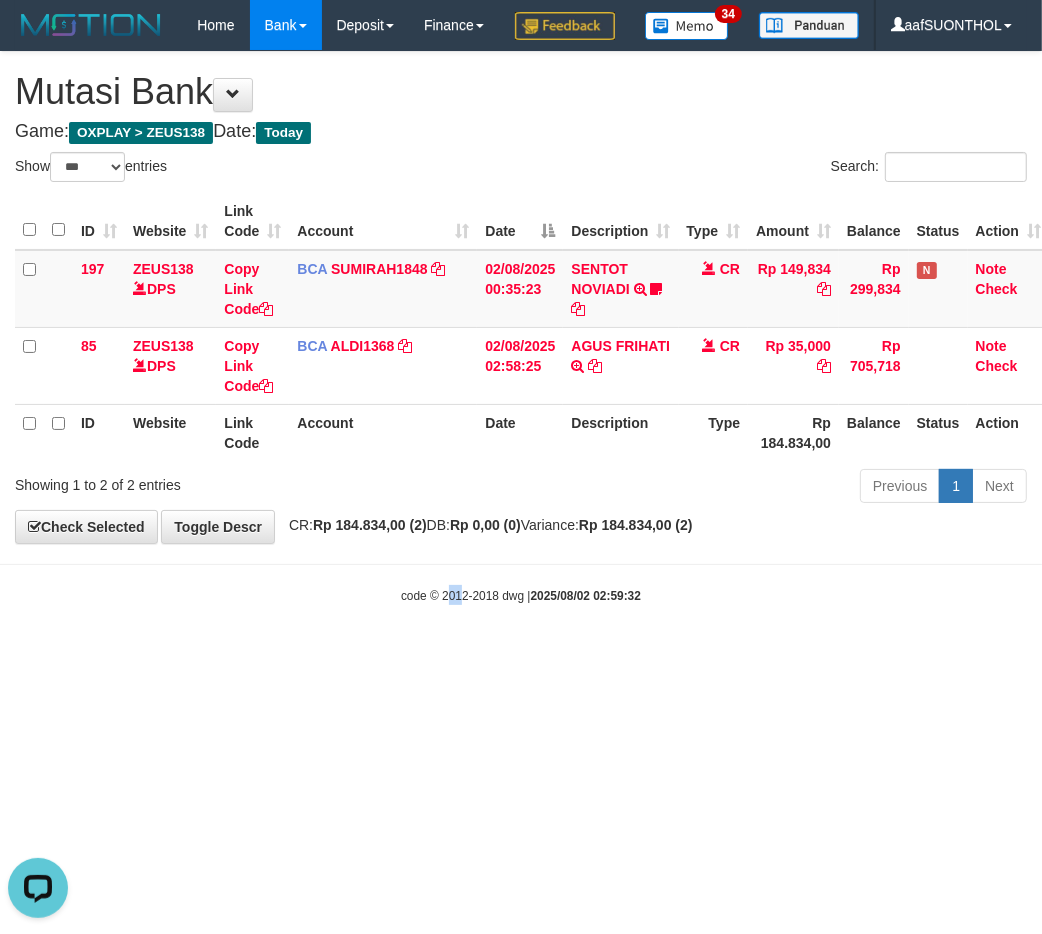 click on "Toggle navigation
Home
Bank
Account List
Load
By Website
Group
[OXPLAY]													ZEUS138
By Load Group (DPS)
Sync" at bounding box center (521, 327) 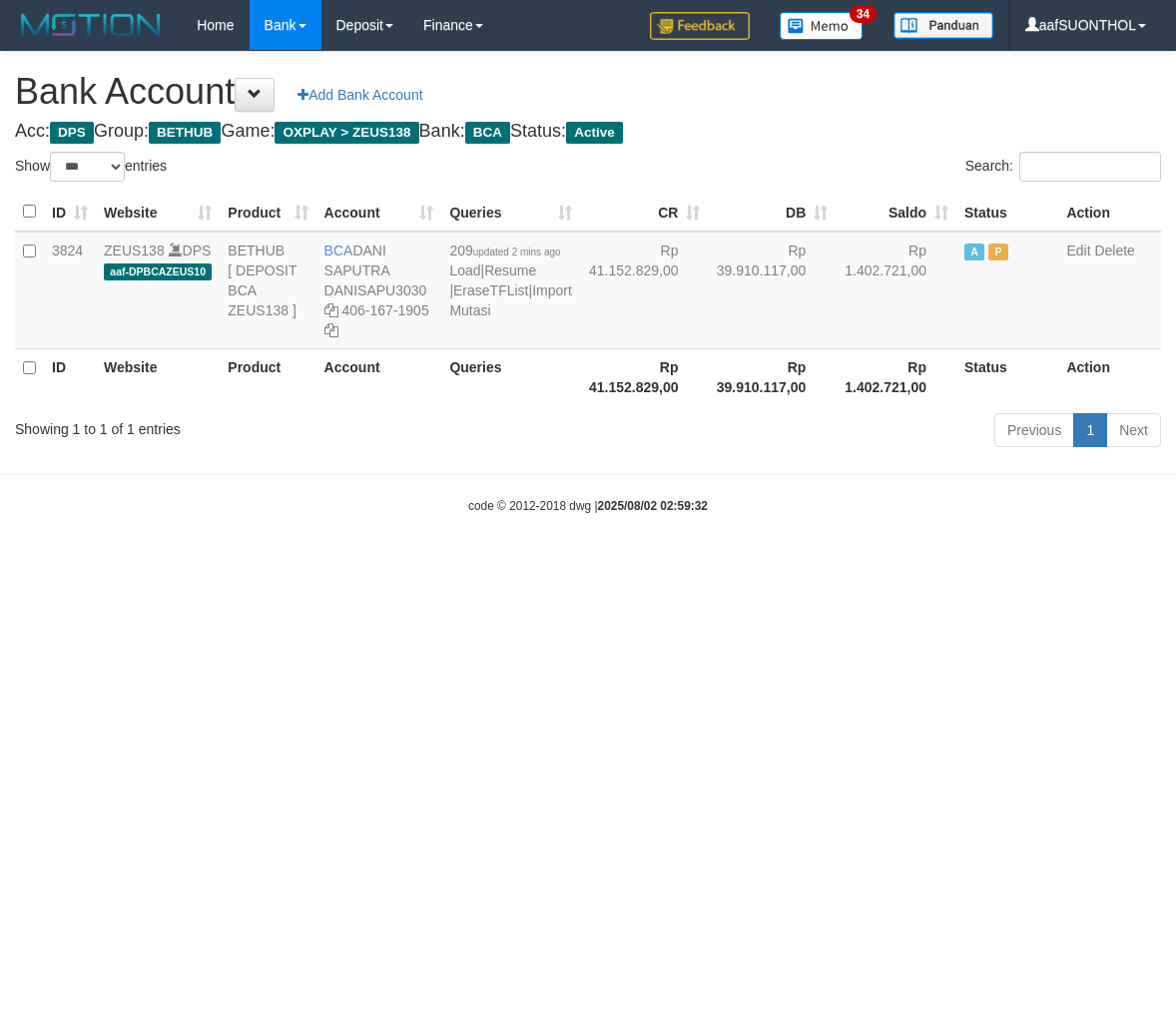 select on "***" 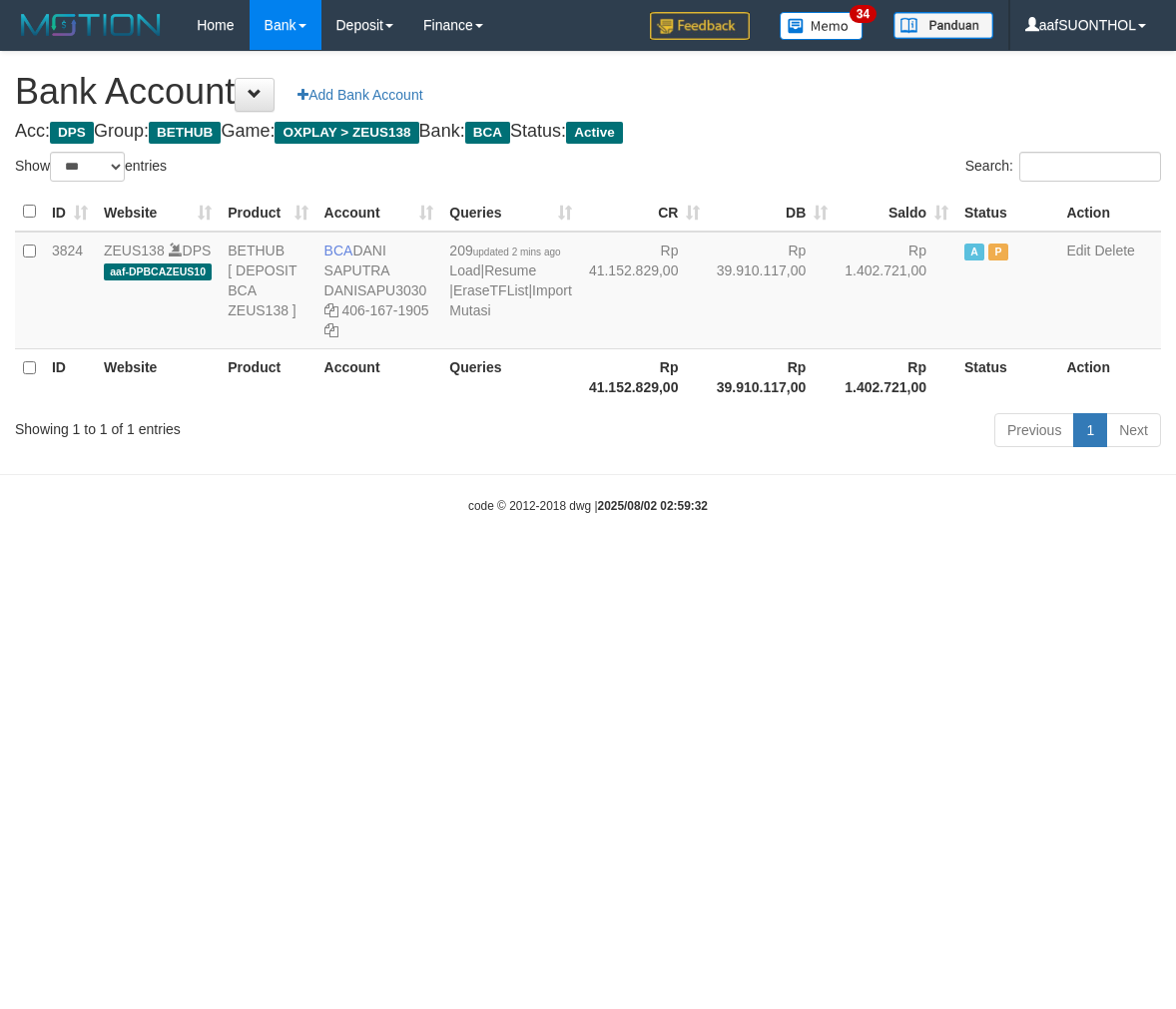 scroll, scrollTop: 0, scrollLeft: 0, axis: both 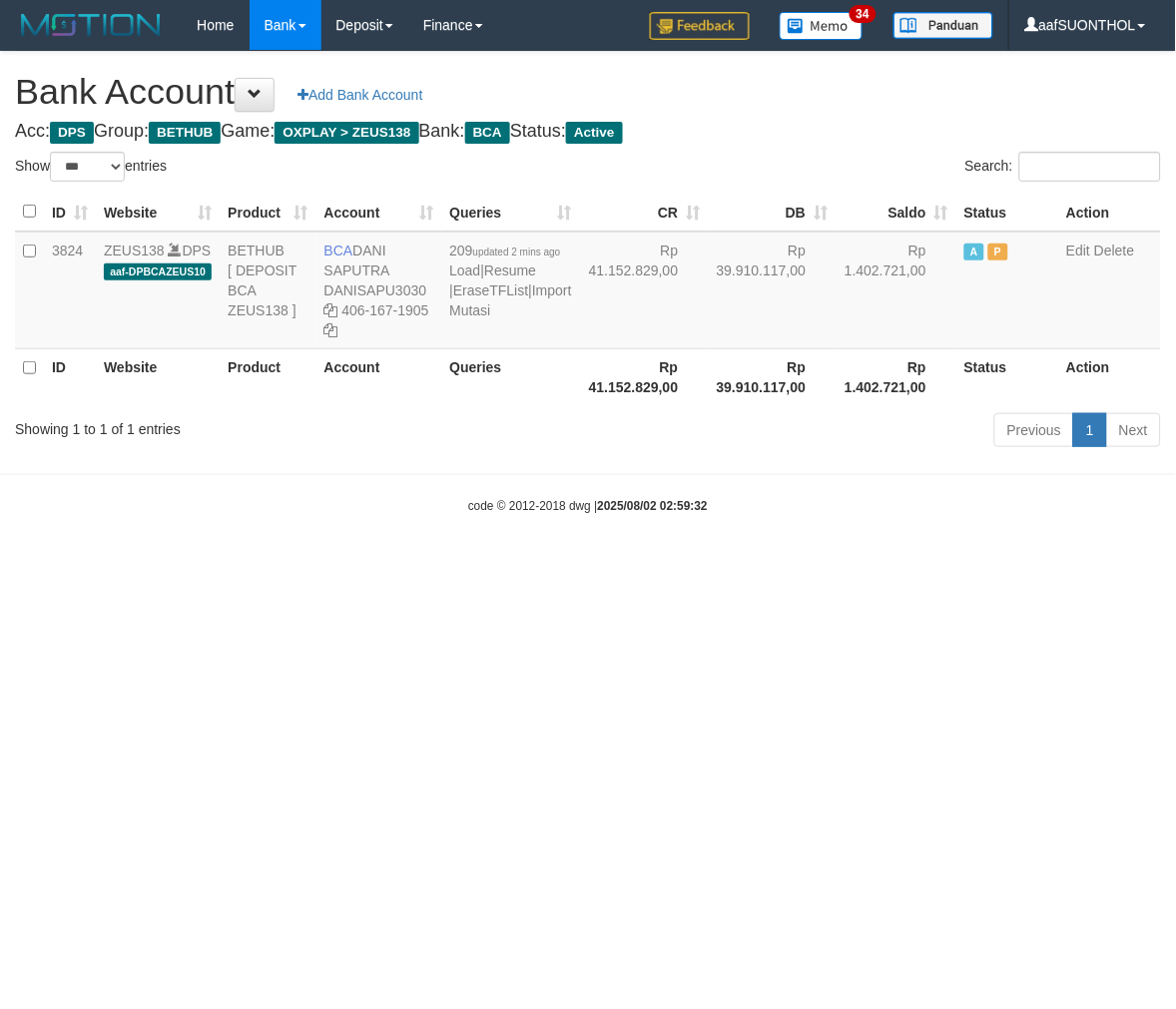 drag, startPoint x: 353, startPoint y: 689, endPoint x: 345, endPoint y: 681, distance: 11.313708 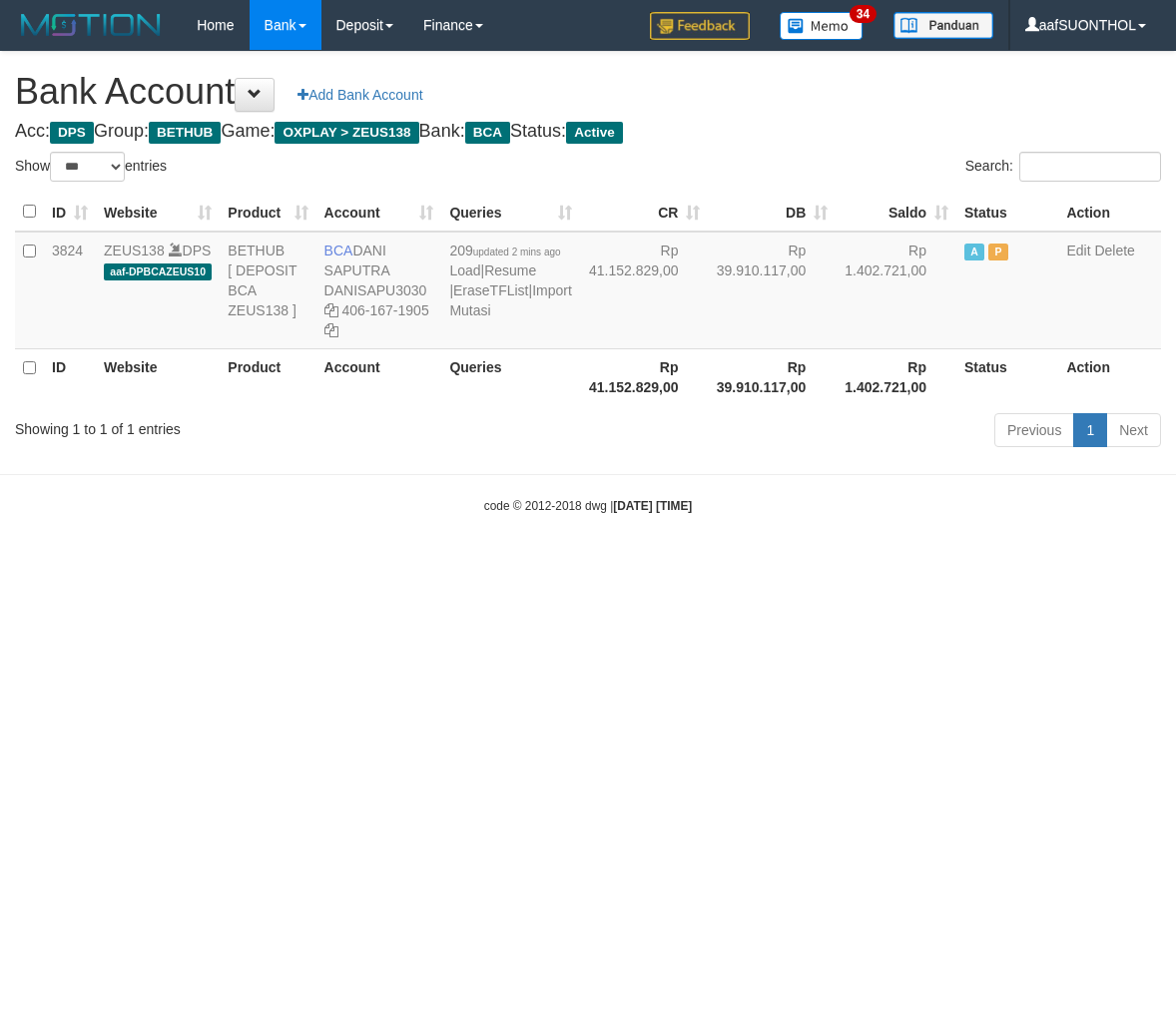 select on "***" 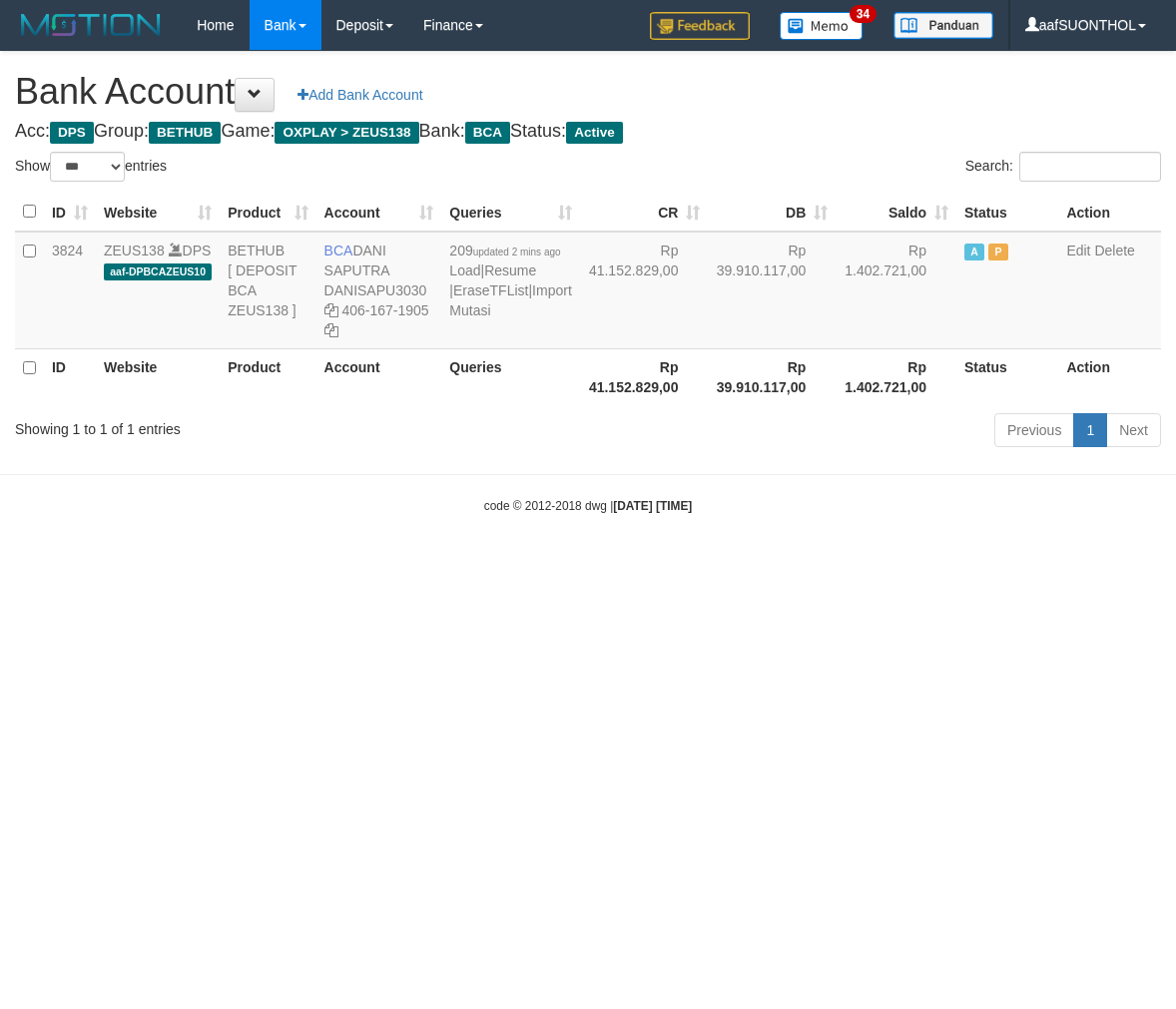 scroll, scrollTop: 0, scrollLeft: 0, axis: both 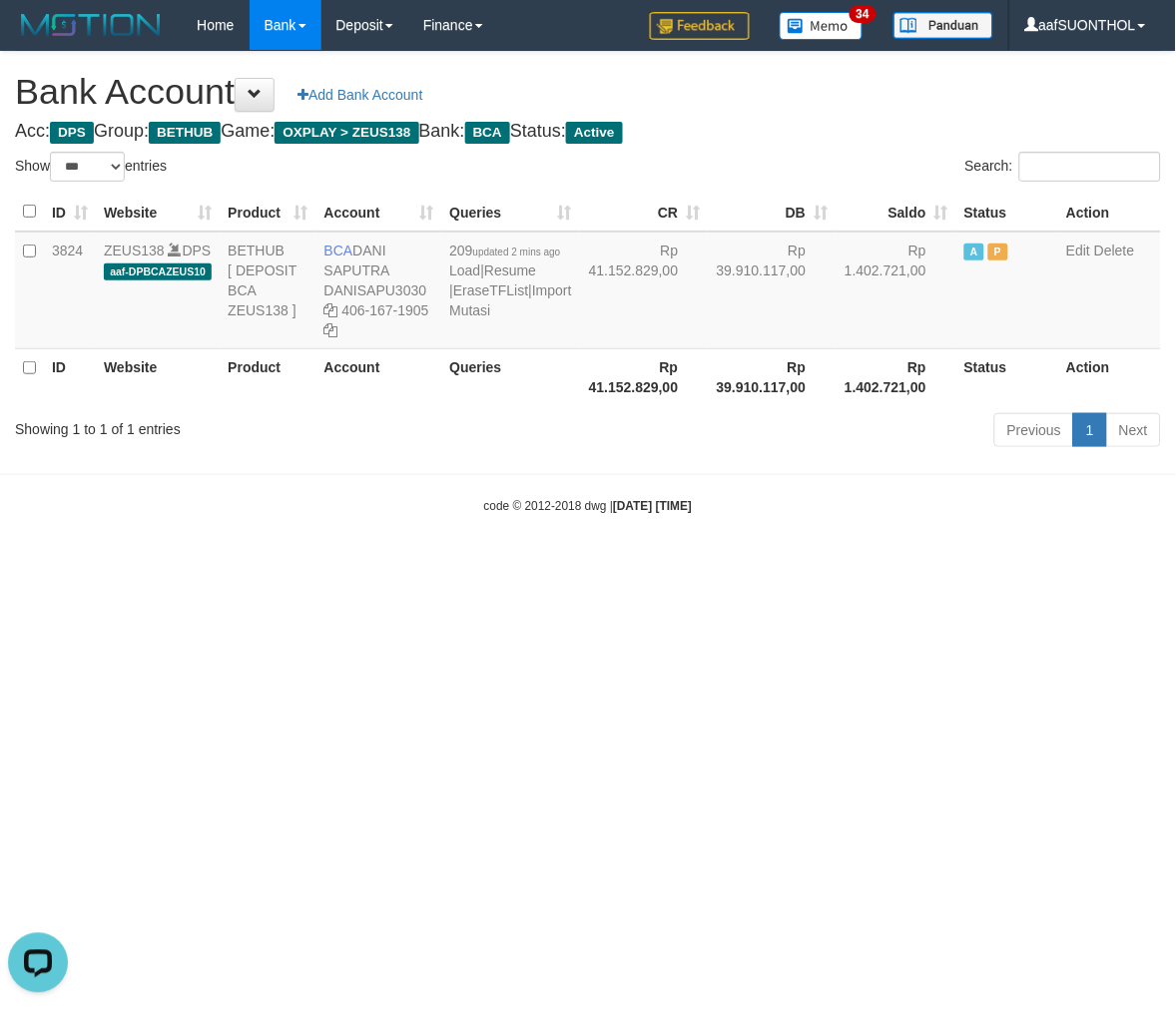 drag, startPoint x: 641, startPoint y: 766, endPoint x: 625, endPoint y: 762, distance: 16.492423 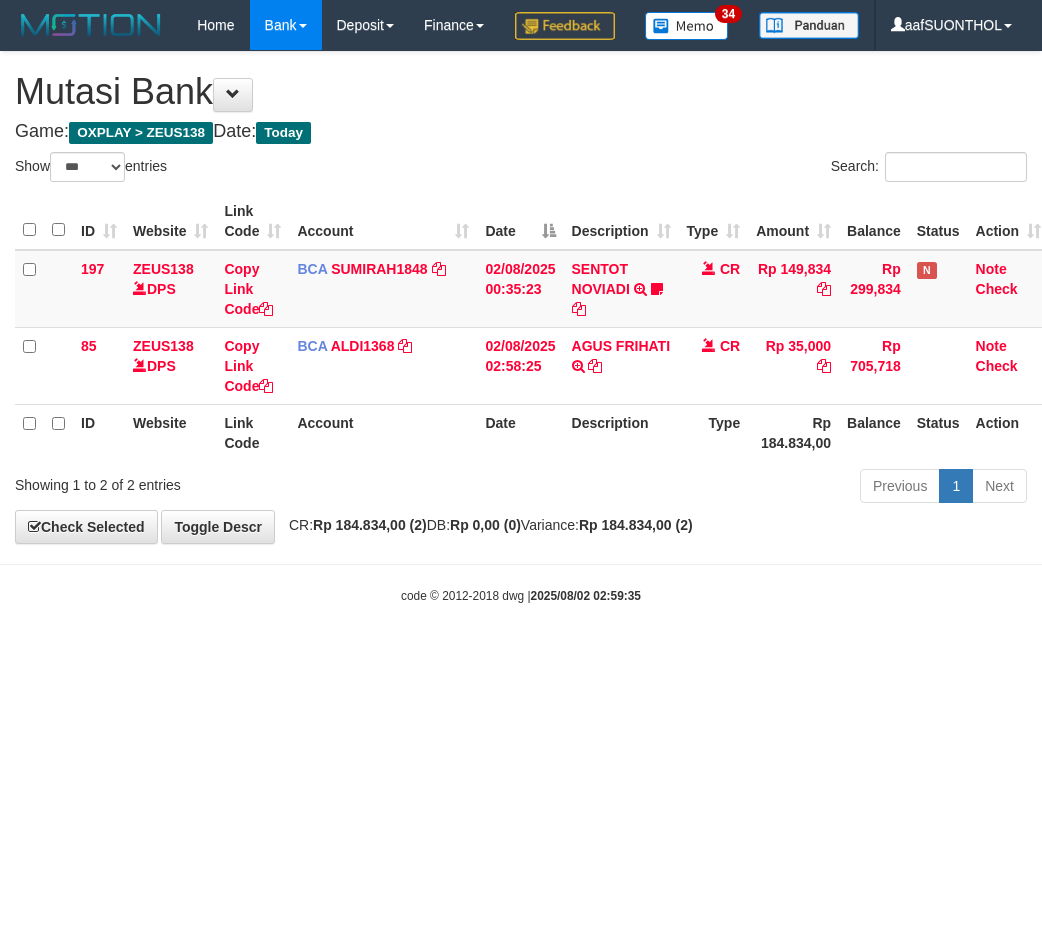 select on "***" 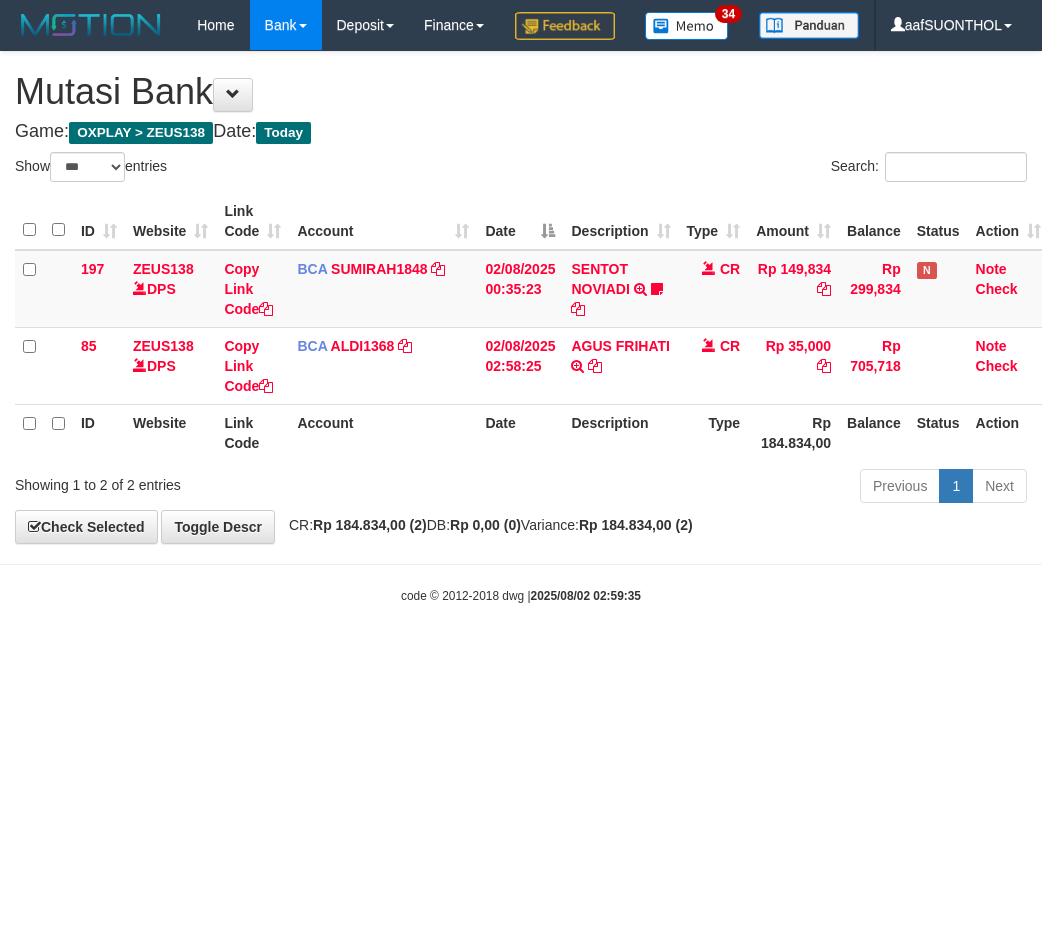 scroll, scrollTop: 0, scrollLeft: 0, axis: both 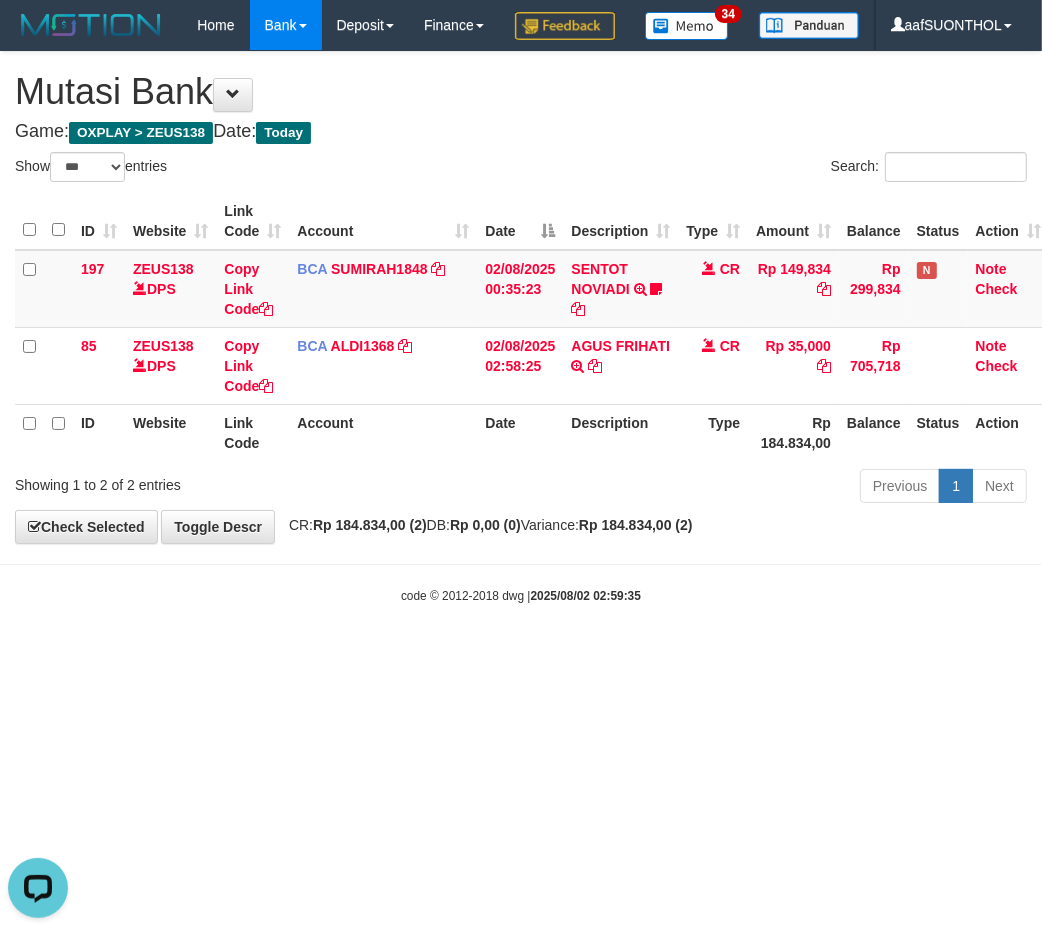 click on "CR:  Rp 184.834,00 (2)      DB:  Rp 0,00 (0)      Variance:  Rp 184.834,00 (2)" at bounding box center [486, 525] 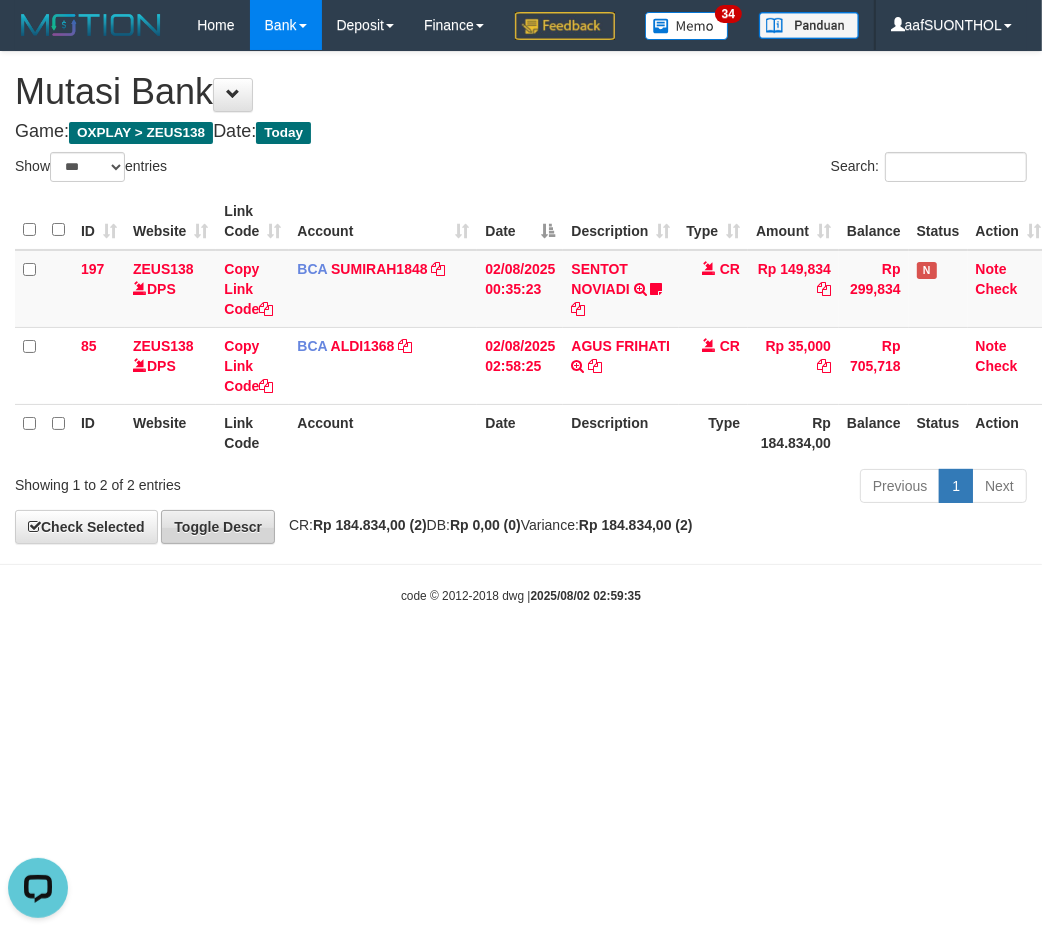drag, startPoint x: 574, startPoint y: 556, endPoint x: 230, endPoint y: 571, distance: 344.32687 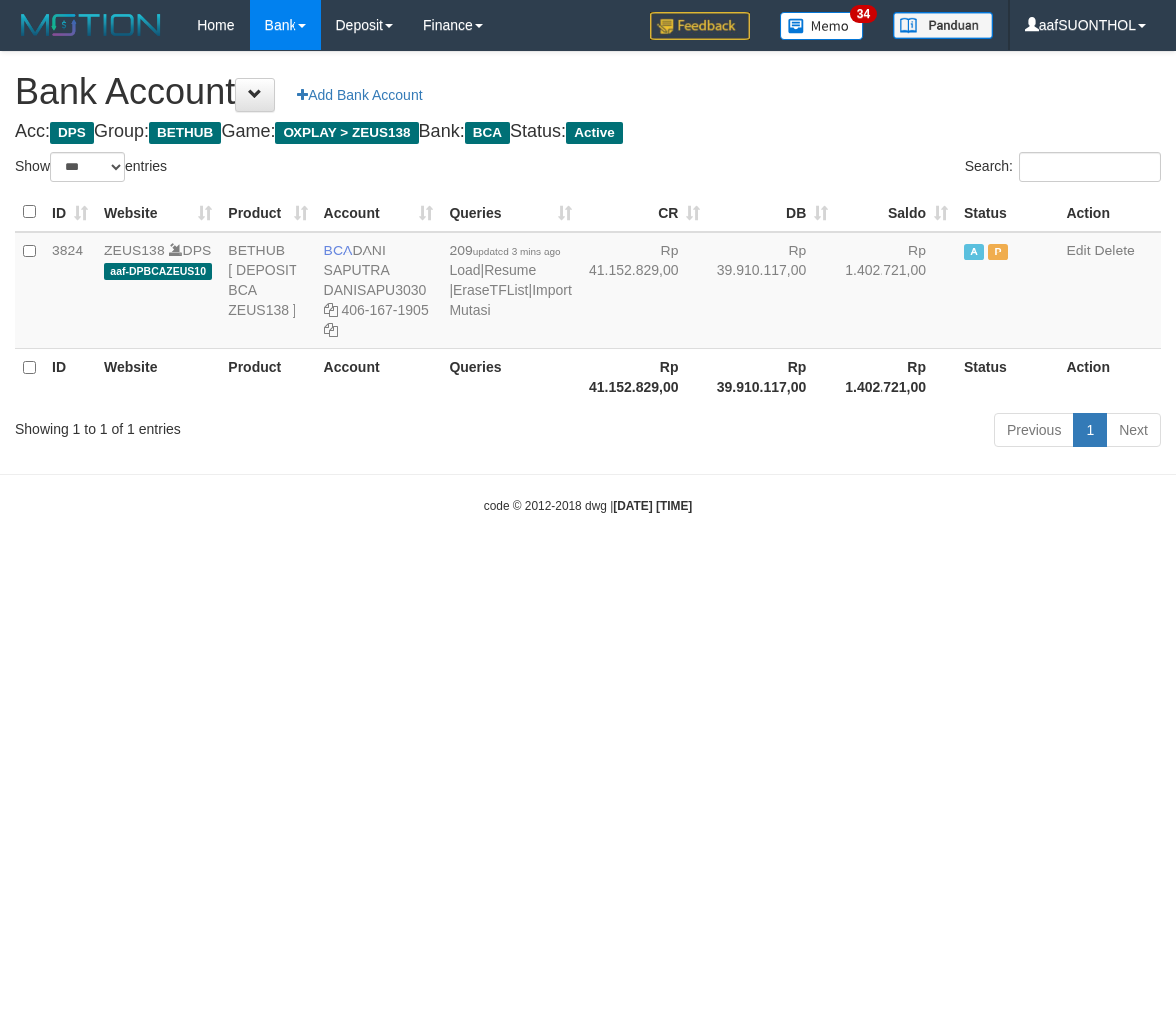 select on "***" 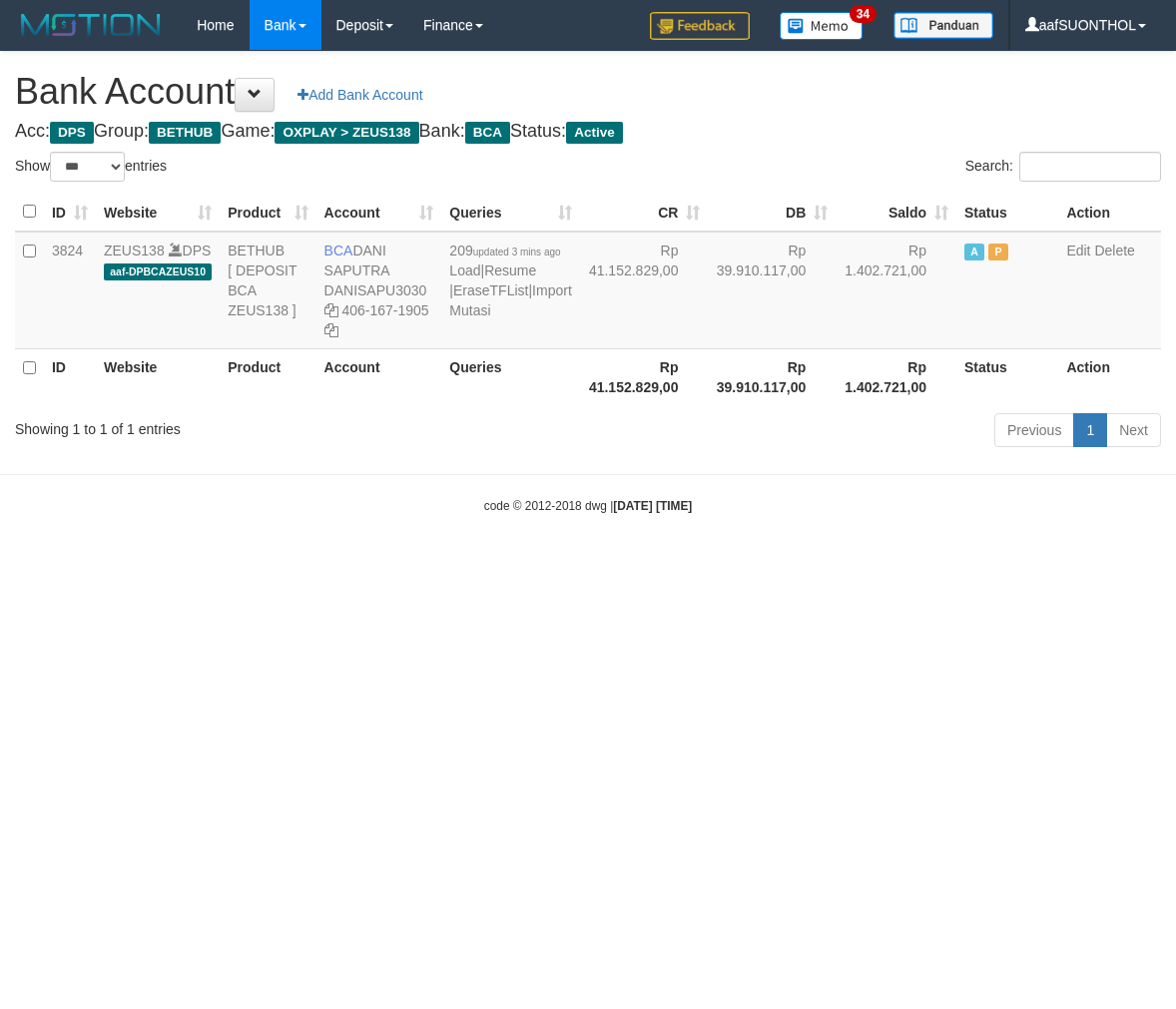 scroll, scrollTop: 0, scrollLeft: 0, axis: both 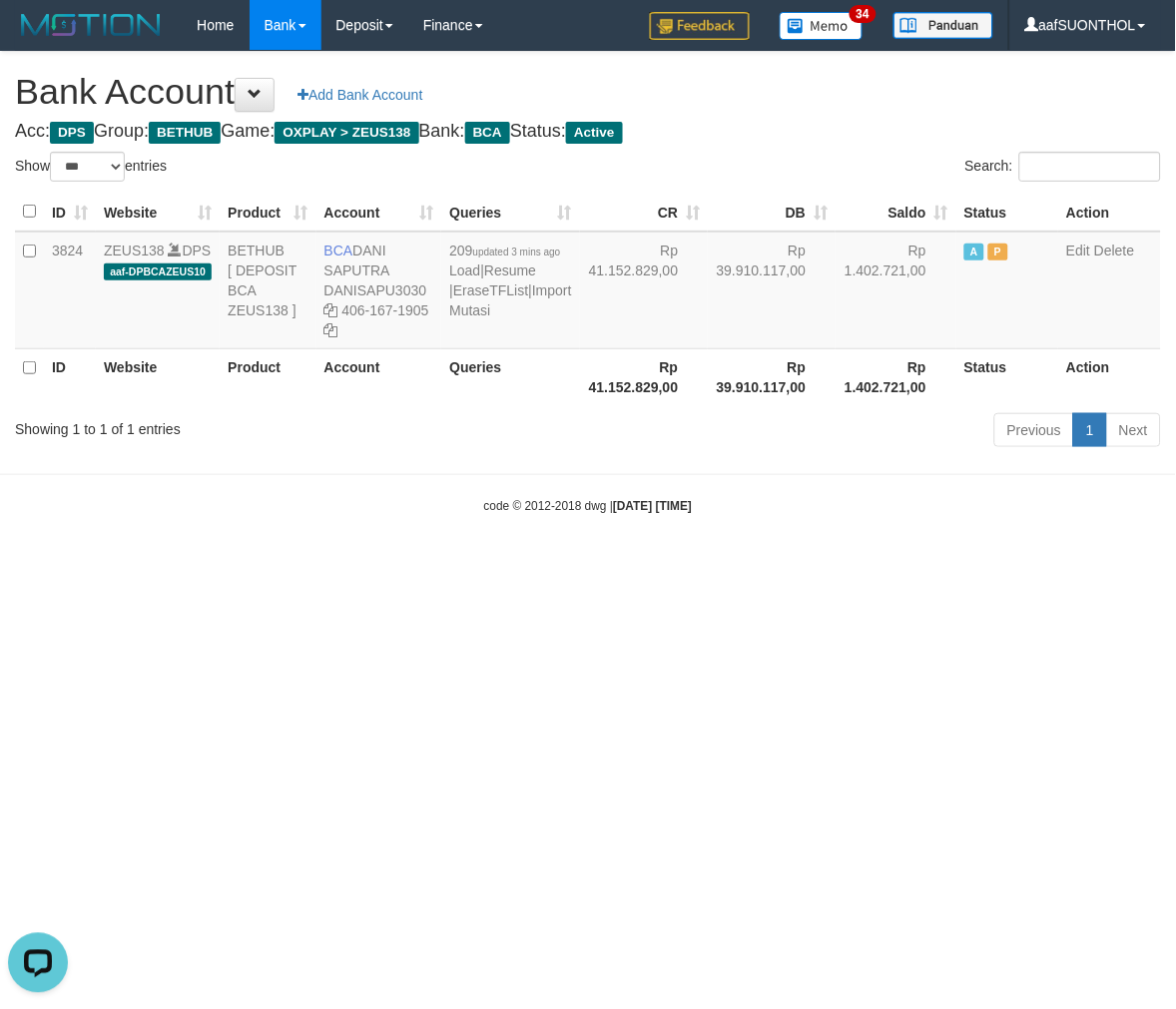 click on "Toggle navigation
Home
Bank
Account List
Load
By Website
Group
[OXPLAY]													ZEUS138
By Load Group (DPS)
Sync" at bounding box center [588, 282] 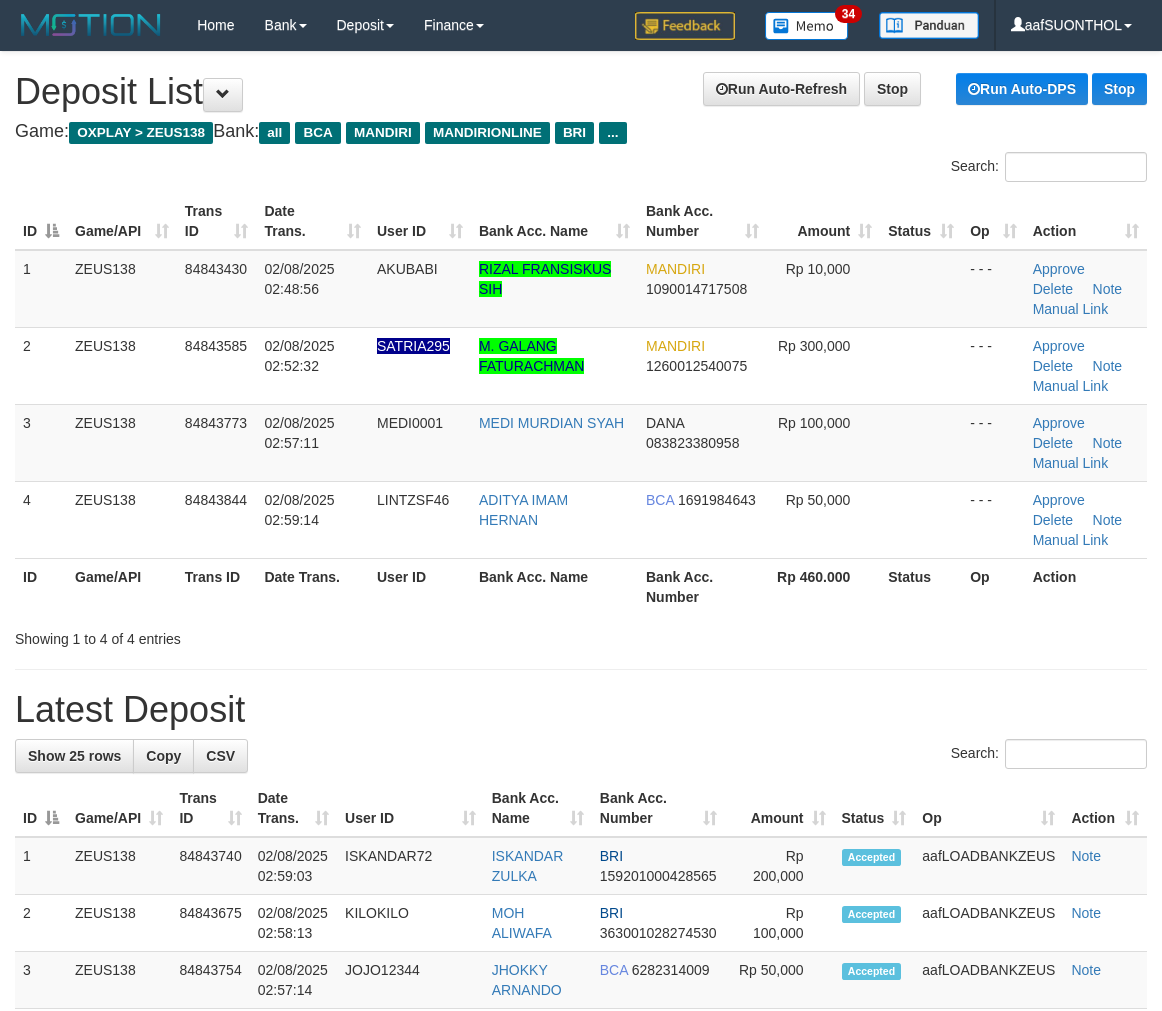 scroll, scrollTop: 0, scrollLeft: 0, axis: both 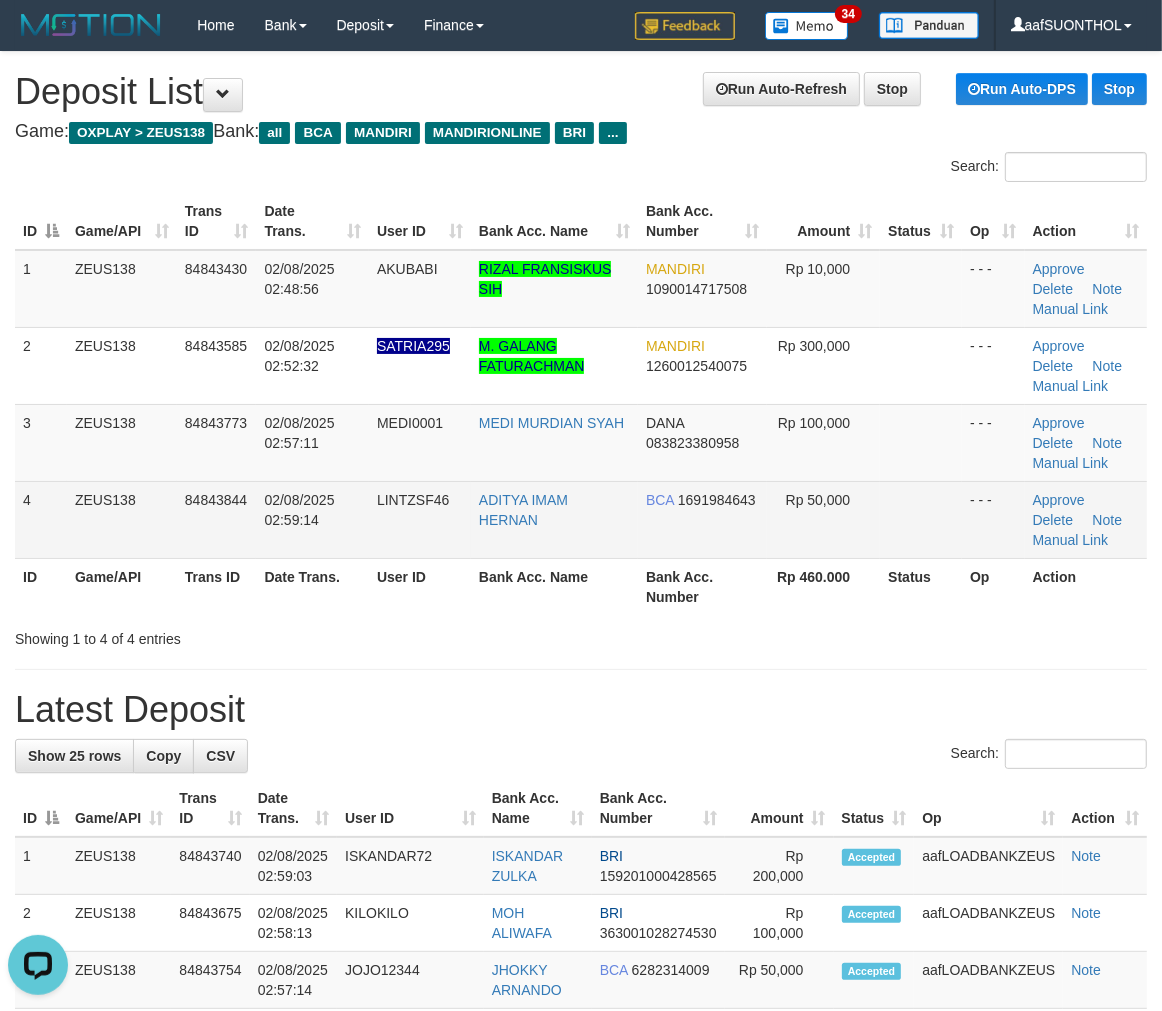 click on "Rp 50,000" at bounding box center [824, 519] 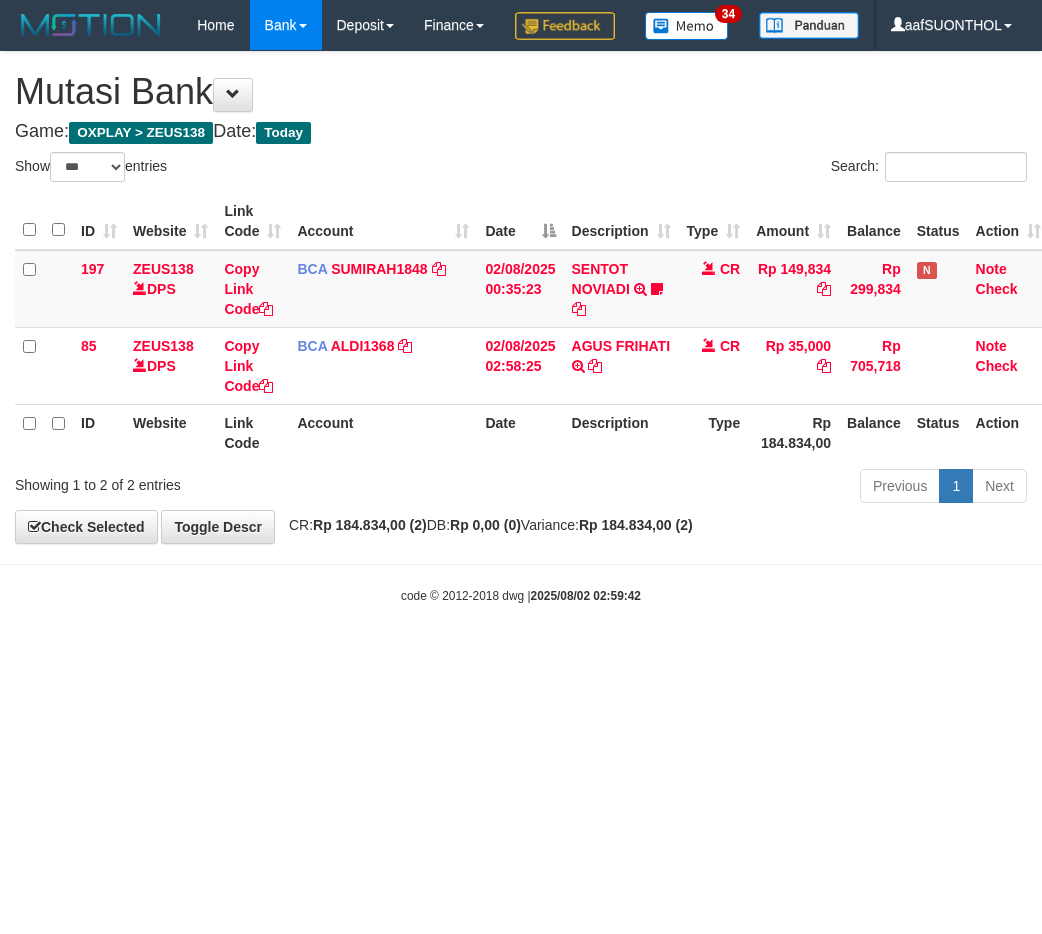 select on "***" 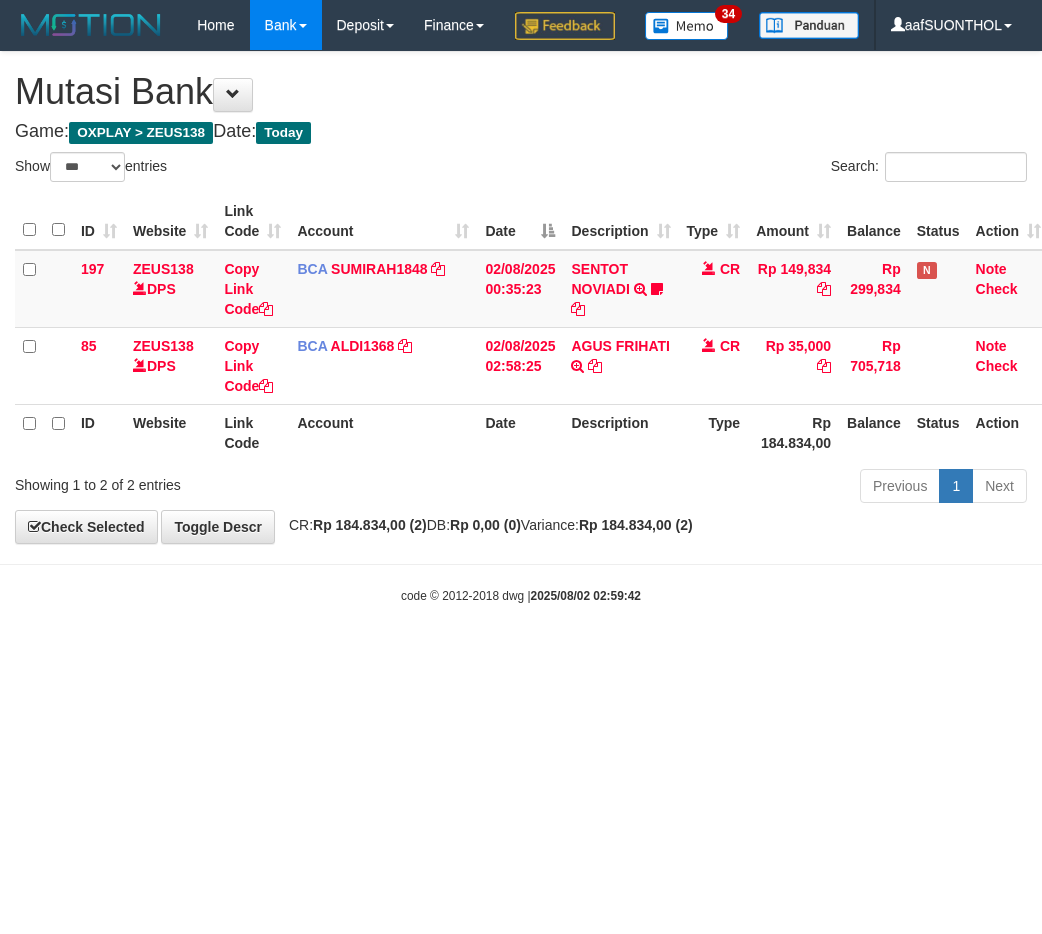 scroll, scrollTop: 0, scrollLeft: 0, axis: both 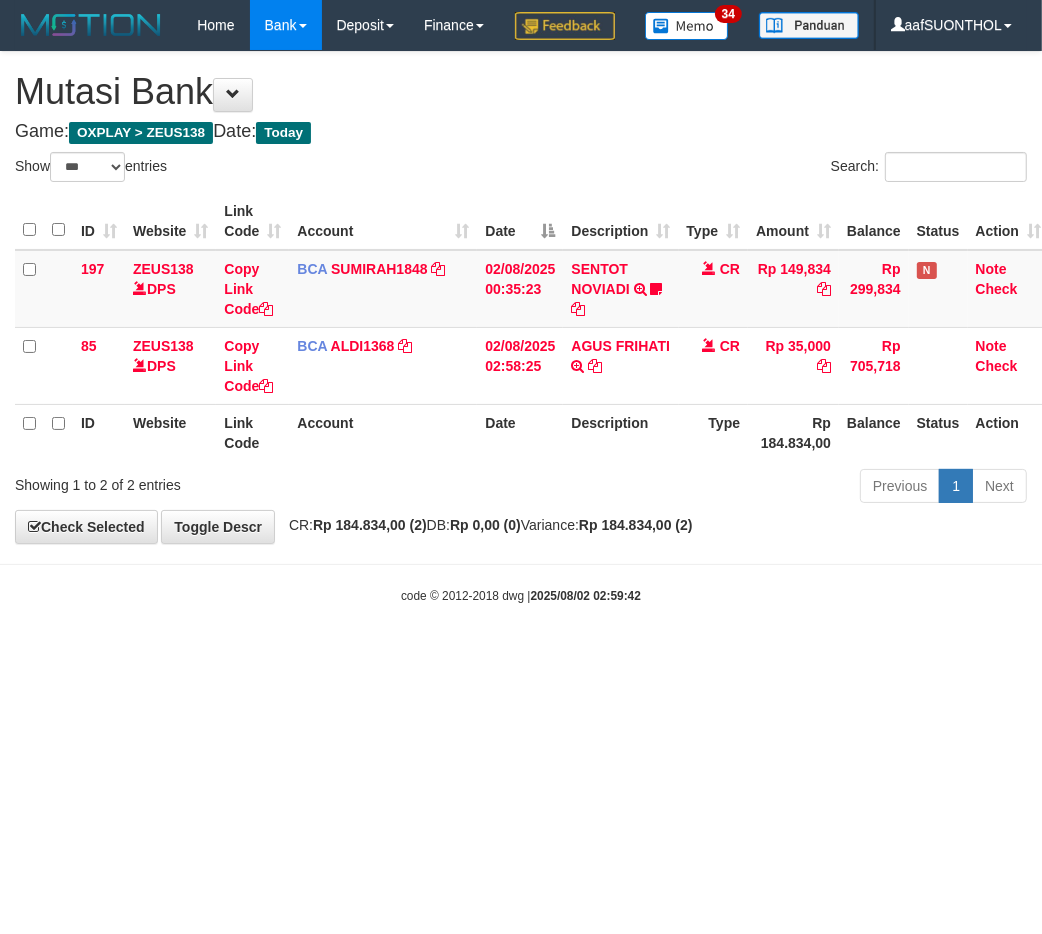 drag, startPoint x: 498, startPoint y: 646, endPoint x: 484, endPoint y: 642, distance: 14.56022 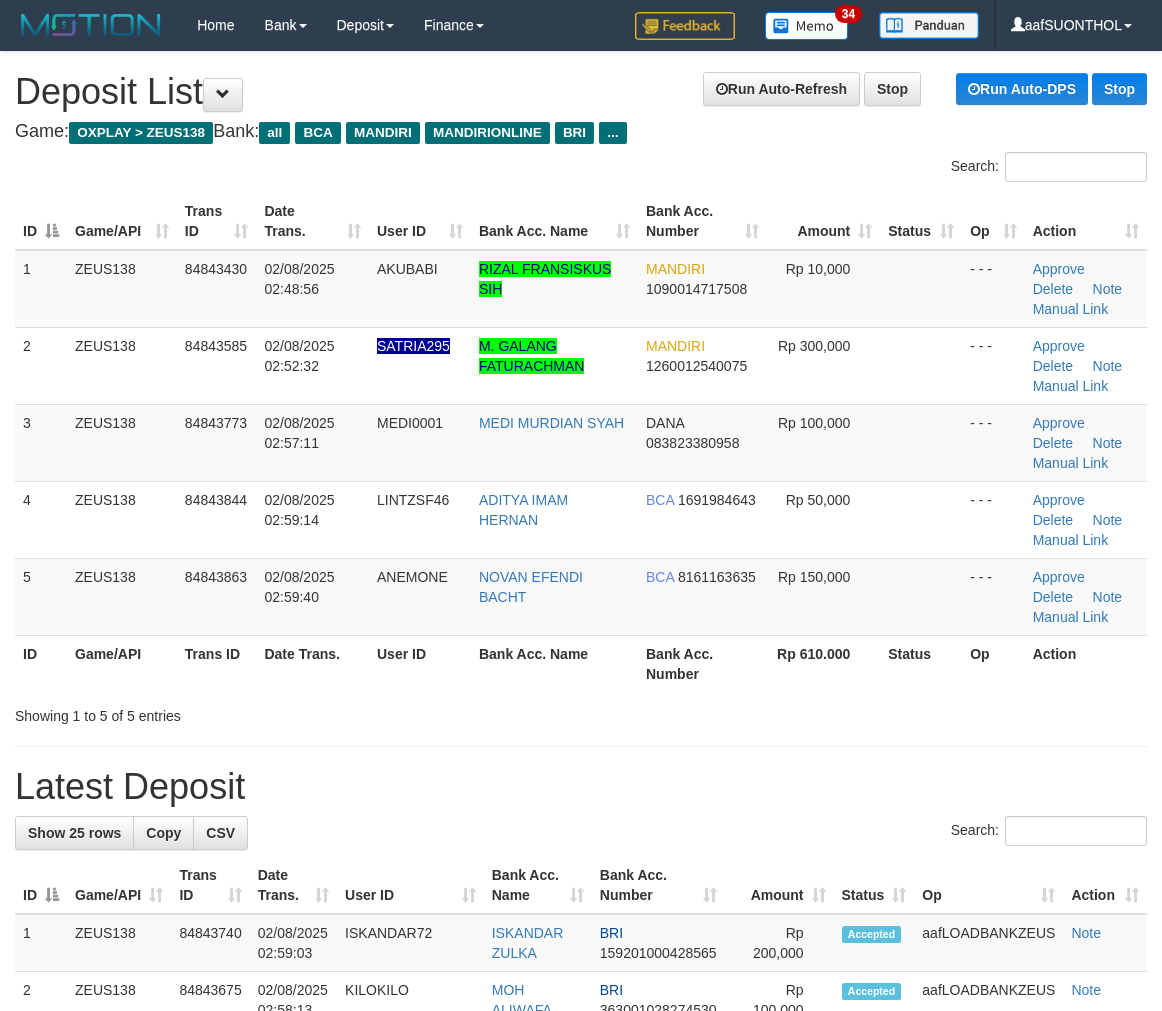 scroll, scrollTop: 0, scrollLeft: 0, axis: both 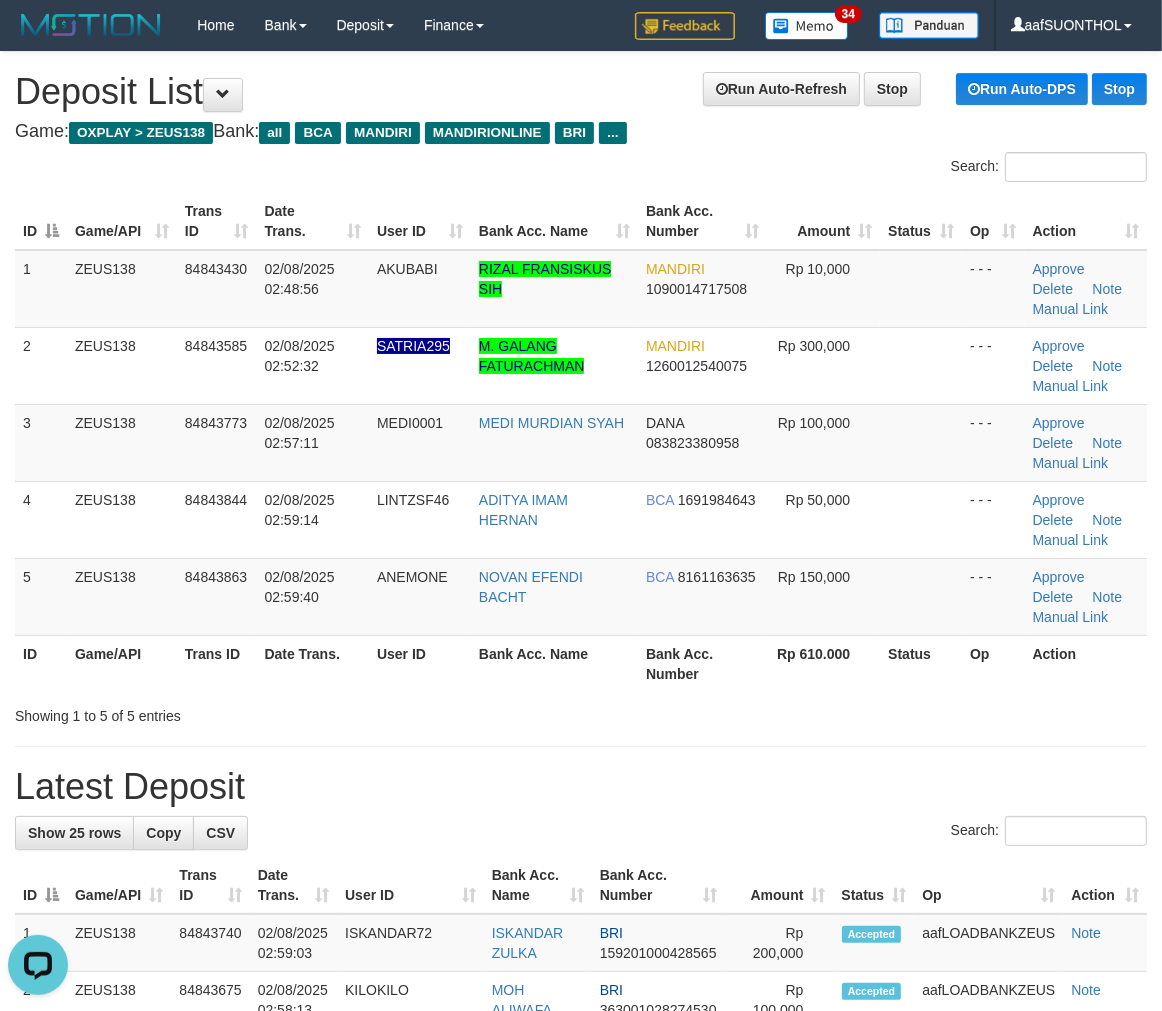 click on "**********" at bounding box center [581, 1292] 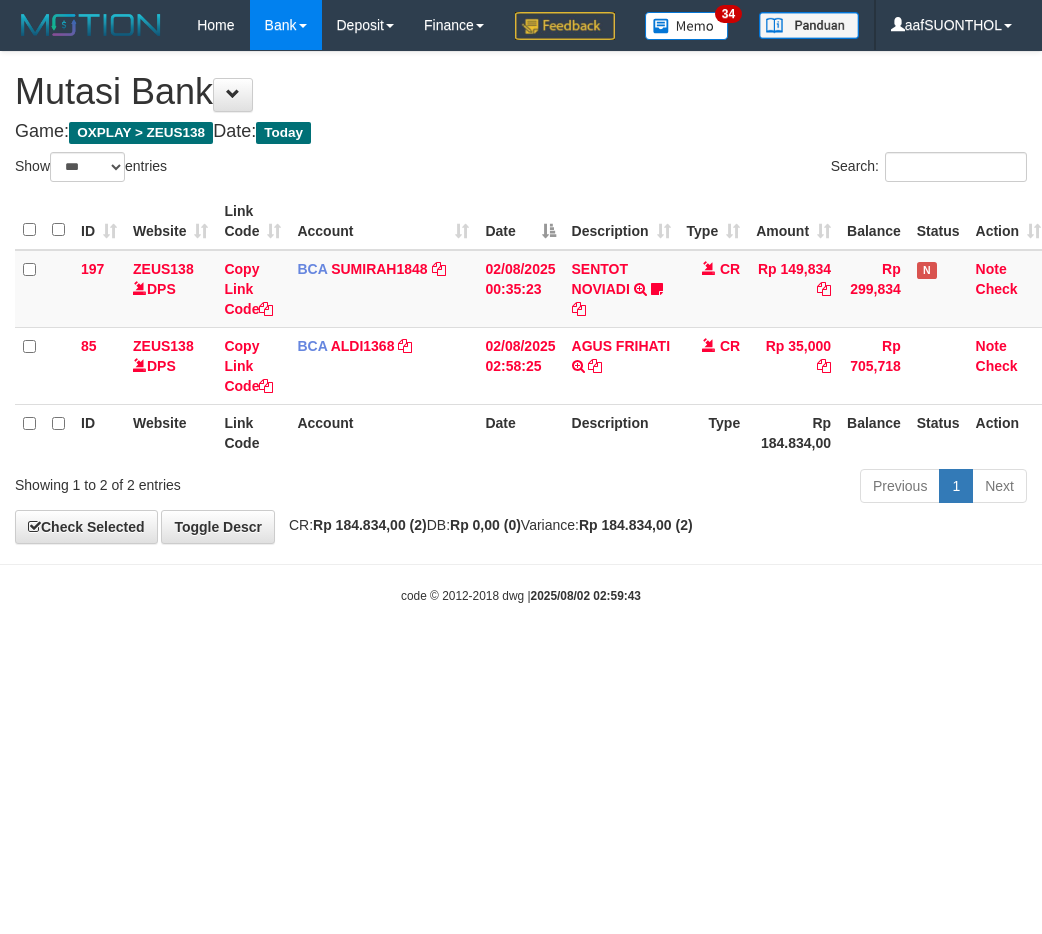 select on "***" 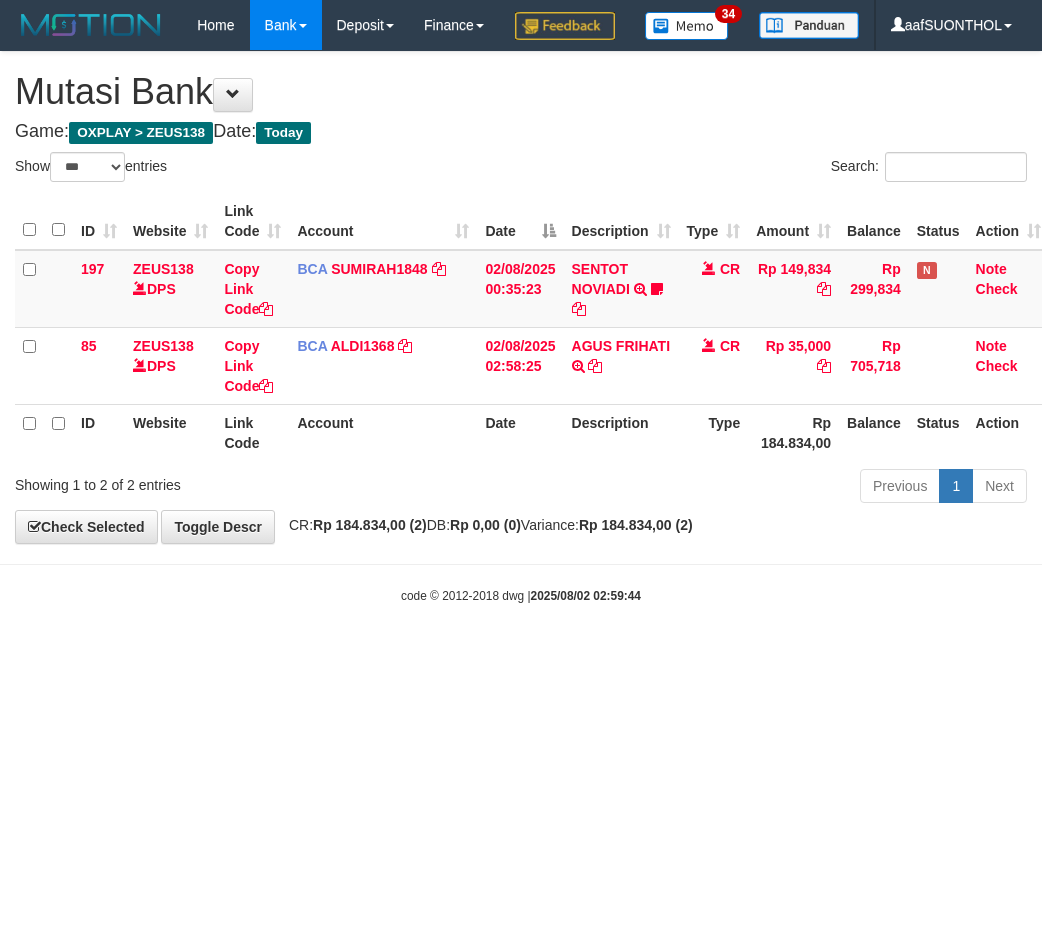 select on "***" 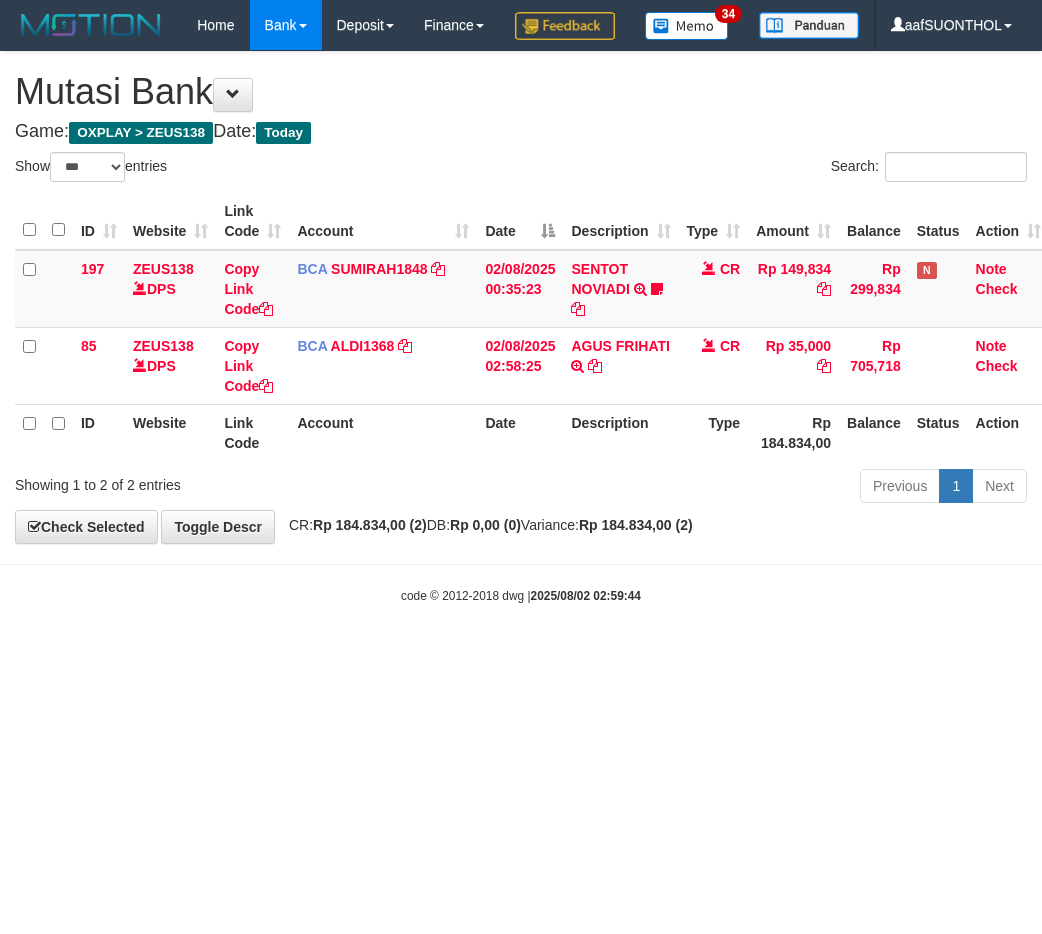 scroll, scrollTop: 0, scrollLeft: 0, axis: both 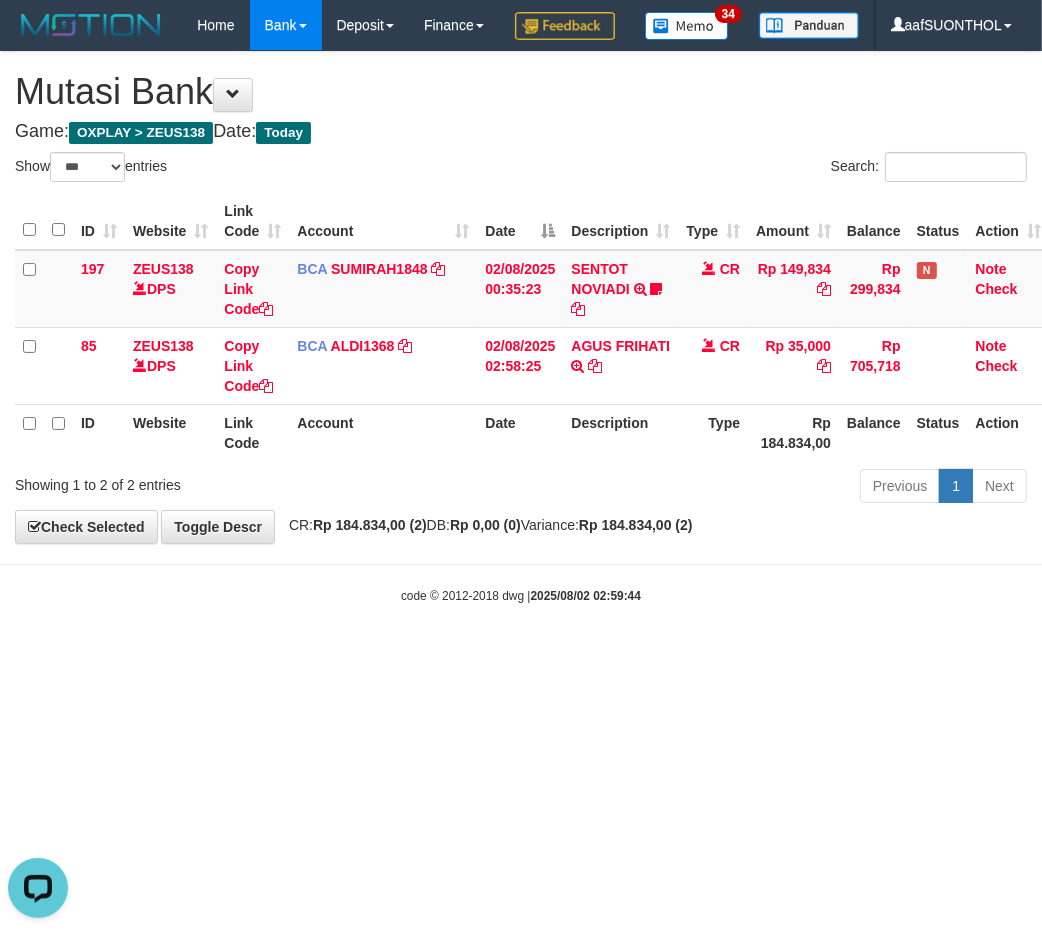 click on "Toggle navigation
Home
Bank
Account List
Load
By Website
Group
[OXPLAY]													ZEUS138
By Load Group (DPS)" at bounding box center [521, 327] 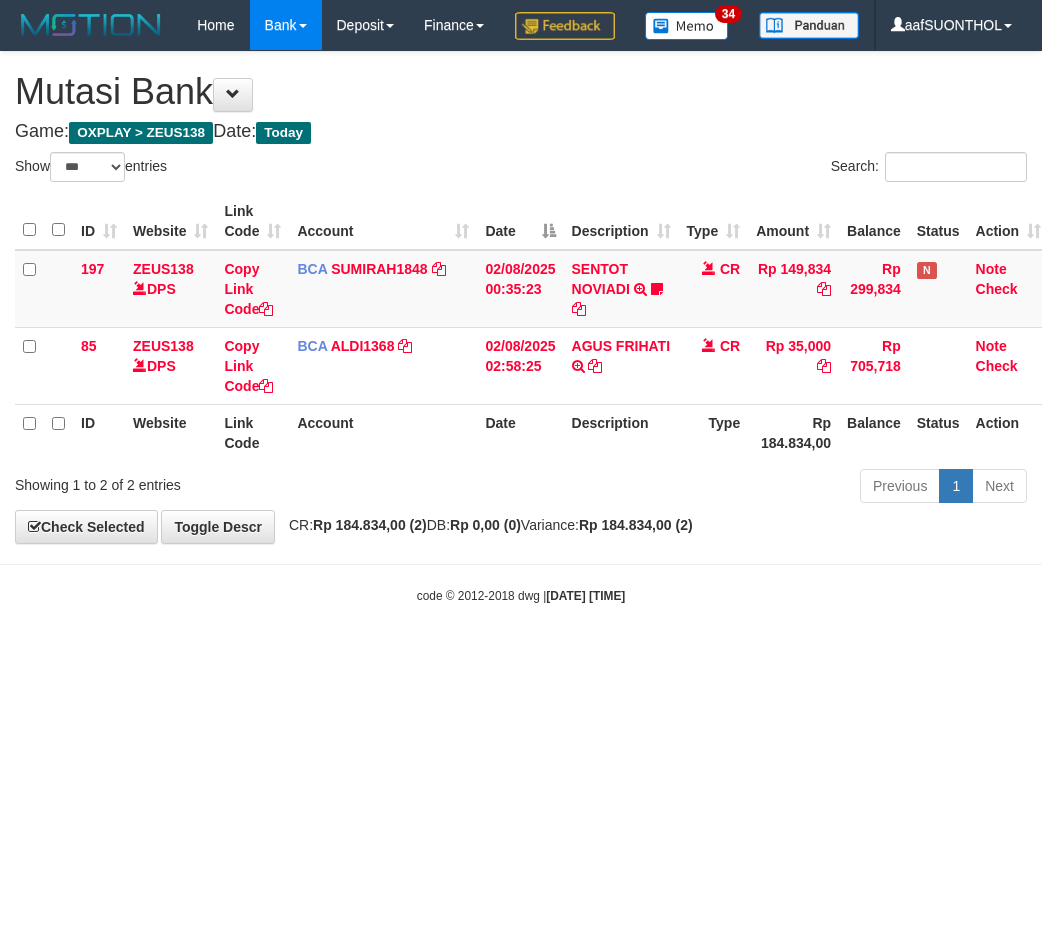 select on "***" 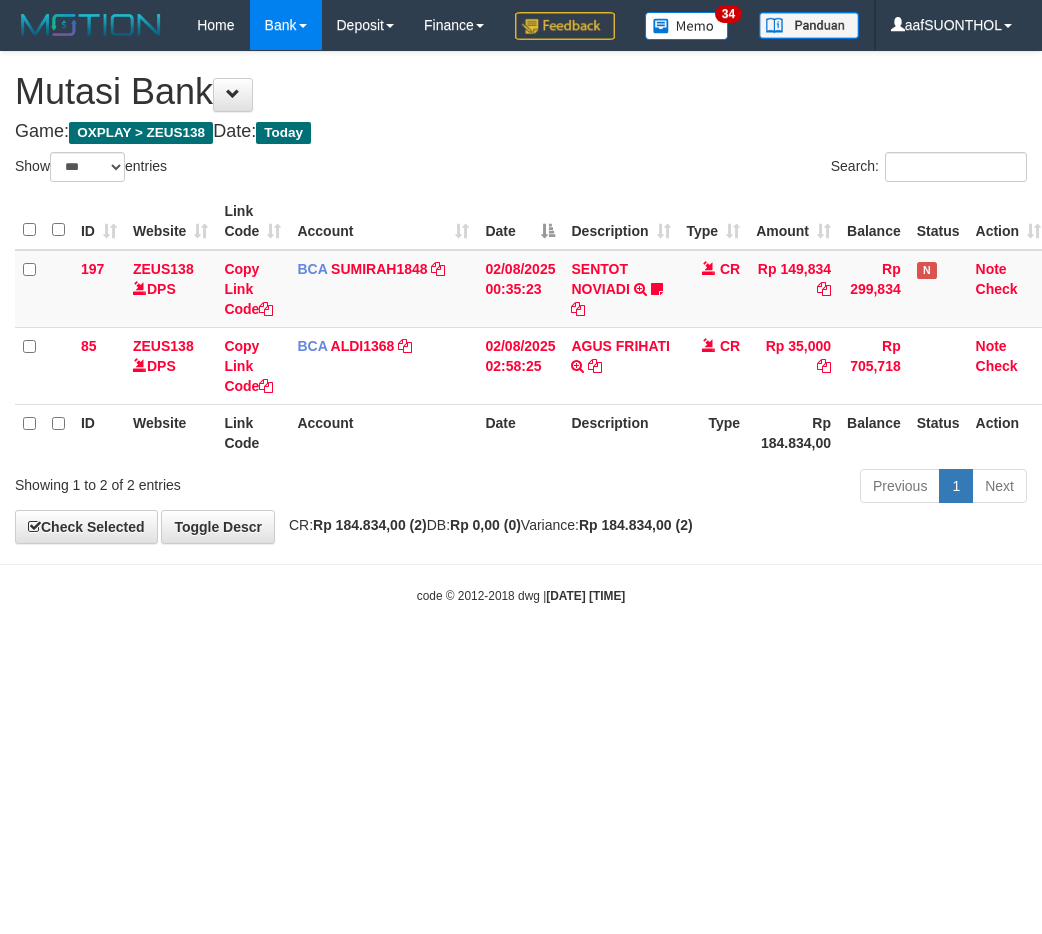 scroll, scrollTop: 0, scrollLeft: 0, axis: both 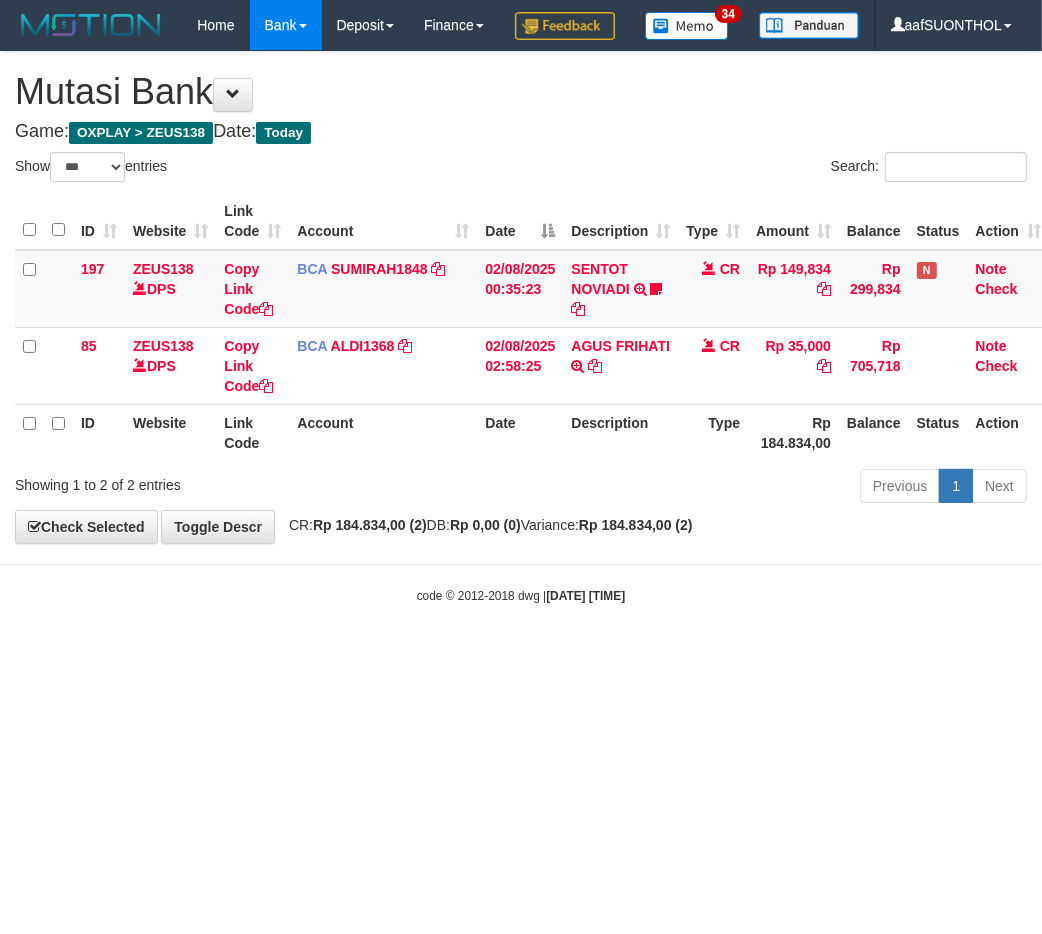click on "Toggle navigation
Home
Bank
Account List
Load
By Website
Group
[OXPLAY]													ZEUS138
By Load Group (DPS)" at bounding box center [521, 327] 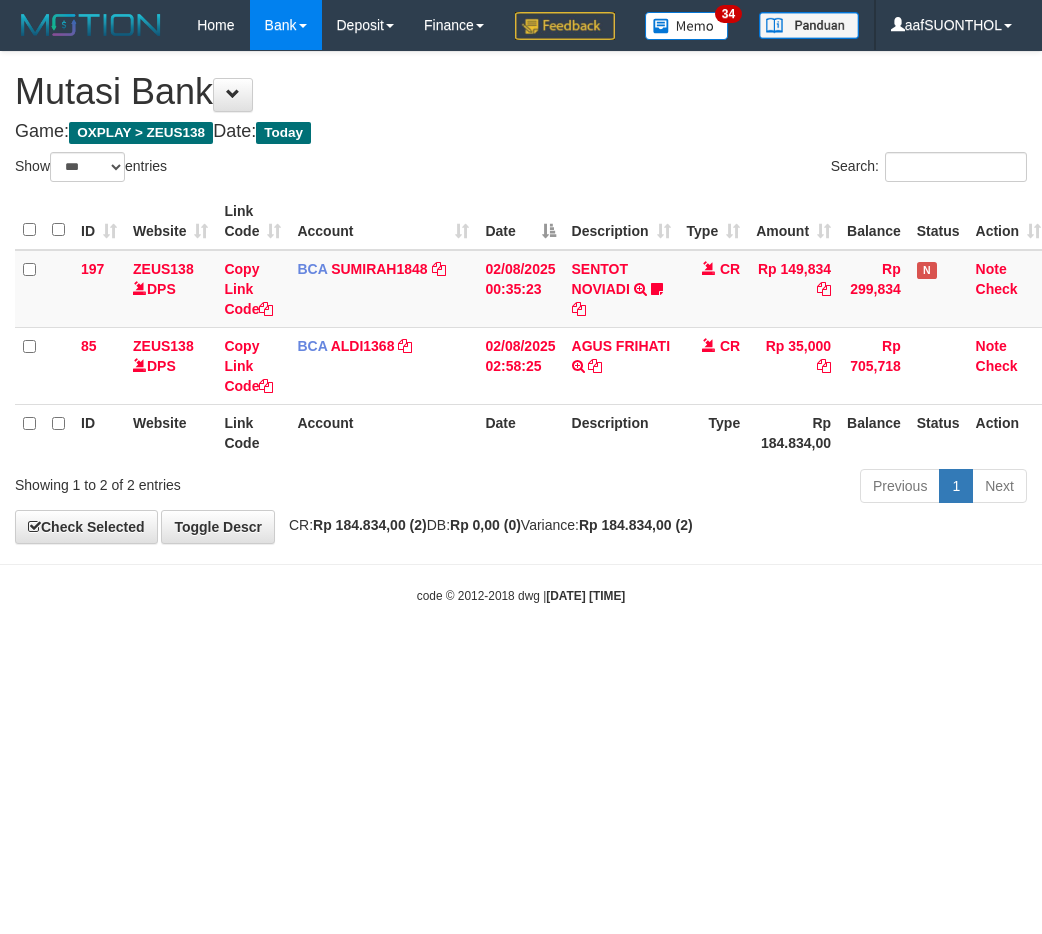 select on "***" 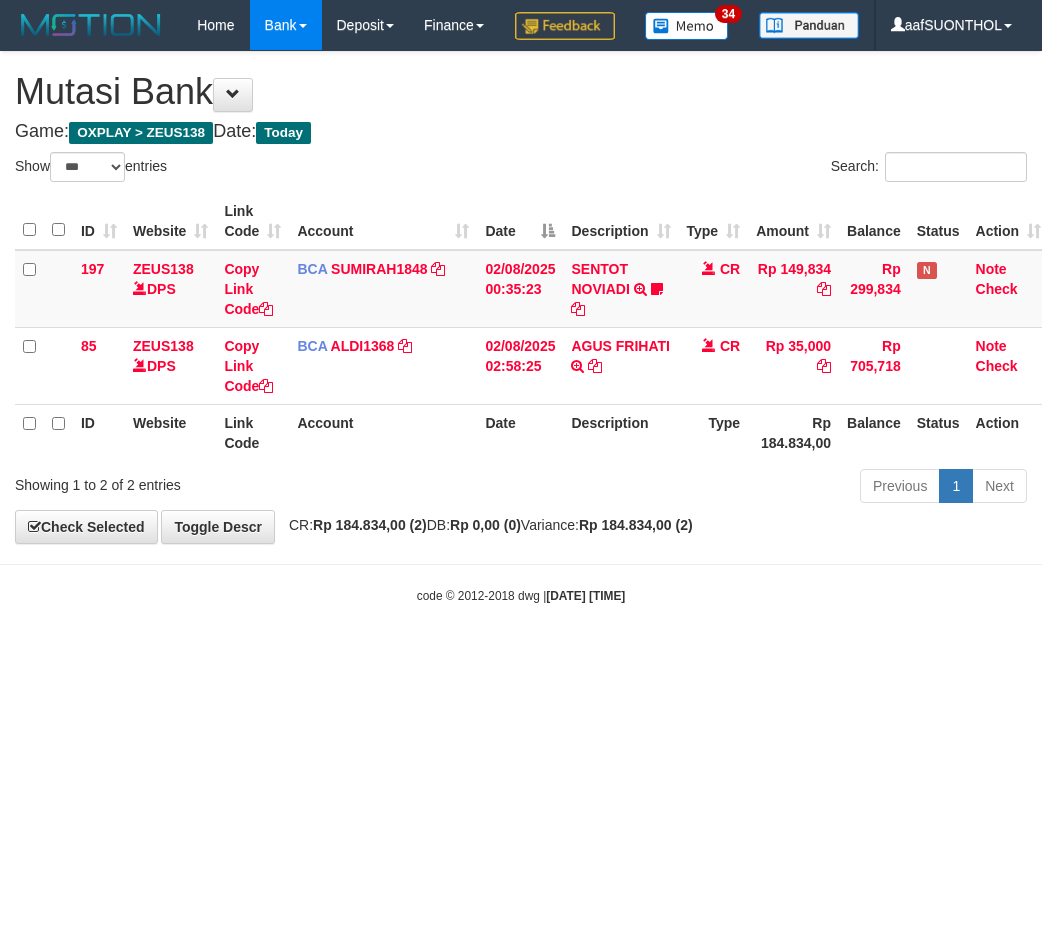 scroll, scrollTop: 0, scrollLeft: 0, axis: both 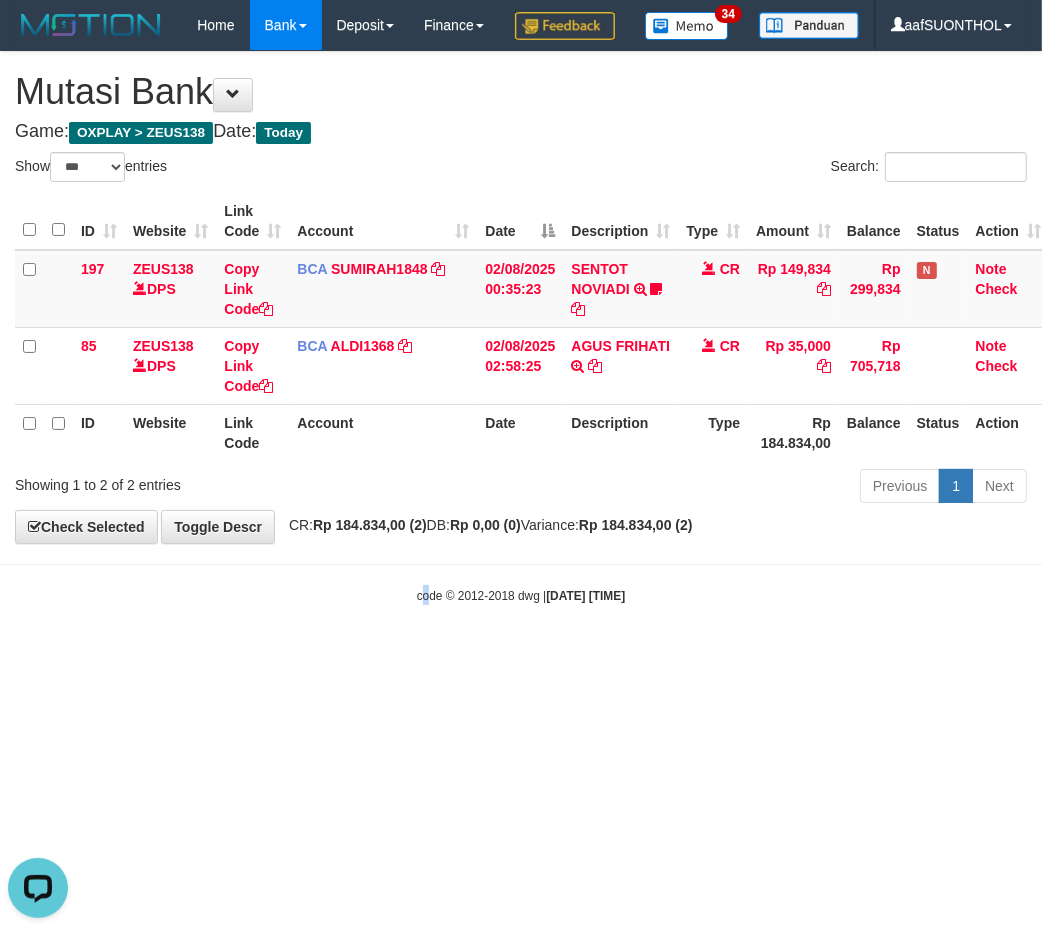 click on "Toggle navigation
Home
Bank
Account List
Load
By Website
Group
[OXPLAY]													ZEUS138
By Load Group (DPS)
Sync" at bounding box center [521, 327] 